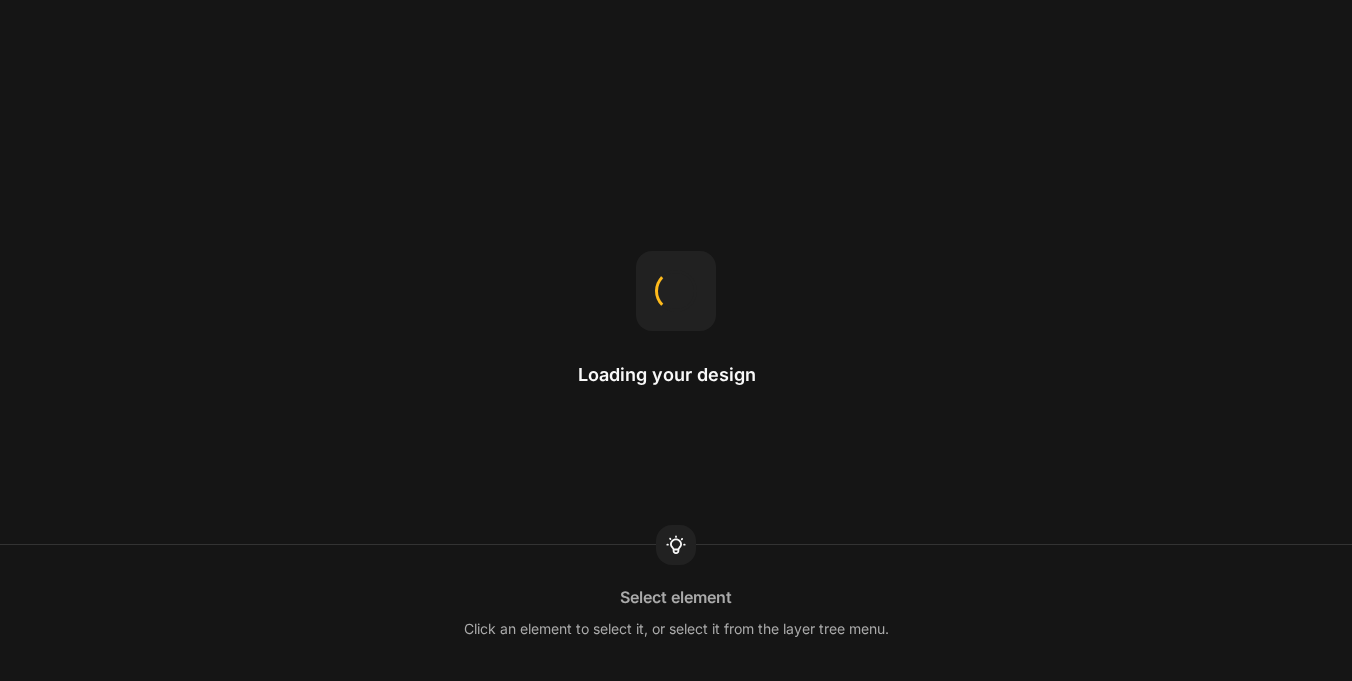 scroll, scrollTop: 0, scrollLeft: 0, axis: both 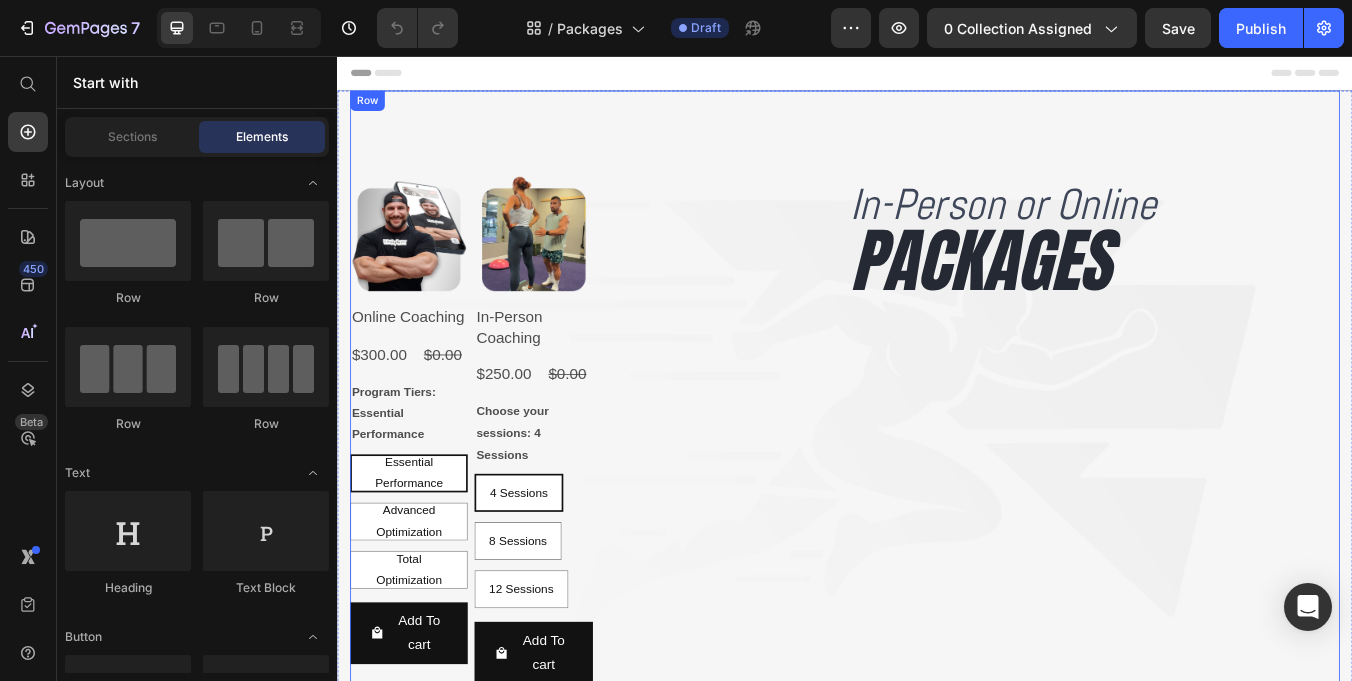 click on "Product Images Online Coaching Product Title $300.00 Product Price $0.00 Product Price Row Program Tiers: Essential Performance Essential Performance Essential Performance Essential Performance Advanced Optimization Advanced Optimization Advanced Optimization Total Optimization Total Optimization Total Optimization Product Variants & Swatches Add To cart Product Cart Button Row Product Images In-Person Coaching Product Title $250.00 Product Price $0.00 Product Price Row Choose your sessions: 4 Sessions 4 Sessions 4 Sessions 4 Sessions 8 Sessions 8 Sessions 8 Sessions 12 Sessions 12 Sessions 12 Sessions Product Variants & Swatches Add To cart Product Cart Button Row Product List In-Person or Online Heading PACKAGES Heading Row" at bounding box center [937, 456] 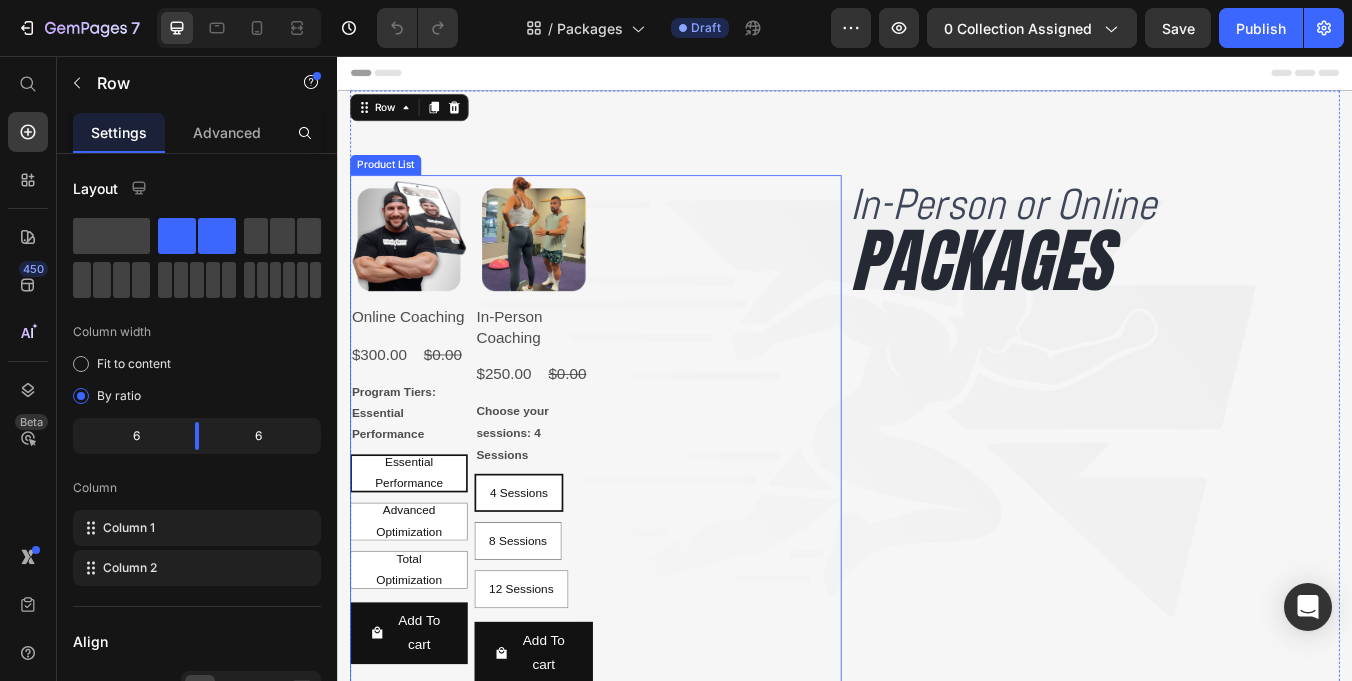 click on "Product Images Online Coaching Product Title $300.00 Product Price $0.00 Product Price Row Program Tiers: Essential Performance Essential Performance Essential Performance Essential Performance Advanced Optimization Advanced Optimization Advanced Optimization Total Optimization Total Optimization Total Optimization Product Variants & Swatches Add To cart Product Cart Button Row Product Images In-Person Coaching Product Title $250.00 Product Price $0.00 Product Price Row Choose your sessions: 4 Sessions 4 Sessions 4 Sessions 4 Sessions 8 Sessions 8 Sessions 8 Sessions 12 Sessions 12 Sessions 12 Sessions Product Variants & Swatches Add To cart Product Cart Button Row" at bounding box center (642, 506) 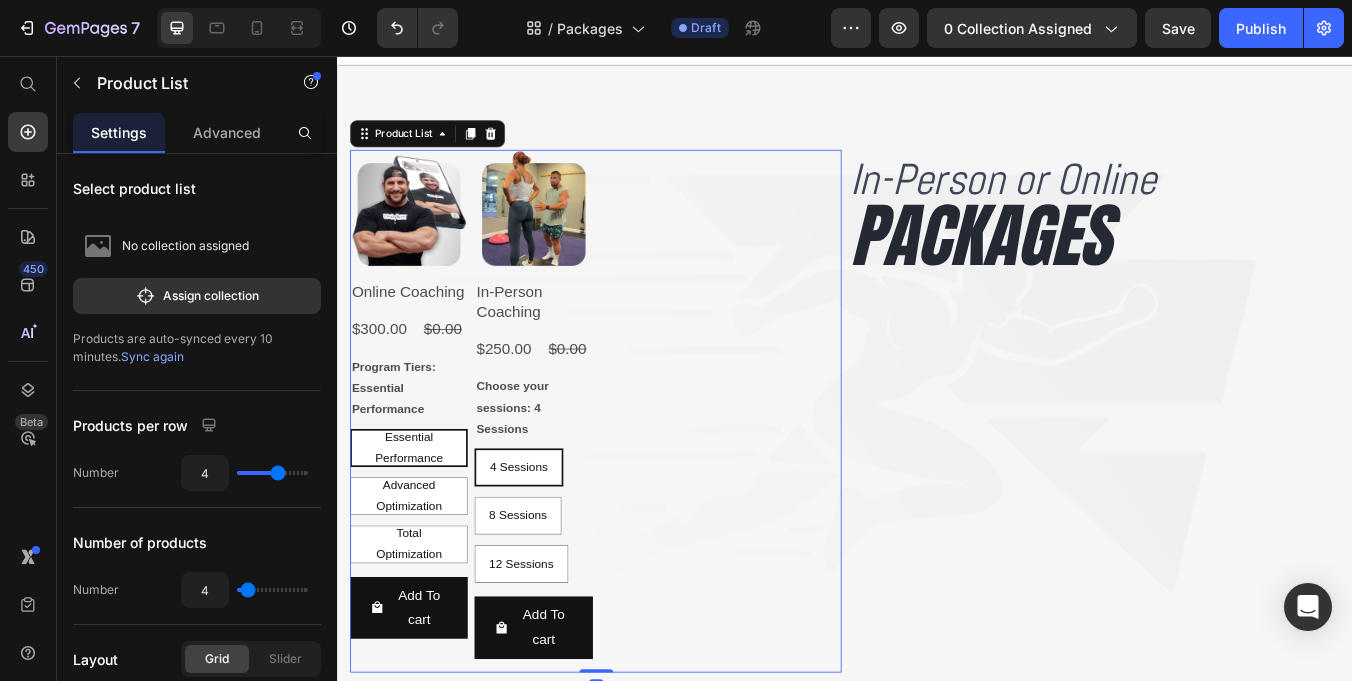 scroll, scrollTop: 32, scrollLeft: 0, axis: vertical 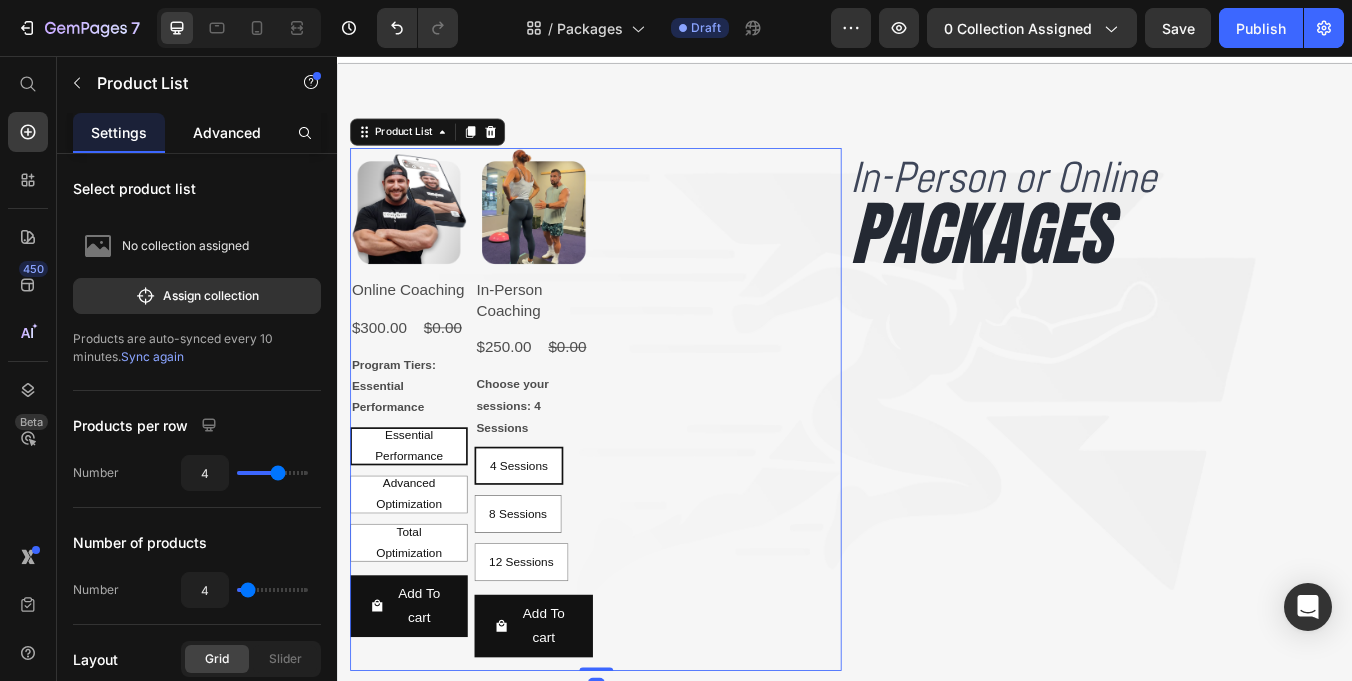 click on "Advanced" at bounding box center [227, 132] 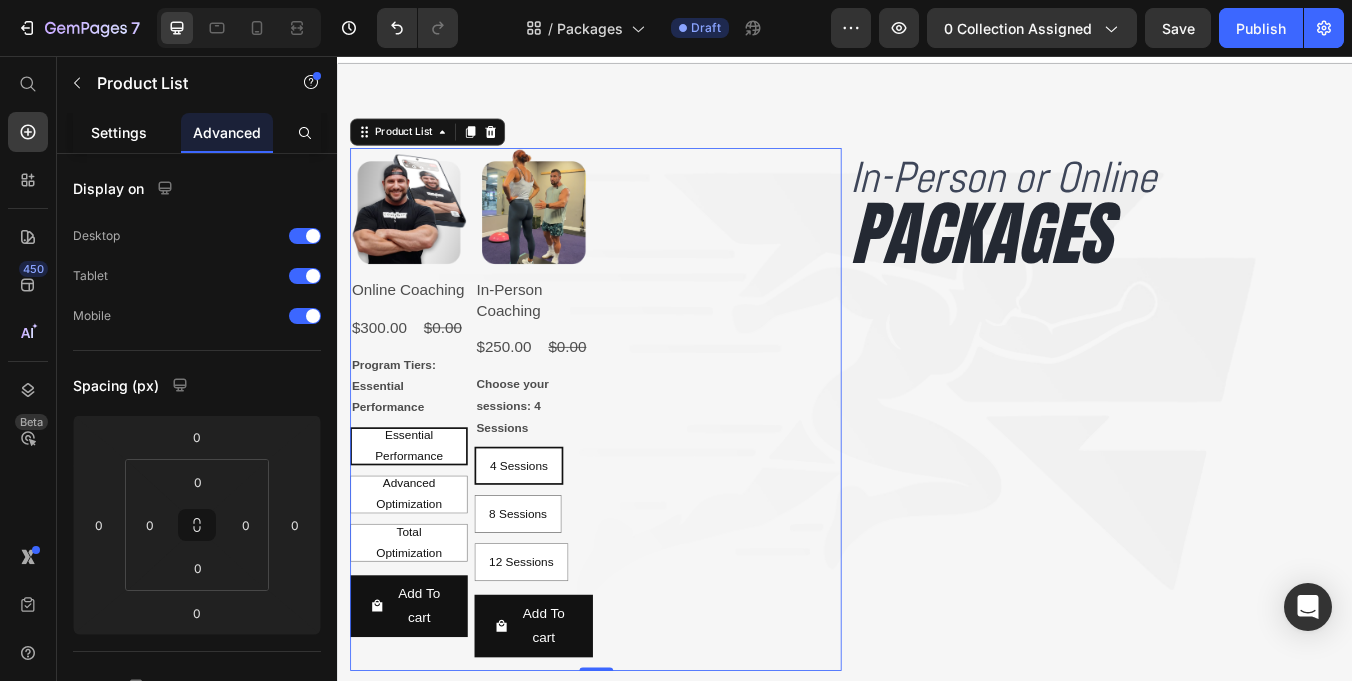 click on "Settings" 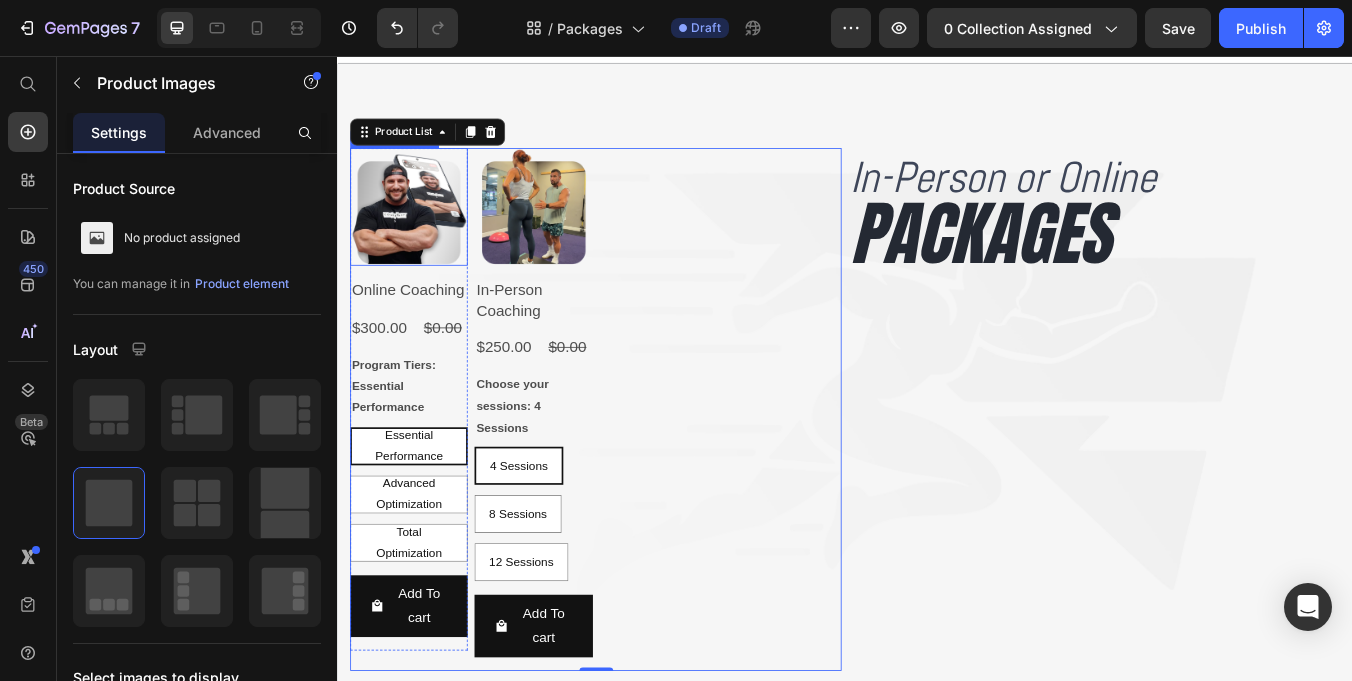 click at bounding box center [421, 234] 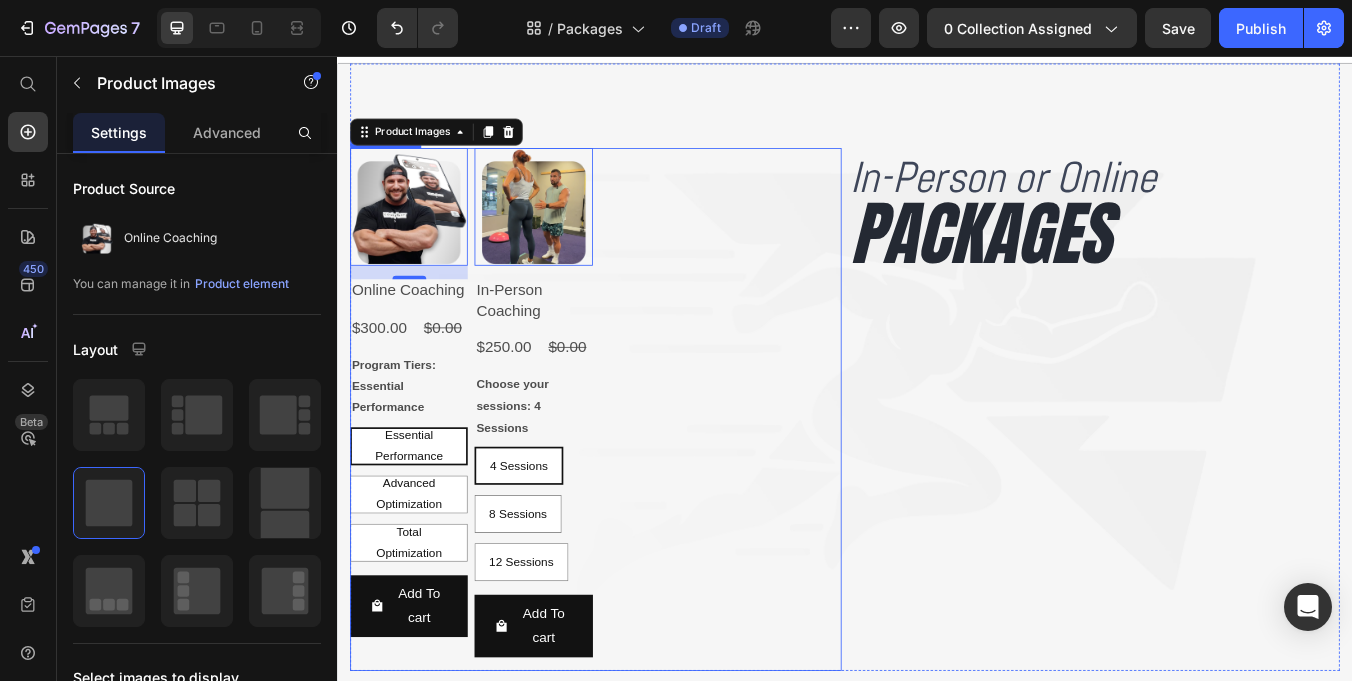 click on "Product Images   16 Online Coaching Product Title $300.00 Product Price $0.00 Product Price Row Program Tiers: Essential Performance Essential Performance Essential Performance Essential Performance Advanced Optimization Advanced Optimization Advanced Optimization Total Optimization Total Optimization Total Optimization Product Variants & Swatches Add To cart Product Cart Button Row Product Images   0 In-Person Coaching Product Title $250.00 Product Price $0.00 Product Price Row Choose your sessions: 4 Sessions 4 Sessions 4 Sessions 4 Sessions 8 Sessions 8 Sessions 8 Sessions 12 Sessions 12 Sessions 12 Sessions Product Variants & Swatches Add To cart Product Cart Button Row" at bounding box center [642, 474] 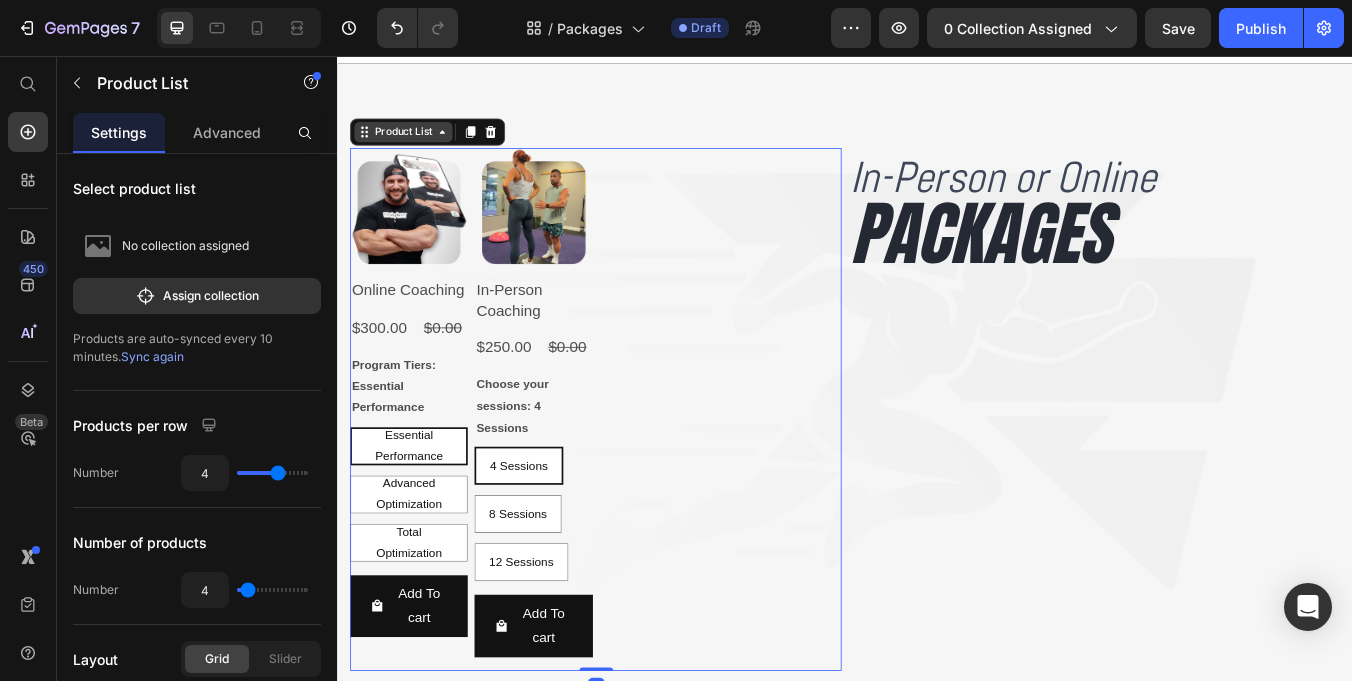 click on "Product List" at bounding box center [415, 146] 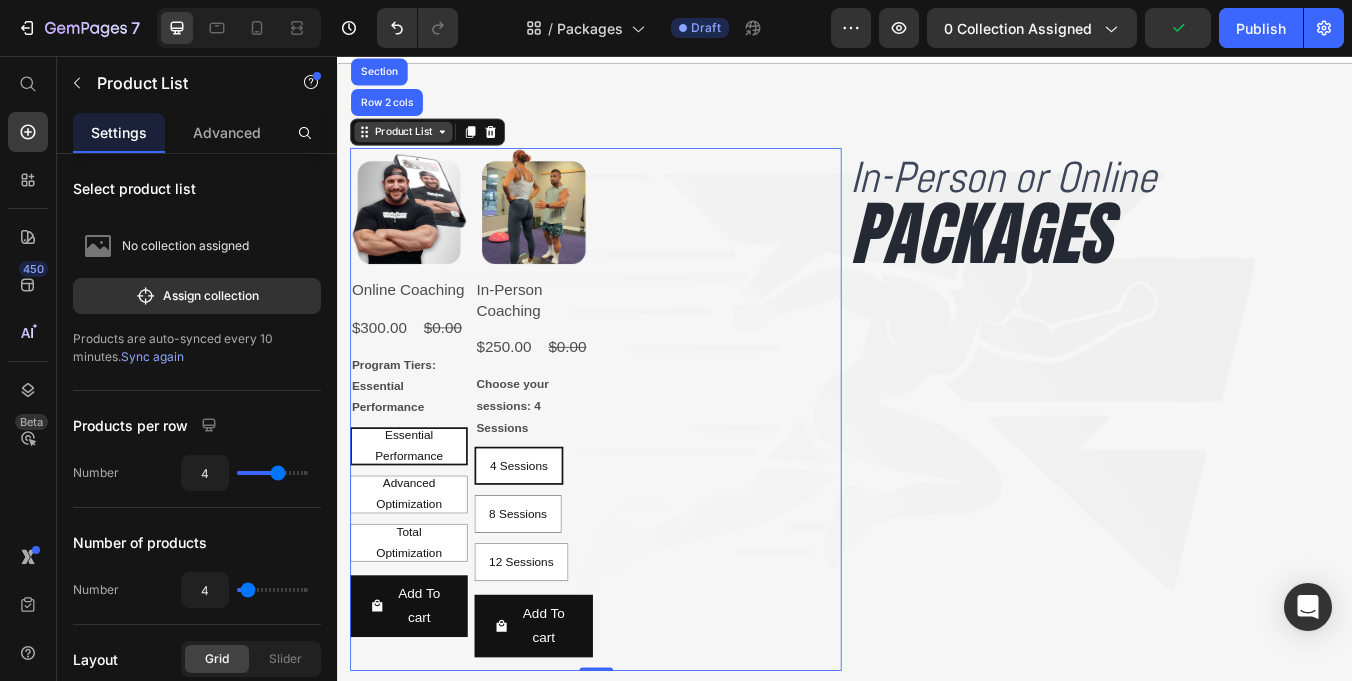 click on "Product List" at bounding box center [415, 146] 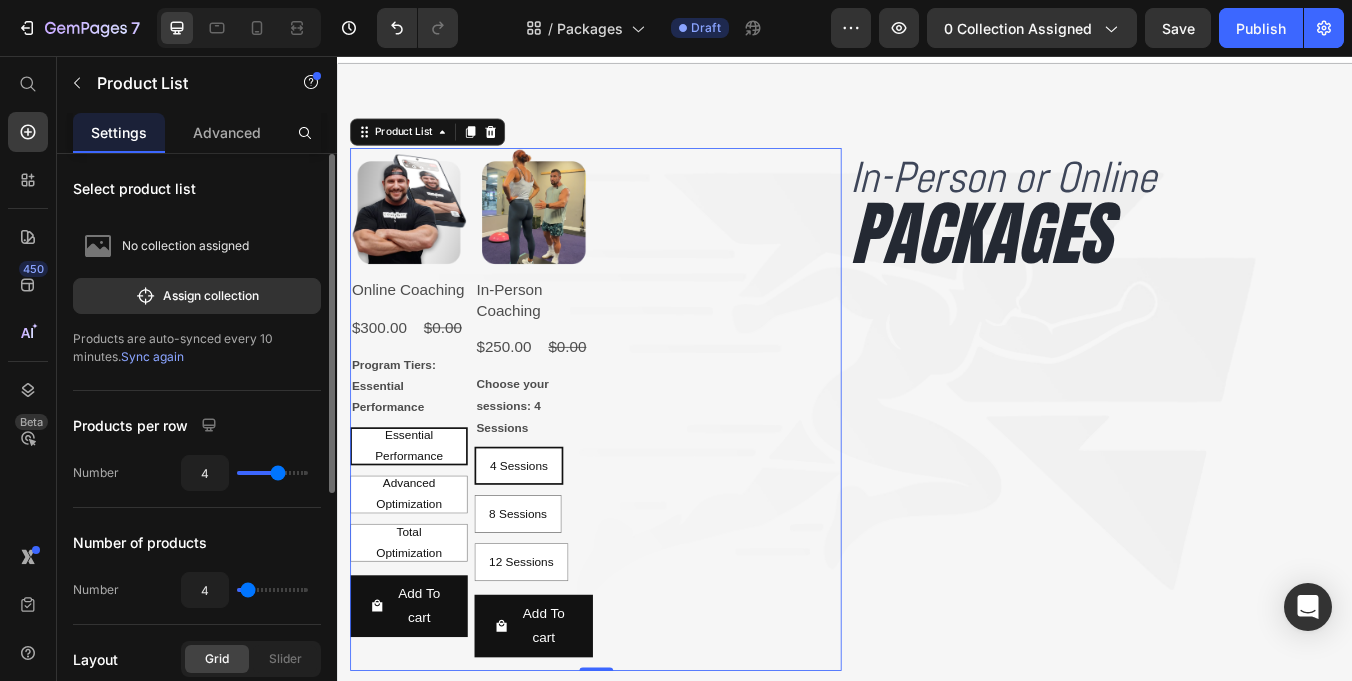 type on "3" 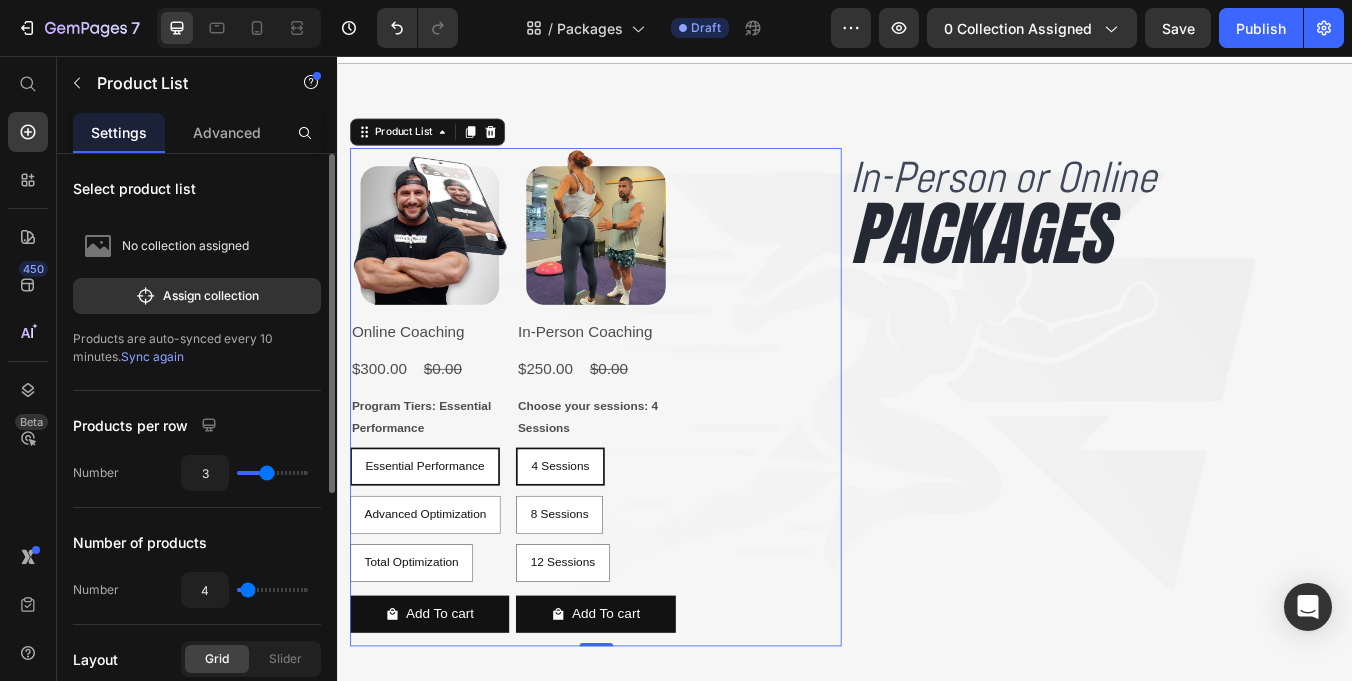 type on "2" 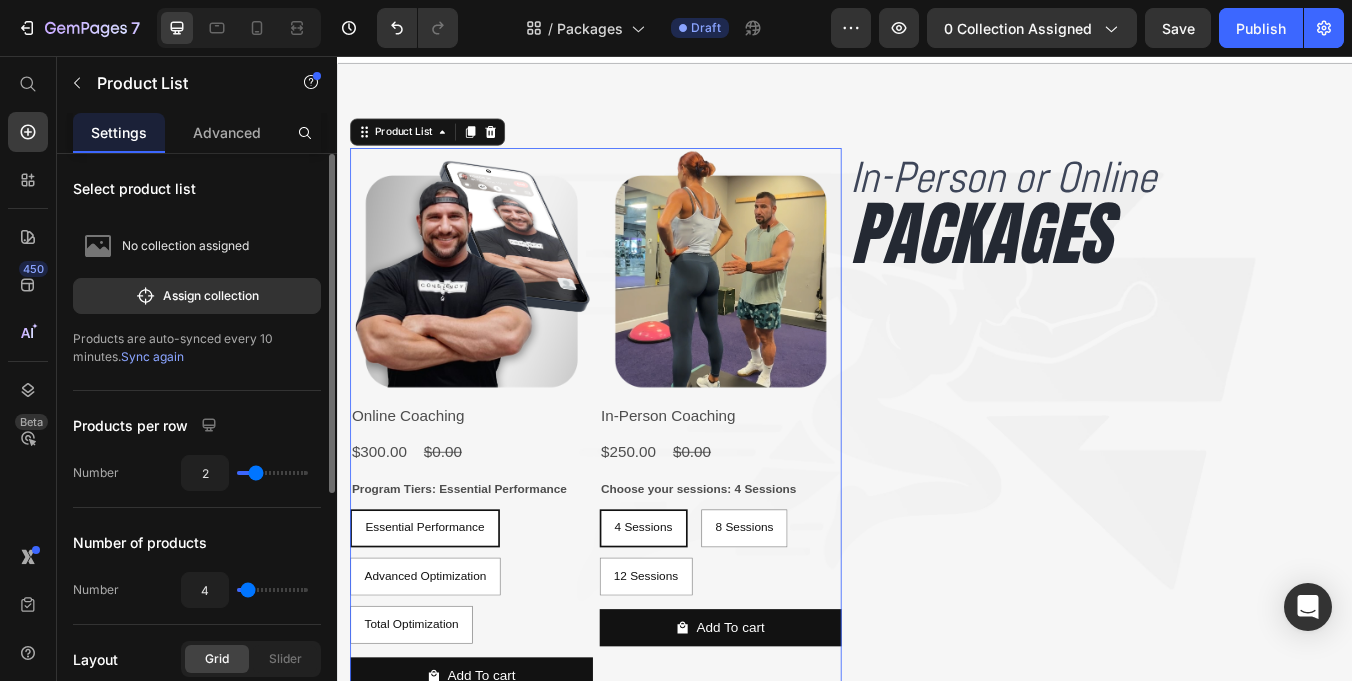 drag, startPoint x: 275, startPoint y: 471, endPoint x: 250, endPoint y: 471, distance: 25 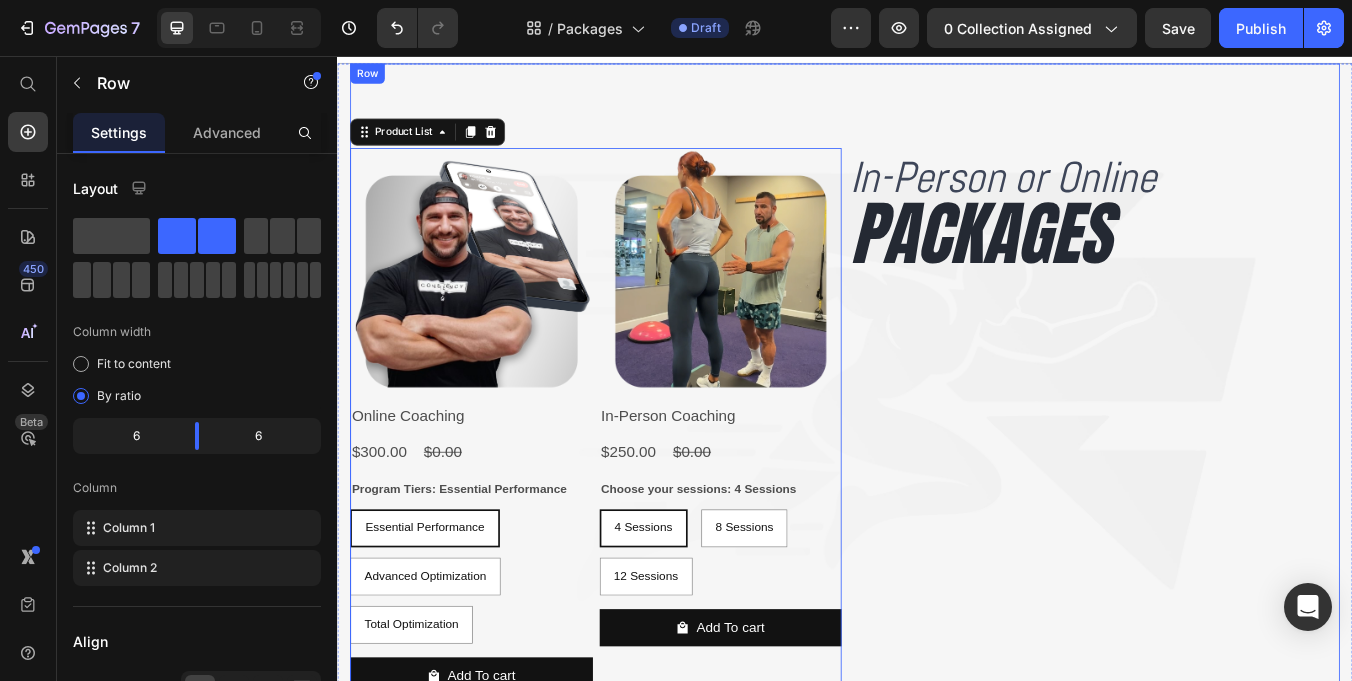 click on "In-Person or Online Heading PACKAGES Heading" at bounding box center (1231, 496) 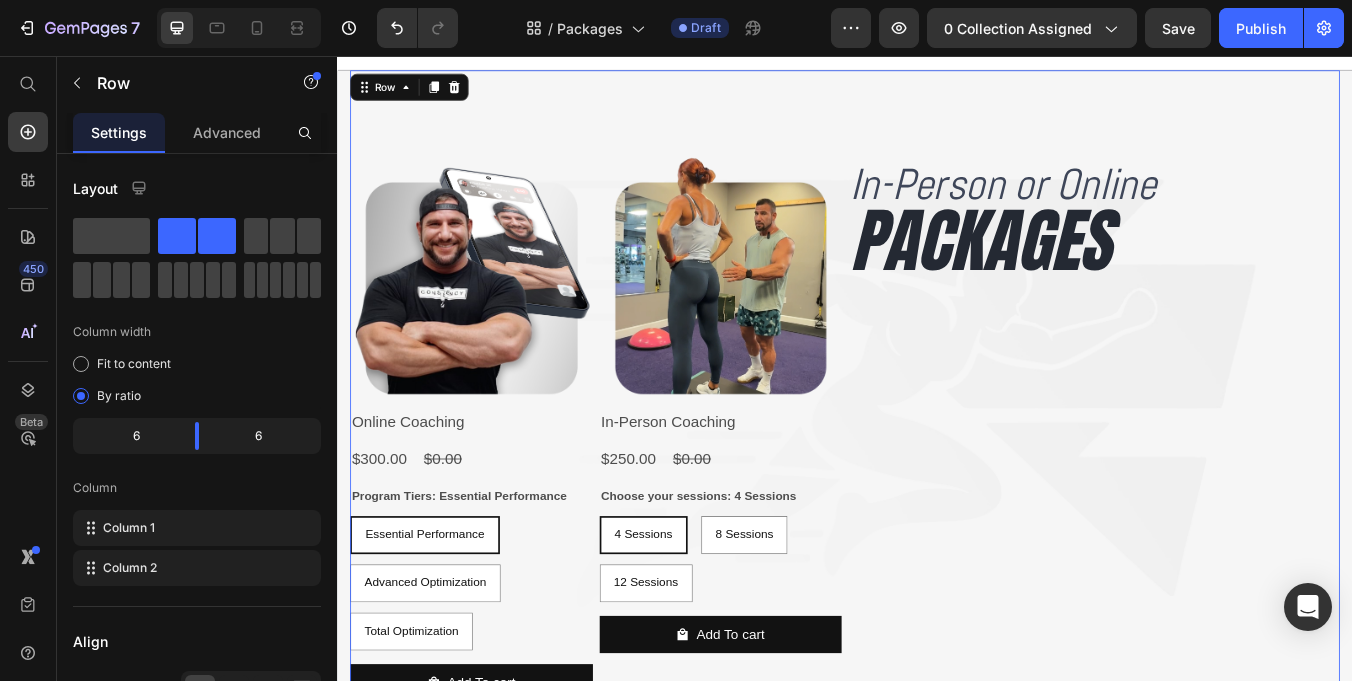 scroll, scrollTop: 0, scrollLeft: 0, axis: both 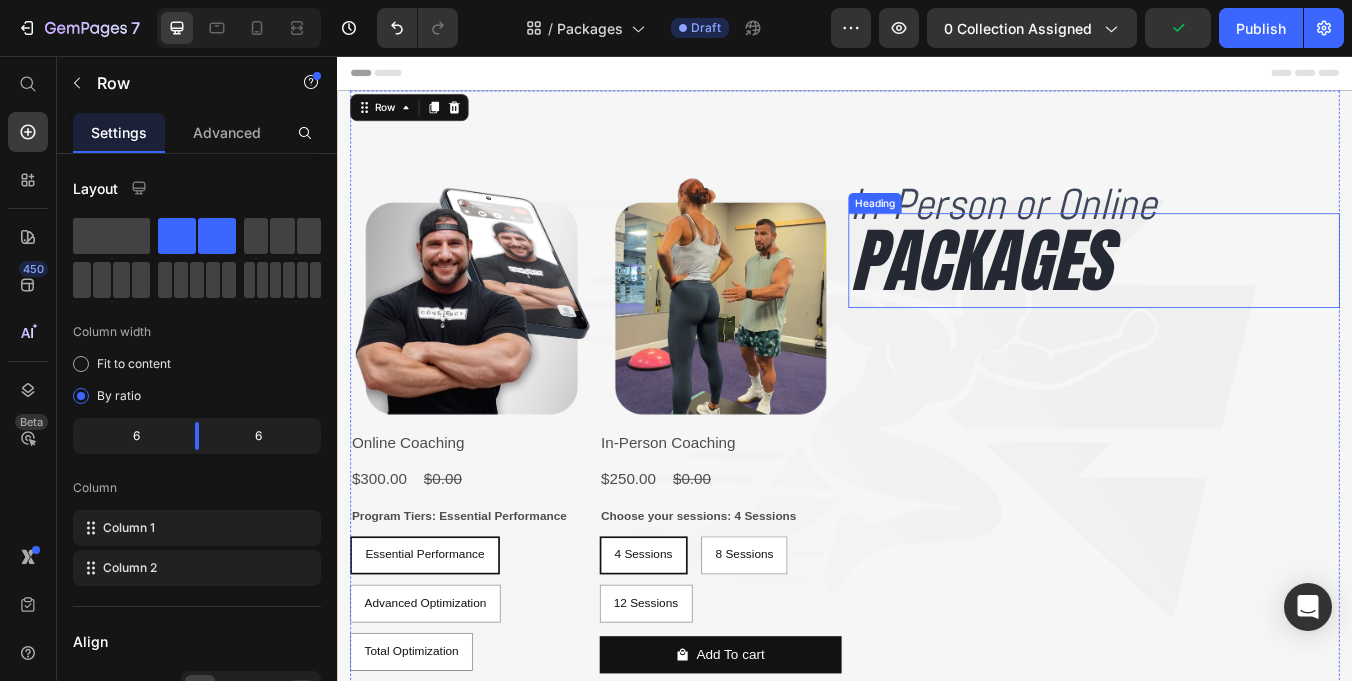 click on "PACKAGES" at bounding box center (1231, 298) 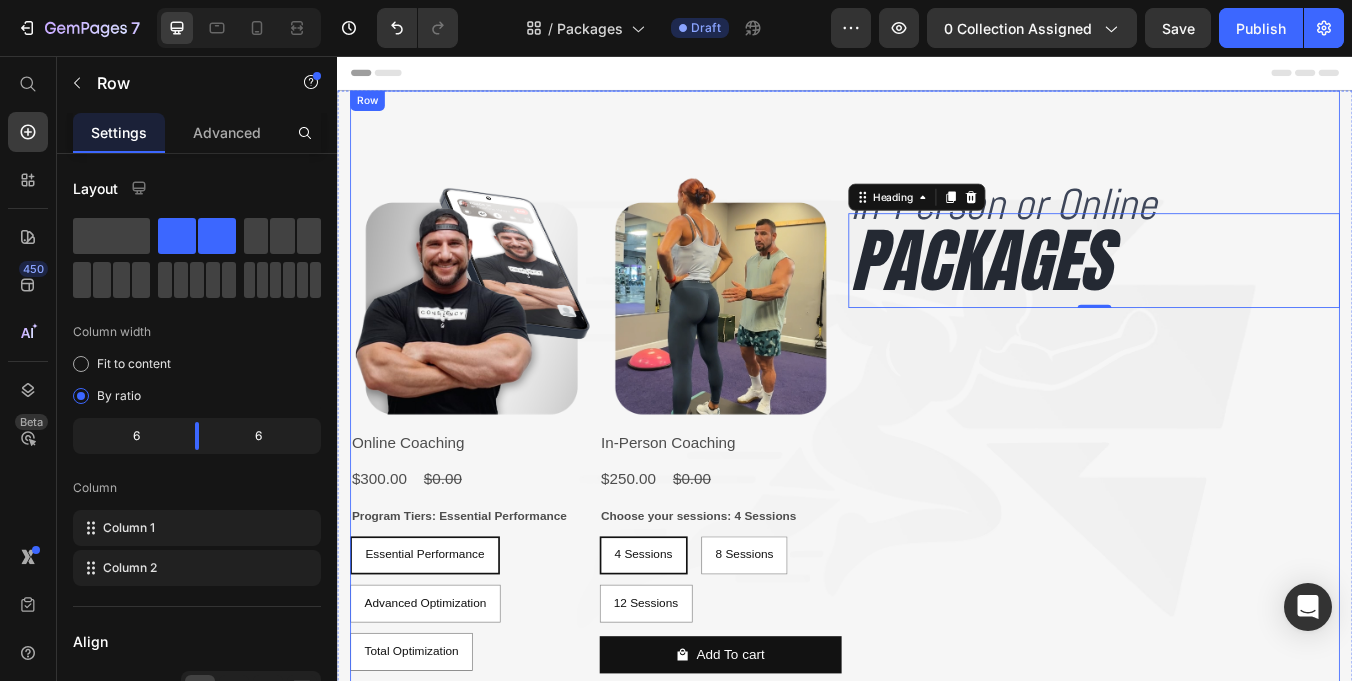 click on "Product Images Online Coaching Product Title $300.00 Product Price $0.00 Product Price Row Program Tiers: Essential Performance Essential Performance Essential Performance Essential Performance Advanced Optimization Advanced Optimization Advanced Optimization Total Optimization Total Optimization Total Optimization Product Variants & Swatches Add To cart Product Cart Button Row Product Images In-Person Coaching Product Title $250.00 Product Price $0.00 Product Price Row Choose your sessions: 4 Sessions 4 Sessions 4 Sessions 4 Sessions 8 Sessions 8 Sessions 8 Sessions 12 Sessions 12 Sessions 12 Sessions Product Variants & Swatches Add To cart Product Cart Button Row Product List In-Person or Online Heading PACKAGES Heading   0 Row" at bounding box center [937, 478] 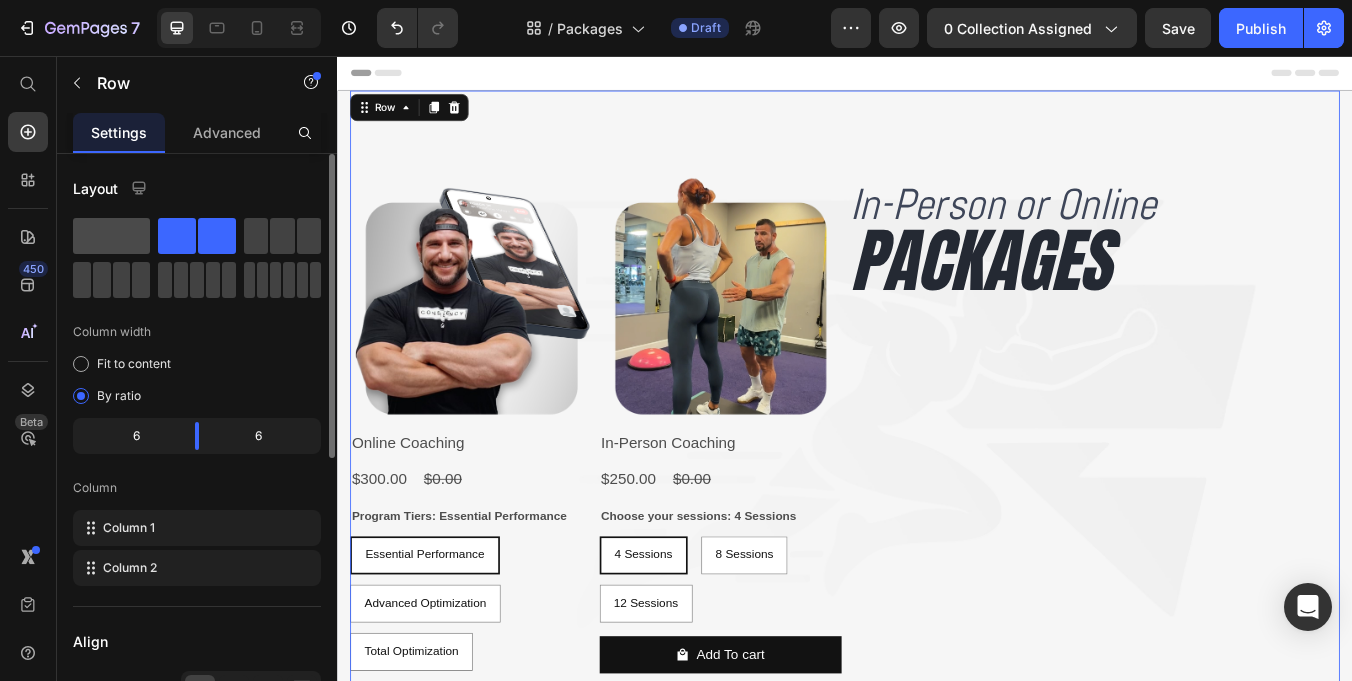 click 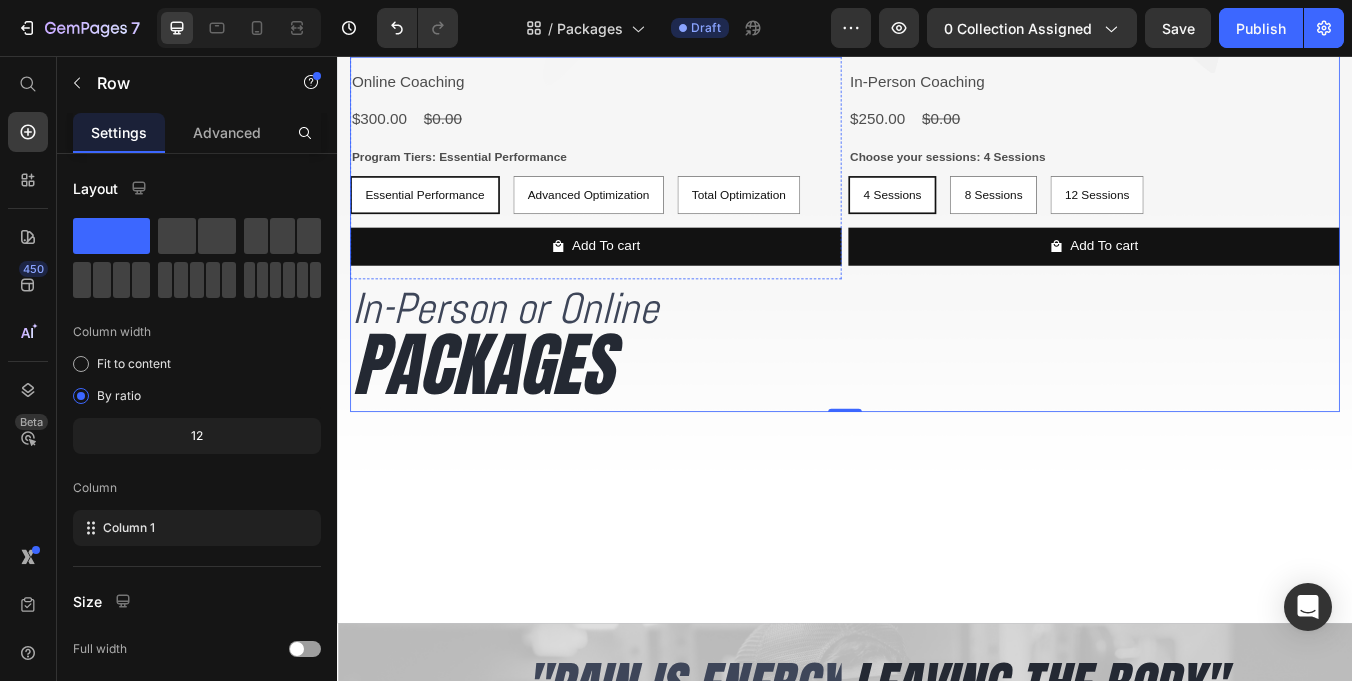 scroll, scrollTop: 655, scrollLeft: 0, axis: vertical 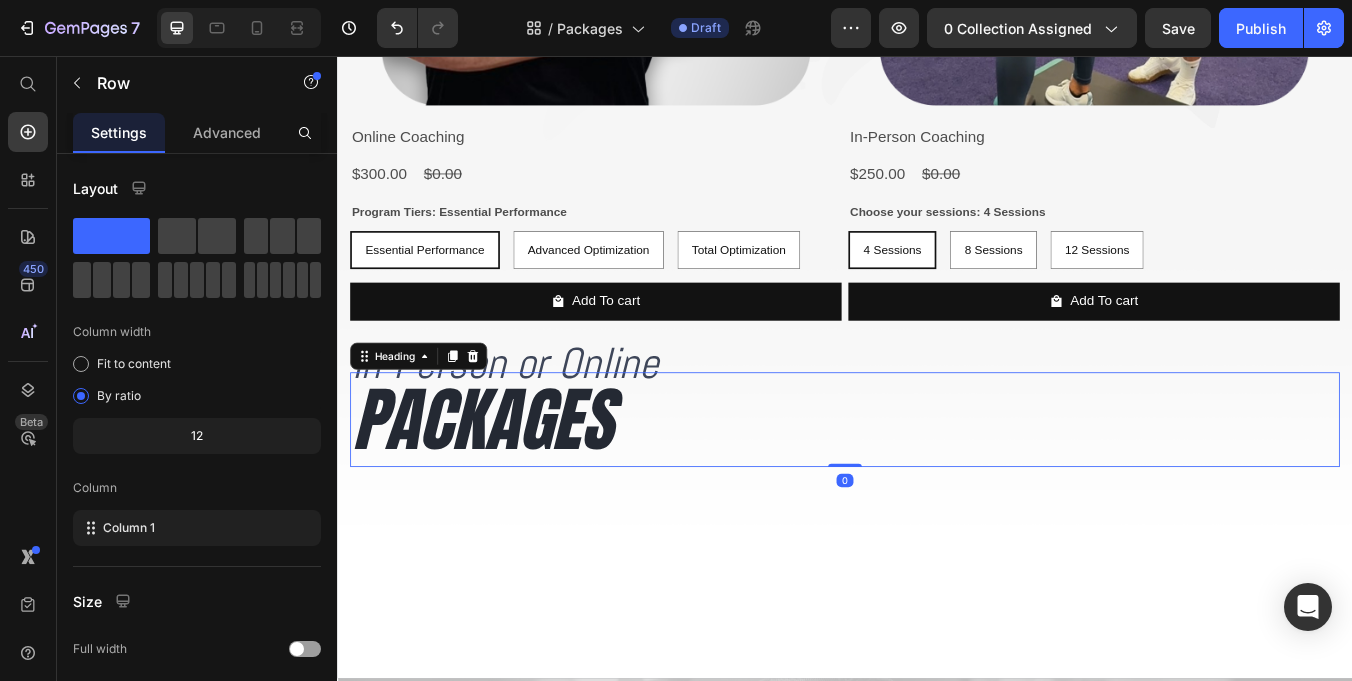 click on "PACKAGES" at bounding box center (937, 486) 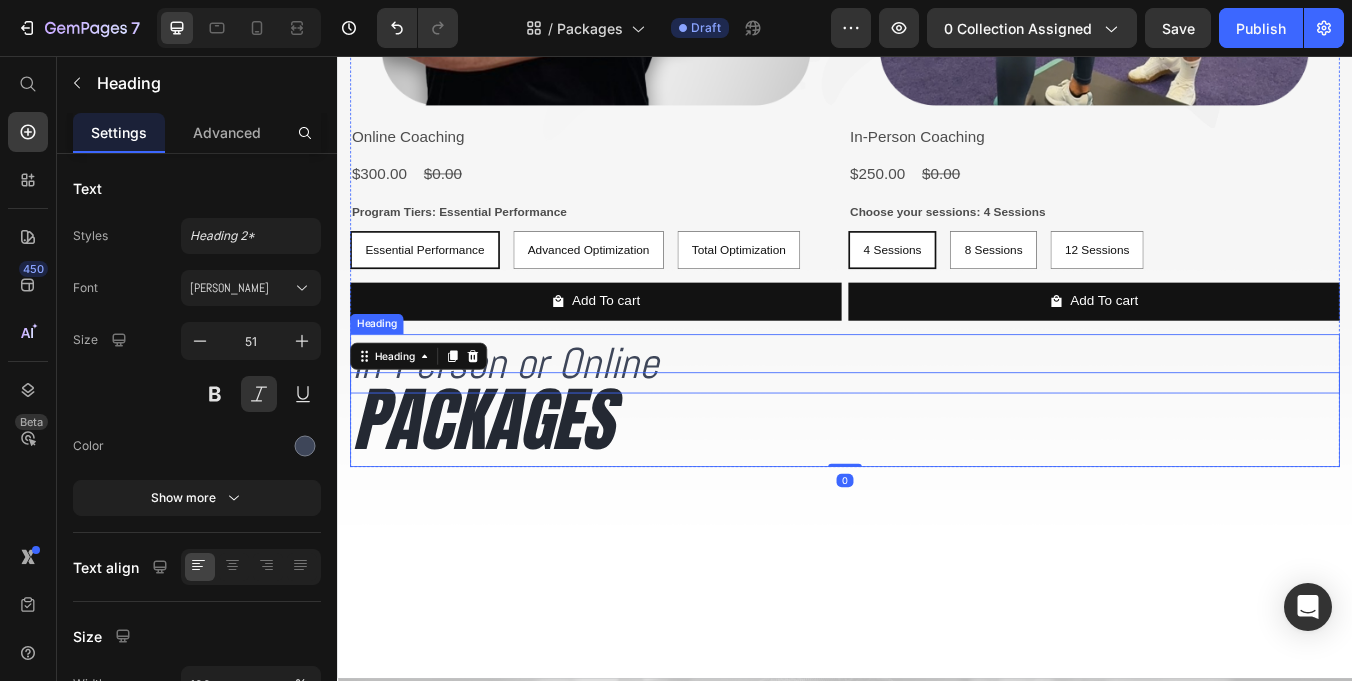 click on "In-Person or Online" at bounding box center (937, 420) 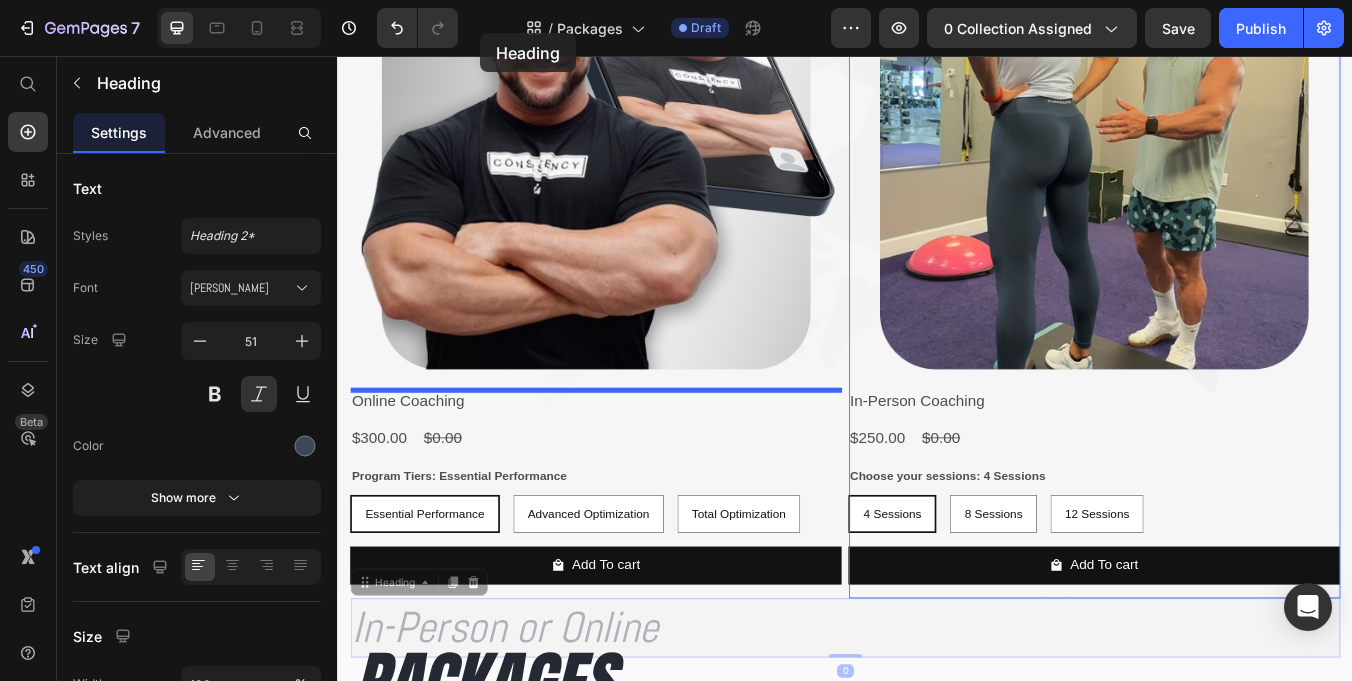 scroll, scrollTop: 0, scrollLeft: 0, axis: both 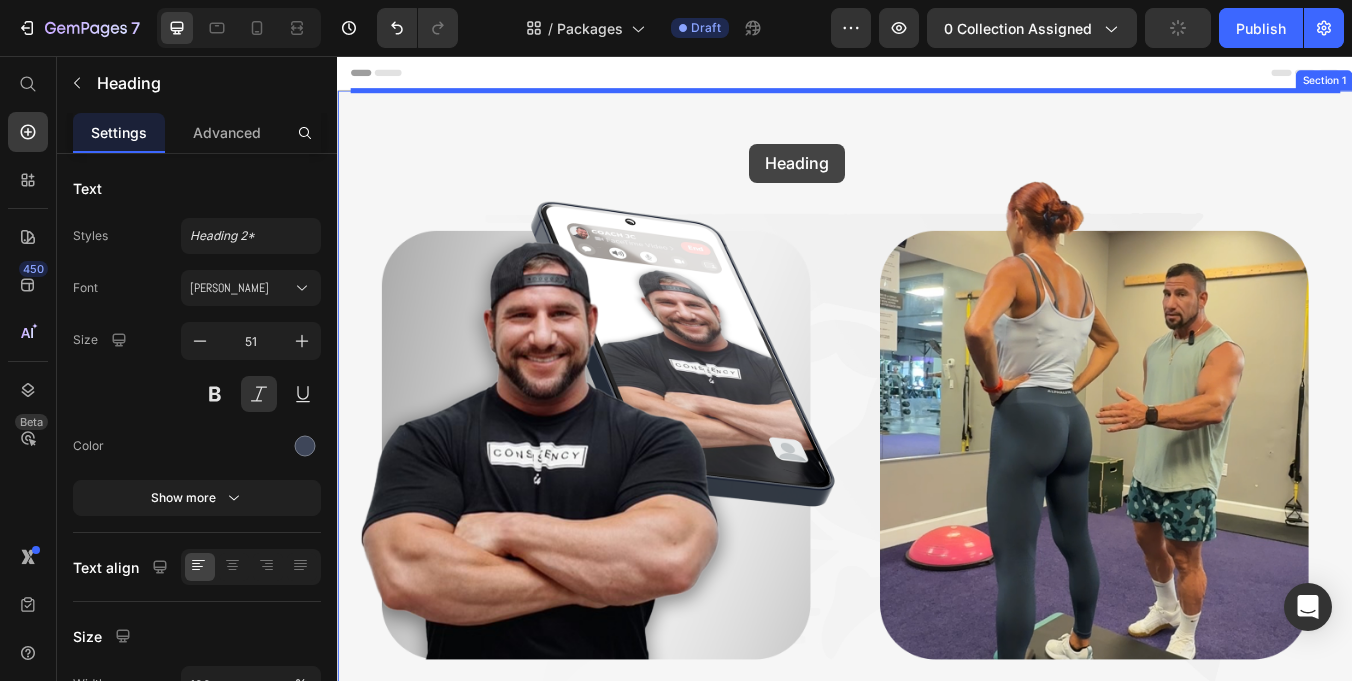 drag, startPoint x: 402, startPoint y: 371, endPoint x: 830, endPoint y: 155, distance: 479.41632 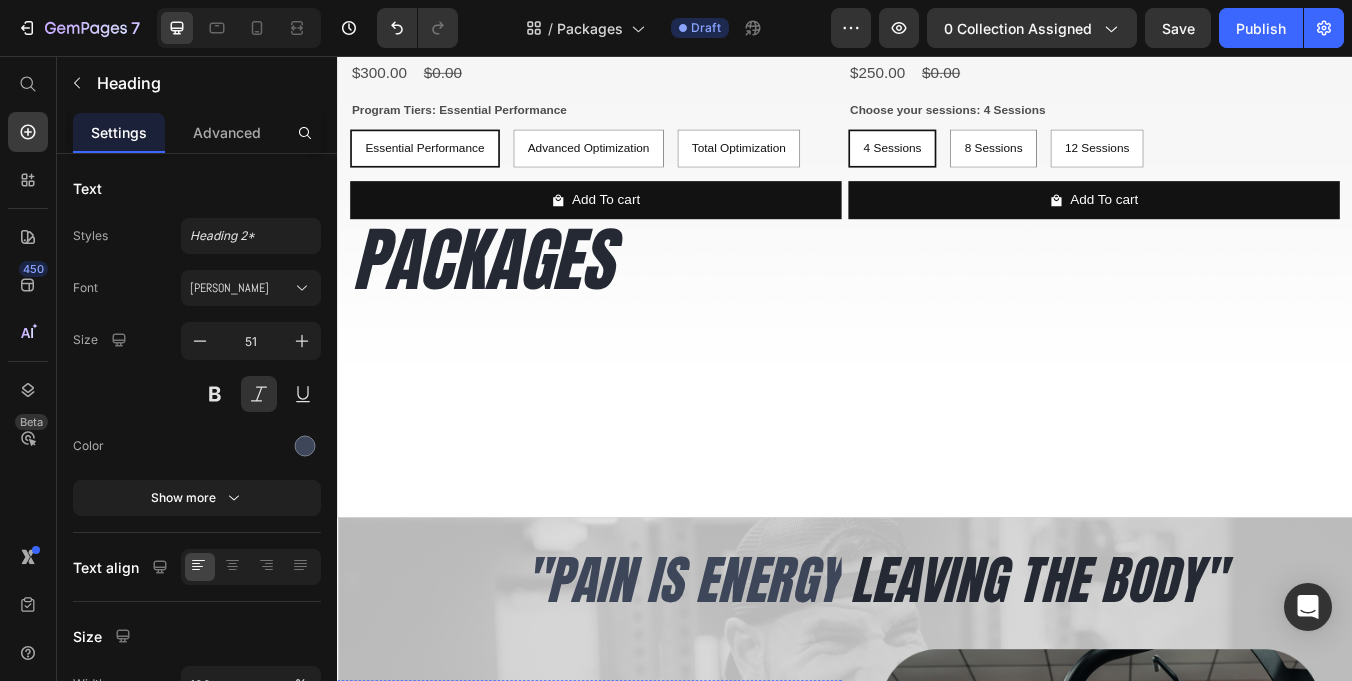 scroll, scrollTop: 705, scrollLeft: 0, axis: vertical 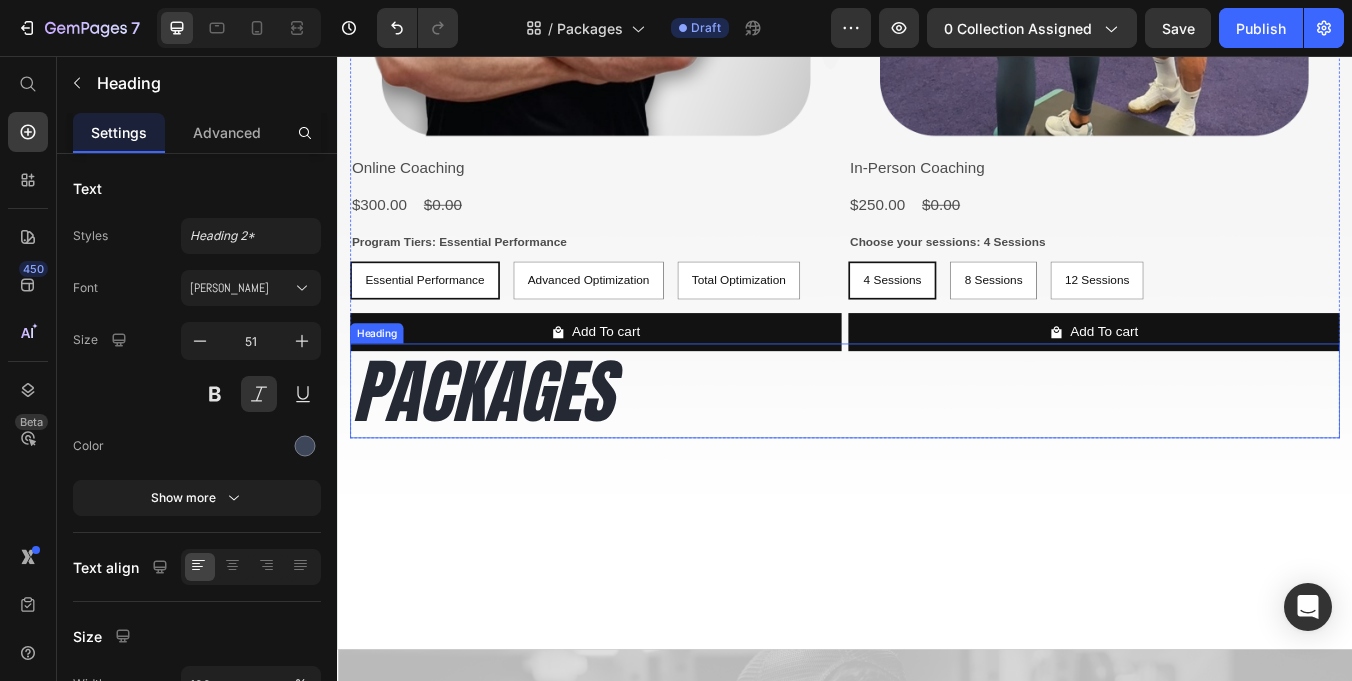 click on "PACKAGES" at bounding box center (937, 452) 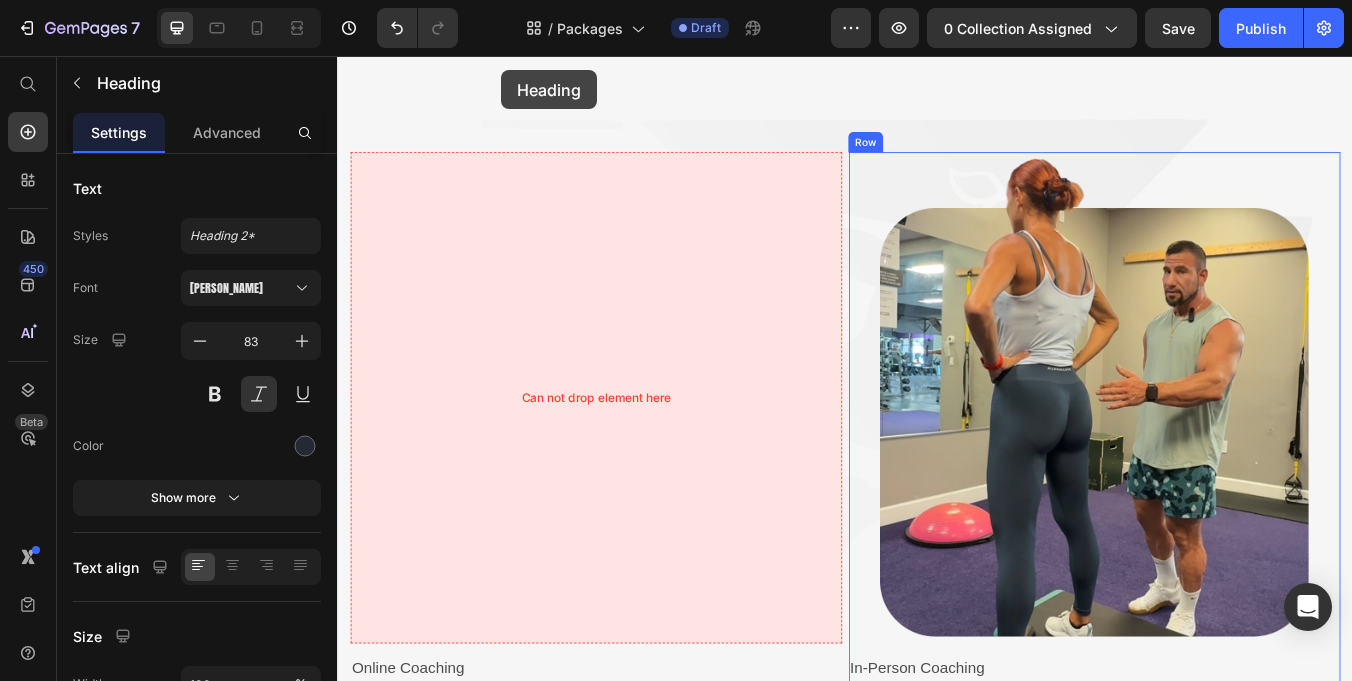 scroll, scrollTop: 0, scrollLeft: 0, axis: both 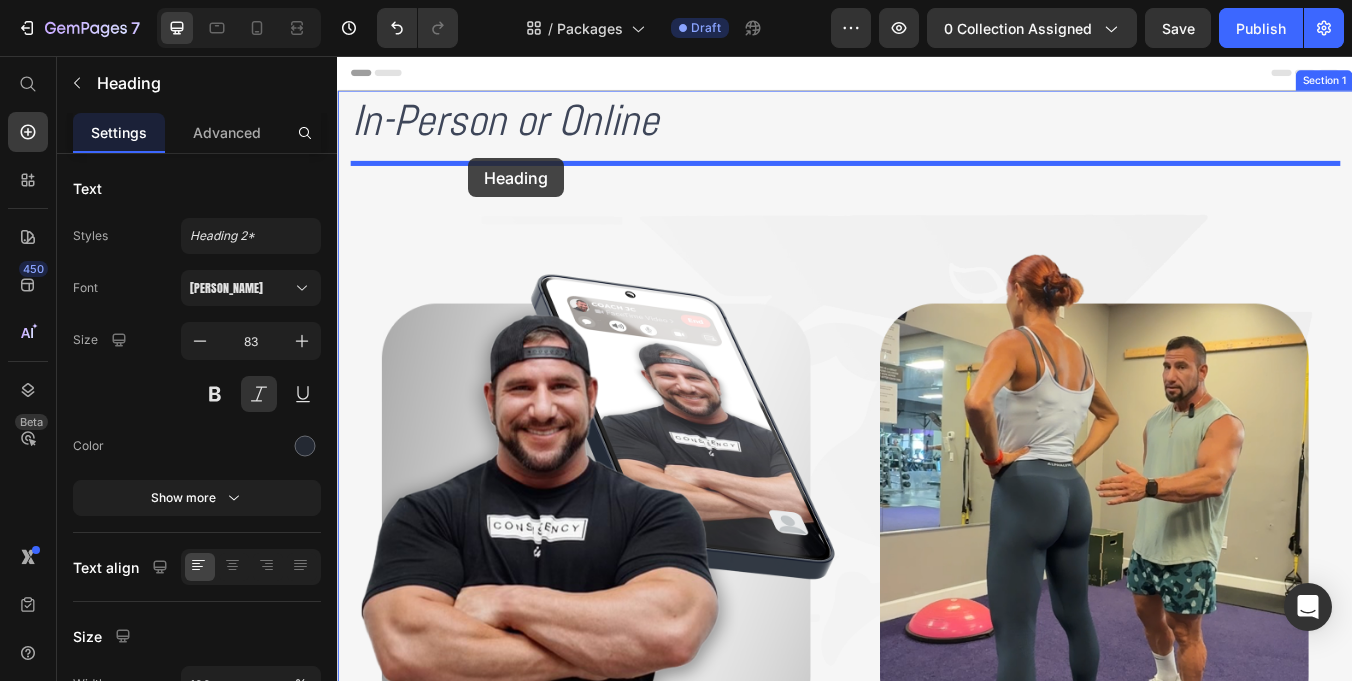drag, startPoint x: 412, startPoint y: 382, endPoint x: 492, endPoint y: 177, distance: 220.05681 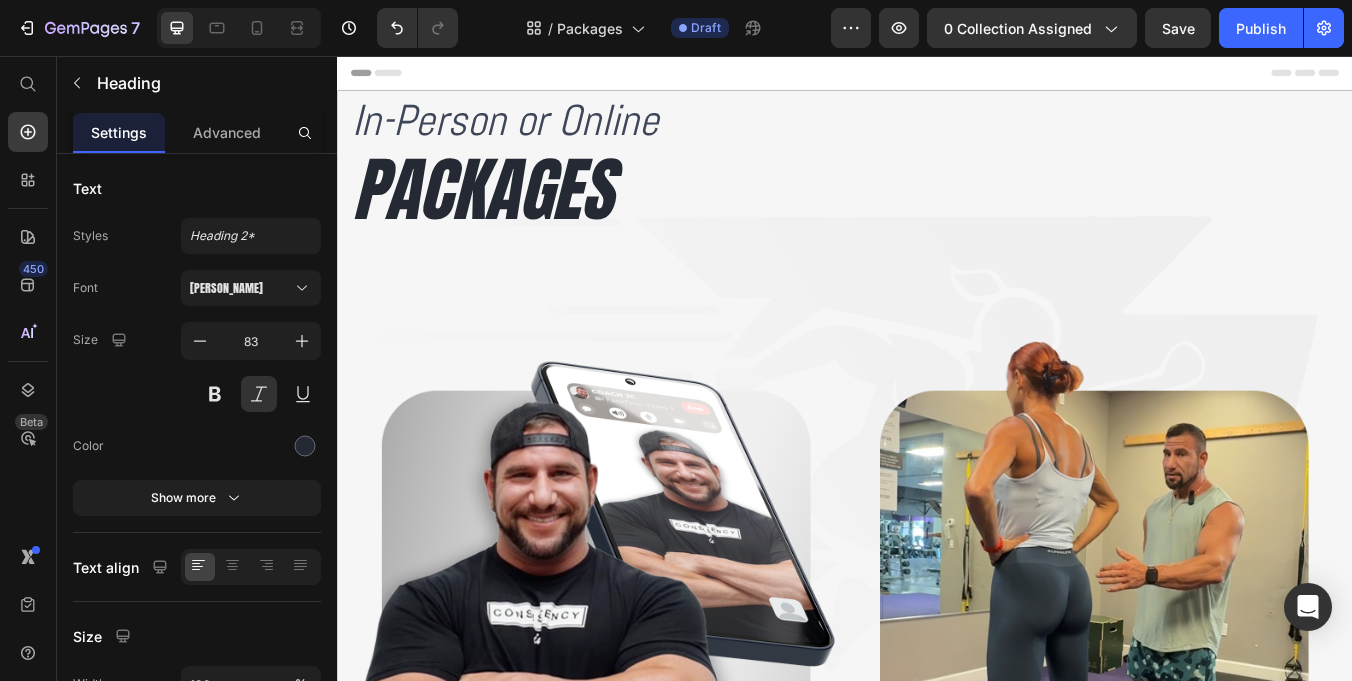 click on "PACKAGES" at bounding box center (937, 214) 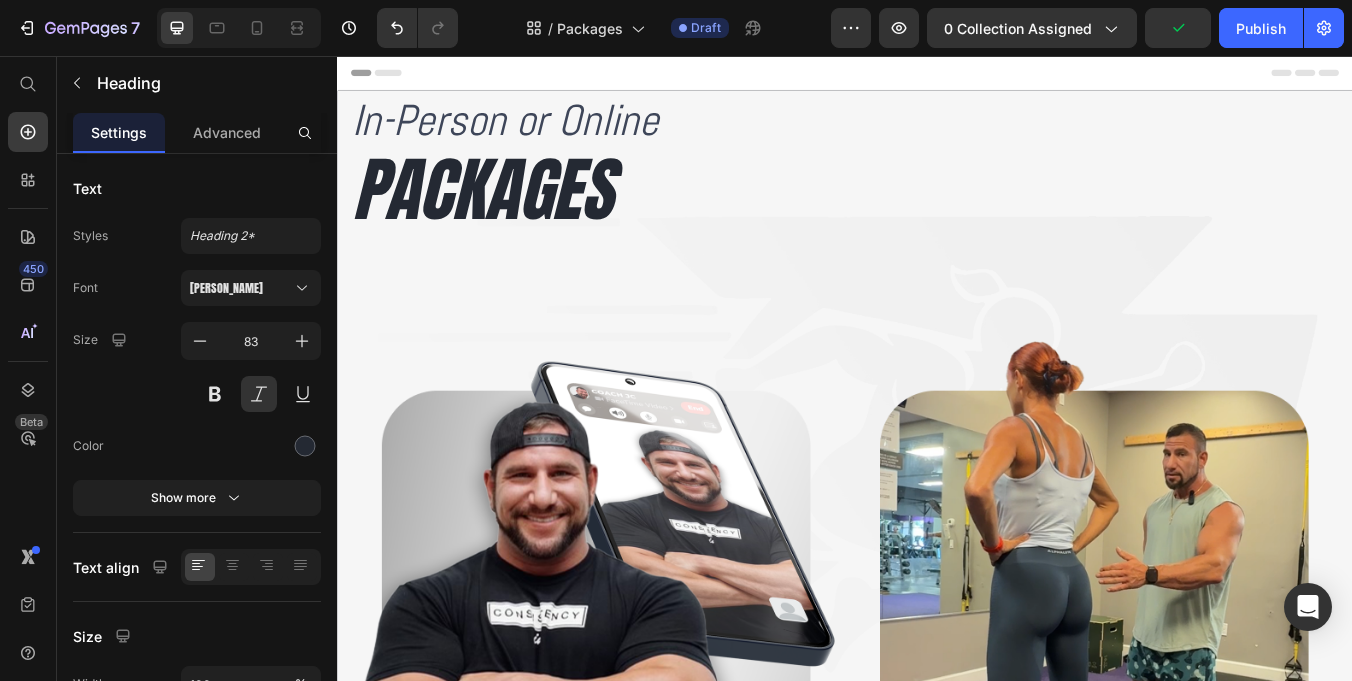 click on "PACKAGES" at bounding box center [937, 214] 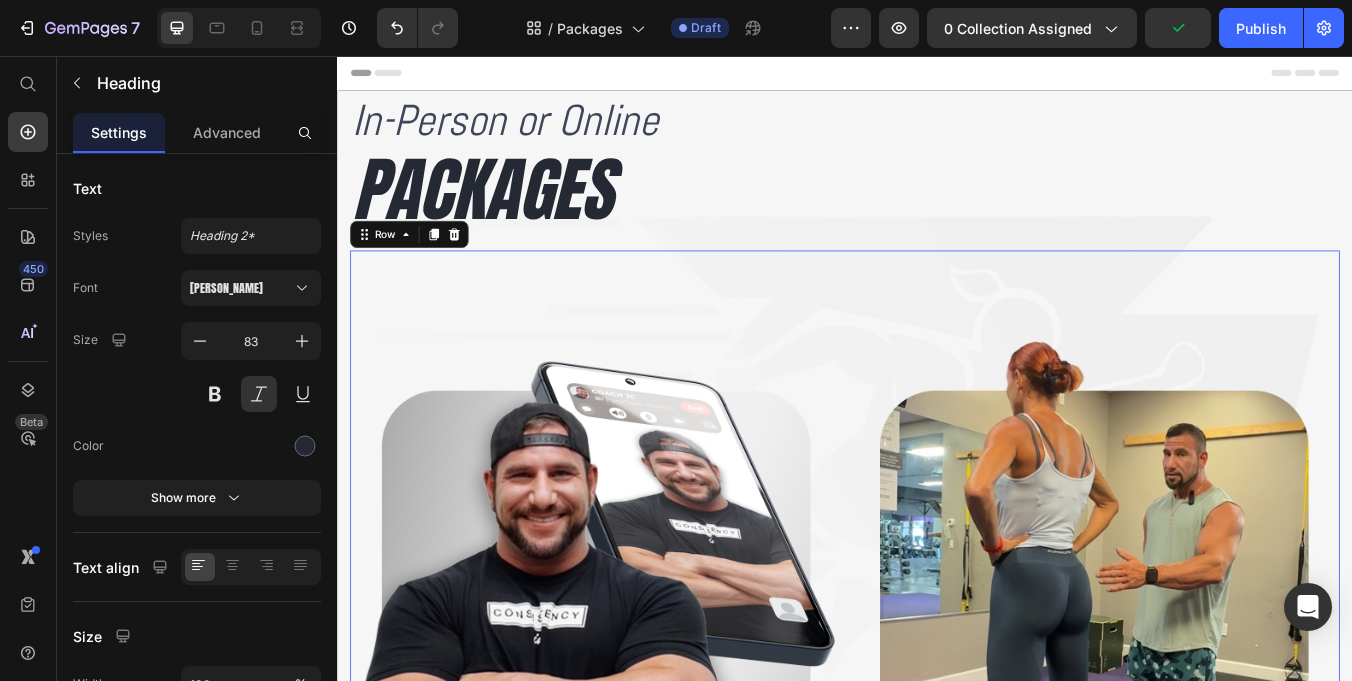 click on "Product Images Online Coaching Product Title $300.00 Product Price $0.00 Product Price Row Program Tiers: Essential Performance Essential Performance Essential Performance Essential Performance Advanced Optimization Advanced Optimization Advanced Optimization Total Optimization Total Optimization Total Optimization Product Variants & Swatches Add To cart Product Cart Button Row Product Images In-Person Coaching Product Title $250.00 Product Price $0.00 Product Price Row Choose your sessions: 4 Sessions 4 Sessions 4 Sessions 4 Sessions 8 Sessions 8 Sessions 8 Sessions 12 Sessions 12 Sessions 12 Sessions Product Variants & Swatches Add To cart Product Cart Button Row Product List Row   0" at bounding box center [937, 757] 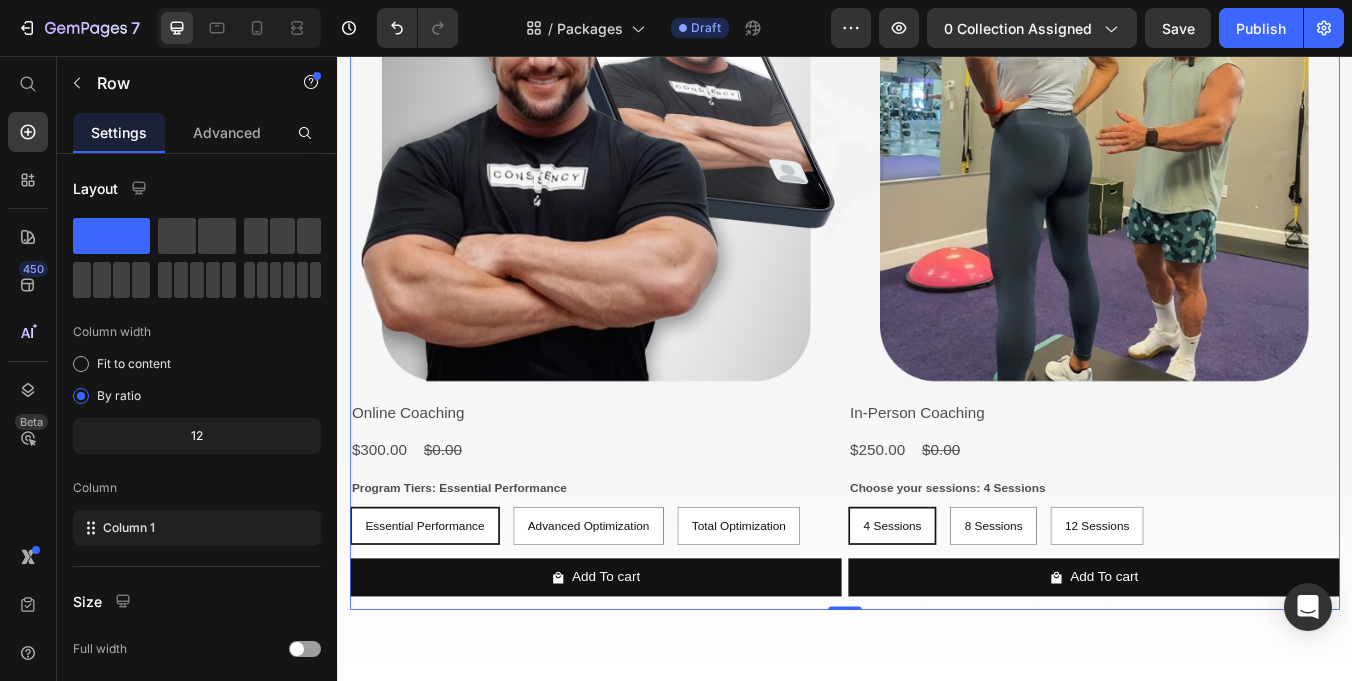 scroll, scrollTop: 522, scrollLeft: 0, axis: vertical 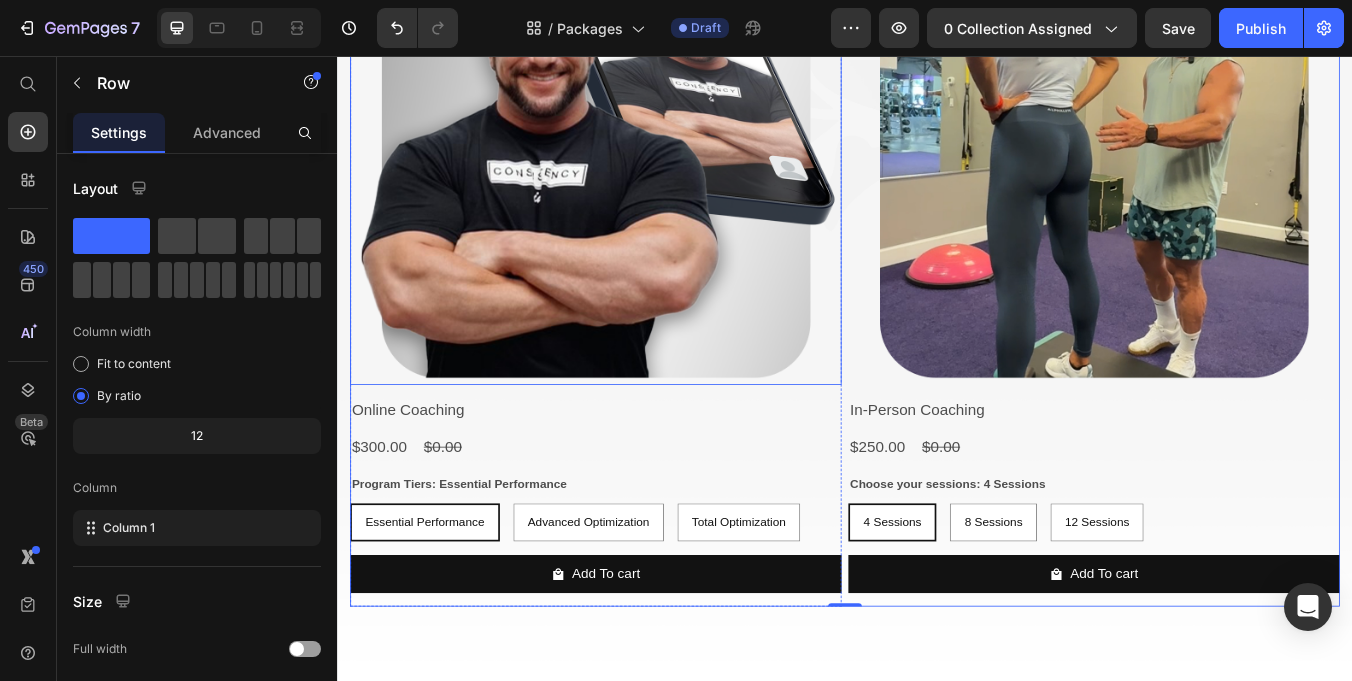click at bounding box center (642, 154) 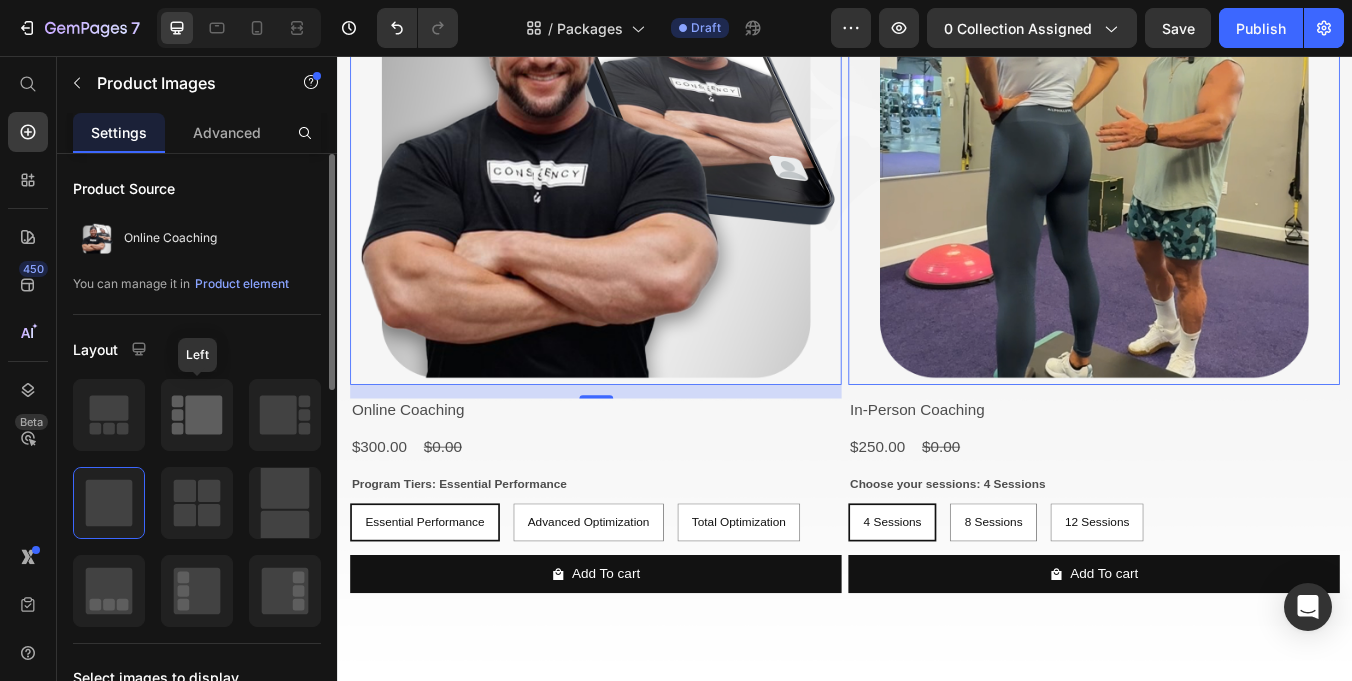 click 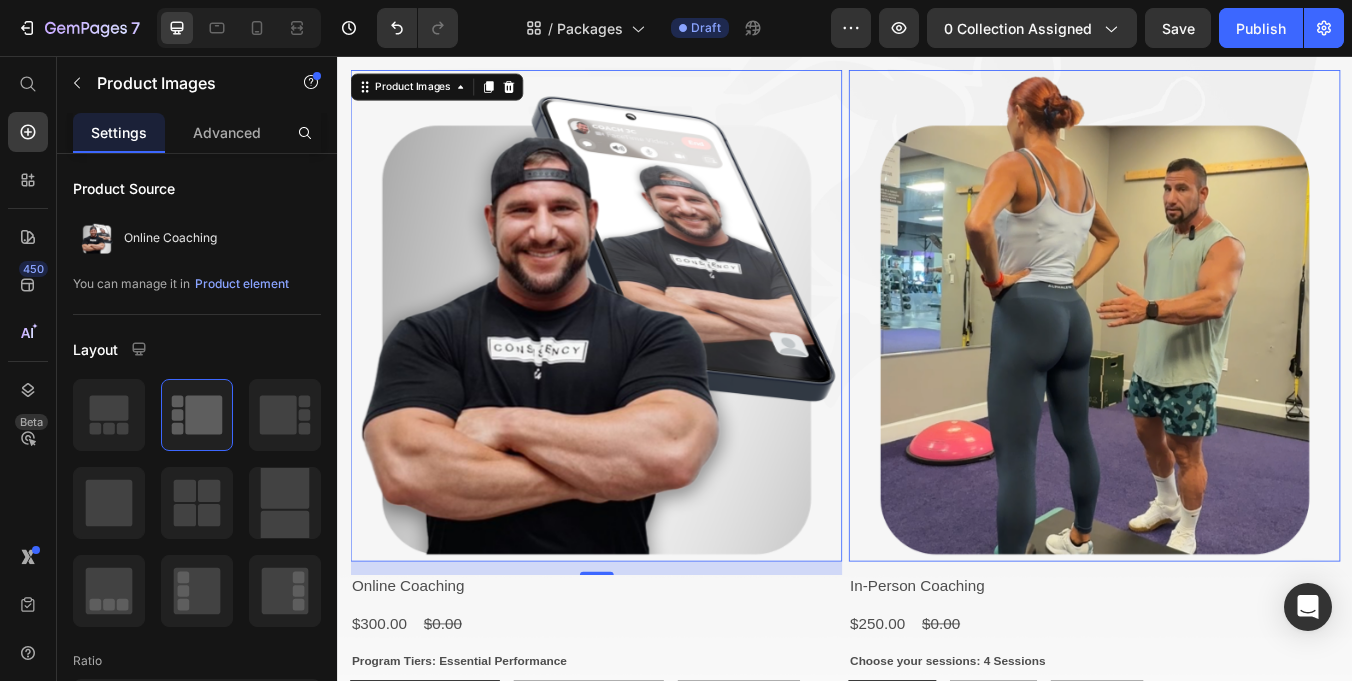 scroll, scrollTop: 282, scrollLeft: 0, axis: vertical 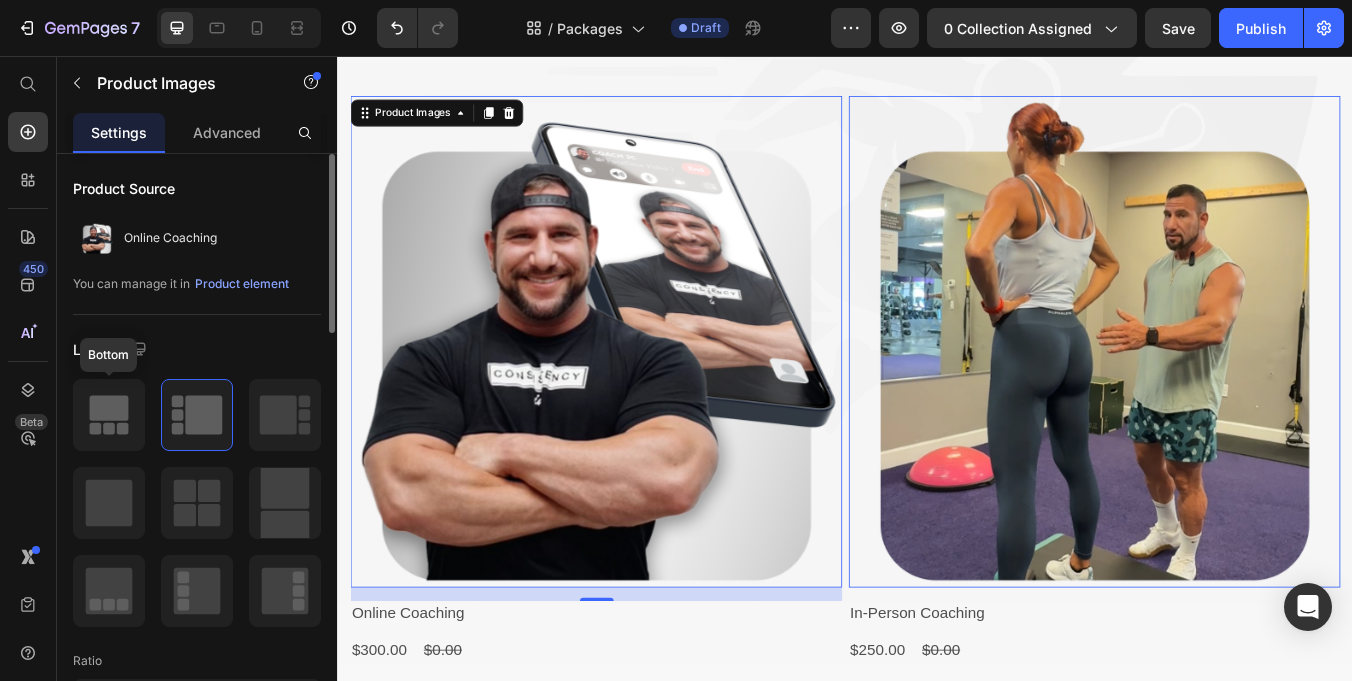 click 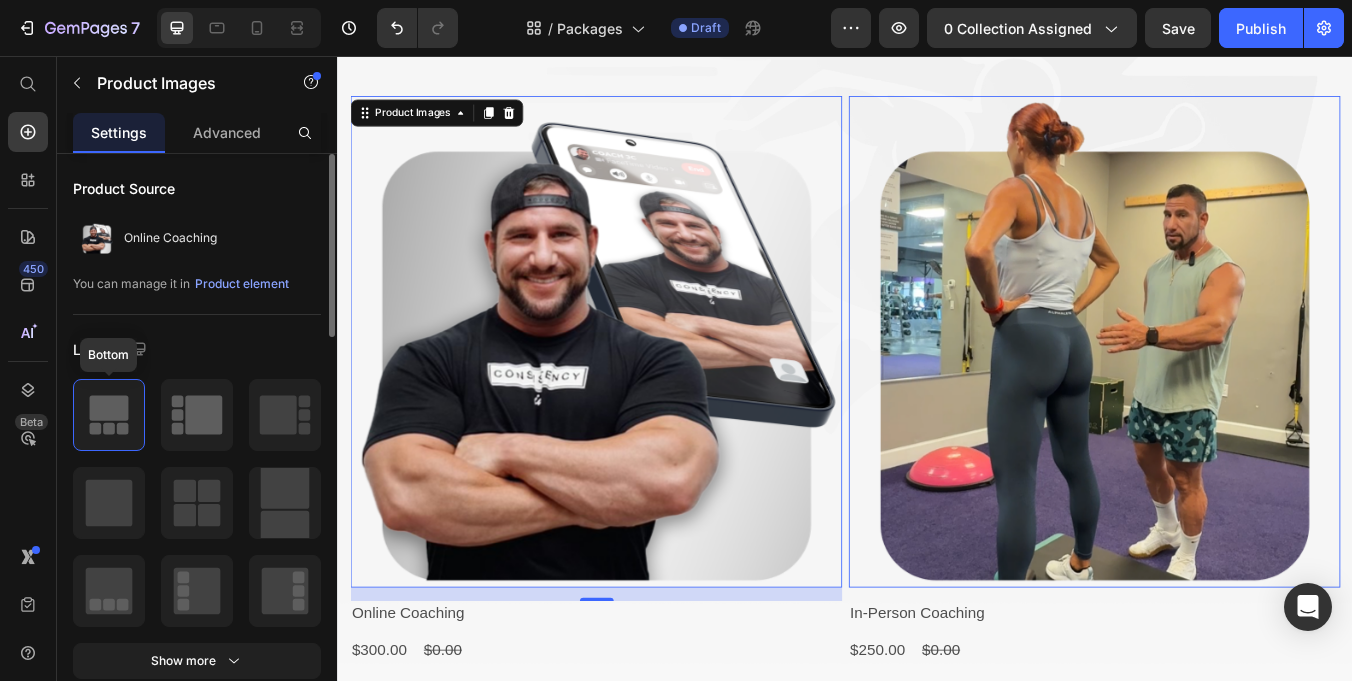 click 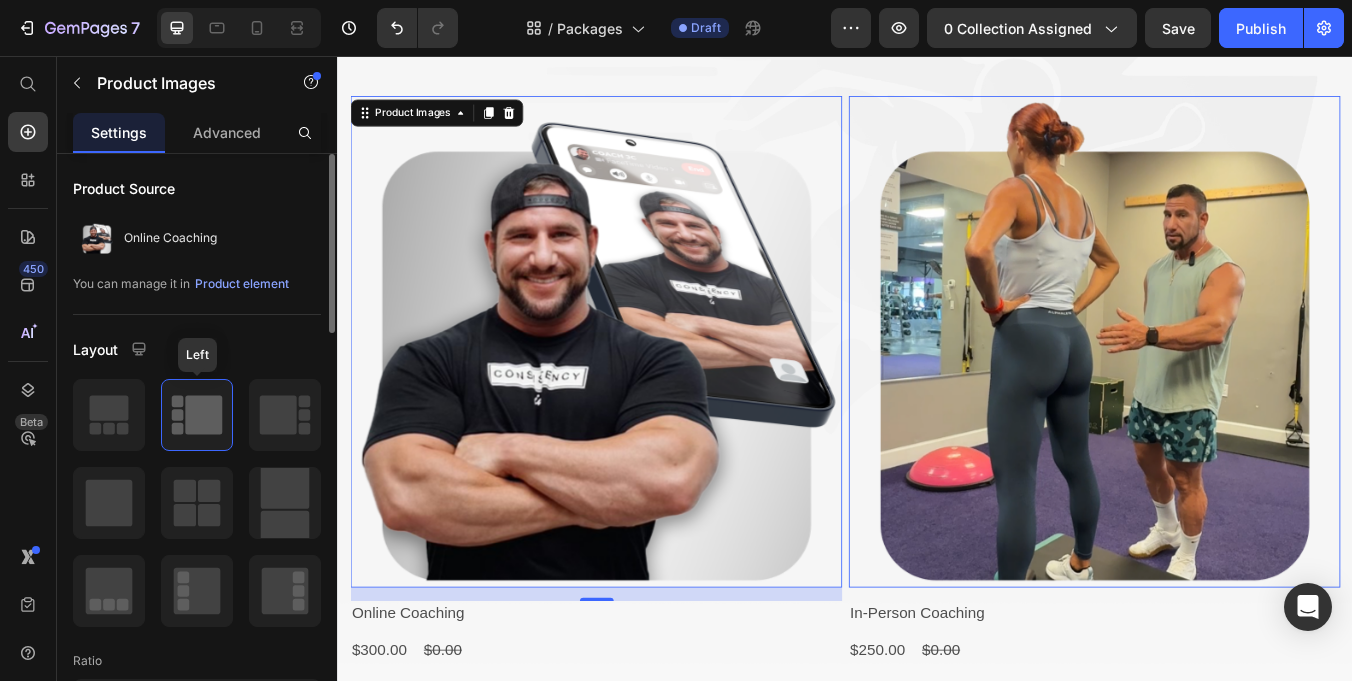 click 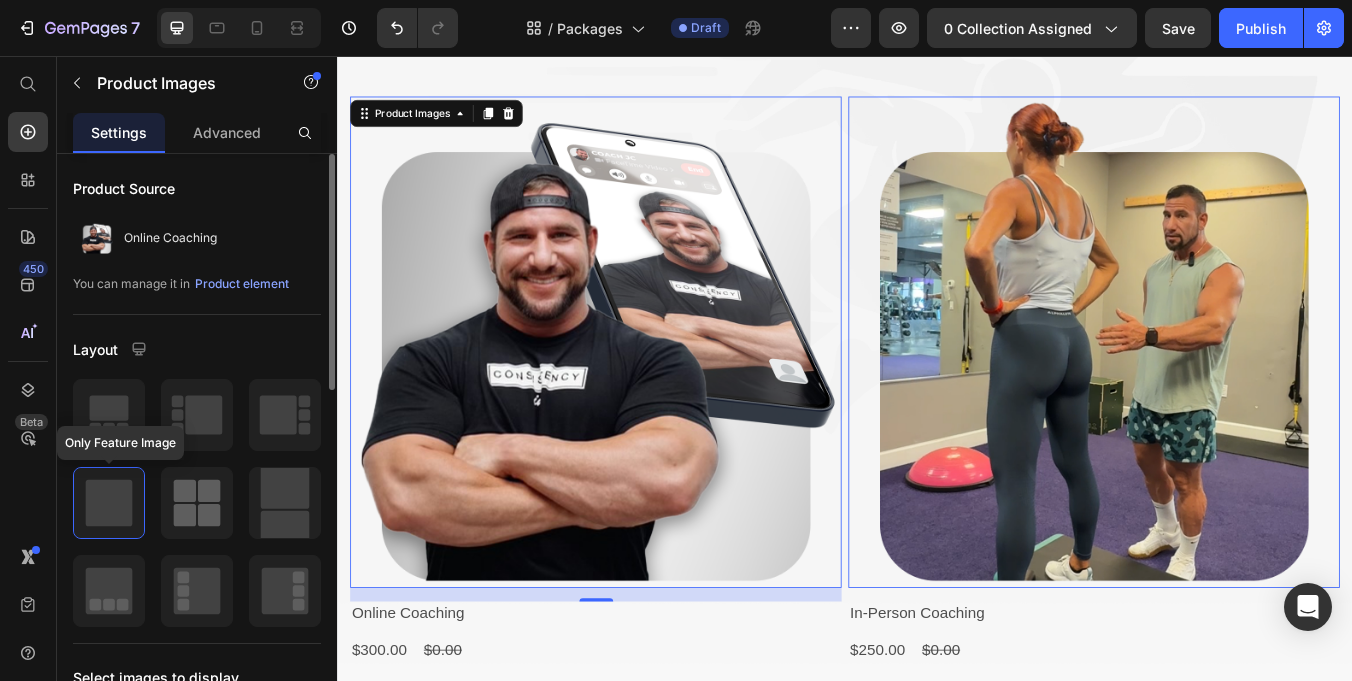 click 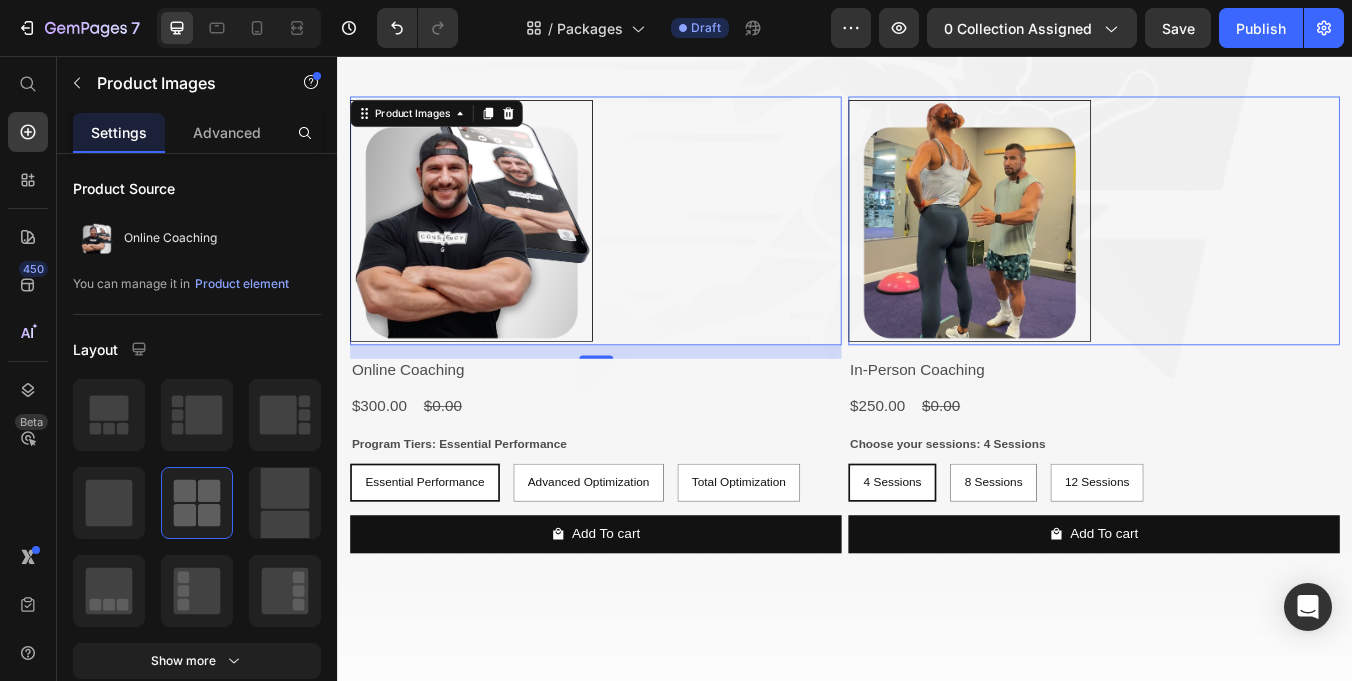 click at bounding box center [642, 251] 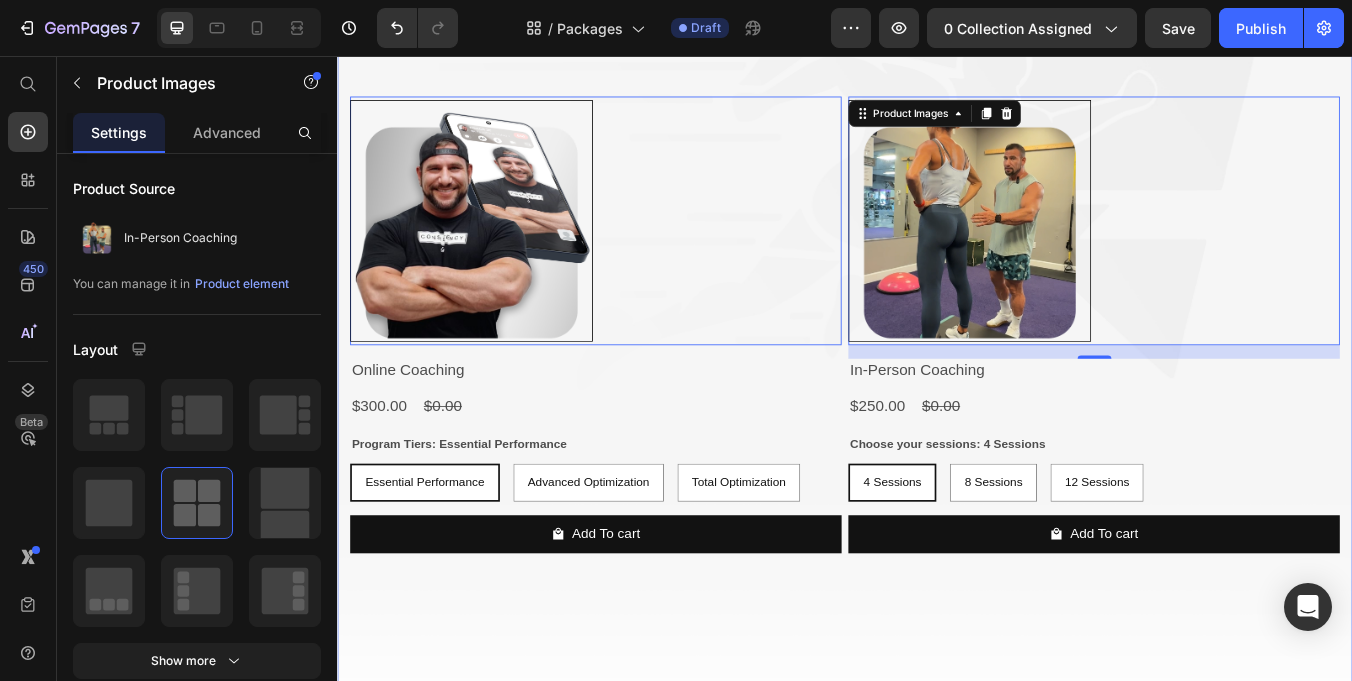 click on "In-Person or Online Heading PACKAGES Heading Product Images   16 Online Coaching Product Title $300.00 Product Price $0.00 Product Price Row Program Tiers: Essential Performance Essential Performance Essential Performance Essential Performance Advanced Optimization Advanced Optimization Advanced Optimization Total Optimization Total Optimization Total Optimization Product Variants & Swatches Add To cart Product Cart Button Row Product Images   0 In-Person Coaching Product Title $250.00 Product Price $0.00 Product Price Row Choose your sessions: 4 Sessions 4 Sessions 4 Sessions 4 Sessions 8 Sessions 8 Sessions 8 Sessions 12 Sessions 12 Sessions 12 Sessions Product Variants & Swatches Add To cart Product Cart Button Row Product List Row Section 1" at bounding box center (937, 362) 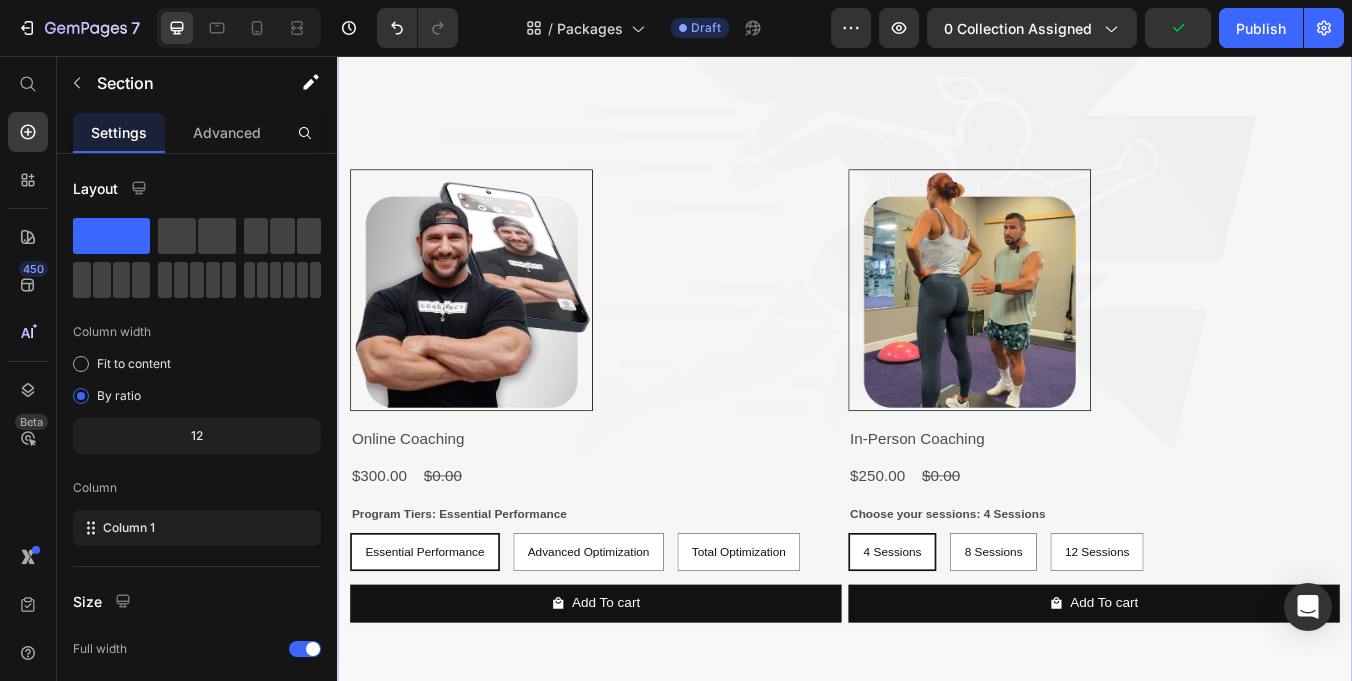 scroll, scrollTop: 190, scrollLeft: 0, axis: vertical 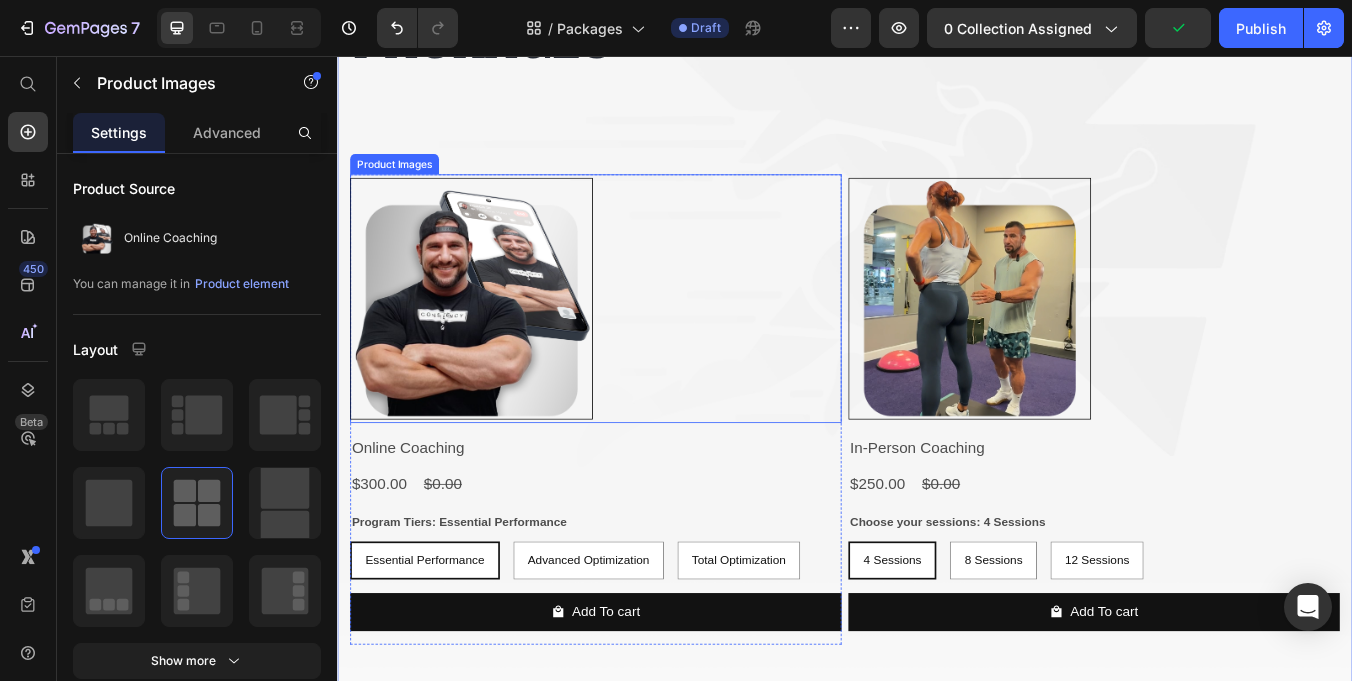 click at bounding box center (495, 343) 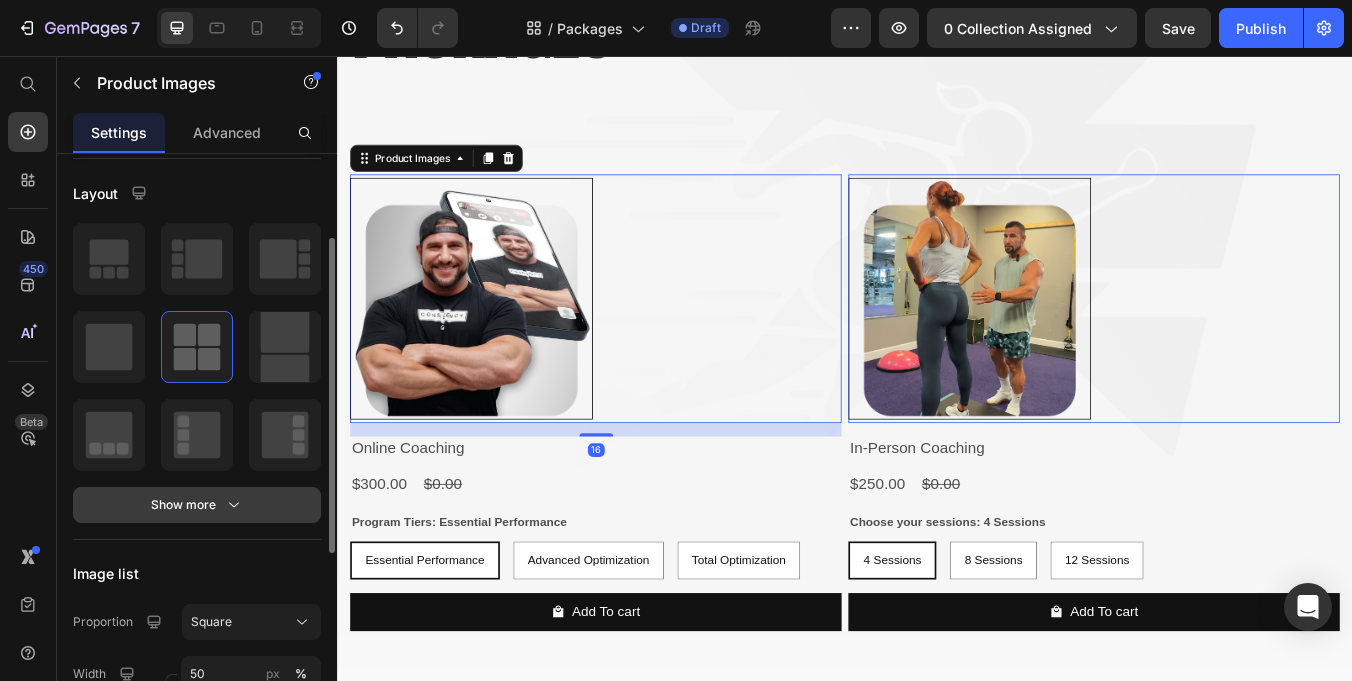 click on "Show more" at bounding box center [197, 505] 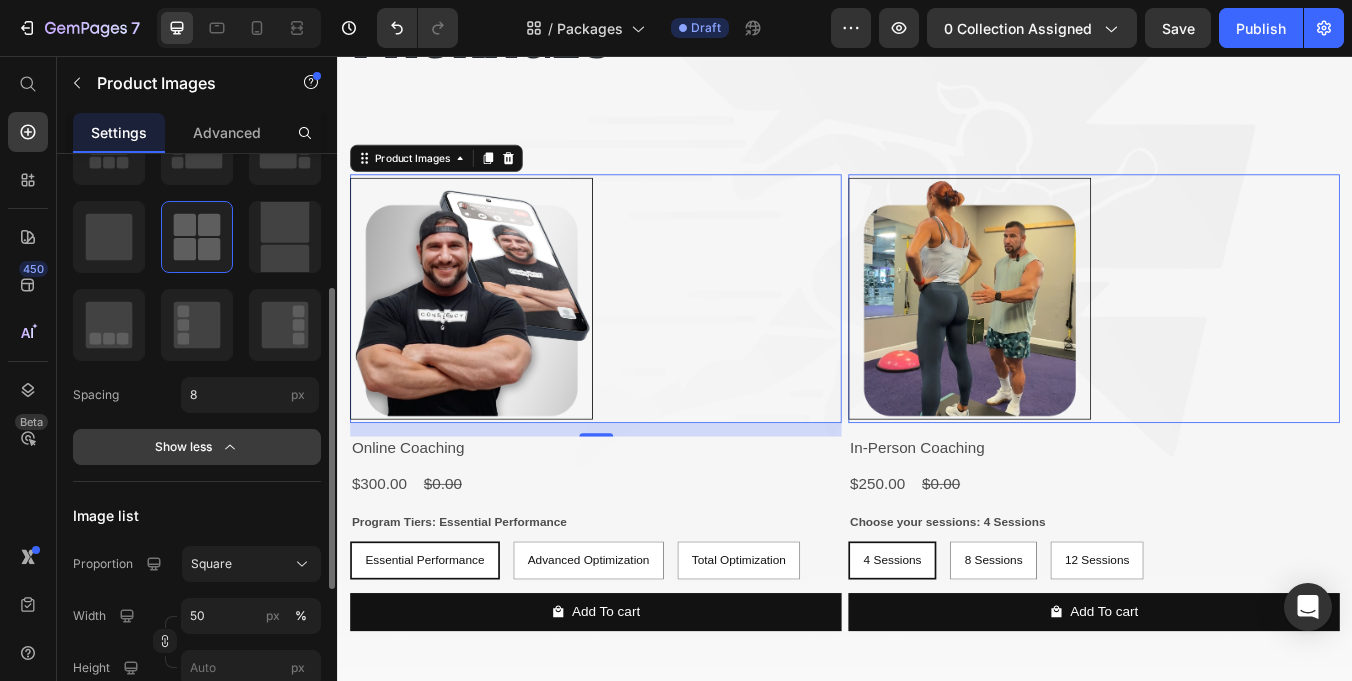 scroll, scrollTop: 267, scrollLeft: 0, axis: vertical 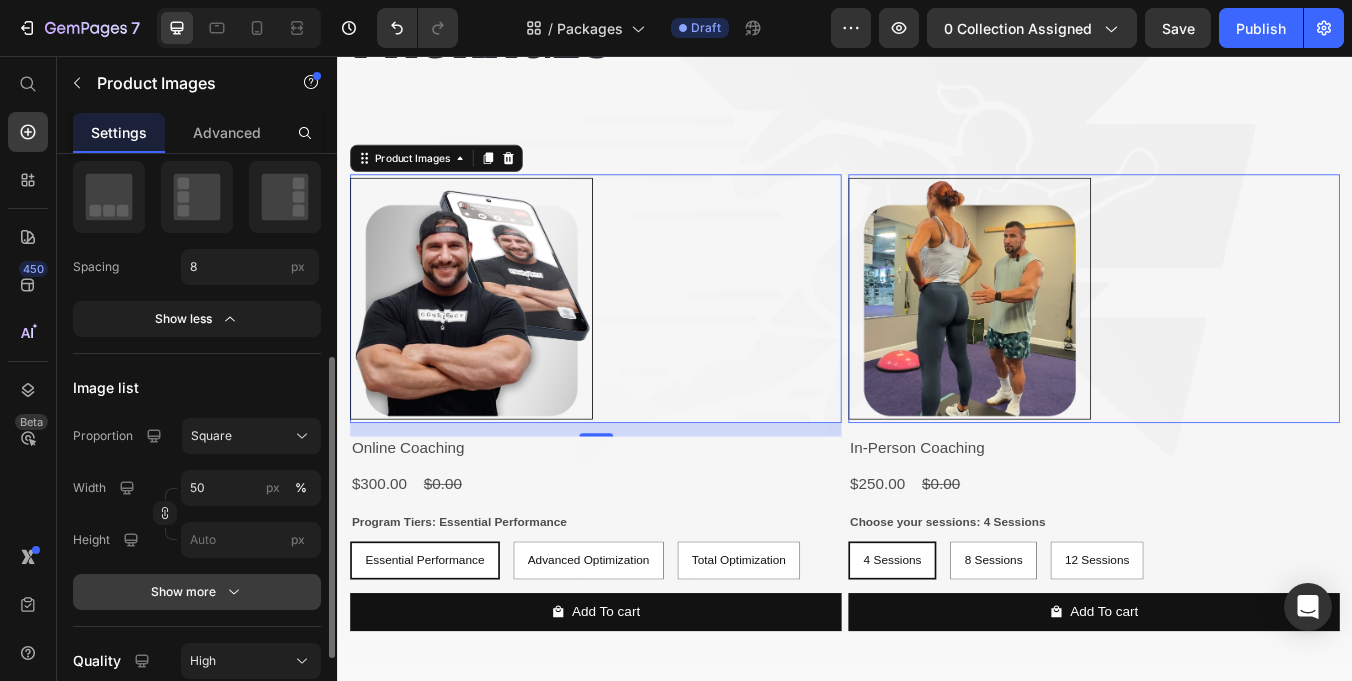 click on "Show more" at bounding box center [197, 592] 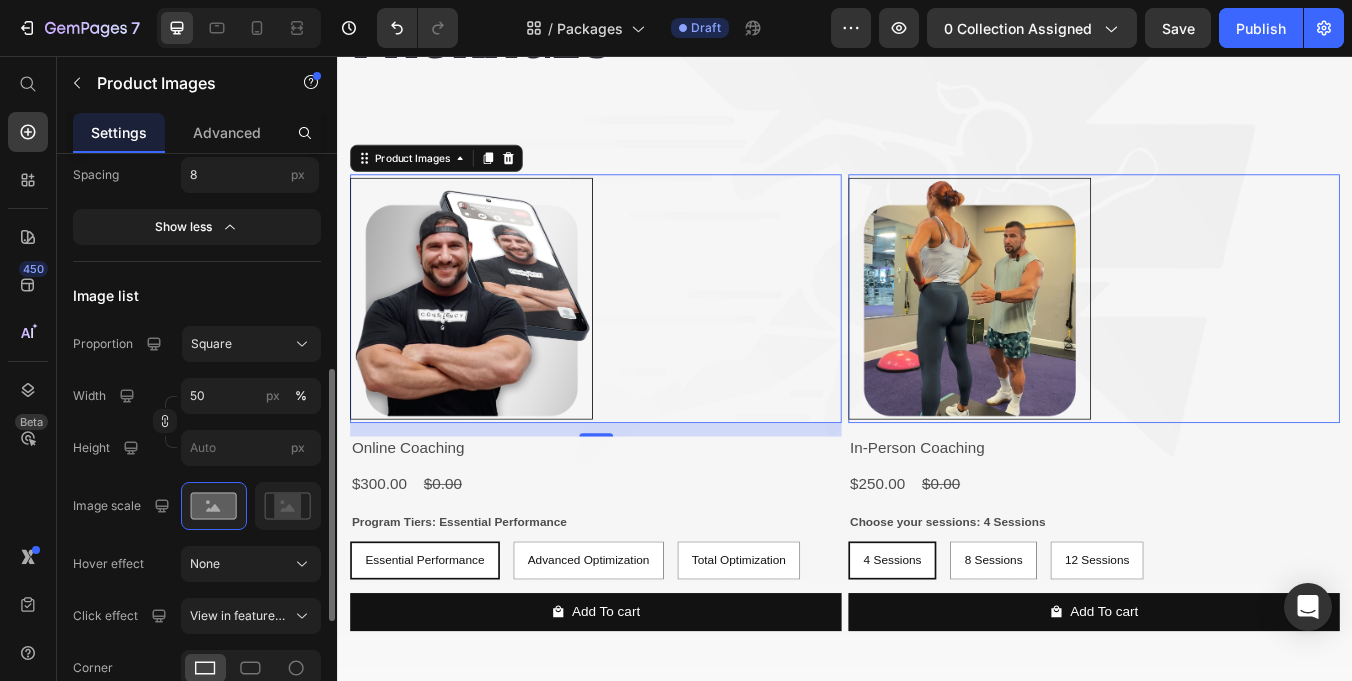 scroll, scrollTop: 490, scrollLeft: 0, axis: vertical 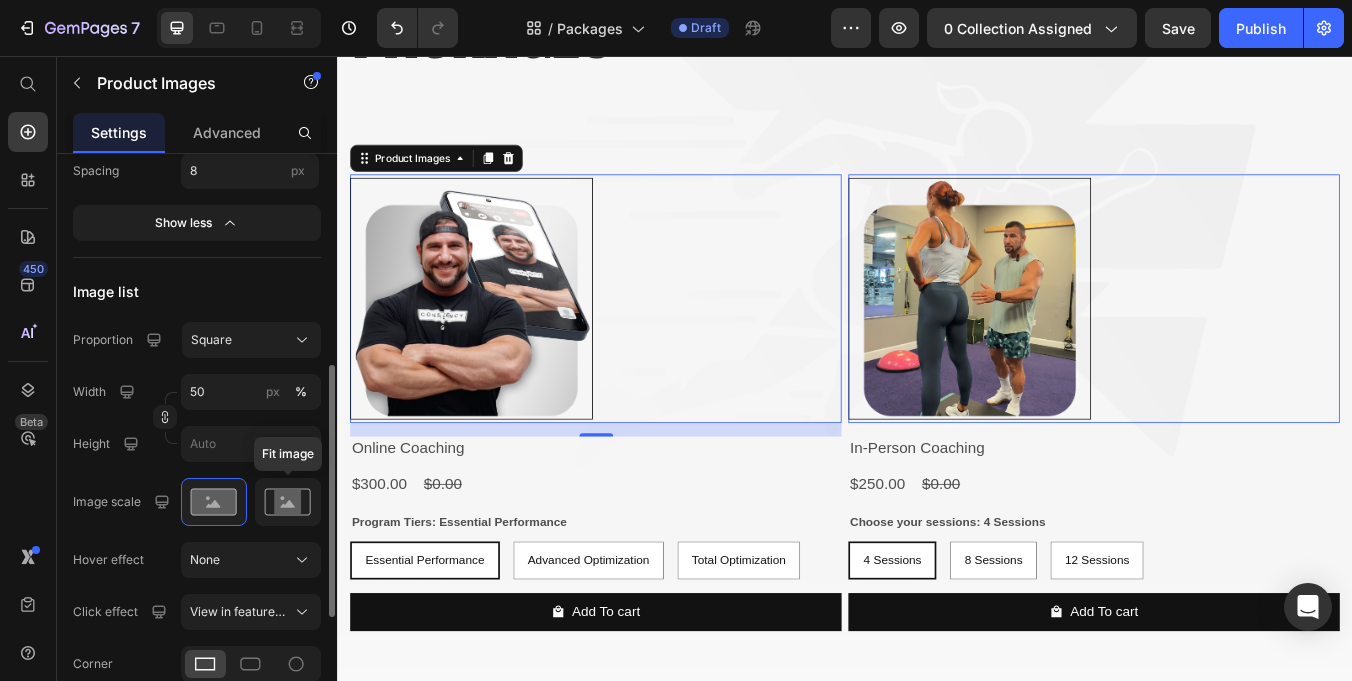 click 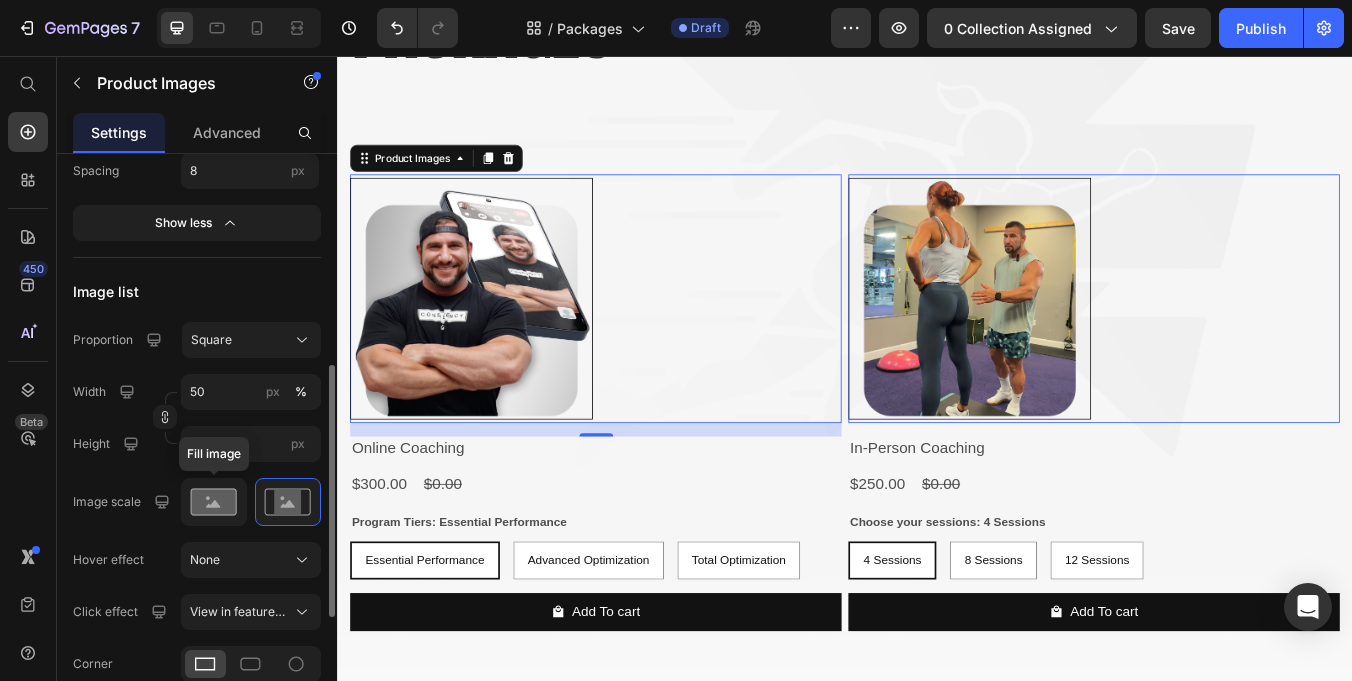 click 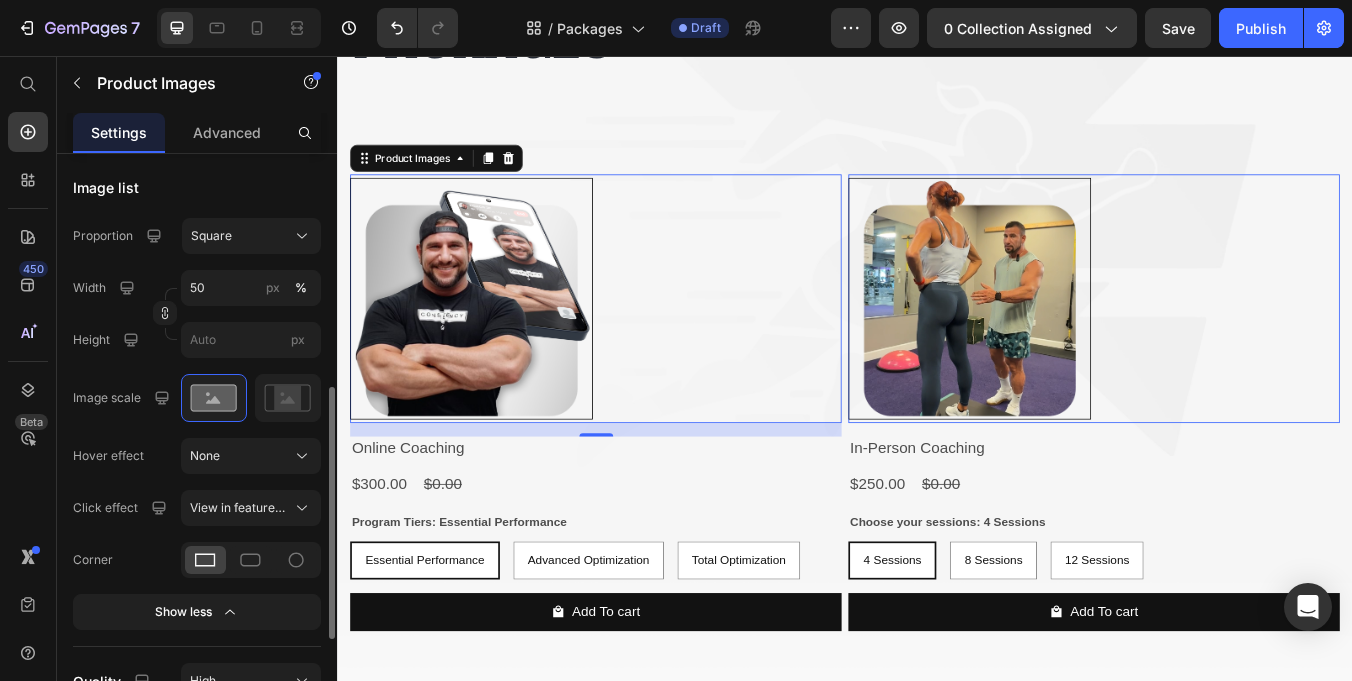 scroll, scrollTop: 595, scrollLeft: 0, axis: vertical 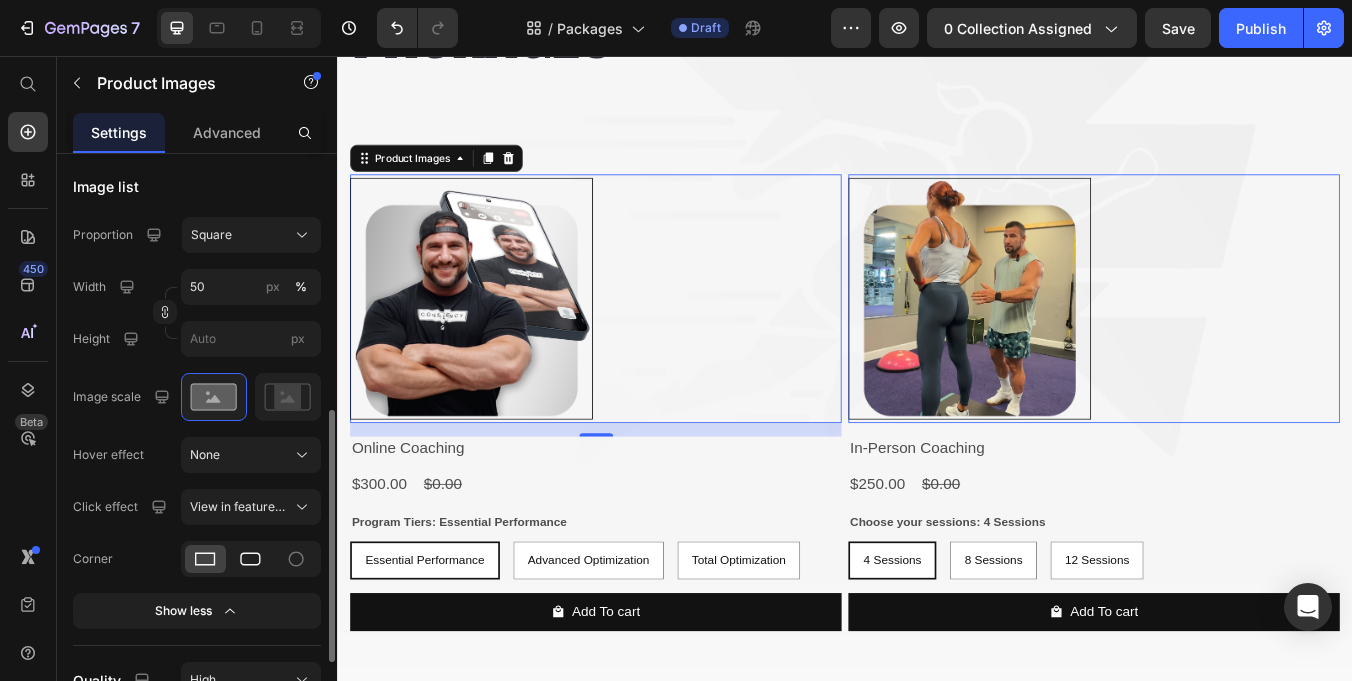 click 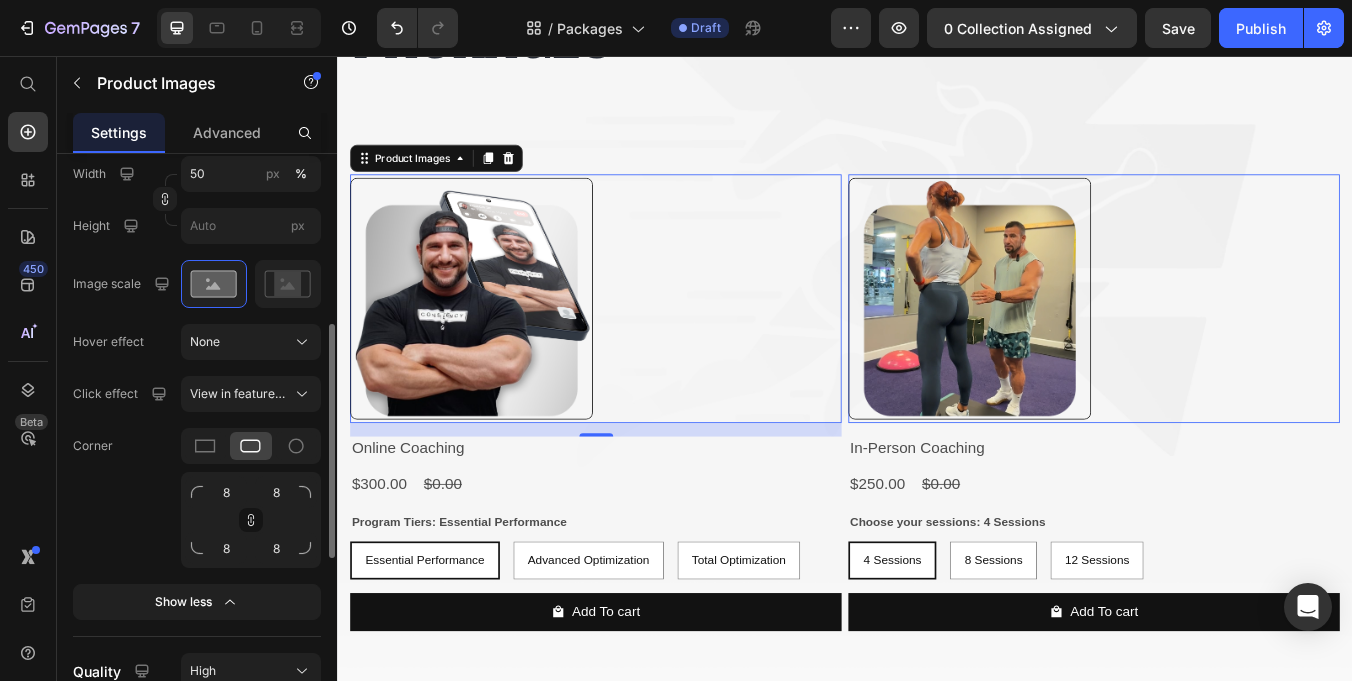 scroll, scrollTop: 756, scrollLeft: 0, axis: vertical 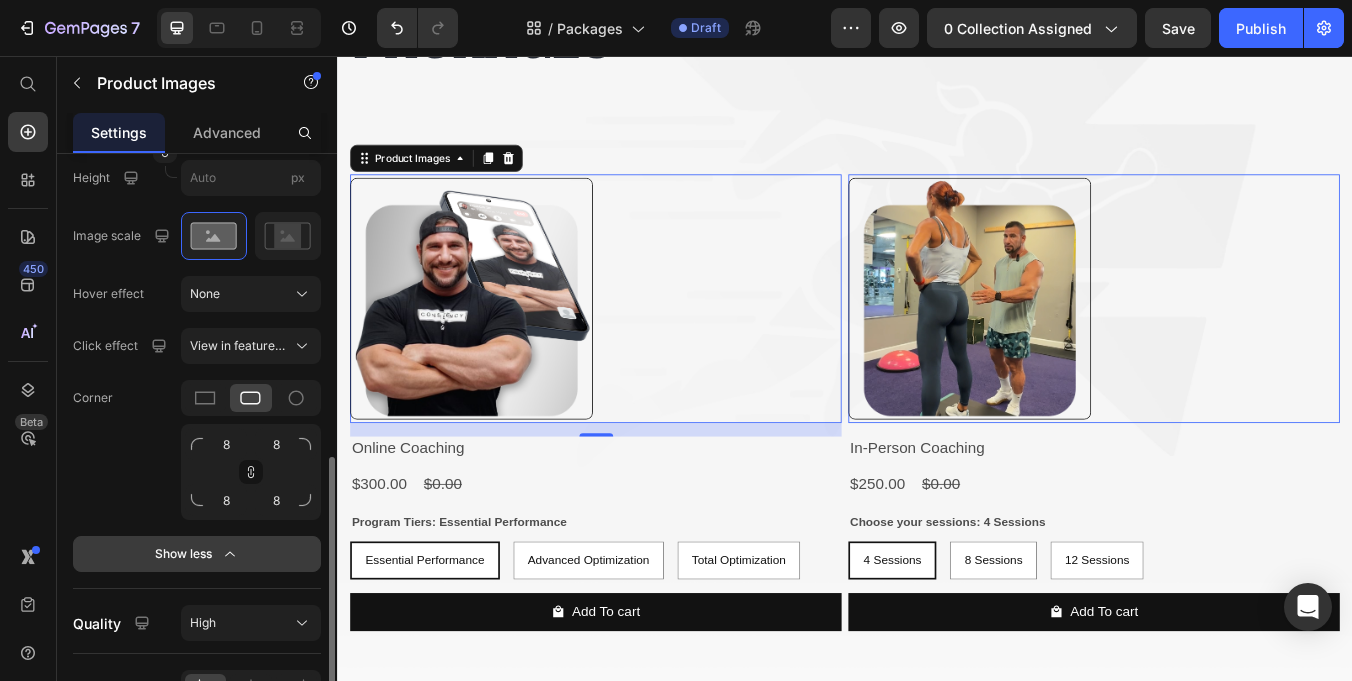 click 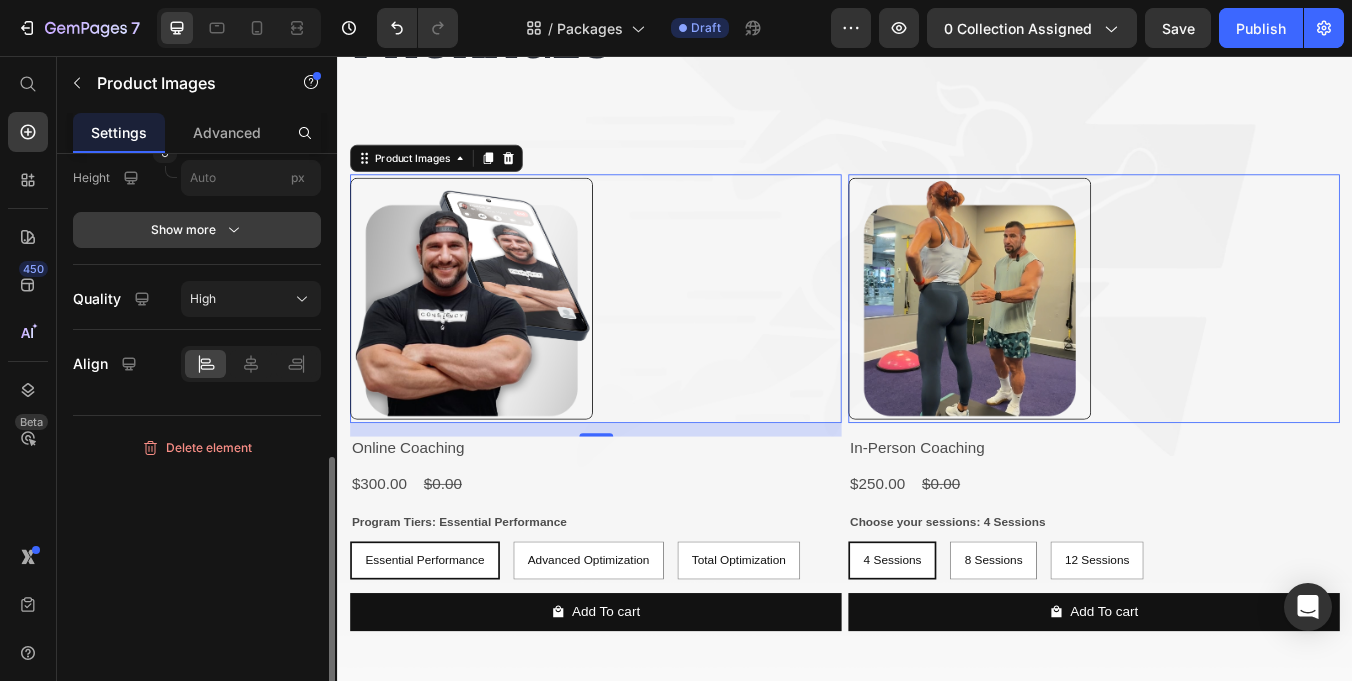 click on "Show more" at bounding box center (197, 230) 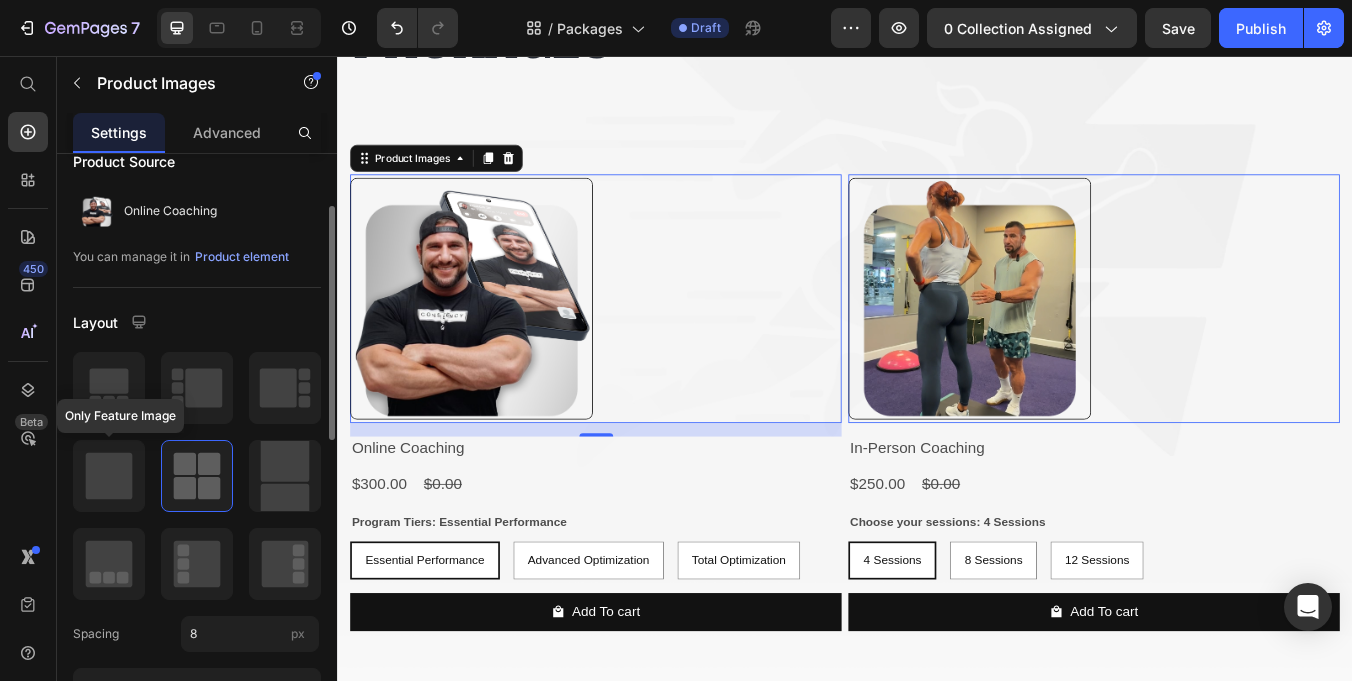 scroll, scrollTop: 0, scrollLeft: 0, axis: both 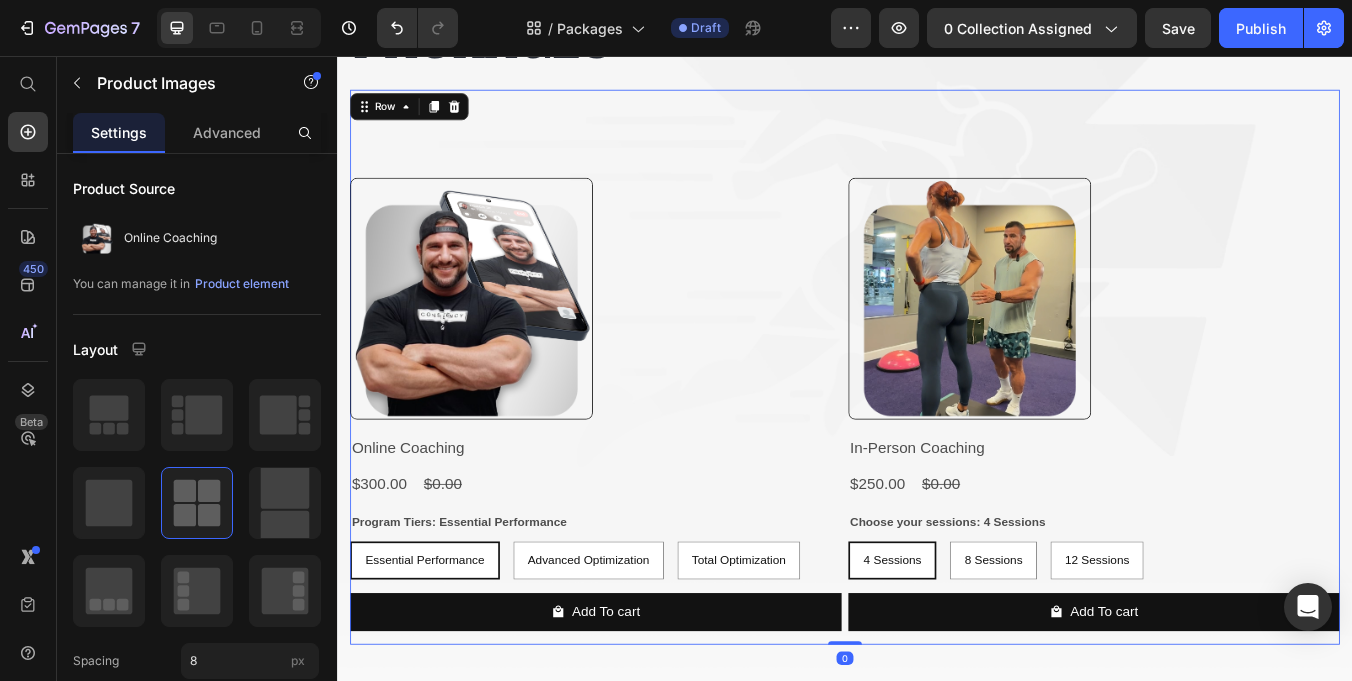 click on "Product Images Online Coaching Product Title $300.00 Product Price $0.00 Product Price Row Program Tiers: Essential Performance Essential Performance Essential Performance Essential Performance Advanced Optimization Advanced Optimization Advanced Optimization Total Optimization Total Optimization Total Optimization Product Variants & Swatches Add To cart Product Cart Button Row Product Images In-Person Coaching Product Title $250.00 Product Price $0.00 Product Price Row Choose your sessions: 4 Sessions 4 Sessions 4 Sessions 4 Sessions 8 Sessions 8 Sessions 8 Sessions 12 Sessions 12 Sessions 12 Sessions Product Variants & Swatches Add To cart Product Cart Button Row Product List Row   0" at bounding box center [937, 423] 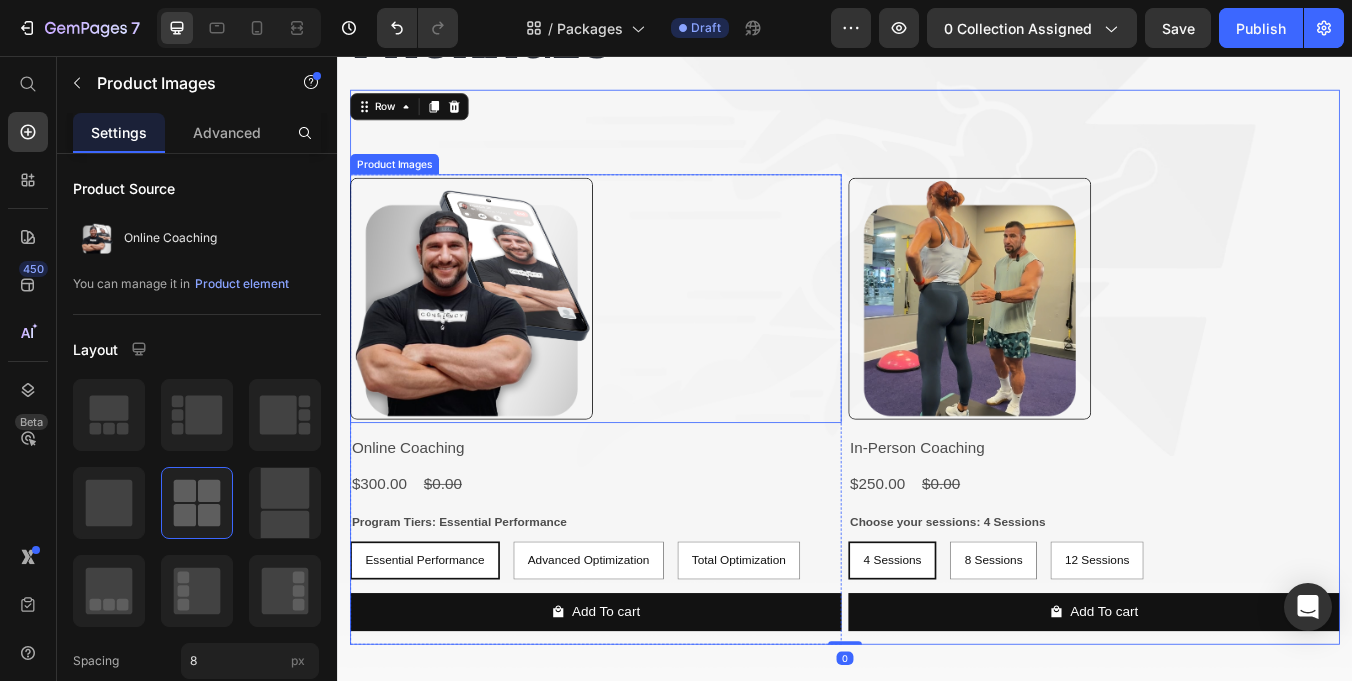 click at bounding box center [495, 343] 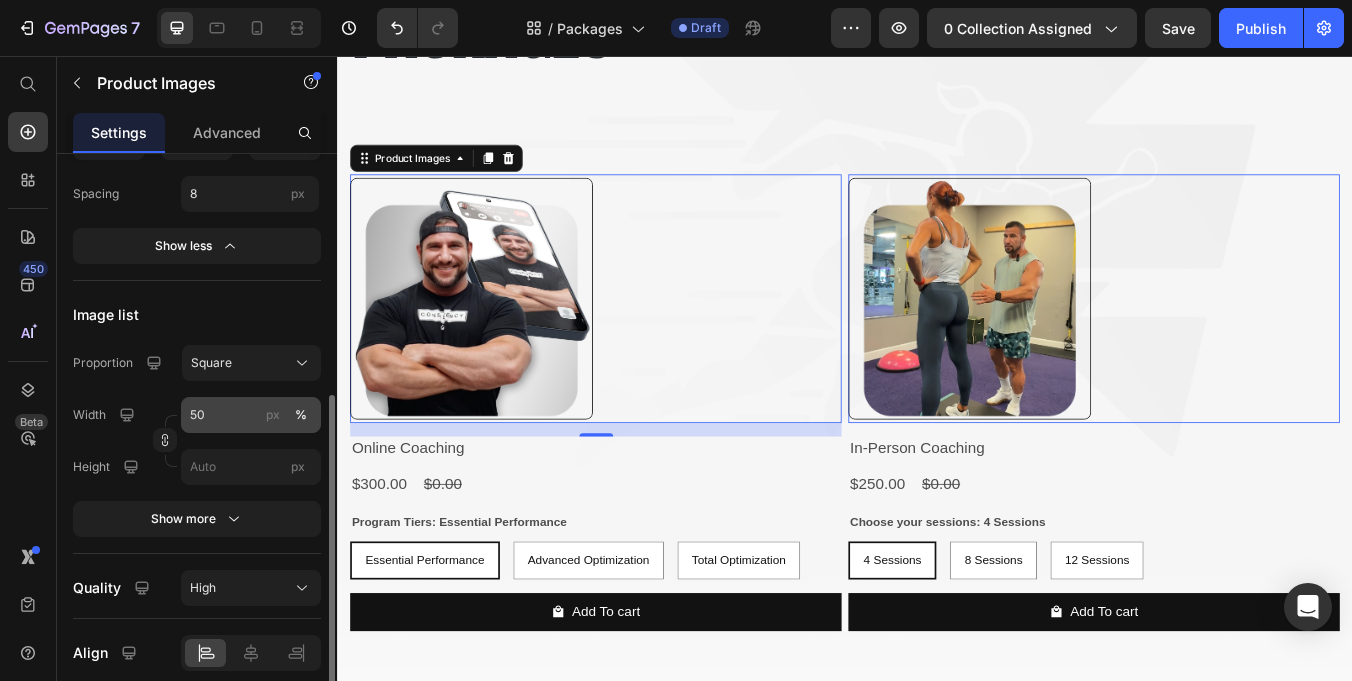 scroll, scrollTop: 477, scrollLeft: 0, axis: vertical 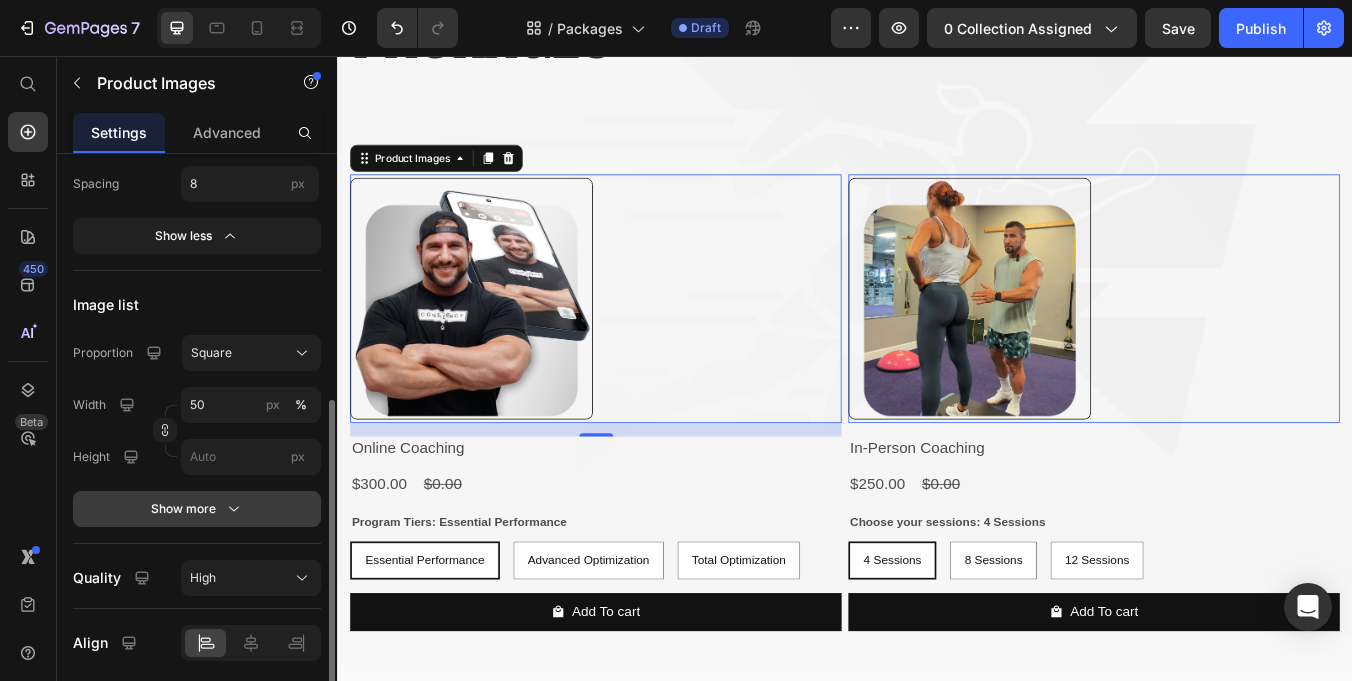 click 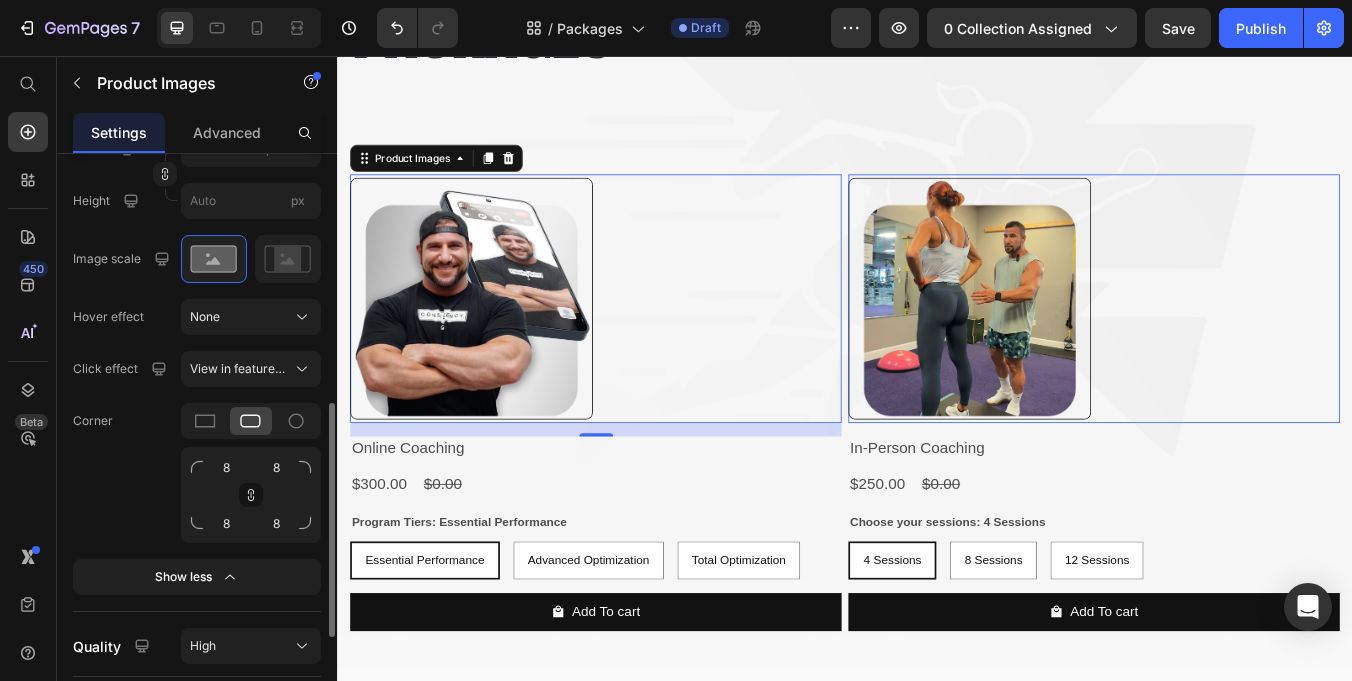 scroll, scrollTop: 736, scrollLeft: 0, axis: vertical 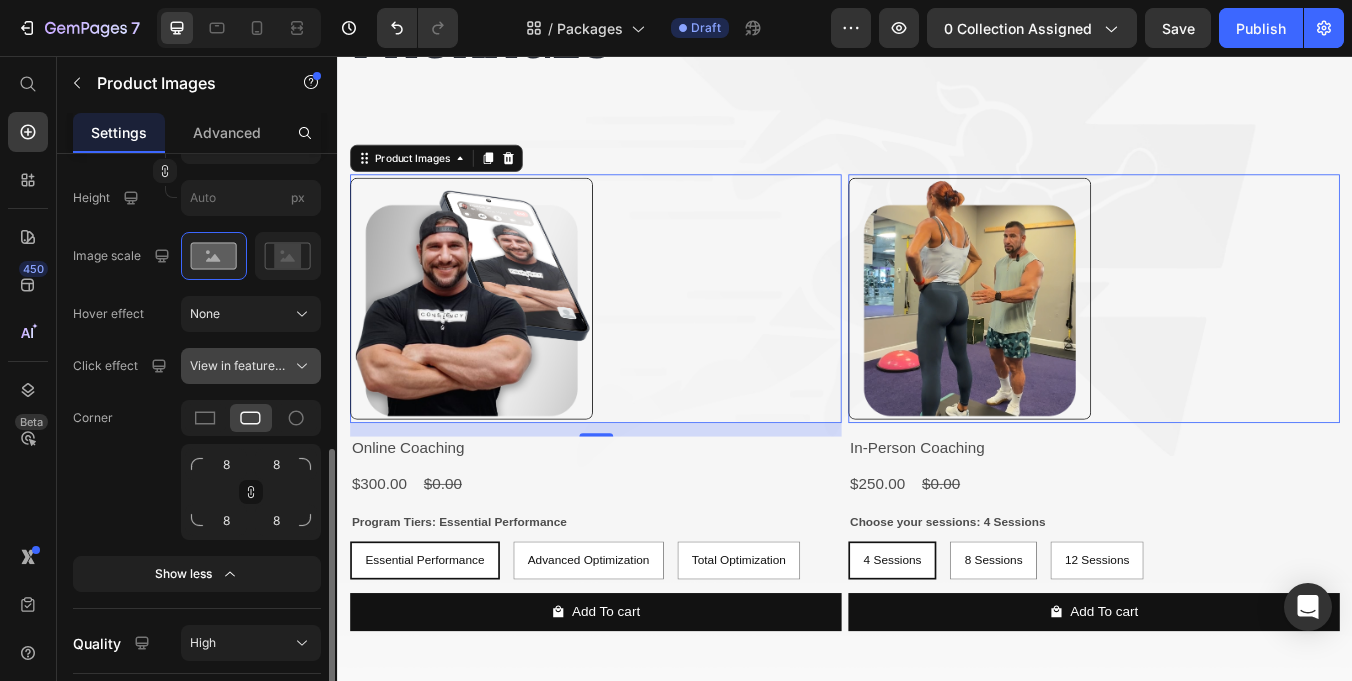 click 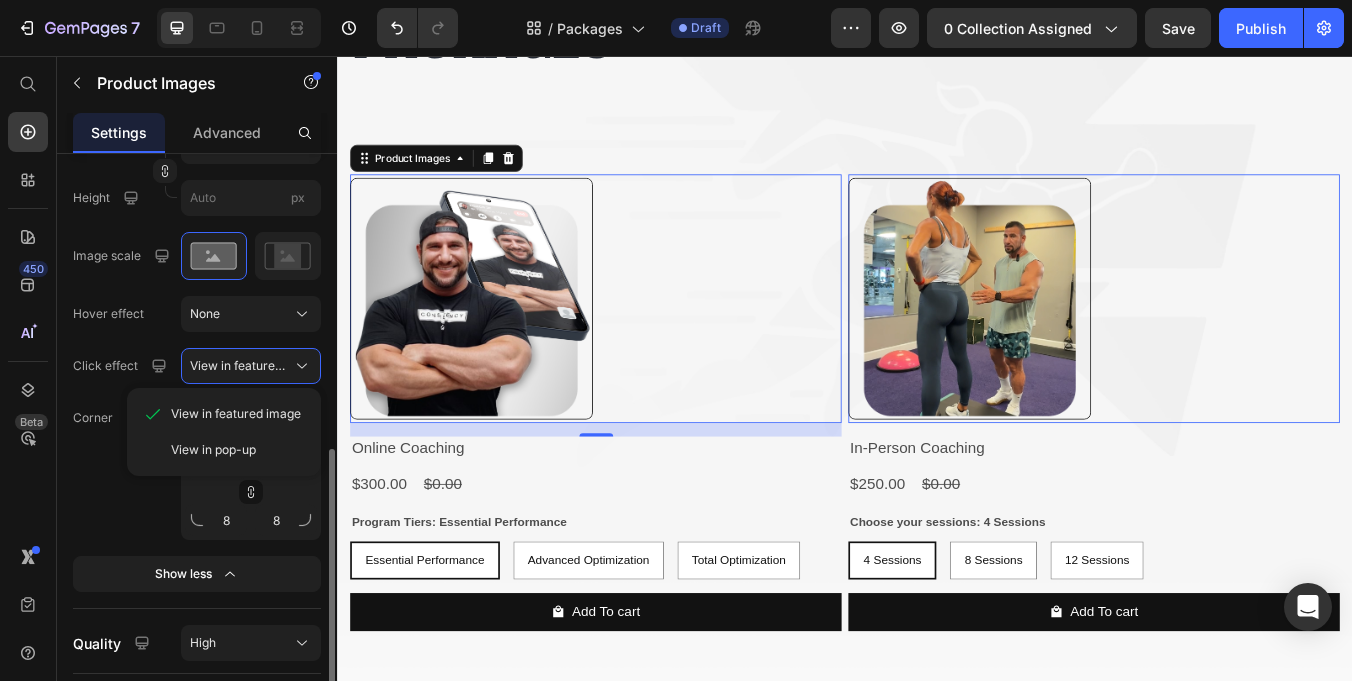 click on "Image list Proportion Square Width 50 px % Height px Image scale Hover effect None Click effect View in featured image View in featured image View in pop-up Corner 8 8 8 8 Show less" 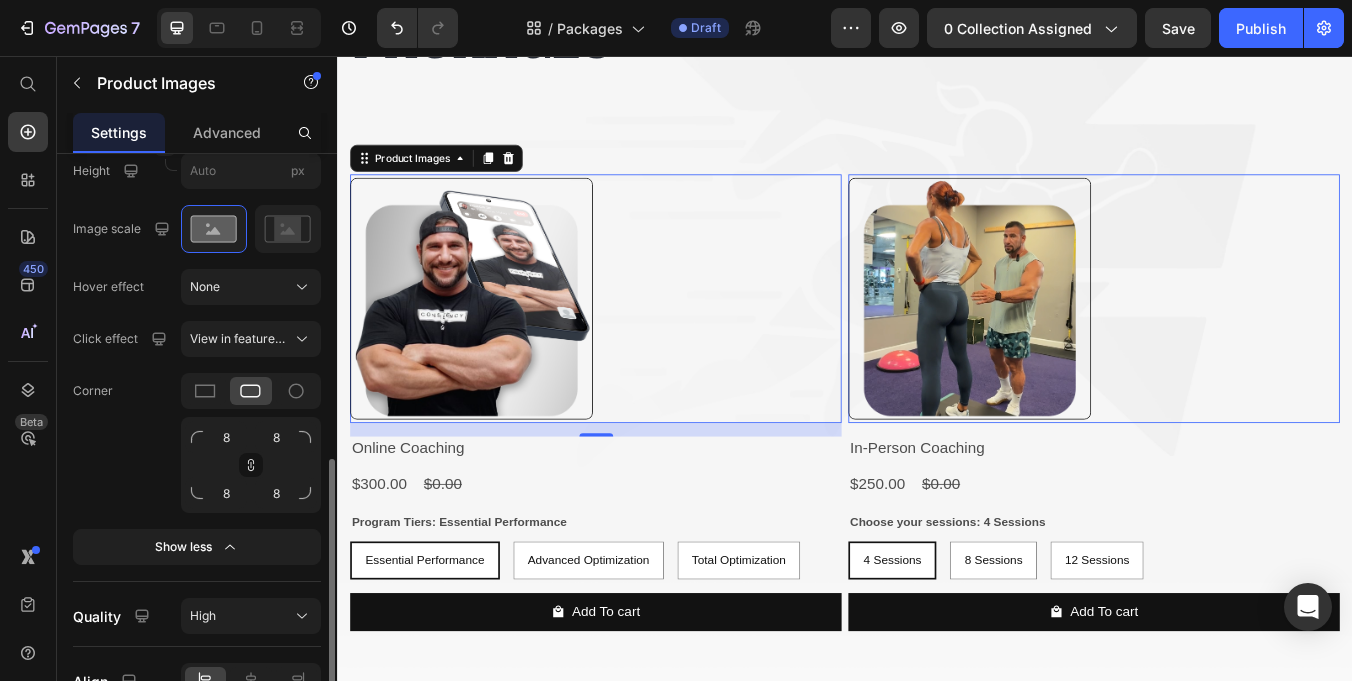 scroll, scrollTop: 736, scrollLeft: 0, axis: vertical 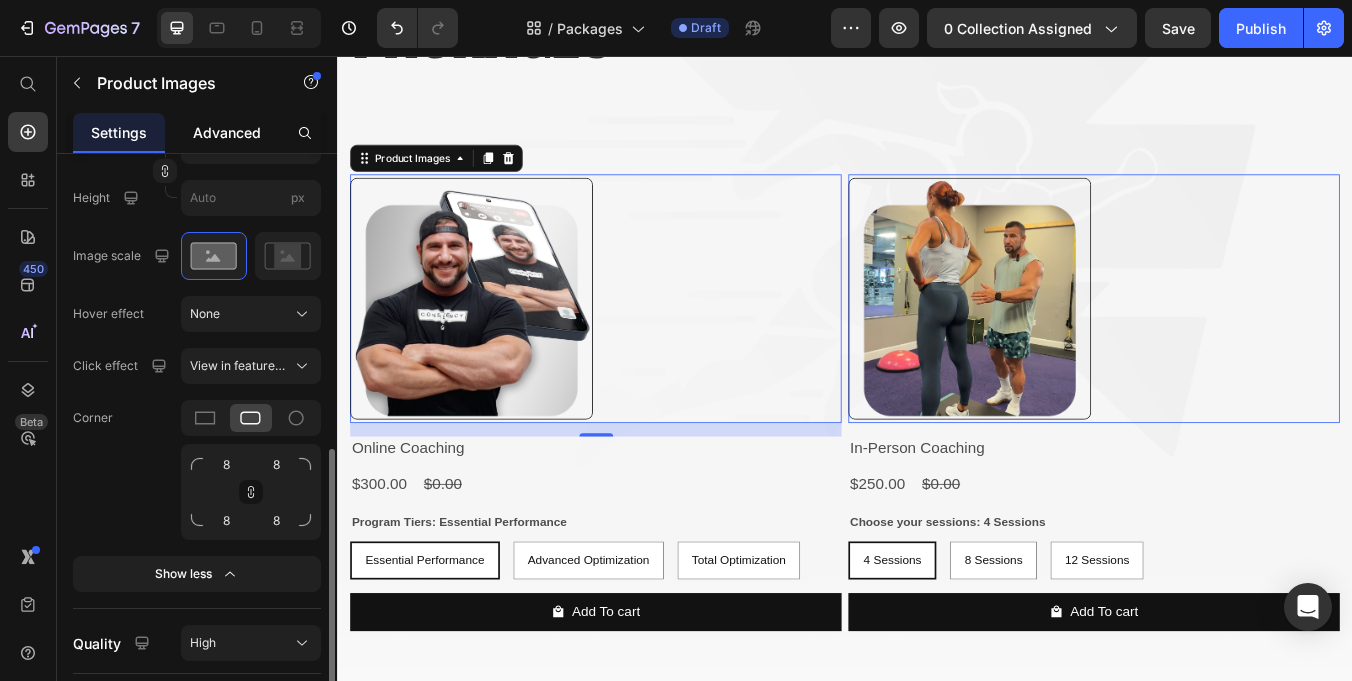 click on "Advanced" at bounding box center (227, 132) 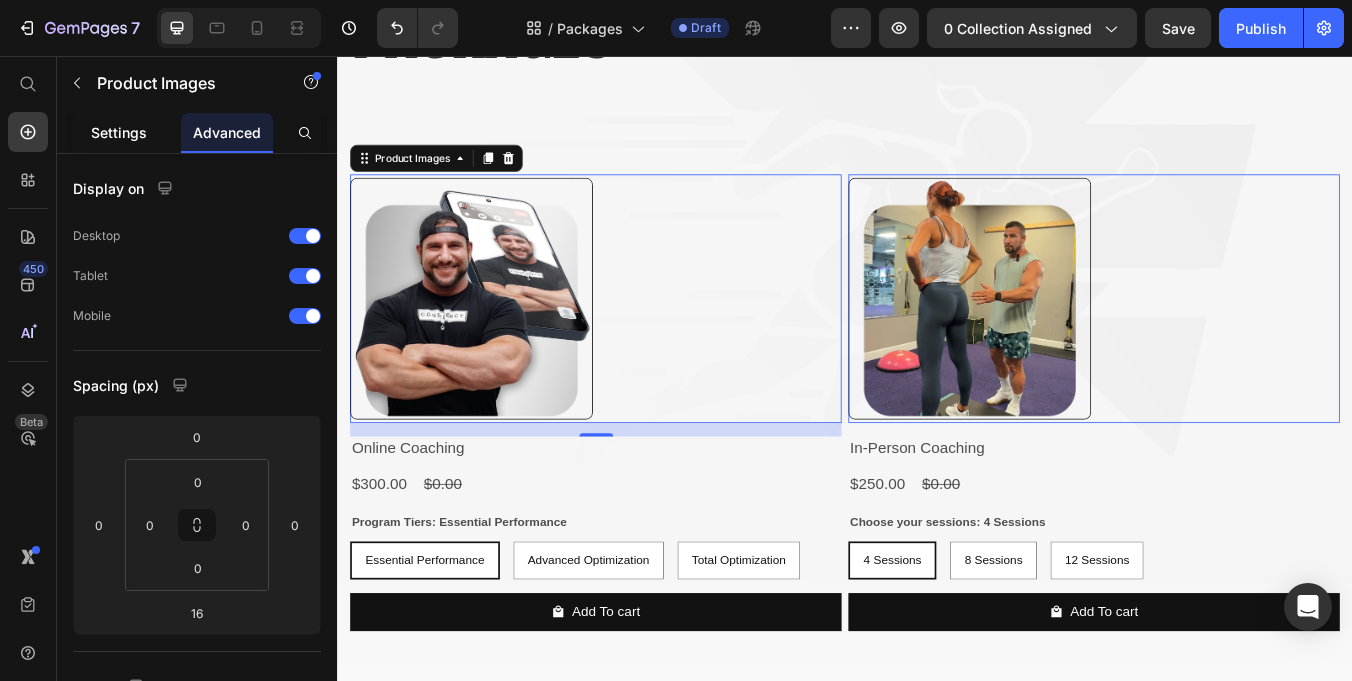 click on "Settings" at bounding box center [119, 132] 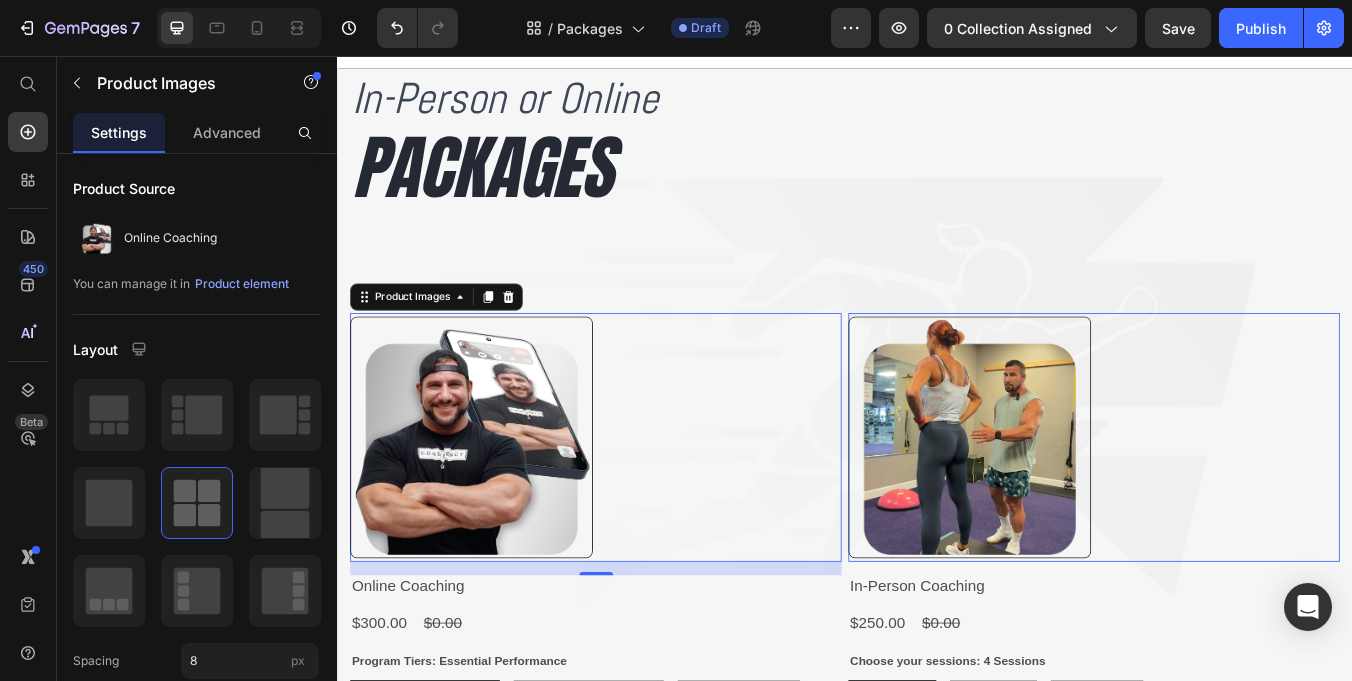 scroll, scrollTop: 0, scrollLeft: 0, axis: both 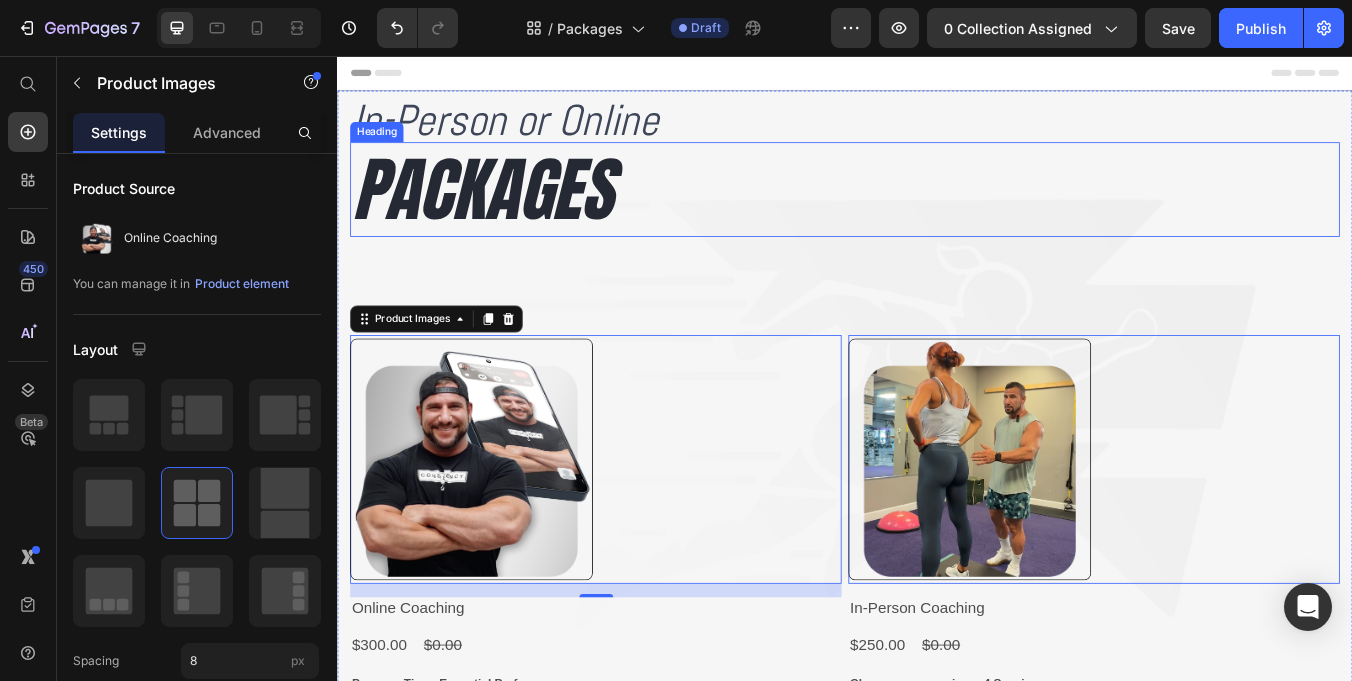 click on "PACKAGES" at bounding box center [937, 214] 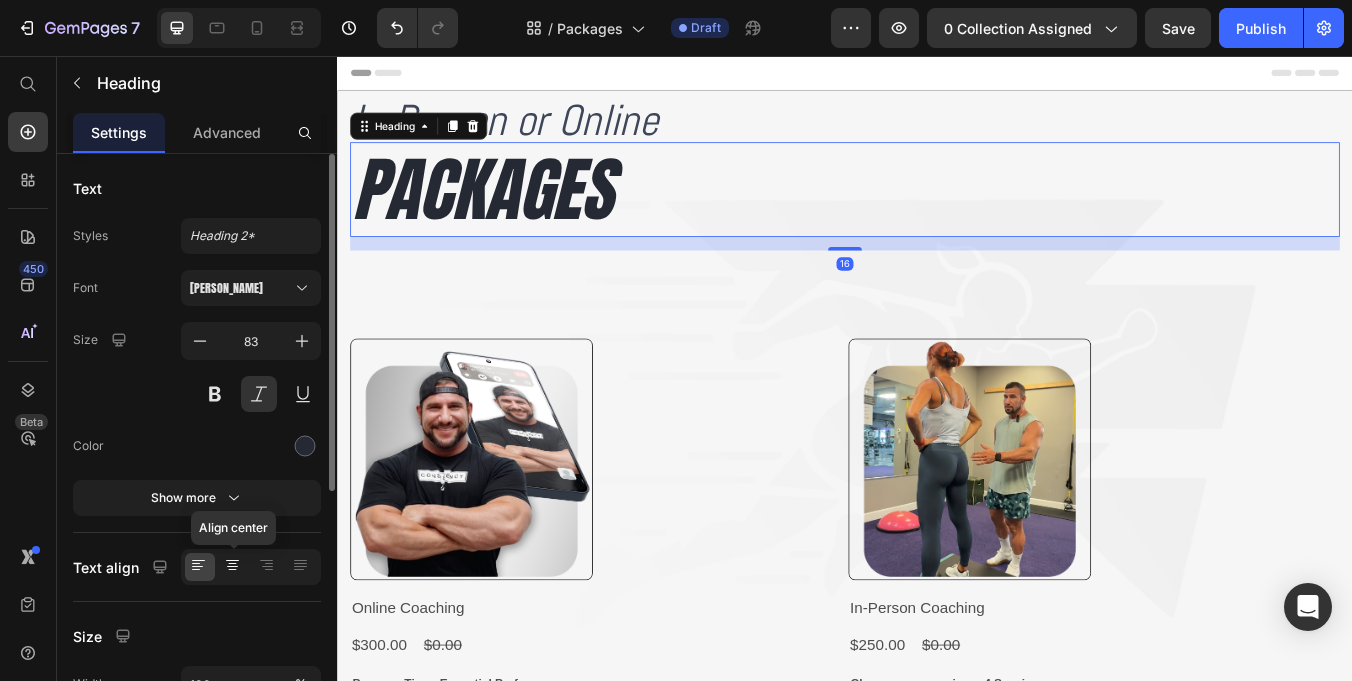 click 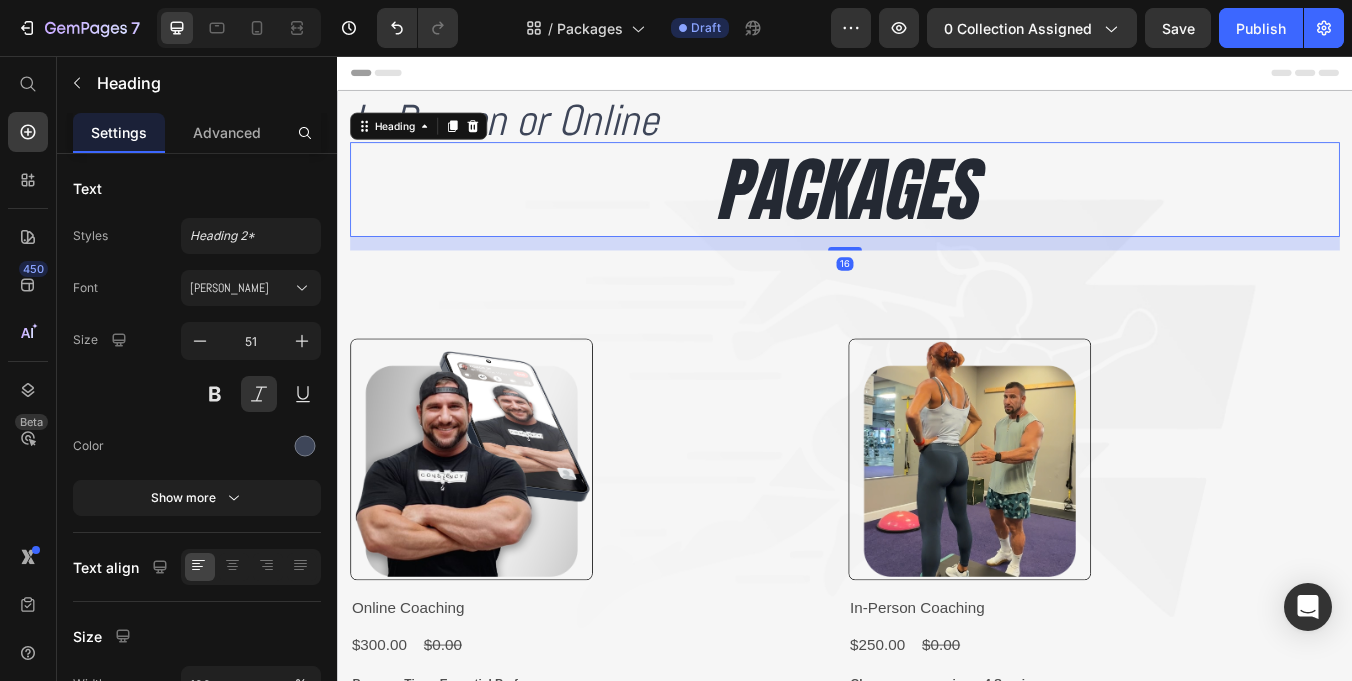 click on "In-Person or Online" at bounding box center [937, 132] 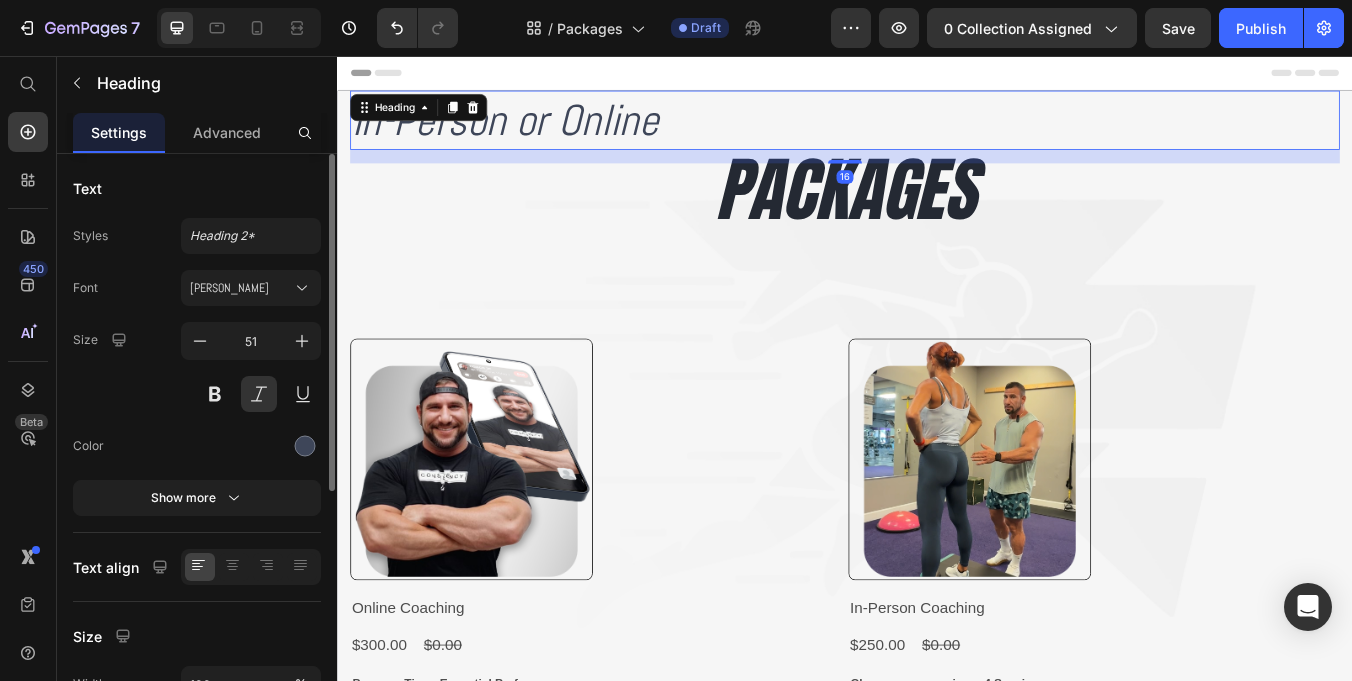 click 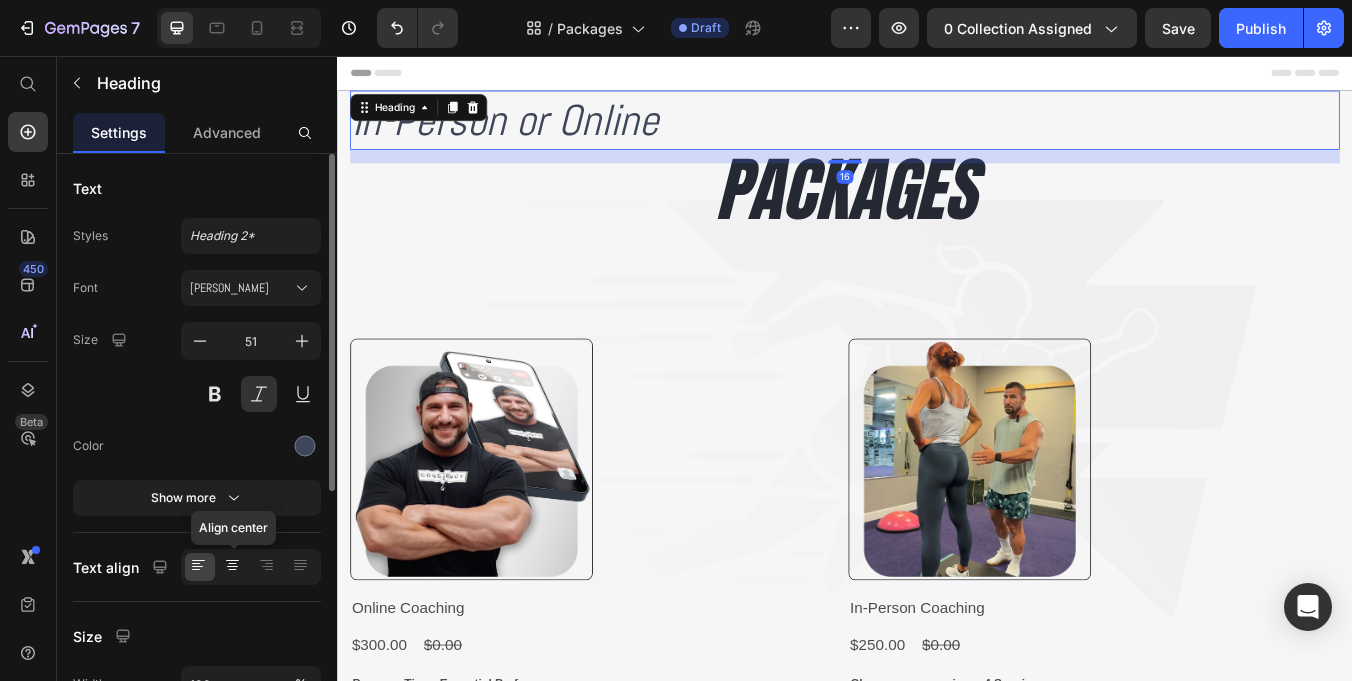 click 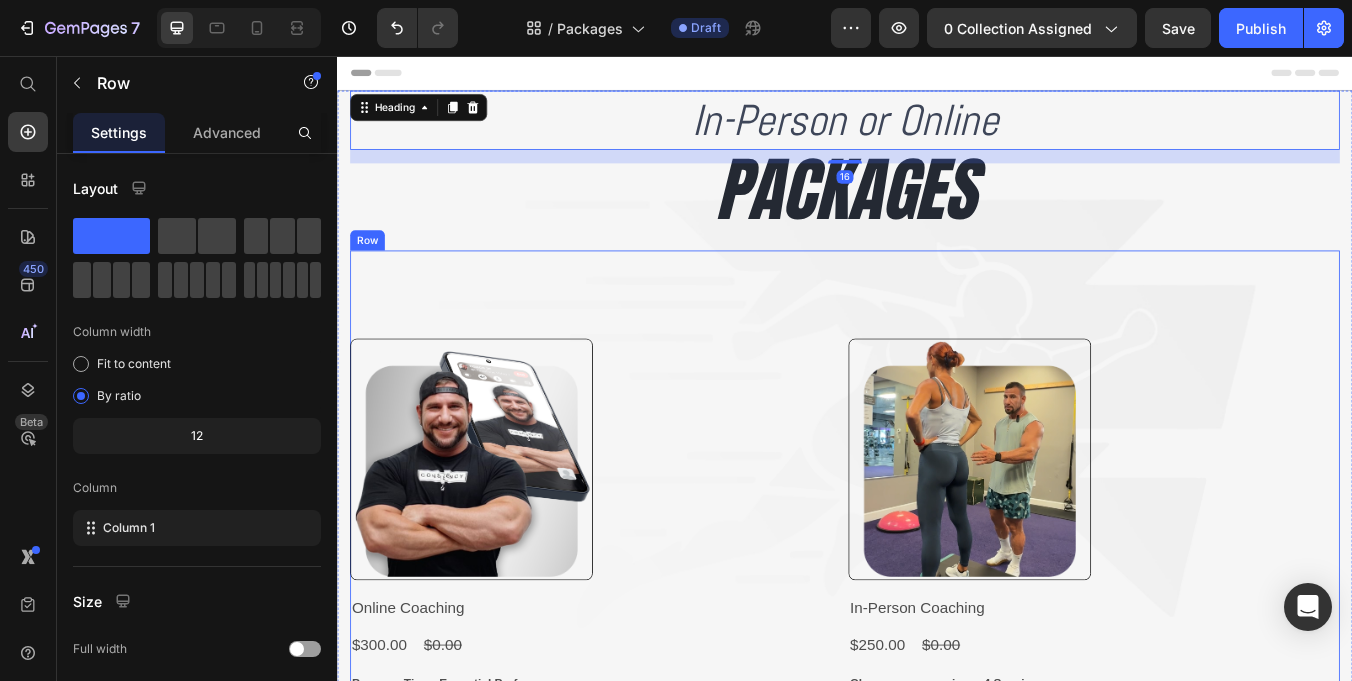 click on "Product Images Online Coaching Product Title $300.00 Product Price $0.00 Product Price Row Program Tiers: Essential Performance Essential Performance Essential Performance Essential Performance Advanced Optimization Advanced Optimization Advanced Optimization Total Optimization Total Optimization Total Optimization Product Variants & Swatches Add To cart Product Cart Button Row Product Images In-Person Coaching Product Title $250.00 Product Price $0.00 Product Price Row Choose your sessions: 4 Sessions 4 Sessions 4 Sessions 4 Sessions 8 Sessions 8 Sessions 8 Sessions 12 Sessions 12 Sessions 12 Sessions Product Variants & Swatches Add To cart Product Cart Button Row Product List Row" at bounding box center [937, 613] 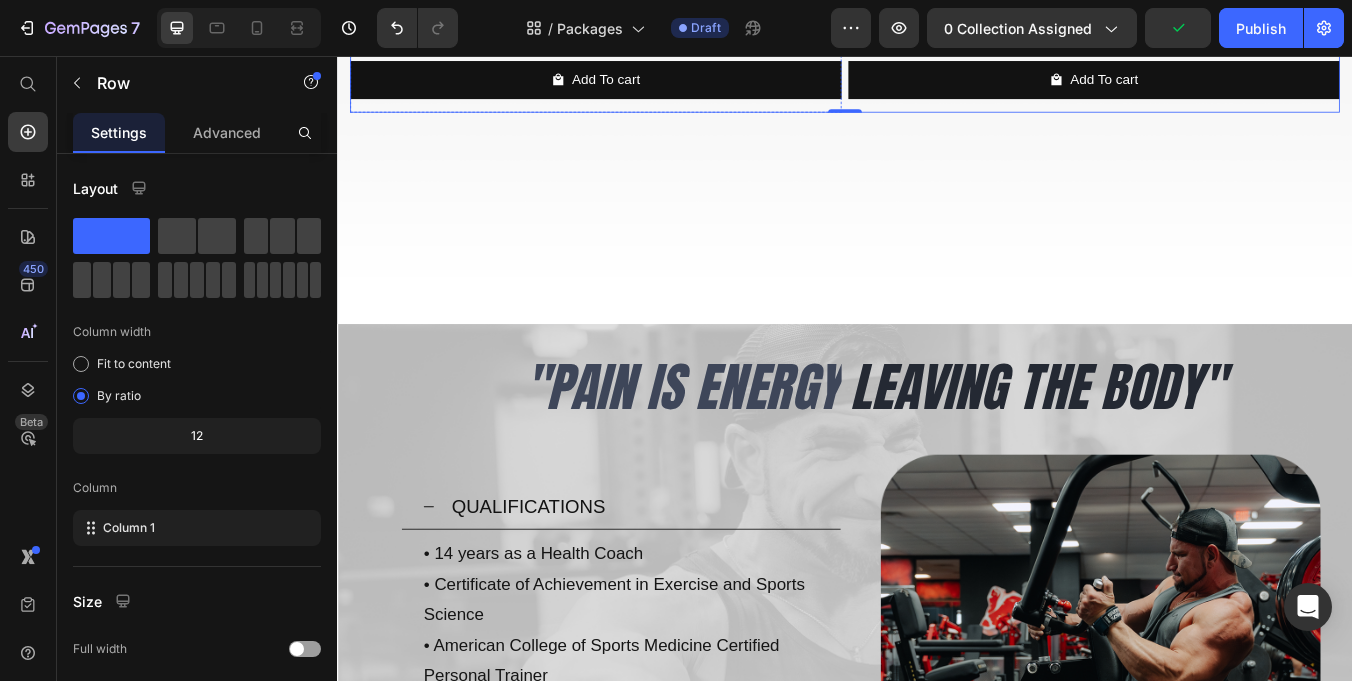 scroll, scrollTop: 784, scrollLeft: 0, axis: vertical 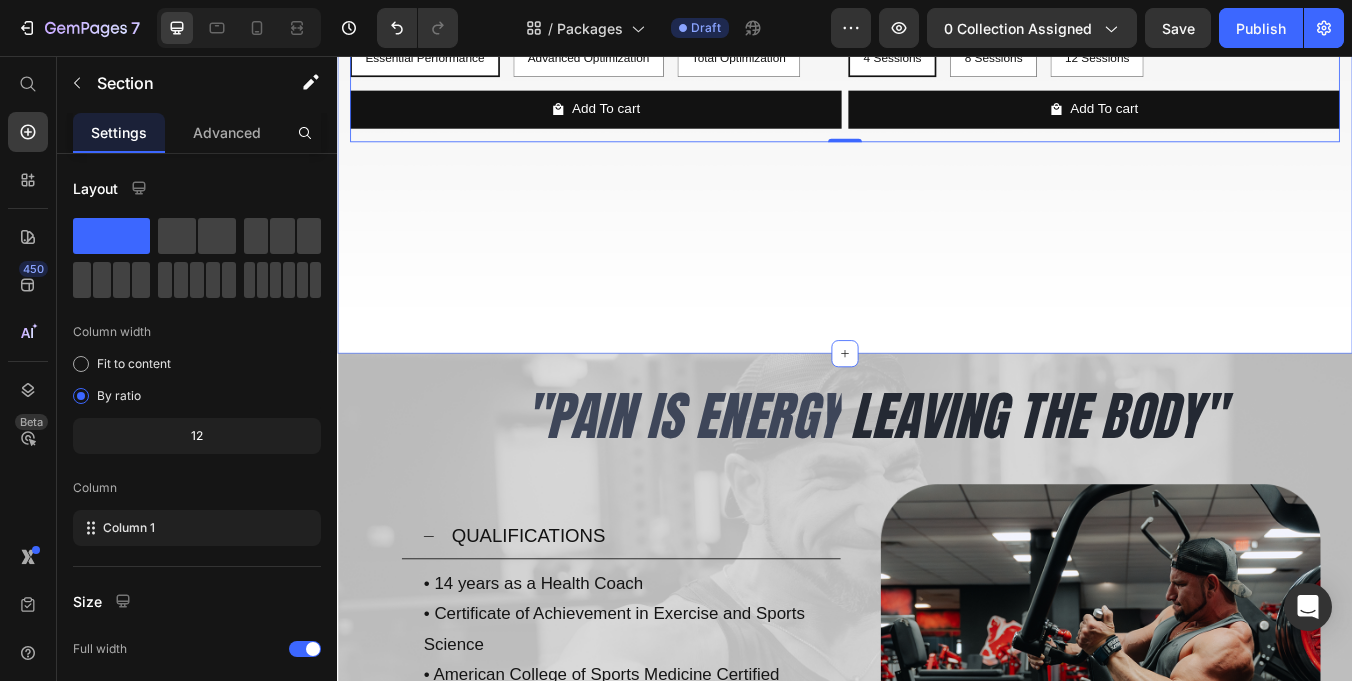click on "In-Person or Online Heading PACKAGES Heading Product Images Online Coaching Product Title $300.00 Product Price $0.00 Product Price Row Program Tiers: Essential Performance Essential Performance Essential Performance Essential Performance Advanced Optimization Advanced Optimization Advanced Optimization Total Optimization Total Optimization Total Optimization Product Variants & Swatches Add To cart Product Cart Button Row Product Images In-Person Coaching Product Title $250.00 Product Price $0.00 Product Price Row Choose your sessions: 4 Sessions 4 Sessions 4 Sessions 4 Sessions 8 Sessions 8 Sessions 8 Sessions 12 Sessions 12 Sessions 12 Sessions Product Variants & Swatches Add To cart Product Cart Button Row Product List Row   0 Section 1" at bounding box center (937, -140) 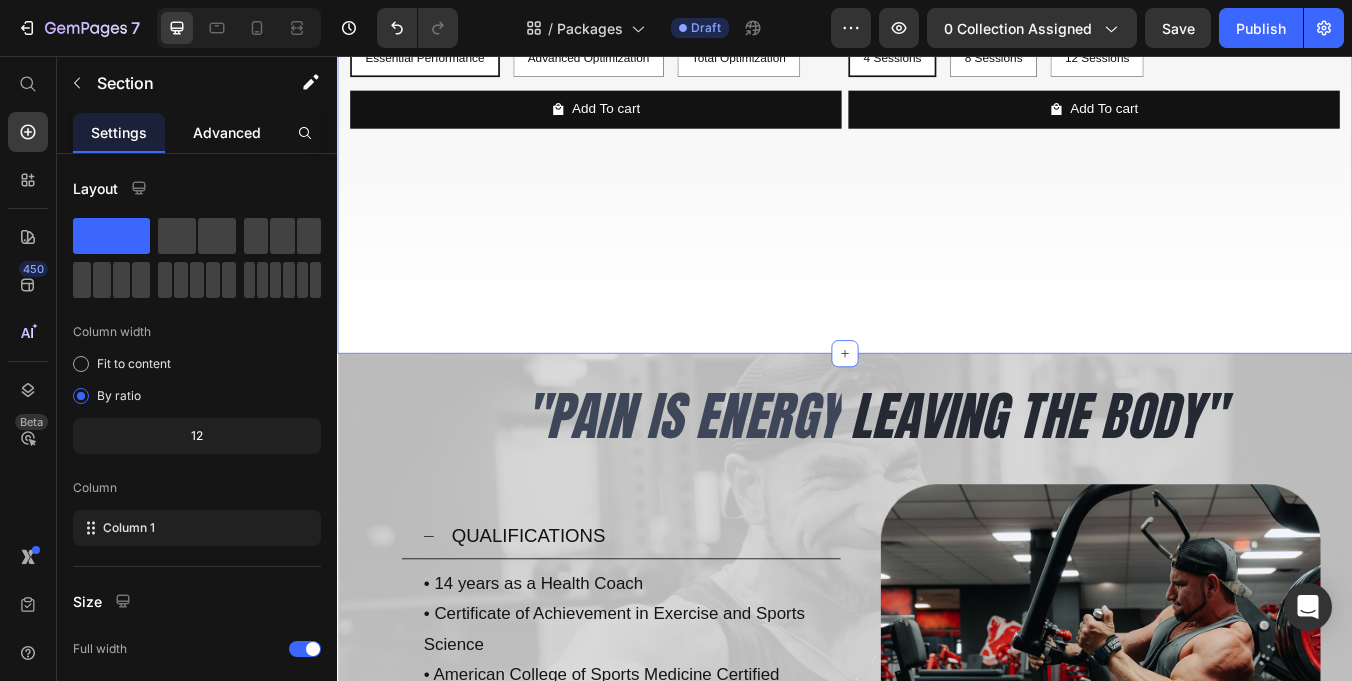click on "Advanced" at bounding box center (227, 132) 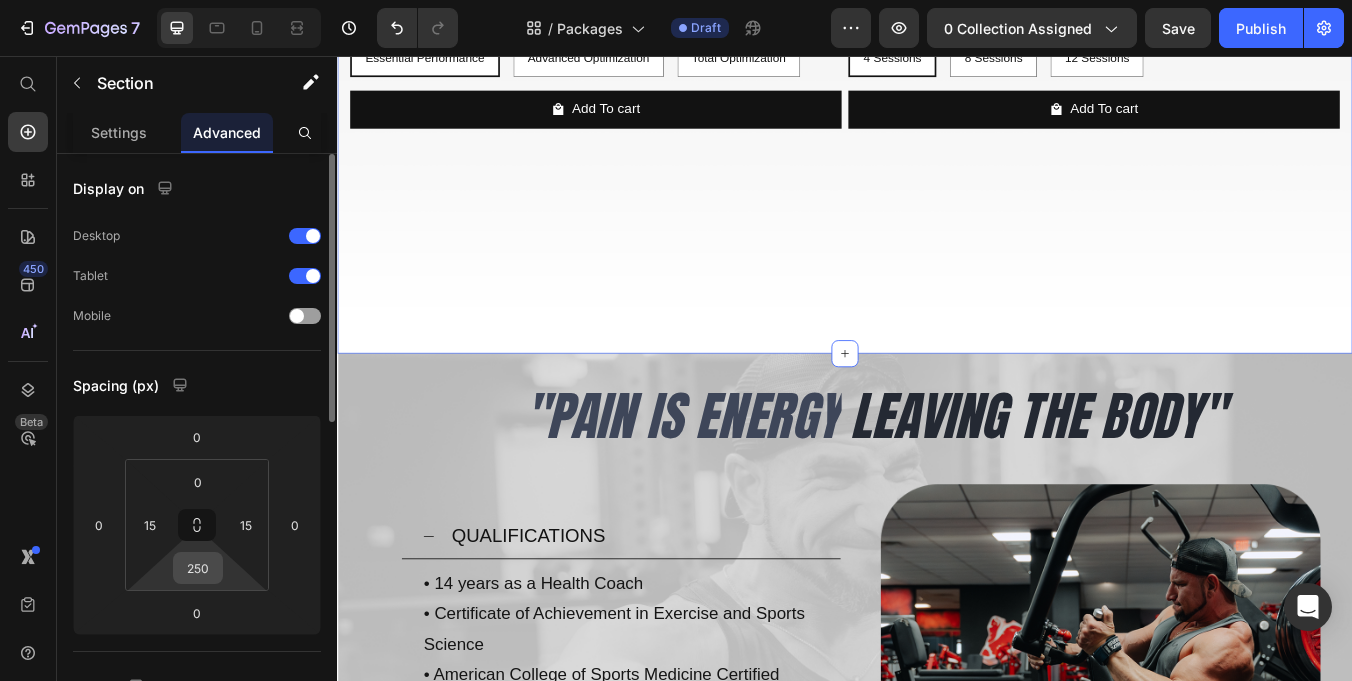 click on "250" at bounding box center (198, 568) 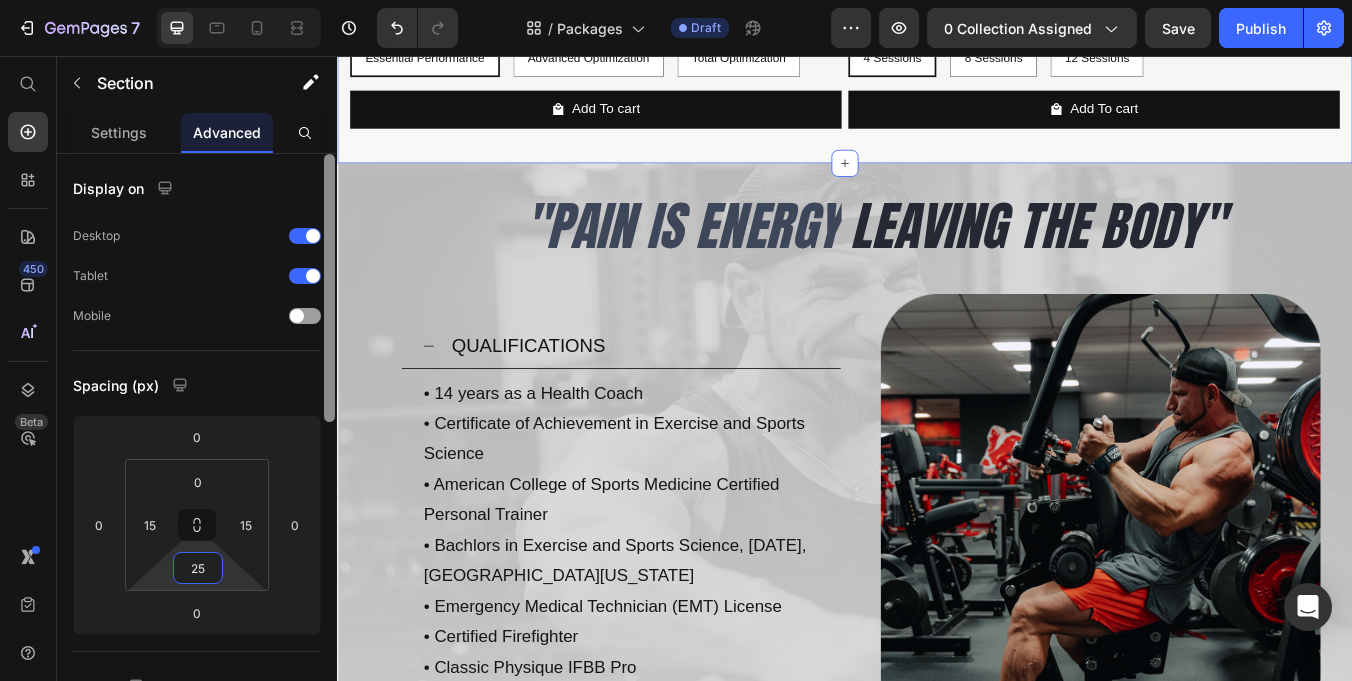 type on "2" 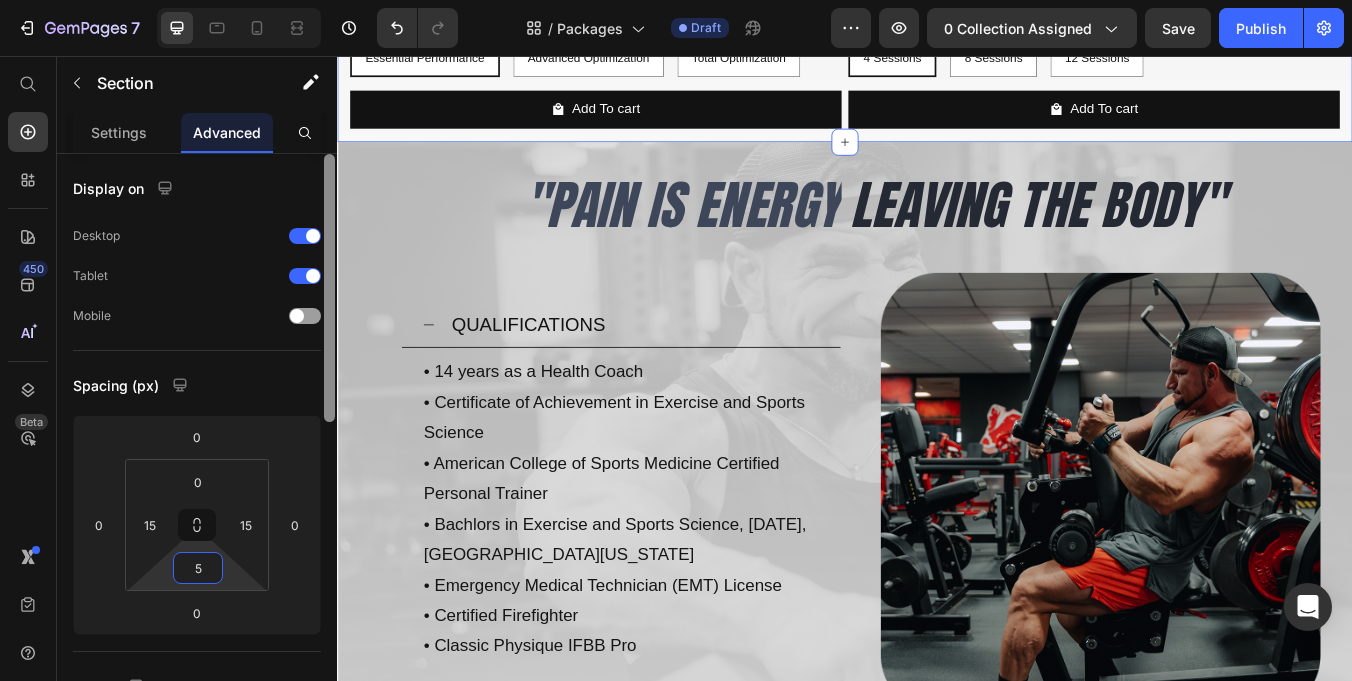 type on "50" 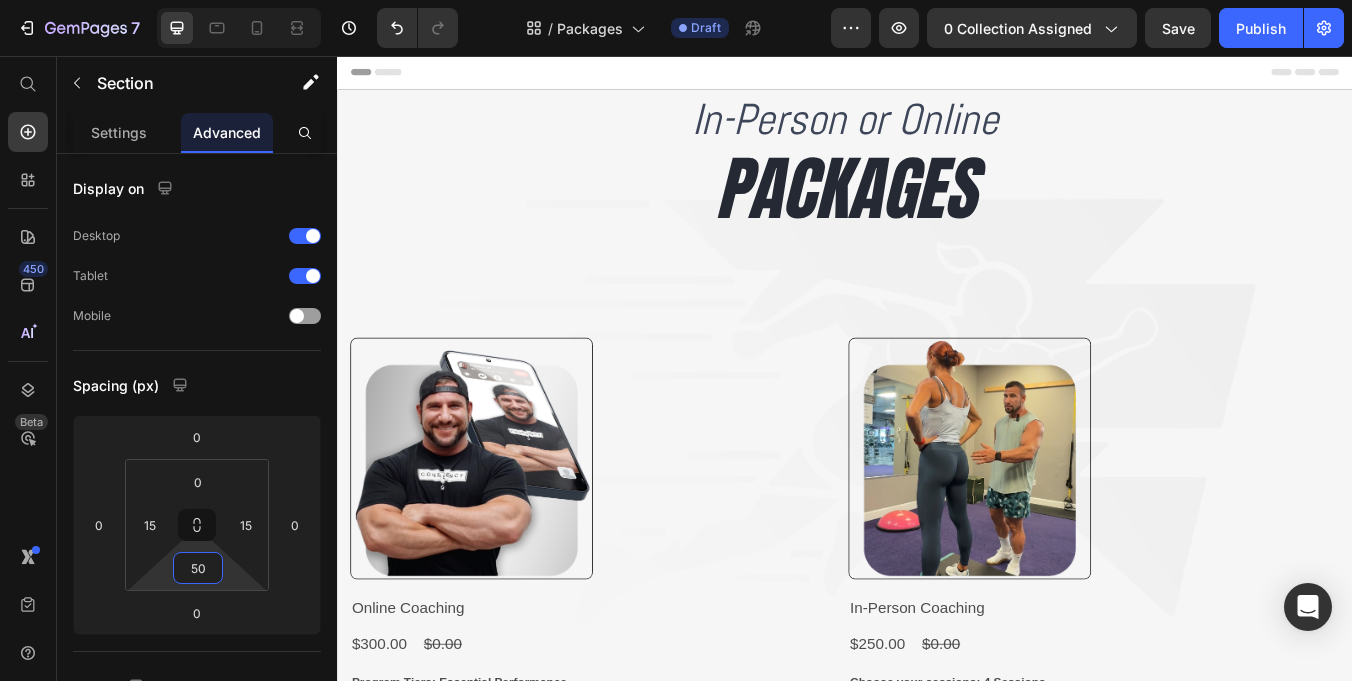 scroll, scrollTop: 0, scrollLeft: 0, axis: both 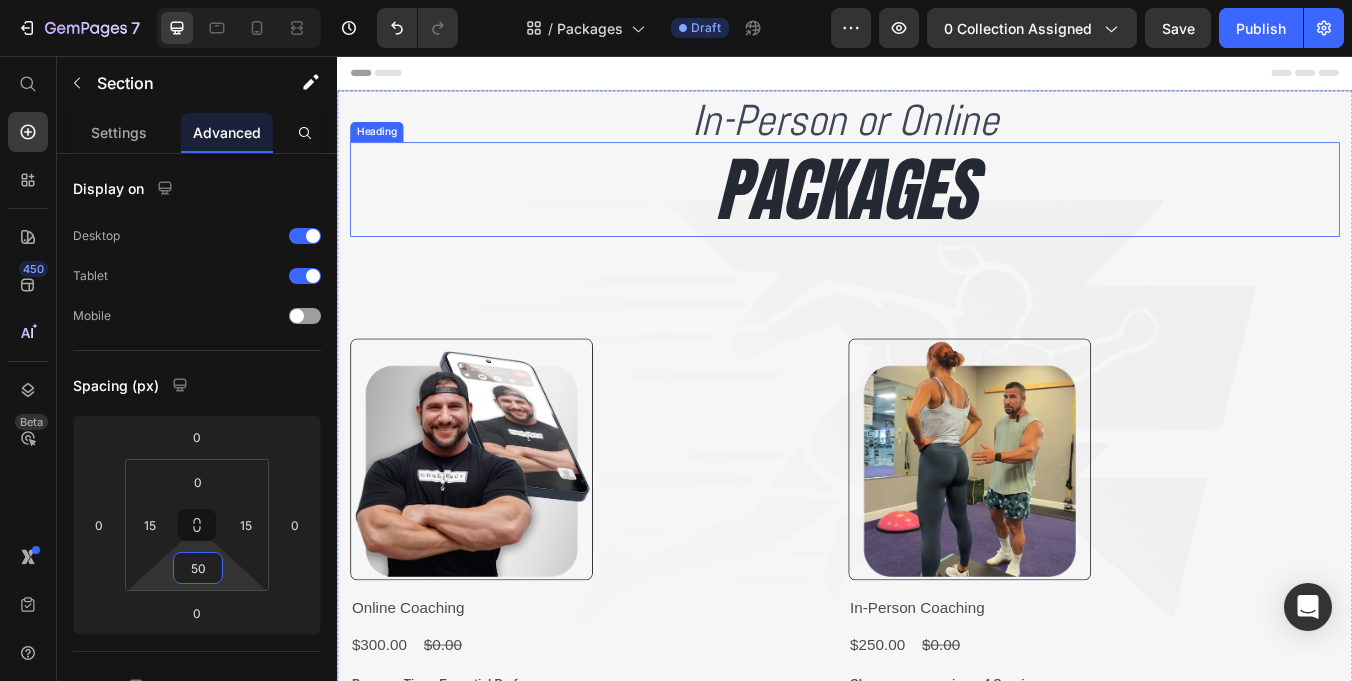 click on "PACKAGES" at bounding box center [937, 214] 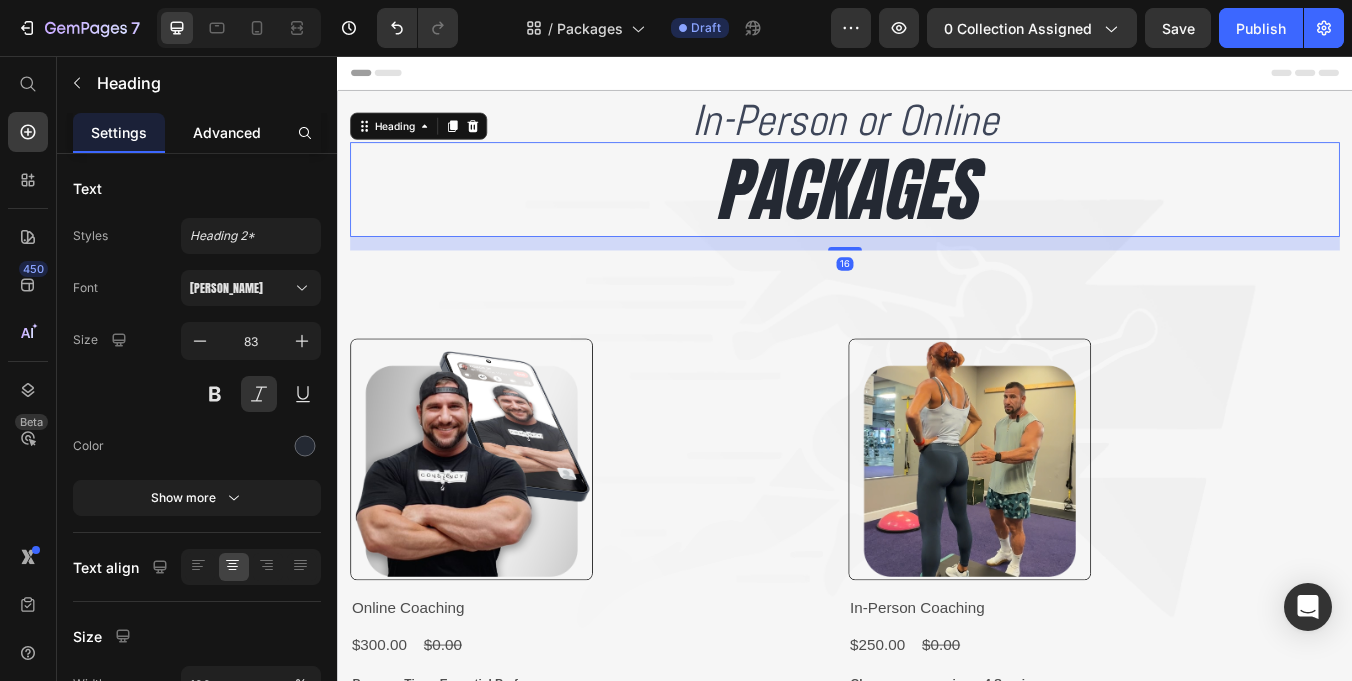 click on "Advanced" at bounding box center [227, 132] 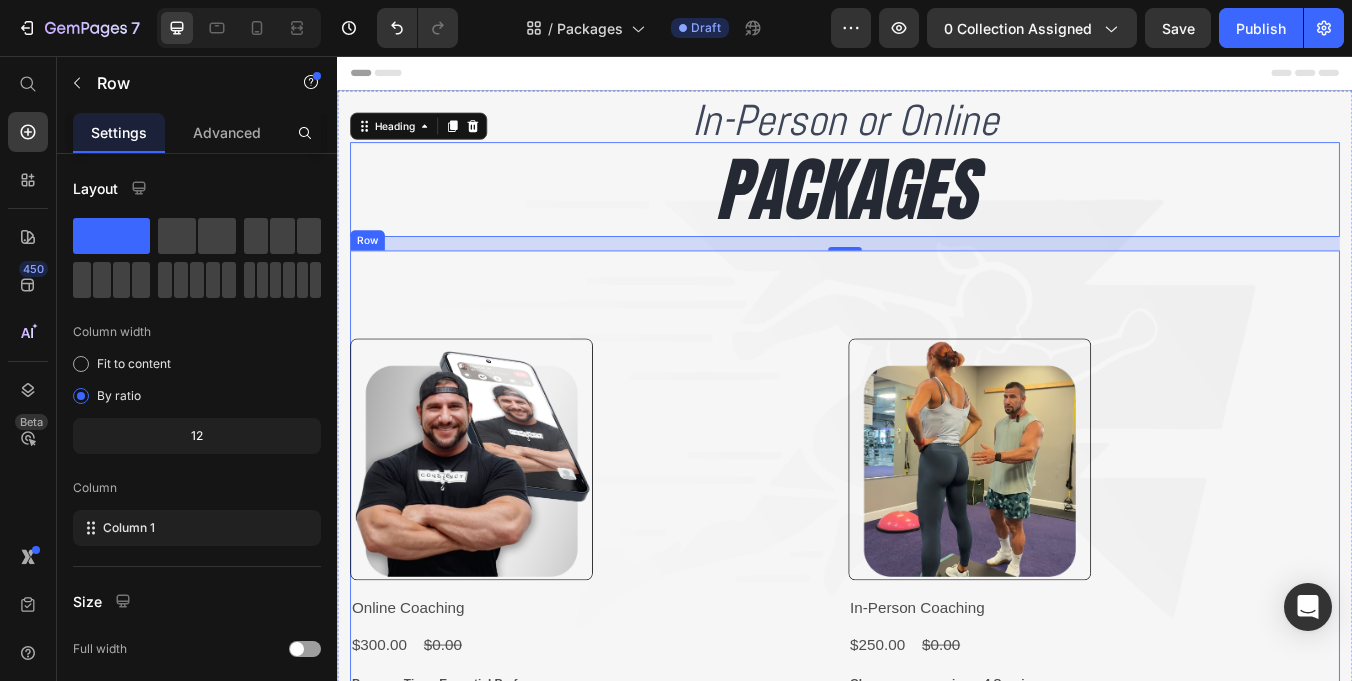 click on "Product Images Online Coaching Product Title $300.00 Product Price $0.00 Product Price Row Program Tiers: Essential Performance Essential Performance Essential Performance Essential Performance Advanced Optimization Advanced Optimization Advanced Optimization Total Optimization Total Optimization Total Optimization Product Variants & Swatches Add To cart Product Cart Button Row Product Images In-Person Coaching Product Title $250.00 Product Price $0.00 Product Price Row Choose your sessions: 4 Sessions 4 Sessions 4 Sessions 4 Sessions 8 Sessions 8 Sessions 8 Sessions 12 Sessions 12 Sessions 12 Sessions Product Variants & Swatches Add To cart Product Cart Button Row Product List Row" at bounding box center [937, 613] 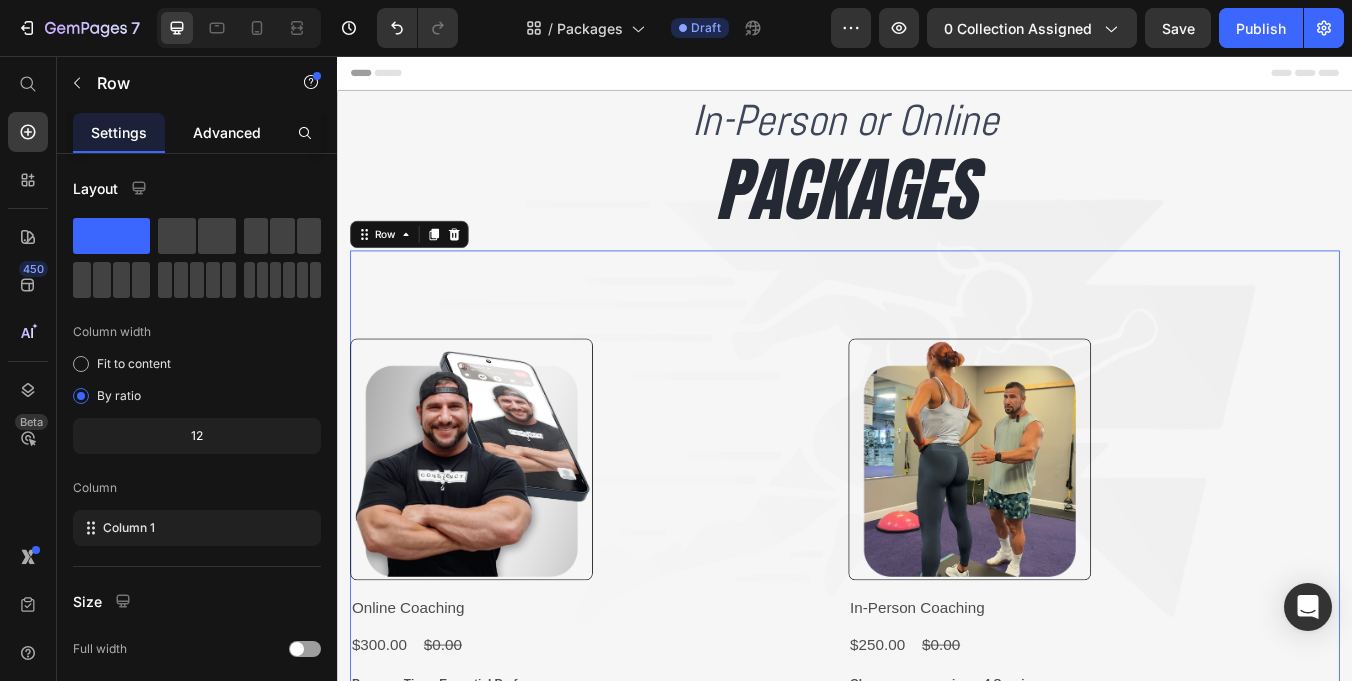 click on "Advanced" at bounding box center [227, 132] 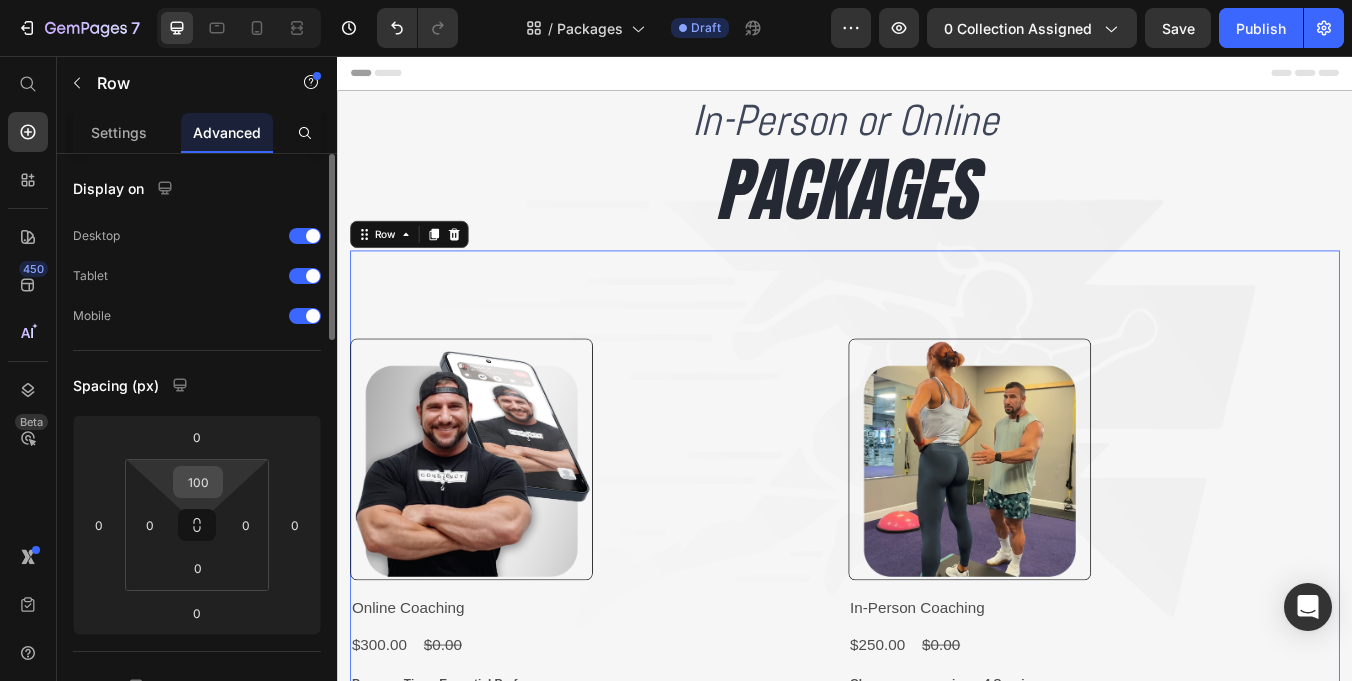 click on "100" at bounding box center (198, 482) 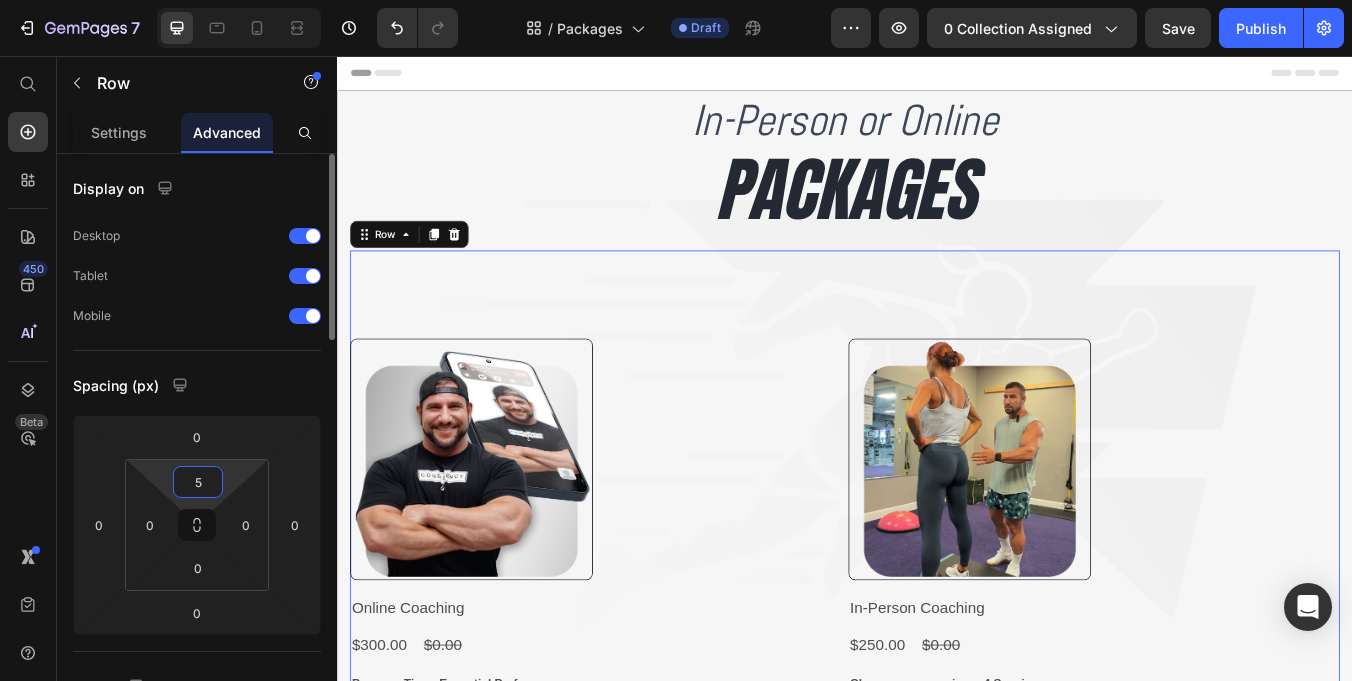 type on "50" 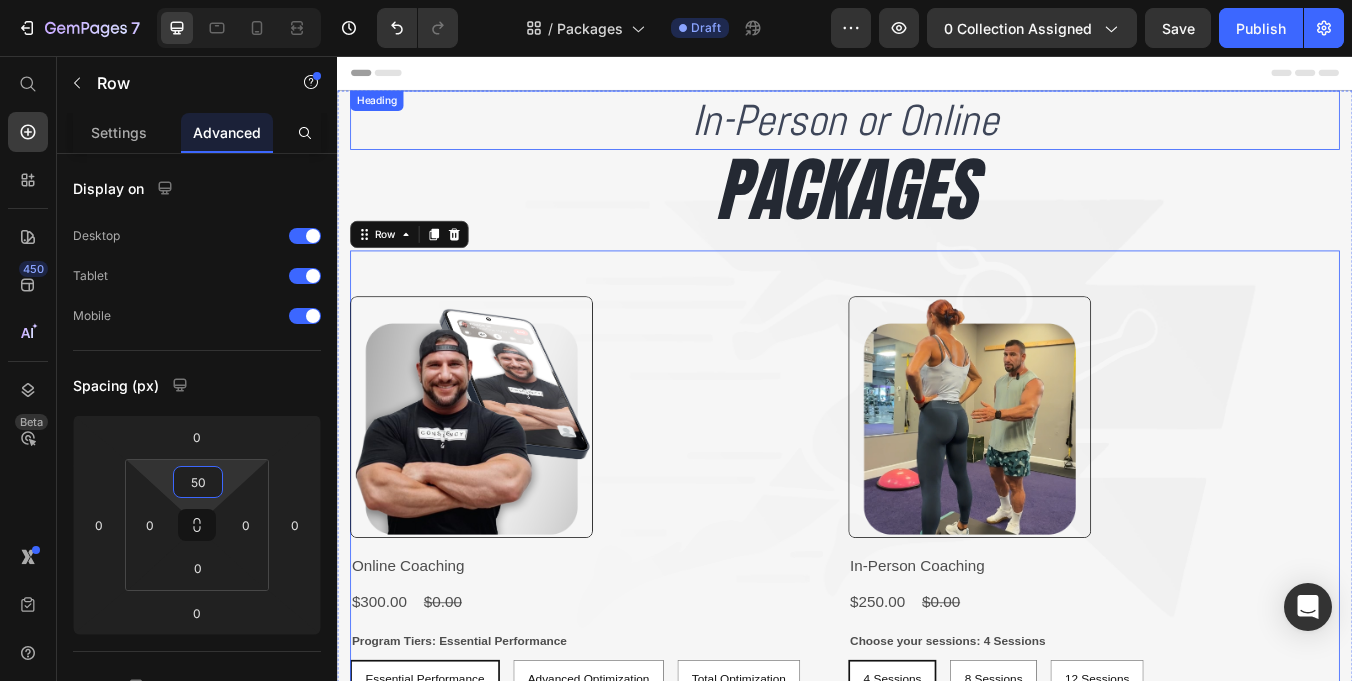click on "In-Person or Online" at bounding box center (937, 132) 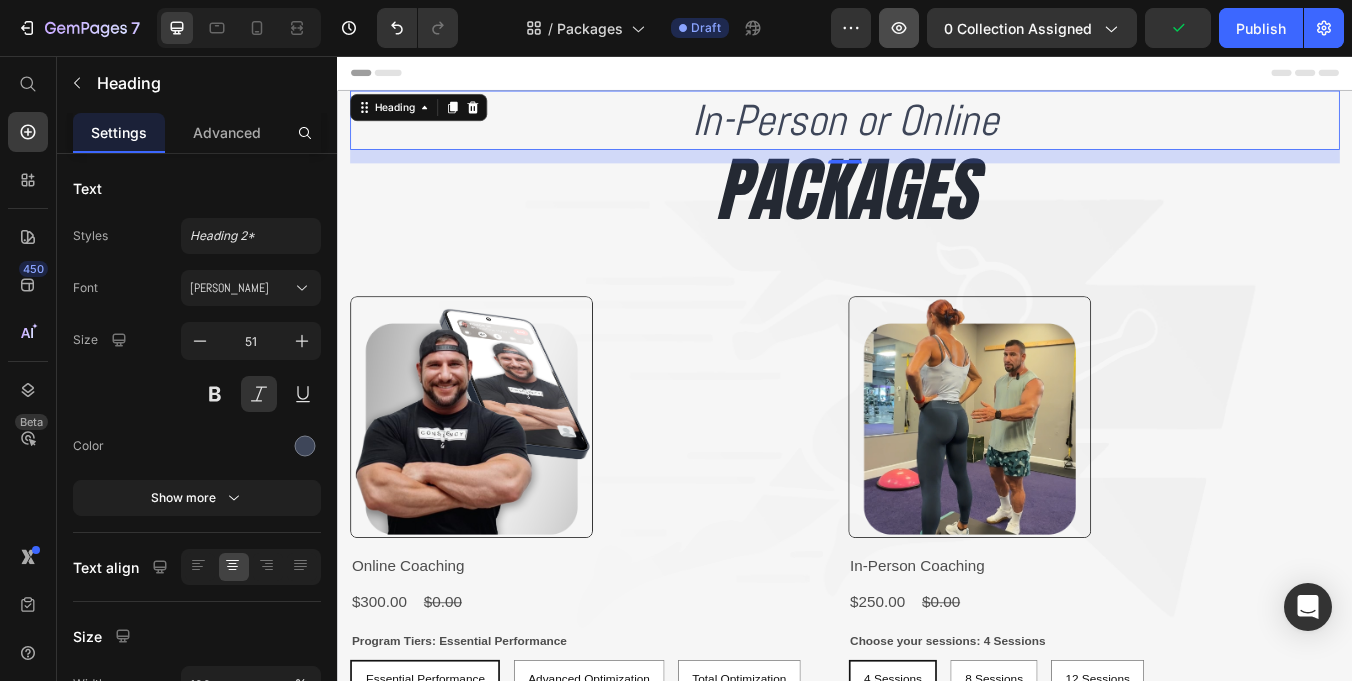 click 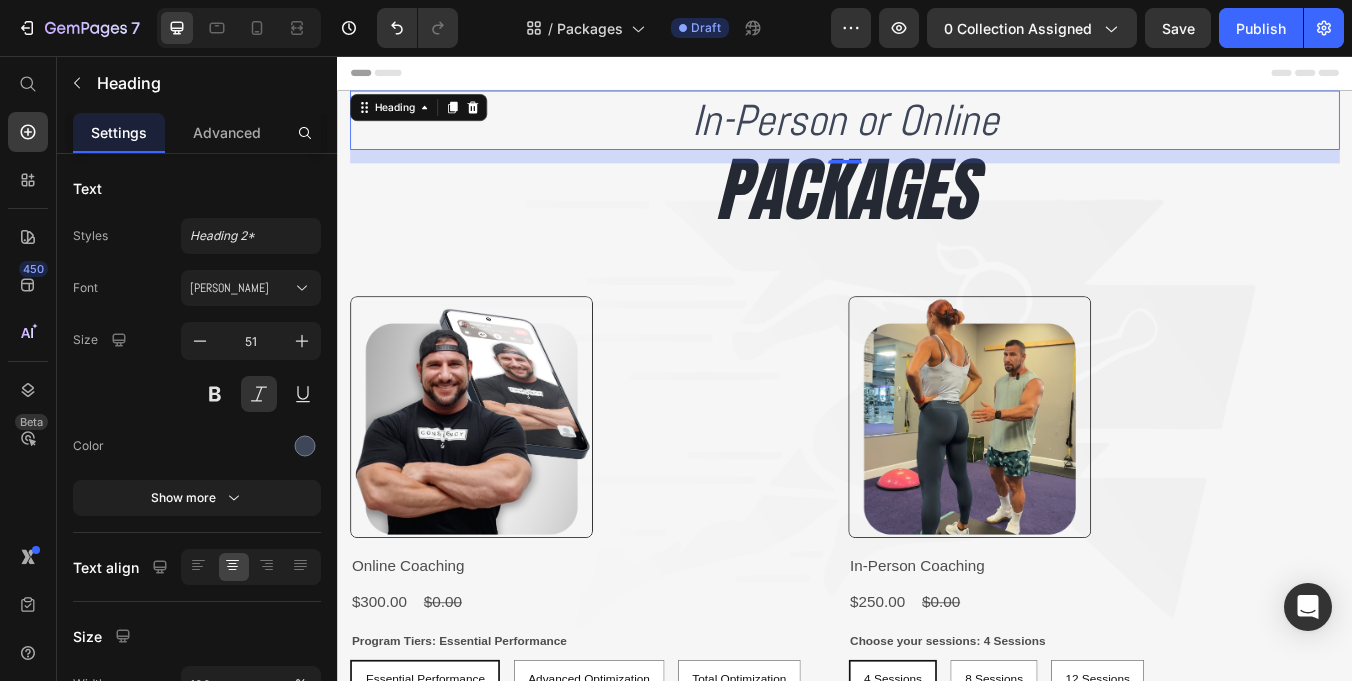 click on "In-Person or Online" at bounding box center [937, 132] 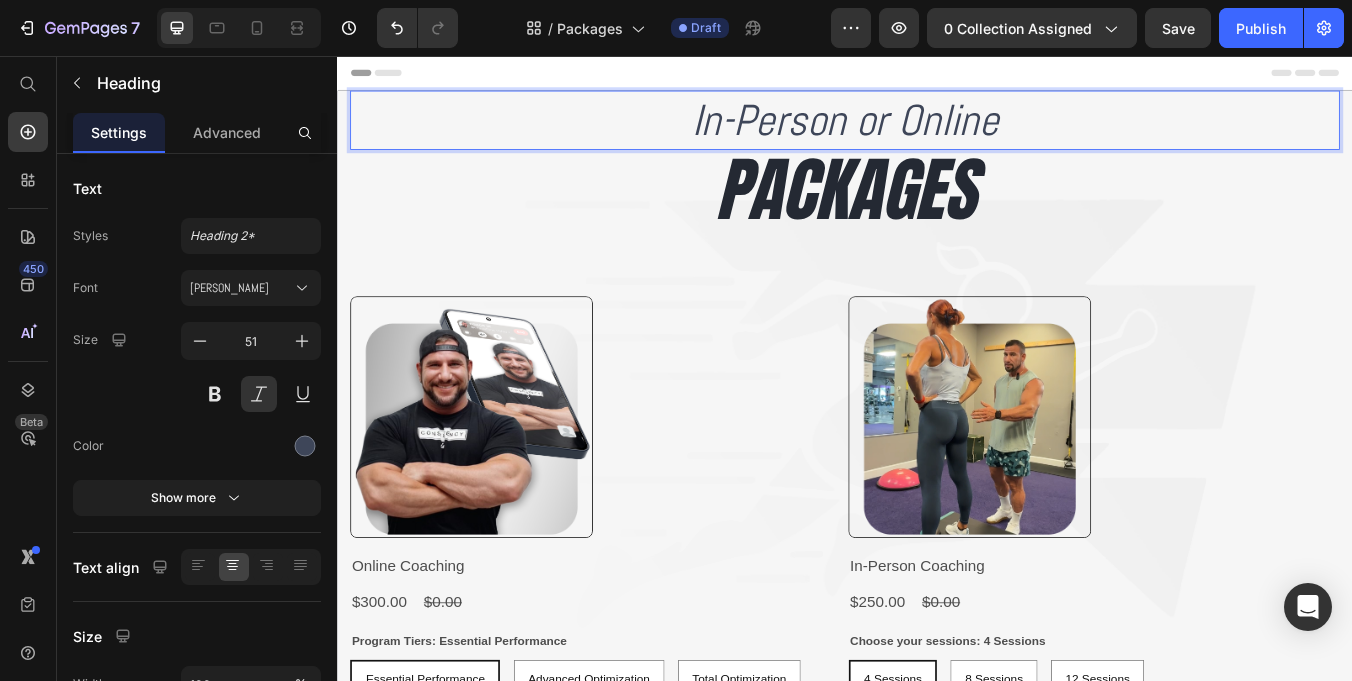 click on "In-Person or Online" at bounding box center [937, 132] 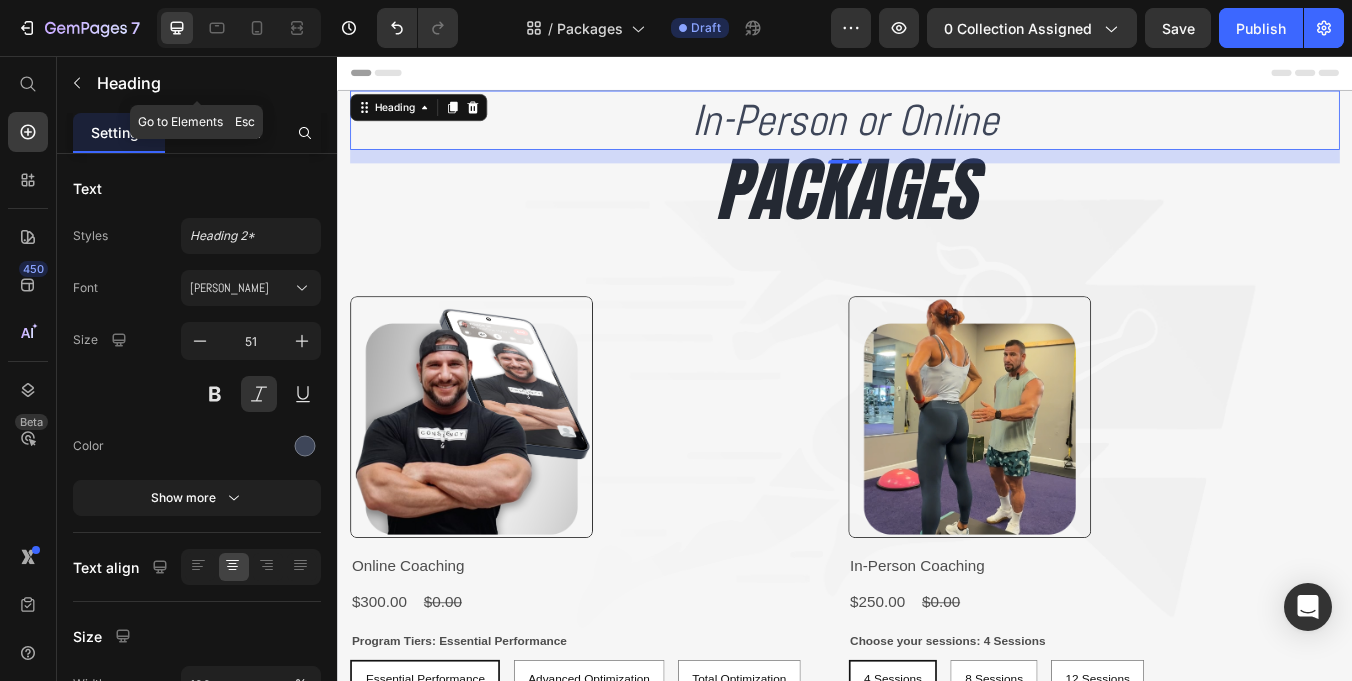 click on "Advanced" 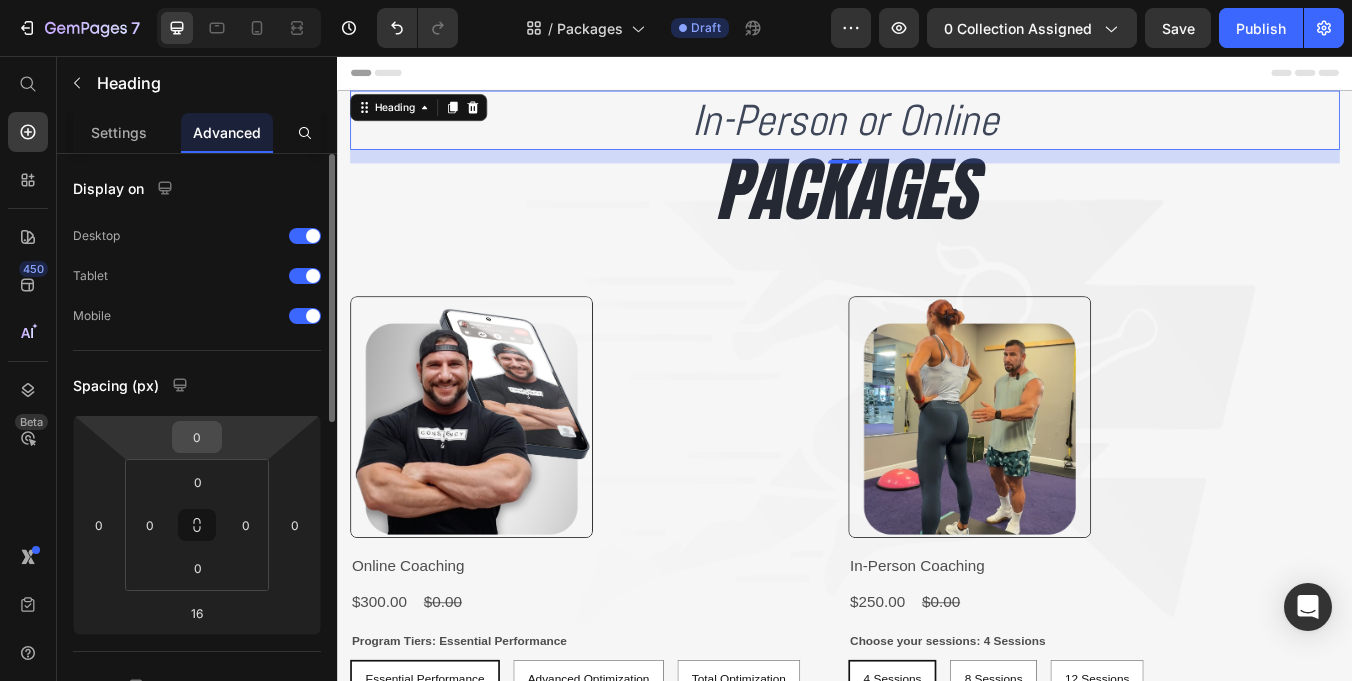 click on "0" at bounding box center [197, 437] 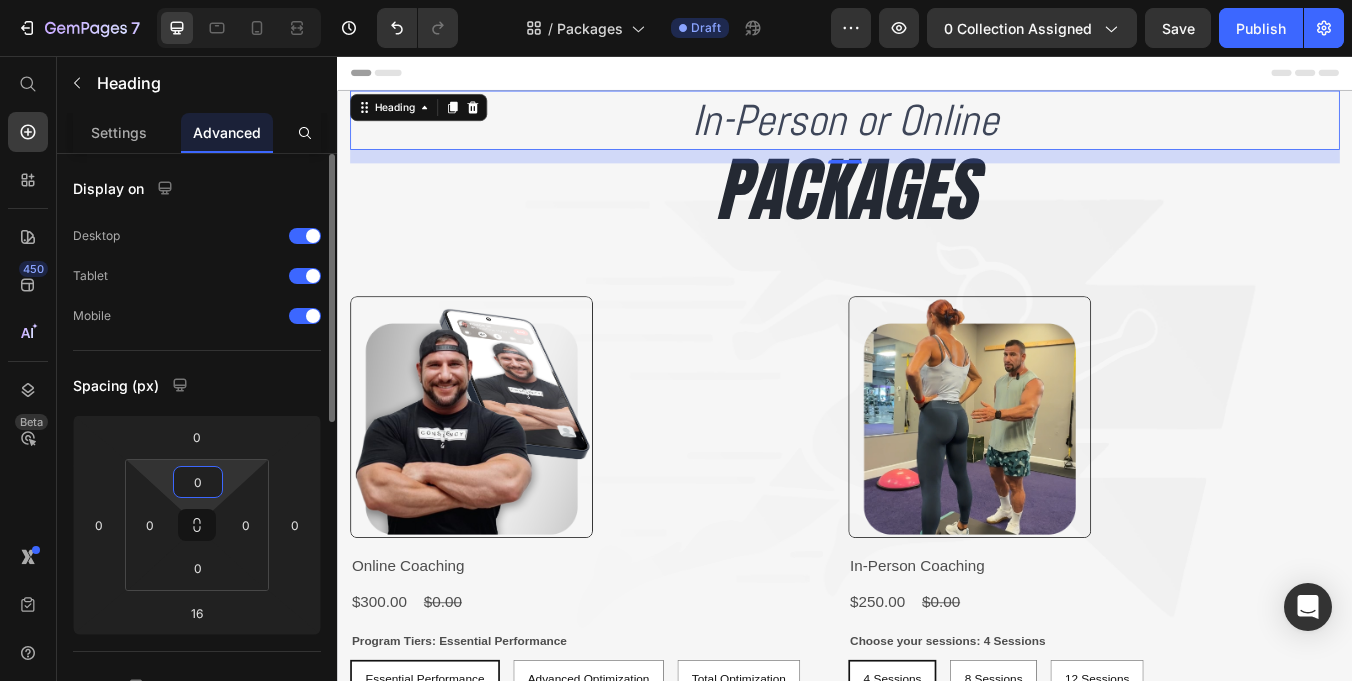 click on "7  Version history  /  Packages Draft Preview 0 collection assigned  Save   Publish  450 Beta Start with Sections Elements Hero Section Product Detail Brands Trusted Badges Guarantee Product Breakdown How to use Testimonials Compare Bundle FAQs Social Proof Brand Story Product List Collection Blog List Contact Sticky Add to Cart Custom Footer Browse Library 450 Layout
Row
Row
Row
Row Text
Heading
Text Block Button
Button
Button
Sticky Back to top Media
Image Image" at bounding box center (676, 0) 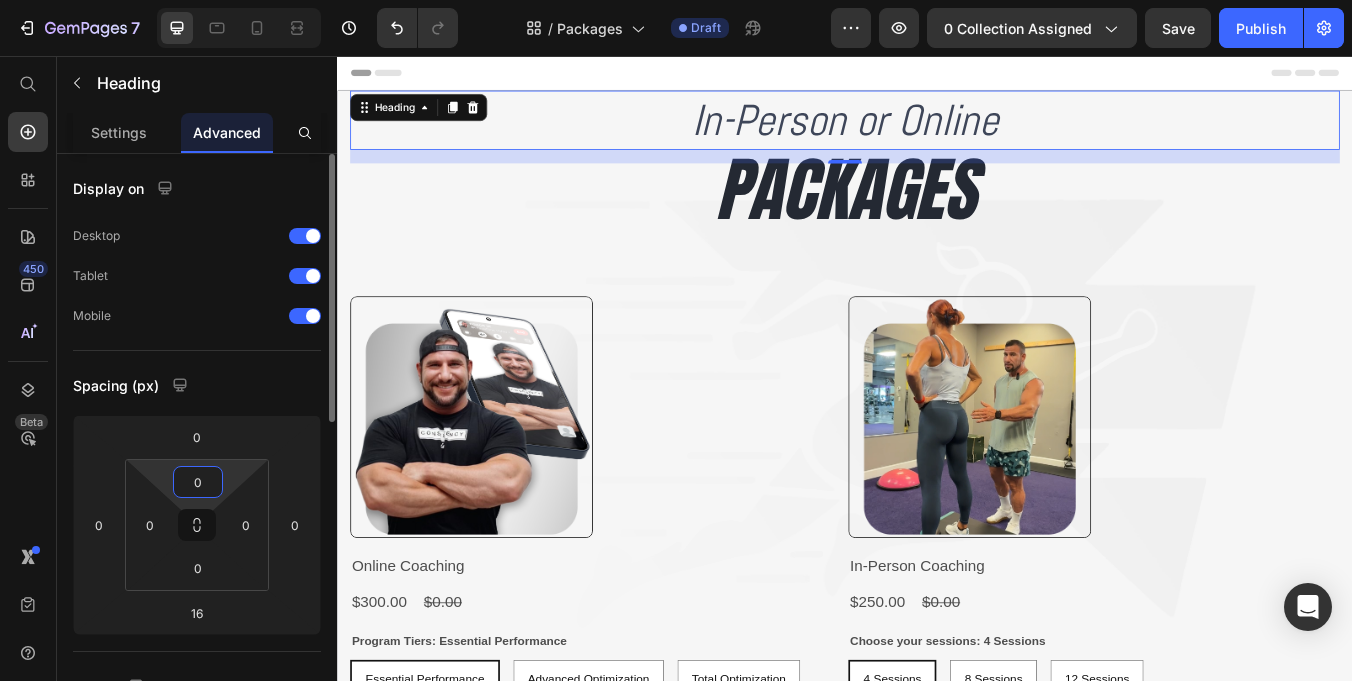 click on "0" at bounding box center [198, 482] 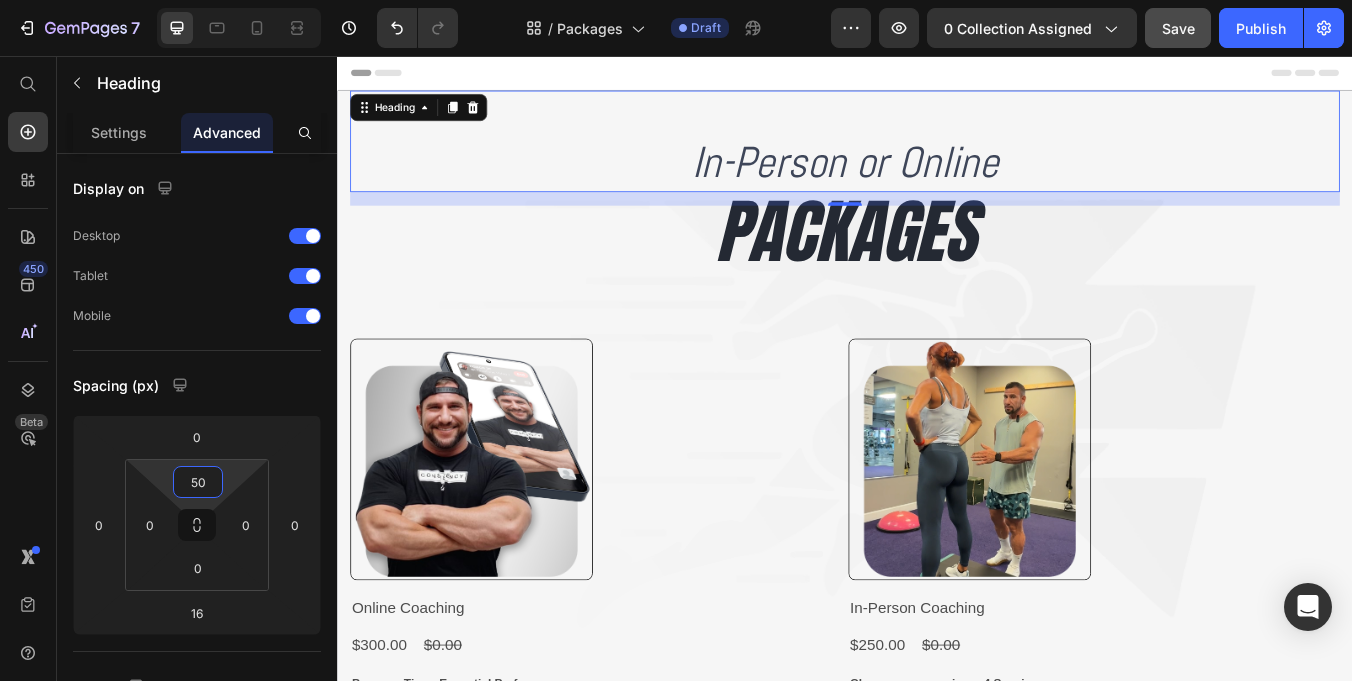 type on "50" 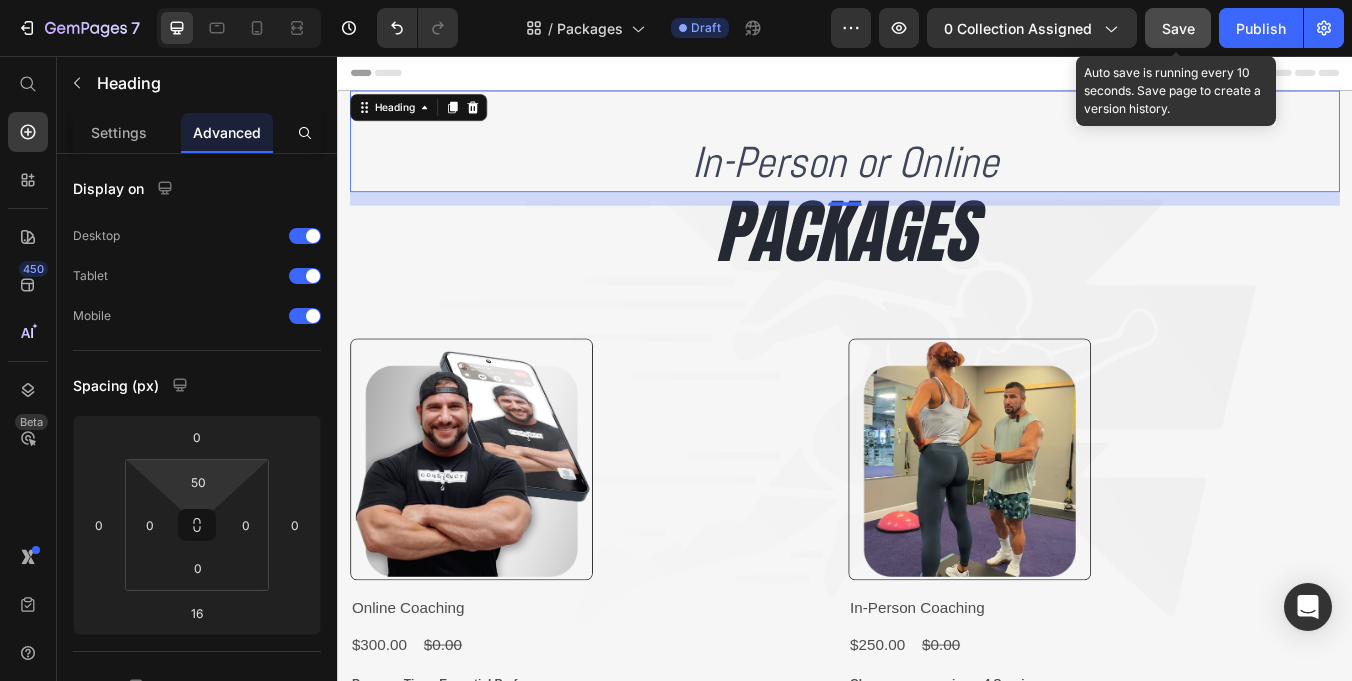 click on "Save" 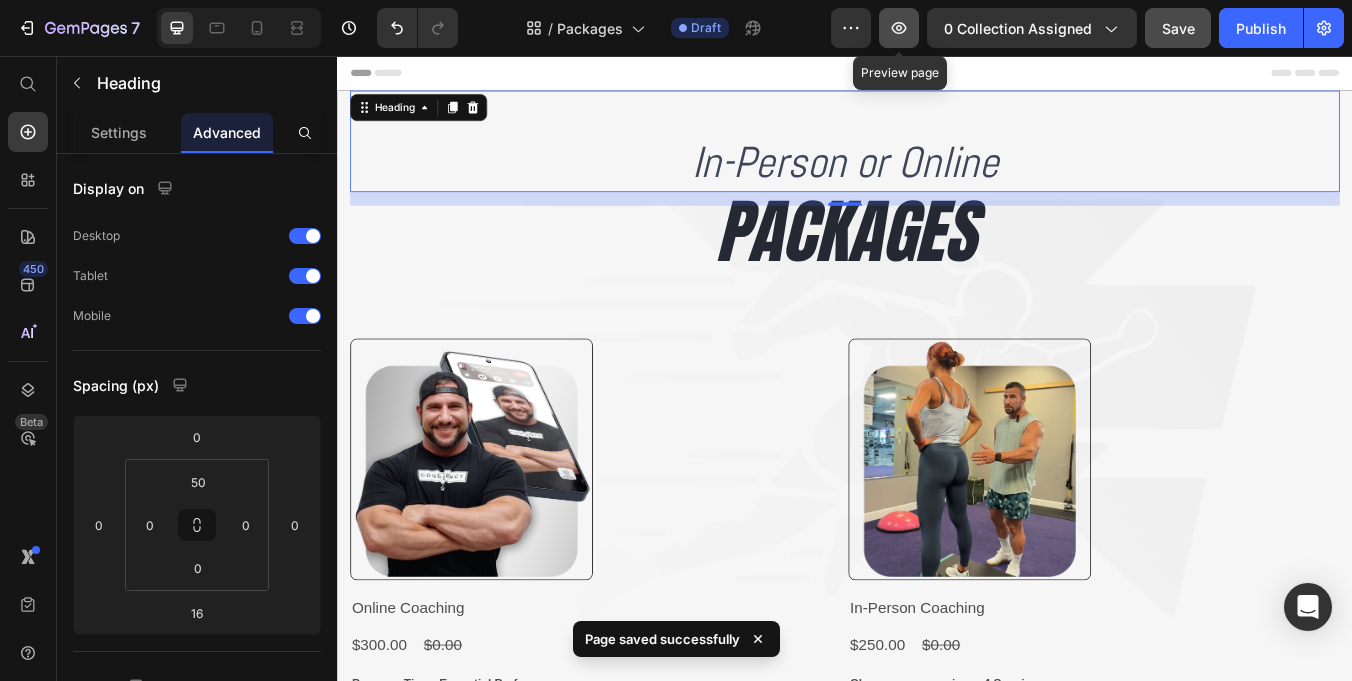 click 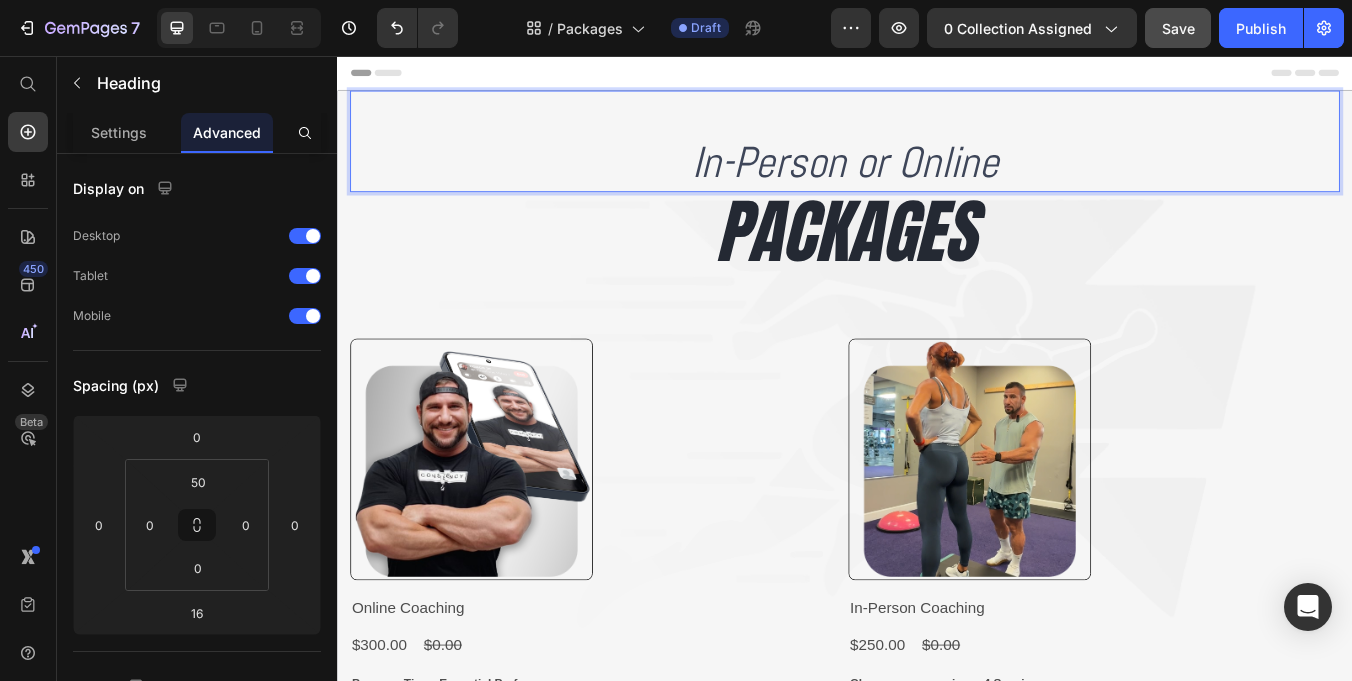 click on "In-Person or Online" at bounding box center (937, 182) 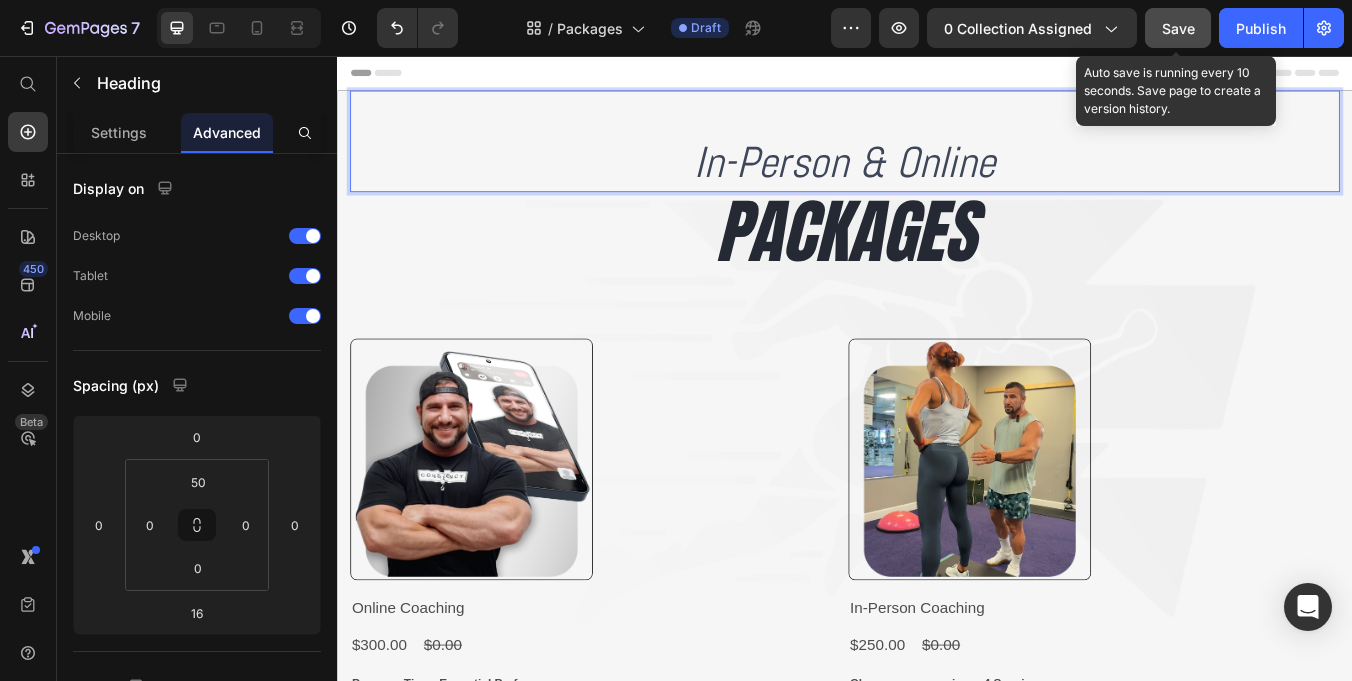 click on "Save" 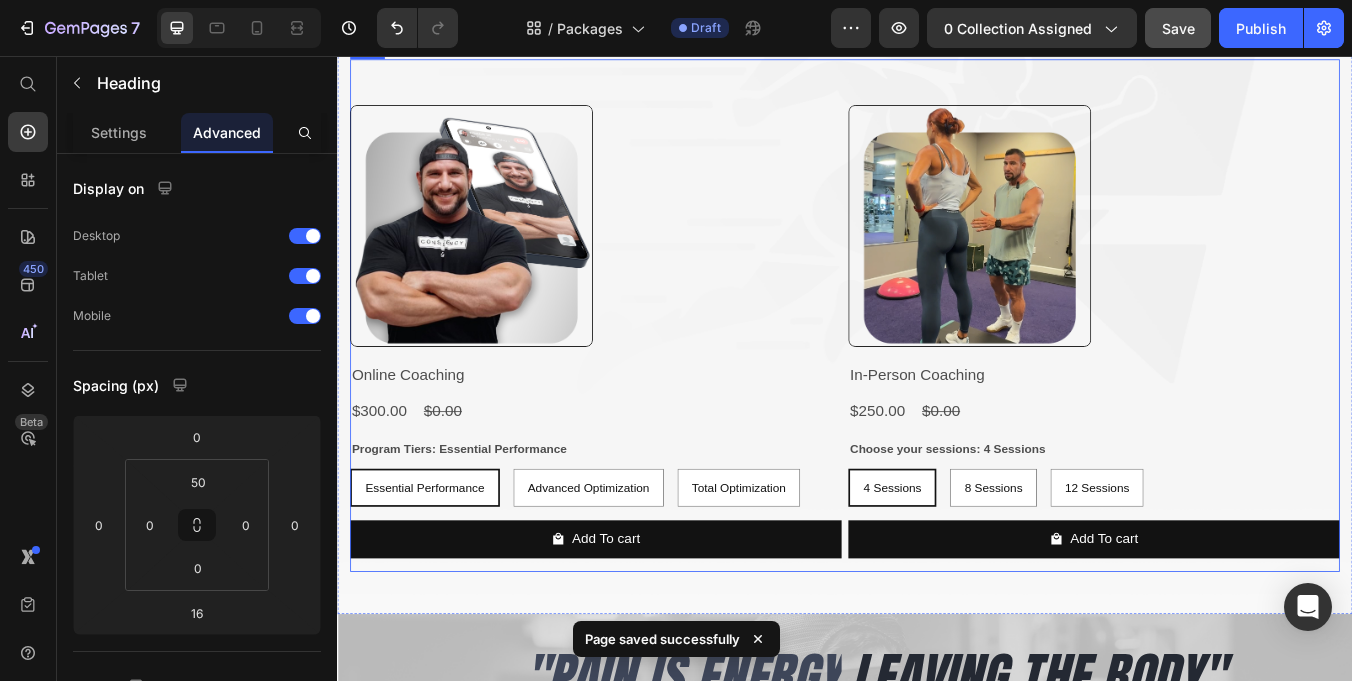 scroll, scrollTop: 292, scrollLeft: 0, axis: vertical 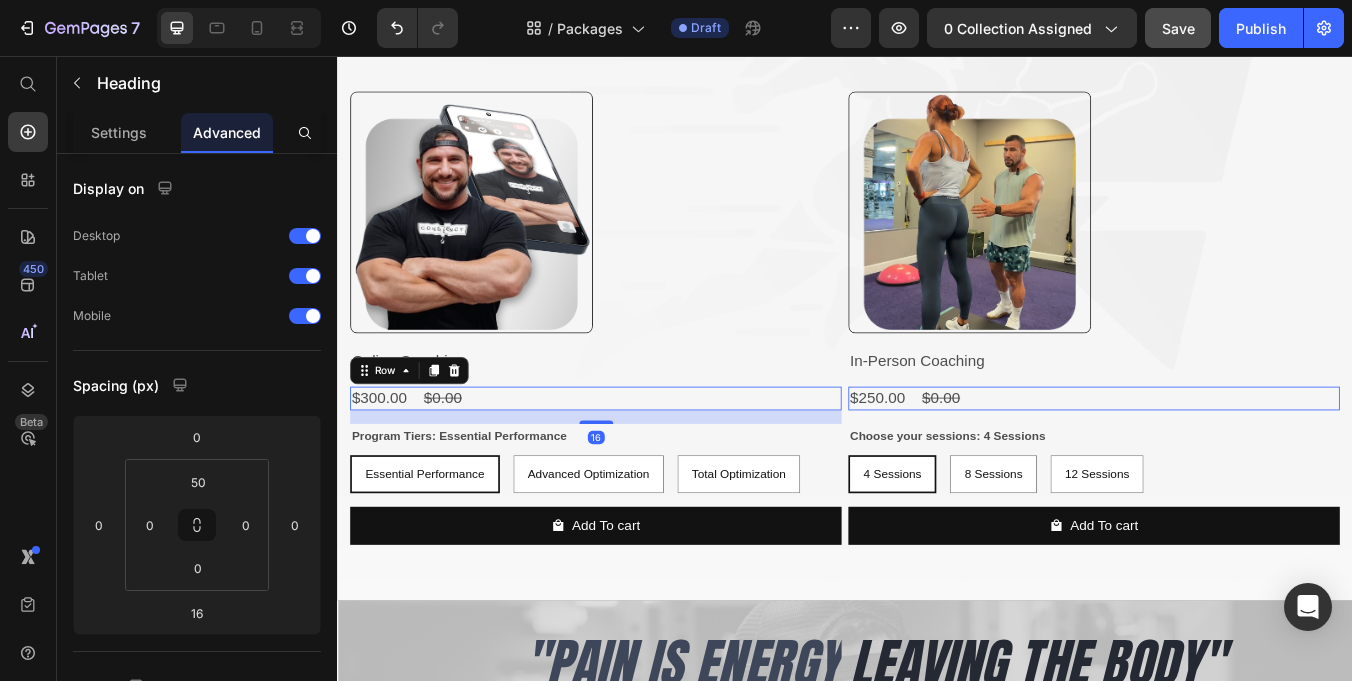 click on "$300.00 Product Price $0.00 Product Price Row   16" at bounding box center (642, 460) 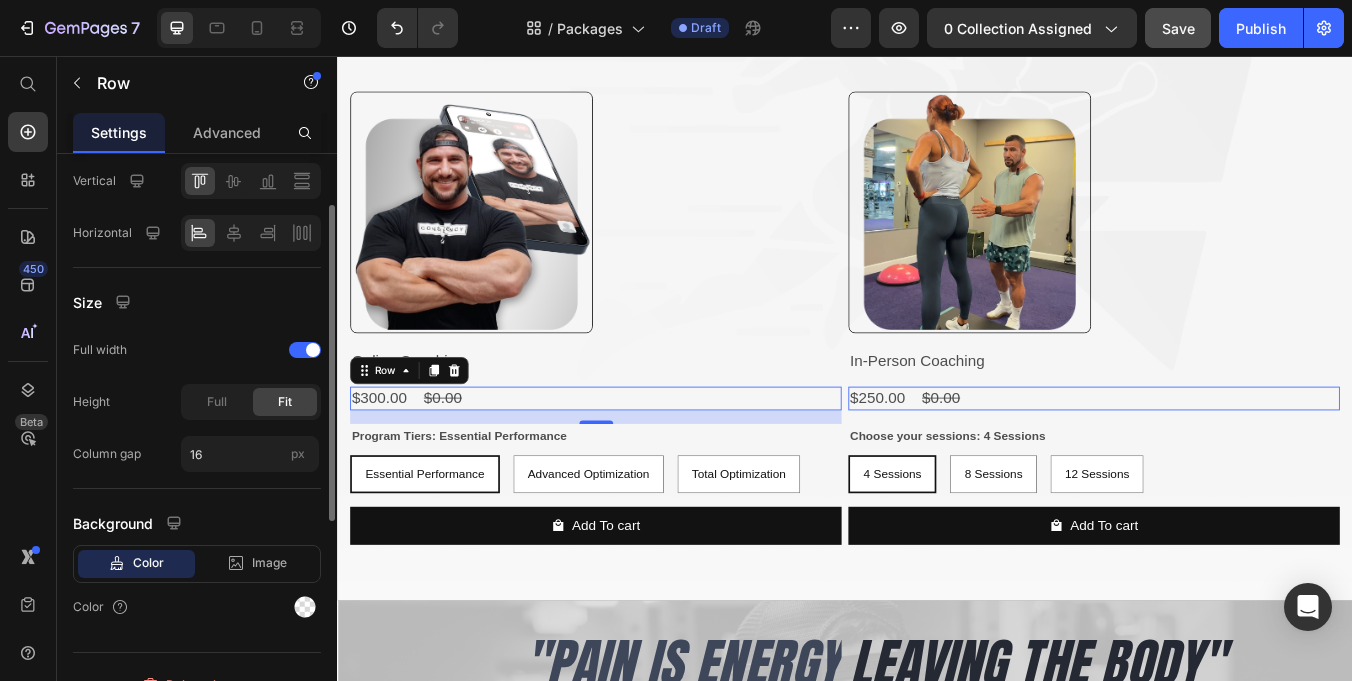 scroll, scrollTop: 493, scrollLeft: 0, axis: vertical 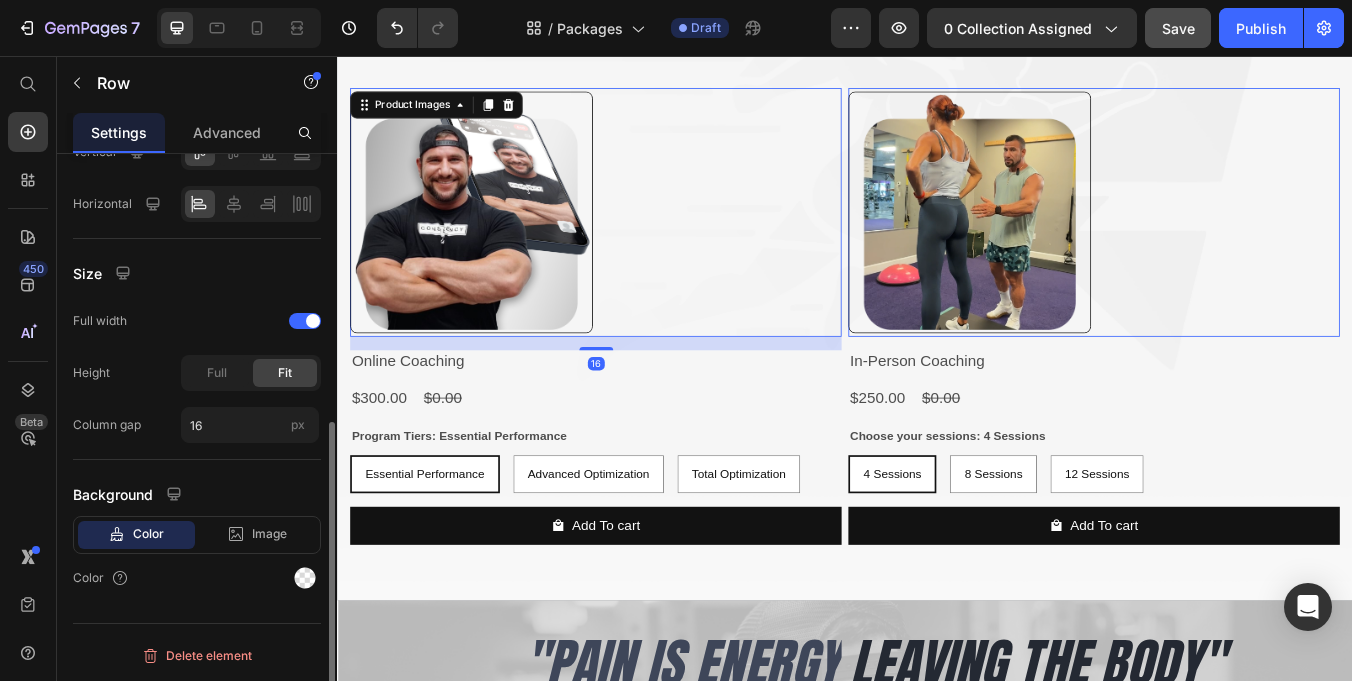 click at bounding box center [495, 241] 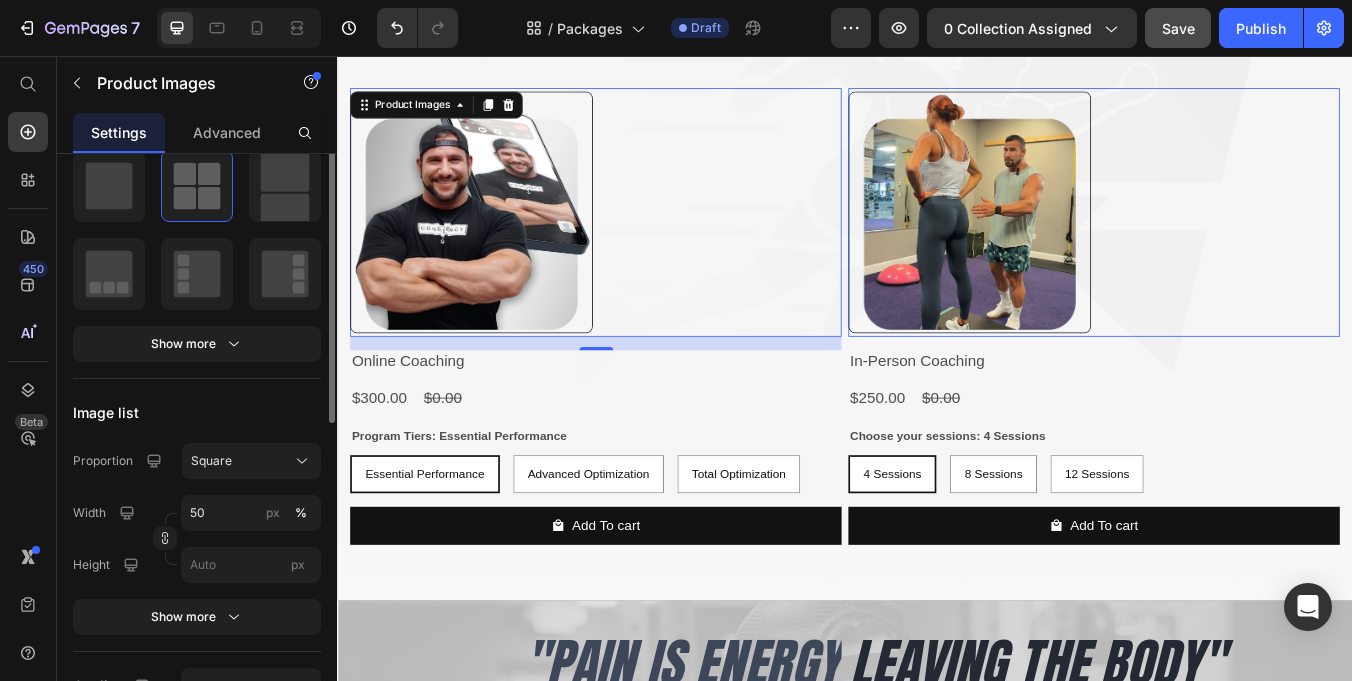 scroll, scrollTop: 0, scrollLeft: 0, axis: both 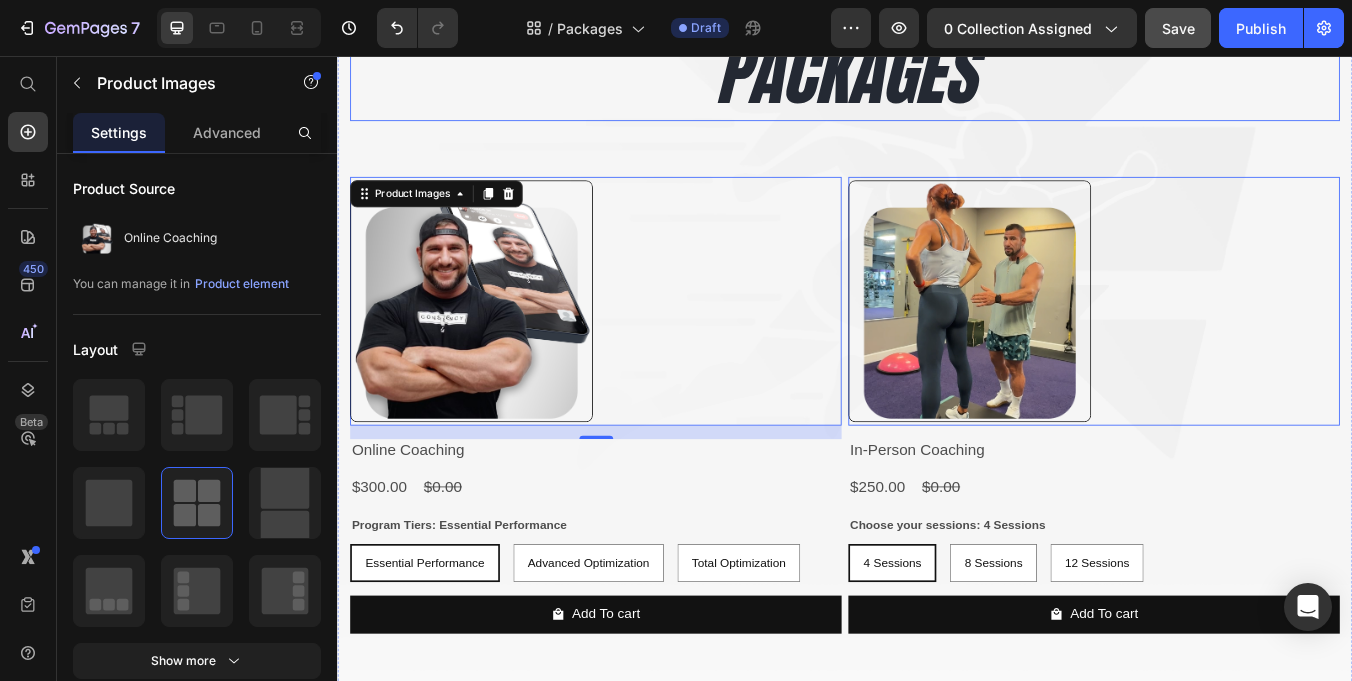 click on "PACKAGES" at bounding box center (937, 77) 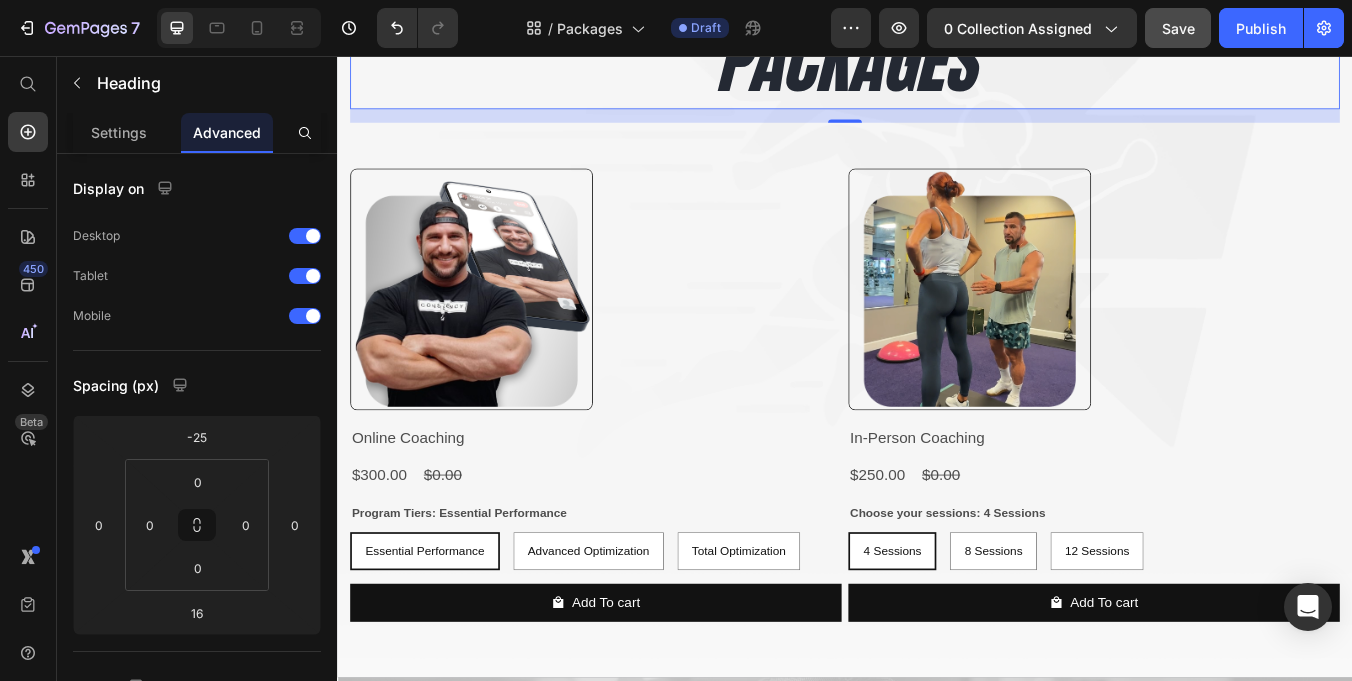 scroll, scrollTop: 177, scrollLeft: 0, axis: vertical 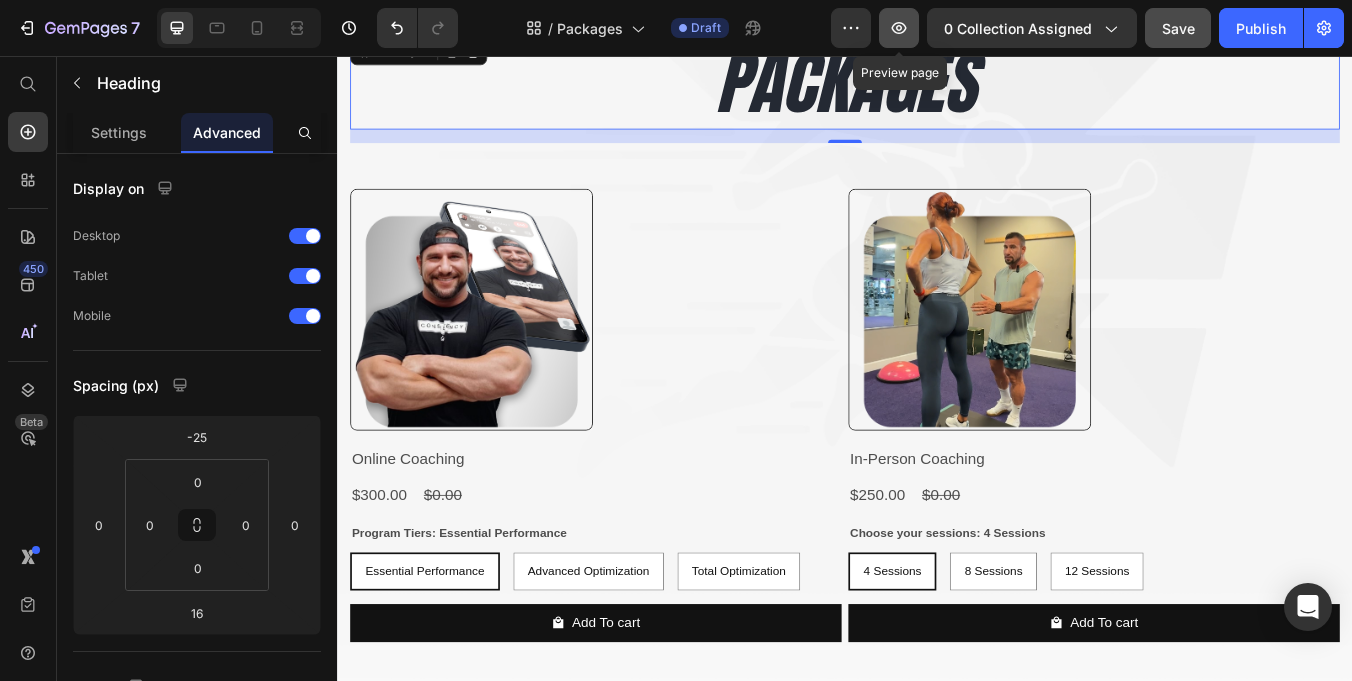 click 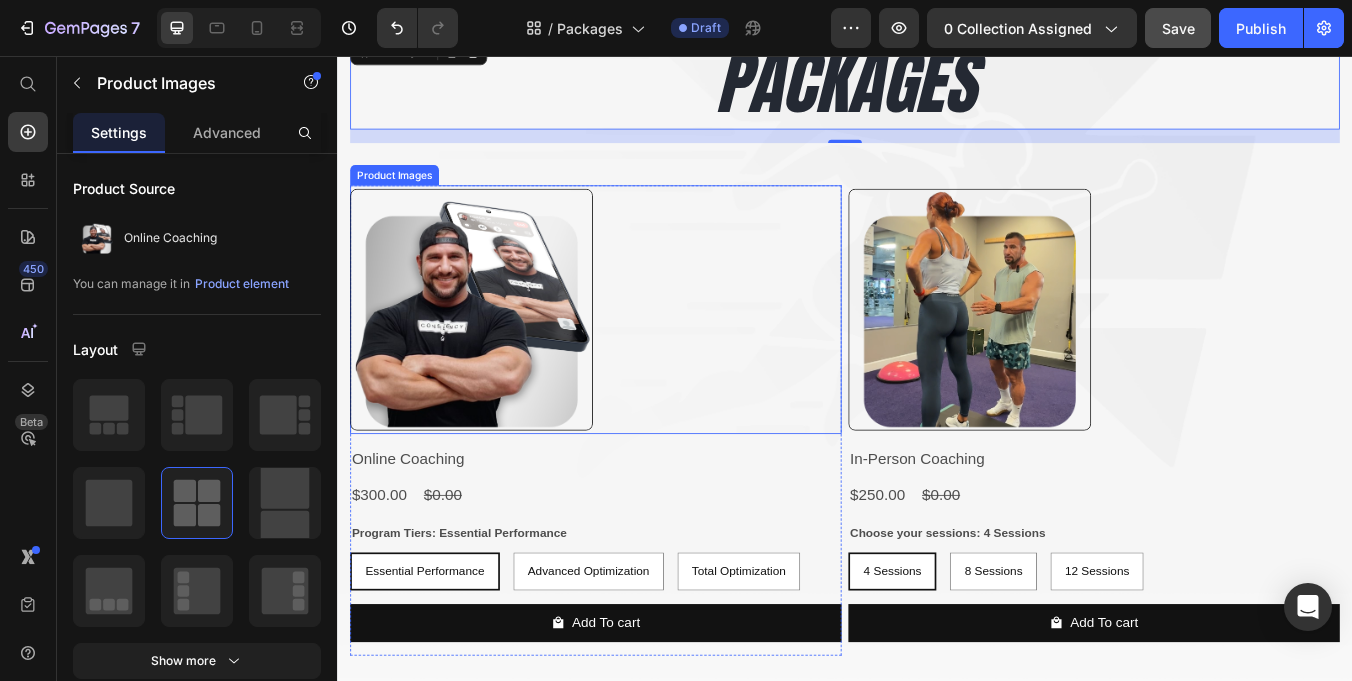 click at bounding box center (642, 356) 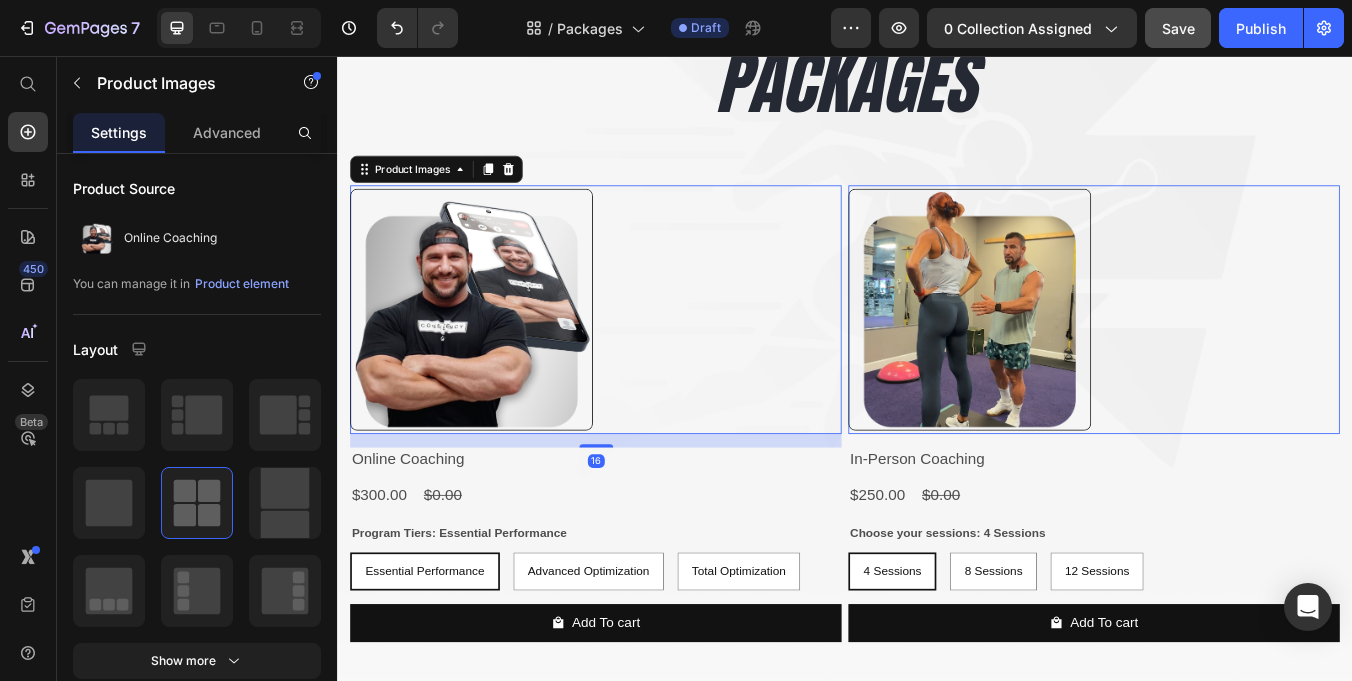 click at bounding box center [495, 356] 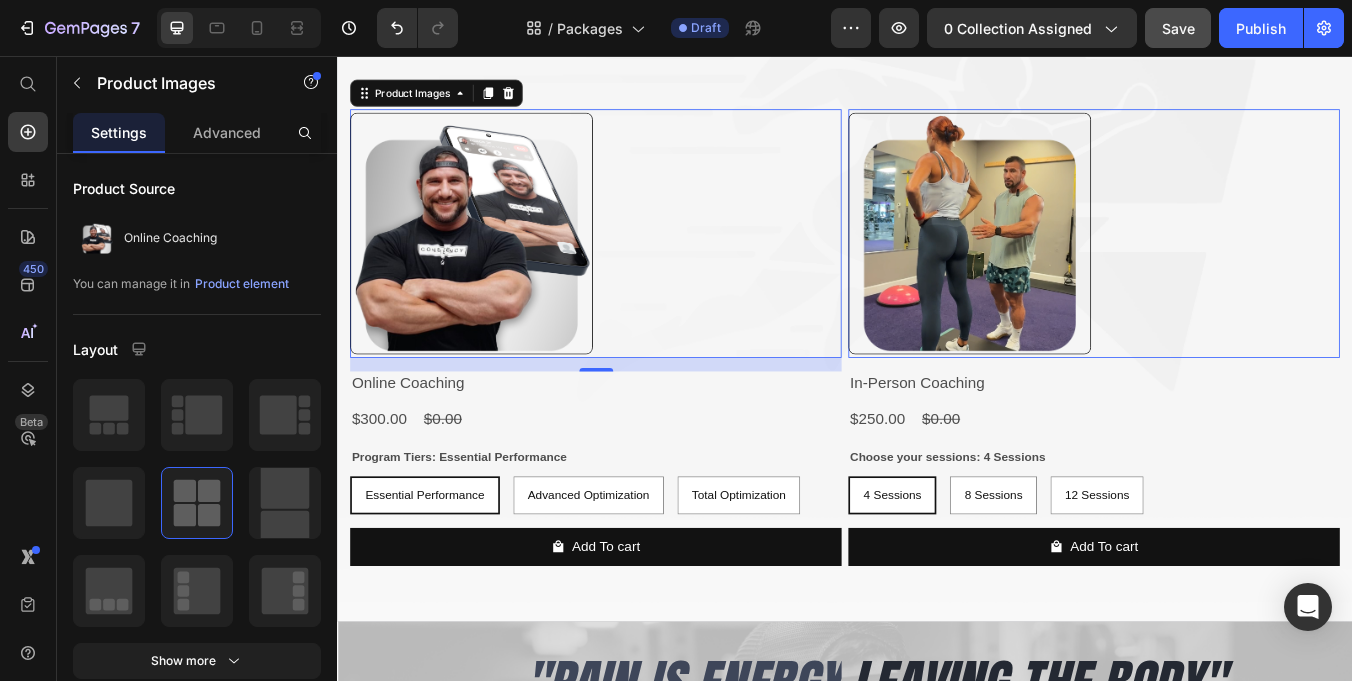scroll, scrollTop: 254, scrollLeft: 0, axis: vertical 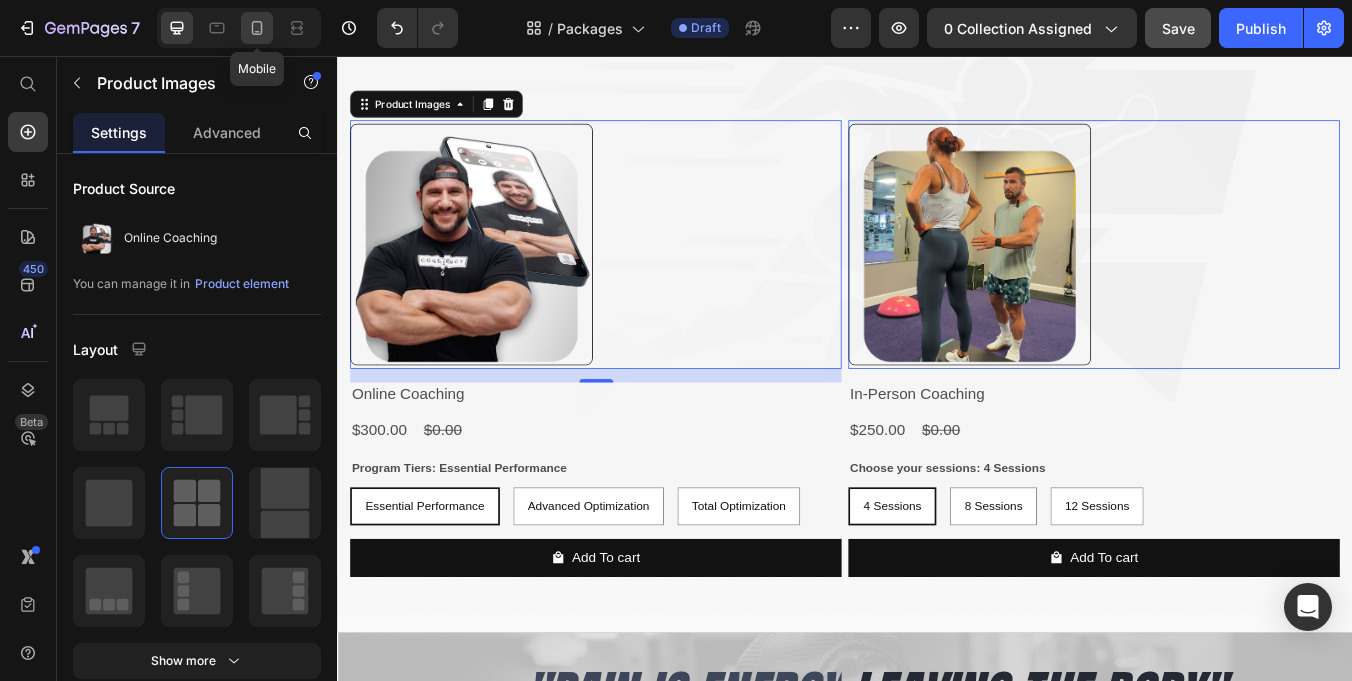 click 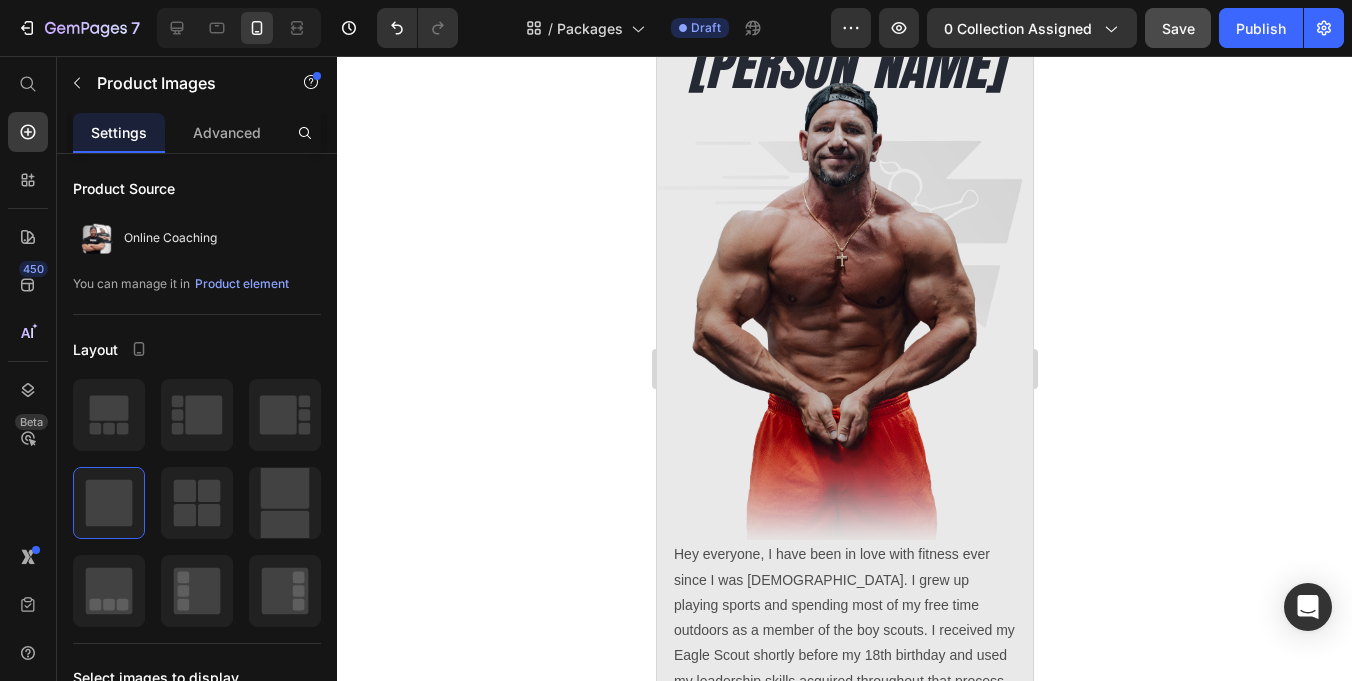 scroll, scrollTop: 0, scrollLeft: 0, axis: both 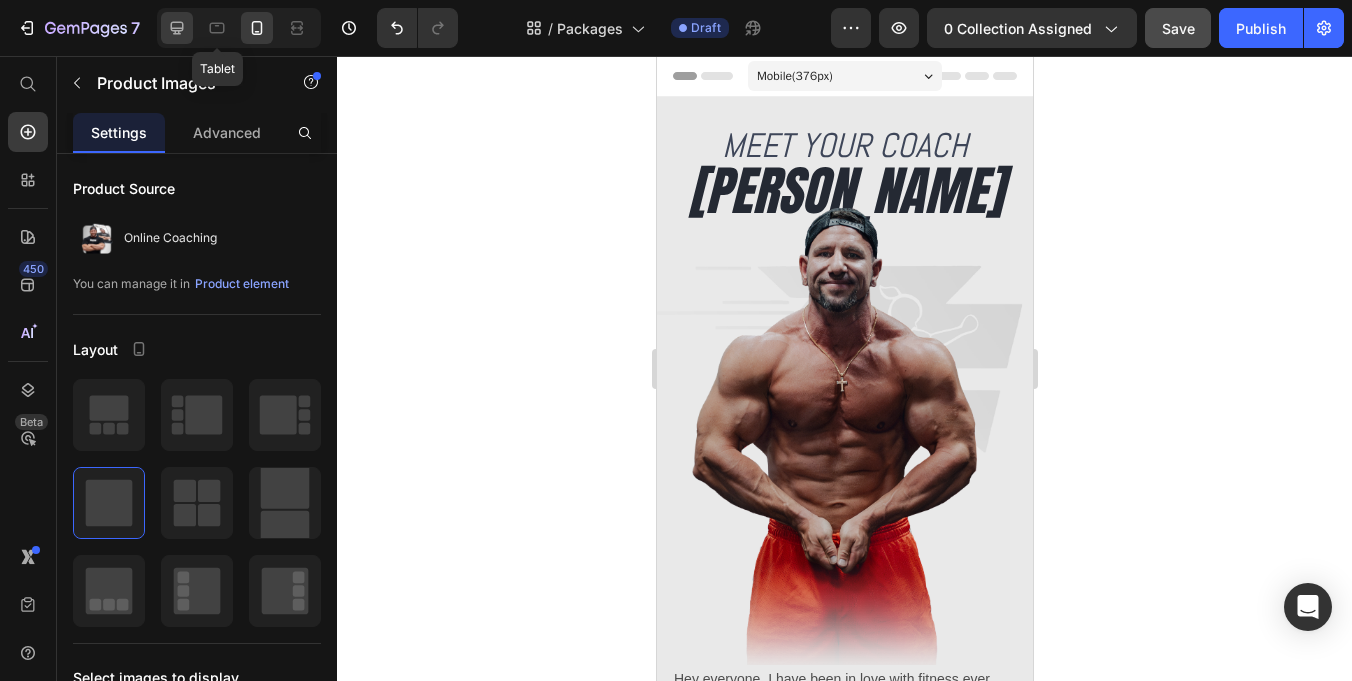 click 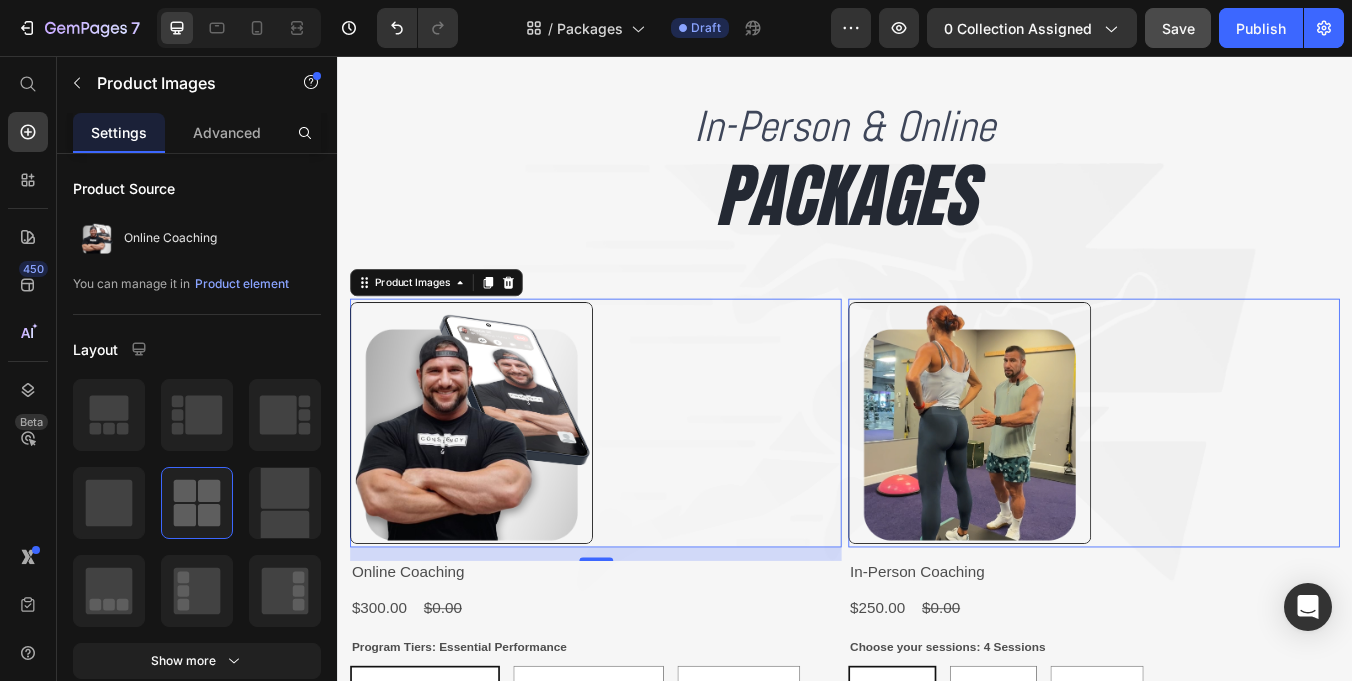 scroll, scrollTop: 0, scrollLeft: 0, axis: both 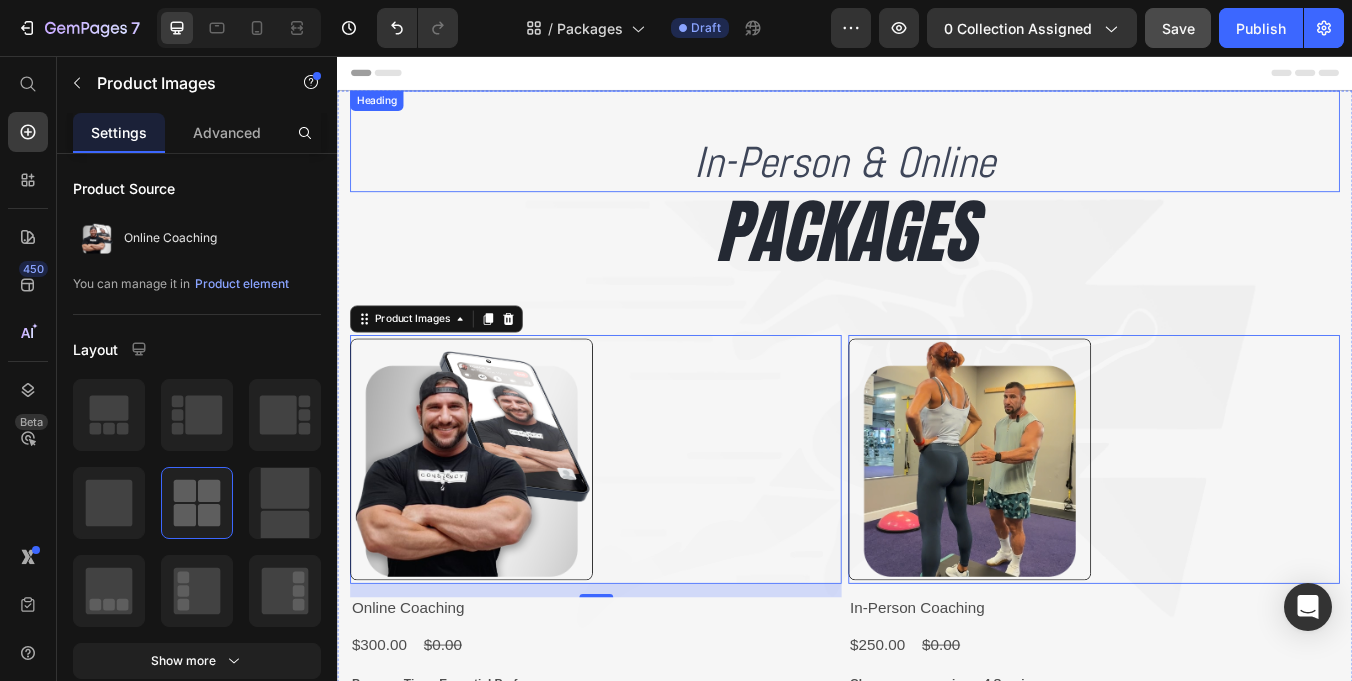 click on "In-Person & Online Heading" at bounding box center [937, 157] 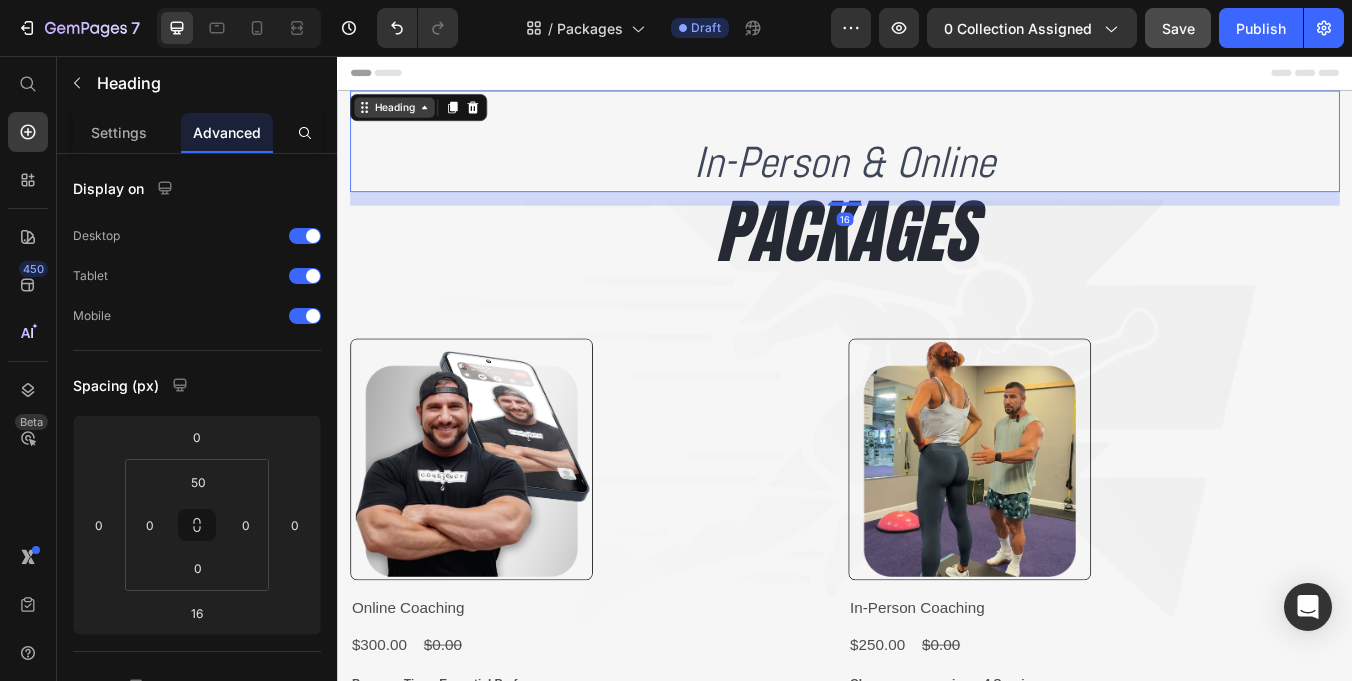 click on "Heading" at bounding box center [404, 117] 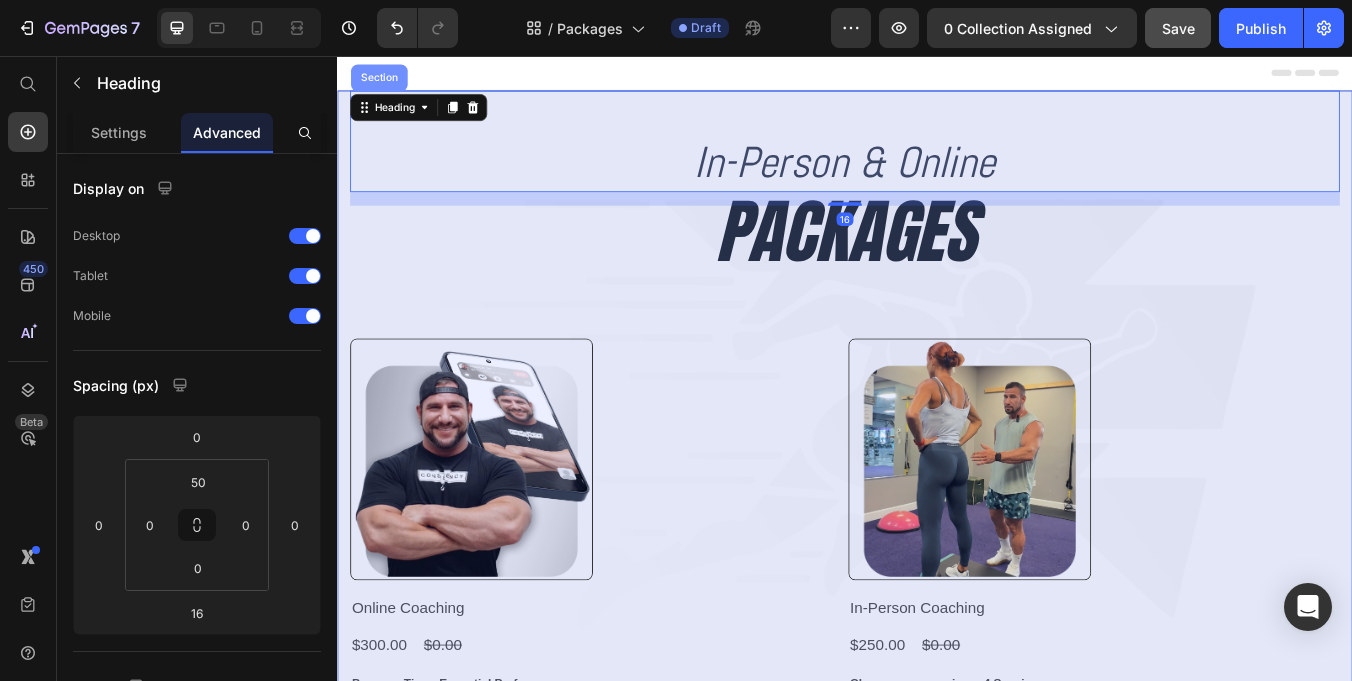 click on "Section" at bounding box center [386, 82] 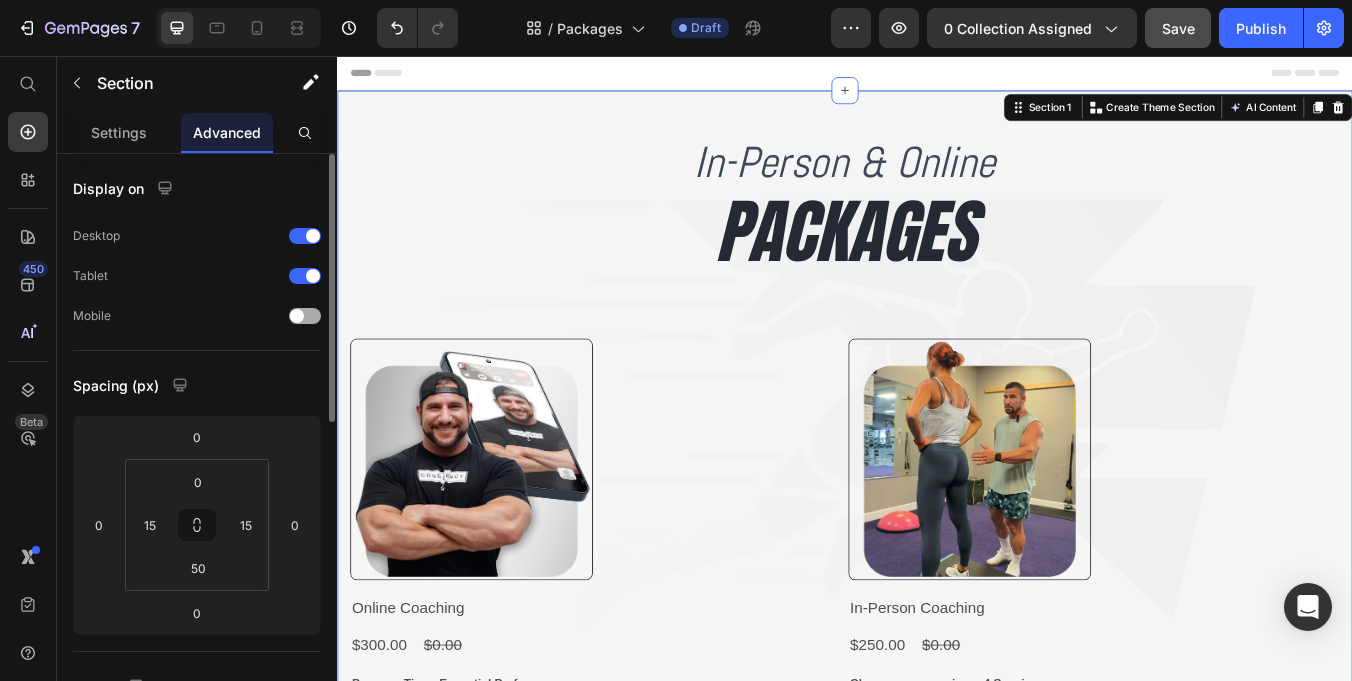 click at bounding box center [305, 316] 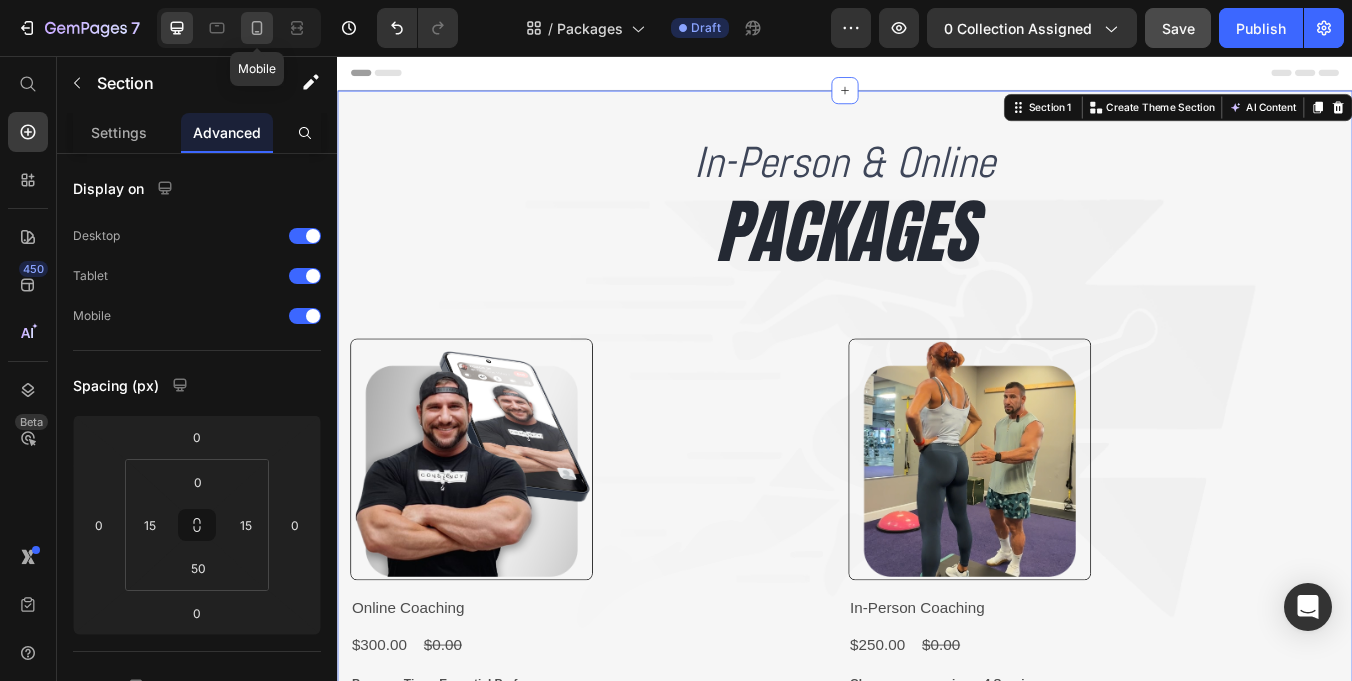 click 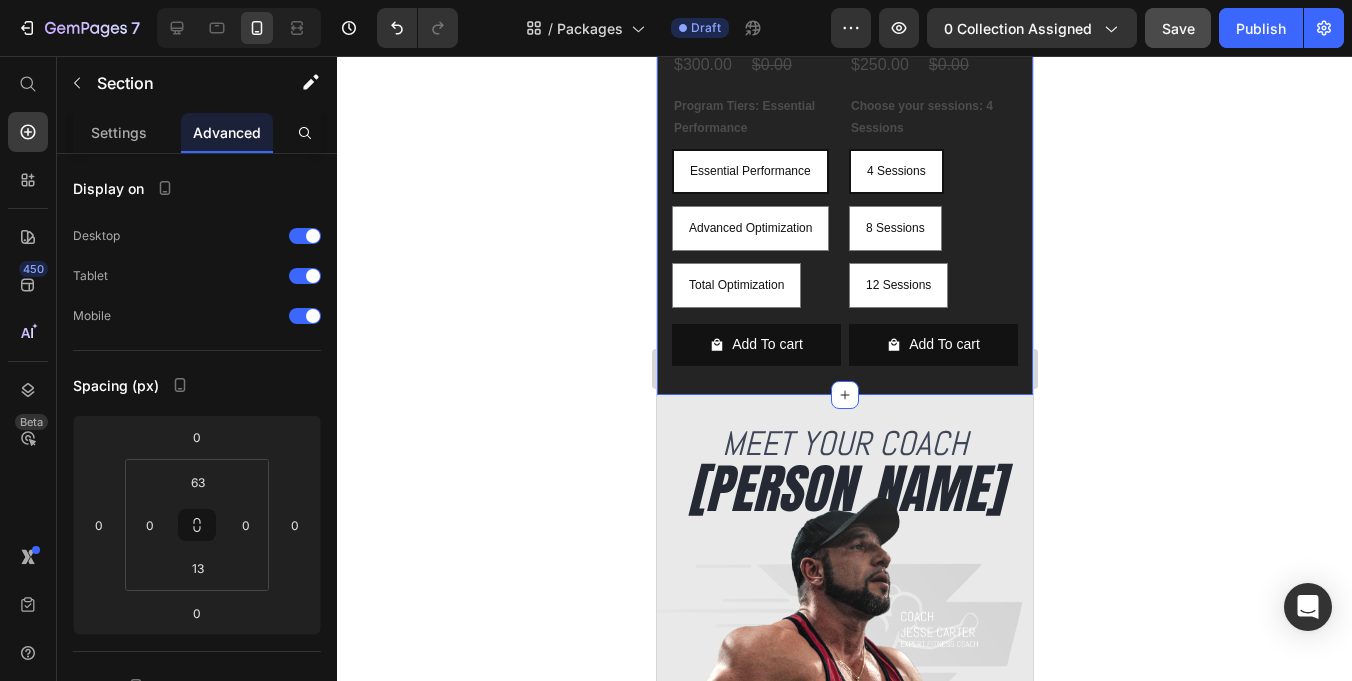 scroll, scrollTop: 613, scrollLeft: 0, axis: vertical 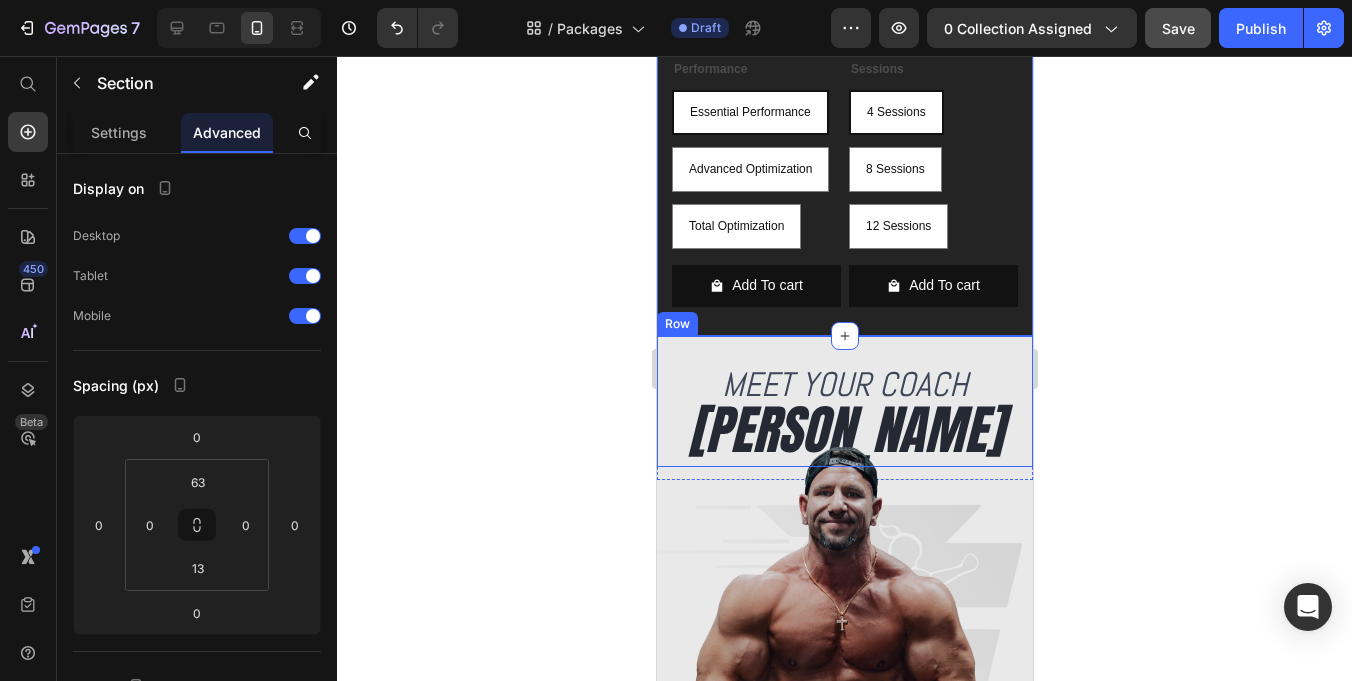 click on "MEET YOUR COACH Heading" at bounding box center (844, 372) 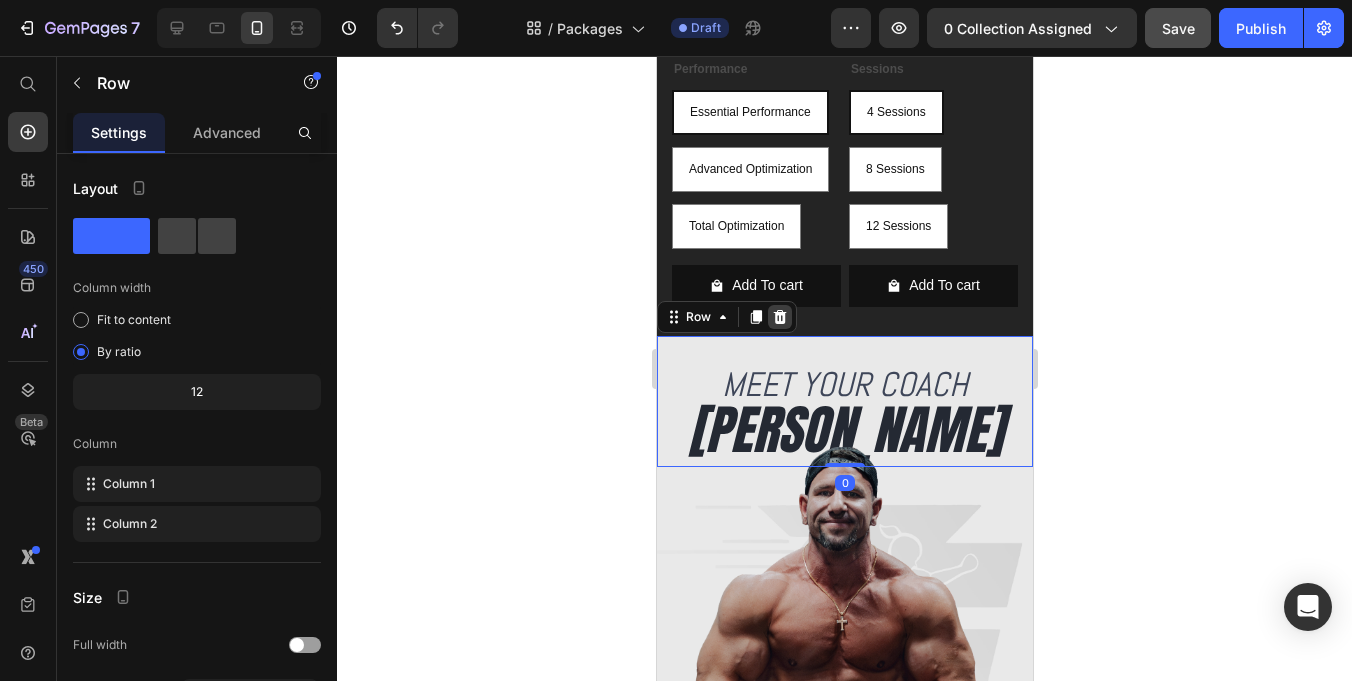 click 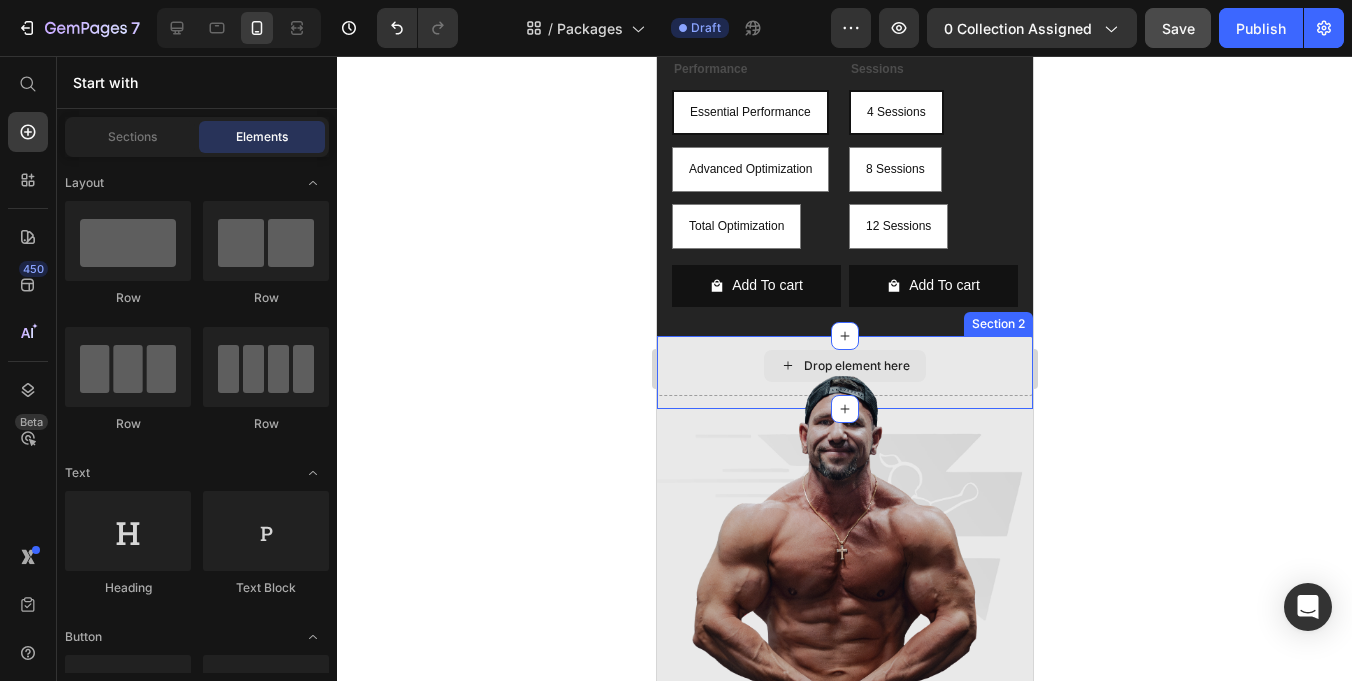 click on "Drop element here" at bounding box center (844, 366) 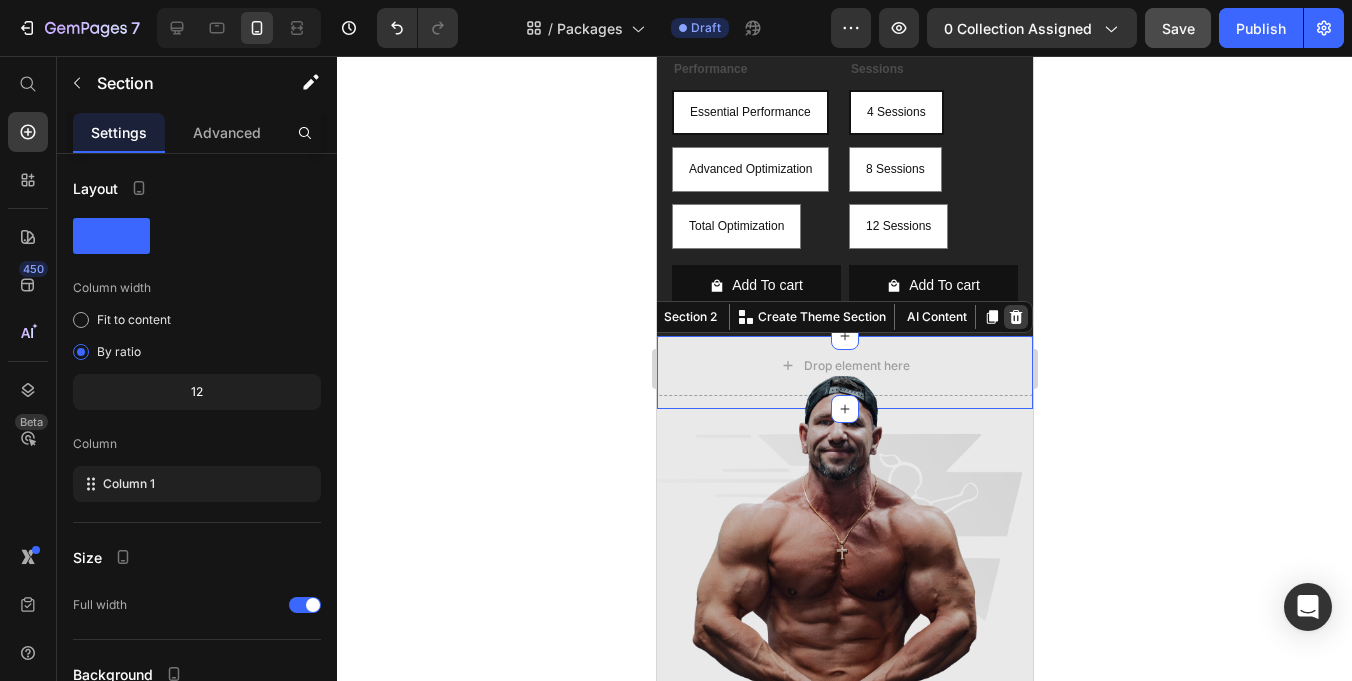 click 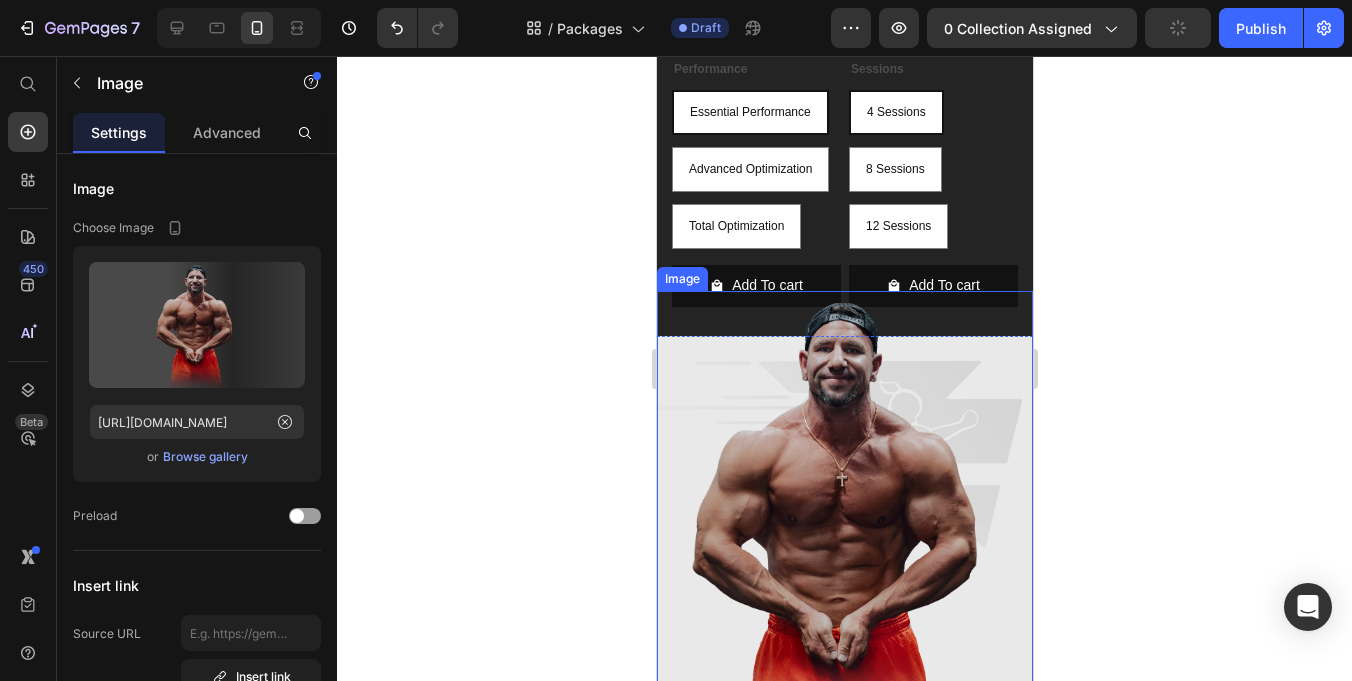 click at bounding box center (844, 525) 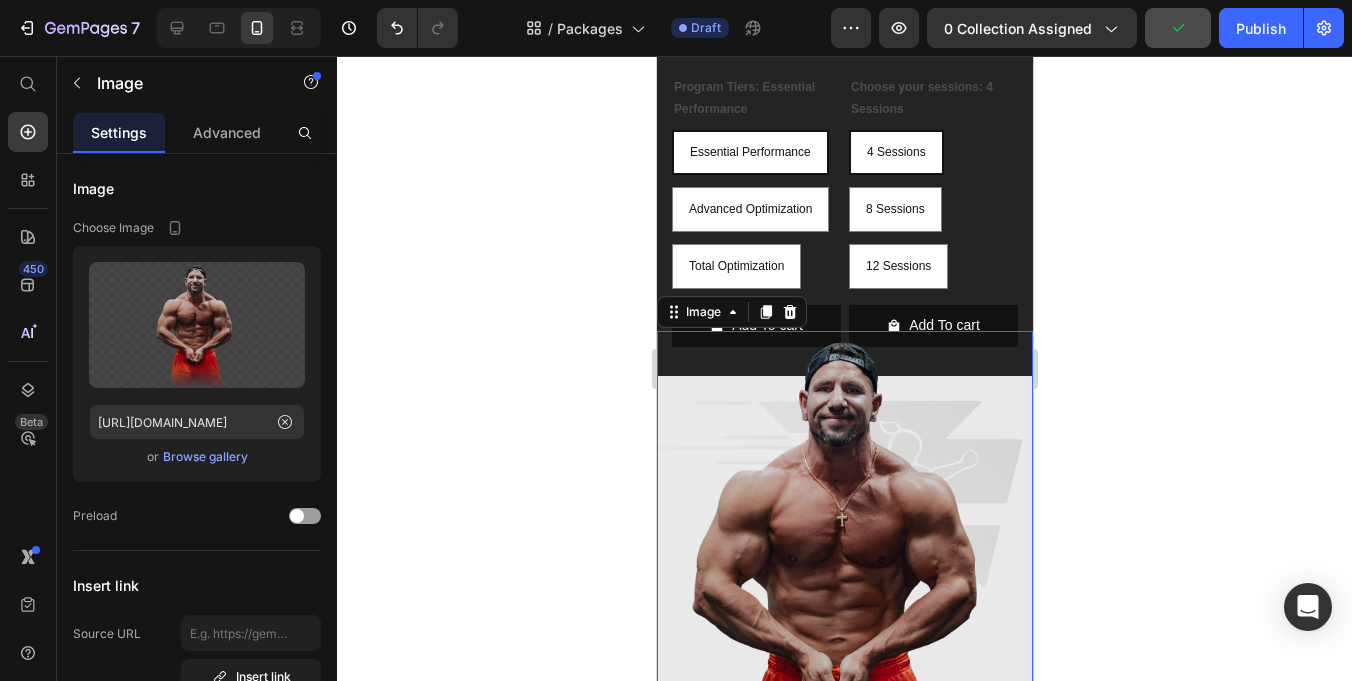 scroll, scrollTop: 581, scrollLeft: 0, axis: vertical 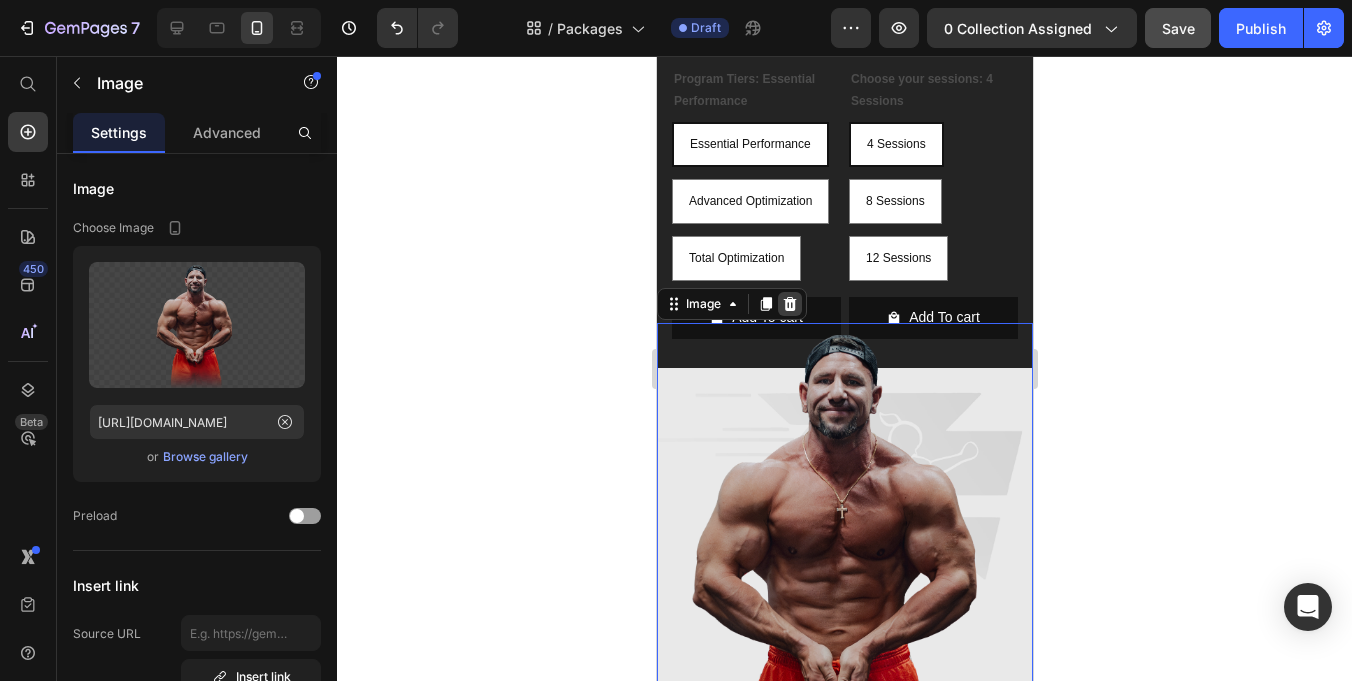 click 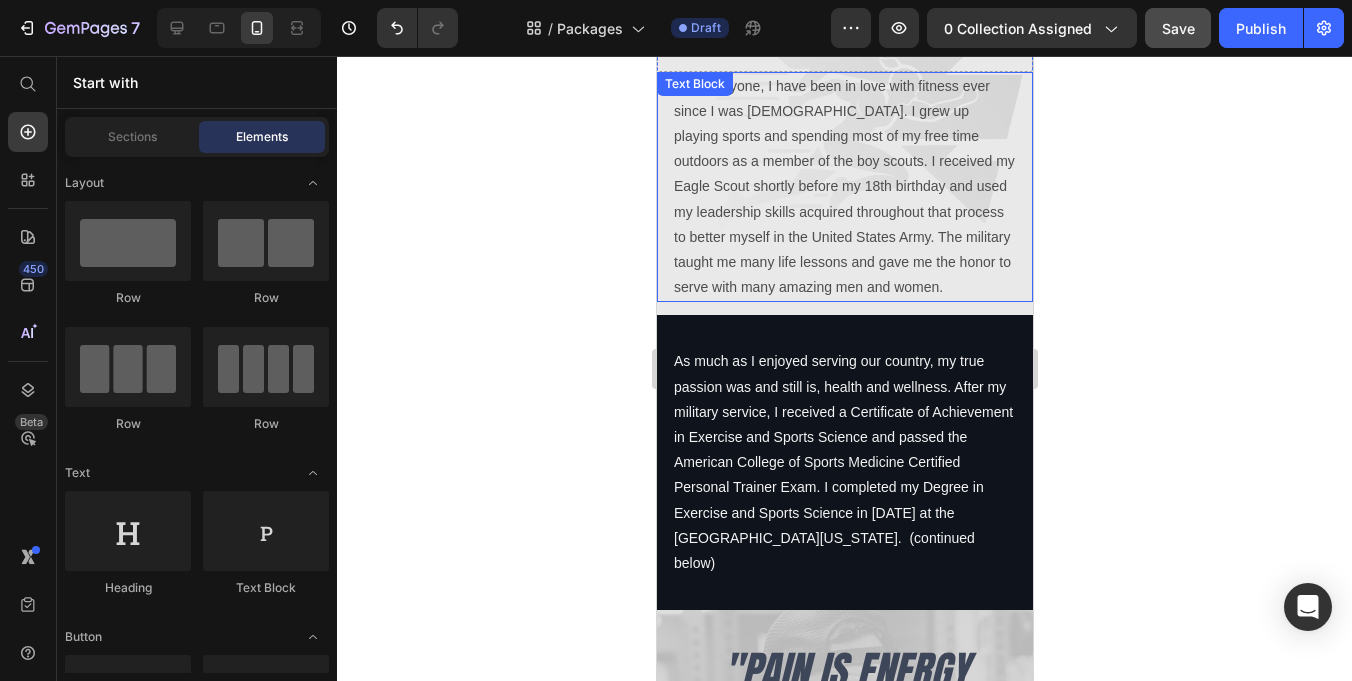 scroll, scrollTop: 937, scrollLeft: 0, axis: vertical 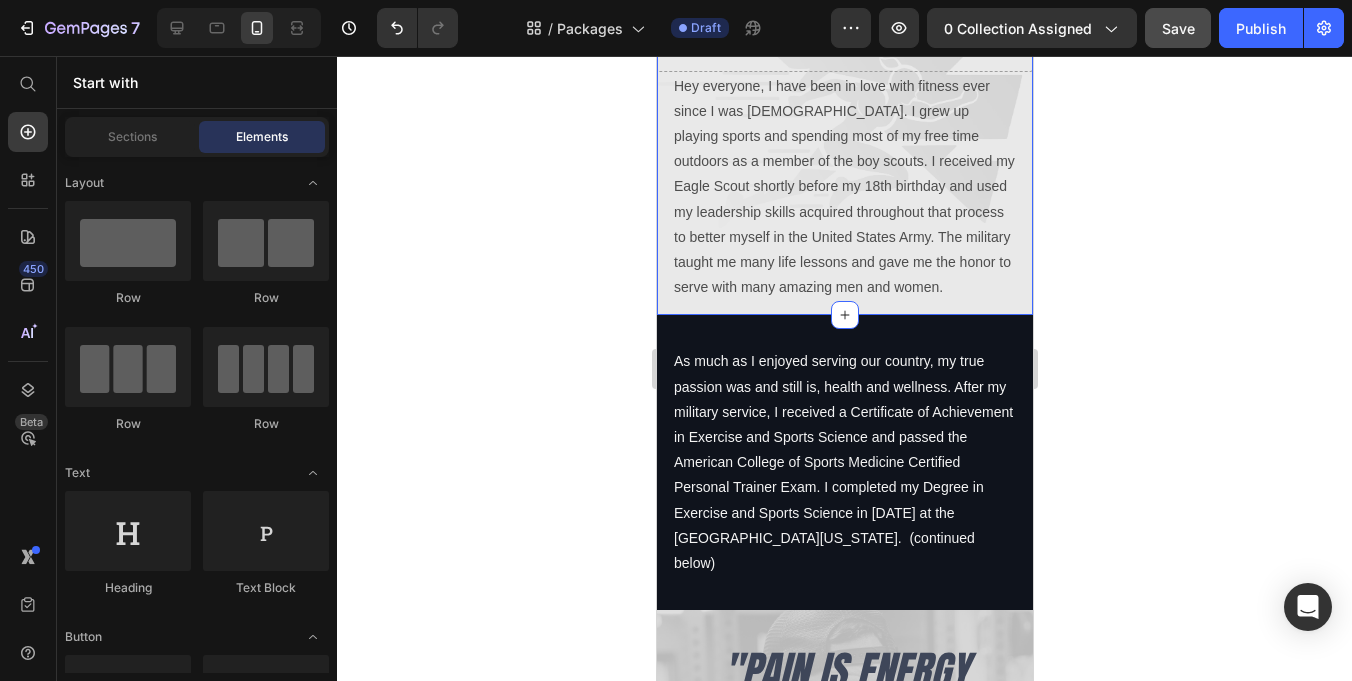 click on "Drop element here Hey everyone, I have been in love with fitness ever since I was 12 years old. I grew up playing sports and spending most of my free time outdoors as a member of the boy scouts. I received my Eagle Scout shortly before my 18th birthday and used my leadership skills acquired throughout that process to better myself in the United States Army. The military taught me many life lessons and gave me the honor to serve with many amazing men and women. Text Block Row Section 2   Create Theme Section AI Content Write with GemAI What would you like to describe here? Tone and Voice Persuasive Product Online Coaching Show more Generate" at bounding box center [844, 164] 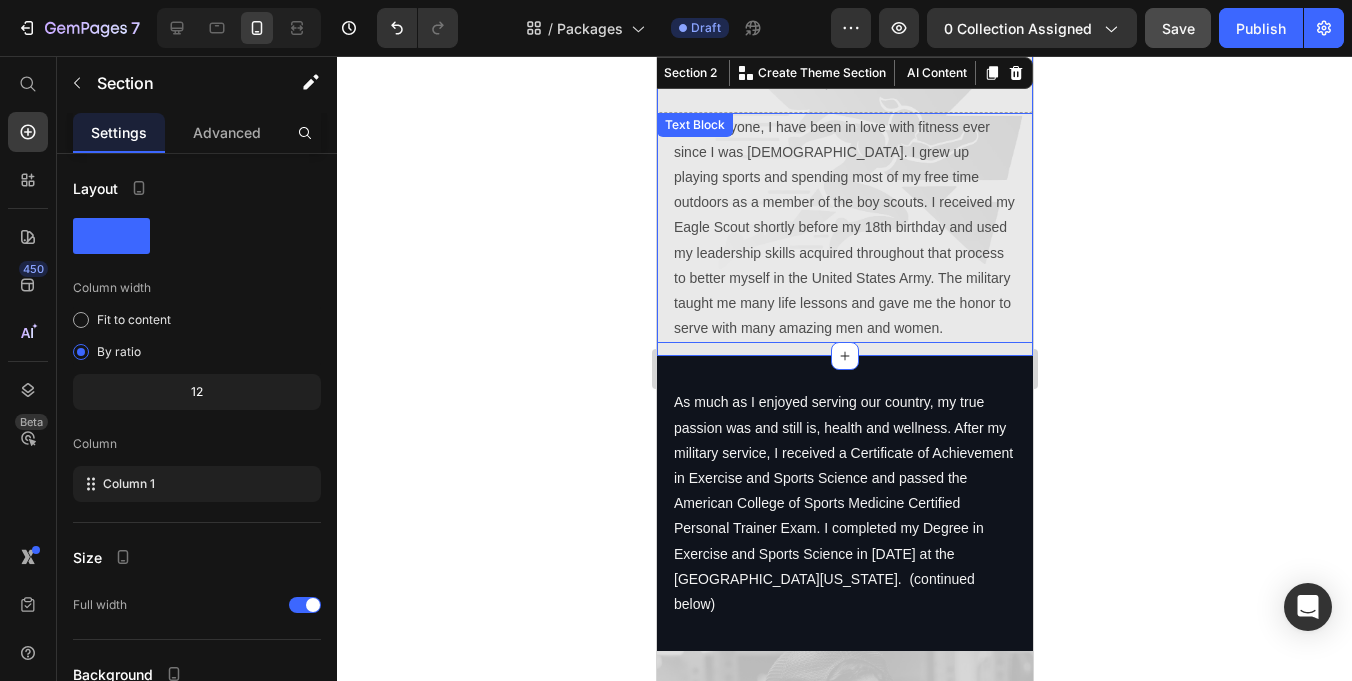 scroll, scrollTop: 834, scrollLeft: 0, axis: vertical 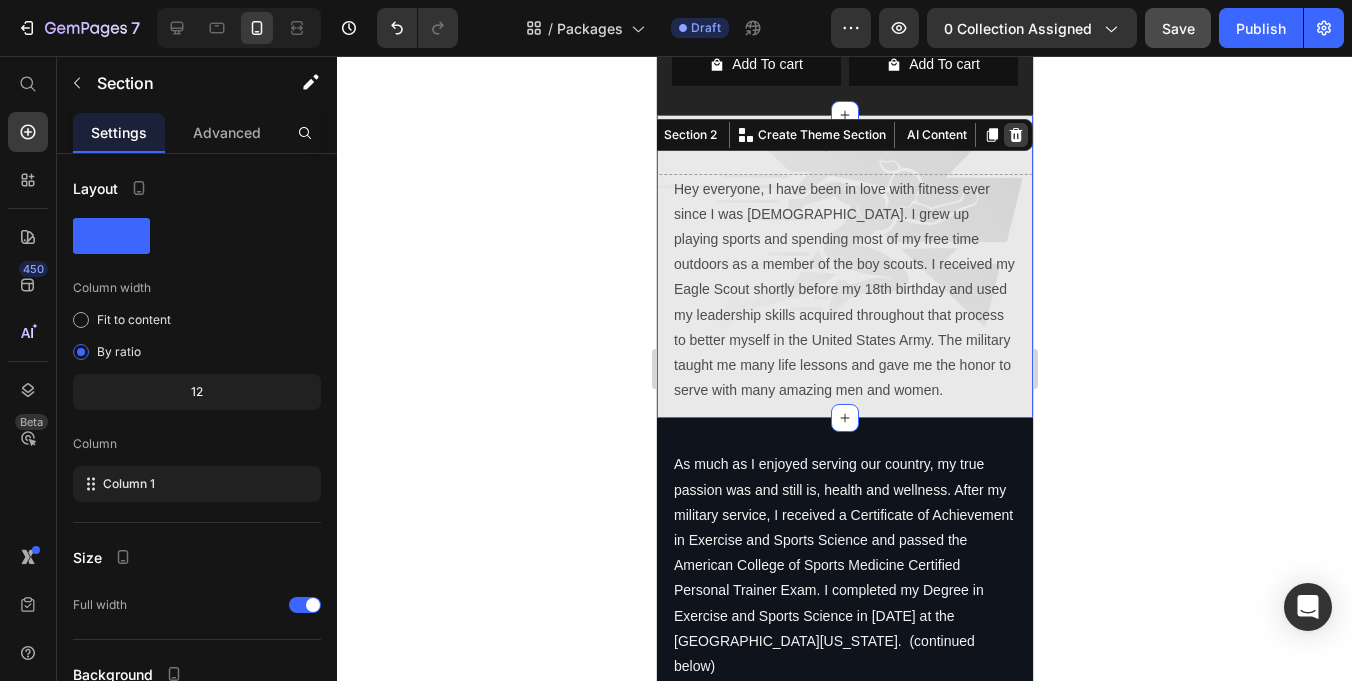 click 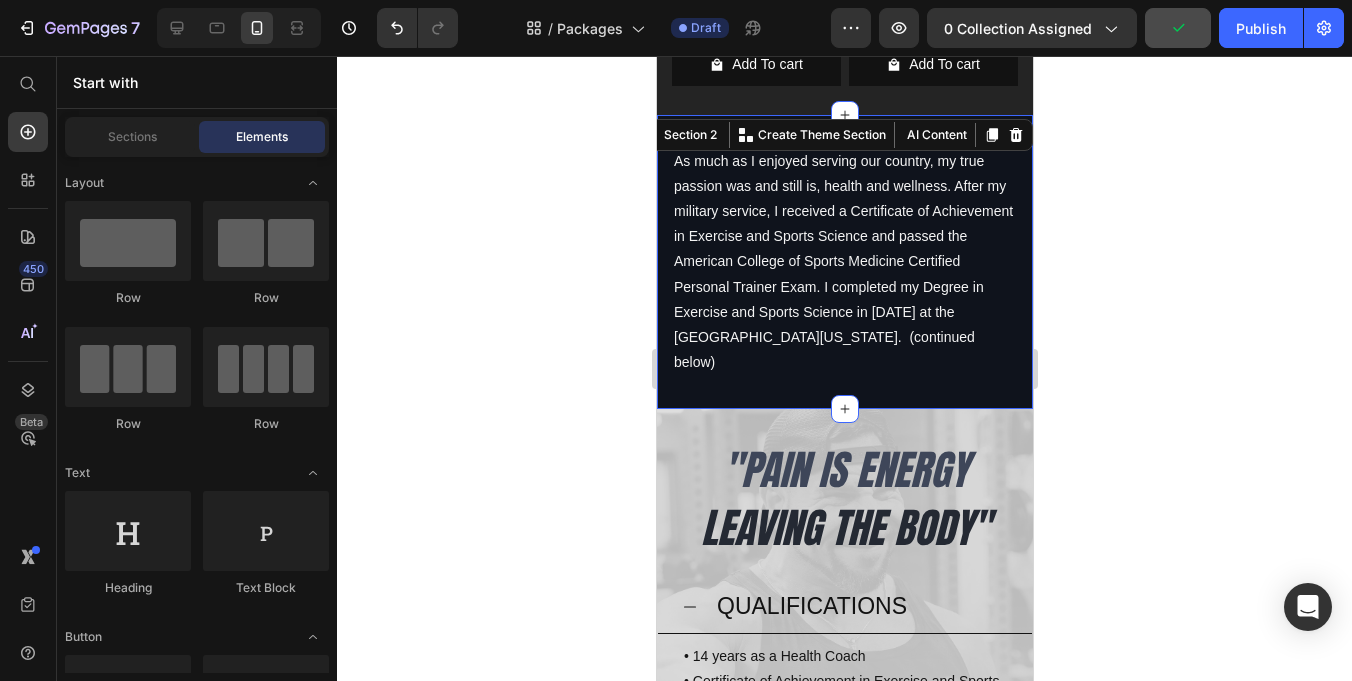 click on "As much as I enjoyed serving our country, my true passion was and still is, health and wellness. After my military service, I received a Certificate of Achievement in Exercise and Sports Science and passed the American College of Sports Medicine Certified Personal Trainer Exam. I completed my Degree in Exercise and Sports Science in December of 2013 at the University of Hawaii.  (continued below) Text Block Section 2   Create Theme Section AI Content Write with GemAI What would you like to describe here? Tone and Voice Persuasive Product Online Coaching Show more Generate" at bounding box center (844, 262) 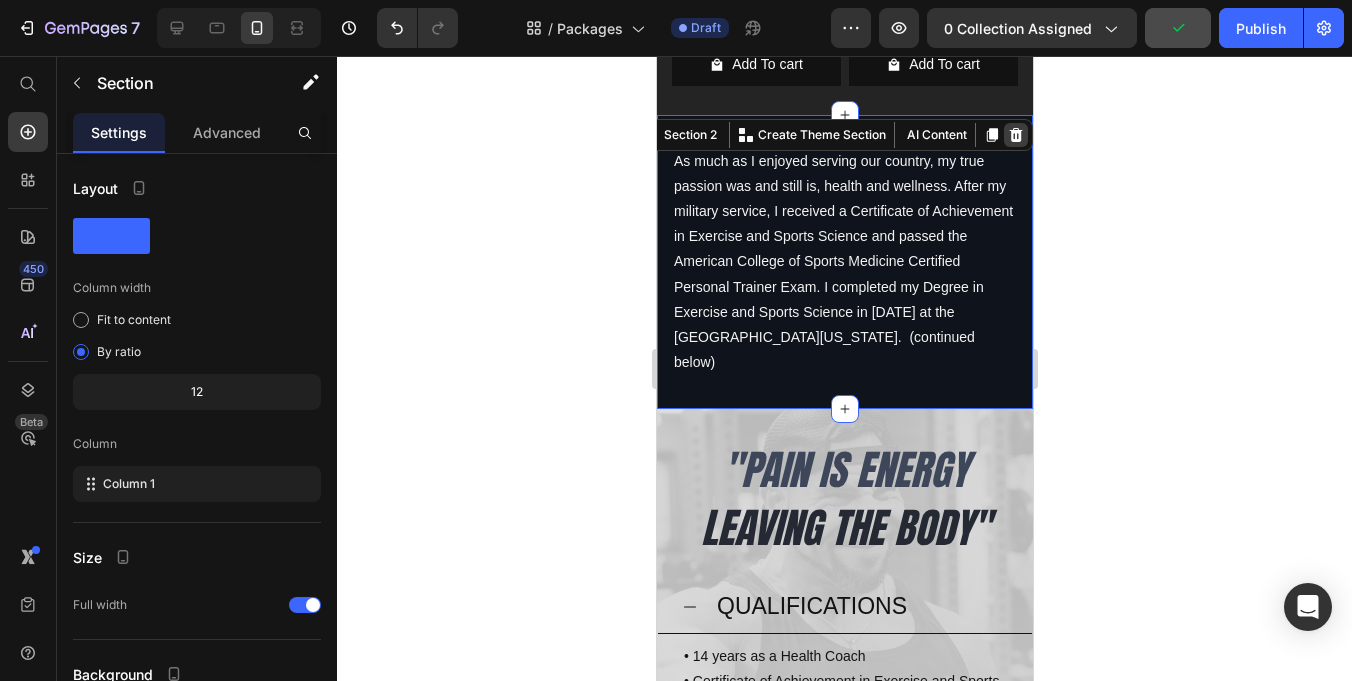 click 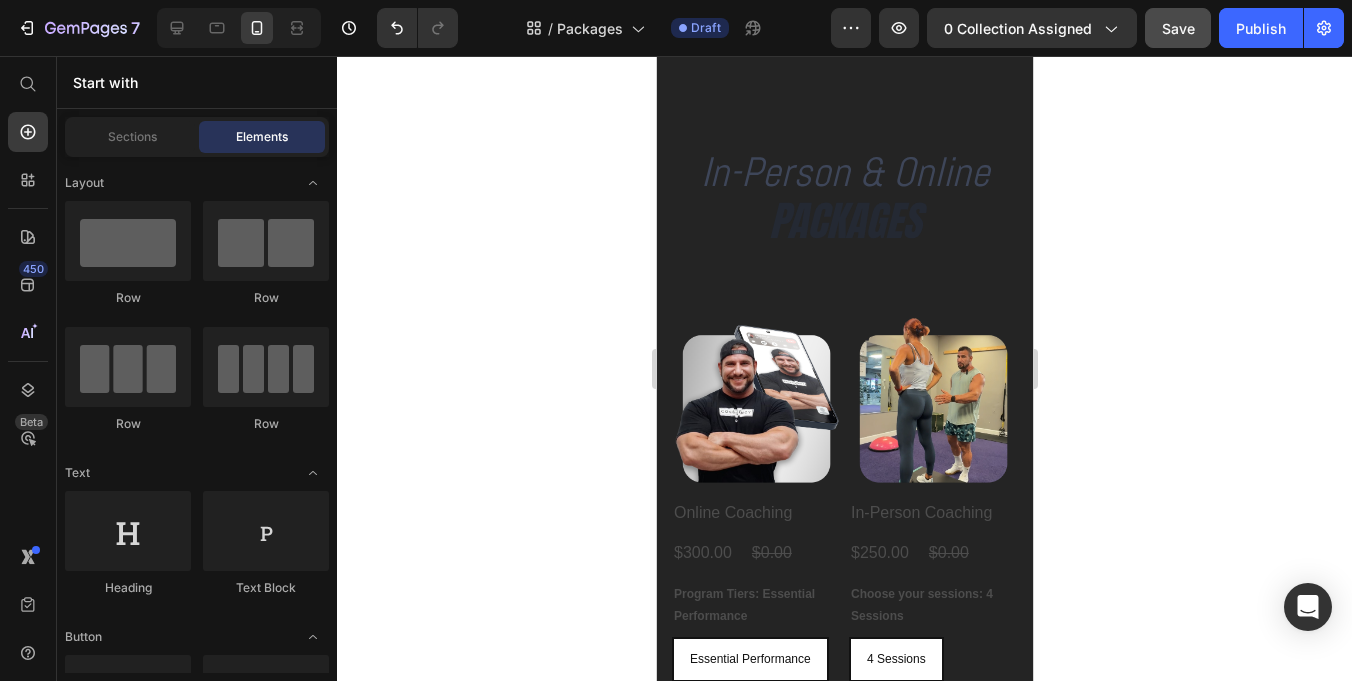 scroll, scrollTop: 0, scrollLeft: 0, axis: both 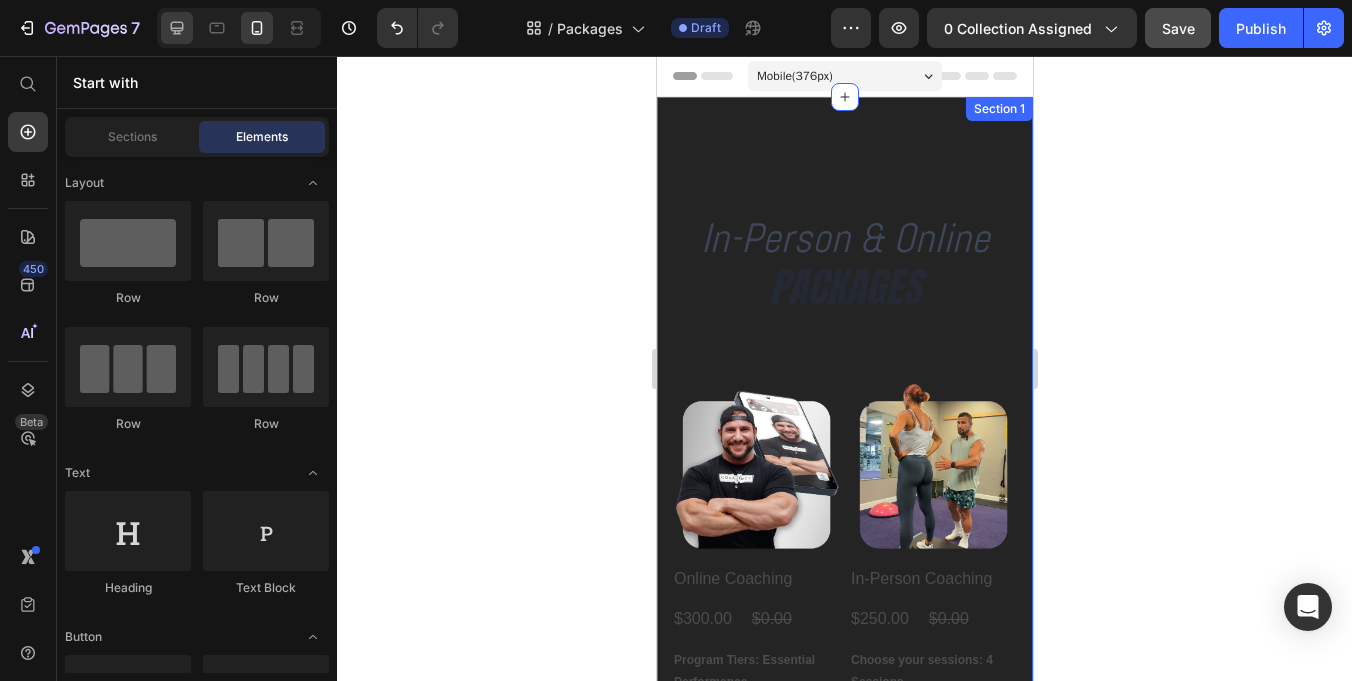 click 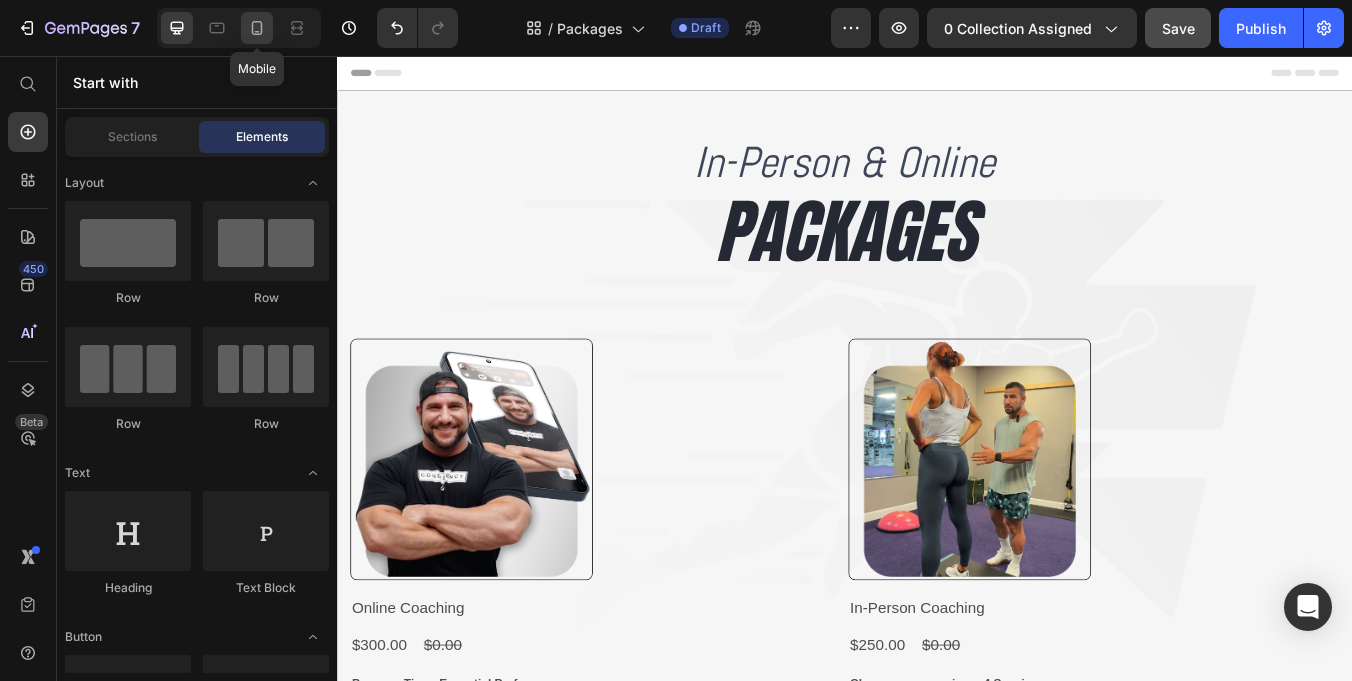 click 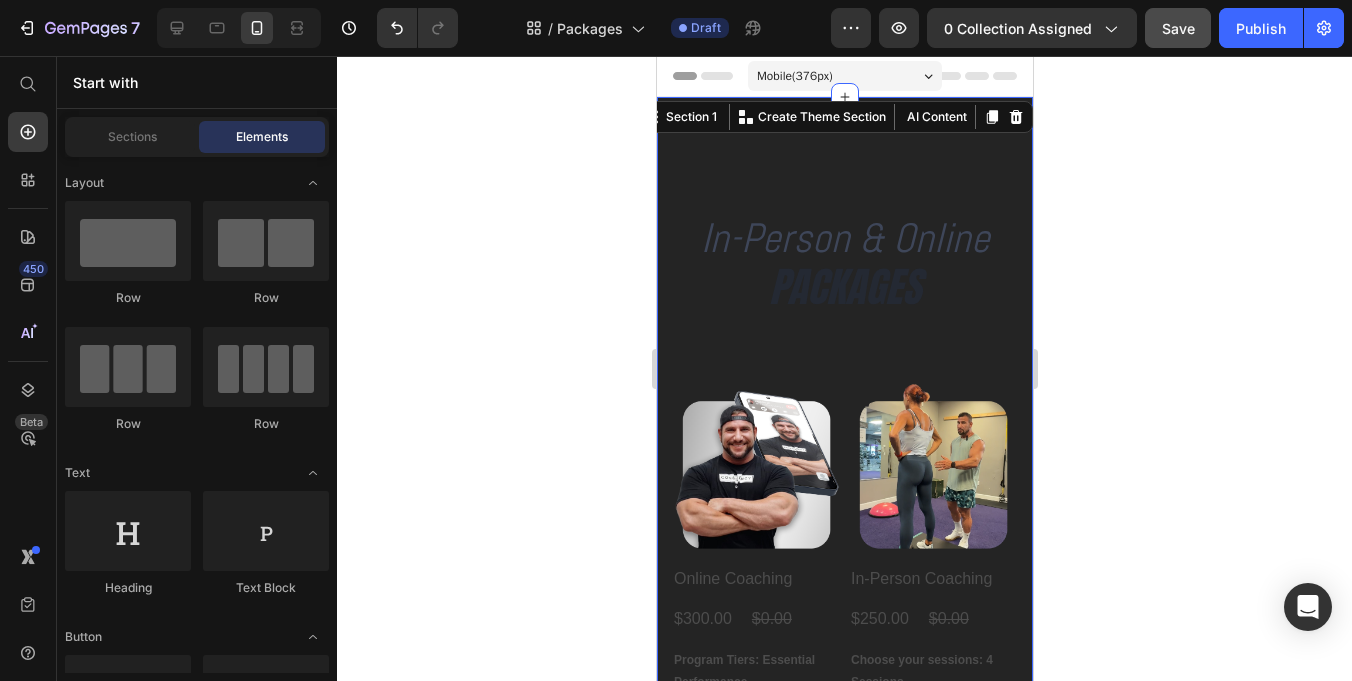 click on "In-Person & Online Heading PACKAGES Heading Product Images Online Coaching Product Title $300.00 Product Price $0.00 Product Price Row Program Tiers: Essential Performance Essential Performance Essential Performance Essential Performance Advanced Optimization Advanced Optimization Advanced Optimization Total Optimization Total Optimization Total Optimization Product Variants & Swatches Add To cart Product Cart Button Row Product Images In-Person Coaching Product Title $250.00 Product Price $0.00 Product Price Row Choose your sessions: 4 Sessions 4 Sessions 4 Sessions 4 Sessions 8 Sessions 8 Sessions 8 Sessions 12 Sessions 12 Sessions 12 Sessions Product Variants & Swatches Add To cart Product Cart Button Row Product List Row Section 1   Create Theme Section AI Content Write with GemAI What would you like to describe here? Tone and Voice Persuasive Product Online Coaching Show more Generate" at bounding box center (844, 523) 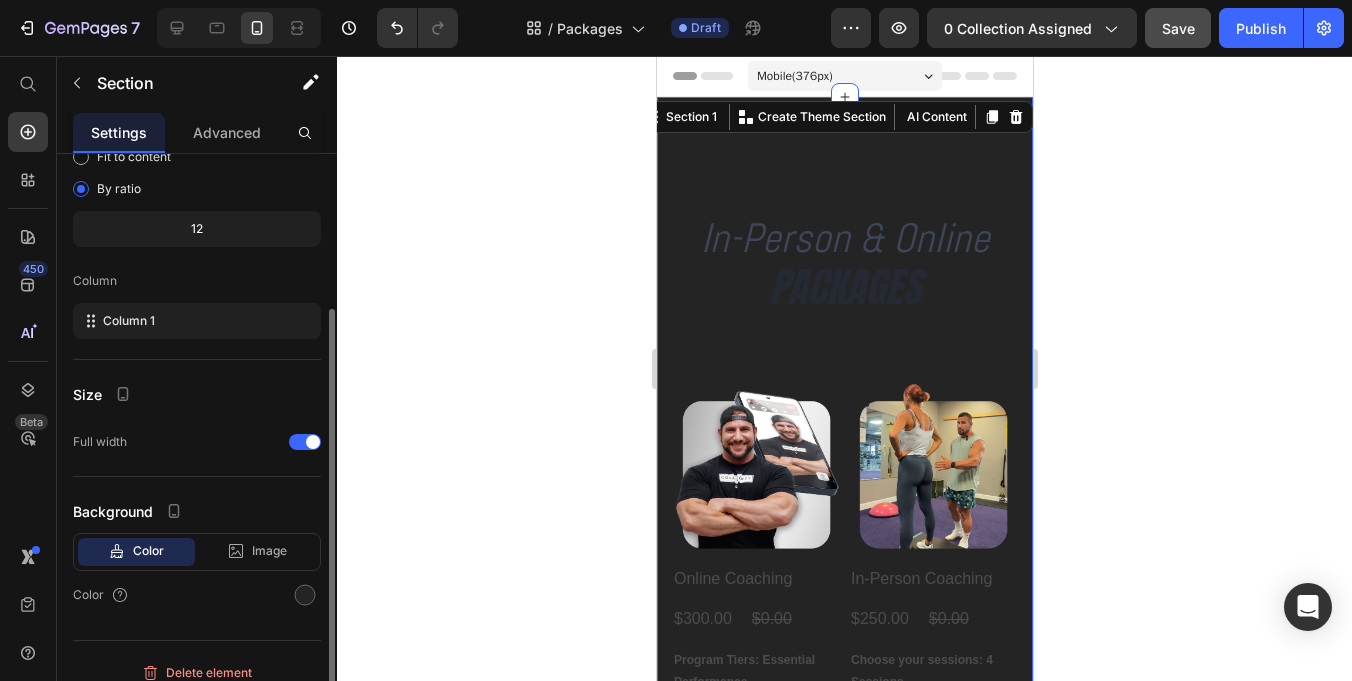 scroll, scrollTop: 180, scrollLeft: 0, axis: vertical 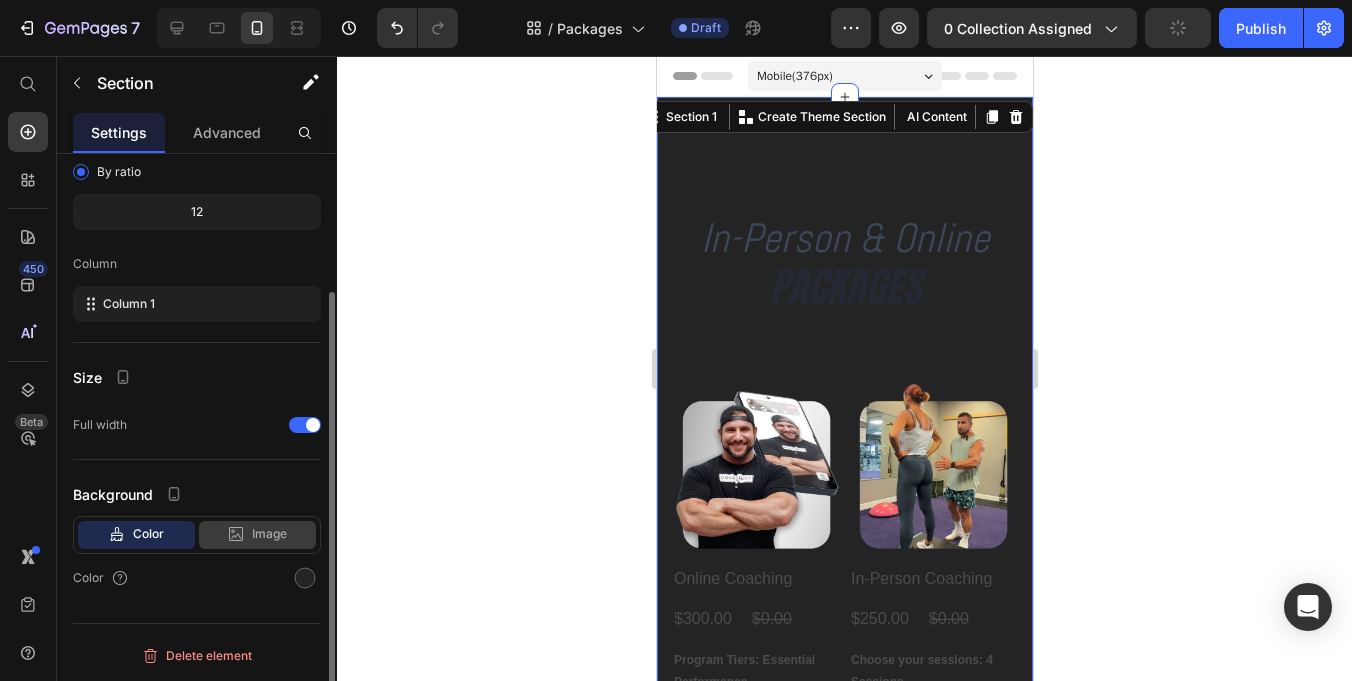 click on "Image" at bounding box center (269, 534) 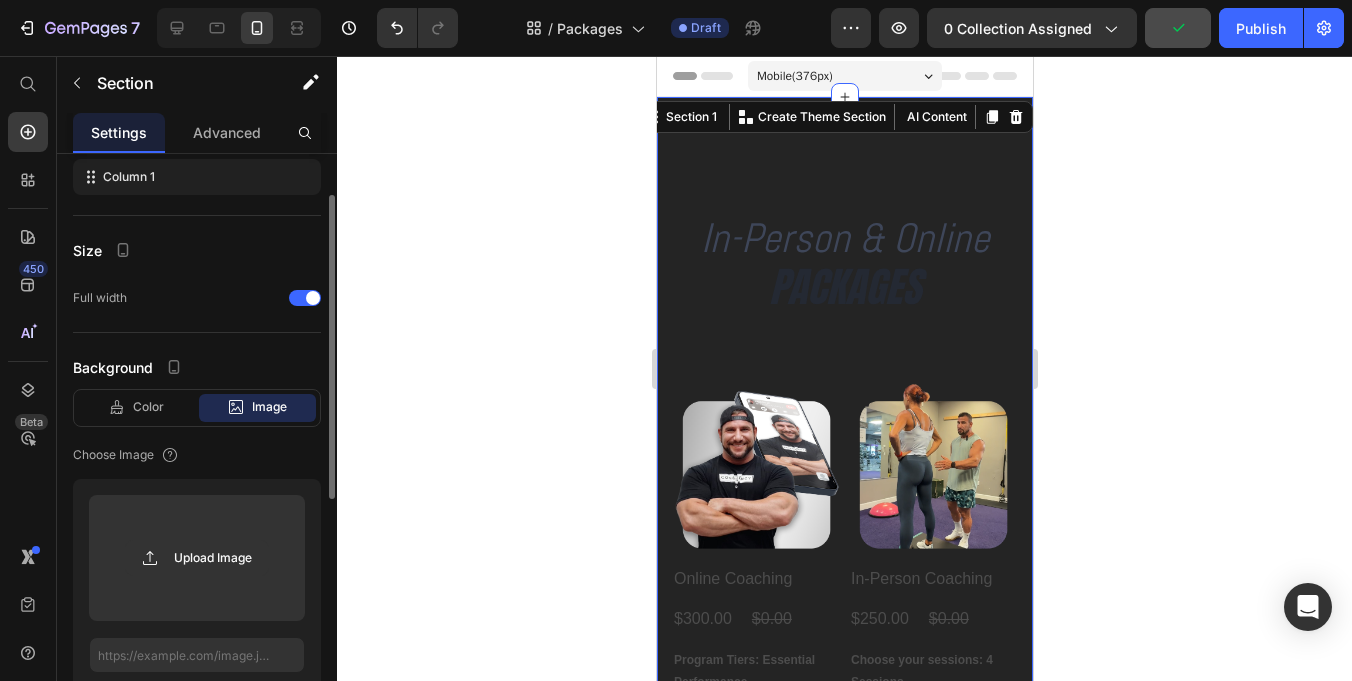 scroll, scrollTop: 425, scrollLeft: 0, axis: vertical 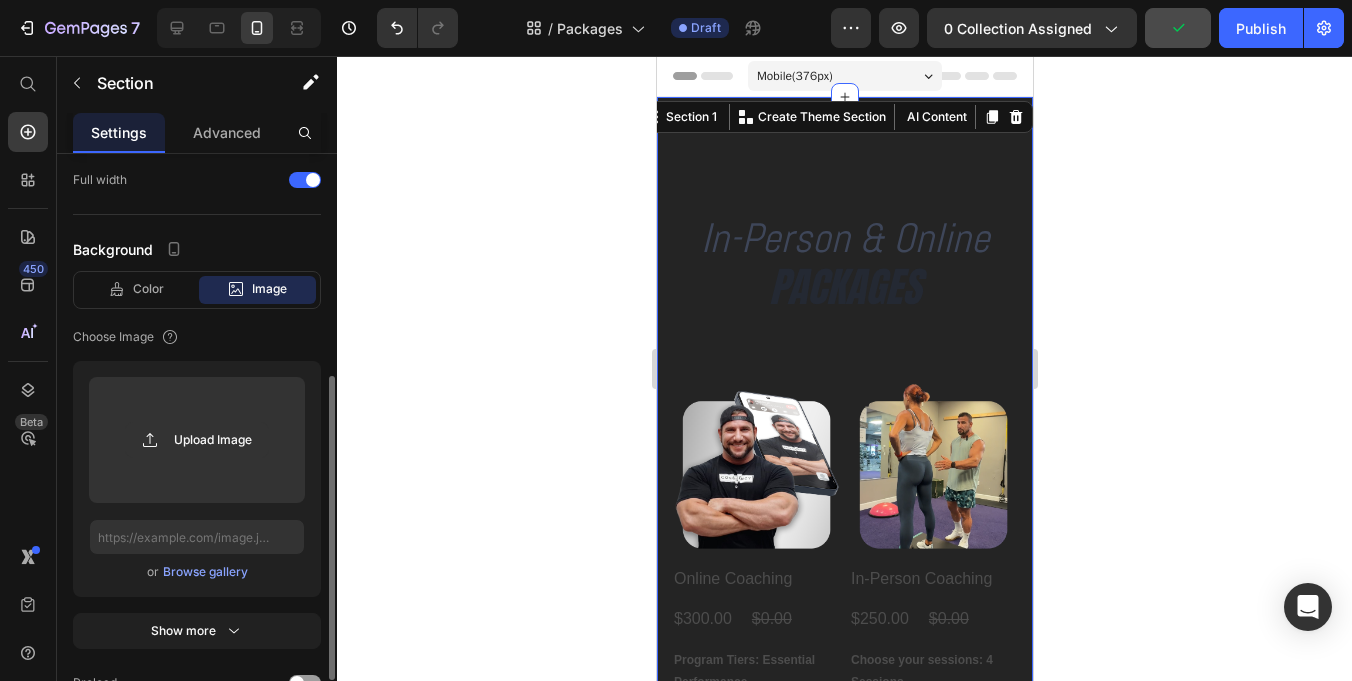 click on "Browse gallery" at bounding box center [205, 572] 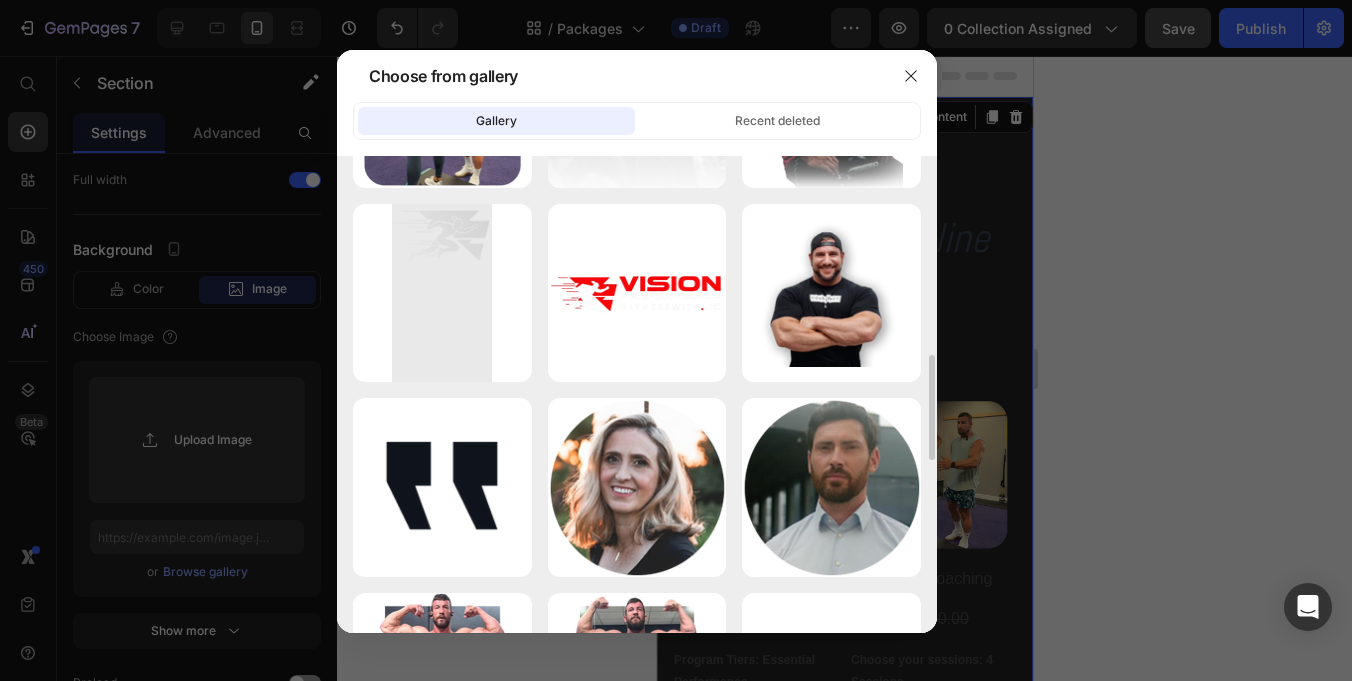 scroll, scrollTop: 1395, scrollLeft: 0, axis: vertical 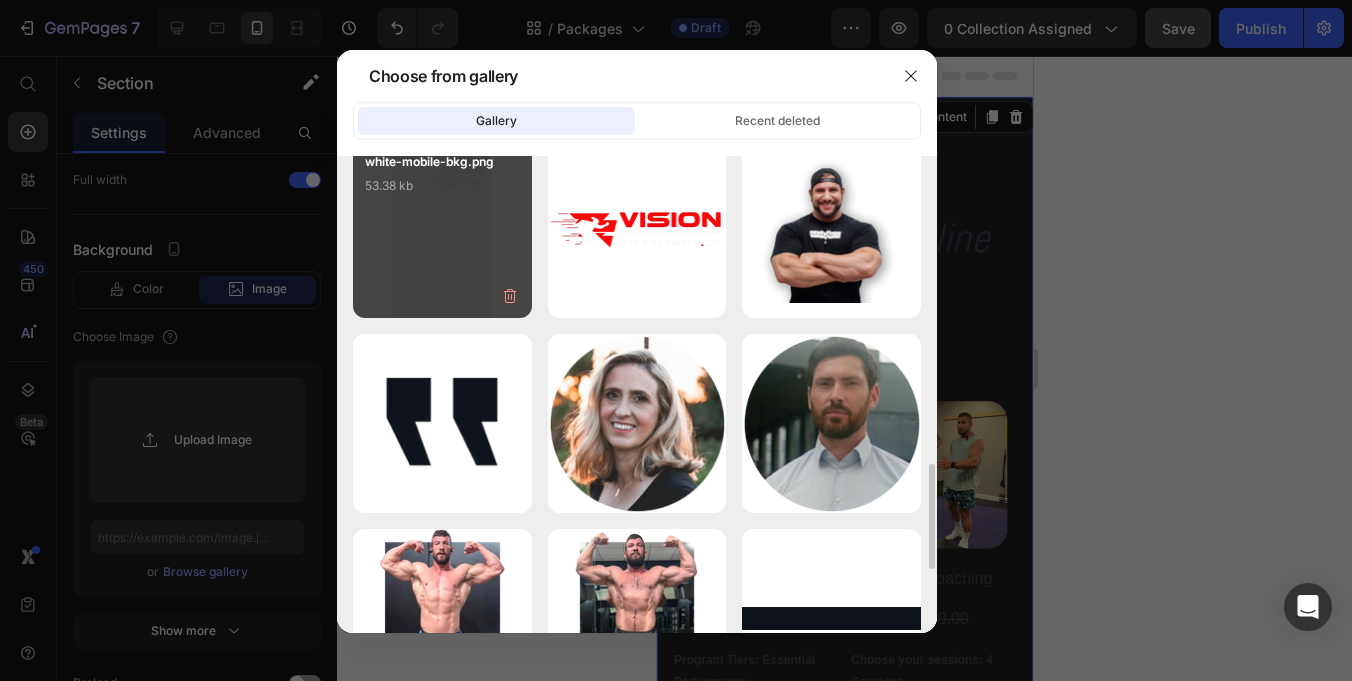 click on "white-mobile-bkg.png 53.38 kb" at bounding box center [442, 229] 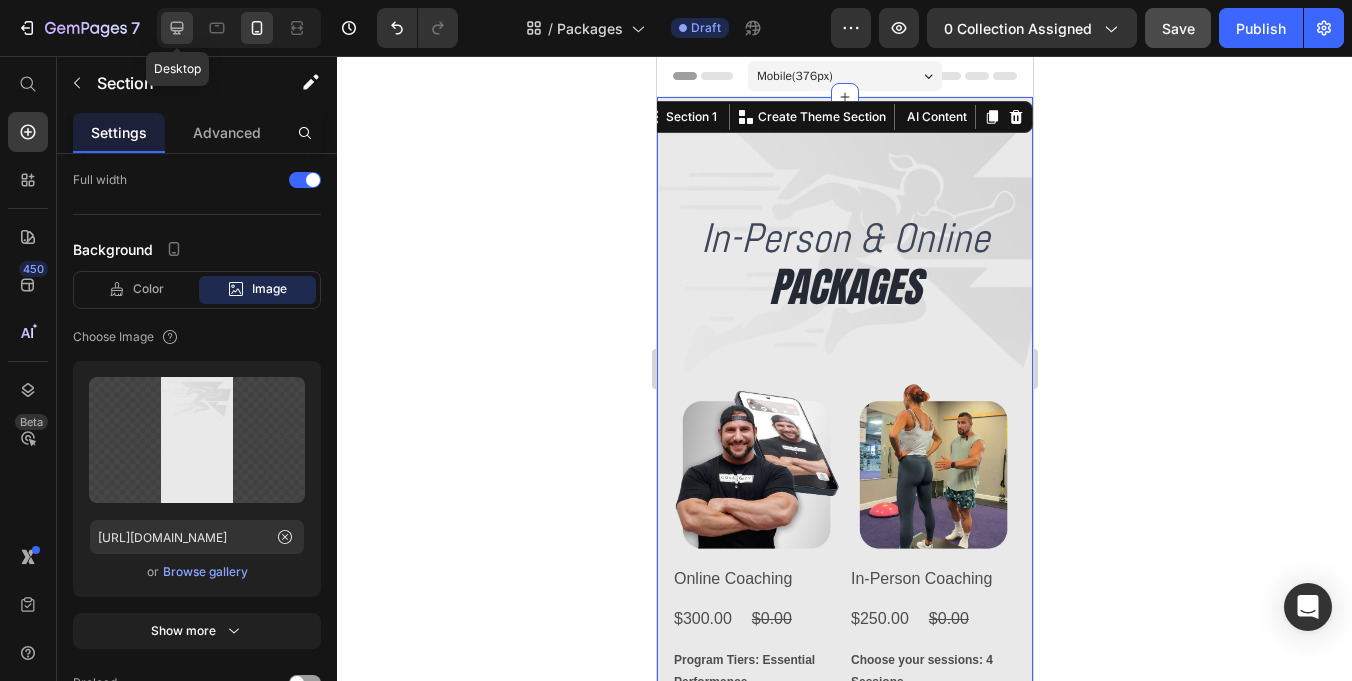click 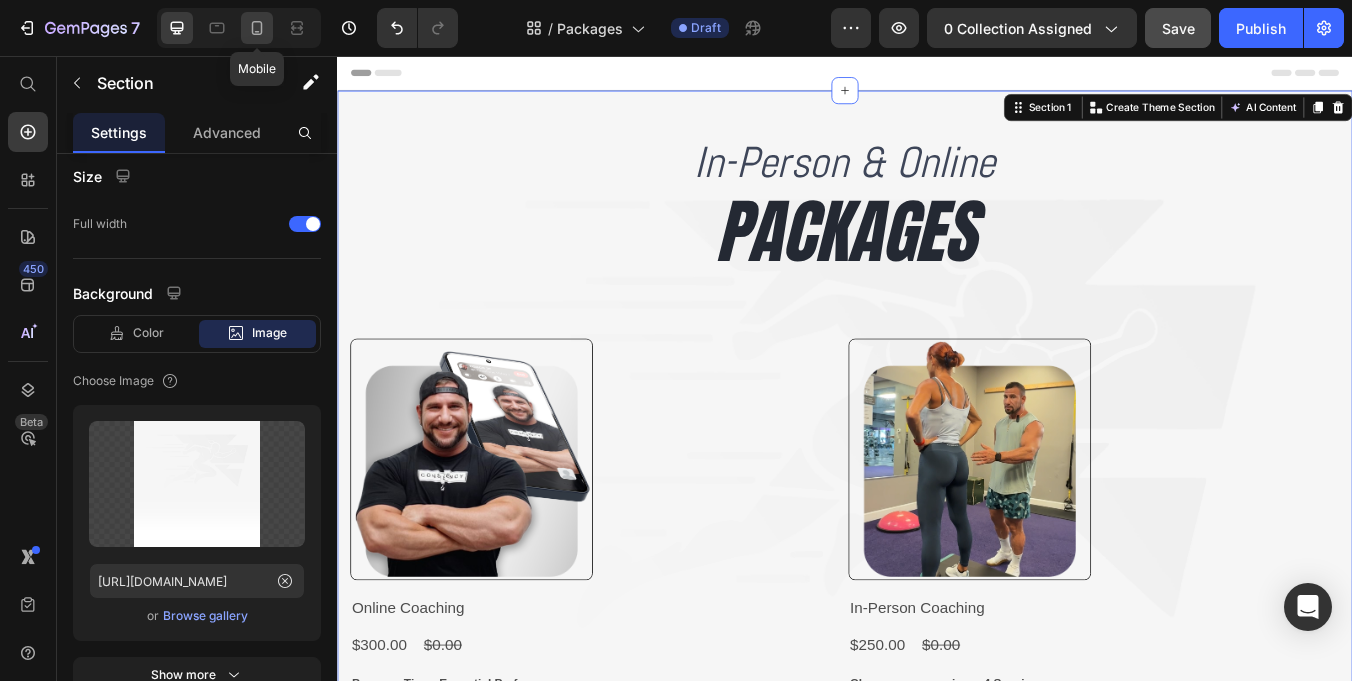 click 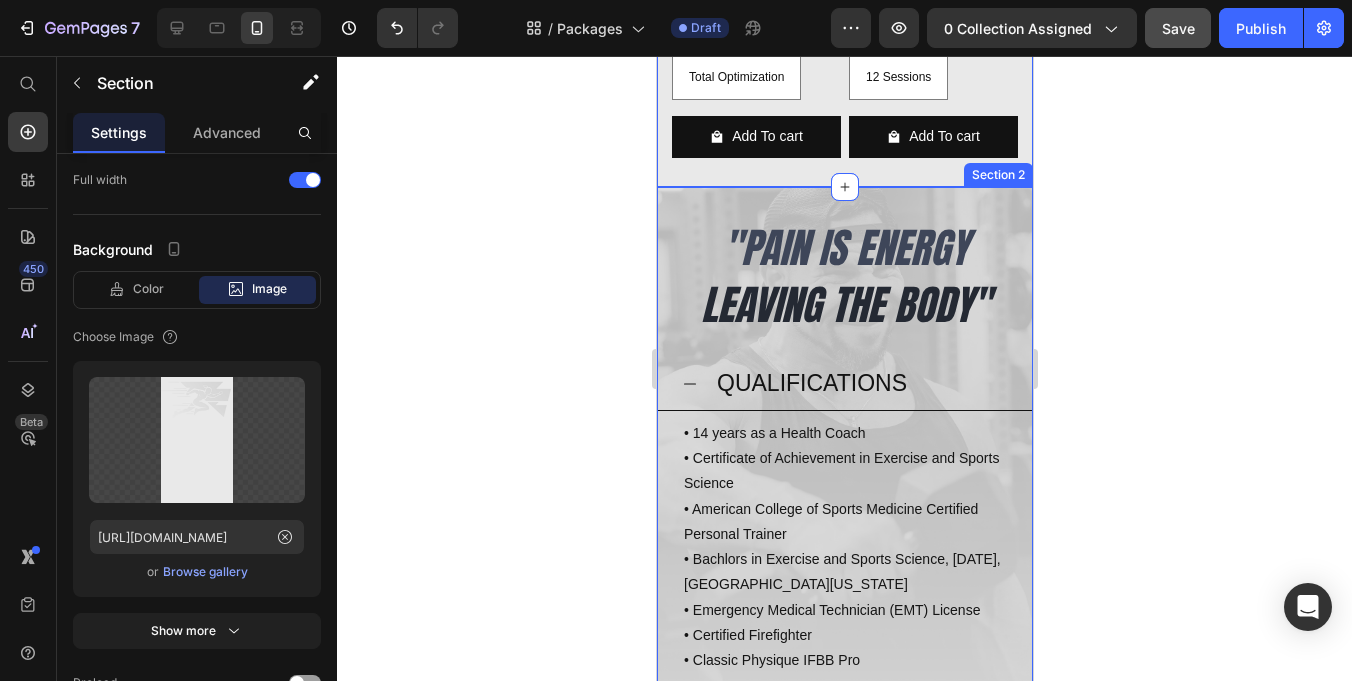 scroll, scrollTop: 763, scrollLeft: 0, axis: vertical 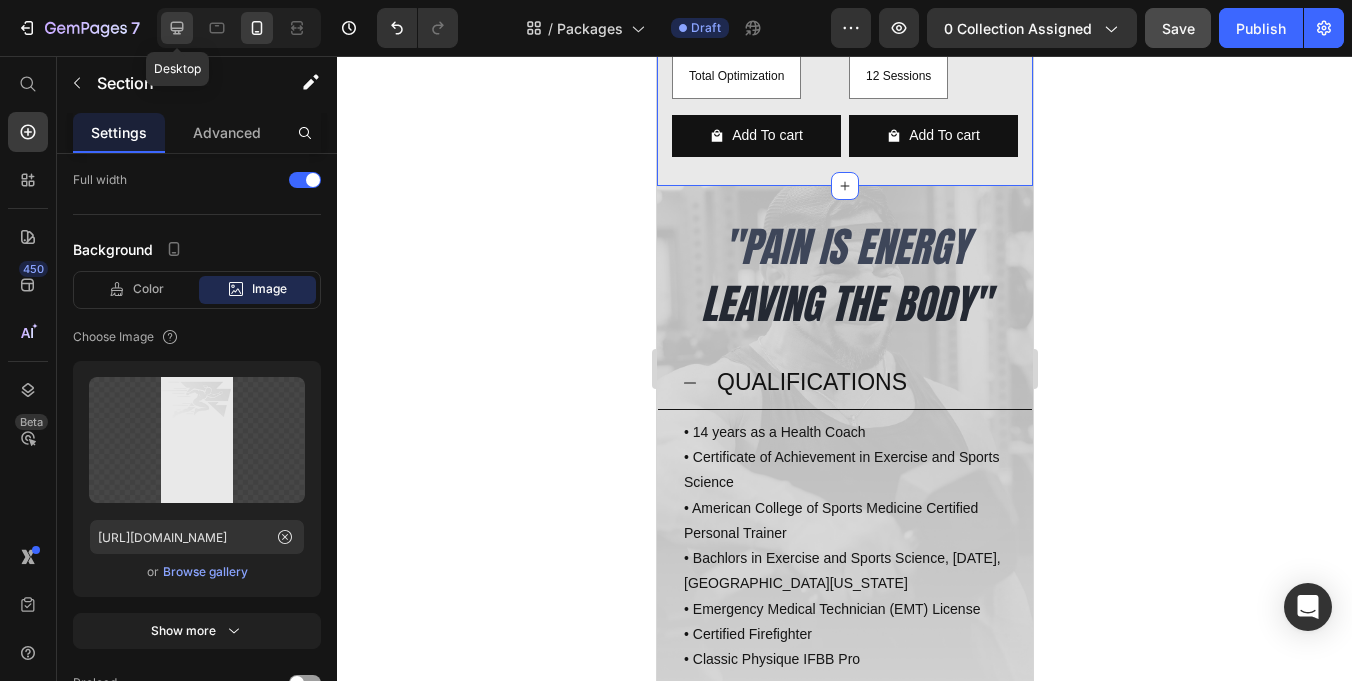 click 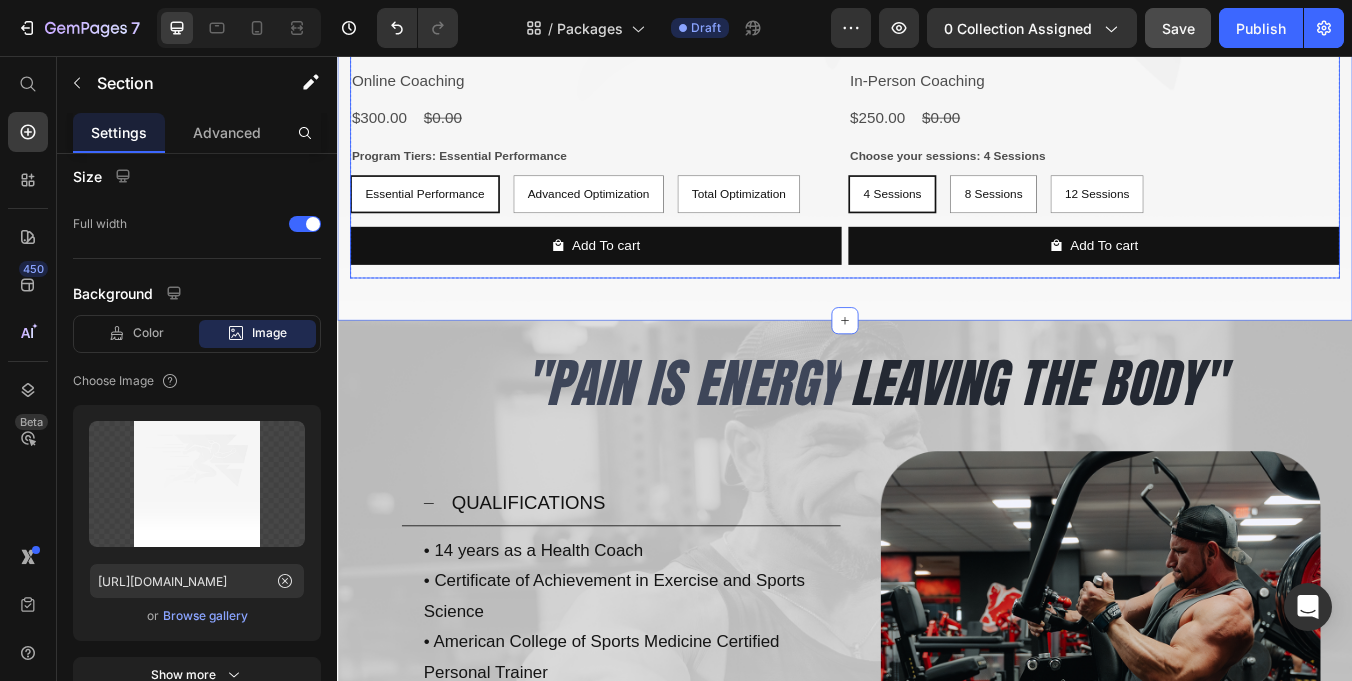 scroll, scrollTop: 625, scrollLeft: 0, axis: vertical 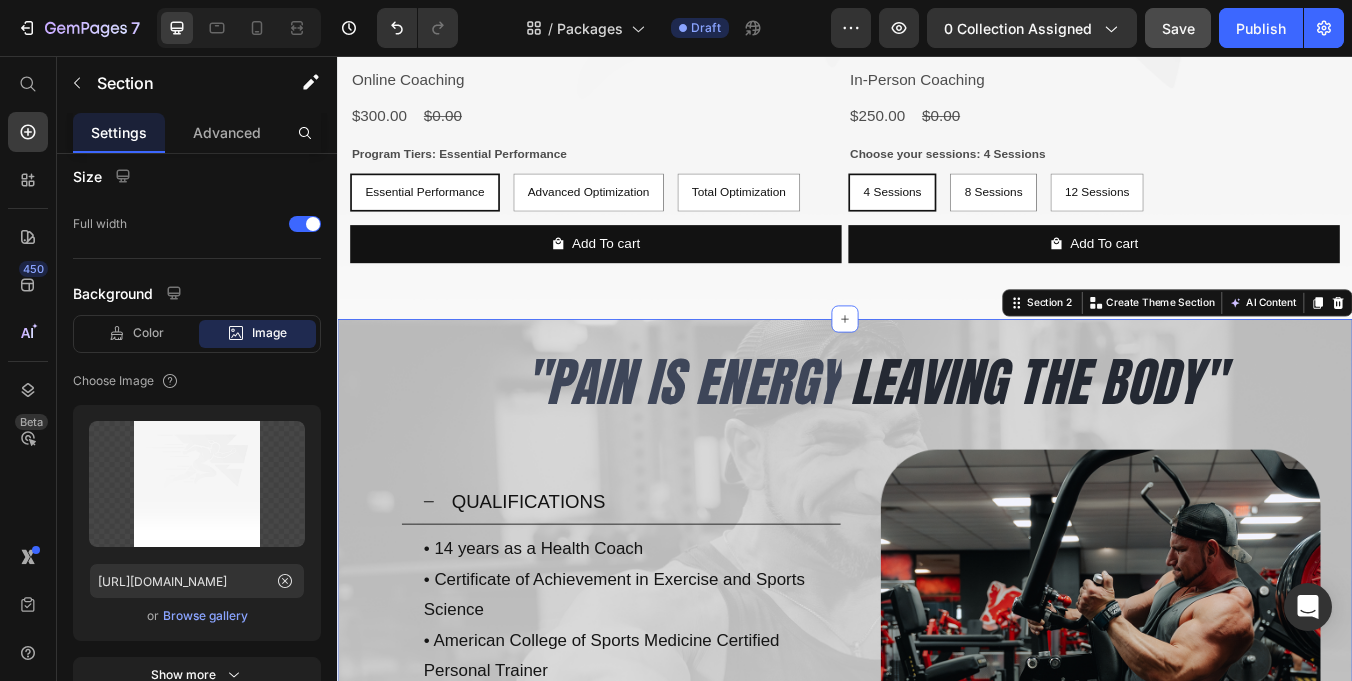 click on ""PAIN IS ENERGY  Heading LEAVING THE BODY" Heading Row
QUALIFICATIONS • 14 years as a Health Coach • Certificate of Achievement in Exercise and Sports Science • American College of Sports Medicine Certified Personal Trainer • Bachlors in Exercise and Sports Science, December of 2013, University of Hawaii • Emergency Medical Technician (EMT) License • Certified Firefighter • Classic Physique IFBB Pro Text Block Accordion Image Row Section 2   Create Theme Section AI Content Write with GemAI What would you like to describe here? Tone and Voice Persuasive Product Online Coaching Show more Generate" at bounding box center (937, 836) 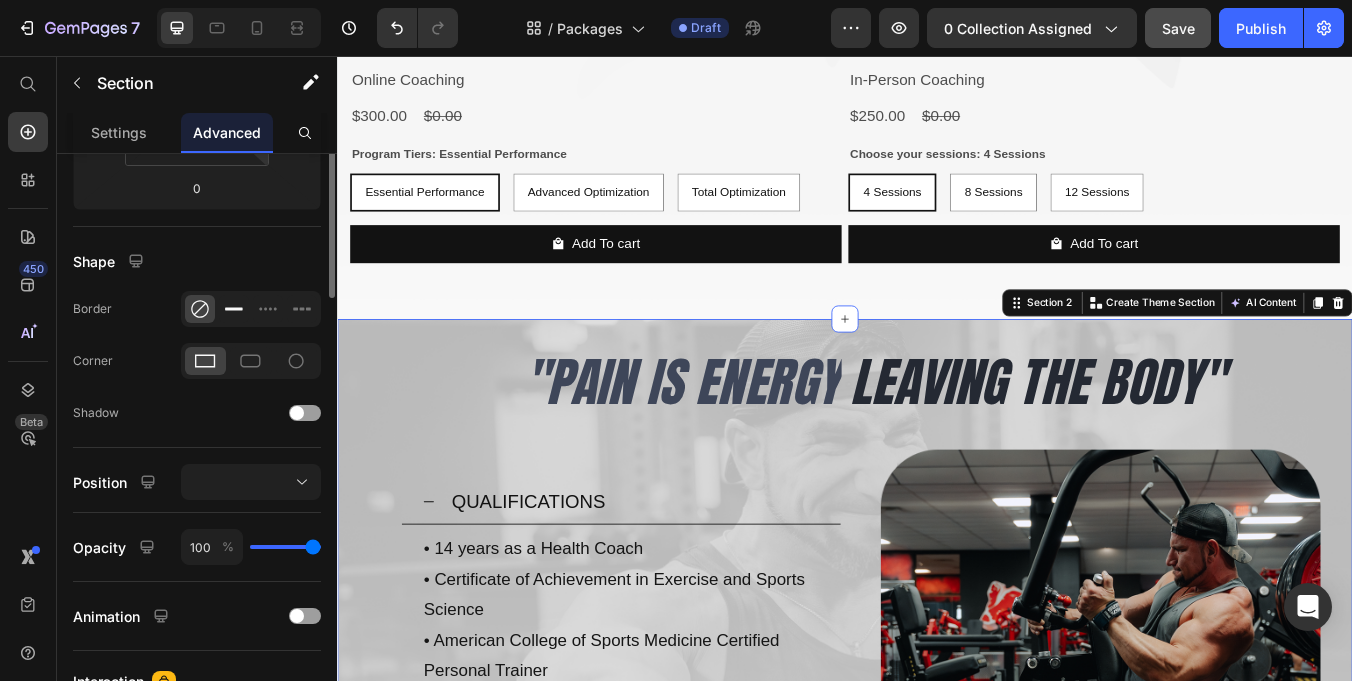 scroll, scrollTop: 0, scrollLeft: 0, axis: both 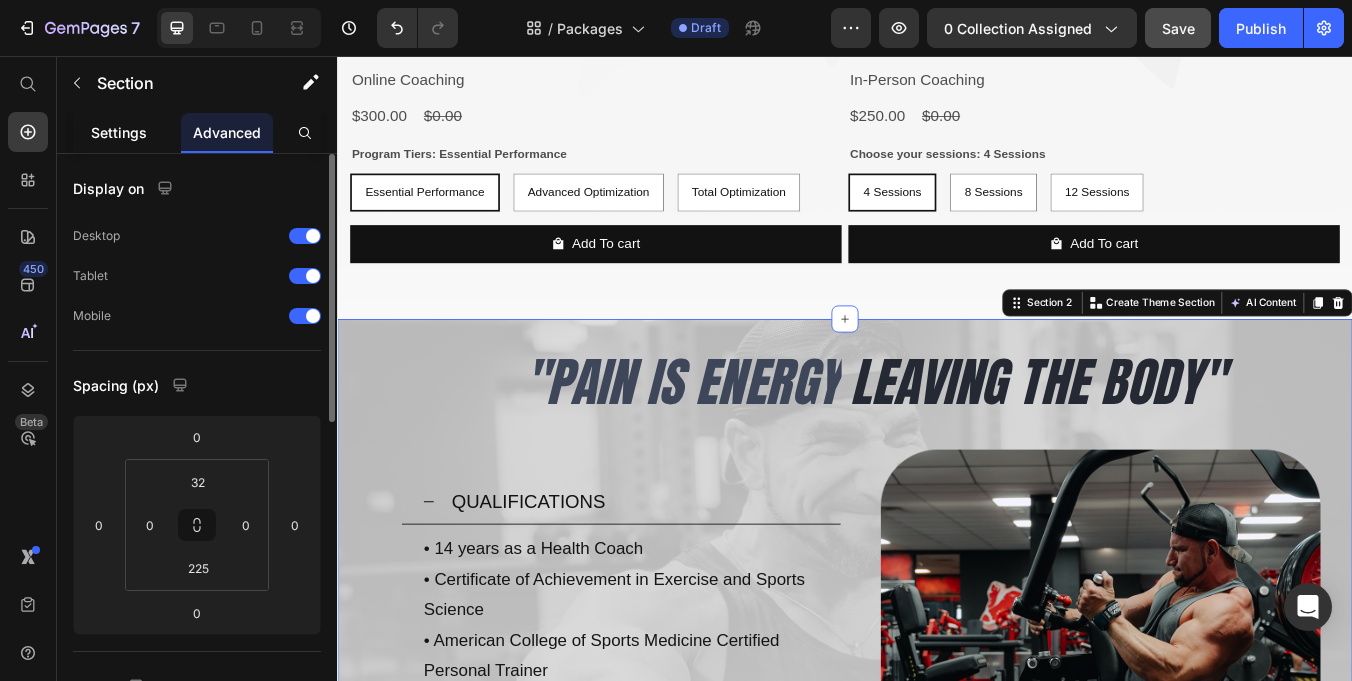 click on "Settings" at bounding box center [119, 132] 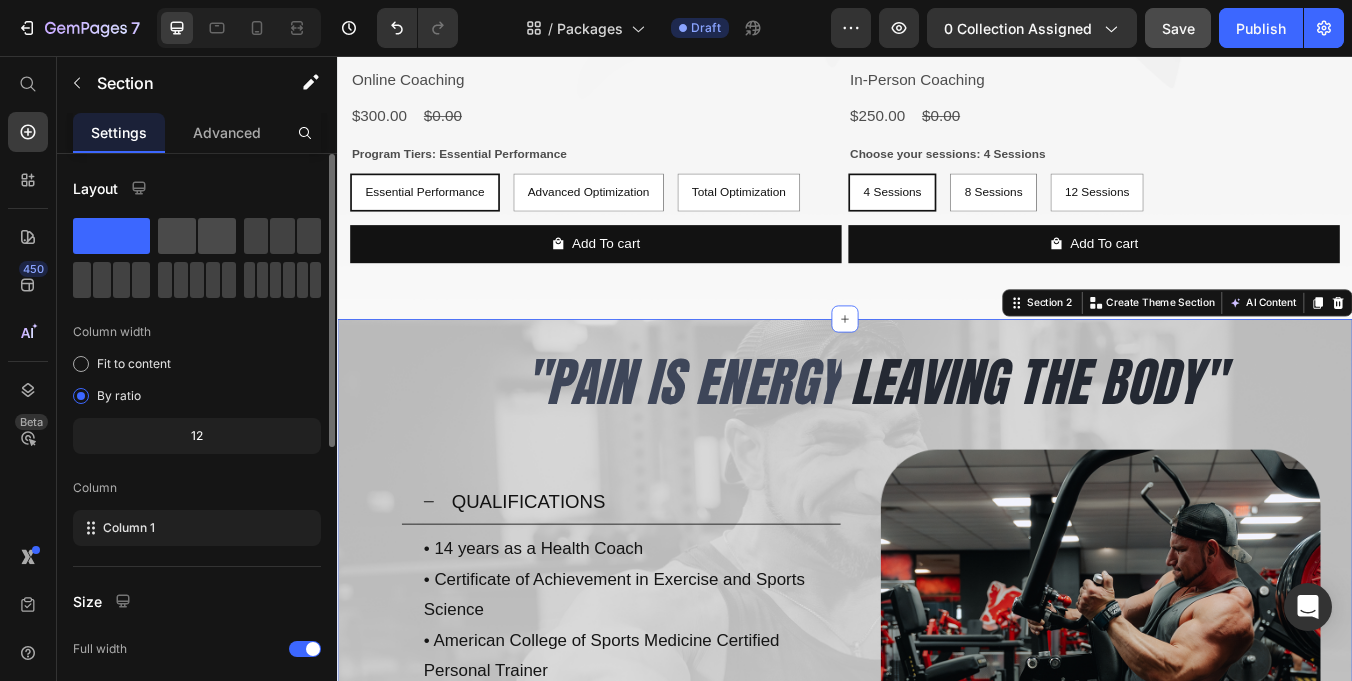click 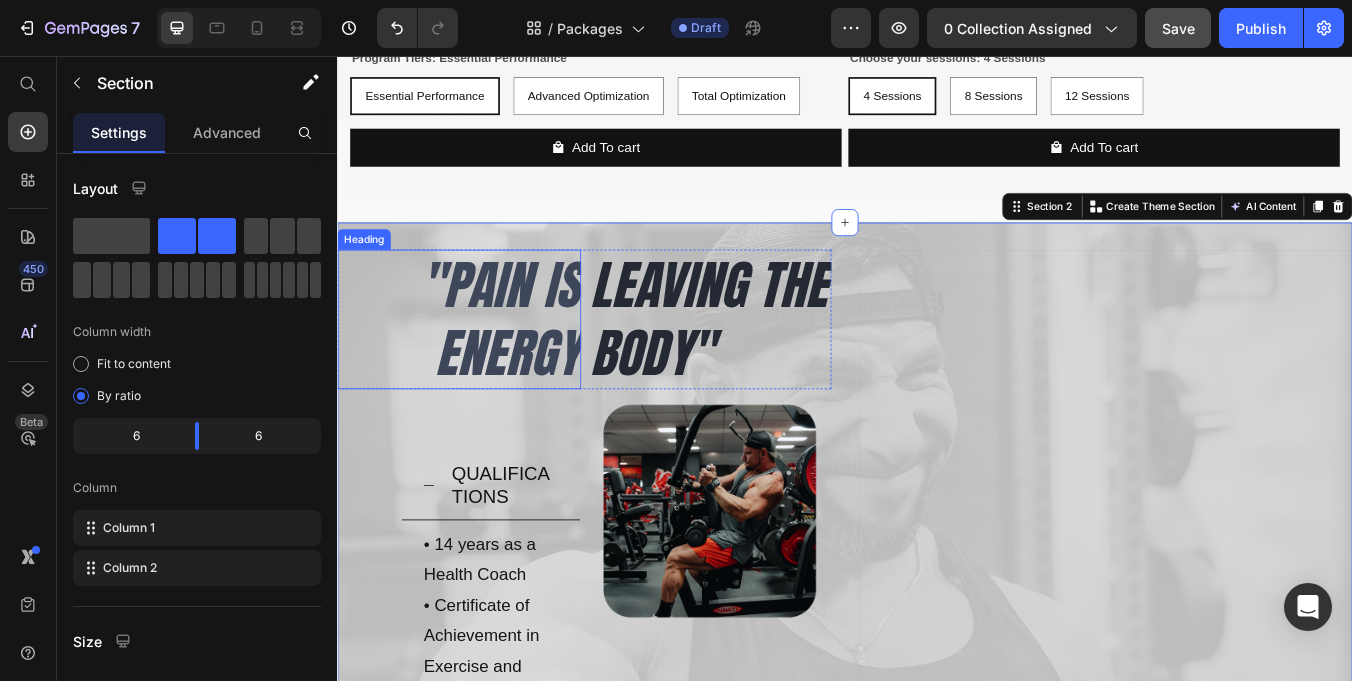 scroll, scrollTop: 737, scrollLeft: 0, axis: vertical 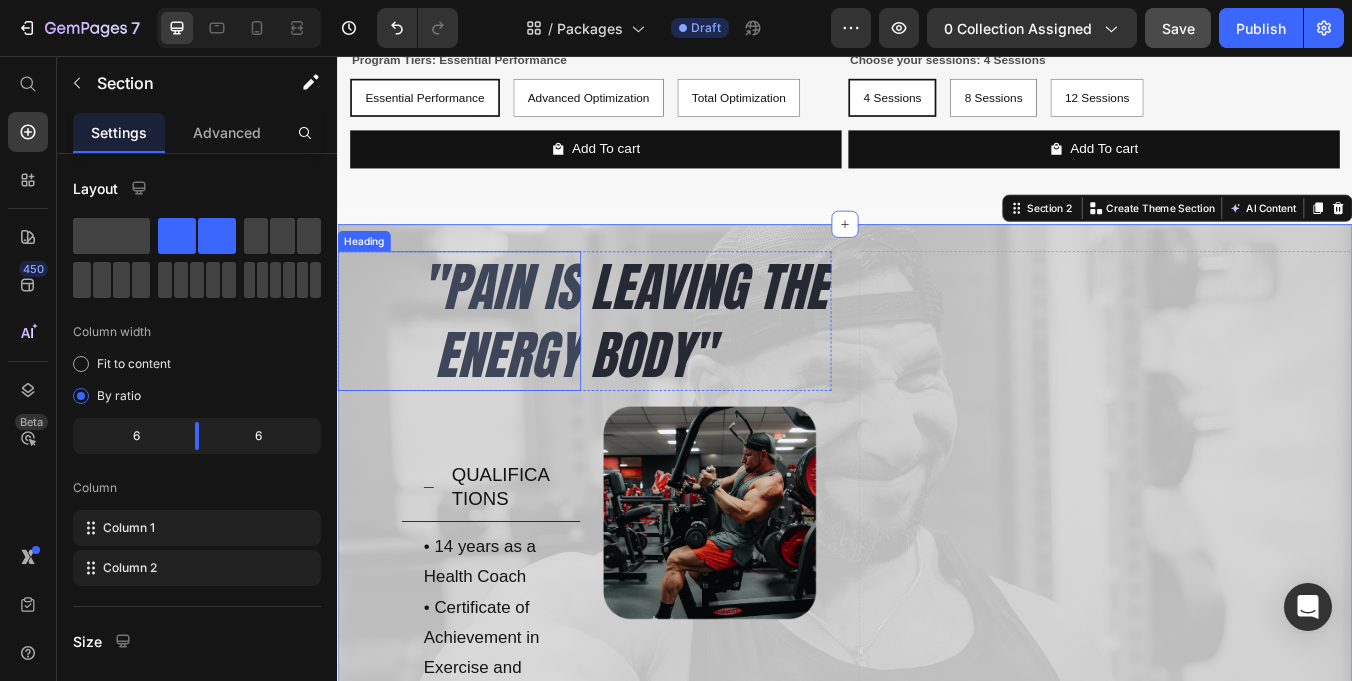 click on ""PAIN IS ENERGY" at bounding box center (481, 369) 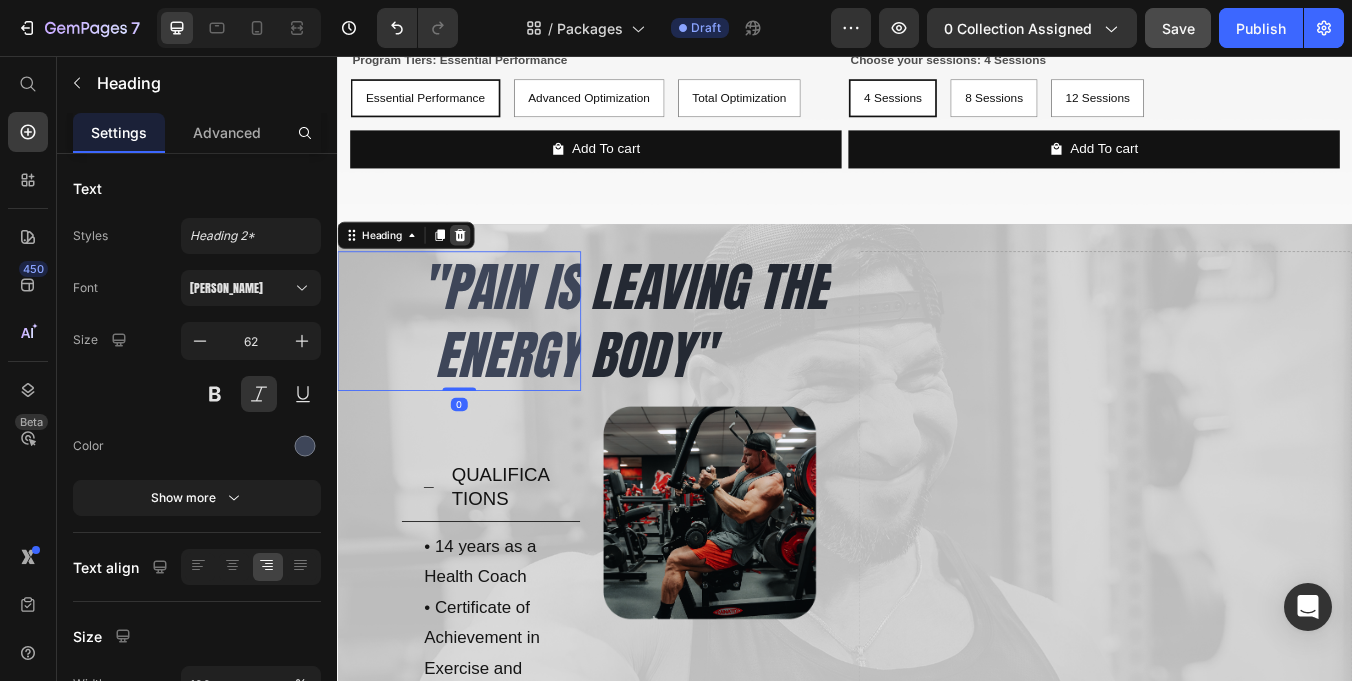 click 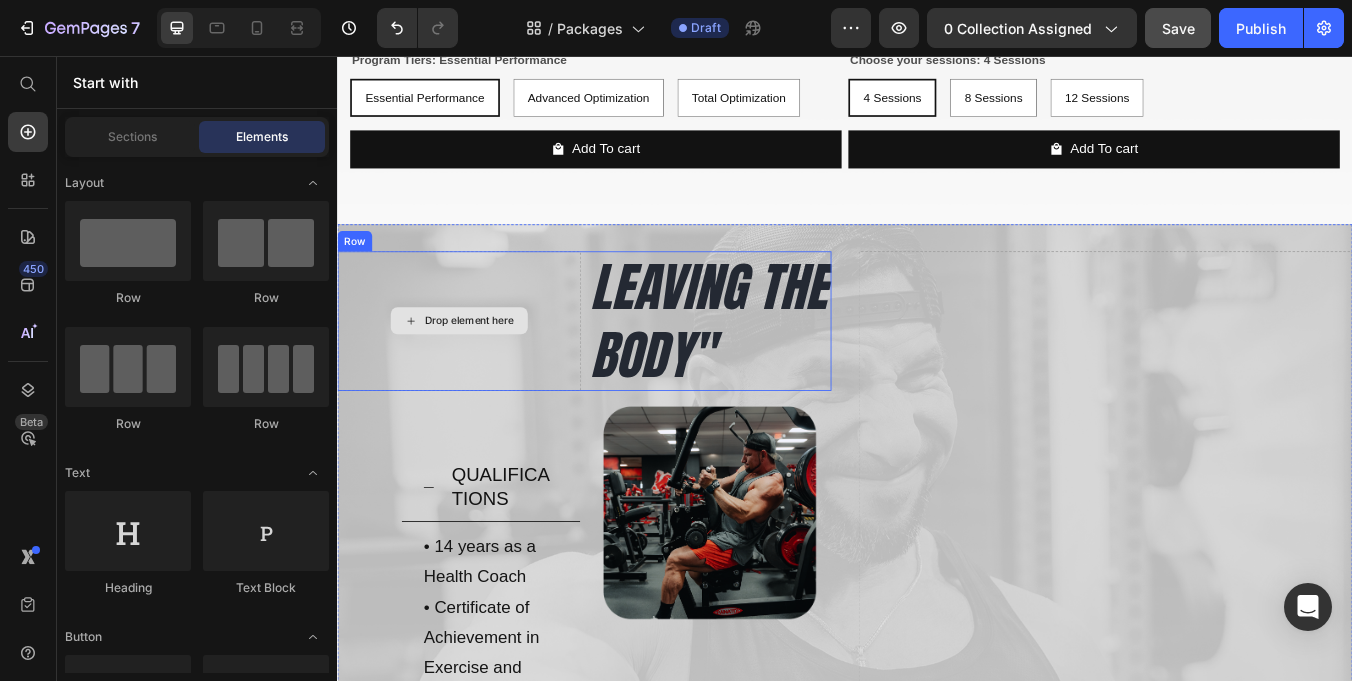 click on "Drop element here" at bounding box center [481, 369] 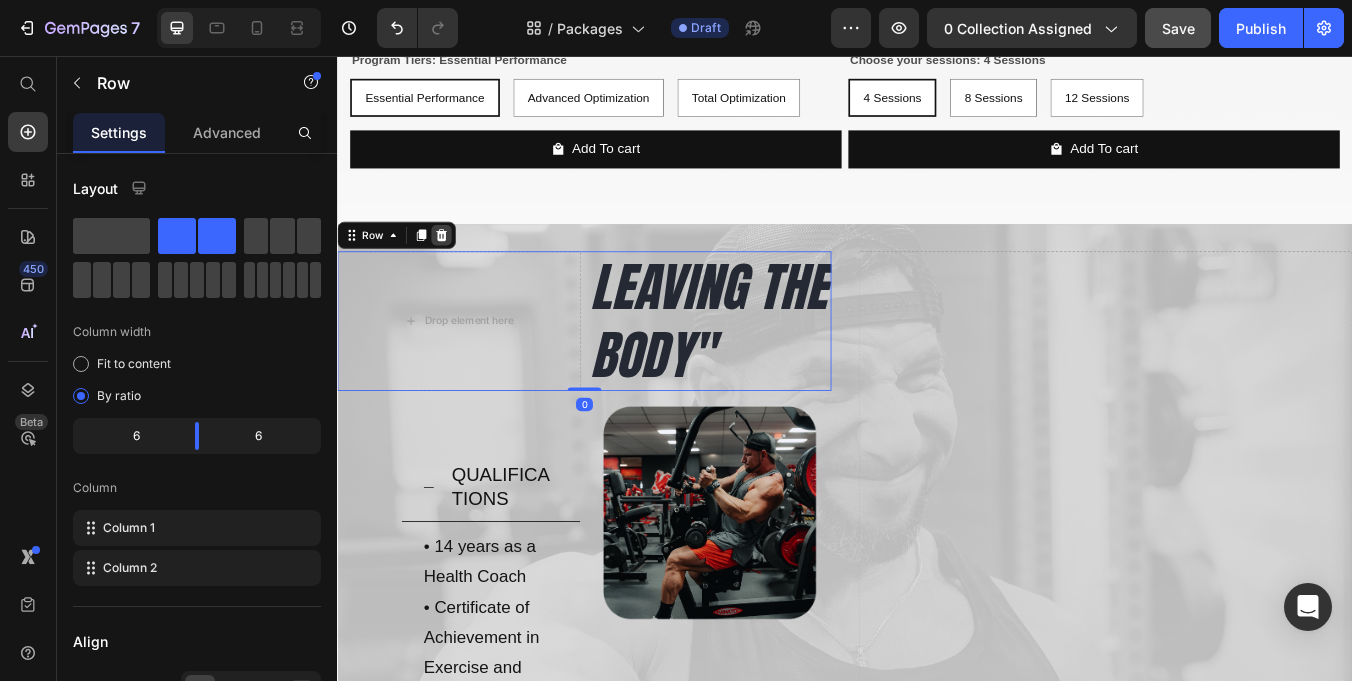 click 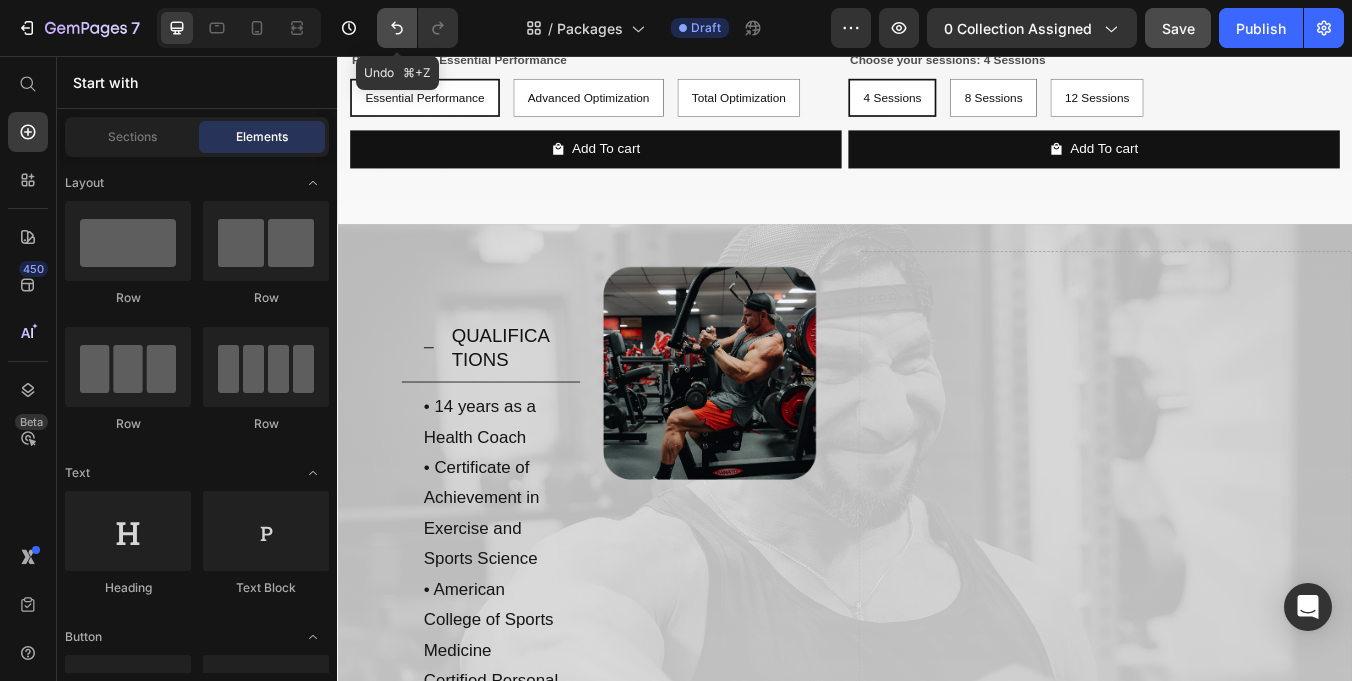 click 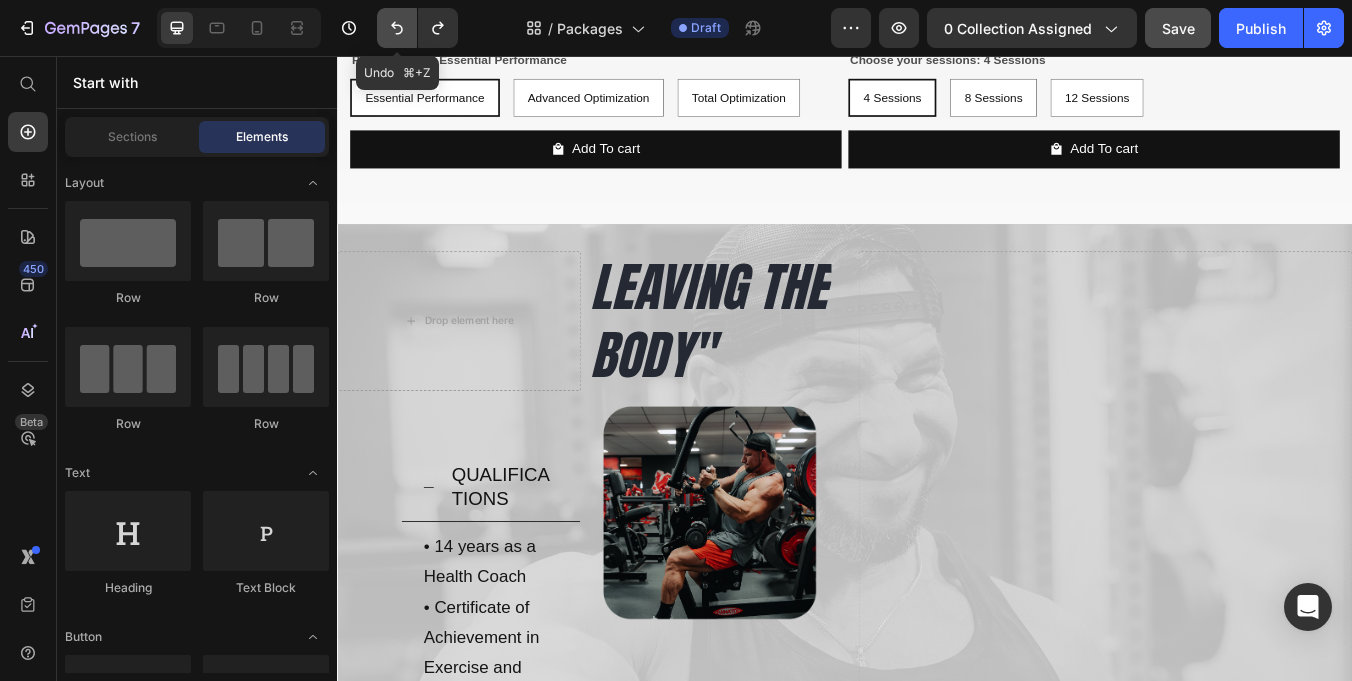 click 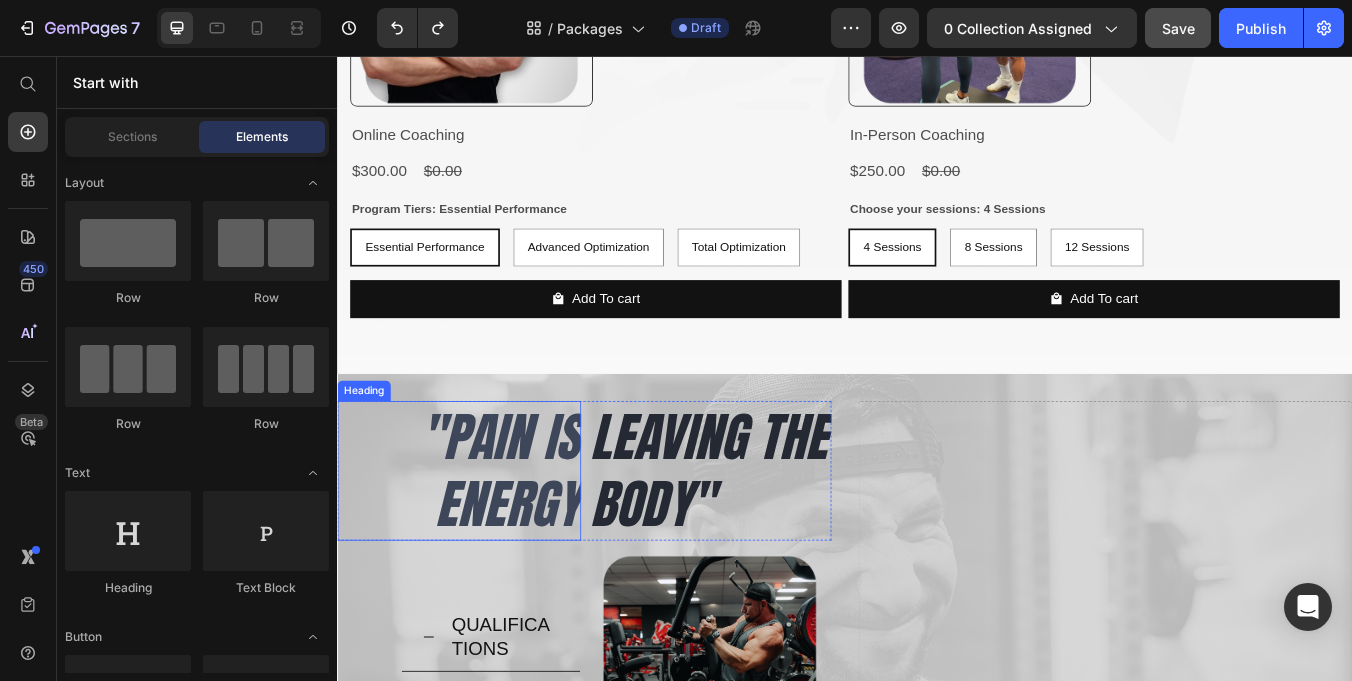 scroll, scrollTop: 575, scrollLeft: 0, axis: vertical 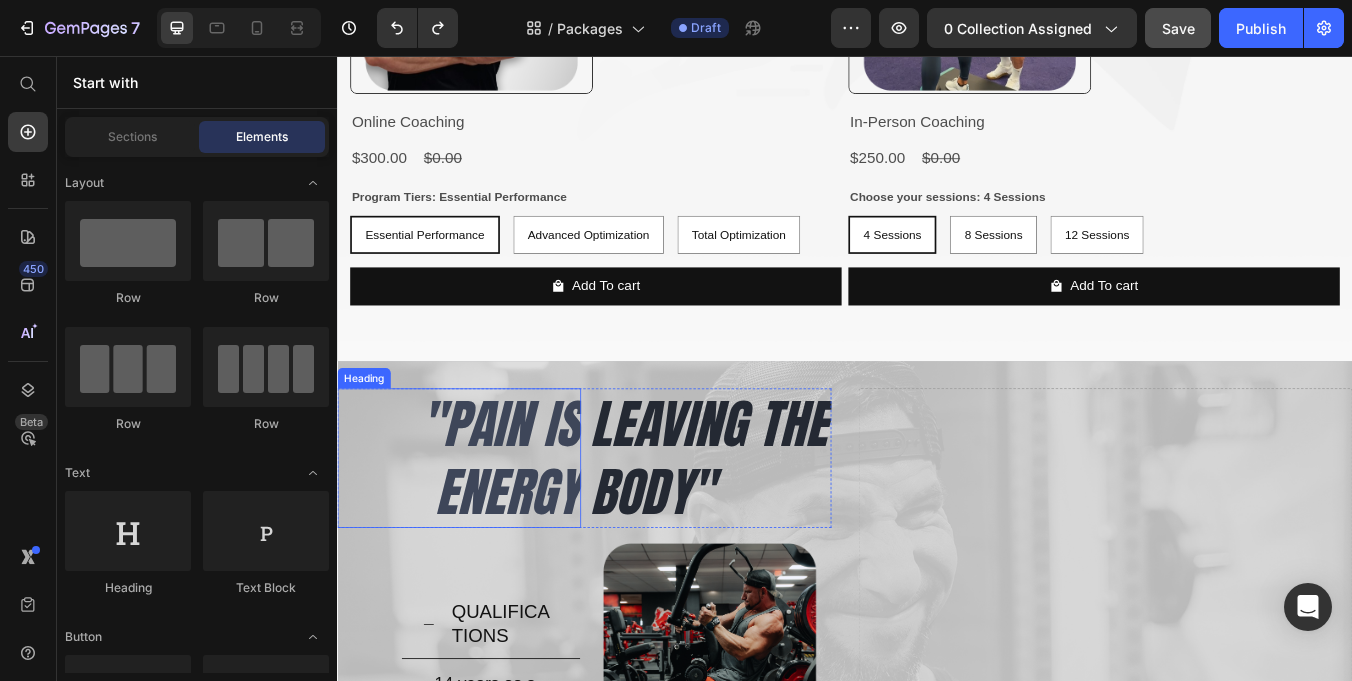 click on ""PAIN IS ENERGY" at bounding box center [481, 531] 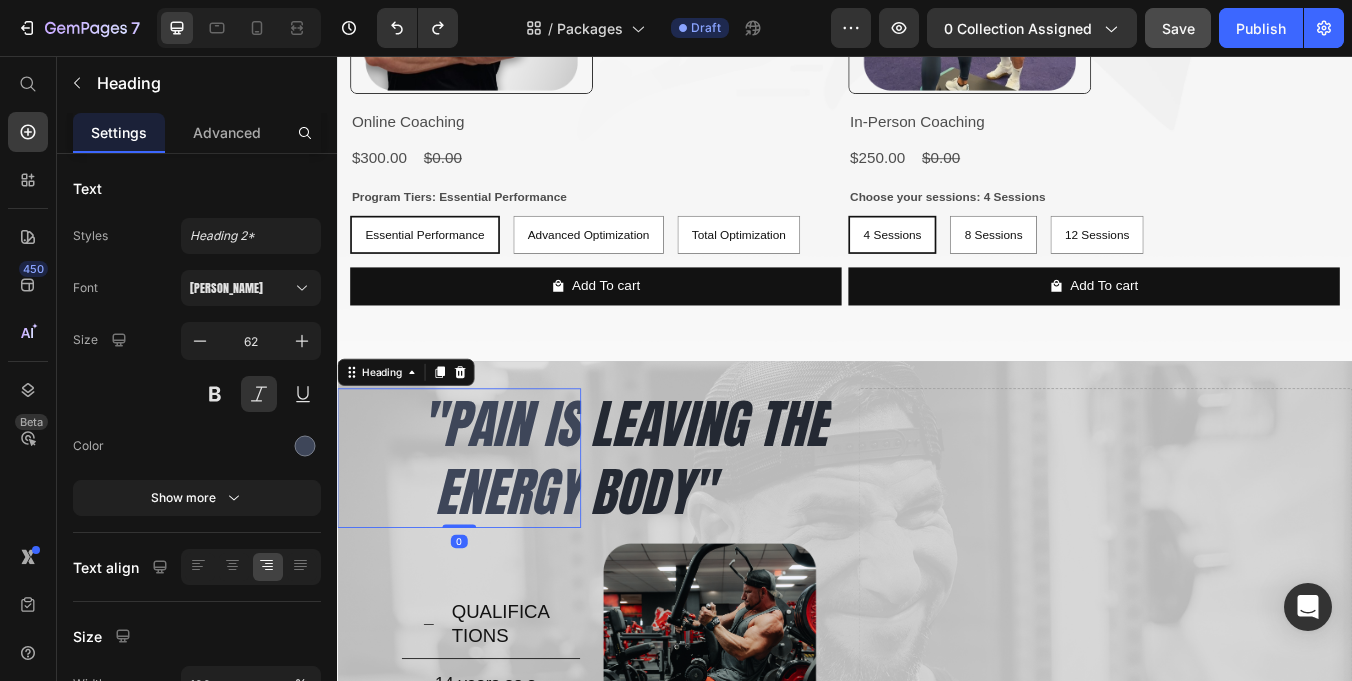click on ""PAIN IS ENERGY" at bounding box center [481, 531] 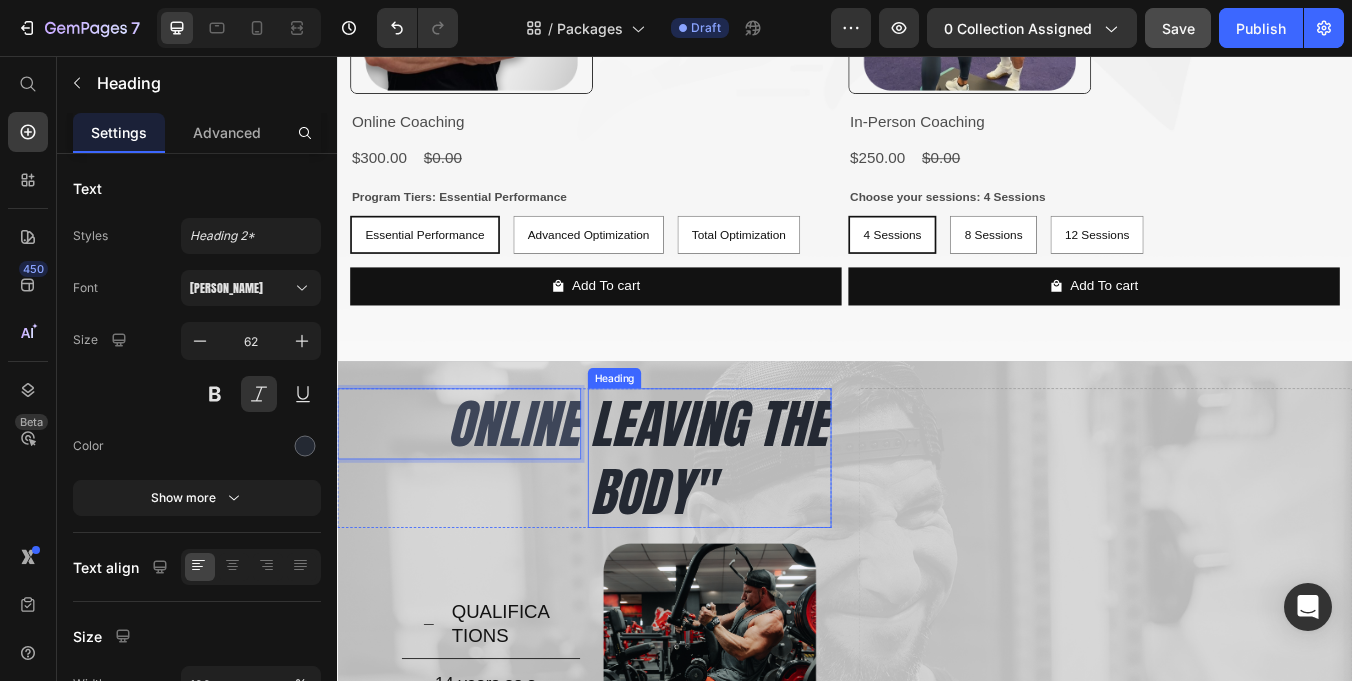 click on "LEAVING THE BODY"" at bounding box center (777, 531) 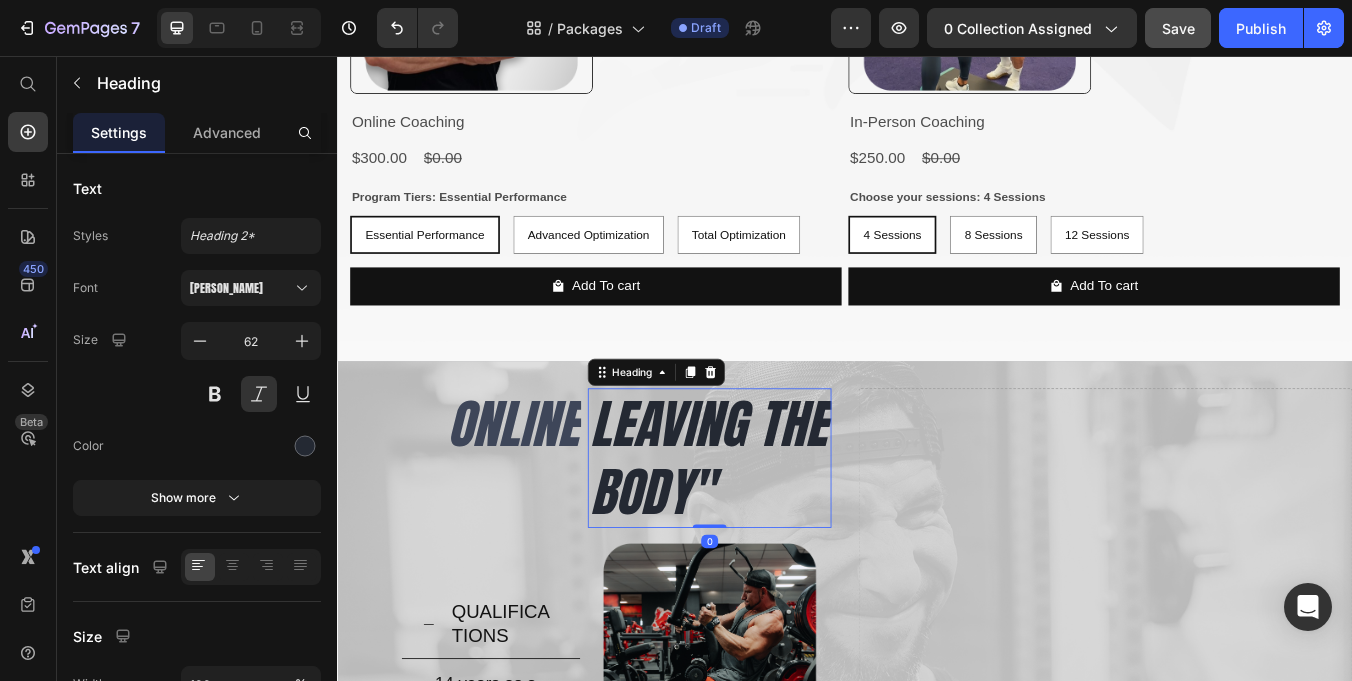 click on "LEAVING THE BODY"" at bounding box center (777, 531) 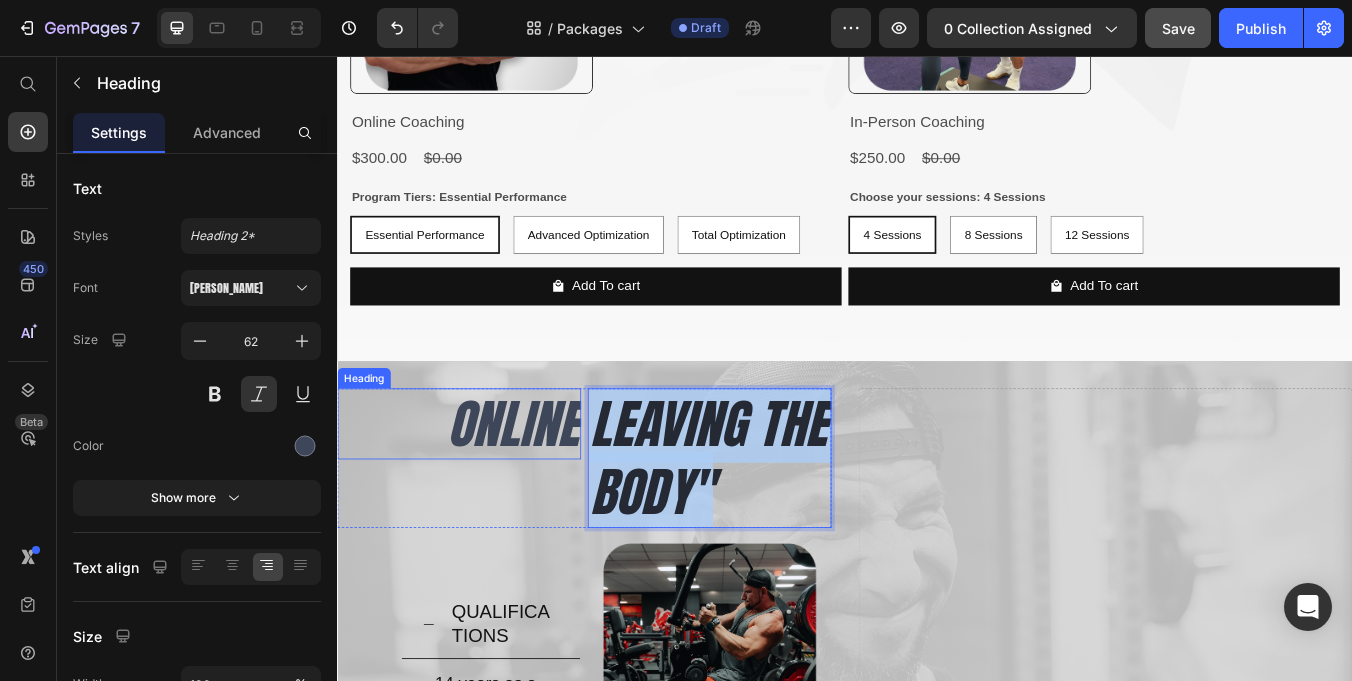 click on "ONLINE" at bounding box center [481, 491] 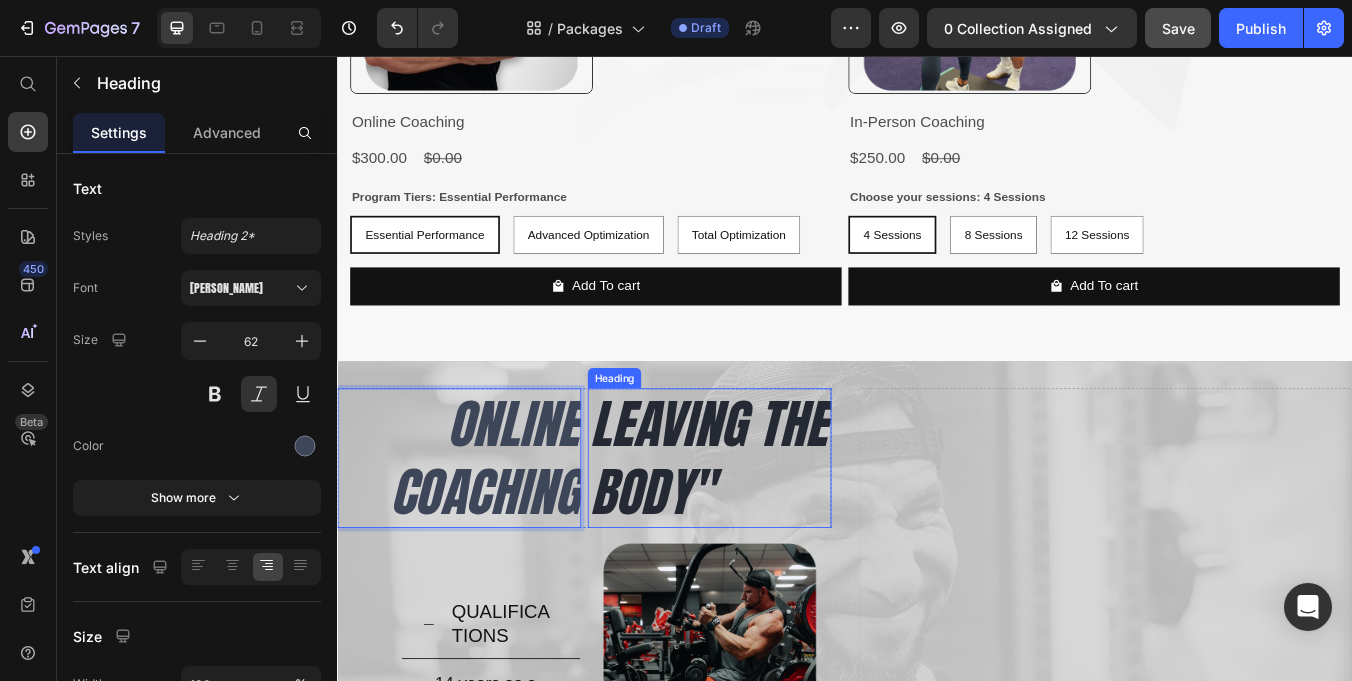 click at bounding box center (777, 758) 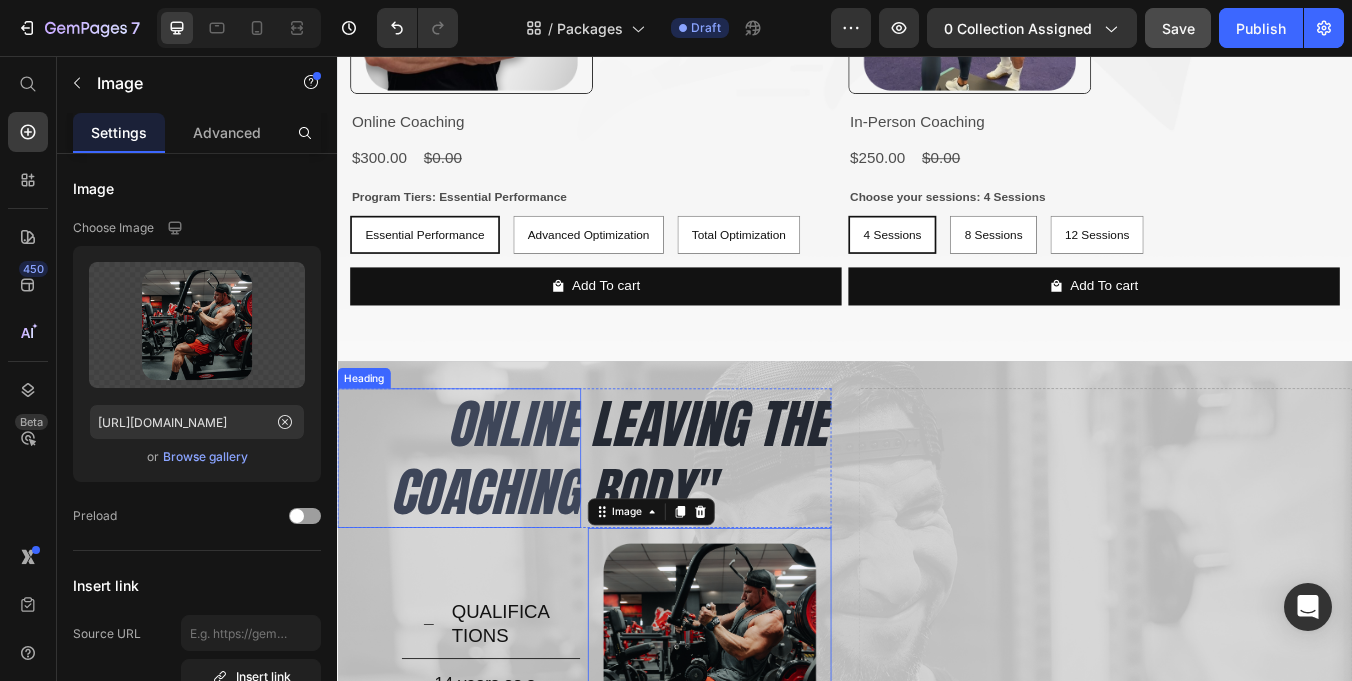 click on "LEAVING THE BODY"" at bounding box center [777, 531] 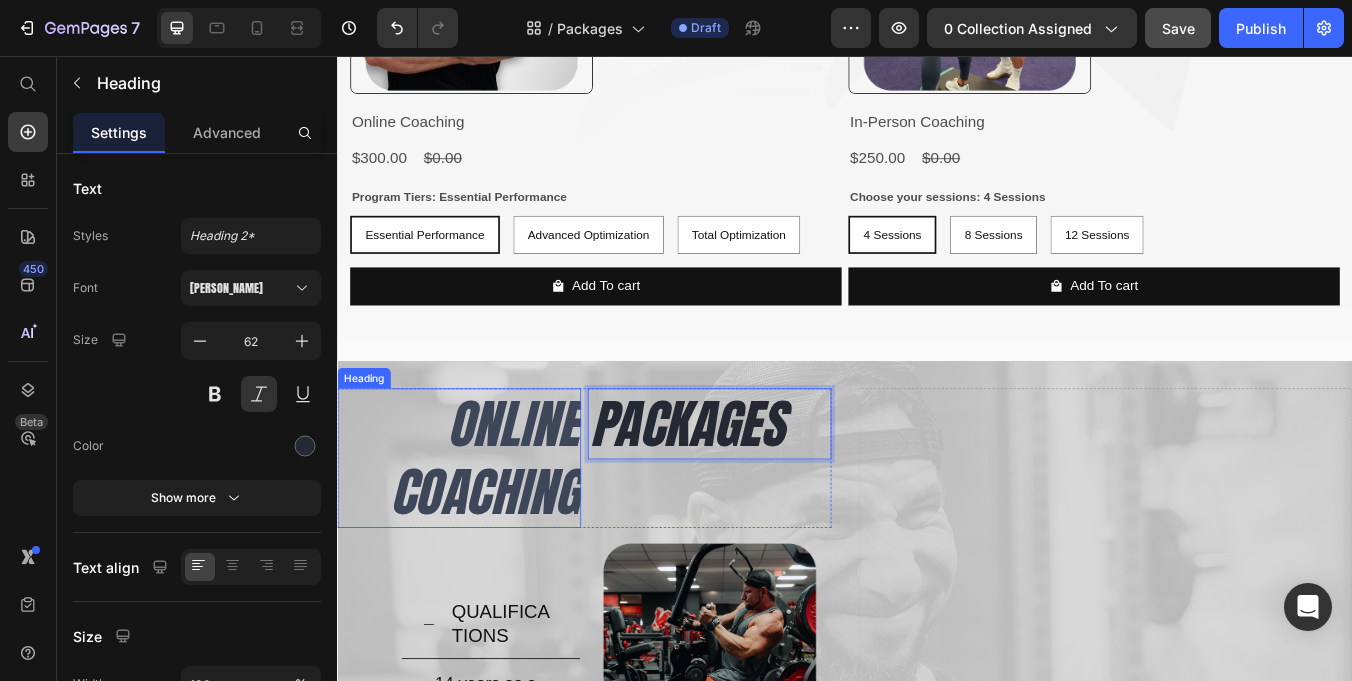 click on "ONLINE COACHING" at bounding box center (481, 531) 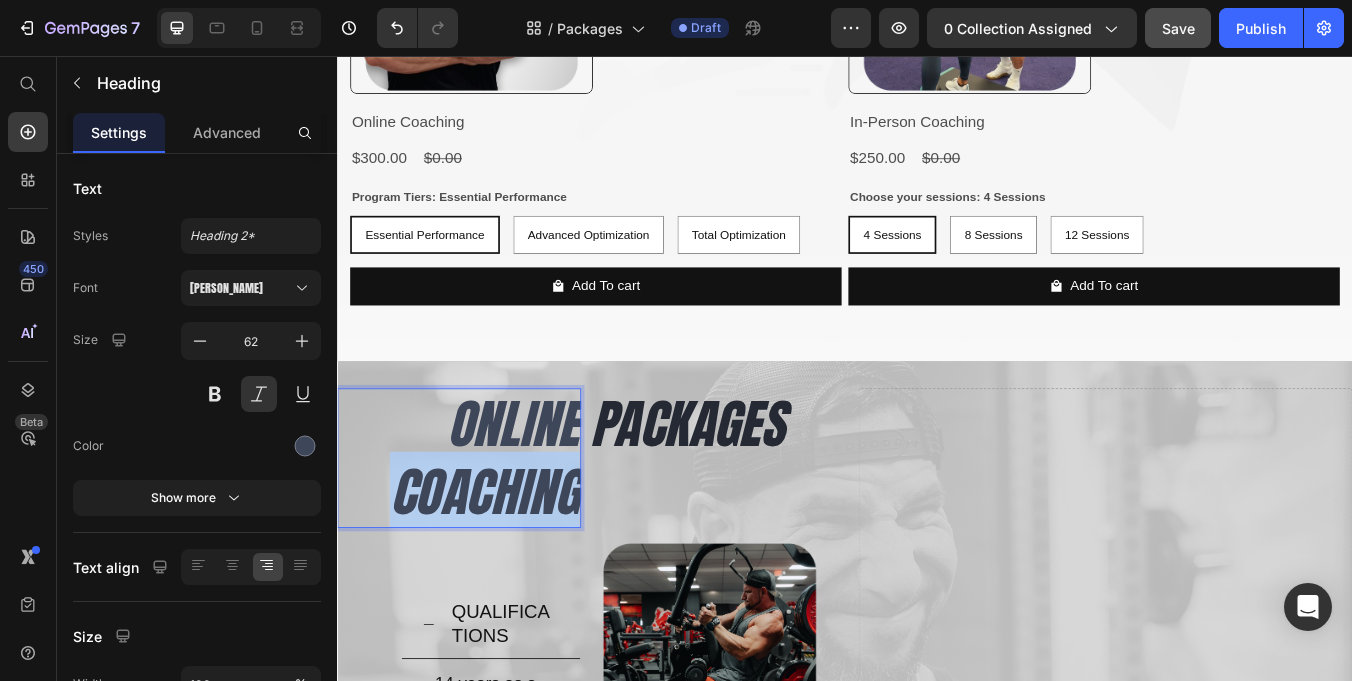 click on "ONLINE COACHING" at bounding box center (481, 531) 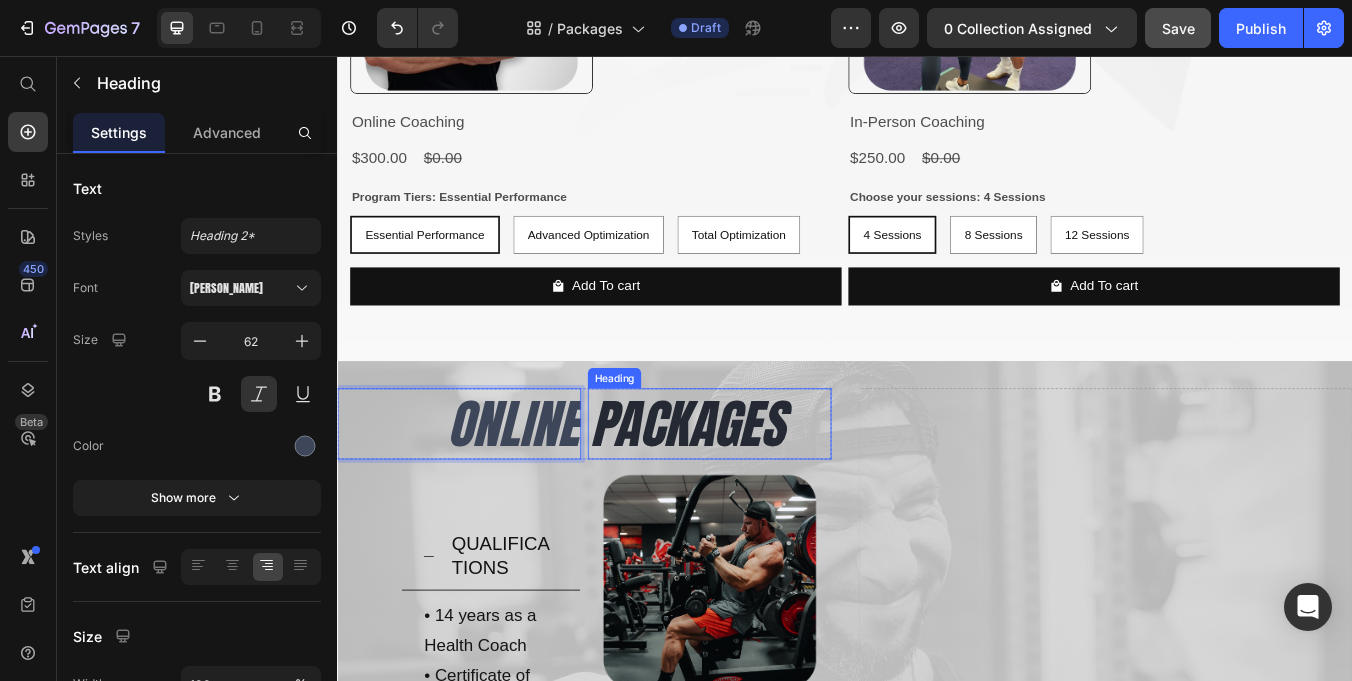 click on "PACKAGES" at bounding box center [777, 491] 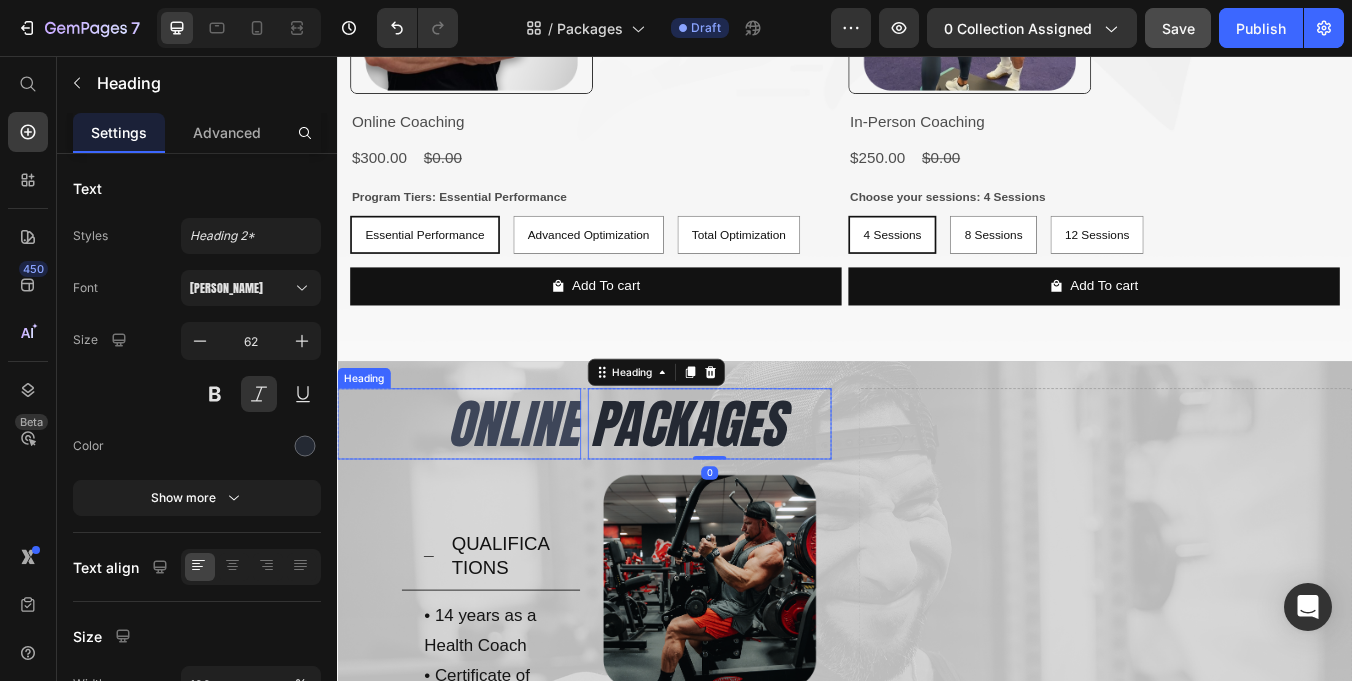 click on "ONLINE" at bounding box center [481, 491] 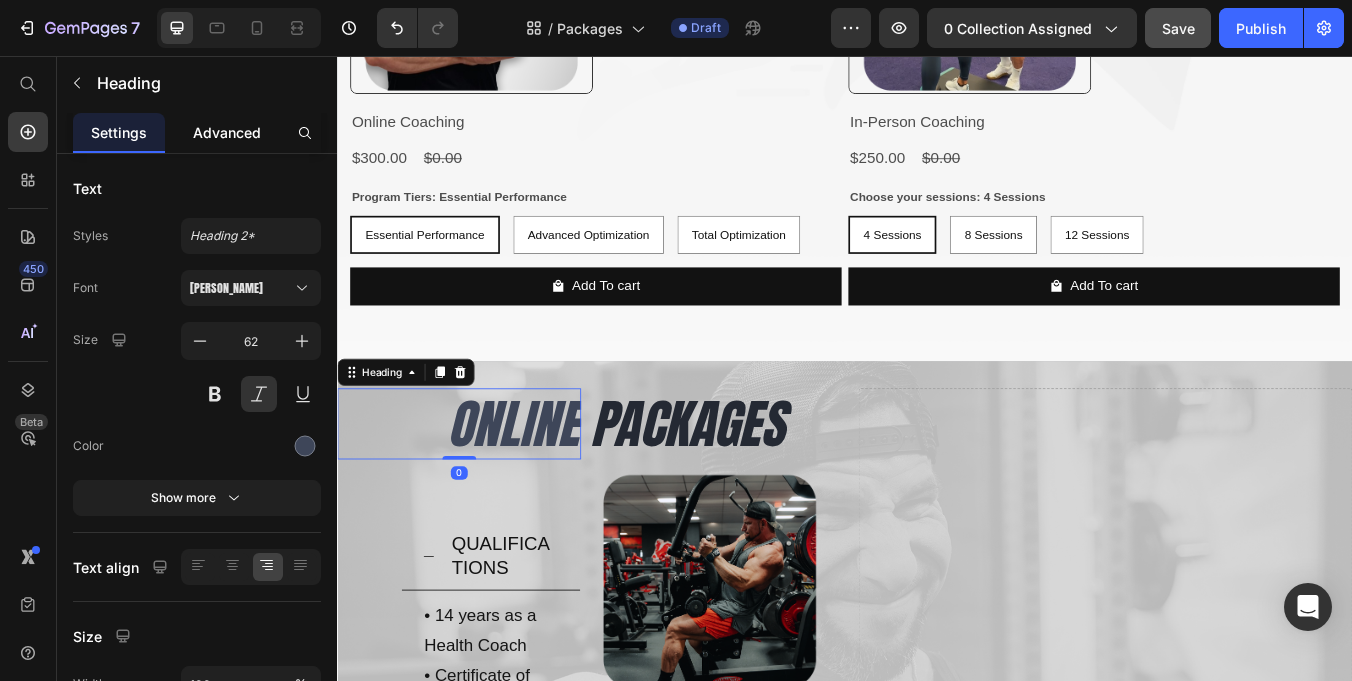 click on "Advanced" at bounding box center (227, 132) 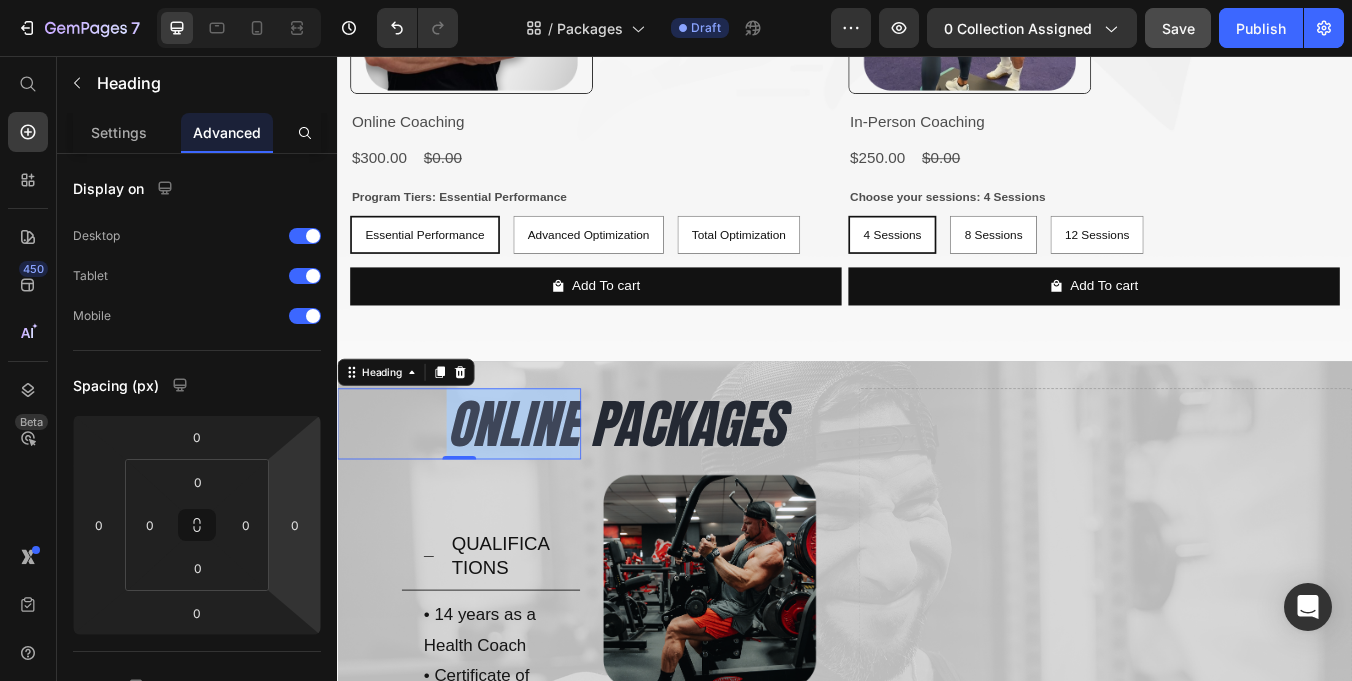 click on "ONLINE" at bounding box center [481, 491] 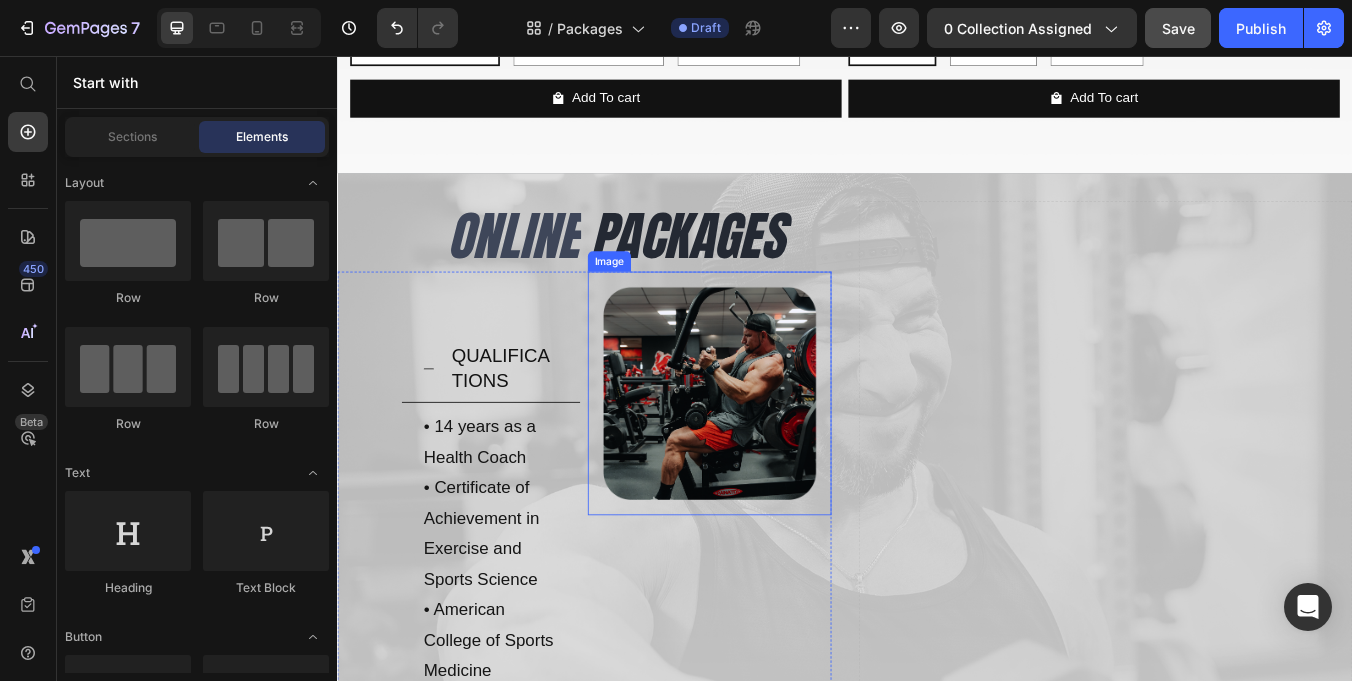 scroll, scrollTop: 815, scrollLeft: 0, axis: vertical 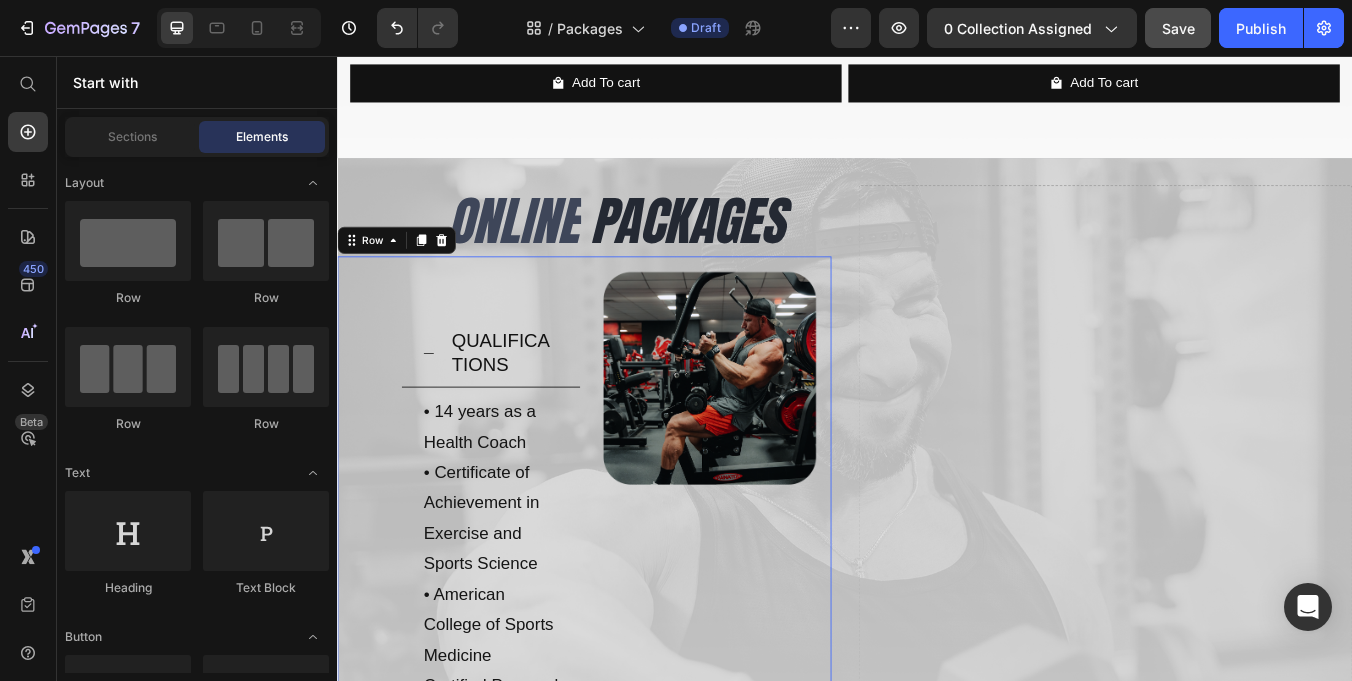 click on "QUALIFICATIONS • 14 years as a Health Coach • Certificate of Achievement in Exercise and Sports Science • American College of Sports Medicine Certified Personal Trainer • Bachlors in Exercise and Sports Science, December of 2013, University of Hawaii • Emergency Medical Technician (EMT) License • Certified Firefighter • Classic Physique IFBB Pro Text Block Accordion" at bounding box center (481, 866) 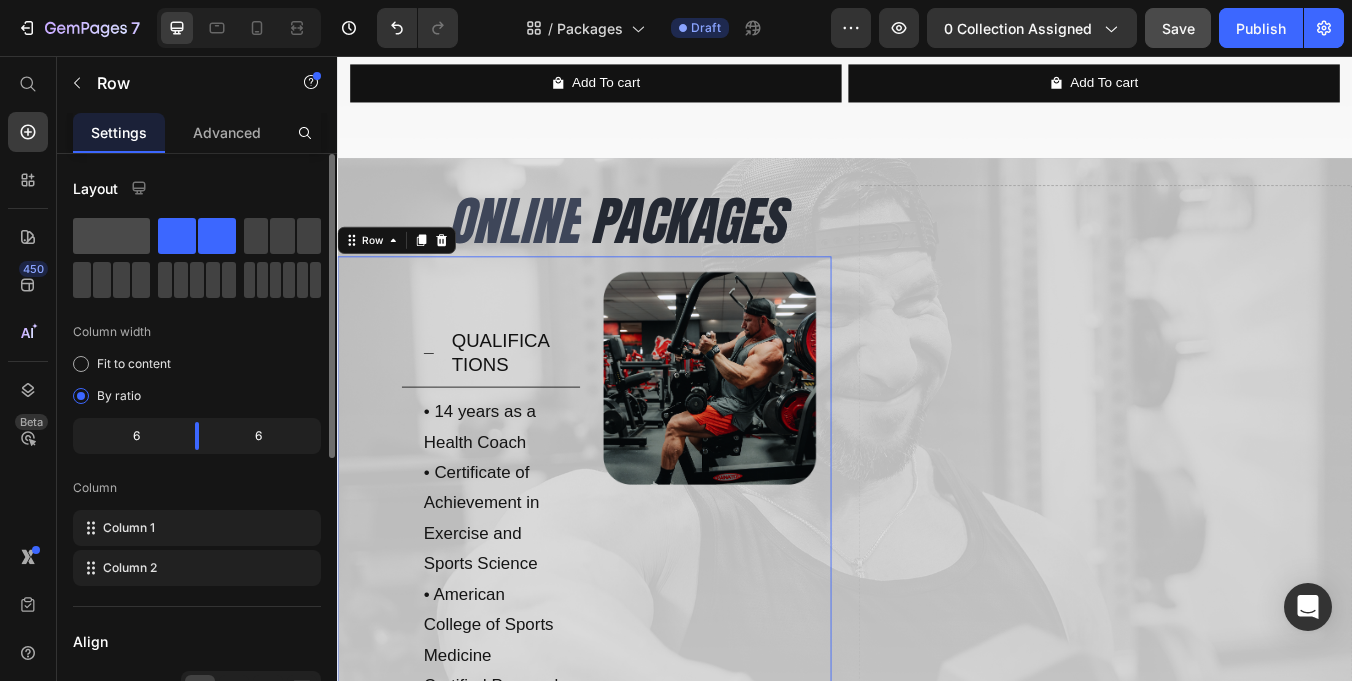 click 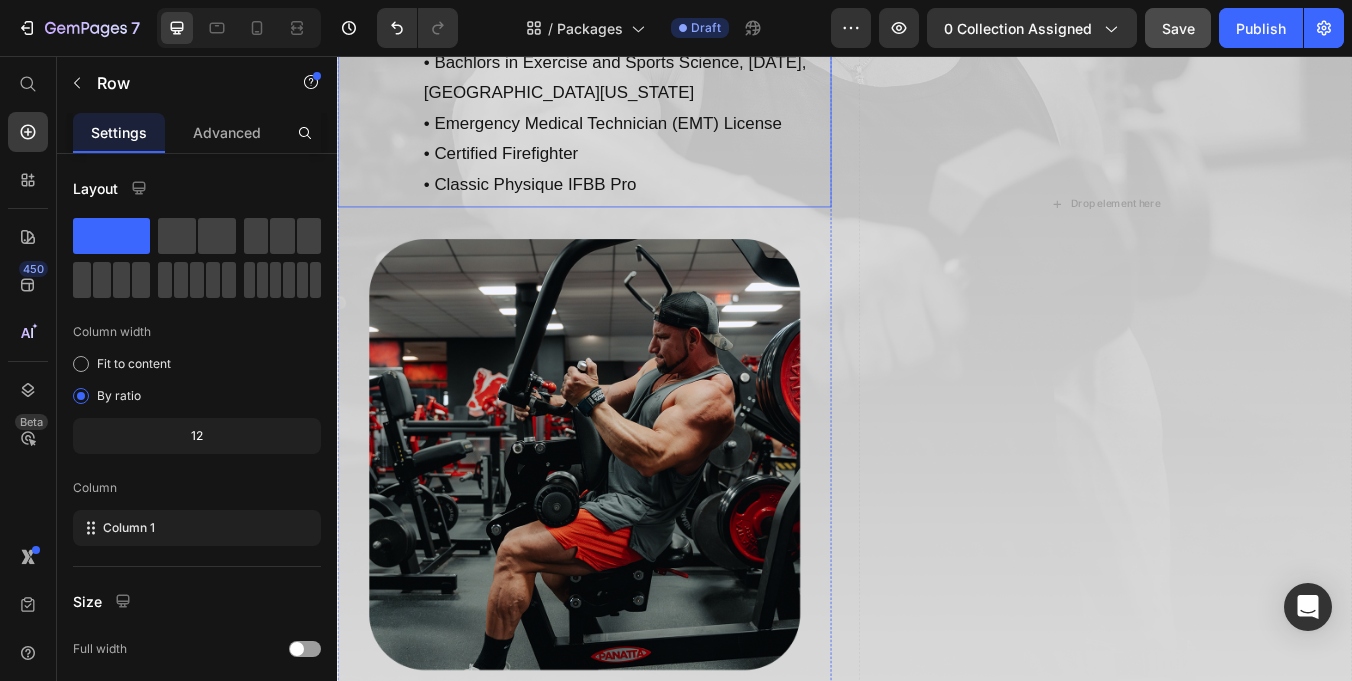 scroll, scrollTop: 1480, scrollLeft: 0, axis: vertical 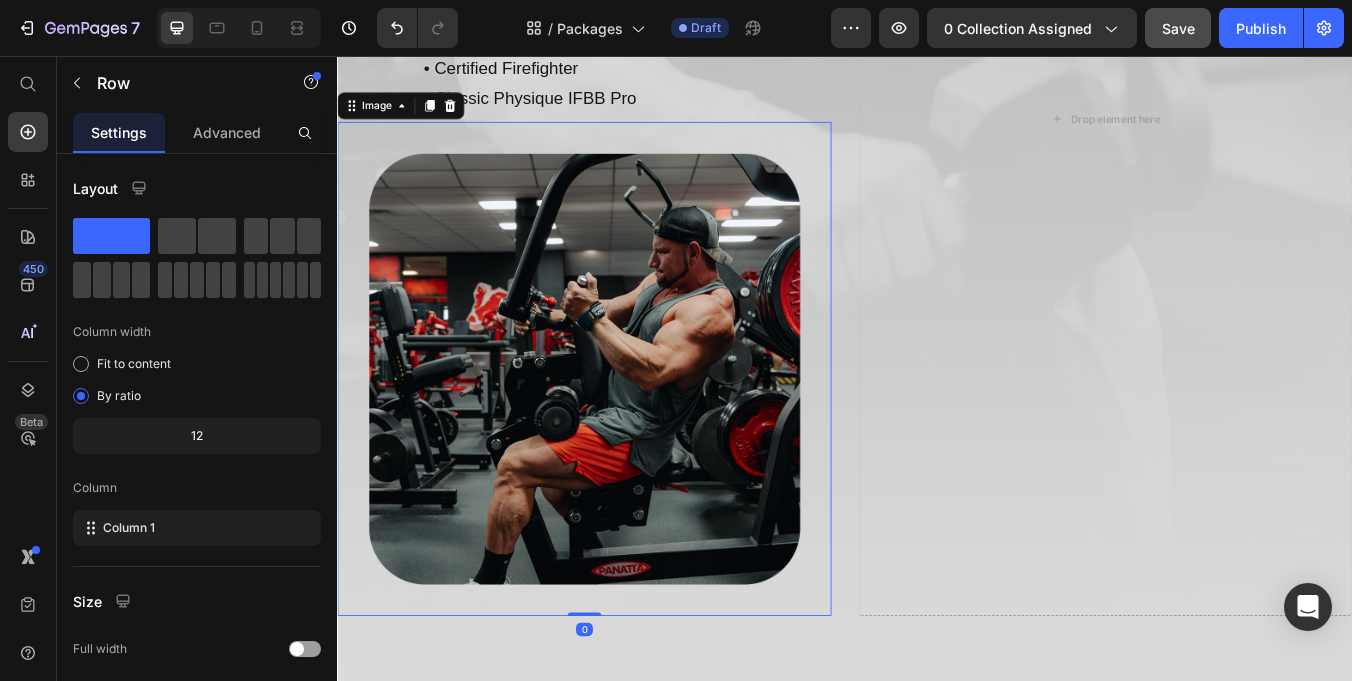 click at bounding box center (629, 426) 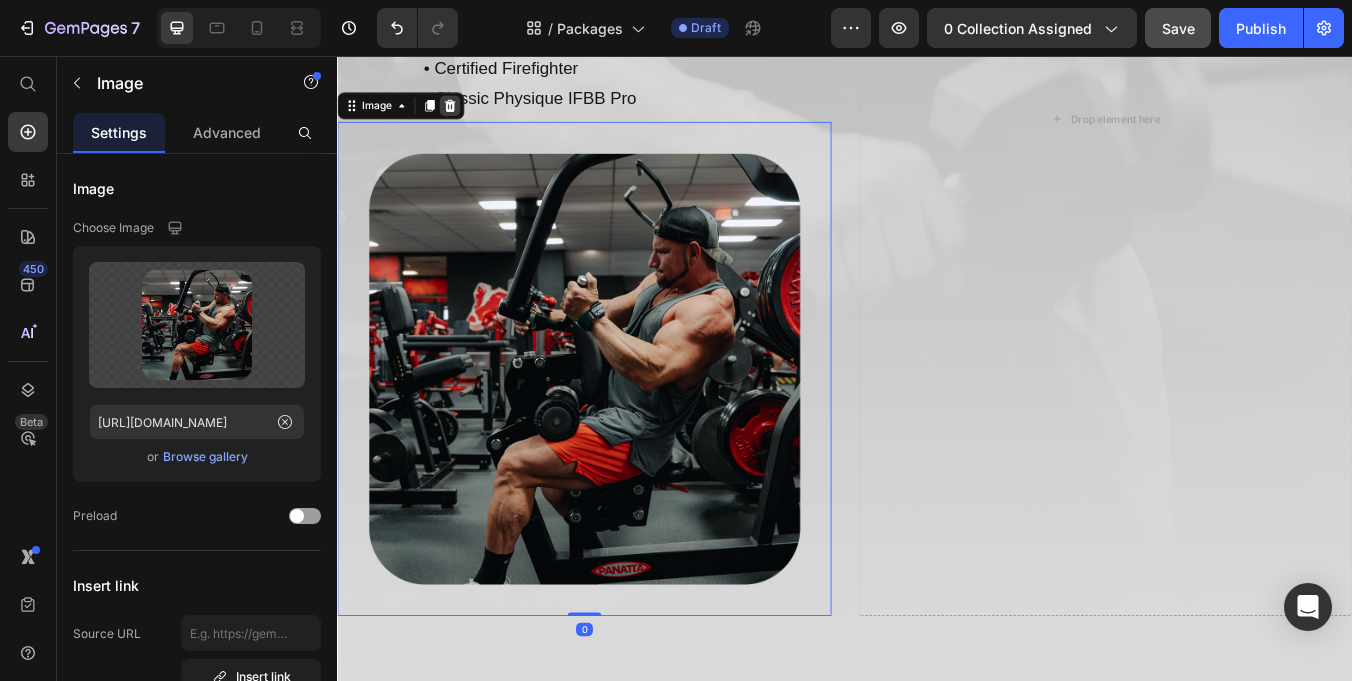 click 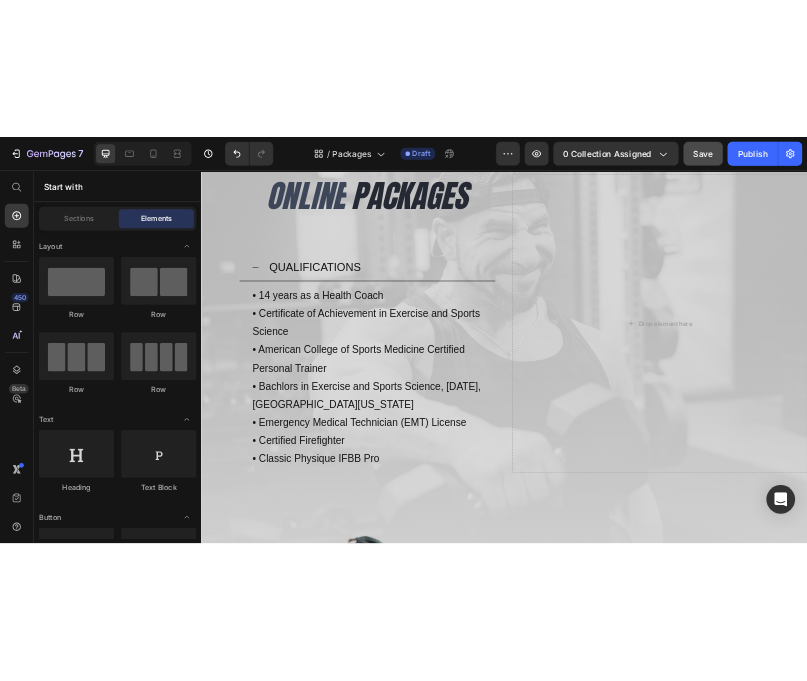 scroll, scrollTop: 944, scrollLeft: 0, axis: vertical 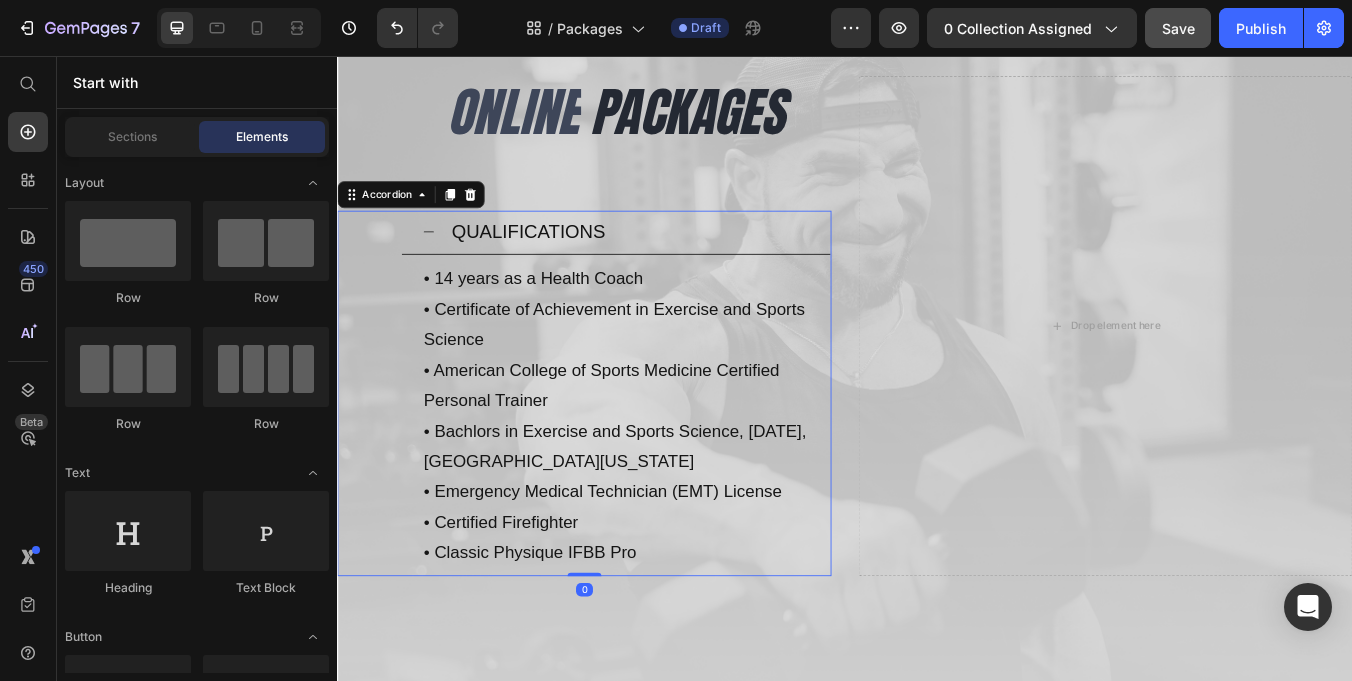 click on "QUALIFICATIONS" at bounding box center (682, 264) 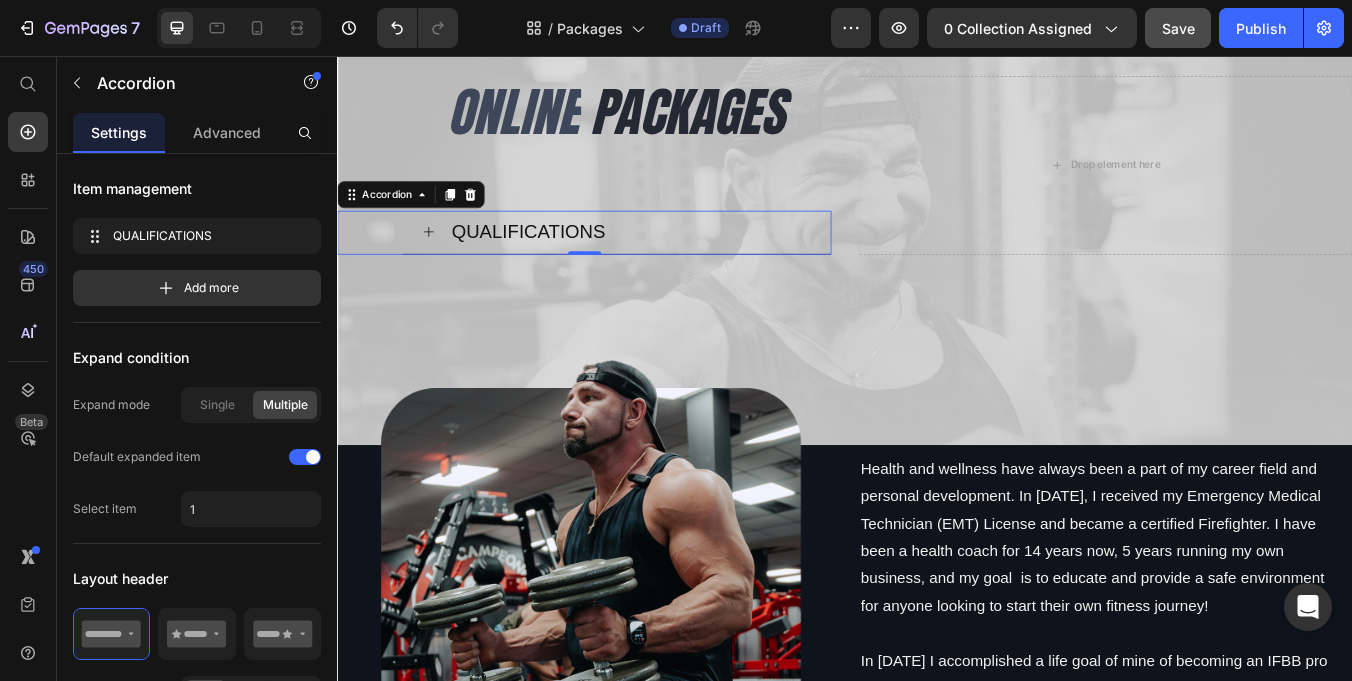 click on "QUALIFICATIONS" at bounding box center (563, 264) 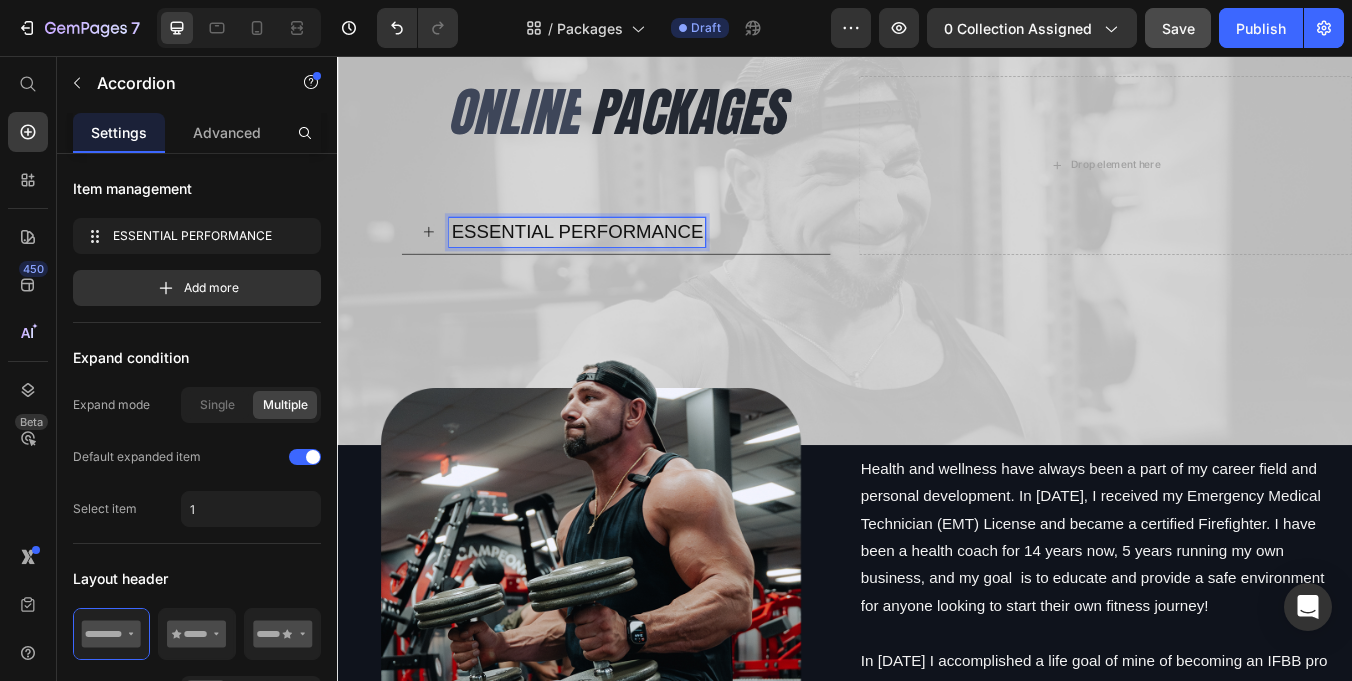 click 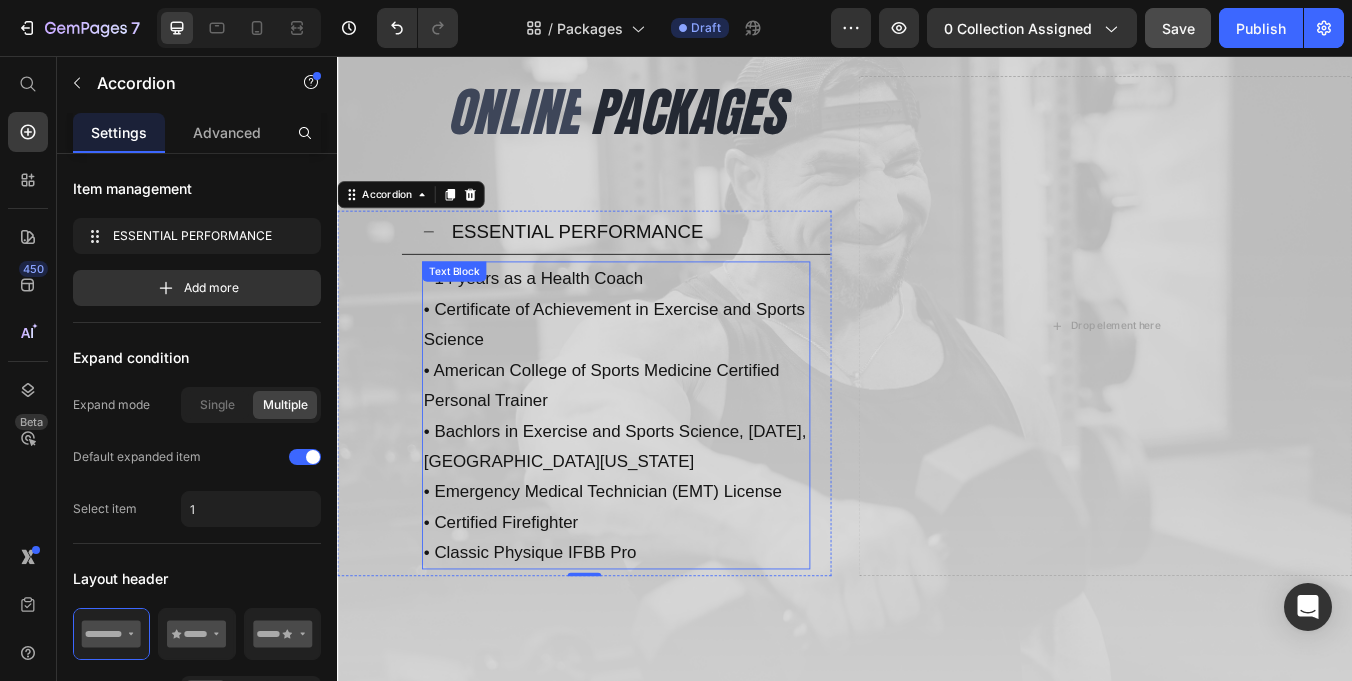 click on "• American College of Sports Medicine Certified Personal Trainer" at bounding box center [666, 445] 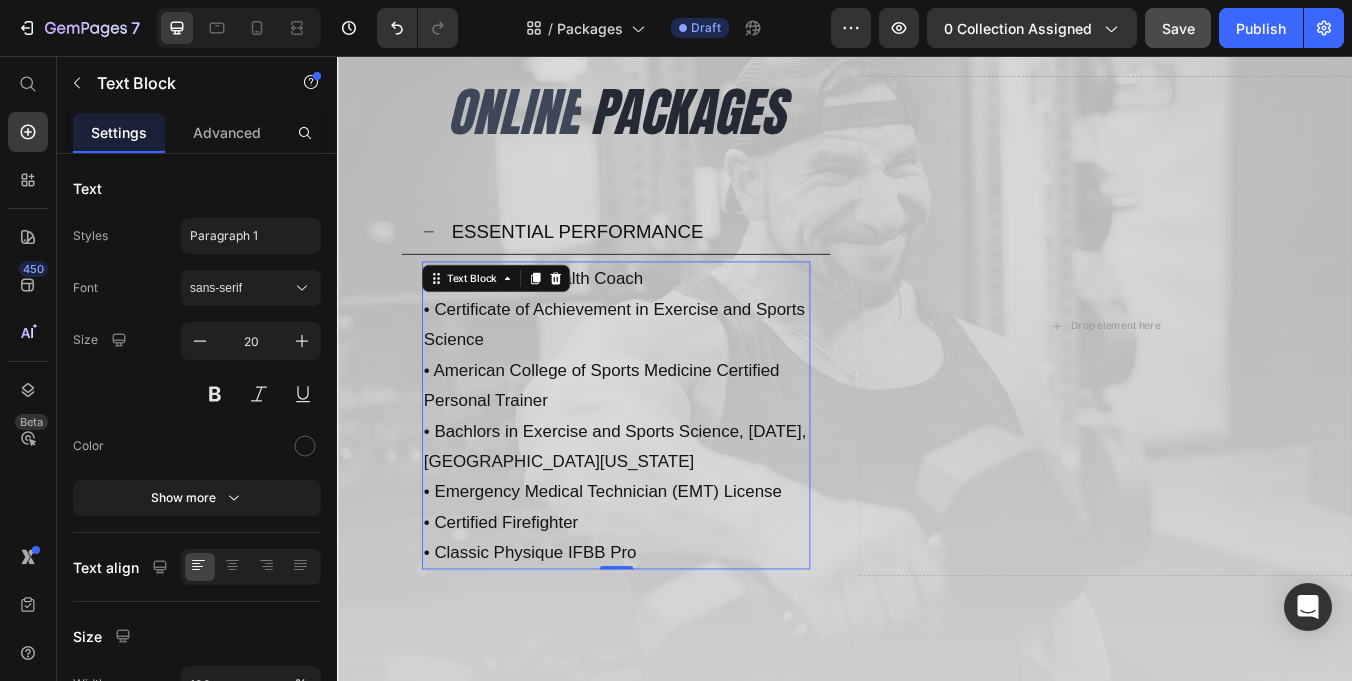 click on "• Certificate of Achievement in Exercise and Sports Science" at bounding box center [666, 373] 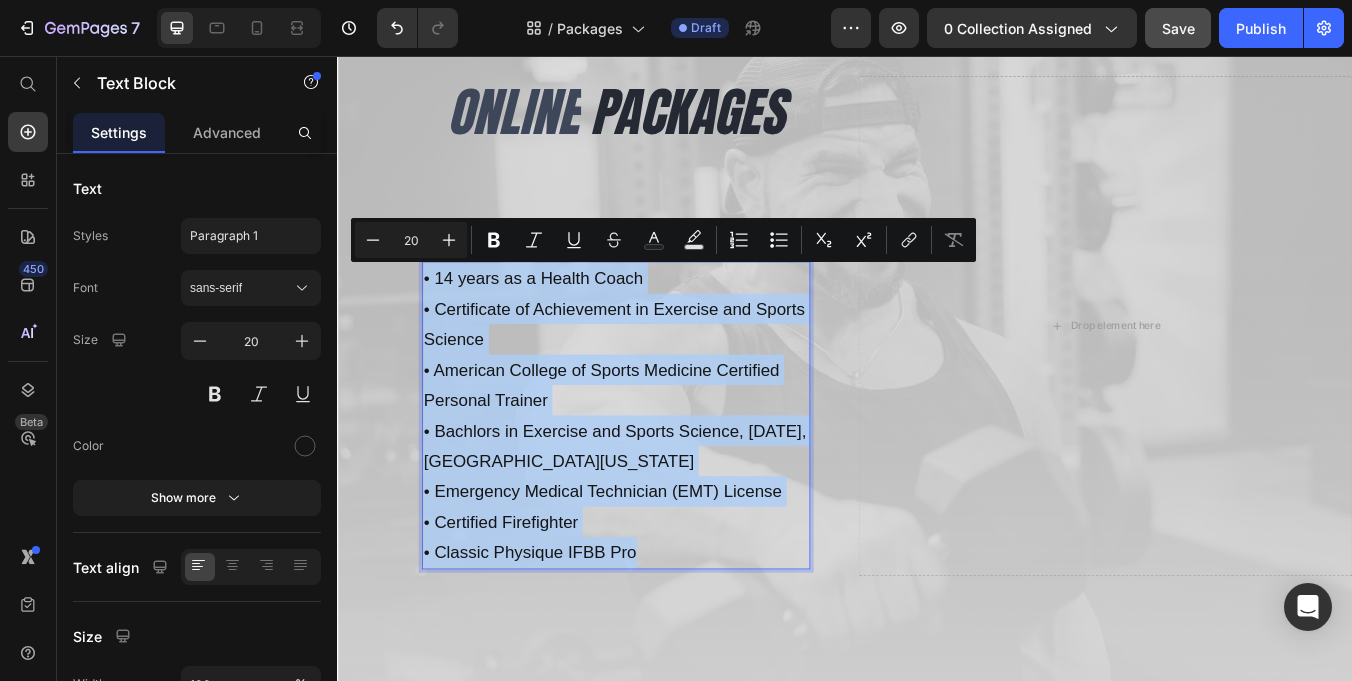 type on "16" 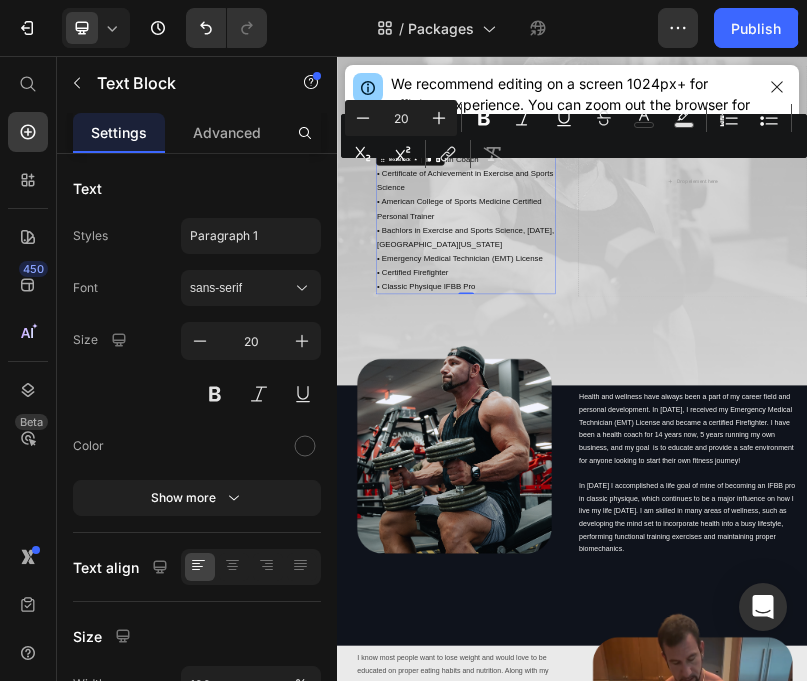click on "• Emergency Medical Technician (EMT) License" at bounding box center [666, 571] 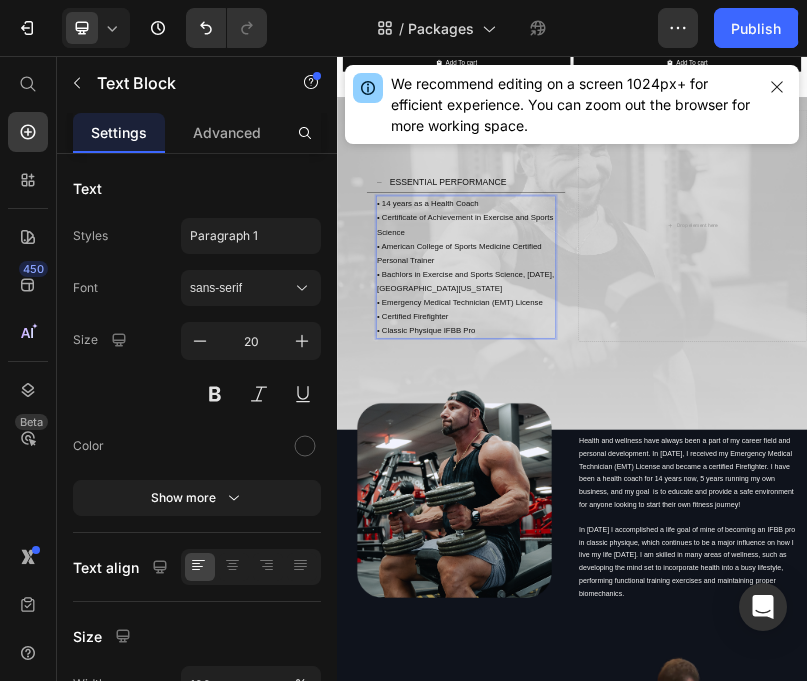 scroll, scrollTop: 778, scrollLeft: 0, axis: vertical 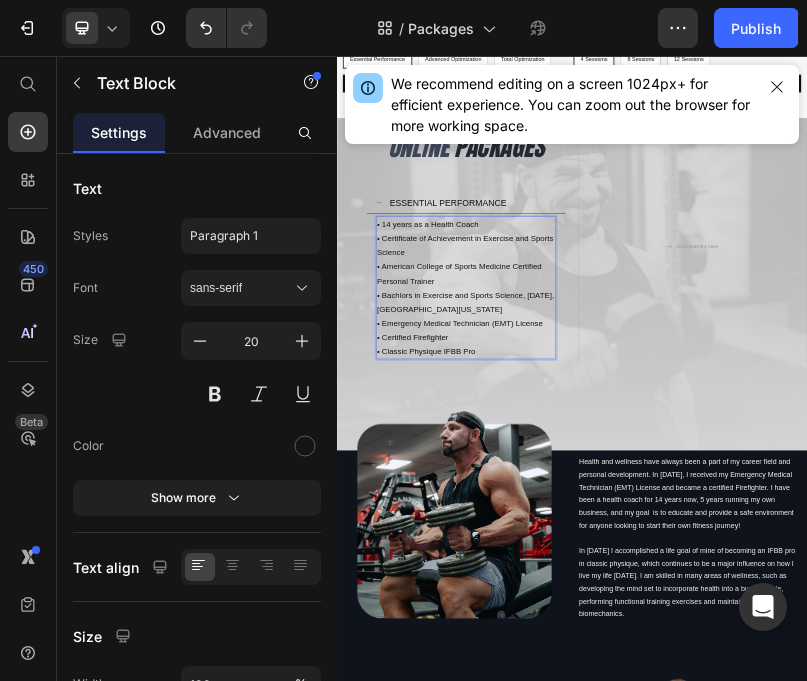 click on "• 14 years as a Health Coach" at bounding box center [666, 485] 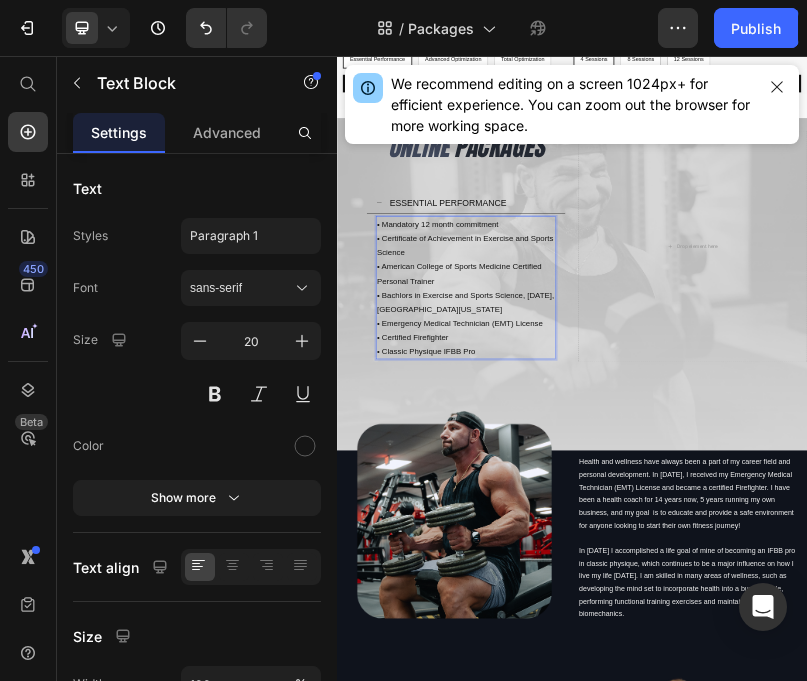 click on "• Certificate of Achievement in Exercise and Sports Science" at bounding box center (666, 539) 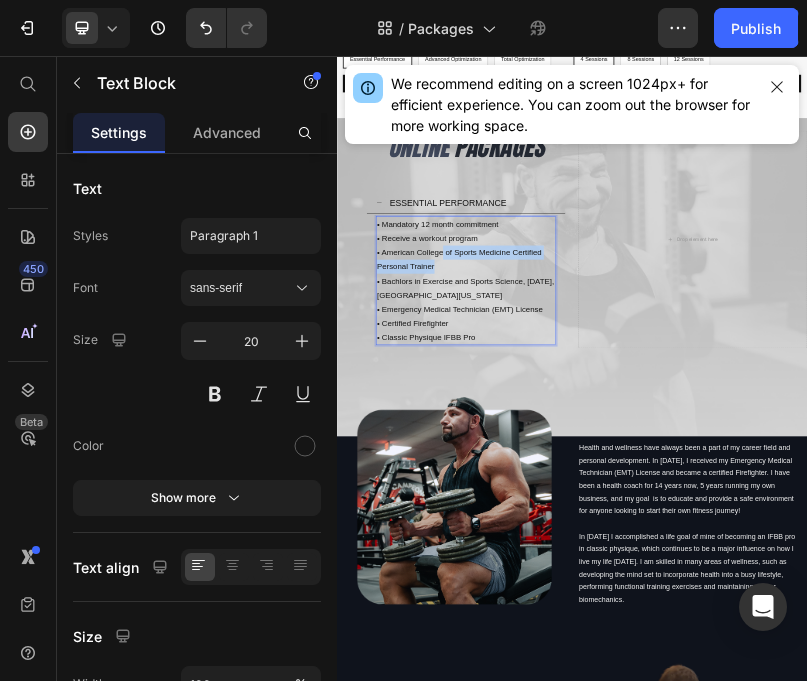 drag, startPoint x: 609, startPoint y: 575, endPoint x: 605, endPoint y: 555, distance: 20.396078 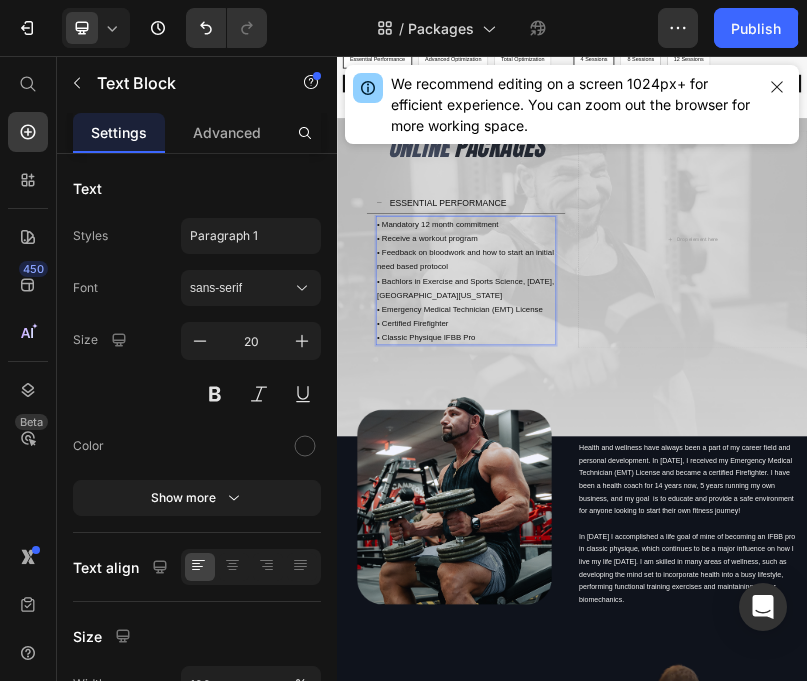 drag, startPoint x: 843, startPoint y: 609, endPoint x: 621, endPoint y: 612, distance: 222.02026 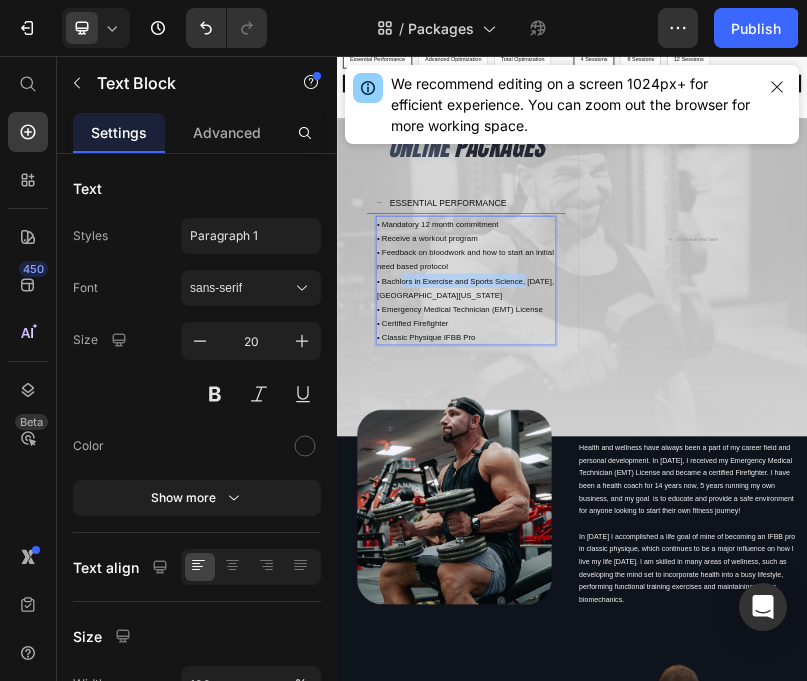 drag, startPoint x: 823, startPoint y: 624, endPoint x: 503, endPoint y: 622, distance: 320.00626 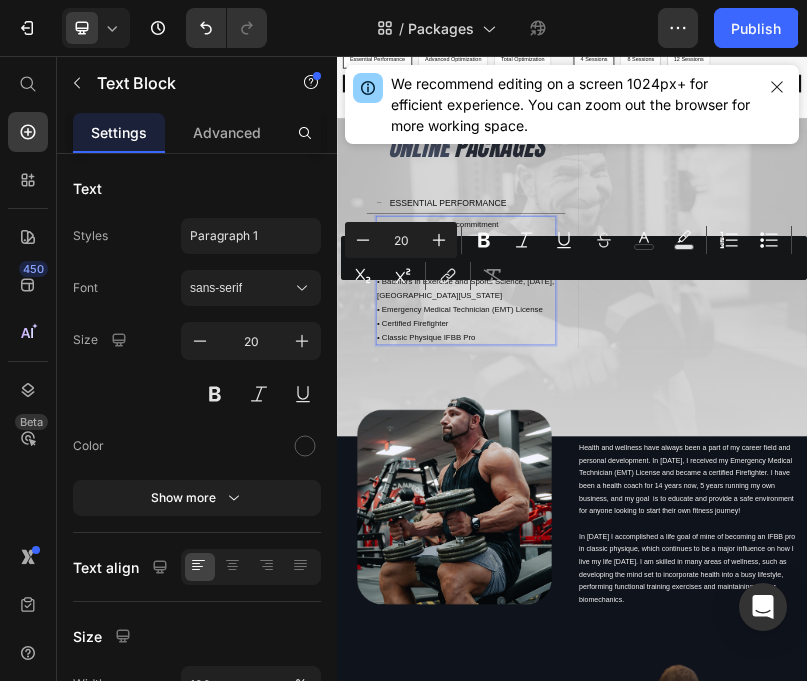 click on "• Emergency Medical Technician (EMT) License" at bounding box center (666, 701) 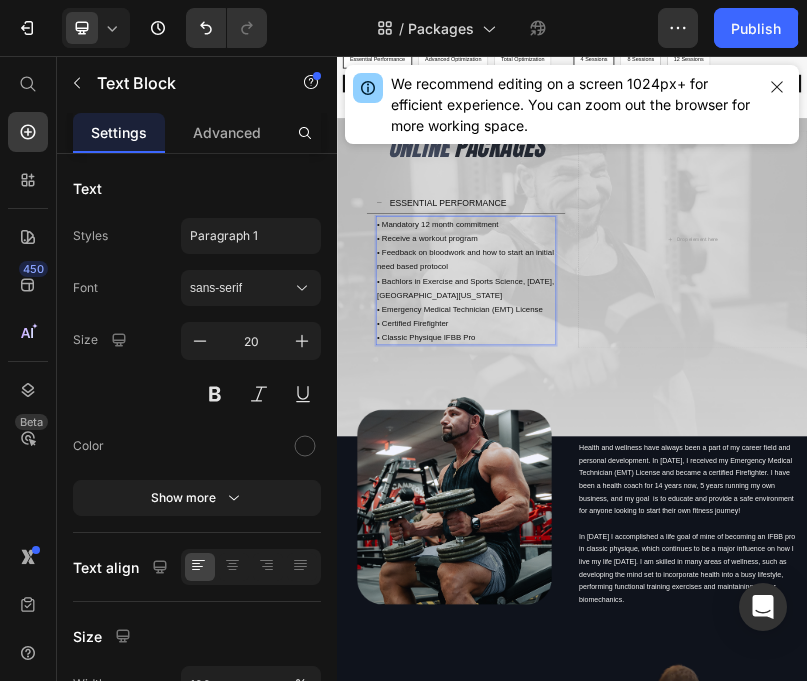 drag, startPoint x: 817, startPoint y: 667, endPoint x: 501, endPoint y: 629, distance: 318.2766 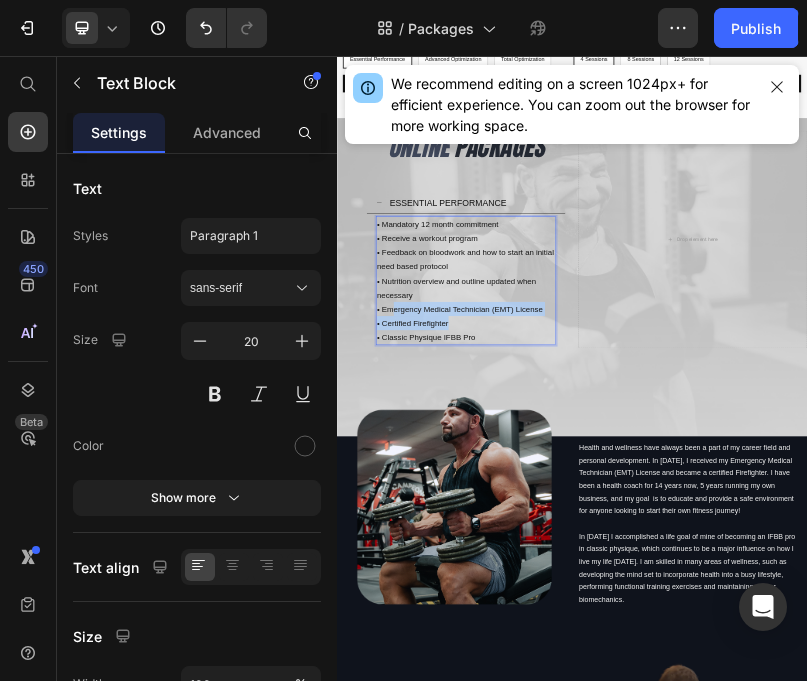 drag, startPoint x: 723, startPoint y: 733, endPoint x: 483, endPoint y: 707, distance: 241.40422 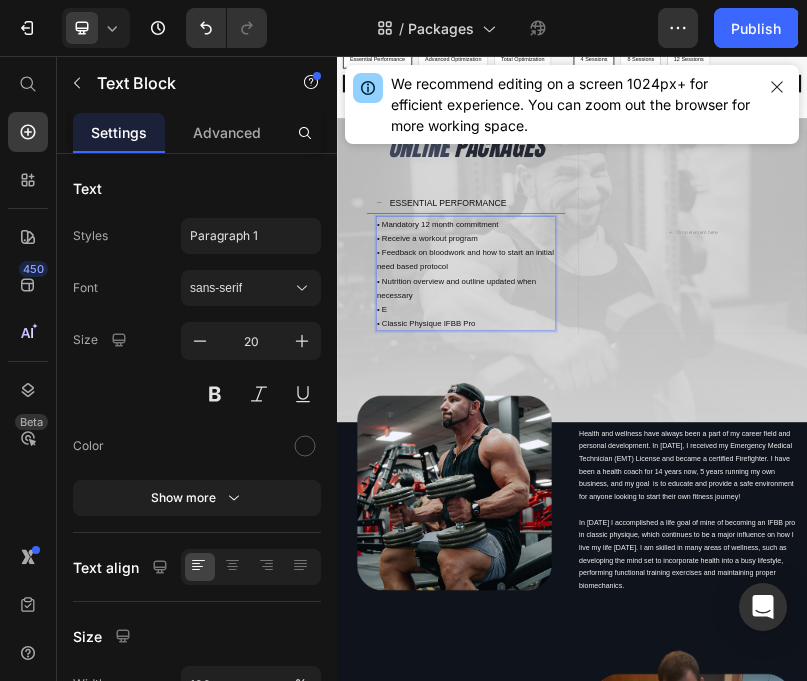 scroll, scrollTop: 150, scrollLeft: 0, axis: vertical 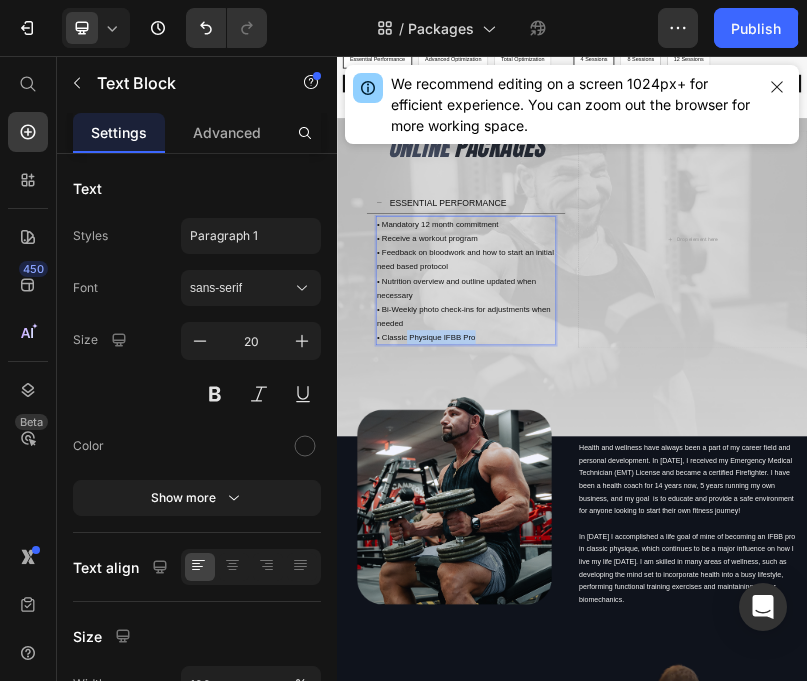drag, startPoint x: 756, startPoint y: 763, endPoint x: 511, endPoint y: 766, distance: 245.01837 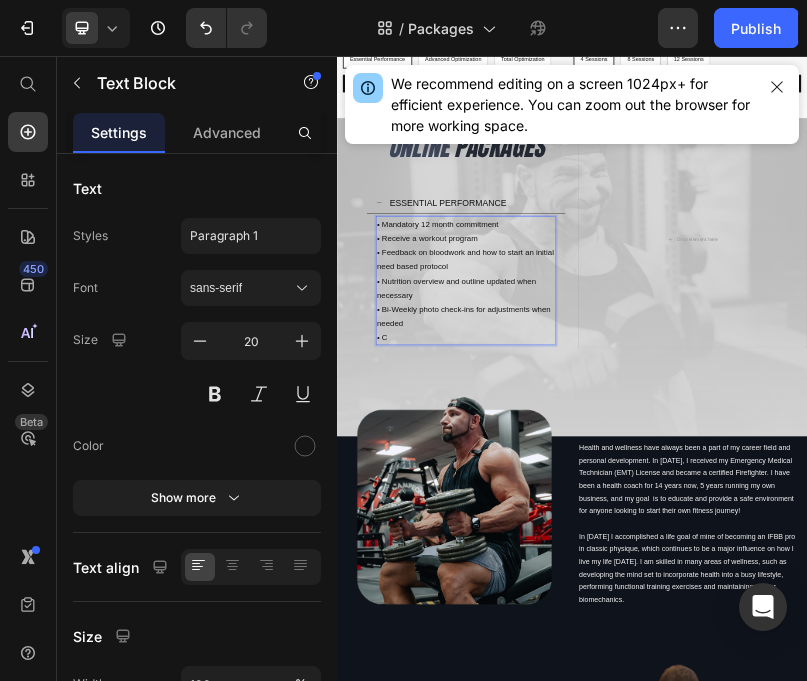 scroll, scrollTop: 882, scrollLeft: 0, axis: vertical 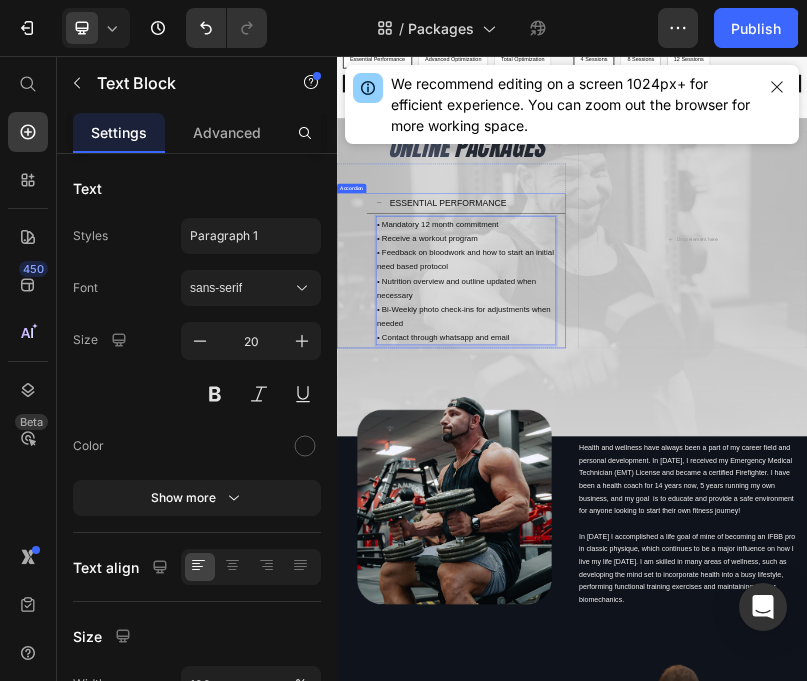 click on "ESSENTIAL PERFORMANCE" at bounding box center [682, 430] 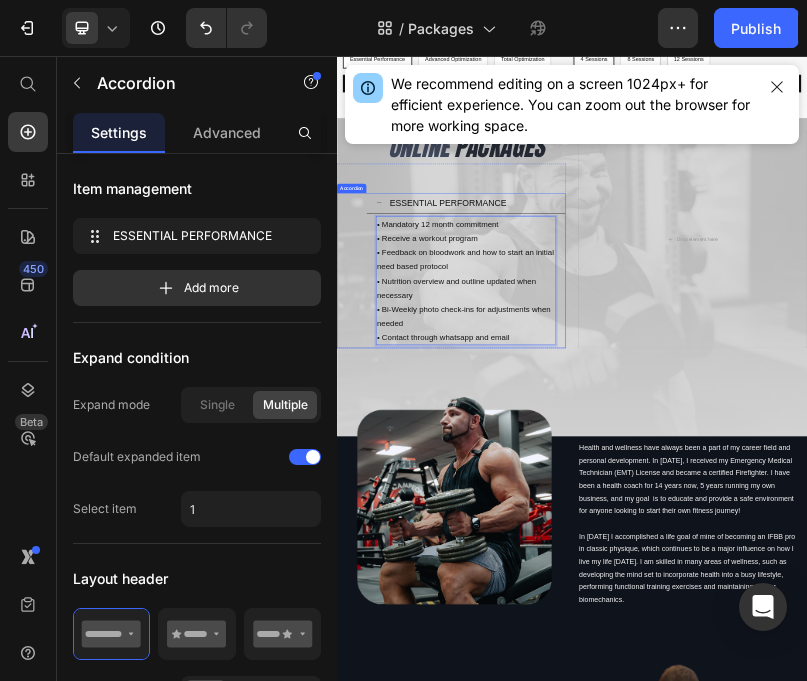 scroll, scrollTop: 0, scrollLeft: 0, axis: both 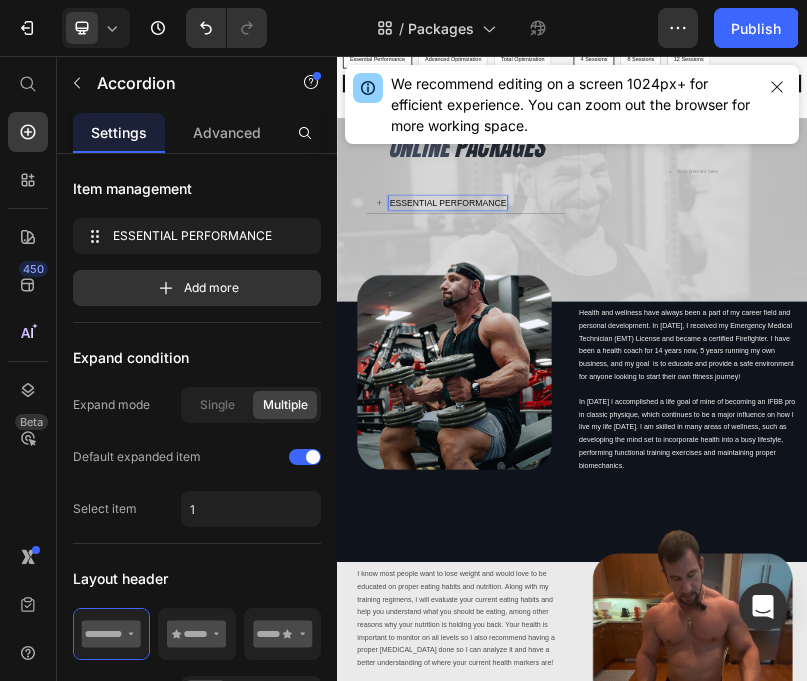 click on "ESSENTIAL PERFORMANCE" at bounding box center (682, 430) 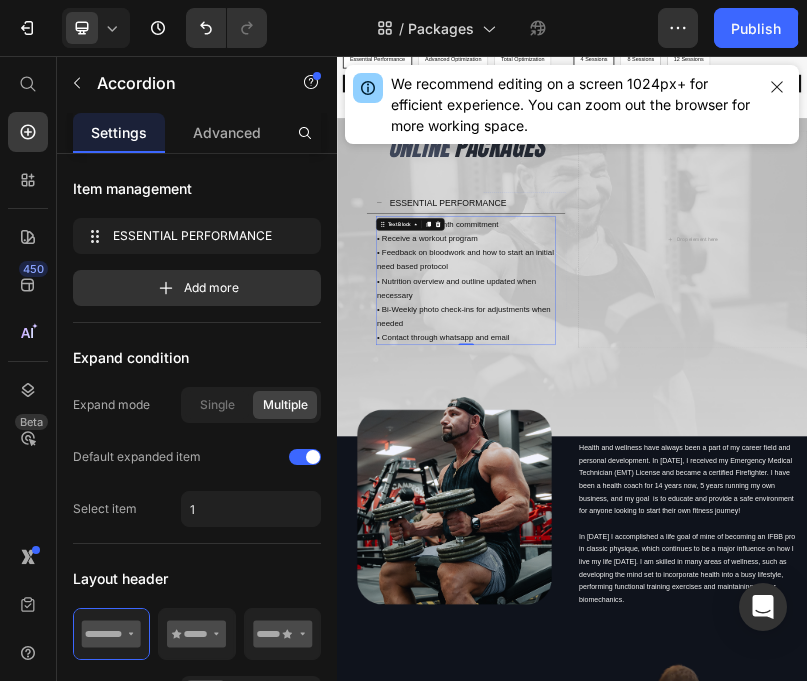 click on "• Feedback on bloodwork and how to start an initial need based protocol" at bounding box center (666, 575) 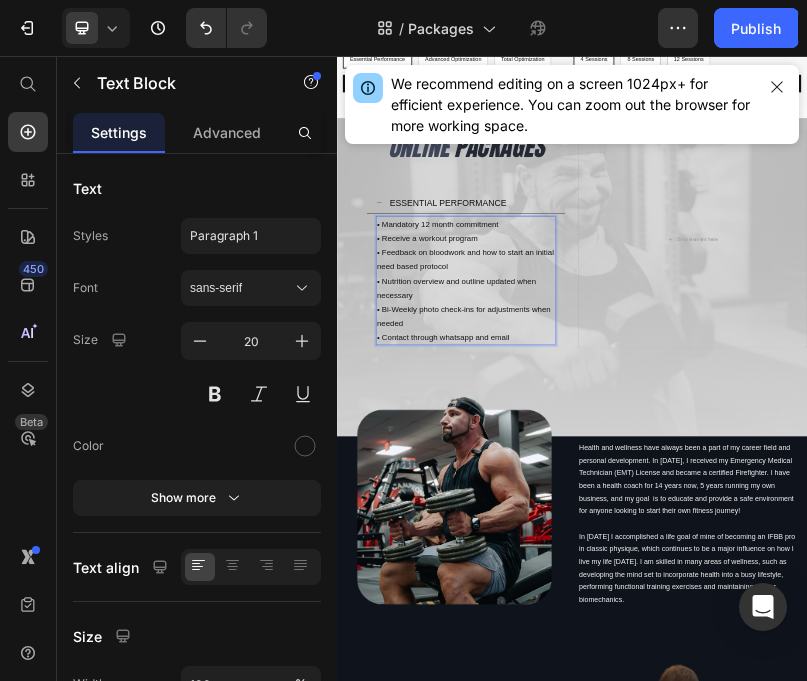 click on "• Feedback on bloodwork and how to start an initial need based protocol" at bounding box center [666, 575] 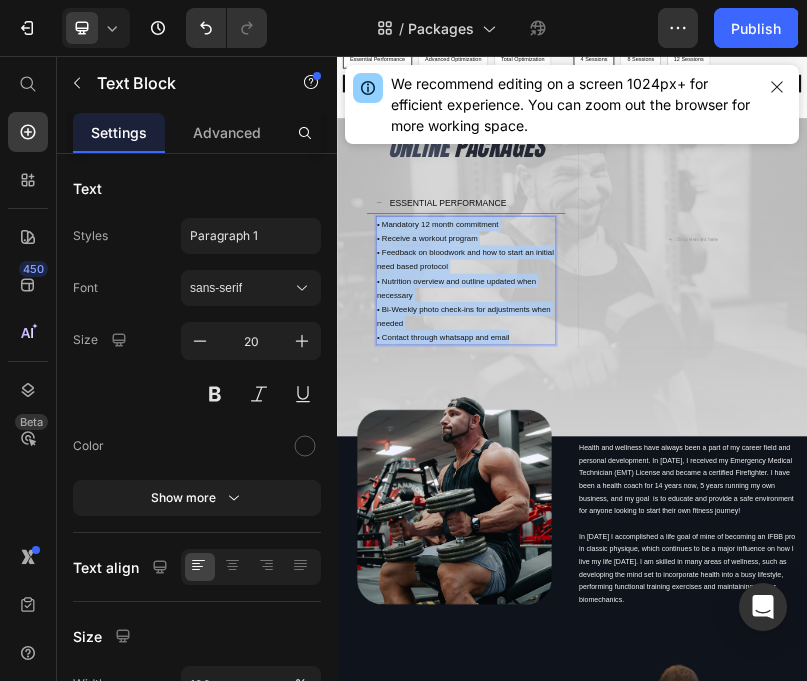 copy on "• Mandatory 12 month commitment • Receive a workout program • Feedback on bloodwork and how to start an initial need based protocol • Nutrition overview and outline updated when necessary • Bi-Weekly photo check-ins for adjustments when needed • Contact through whatsapp and email" 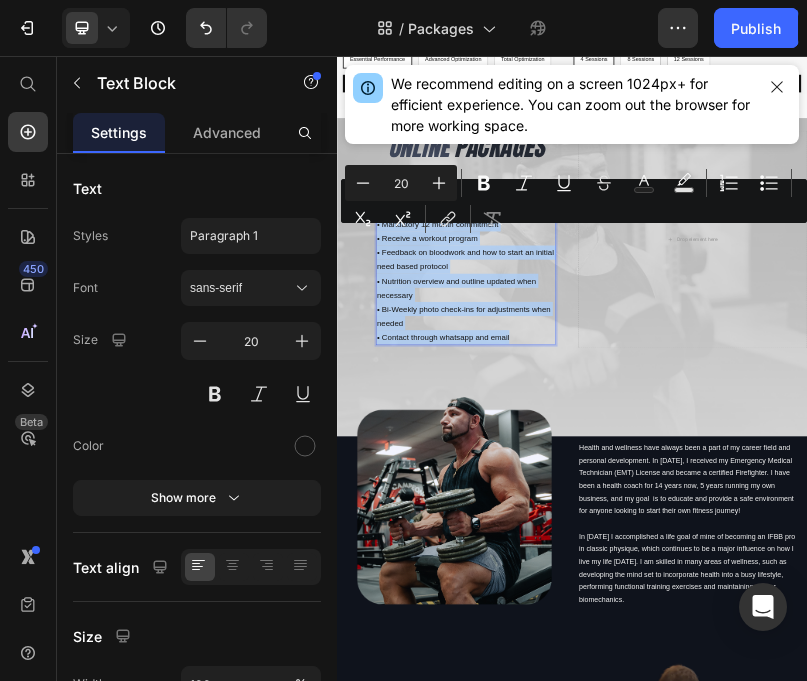 click on "• Bi-Weekly photo check-ins for adjustments when needed" at bounding box center (666, 719) 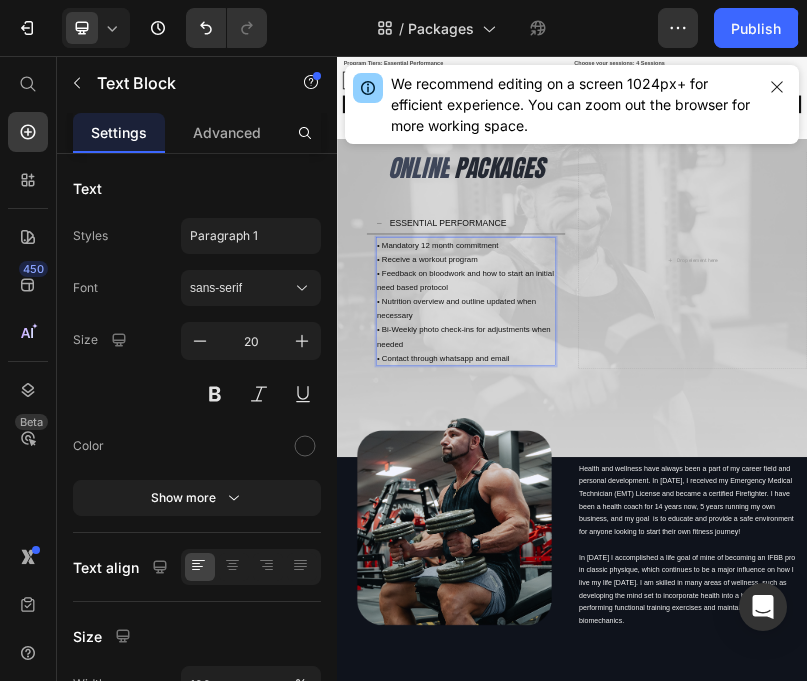 scroll, scrollTop: 722, scrollLeft: 0, axis: vertical 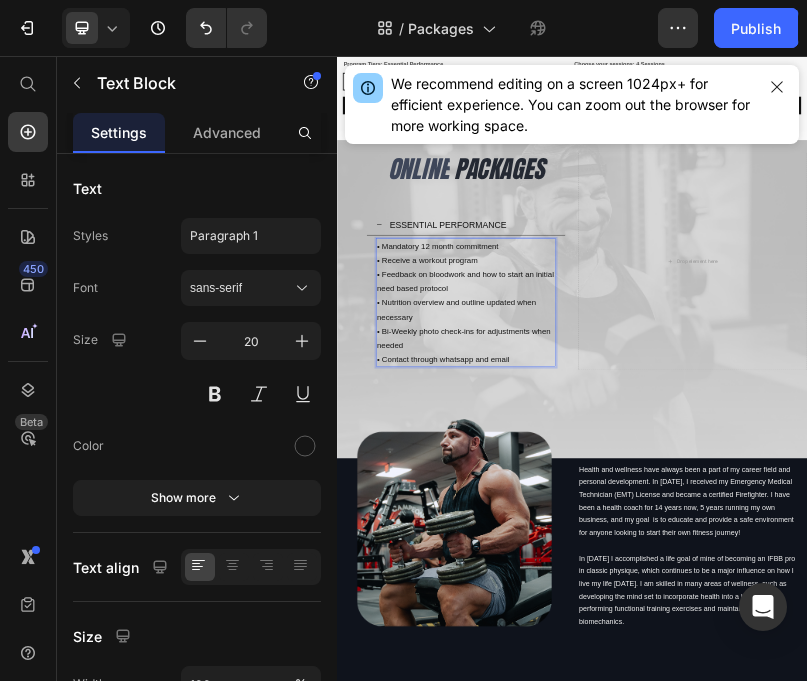 click on "ESSENTIAL PERFORMANCE" at bounding box center (682, 486) 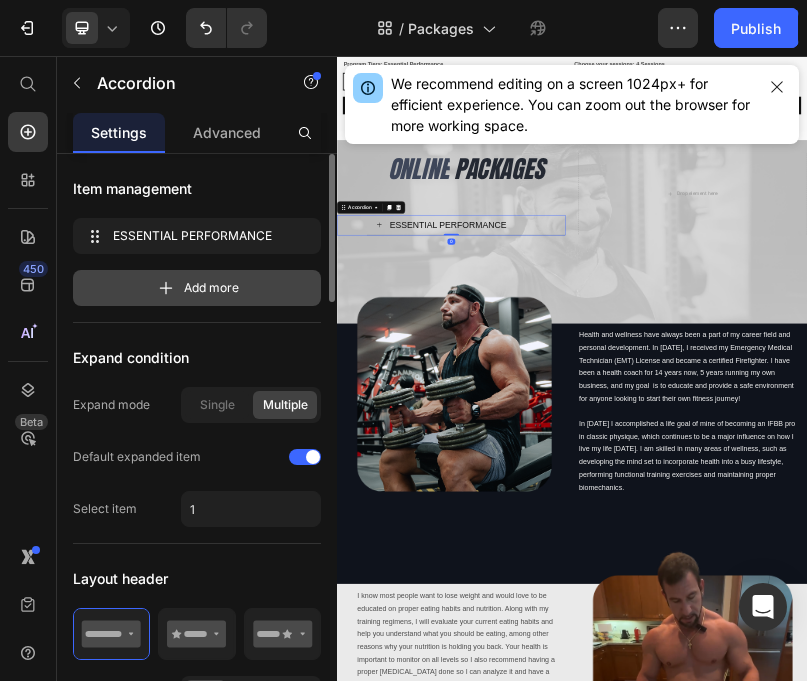 click on "Add more" at bounding box center [197, 288] 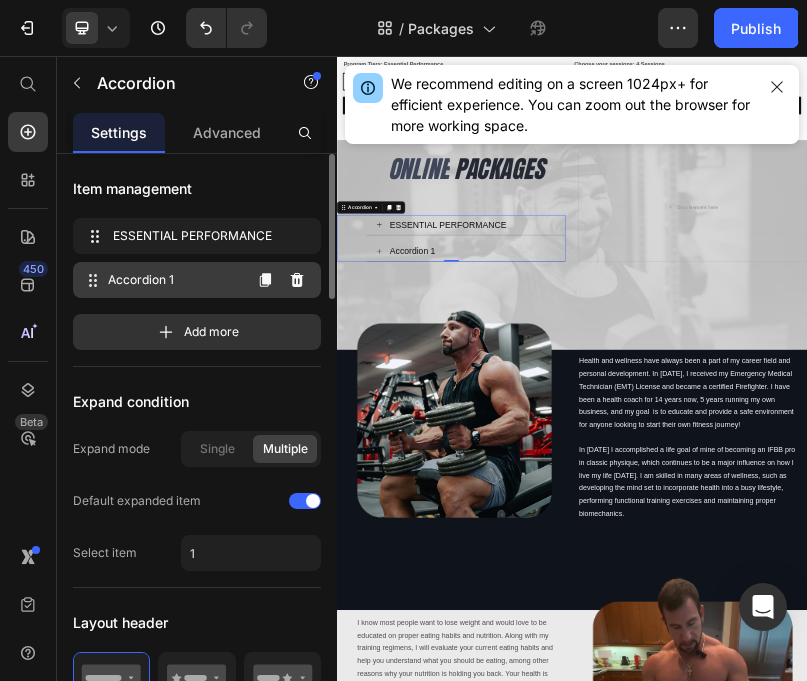 click on "Accordion 1" at bounding box center (174, 280) 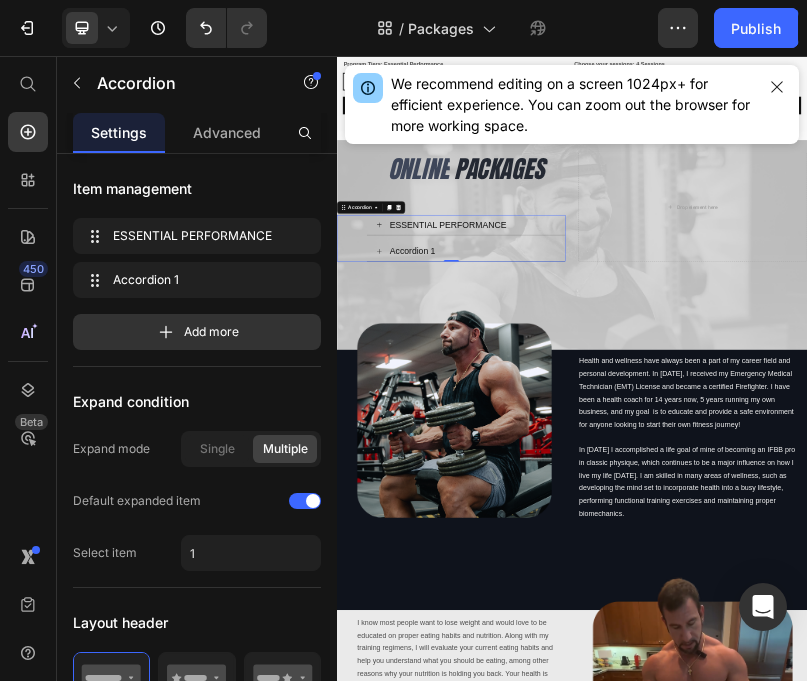 click on "Accordion 1" at bounding box center (530, 554) 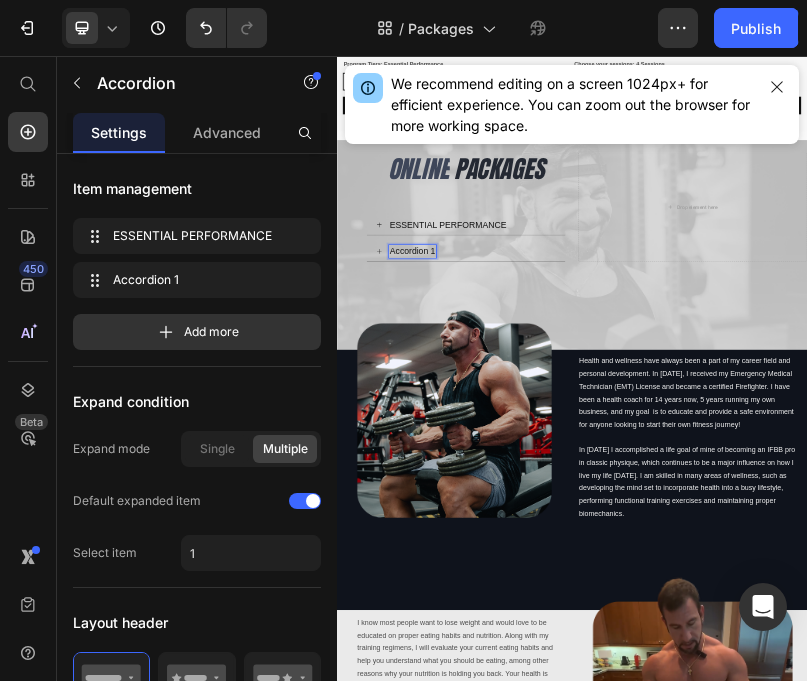 click on "Accordion 1" at bounding box center (682, 554) 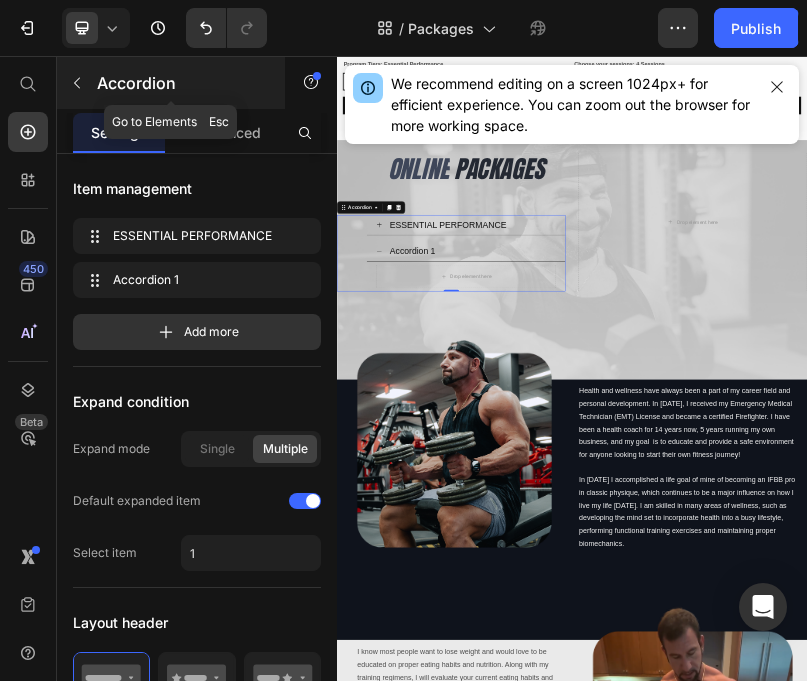 click 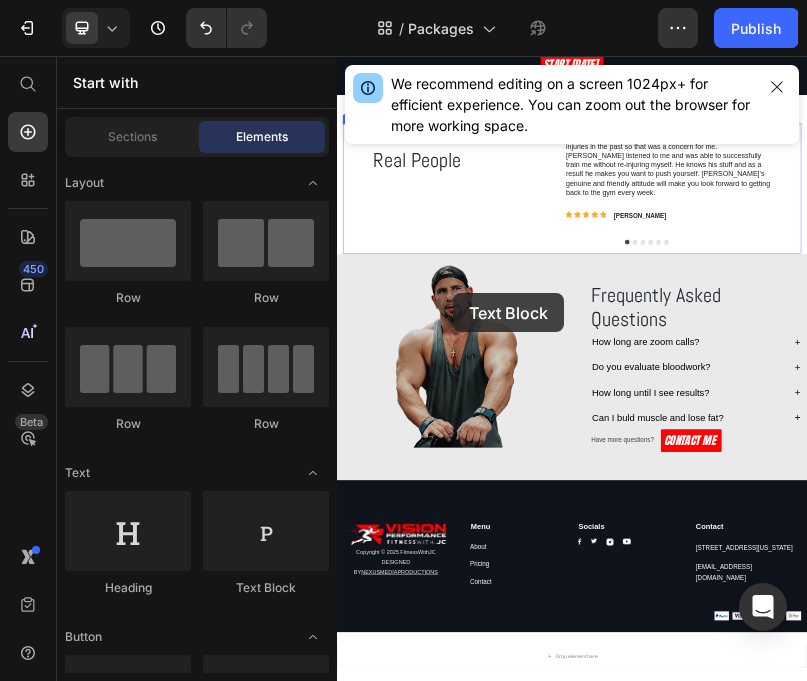 scroll, scrollTop: 3200, scrollLeft: 0, axis: vertical 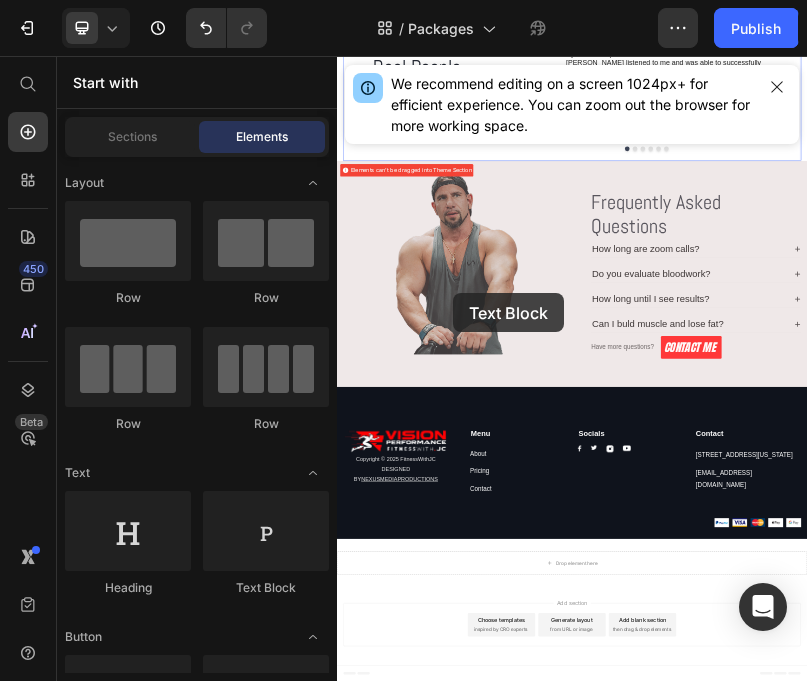 drag, startPoint x: 585, startPoint y: 605, endPoint x: 633, endPoint y: 662, distance: 74.518456 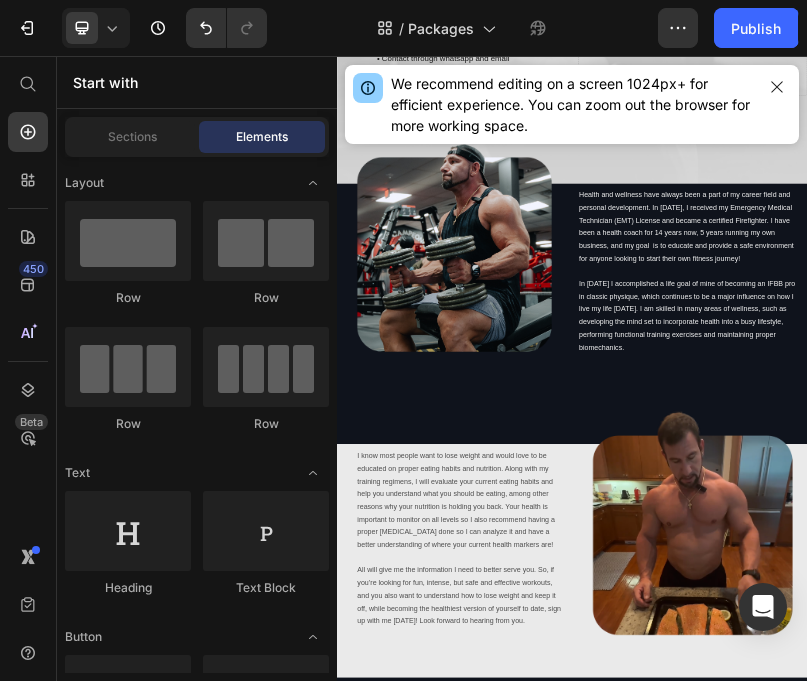 scroll, scrollTop: 1489, scrollLeft: 0, axis: vertical 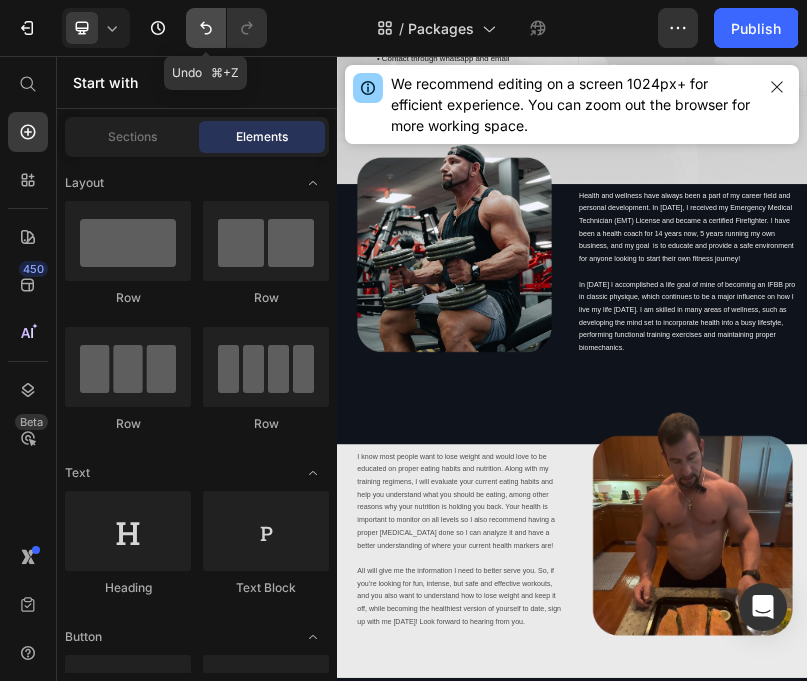 click 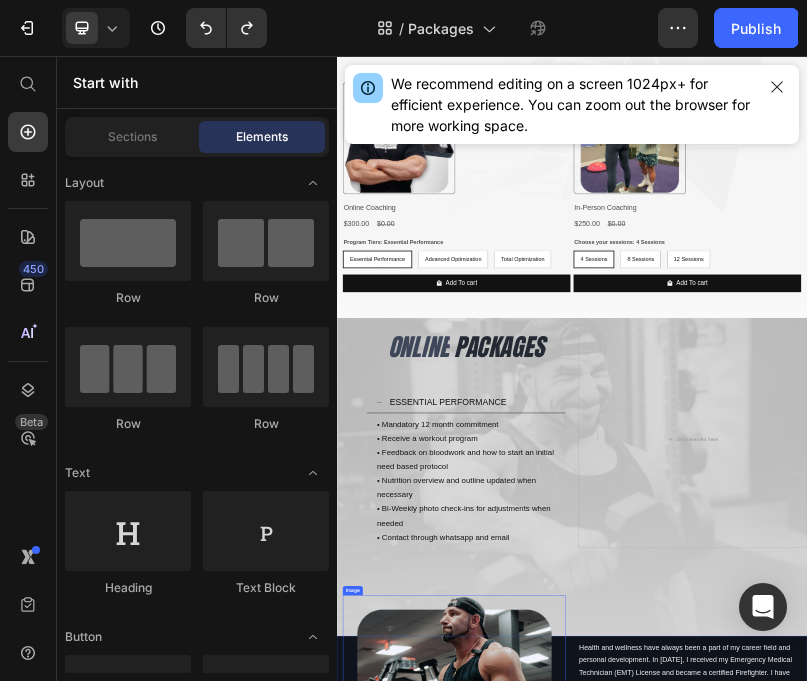 scroll, scrollTop: 288, scrollLeft: 0, axis: vertical 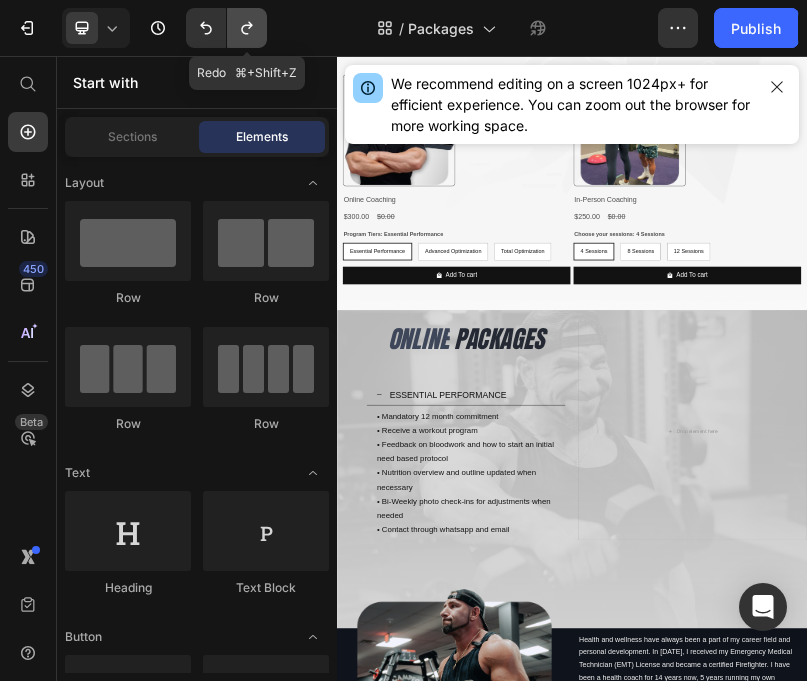 click 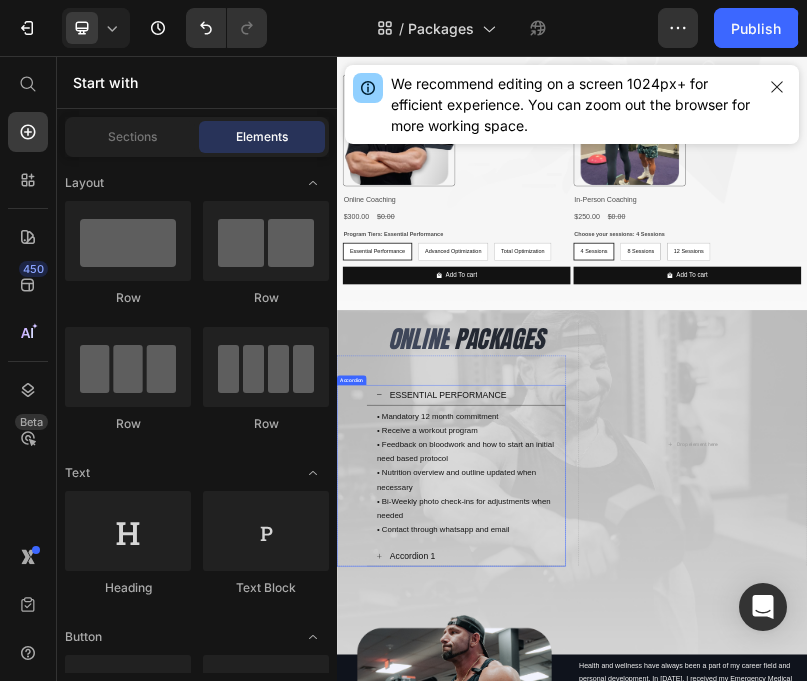 click on "Accordion 1" at bounding box center [666, 1333] 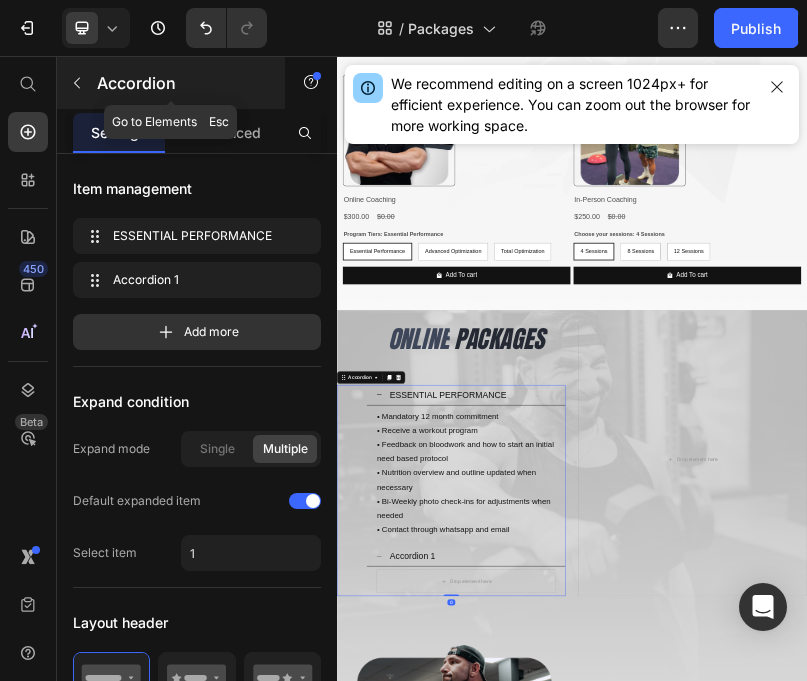 click on "Accordion" at bounding box center [171, 83] 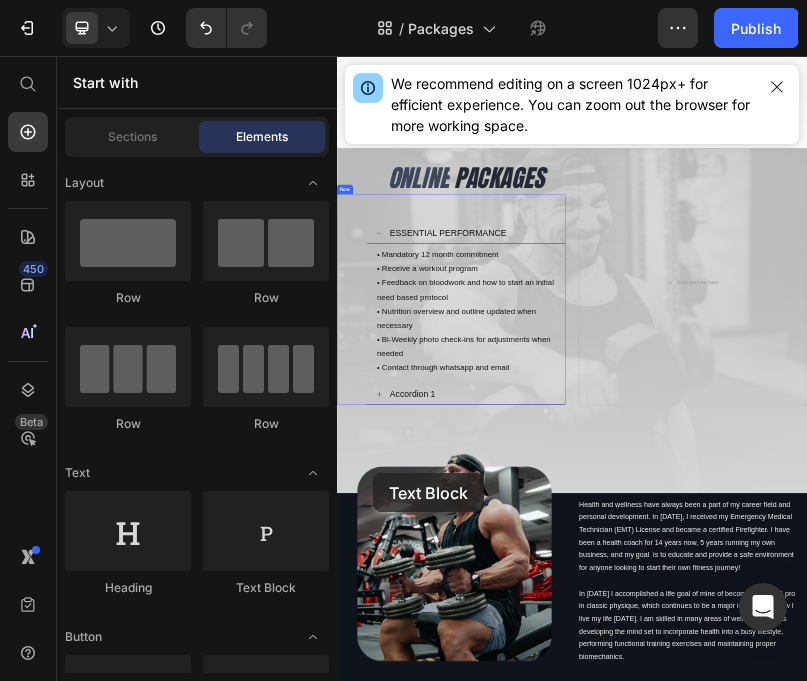 scroll, scrollTop: 3468, scrollLeft: 0, axis: vertical 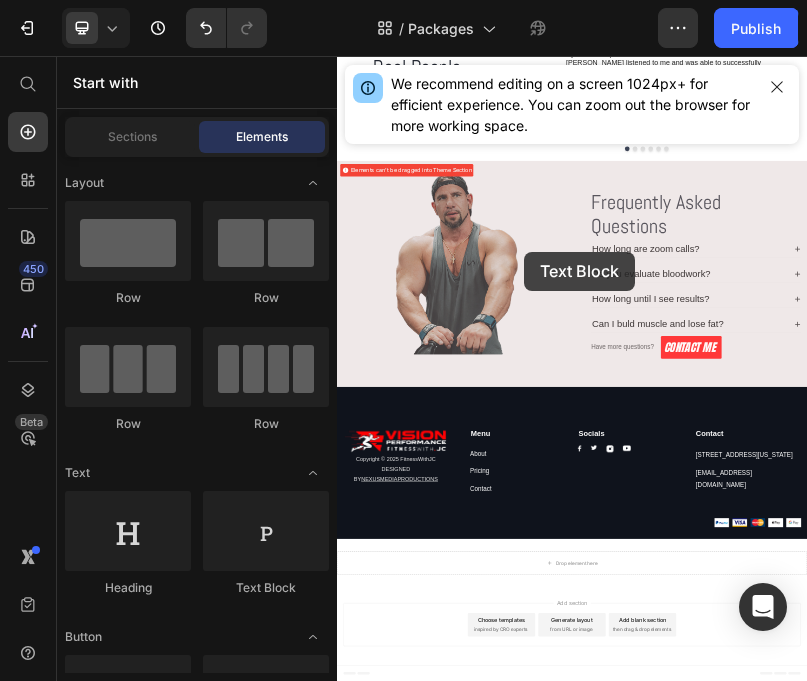 drag, startPoint x: 593, startPoint y: 605, endPoint x: 815, endPoint y: 556, distance: 227.34335 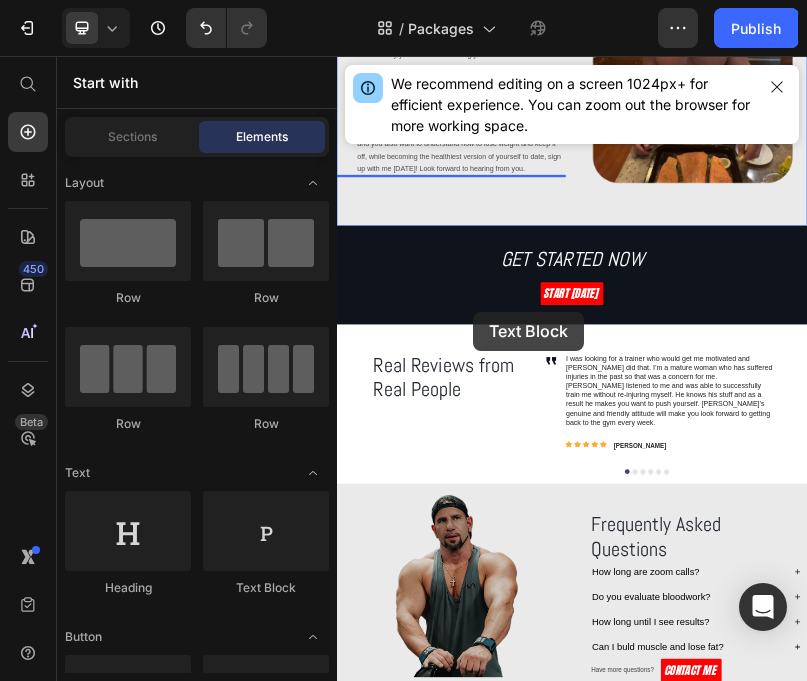 scroll, scrollTop: 3112, scrollLeft: 0, axis: vertical 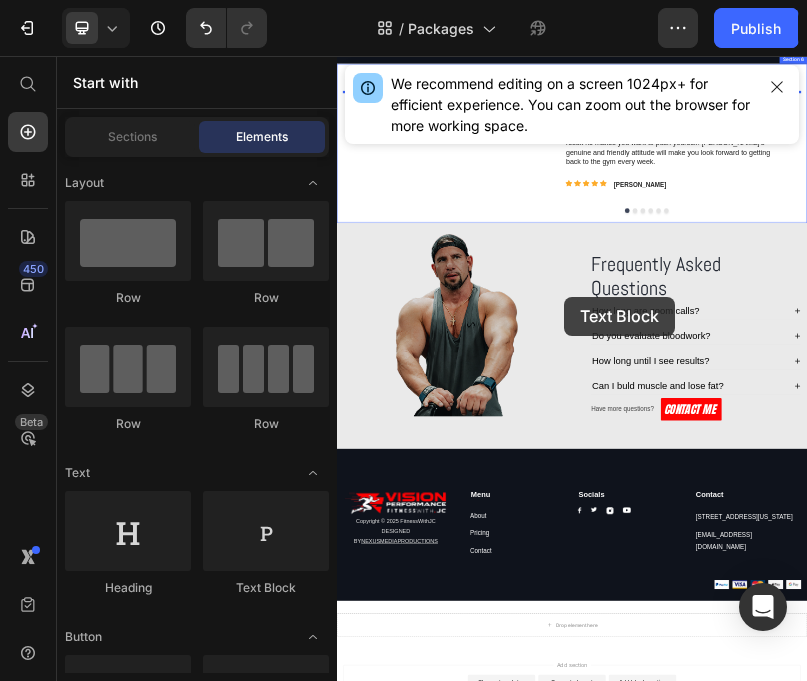 drag, startPoint x: 604, startPoint y: 603, endPoint x: 919, endPoint y: 671, distance: 322.2561 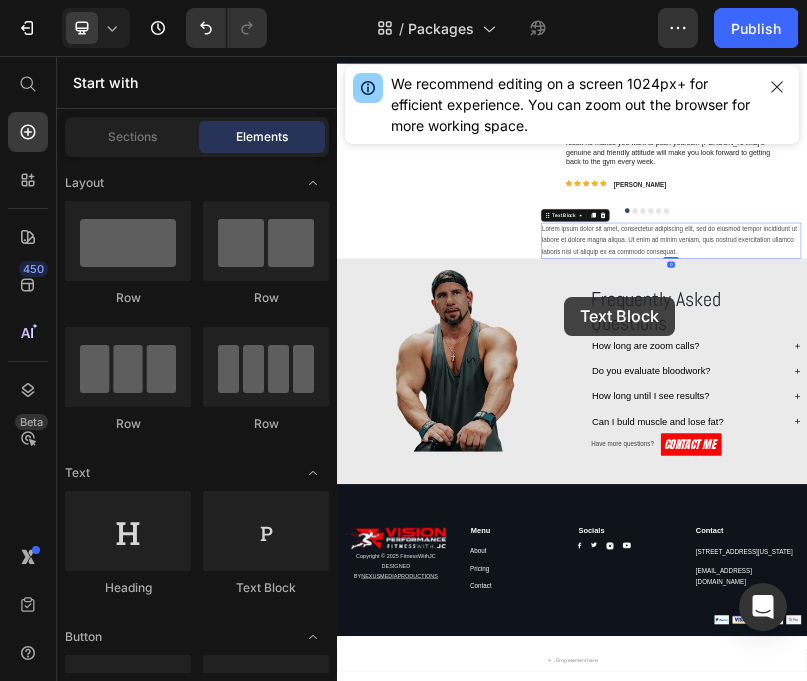 scroll, scrollTop: 3346, scrollLeft: 0, axis: vertical 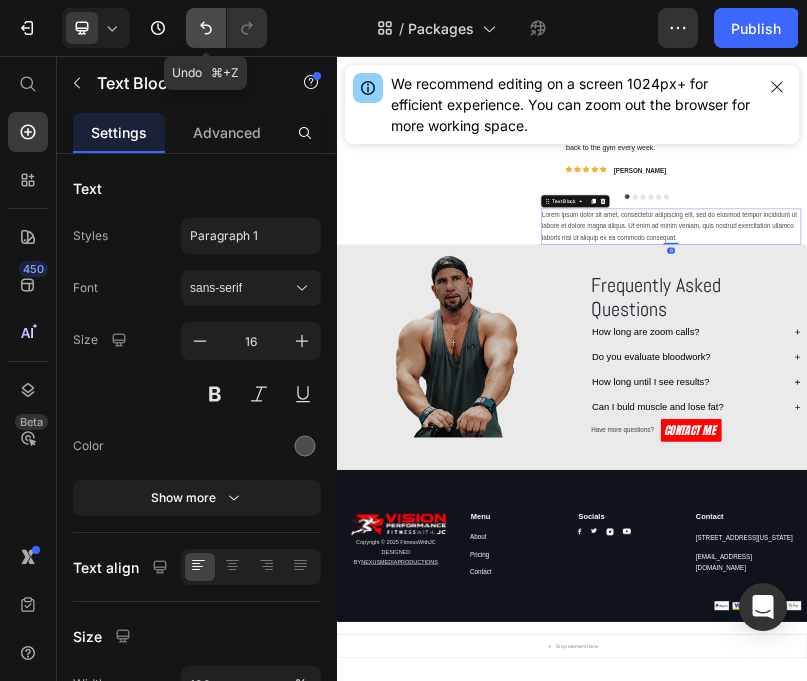 click 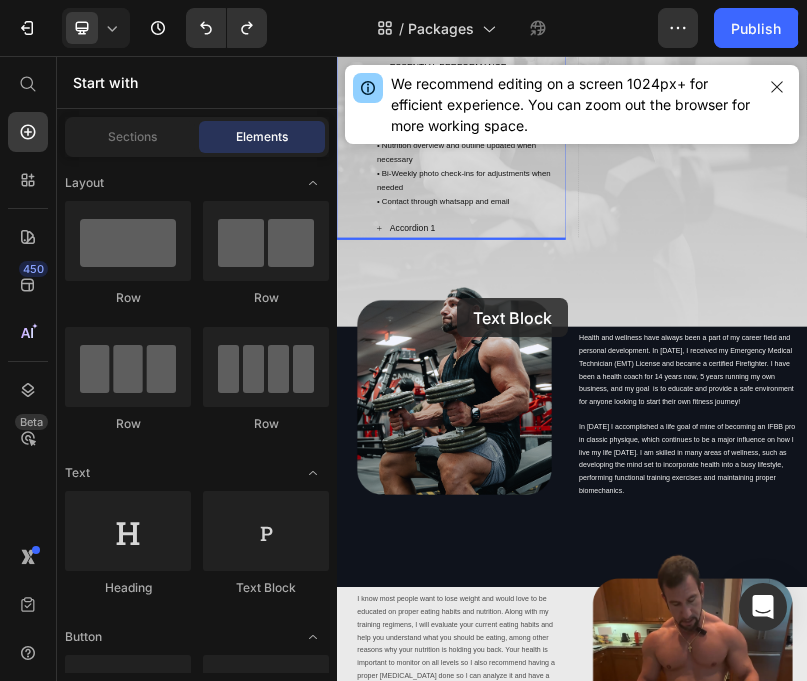 scroll, scrollTop: 1323, scrollLeft: 0, axis: vertical 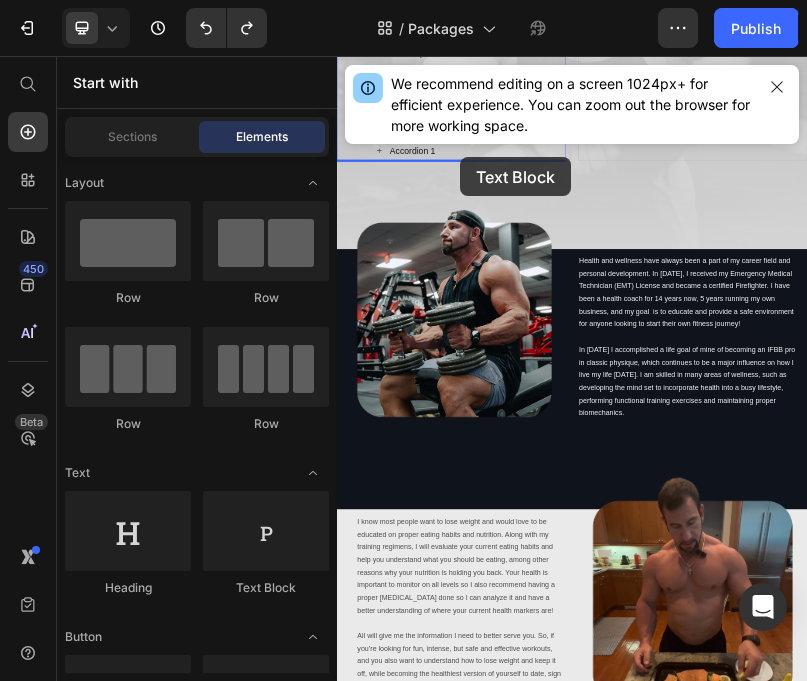 drag, startPoint x: 595, startPoint y: 578, endPoint x: 650, endPoint y: 304, distance: 279.46558 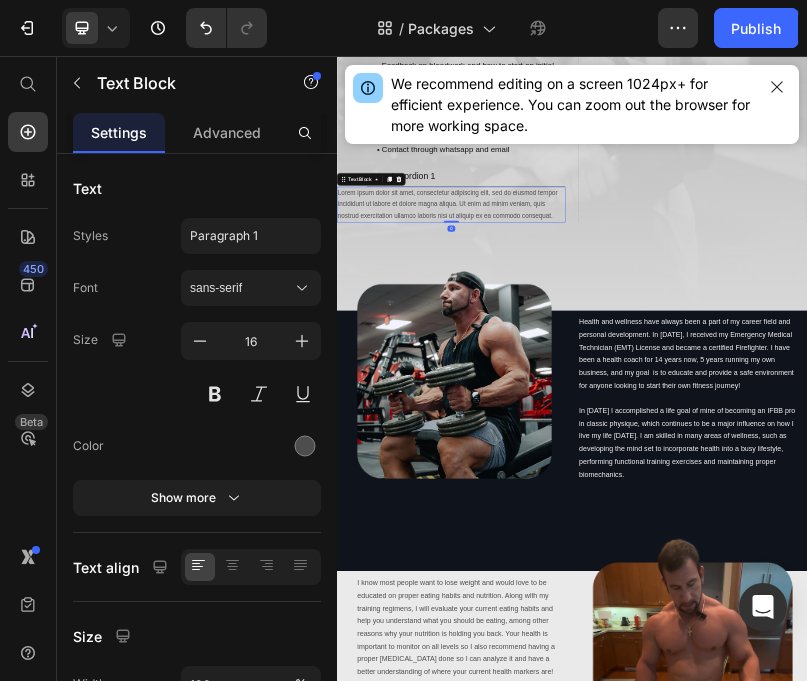 scroll, scrollTop: 1253, scrollLeft: 0, axis: vertical 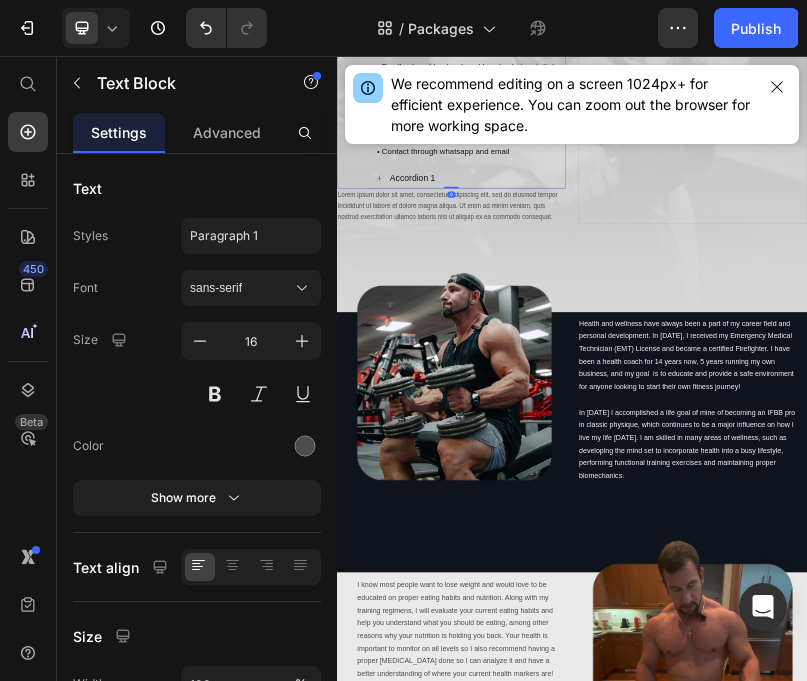 click on "Accordion 1" at bounding box center (682, 367) 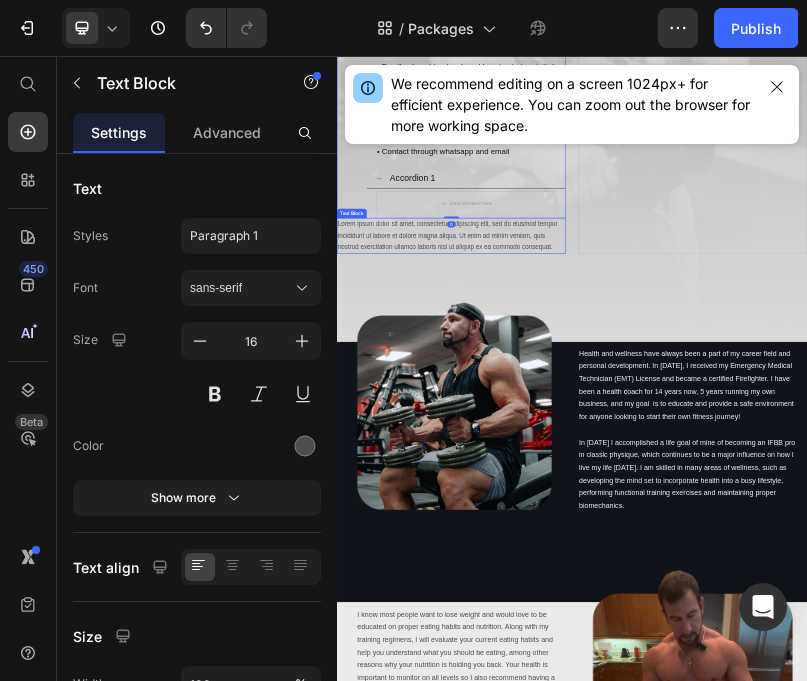 click on "Lorem ipsum dolor sit amet, consectetur adipiscing elit, sed do eiusmod tempor incididunt ut labore et dolore magna aliqua. Ut enim ad minim veniam, quis nostrud exercitation ullamco laboris nisi ut aliquip ex ea commodo consequat." at bounding box center [629, 514] 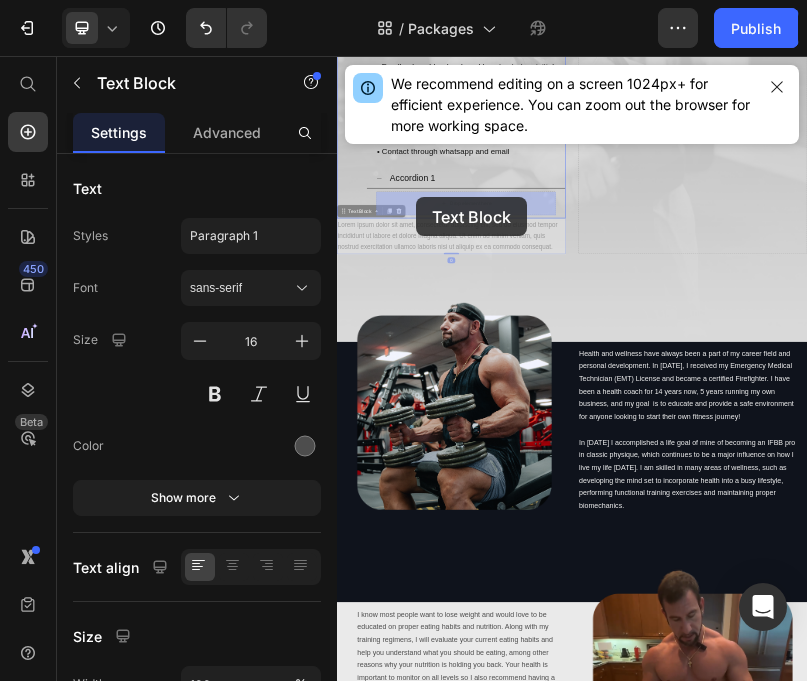 drag, startPoint x: 387, startPoint y: 452, endPoint x: 539, endPoint y: 417, distance: 155.97757 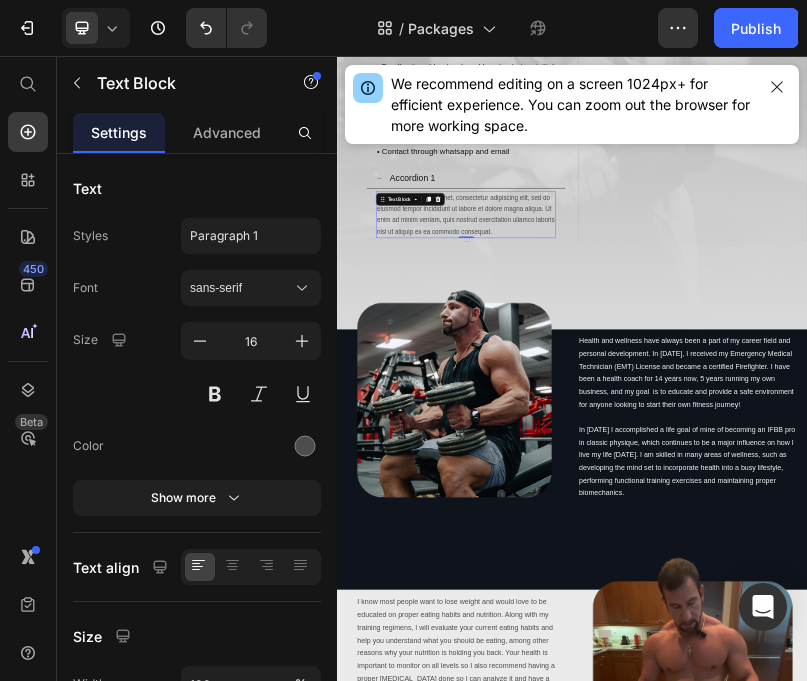 click on "Lorem ipsum dolor sit amet, consectetur adipiscing elit, sed do eiusmod tempor incididunt ut labore et dolore magna aliqua. Ut enim ad minim veniam, quis nostrud exercitation ullamco laboris nisi ut aliquip ex ea commodo consequat." at bounding box center [666, 460] 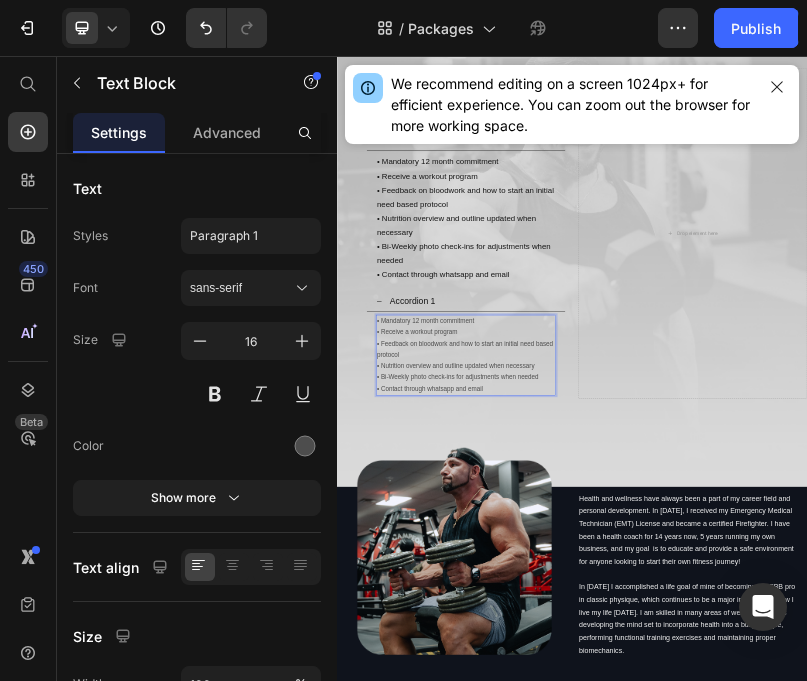 scroll, scrollTop: 932, scrollLeft: 0, axis: vertical 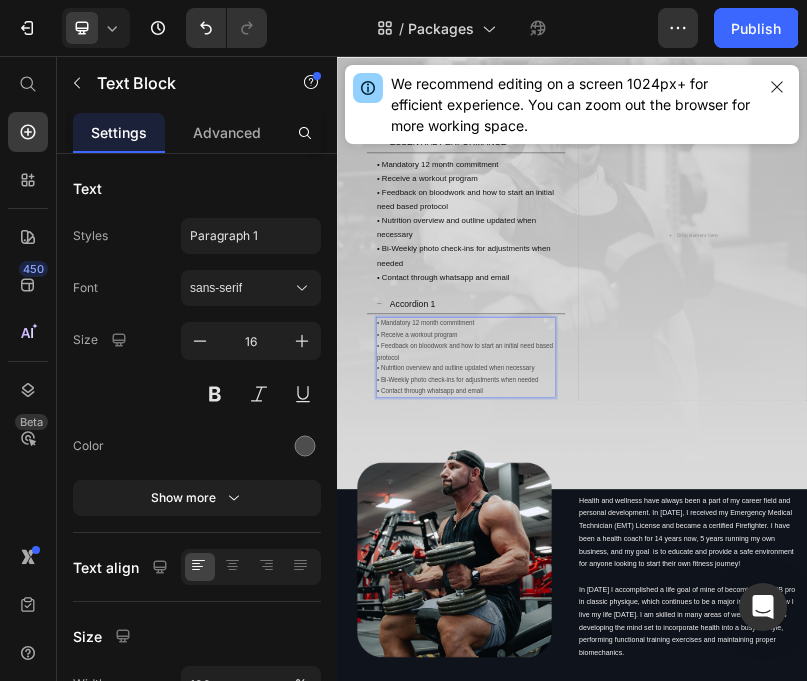 click on "• Feedback on bloodwork and how to start an initial need based protocol" at bounding box center [666, 421] 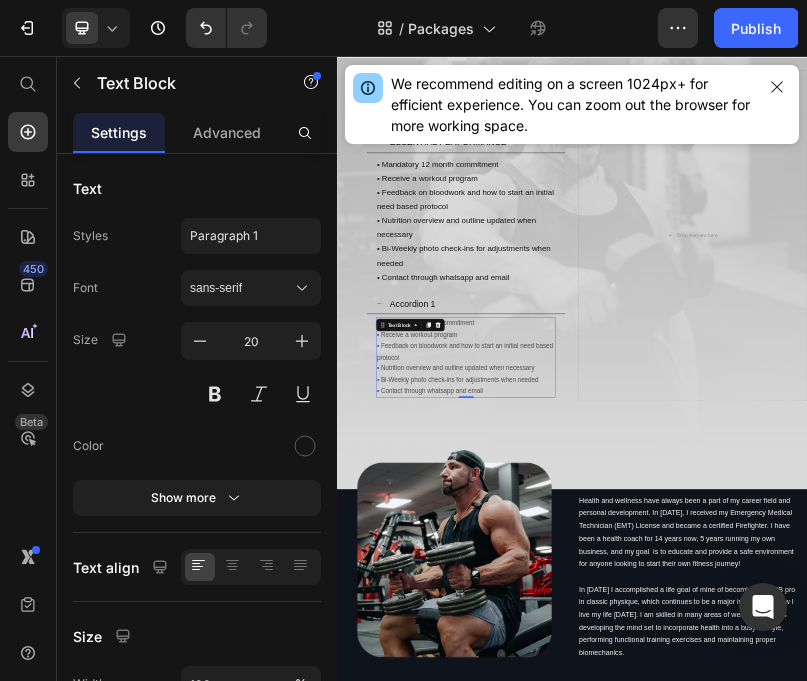 click on "• Receive a workout program" at bounding box center [666, 767] 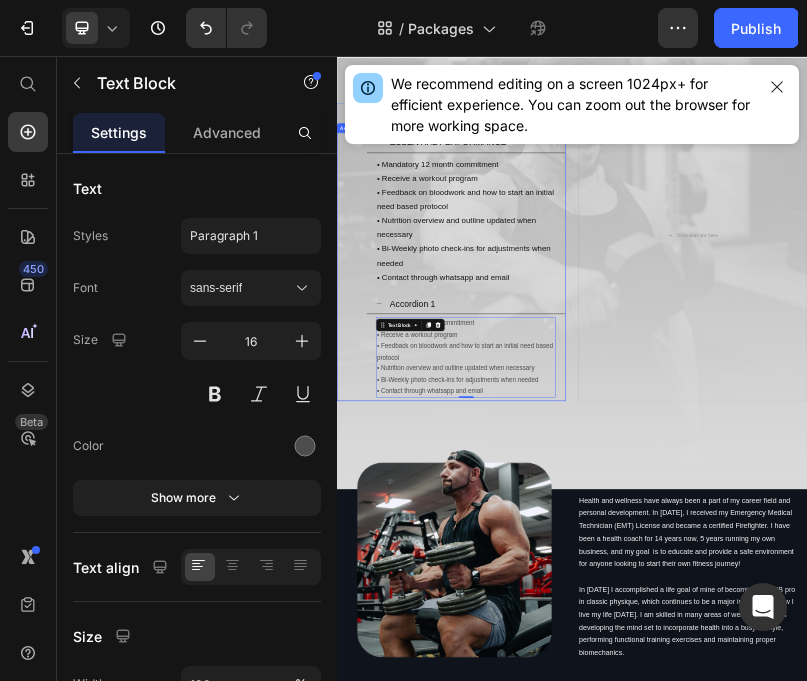 click on "• Nutrition overview and outline updated when necessary" at bounding box center (666, 493) 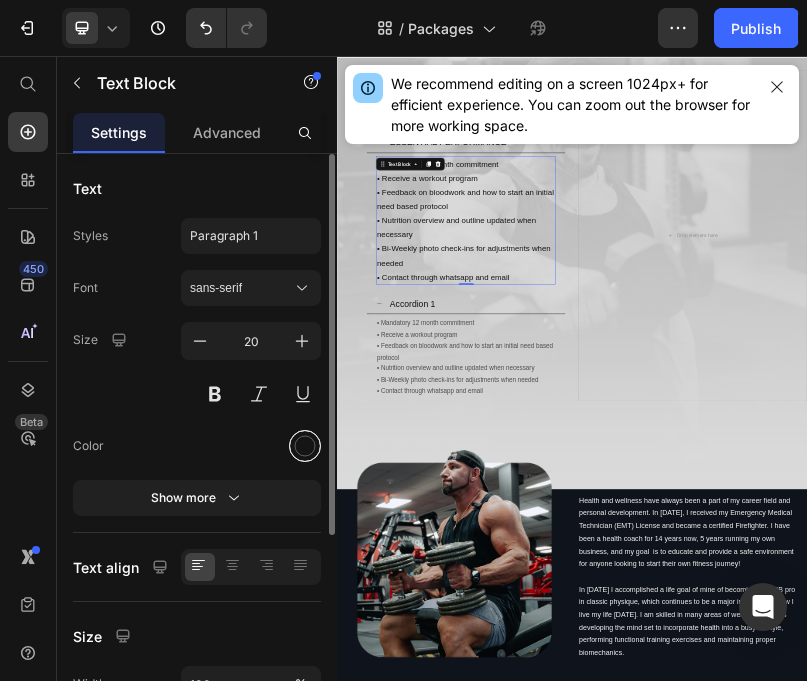 click at bounding box center [305, 446] 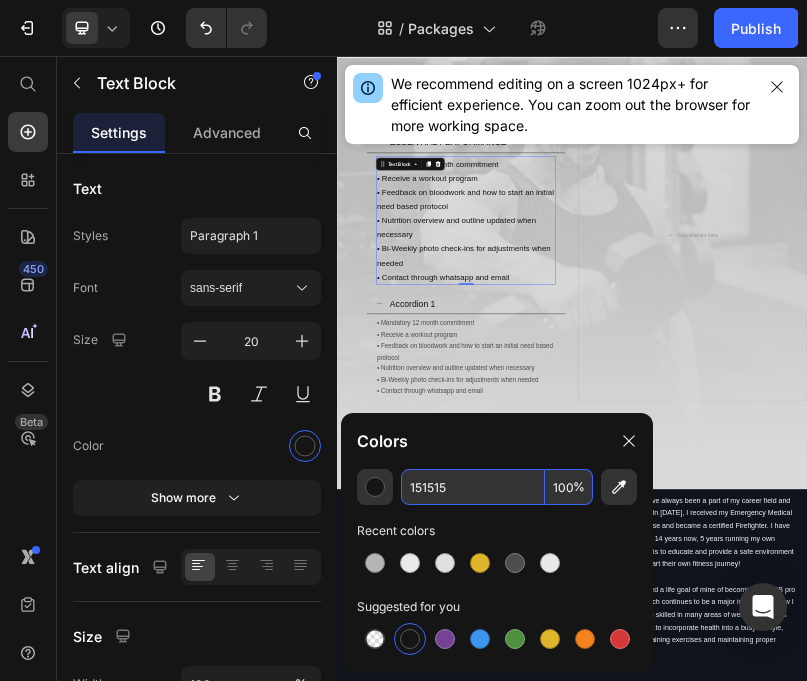 click on "151515" at bounding box center [473, 487] 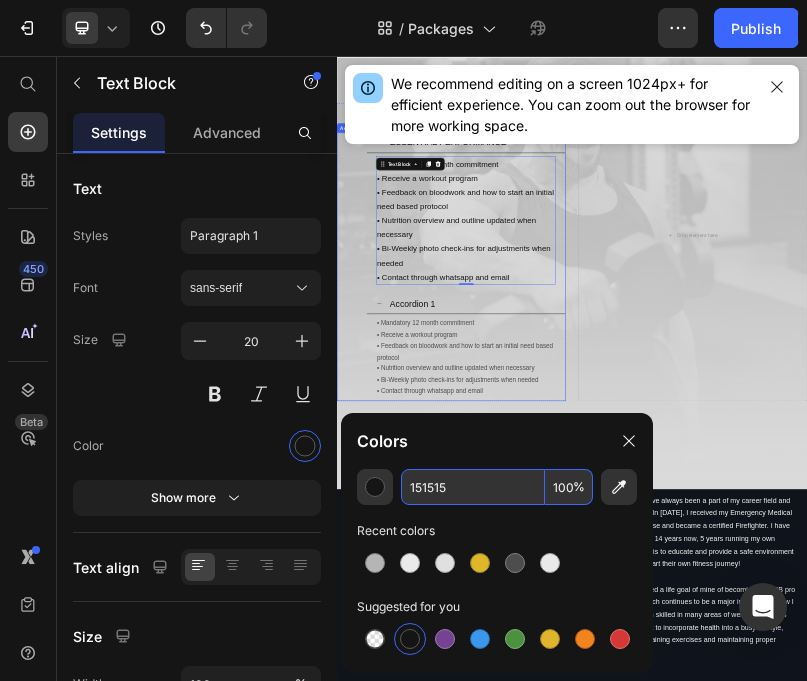 click on "Accordion 1" at bounding box center [682, 688] 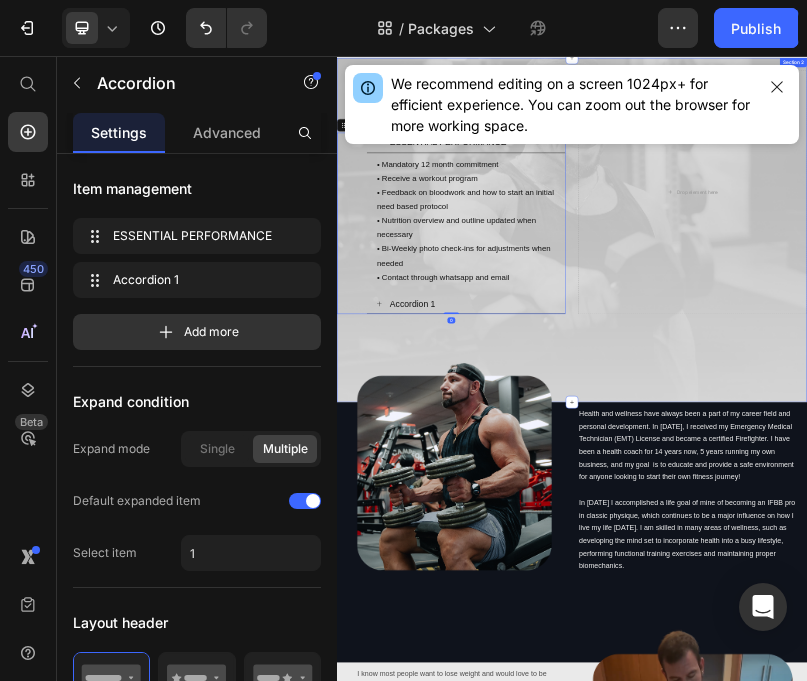 click on "ESSENTIAL PERFORMANCE • Mandatory 12 month commitment • Receive a workout program • Feedback on bloodwork and how to start an initial need based protocol • Nutrition overview and outline updated when necessary • Bi-Weekly photo check-ins for adjustments when needed • Contact through whatsapp and email Text Block
Accordion 1" at bounding box center [666, 482] 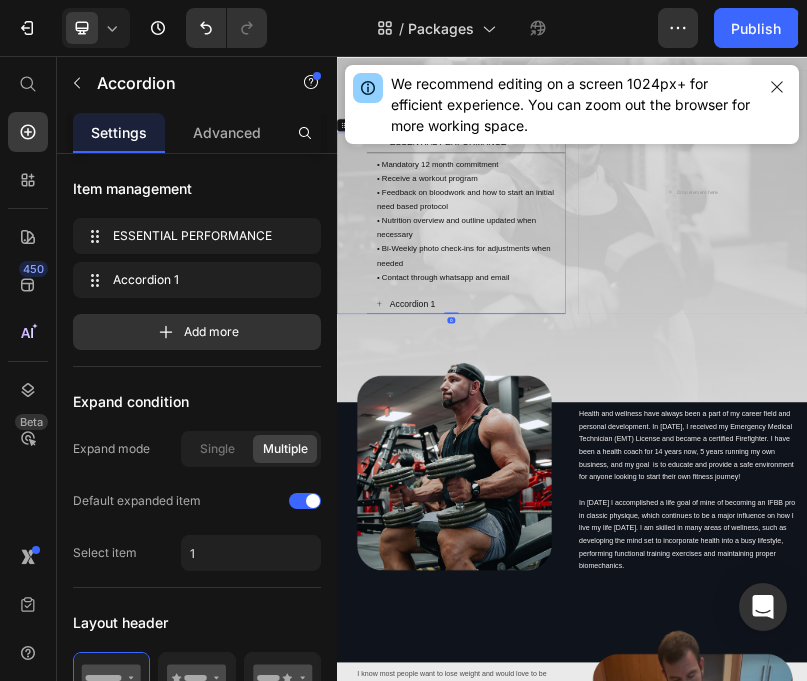 click on "Accordion 1" at bounding box center [682, 688] 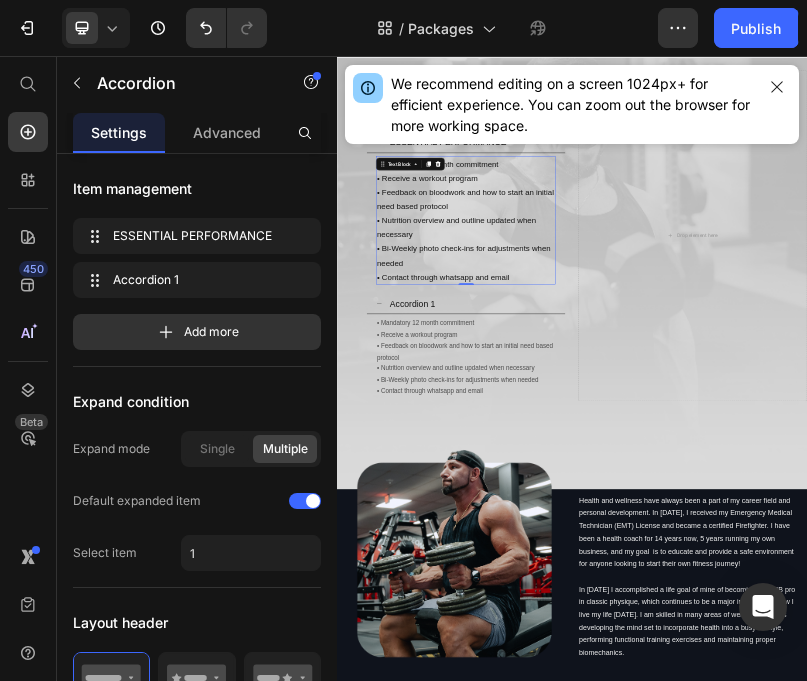 click on "• Feedback on bloodwork and how to start an initial need based protocol" at bounding box center [666, 421] 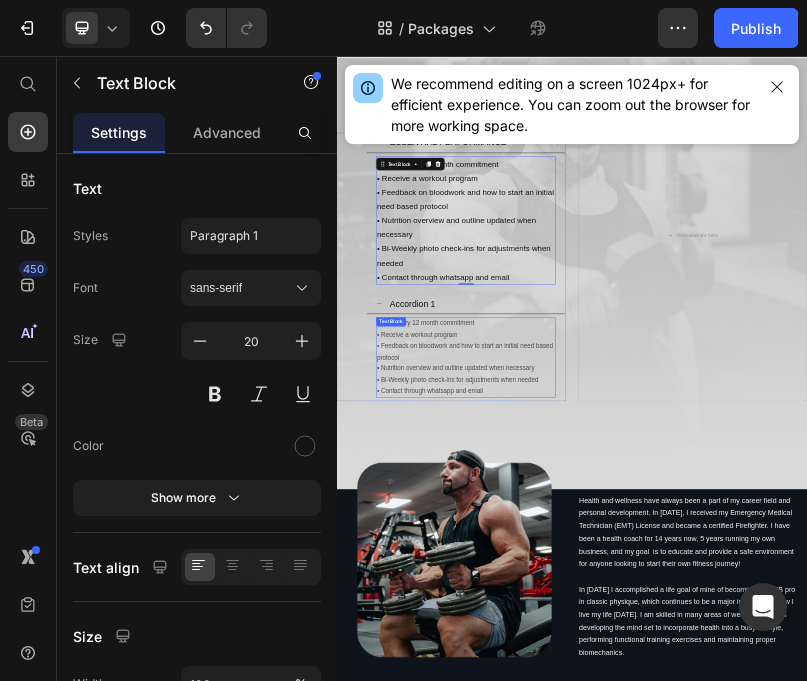 click on "• Feedback on bloodwork and how to start an initial need based protocol" at bounding box center [666, 811] 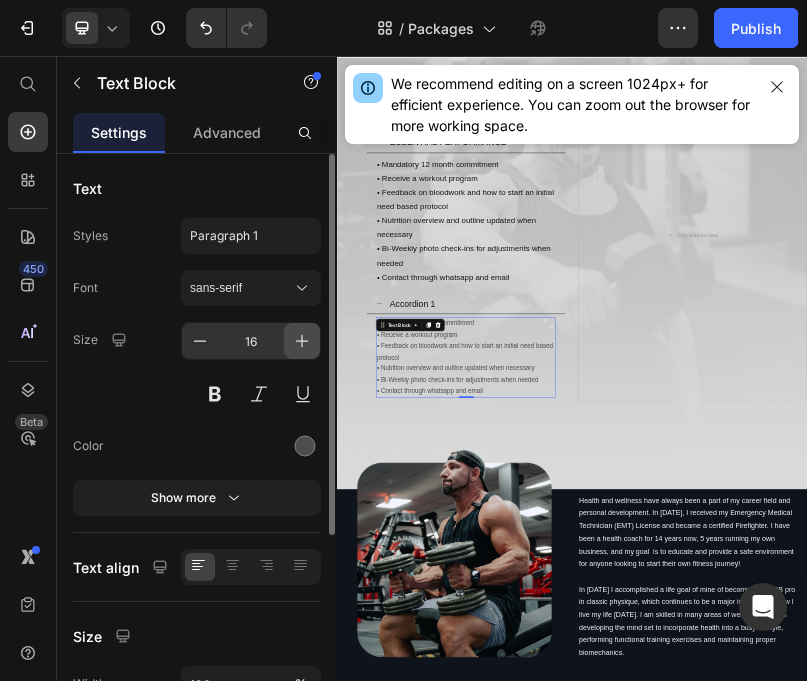click 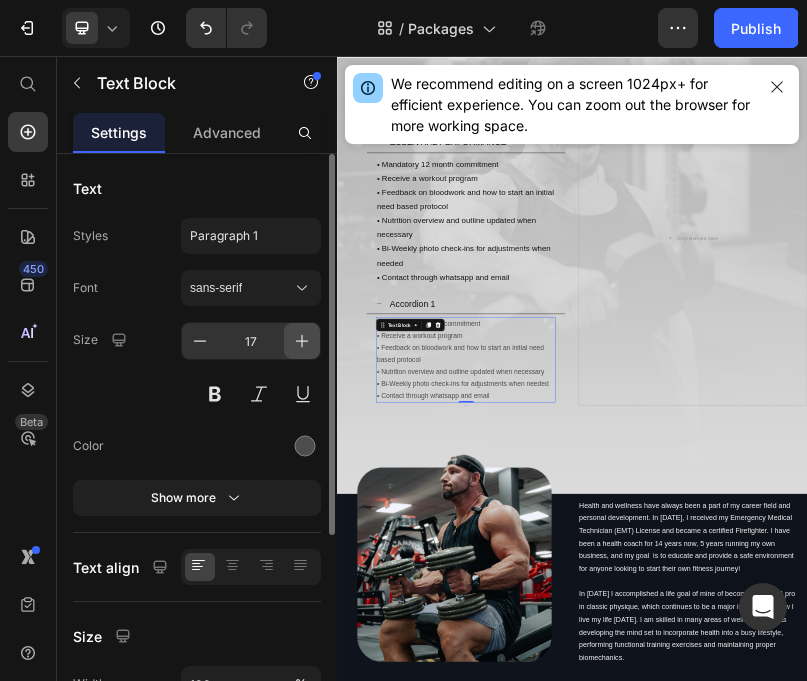 click 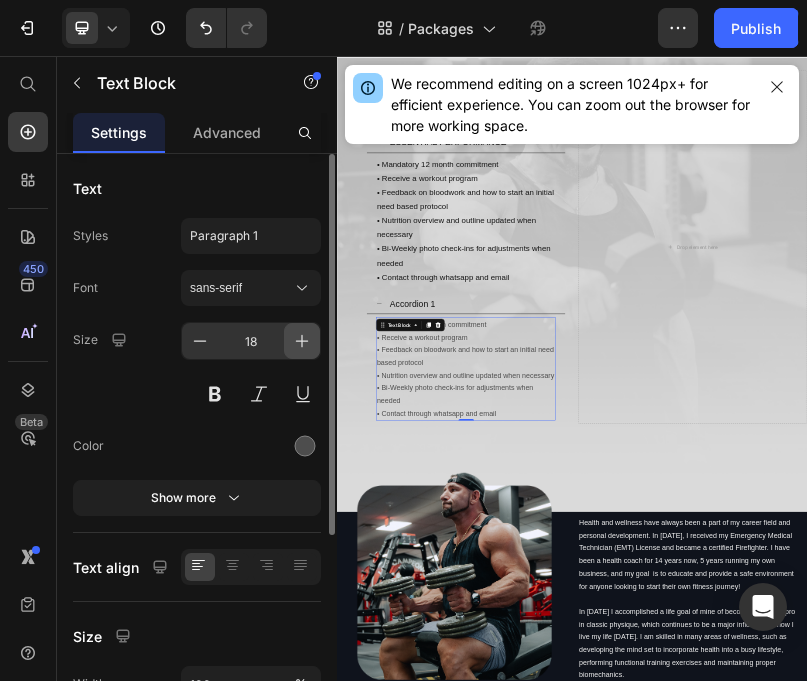 click 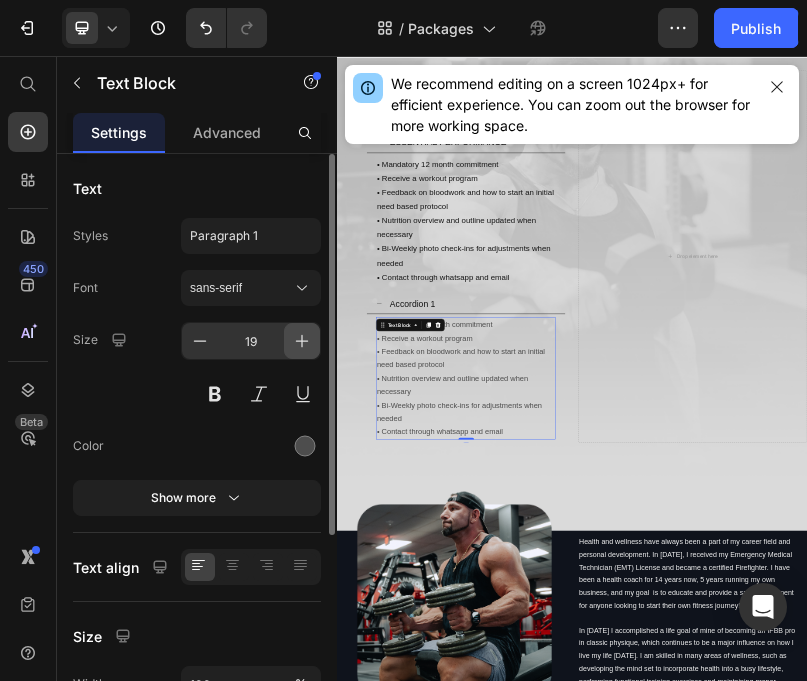 click 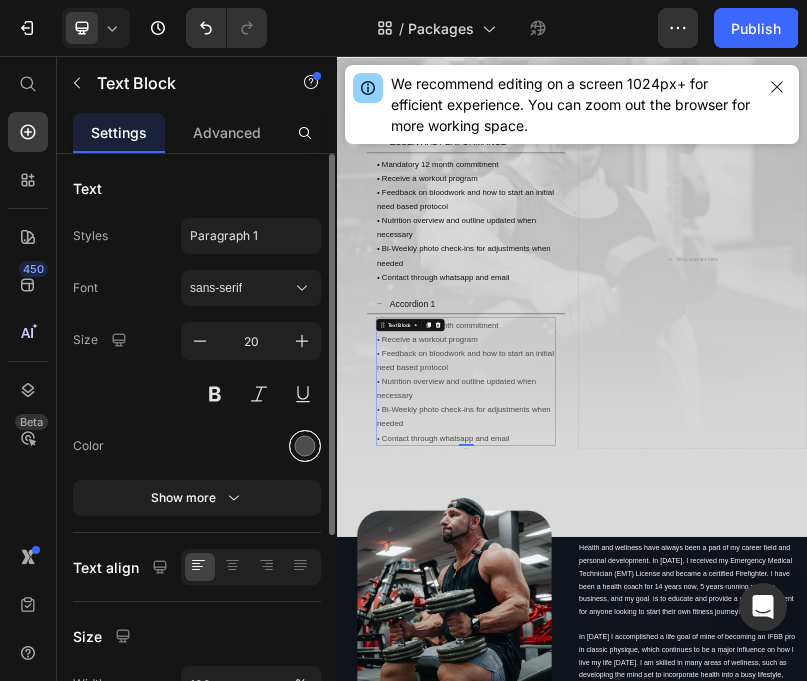 click at bounding box center [305, 446] 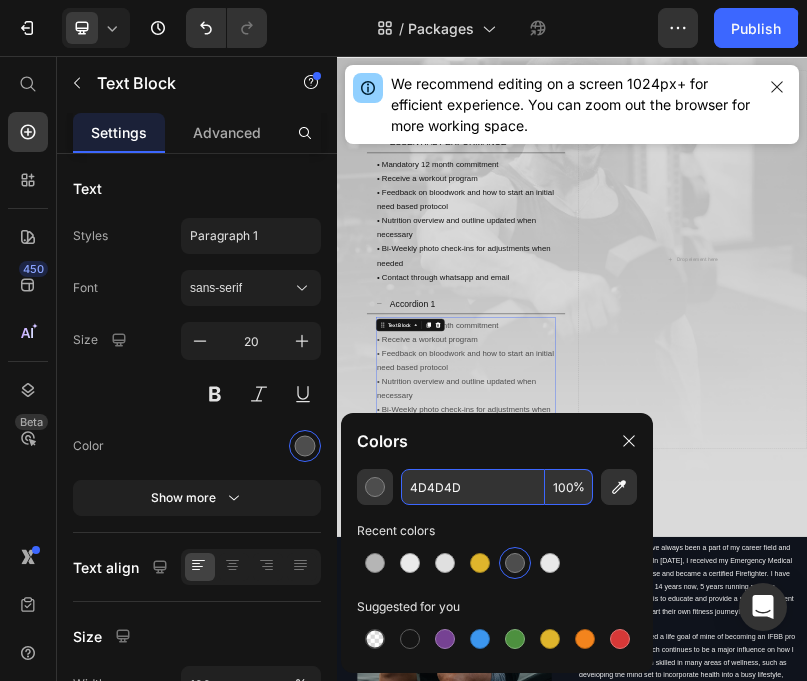 click on "4D4D4D" at bounding box center (473, 487) 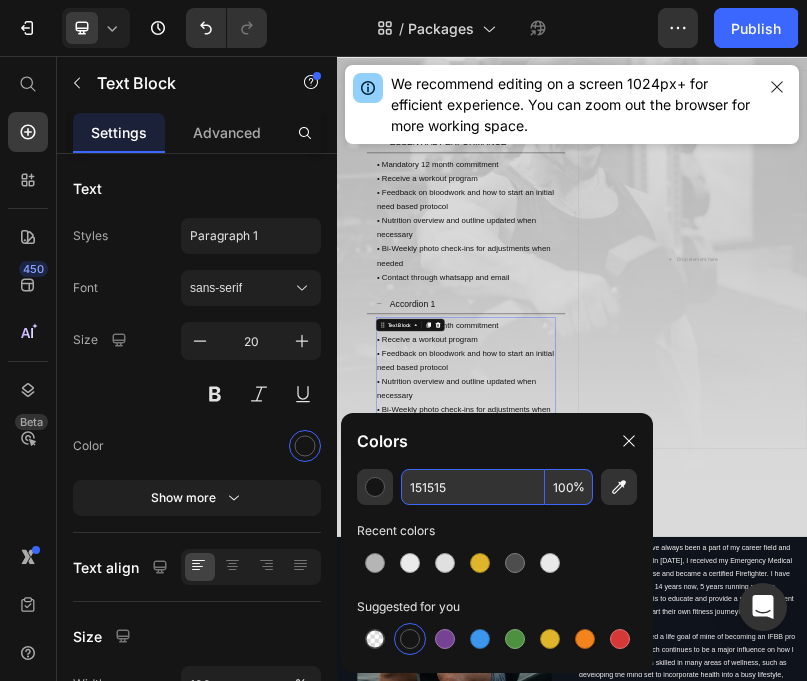 type on "151515" 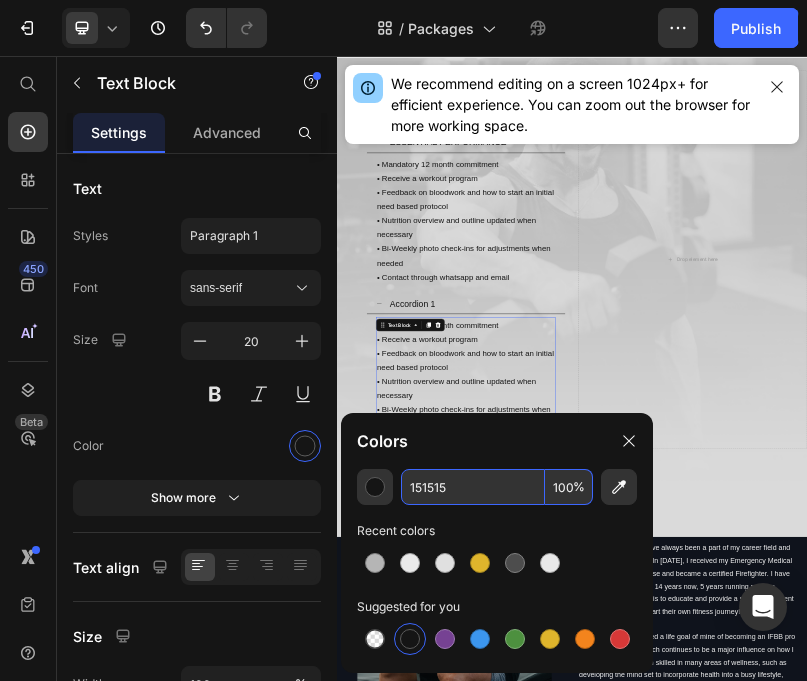 click on "• Receive a workout program" at bounding box center (666, 778) 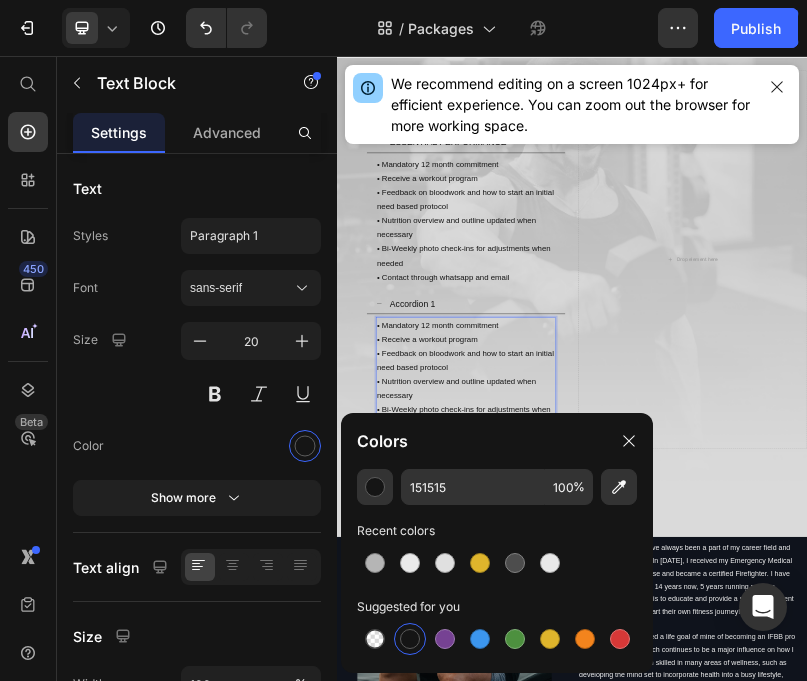 click on "• Mandatory 12 month commitment" at bounding box center (666, 742) 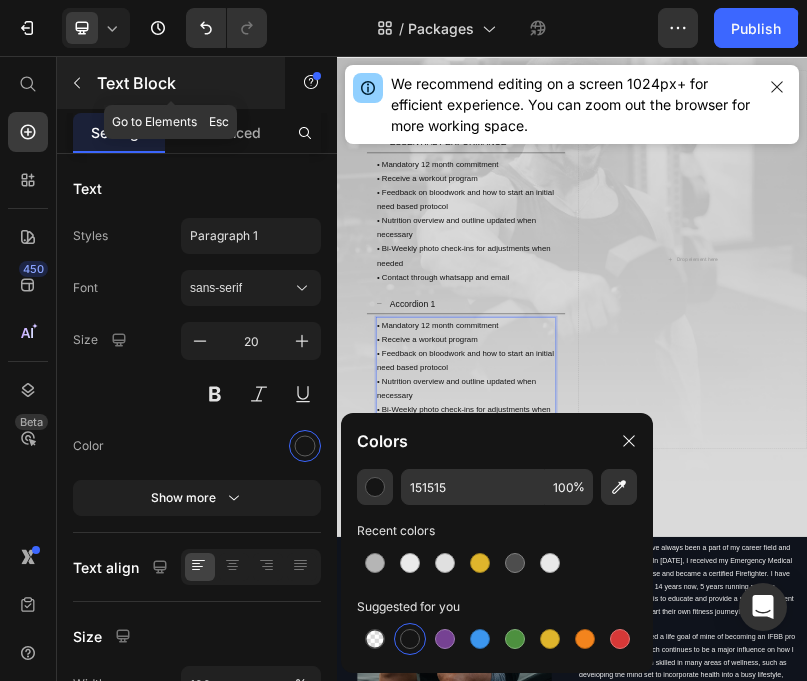 click on "Text Block" at bounding box center (171, 83) 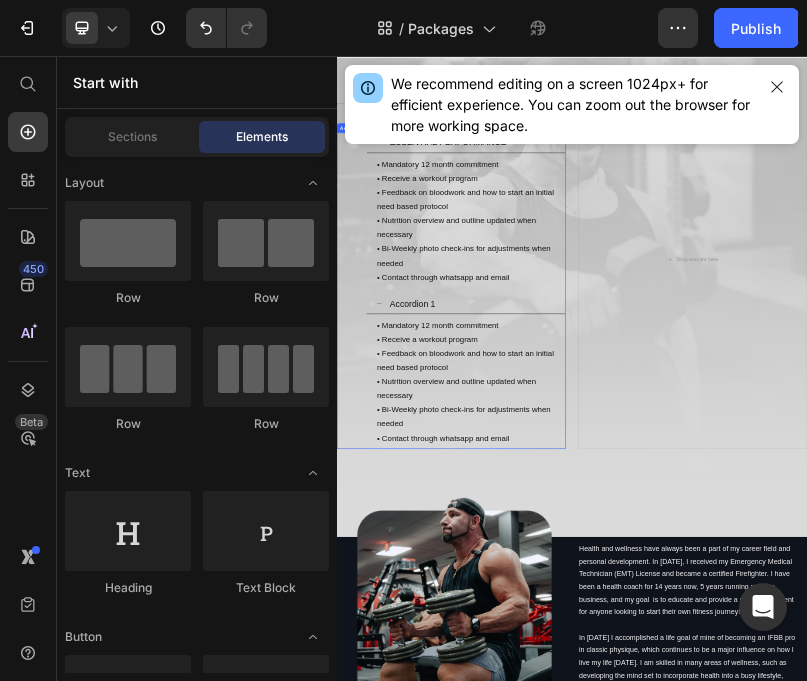 click on "Accordion 1" at bounding box center [682, 688] 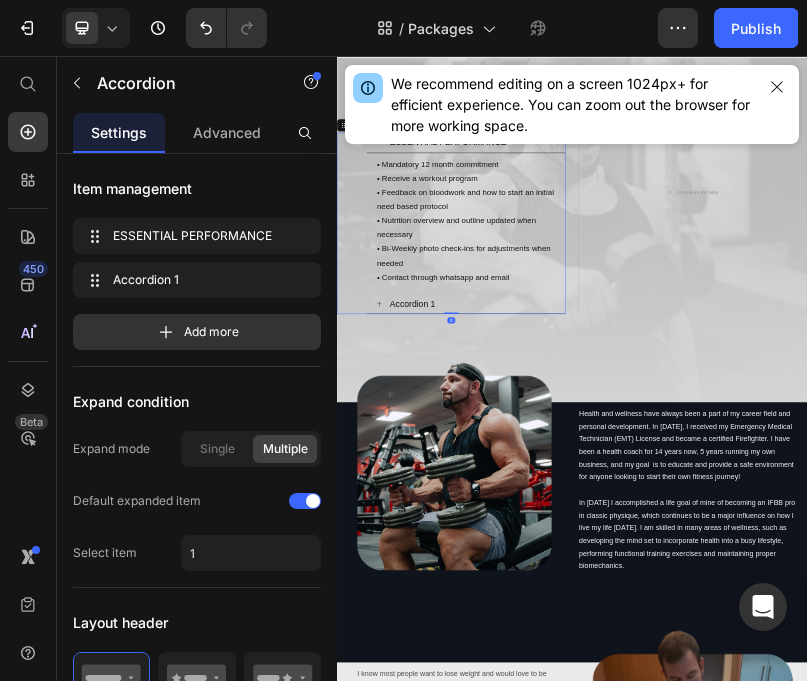click on "Accordion 1" at bounding box center (682, 688) 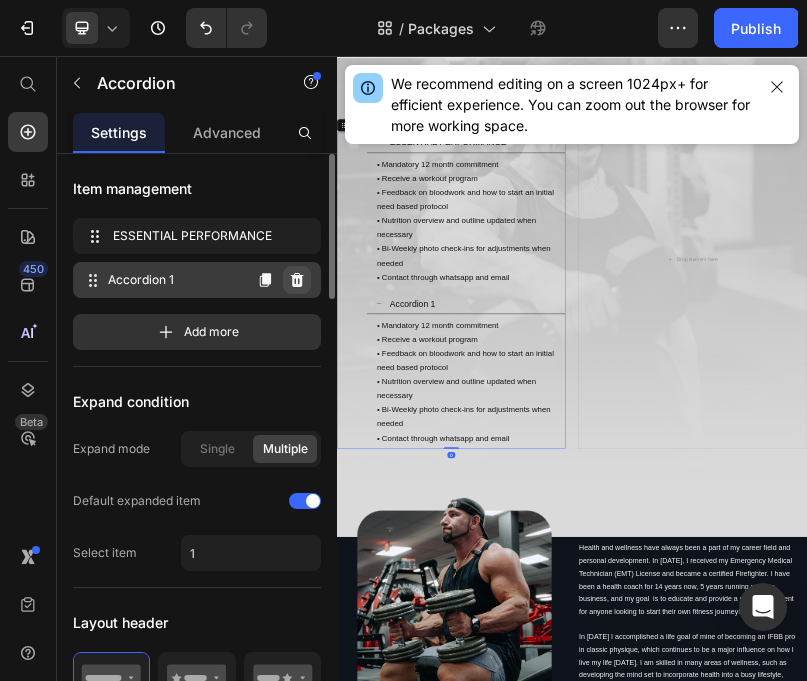click 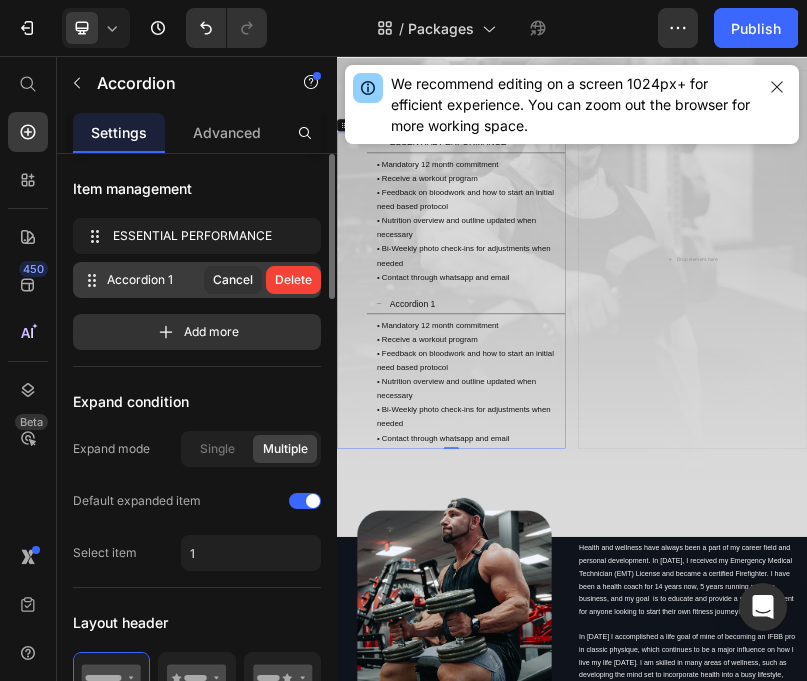click on "Accordion 1" at bounding box center (155, 280) 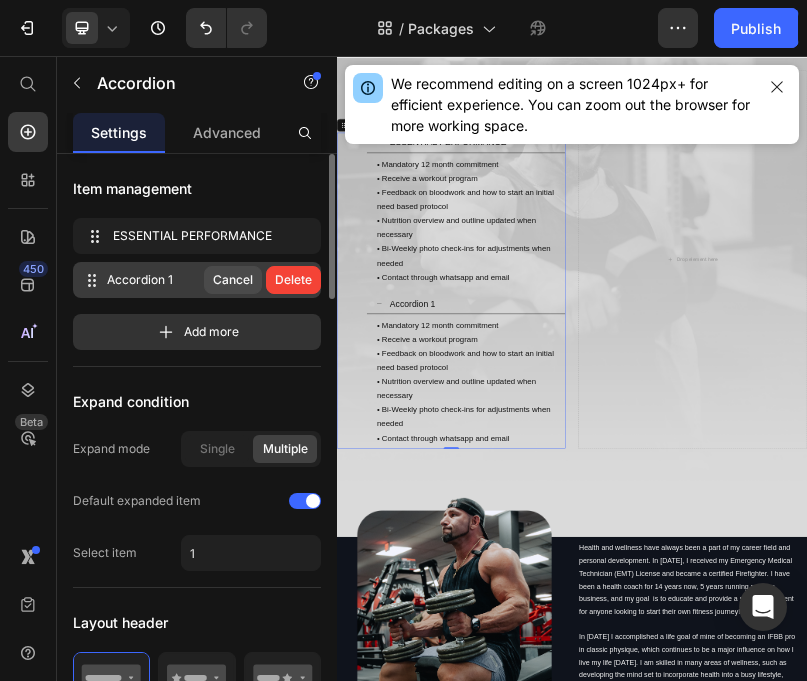 click on "Cancel" at bounding box center [233, 280] 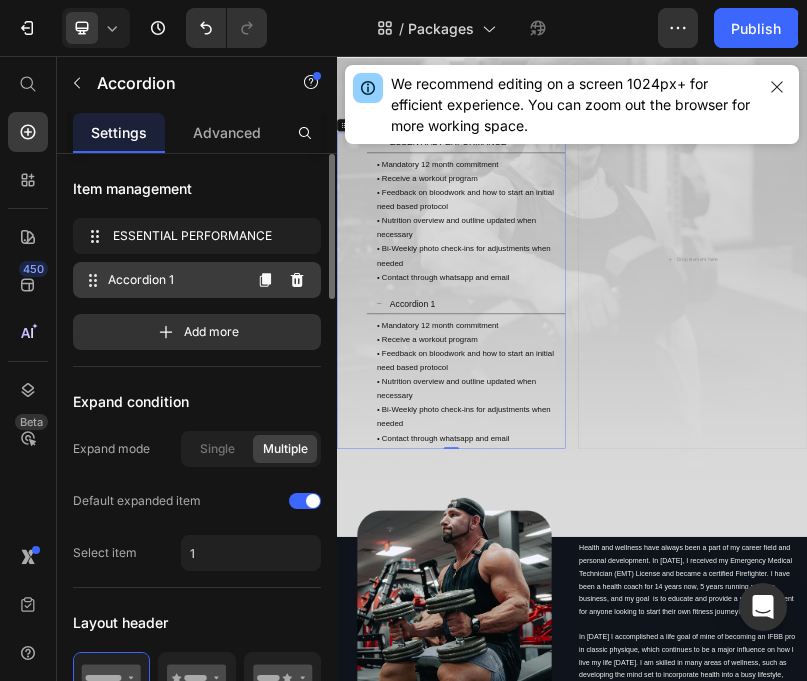 click on "Accordion 1" at bounding box center [174, 280] 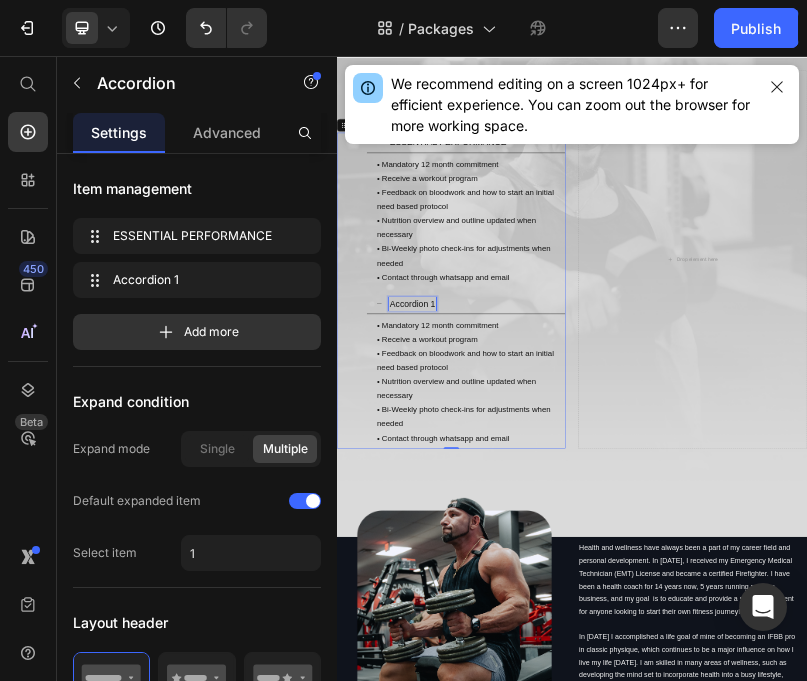 click on "Accordion 1" at bounding box center (530, 688) 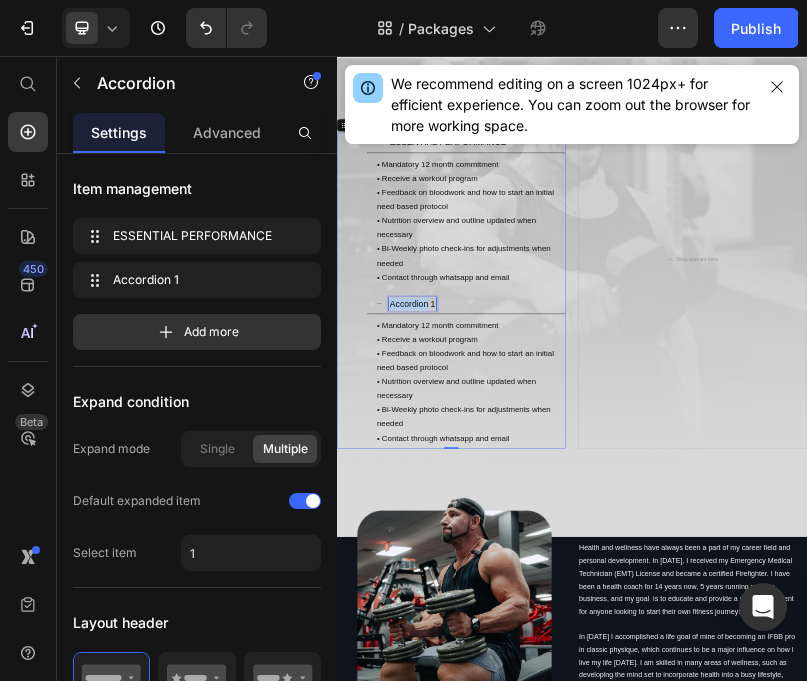 click on "Accordion 1" at bounding box center [530, 688] 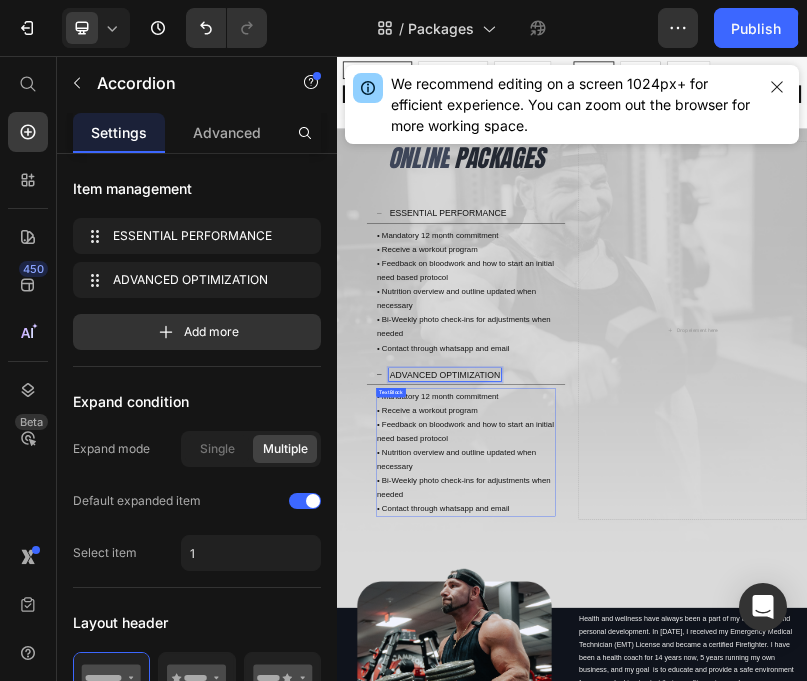 scroll, scrollTop: 745, scrollLeft: 0, axis: vertical 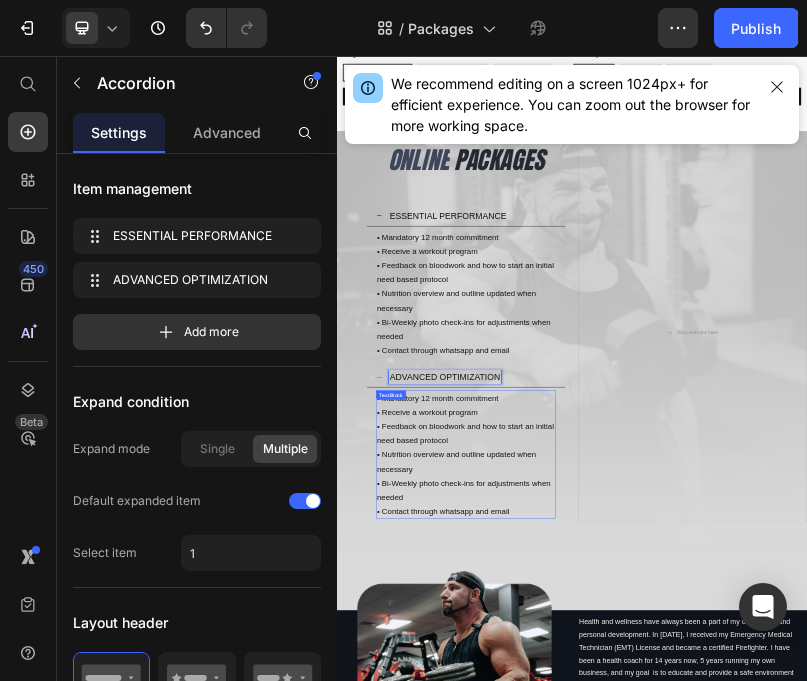 click on "• Receive a workout program" at bounding box center [666, 965] 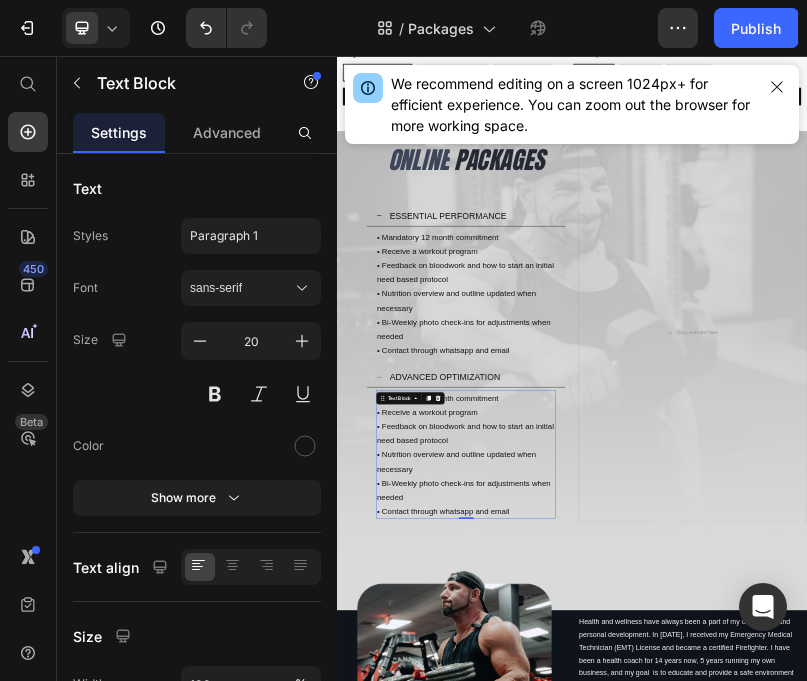 click on "• Mandatory 12 month commitment" at bounding box center (666, 929) 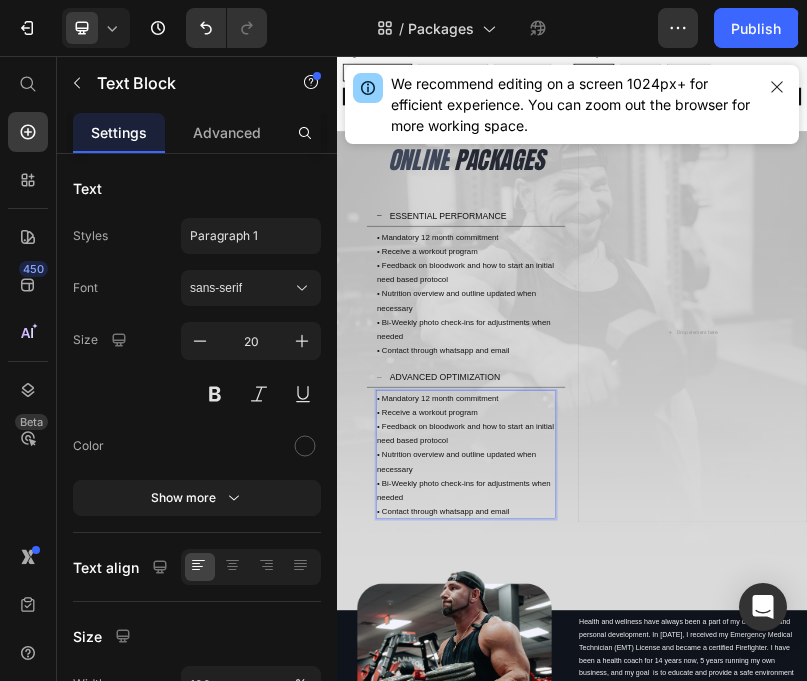 click on "• Mandatory 12 month commitment" at bounding box center (666, 929) 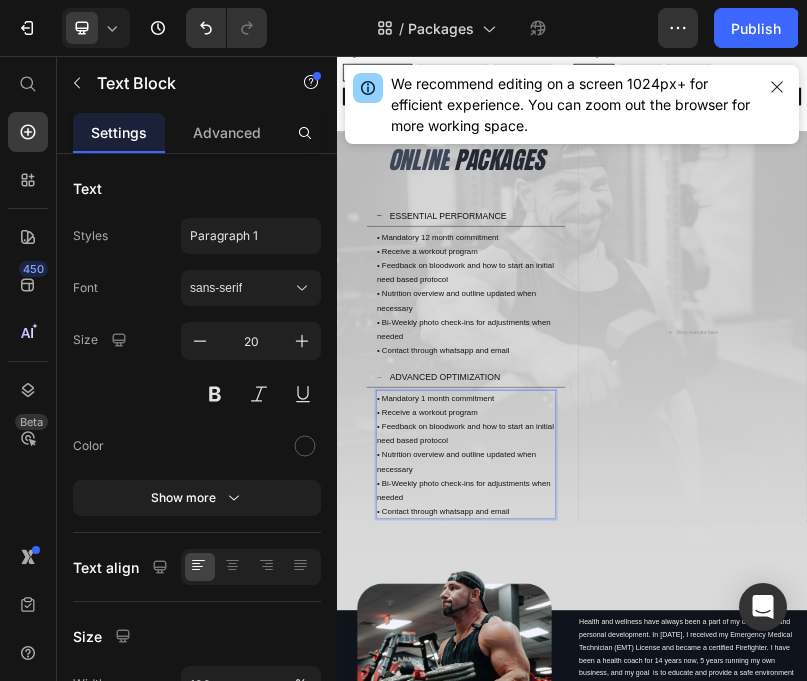 scroll, scrollTop: 194, scrollLeft: 0, axis: vertical 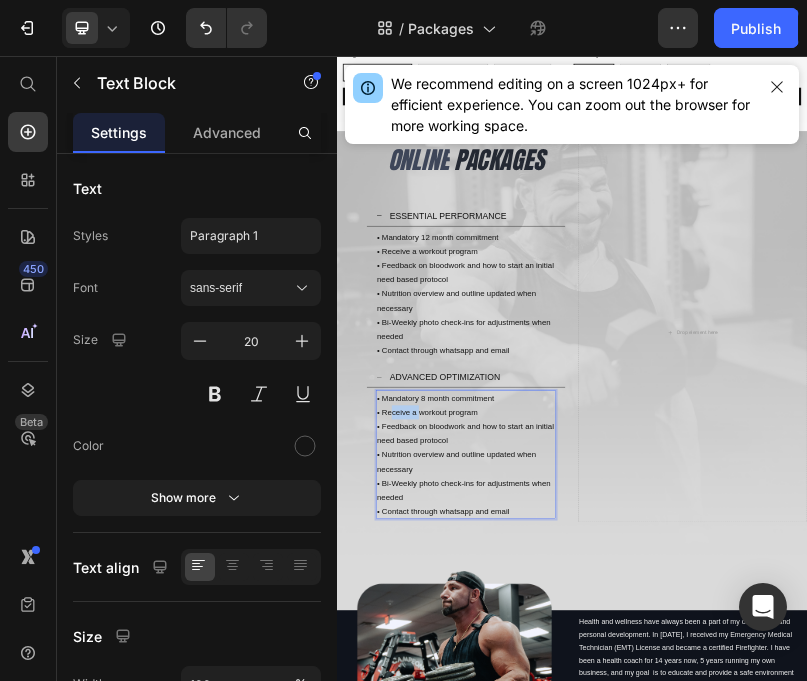 drag, startPoint x: 546, startPoint y: 966, endPoint x: 476, endPoint y: 966, distance: 70 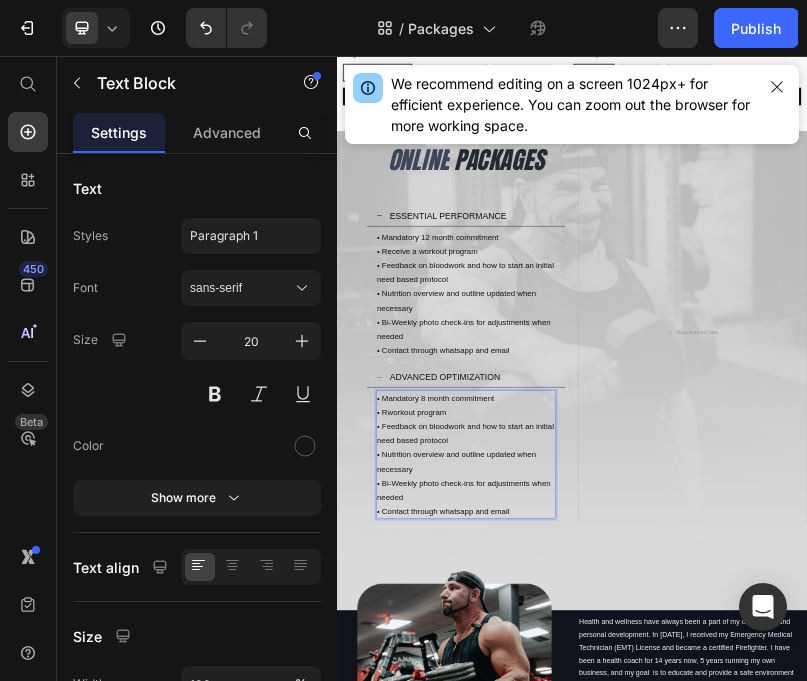 scroll, scrollTop: 485, scrollLeft: 0, axis: vertical 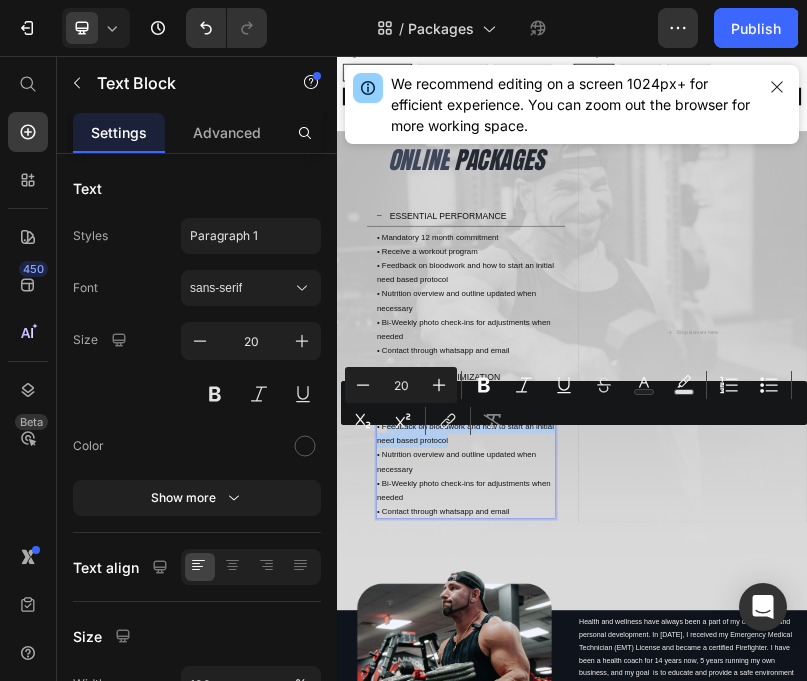 drag, startPoint x: 652, startPoint y: 1038, endPoint x: 466, endPoint y: 1017, distance: 187.18173 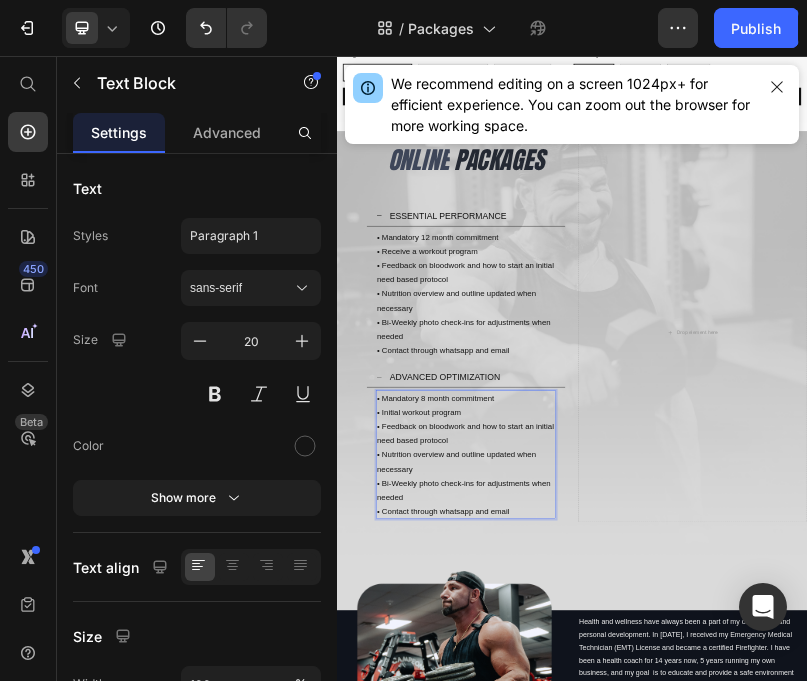 scroll, scrollTop: 582, scrollLeft: 0, axis: vertical 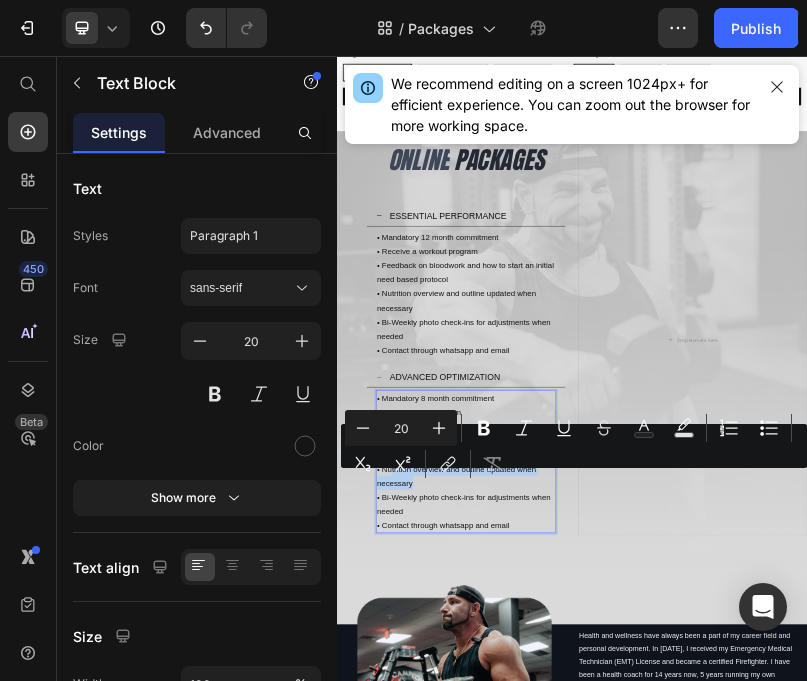 drag, startPoint x: 555, startPoint y: 1145, endPoint x: 473, endPoint y: 1126, distance: 84.17244 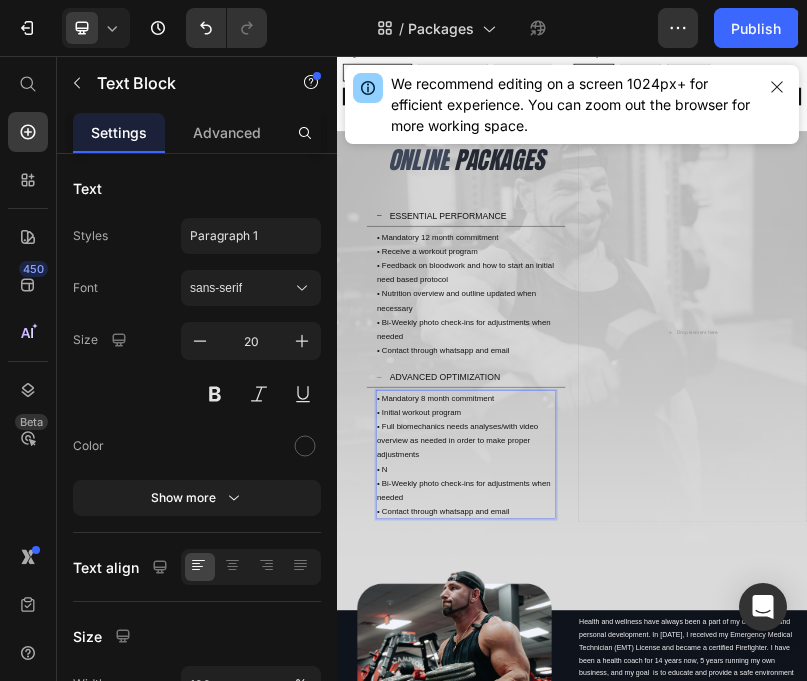 scroll, scrollTop: 873, scrollLeft: 0, axis: vertical 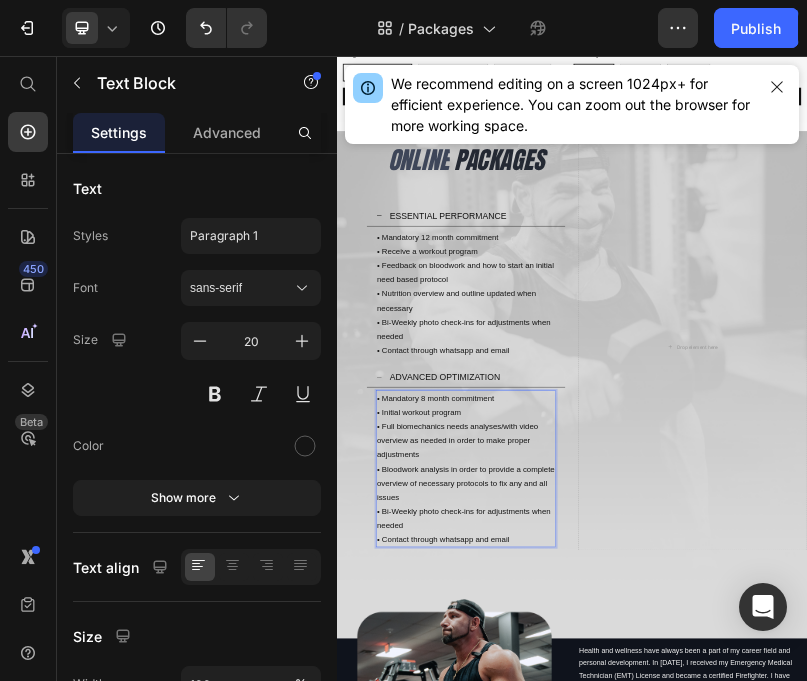 click on "• Full biomechanics needs analyses/with video overview as needed in order to make proper adjustments" at bounding box center (666, 1037) 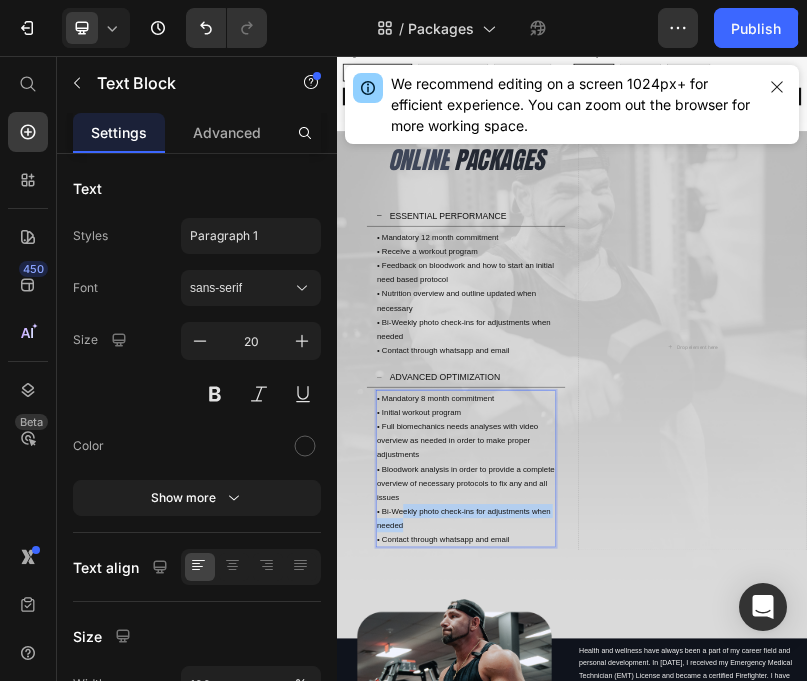 drag, startPoint x: 551, startPoint y: 1250, endPoint x: 505, endPoint y: 1219, distance: 55.470715 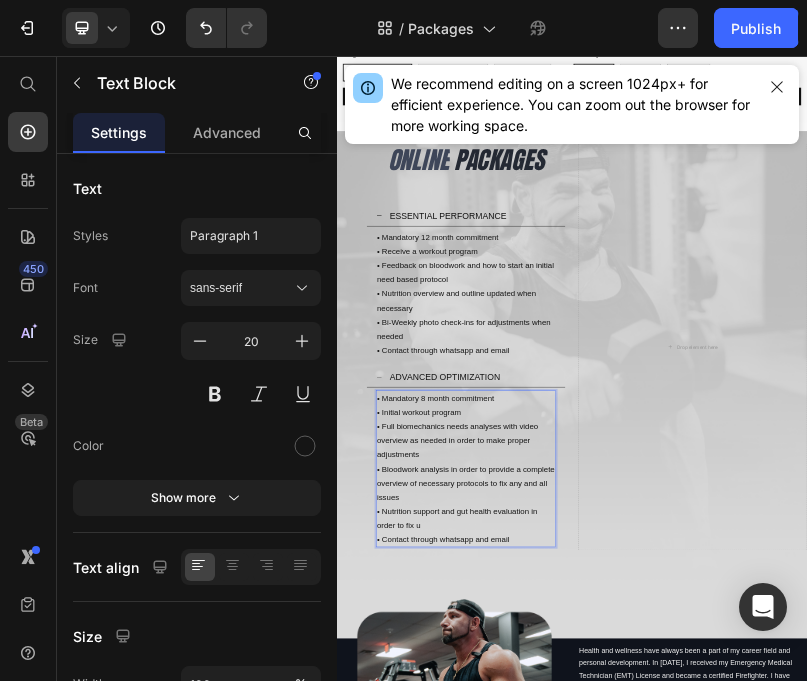 scroll, scrollTop: 1649, scrollLeft: 0, axis: vertical 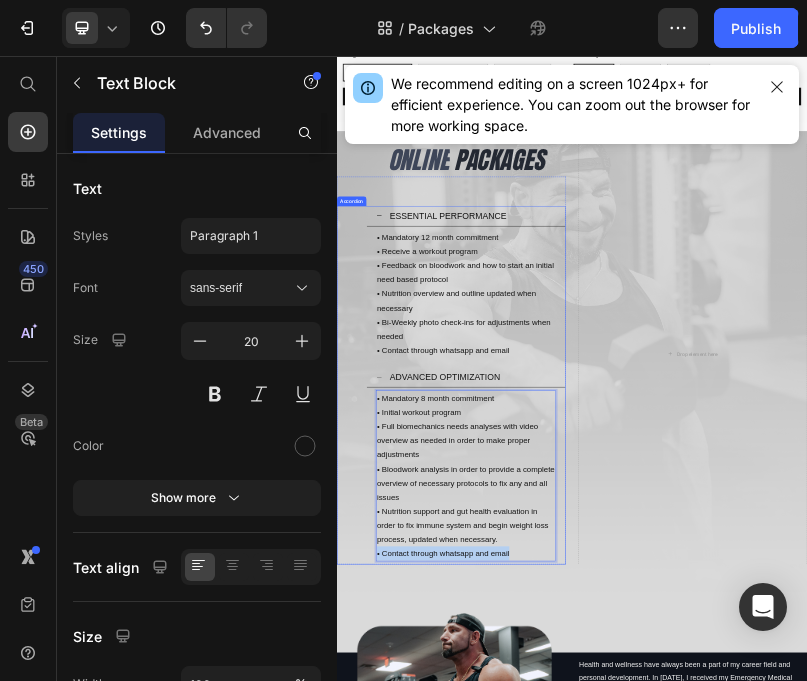 drag, startPoint x: 813, startPoint y: 1326, endPoint x: 401, endPoint y: 1326, distance: 412 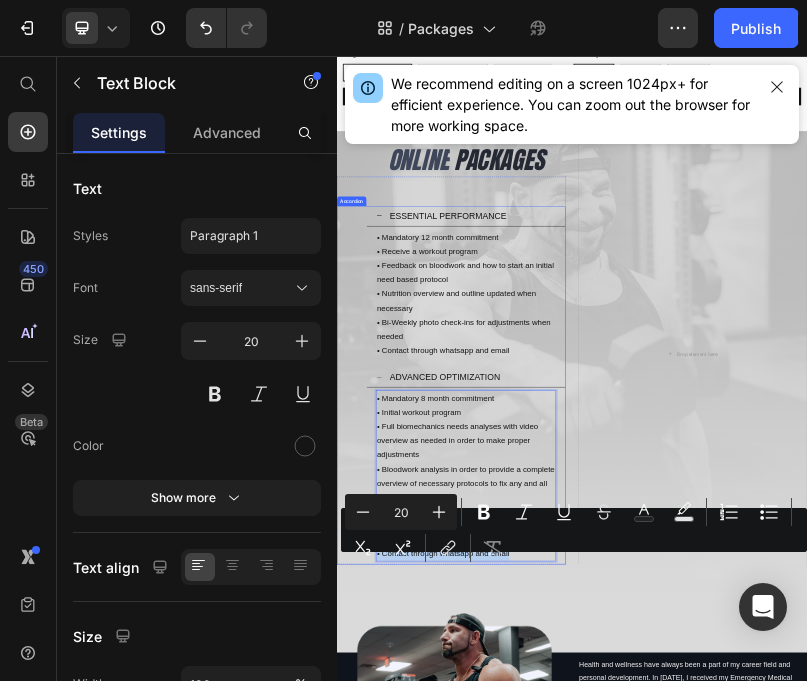 copy on "• Contact through whatsapp and email" 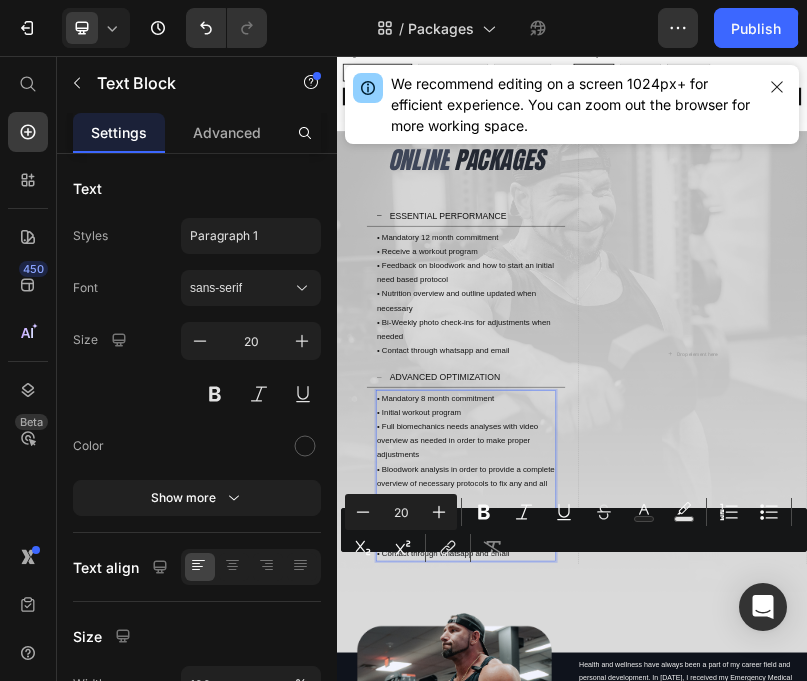 click on "• Bloodwork analysis in order to provide a complete overview of necessary protocols to fix any and all issues" at bounding box center [666, 1145] 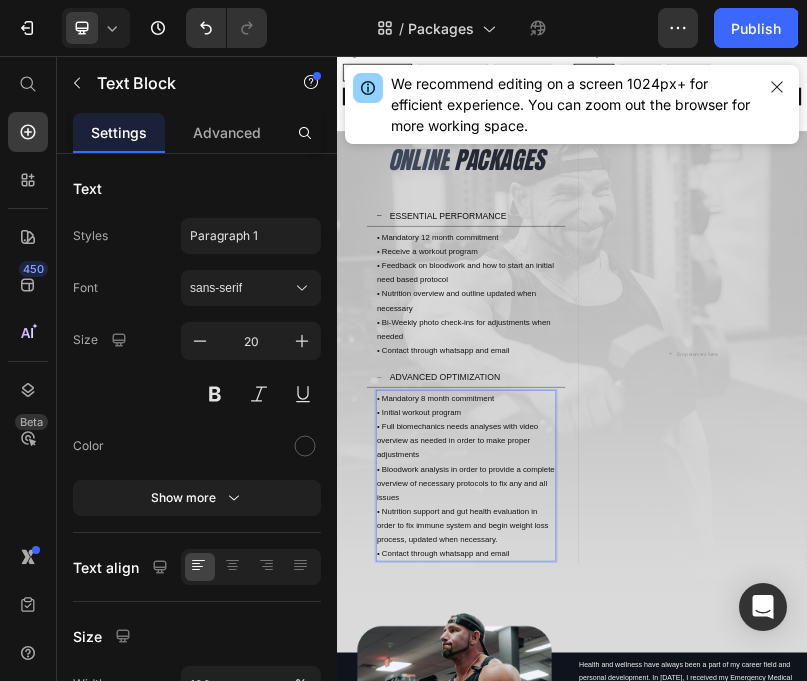 click on "• Contact through whatsapp and email" at bounding box center (666, 1325) 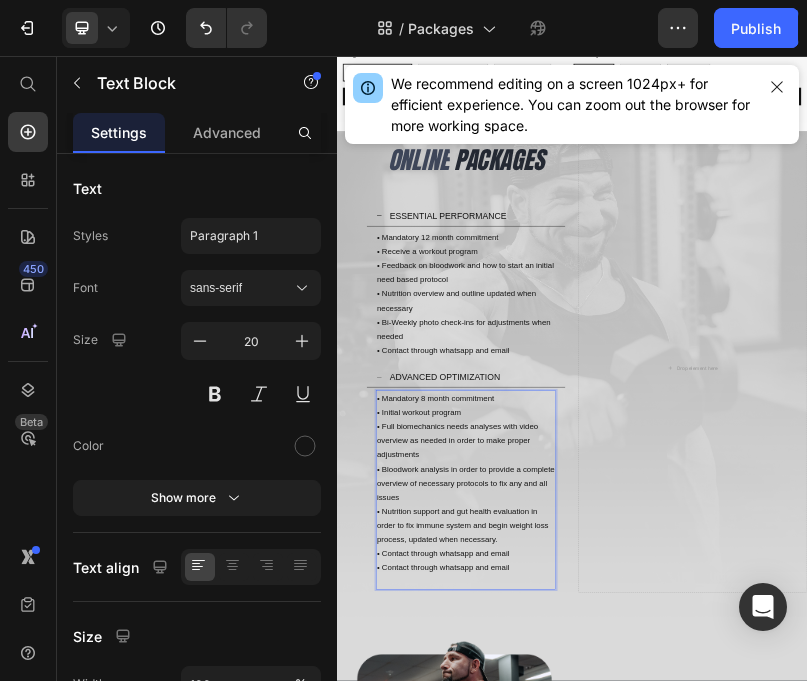 scroll, scrollTop: 2037, scrollLeft: 0, axis: vertical 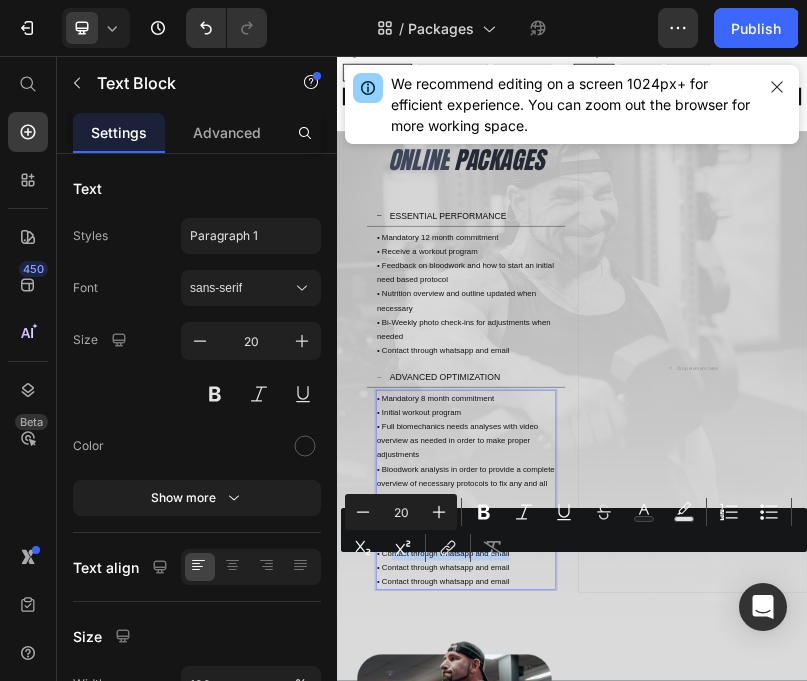 drag, startPoint x: 817, startPoint y: 1317, endPoint x: 480, endPoint y: 1322, distance: 337.03708 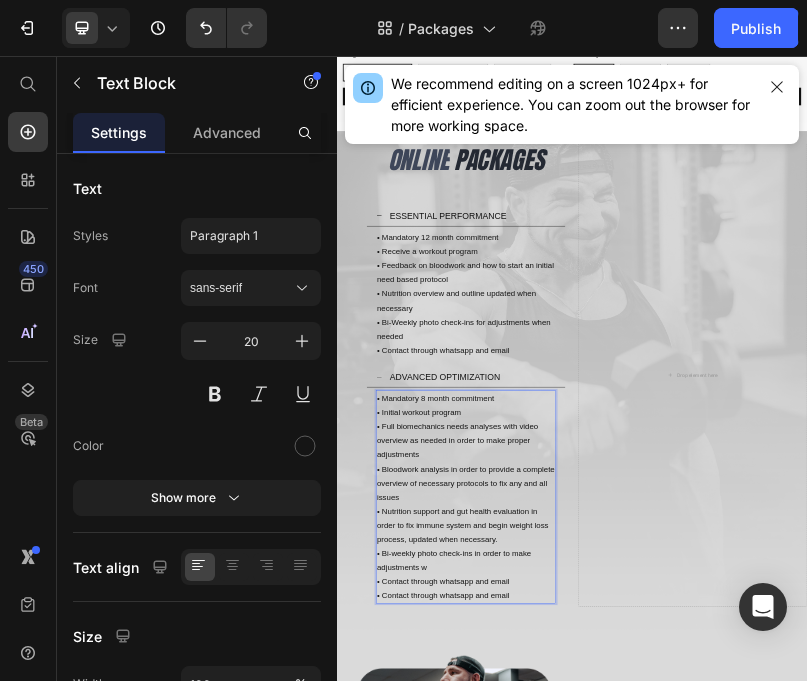 scroll, scrollTop: 2619, scrollLeft: 0, axis: vertical 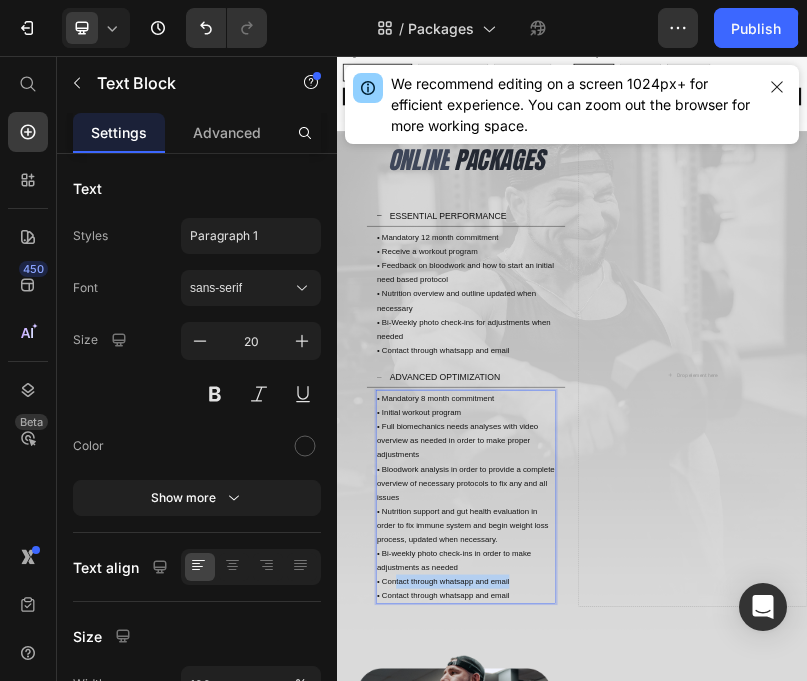 drag, startPoint x: 806, startPoint y: 1394, endPoint x: 489, endPoint y: 1395, distance: 317.0016 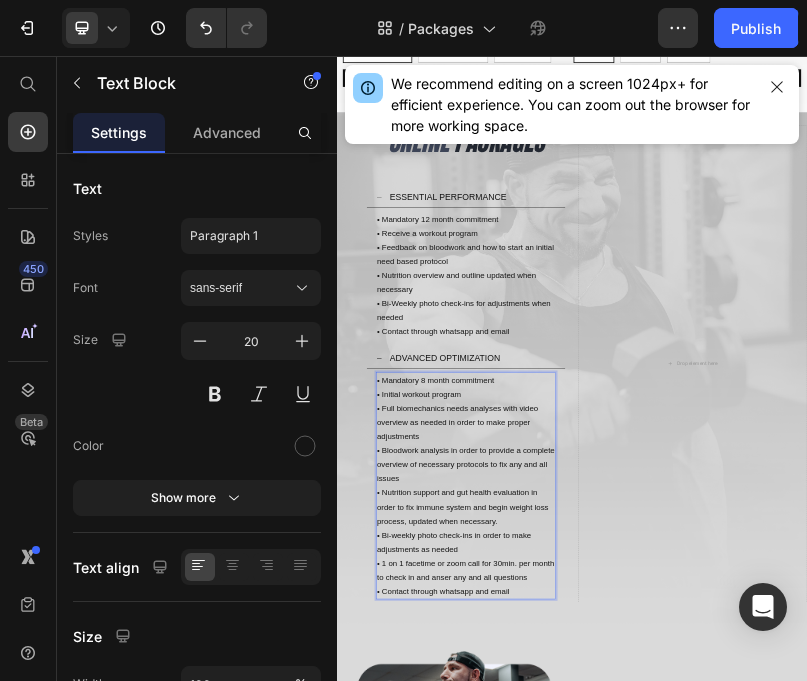 scroll, scrollTop: 818, scrollLeft: 0, axis: vertical 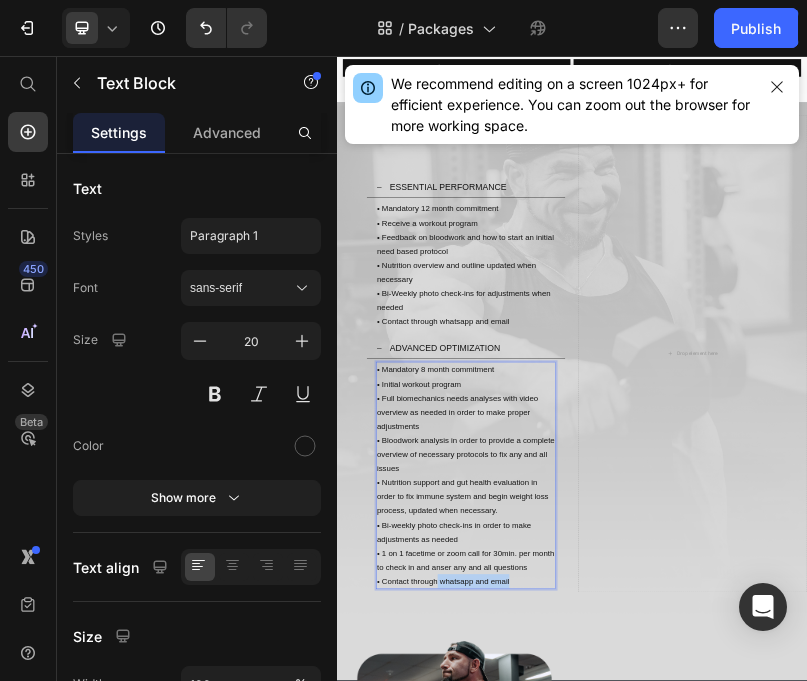 drag, startPoint x: 798, startPoint y: 1392, endPoint x: 594, endPoint y: 1391, distance: 204.00246 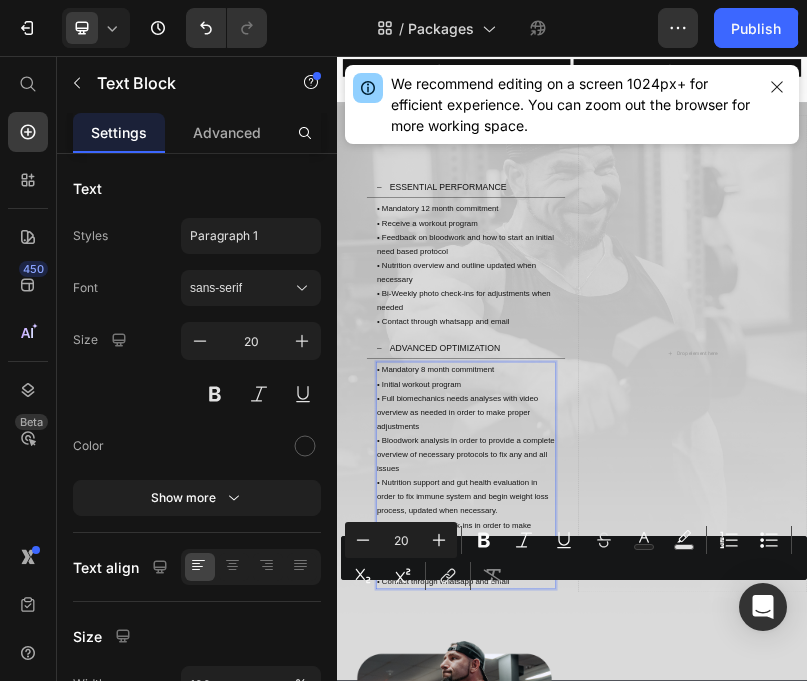 click on "• Nutrition support and gut health evaluation in order to fix immune system and begin weight loss process, updated when necessary." at bounding box center (666, 1180) 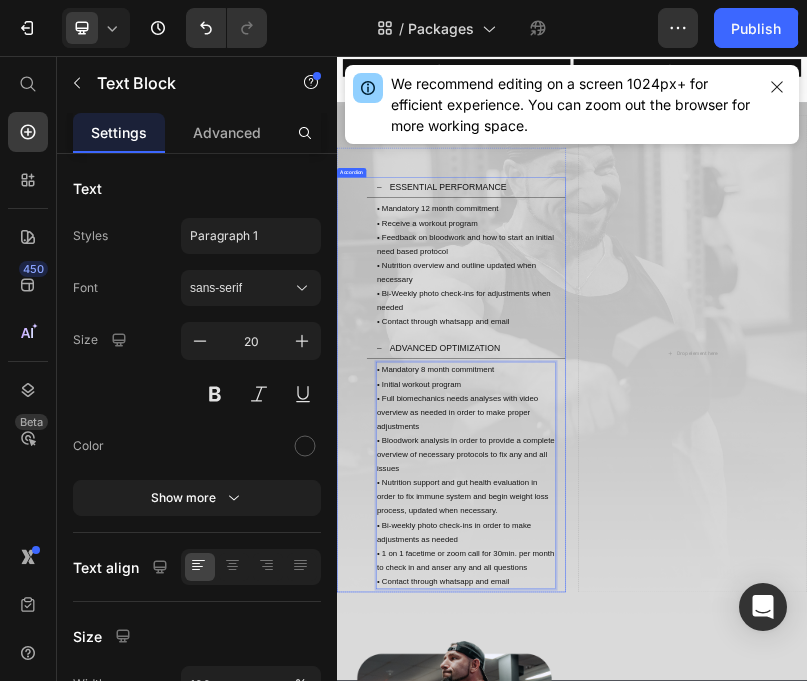 click on "ESSENTIAL PERFORMANCE" at bounding box center (682, 390) 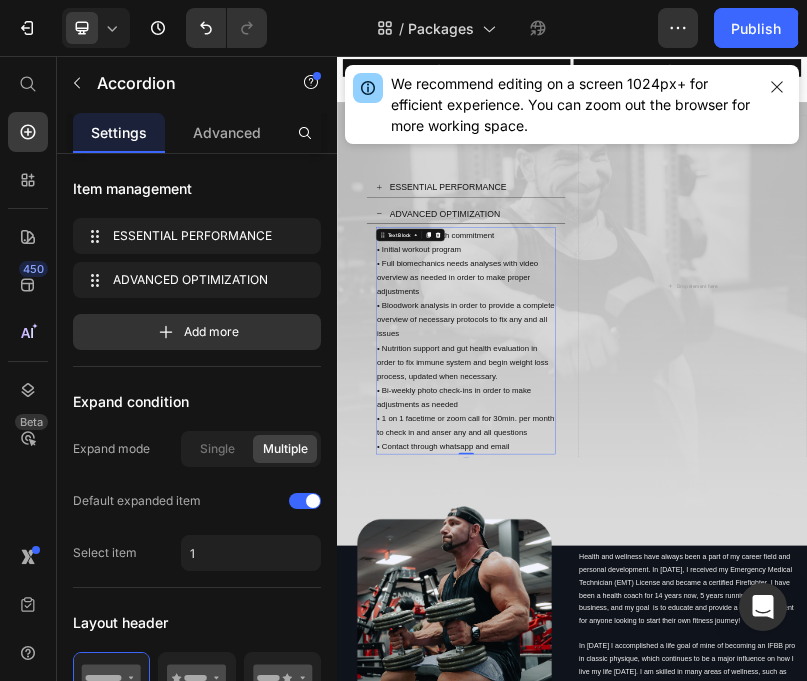 click on "• Bloodwork analysis in order to provide a complete overview of necessary protocols to fix any and all issues" at bounding box center [666, 728] 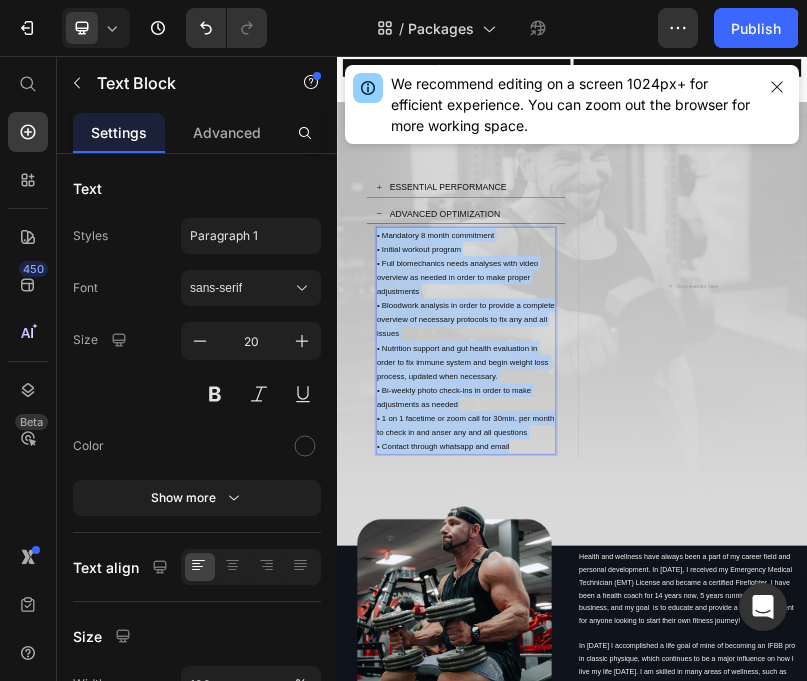 copy on "• Mandatory 8 month commitment • Initial workout program • Full biomechanics needs analyses with video overview as needed in order to make proper adjustments • Bloodwork analysis in order to provide a complete overview of necessary protocols to fix any and all issues • Nutrition support and gut health evaluation in order to fix immune system and begin weight loss process, updated when necessary. • Bi-weekly photo check-ins in order to make adjustments as needed • 1 on 1 facetime or zoom call for 30min. per month to check in and anser any and all questions • Contact through whatsapp and email" 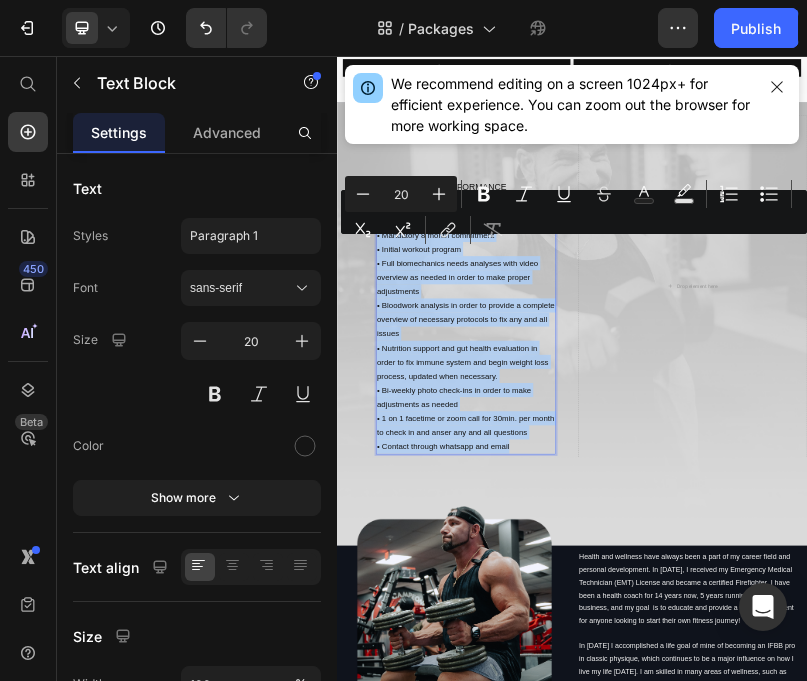 click on "• Bloodwork analysis in order to provide a complete overview of necessary protocols to fix any and all issues" at bounding box center [666, 728] 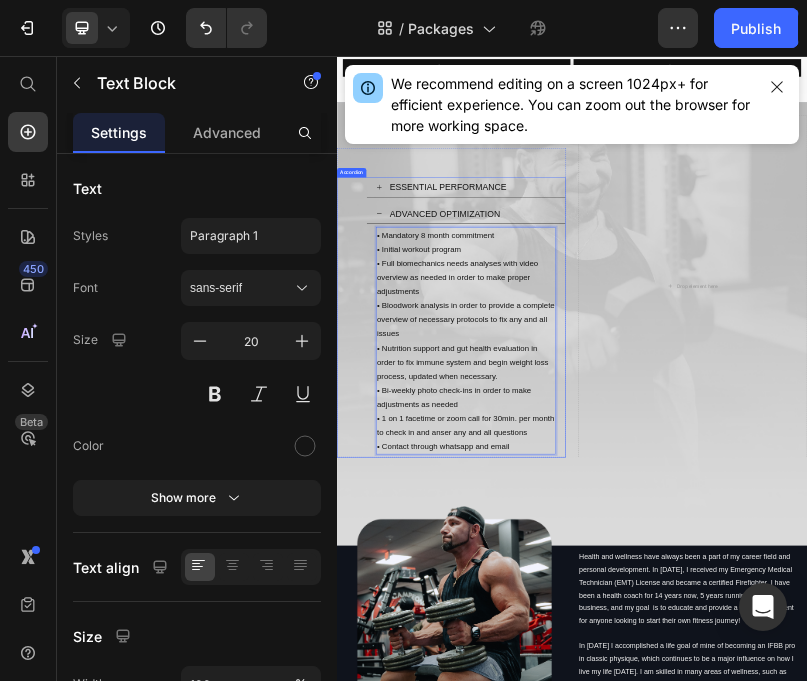 click on "ADVANCED OPTIMIZATION" at bounding box center (682, 458) 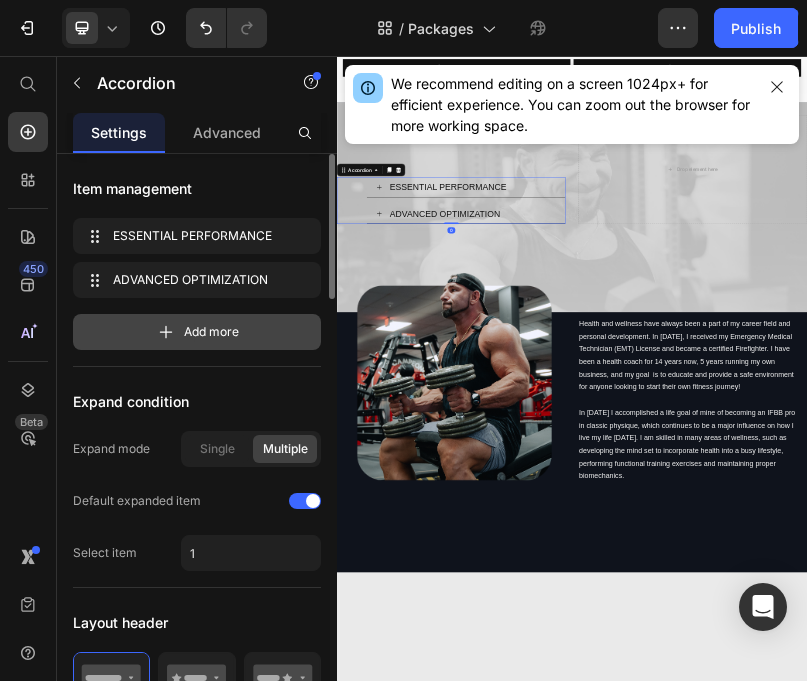 click on "Add more" at bounding box center [211, 332] 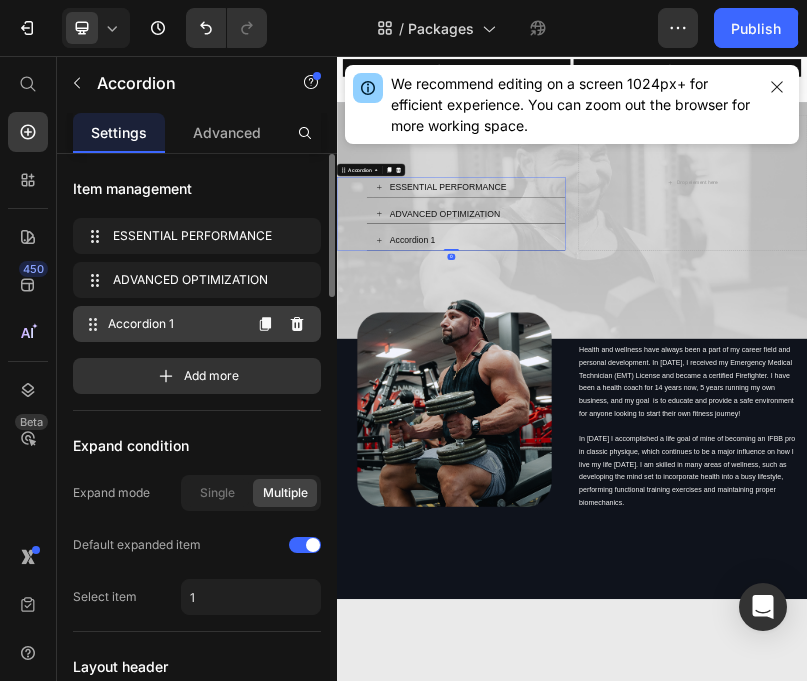 click on "Accordion 1" at bounding box center (174, 324) 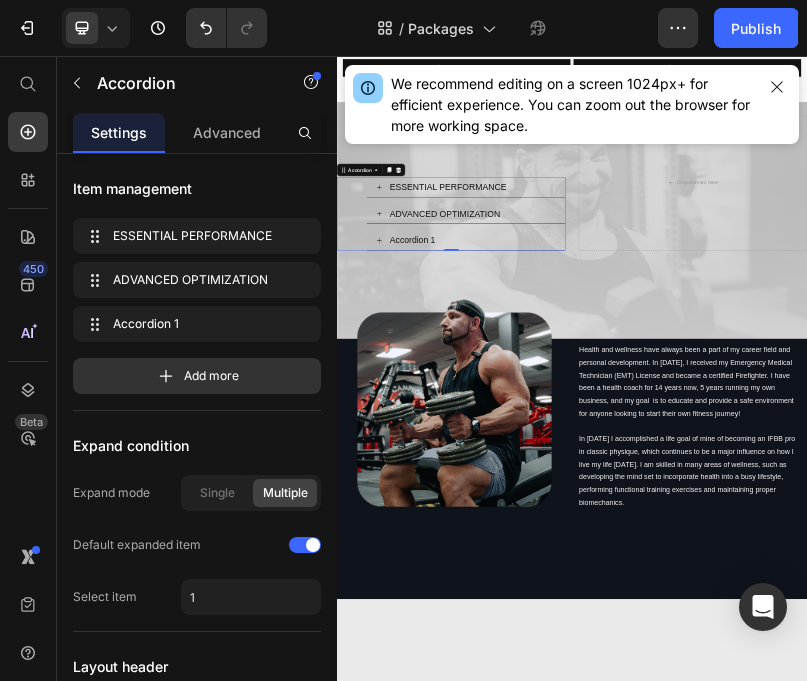 click on "ADVANCED OPTIMIZATION" at bounding box center [682, 458] 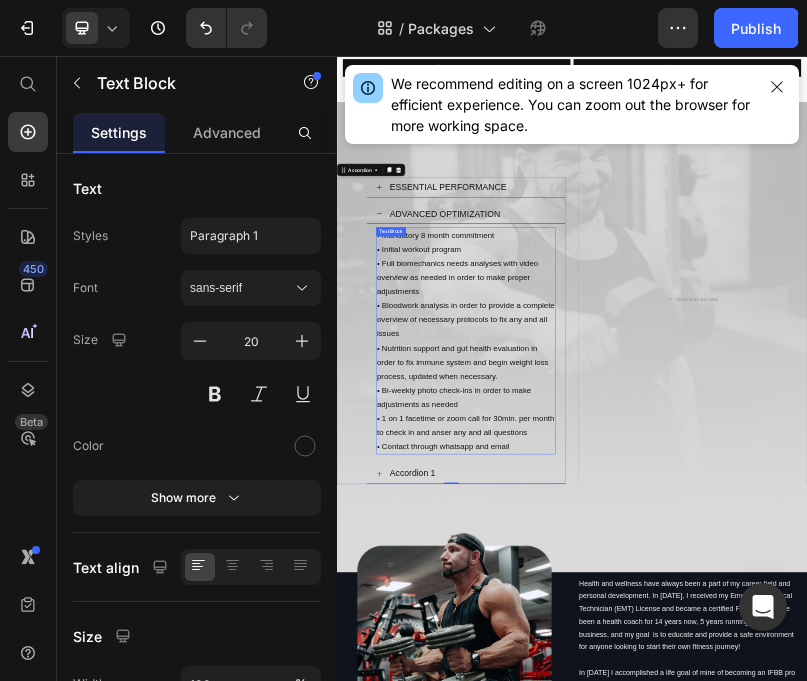 click on "Text Block" at bounding box center (475, 504) 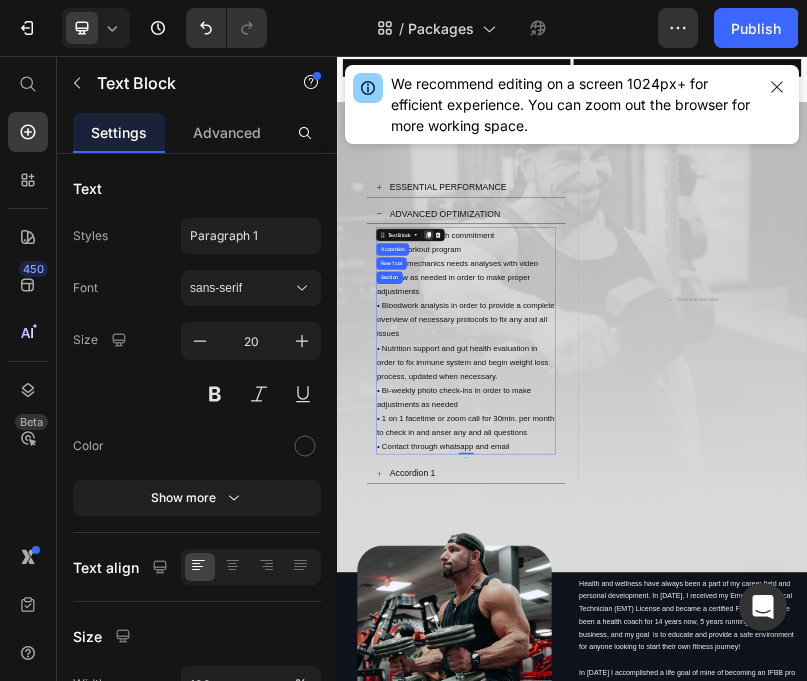 click 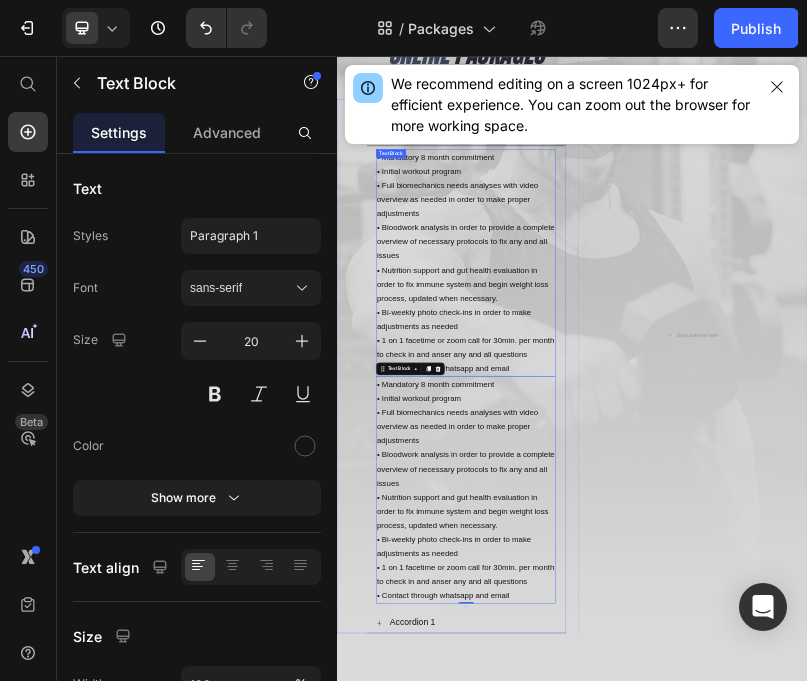 scroll, scrollTop: 1088, scrollLeft: 0, axis: vertical 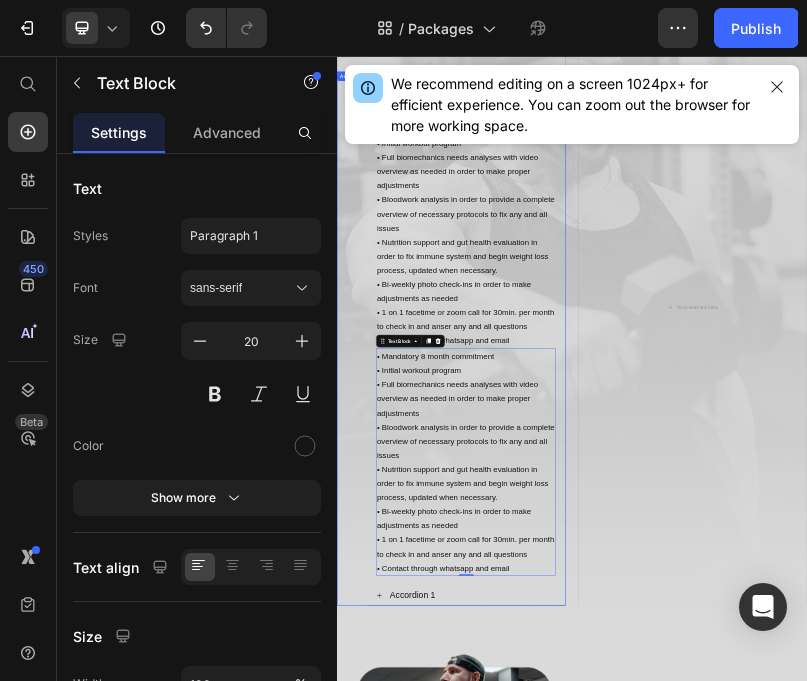 click on "Accordion 1" at bounding box center [682, 1431] 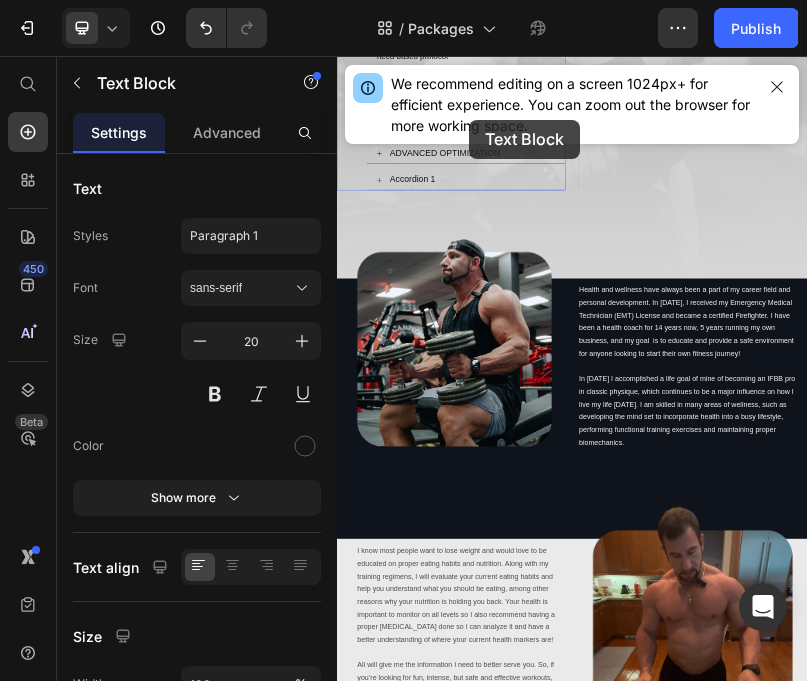 scroll, scrollTop: 1292, scrollLeft: 0, axis: vertical 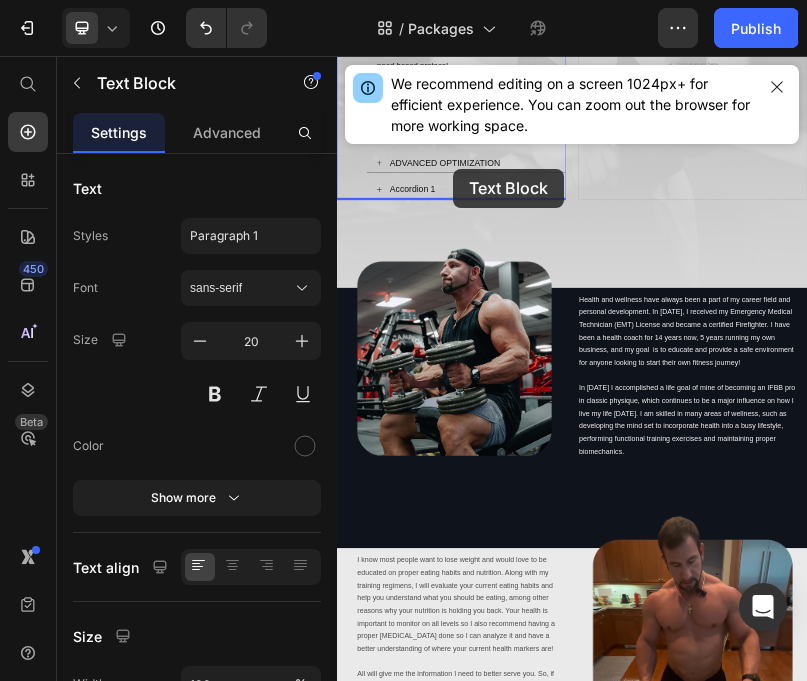 drag, startPoint x: 472, startPoint y: 797, endPoint x: 632, endPoint y: 343, distance: 481.3689 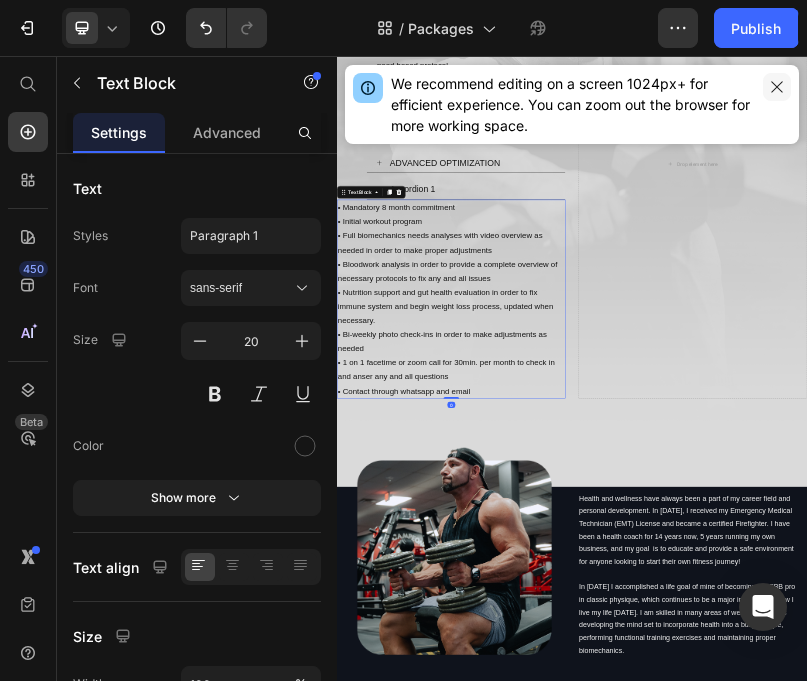 click 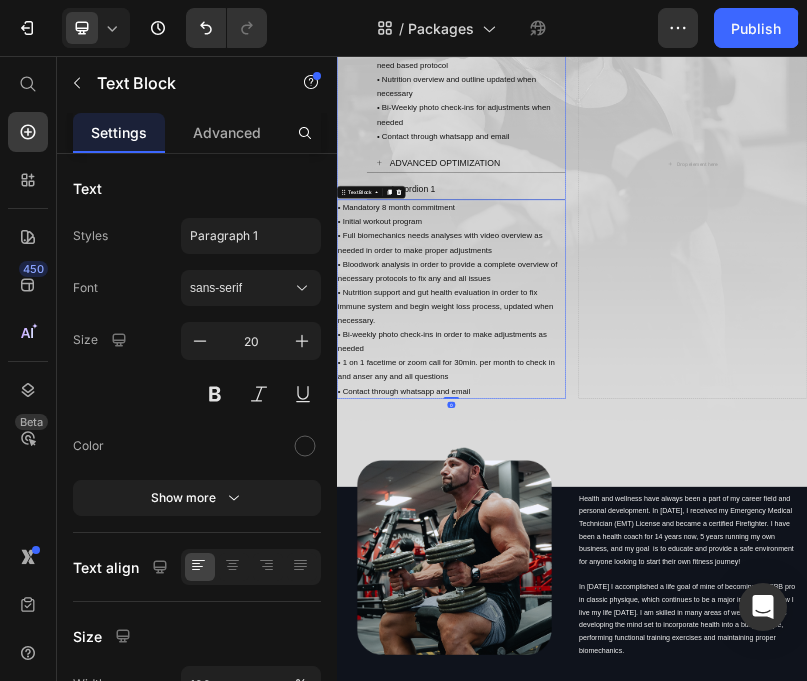 click on "Accordion 1" at bounding box center [682, 395] 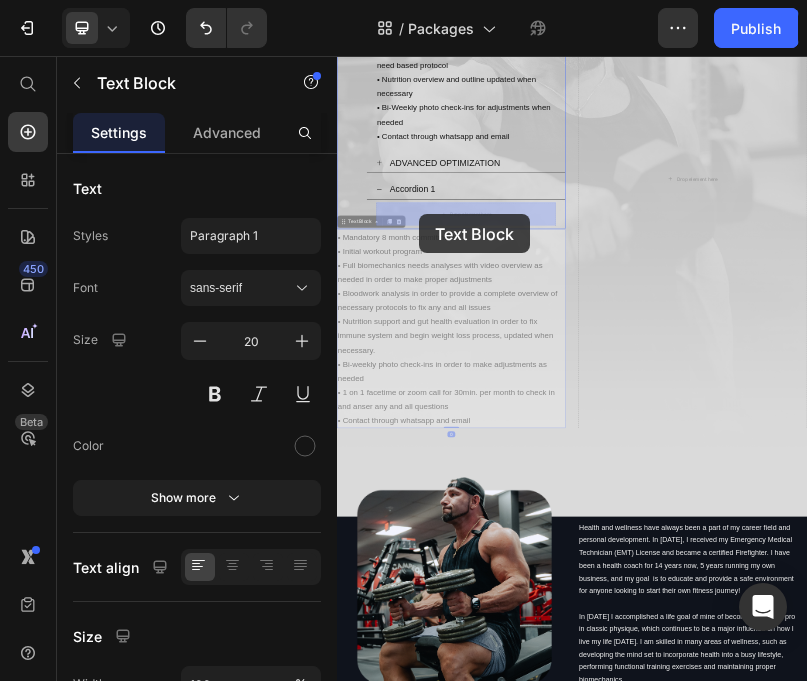 drag, startPoint x: 387, startPoint y: 486, endPoint x: 547, endPoint y: 460, distance: 162.09874 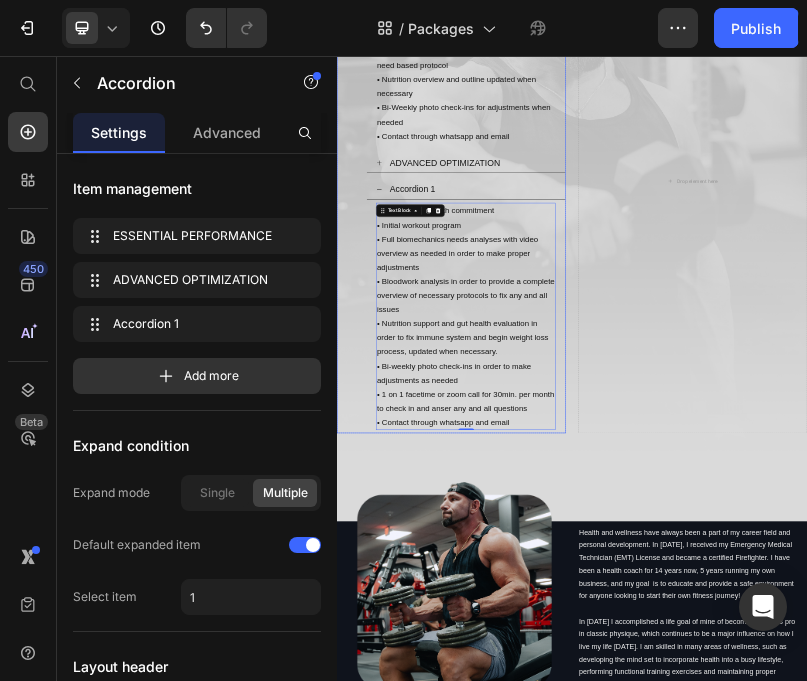 click on "Accordion 1" at bounding box center [666, 396] 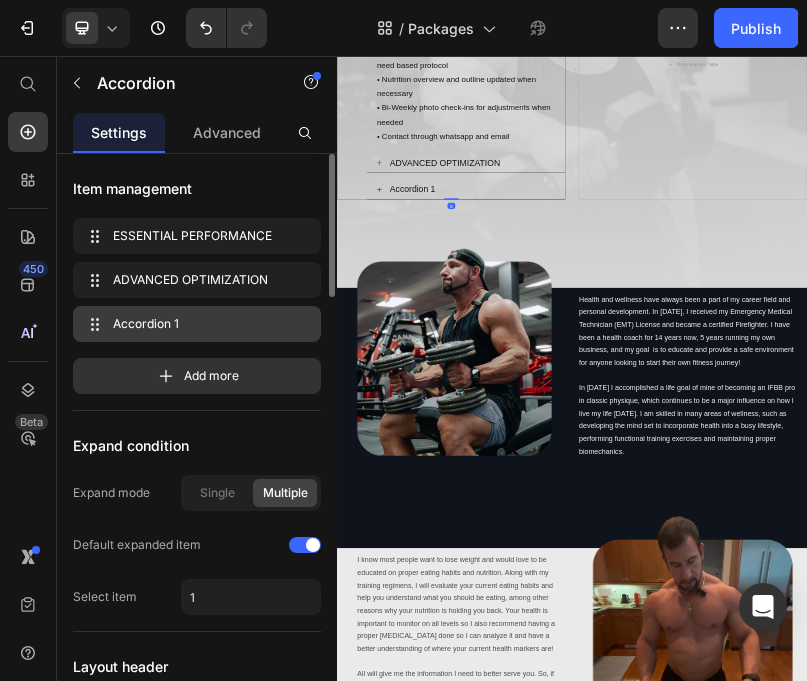 click on "Accordion 1 Accordion 1" at bounding box center [201, 324] 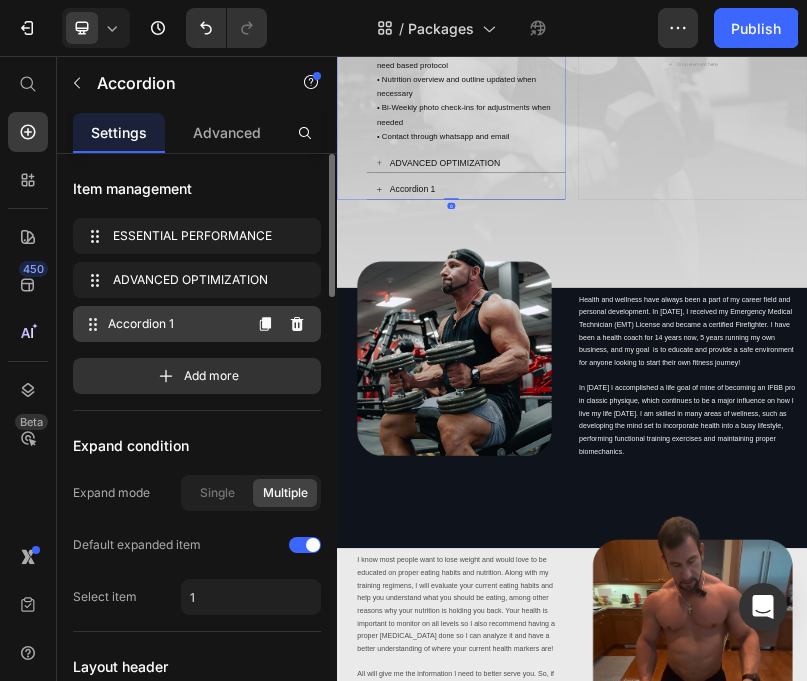 click on "Accordion 1" at bounding box center (174, 324) 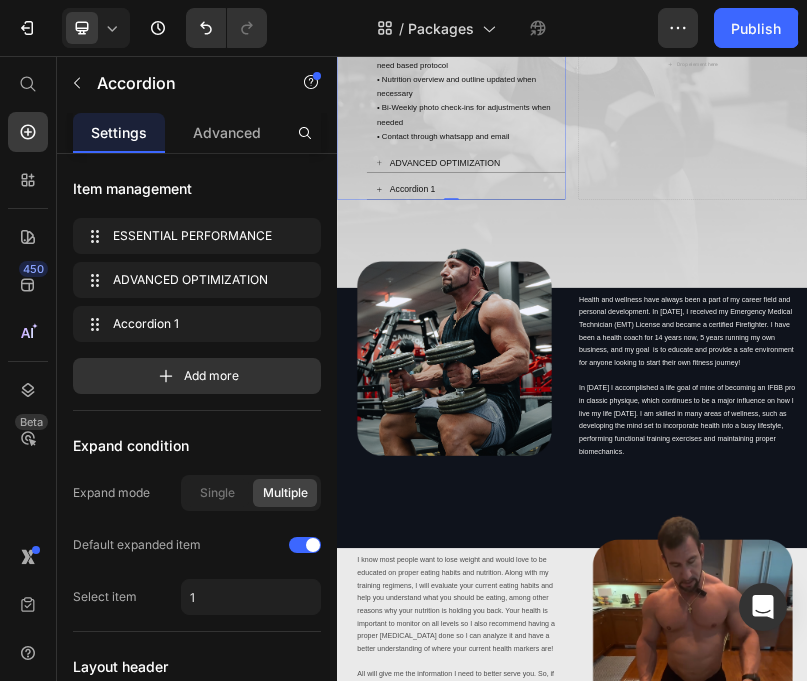 click on "Accordion 1" at bounding box center [666, 396] 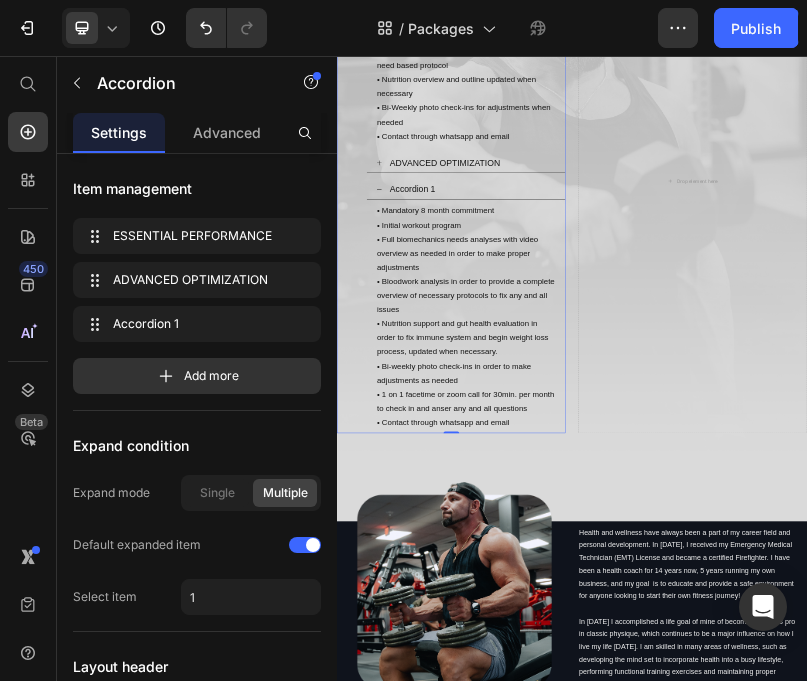 click on "Accordion 1" at bounding box center [666, 396] 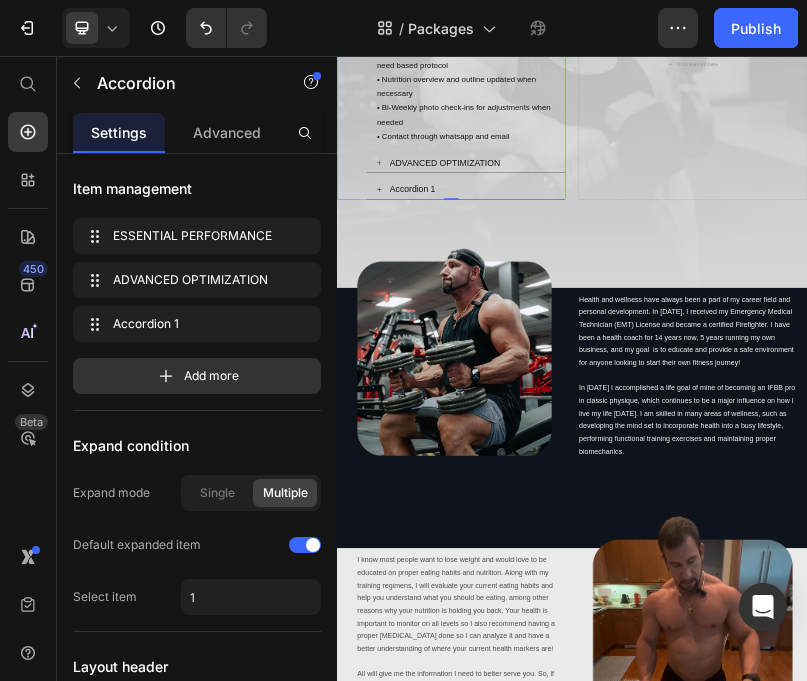 click on "Accordion 1" at bounding box center (530, 395) 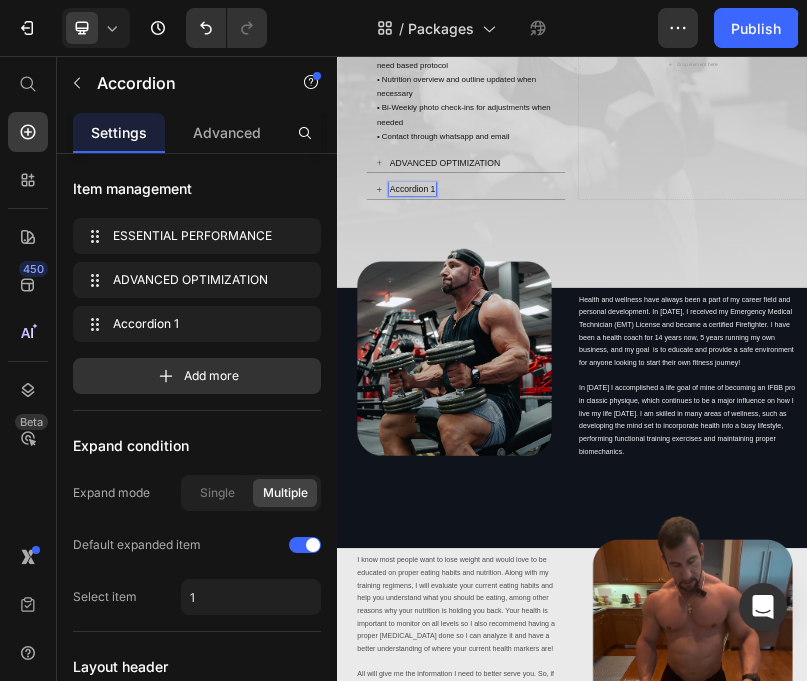 click on "Accordion 1" at bounding box center [530, 395] 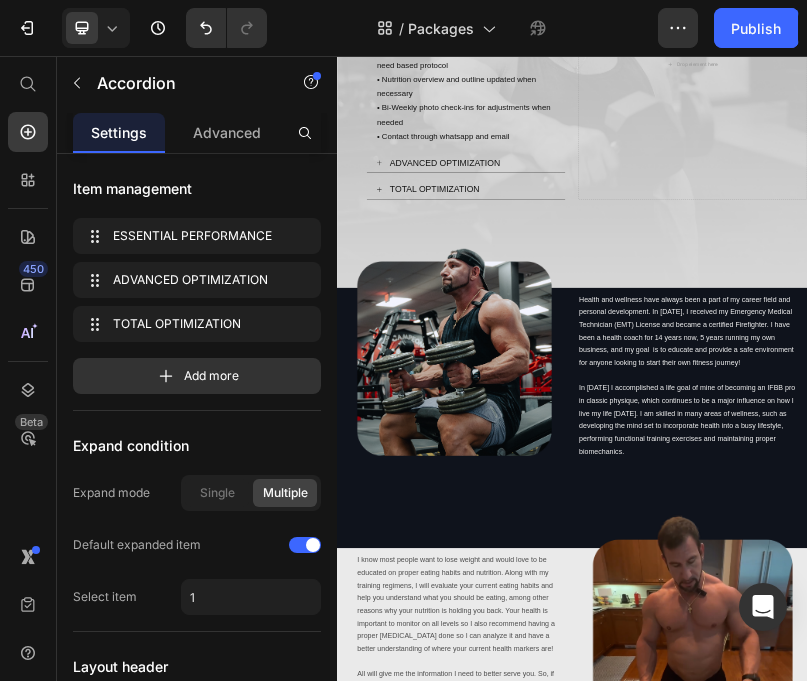 click on "TOTAL OPTIMIZATION" at bounding box center (682, 395) 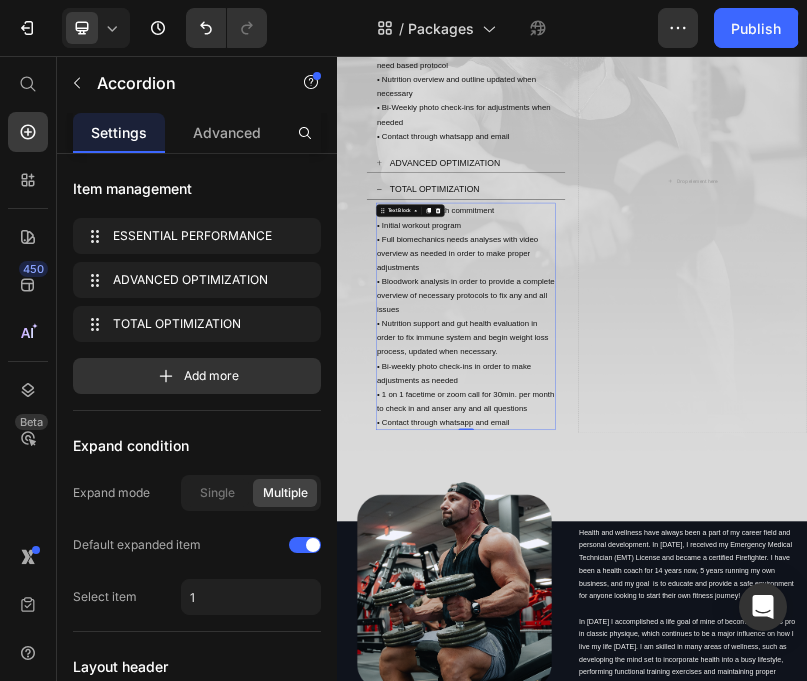 click on "• Mandatory 8 month commitment • Initial workout program • Full biomechanics needs analyses with video overview as needed in order to make proper adjustments • Bloodwork analysis in order to provide a complete overview of necessary protocols to fix any and all issues • Nutrition support and gut health evaluation in order to fix immune system and begin weight loss process, updated when necessary. • Bi-weekly photo check-ins in order to make adjustments as needed • 1 on 1 facetime or zoom call for 30min. per month to check in and anser any and all questions • Contact through whatsapp and email Text Block   0" at bounding box center (666, 720) 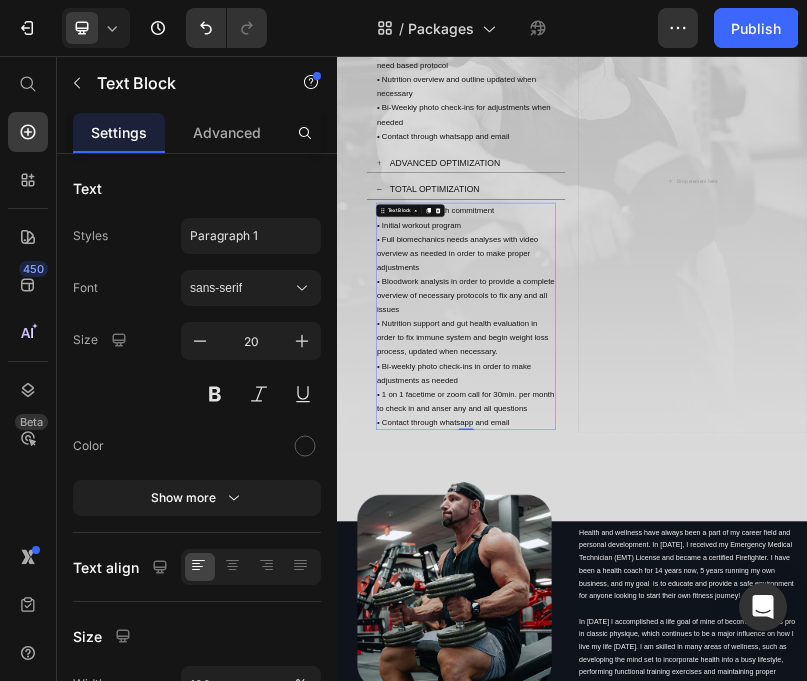click on "• Full biomechanics needs analyses with video overview as needed in order to make proper adjustments" at bounding box center (666, 558) 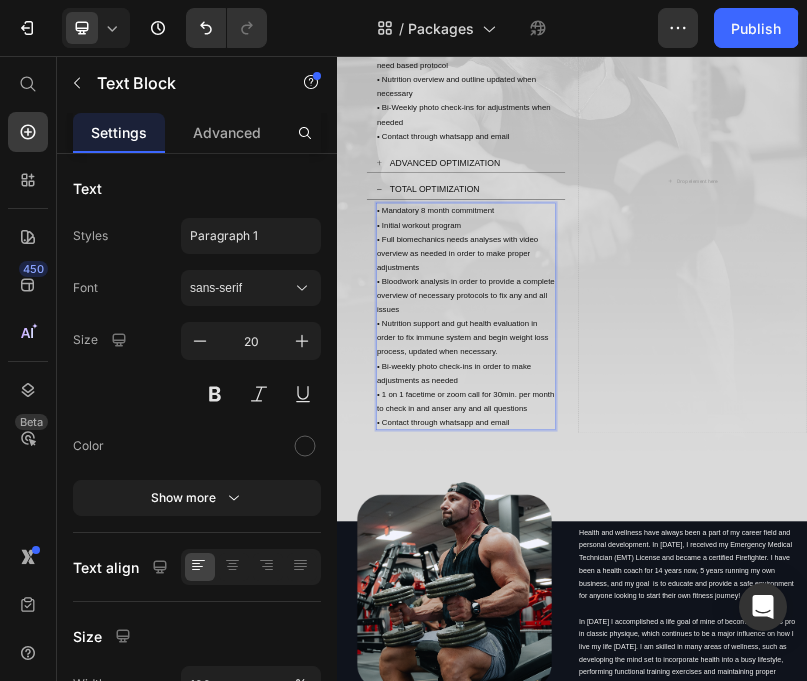 click on "• Mandatory 8 month commitment" at bounding box center (666, 450) 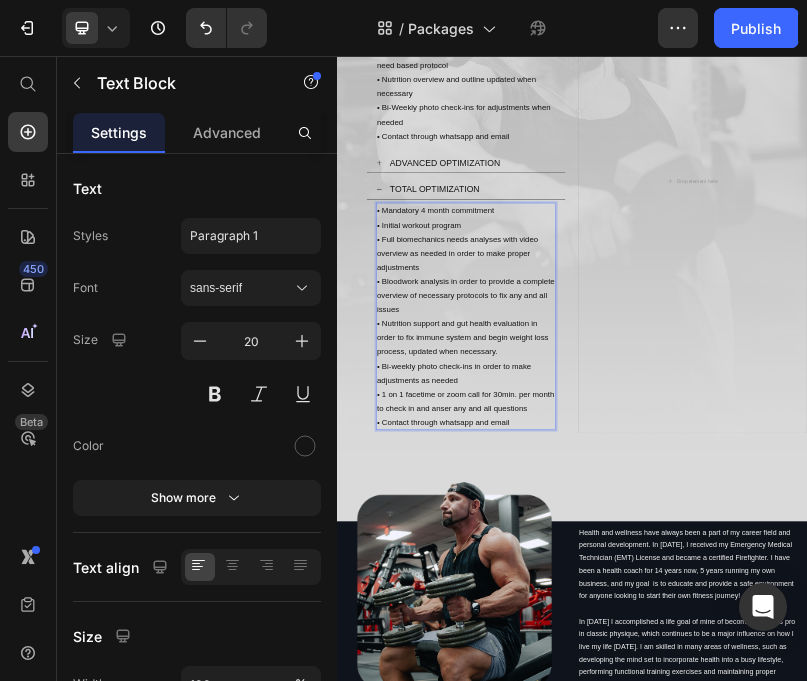 drag, startPoint x: 861, startPoint y: 513, endPoint x: 848, endPoint y: 513, distance: 13 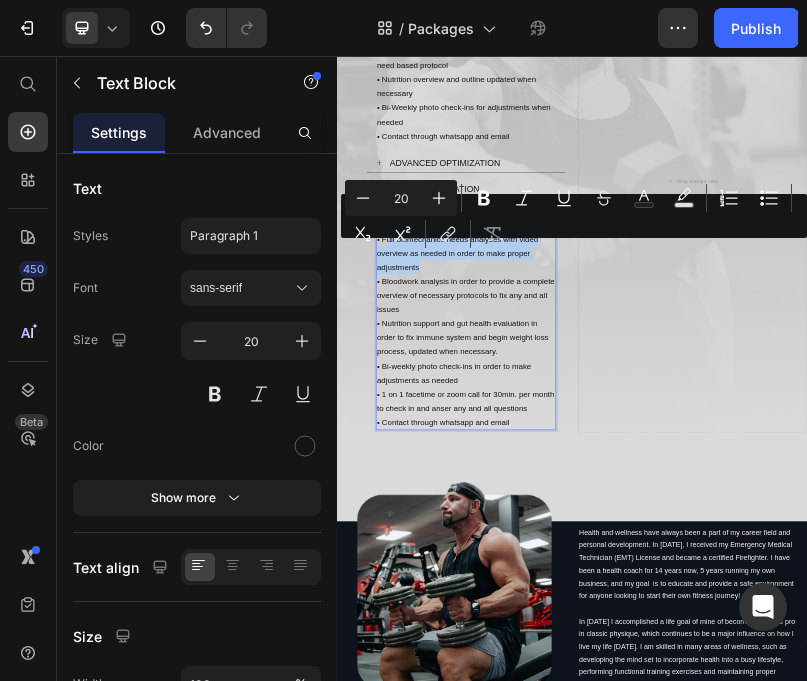drag, startPoint x: 639, startPoint y: 596, endPoint x: 461, endPoint y: 528, distance: 190.54659 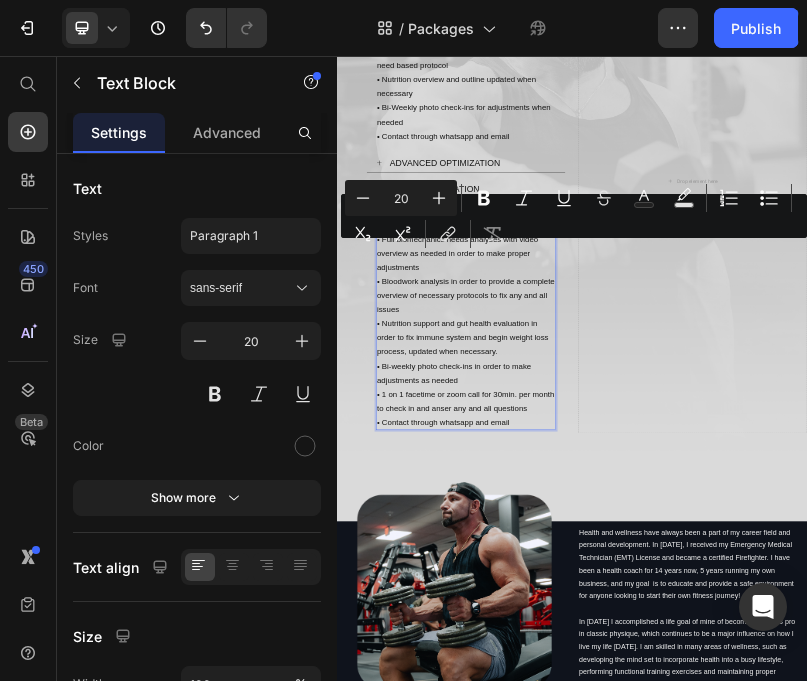 click on "• Bloodwork analysis in order to provide a complete overview of necessary protocols to fix any and all issues" at bounding box center [666, 666] 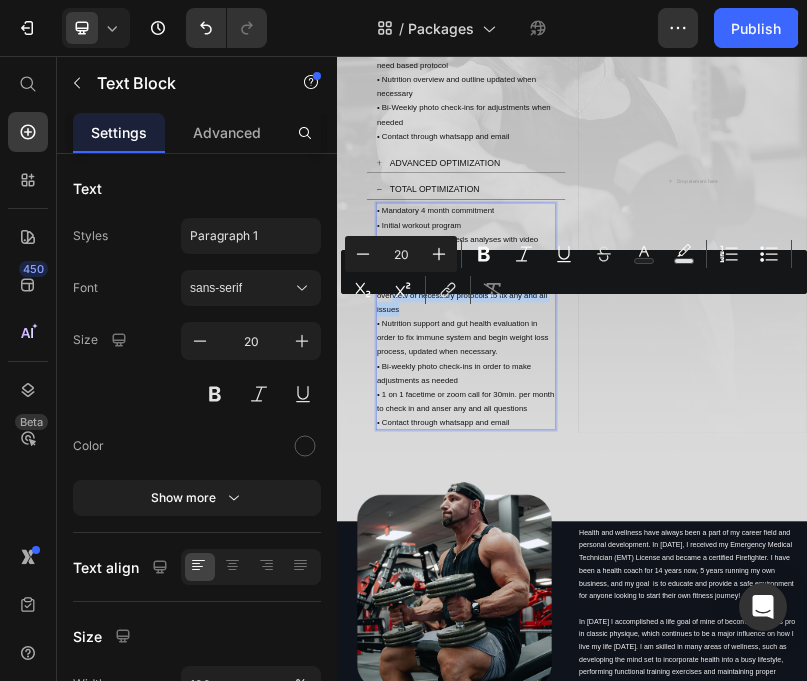 drag, startPoint x: 545, startPoint y: 689, endPoint x: 478, endPoint y: 653, distance: 76.05919 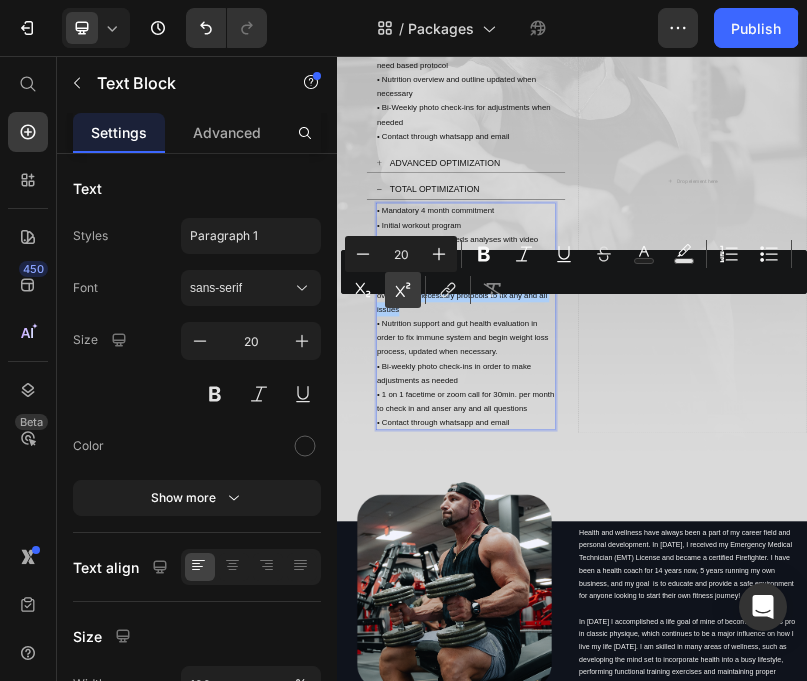 click on "Superscript" at bounding box center (403, 290) 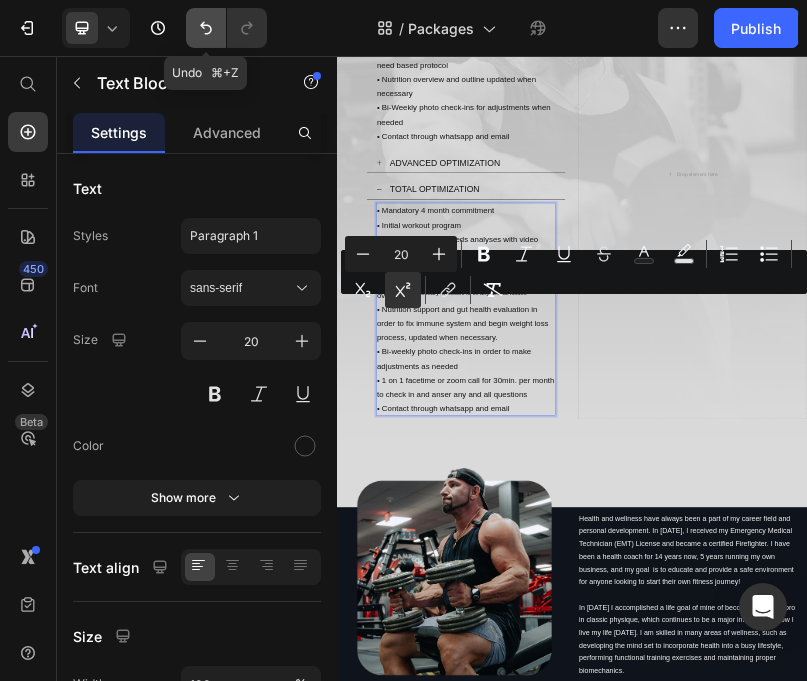 click 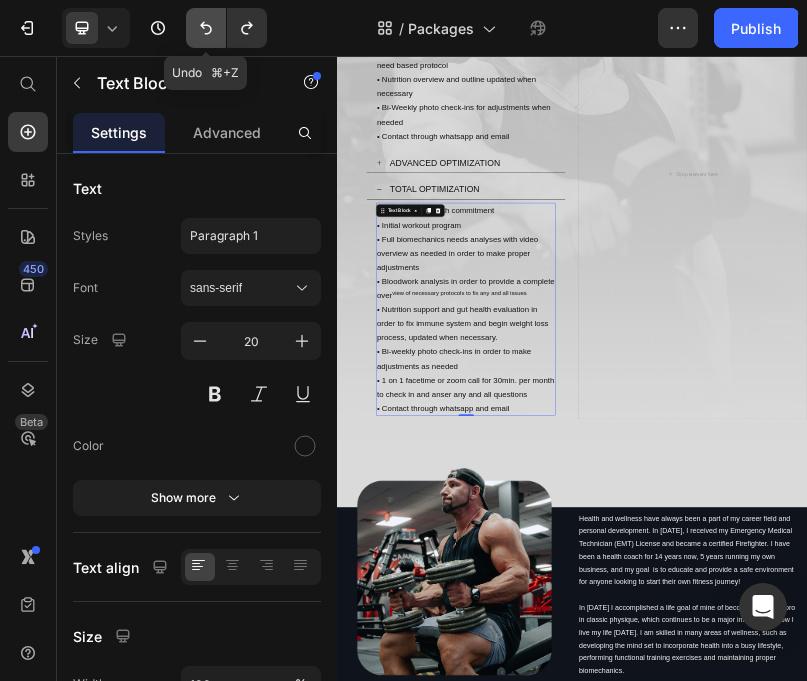 click 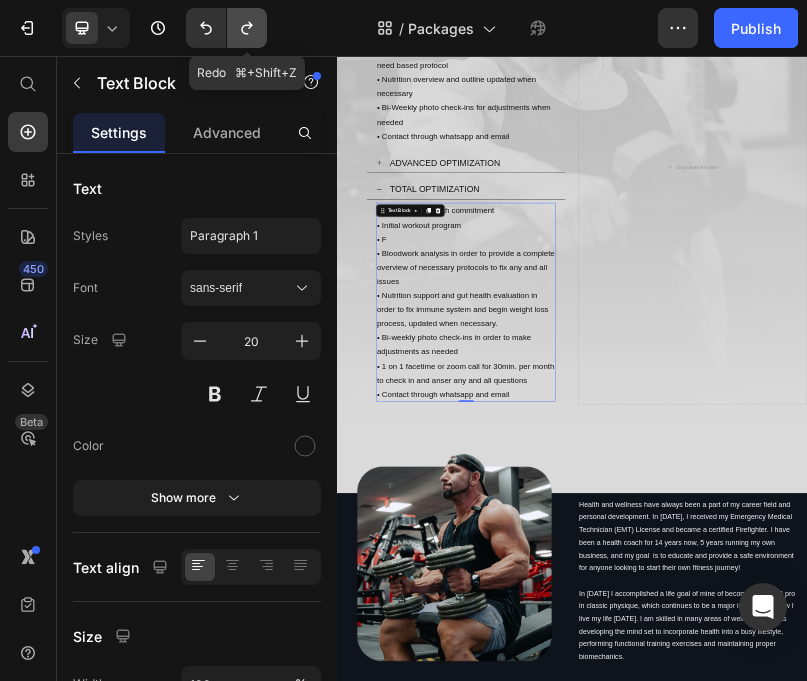 click 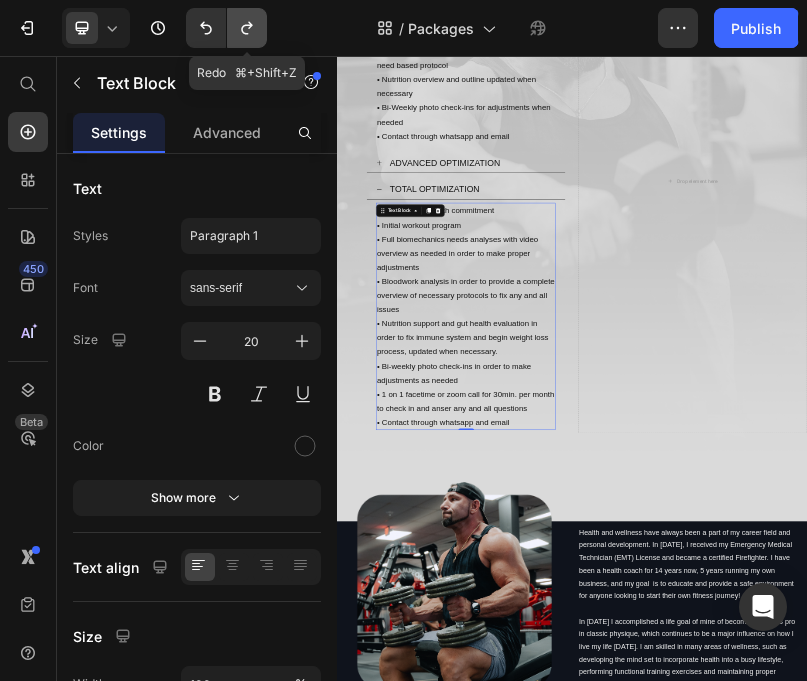 click 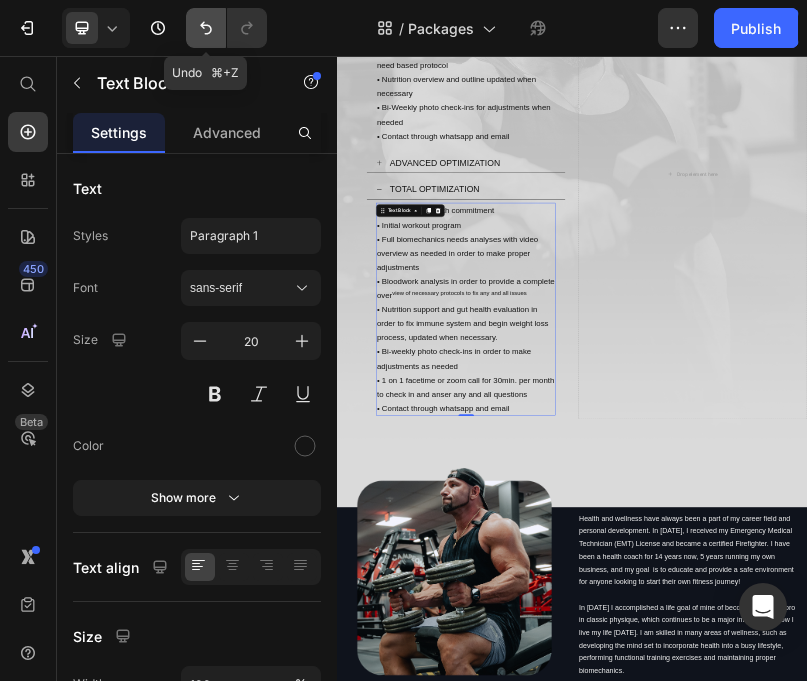 click 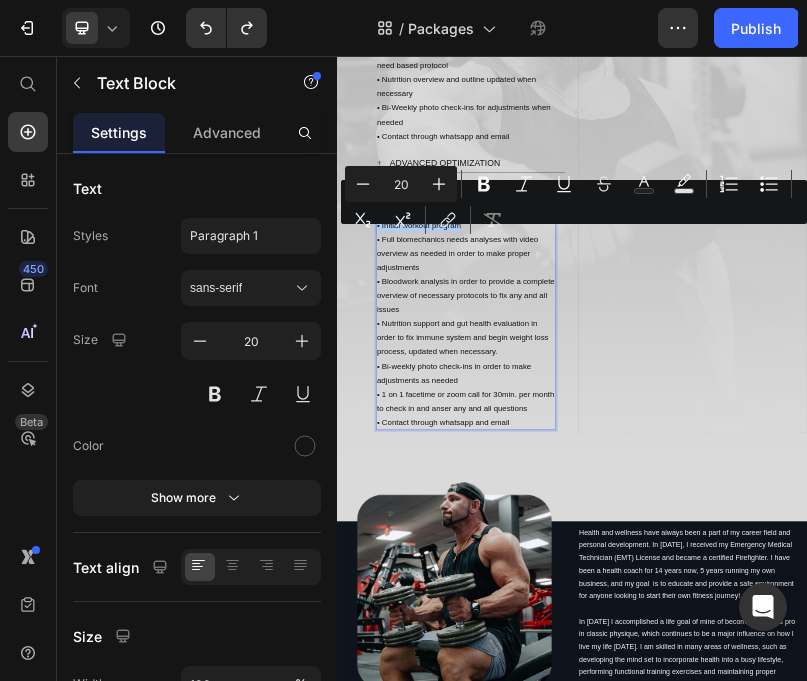 drag, startPoint x: 689, startPoint y: 472, endPoint x: 286, endPoint y: 490, distance: 403.4018 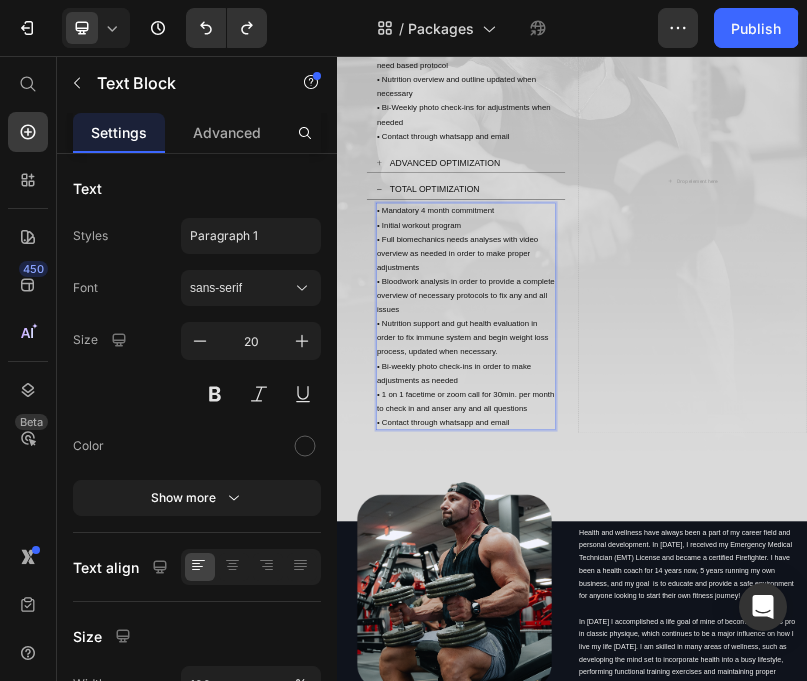 click on "• Bloodwork analysis in order to provide a complete overview of necessary protocols to fix any and all issues" at bounding box center [666, 666] 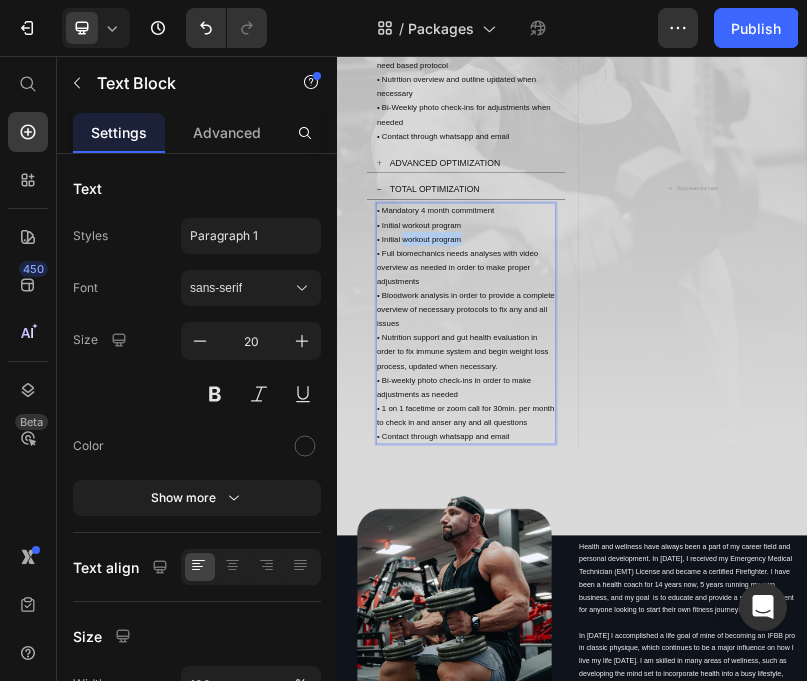 drag, startPoint x: 680, startPoint y: 518, endPoint x: 507, endPoint y: 520, distance: 173.01157 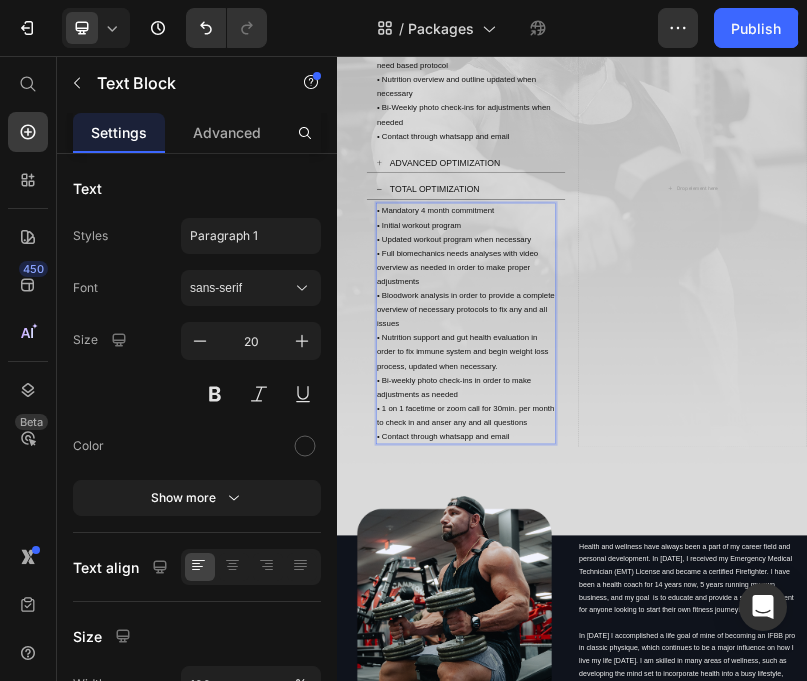 click on "• Bloodwork analysis in order to provide a complete overview of necessary protocols to fix any and all issues" at bounding box center (666, 702) 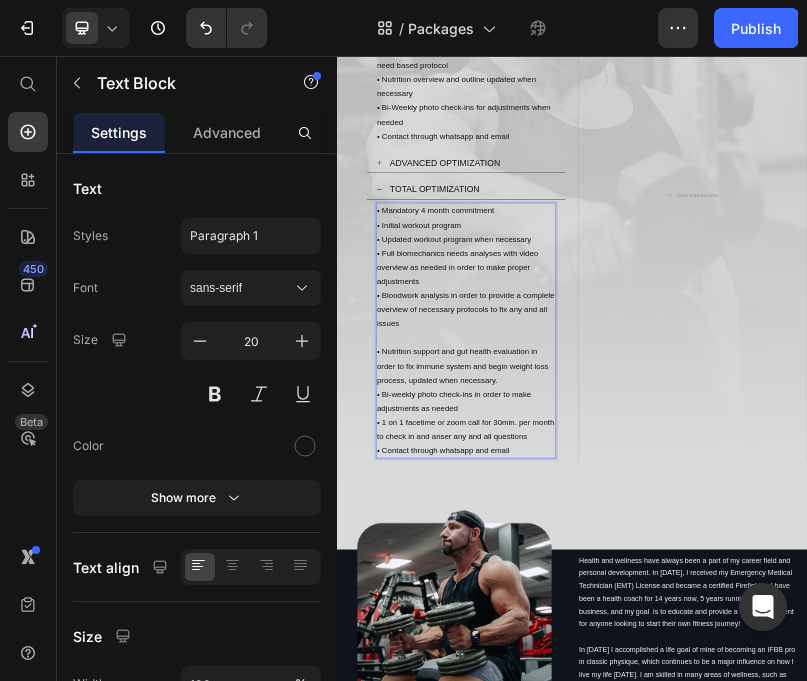 scroll, scrollTop: 194, scrollLeft: 0, axis: vertical 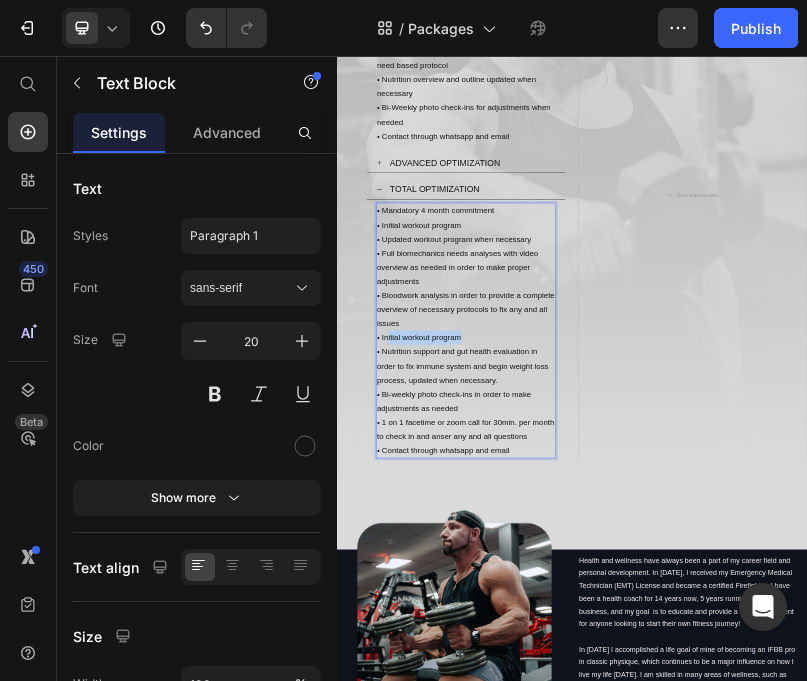 drag, startPoint x: 664, startPoint y: 771, endPoint x: 469, endPoint y: 786, distance: 195.57607 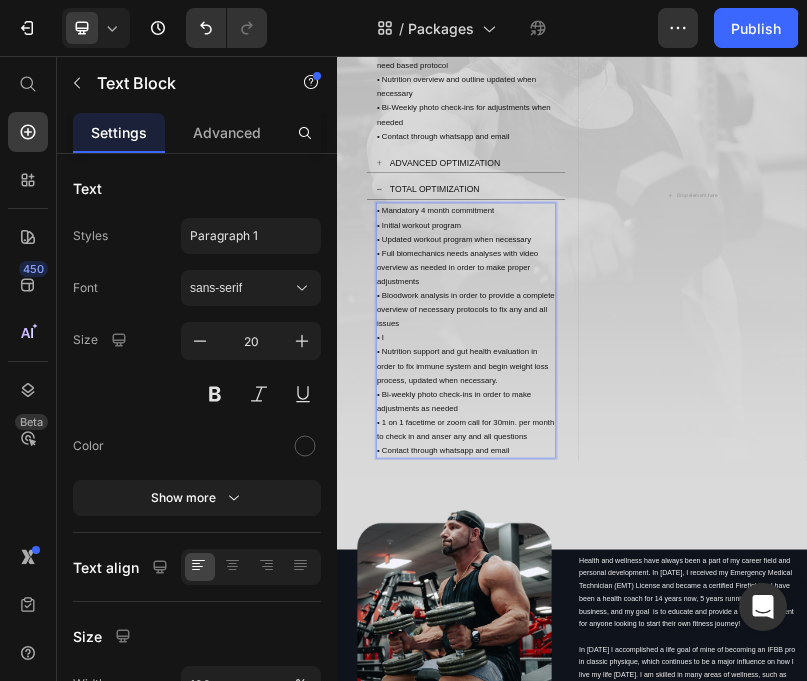 scroll, scrollTop: 485, scrollLeft: 0, axis: vertical 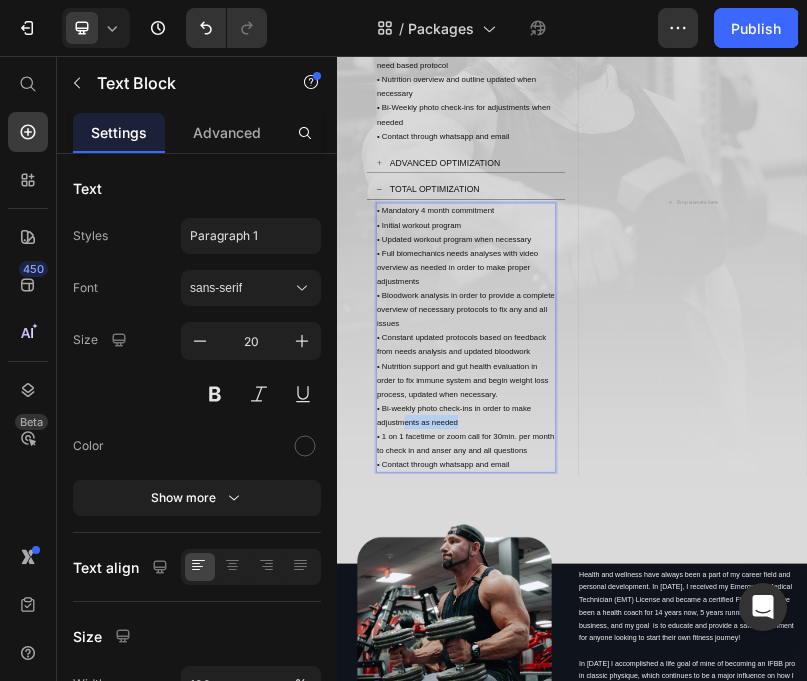 drag, startPoint x: 671, startPoint y: 990, endPoint x: 504, endPoint y: 982, distance: 167.19151 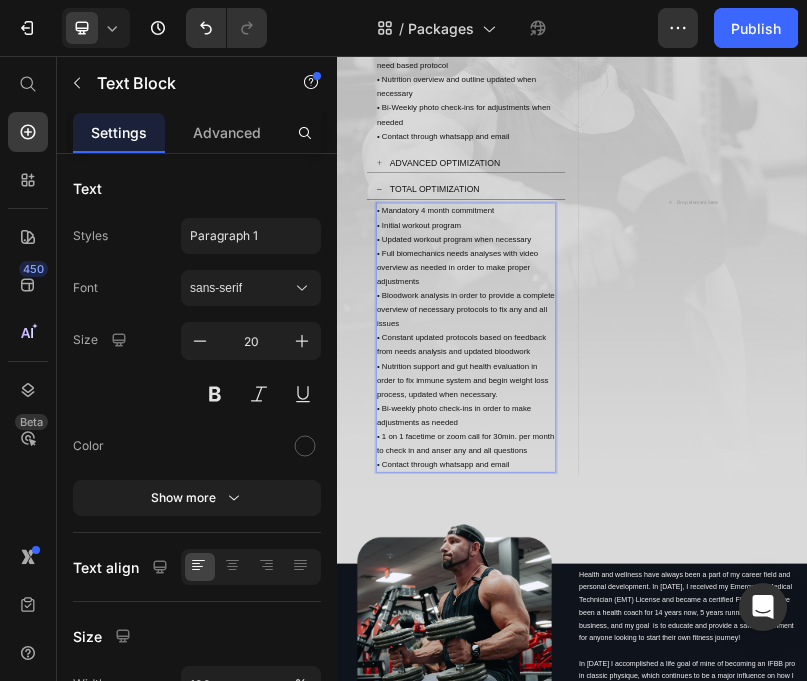 click on "• 1 on 1 facetime or zoom call for 30min. per month to check in and anser any and all questions" at bounding box center (666, 1044) 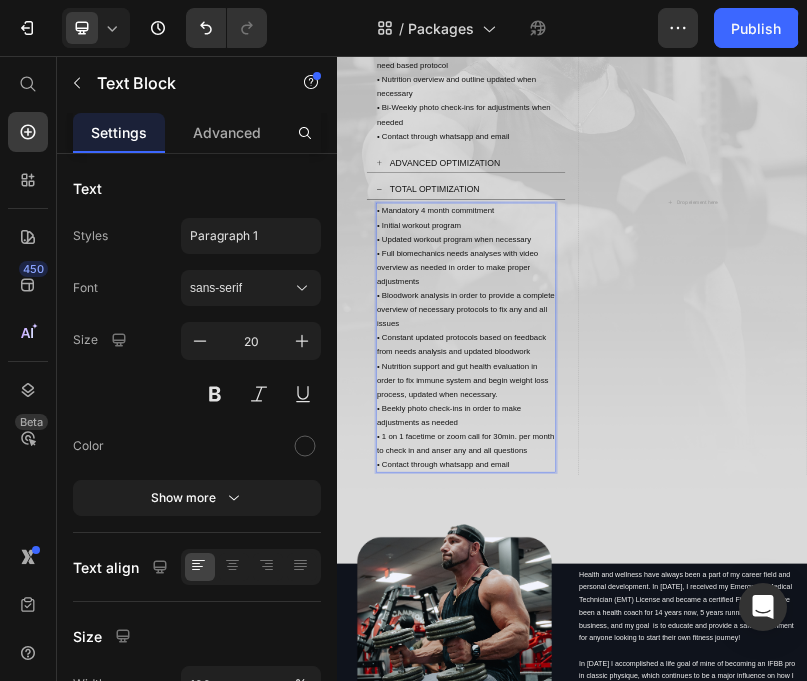 scroll, scrollTop: 873, scrollLeft: 0, axis: vertical 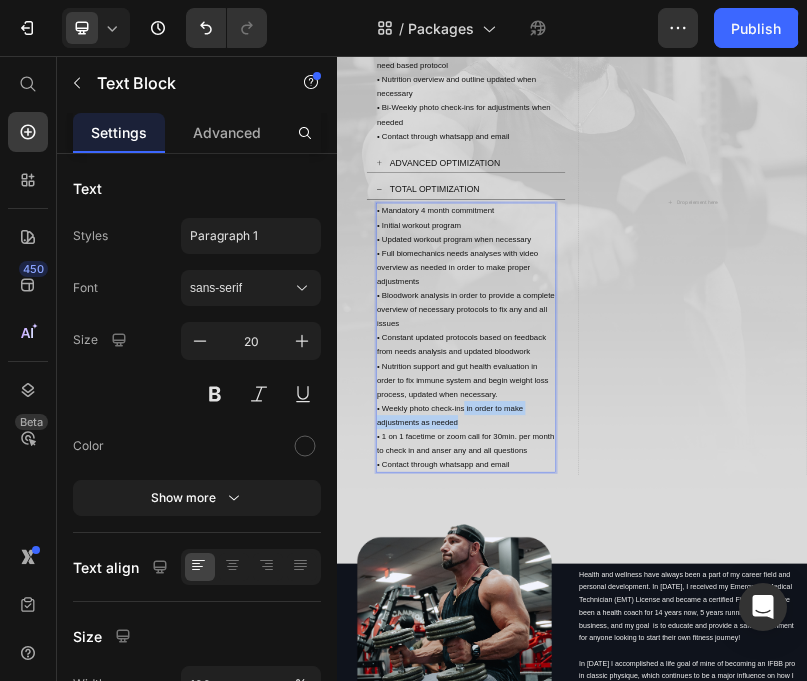 drag, startPoint x: 711, startPoint y: 985, endPoint x: 662, endPoint y: 965, distance: 52.924473 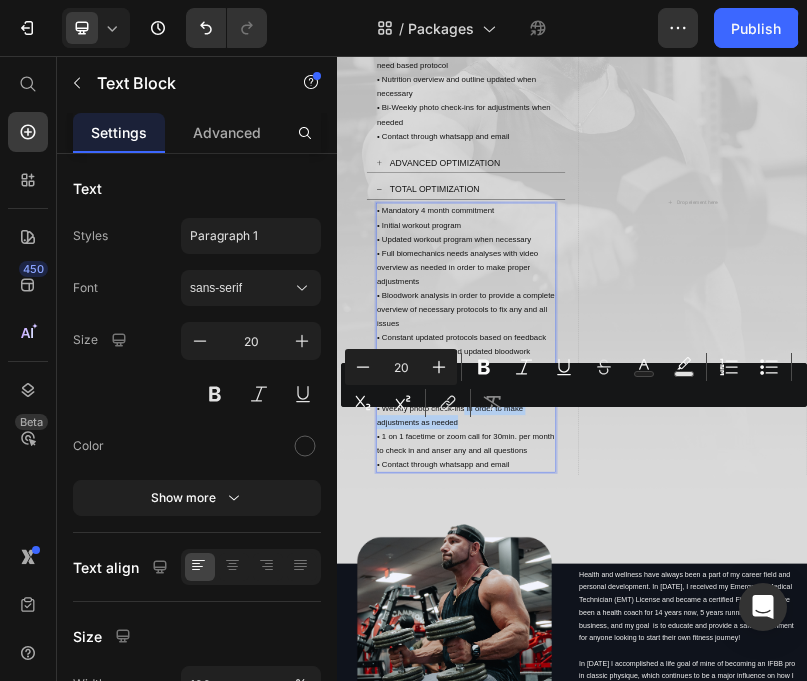 scroll, scrollTop: 970, scrollLeft: 0, axis: vertical 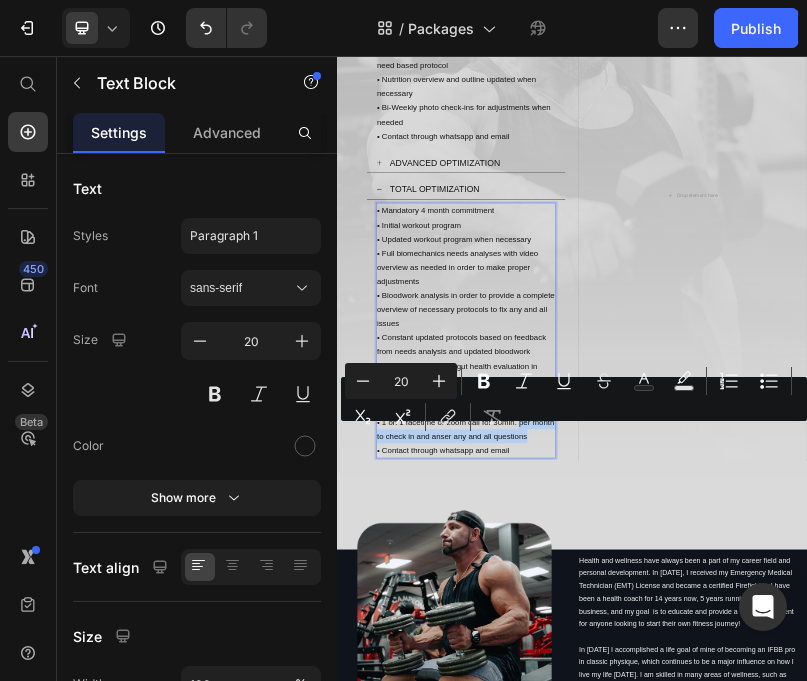 drag, startPoint x: 843, startPoint y: 1031, endPoint x: 804, endPoint y: 1002, distance: 48.60041 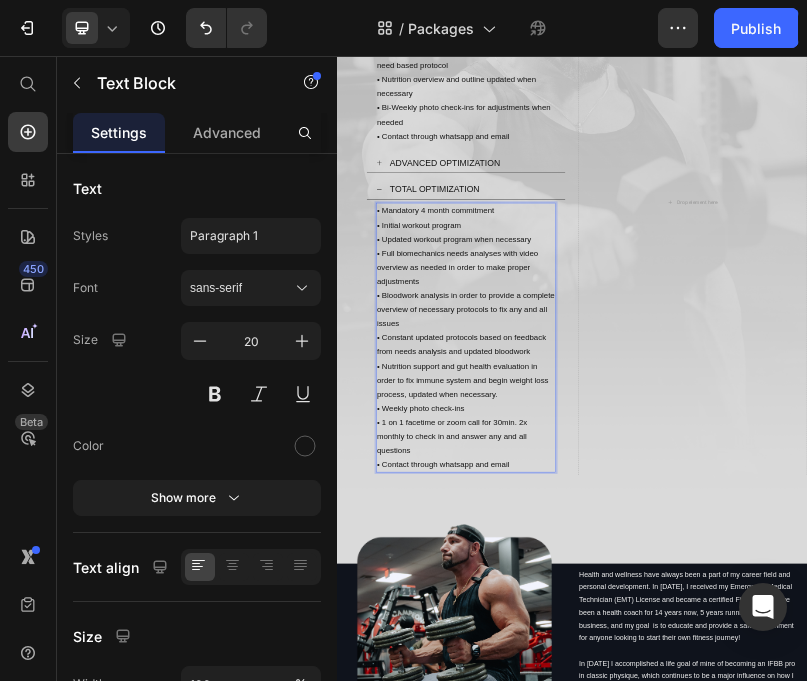click on "• Contact through whatsapp and email" at bounding box center [666, 1098] 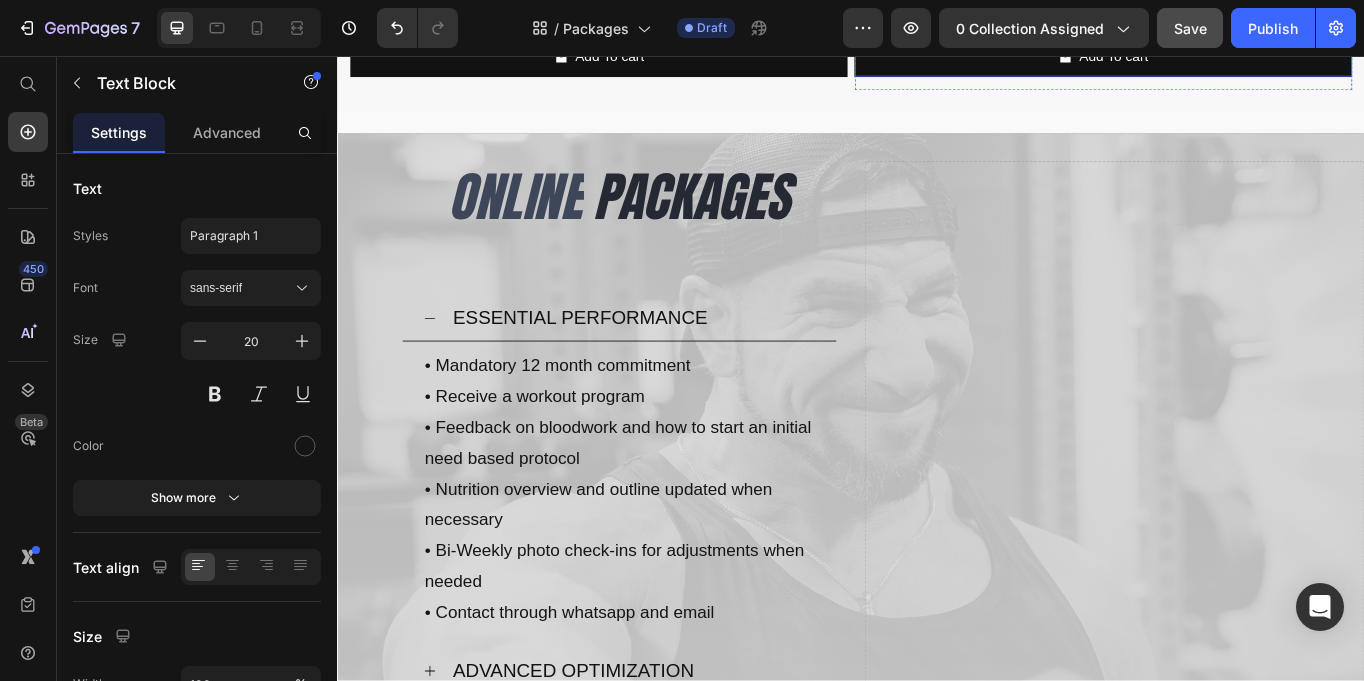 scroll, scrollTop: 855, scrollLeft: 0, axis: vertical 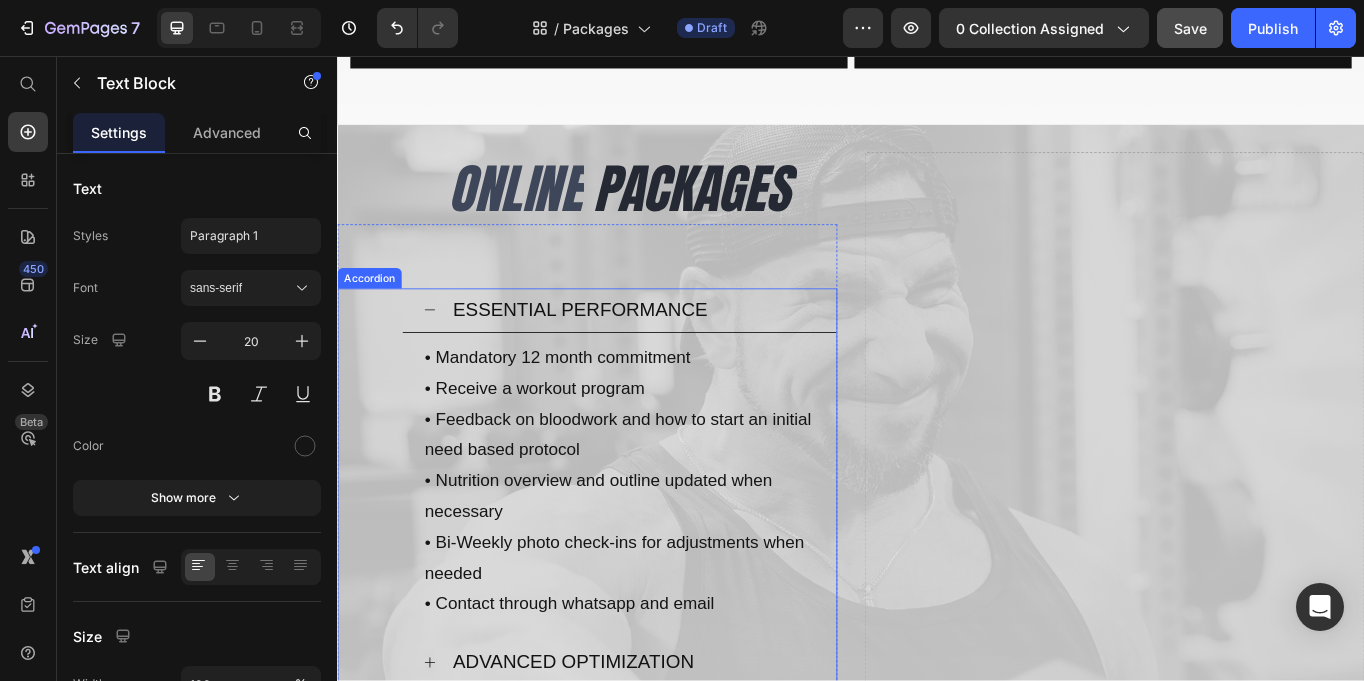 click on "ESSENTIAL PERFORMANCE" at bounding box center [682, 353] 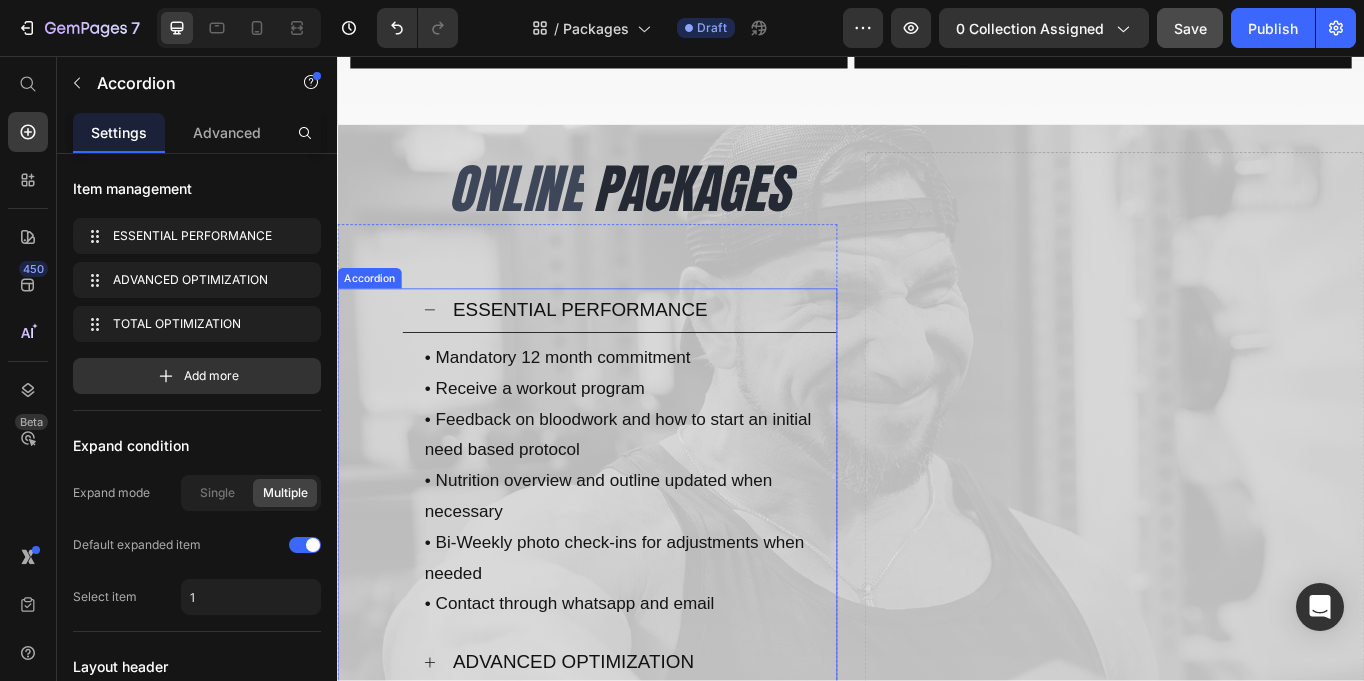 scroll, scrollTop: 0, scrollLeft: 0, axis: both 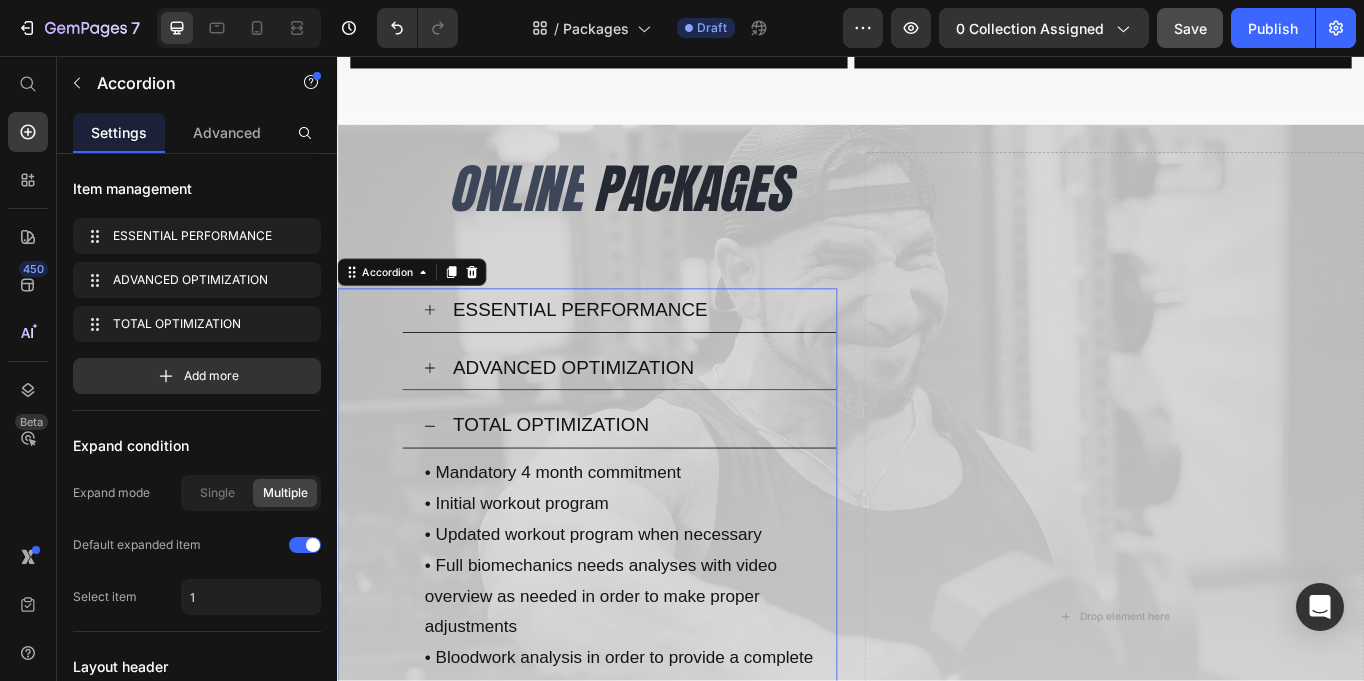 click on "ADVANCED OPTIMIZATION" at bounding box center [682, 421] 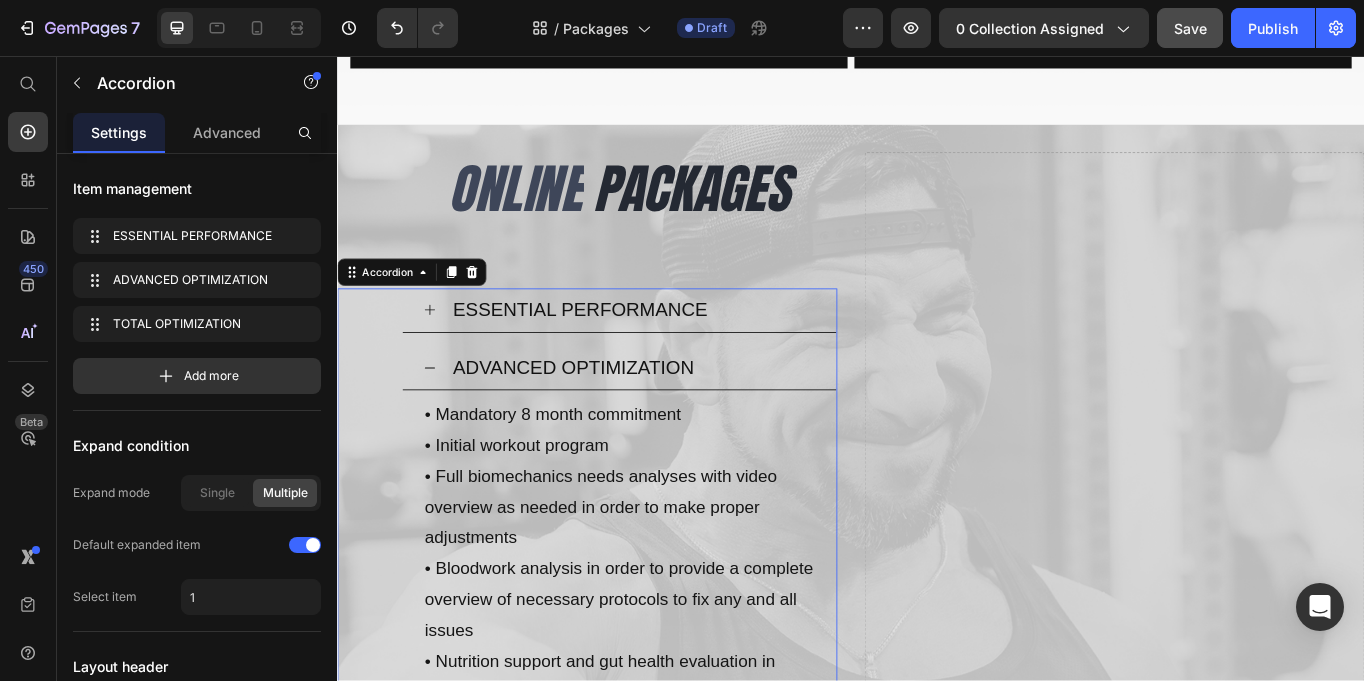 click on "ADVANCED OPTIMIZATION" at bounding box center [682, 421] 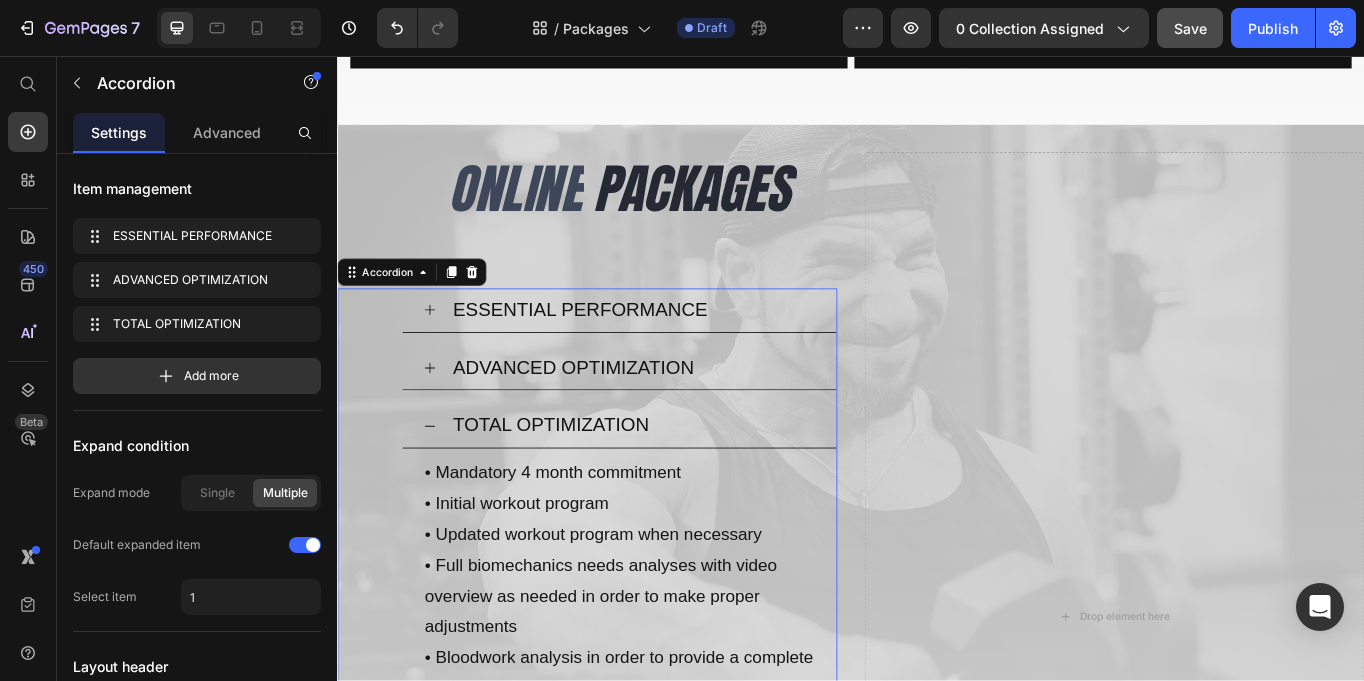 click on "TOTAL OPTIMIZATION" at bounding box center (682, 488) 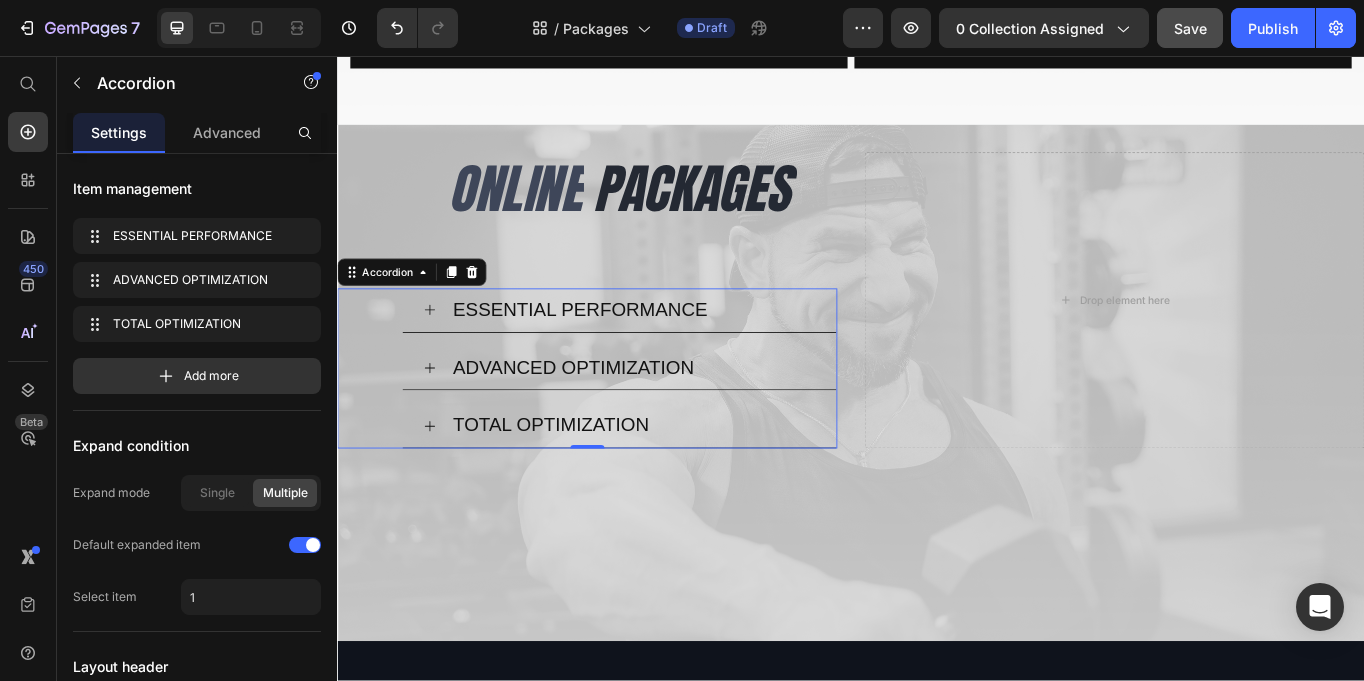 click on "ADVANCED OPTIMIZATION" at bounding box center (682, 421) 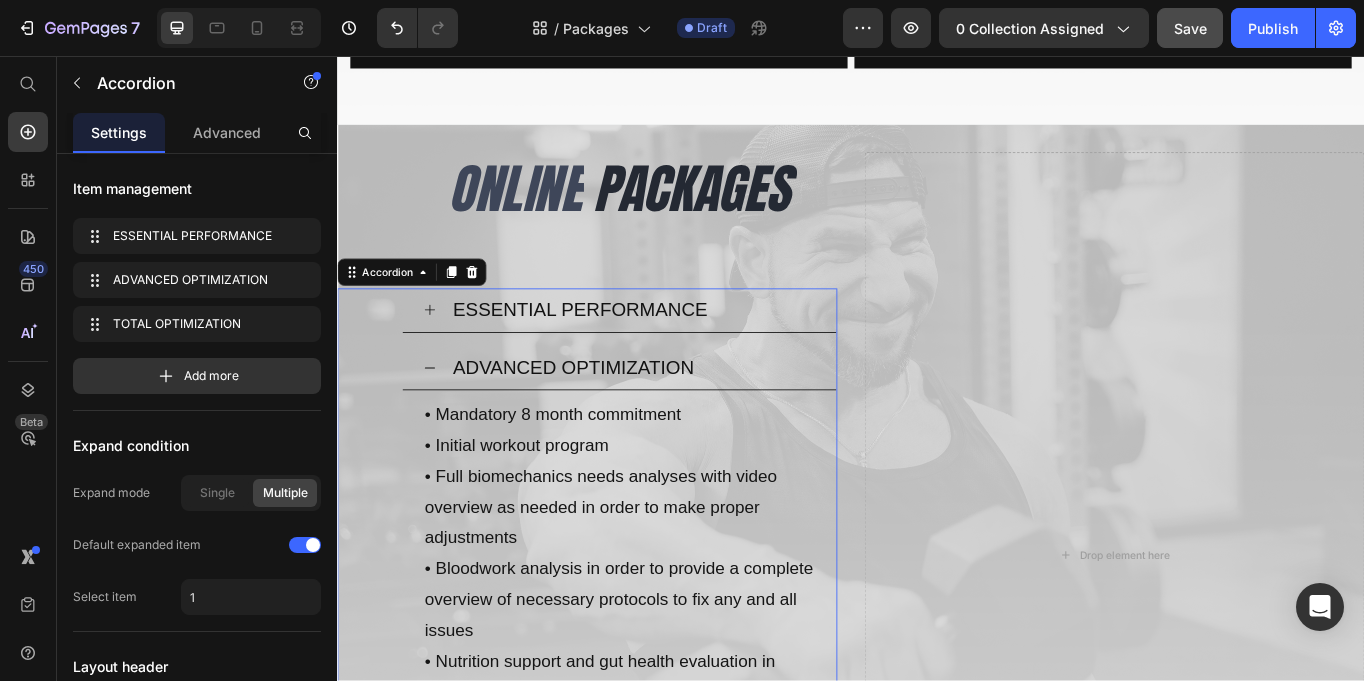 click on "ADVANCED OPTIMIZATION" at bounding box center [682, 421] 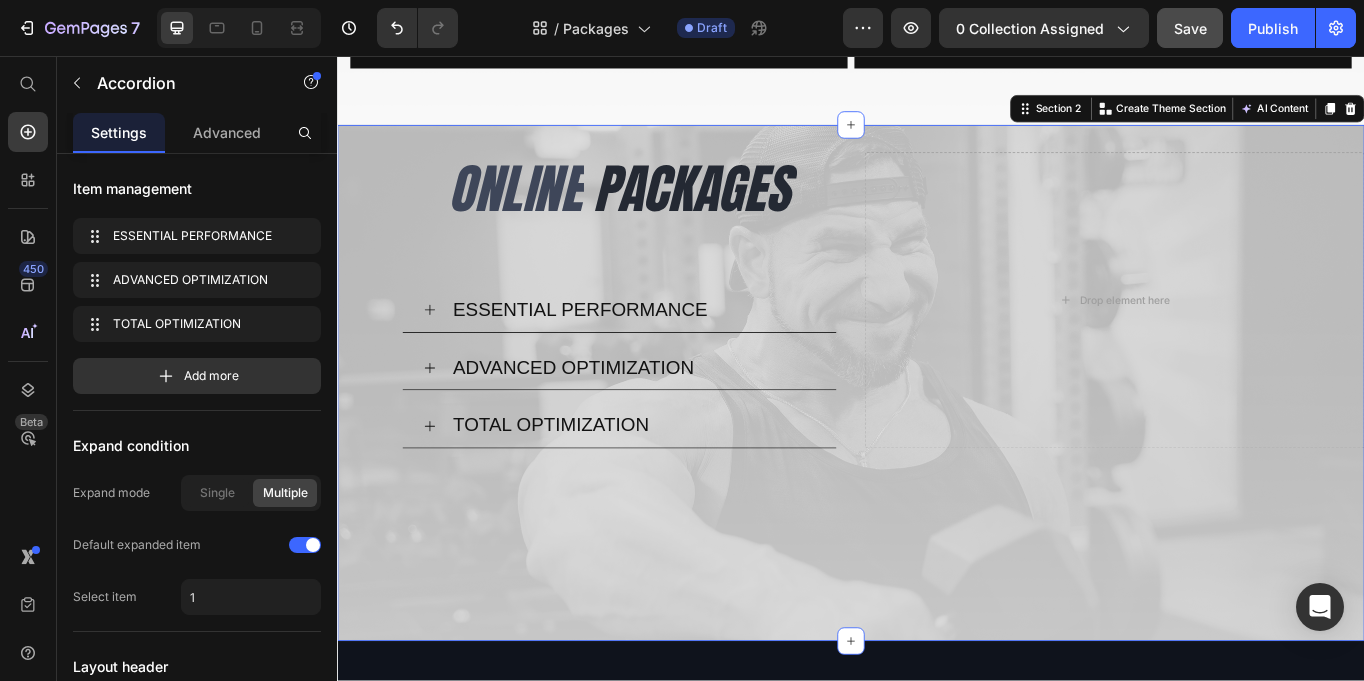 click on "ONLINE  Heading PACKAGES Heading Row
ESSENTIAL PERFORMANCE
ADVANCED OPTIMIZATION
TOTAL OPTIMIZATION Accordion Row
Drop element here Section 2   Create Theme Section AI Content Write with GemAI What would you like to describe here? Tone and Voice Persuasive Product Online Coaching Show more Generate" at bounding box center [937, 438] 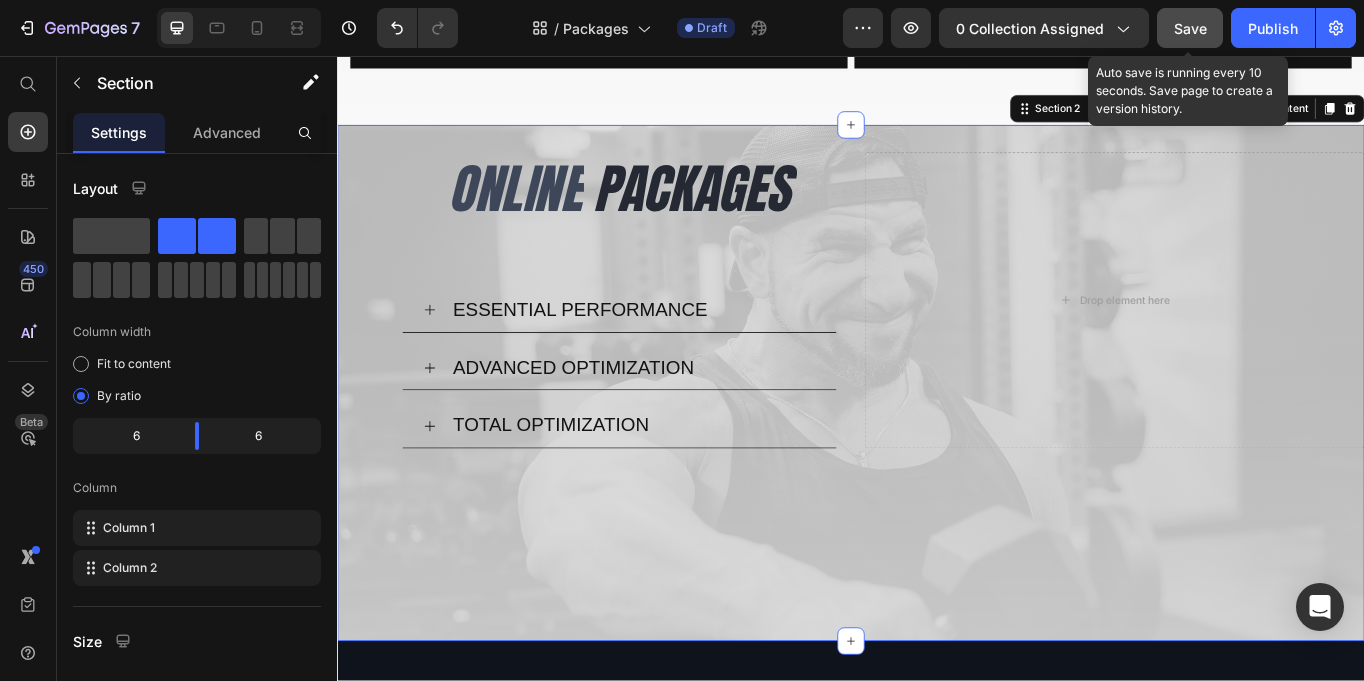 click on "Save" at bounding box center [1190, 28] 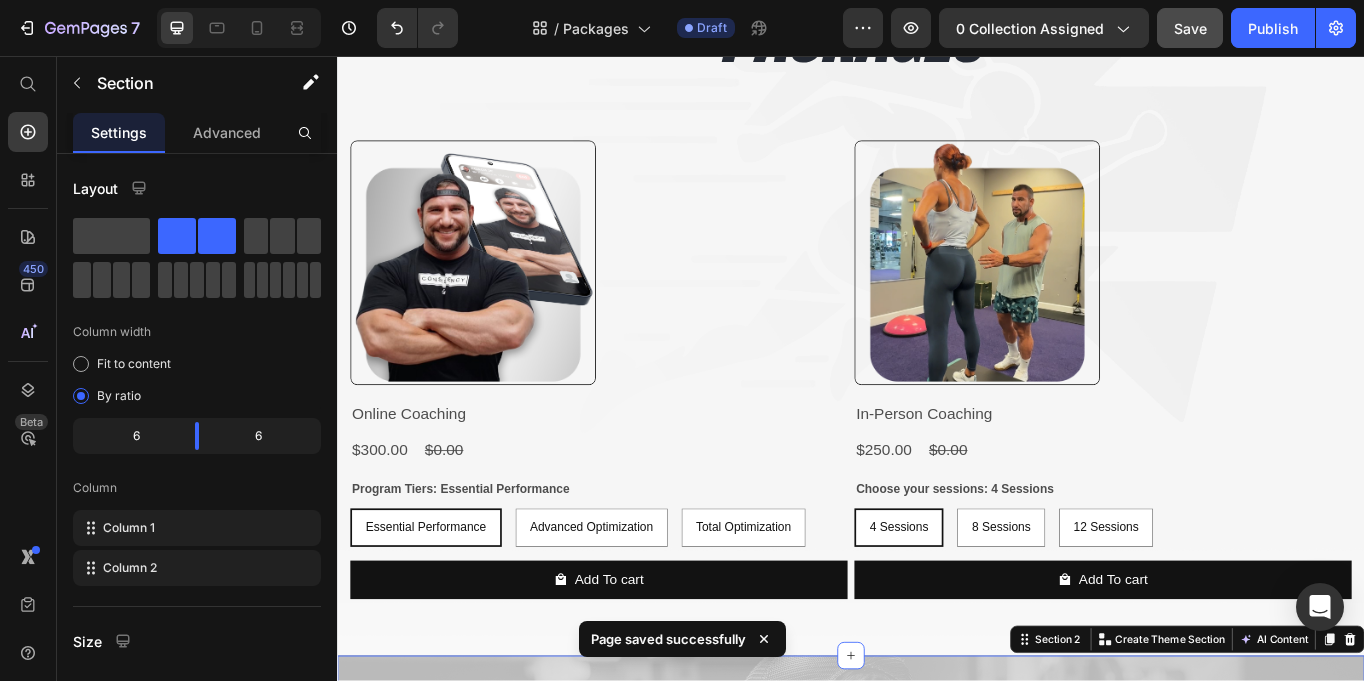 scroll, scrollTop: 0, scrollLeft: 0, axis: both 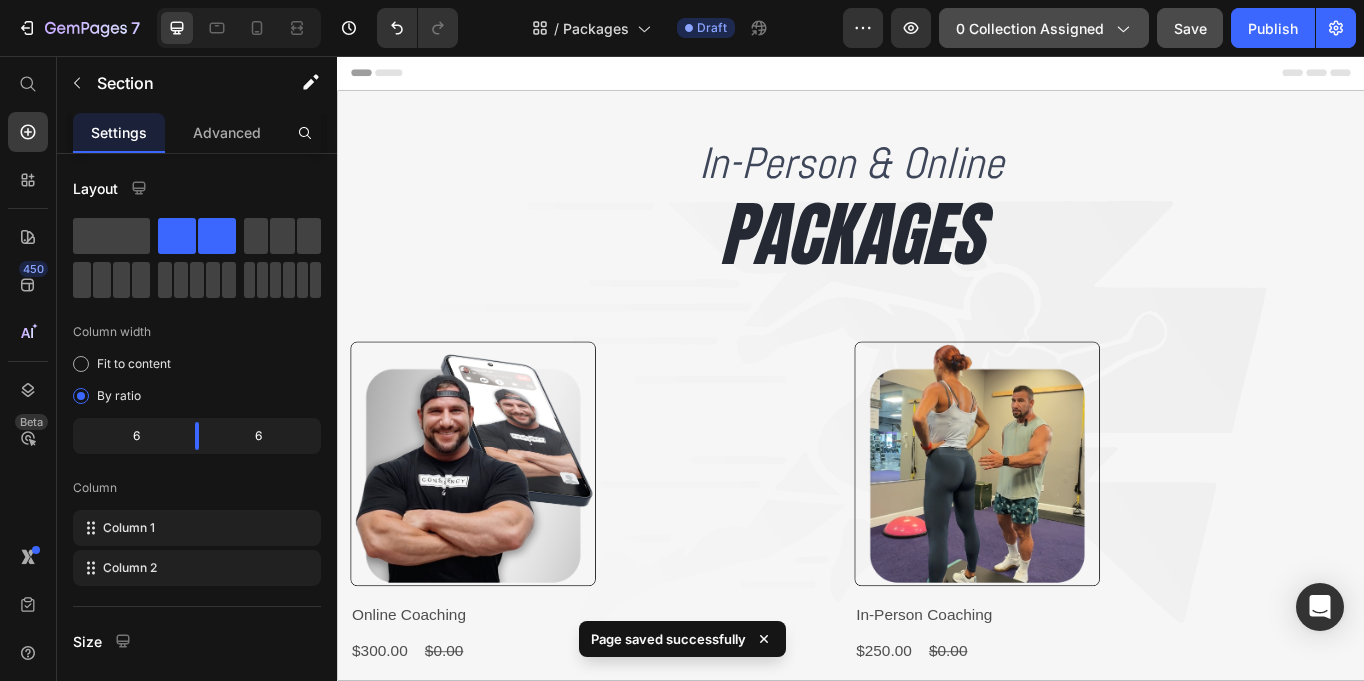 click on "0 collection assigned" 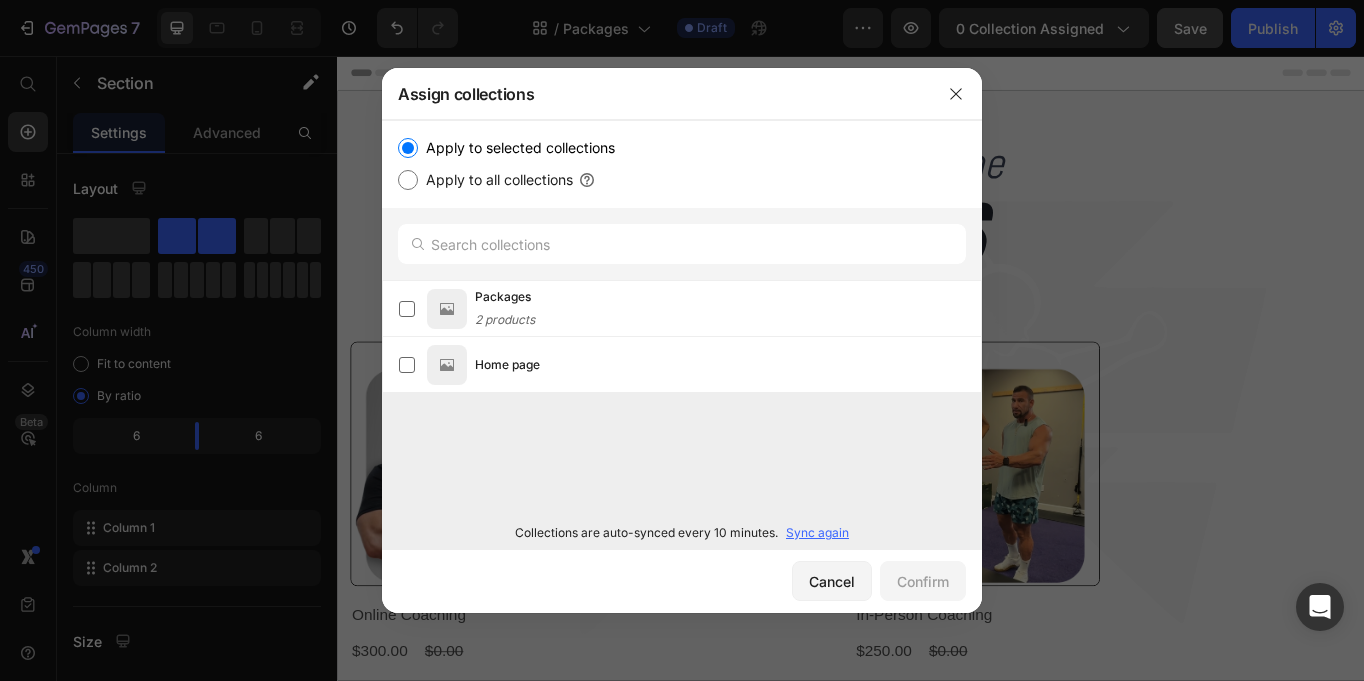 click on "Apply to all collections" at bounding box center [495, 180] 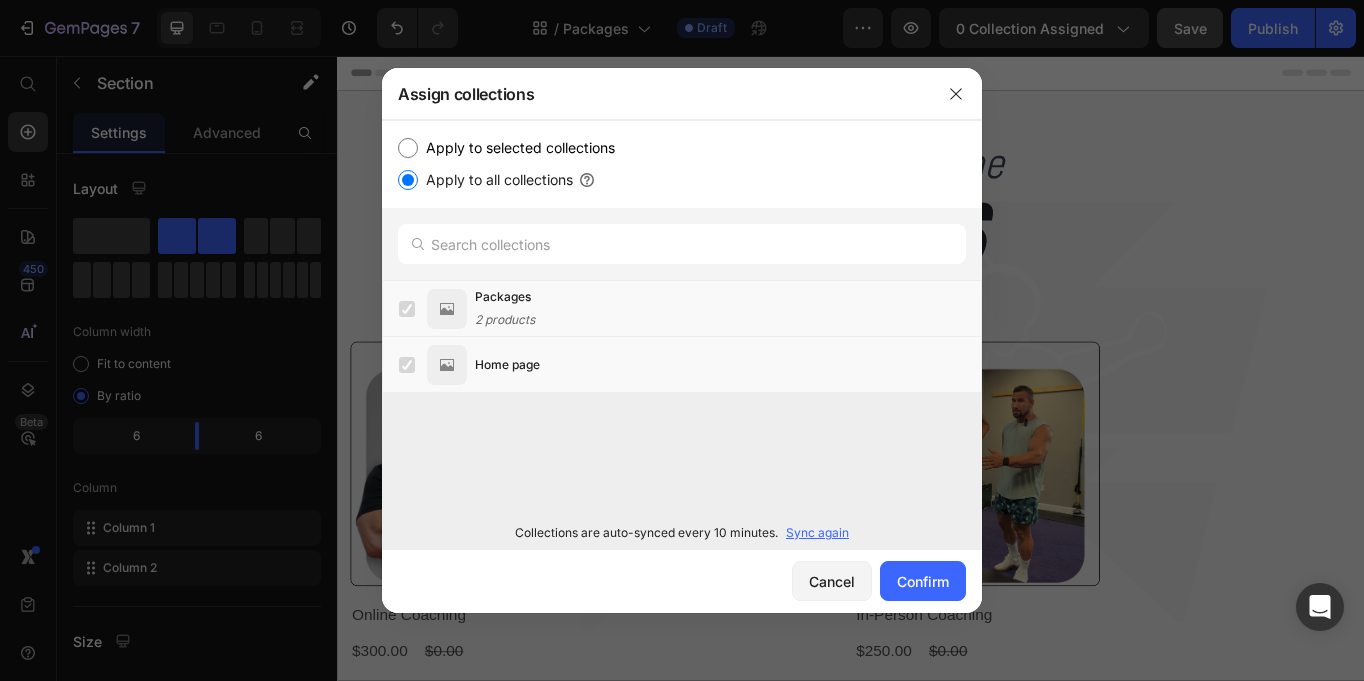 click on "Apply to all collections" at bounding box center [495, 180] 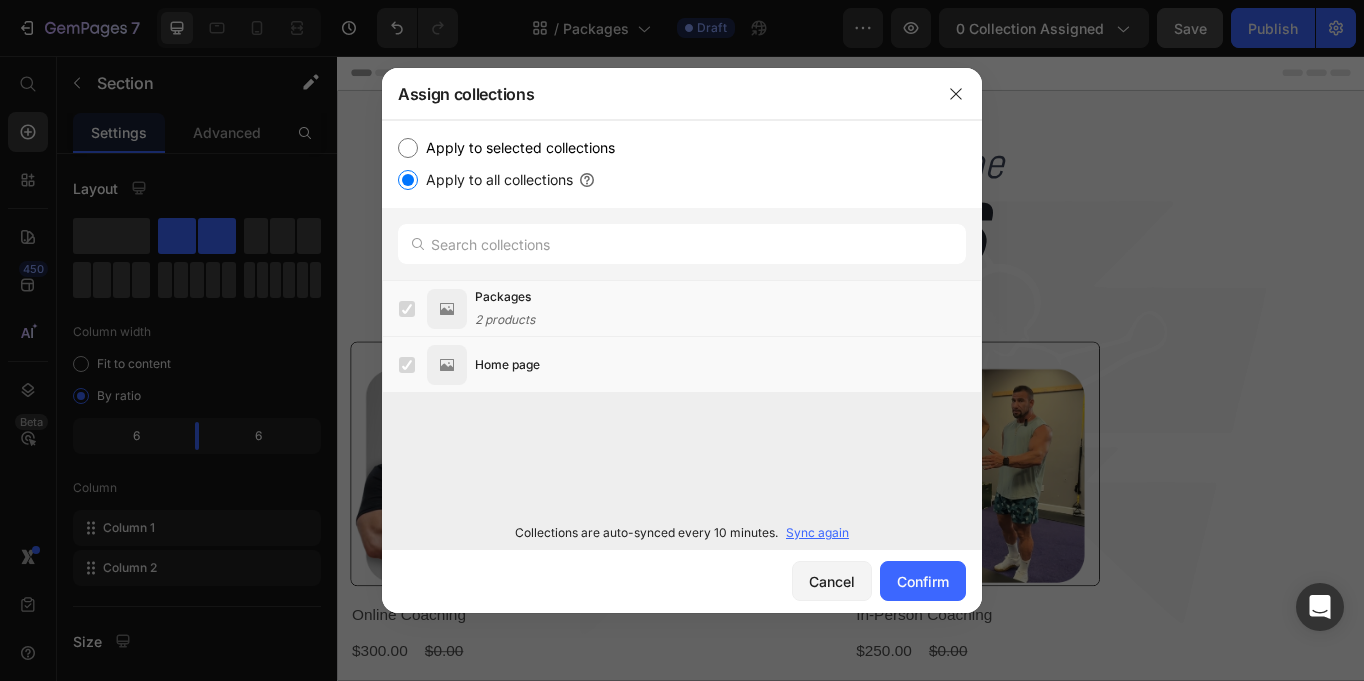 click on "Apply to selected collections" at bounding box center [408, 148] 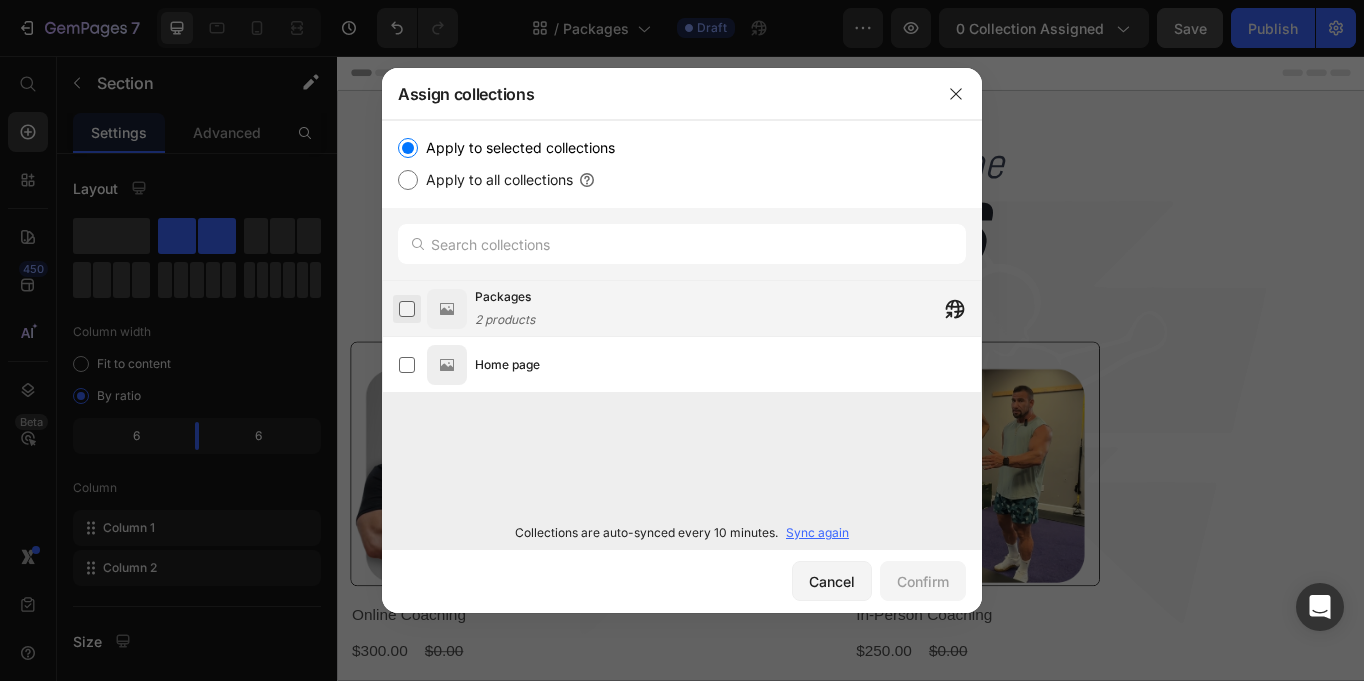 click at bounding box center [407, 309] 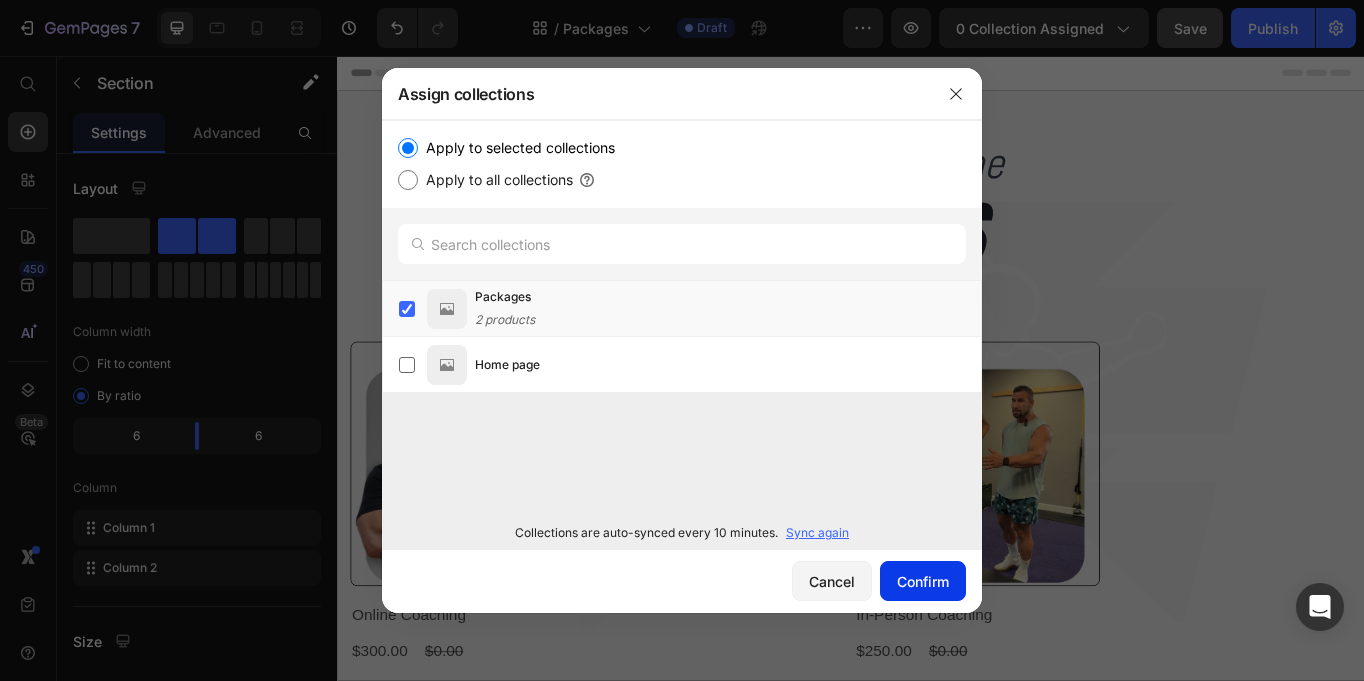 click on "Confirm" at bounding box center [923, 581] 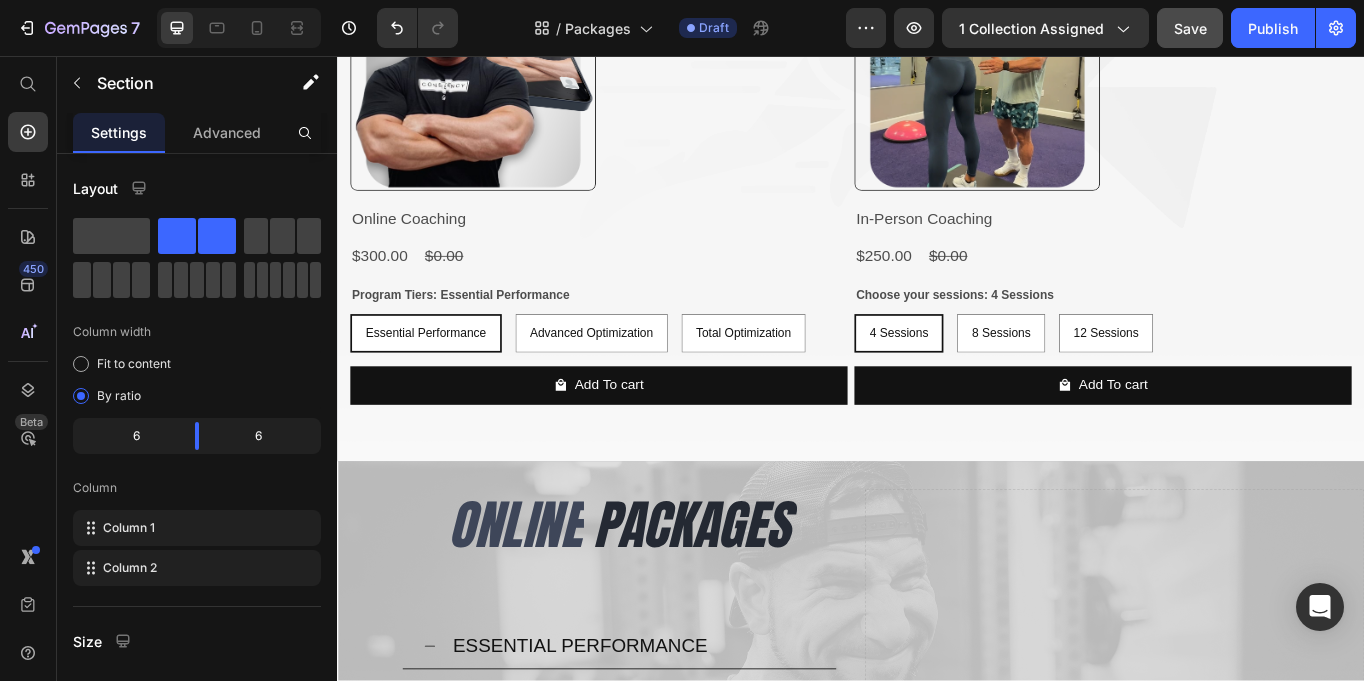 scroll, scrollTop: 0, scrollLeft: 0, axis: both 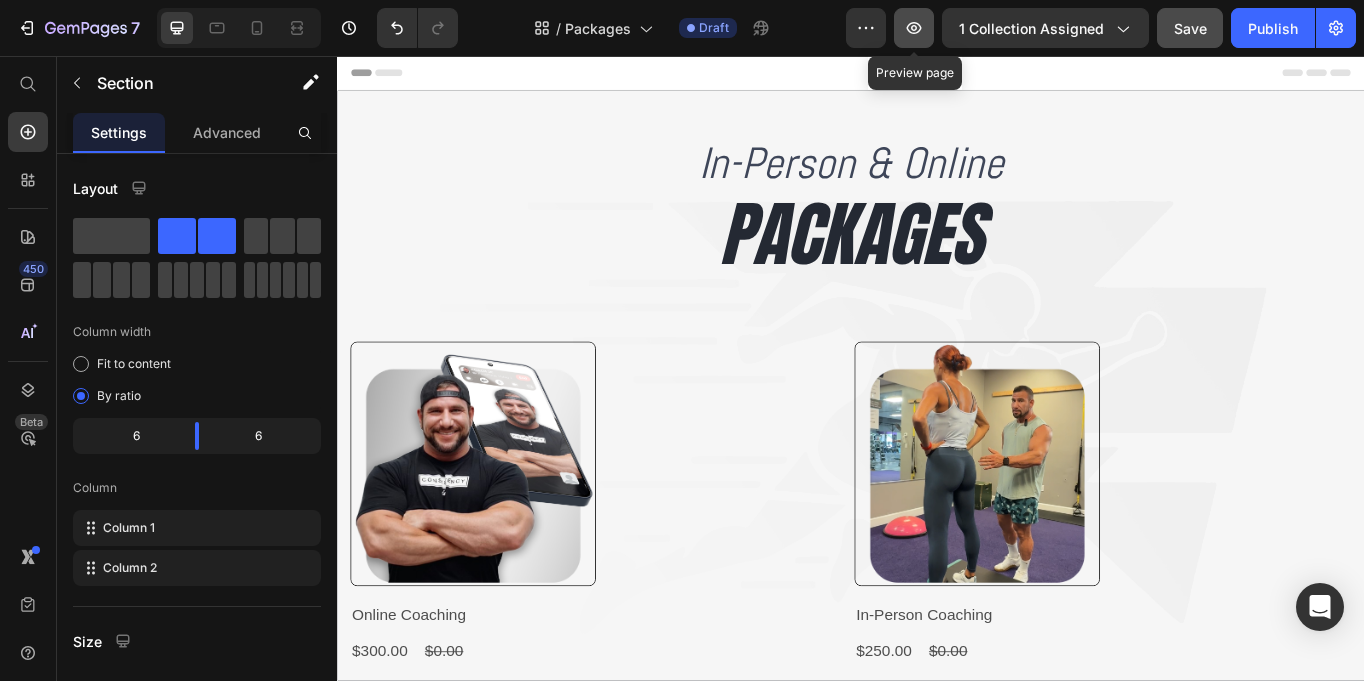 click 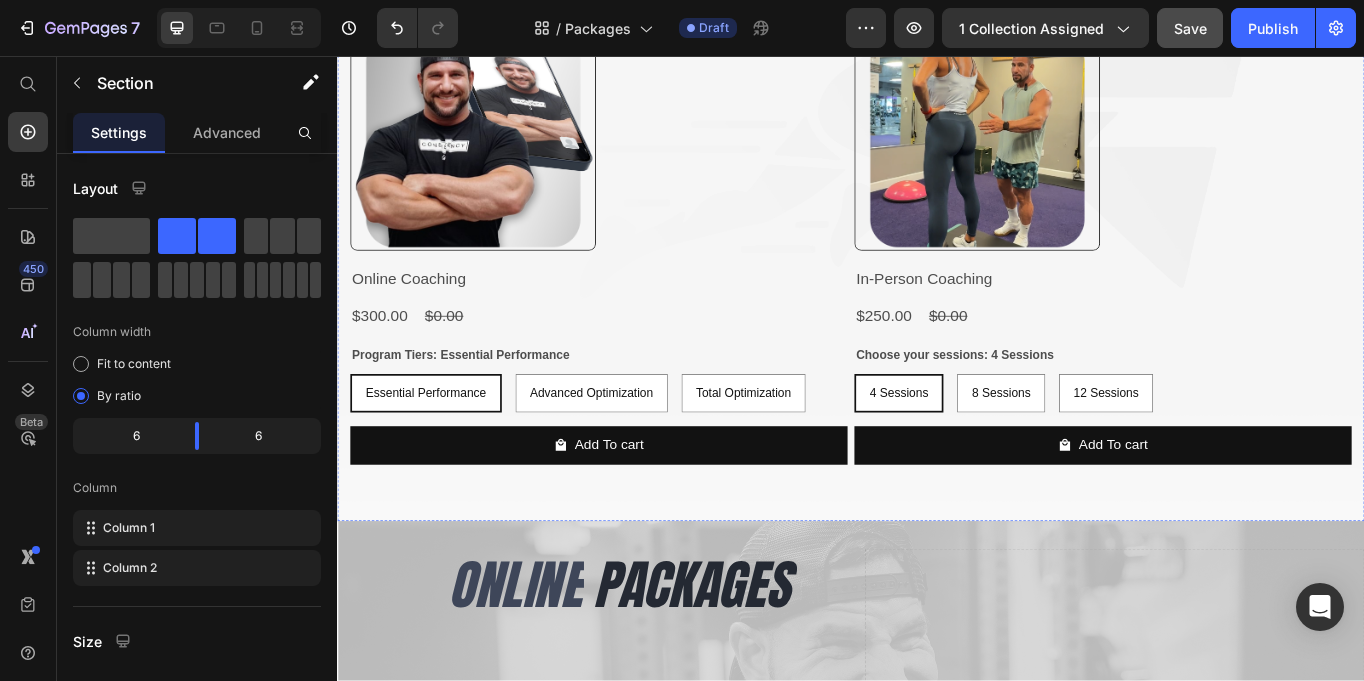 scroll, scrollTop: 609, scrollLeft: 0, axis: vertical 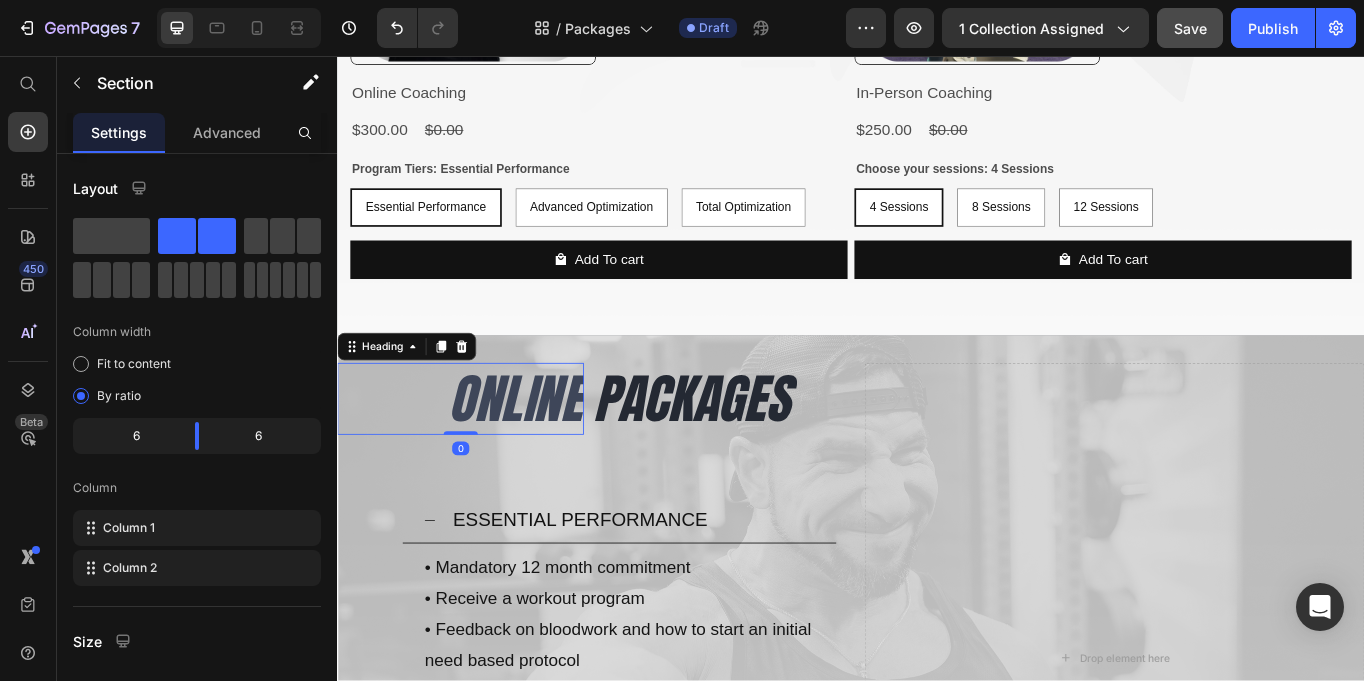 click on "ONLINE" at bounding box center [481, 457] 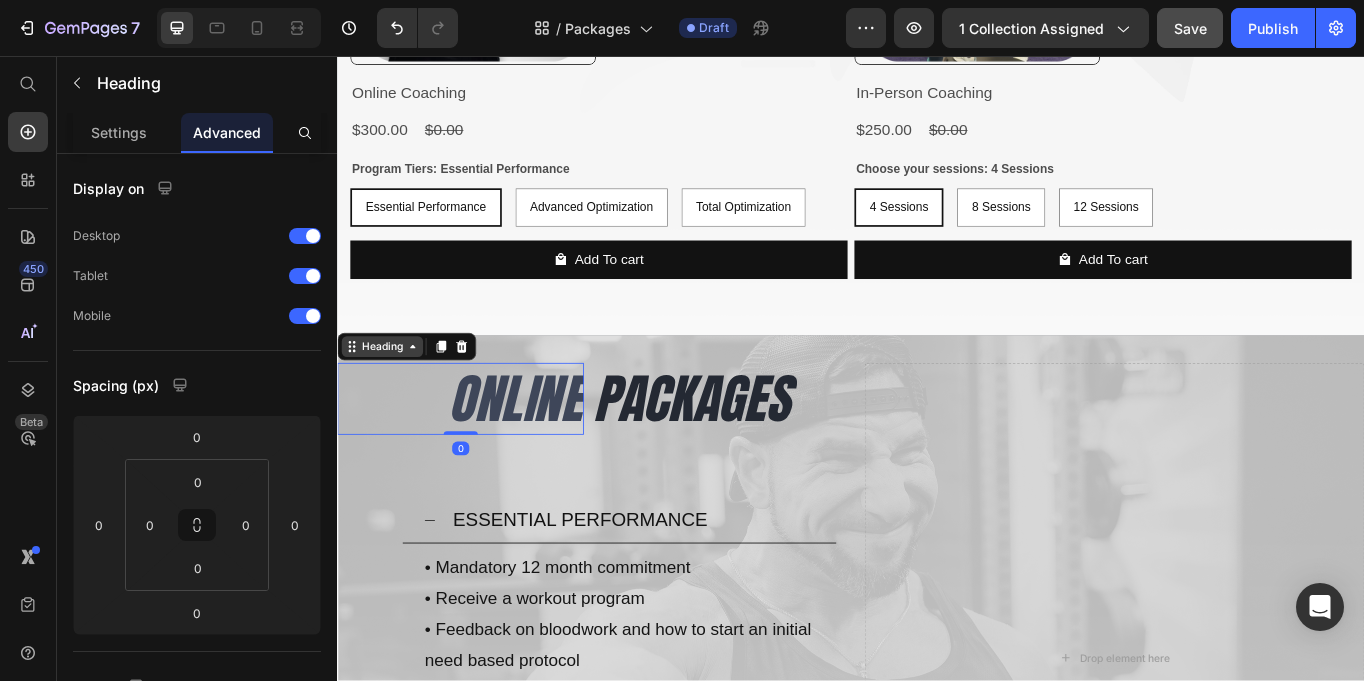click on "Heading" at bounding box center (389, 396) 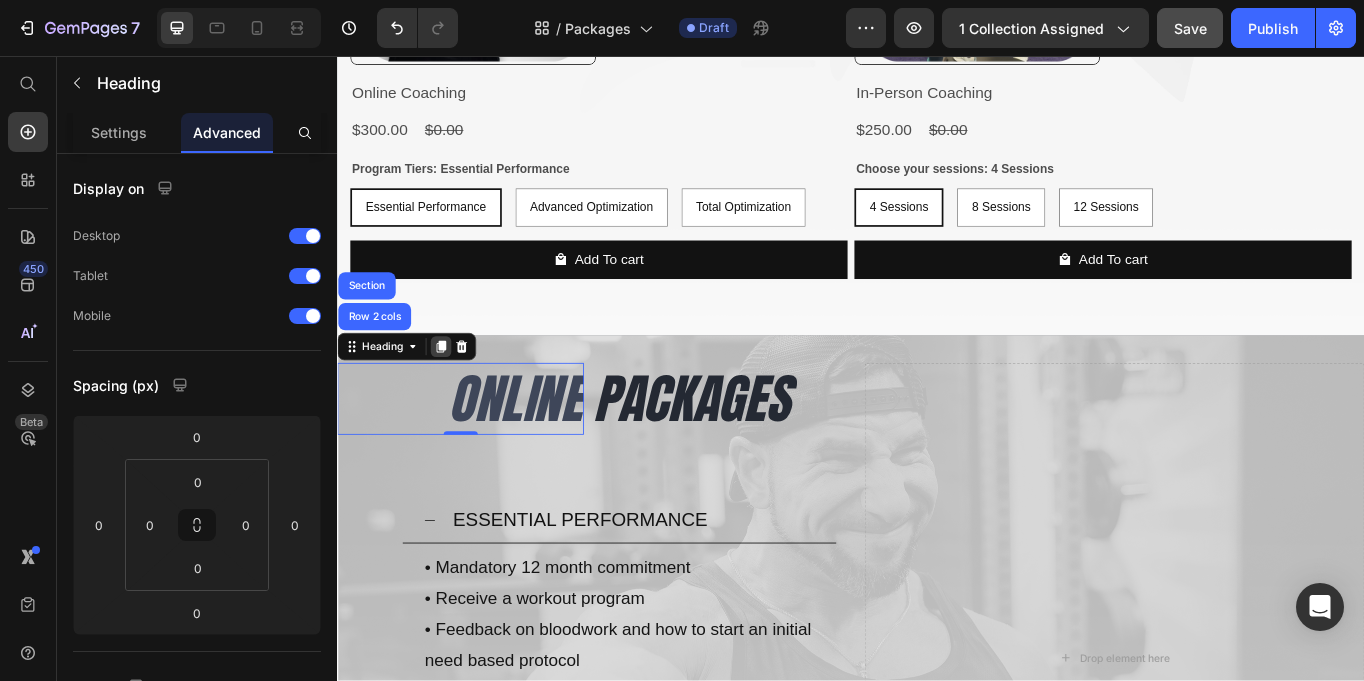 click 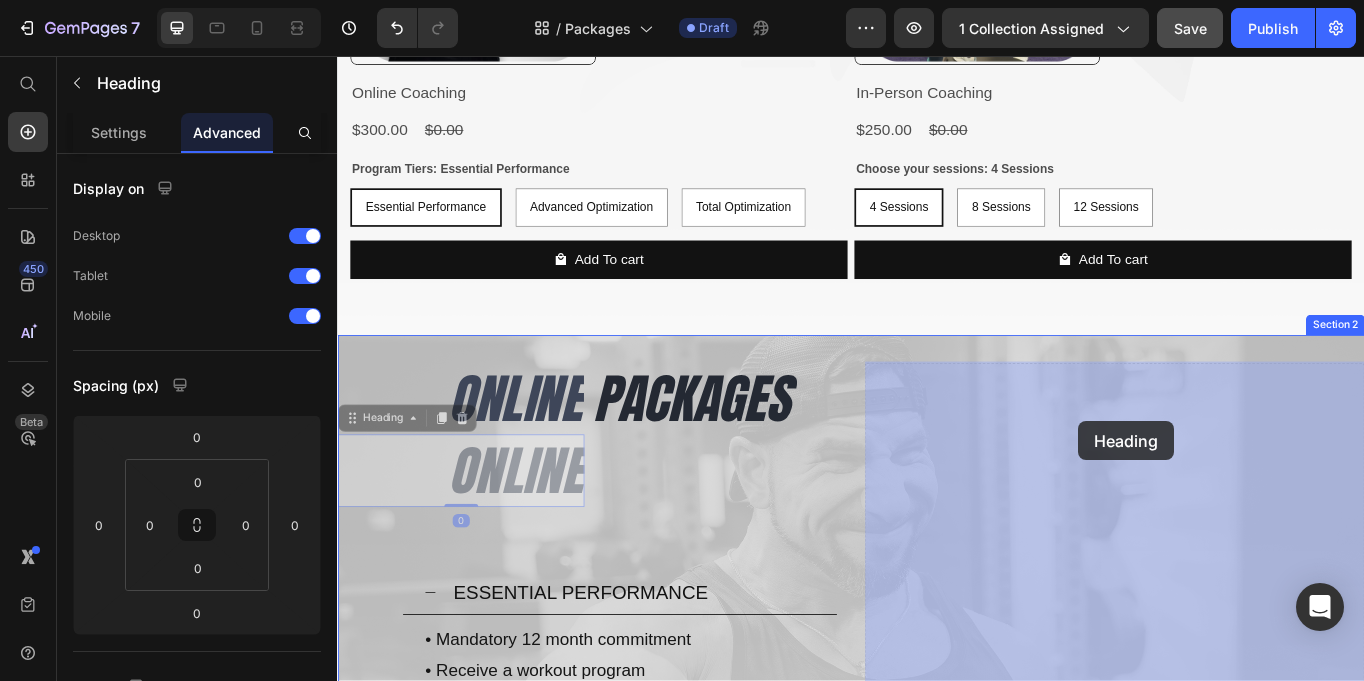 drag, startPoint x: 401, startPoint y: 483, endPoint x: 1202, endPoint y: 483, distance: 801 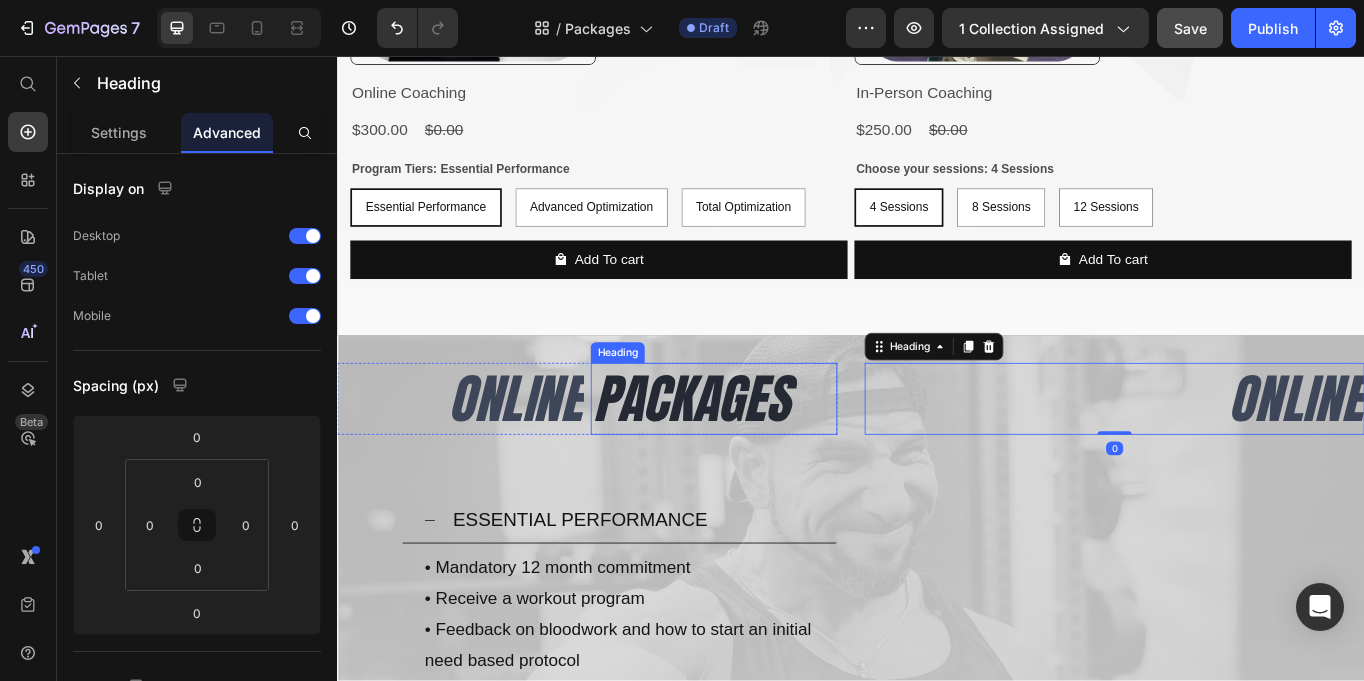 click on "PACKAGES" at bounding box center [777, 457] 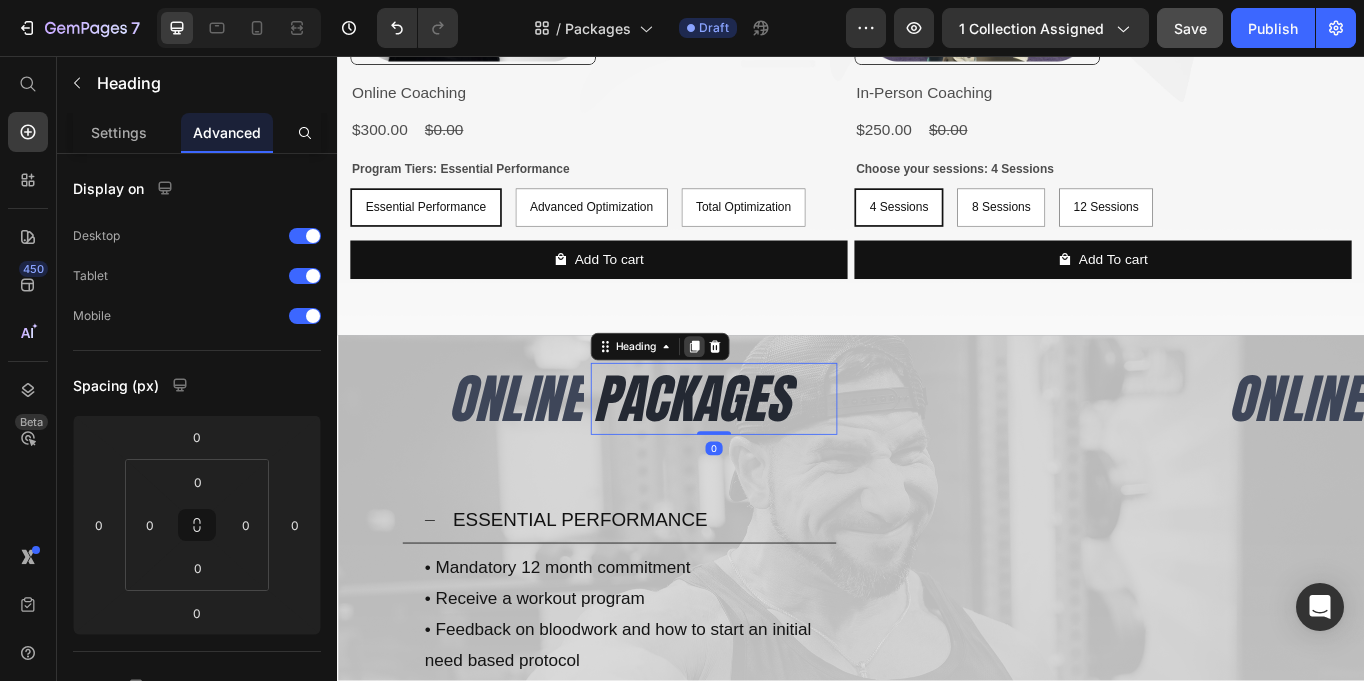 click 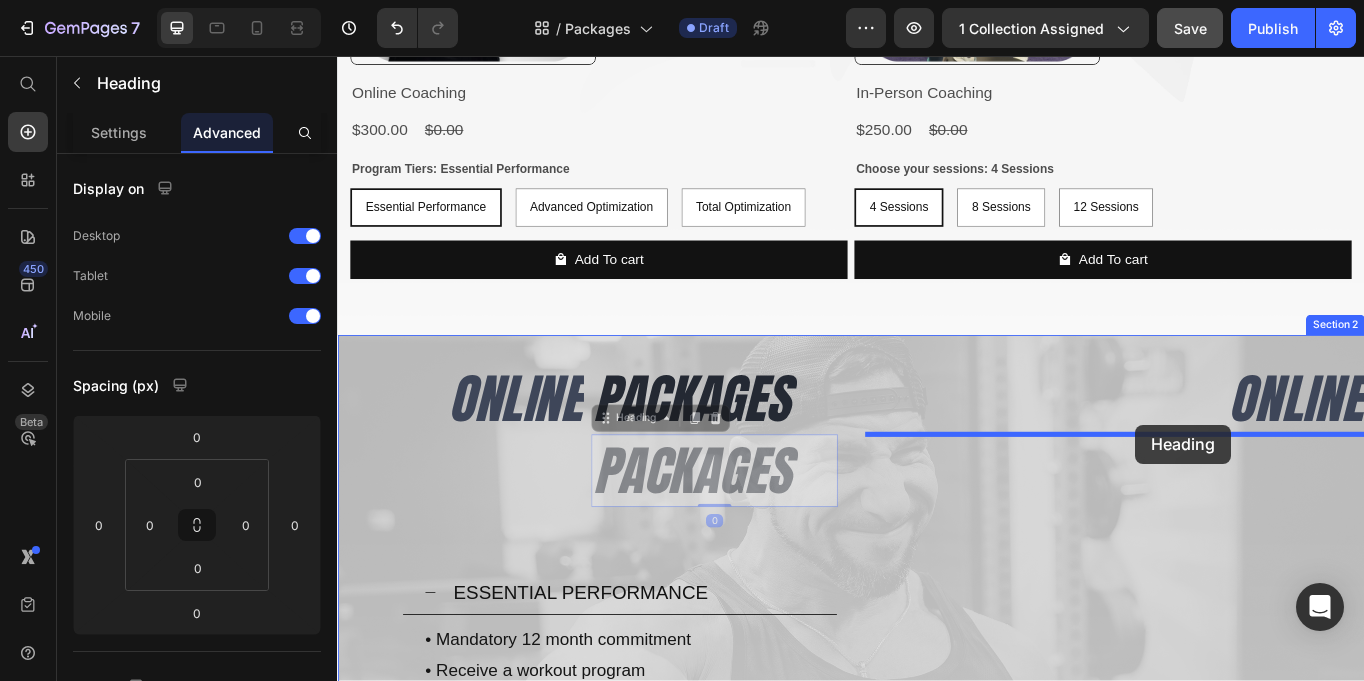 drag, startPoint x: 688, startPoint y: 488, endPoint x: 1270, endPoint y: 487, distance: 582.00085 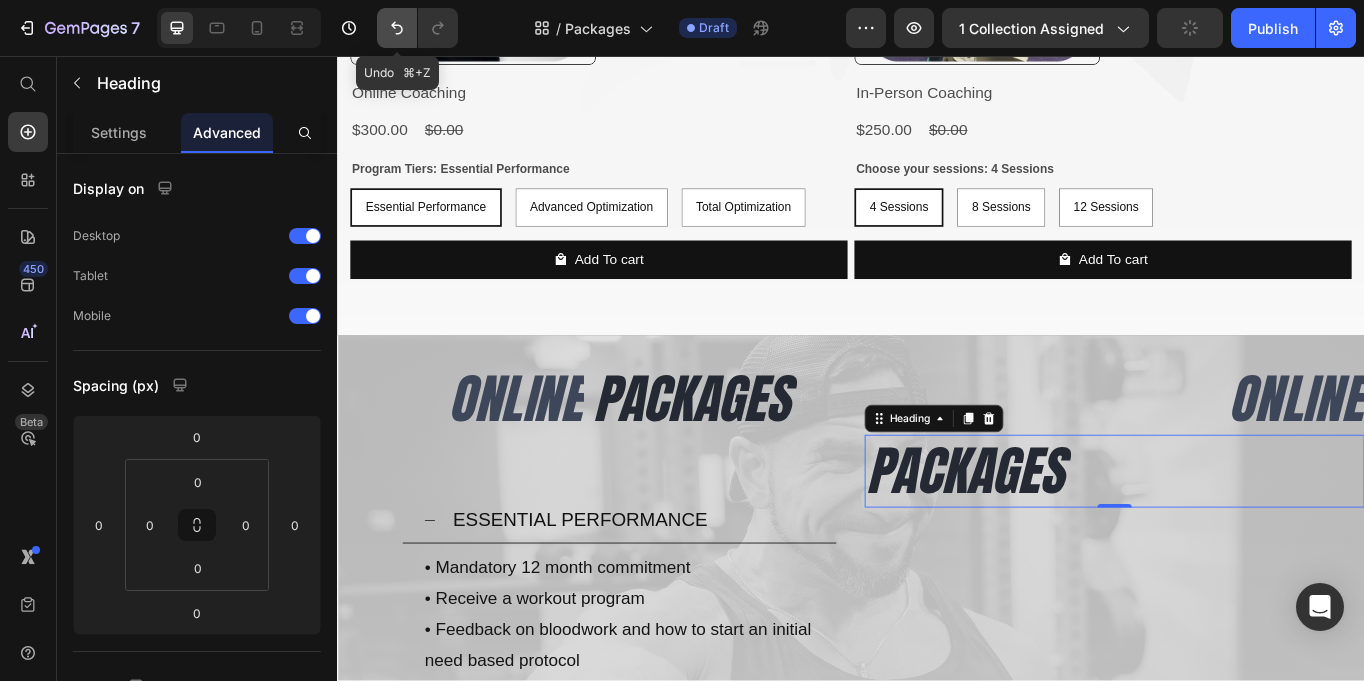 click 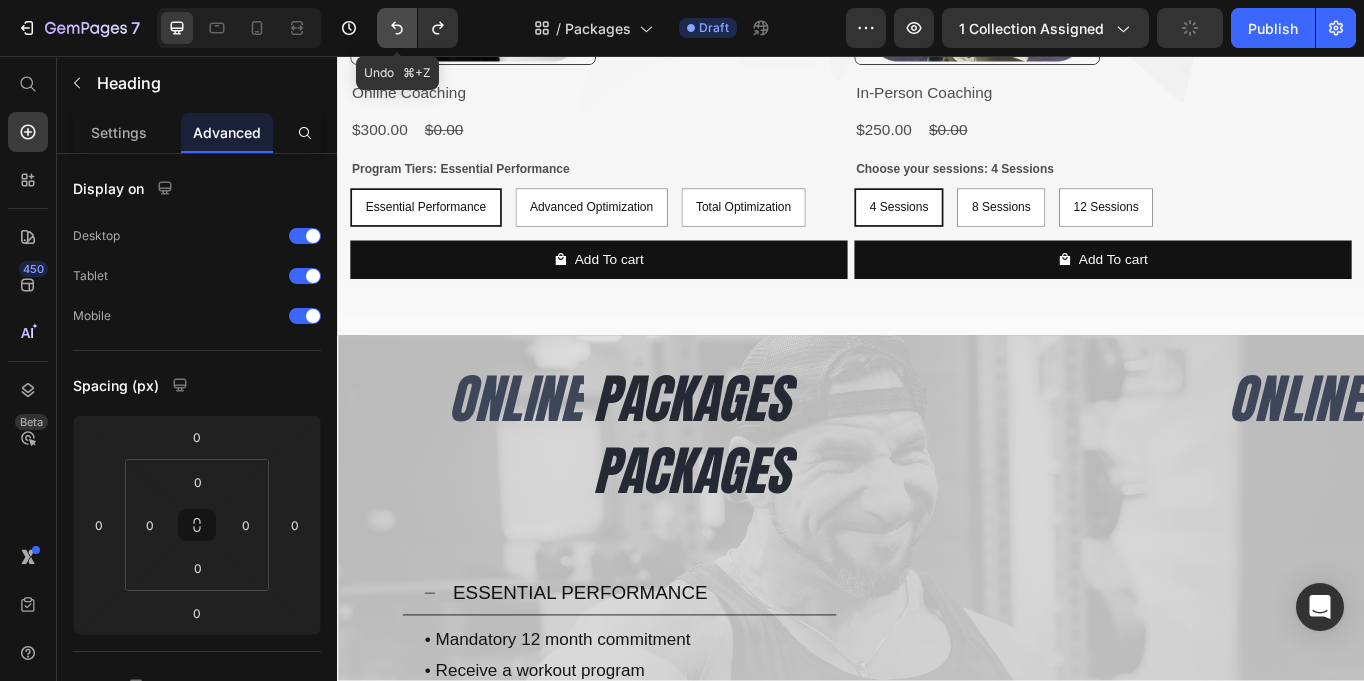 click 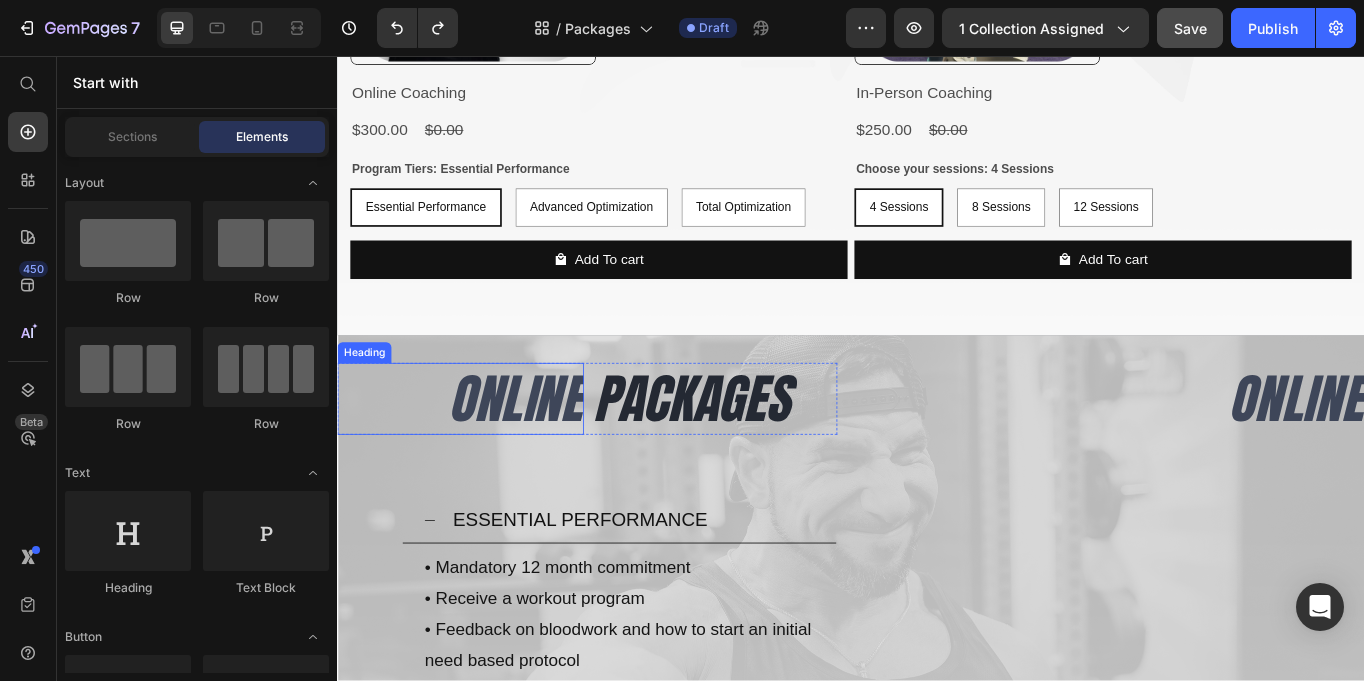click on "ONLINE" at bounding box center (481, 457) 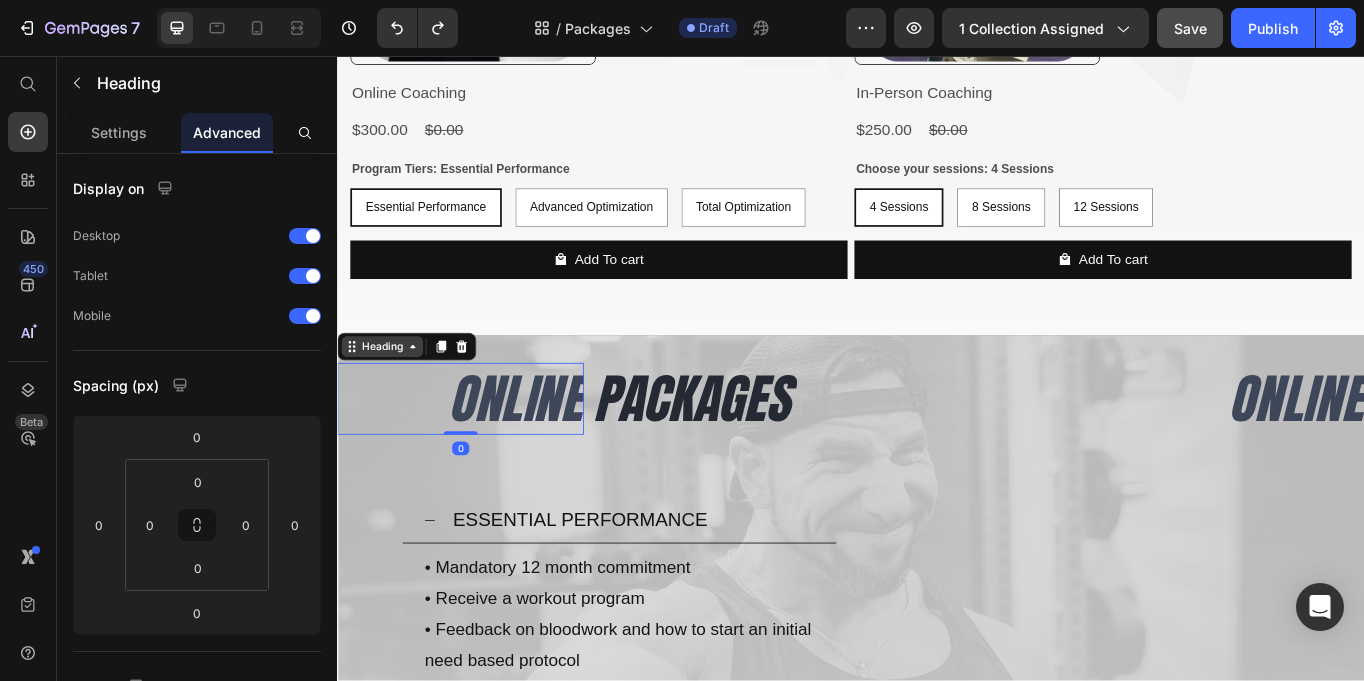 click 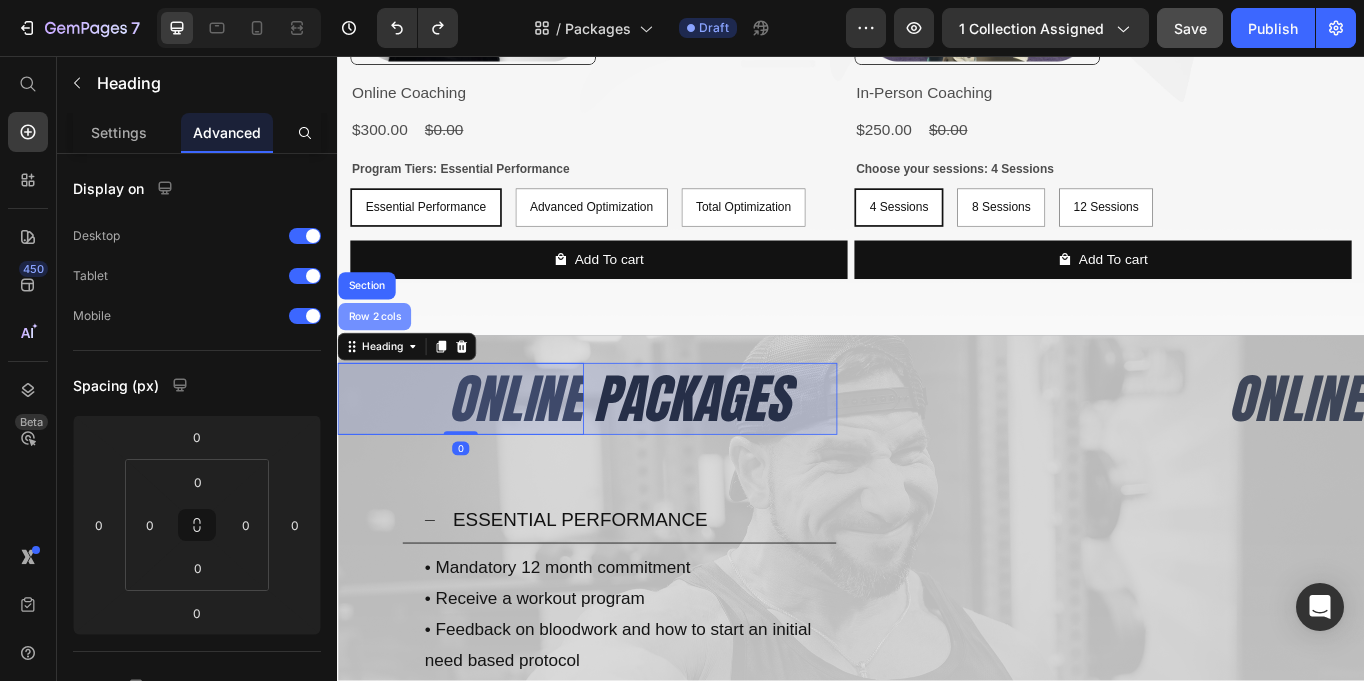 click on "Row 2 cols" at bounding box center [380, 361] 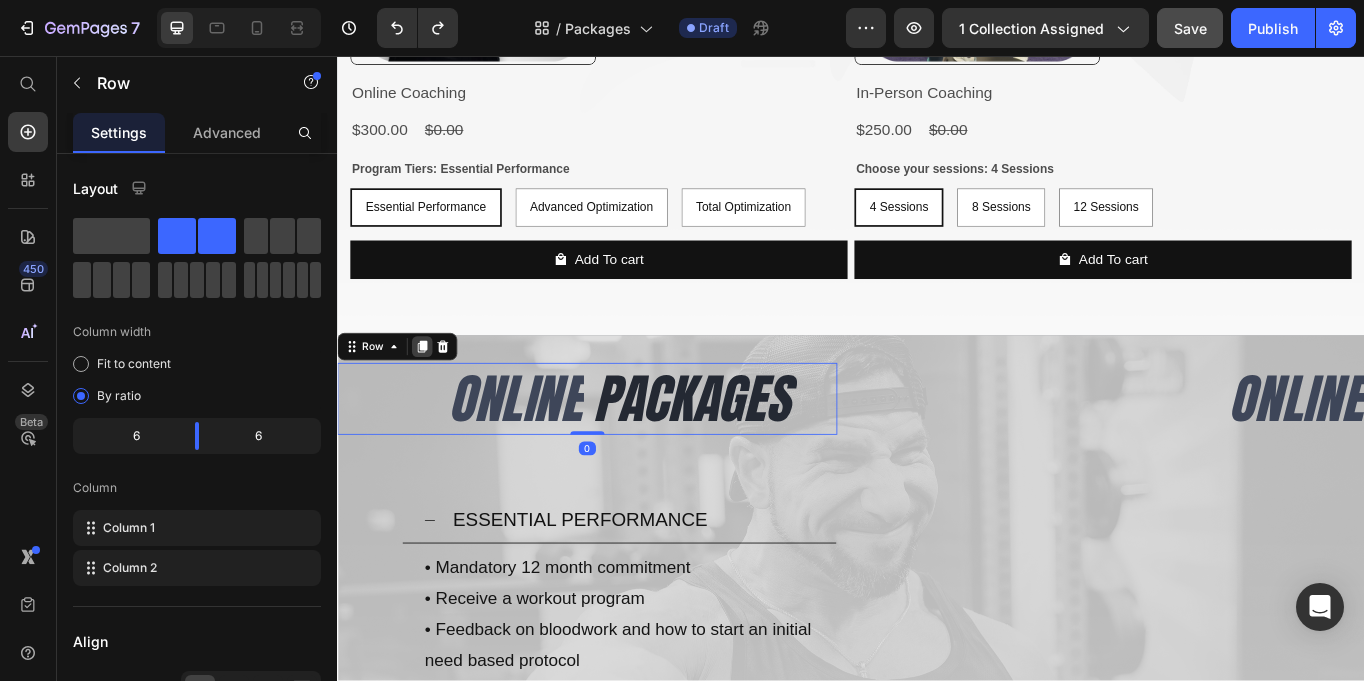 click 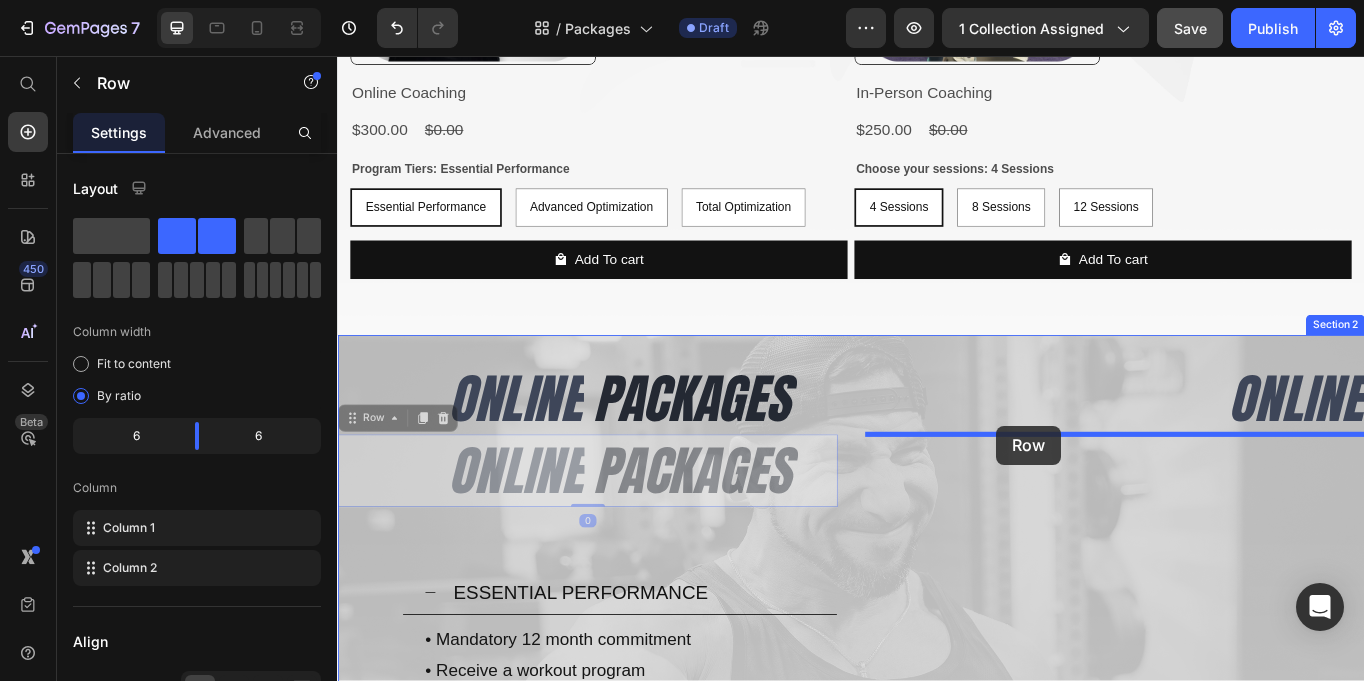 drag, startPoint x: 378, startPoint y: 484, endPoint x: 1107, endPoint y: 488, distance: 729.011 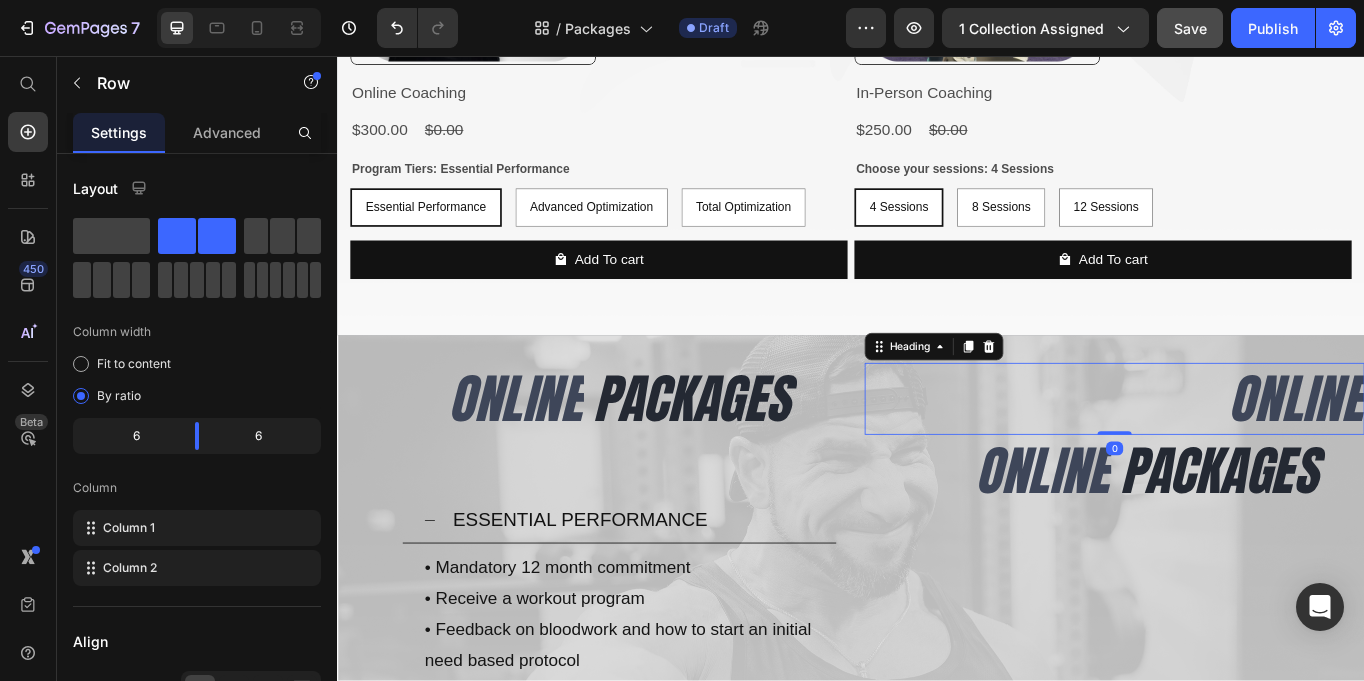 click on "ONLINE" at bounding box center [1245, 457] 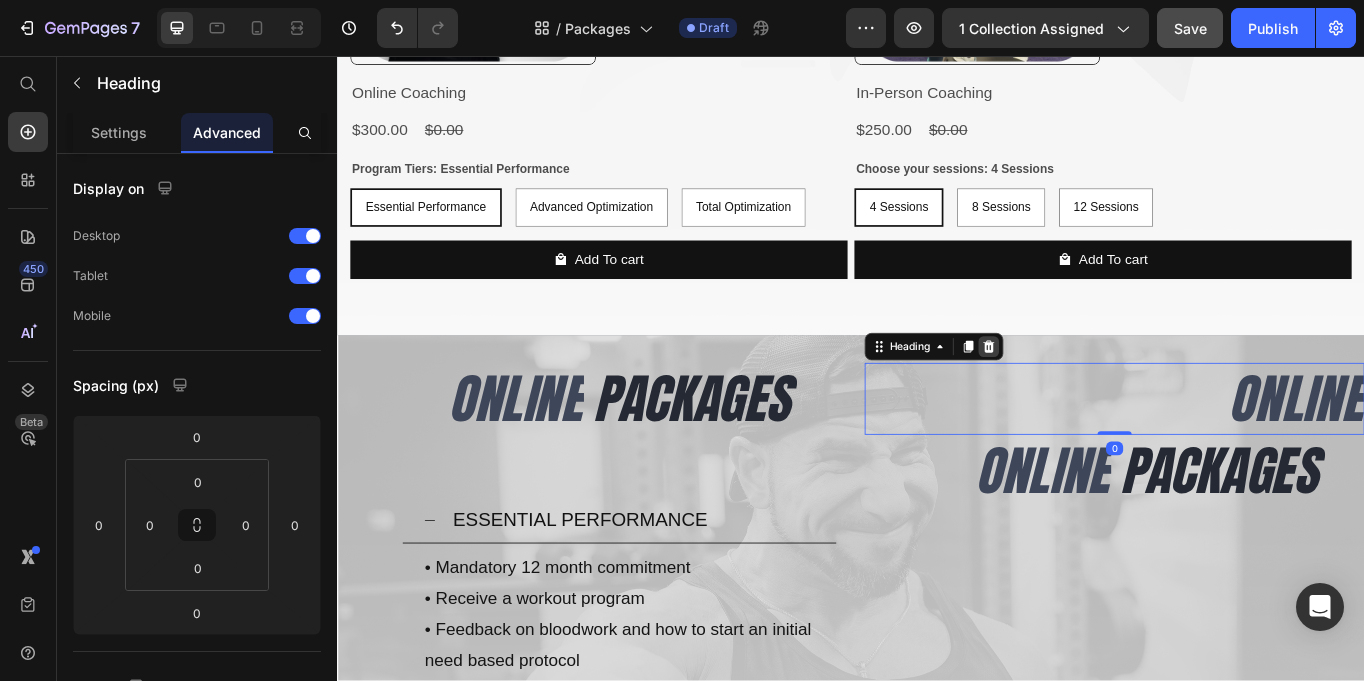 click 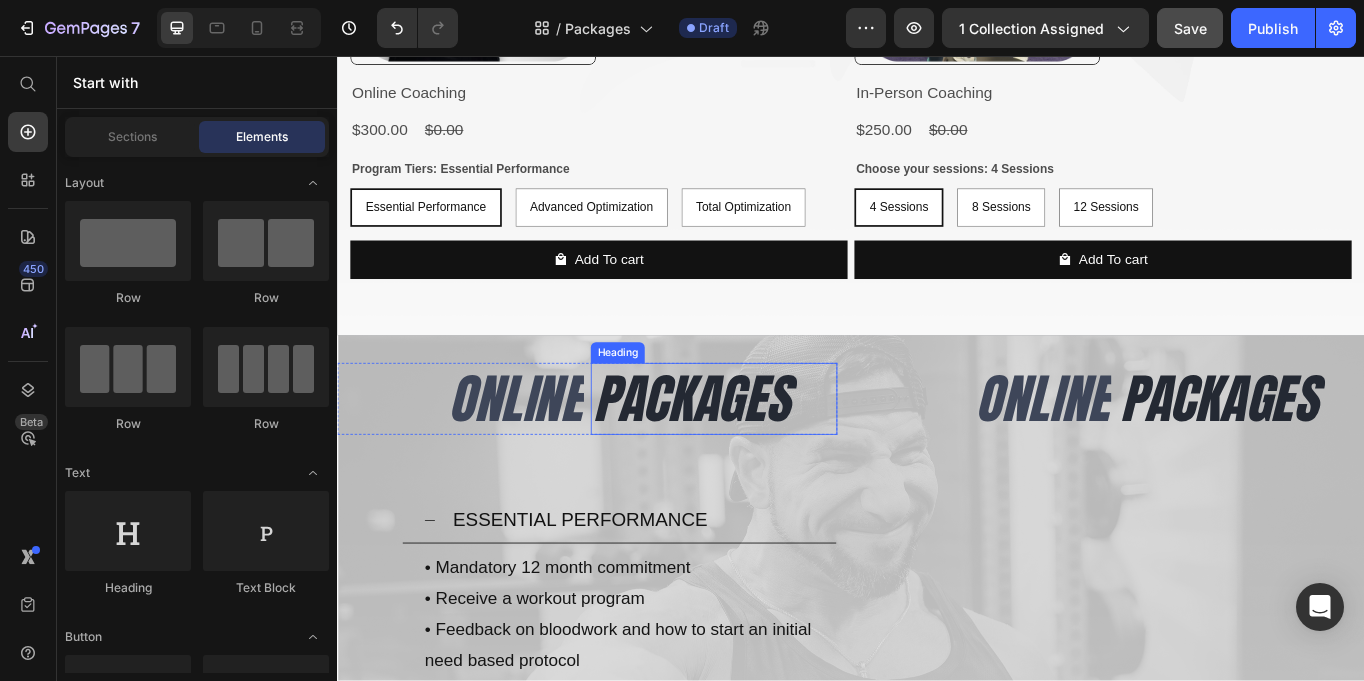 scroll, scrollTop: 618, scrollLeft: 0, axis: vertical 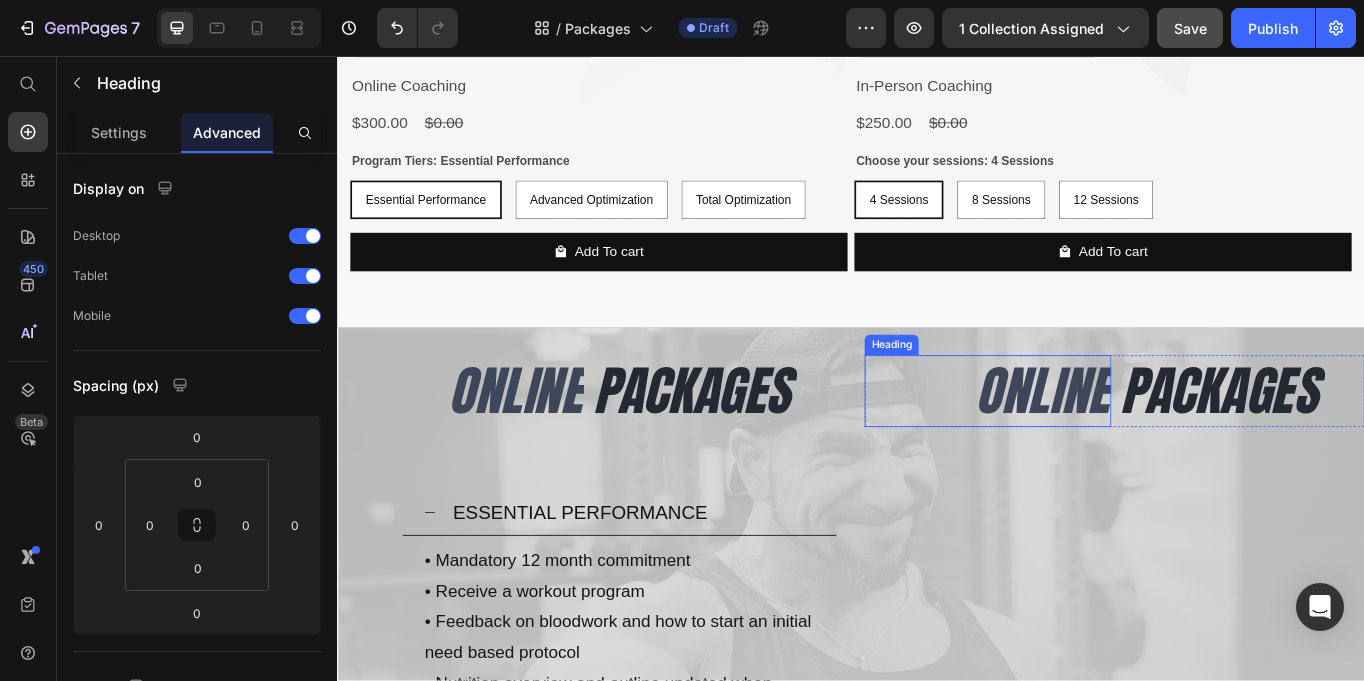 click on "ONLINE" at bounding box center [1097, 448] 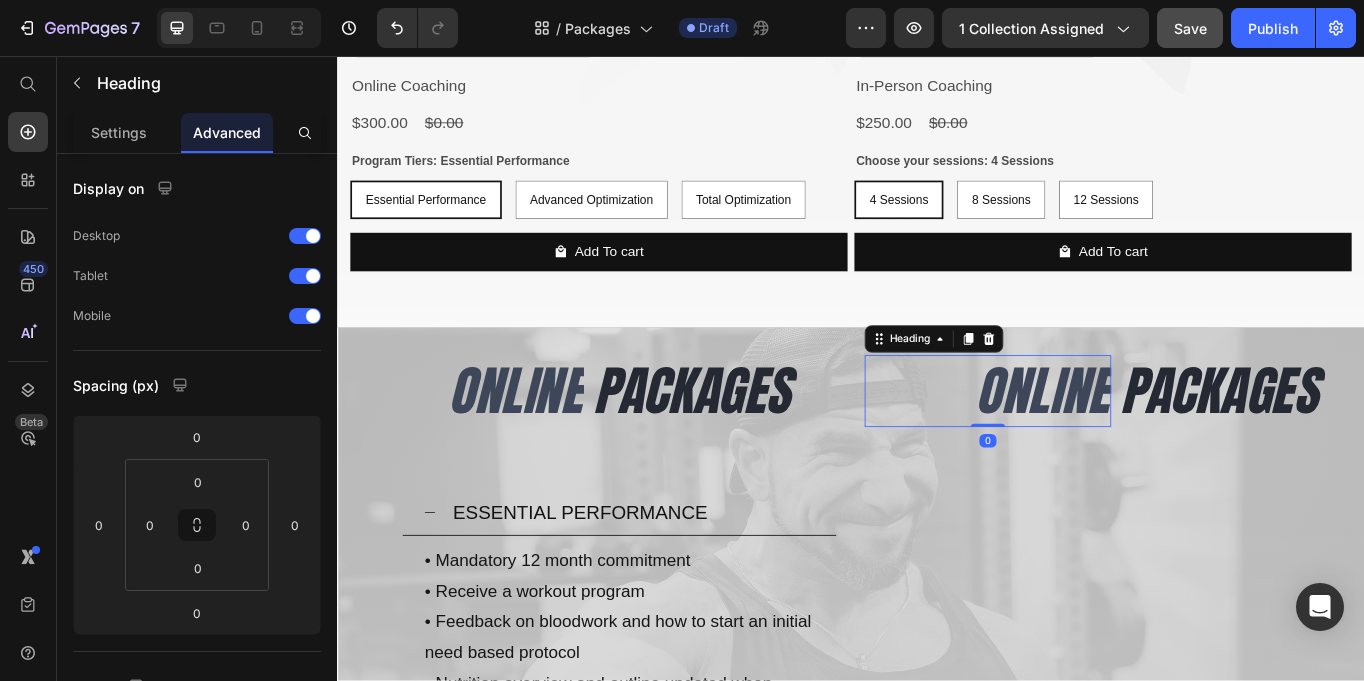 click on "ONLINE" at bounding box center [1097, 448] 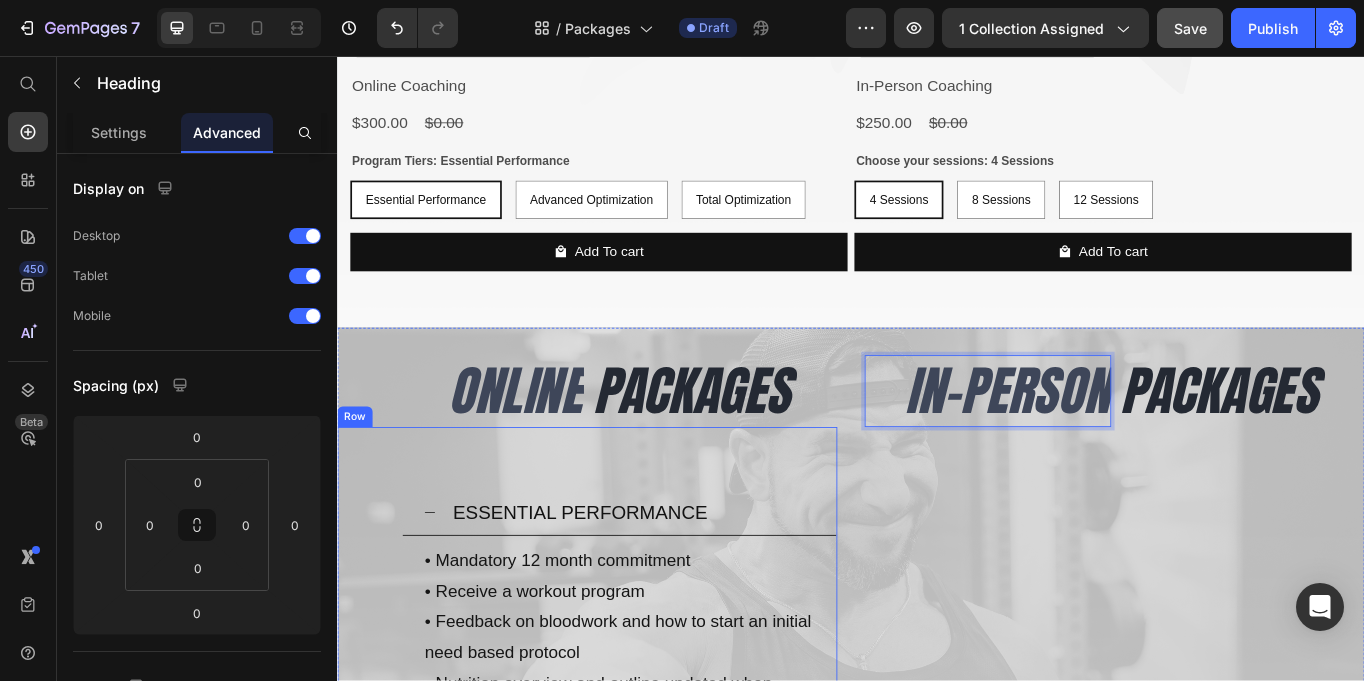 click on "ESSENTIAL PERFORMANCE • Mandatory 12 month commitment • Receive a workout program • Feedback on bloodwork and how to start an initial need based protocol • Nutrition overview and outline updated when necessary • Bi-Weekly photo check-ins for adjustments when needed • Contact through whatsapp and email Text Block
ADVANCED OPTIMIZATION
TOTAL OPTIMIZATION Accordion" at bounding box center [629, 793] 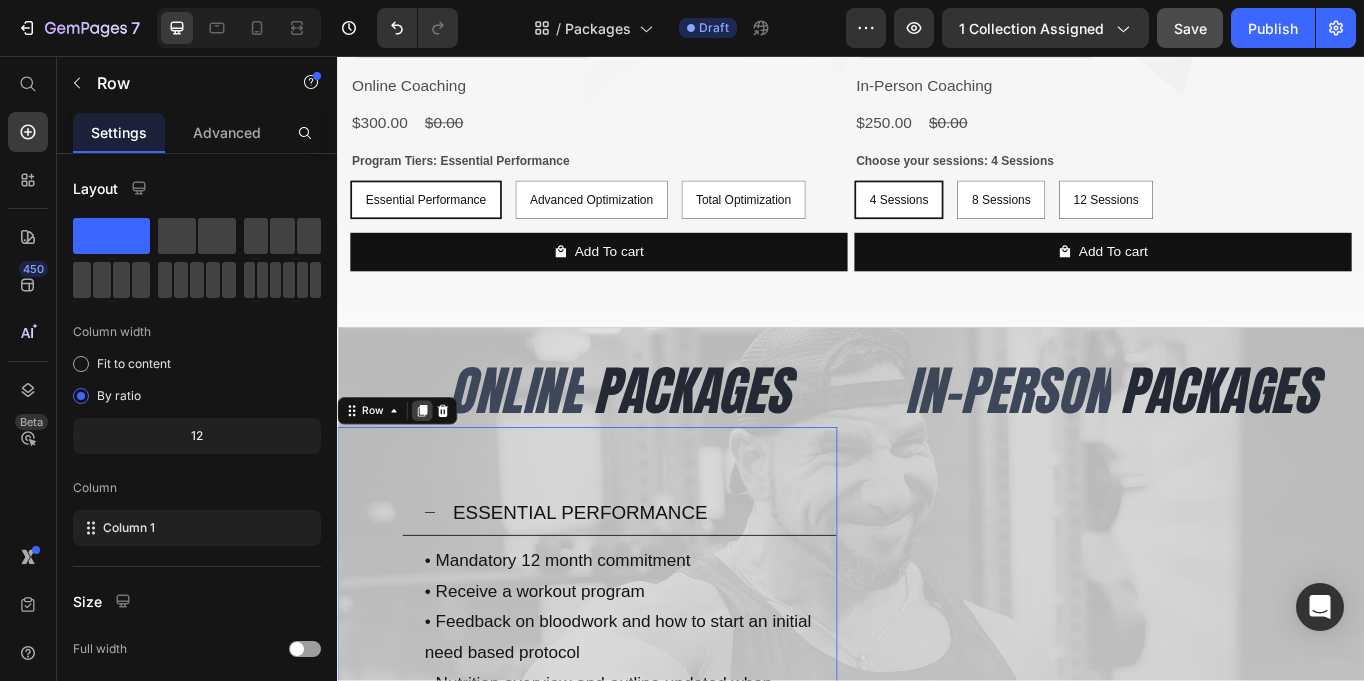 click 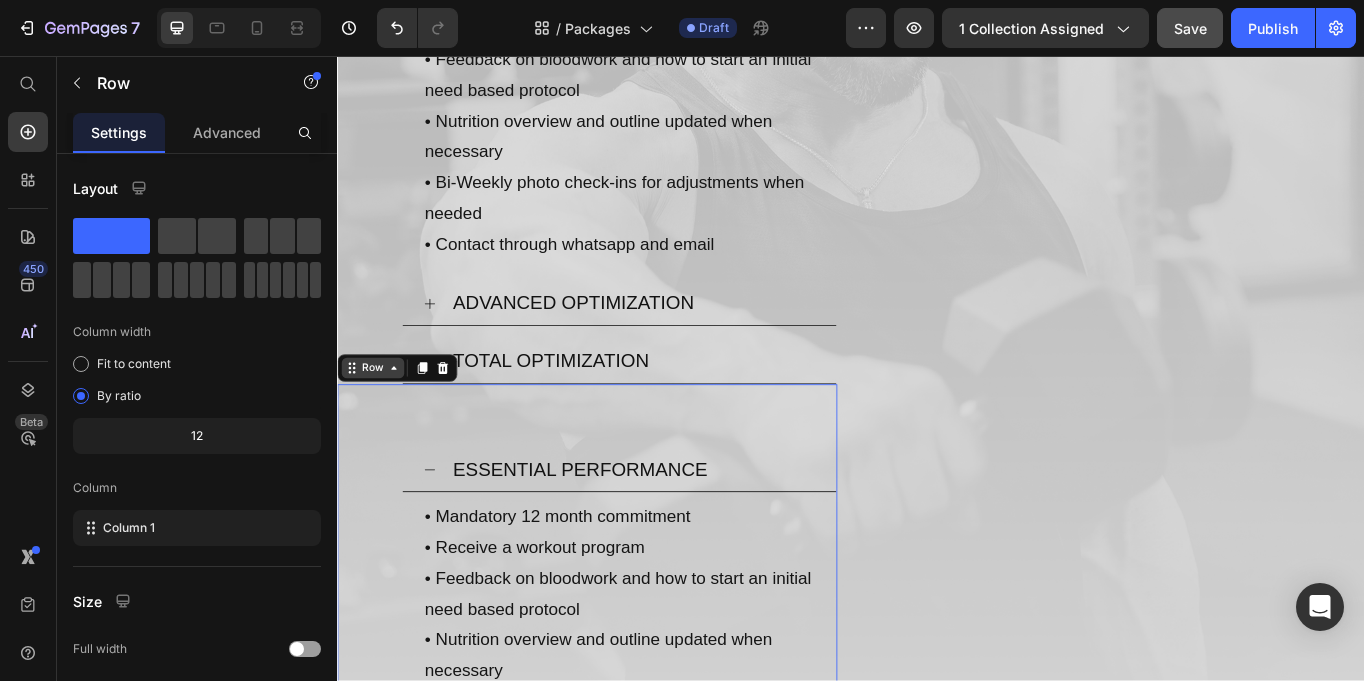 scroll, scrollTop: 1273, scrollLeft: 0, axis: vertical 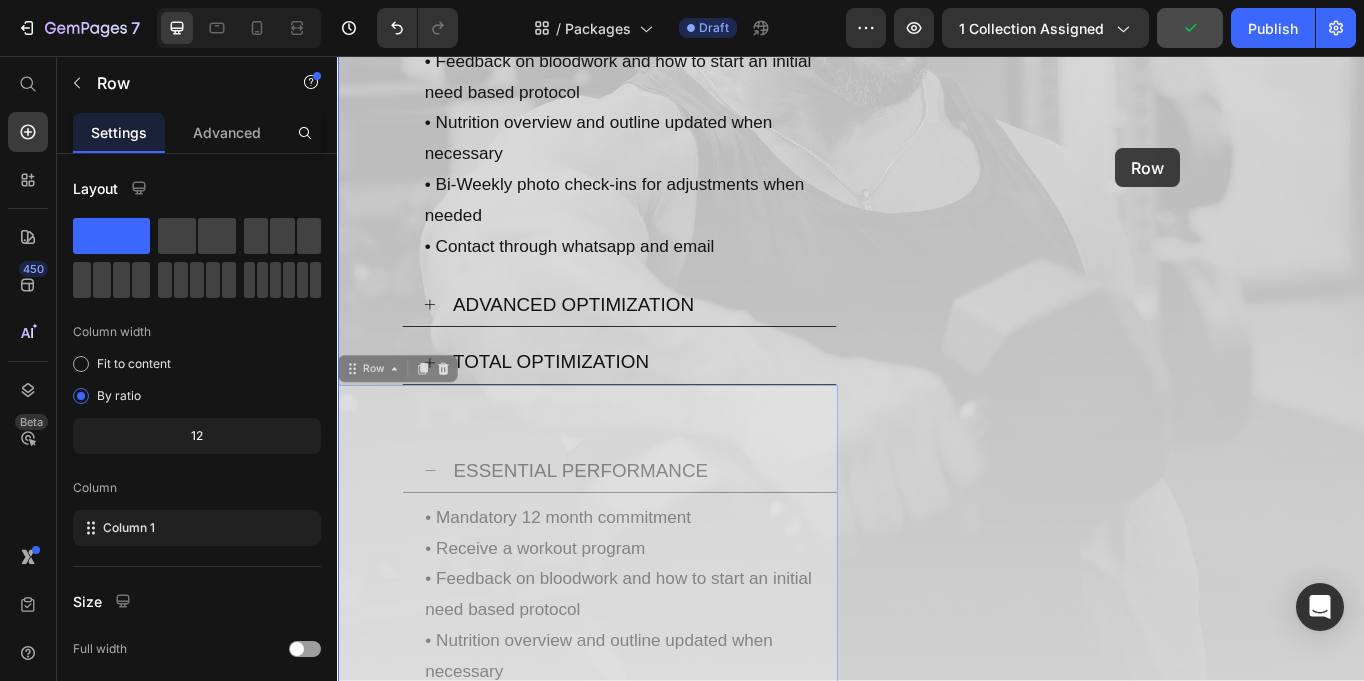 drag, startPoint x: 376, startPoint y: 424, endPoint x: 1246, endPoint y: 165, distance: 907.734 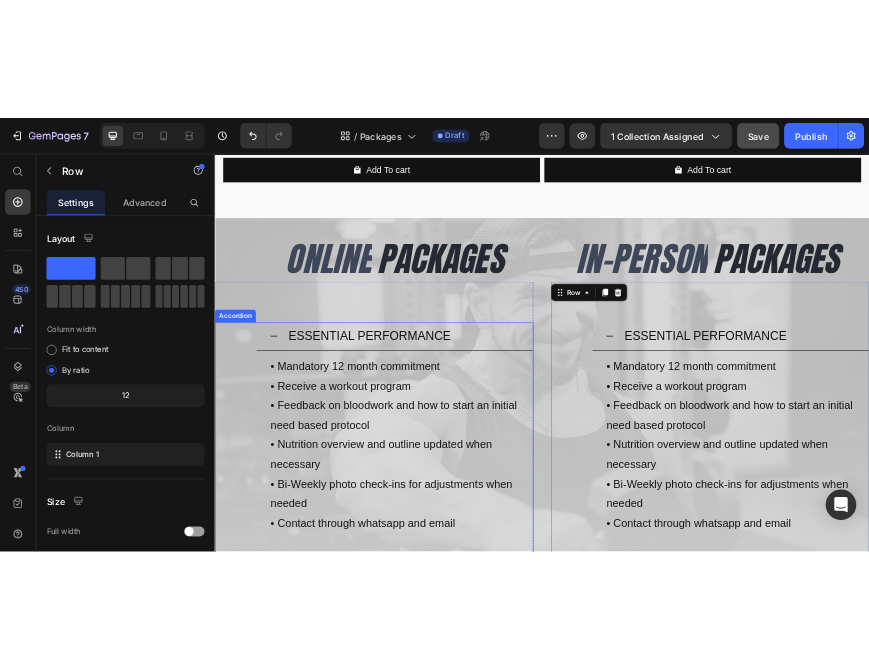 scroll, scrollTop: 811, scrollLeft: 0, axis: vertical 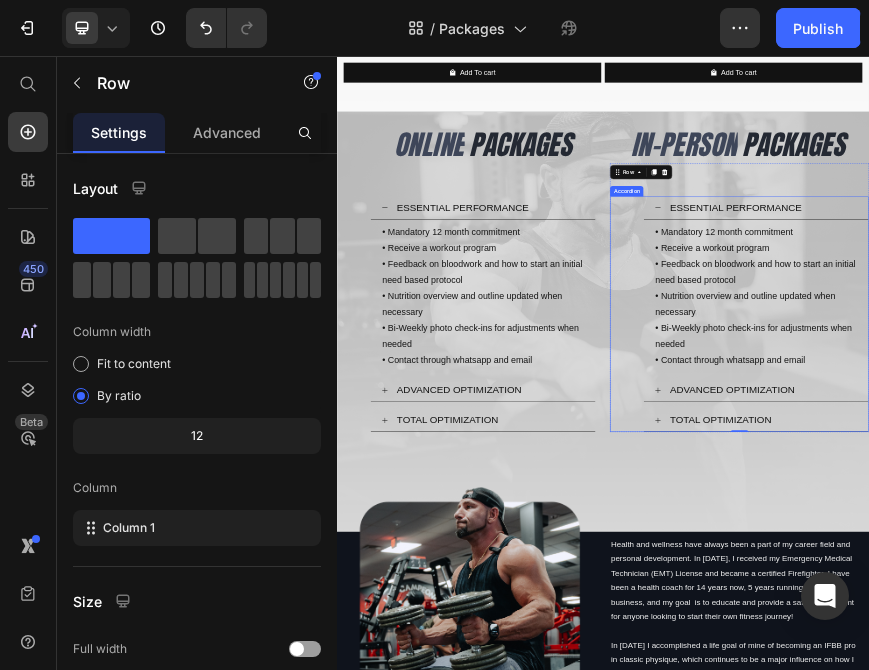 click on "ESSENTIAL PERFORMANCE" at bounding box center (1236, 397) 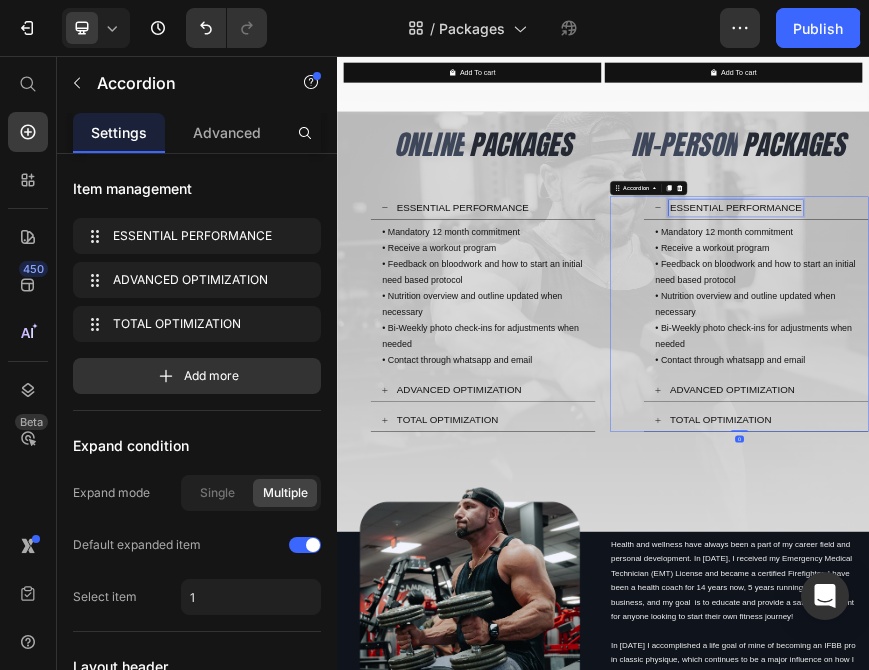 click on "ESSENTIAL PERFORMANCE" at bounding box center [1236, 397] 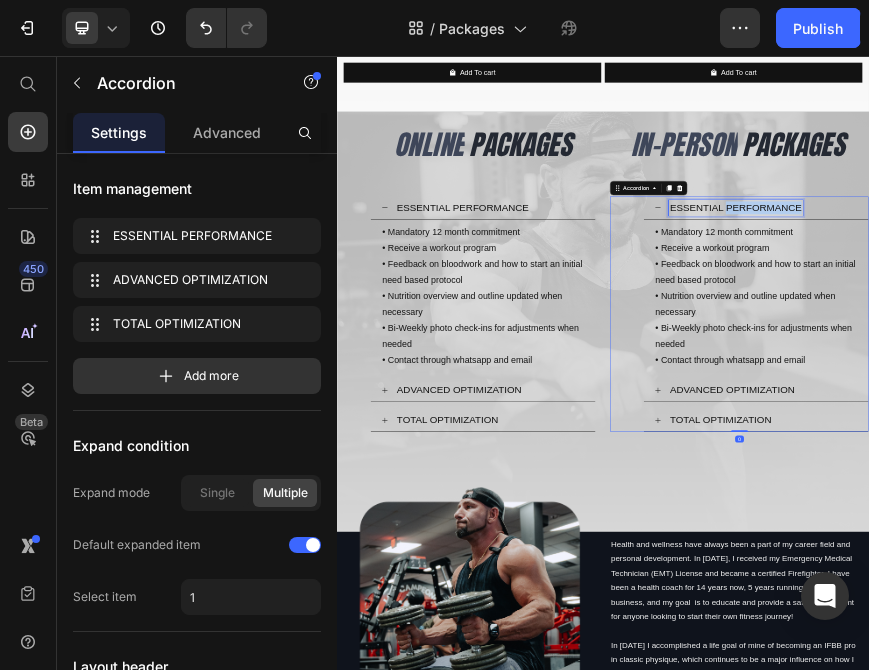 click on "ESSENTIAL PERFORMANCE" at bounding box center (1236, 397) 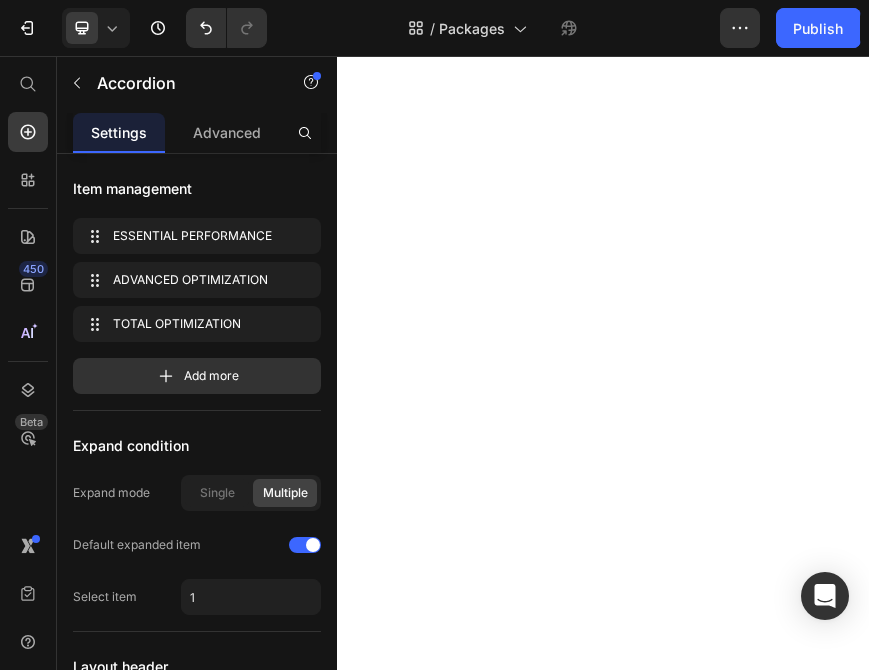 scroll, scrollTop: 0, scrollLeft: 0, axis: both 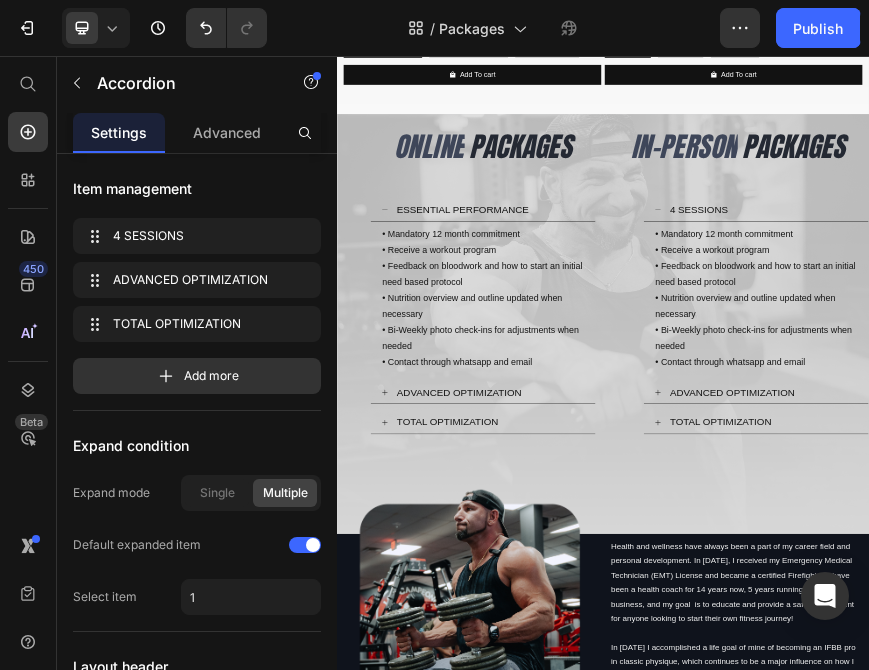 click on "ADVANCED OPTIMIZATION" at bounding box center [1229, 814] 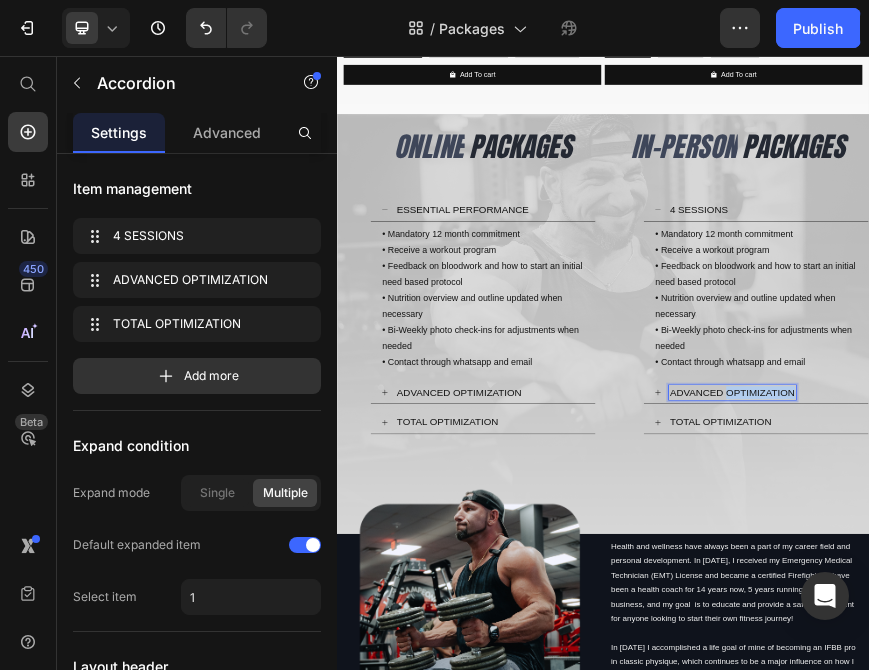 click on "ADVANCED OPTIMIZATION" at bounding box center (1229, 814) 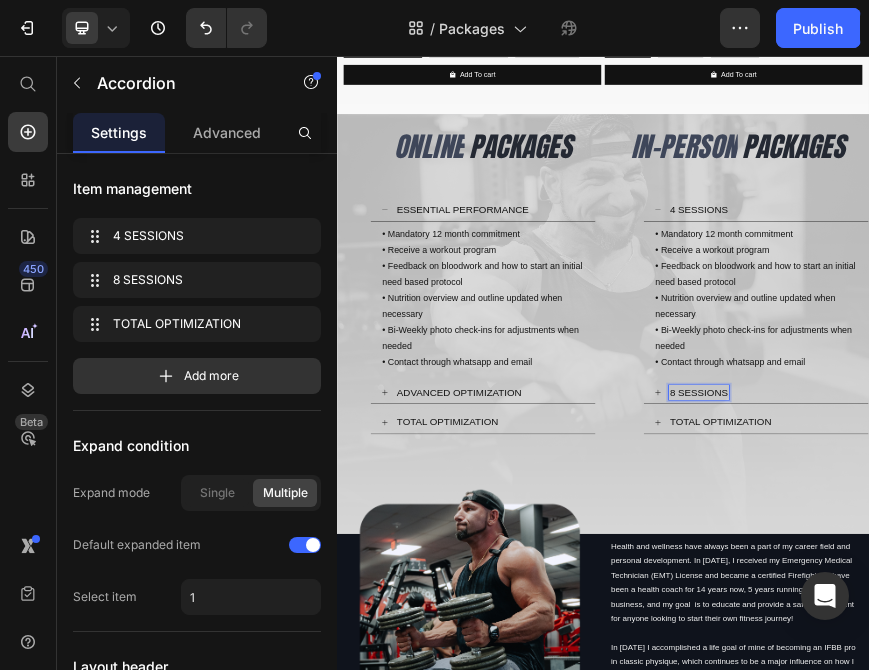 click on "TOTAL OPTIMIZATION" at bounding box center (1202, 881) 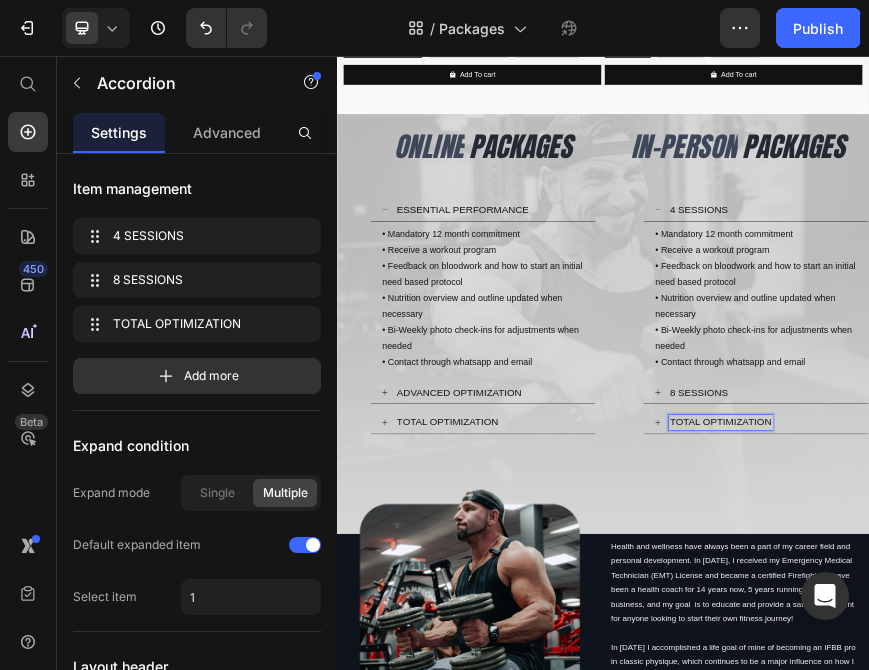 click on "TOTAL OPTIMIZATION" at bounding box center (1202, 881) 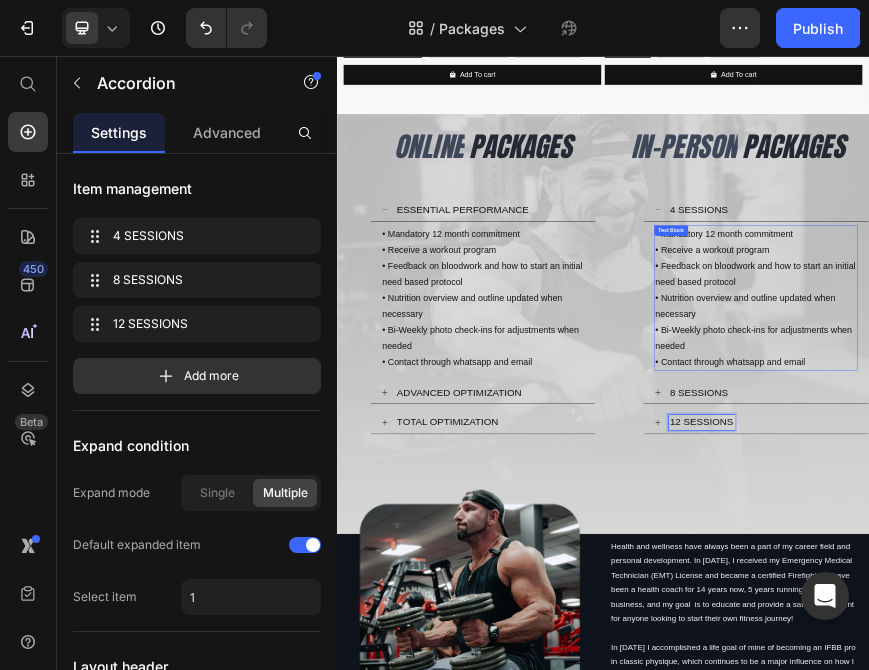 click on "• Feedback on bloodwork and how to start an initial need based protocol" at bounding box center [1282, 547] 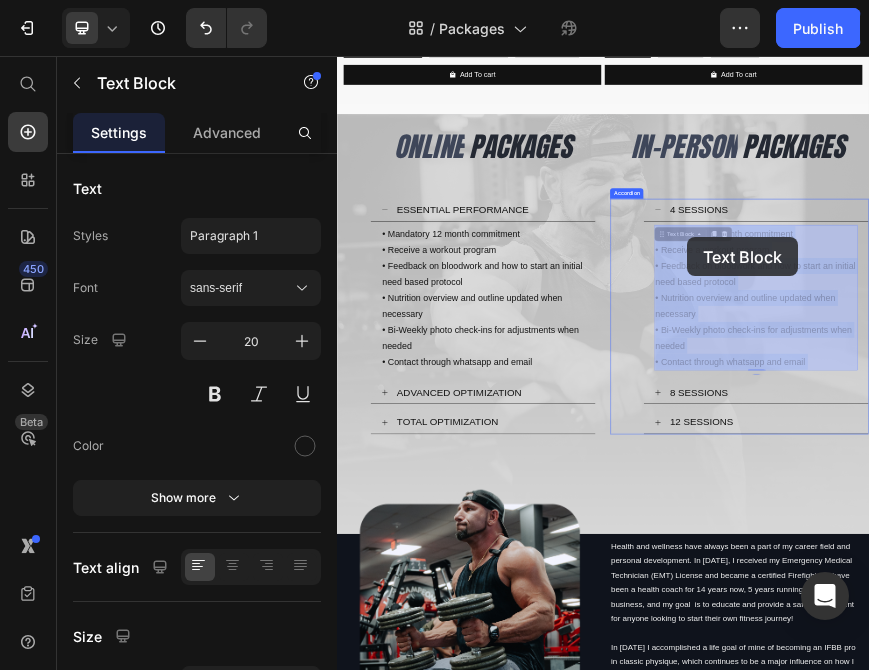 drag, startPoint x: 1374, startPoint y: 456, endPoint x: 1126, endPoint y: 465, distance: 248.16325 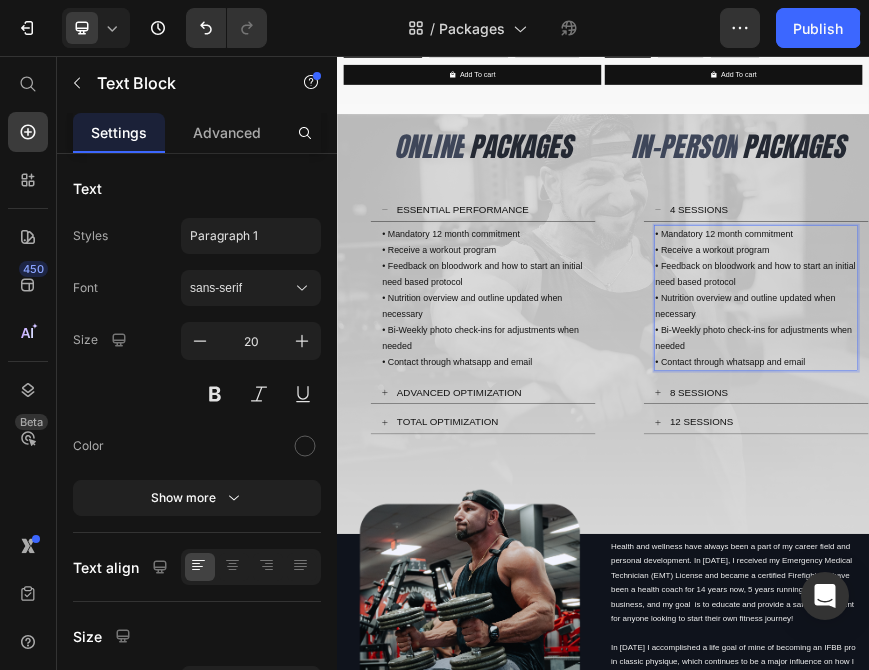 click on "• Mandatory 12 month commitment" at bounding box center [1282, 457] 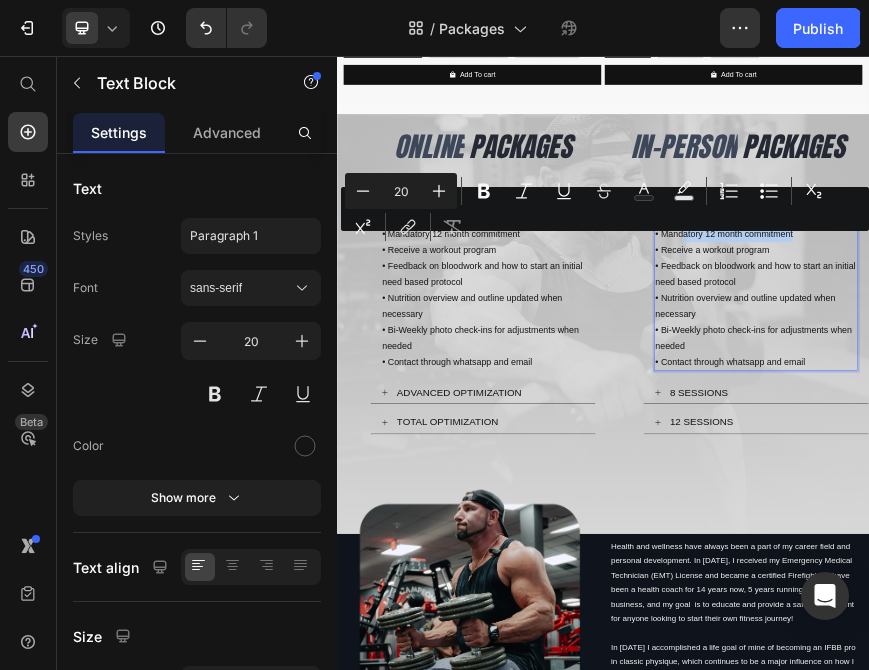 drag, startPoint x: 1376, startPoint y: 460, endPoint x: 1117, endPoint y: 465, distance: 259.04825 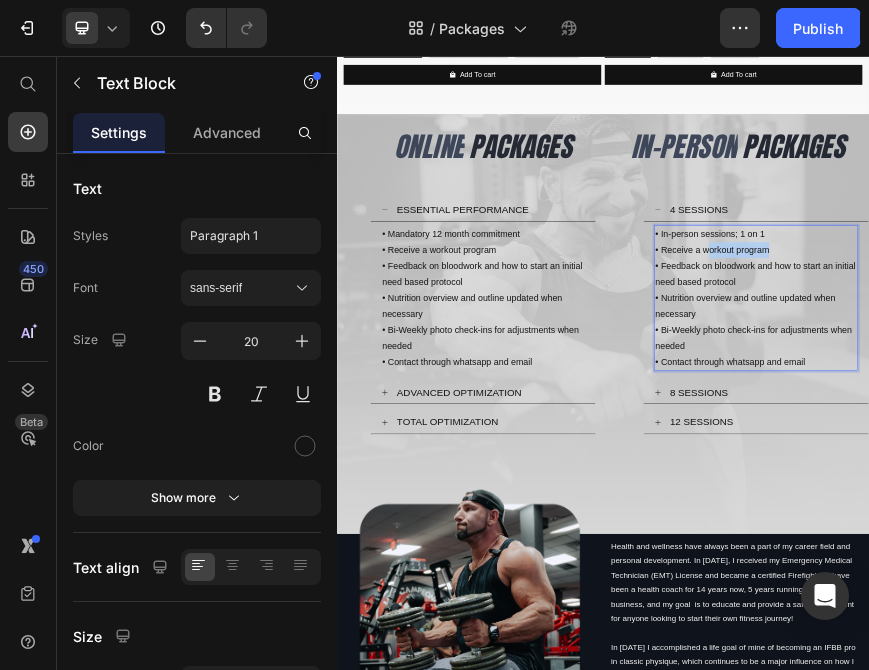 drag, startPoint x: 1340, startPoint y: 479, endPoint x: 1172, endPoint y: 479, distance: 168 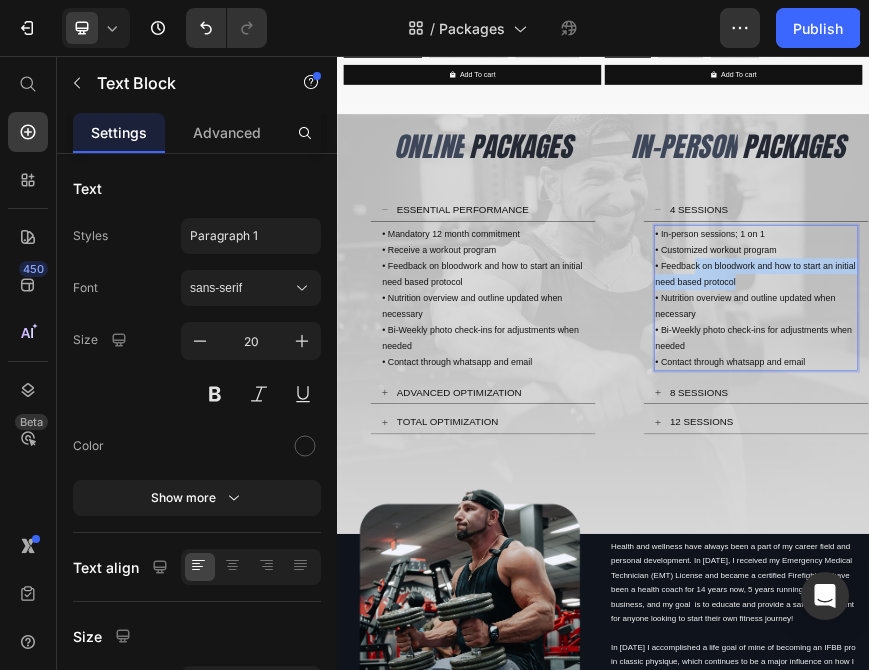 drag, startPoint x: 1257, startPoint y: 551, endPoint x: 1146, endPoint y: 531, distance: 112.78741 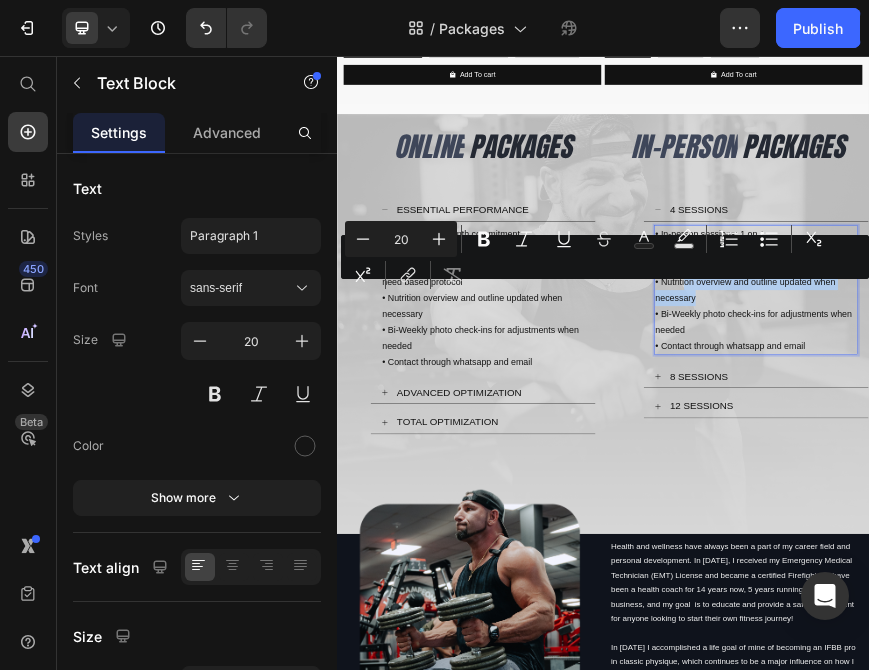 drag, startPoint x: 1150, startPoint y: 598, endPoint x: 1125, endPoint y: 576, distance: 33.30165 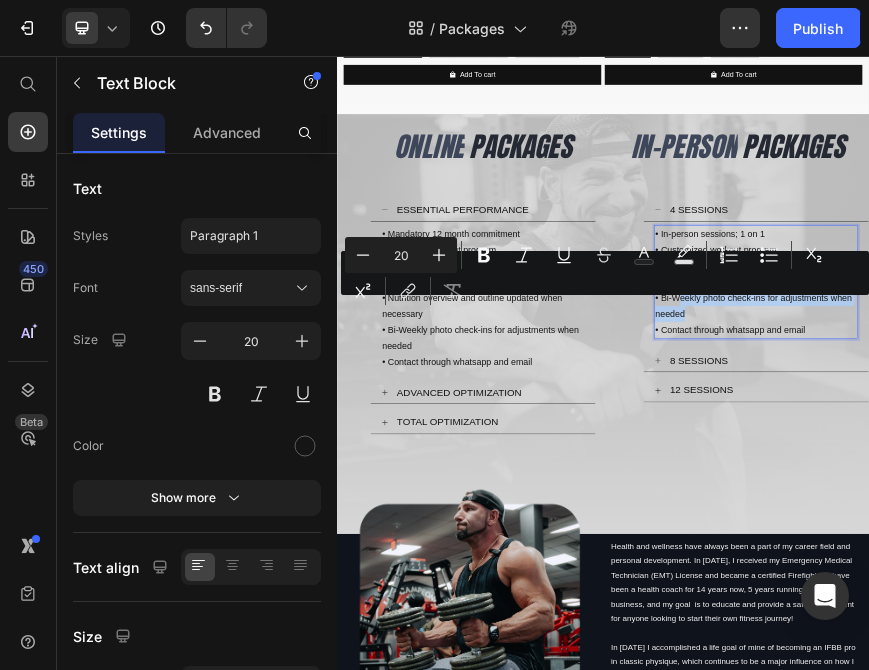 drag, startPoint x: 1119, startPoint y: 628, endPoint x: 1112, endPoint y: 609, distance: 20.248457 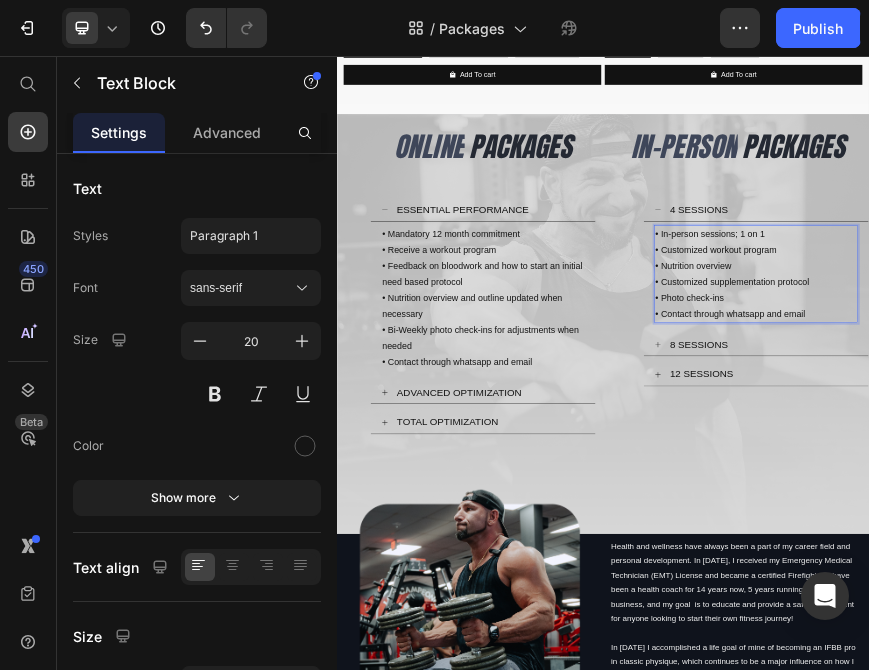 click on "• Contact through whatsapp and email" at bounding box center [1282, 637] 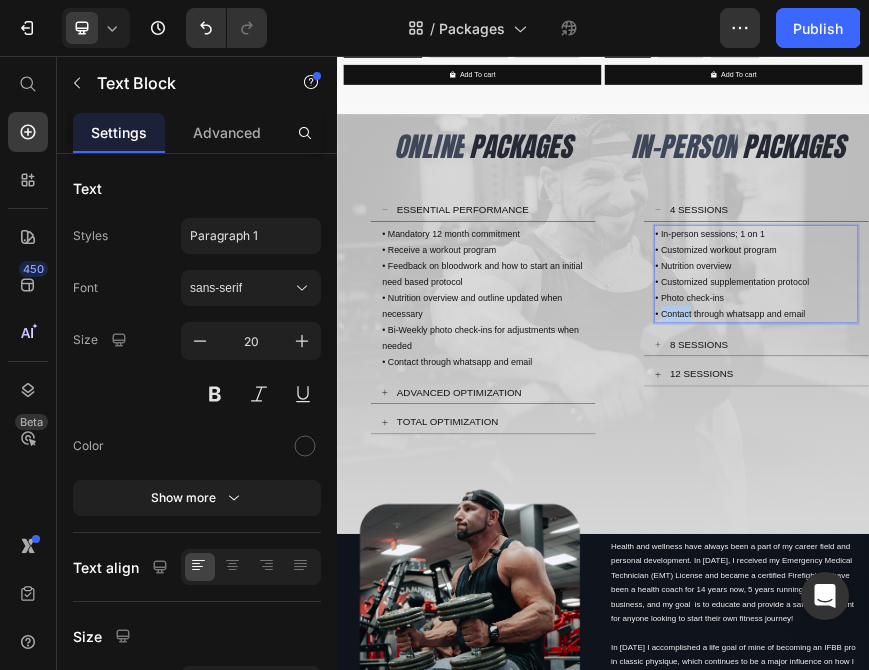 click on "• Contact through whatsapp and email" at bounding box center [1282, 637] 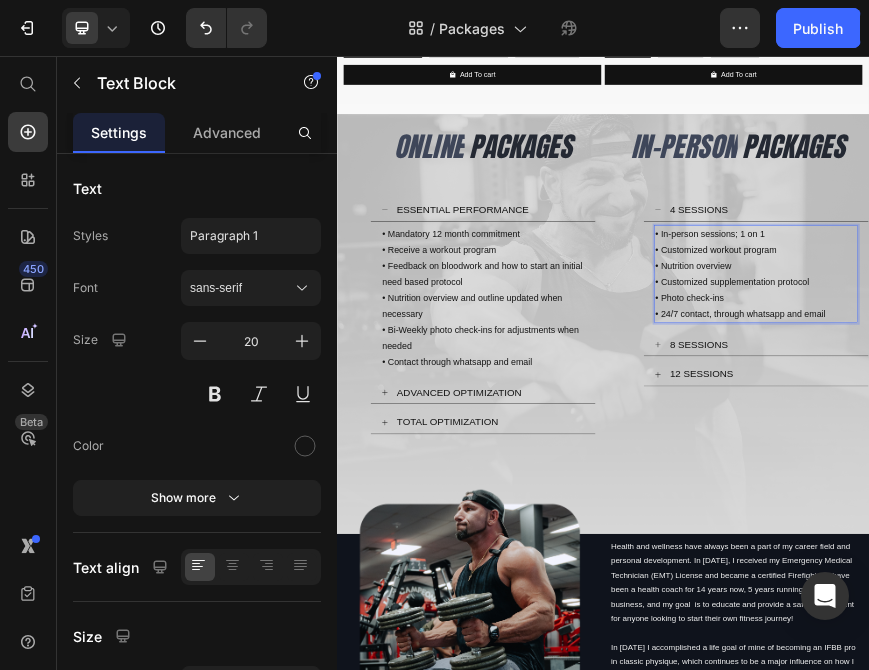 click on "• Photo check-ins" at bounding box center (1282, 601) 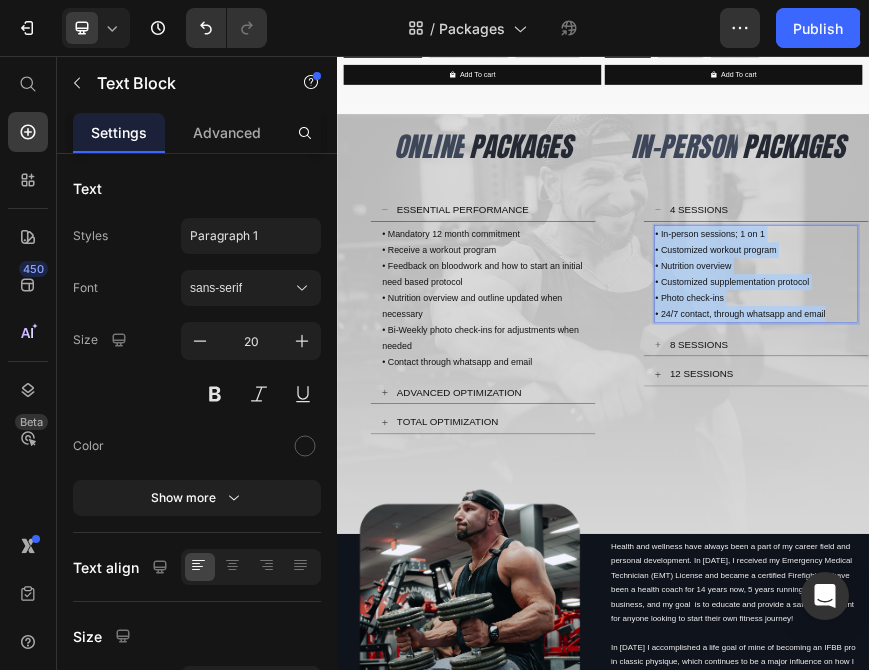 copy on "• In-person sessions; 1 on 1 • Customized workout program • Nutrition overview • Customized supplementation protocol • Photo check-ins • 24/7 contact, through whatsapp and email" 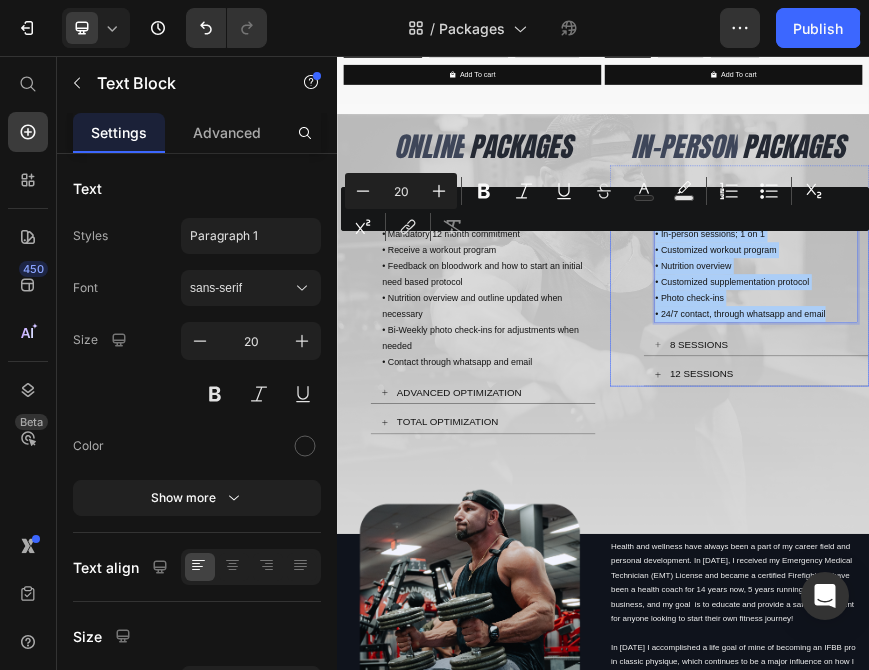 click on "8 SESSIONS" at bounding box center [1153, 706] 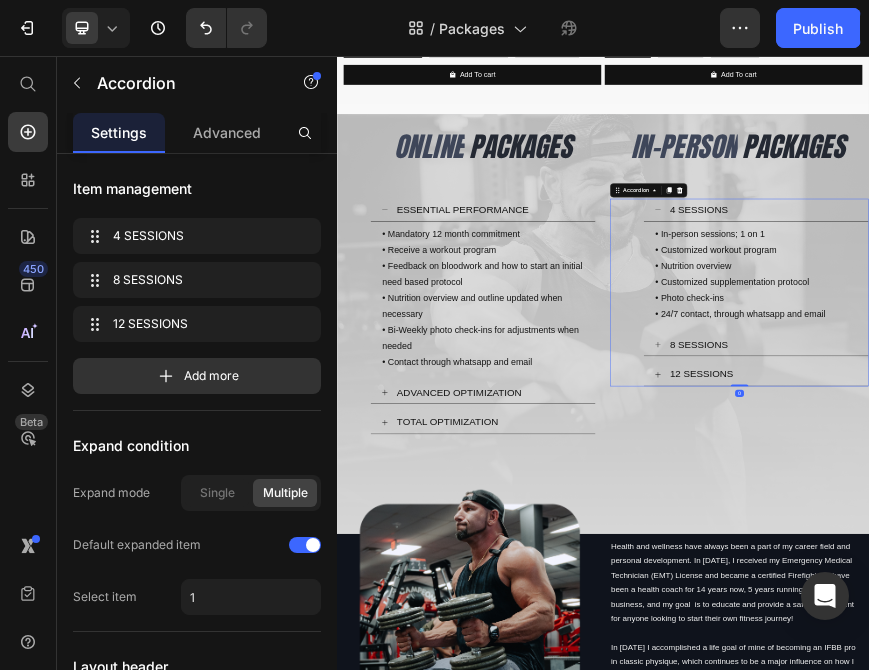 click on "8 SESSIONS" at bounding box center [1298, 706] 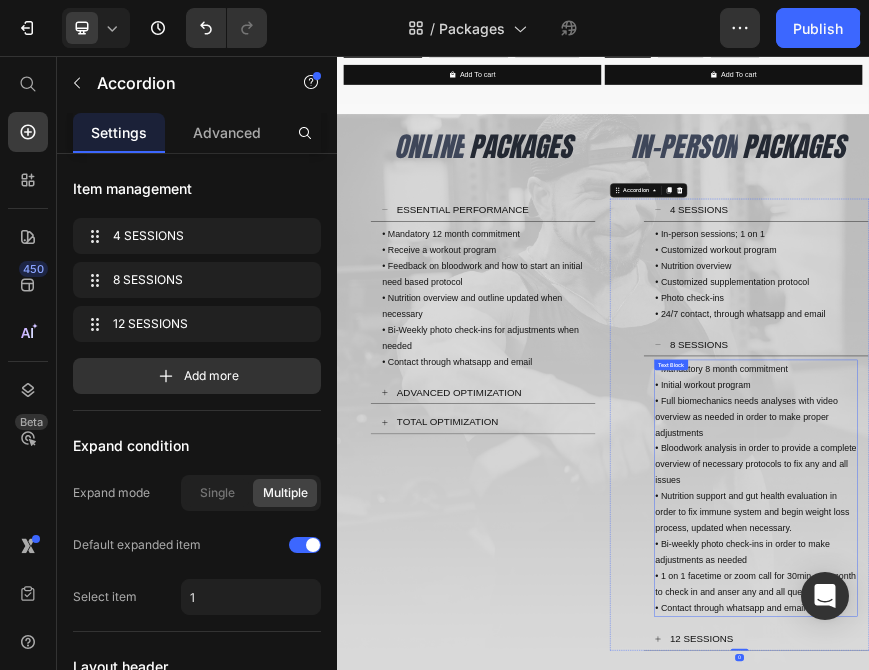 click on "• Full biomechanics needs analyses with video overview as needed in order to make proper adjustments" at bounding box center (1282, 868) 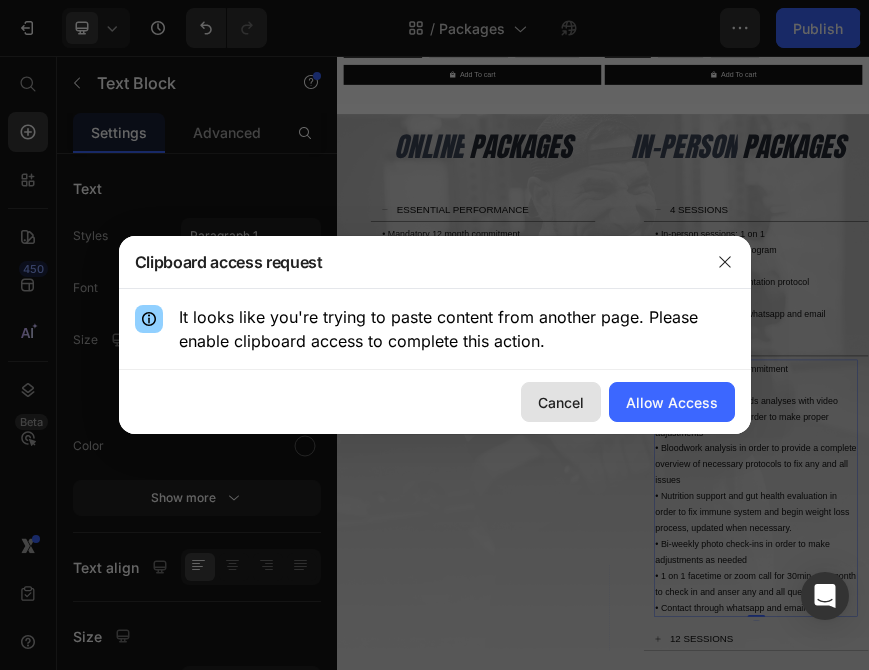 click on "Cancel" at bounding box center [561, 402] 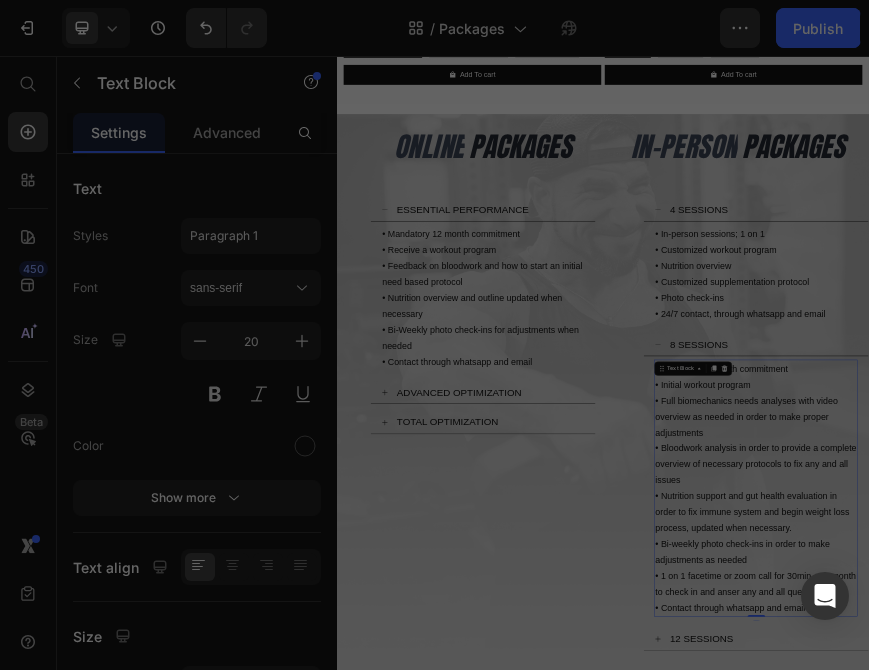 click on "• Full biomechanics needs analyses with video overview as needed in order to make proper adjustments" at bounding box center (1282, 868) 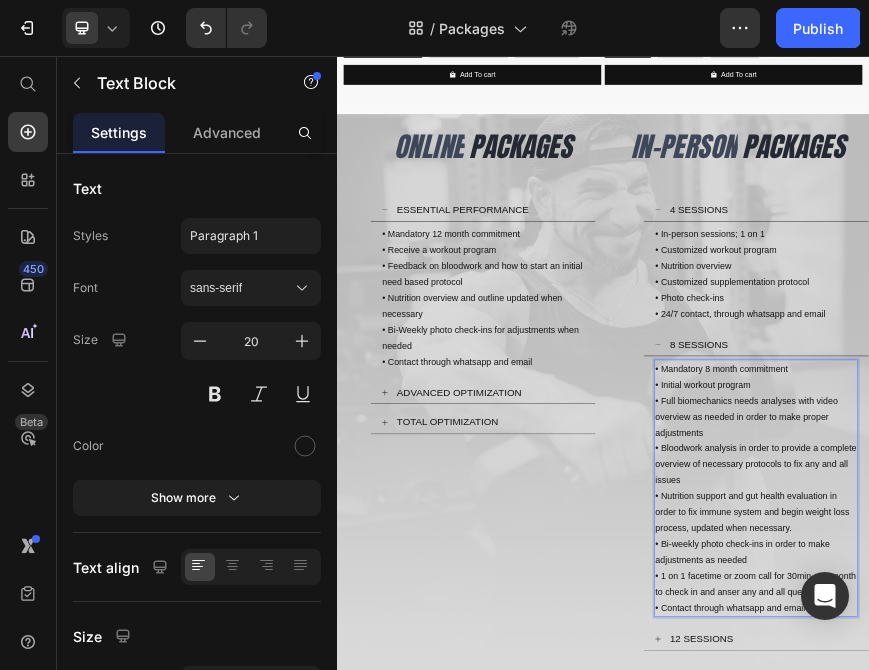 click on "• Full biomechanics needs analyses with video overview as needed in order to make proper adjustments" at bounding box center (1282, 868) 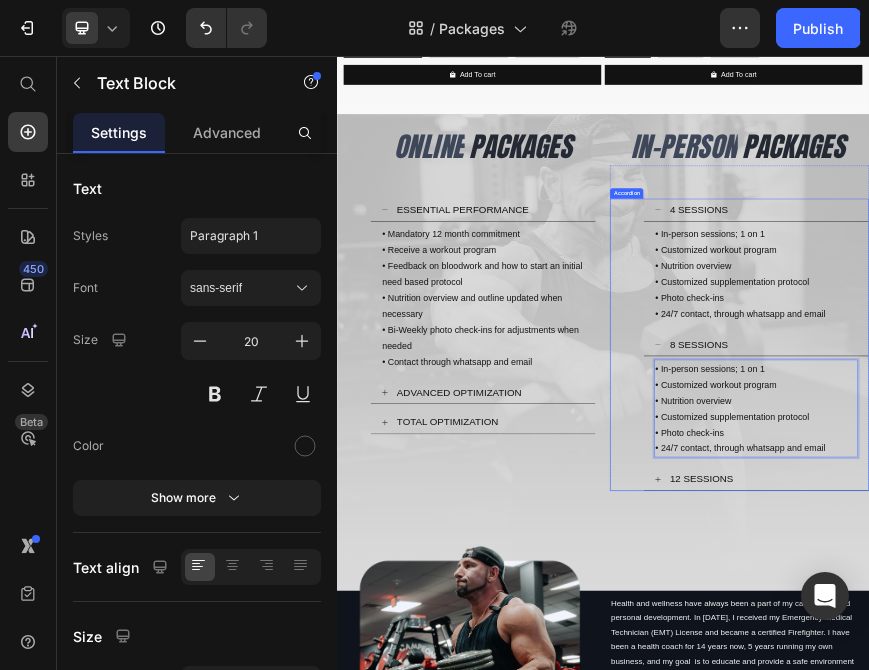 click on "12 SESSIONS" at bounding box center [1298, 1009] 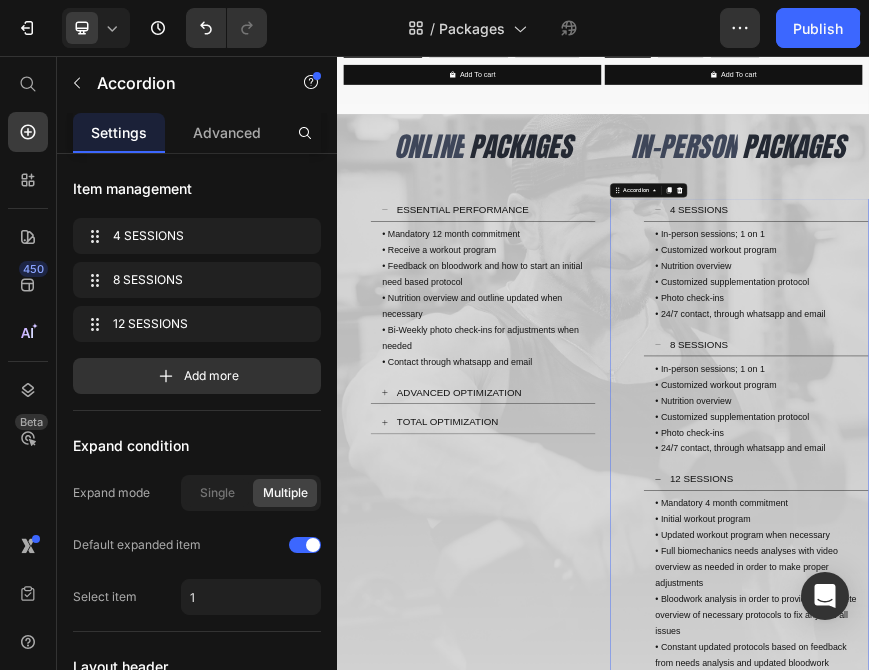scroll, scrollTop: 0, scrollLeft: 0, axis: both 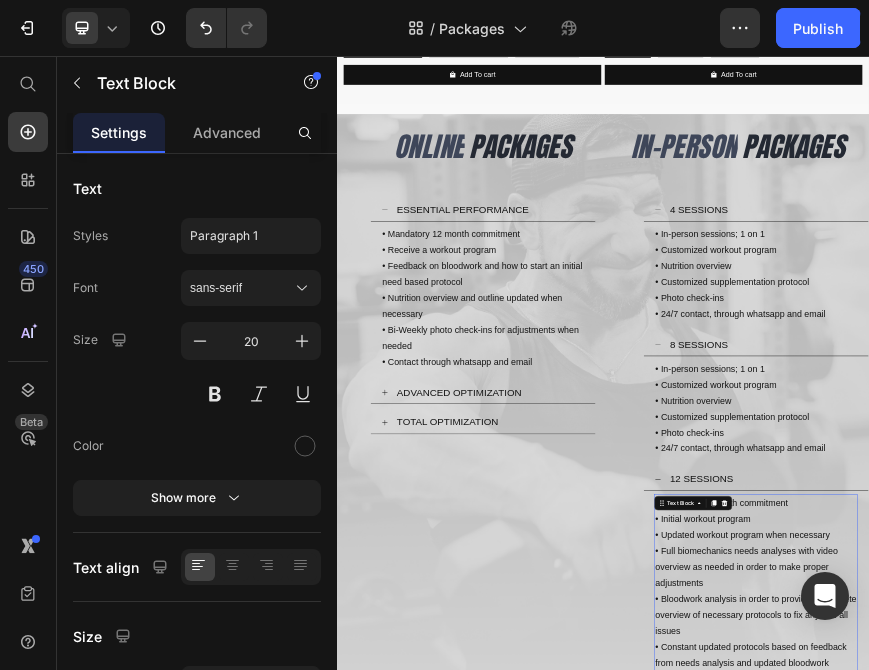 click on "• Updated workout program when necessary" at bounding box center (1282, 1136) 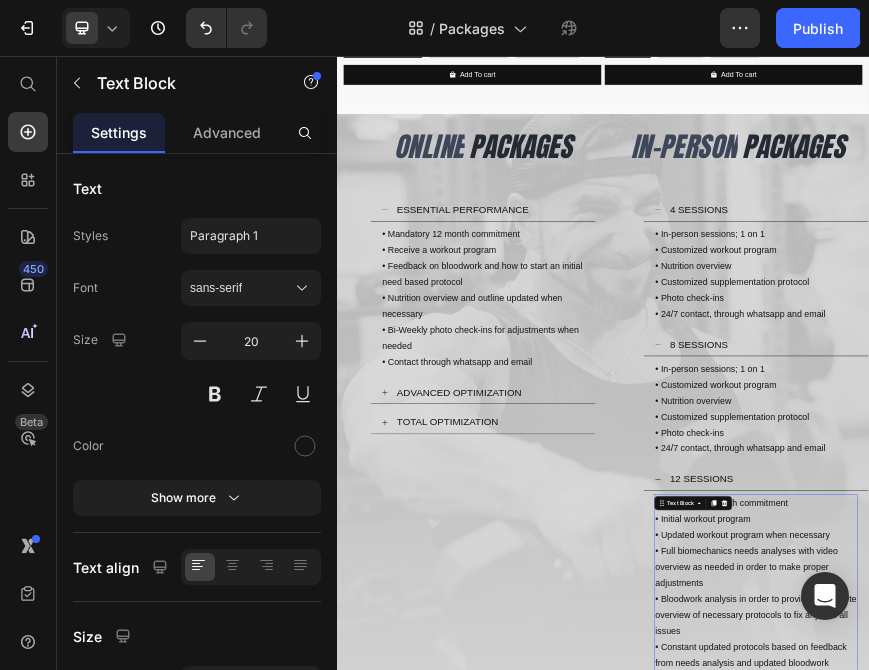click on "• Updated workout program when necessary" at bounding box center (1282, 1136) 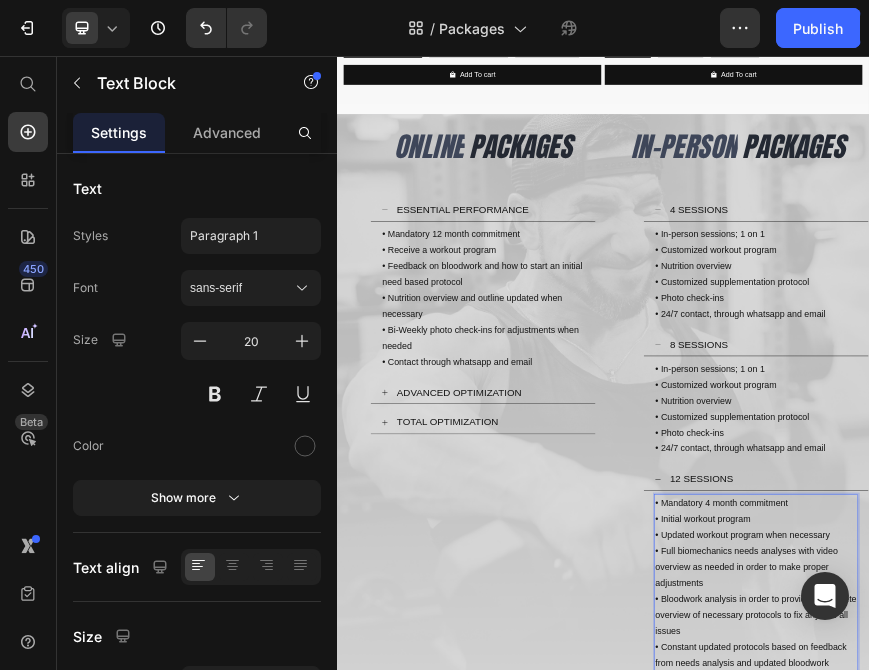 scroll, scrollTop: 108, scrollLeft: 0, axis: vertical 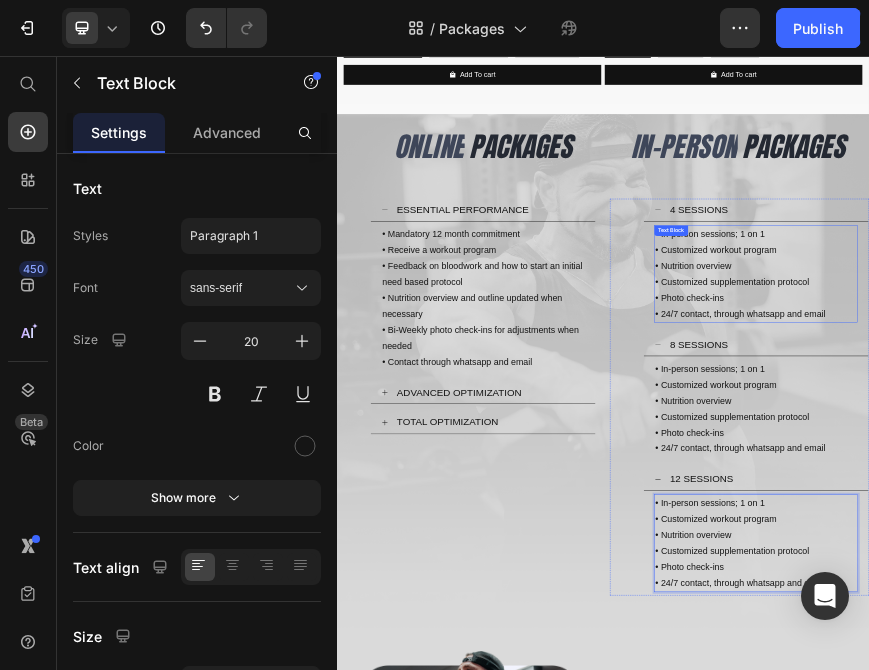 click on "• Customized workout program" at bounding box center (1282, 493) 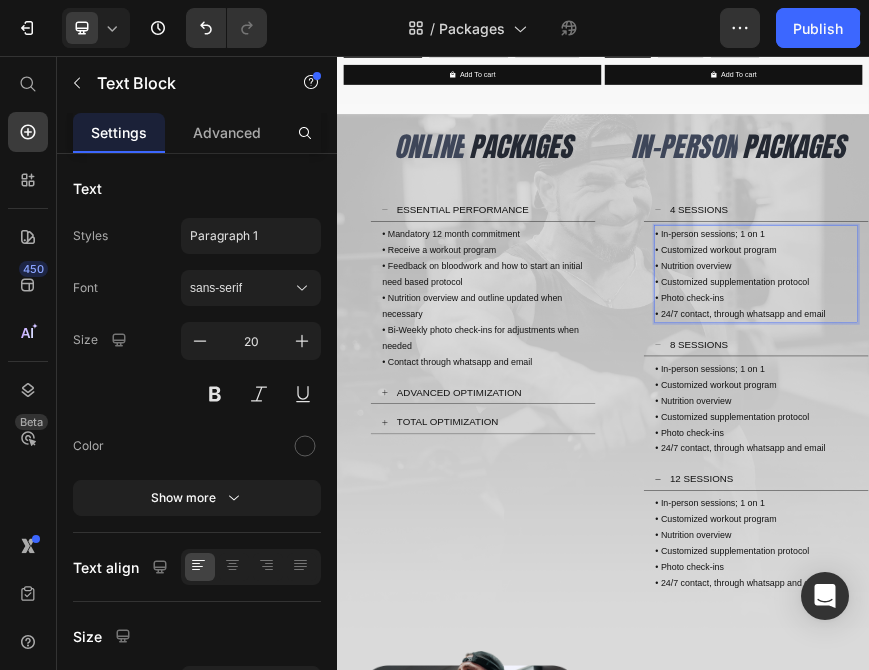 click on "• In-person sessions; 1 on 1" at bounding box center (1282, 457) 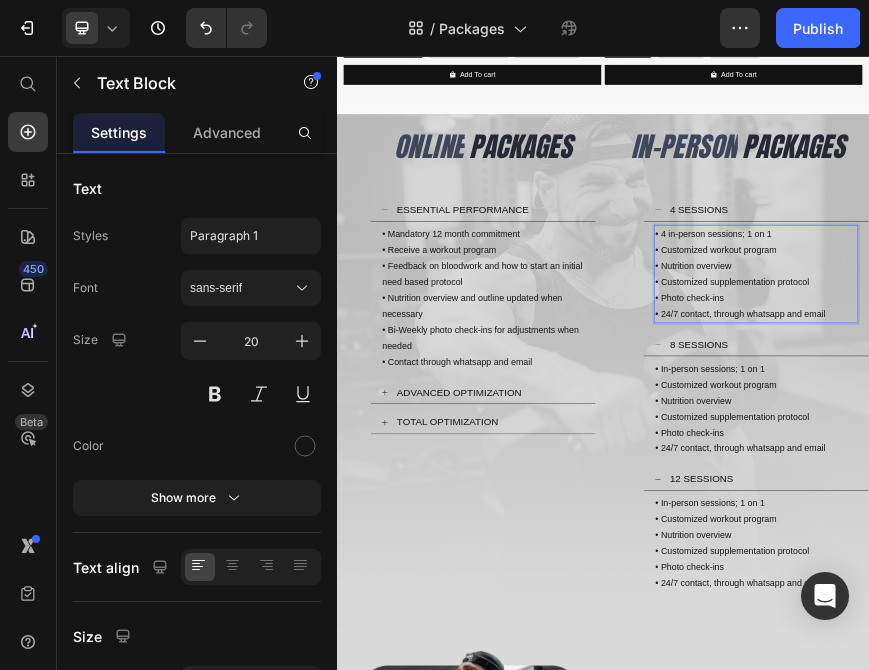 click on "• 4 in-person sessions; 1 on 1" at bounding box center (1282, 457) 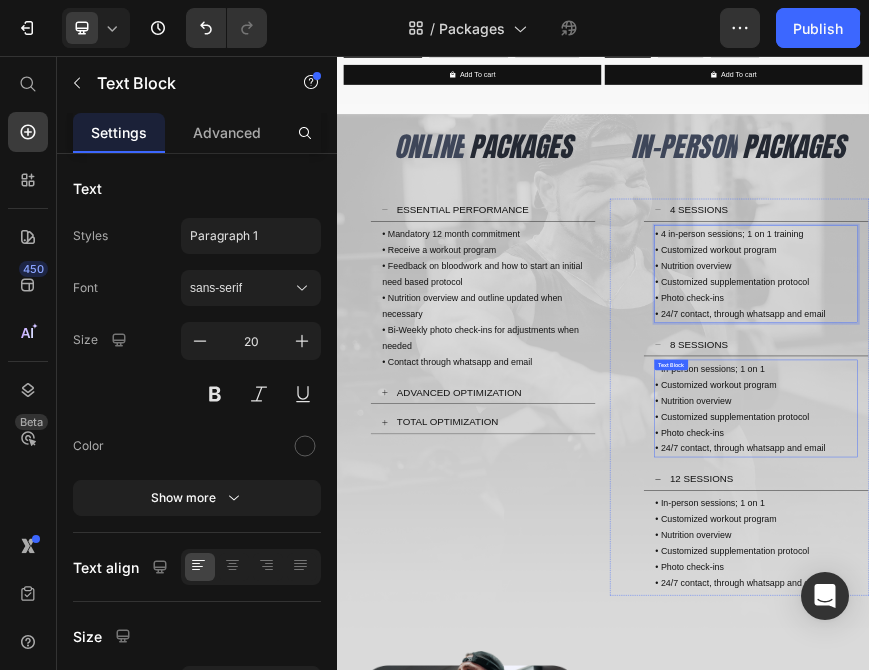 click on "• In-person sessions; 1 on 1" at bounding box center [1282, 760] 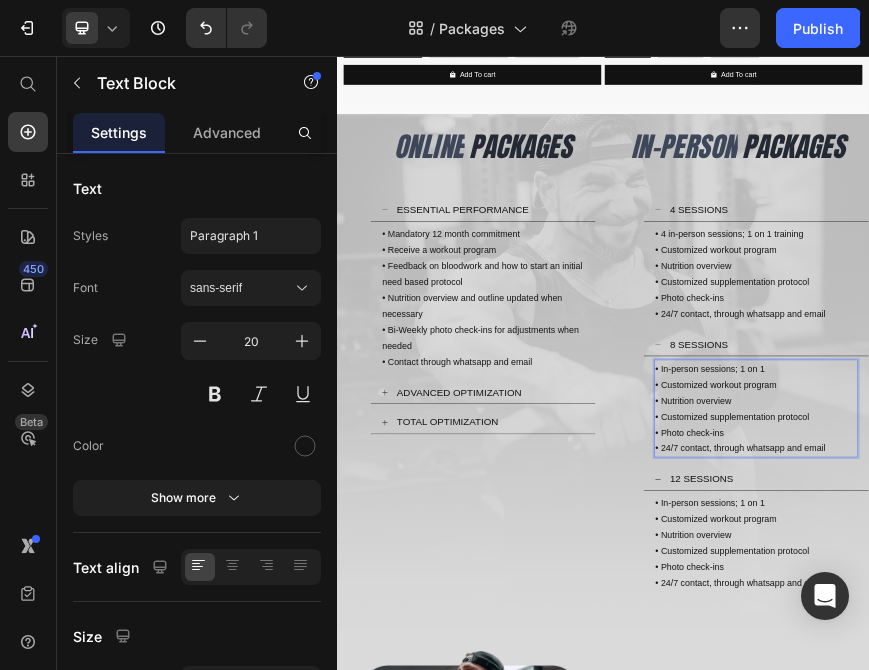 click on "• In-person sessions; 1 on 1" at bounding box center (1282, 760) 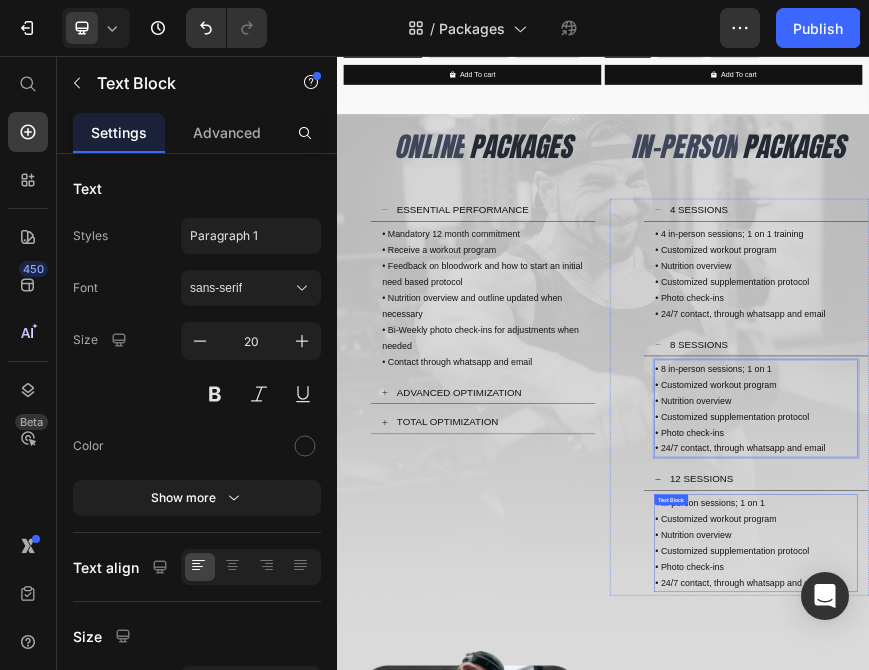 click on "• In-person sessions; 1 on 1 • Customized workout program • Nutrition overview • Customized supplementation protocol • Photo check-ins • 24/7 contact, through whatsapp and email Text Block" at bounding box center (1282, 1154) 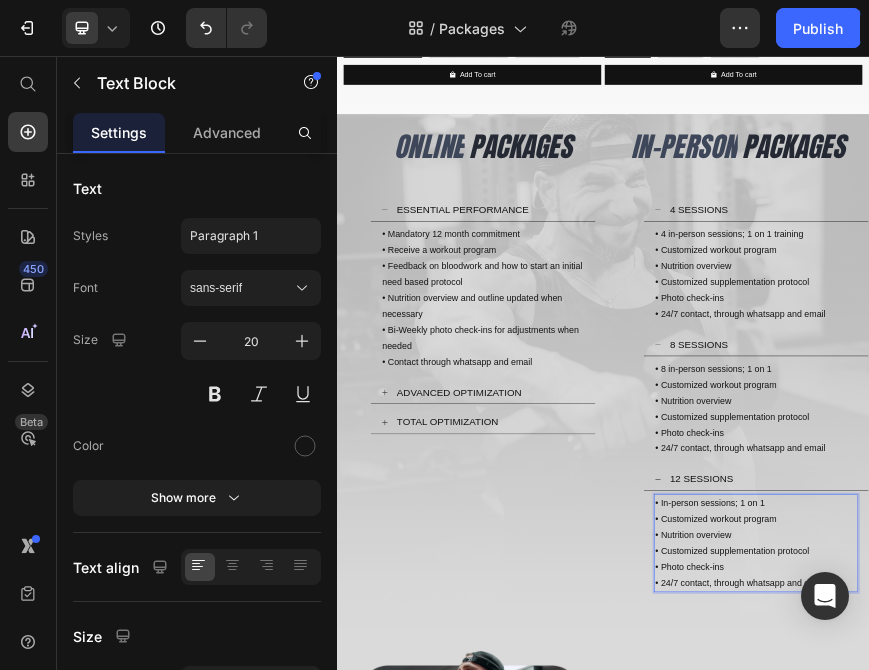 click on "• In-person sessions; 1 on 1" at bounding box center (1282, 1064) 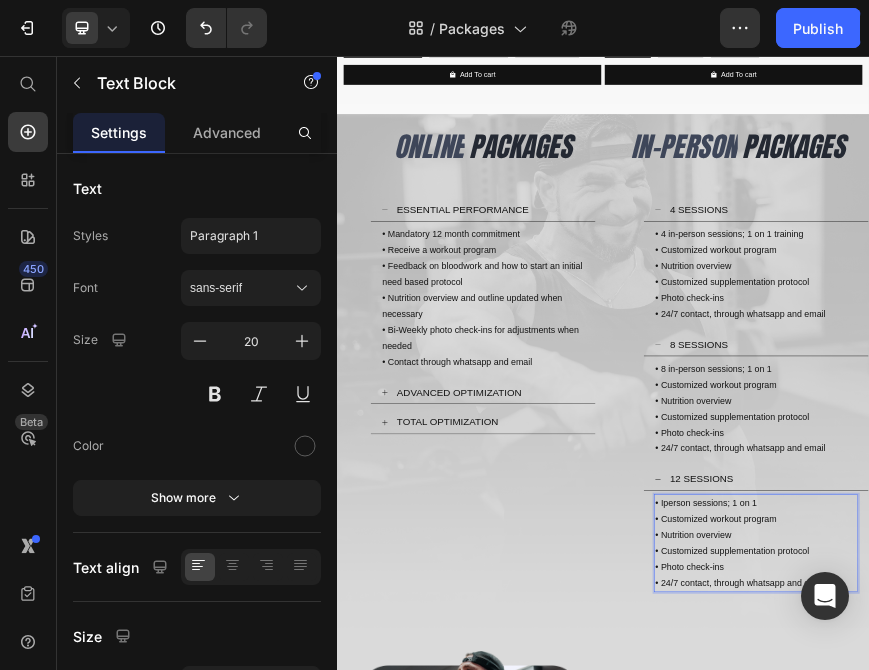 scroll, scrollTop: 324, scrollLeft: 0, axis: vertical 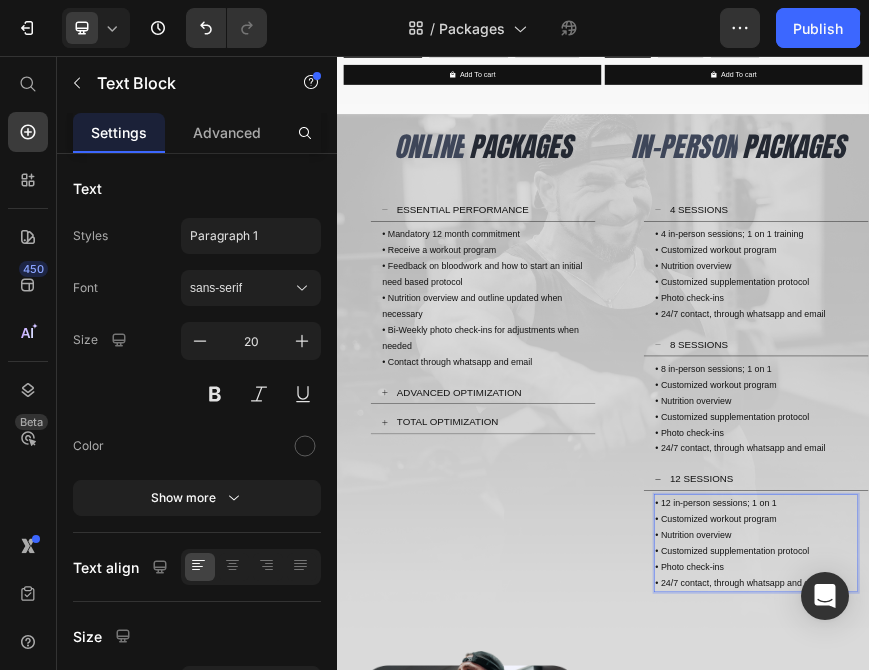 click on "• 12 in-person sessions; 1 on 1" at bounding box center [1282, 1064] 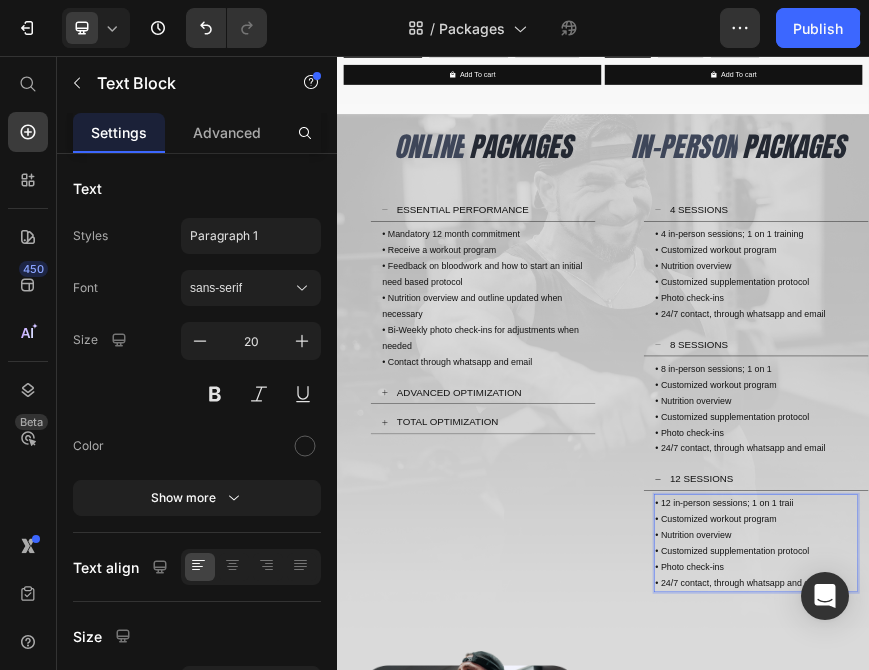 scroll, scrollTop: 432, scrollLeft: 0, axis: vertical 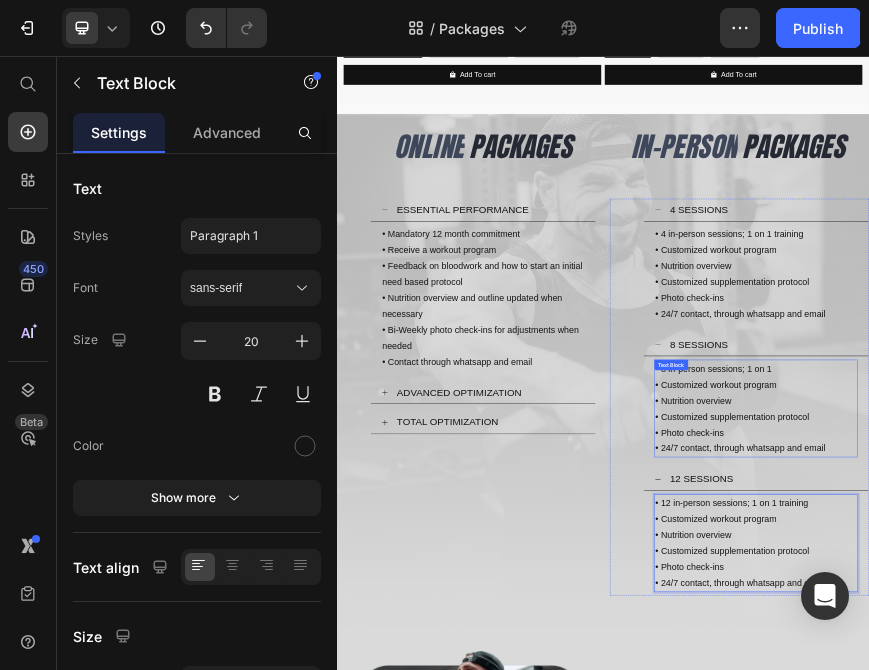 click on "• 8 in-person sessions; 1 on 1" at bounding box center (1282, 760) 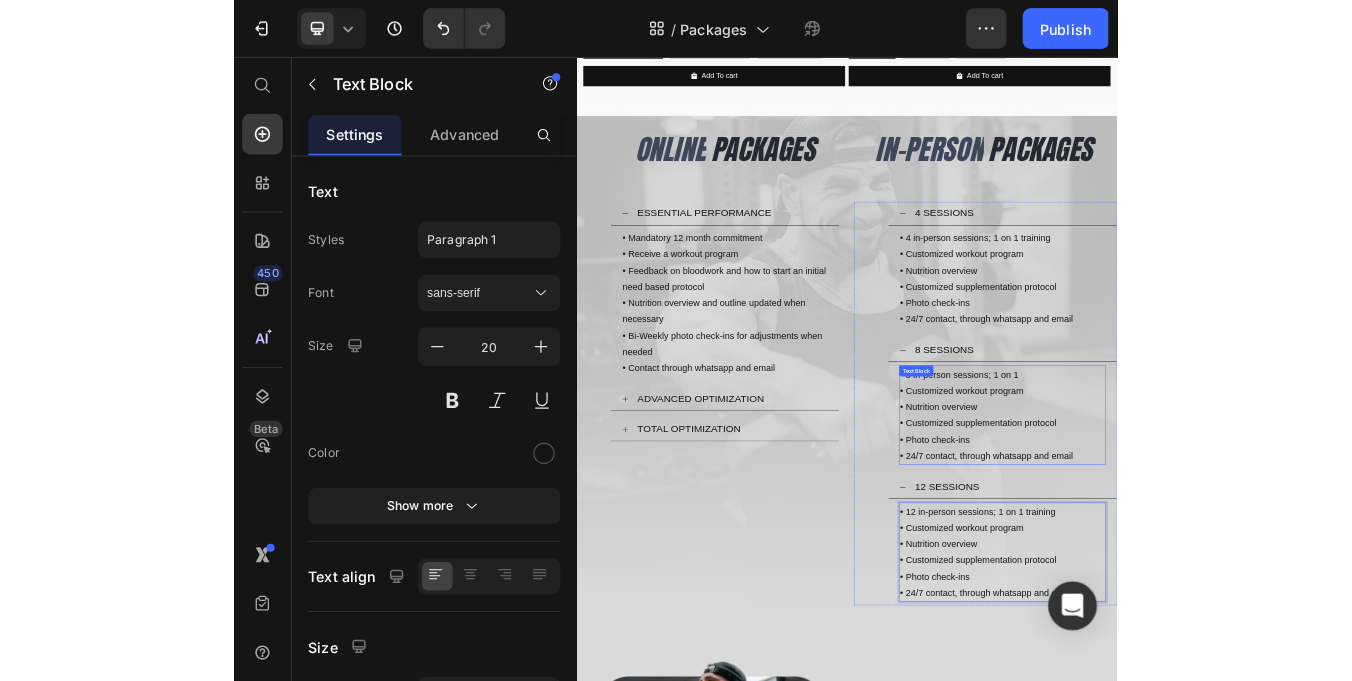 scroll, scrollTop: 0, scrollLeft: 0, axis: both 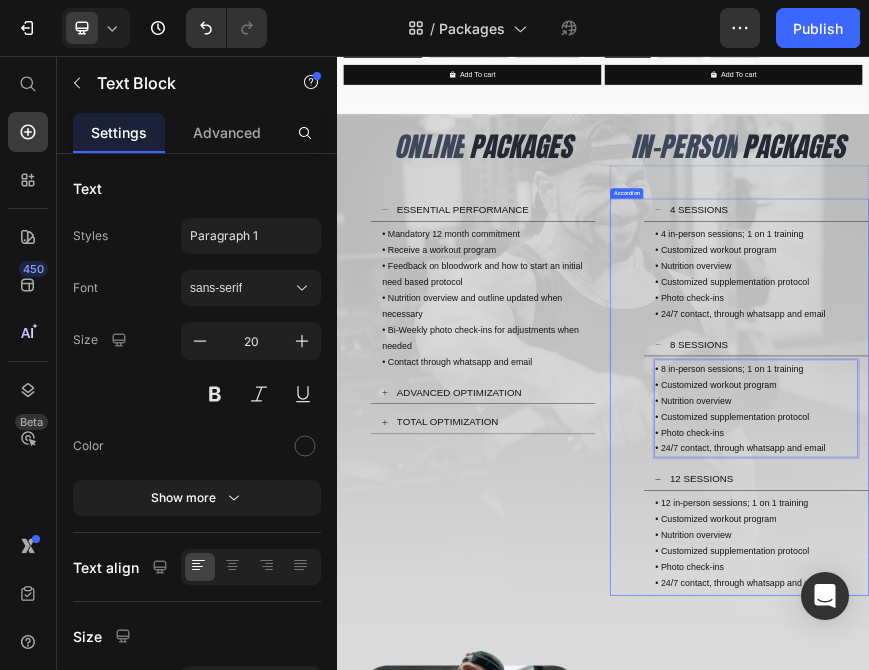 click on "4 SESSIONS" at bounding box center [1298, 402] 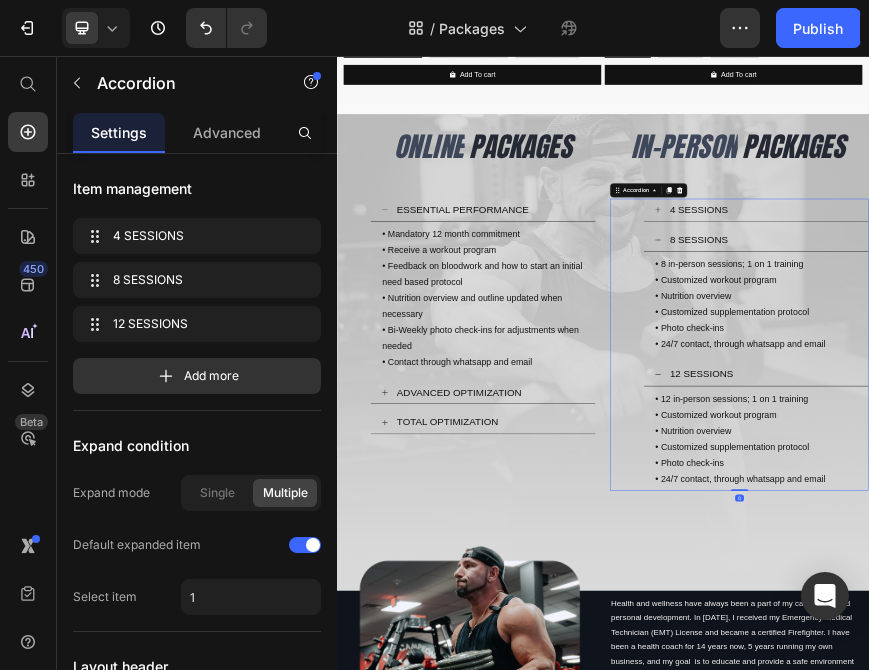 click on "8 SESSIONS" at bounding box center (1298, 470) 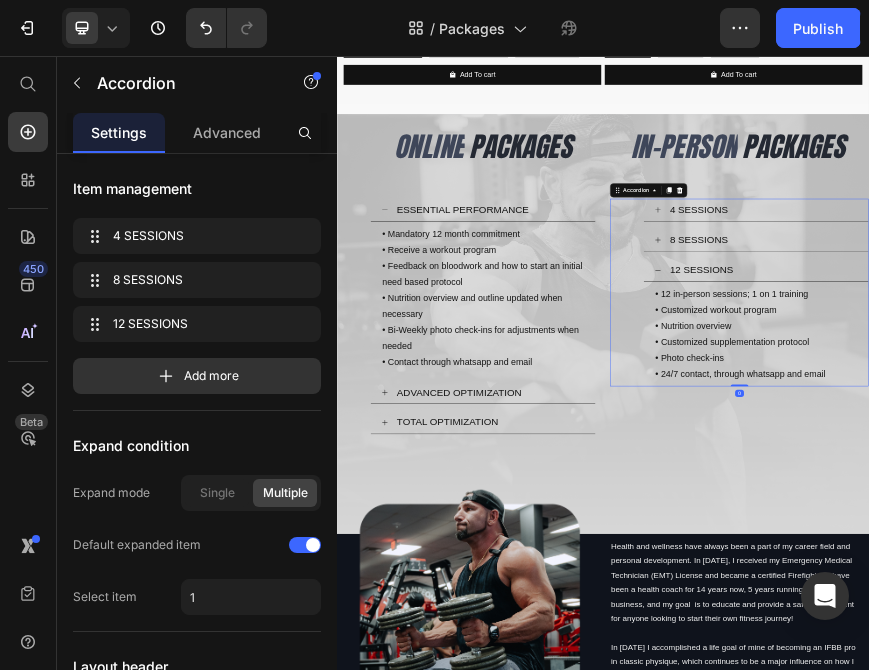 click on "12 SESSIONS" at bounding box center [1159, 537] 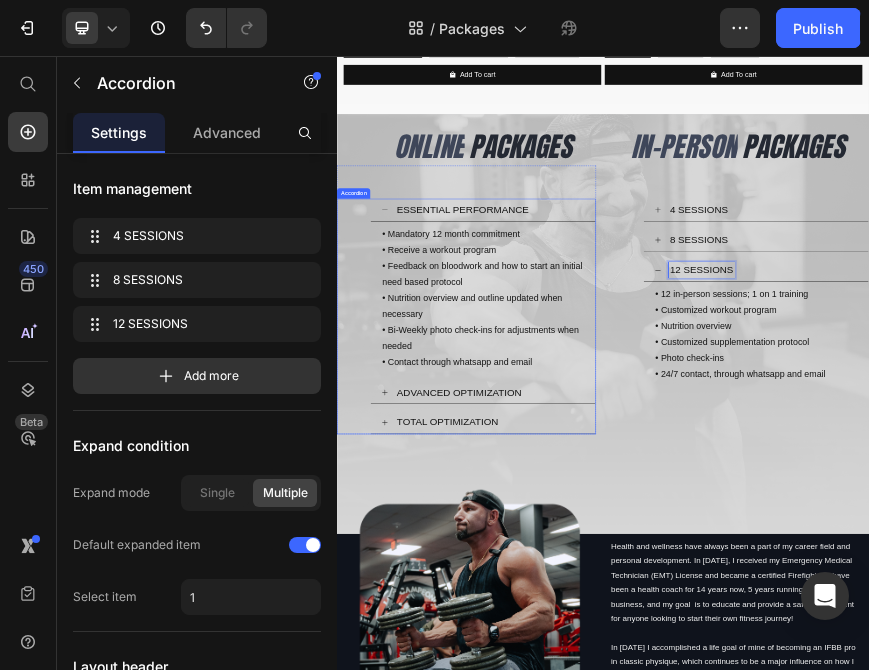 click on "ESSENTIAL PERFORMANCE" at bounding box center [682, 402] 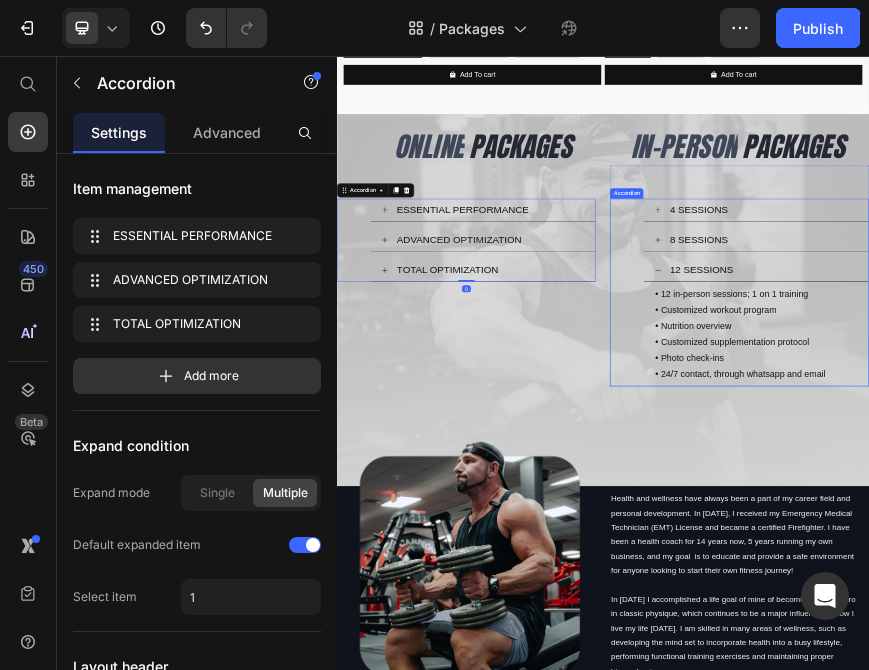 click on "12 SESSIONS" at bounding box center [1298, 537] 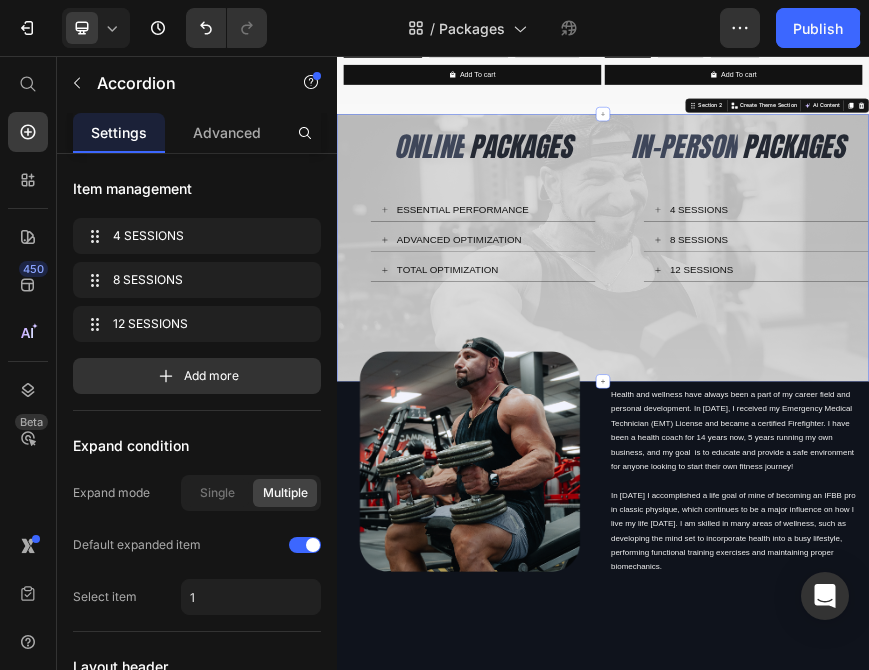 click on "ONLINE  Heading PACKAGES Heading Row
ESSENTIAL PERFORMANCE
ADVANCED OPTIMIZATION
TOTAL OPTIMIZATION Accordion Row IN-PERSON  Heading PACKAGES Heading Row
4 SESSIONS
8 SESSIONS
12 SESSIONS Accordion Row Section 2   Create Theme Section AI Content Write with GemAI What would you like to describe here? Tone and Voice Persuasive Product Online Coaching Show more Generate" at bounding box center [937, 487] 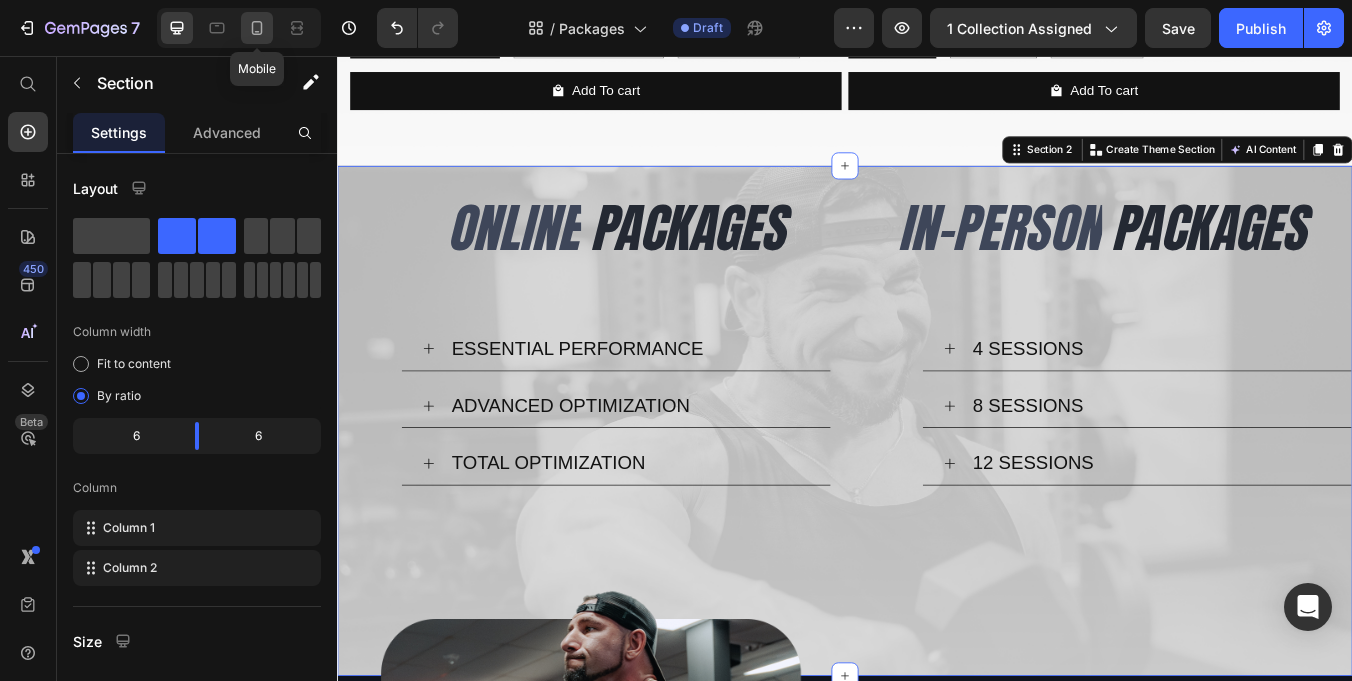 click 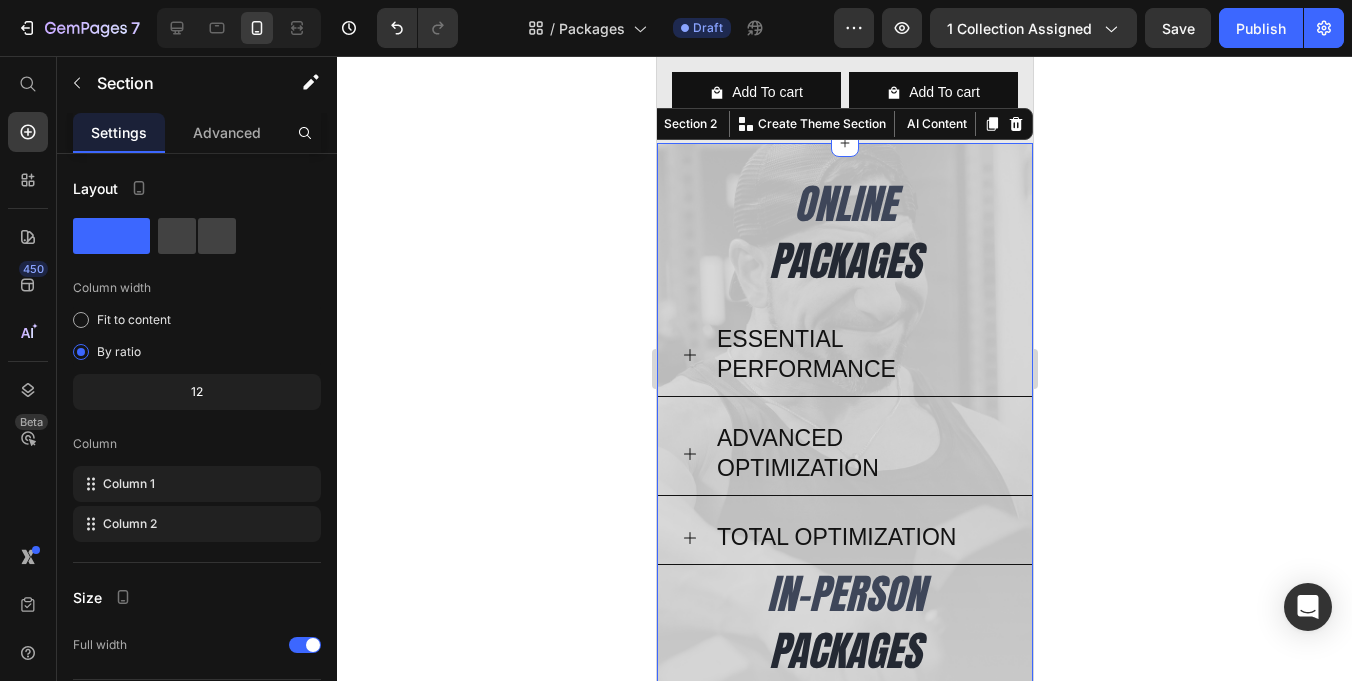 scroll, scrollTop: 822, scrollLeft: 0, axis: vertical 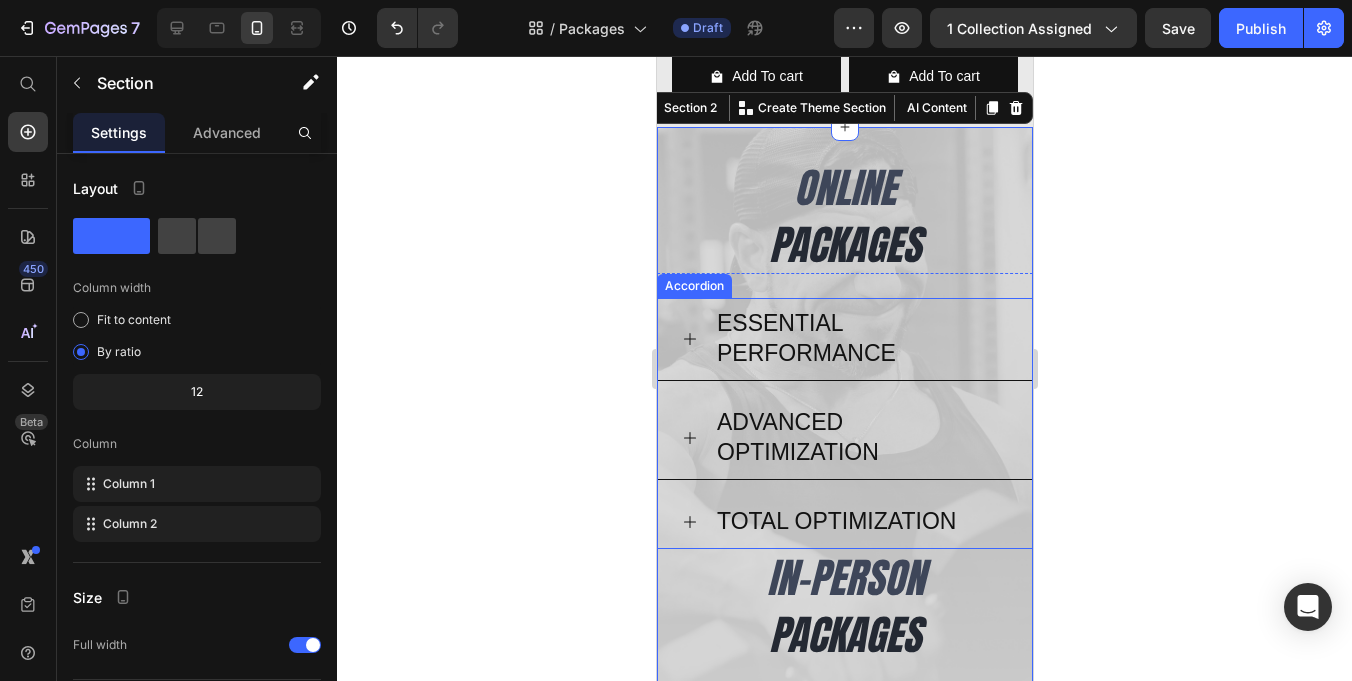 click on "ESSENTIAL PERFORMANCE" at bounding box center [860, 339] 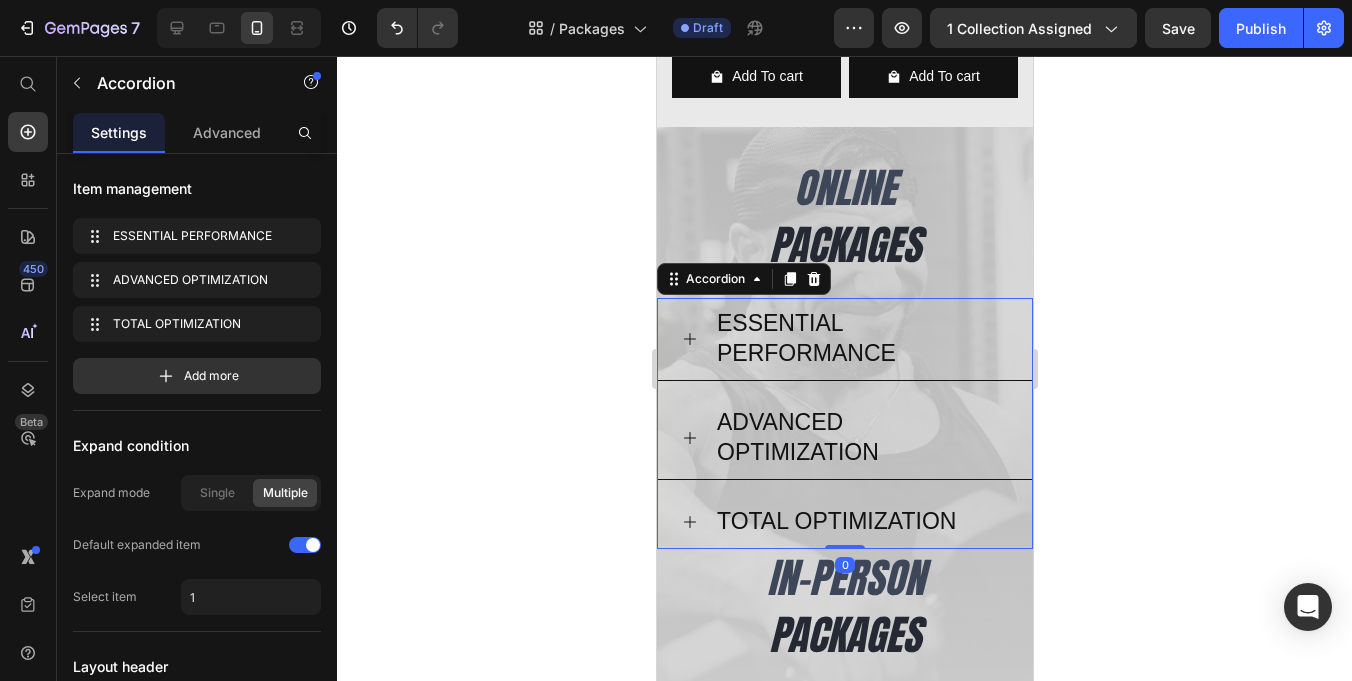 click 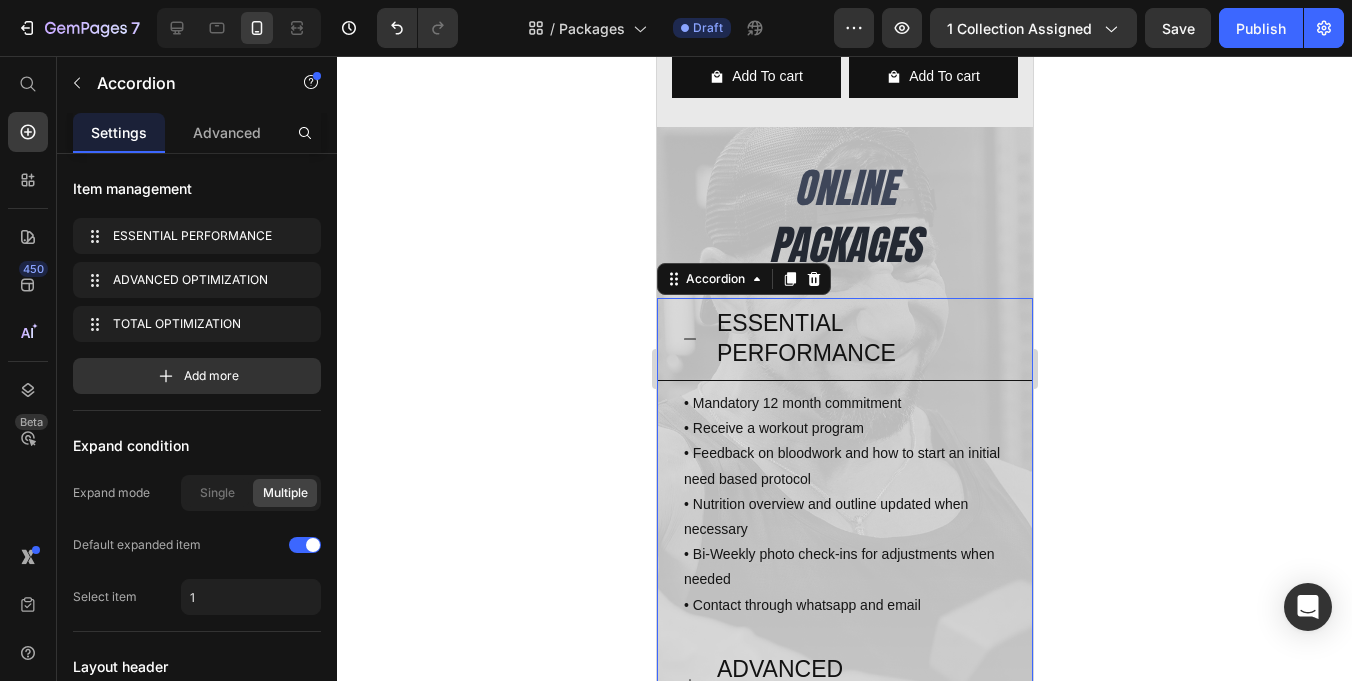 click 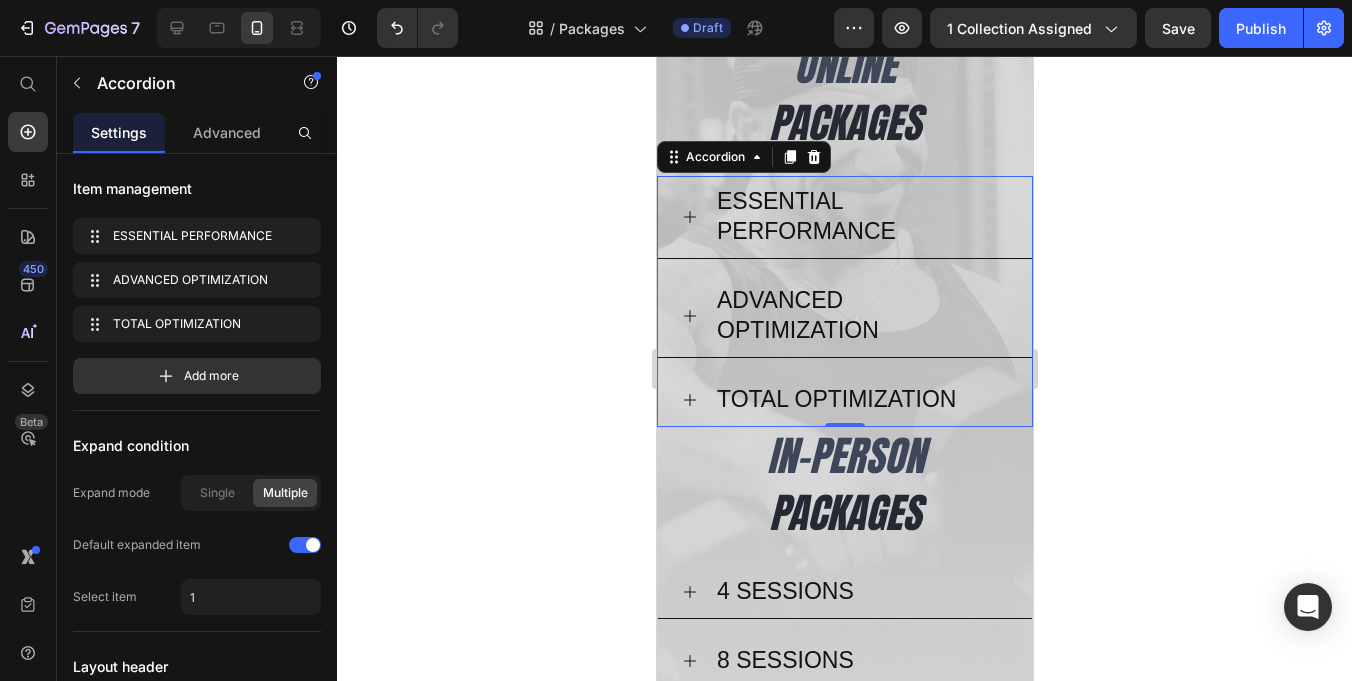 scroll, scrollTop: 934, scrollLeft: 0, axis: vertical 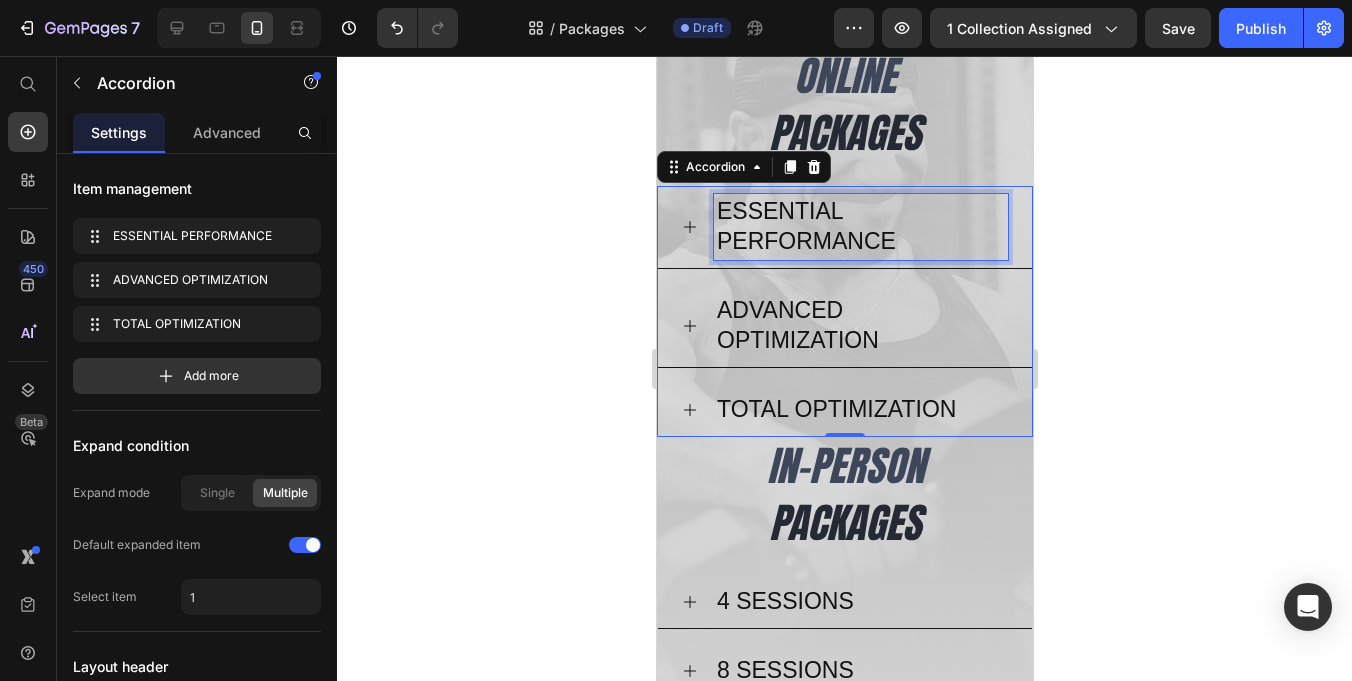 click on "ESSENTIAL PERFORMANCE" at bounding box center (860, 227) 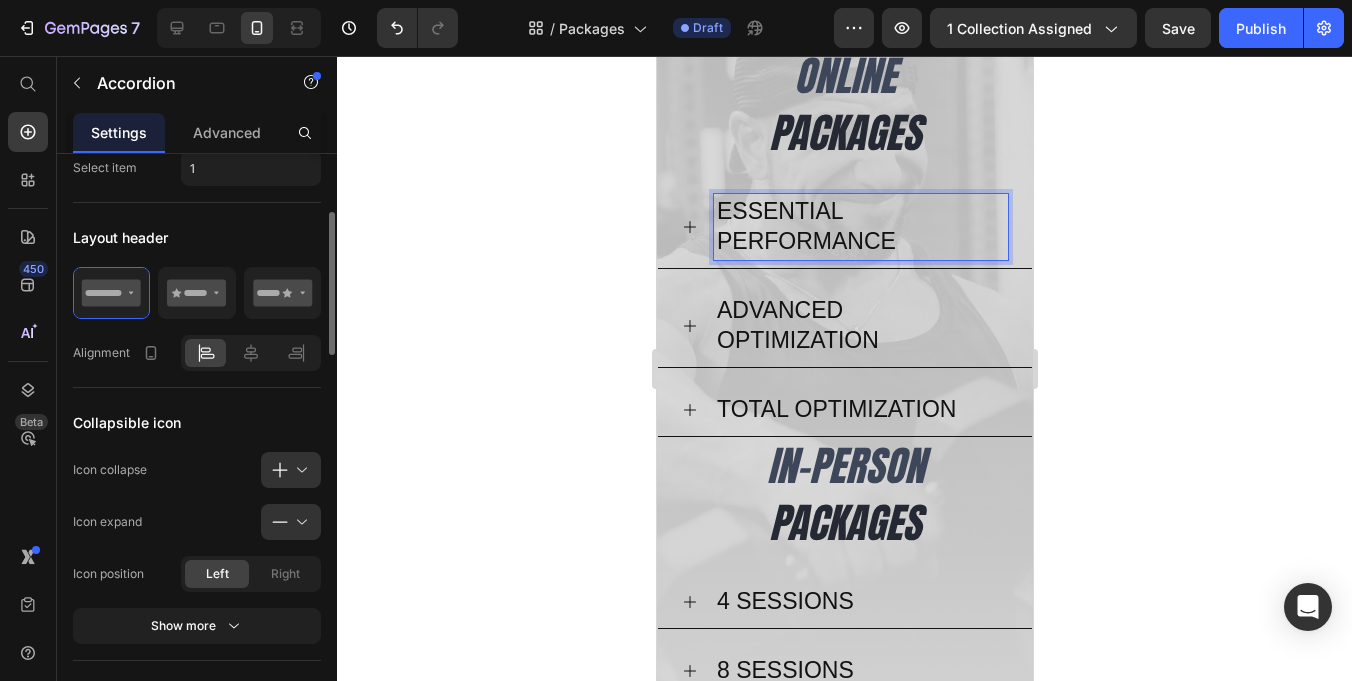 scroll, scrollTop: 437, scrollLeft: 0, axis: vertical 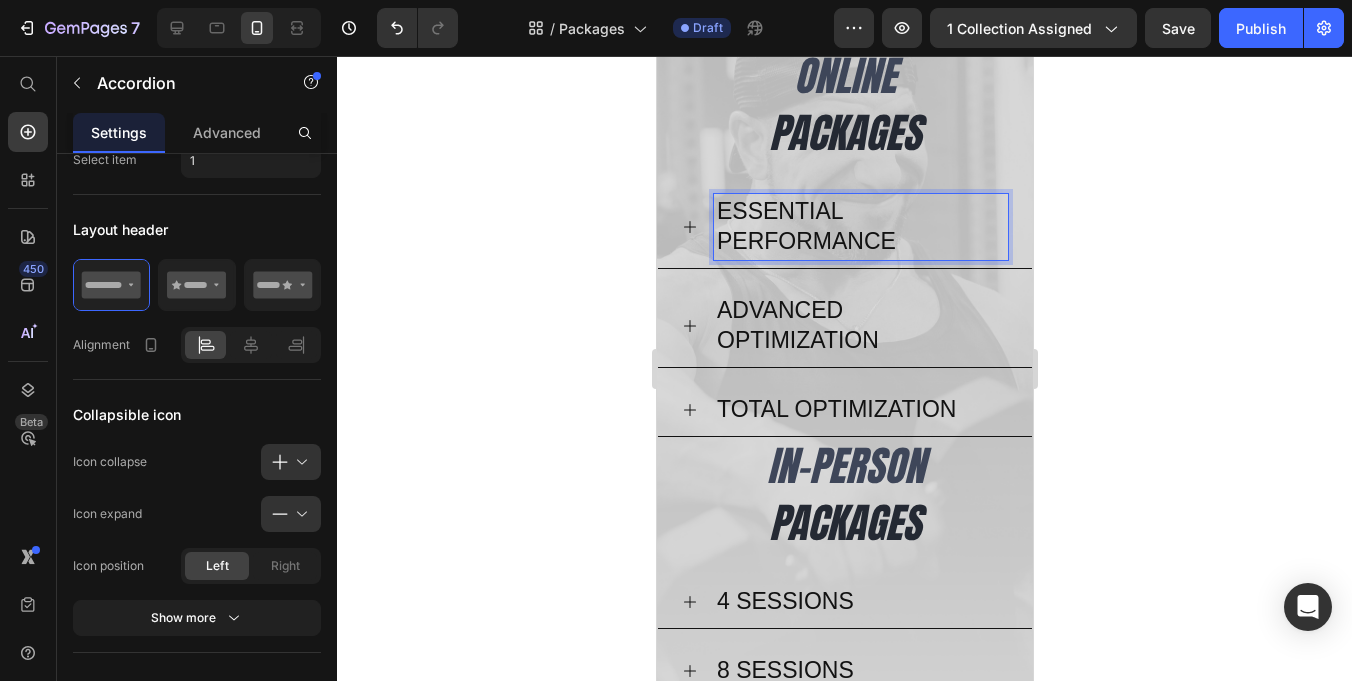 click on "ESSENTIAL PERFORMANCE" at bounding box center [860, 227] 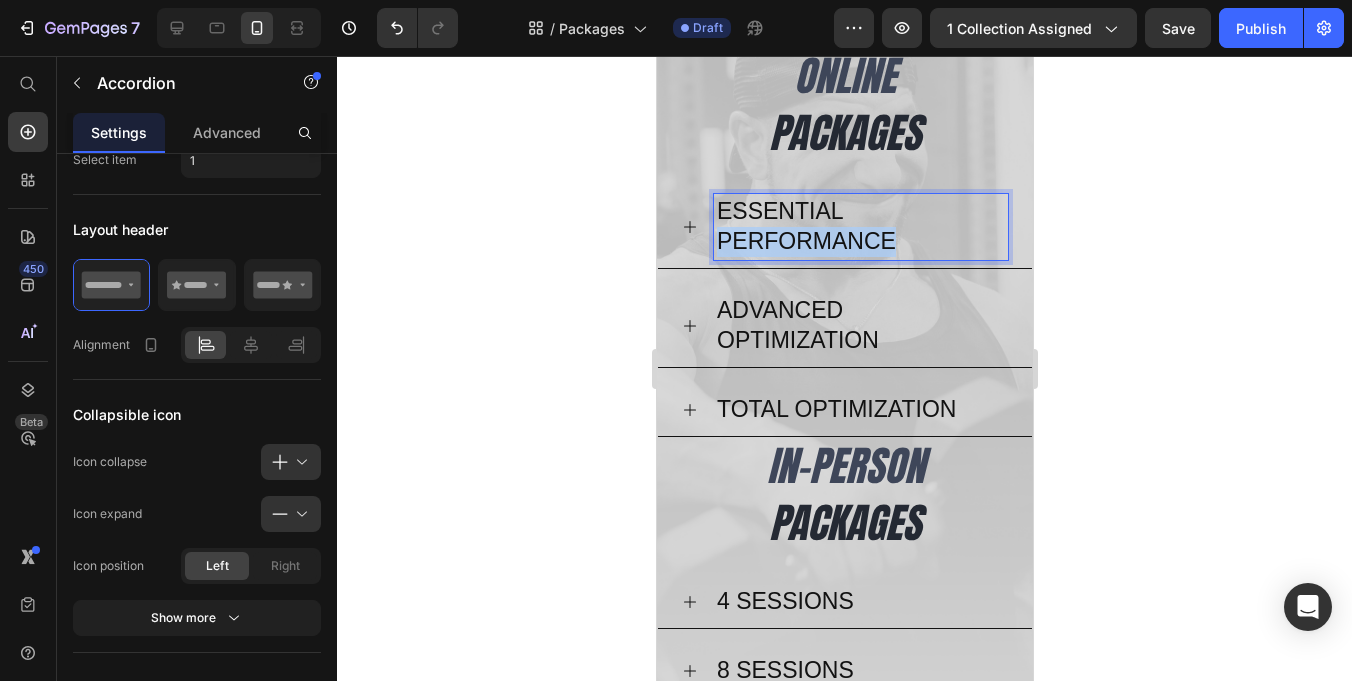 click on "ESSENTIAL PERFORMANCE" at bounding box center (860, 227) 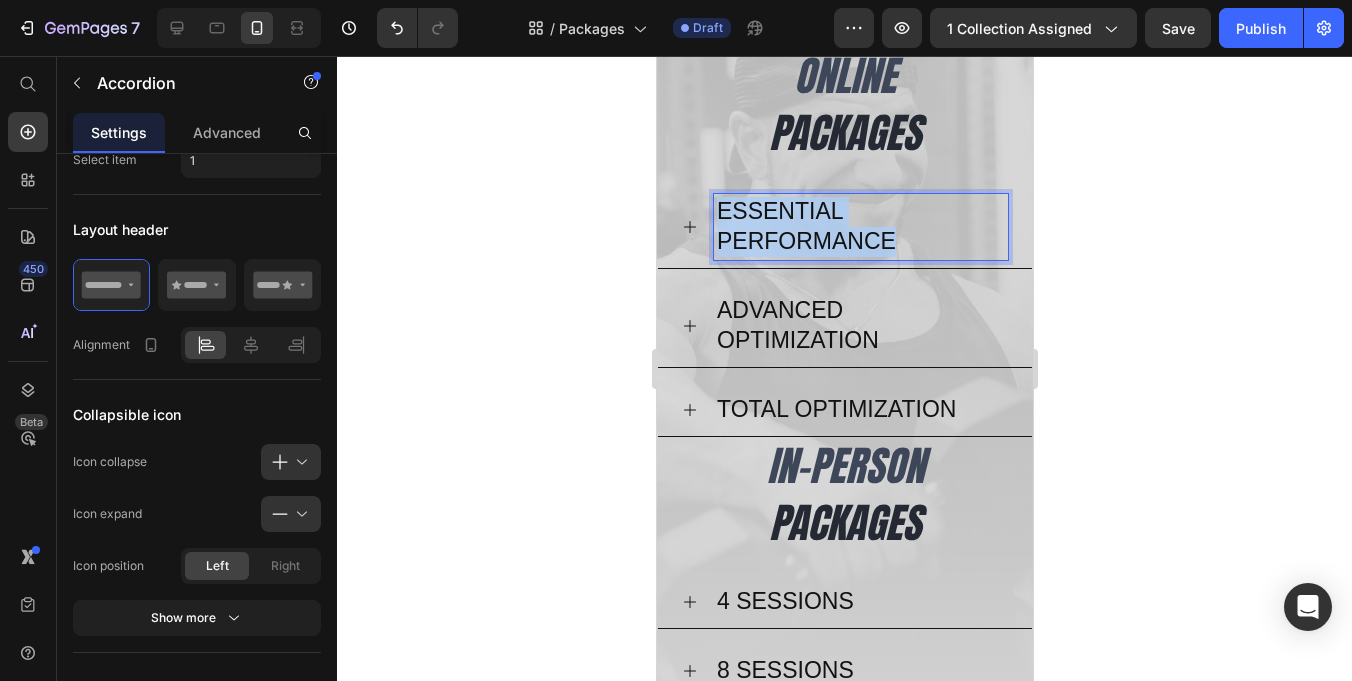 click on "ESSENTIAL PERFORMANCE" at bounding box center (860, 227) 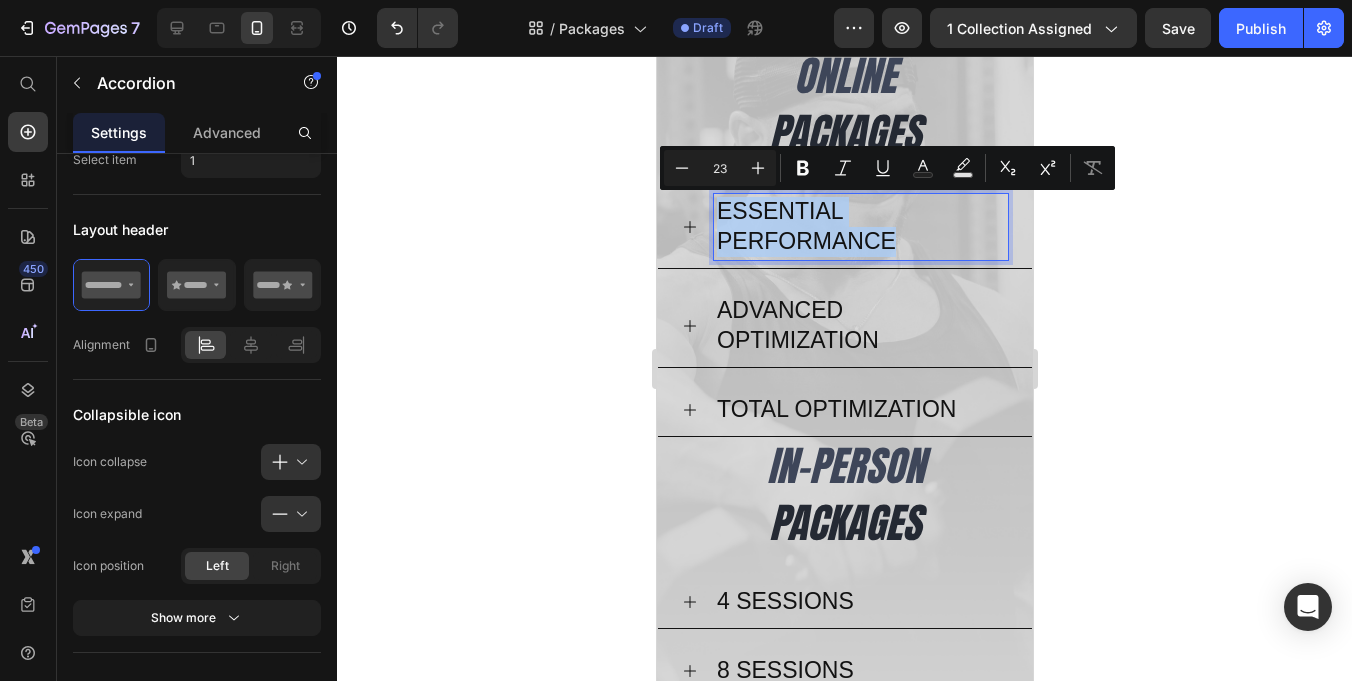 click on "ESSENTIAL PERFORMANCE" at bounding box center [860, 227] 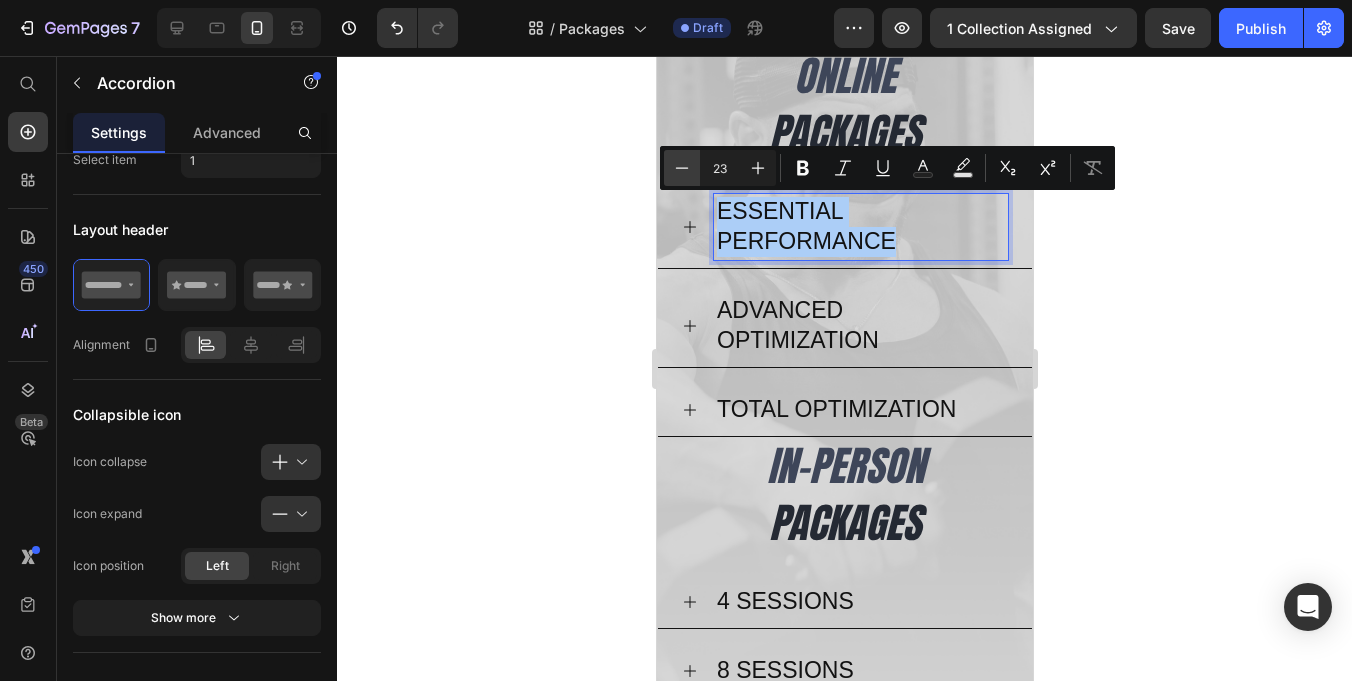 click 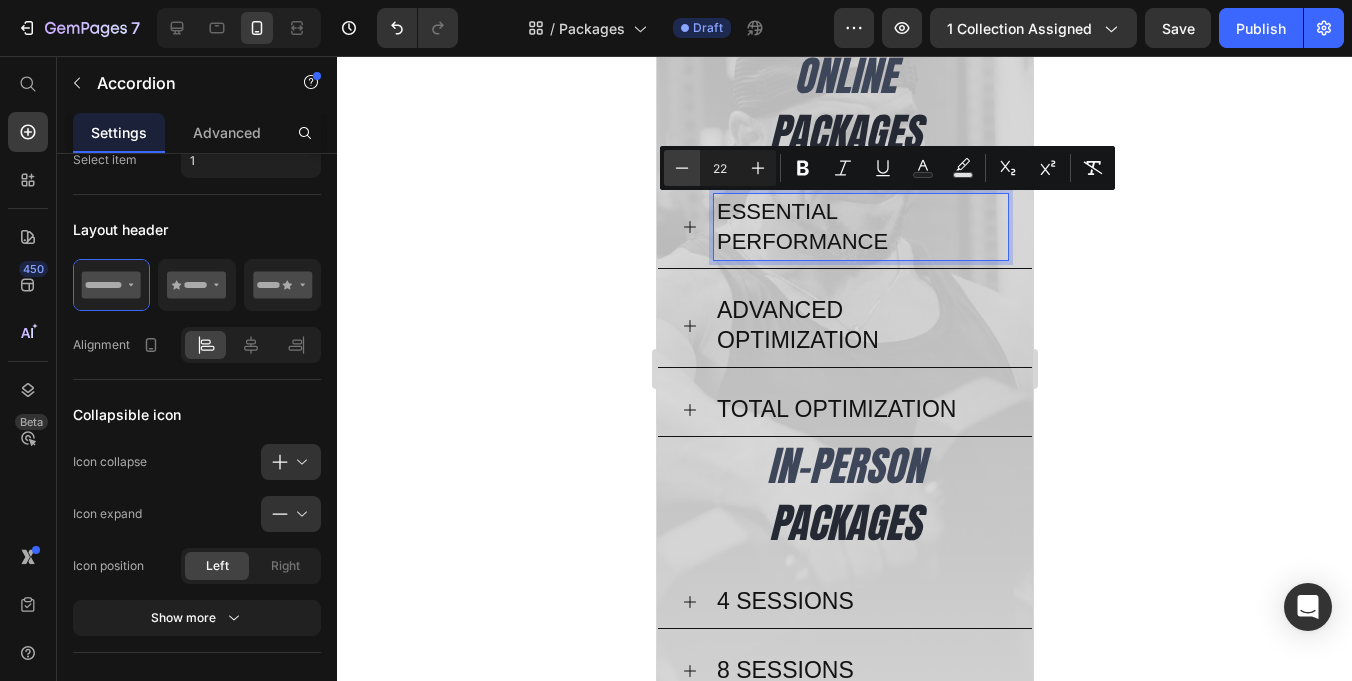 click 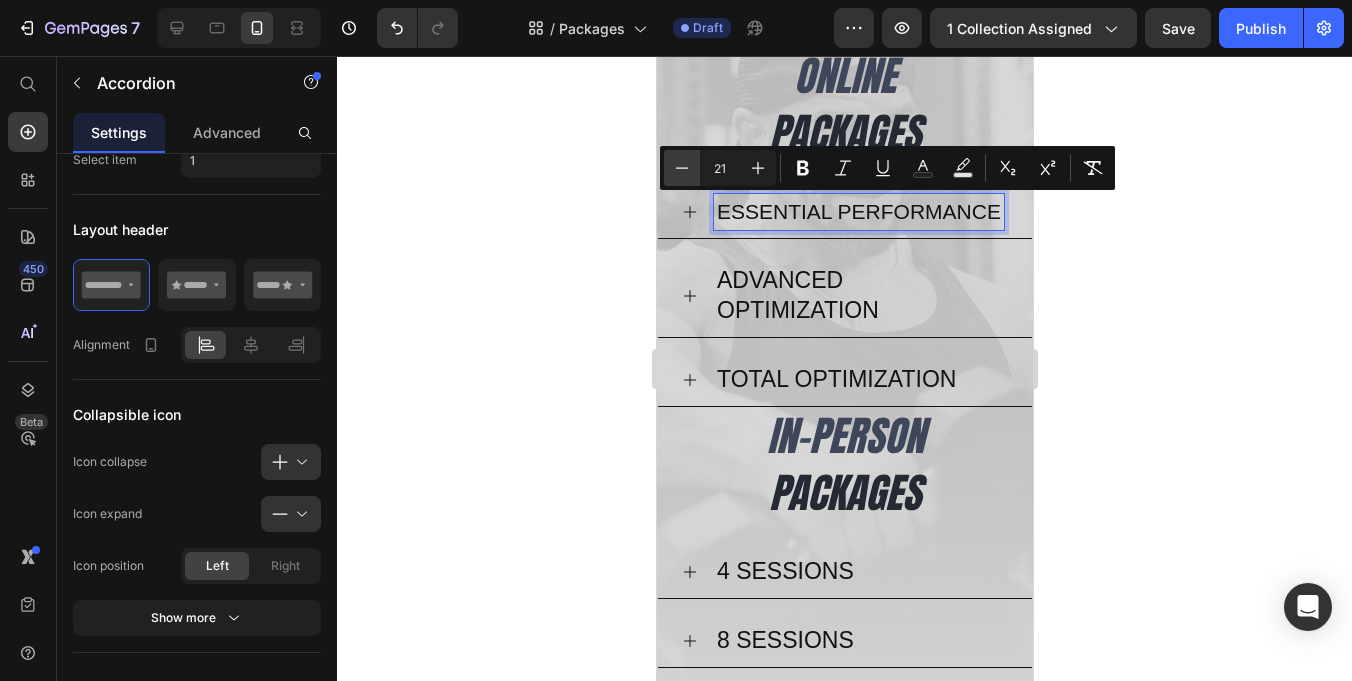 click 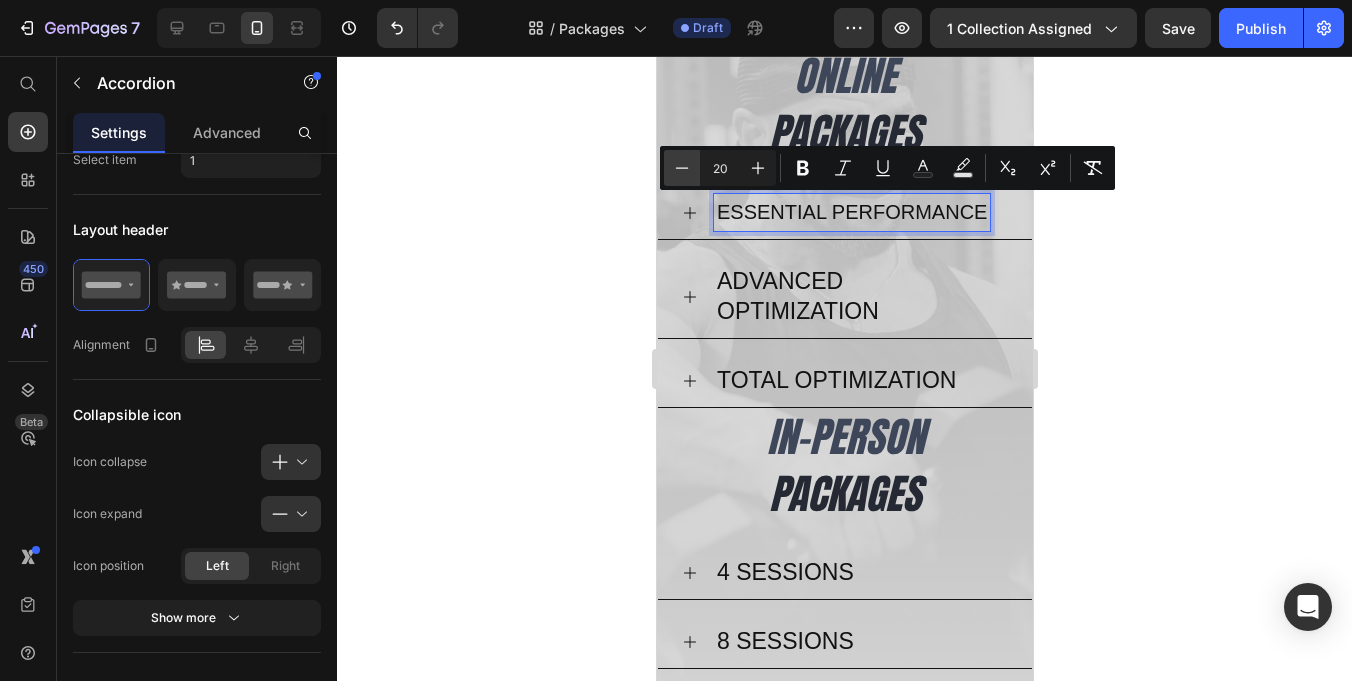 click 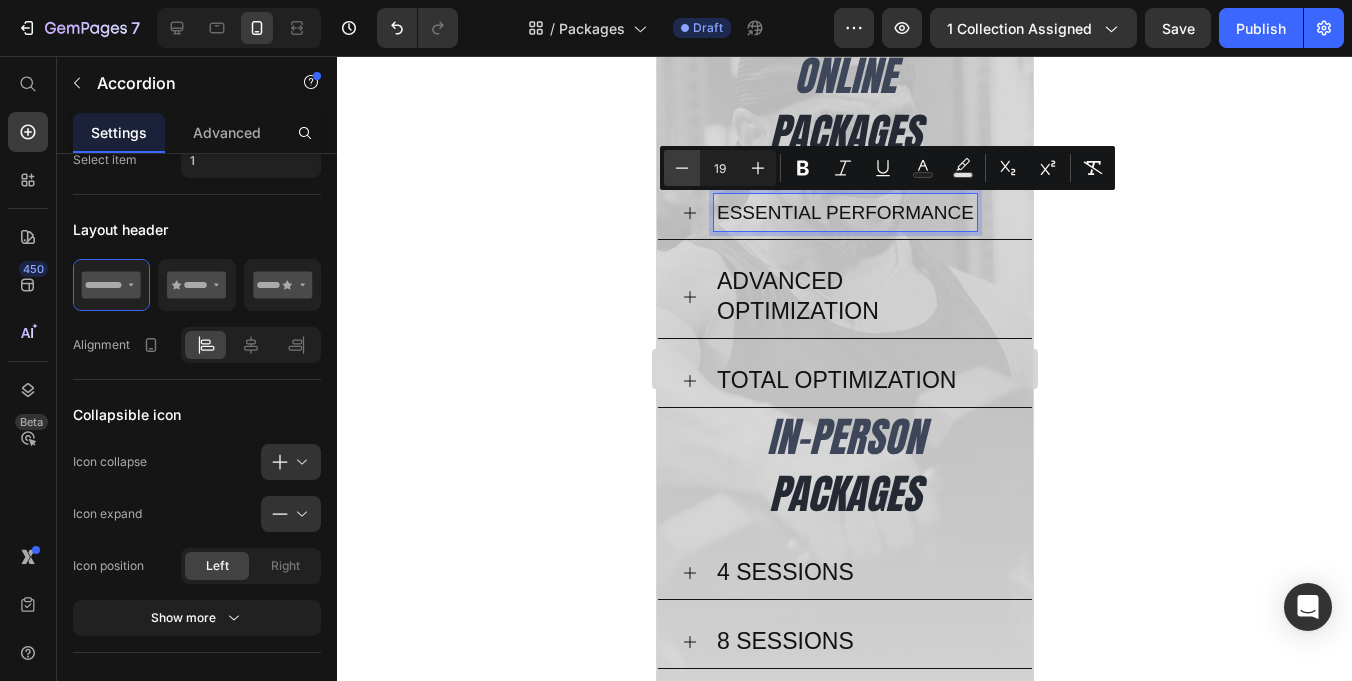 click 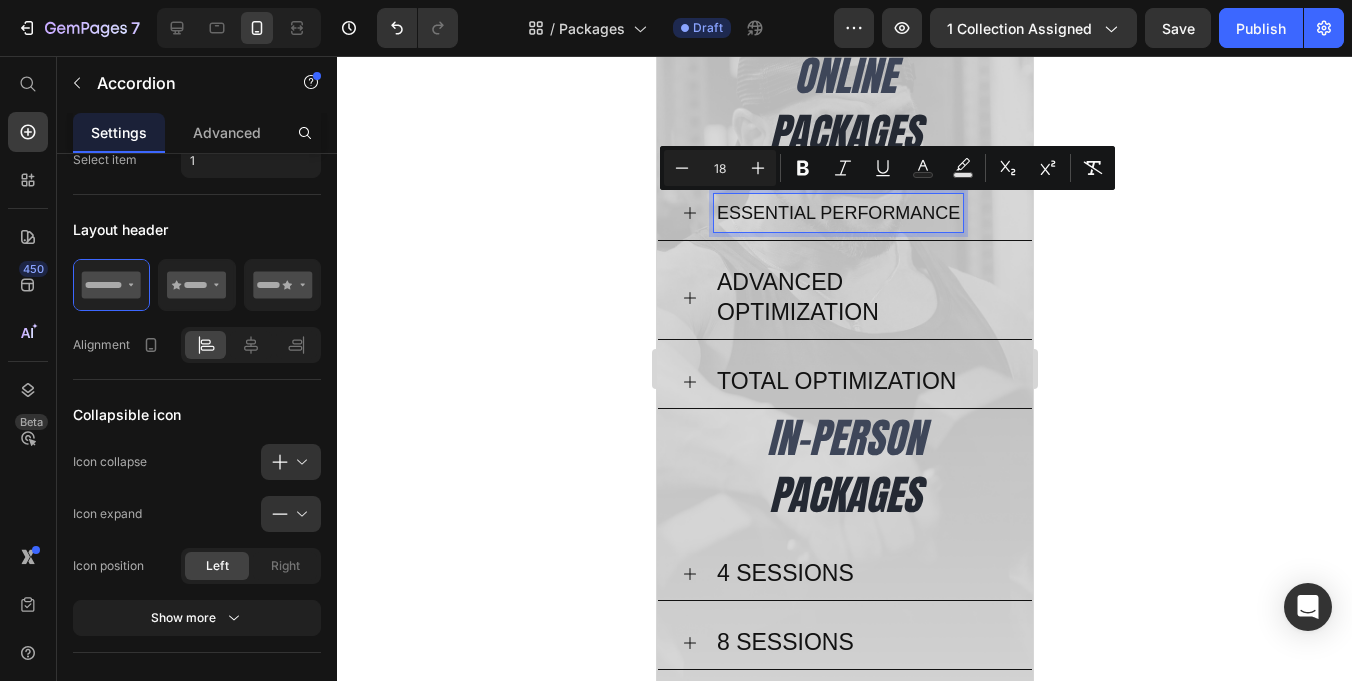 click on "ADVANCED OPTIMIZATION" at bounding box center [860, 298] 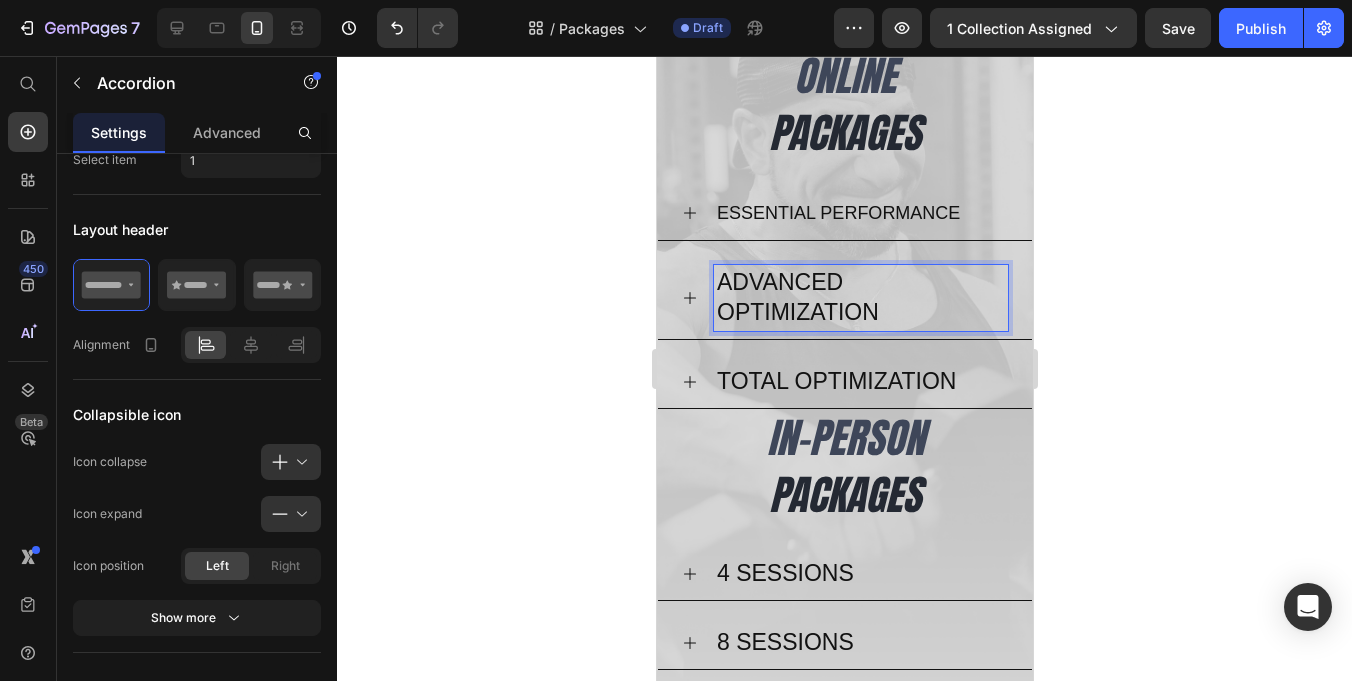 click on "ADVANCED OPTIMIZATION" at bounding box center [860, 298] 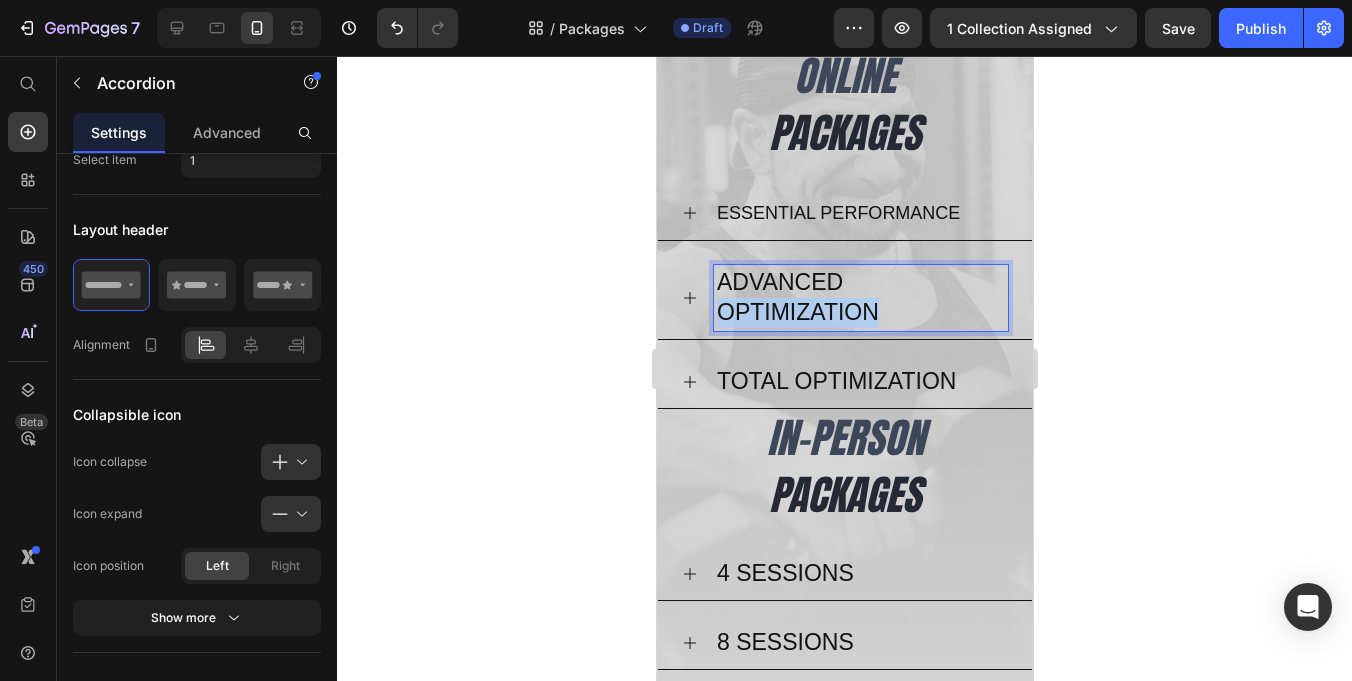 click on "ADVANCED OPTIMIZATION" at bounding box center [860, 298] 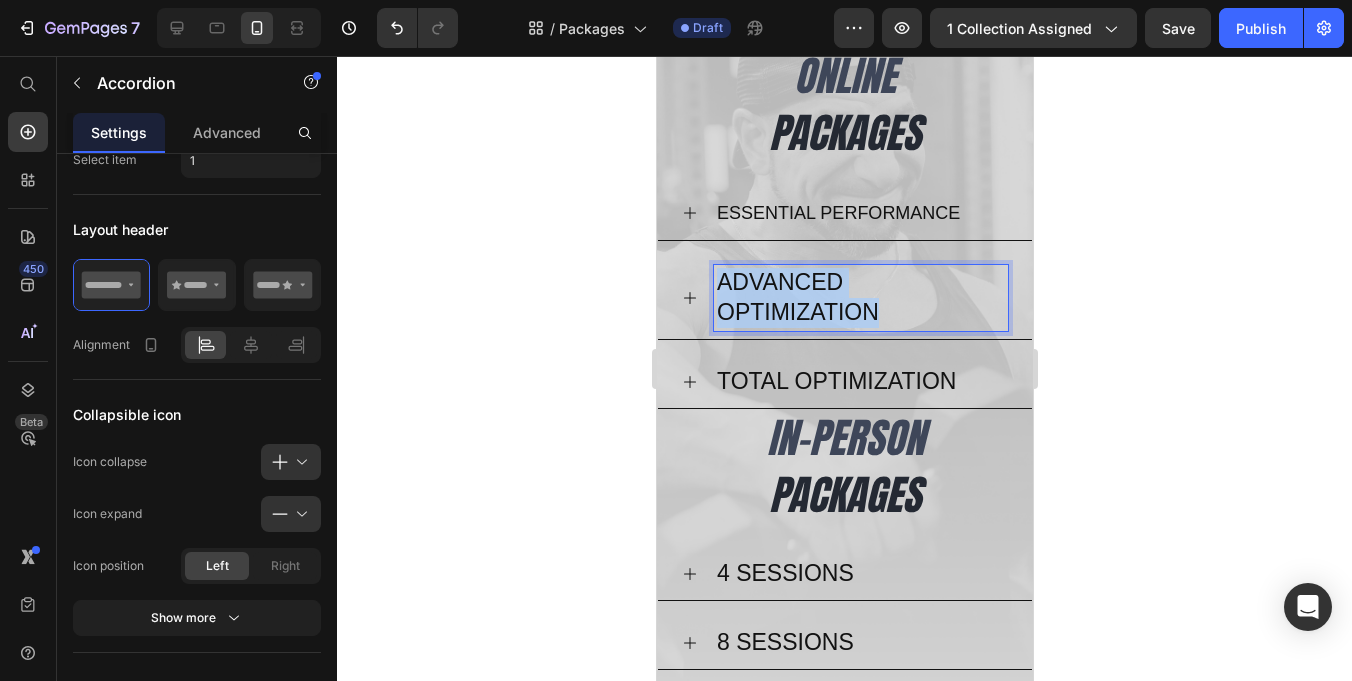click on "ADVANCED OPTIMIZATION" at bounding box center (860, 298) 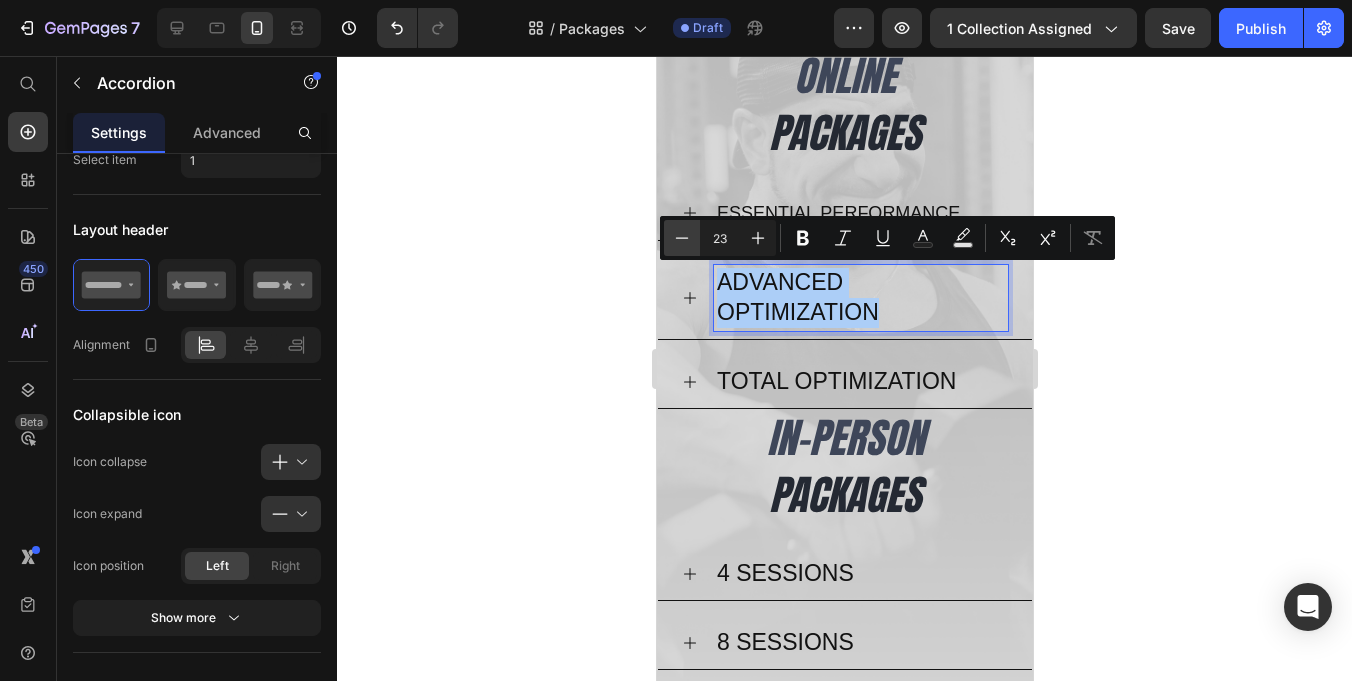 click 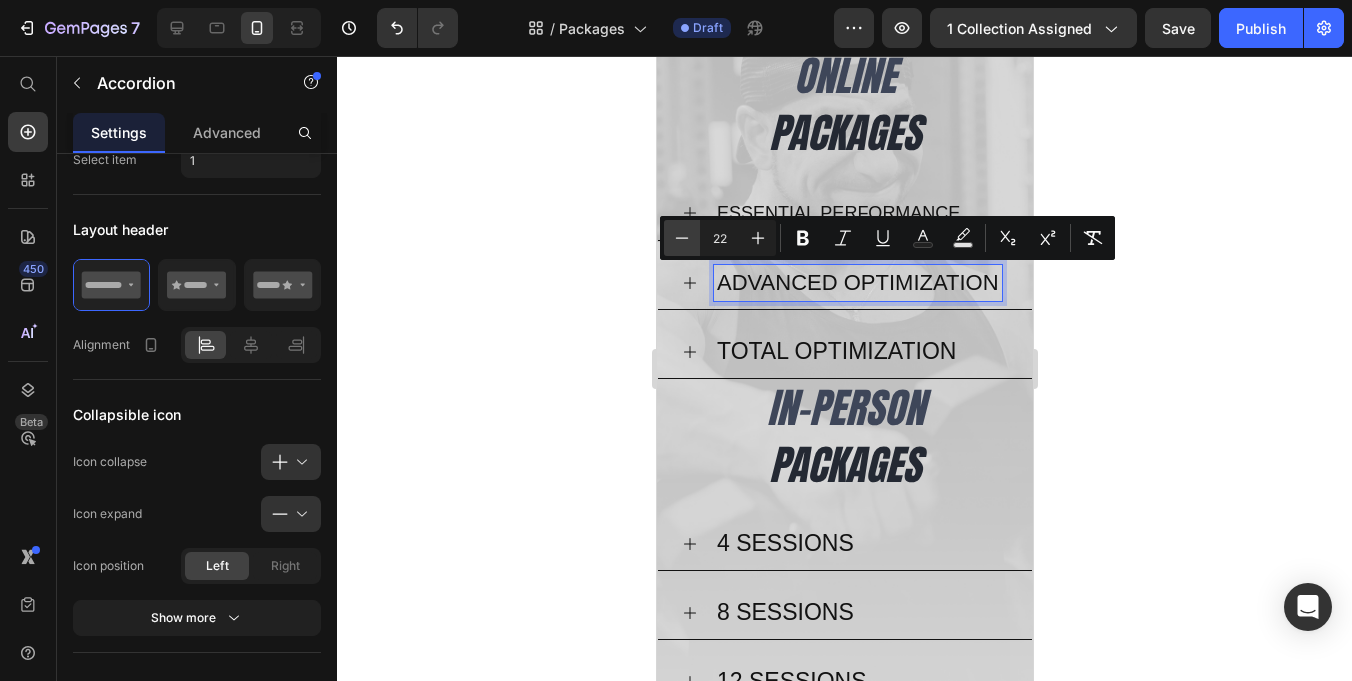 click 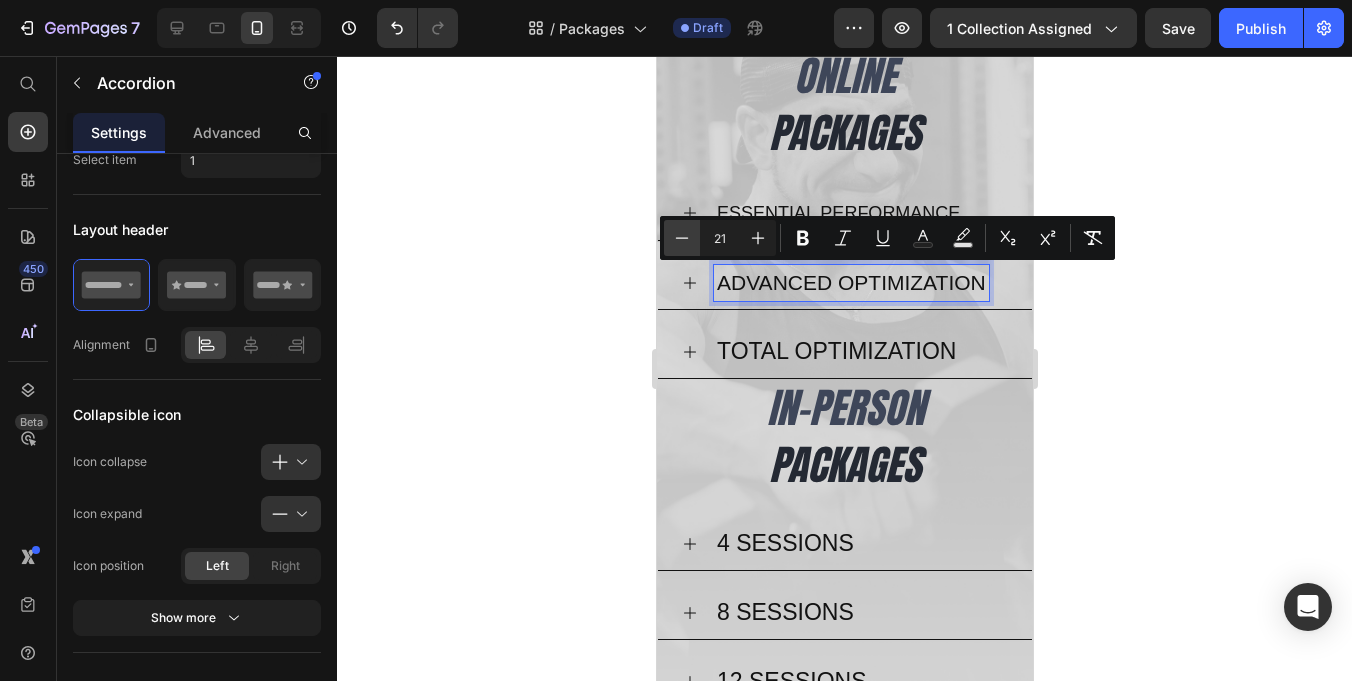 click 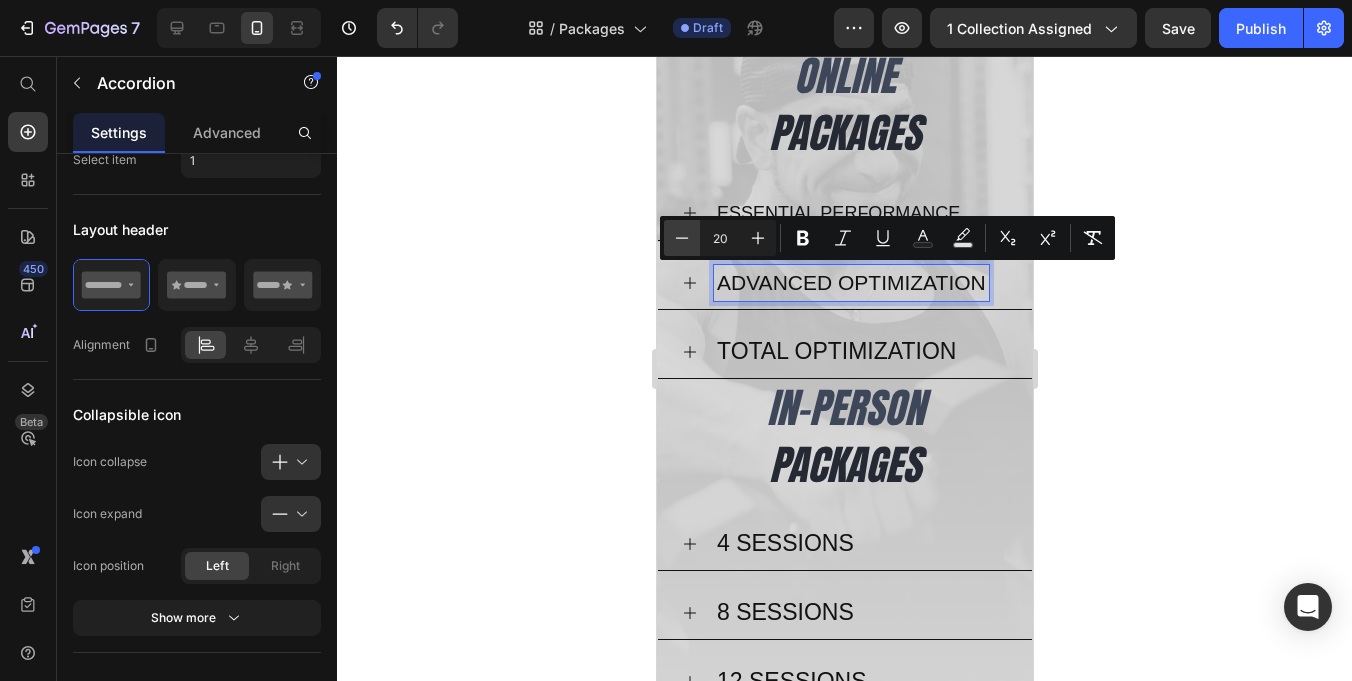 click 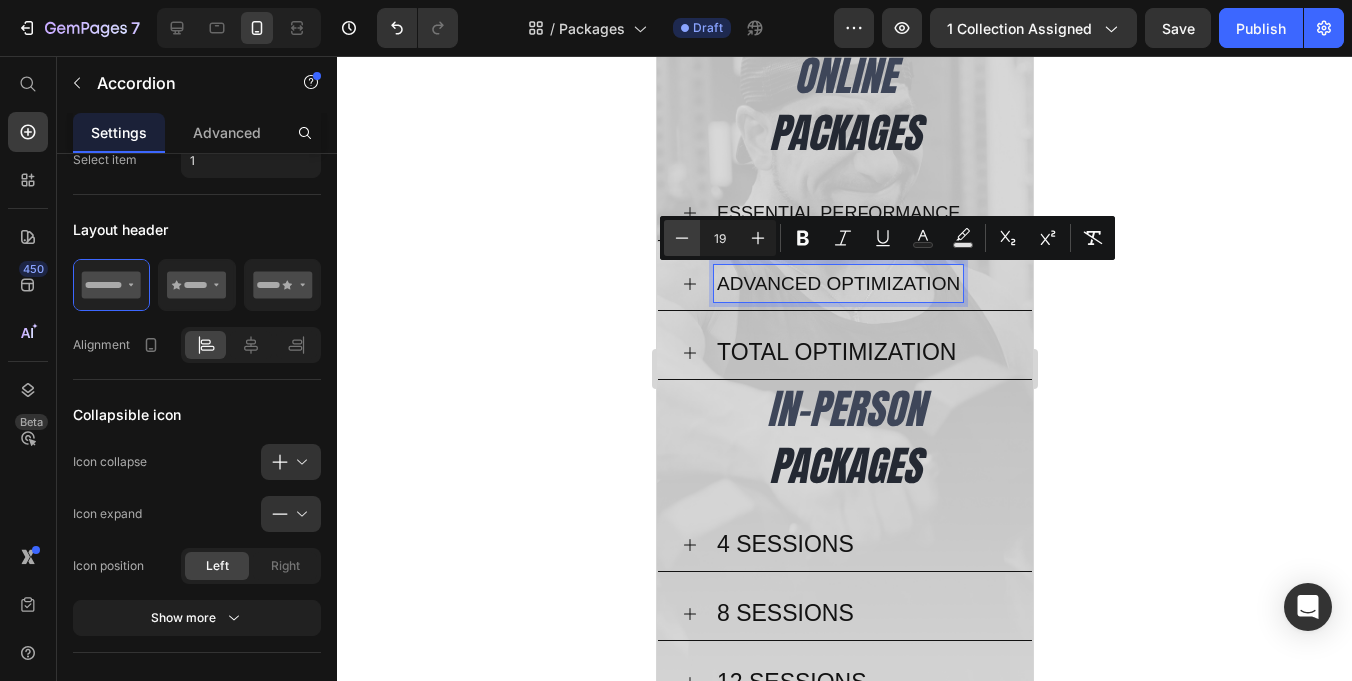 click 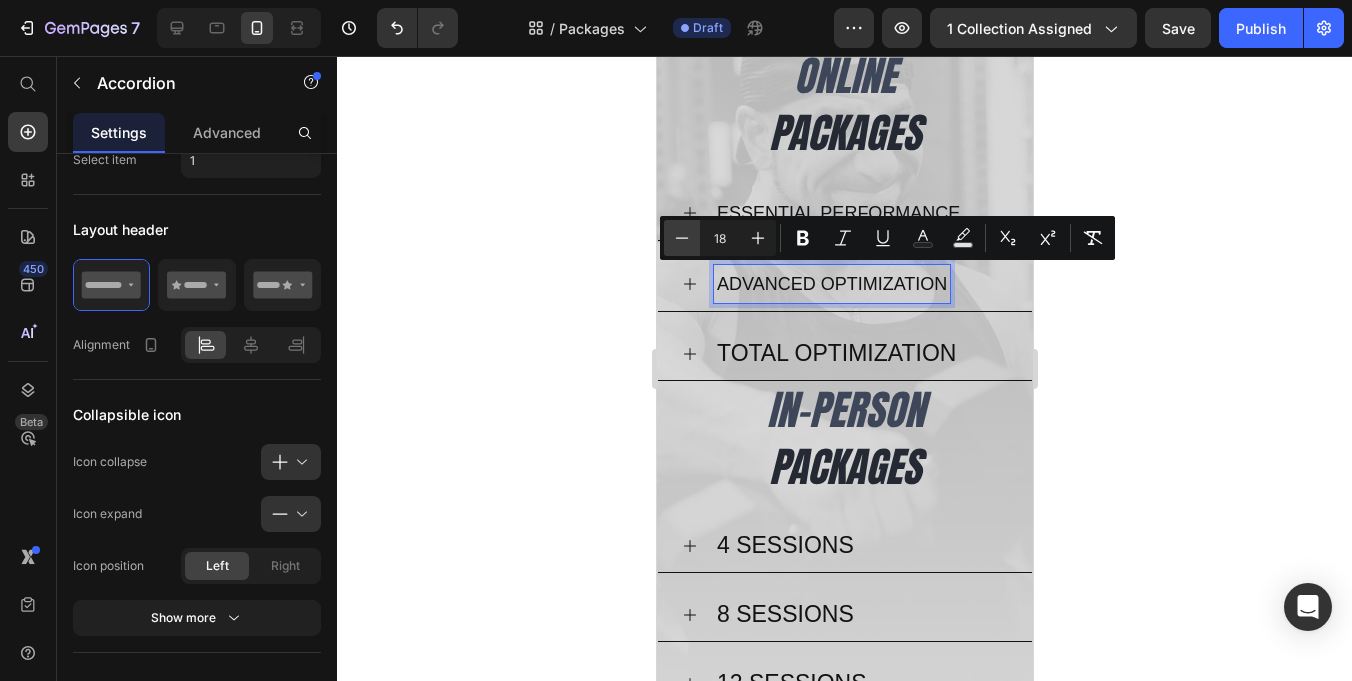 click 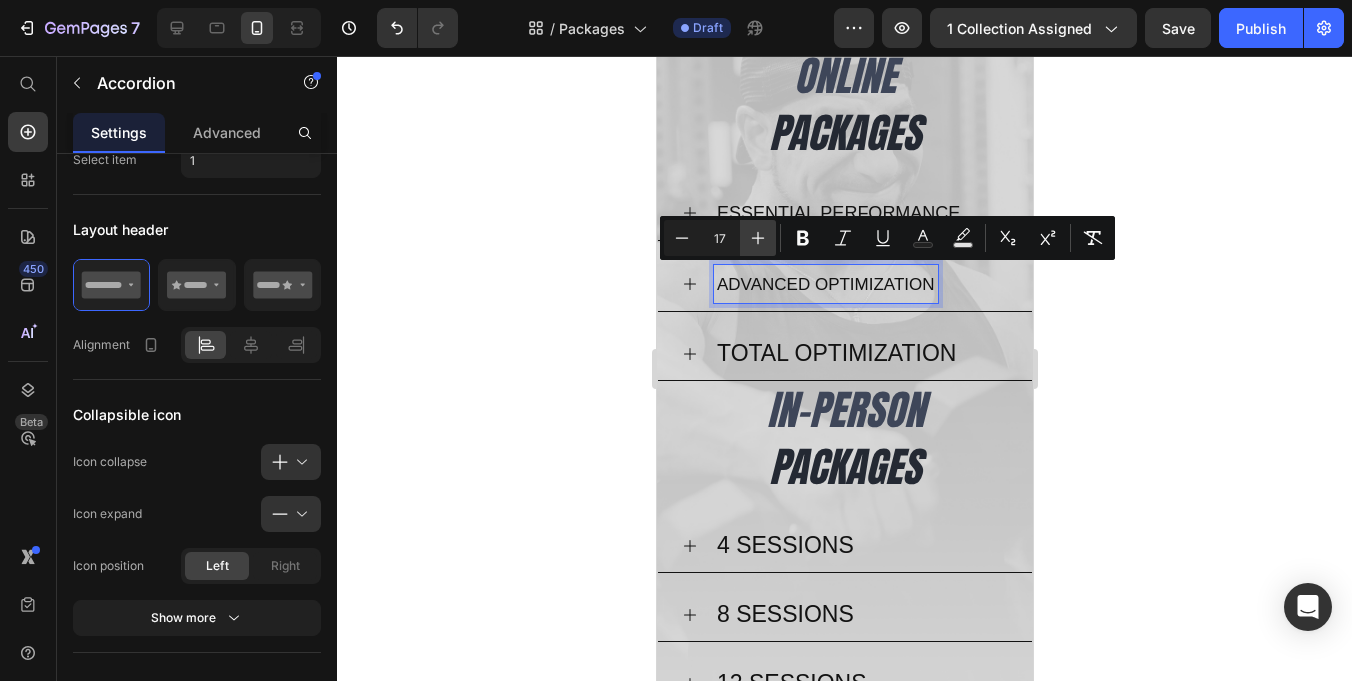 click 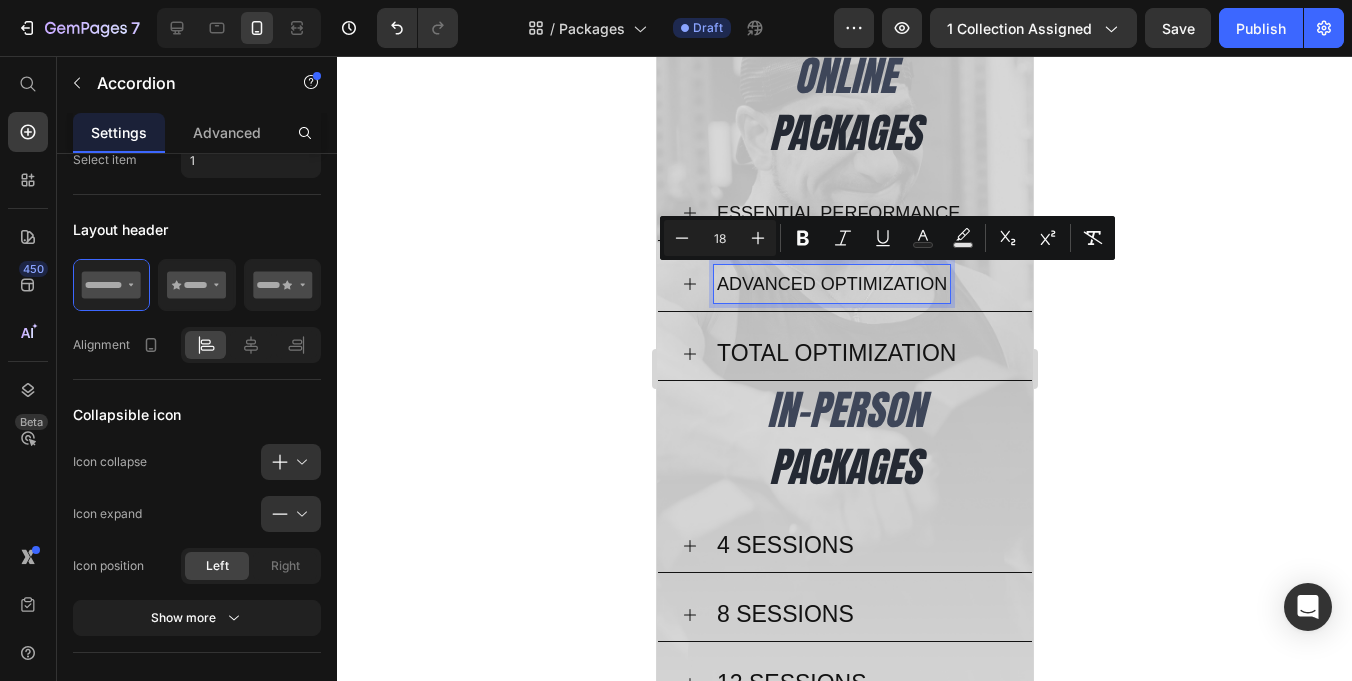 click on "TOTAL OPTIMIZATION" at bounding box center [835, 354] 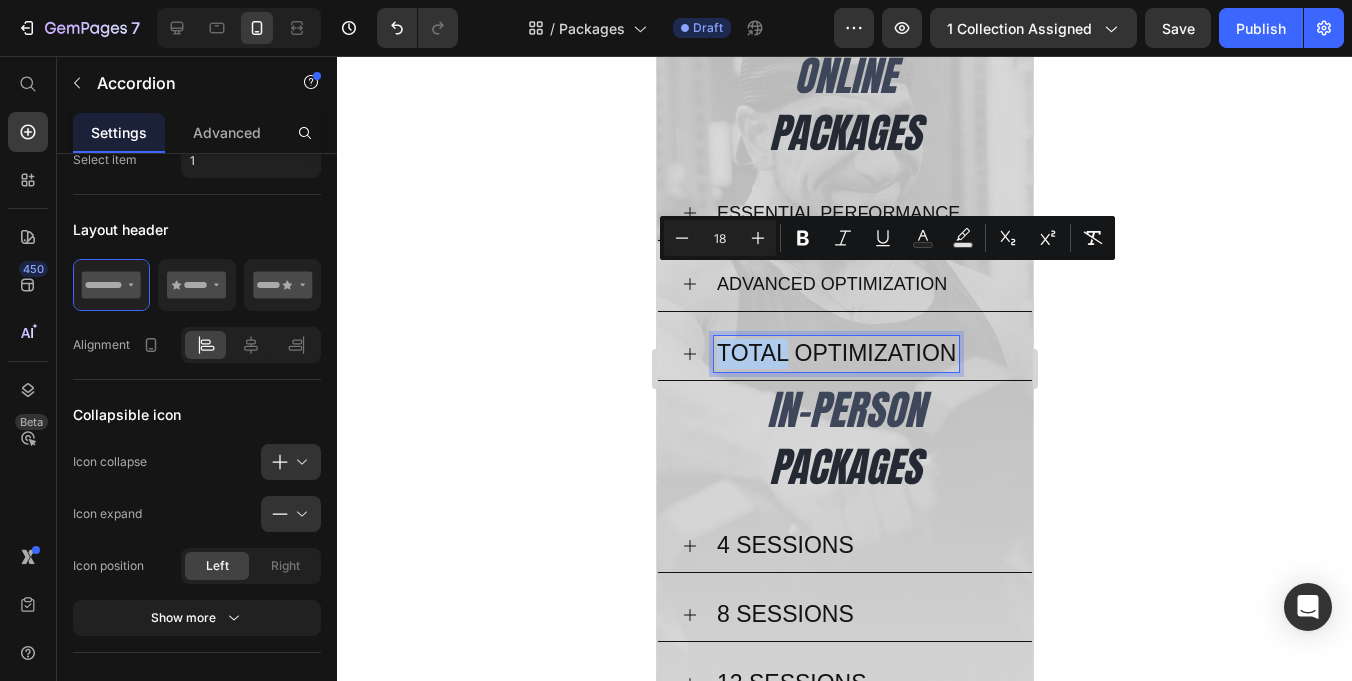 click on "TOTAL OPTIMIZATION" at bounding box center [835, 354] 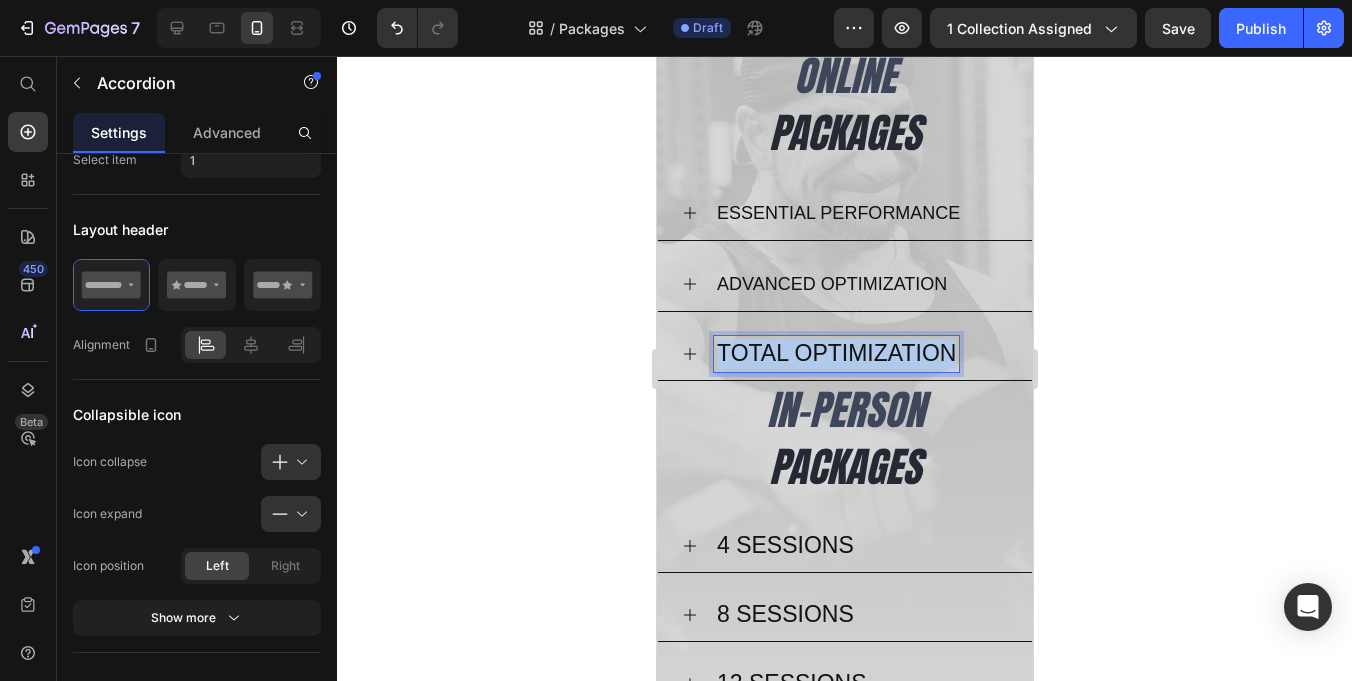 click on "TOTAL OPTIMIZATION" at bounding box center (835, 354) 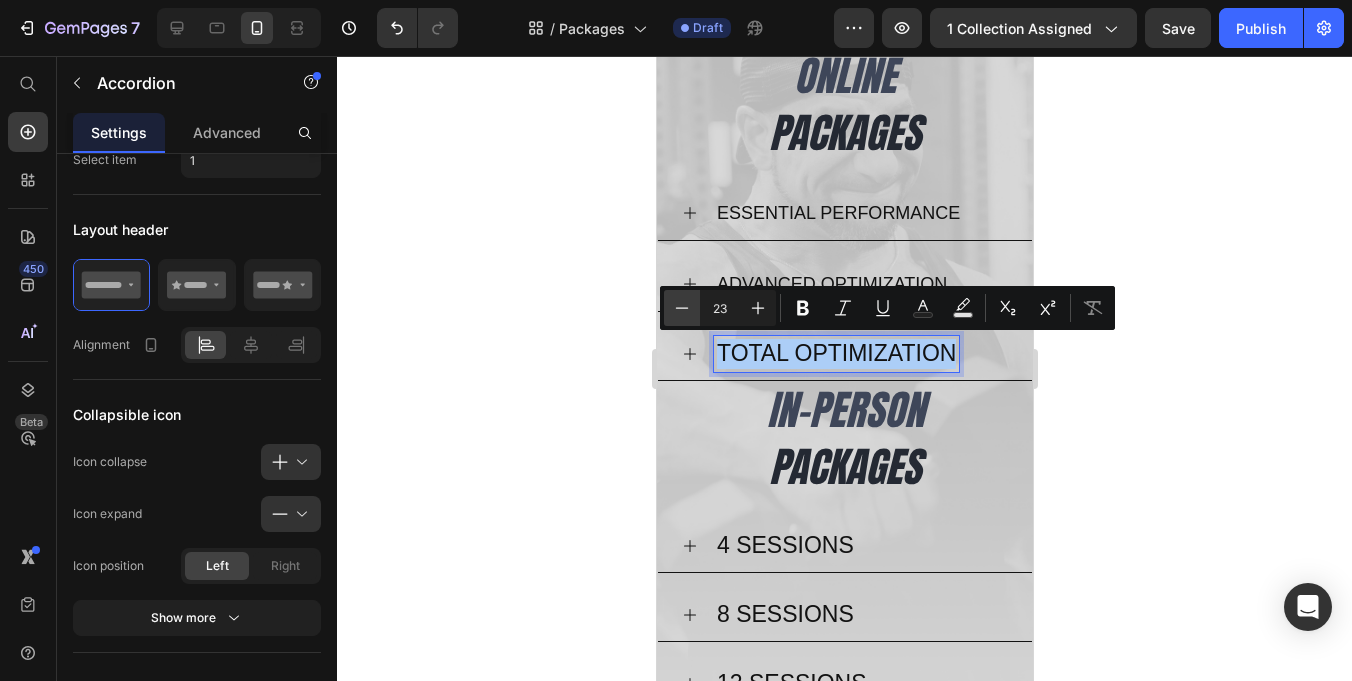 click 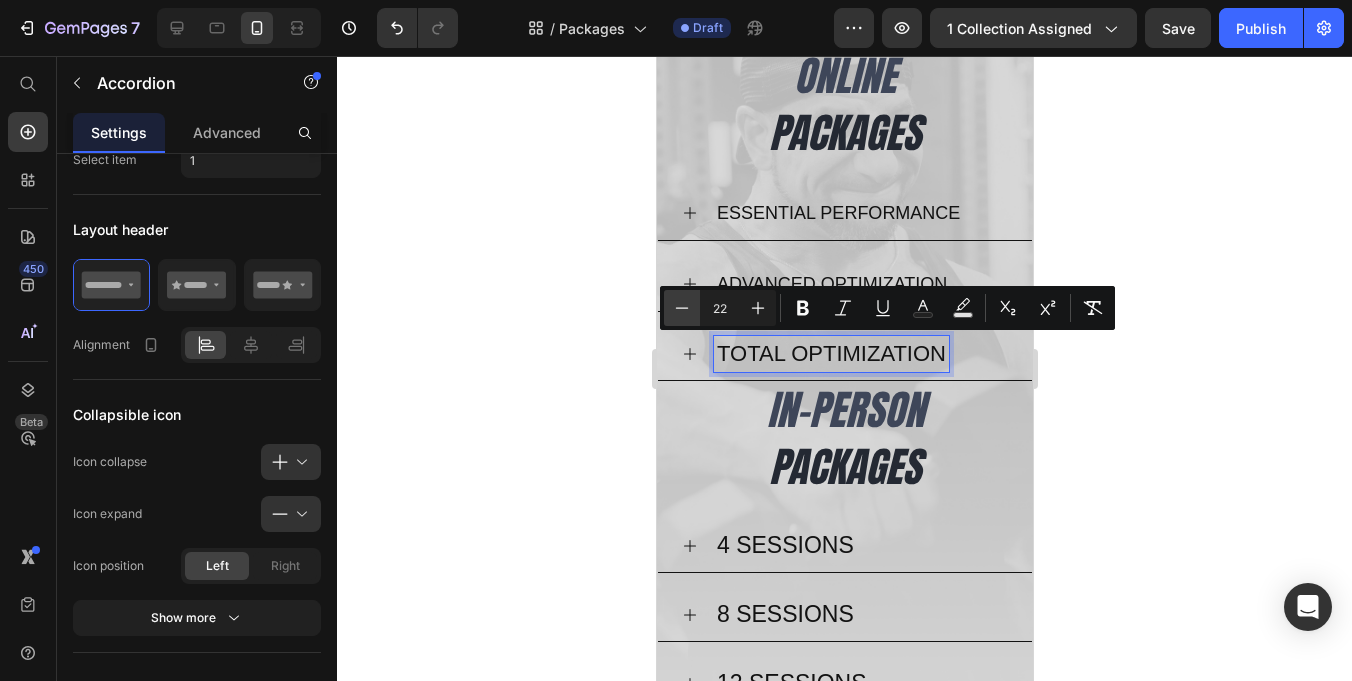click 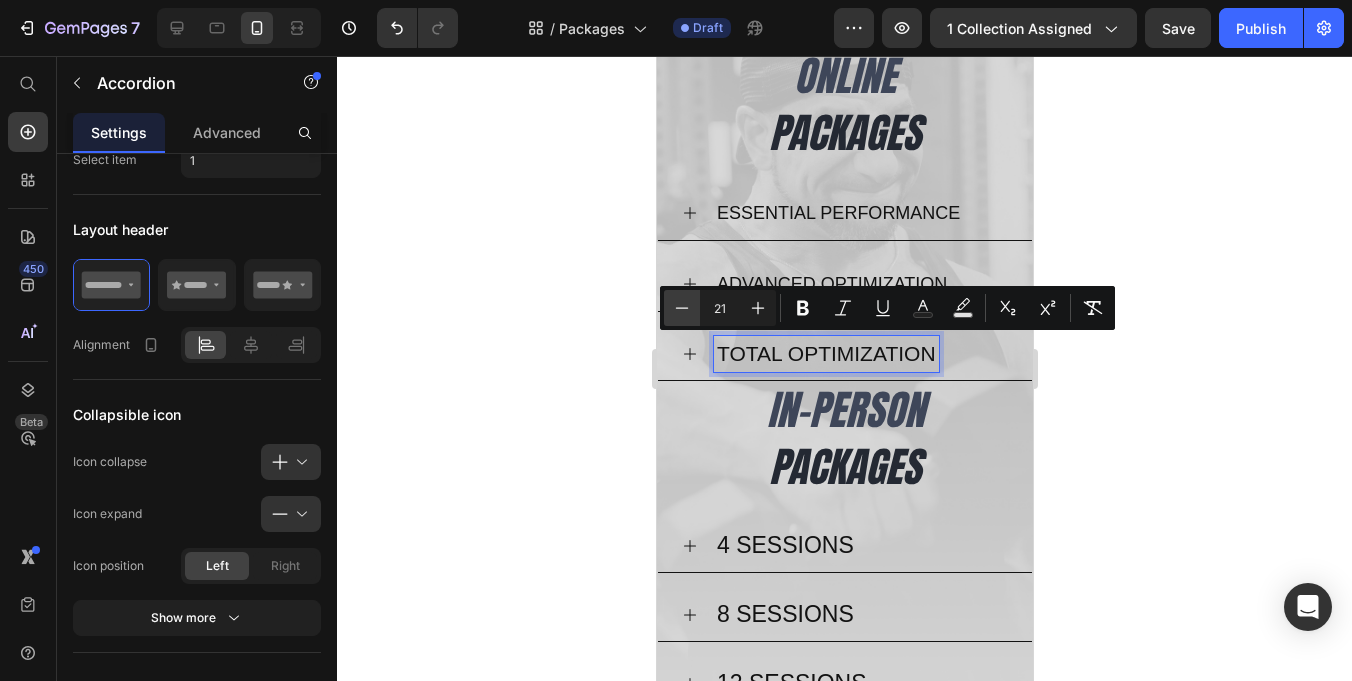 click 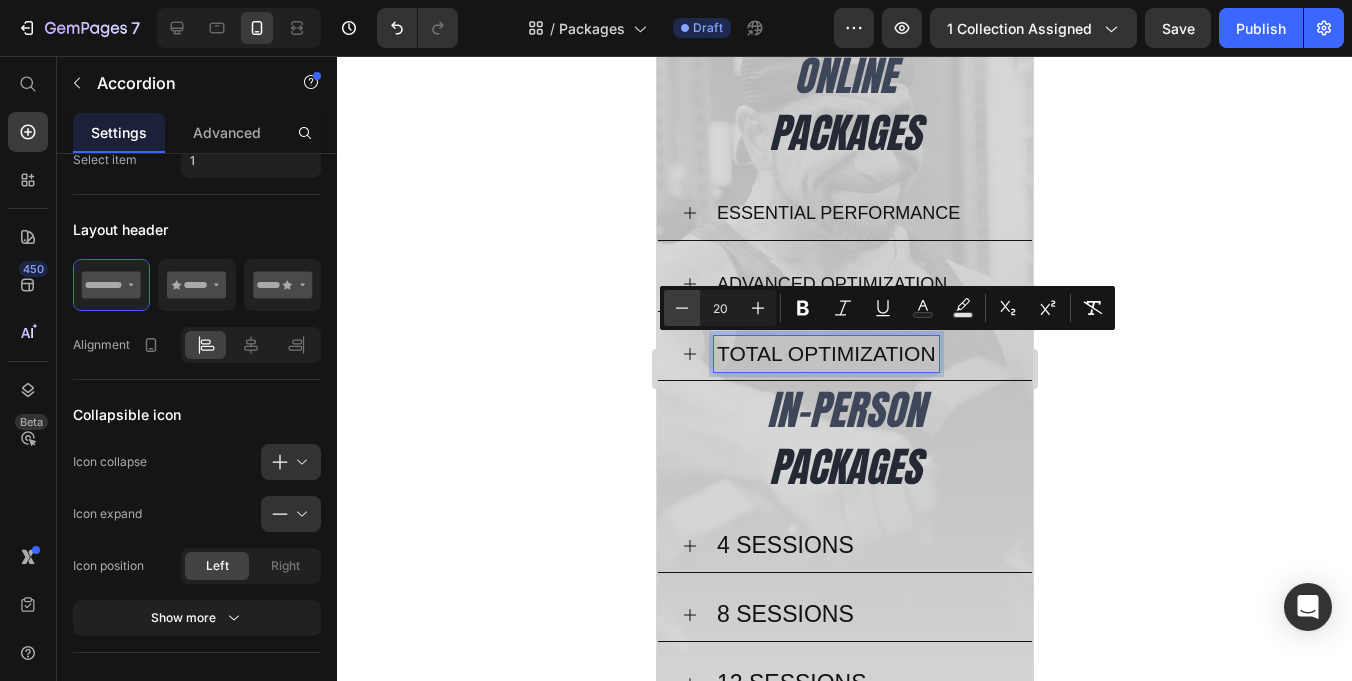 click 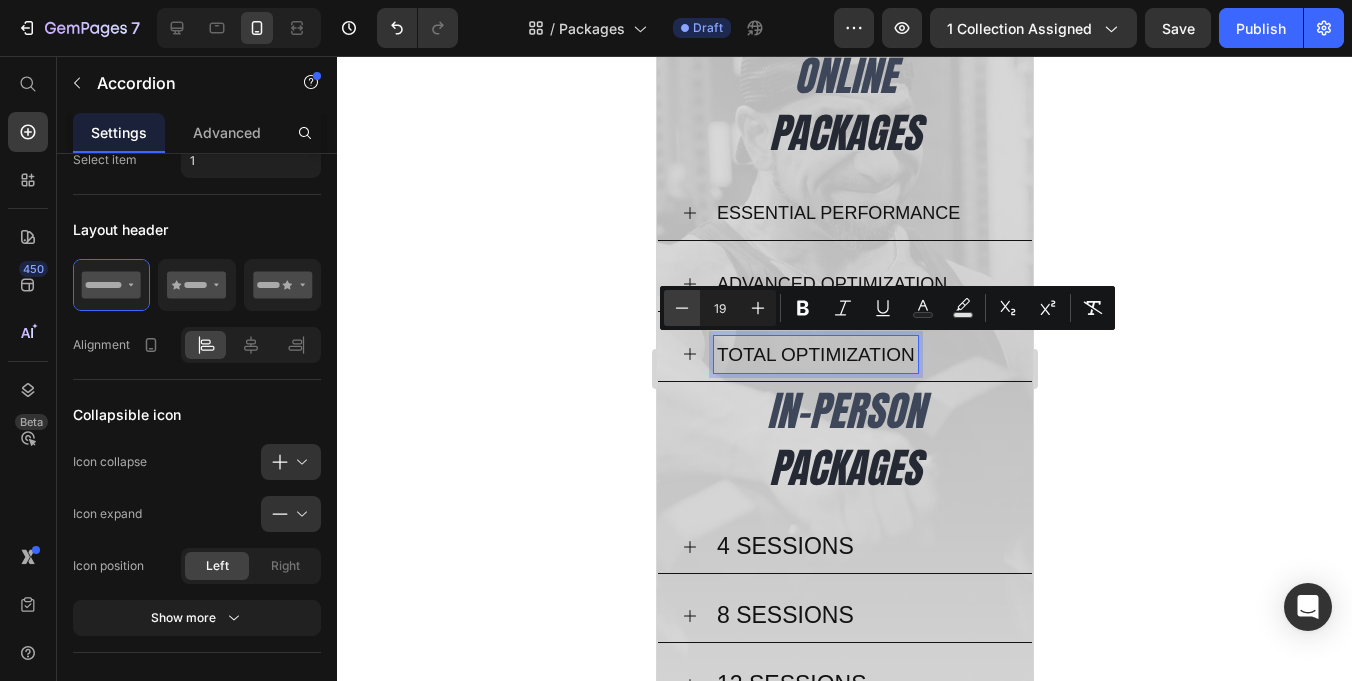 click 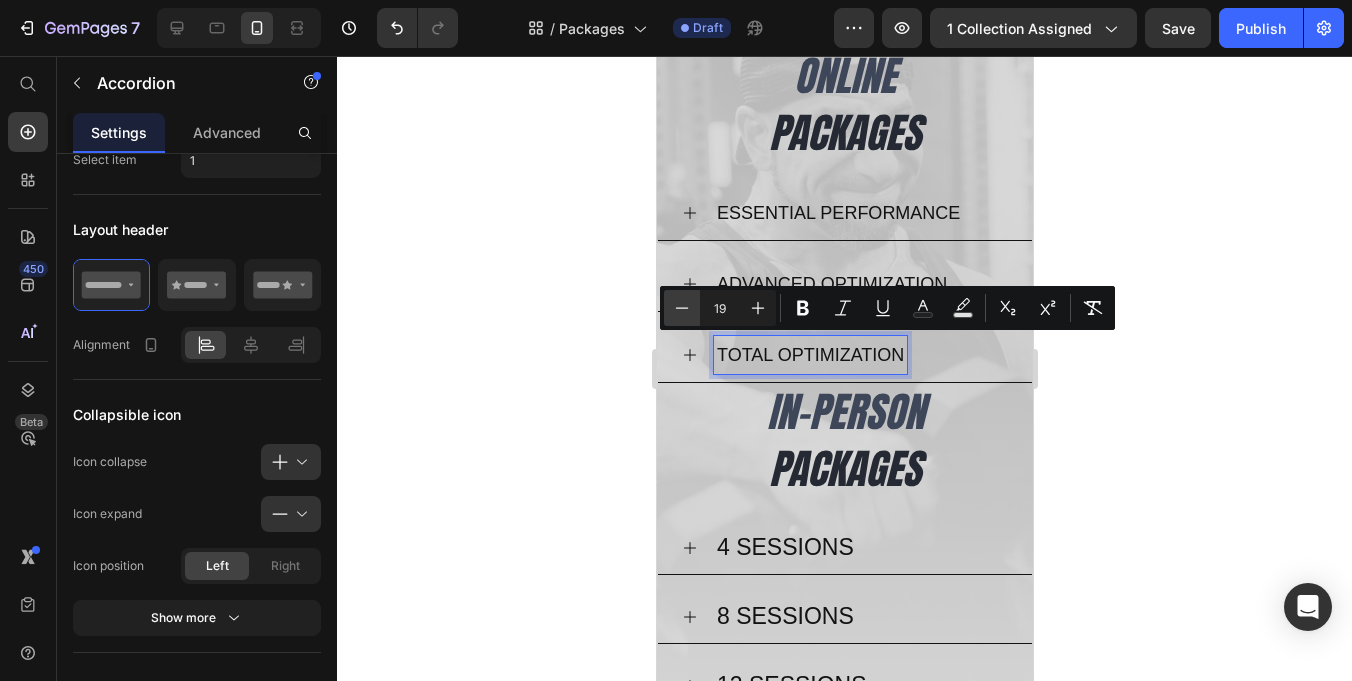 type on "18" 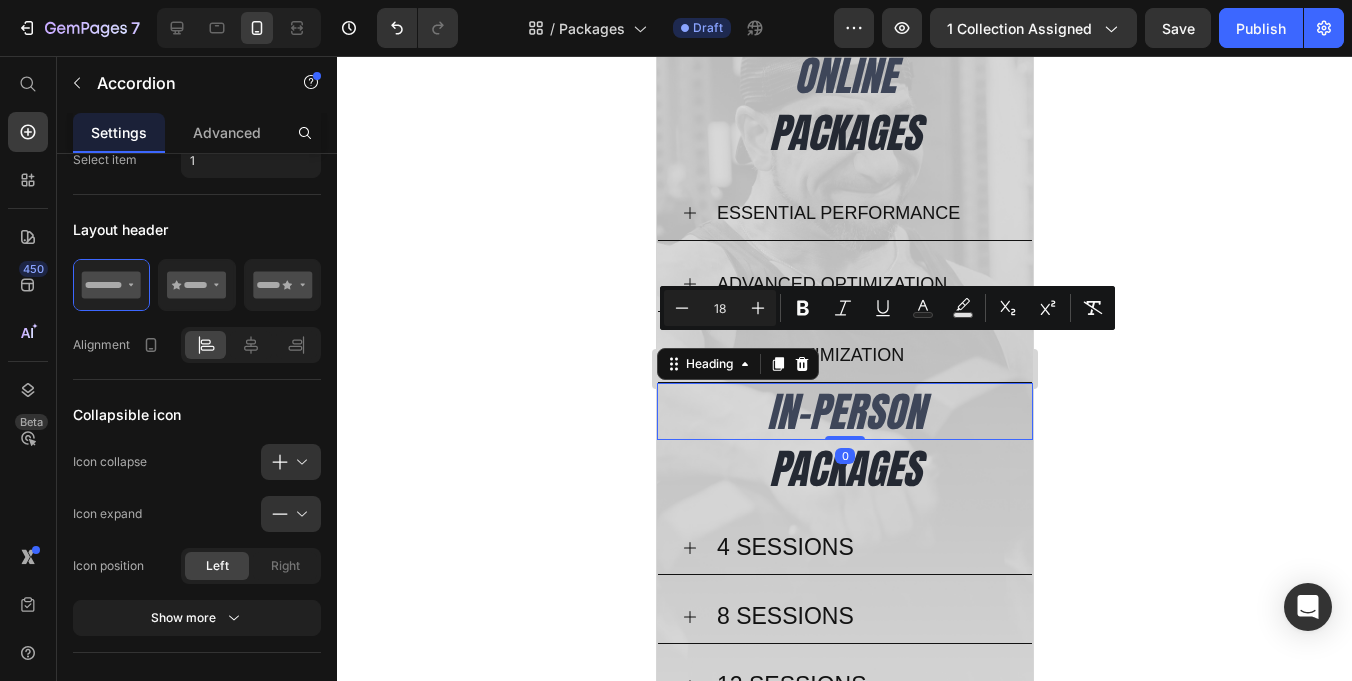 click on "IN-PERSON" at bounding box center [844, 411] 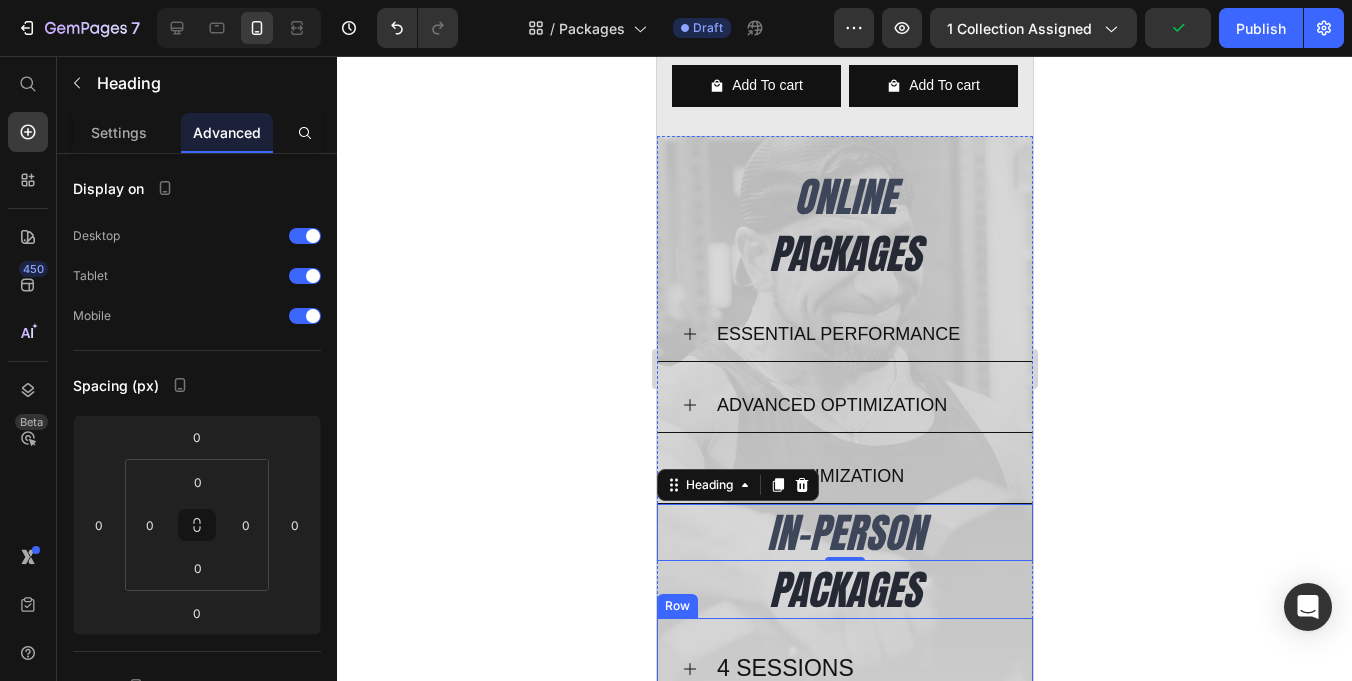 scroll, scrollTop: 825, scrollLeft: 0, axis: vertical 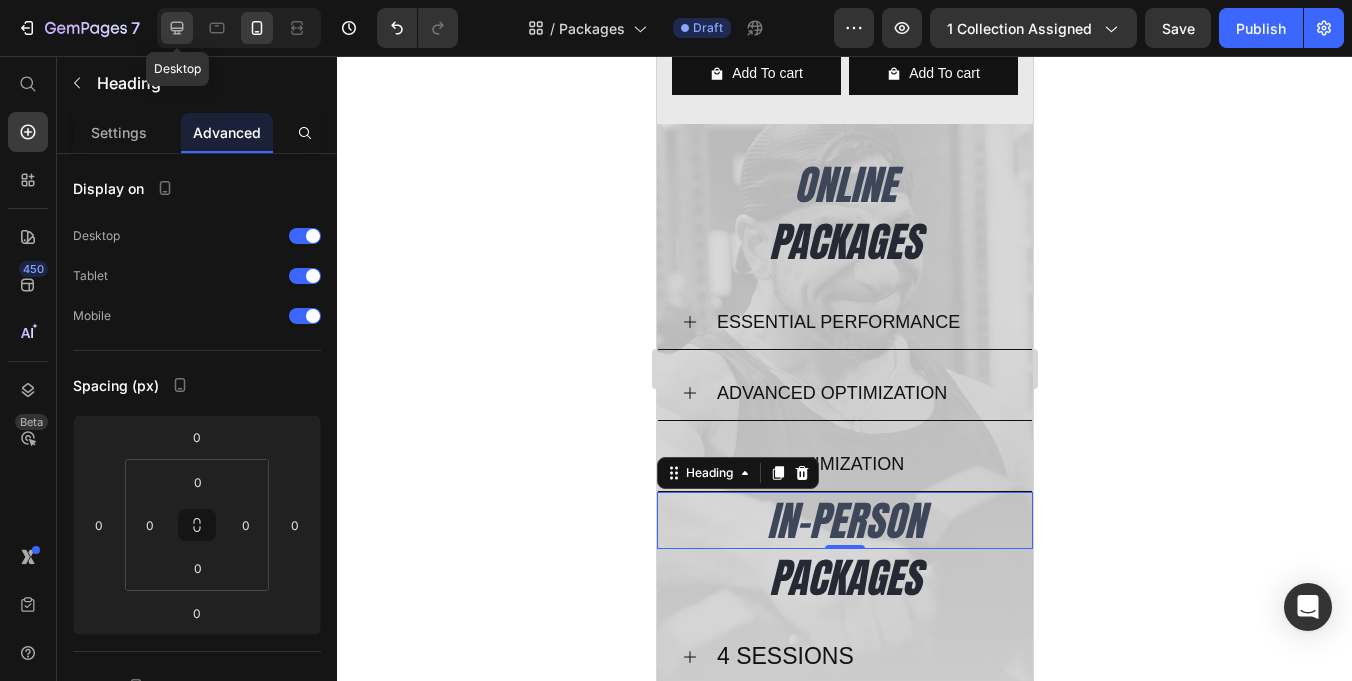 click 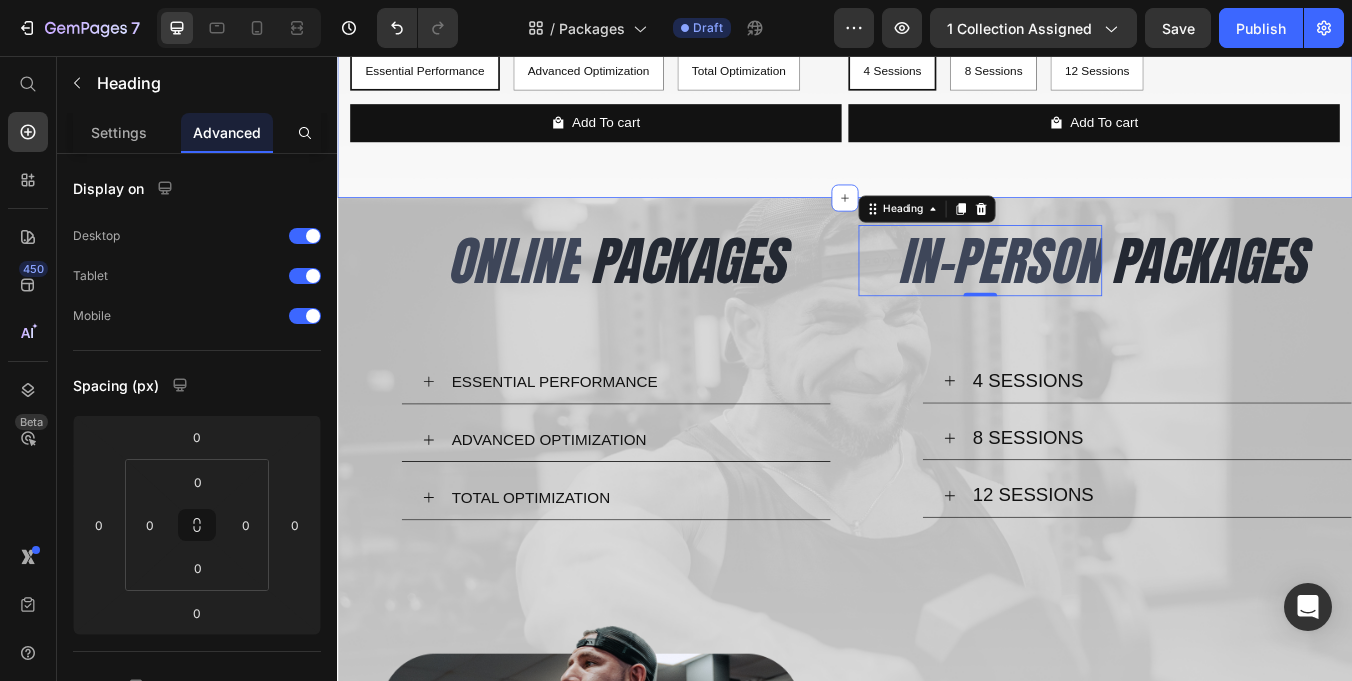 scroll, scrollTop: 753, scrollLeft: 0, axis: vertical 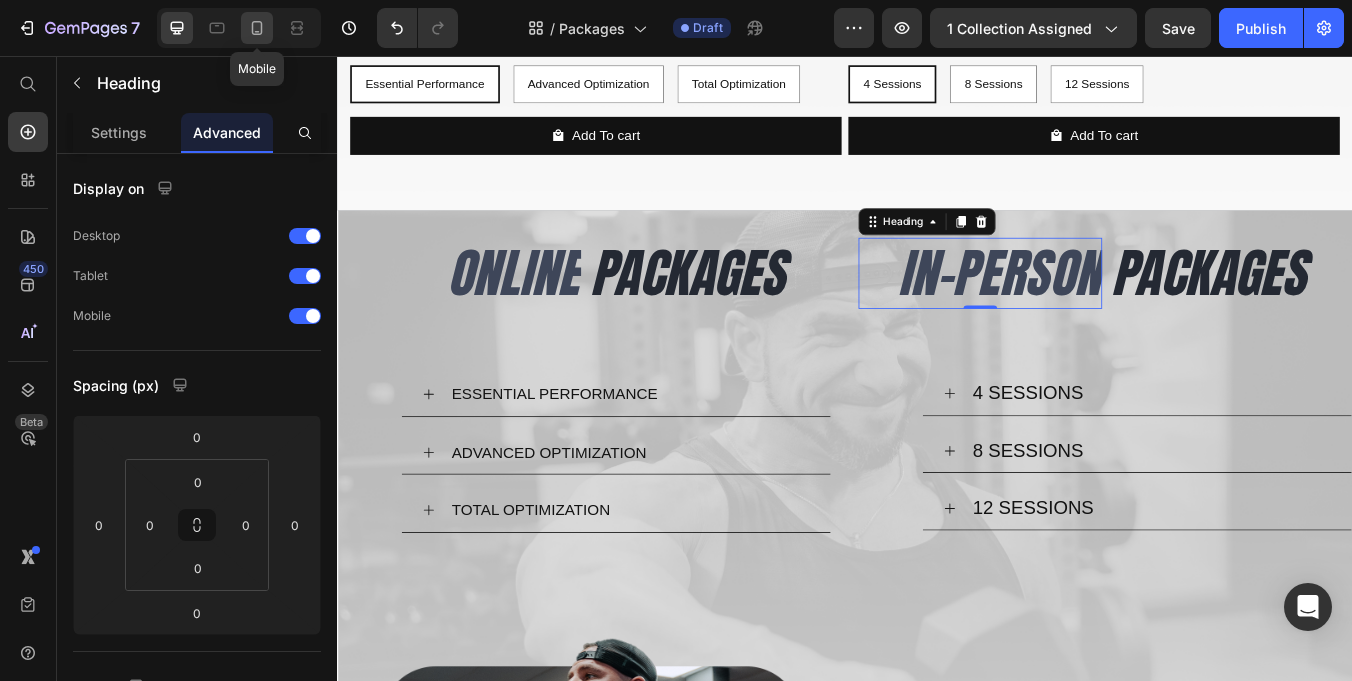 click 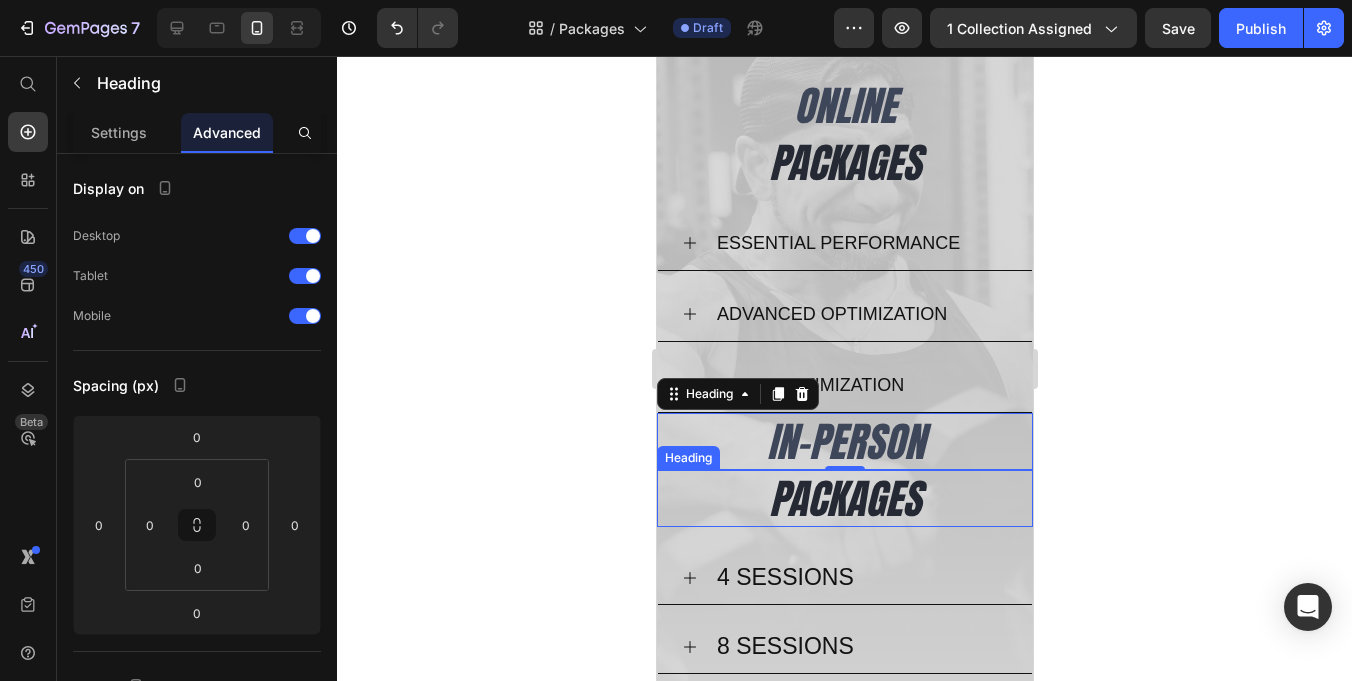 scroll, scrollTop: 885, scrollLeft: 0, axis: vertical 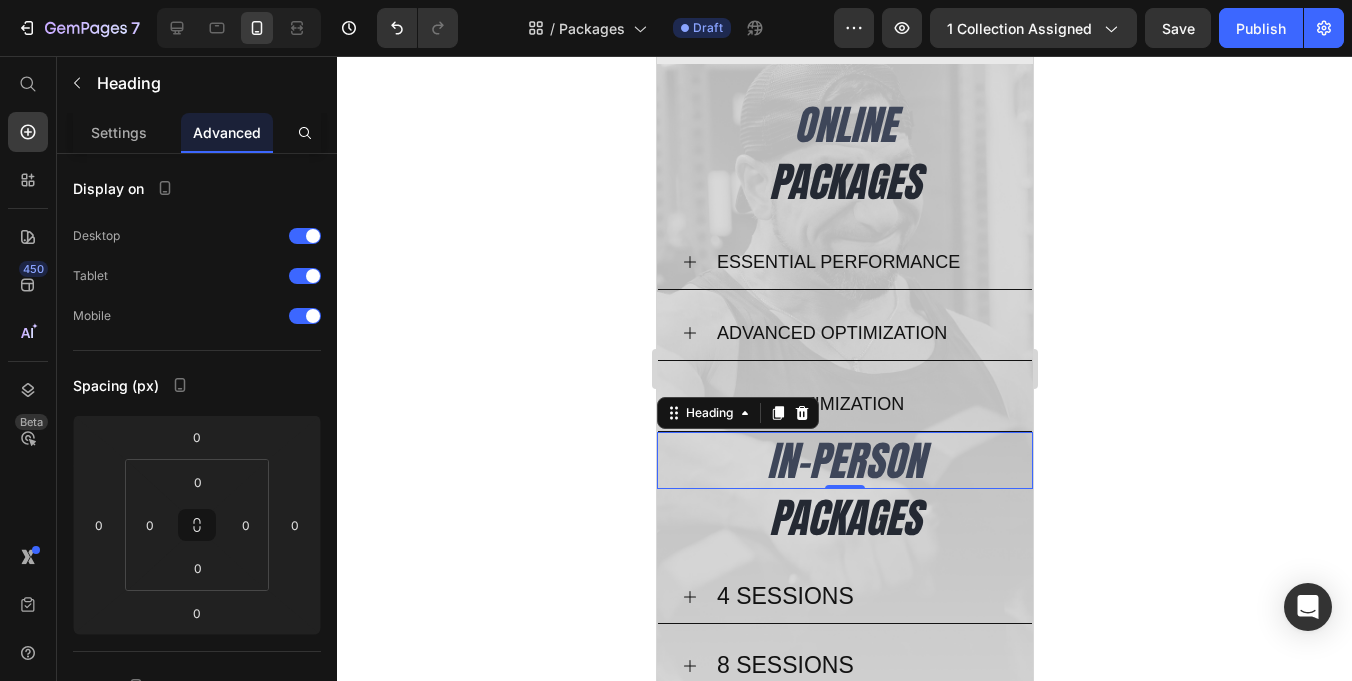 click on "PACKAGES" at bounding box center (844, 517) 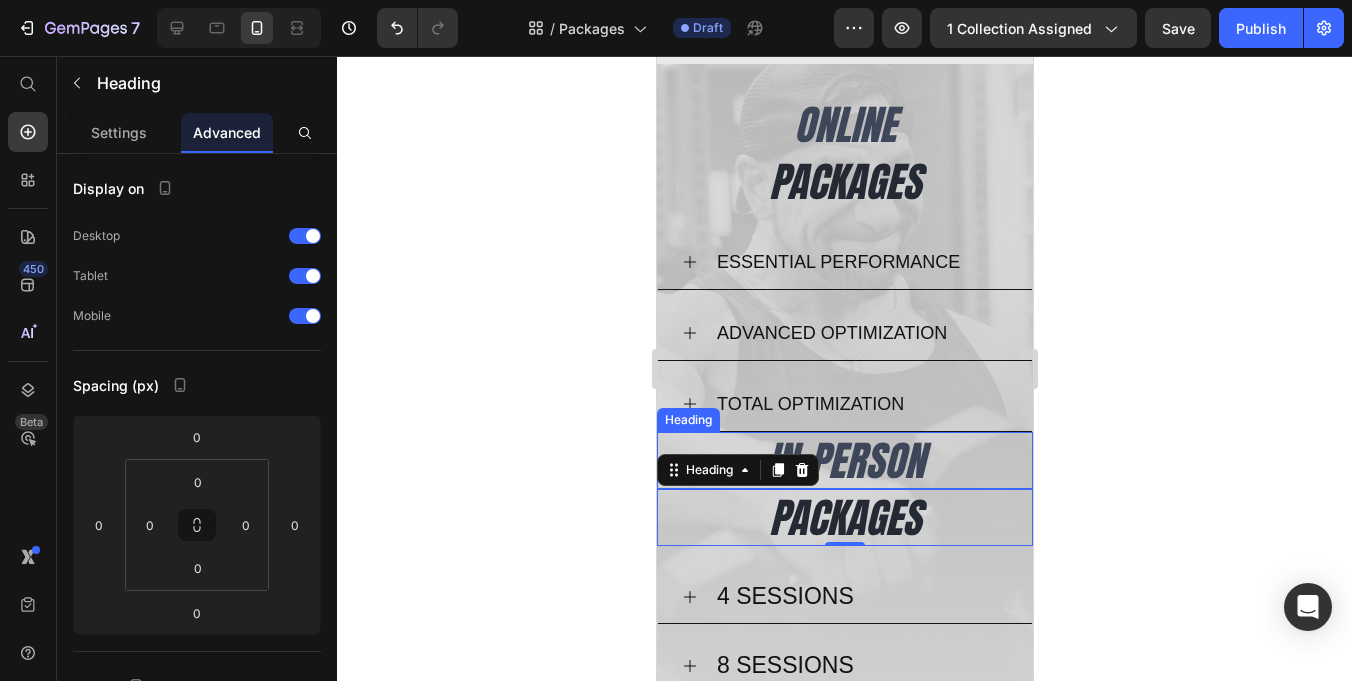 click on "IN-PERSON" at bounding box center (844, 460) 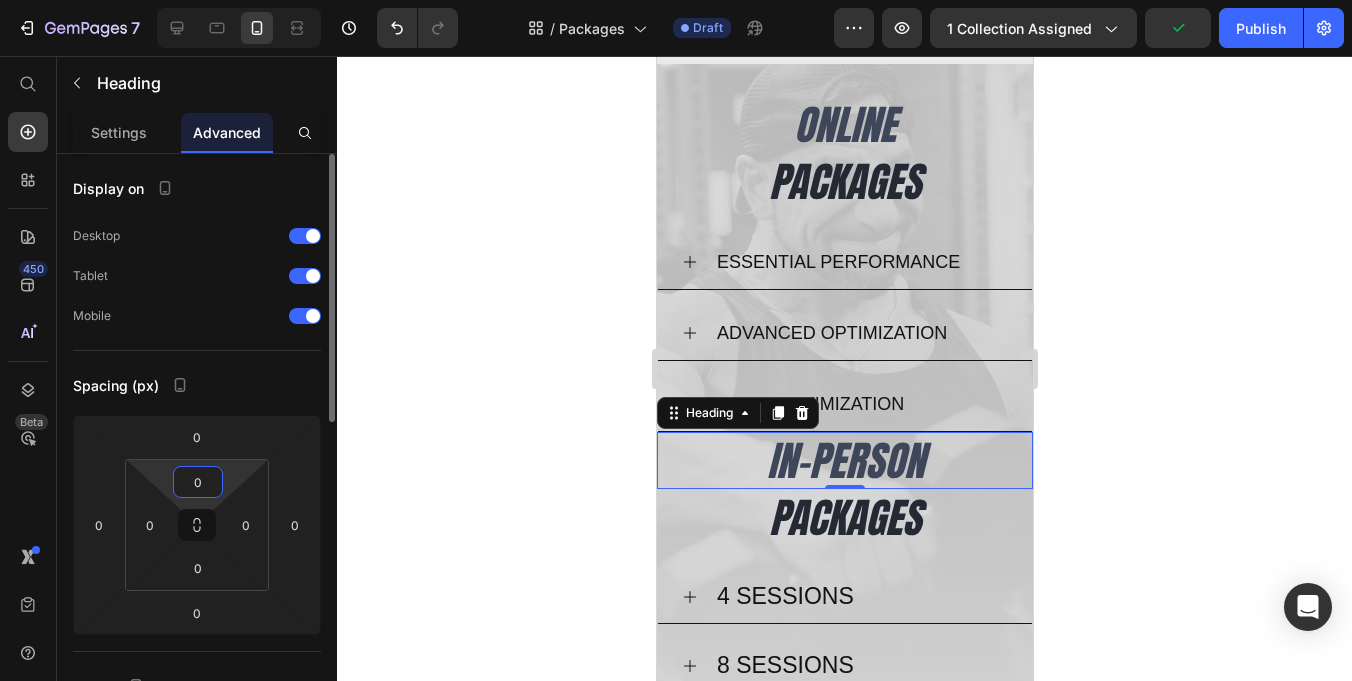 click on "0" at bounding box center [198, 482] 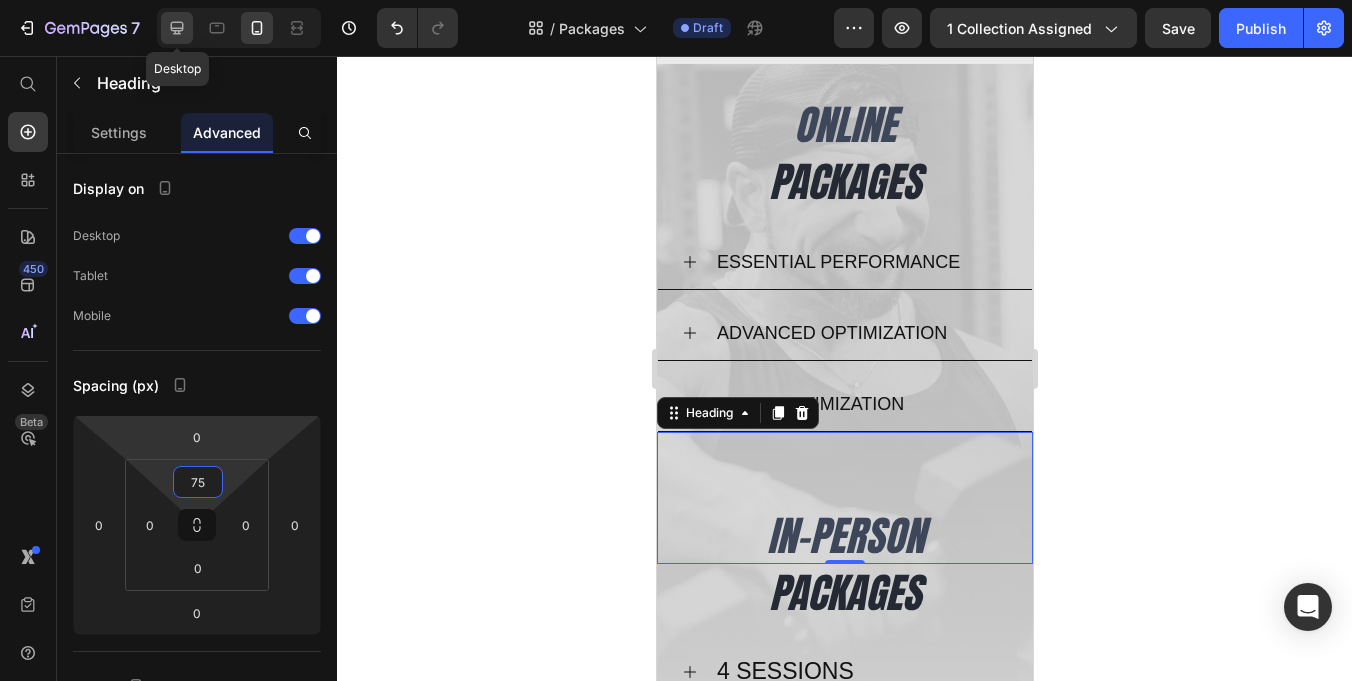 type on "75" 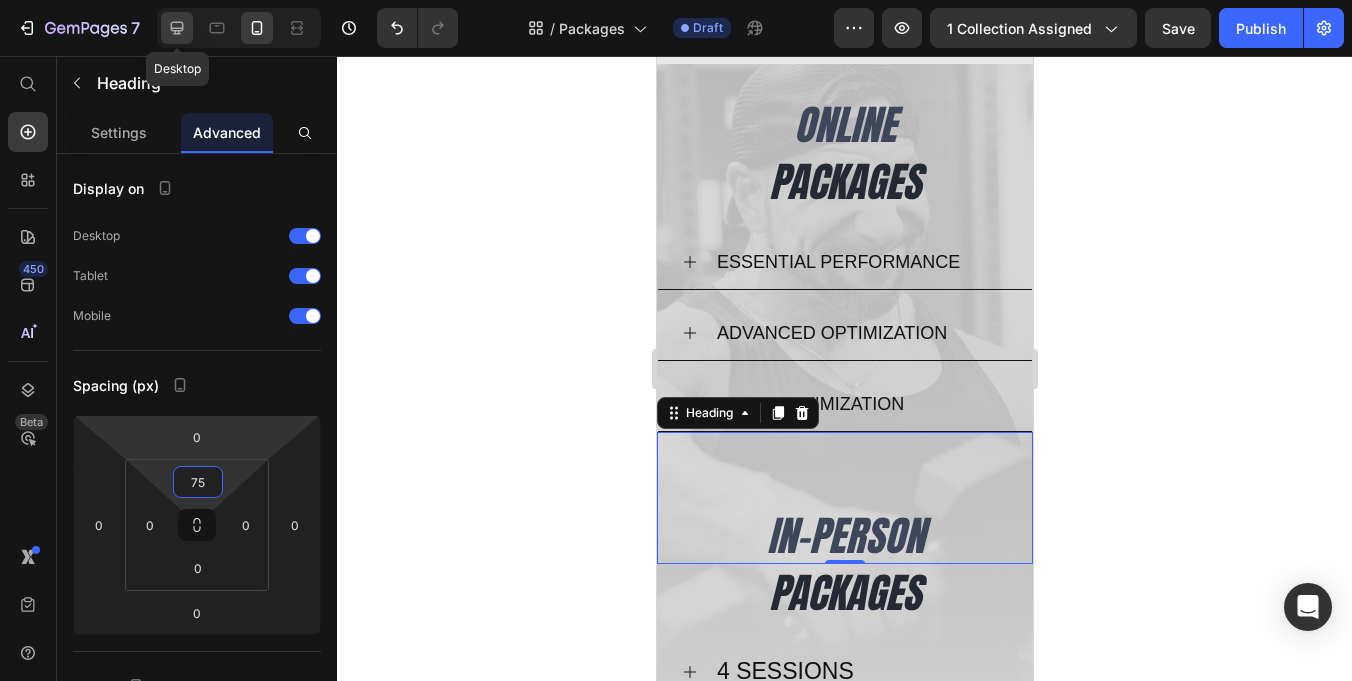 click 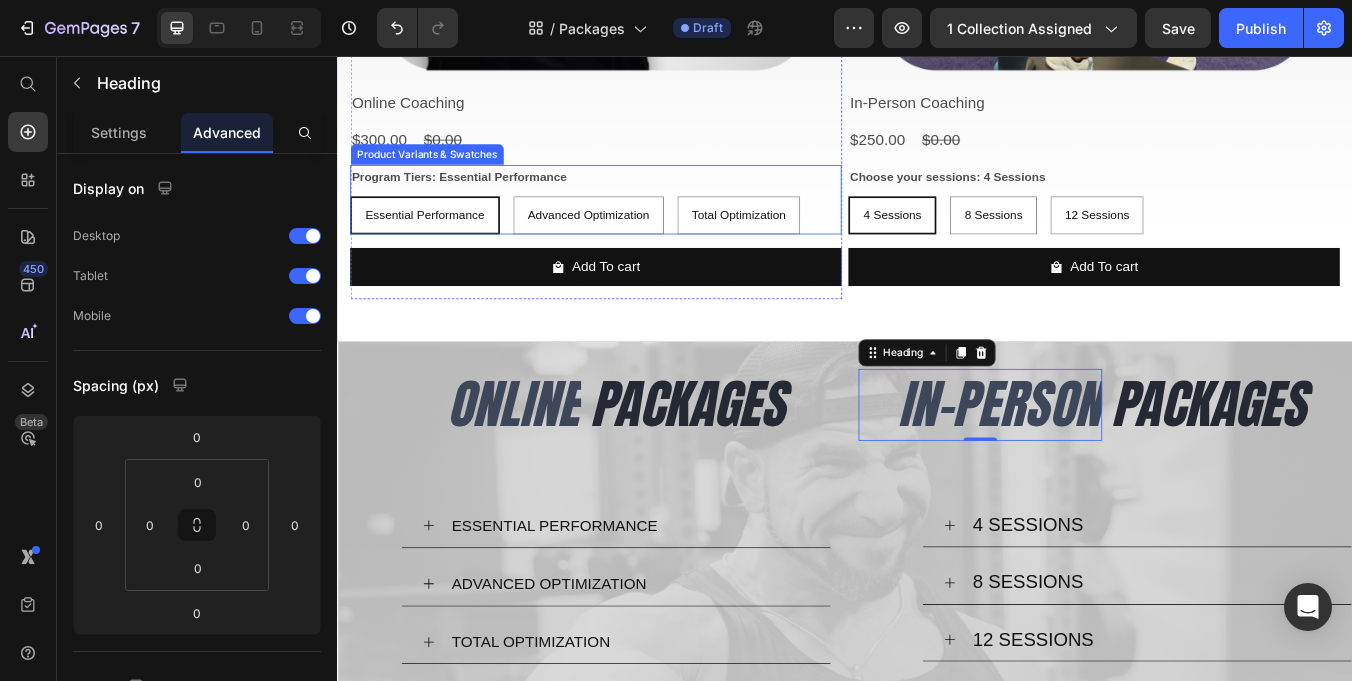 scroll, scrollTop: 897, scrollLeft: 0, axis: vertical 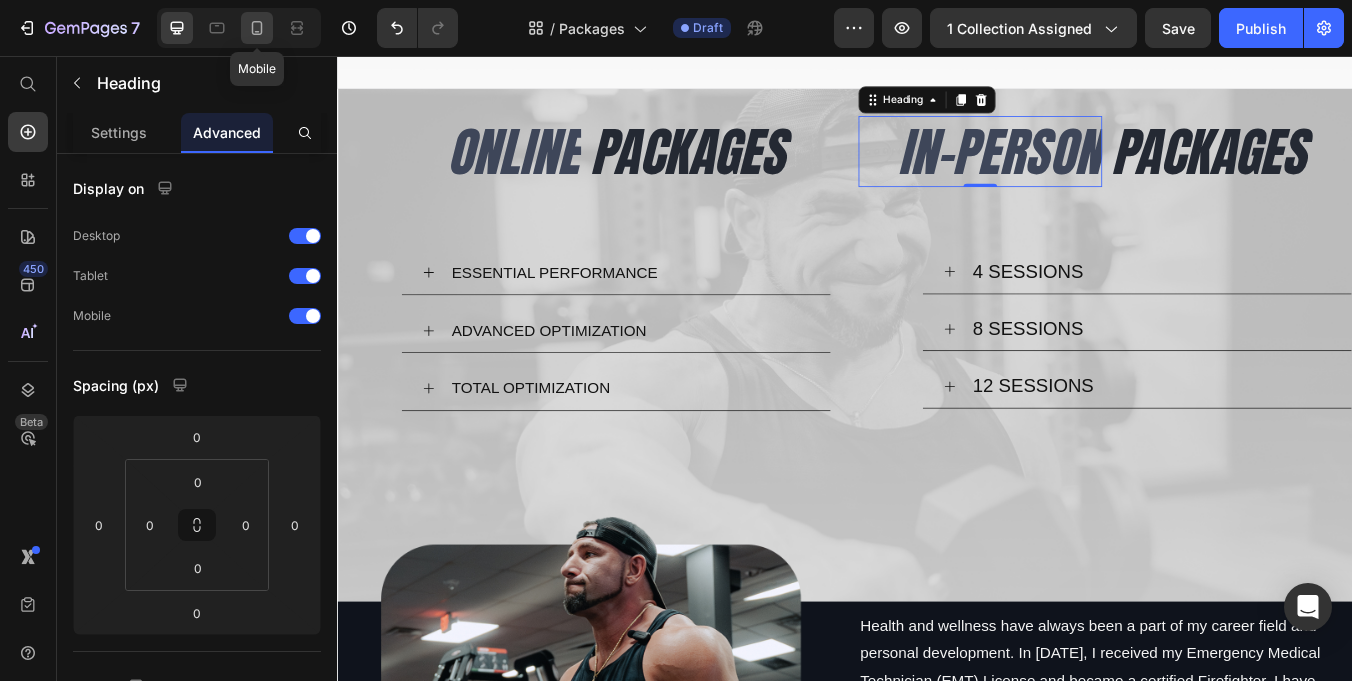 click 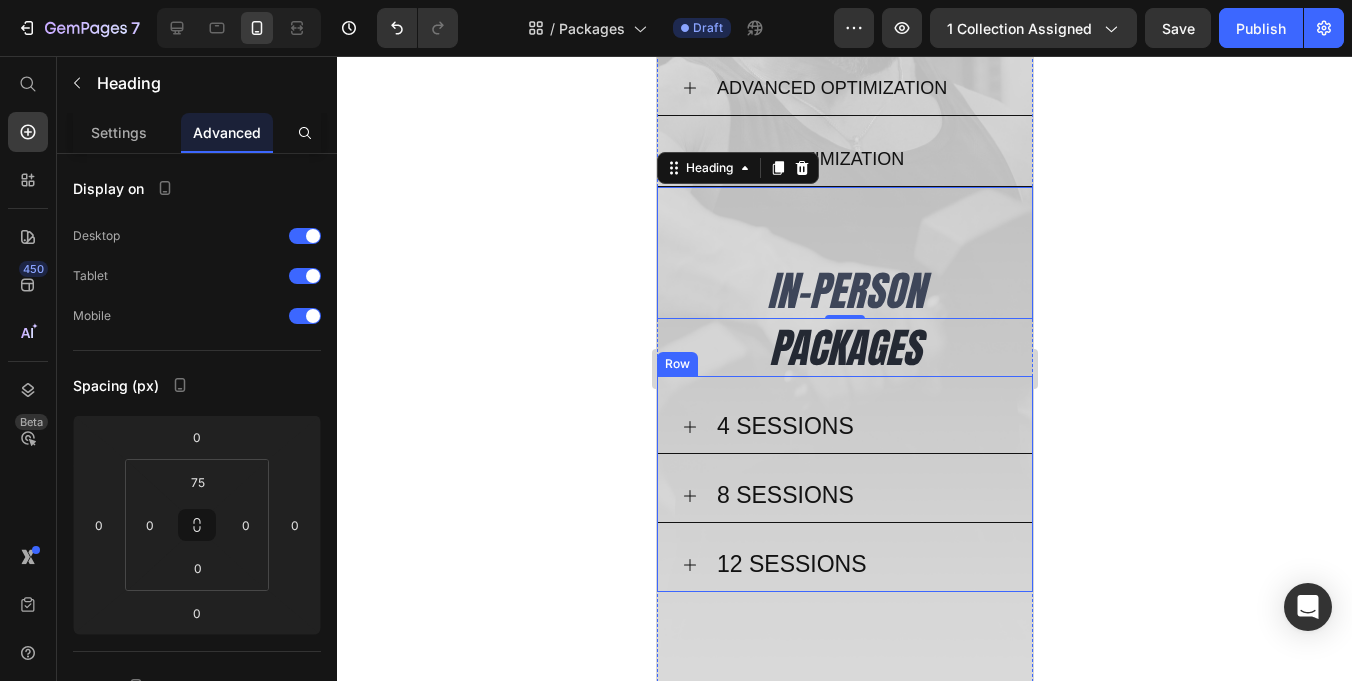 scroll, scrollTop: 1132, scrollLeft: 0, axis: vertical 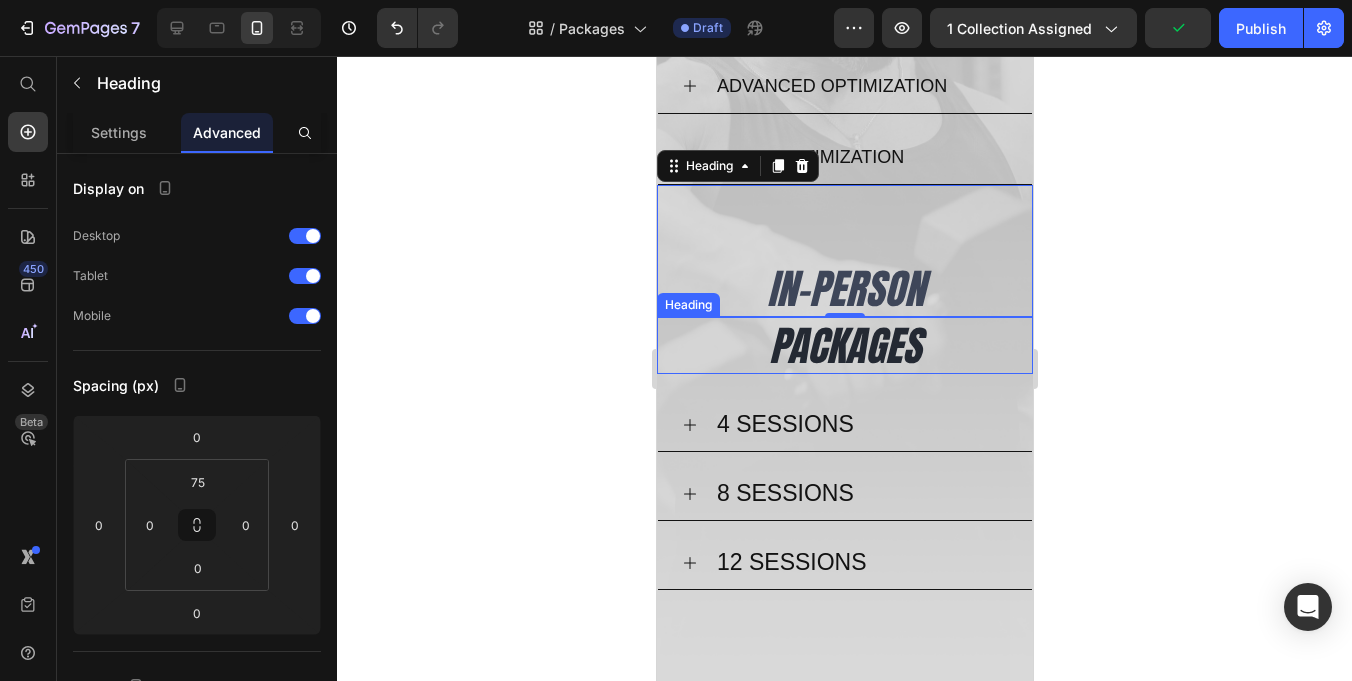 click on "PACKAGES" at bounding box center [844, 345] 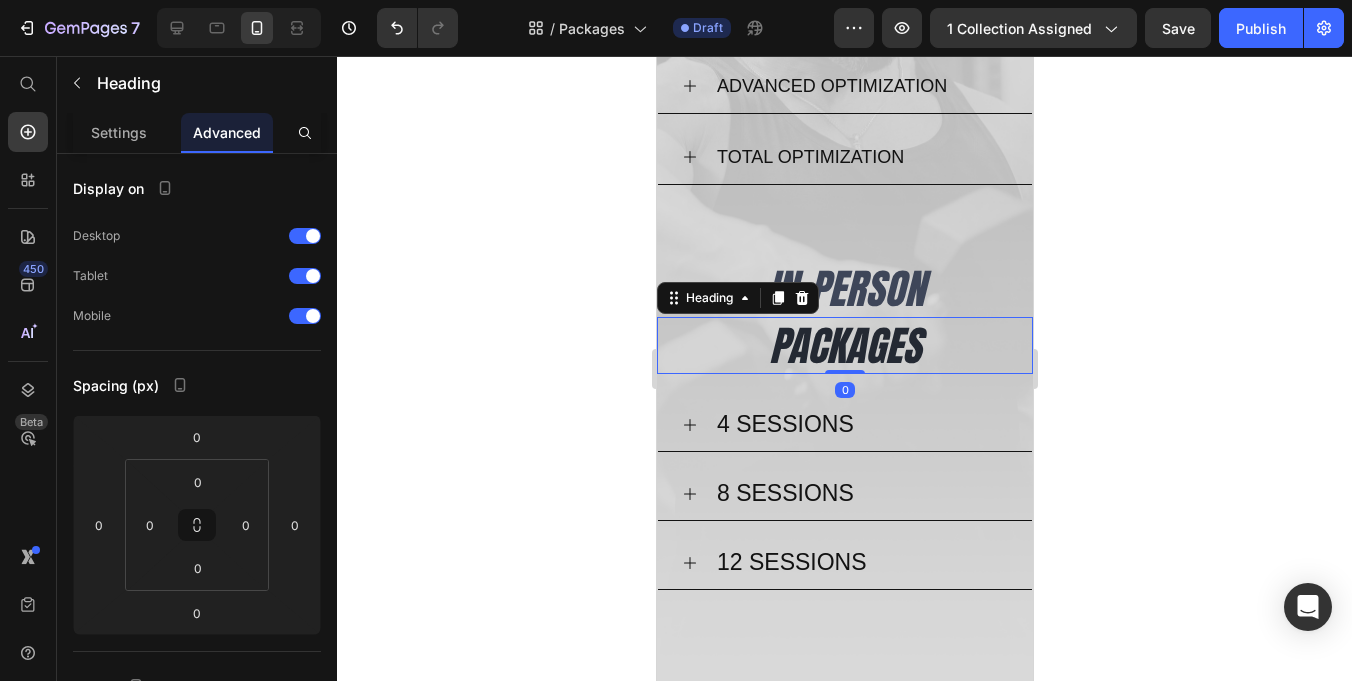 click on "4 SESSIONS
8 SESSIONS
12 SESSIONS" at bounding box center [844, 494] 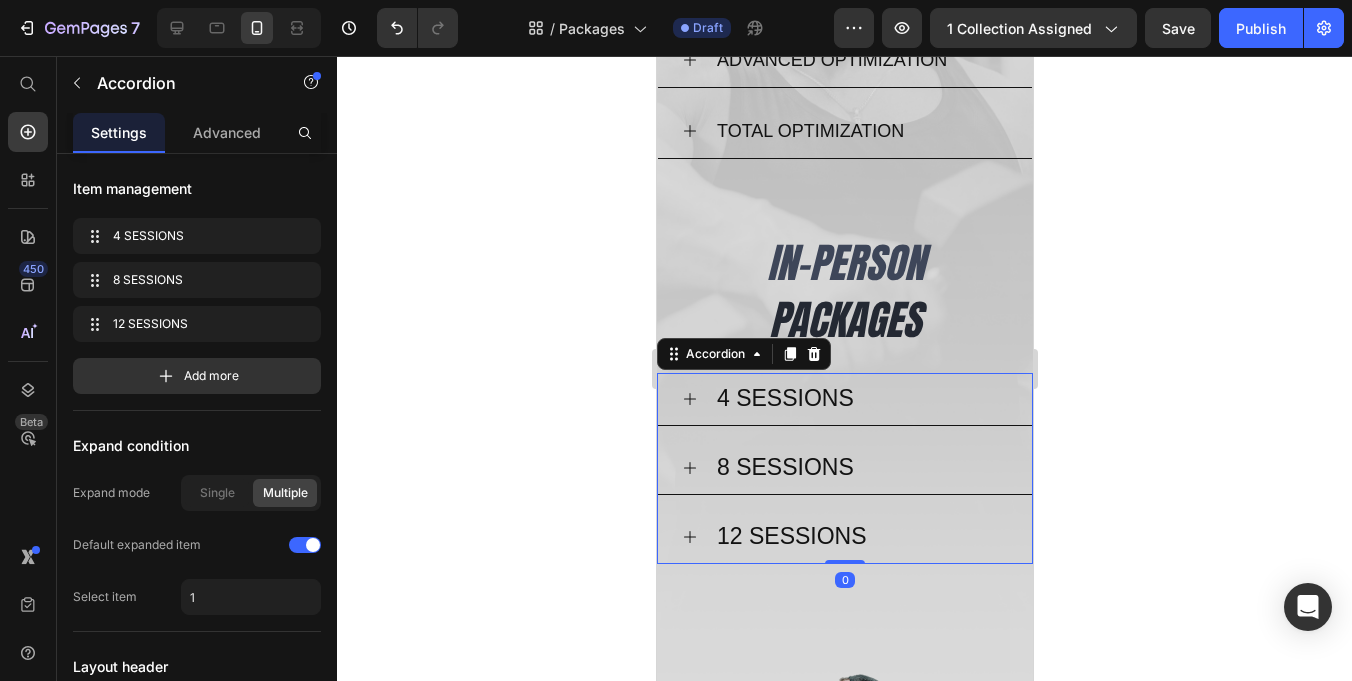 scroll, scrollTop: 1116, scrollLeft: 0, axis: vertical 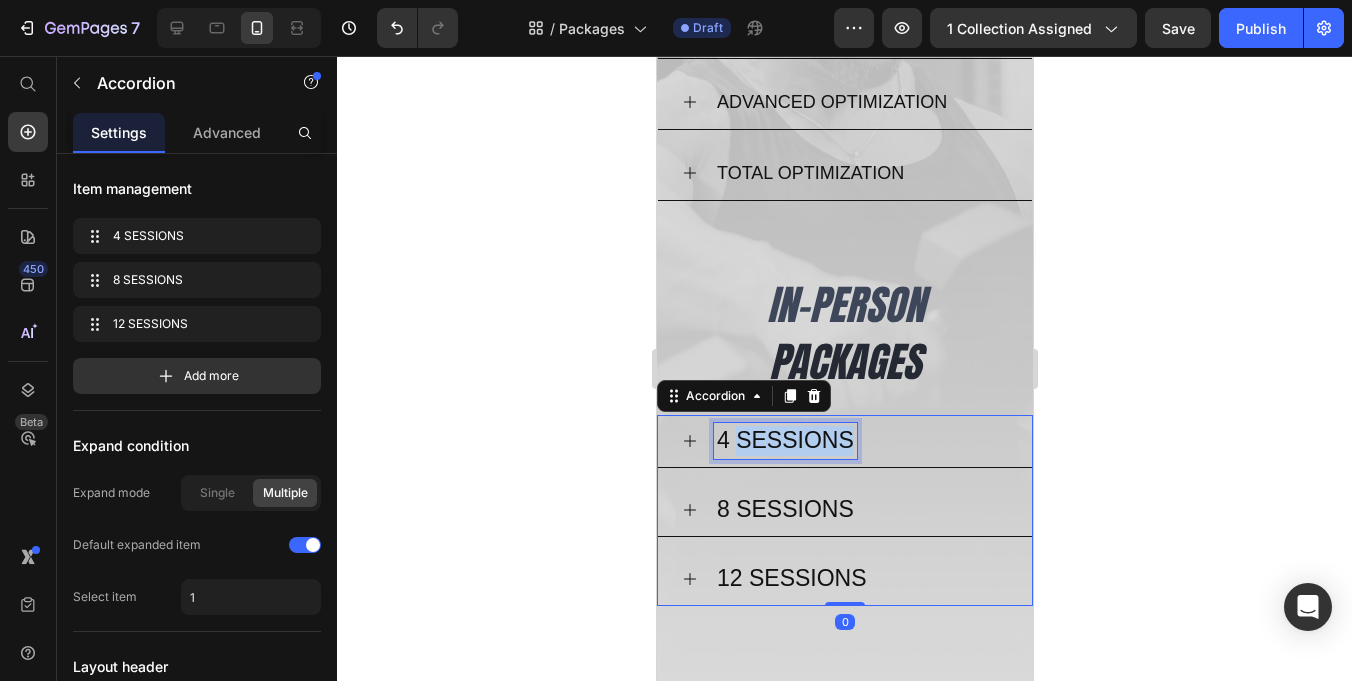 click on "4 SESSIONS" at bounding box center [784, 441] 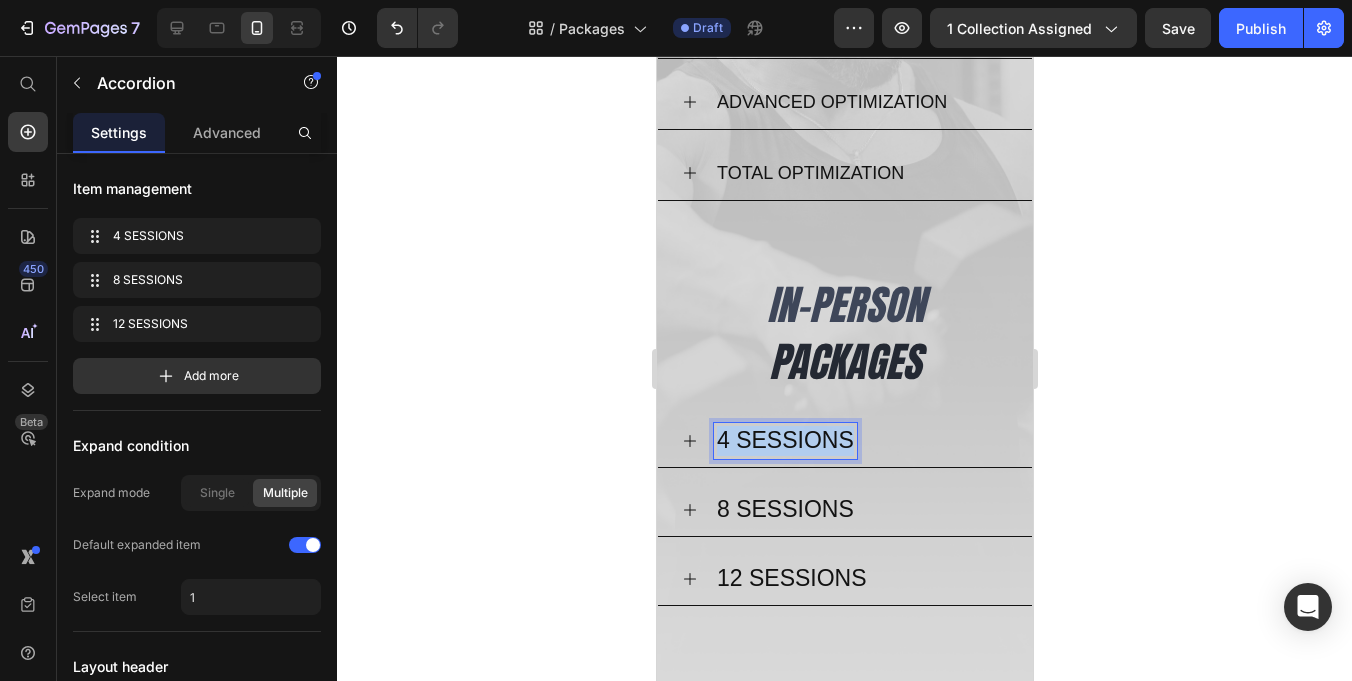 click on "4 SESSIONS" at bounding box center (784, 441) 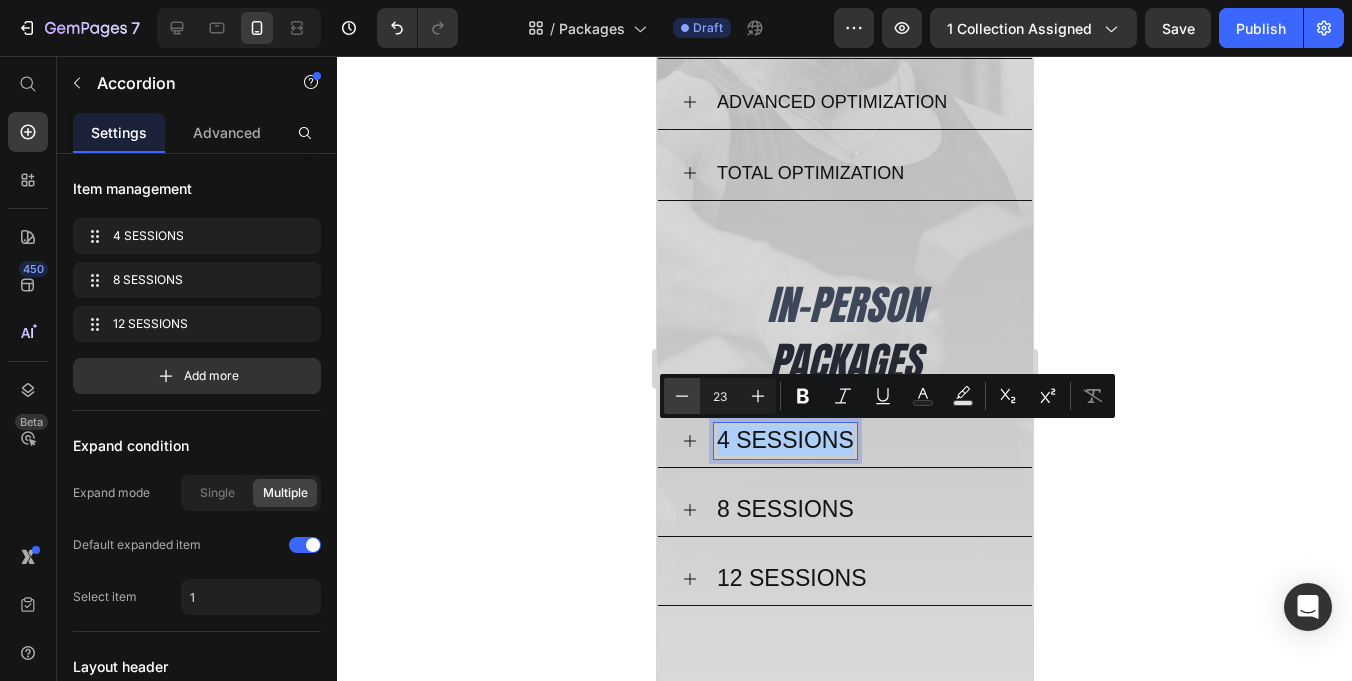 click 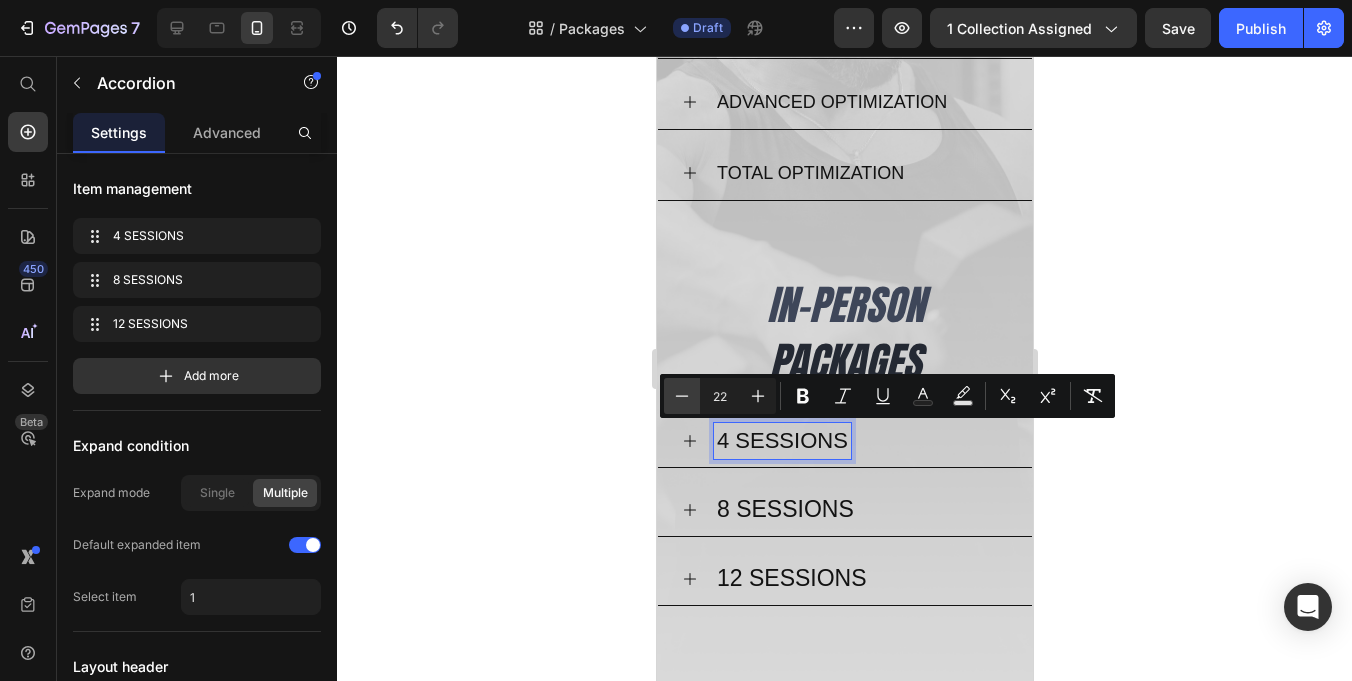 click 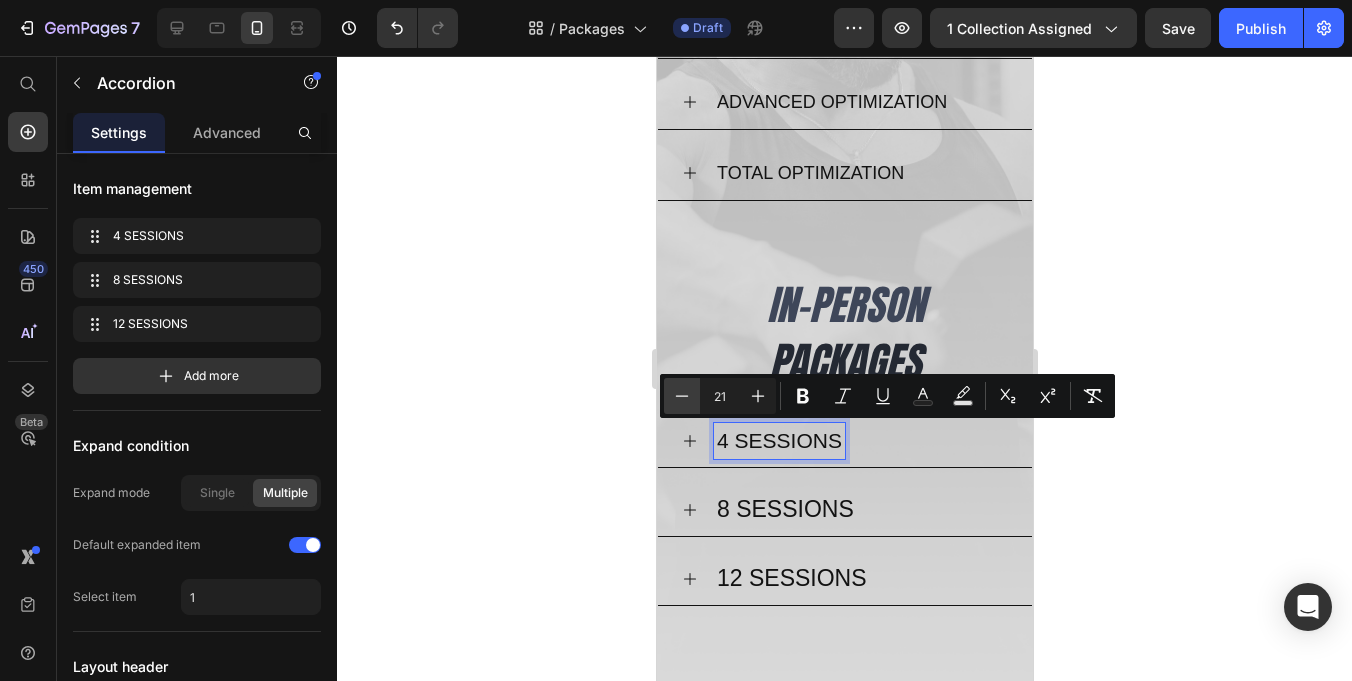 click 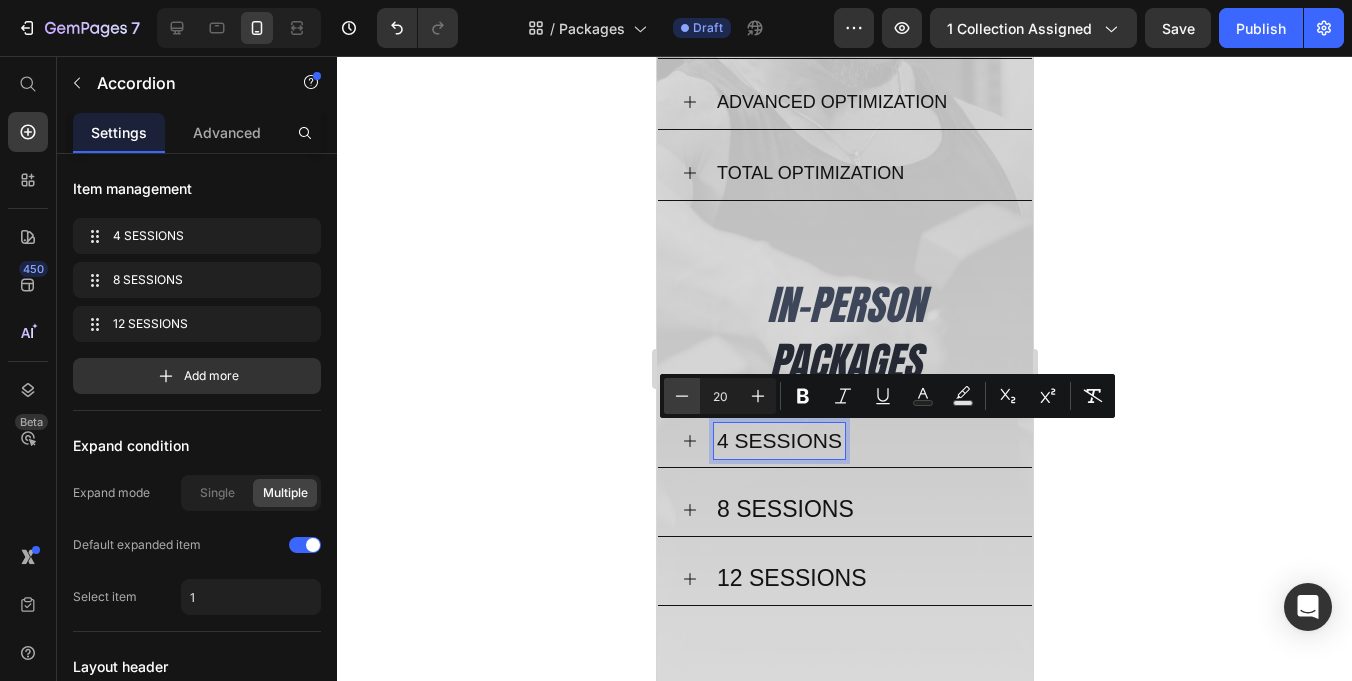 click 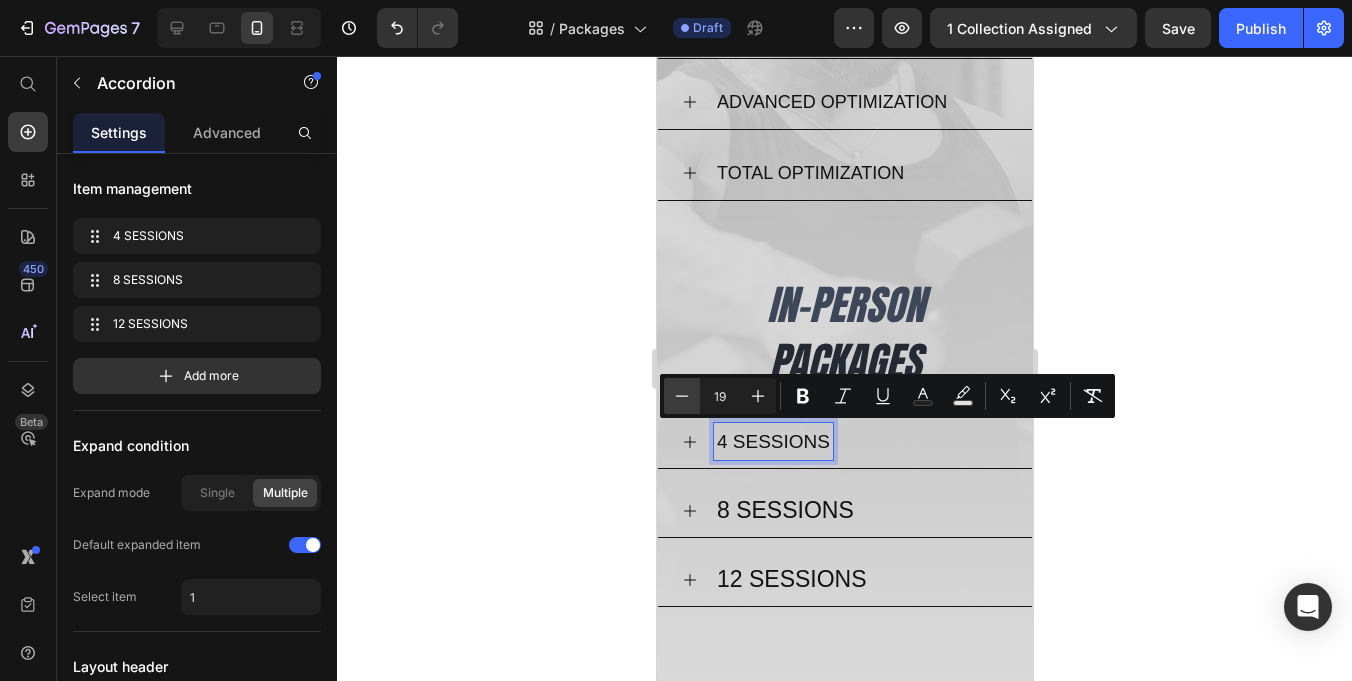 click 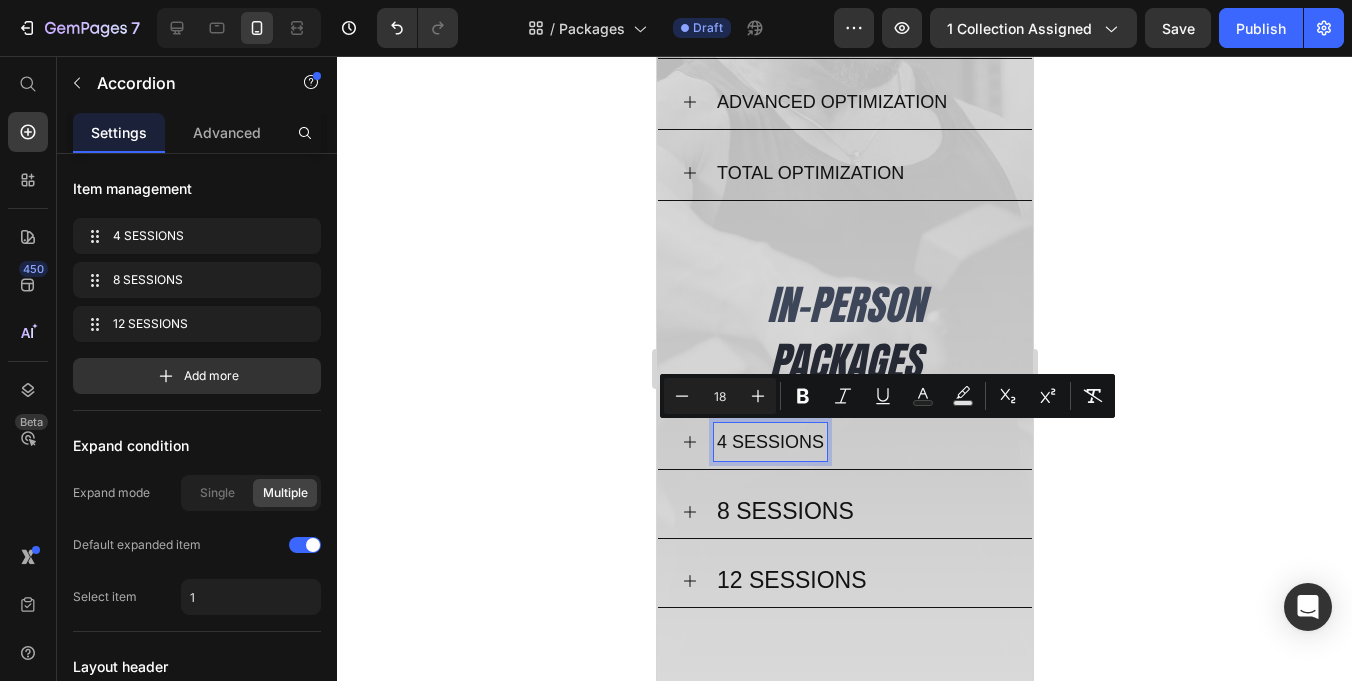 click on "8 SESSIONS" at bounding box center [784, 512] 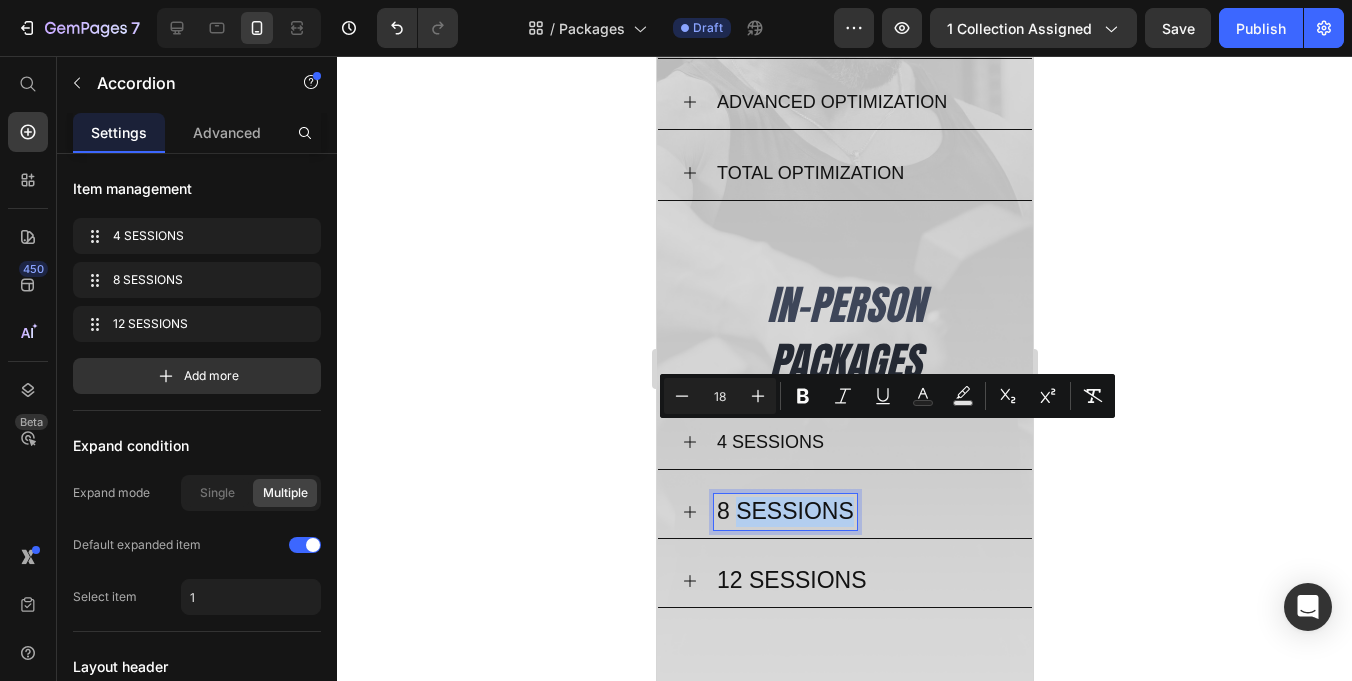 click on "8 SESSIONS" at bounding box center (784, 512) 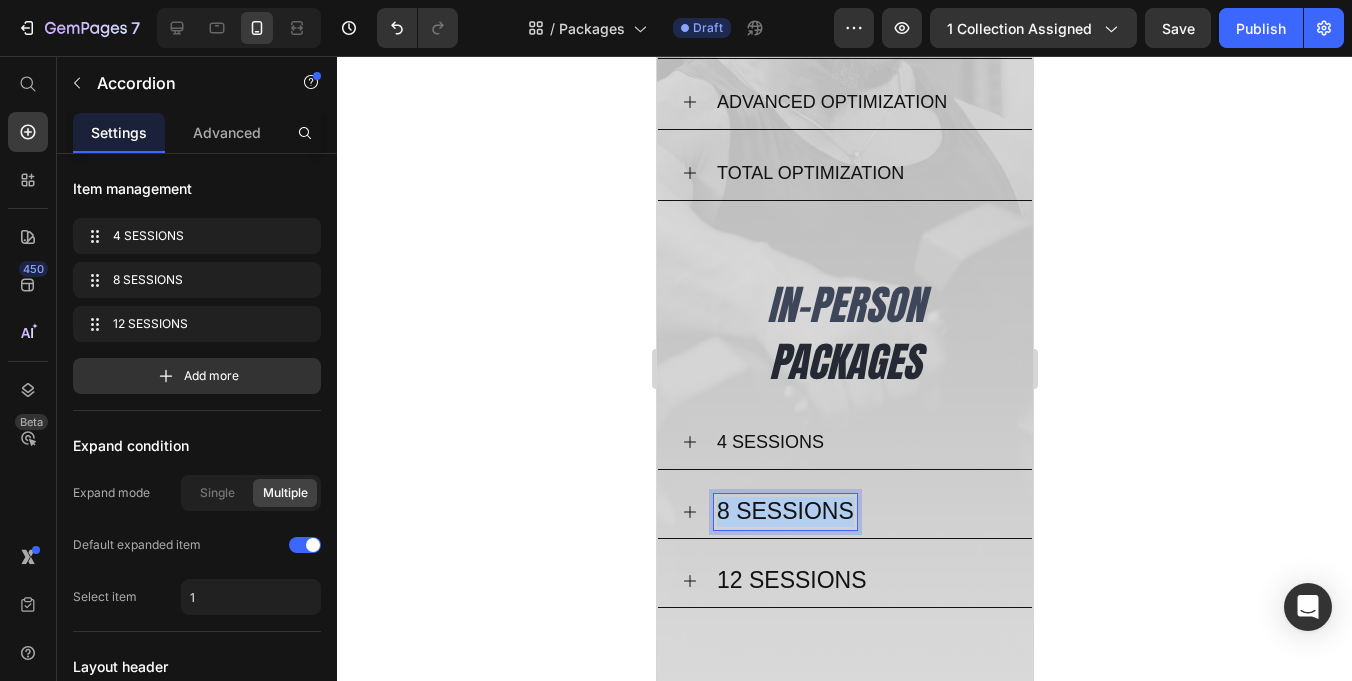 click on "8 SESSIONS" at bounding box center [784, 512] 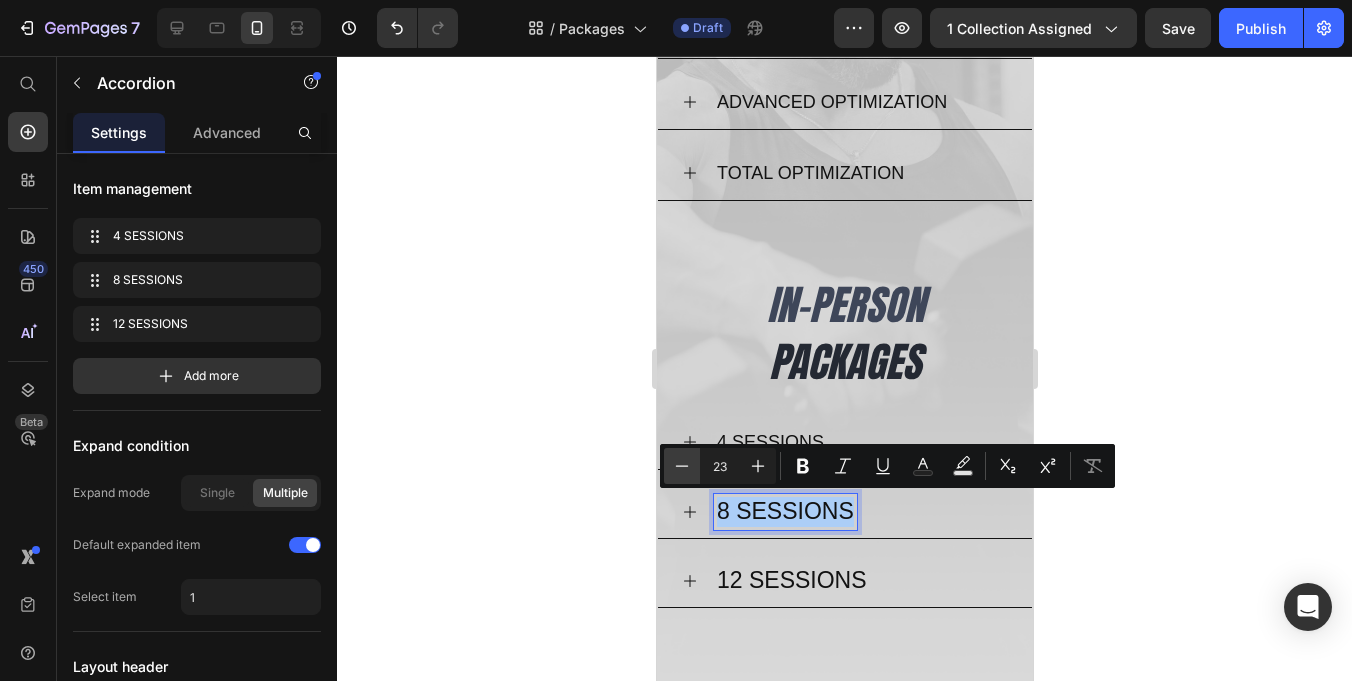 click 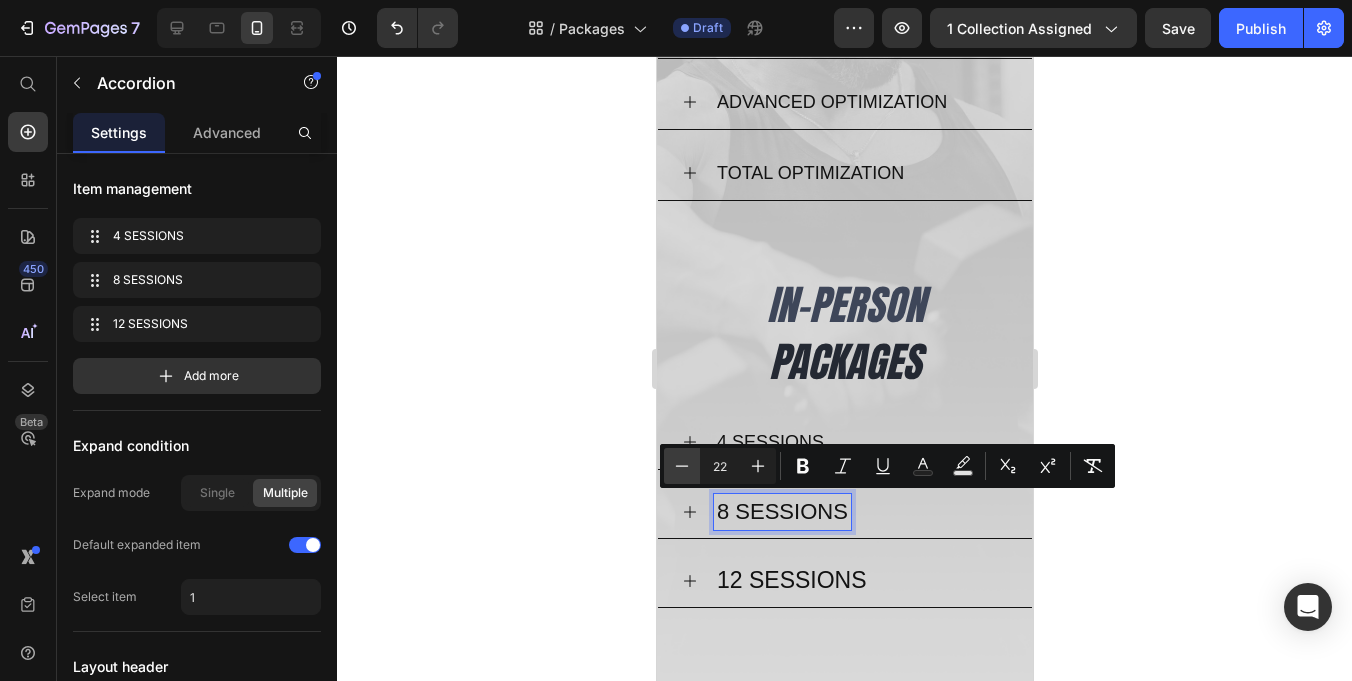 click 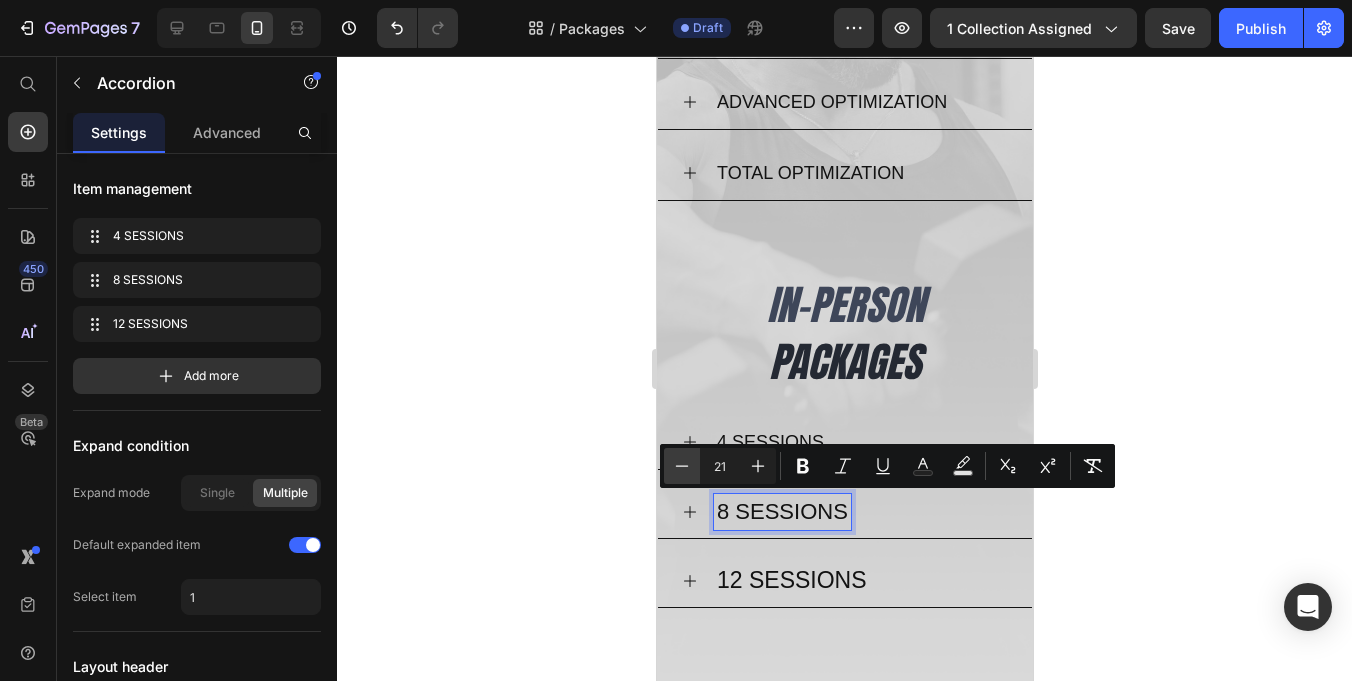 click 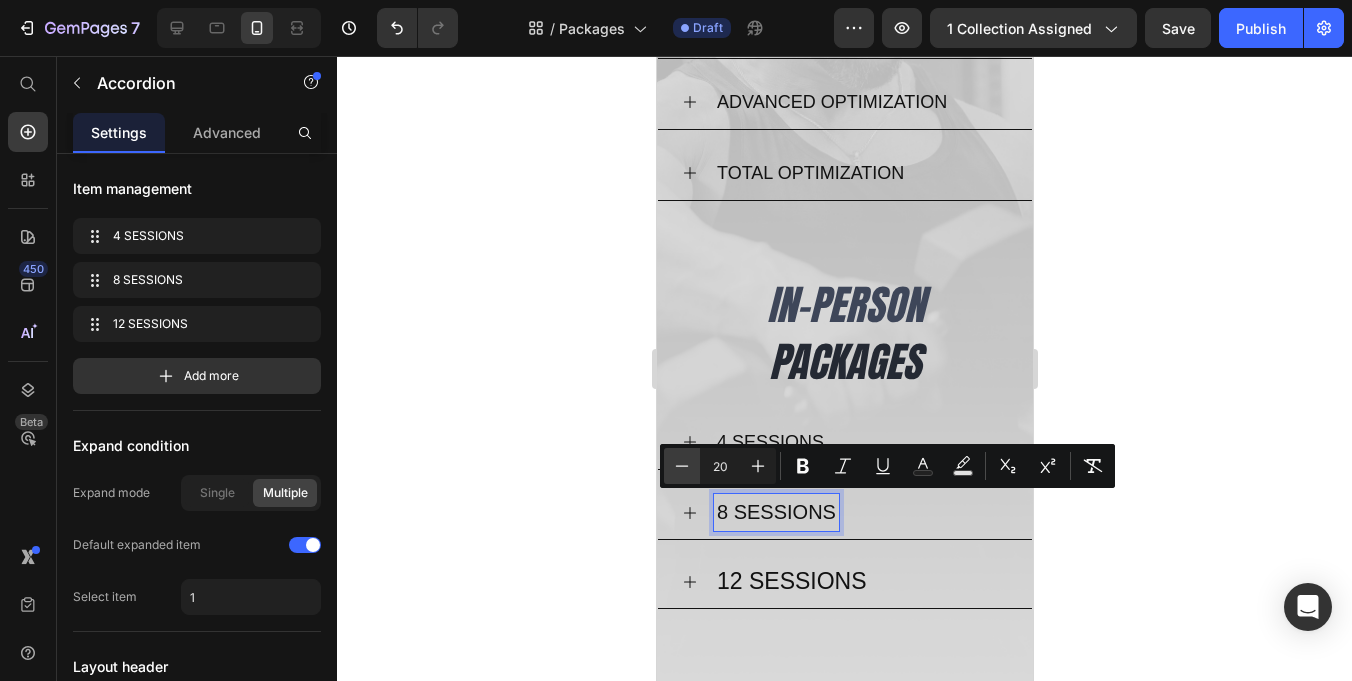 click 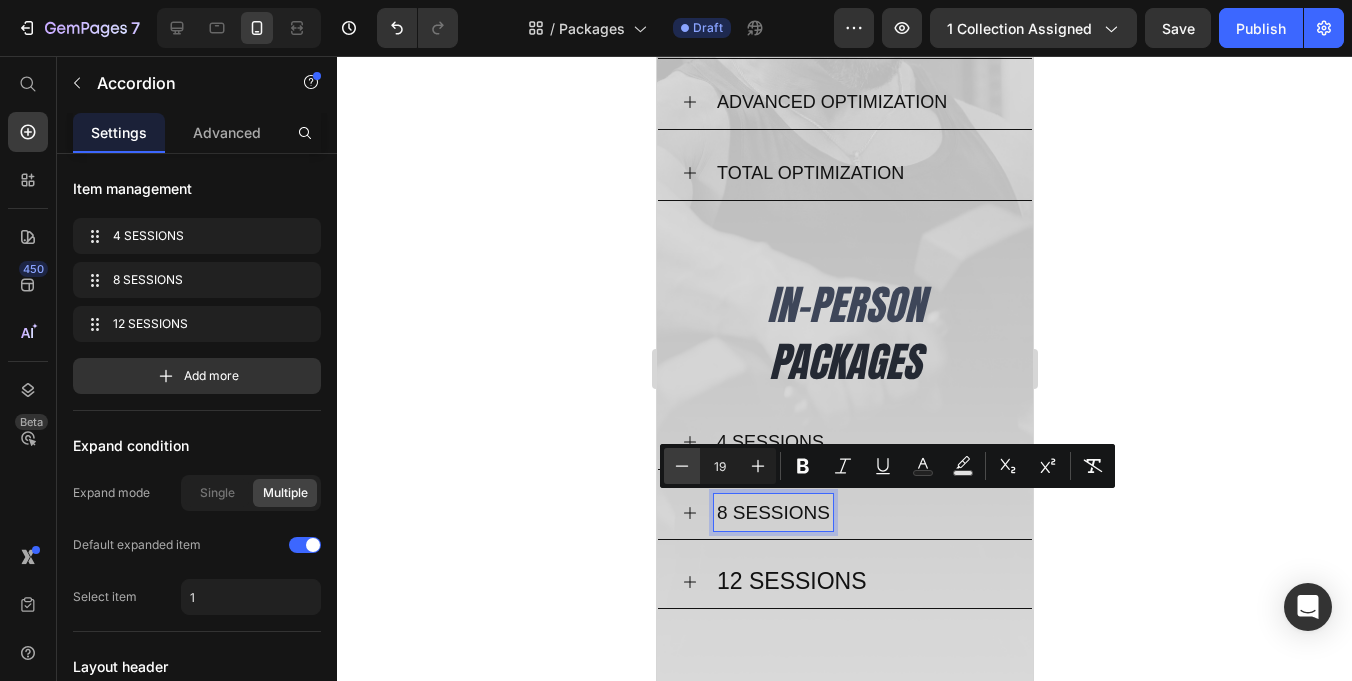 click 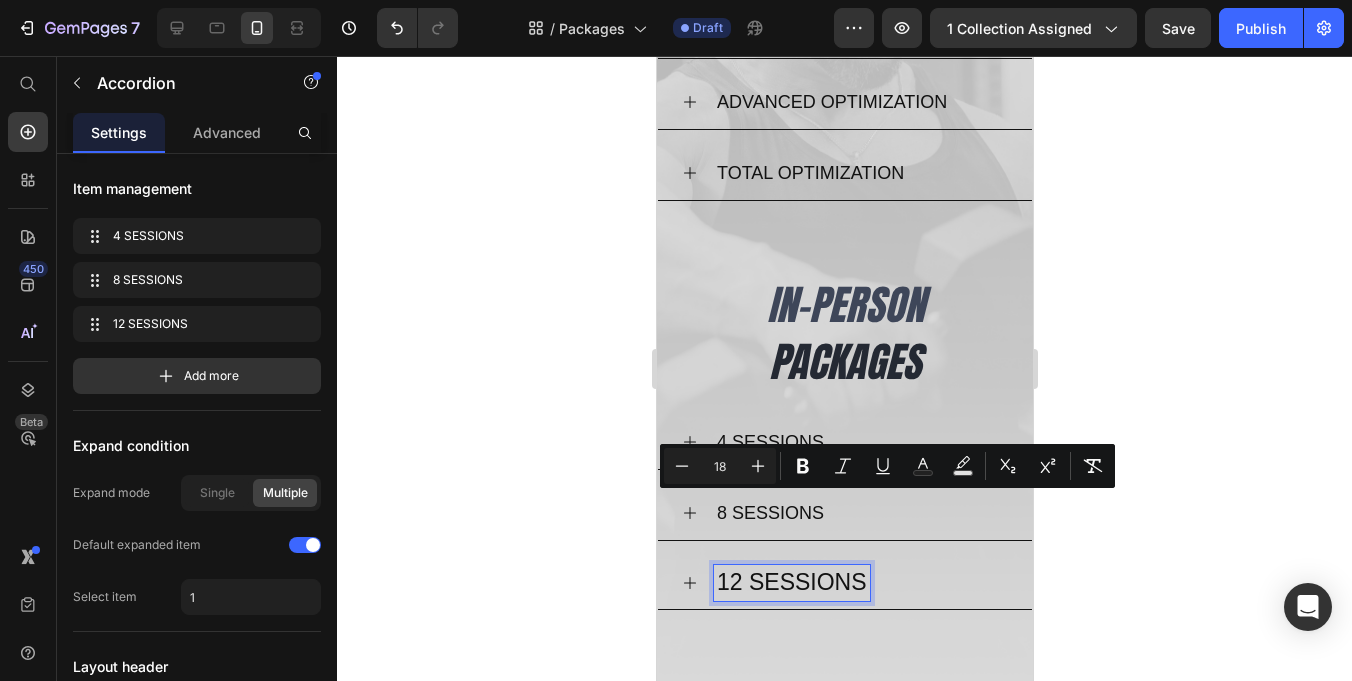 click on "12 SESSIONS" at bounding box center (791, 583) 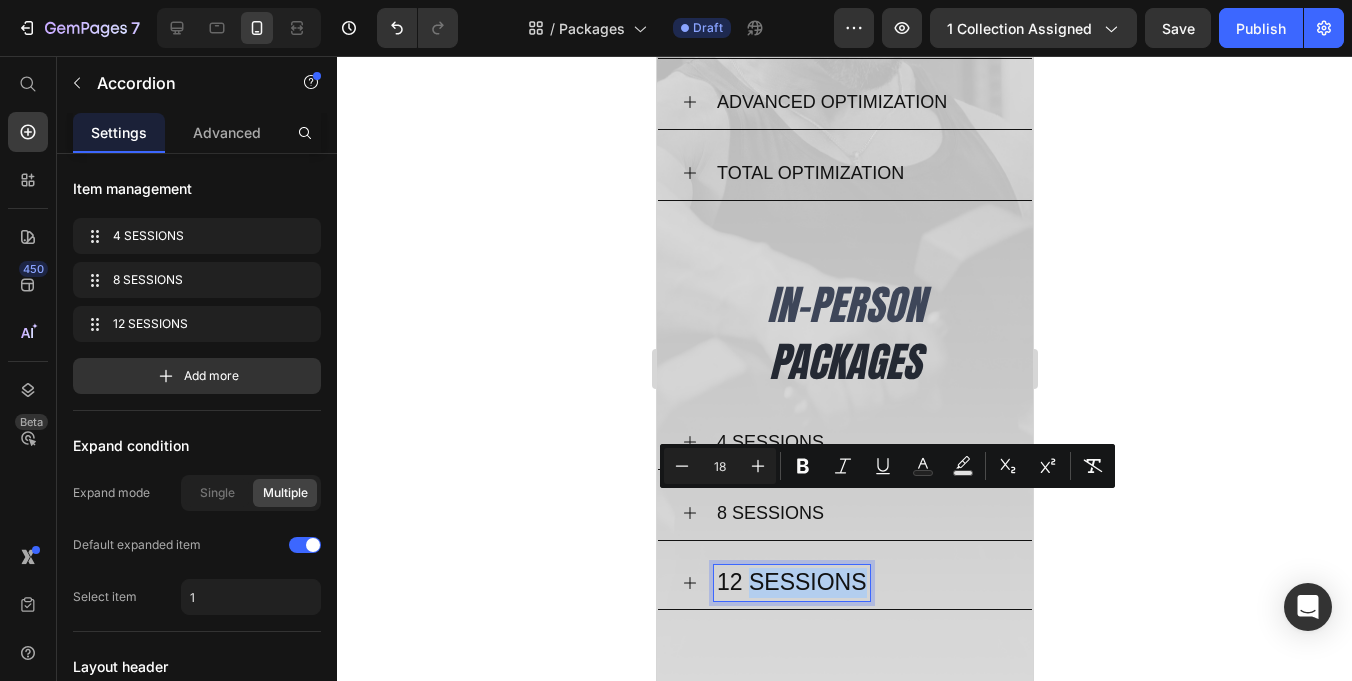 click on "12 SESSIONS" at bounding box center [791, 583] 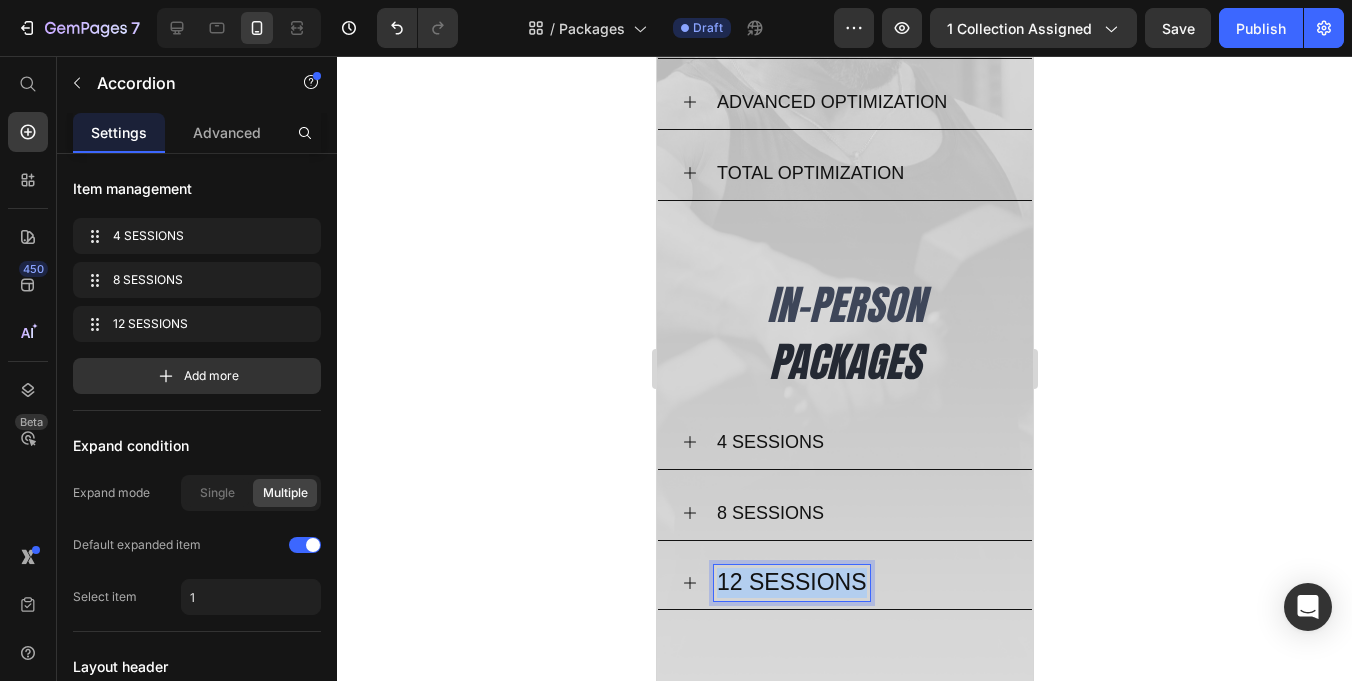 click on "12 SESSIONS" at bounding box center [791, 583] 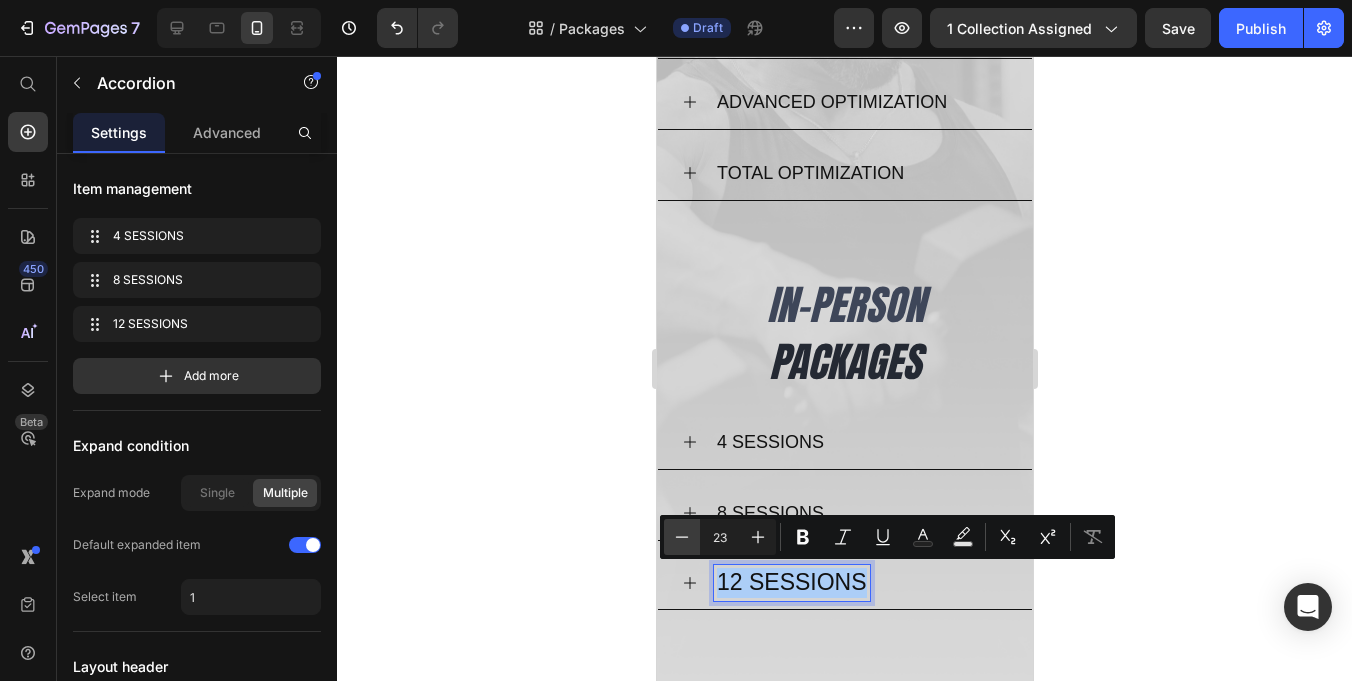 click 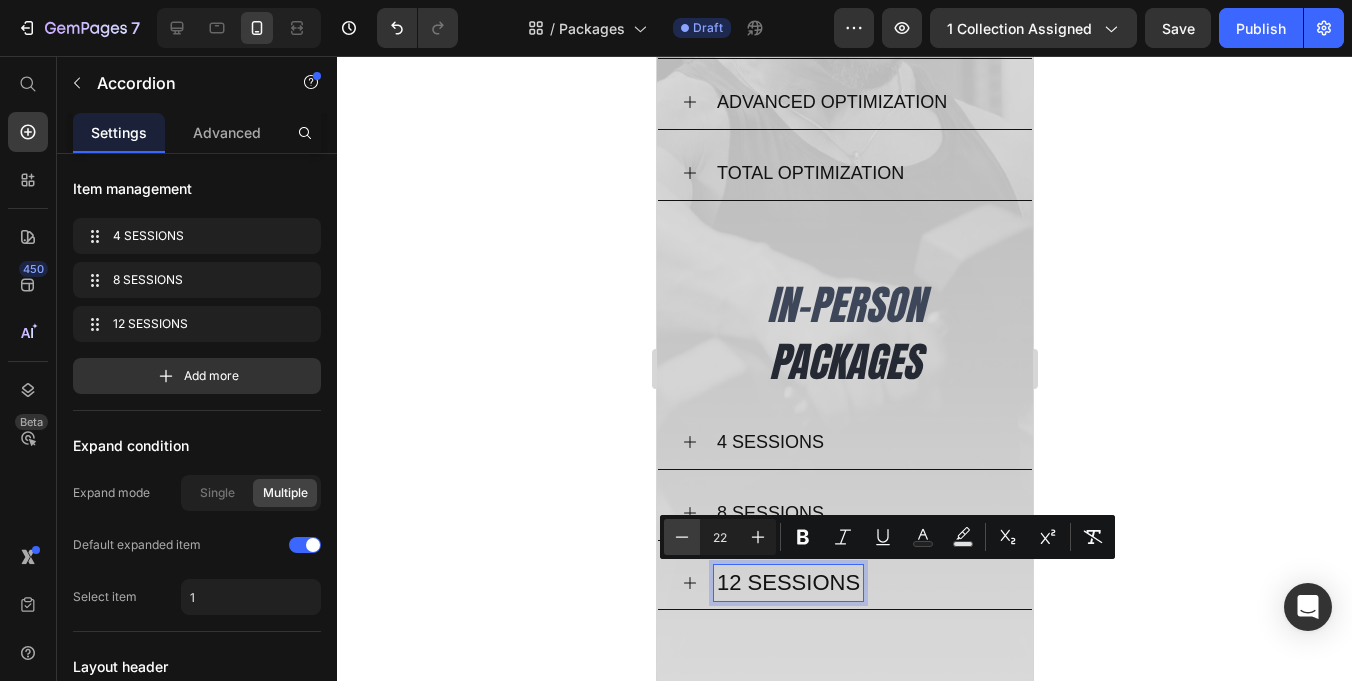click 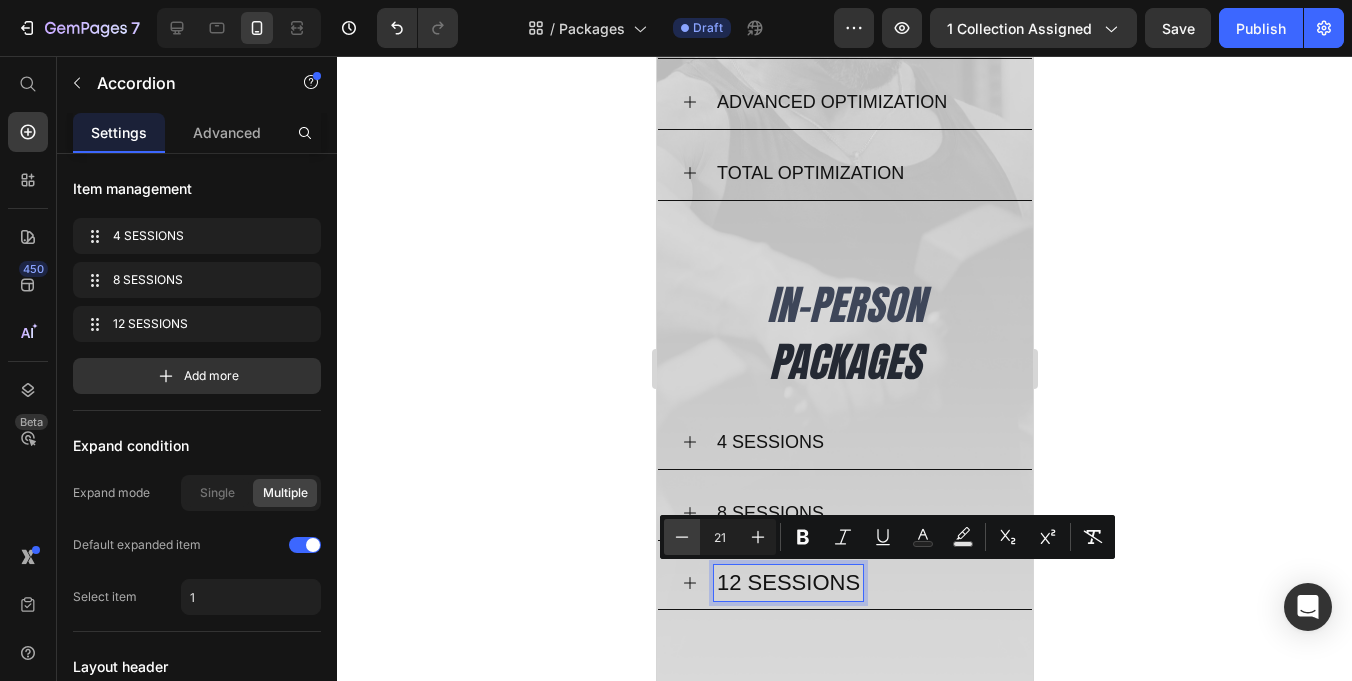 click 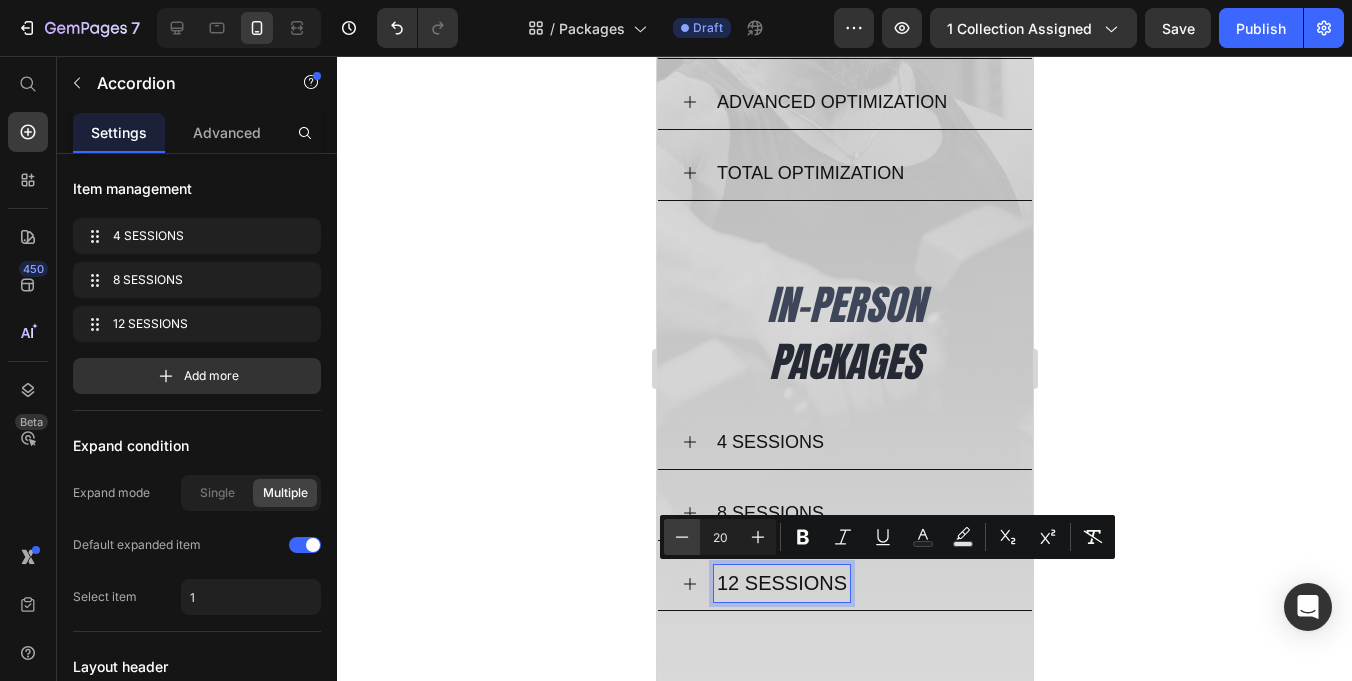 click 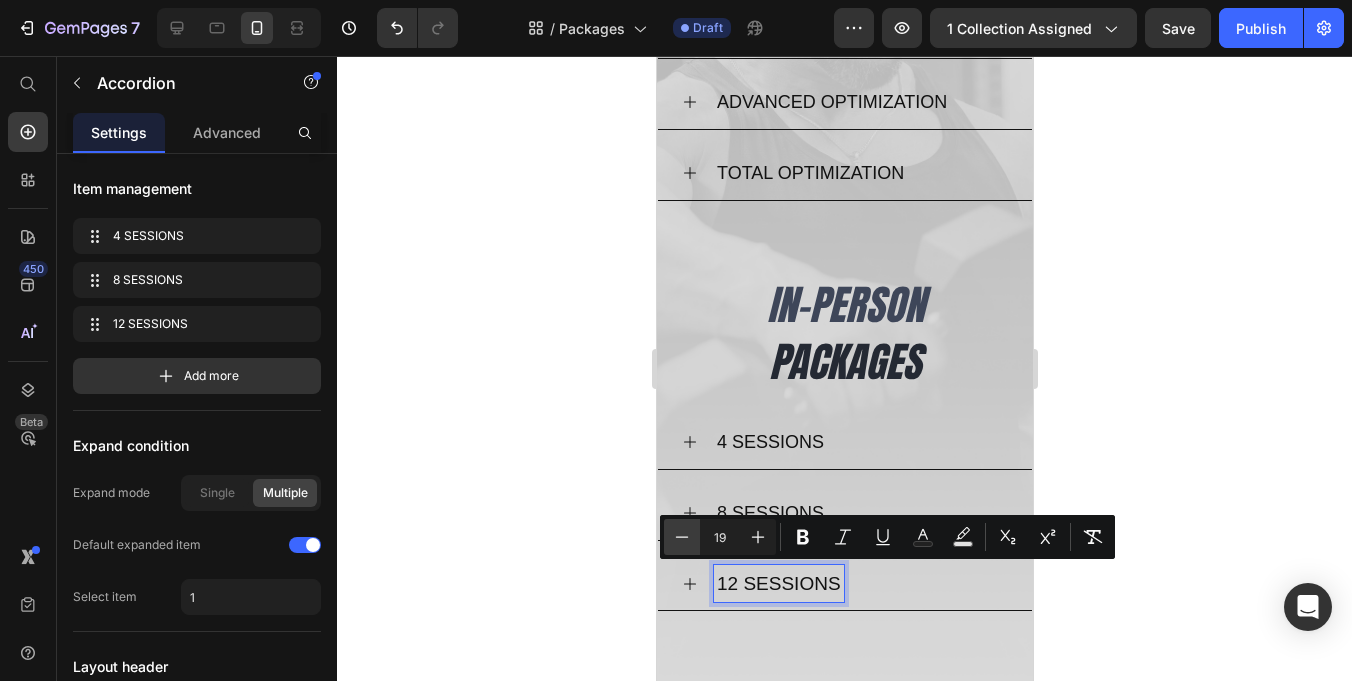 click 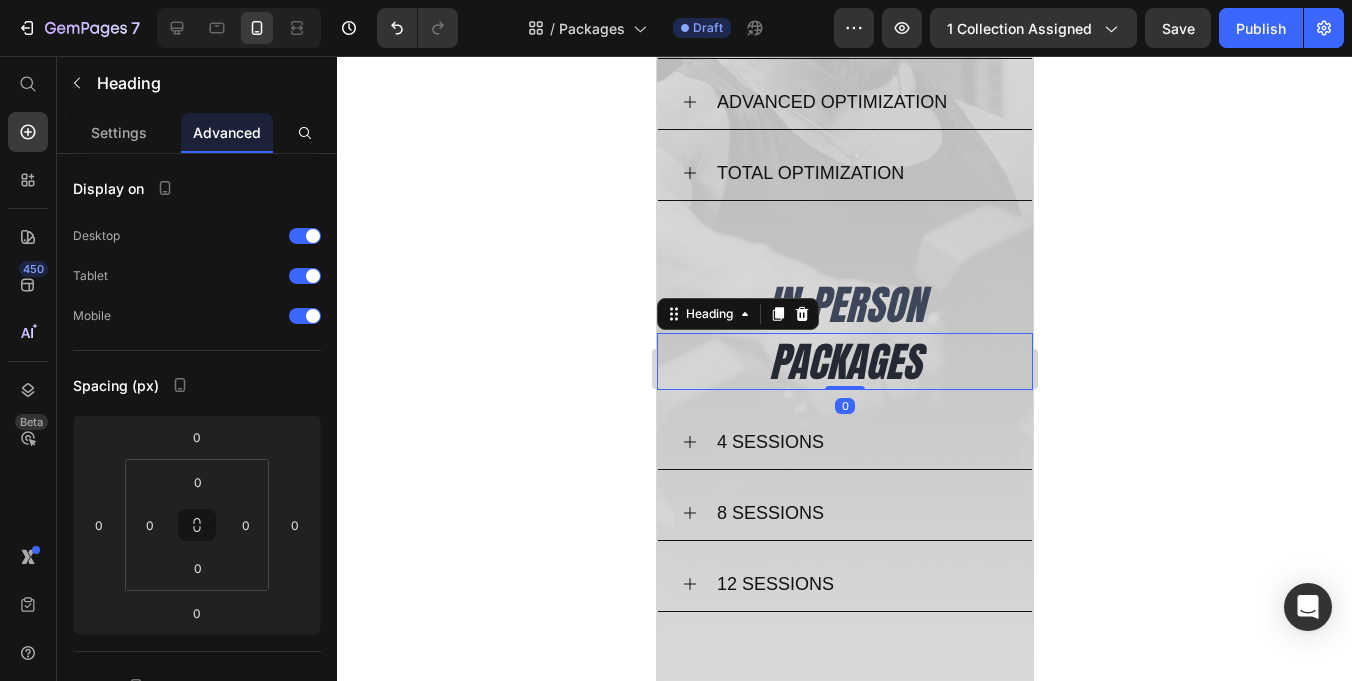 click on "PACKAGES" at bounding box center (844, 361) 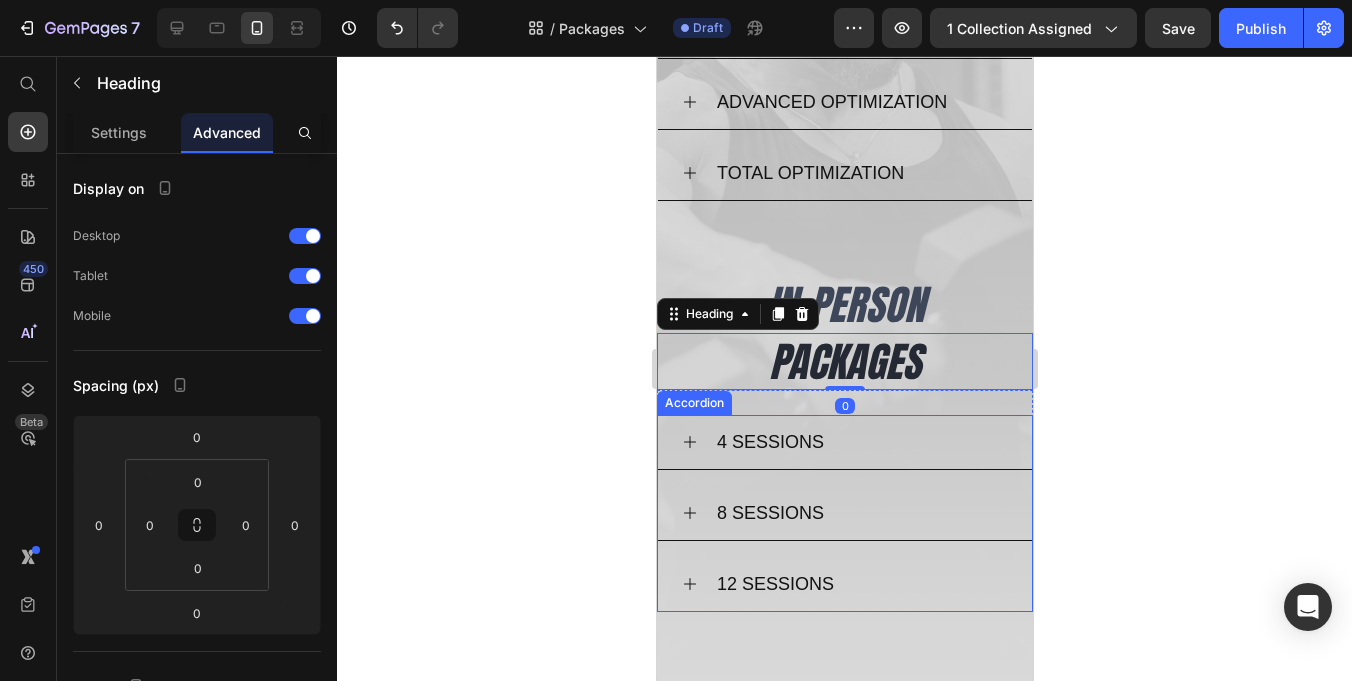 click on "4 SESSIONS" at bounding box center (860, 442) 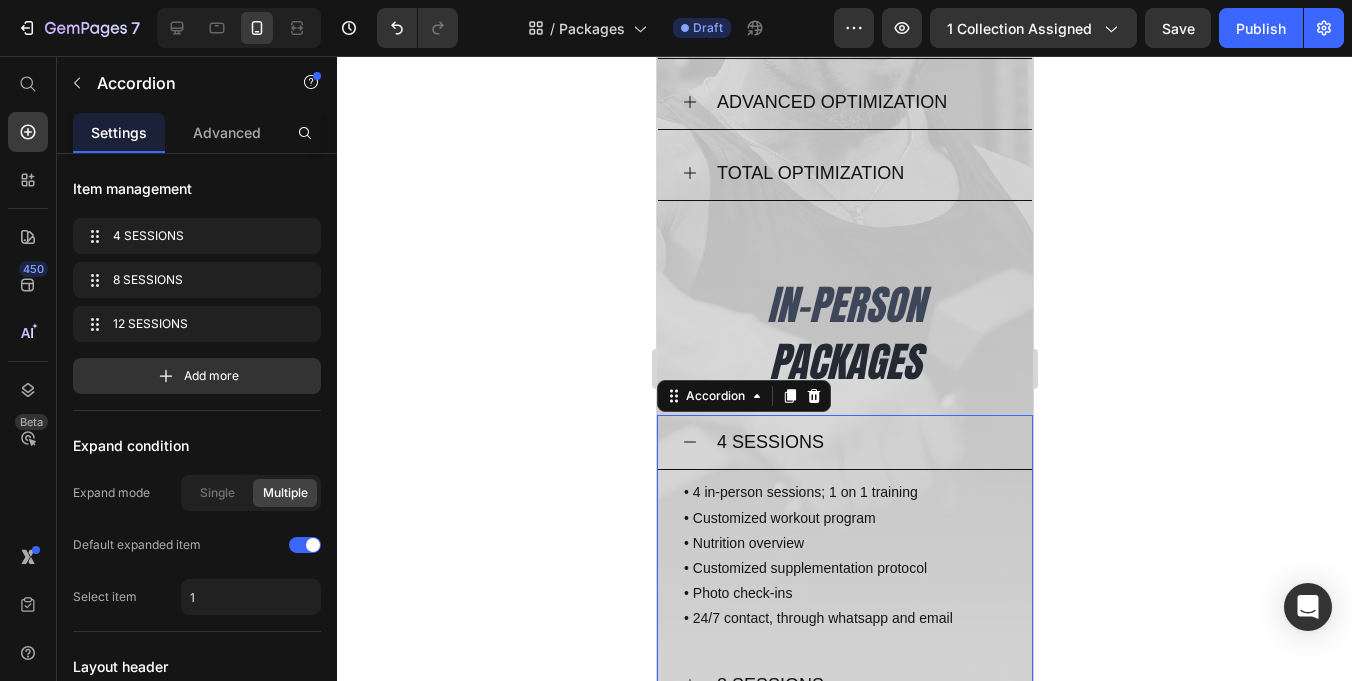 click on "4 SESSIONS" at bounding box center (860, 442) 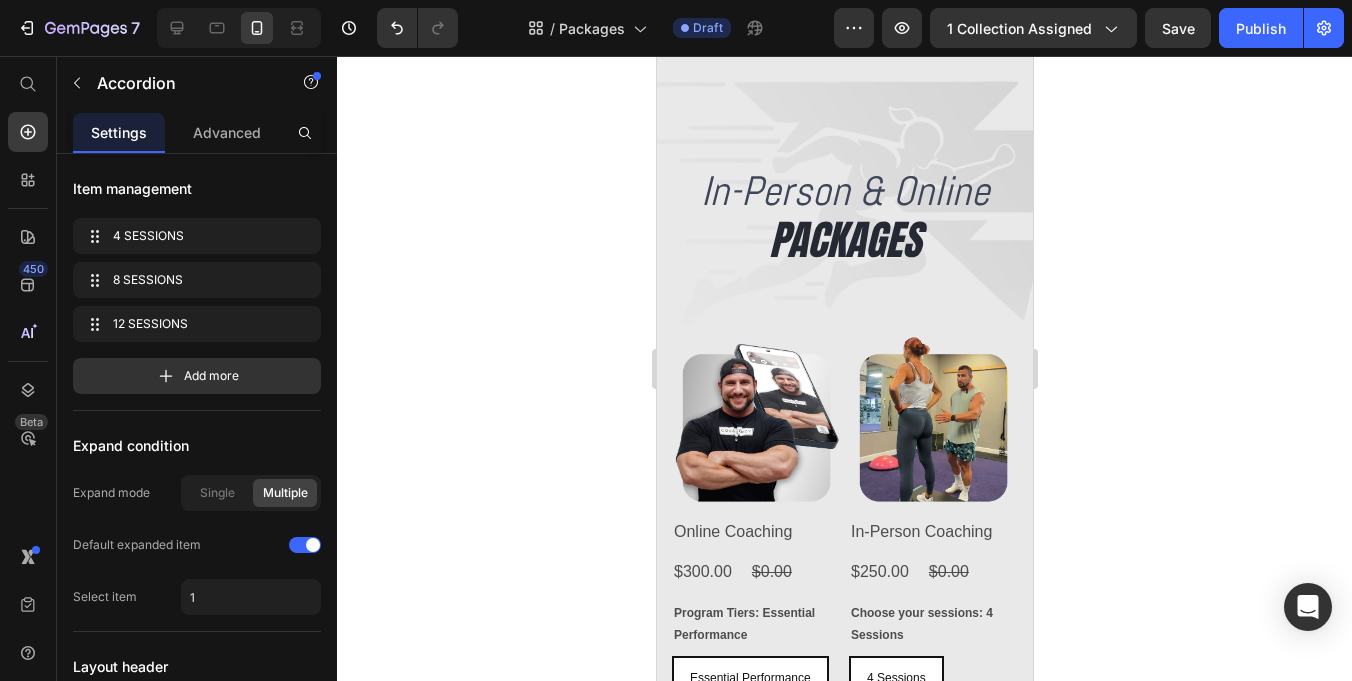 scroll, scrollTop: 0, scrollLeft: 0, axis: both 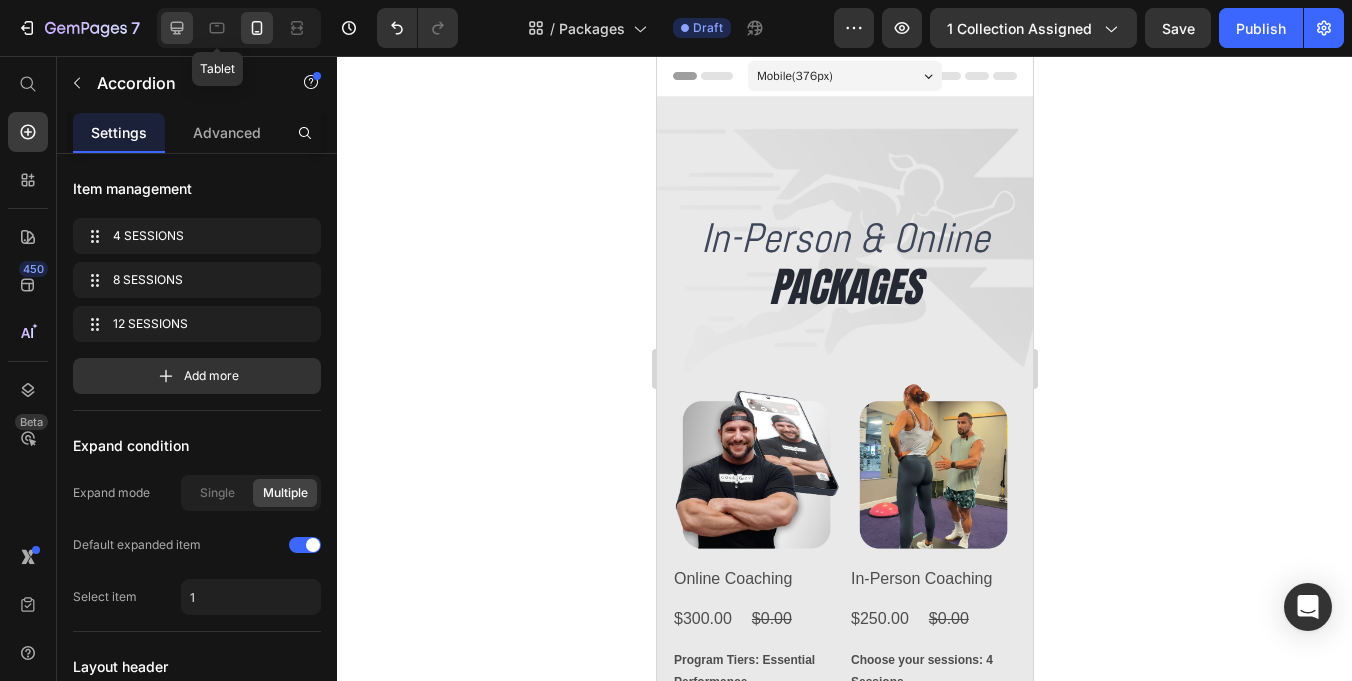 click 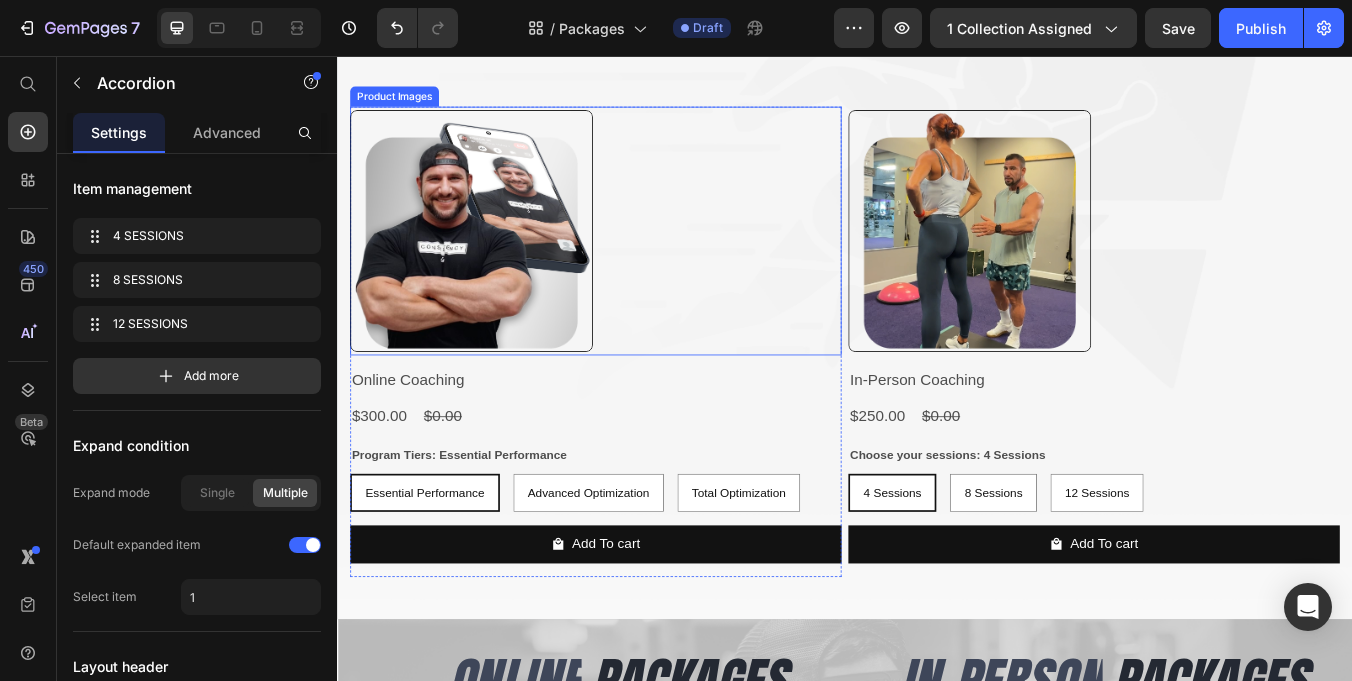 scroll, scrollTop: 272, scrollLeft: 0, axis: vertical 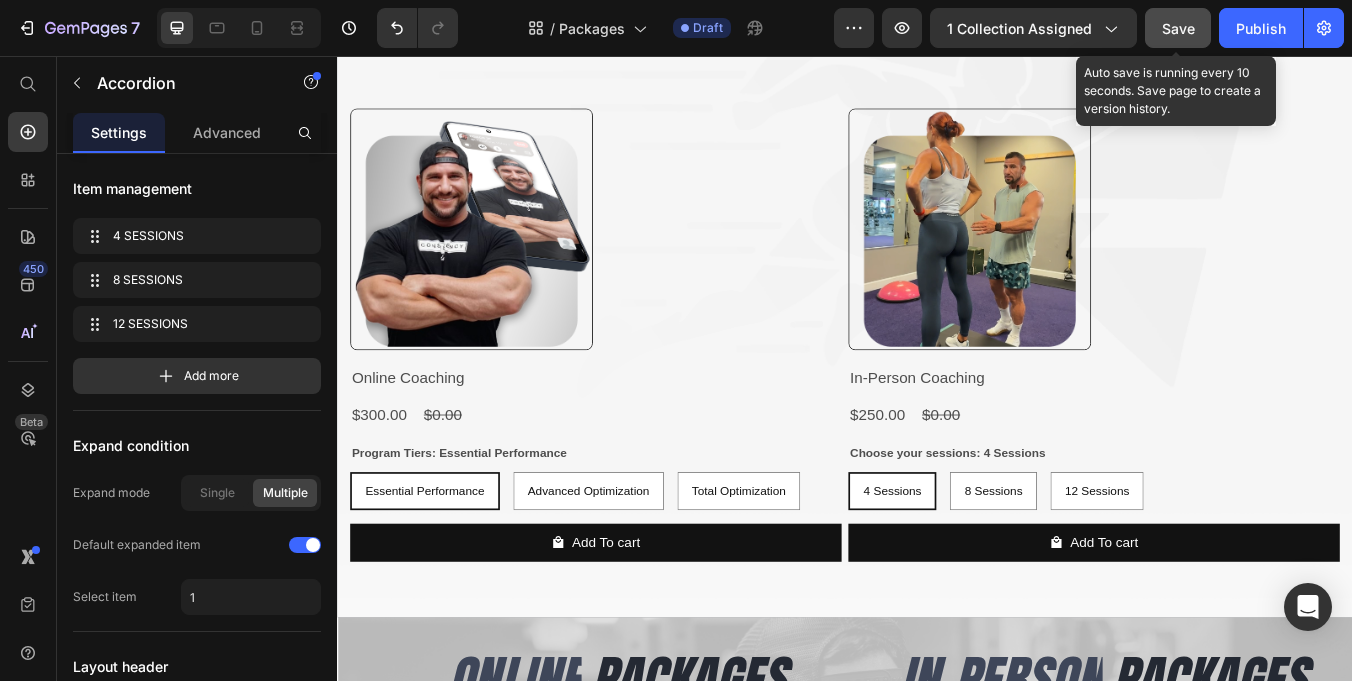click on "Save" 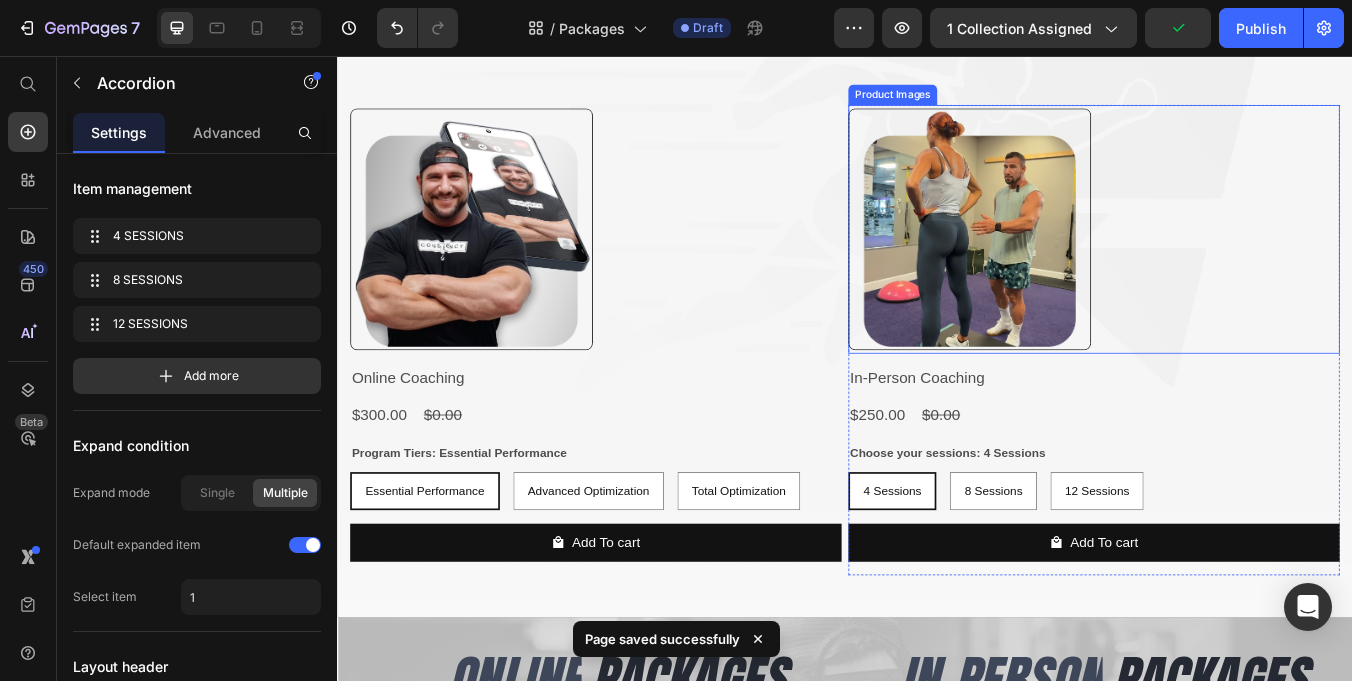 scroll, scrollTop: 0, scrollLeft: 0, axis: both 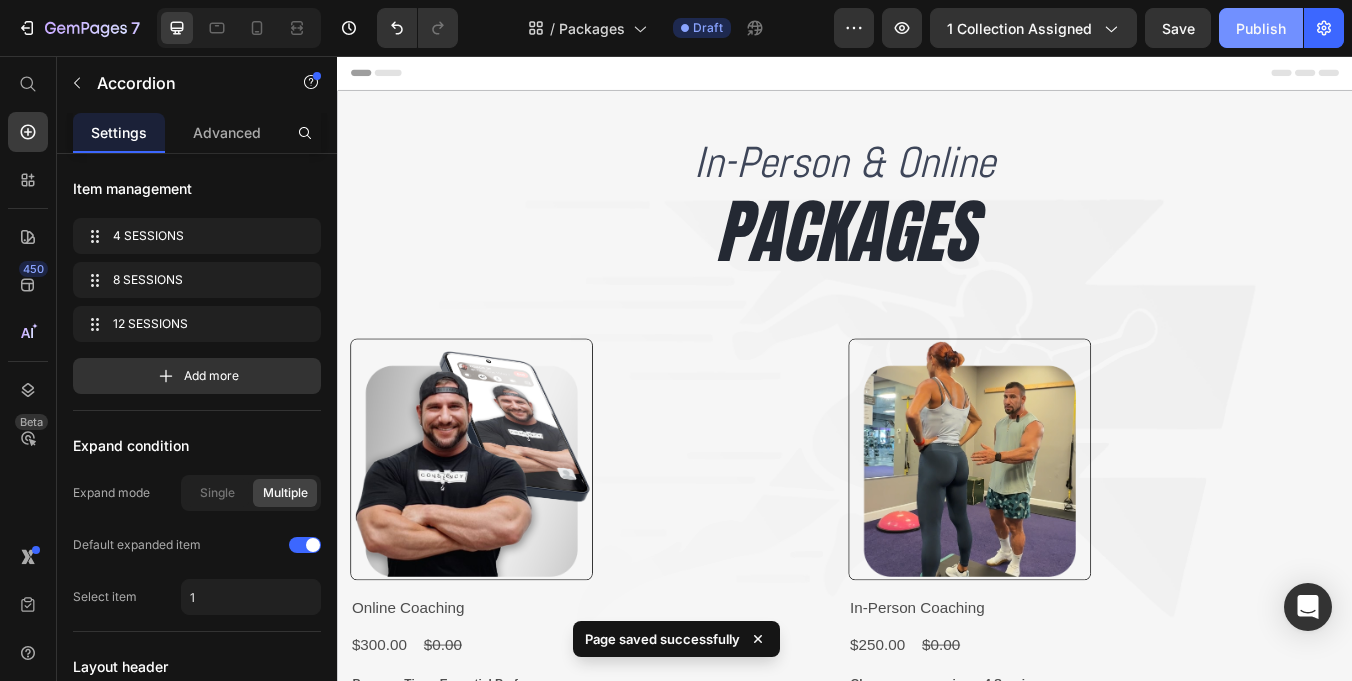 click on "Publish" 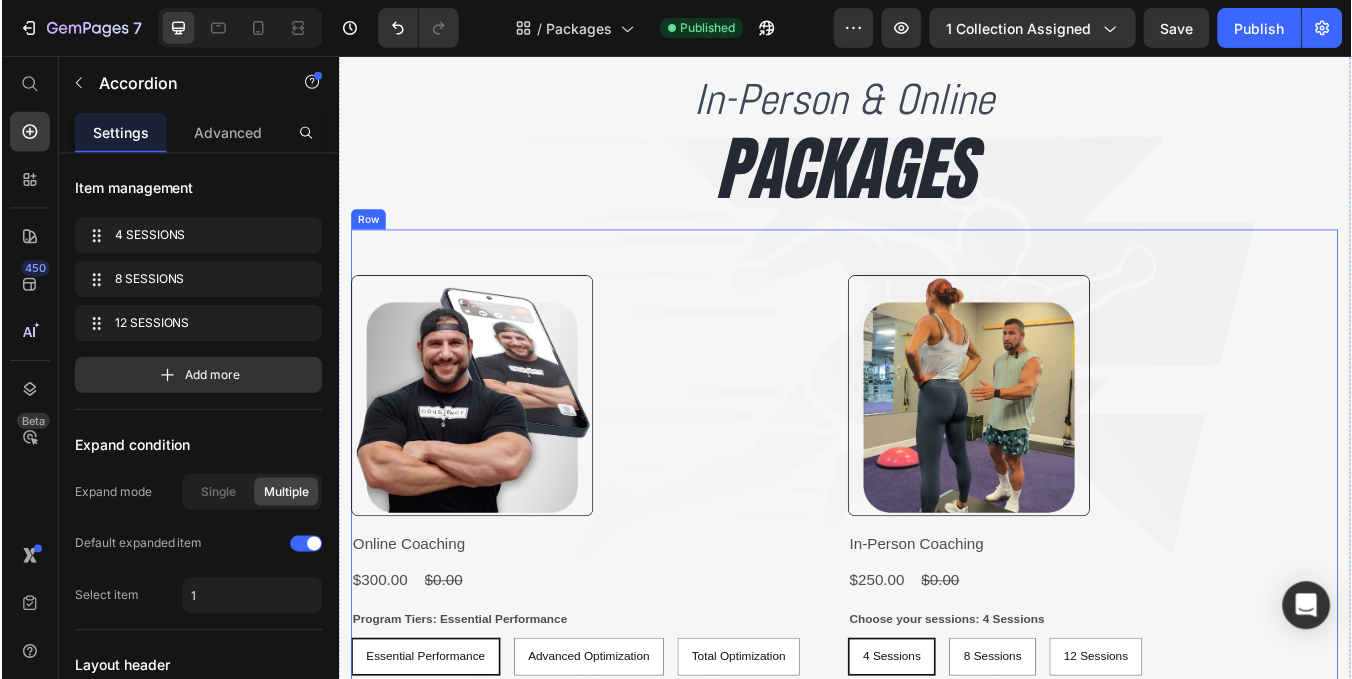 scroll, scrollTop: 83, scrollLeft: 0, axis: vertical 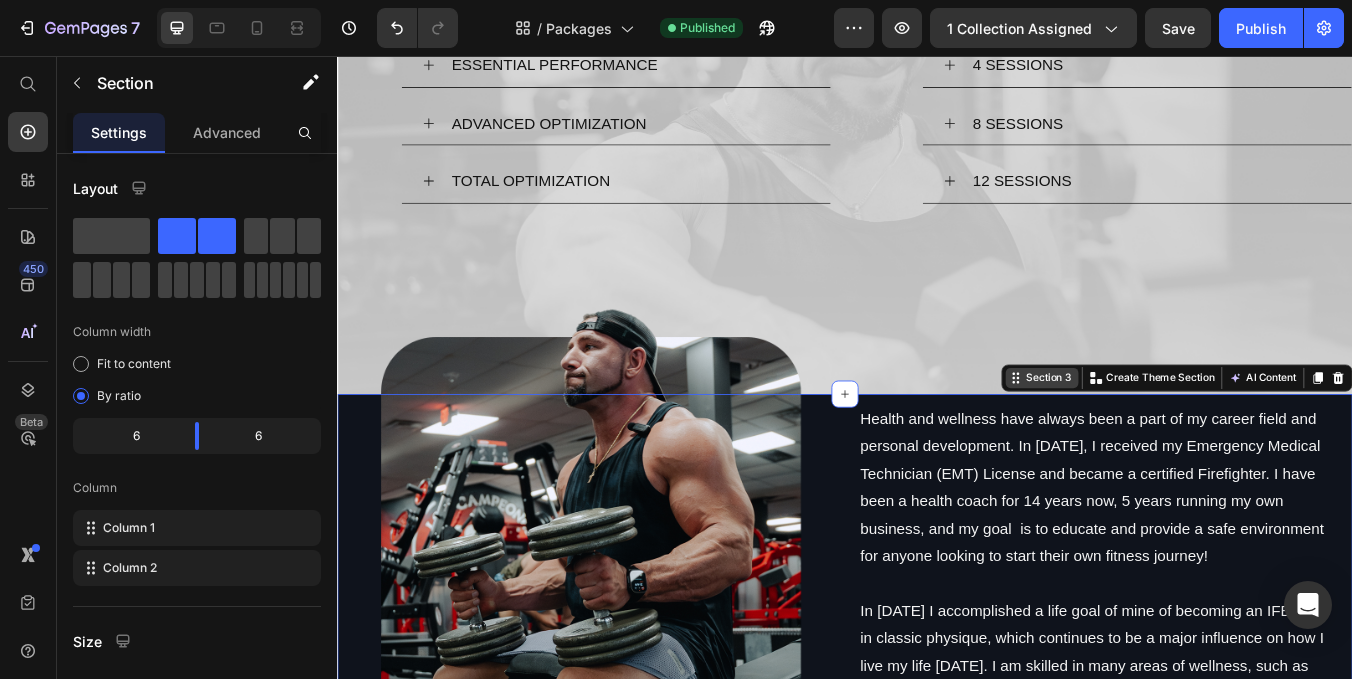 click on "Section 3   Create Theme Section AI Content Write with GemAI What would you like to describe here? Tone and Voice Persuasive Product Online Coaching Show more Generate" at bounding box center [1329, 437] 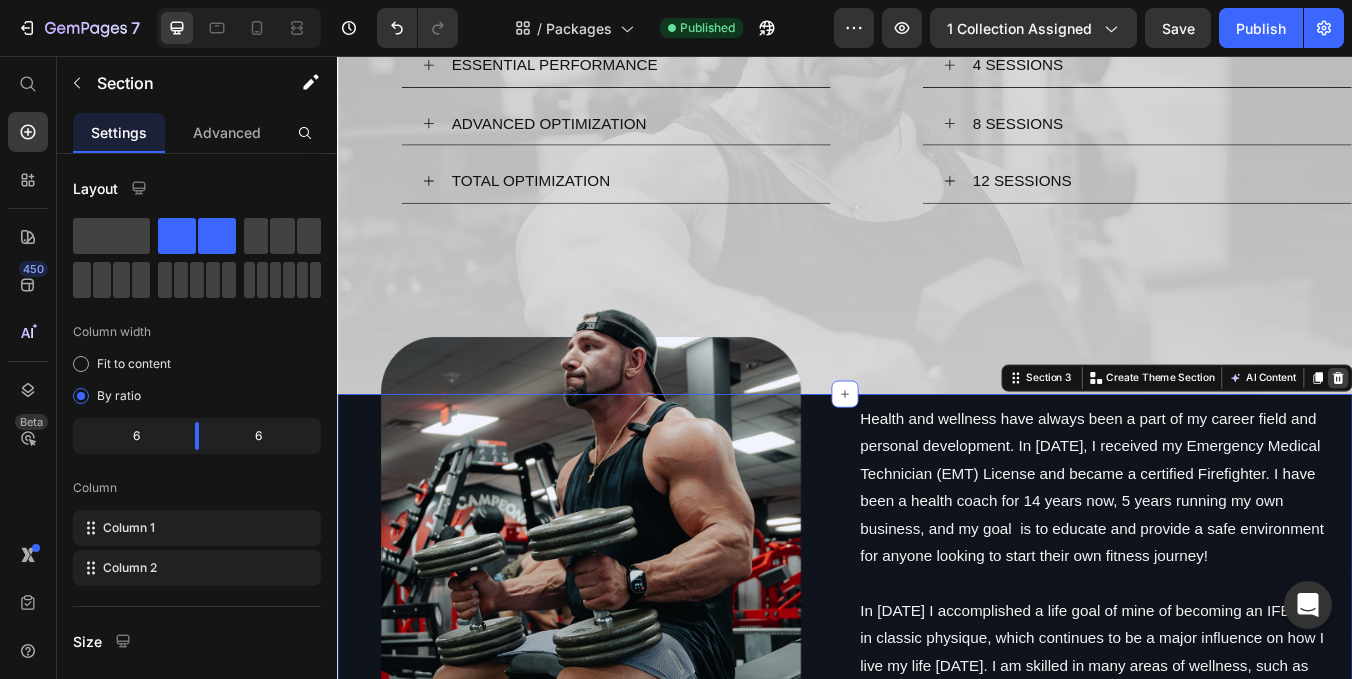 click 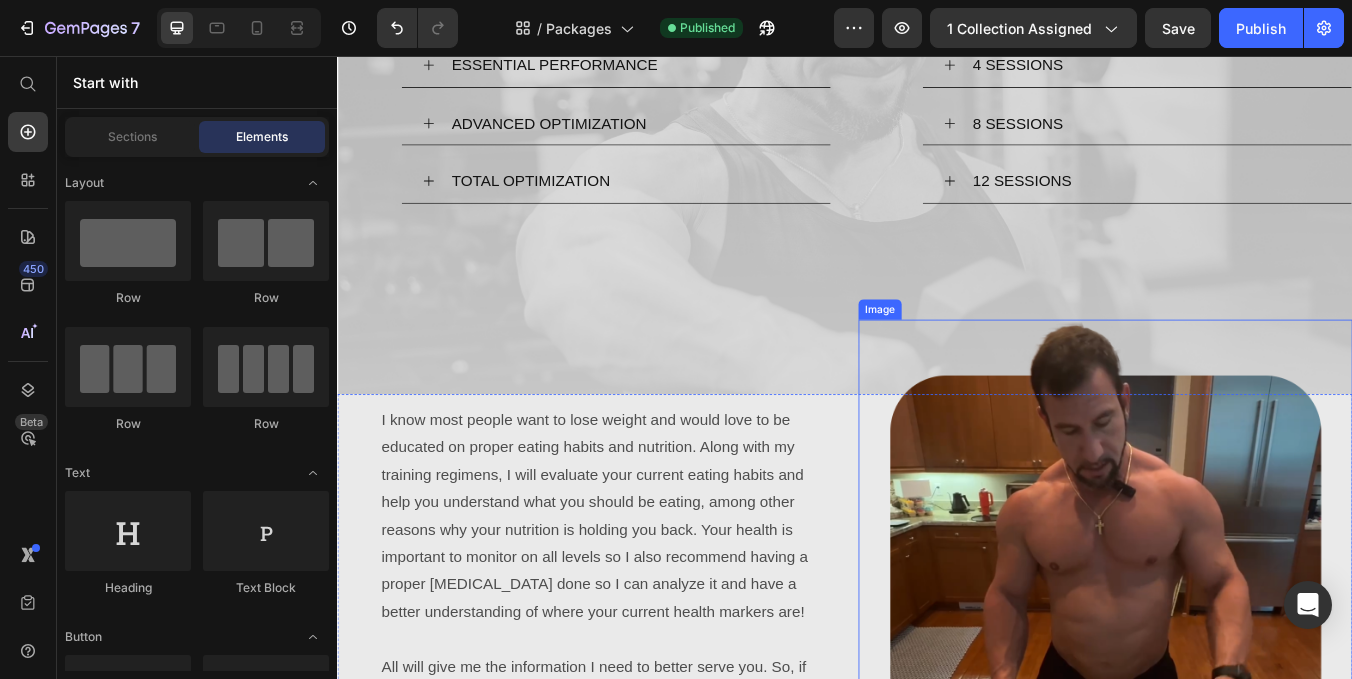 click at bounding box center (1245, 660) 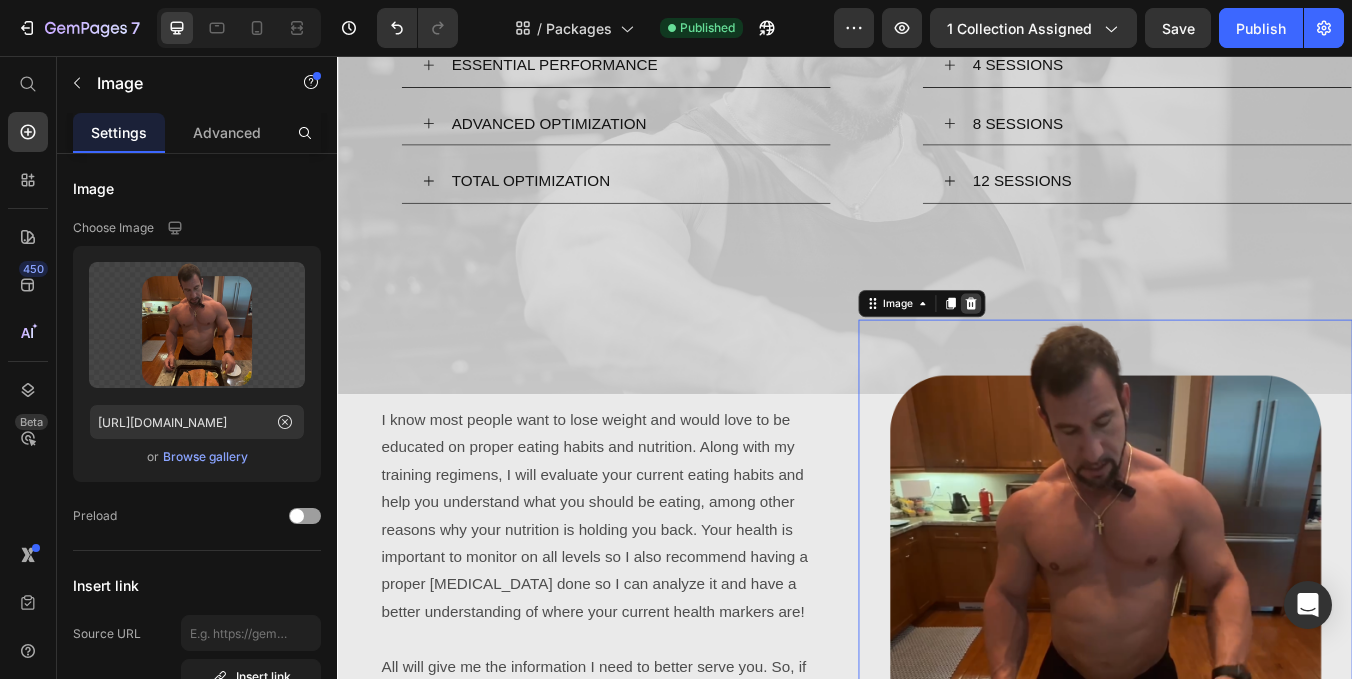 click 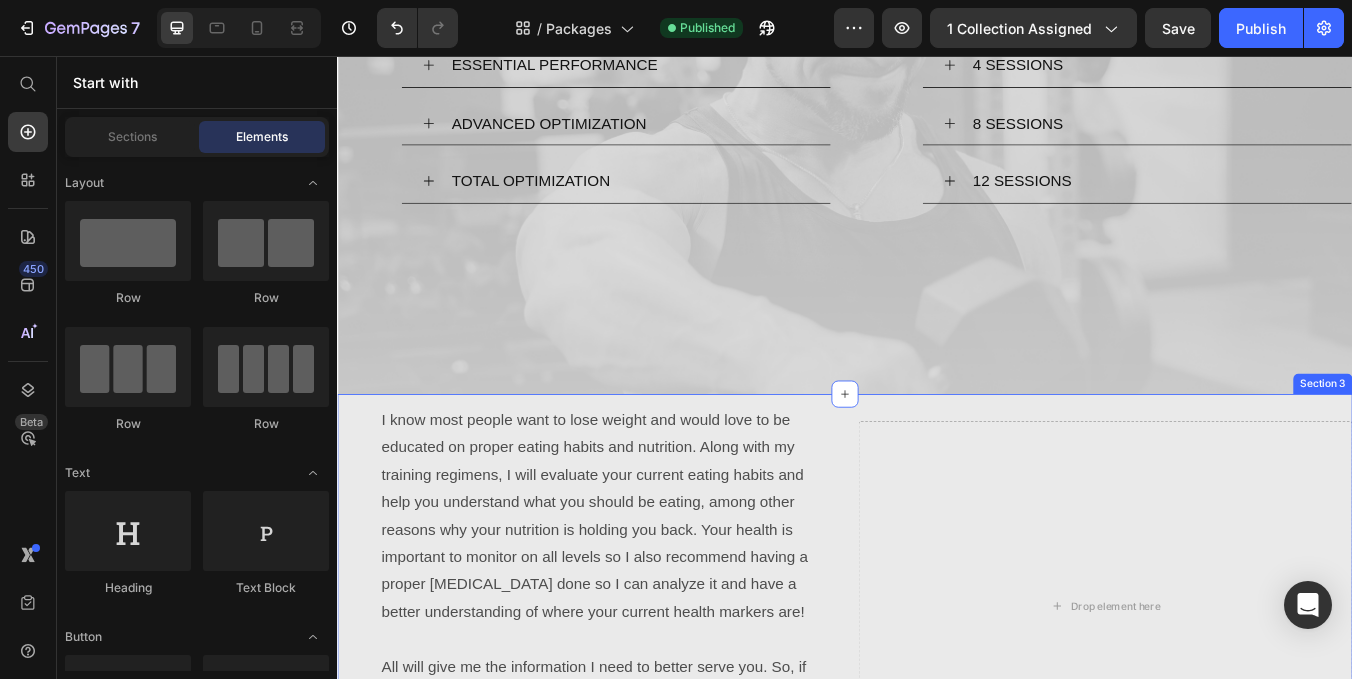 click on "Image I know most people want to lose weight and would love to be educated on proper eating habits and nutrition. Along with my training regimens, I will evaluate your current eating habits and help you understand what you should be eating, among other reasons why your nutrition is holding you back. Your health is important to monitor on all levels so I also recommend having a proper blood panel done so I can analyze it and have a better understanding of where your current health markers are!   All will give me the information I need to better serve you. So, if you’re looking for fun, intense, but safe and effective workouts, and you also want to understand how to lose weight and keep it off, while becoming the healthiest version of yourself to date, sign up with me today! Look forward to hearing from you. Text Block
Drop element here Section 3" at bounding box center (937, 741) 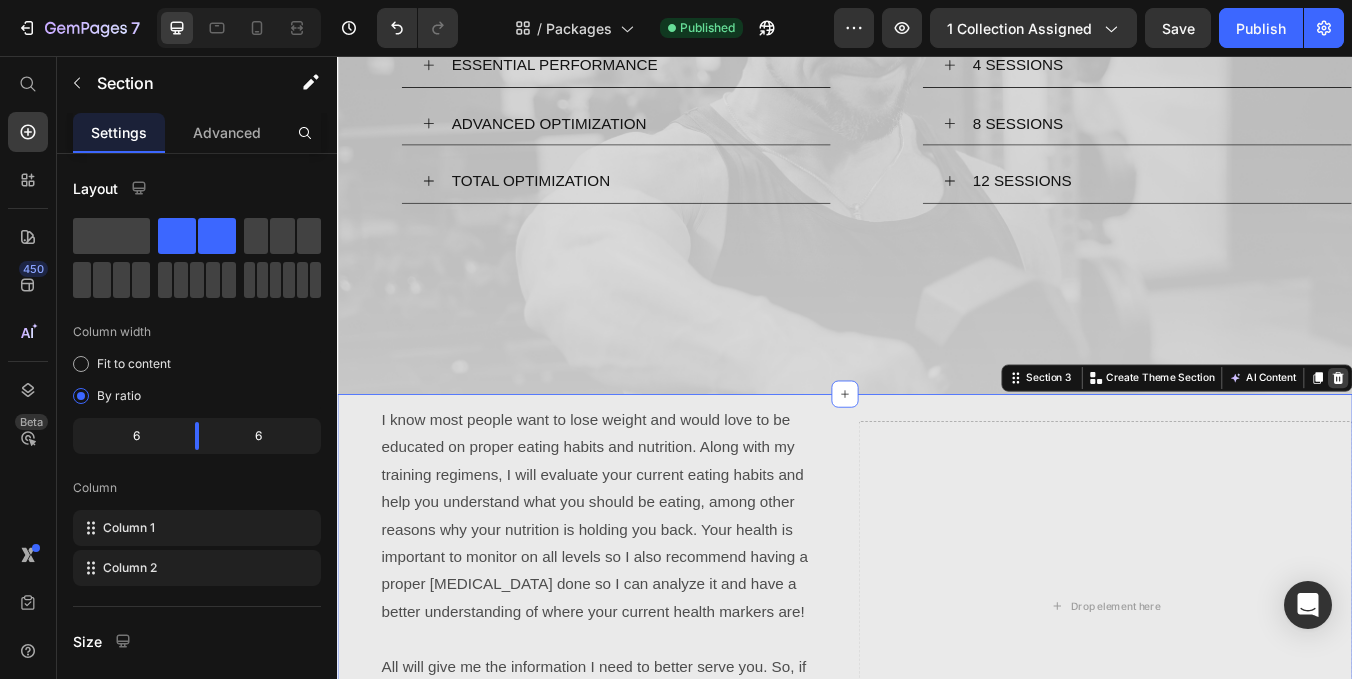 click at bounding box center (1520, 437) 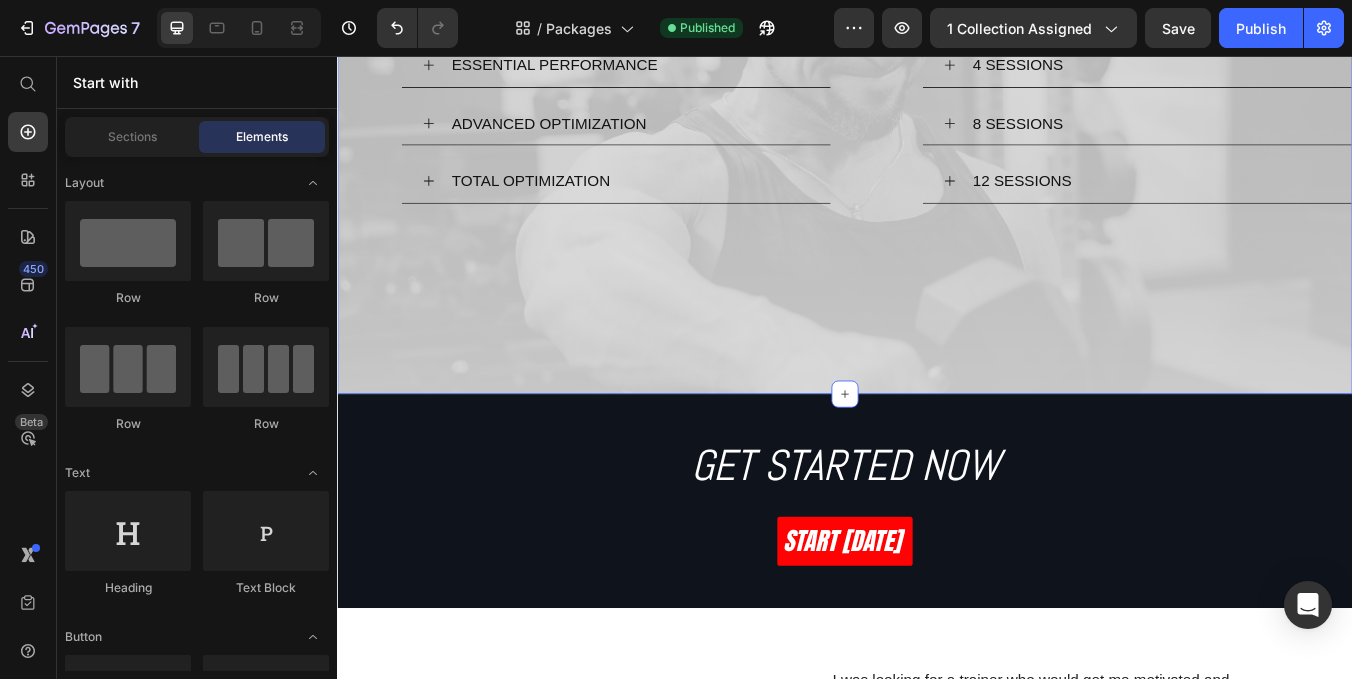 scroll, scrollTop: 1217, scrollLeft: 0, axis: vertical 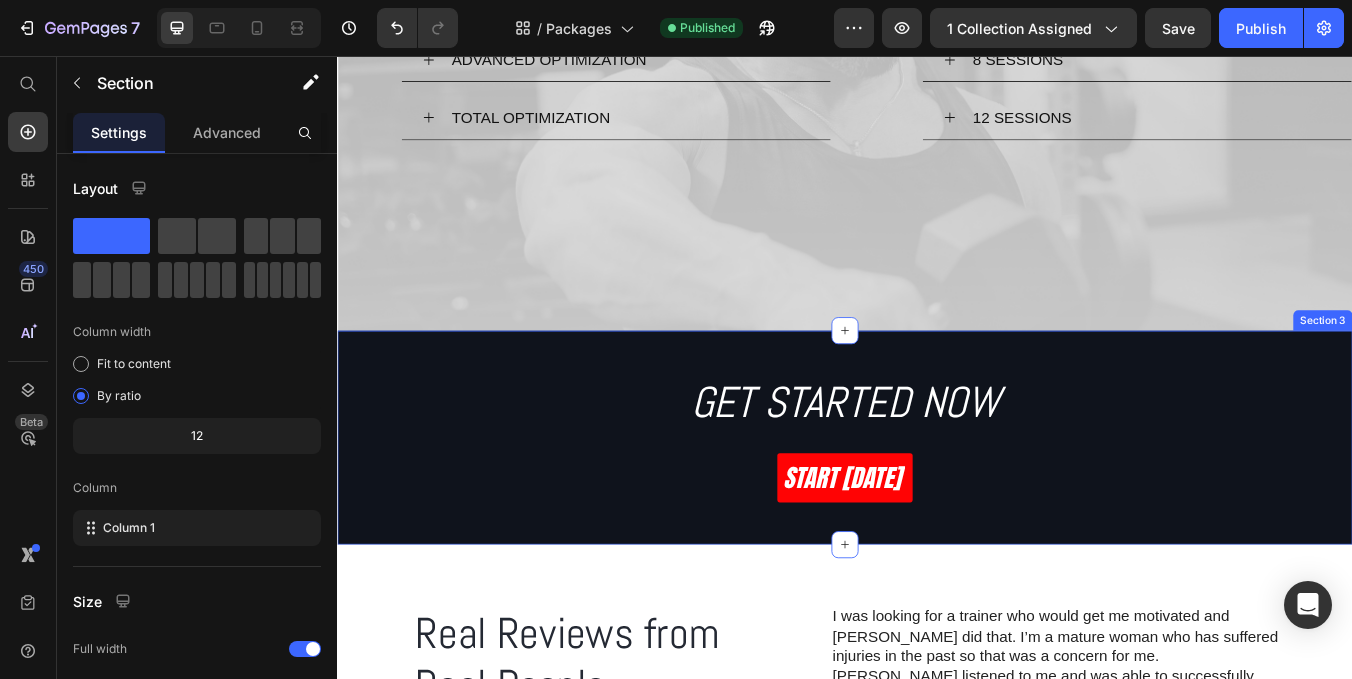 click on "GET STARTED NOW Heading START TODAY Button Section 3" at bounding box center (937, 508) 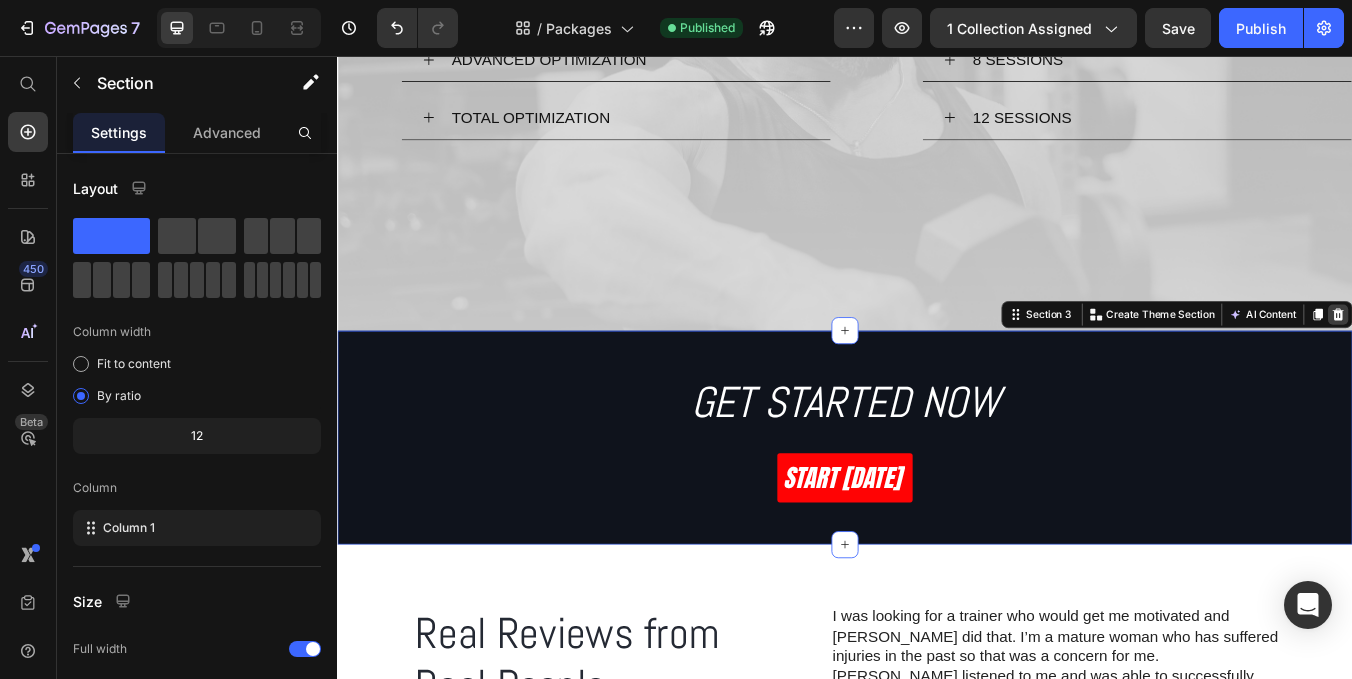 click 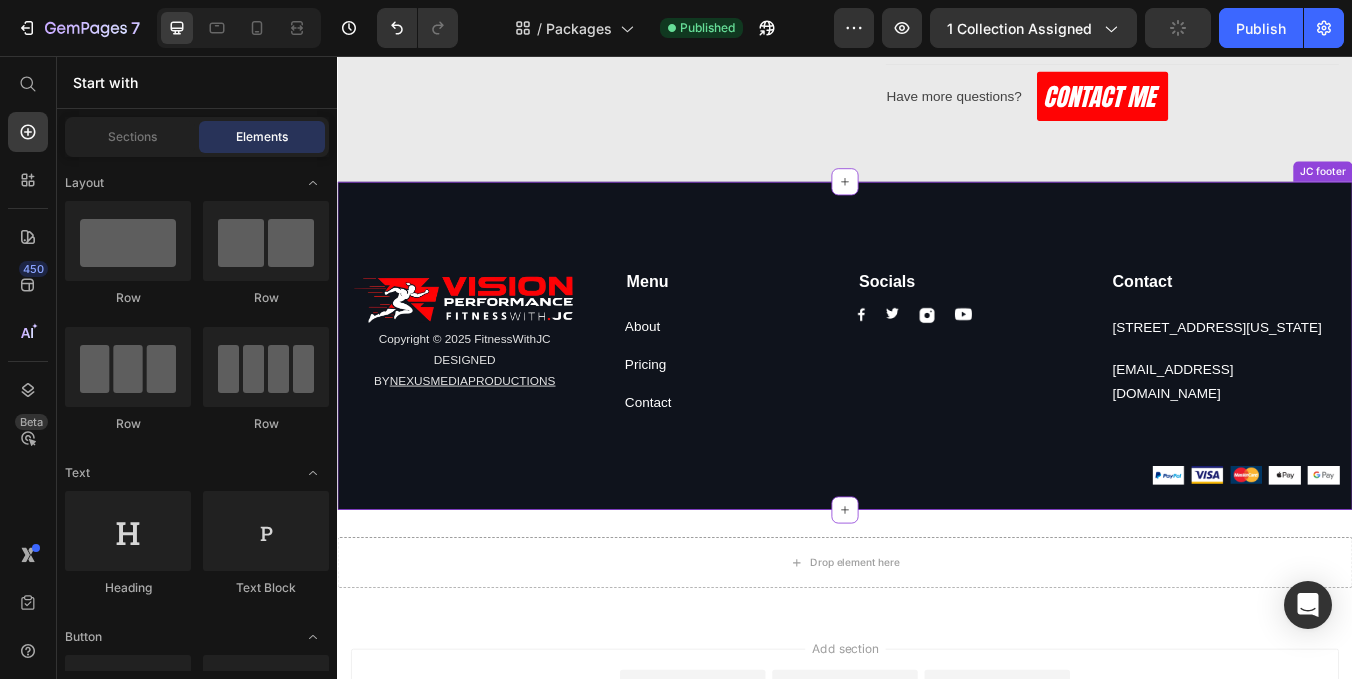 scroll, scrollTop: 2541, scrollLeft: 0, axis: vertical 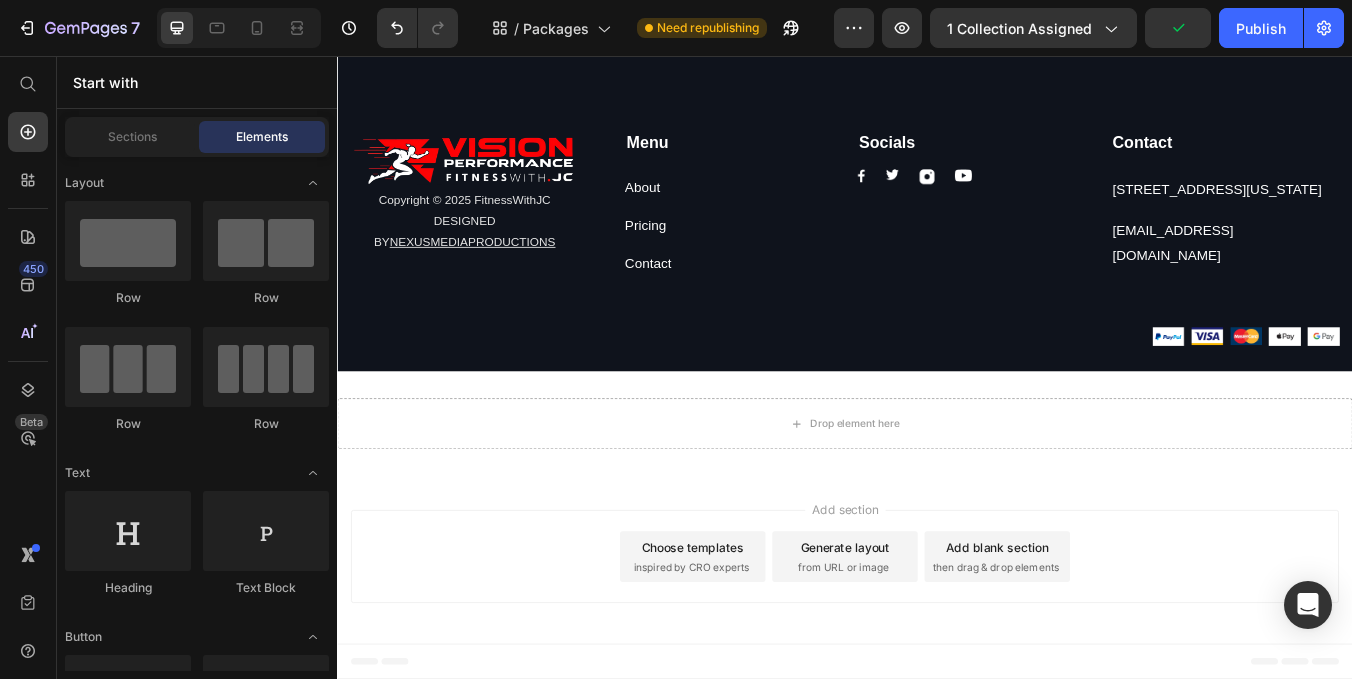 click on "then drag & drop elements" at bounding box center (1115, 661) 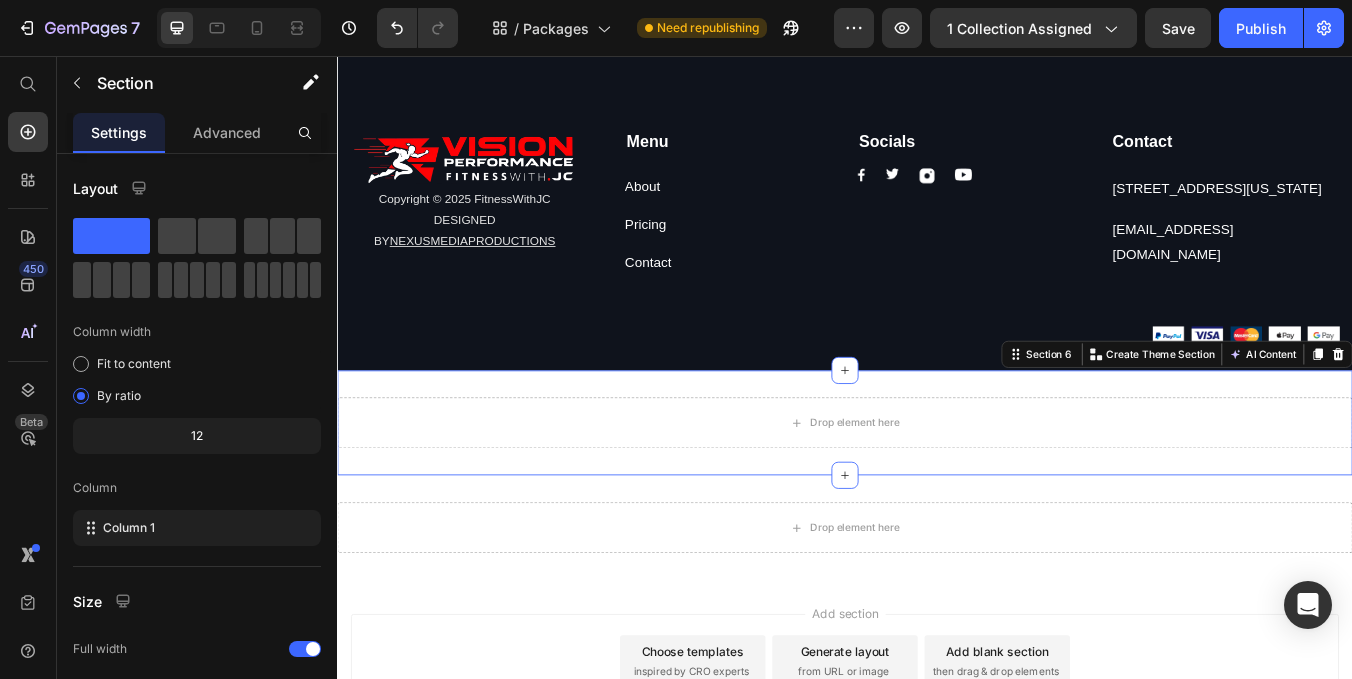 click on "Drop element here Section 6   Create Theme Section AI Content Write with GemAI What would you like to describe here? Tone and Voice Persuasive Product Online Coaching Show more Generate" at bounding box center (937, 490) 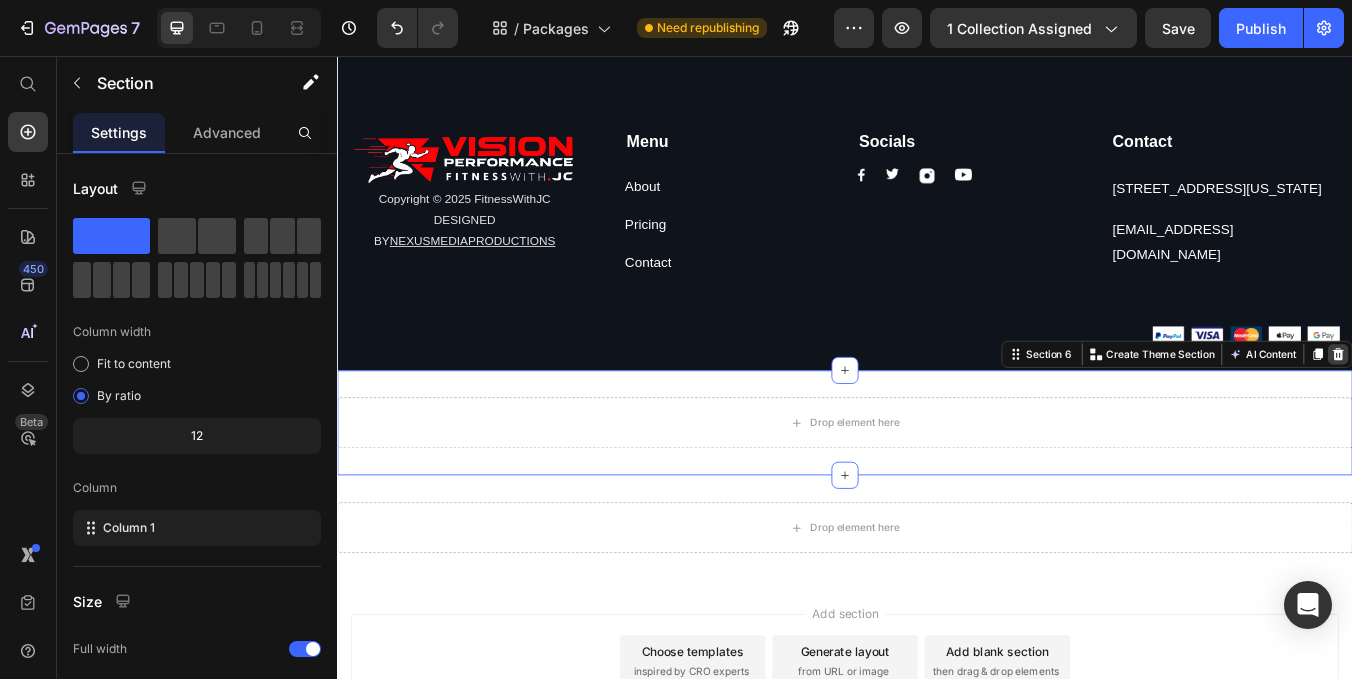 click 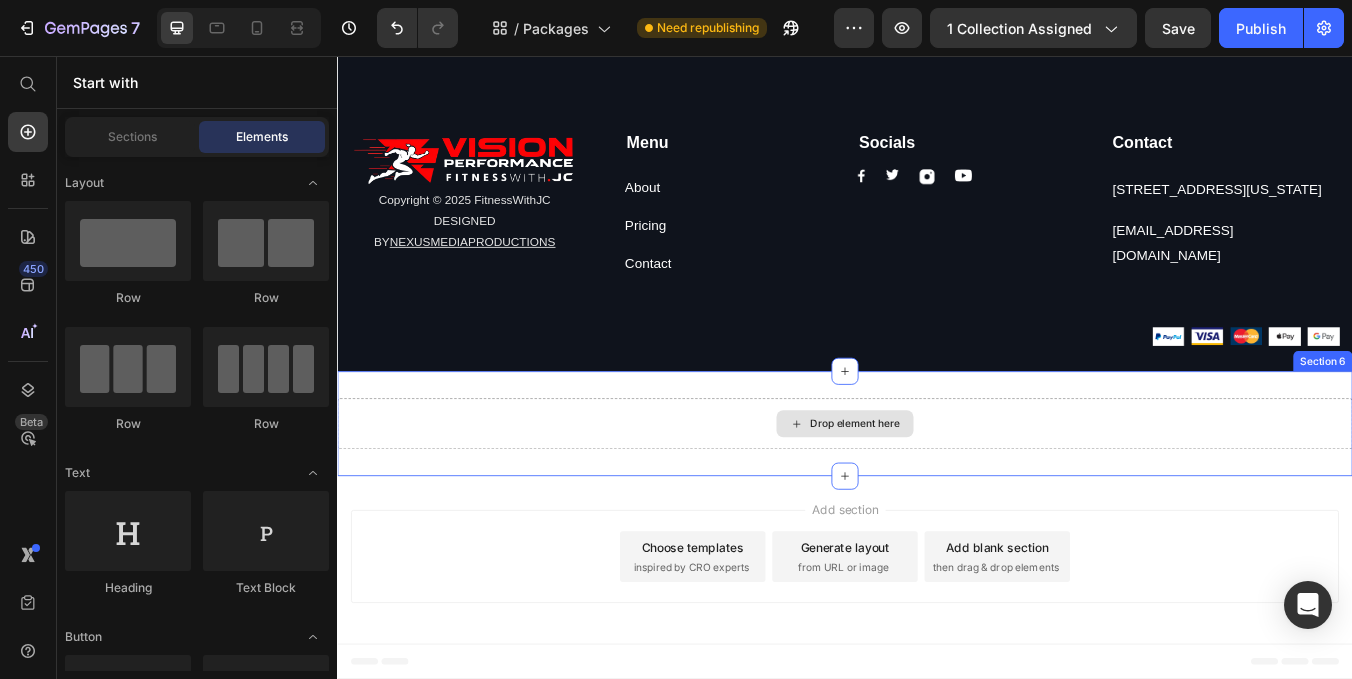 click on "Drop element here" at bounding box center [937, 491] 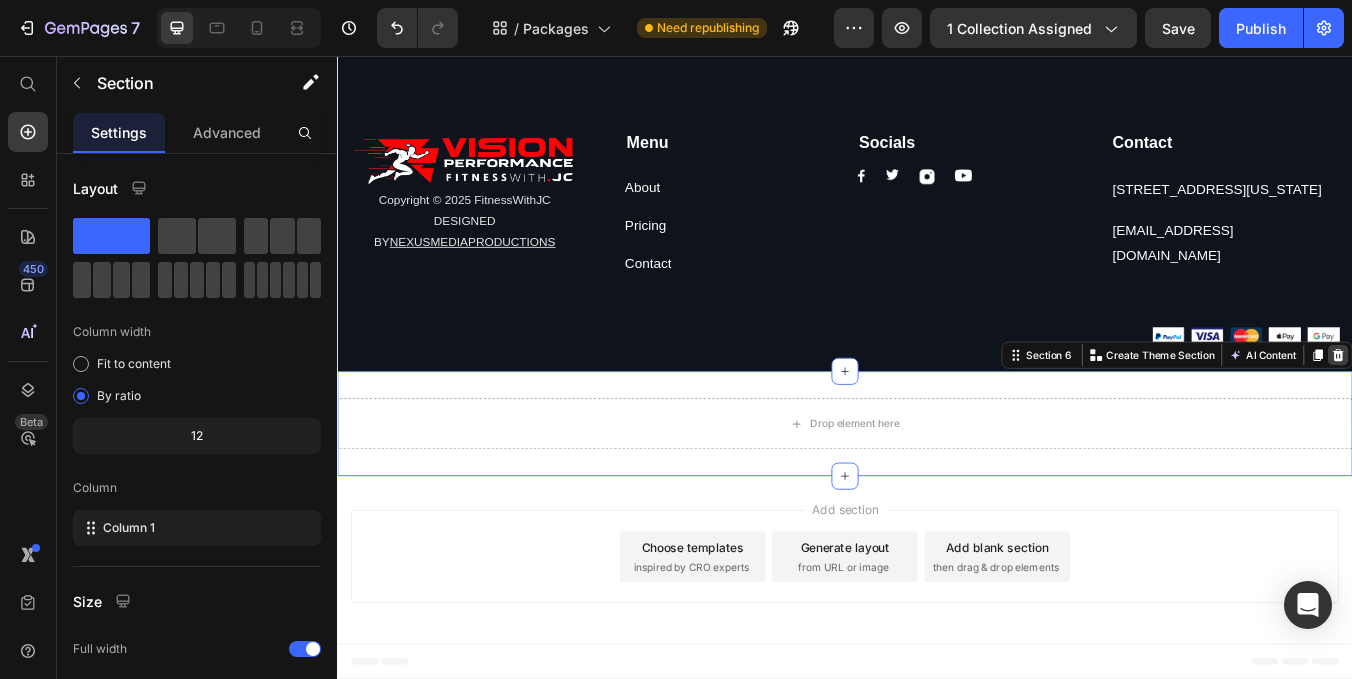 click 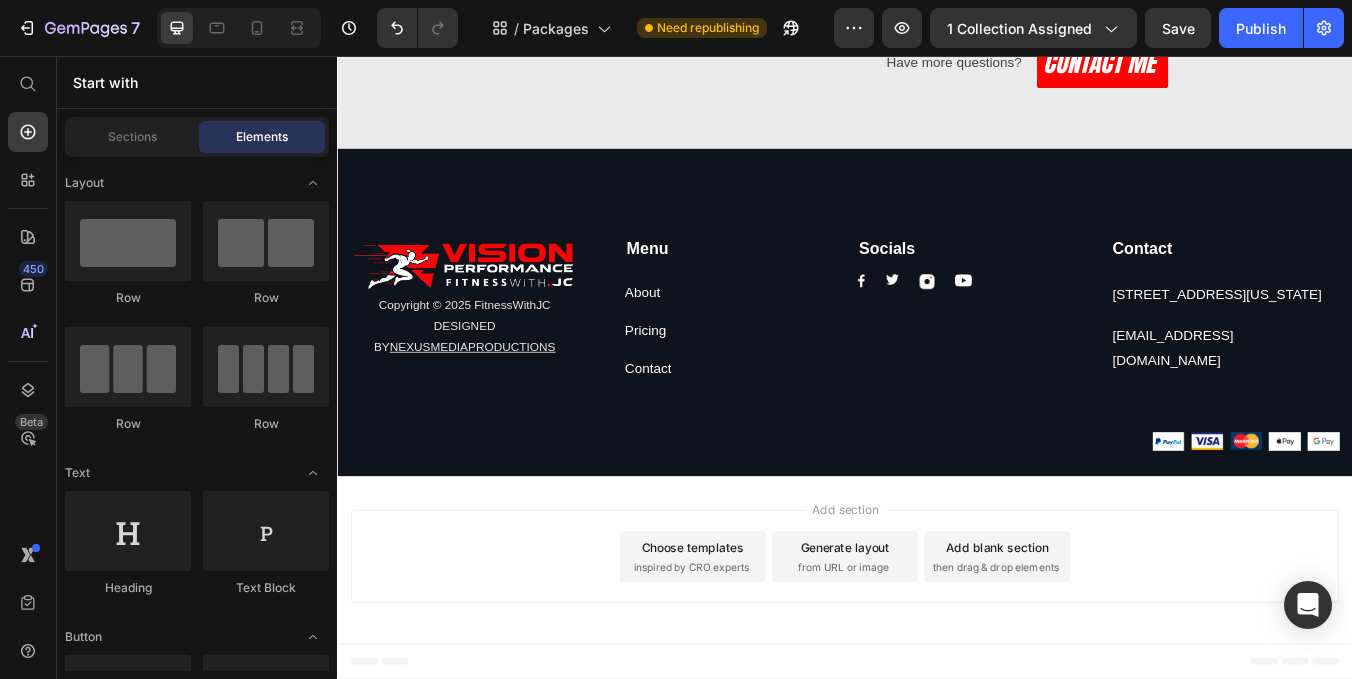 scroll, scrollTop: 2417, scrollLeft: 0, axis: vertical 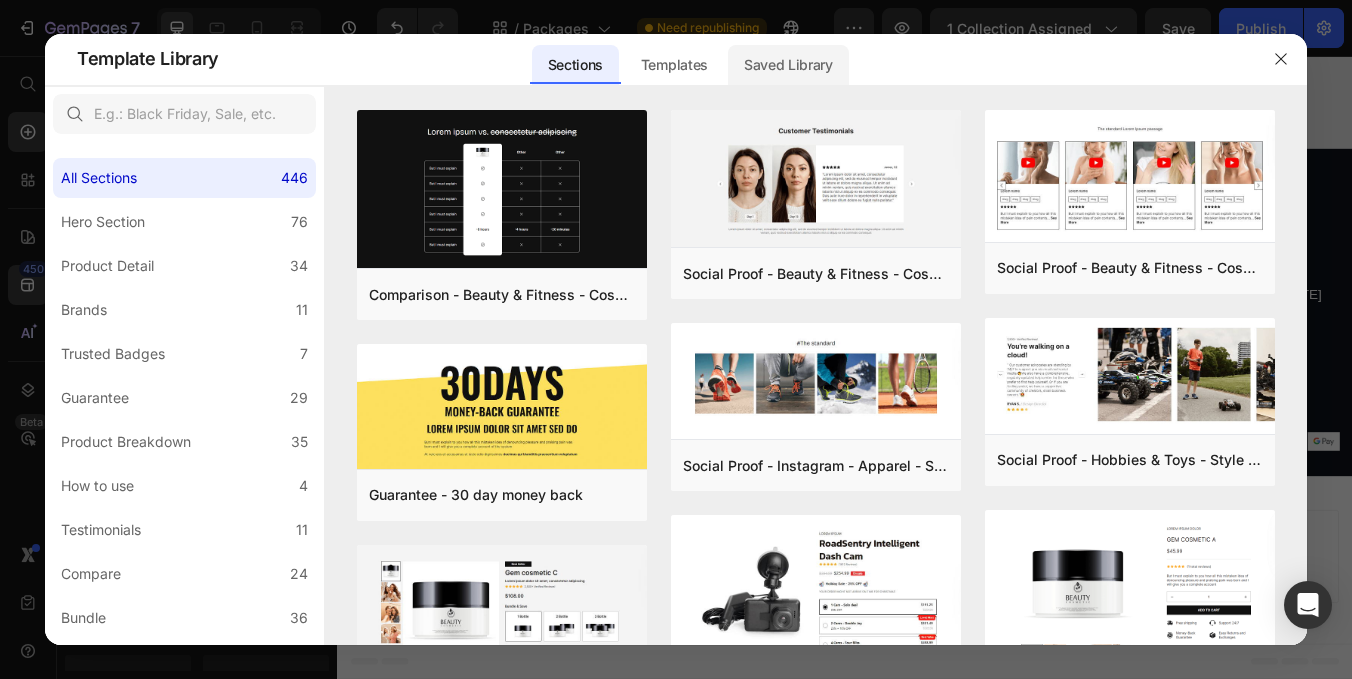 click on "Saved Library" 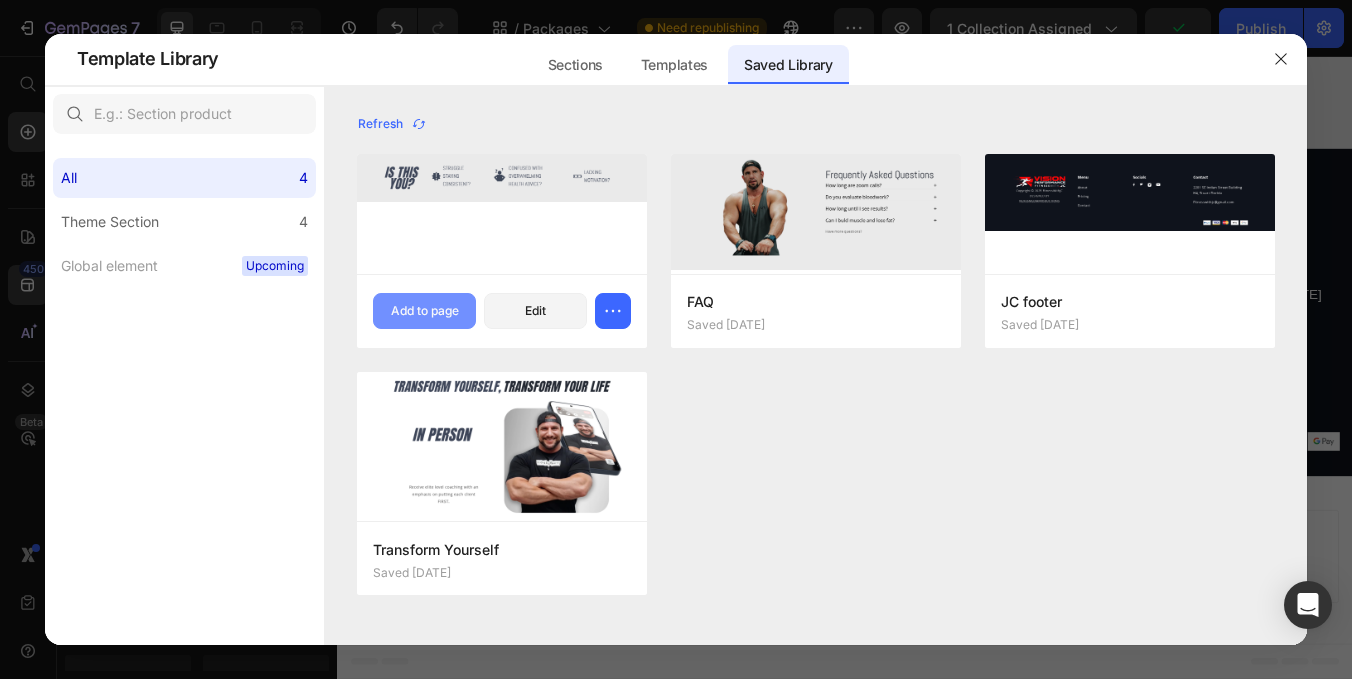 click on "Add to page" at bounding box center [425, 311] 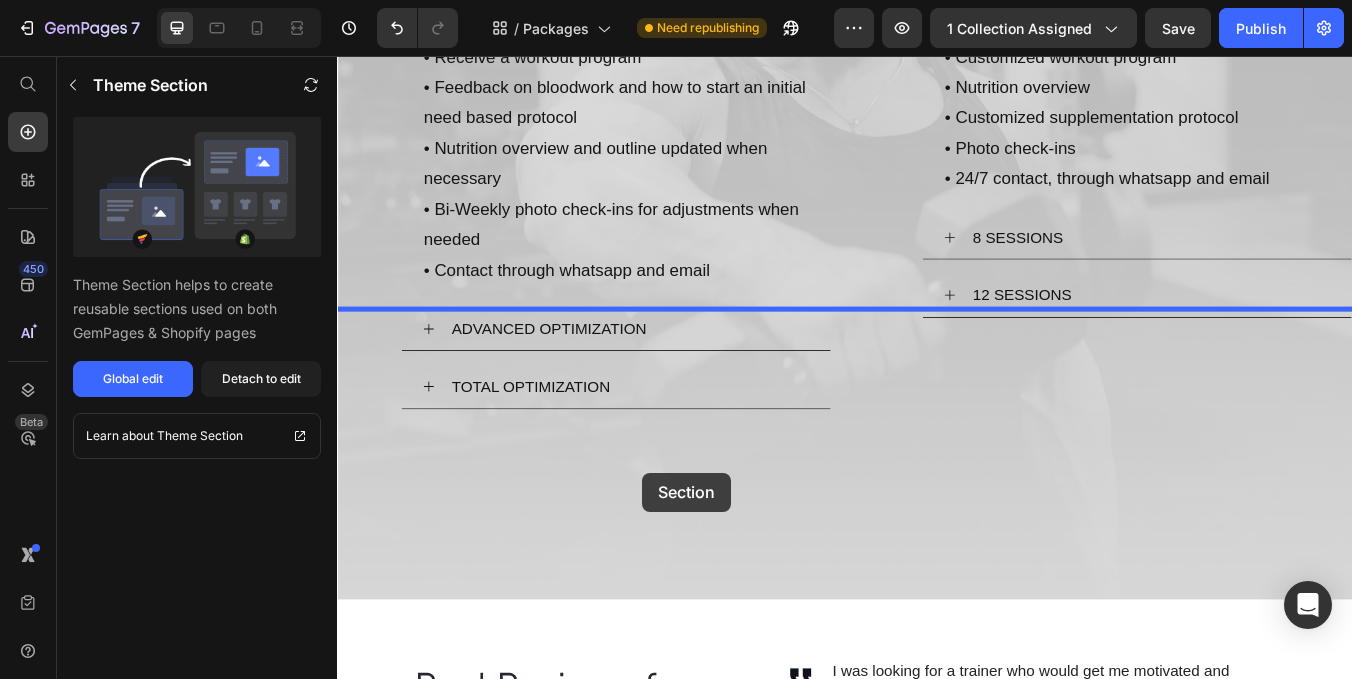 scroll, scrollTop: 1555, scrollLeft: 0, axis: vertical 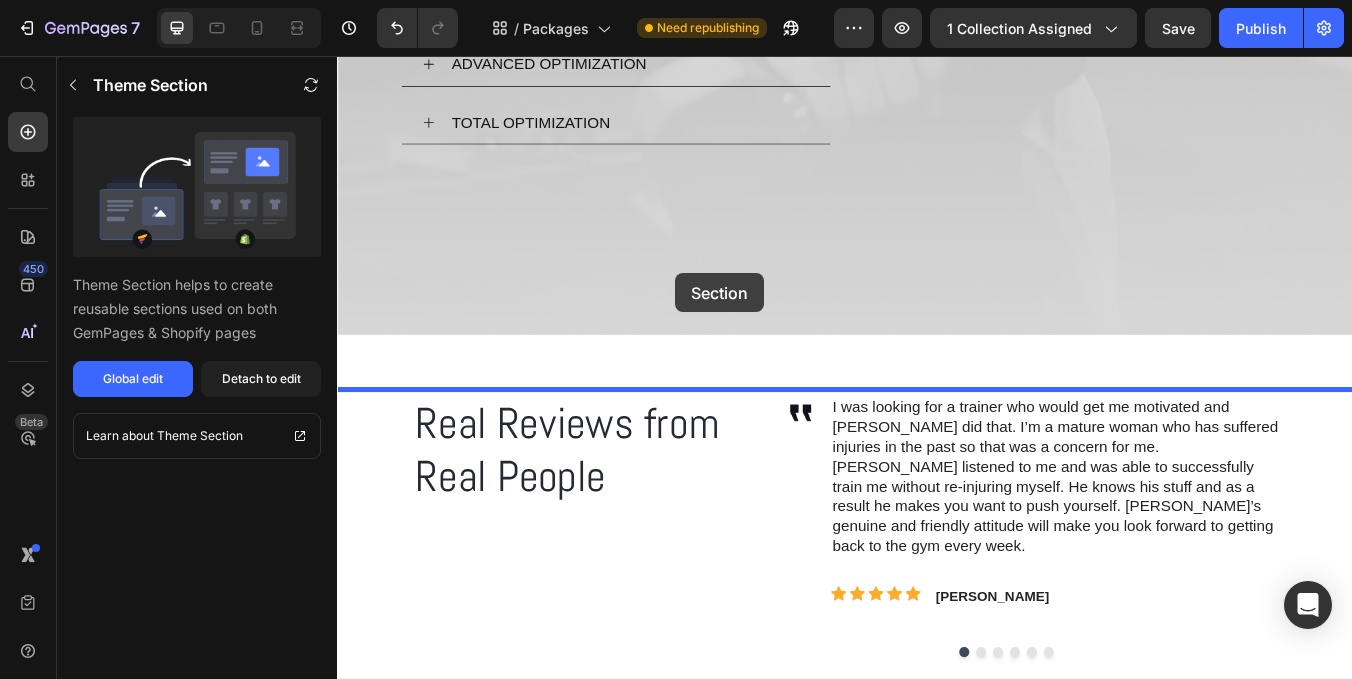 drag, startPoint x: 548, startPoint y: 338, endPoint x: 737, endPoint y: 313, distance: 190.64627 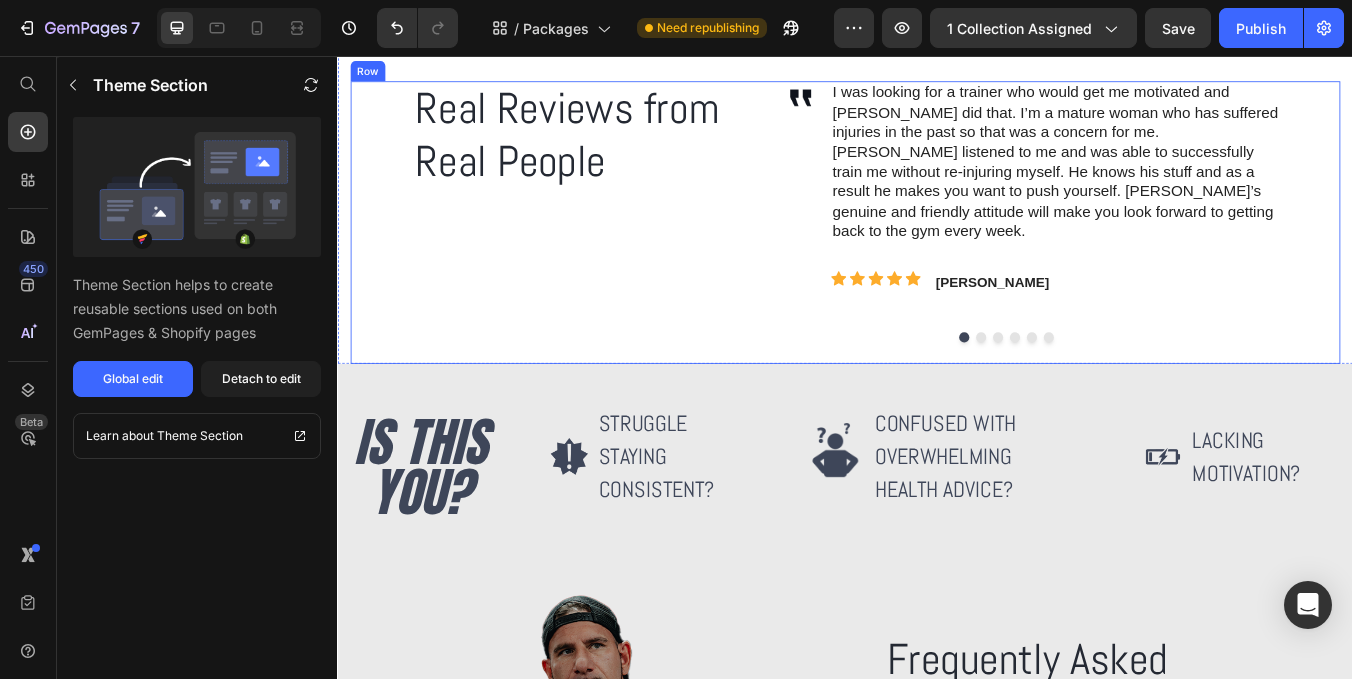 scroll, scrollTop: 1877, scrollLeft: 0, axis: vertical 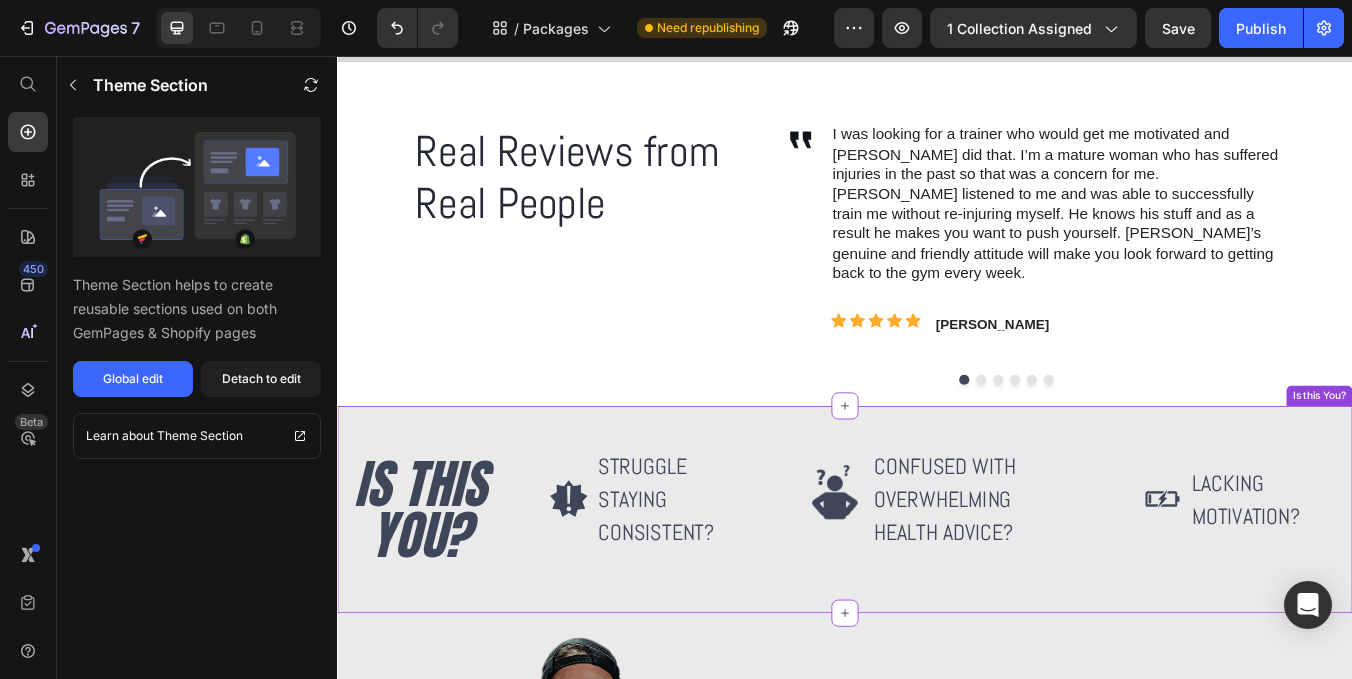 click on "IS THIS Heading YOU? Heading Image STRUGGLE STAYING CONSISTENT? Text block Row Row Image CONFUSED WITH OVERWHELMING HEALTH ADVICE? Text block Row Row Image LACKING MOTIVATION? Text block Row Row Row Row Is this You?" at bounding box center (937, 592) 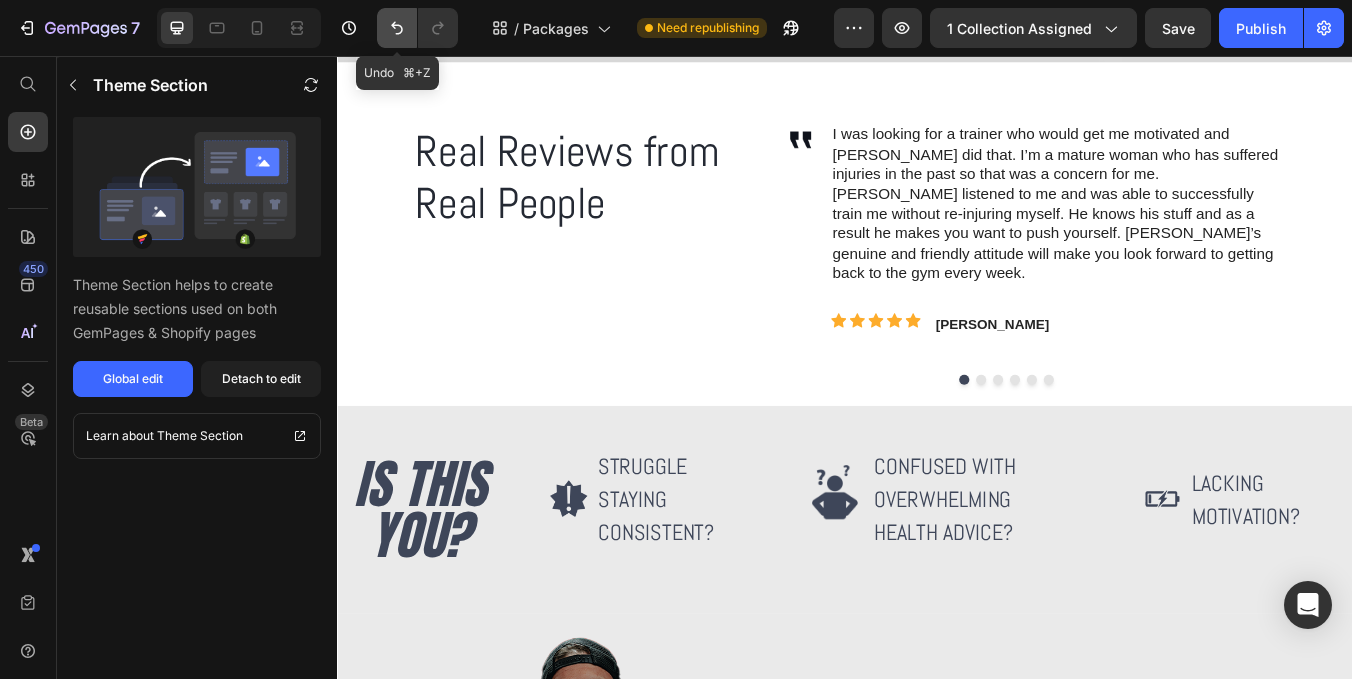 click 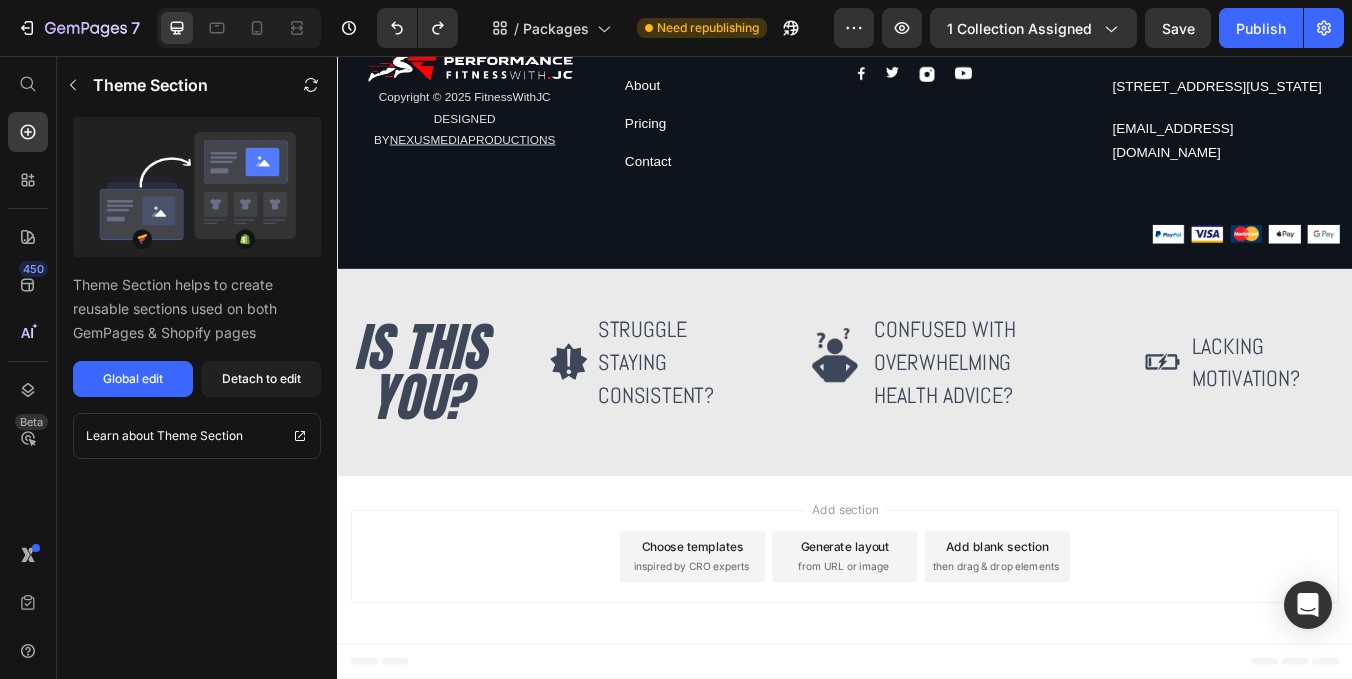 scroll, scrollTop: 3001, scrollLeft: 0, axis: vertical 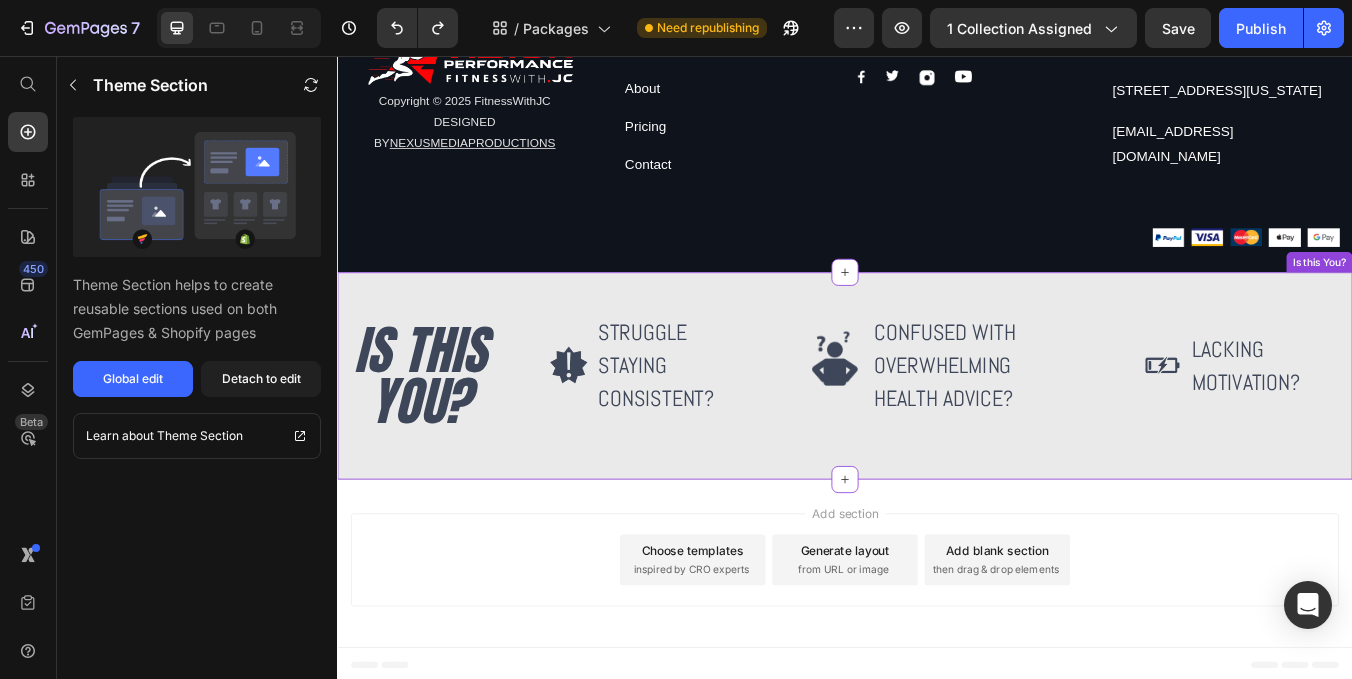 click on "IS THIS Heading YOU? Heading Image STRUGGLE STAYING CONSISTENT? Text block Row Row Image CONFUSED WITH OVERWHELMING HEALTH ADVICE? Text block Row Row Image LACKING MOTIVATION? Text block Row Row Row Row Is this You?" at bounding box center (937, 434) 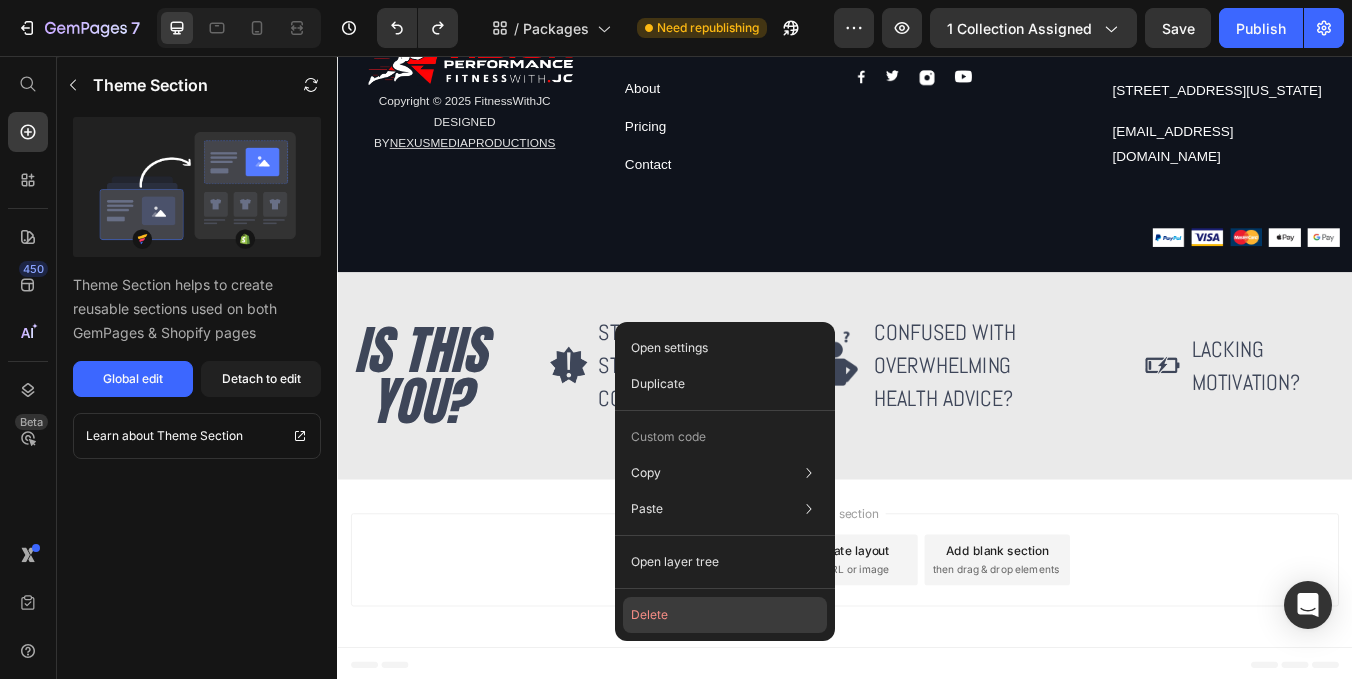 click on "Delete" 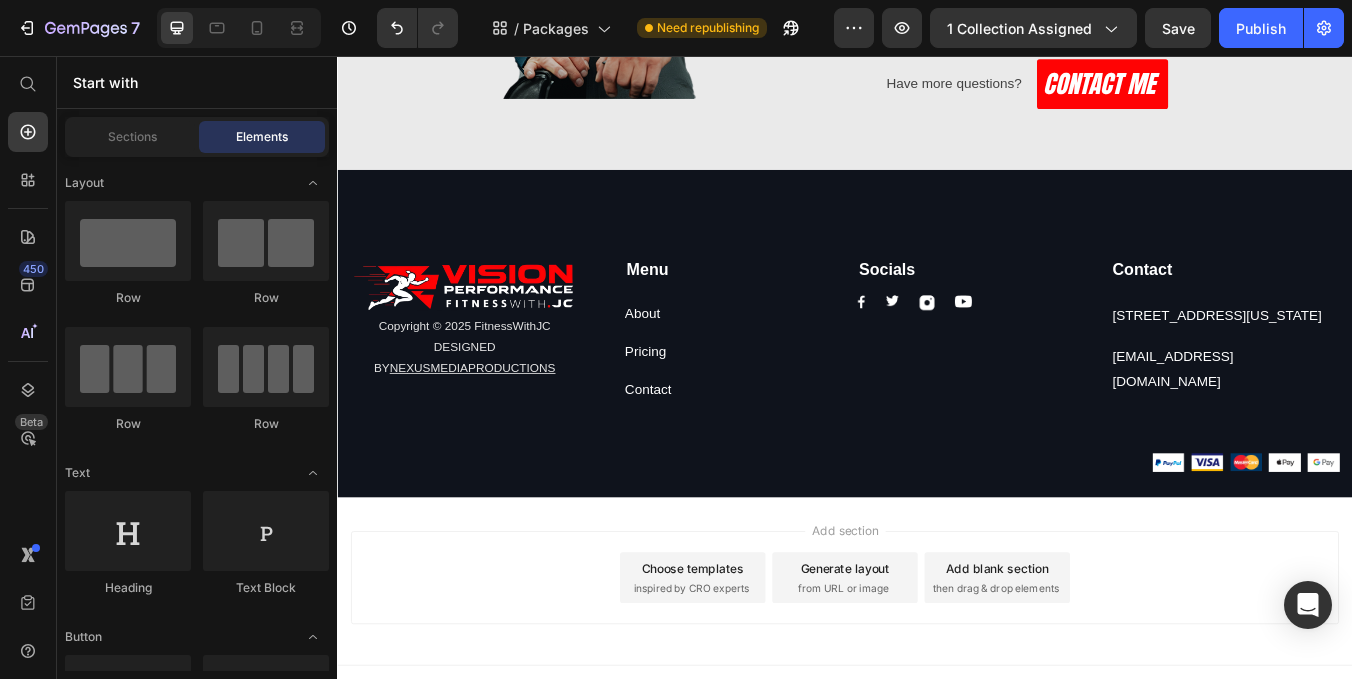 scroll, scrollTop: 2761, scrollLeft: 0, axis: vertical 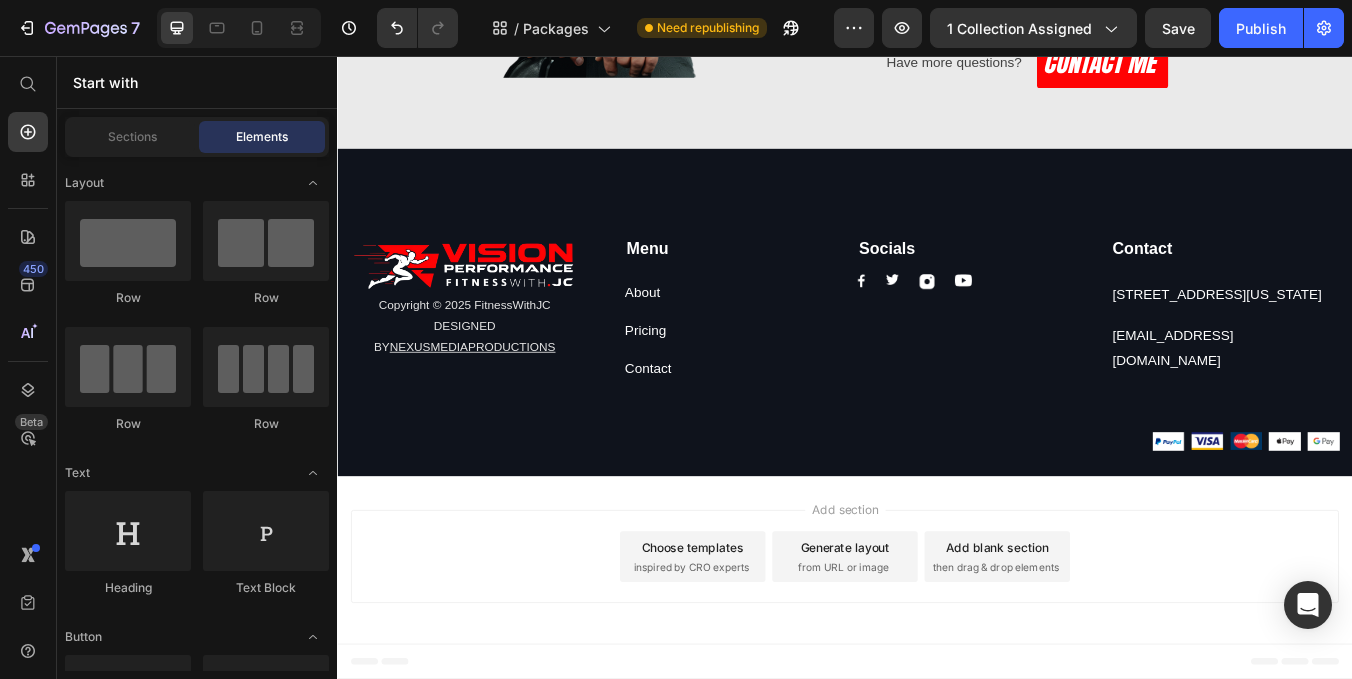 click on "Add section Choose templates inspired by CRO experts Generate layout from URL or image Add blank section then drag & drop elements" at bounding box center [937, 652] 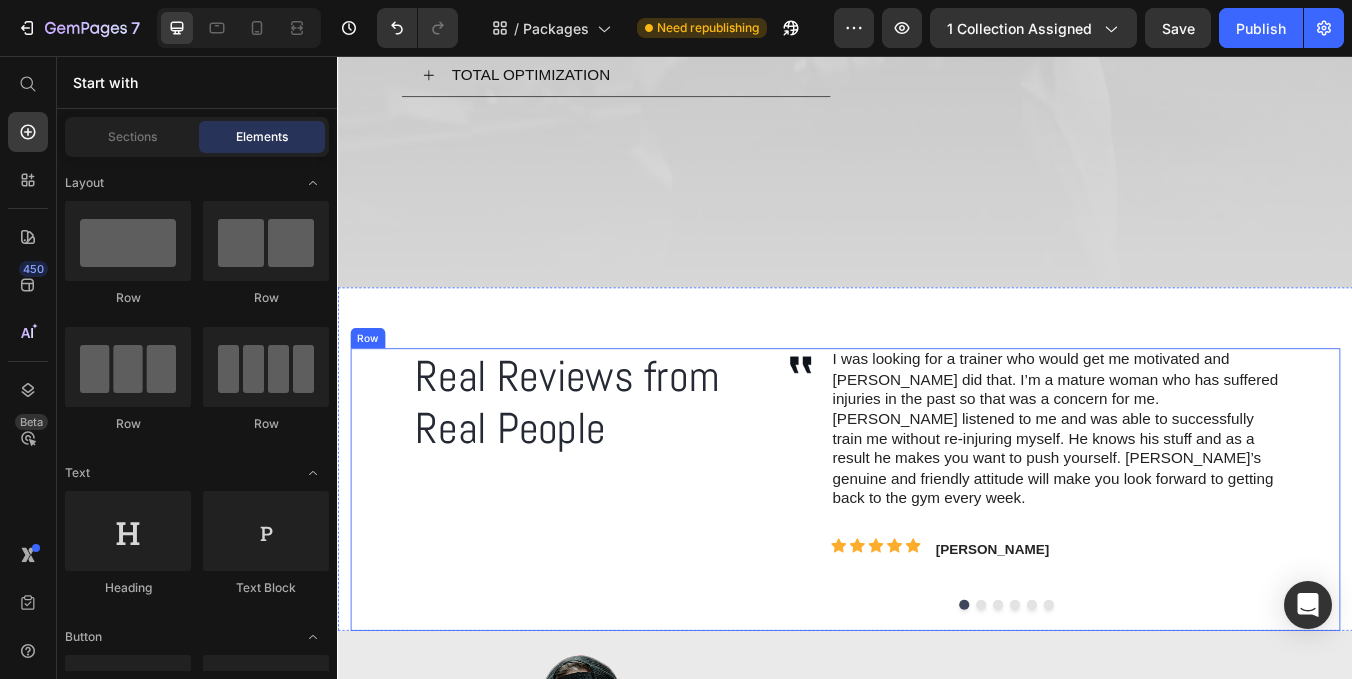 scroll, scrollTop: 1612, scrollLeft: 0, axis: vertical 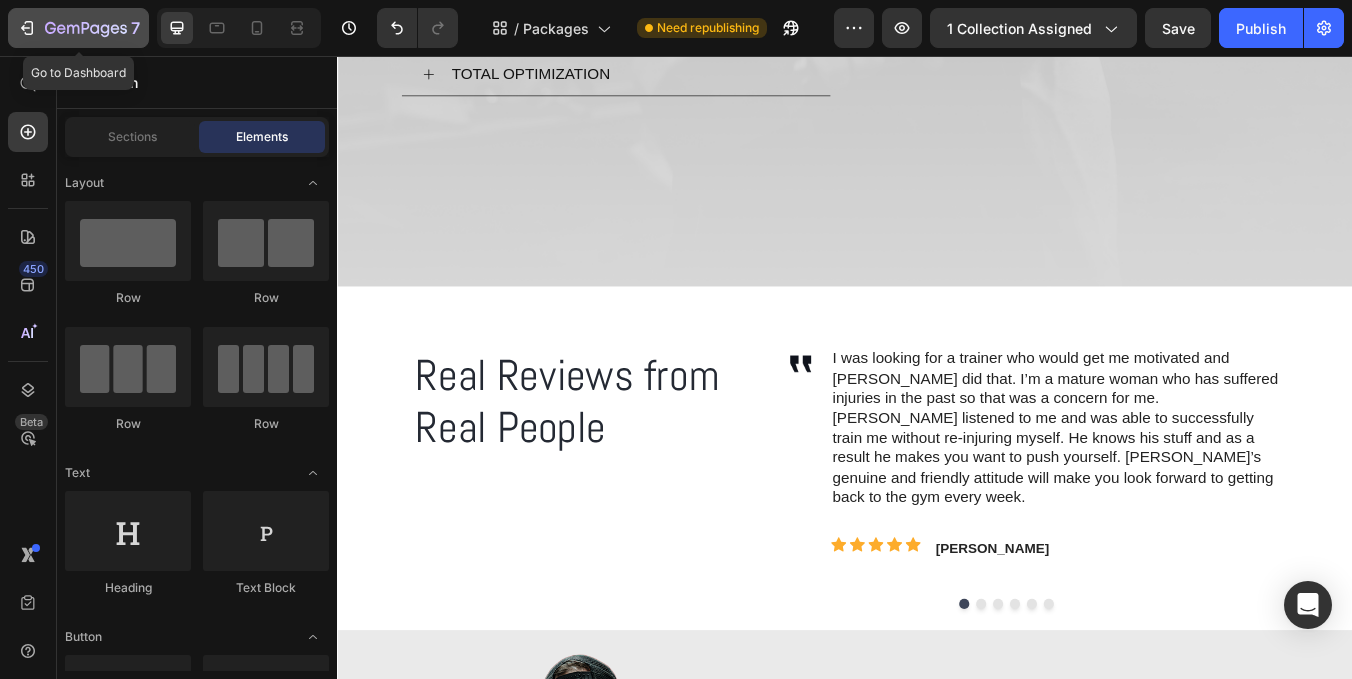 click 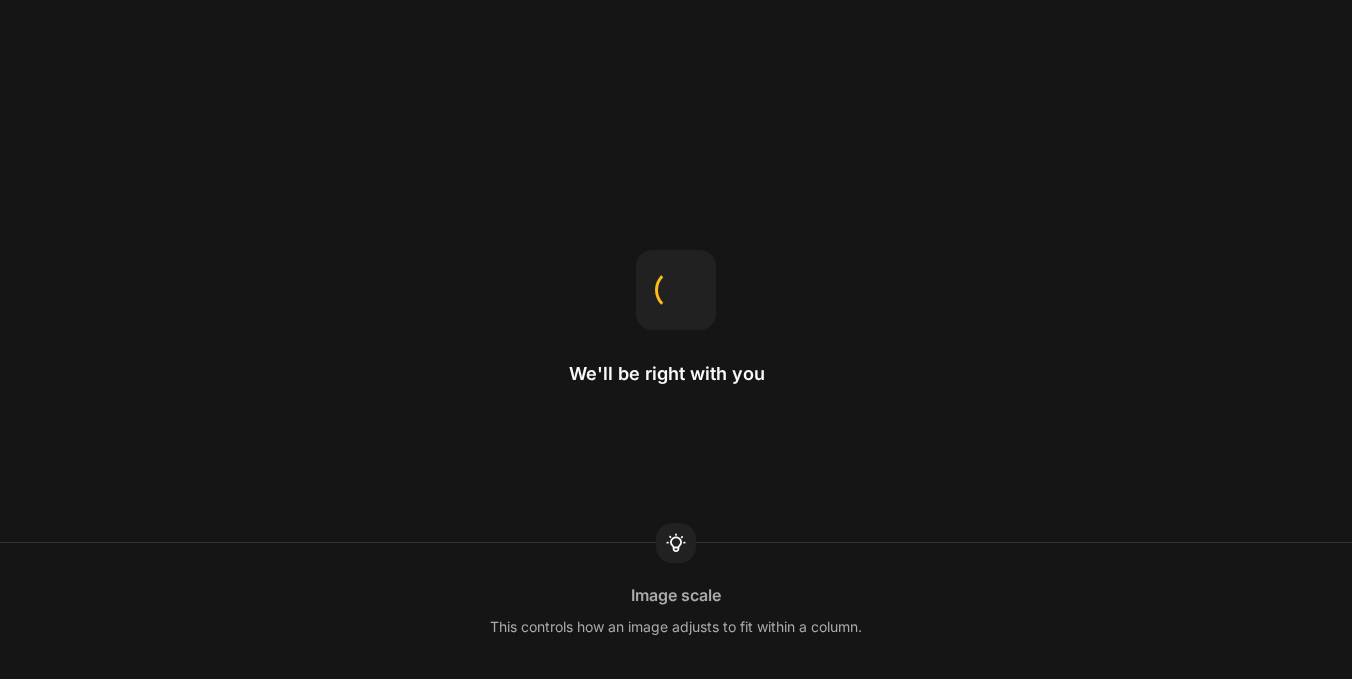 scroll, scrollTop: 0, scrollLeft: 0, axis: both 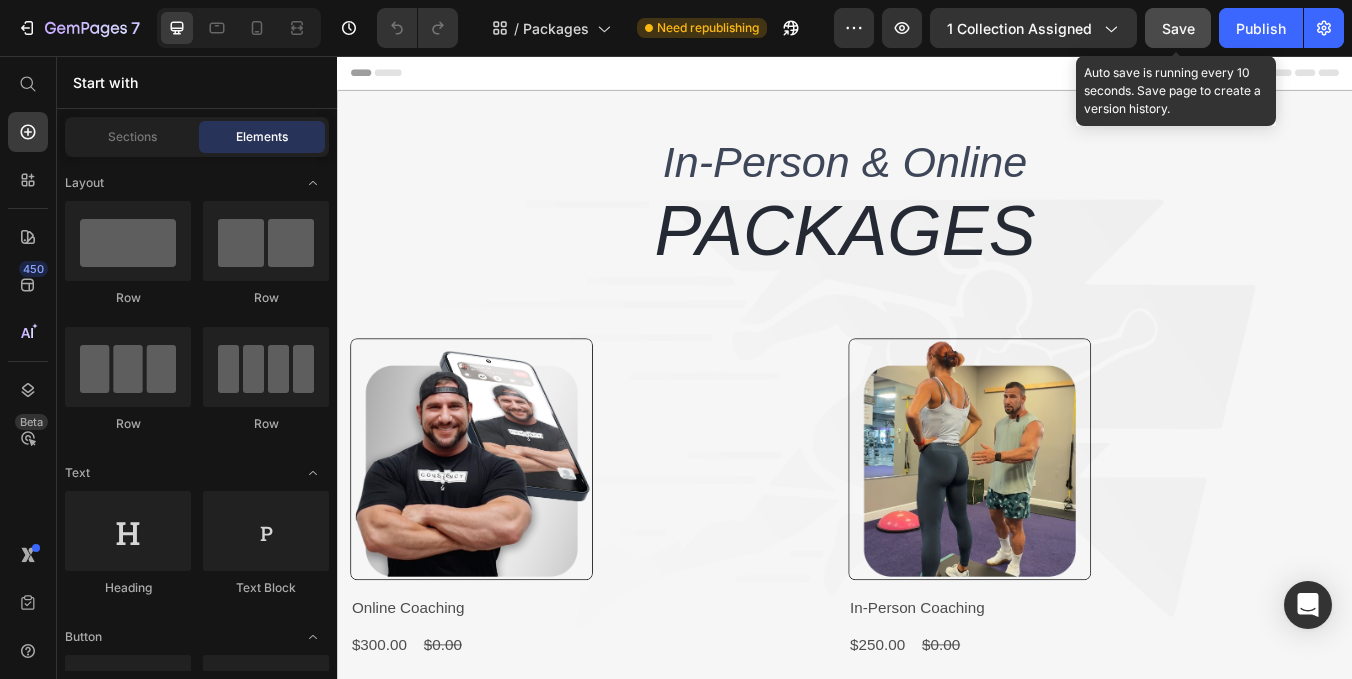 click on "Save" 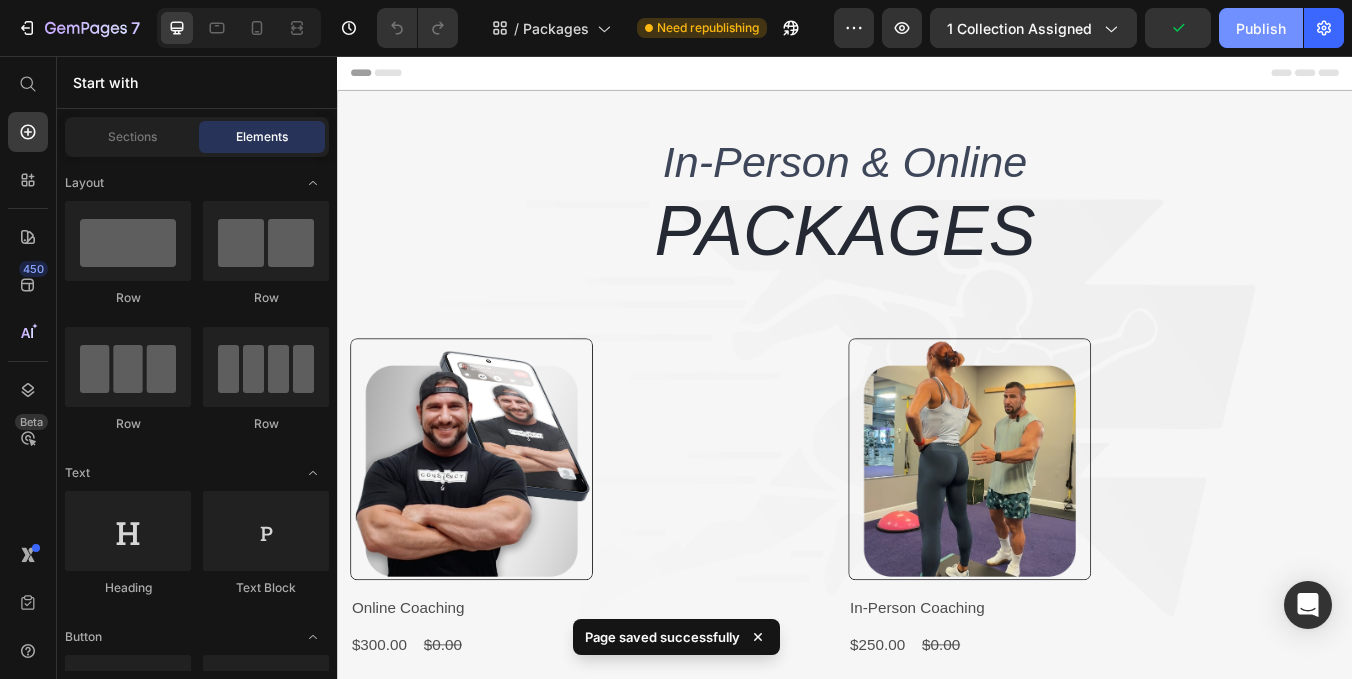 click on "Publish" at bounding box center (1261, 28) 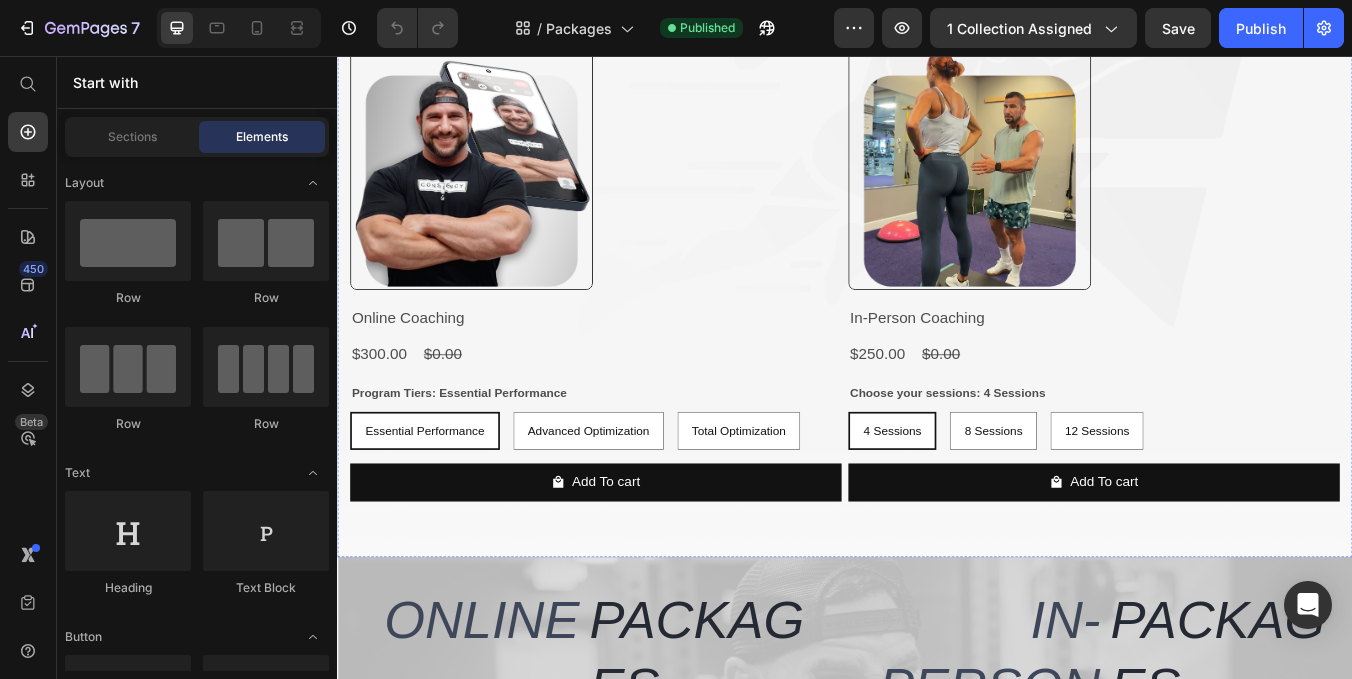 scroll, scrollTop: 357, scrollLeft: 0, axis: vertical 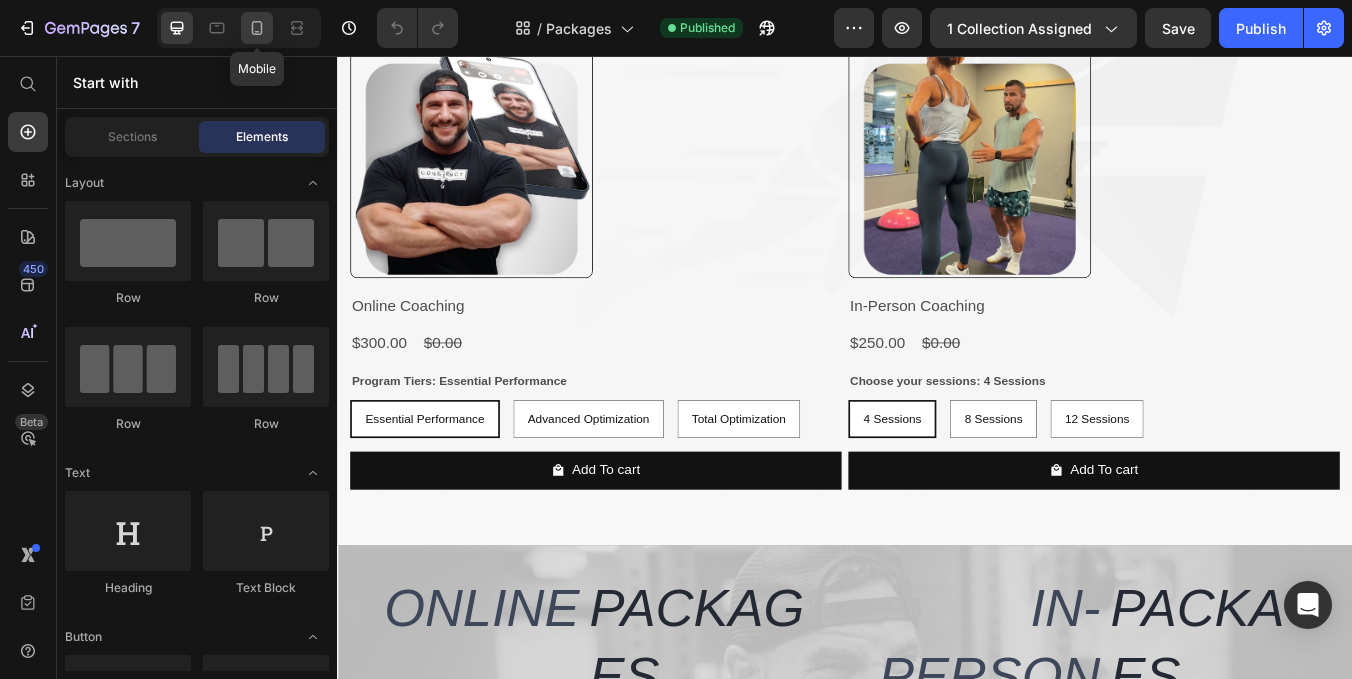 click 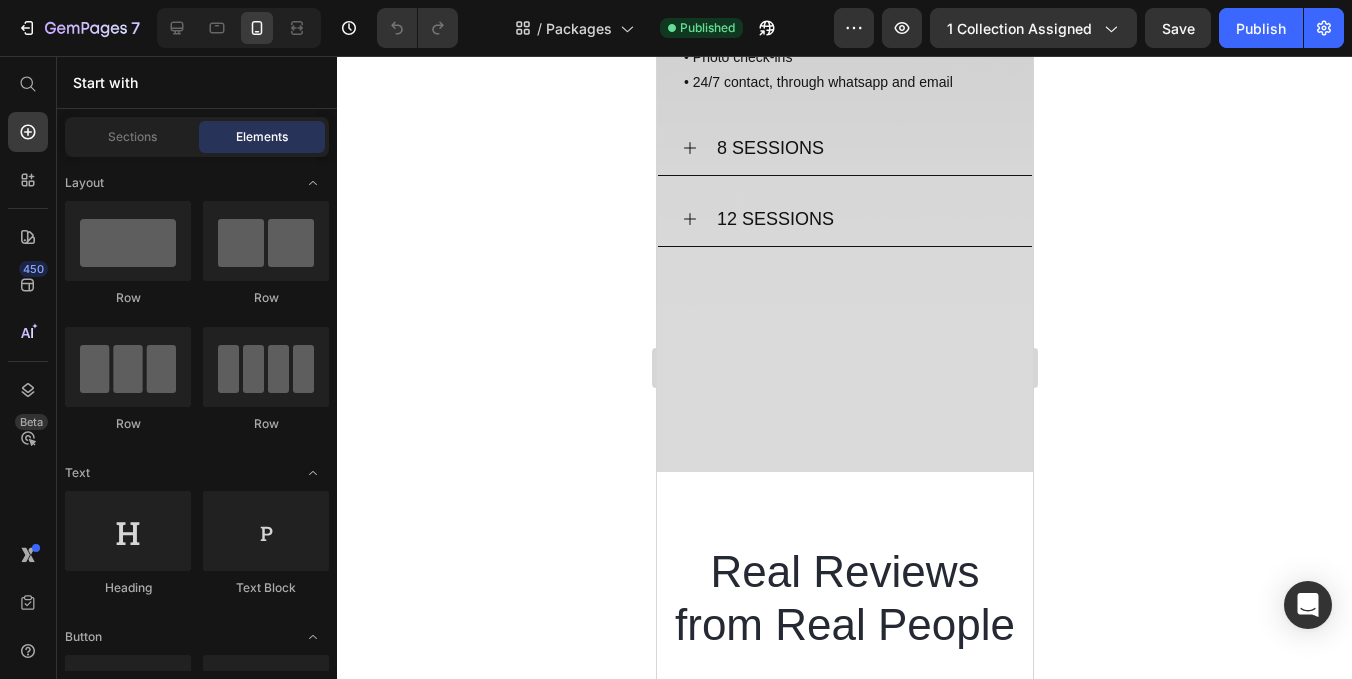 scroll, scrollTop: 1878, scrollLeft: 0, axis: vertical 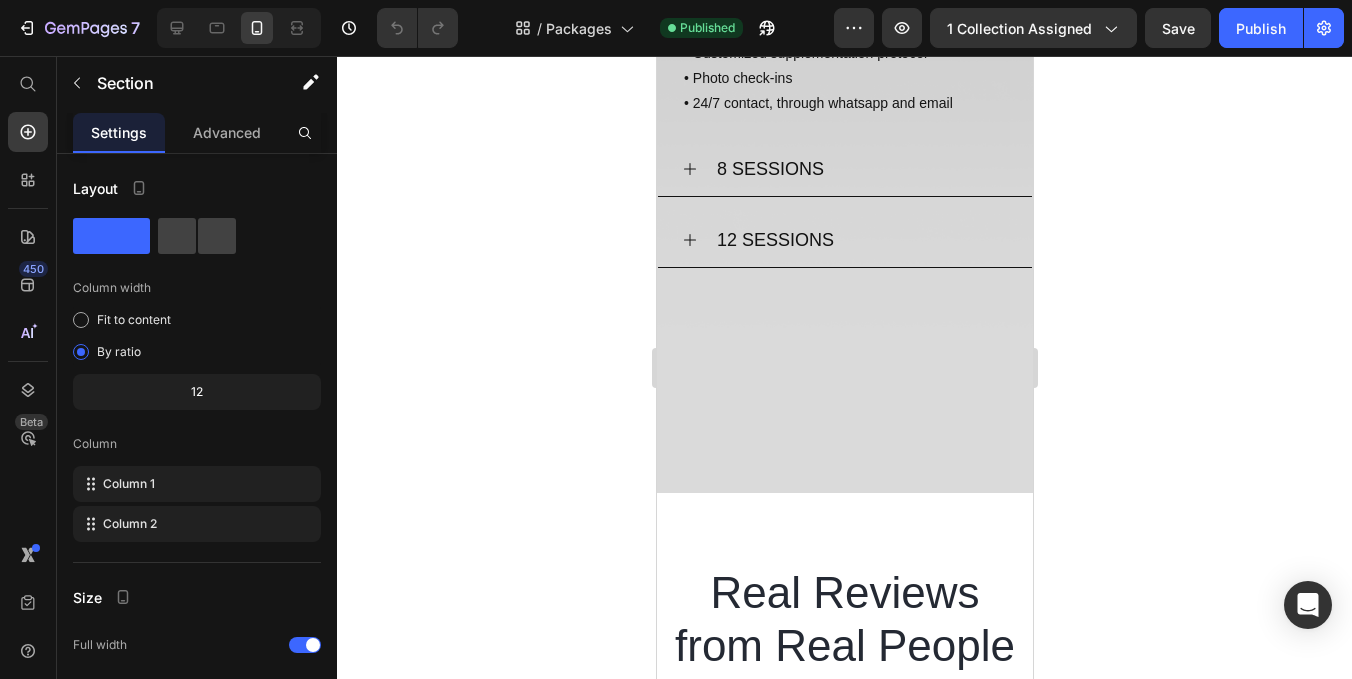 click on "ONLINE  Heading PACKAGES Heading Row
ESSENTIAL PERFORMANCE • Mandatory 12 month commitment • Receive a workout program • Feedback on bloodwork and how to start an initial need based protocol • Nutrition overview and outline updated when necessary • Bi-Weekly photo check-ins for adjustments when needed • Contact through whatsapp and email Text Block
ADVANCED OPTIMIZATION
TOTAL OPTIMIZATION Accordion Row IN-PERSON  Heading PACKAGES Heading Row
4 SESSIONS • 4 in-person sessions; 1 on 1 training • Customized workout program • Nutrition overview • Customized supplementation protocol • Photo check-ins • 24/7 contact, through whatsapp and email Text Block
8 SESSIONS
12 SESSIONS Accordion Row Section 2" at bounding box center [844, -218] 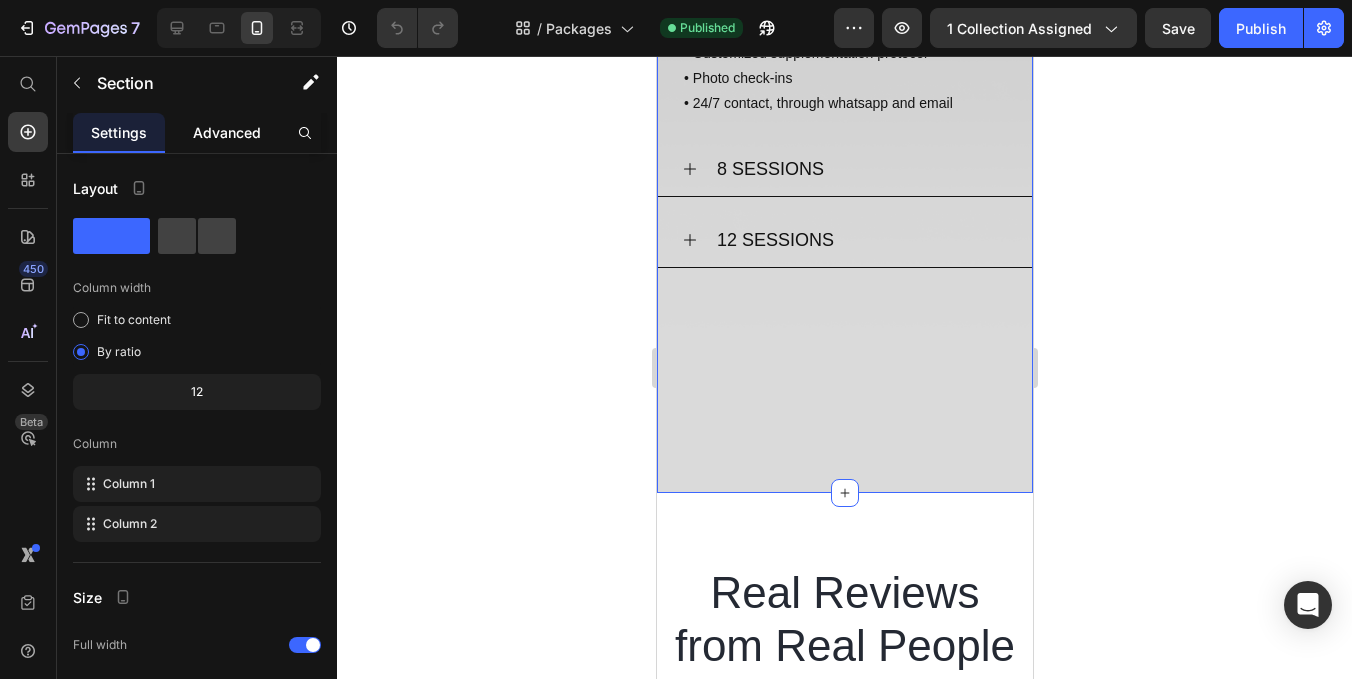 click on "Advanced" 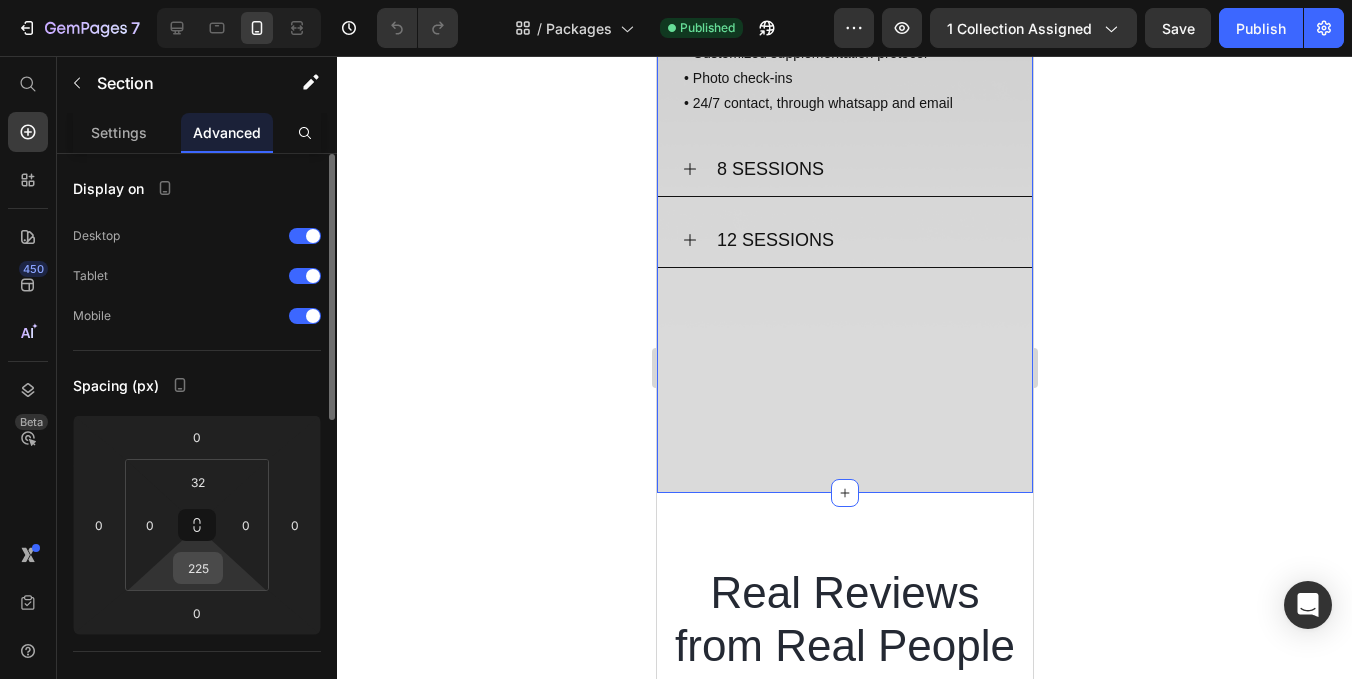 click on "225" at bounding box center [198, 568] 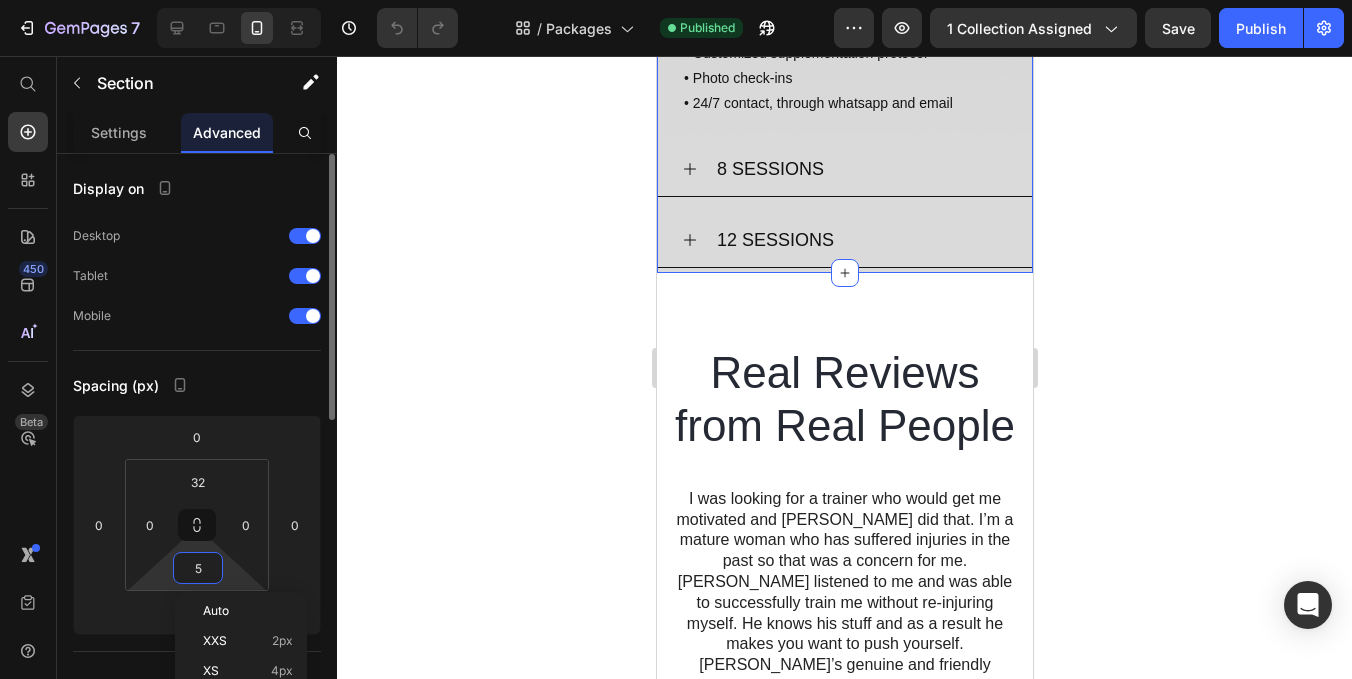 type on "50" 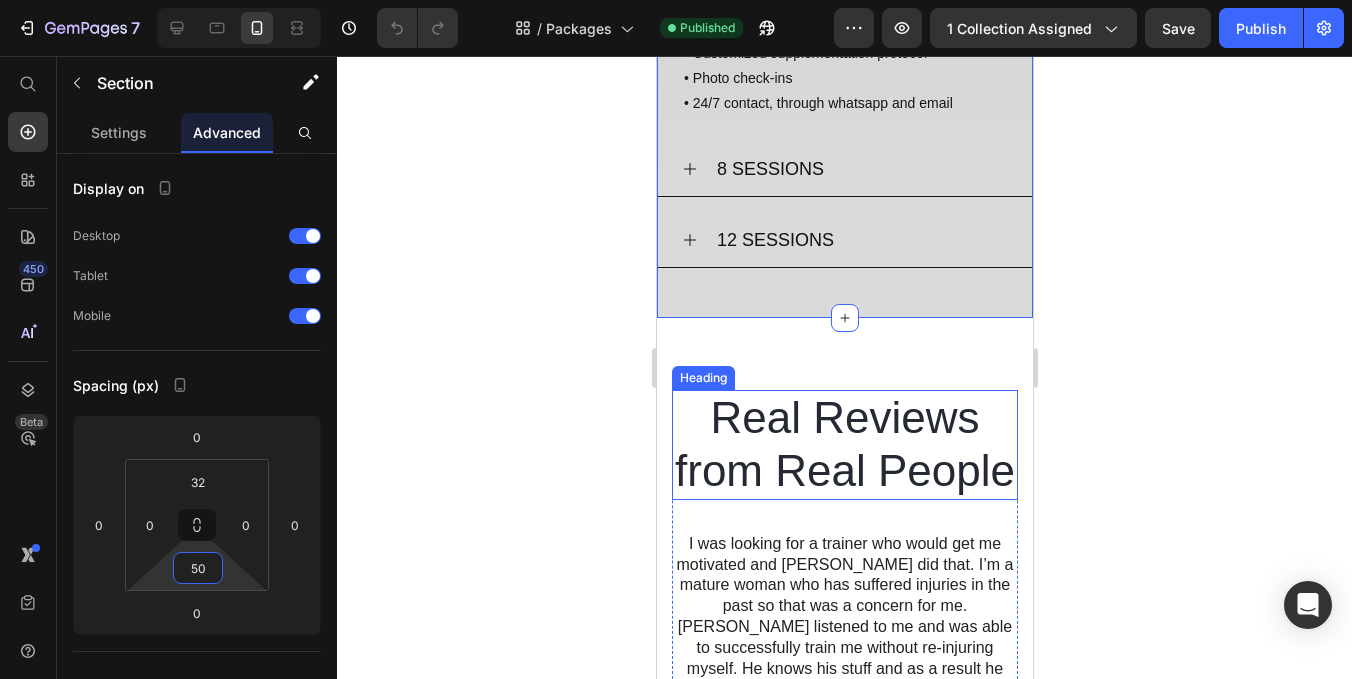 click on "Real Reviews from Real People" at bounding box center (844, 445) 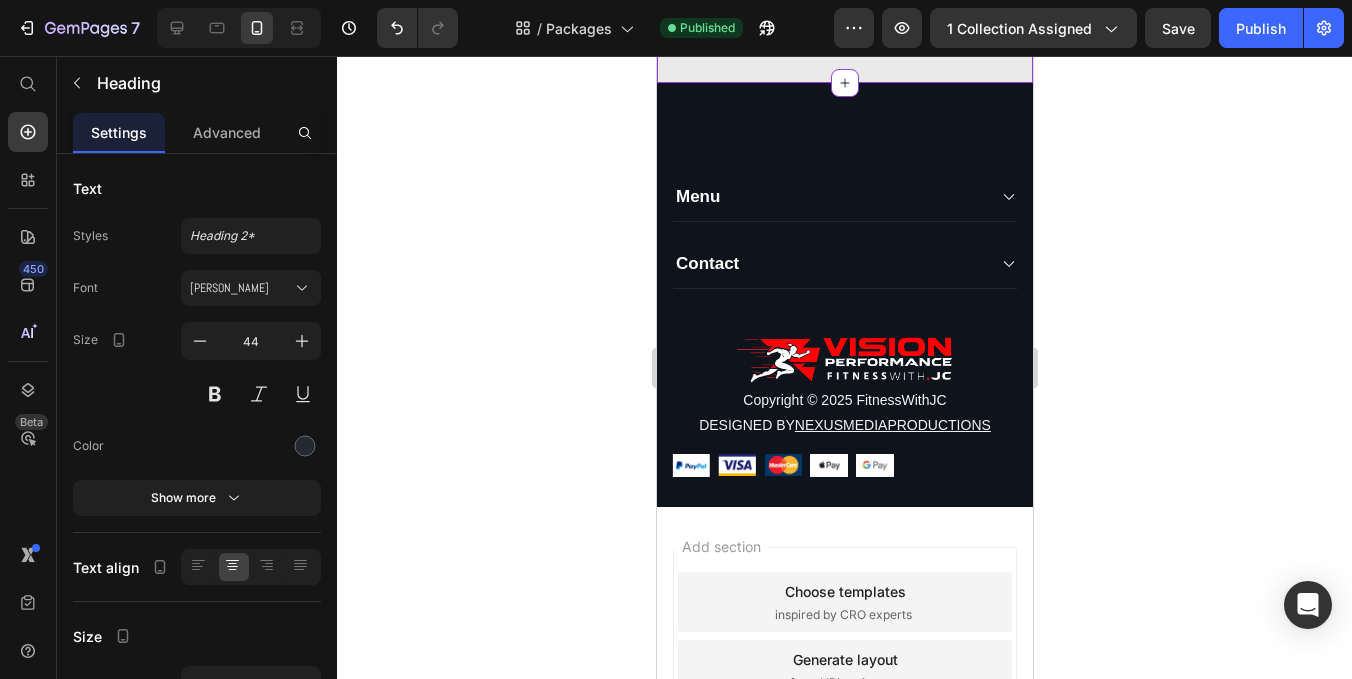 scroll, scrollTop: 3307, scrollLeft: 0, axis: vertical 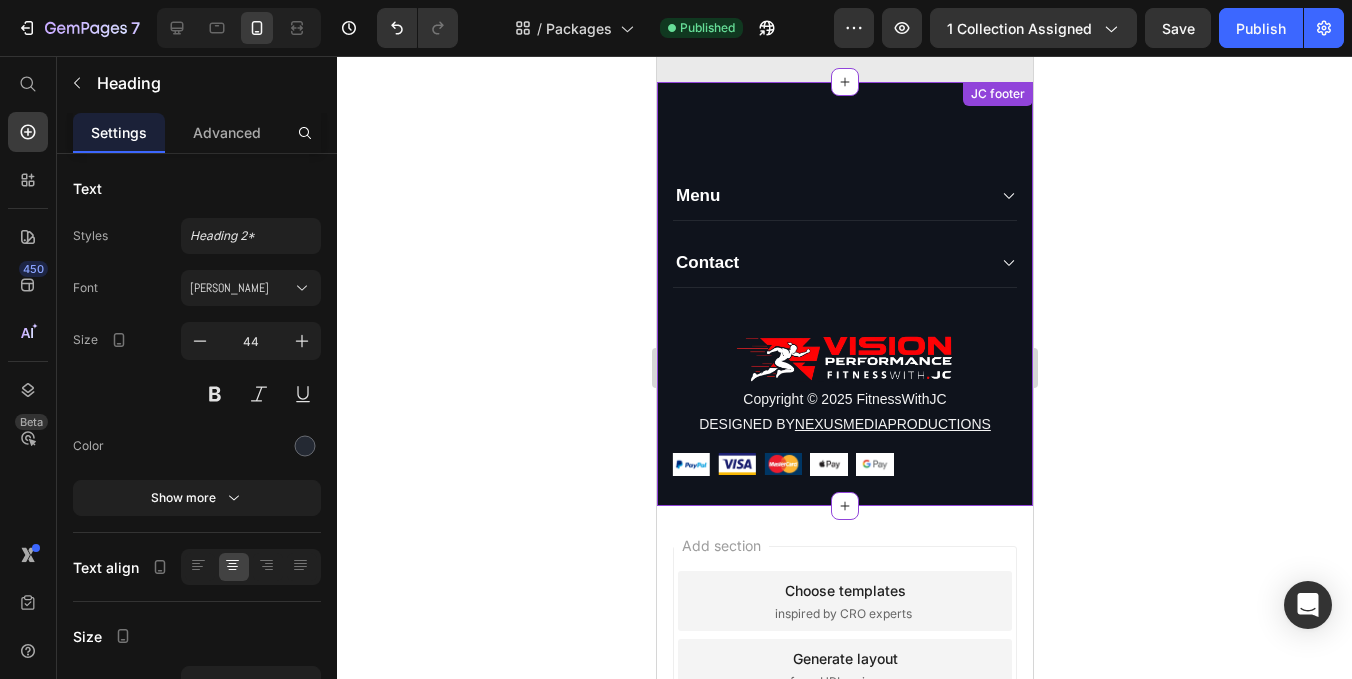 click on "Contact" at bounding box center [706, 263] 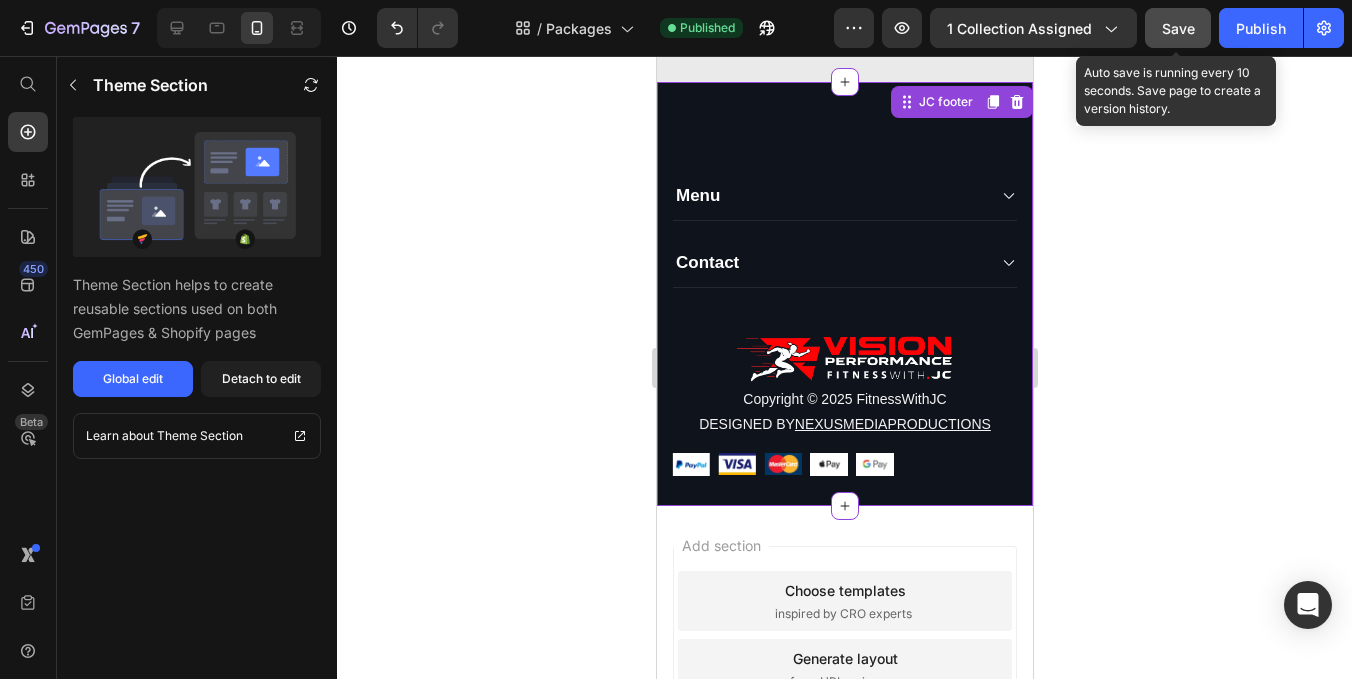 click on "Save" at bounding box center (1178, 28) 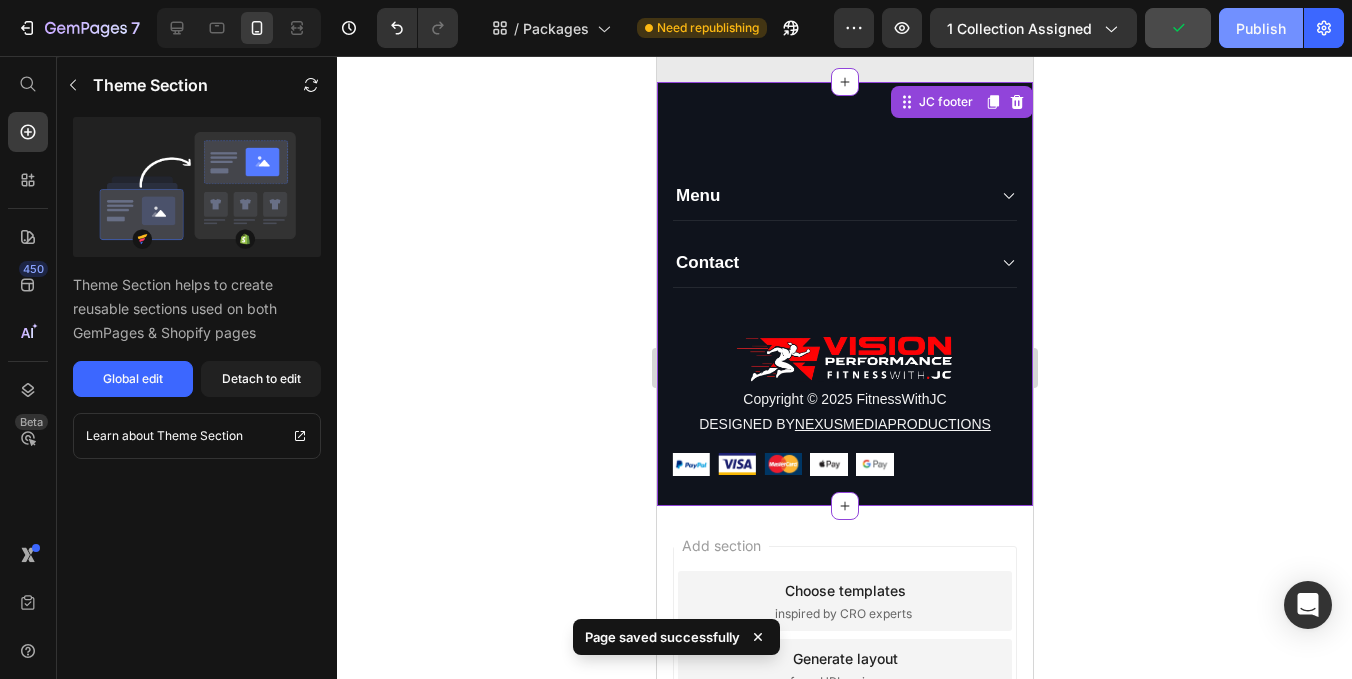 click on "Publish" at bounding box center (1261, 28) 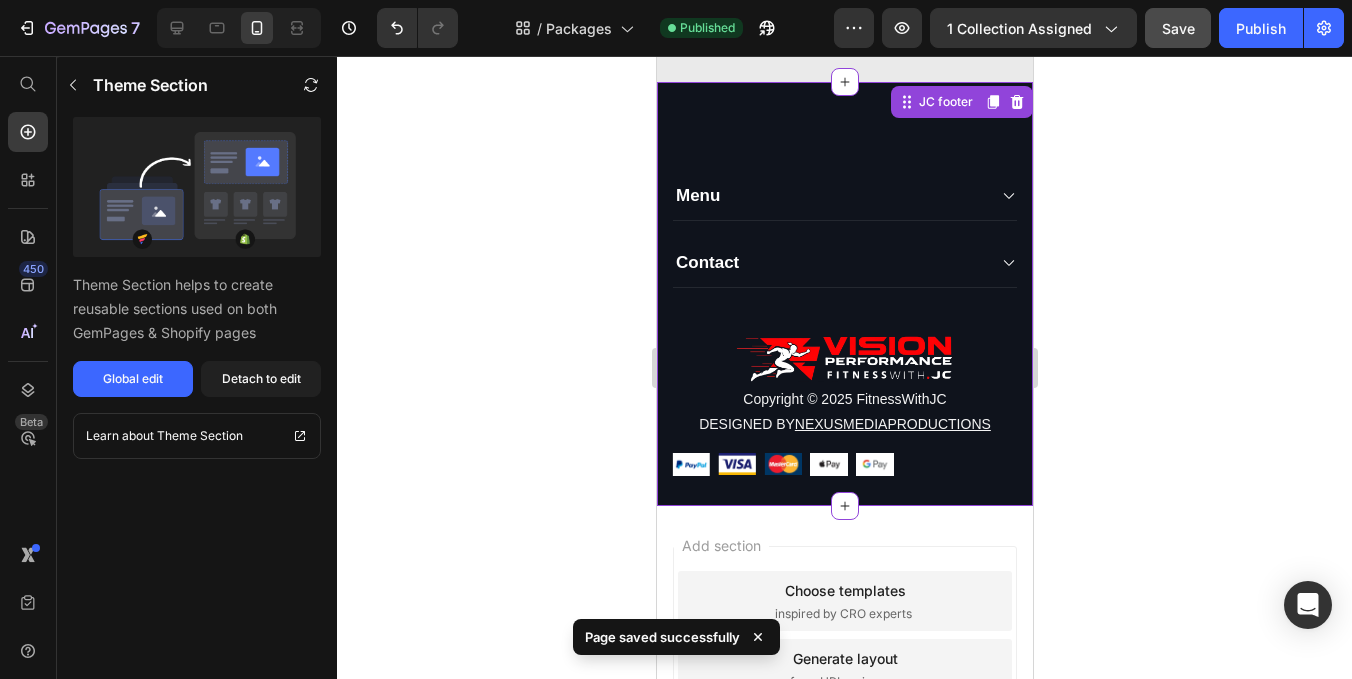 click on "Contact" at bounding box center (828, 263) 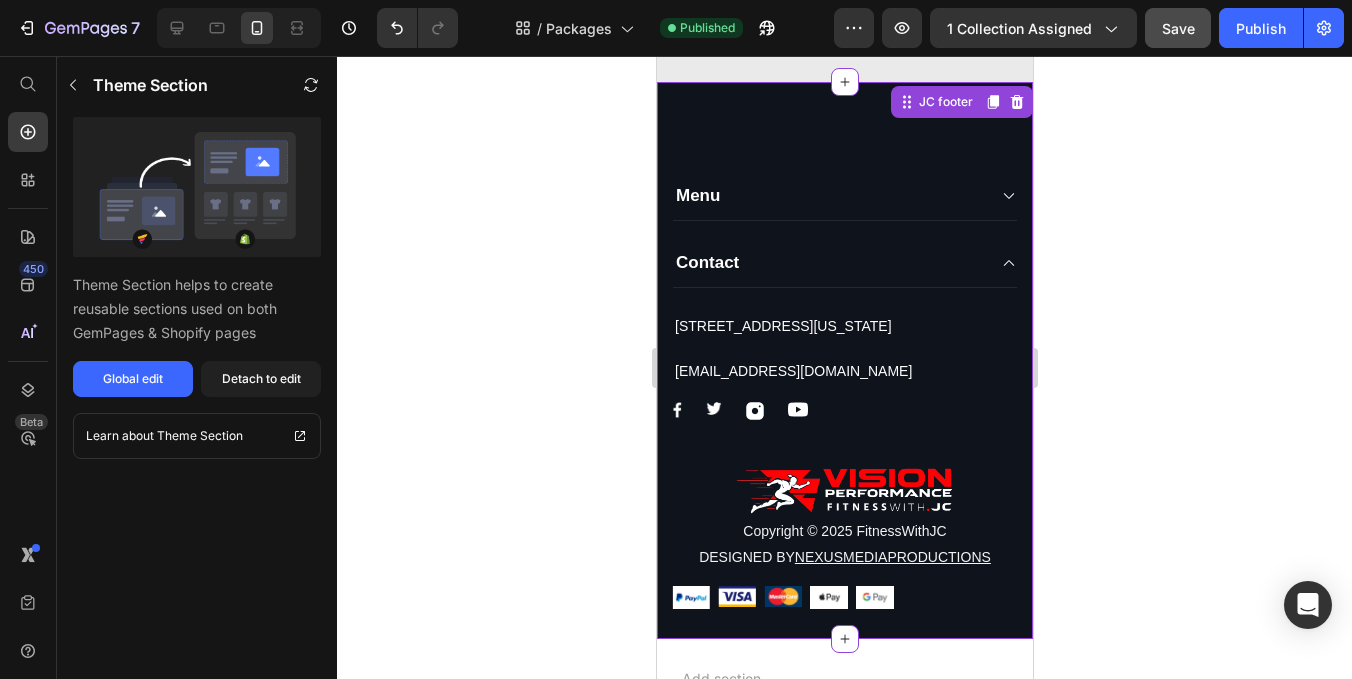 click on "Contact" at bounding box center [828, 263] 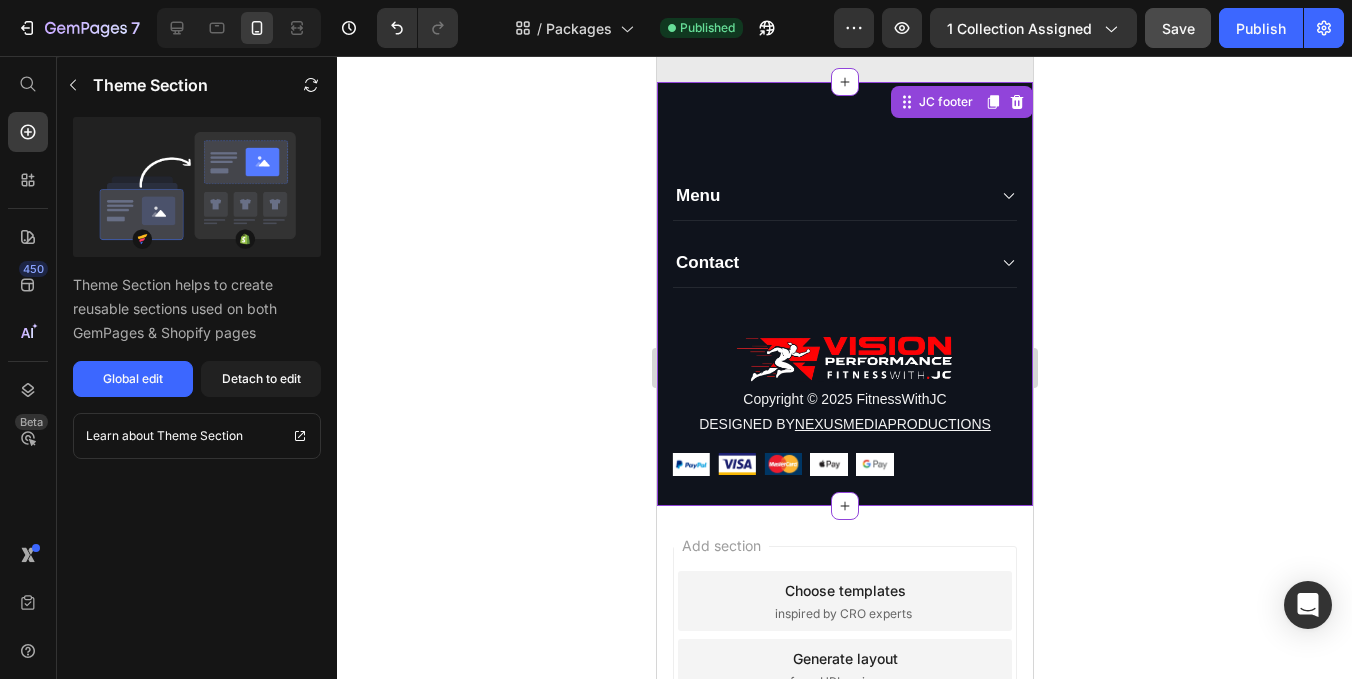 click on "Menu" at bounding box center [828, 196] 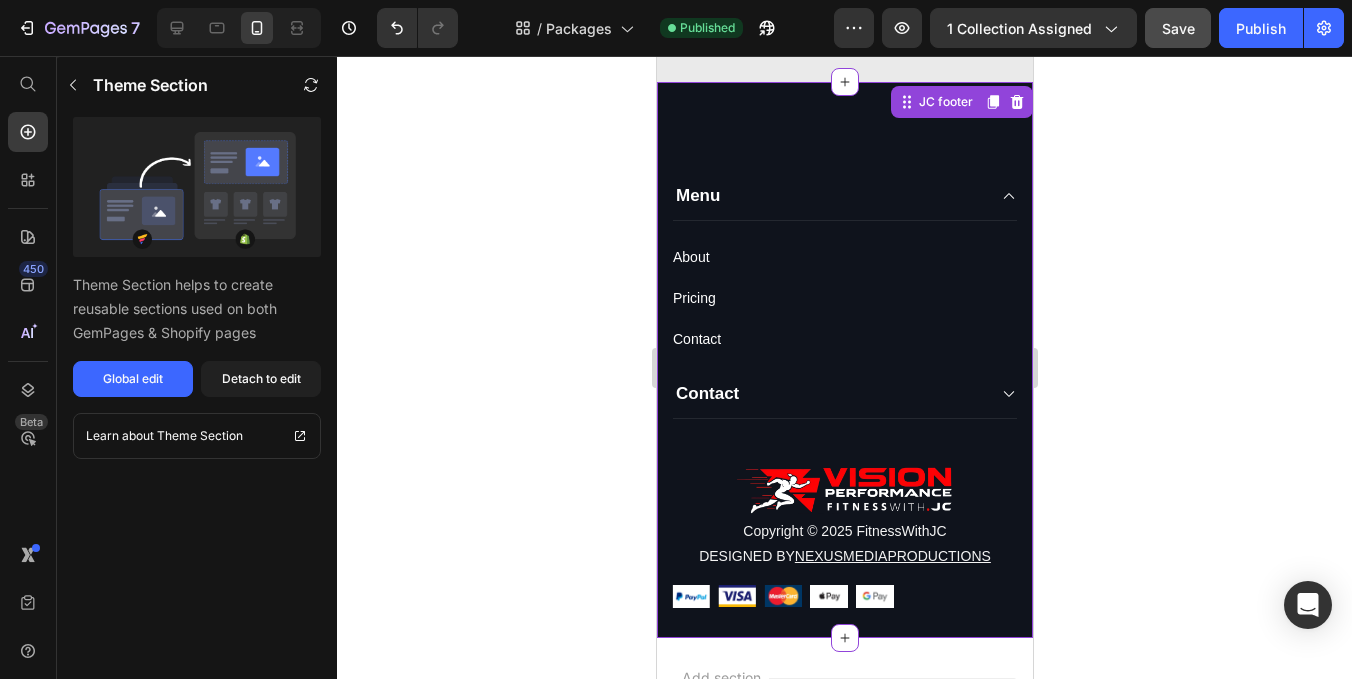 click on "Contact" at bounding box center [696, 339] 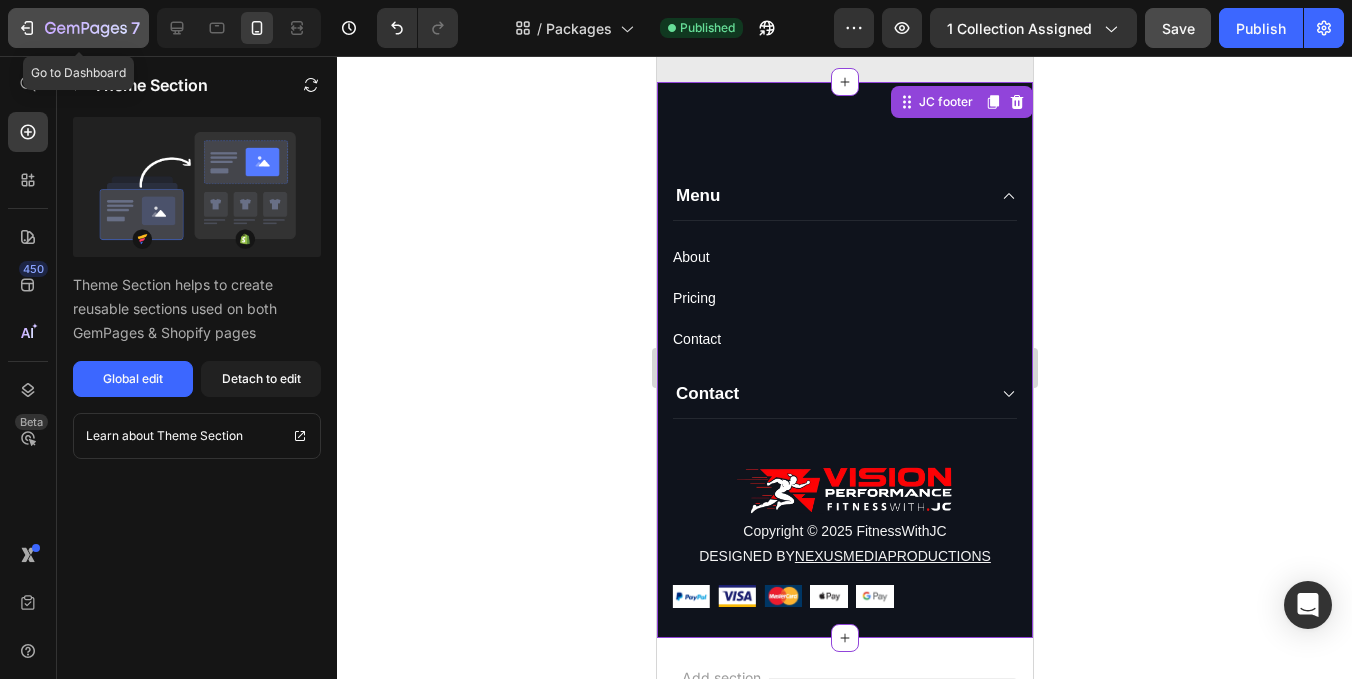 click on "7" 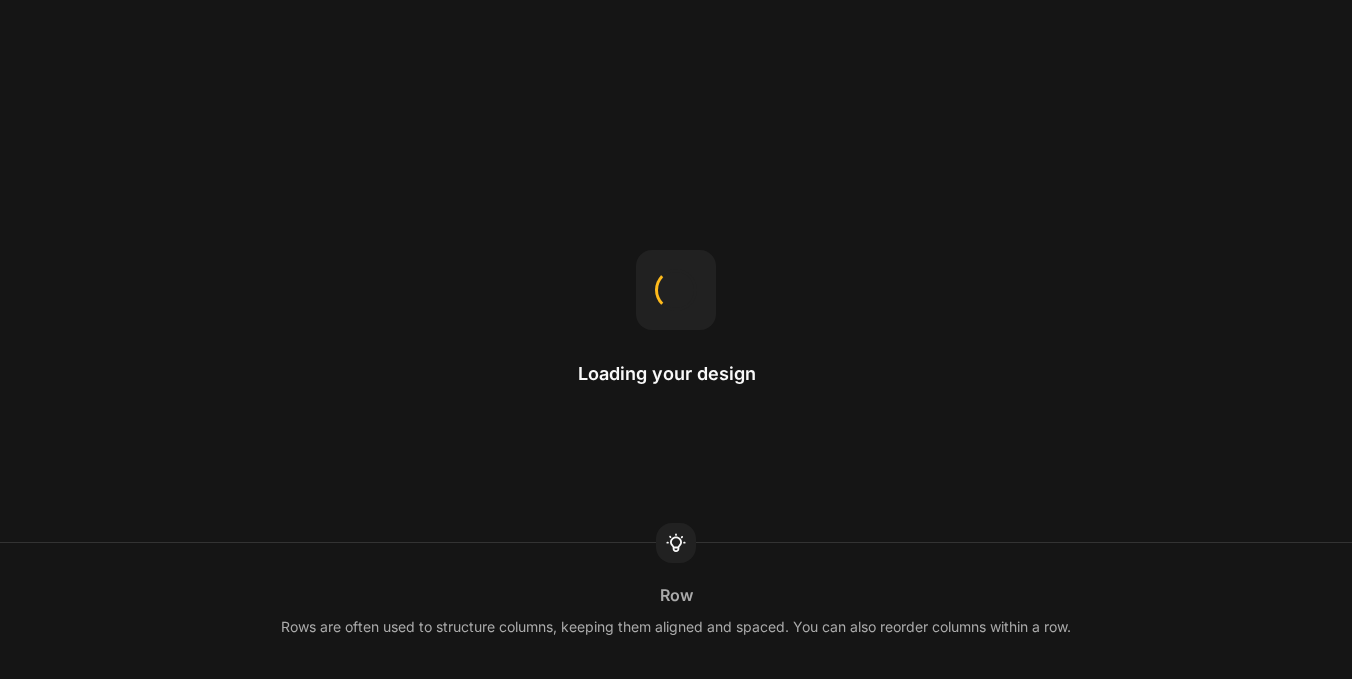 scroll, scrollTop: 0, scrollLeft: 0, axis: both 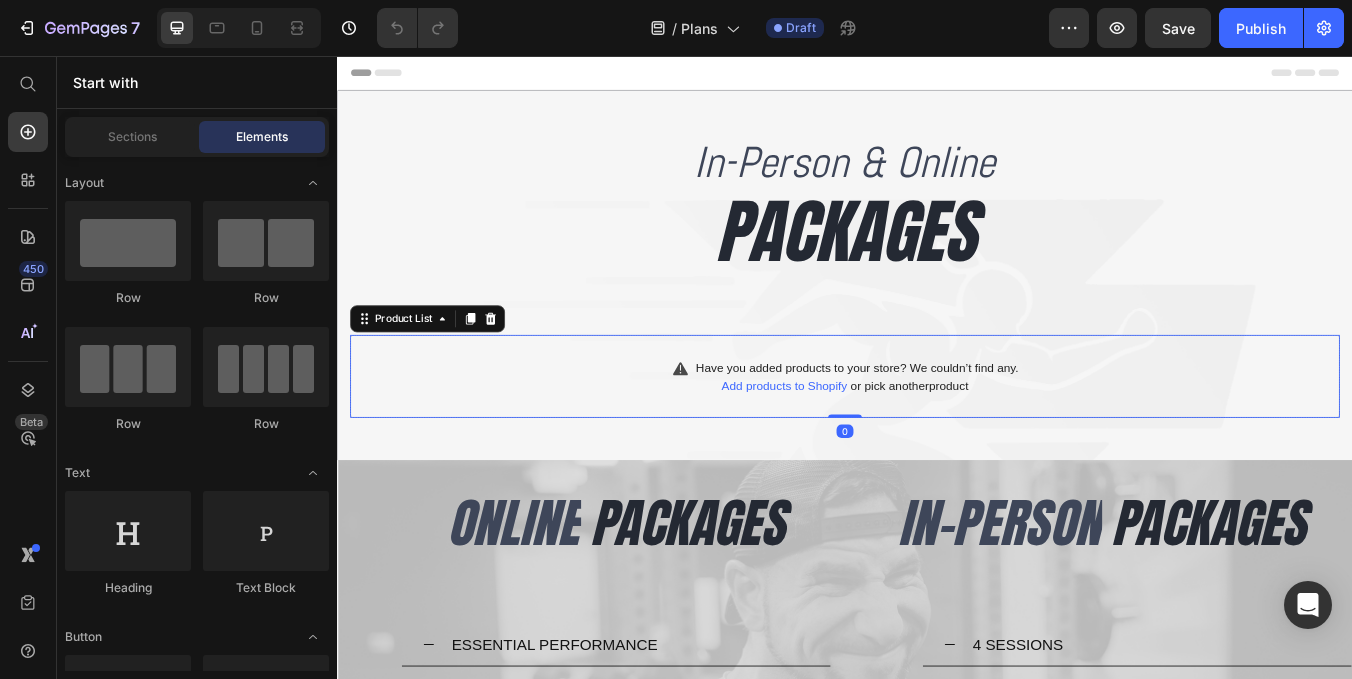 click on "Have you added products to your store? We couldn’t find any. Add products to Shopify   or pick another  product" at bounding box center [937, 435] 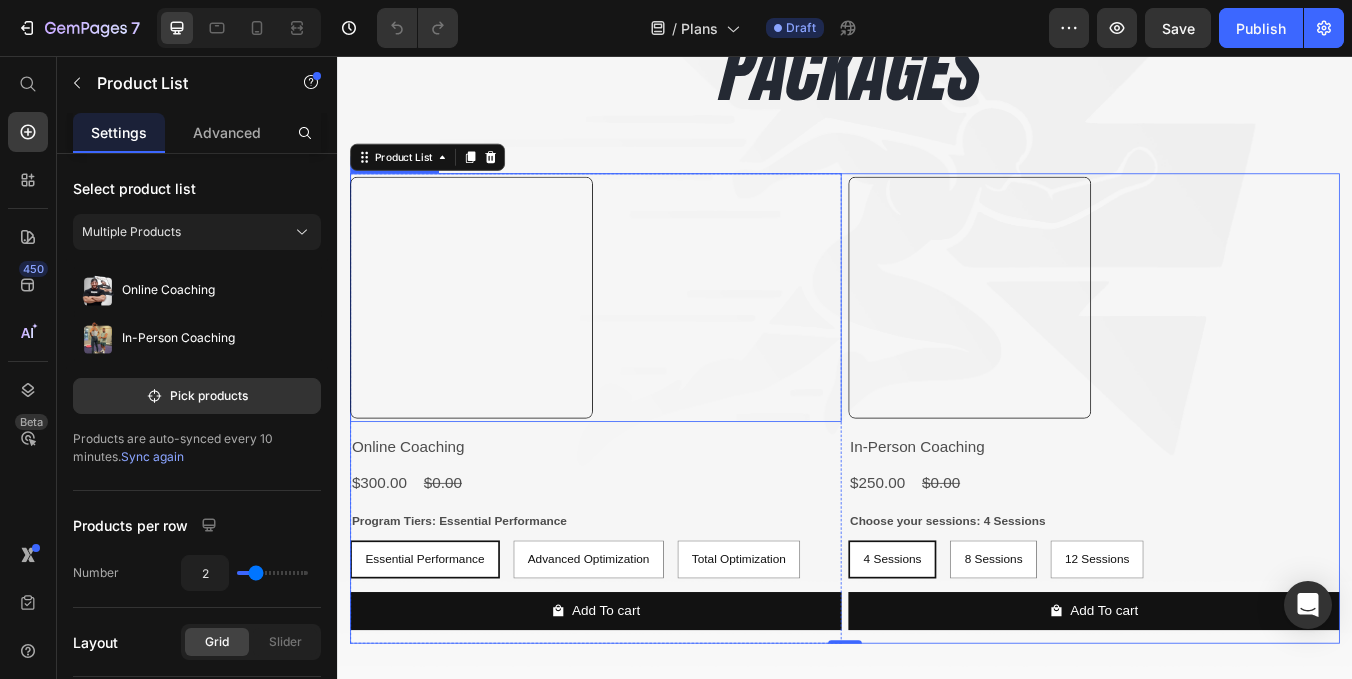 scroll, scrollTop: 162, scrollLeft: 0, axis: vertical 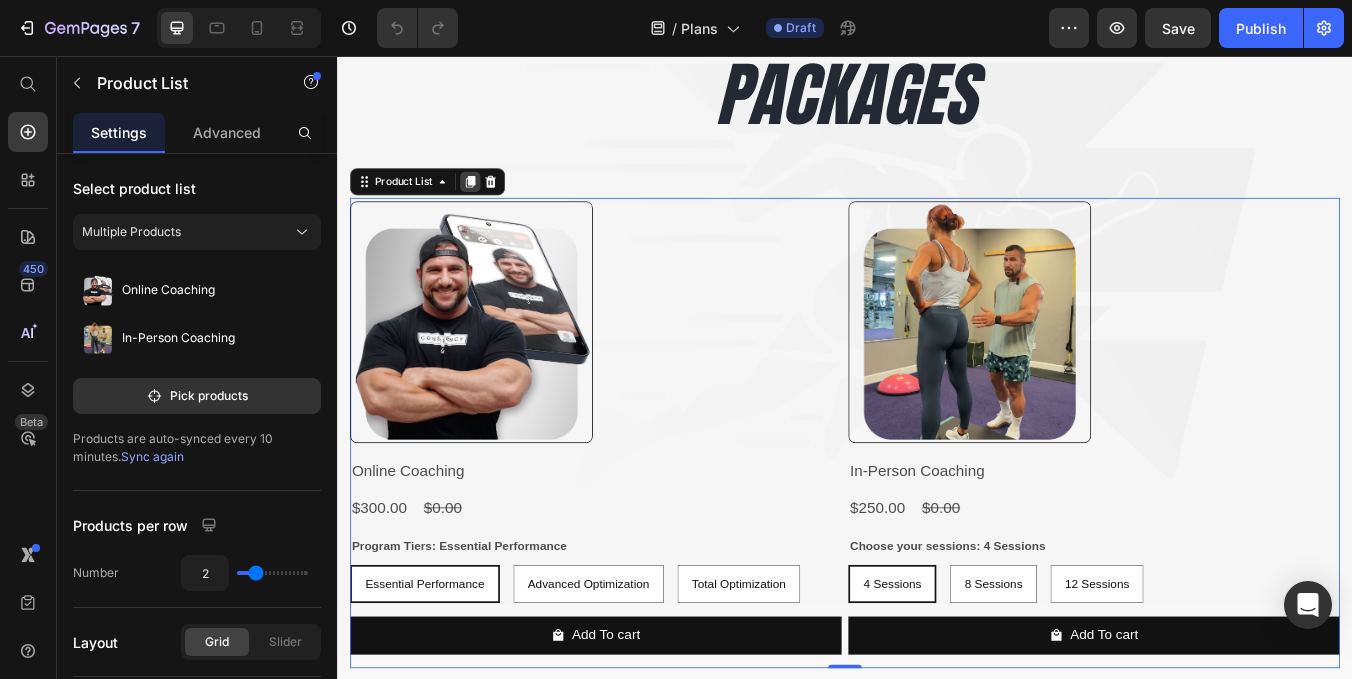 click 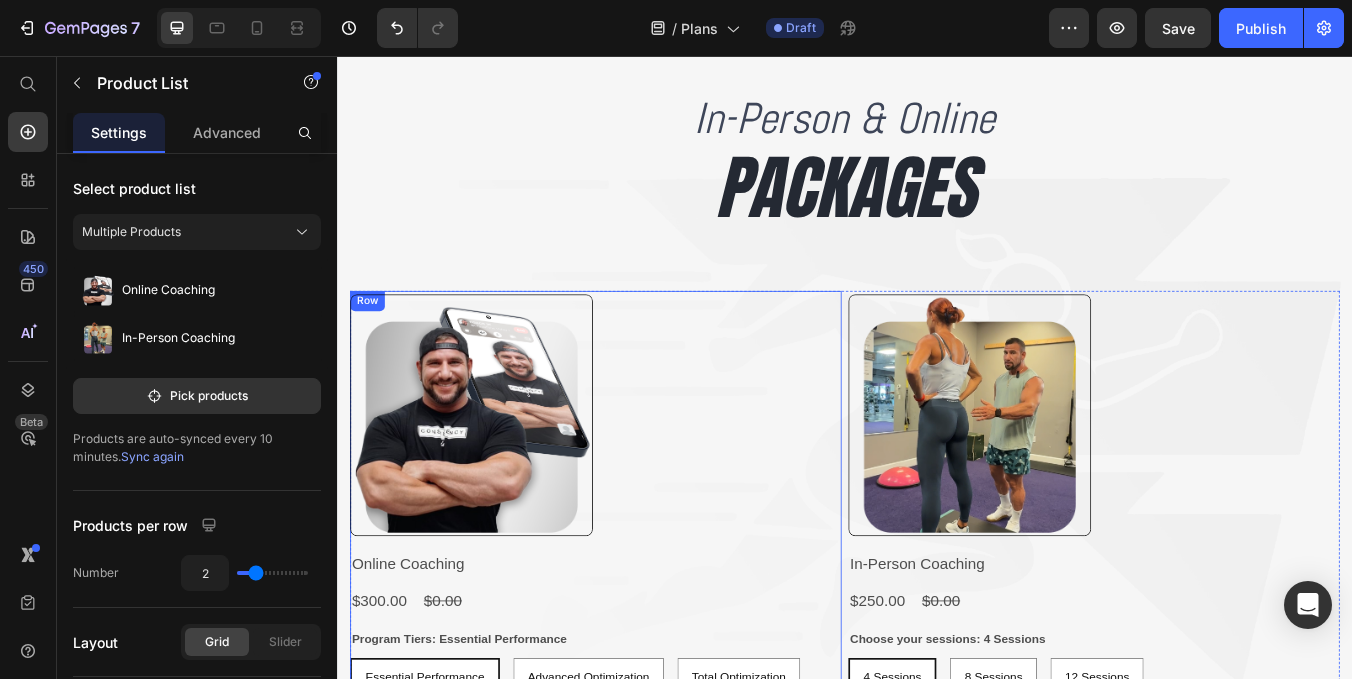 scroll, scrollTop: 10, scrollLeft: 0, axis: vertical 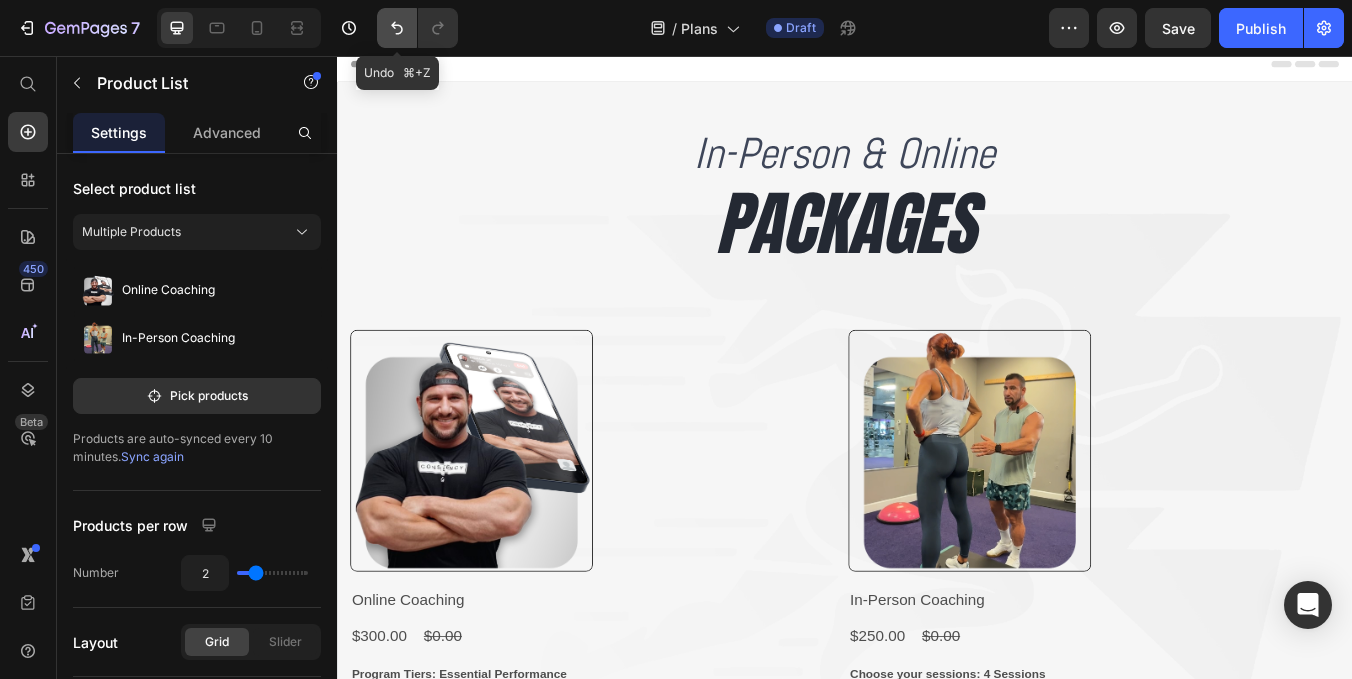 click 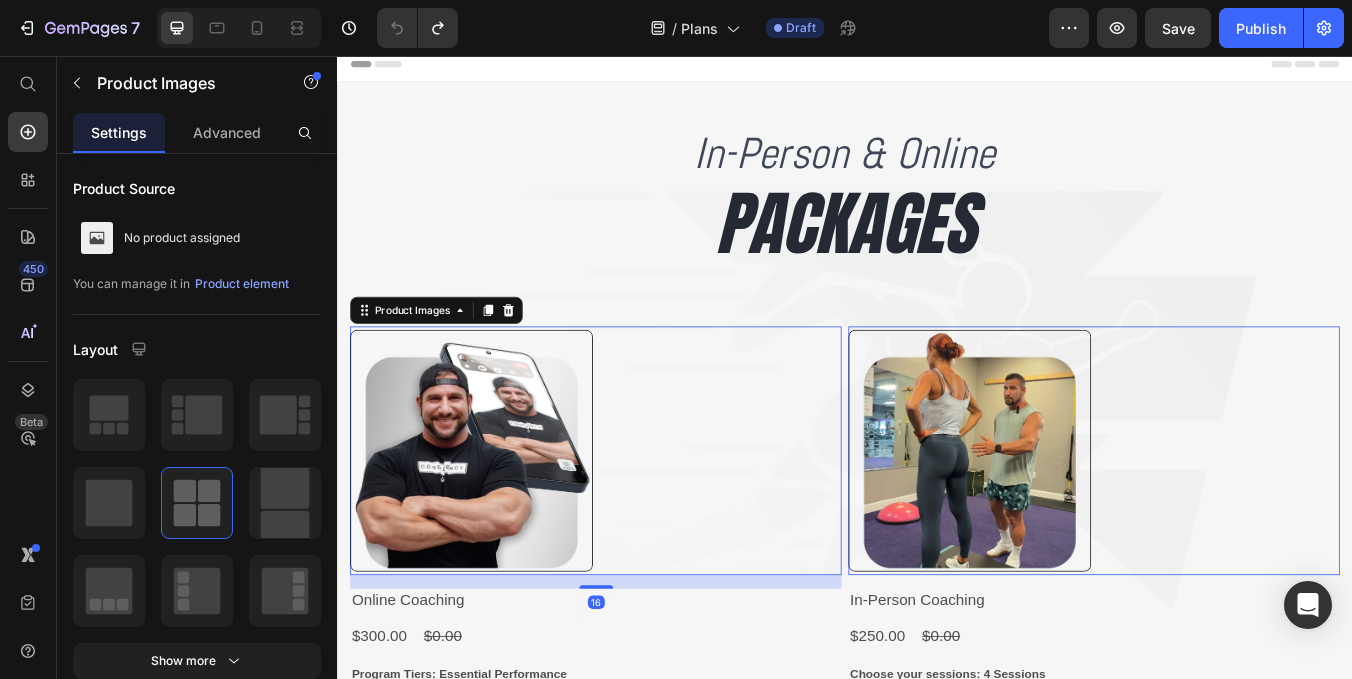 click at bounding box center [495, 523] 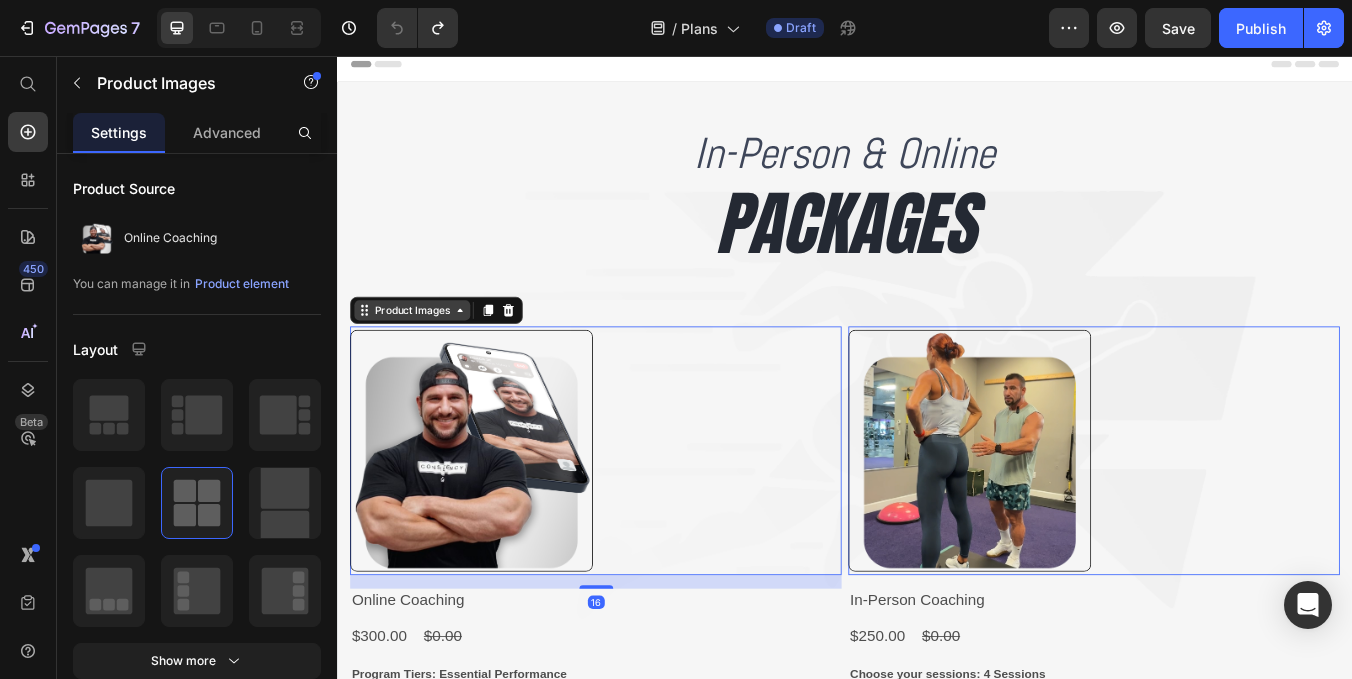click on "Product Images" at bounding box center [425, 357] 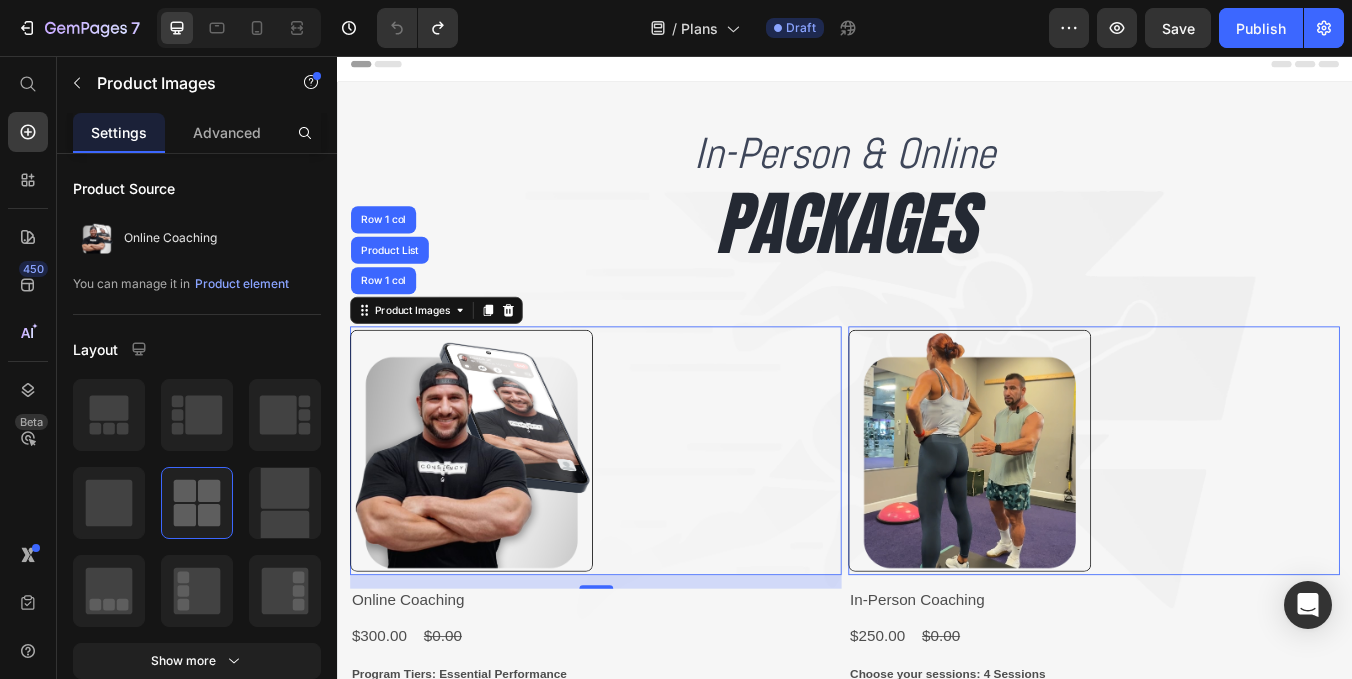 click at bounding box center [495, 523] 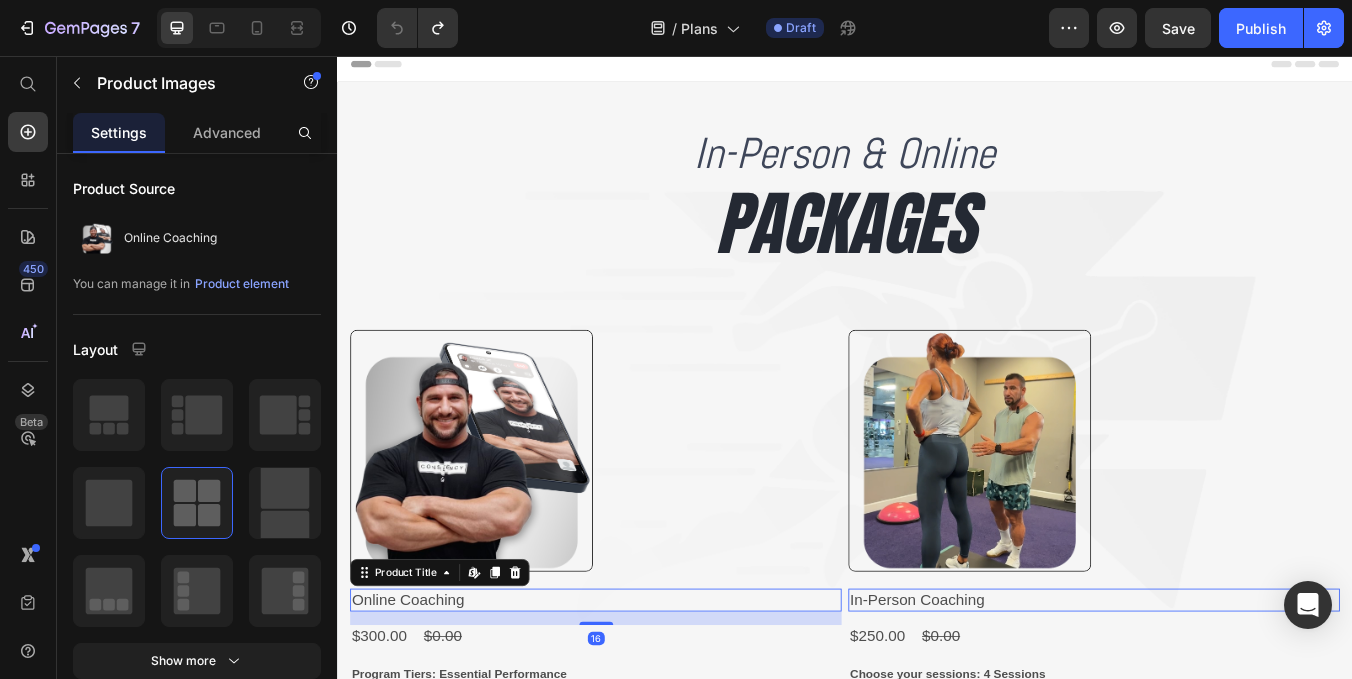 click on "Online Coaching" at bounding box center (642, 699) 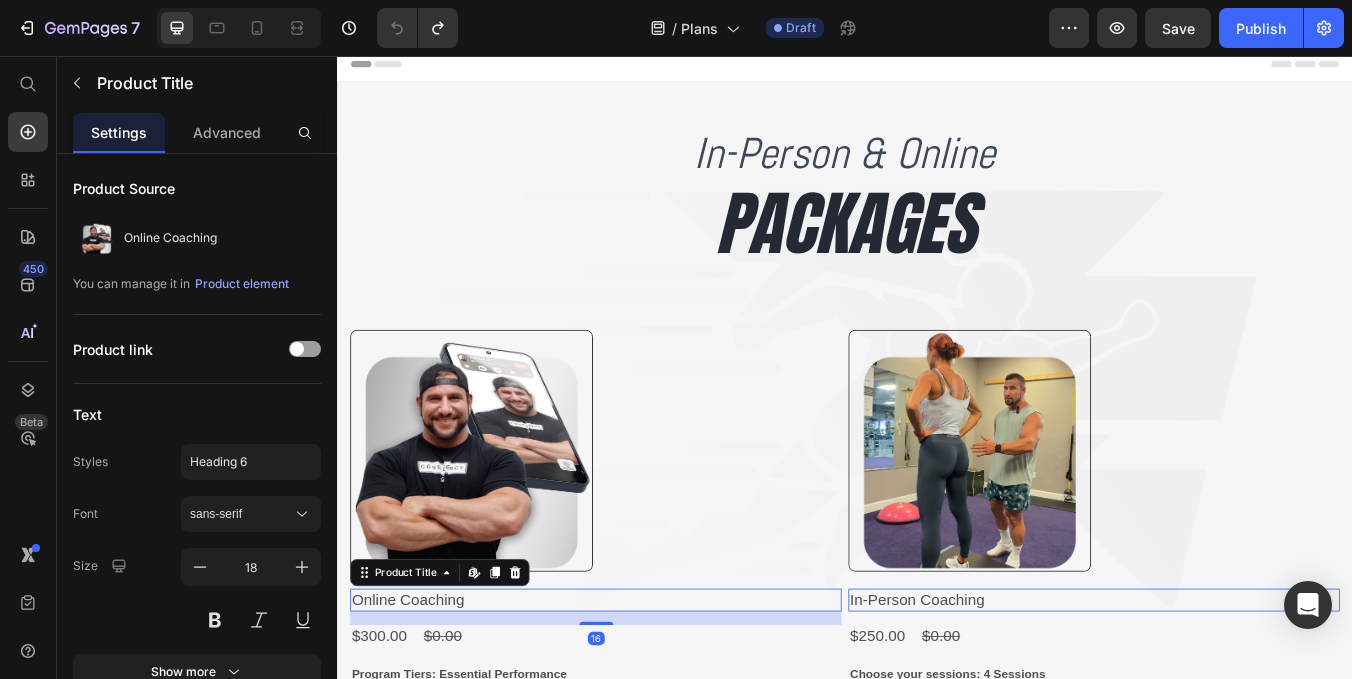 click at bounding box center [642, 523] 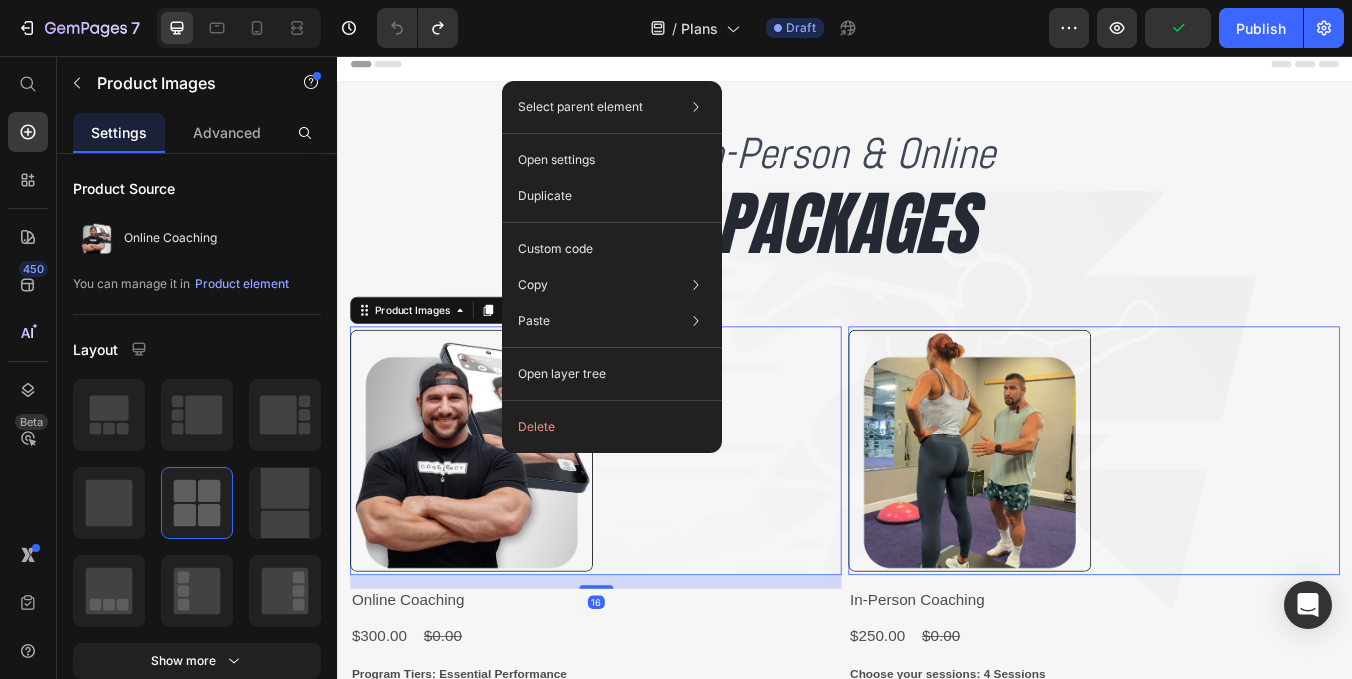 click at bounding box center (495, 523) 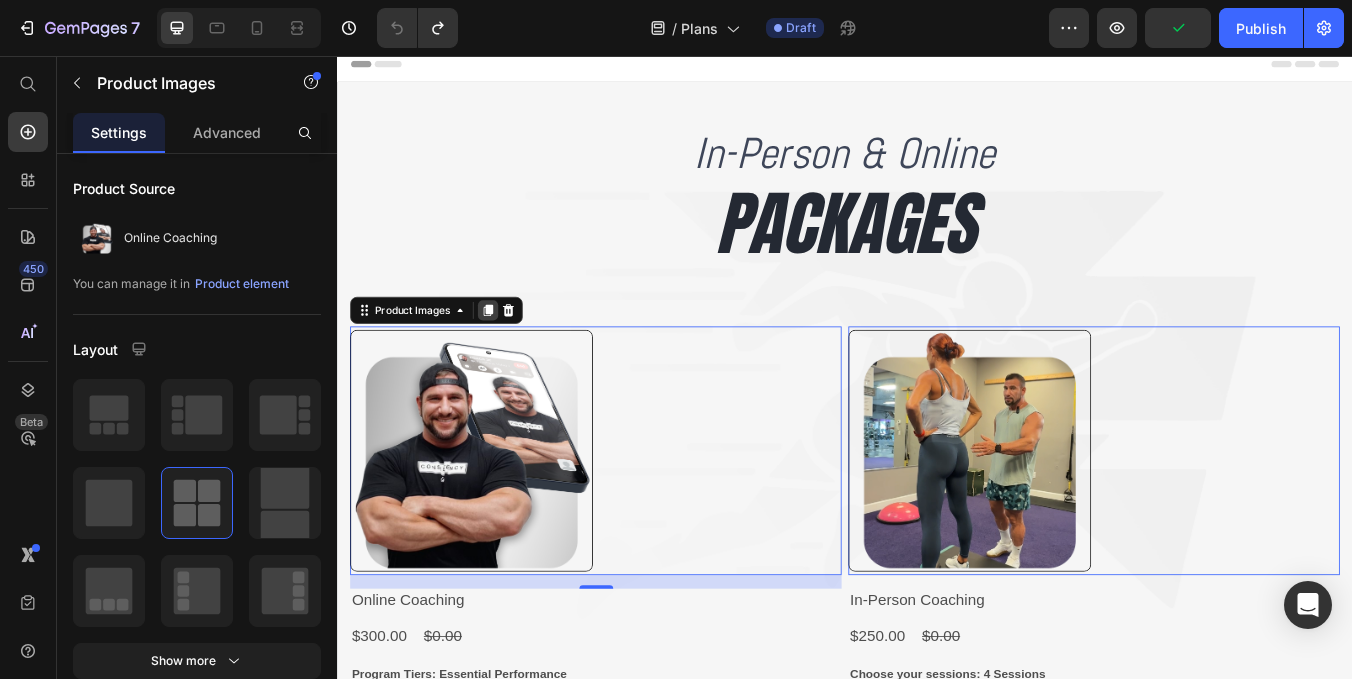 click 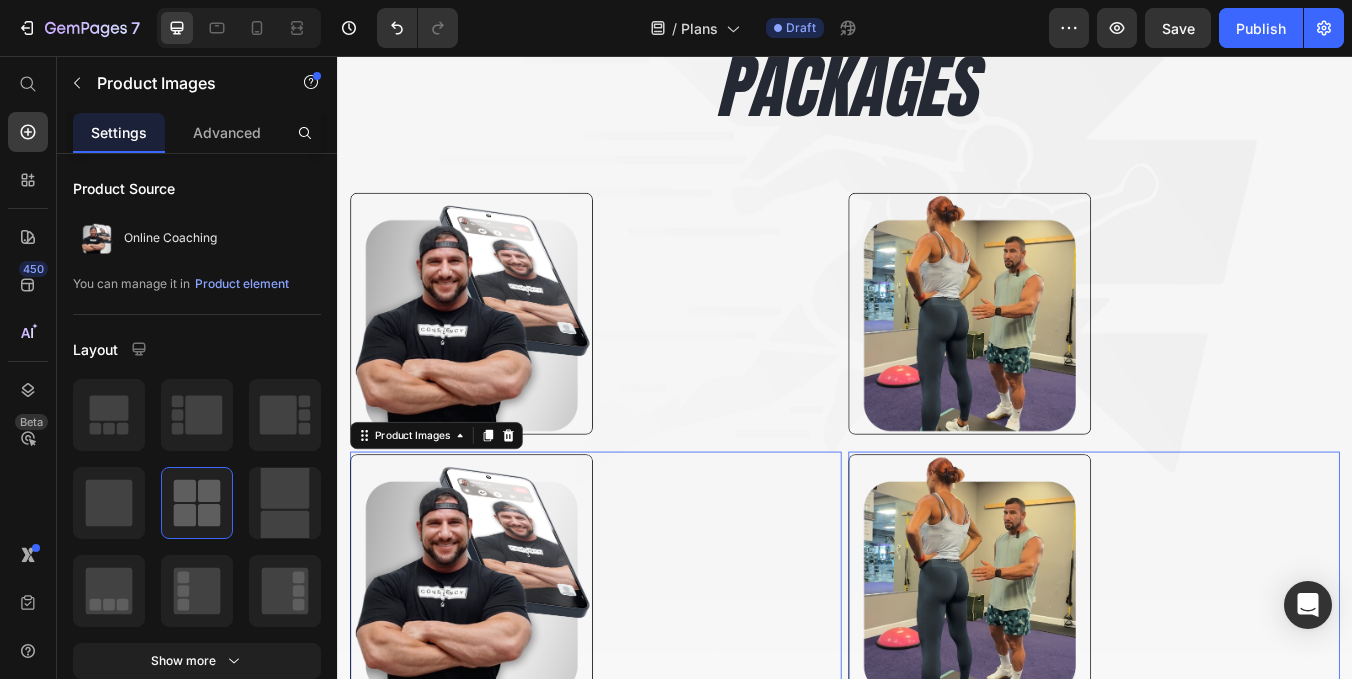 scroll, scrollTop: 166, scrollLeft: 0, axis: vertical 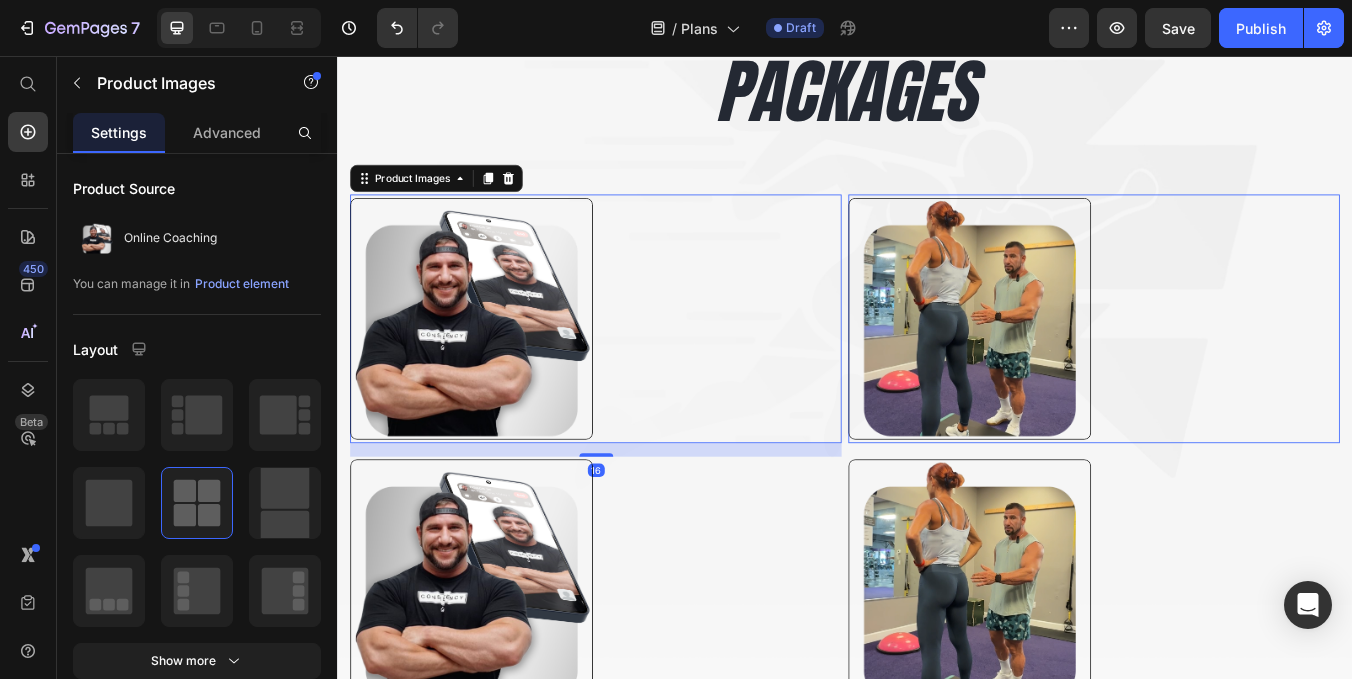 click at bounding box center (495, 367) 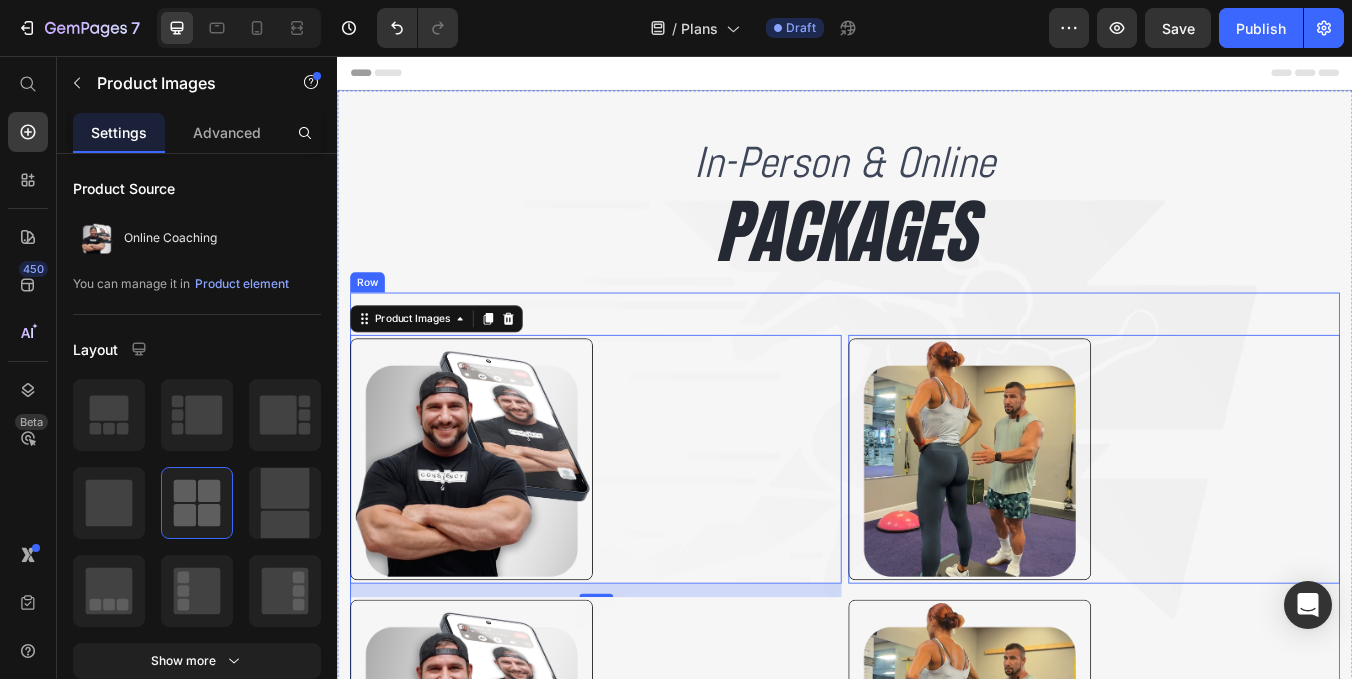 click on "Product Images   16 Product Images Online Coaching Product Title $300.00 Product Price $0.00 Product Price Row Program Tiers: Essential Performance Essential Performance Essential Performance Essential Performance Advanced Optimization Advanced Optimization Advanced Optimization Total Optimization Total Optimization Total Optimization Product Variants & Swatches Add To cart Product Cart Button Row Product Images   0 Product Images In-Person Coaching Product Title $250.00 Product Price $0.00 Product Price Row Choose your sessions: 4 Sessions 4 Sessions 4 Sessions 4 Sessions 8 Sessions 8 Sessions 8 Sessions 12 Sessions 12 Sessions 12 Sessions Product Variants & Swatches Add To cart Product Cart Button Row Product List Row" at bounding box center [937, 793] 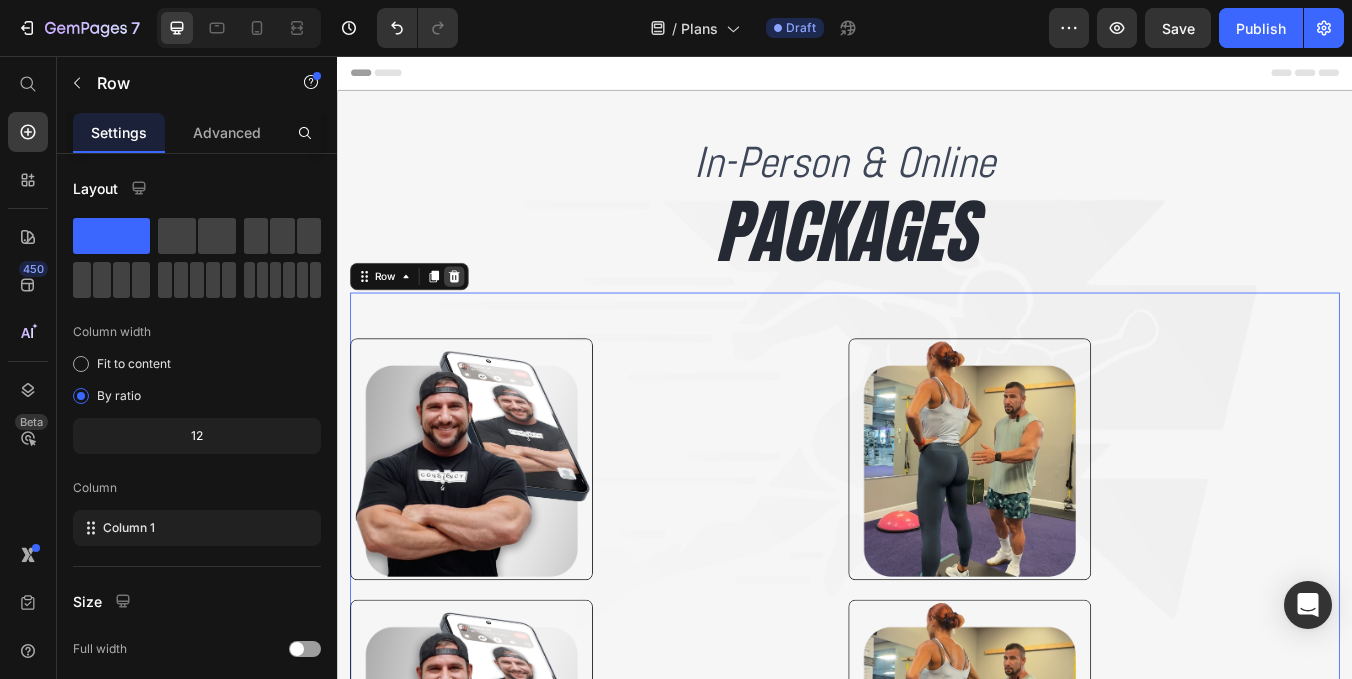 click 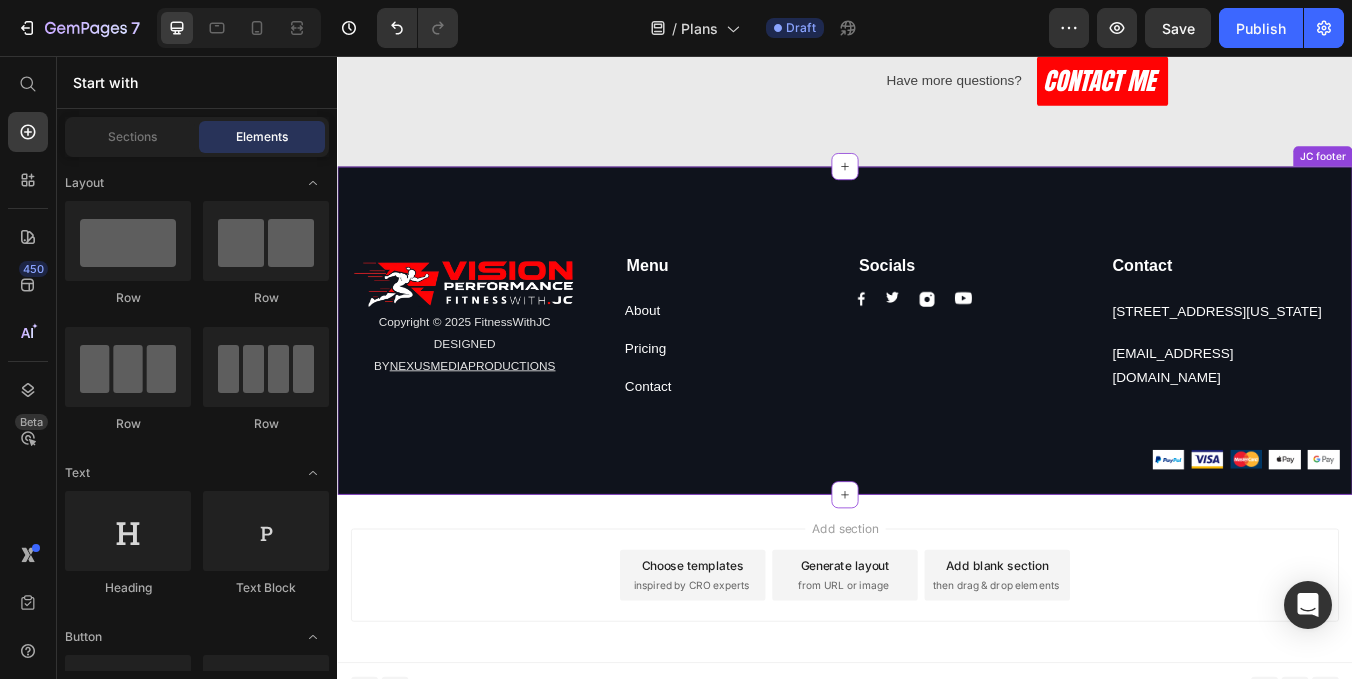 scroll, scrollTop: 2140, scrollLeft: 0, axis: vertical 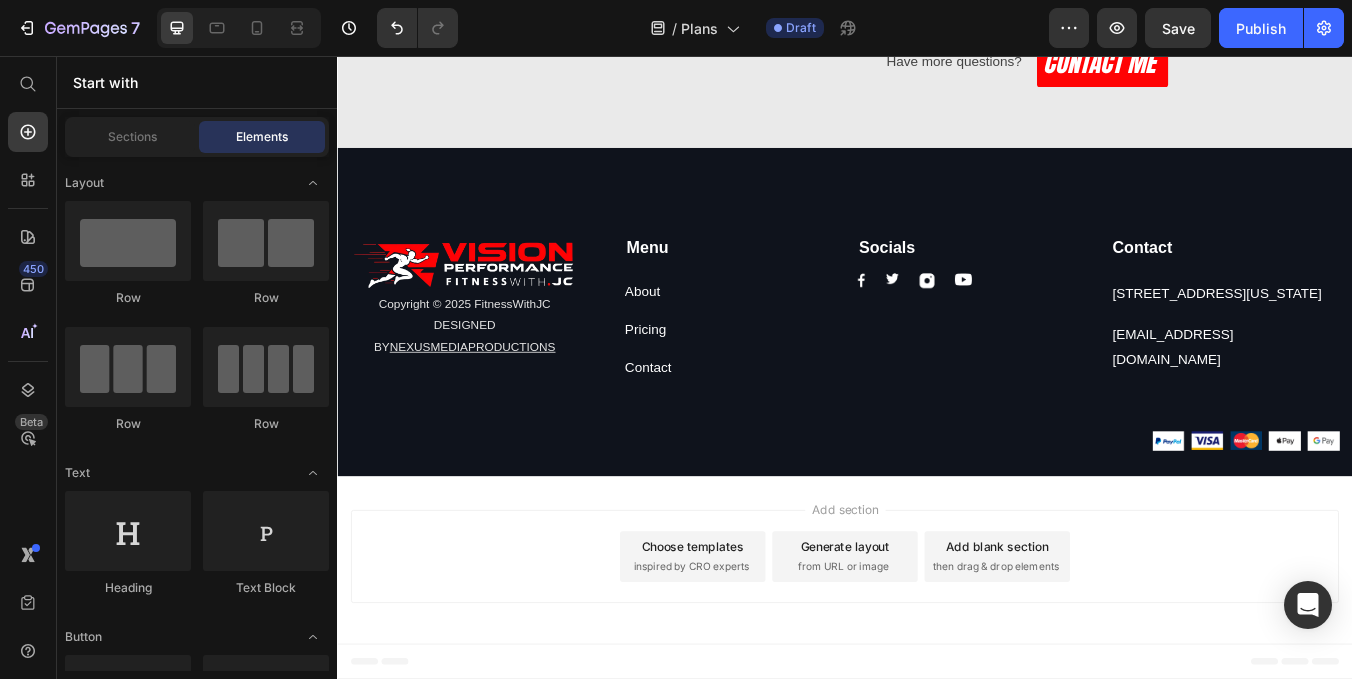 click on "Add blank section" at bounding box center [1117, 636] 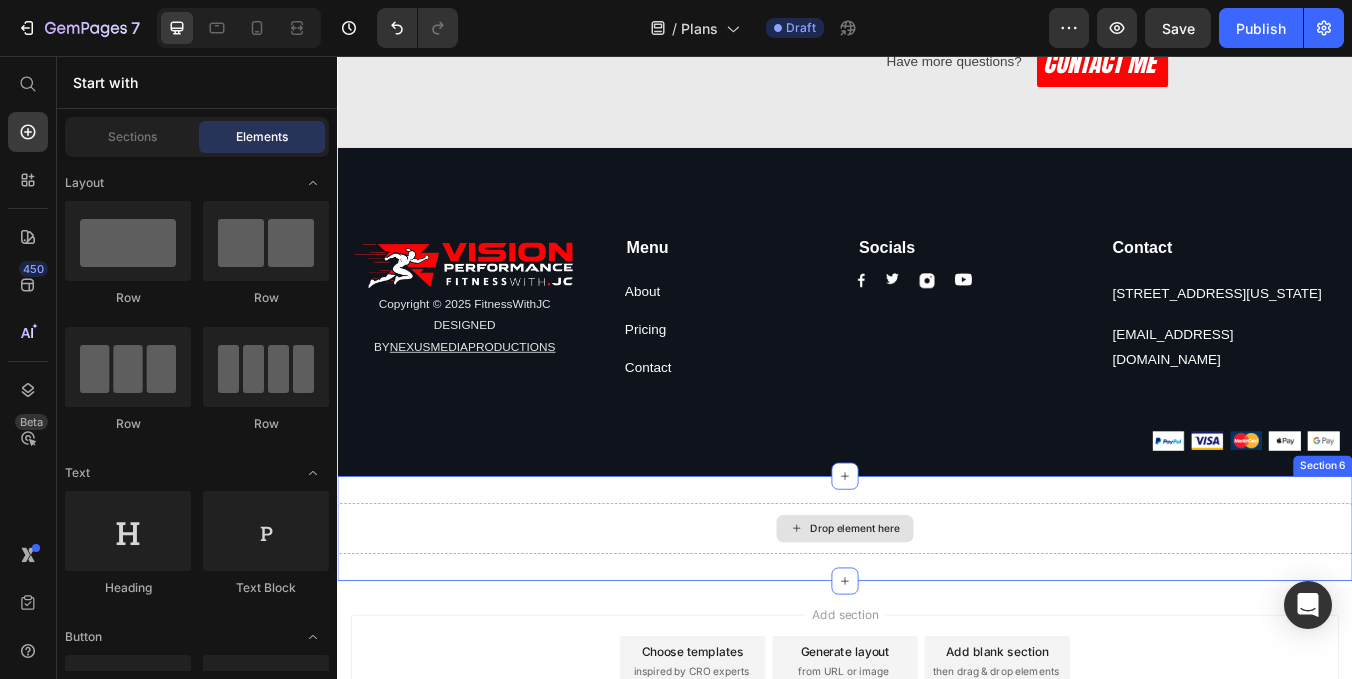 click on "Drop element here" at bounding box center [937, 615] 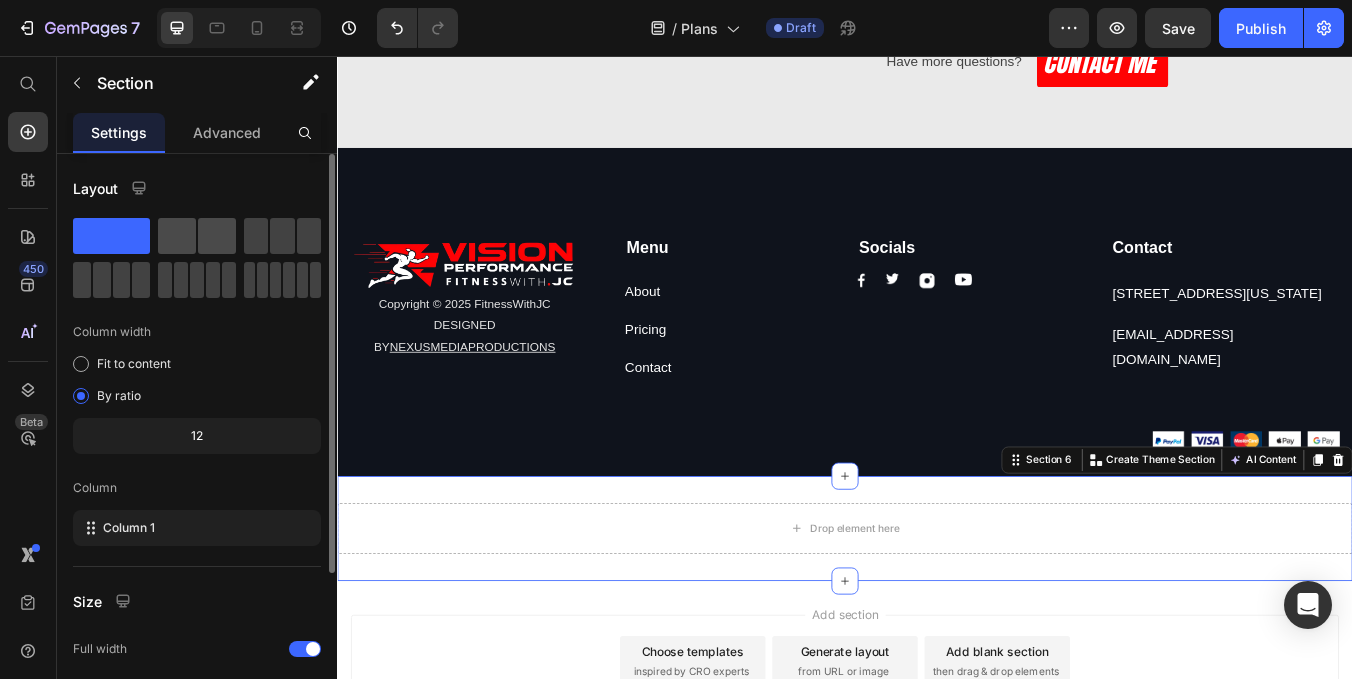 click 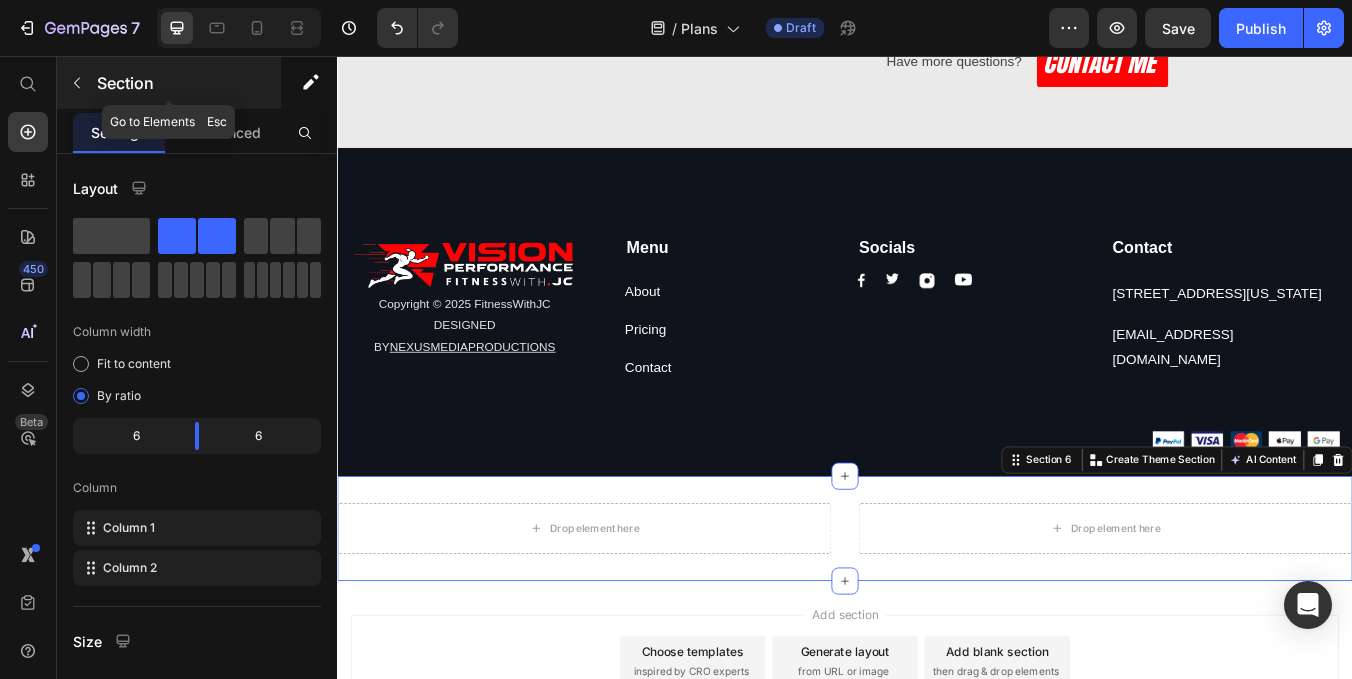 click at bounding box center [77, 83] 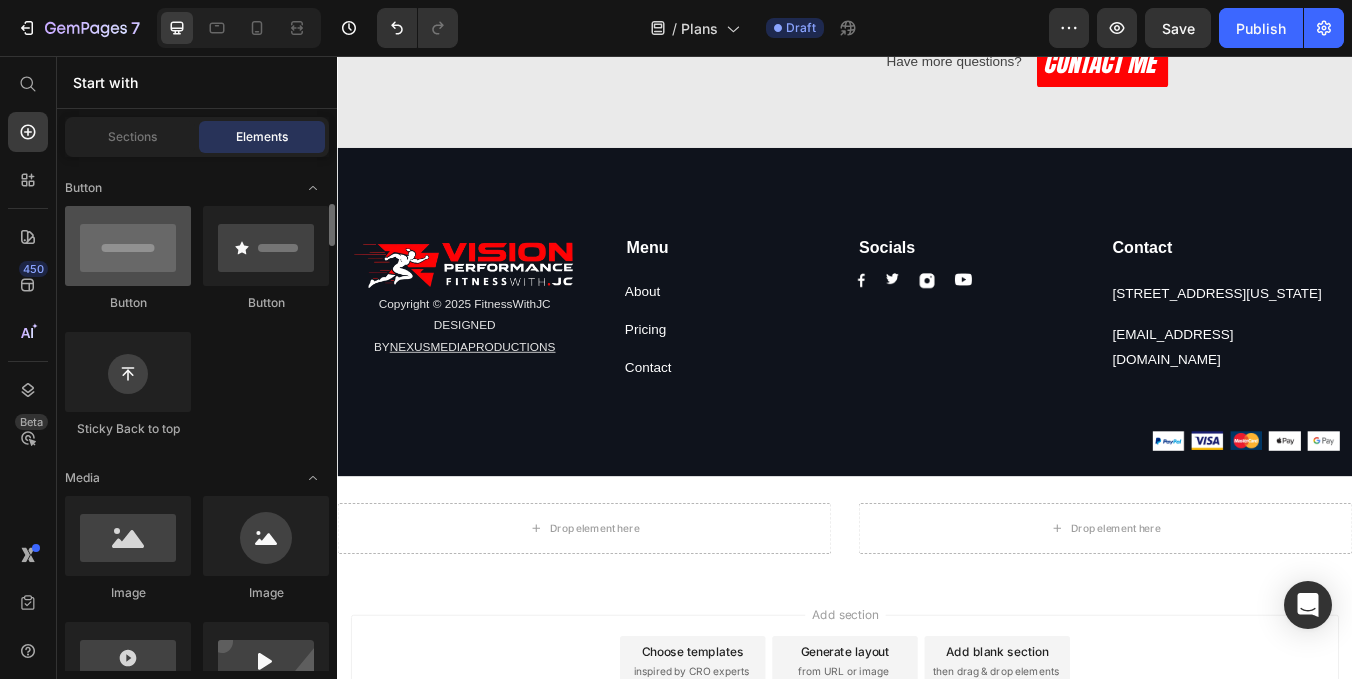 scroll, scrollTop: 458, scrollLeft: 0, axis: vertical 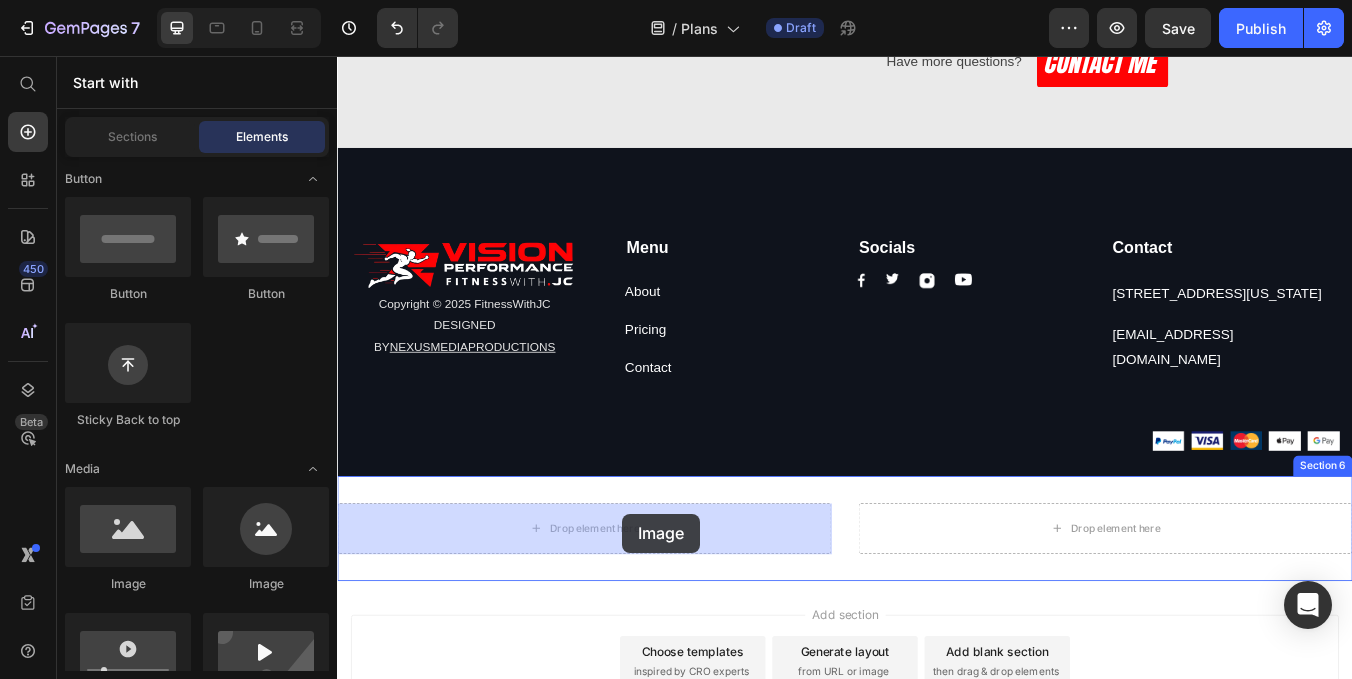 drag, startPoint x: 573, startPoint y: 640, endPoint x: 674, endPoint y: 596, distance: 110.16805 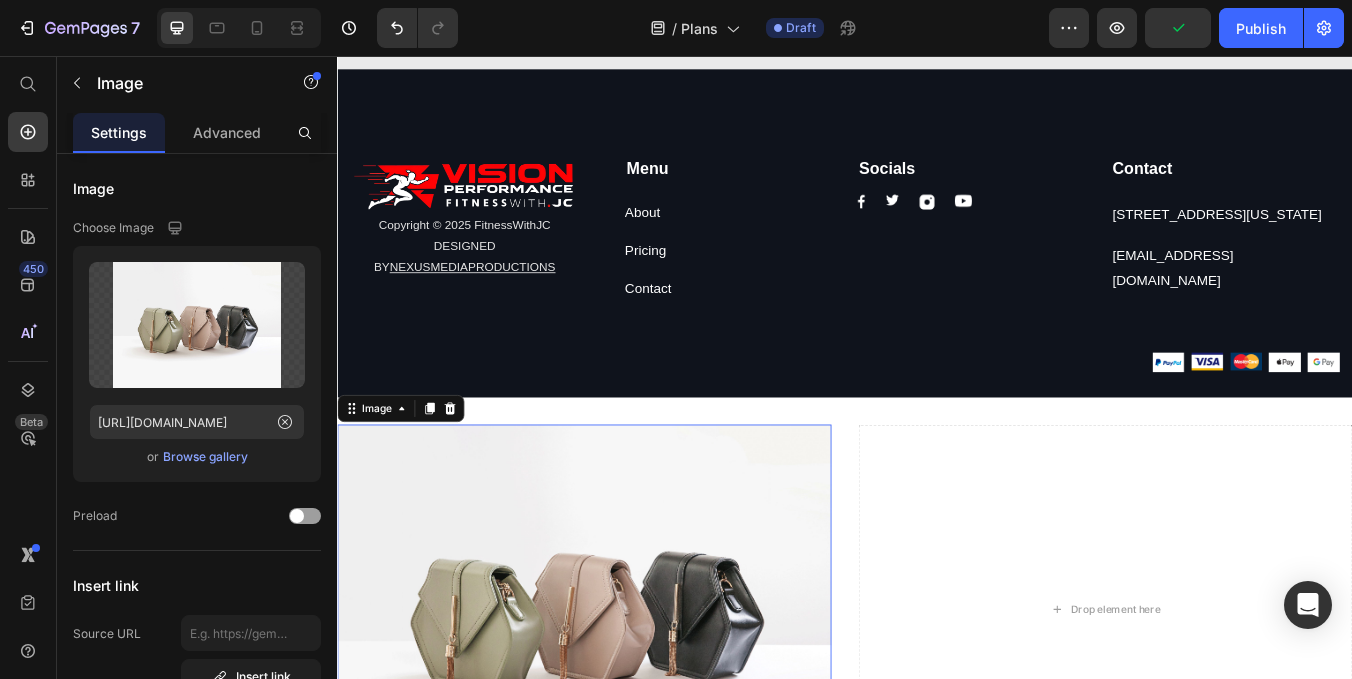 scroll, scrollTop: 2234, scrollLeft: 0, axis: vertical 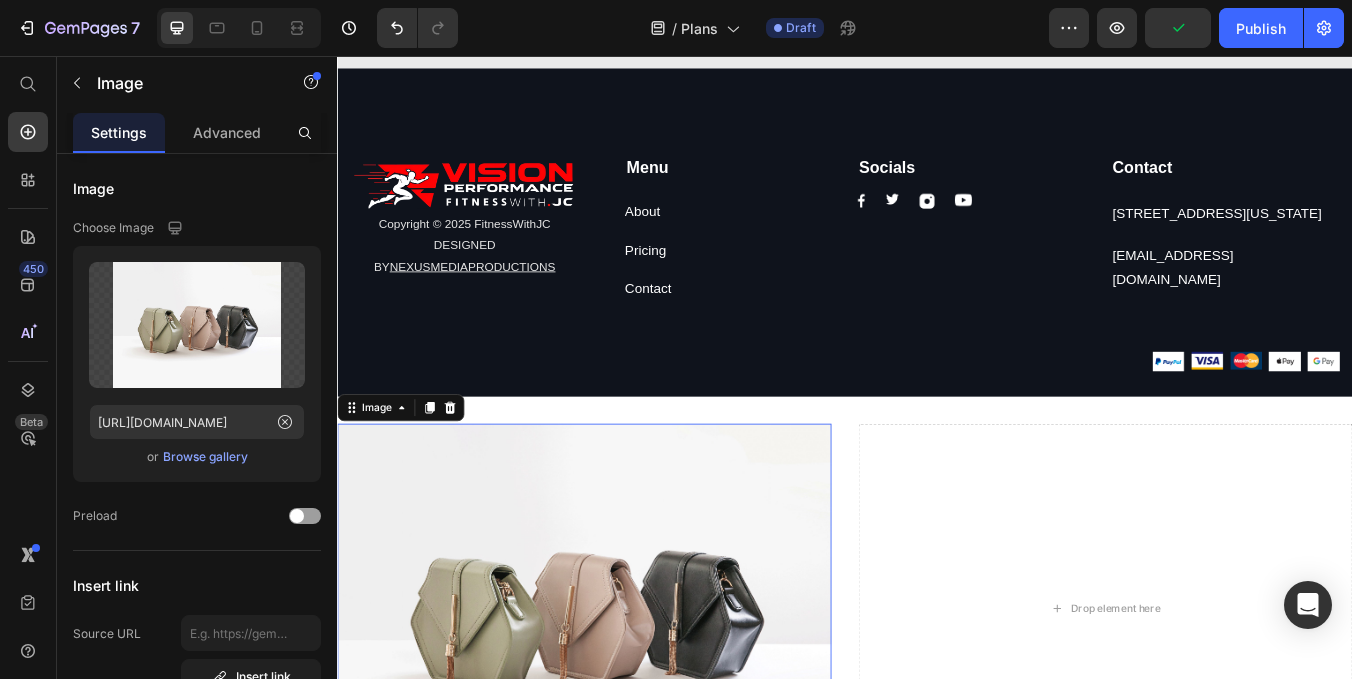 click at bounding box center [629, 710] 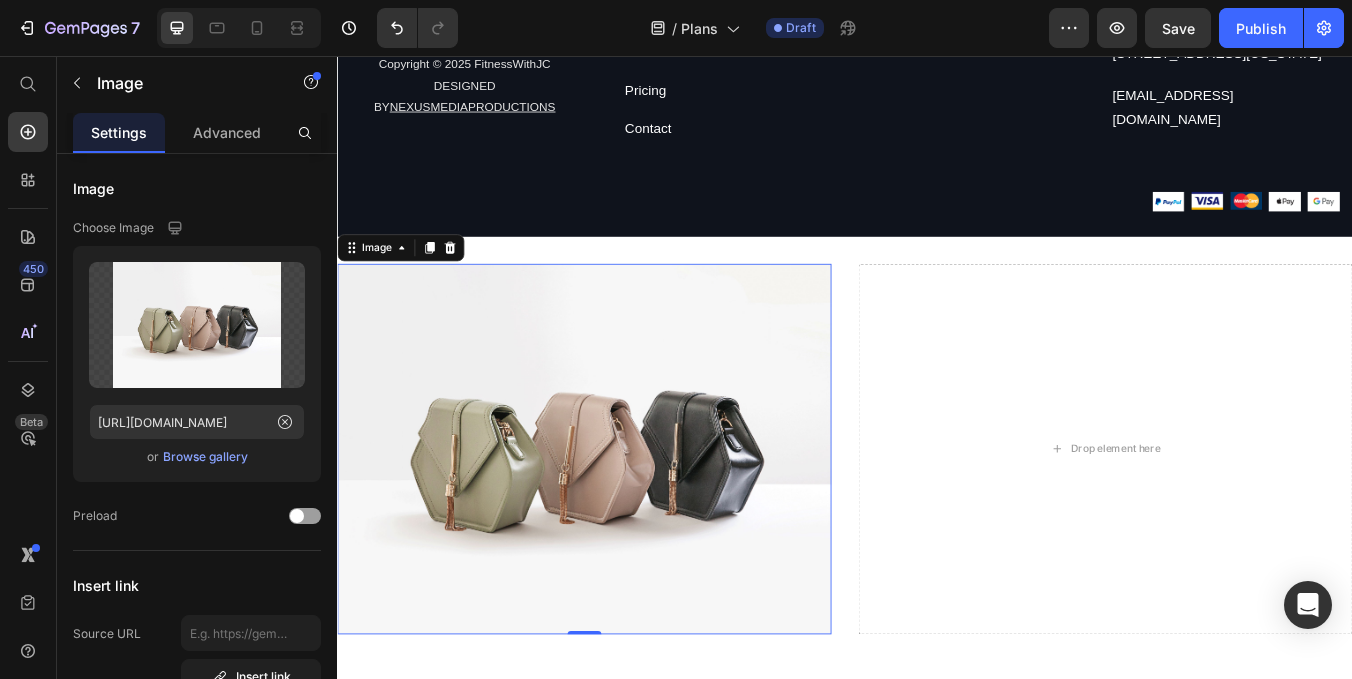scroll, scrollTop: 2455, scrollLeft: 0, axis: vertical 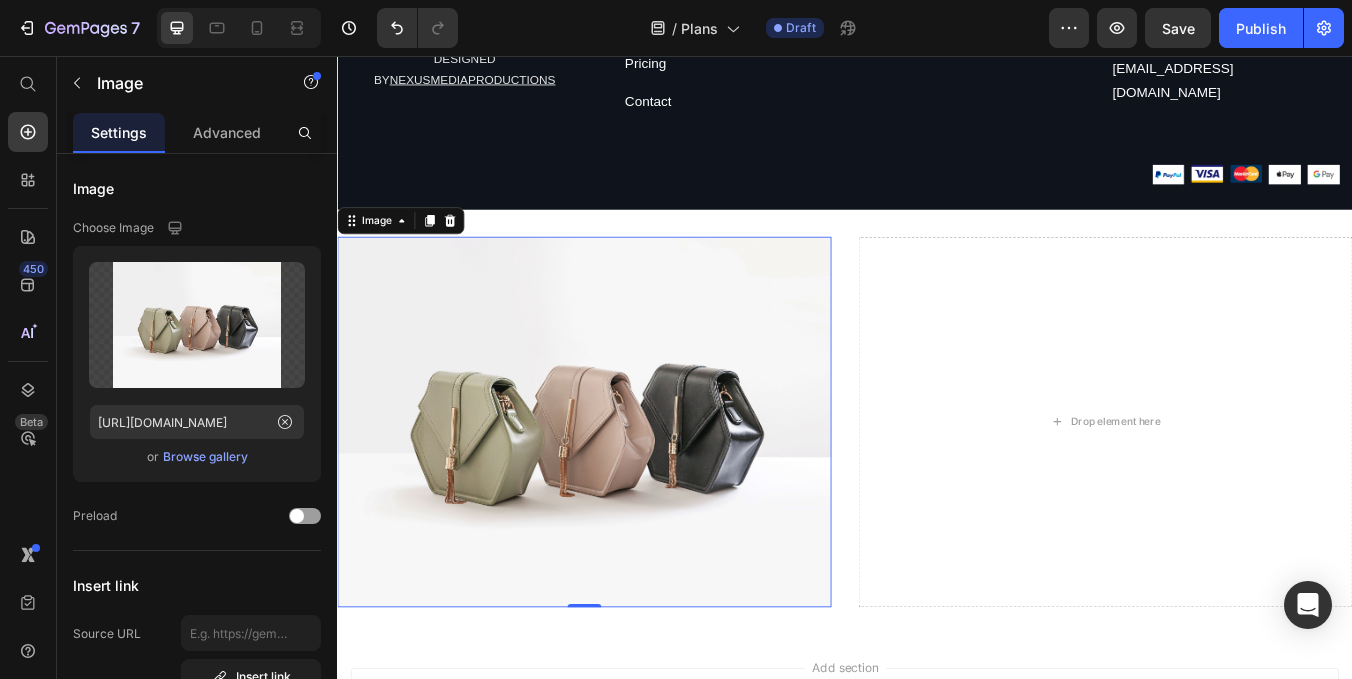 click at bounding box center [629, 489] 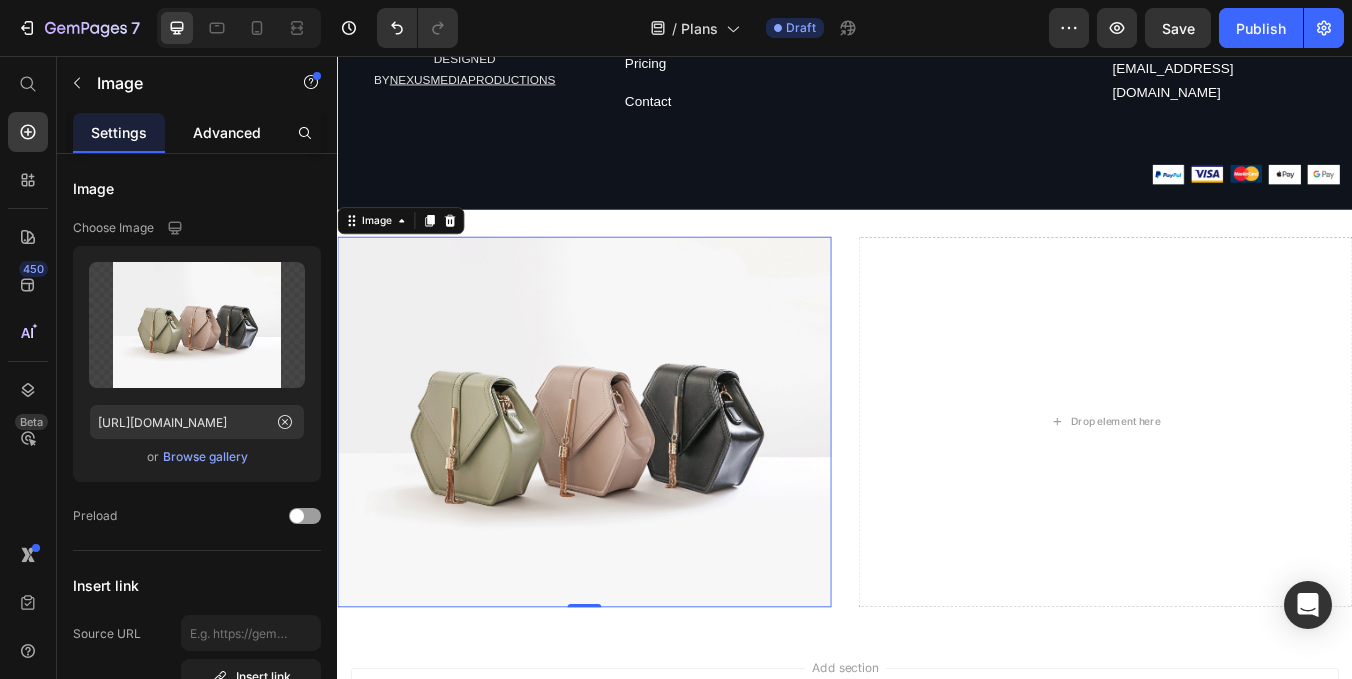 click on "Advanced" 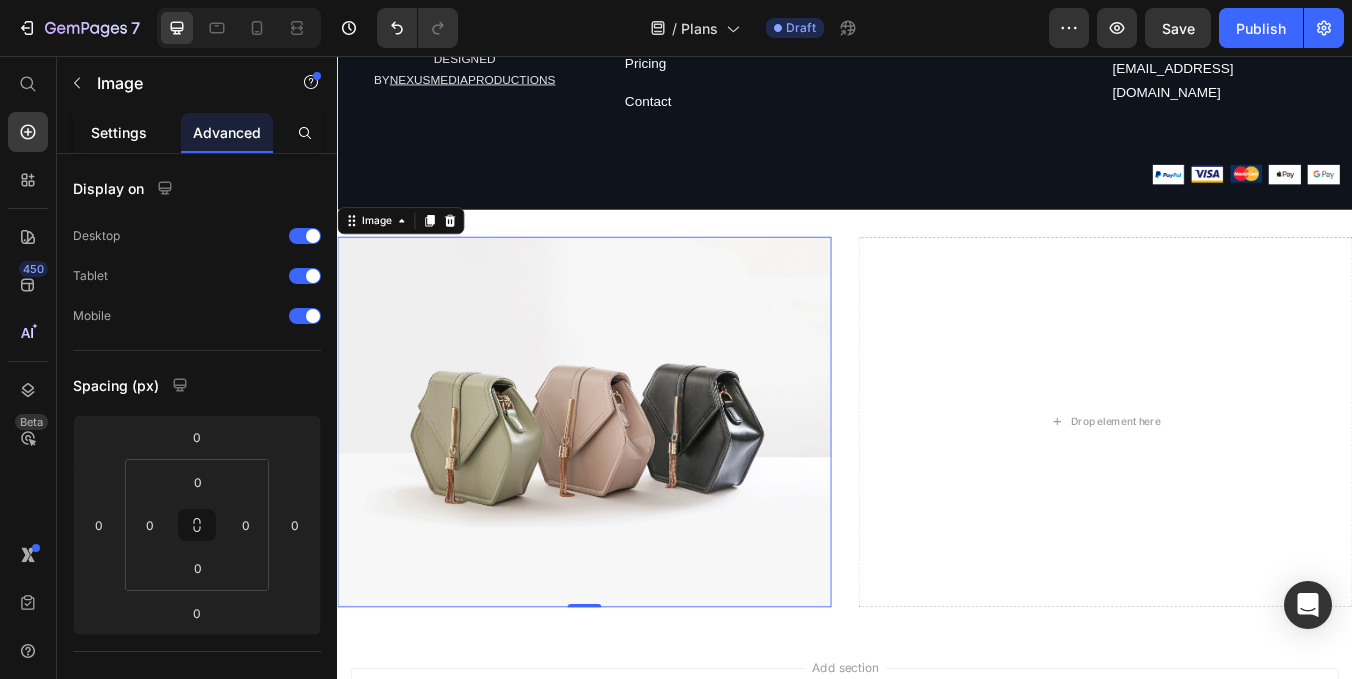 click on "Settings" at bounding box center (119, 132) 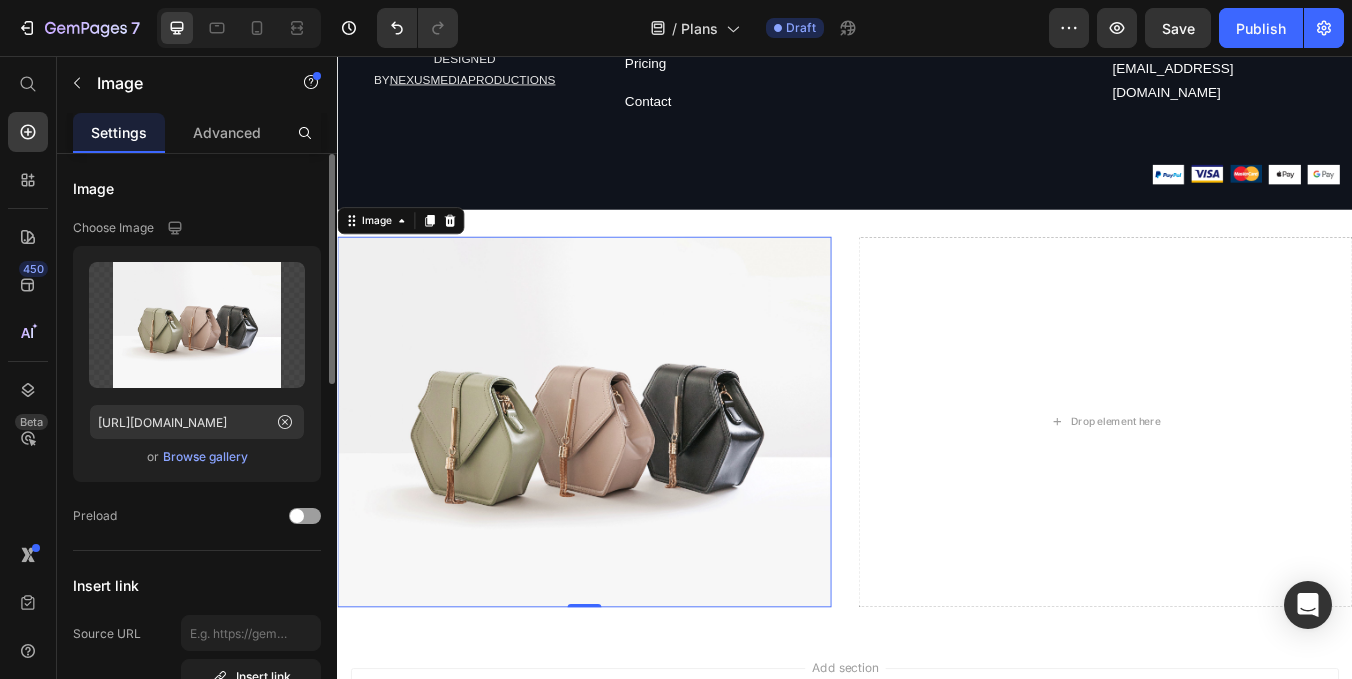 click on "Browse gallery" at bounding box center [205, 457] 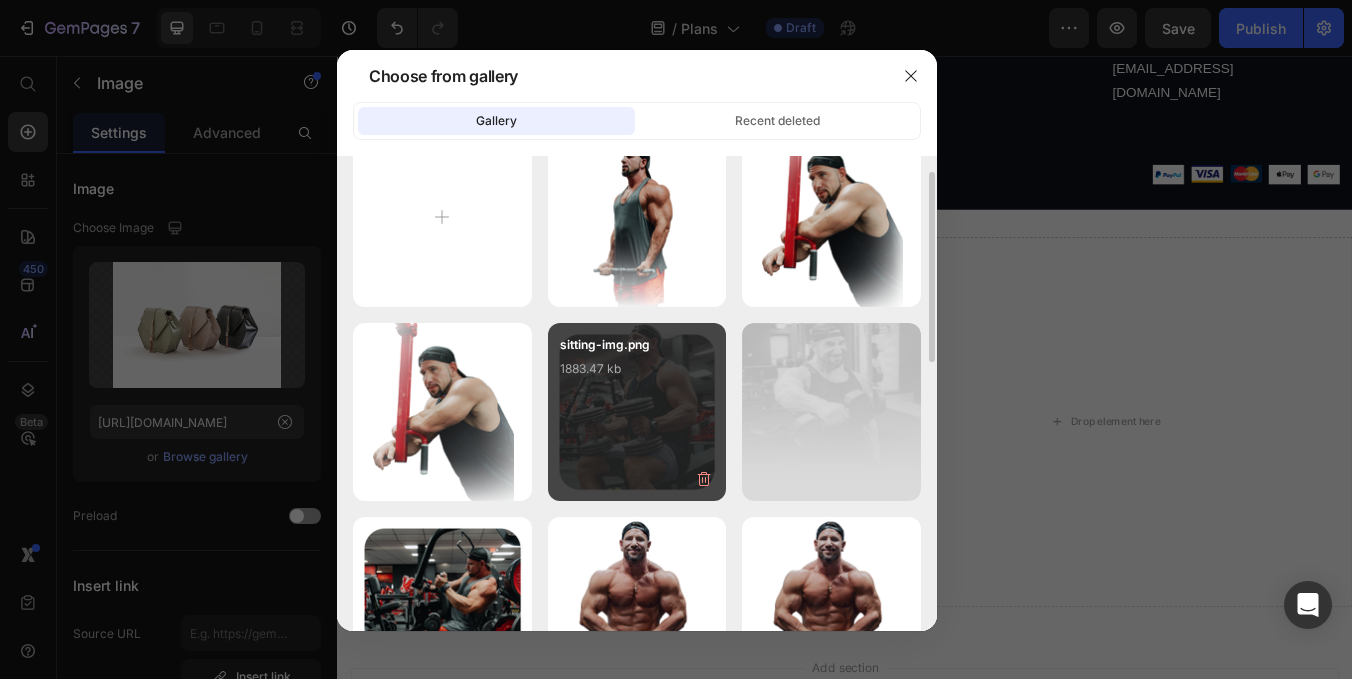scroll, scrollTop: 50, scrollLeft: 0, axis: vertical 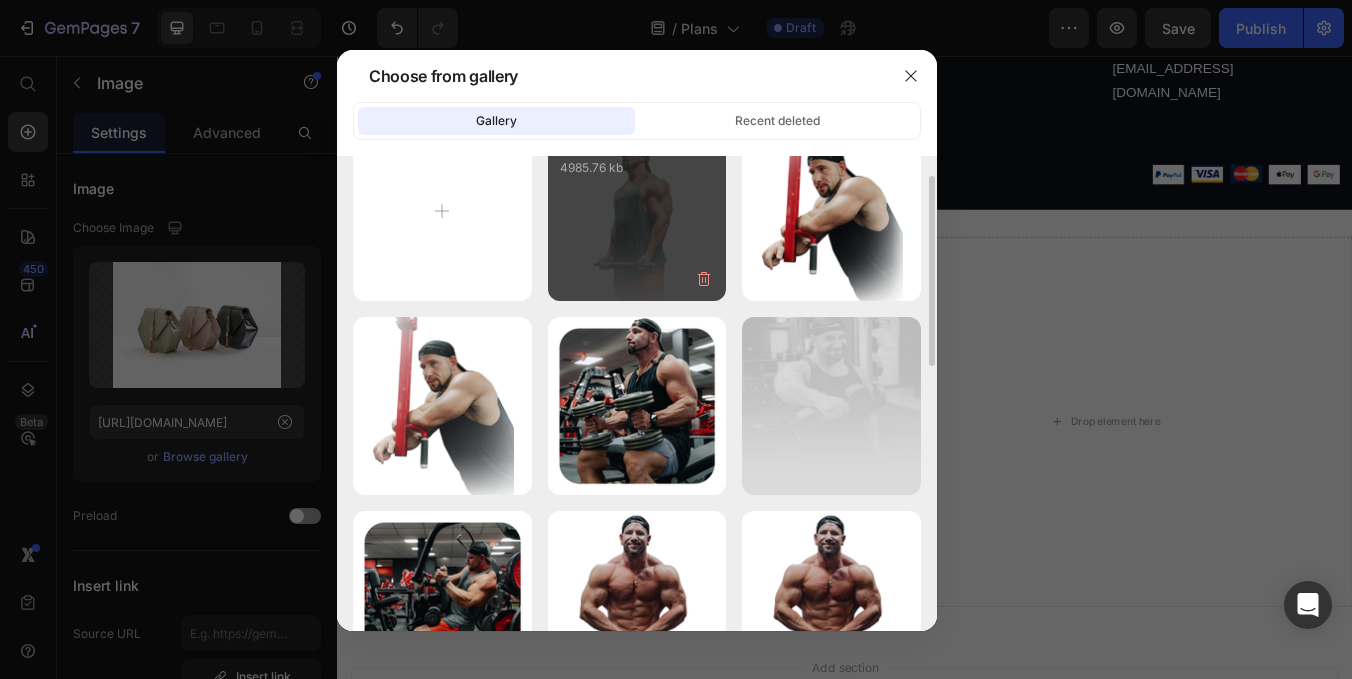 click on "bicep-img.png 4985.76 kb" at bounding box center [637, 174] 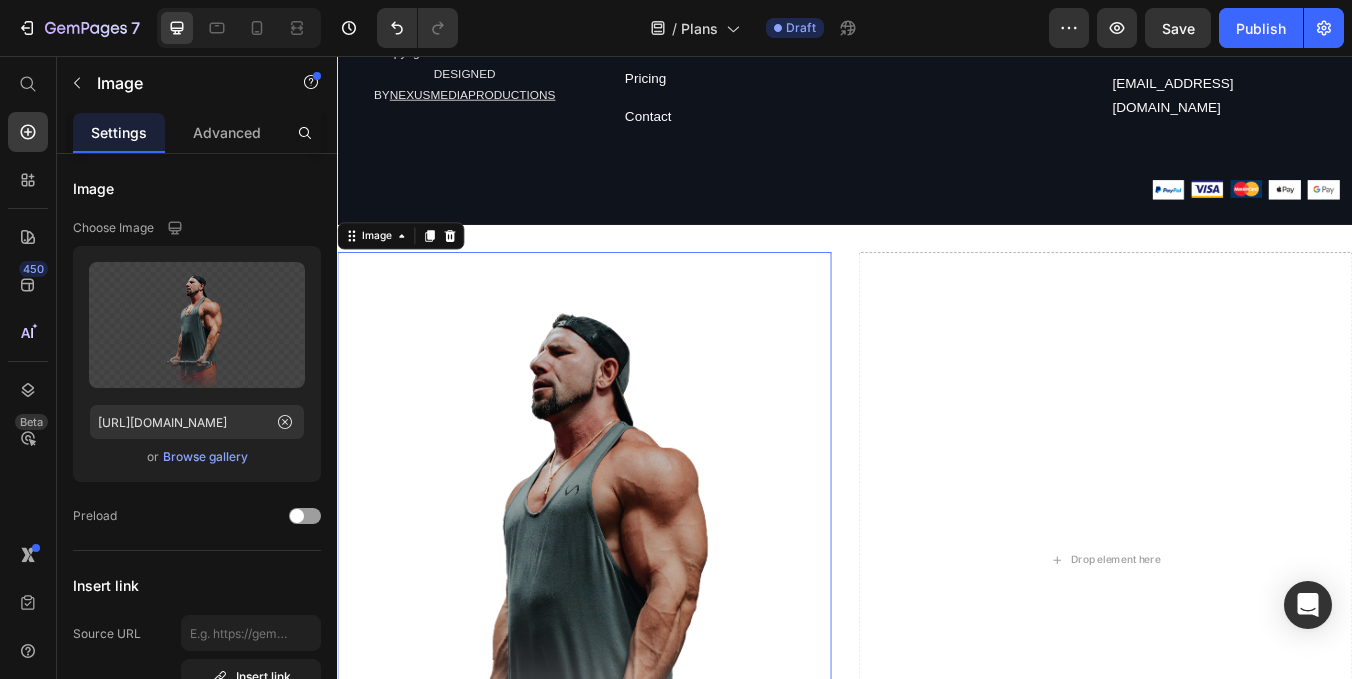 scroll, scrollTop: 2431, scrollLeft: 0, axis: vertical 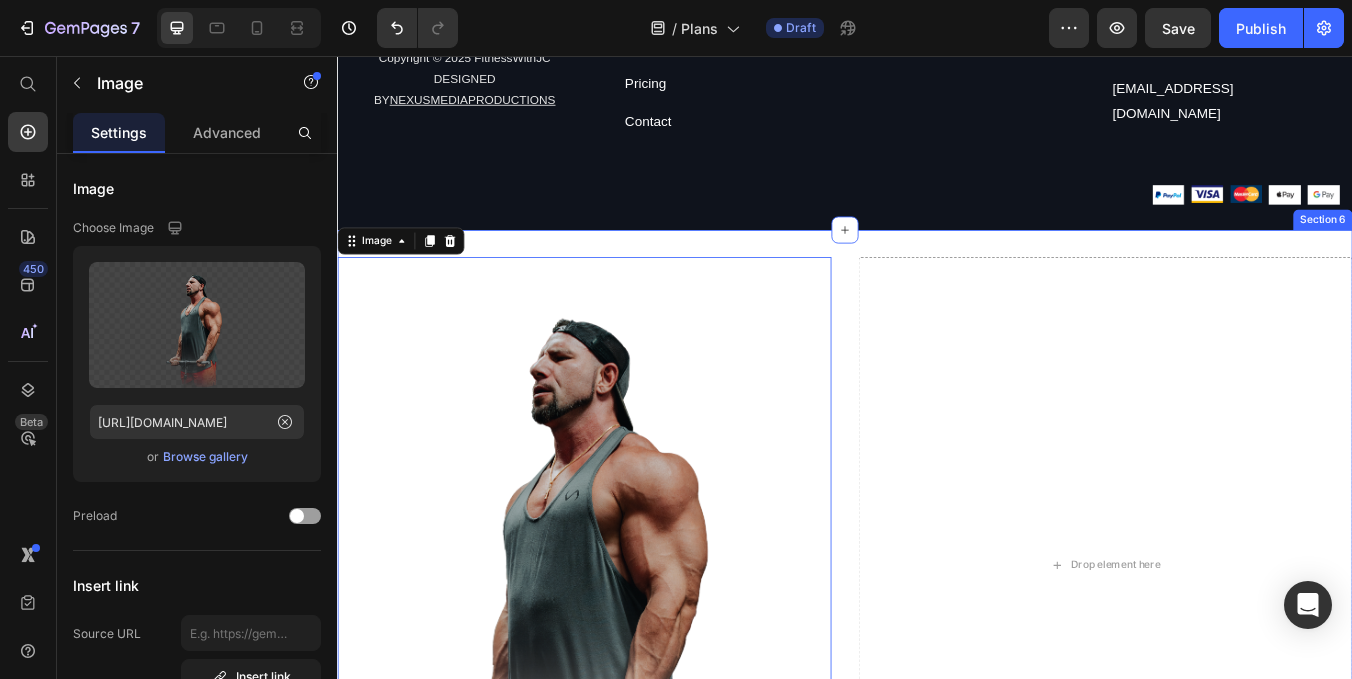 click on "Image   0
Drop element here Section 6" at bounding box center [937, 658] 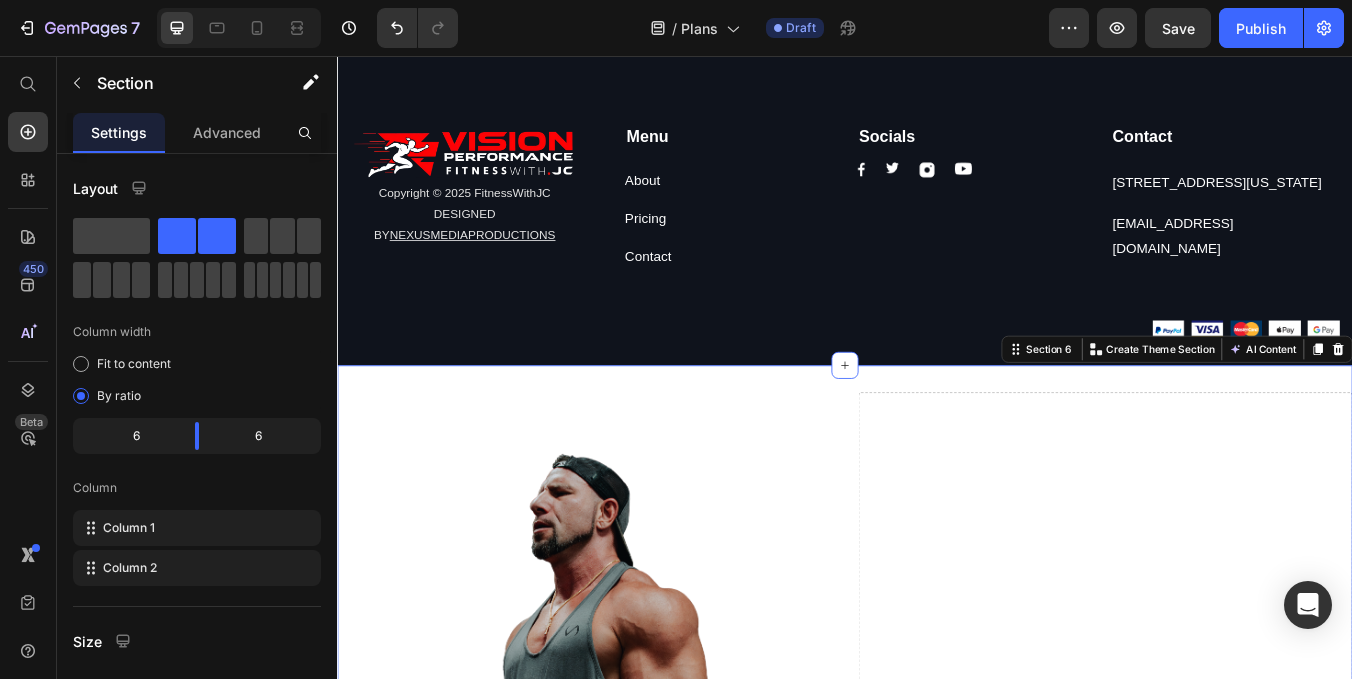 scroll, scrollTop: 2265, scrollLeft: 0, axis: vertical 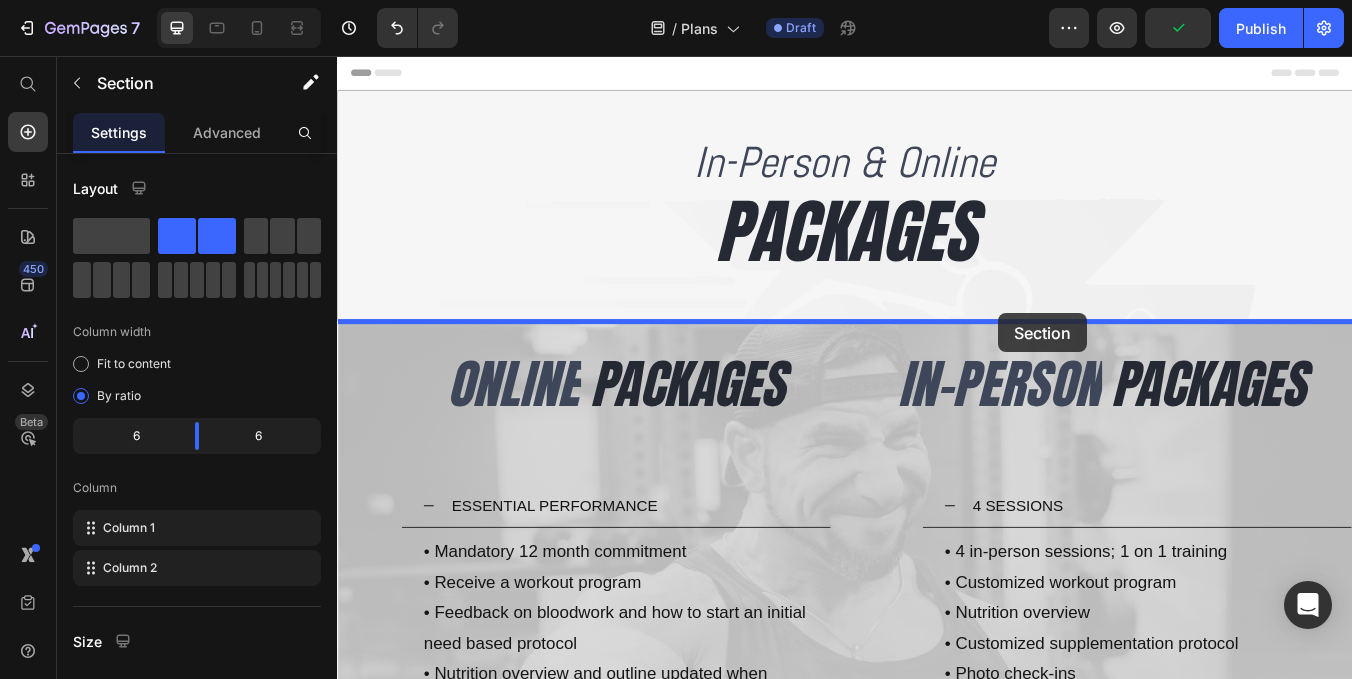 drag, startPoint x: 1192, startPoint y: 403, endPoint x: 1118, endPoint y: 360, distance: 85.58621 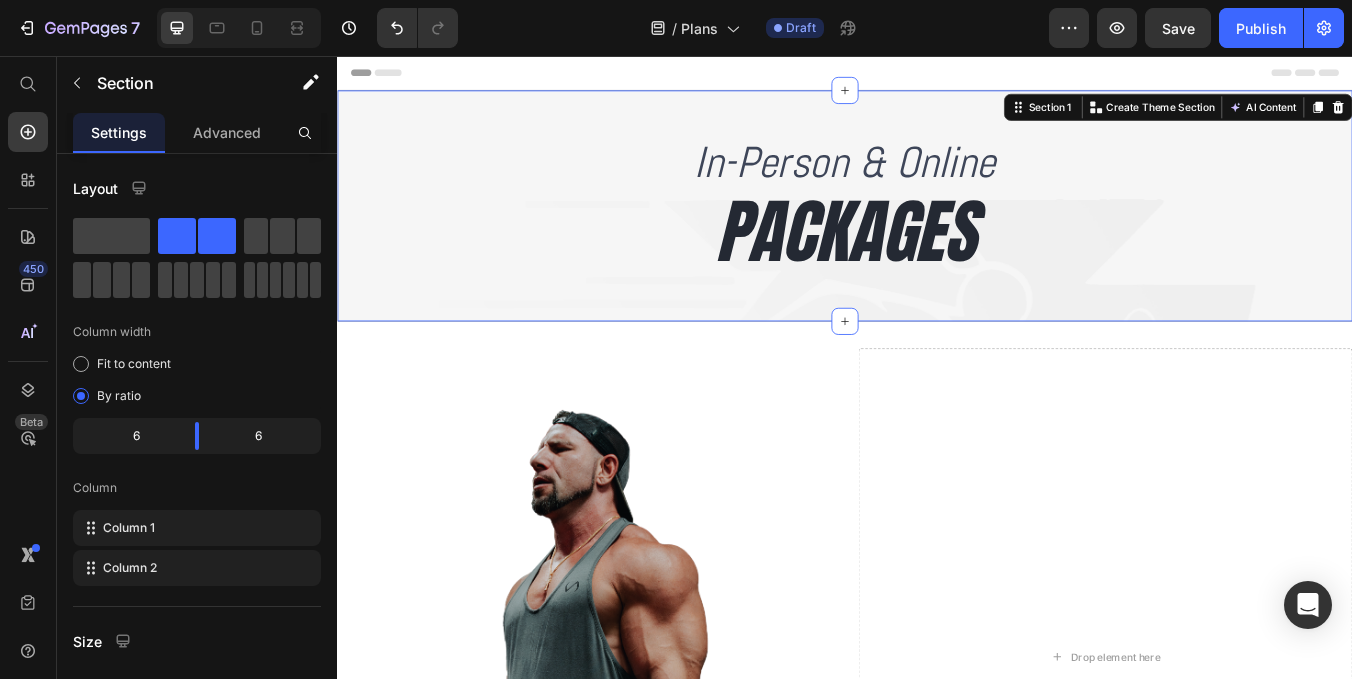 click on "In-Person & Online Heading PACKAGES Heading Section 1   Create Theme Section AI Content Write with GemAI What would you like to describe here? Tone and Voice Persuasive Product Online Coaching Show more Generate" at bounding box center (937, 233) 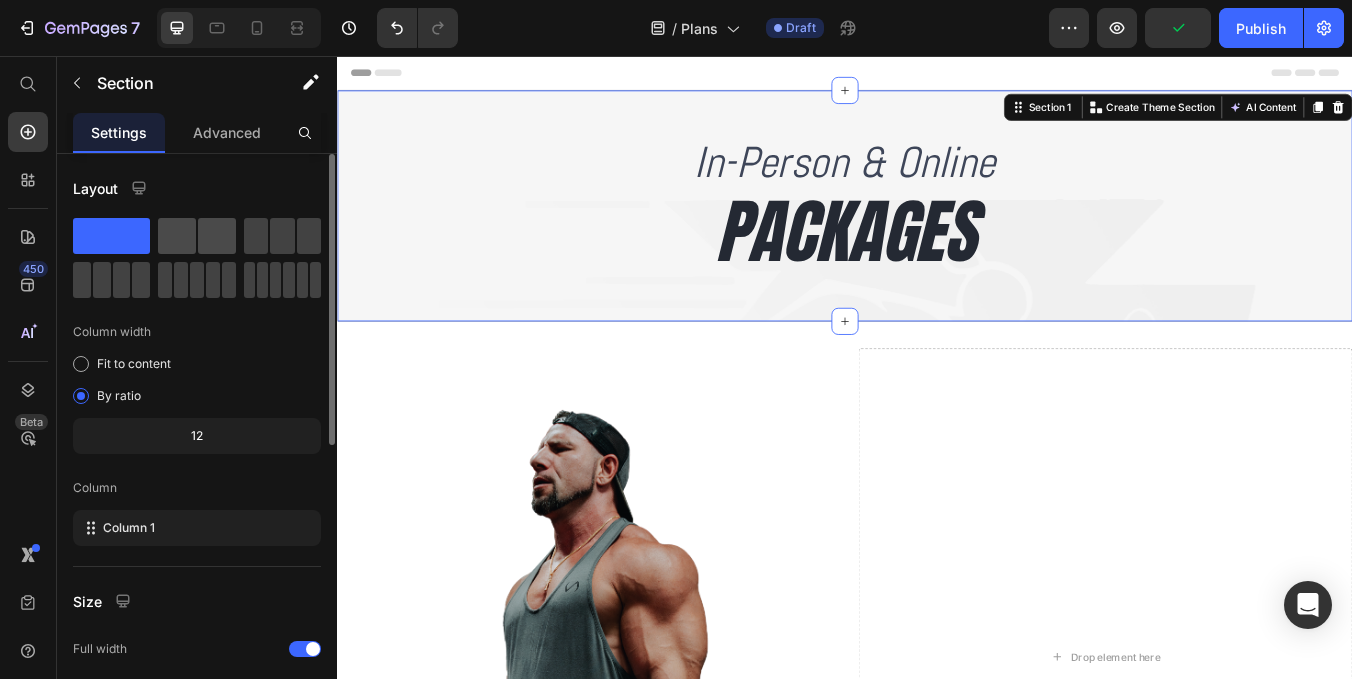 click 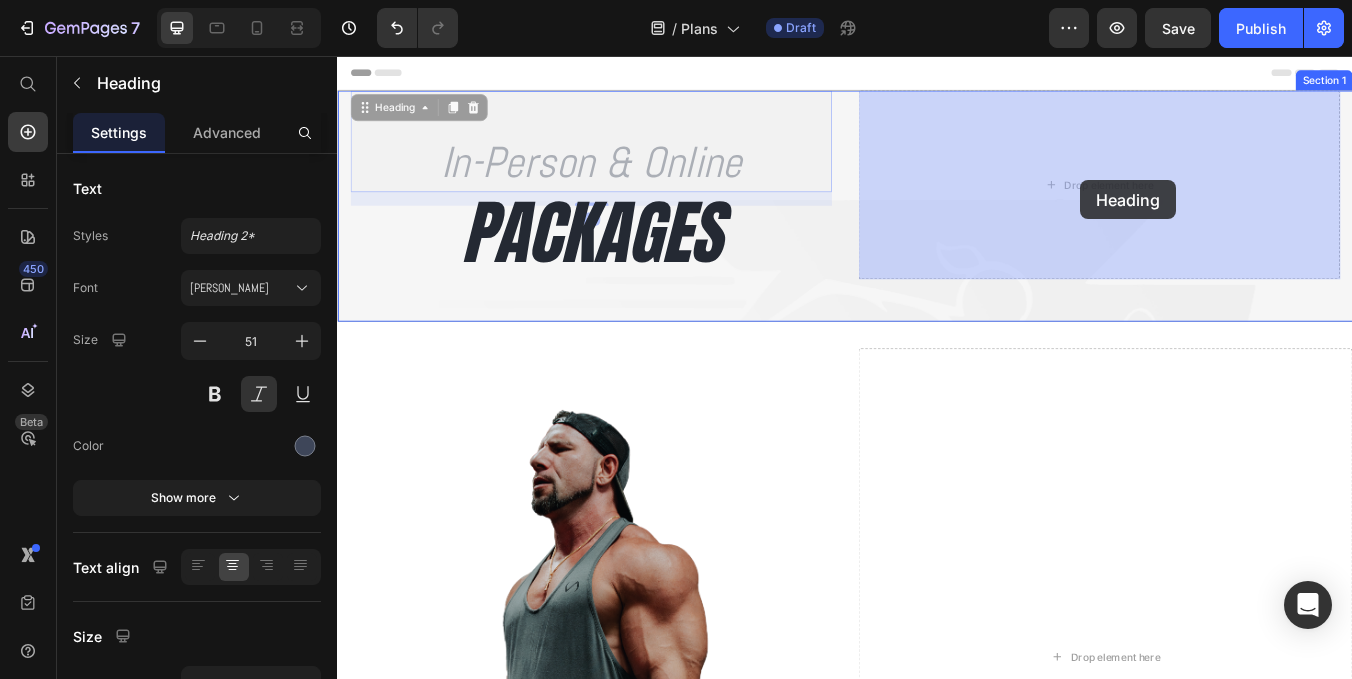 drag, startPoint x: 389, startPoint y: 116, endPoint x: 1220, endPoint y: 204, distance: 835.6465 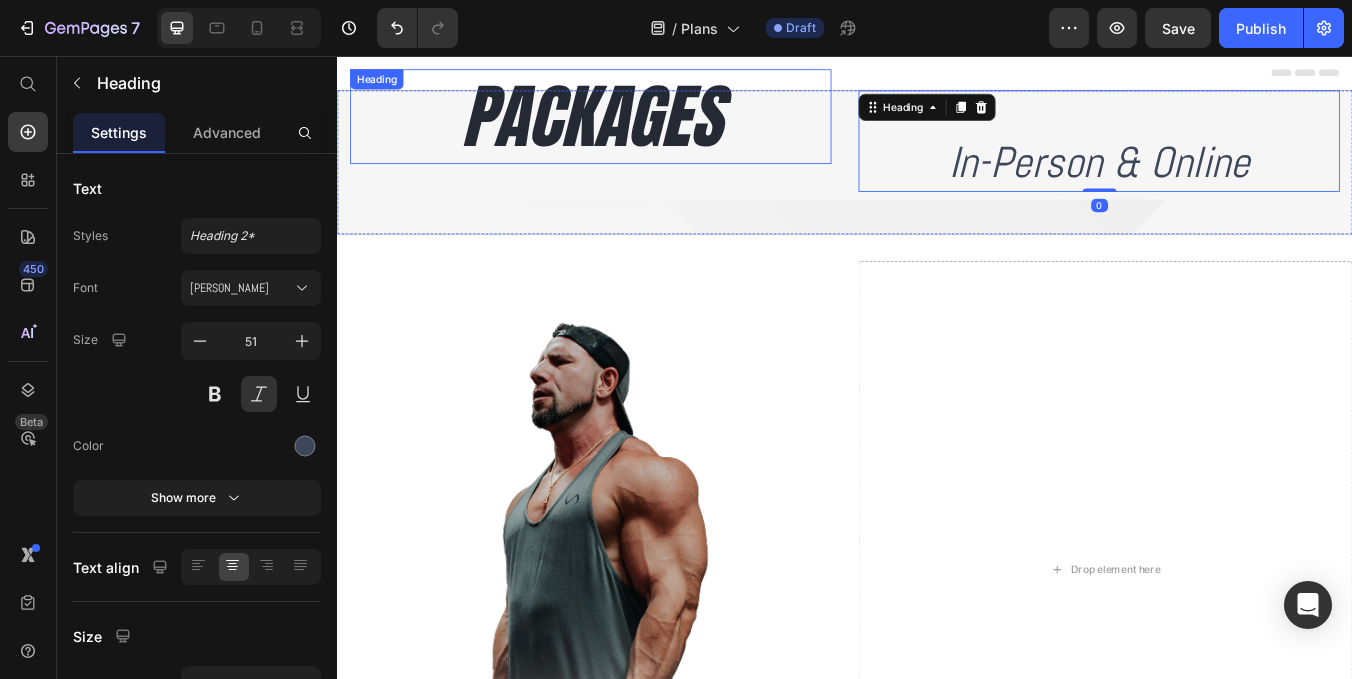 click on "PACKAGES" at bounding box center [636, 128] 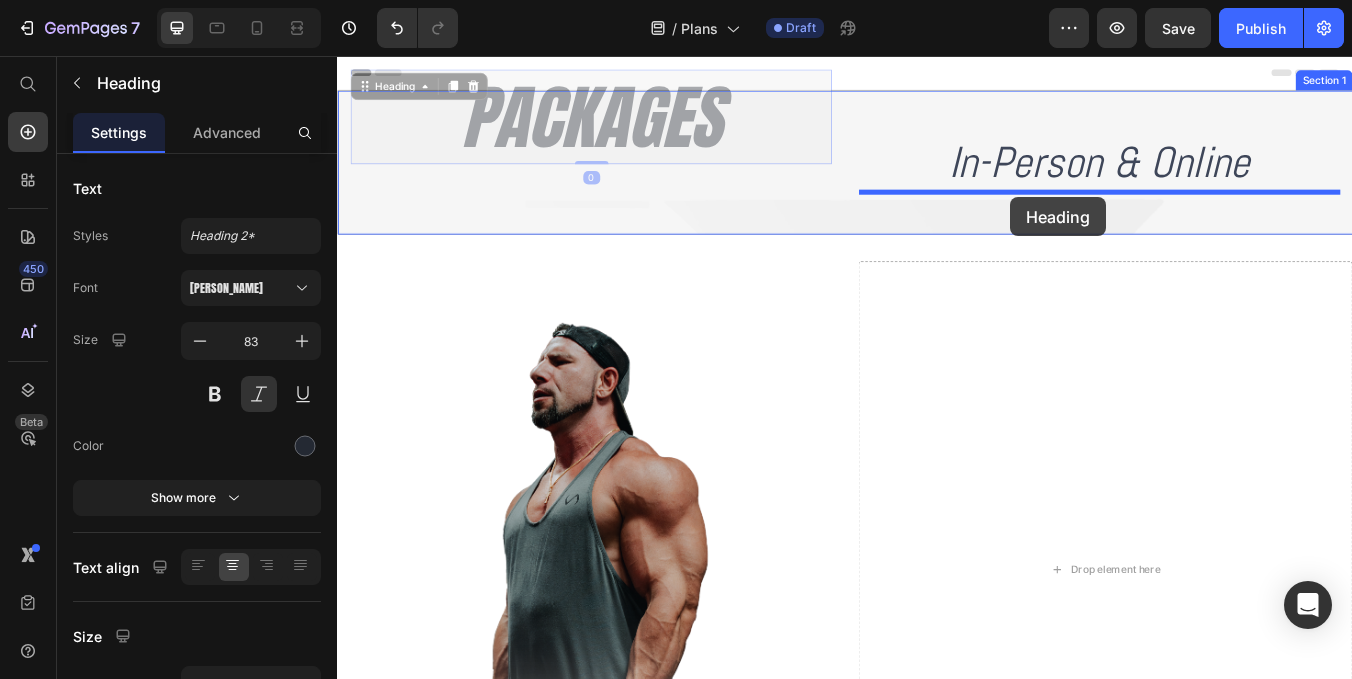 drag, startPoint x: 391, startPoint y: 98, endPoint x: 1133, endPoint y: 223, distance: 752.4553 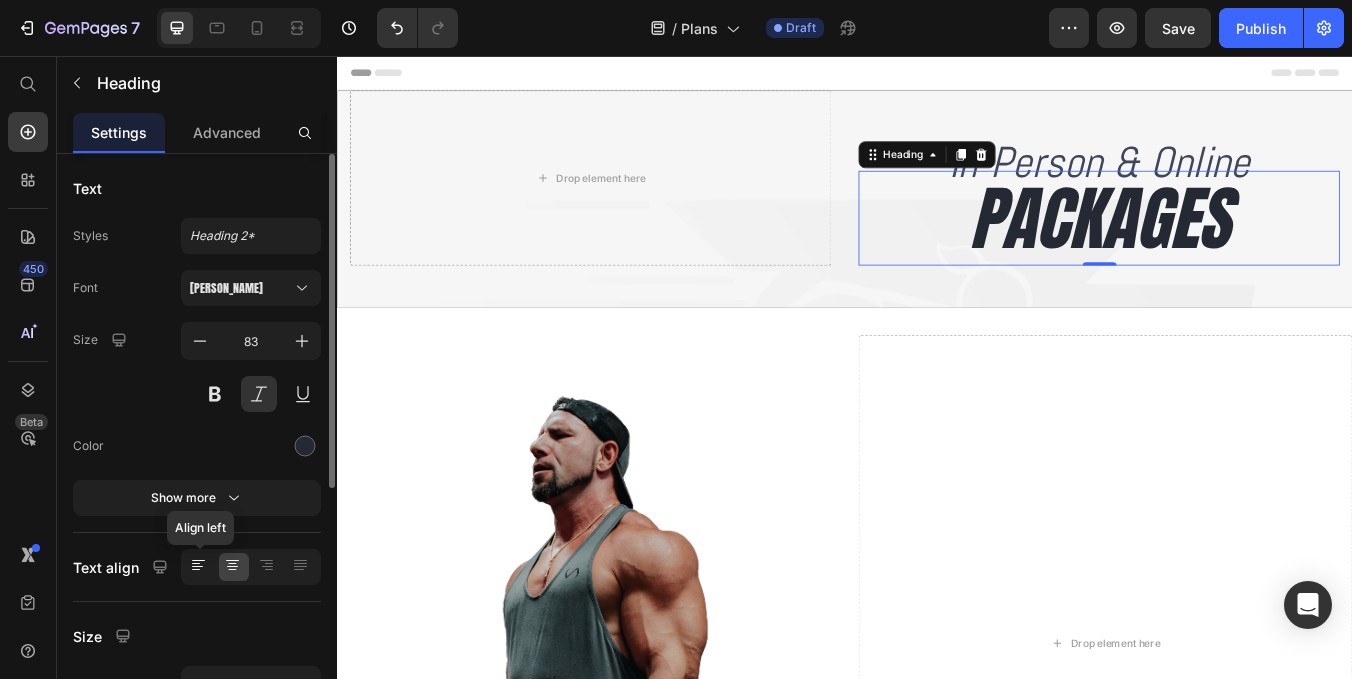 click 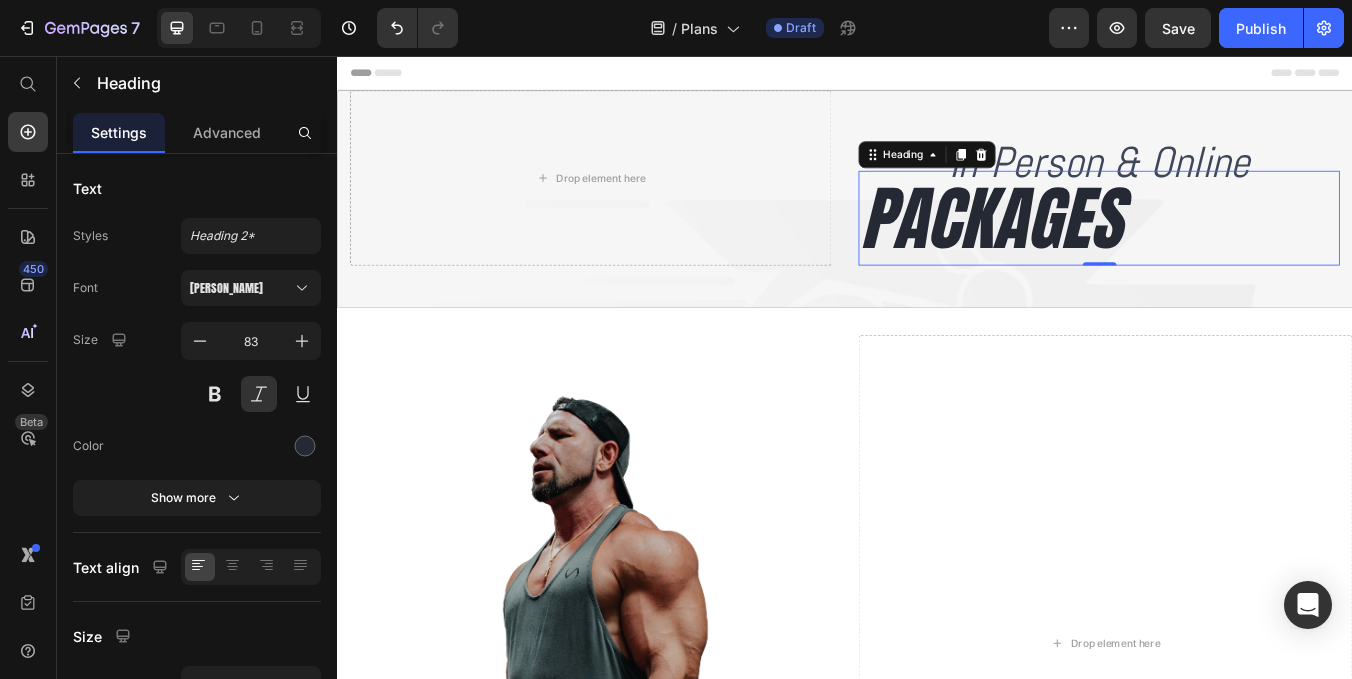 click on "In-Person & Online" at bounding box center (1237, 182) 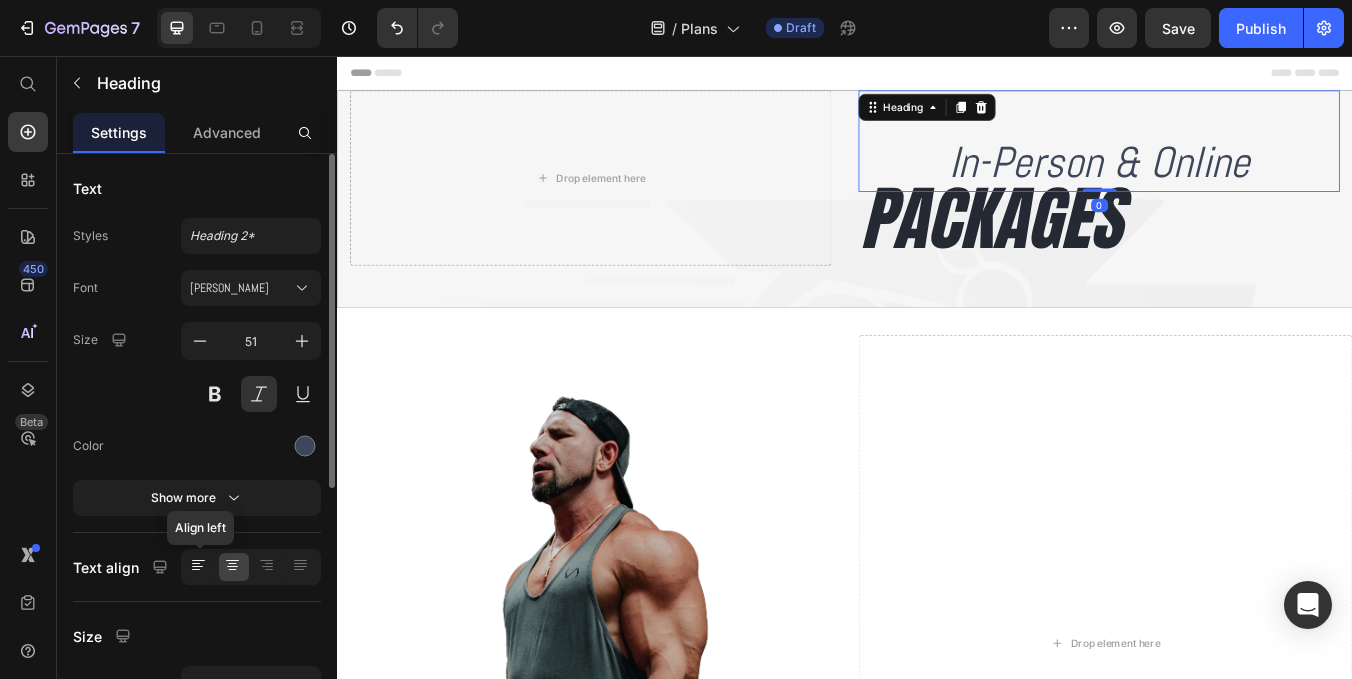 click 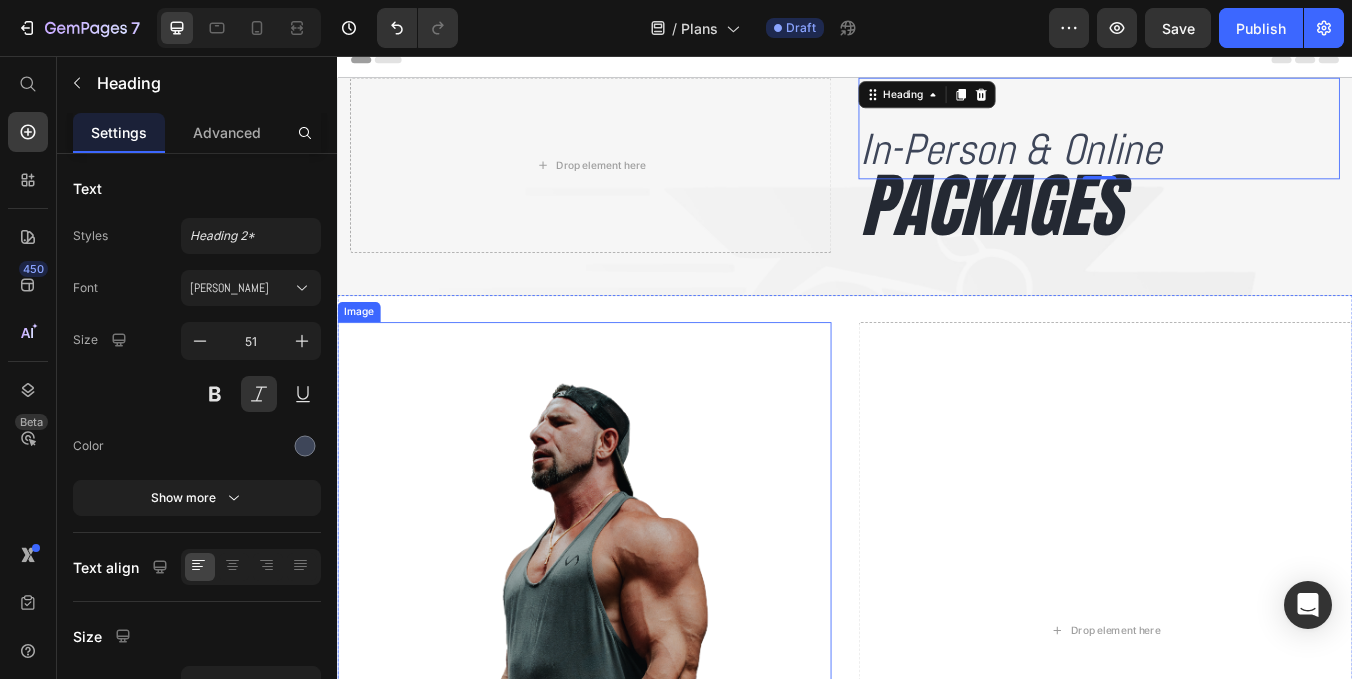 scroll, scrollTop: 0, scrollLeft: 0, axis: both 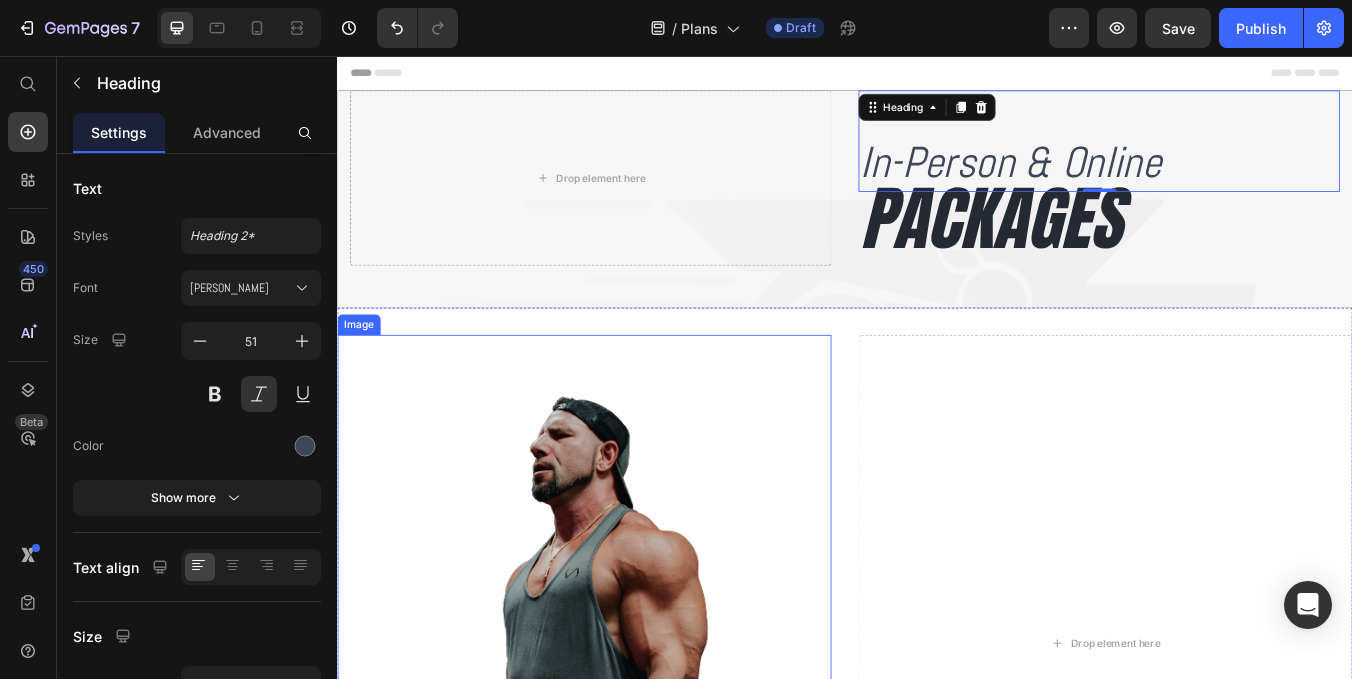 click at bounding box center [629, 750] 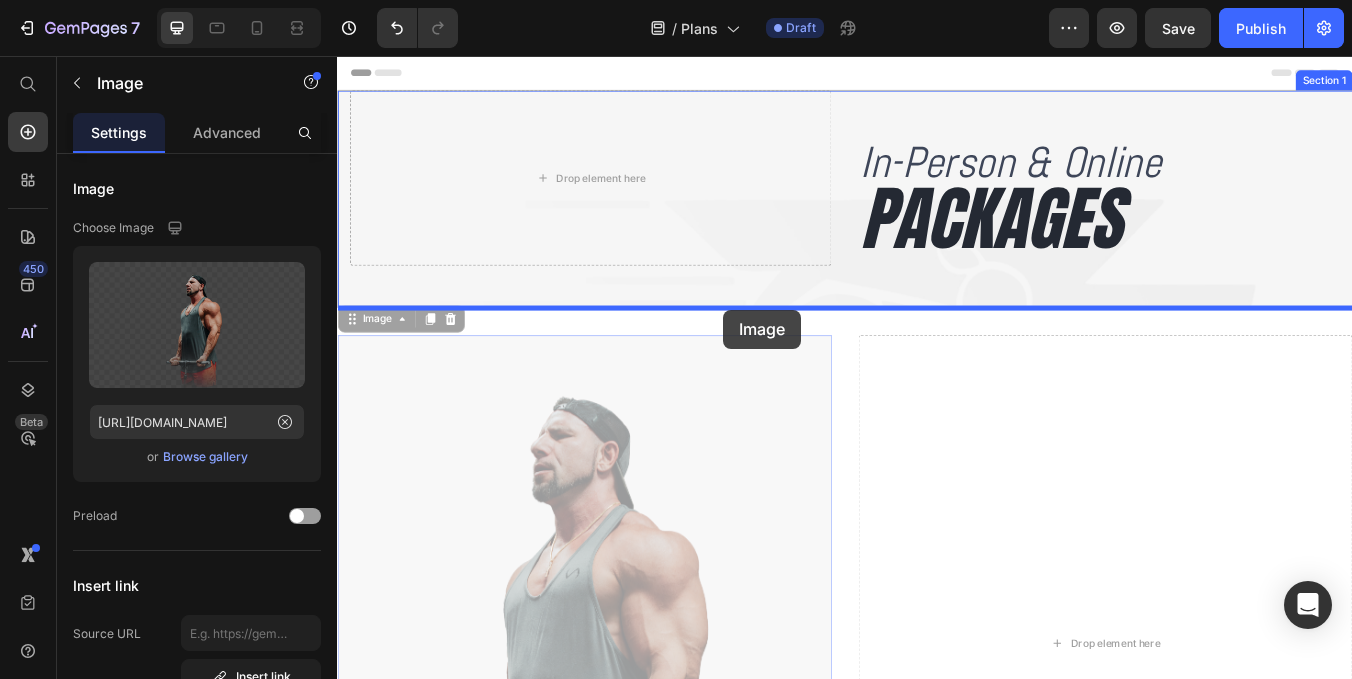 drag, startPoint x: 397, startPoint y: 369, endPoint x: 793, endPoint y: 355, distance: 396.2474 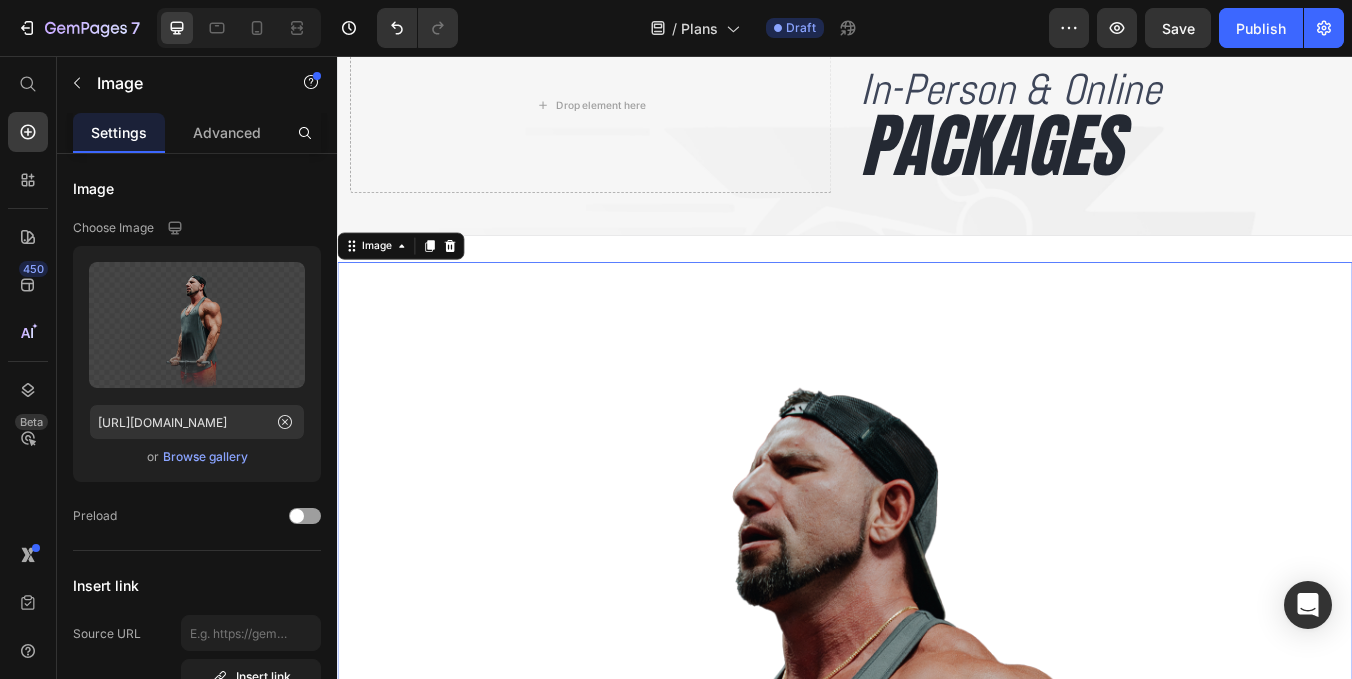 scroll, scrollTop: 81, scrollLeft: 0, axis: vertical 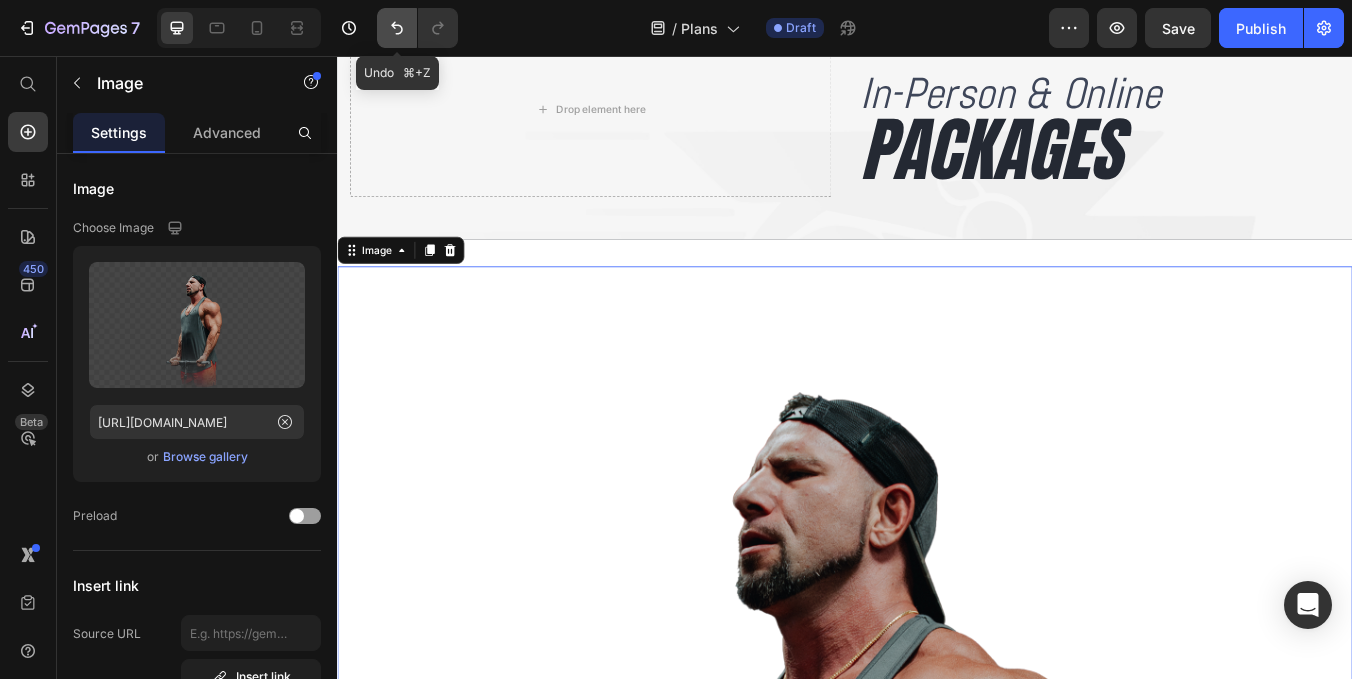 click 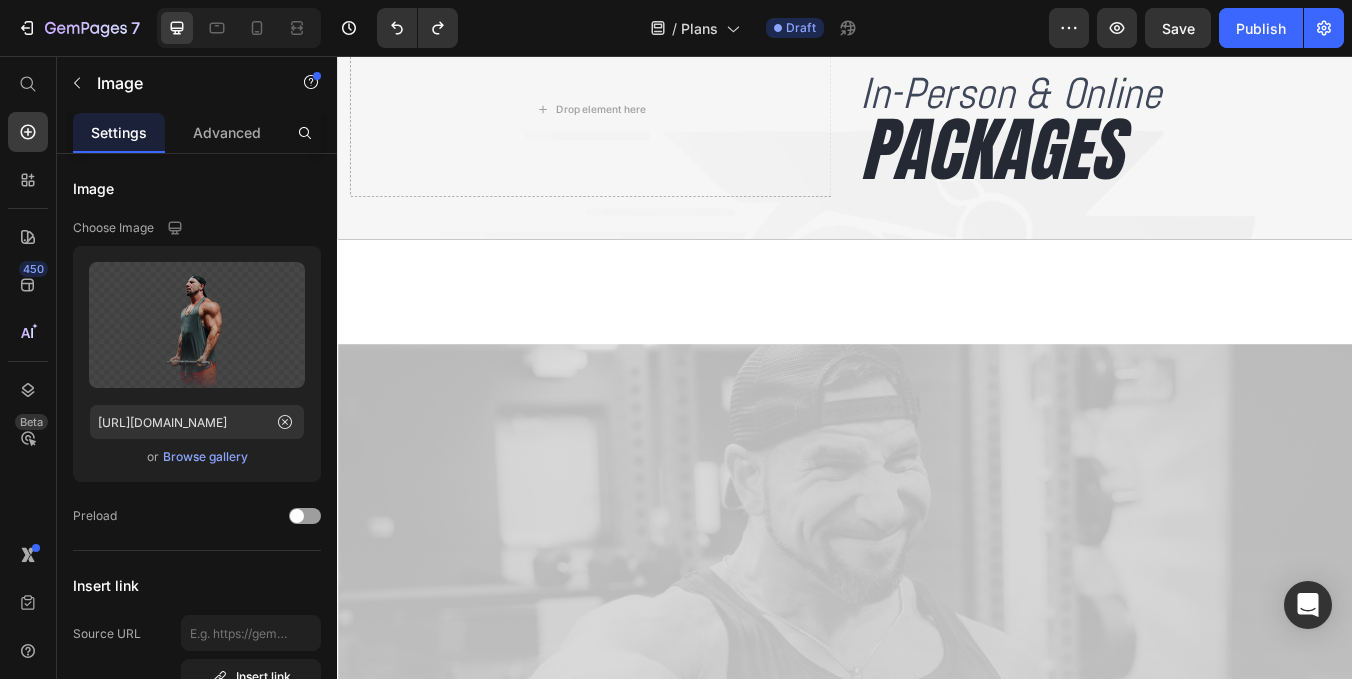 click at bounding box center [629, 776] 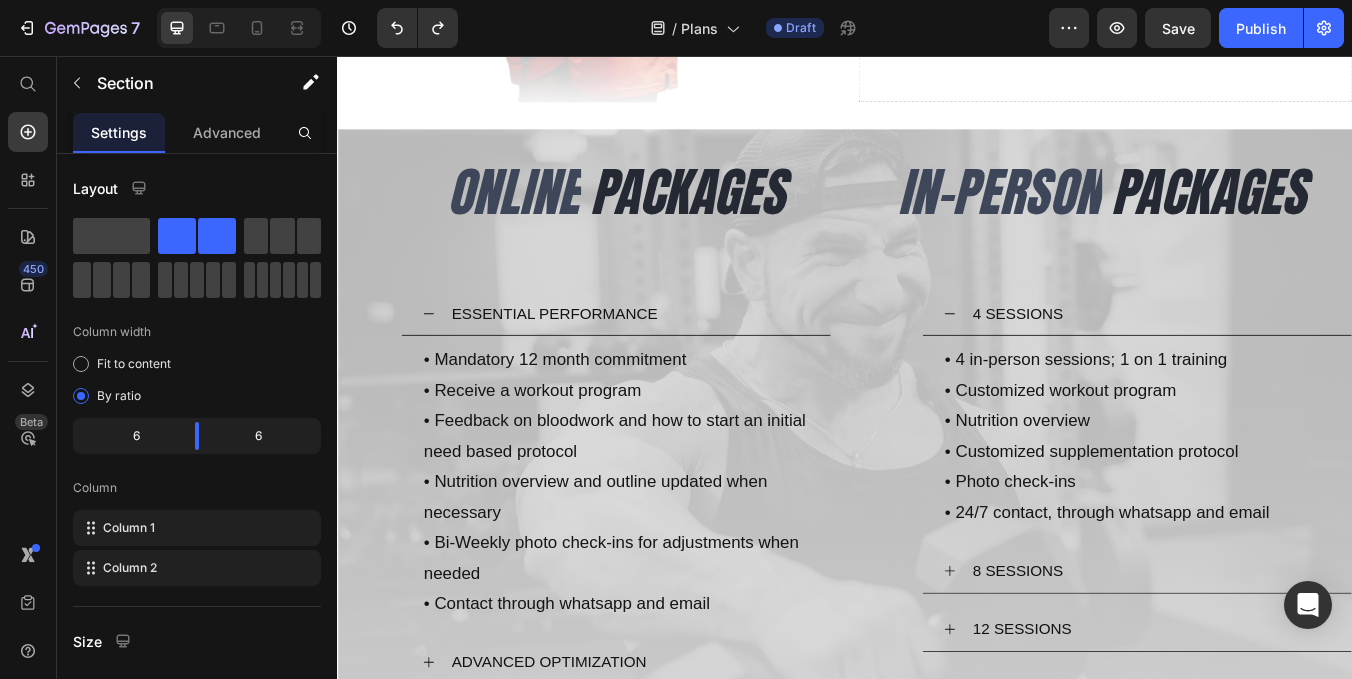 scroll, scrollTop: 0, scrollLeft: 0, axis: both 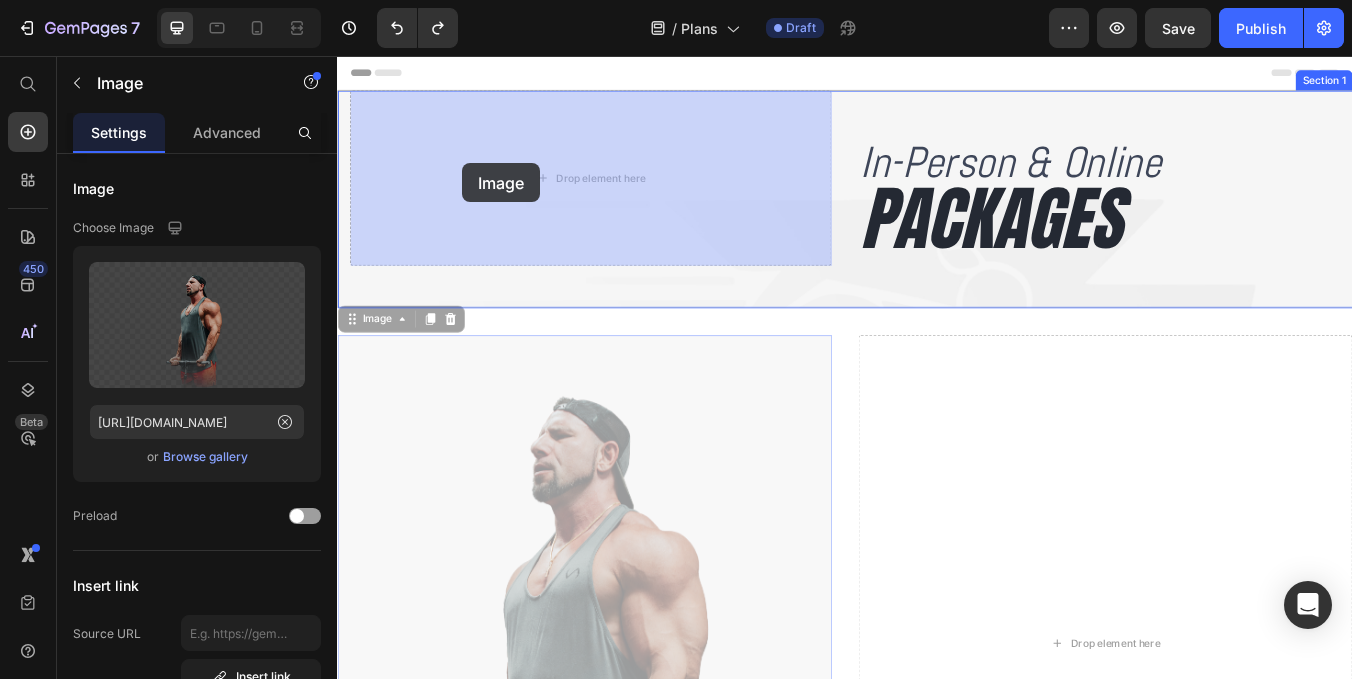 drag, startPoint x: 367, startPoint y: 379, endPoint x: 485, endPoint y: 183, distance: 228.77937 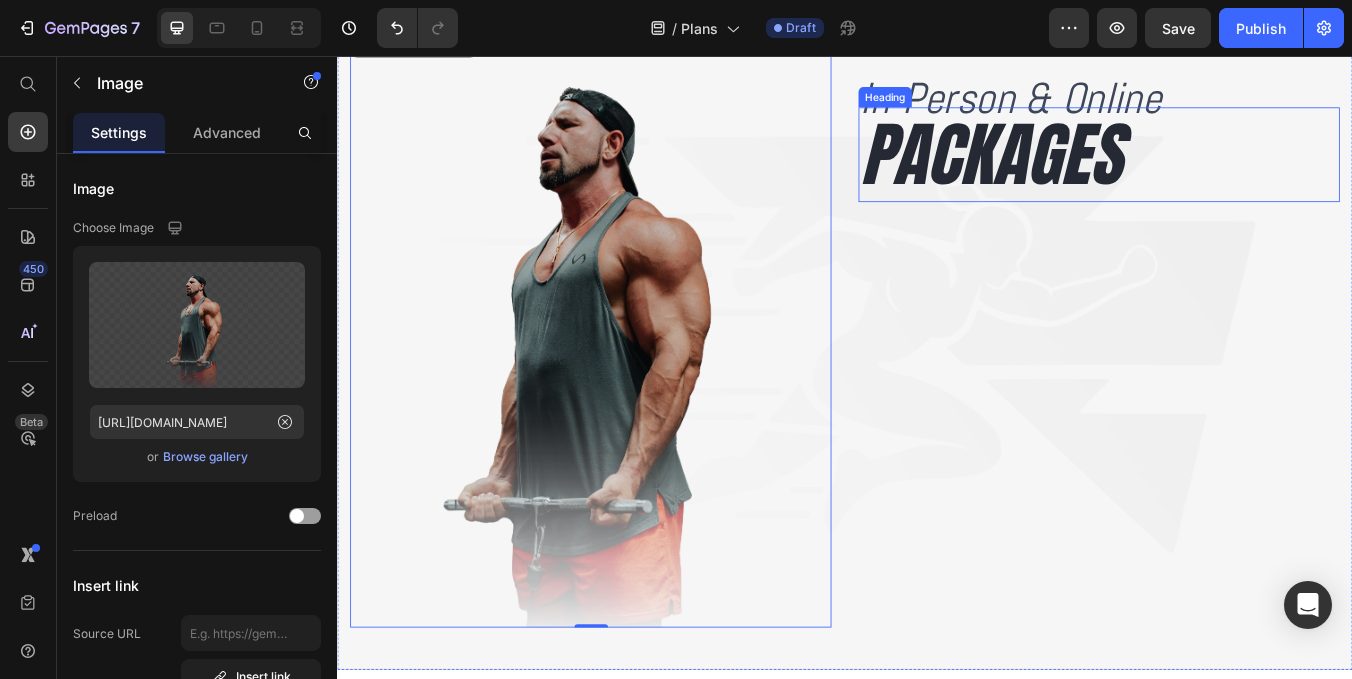 scroll, scrollTop: 0, scrollLeft: 0, axis: both 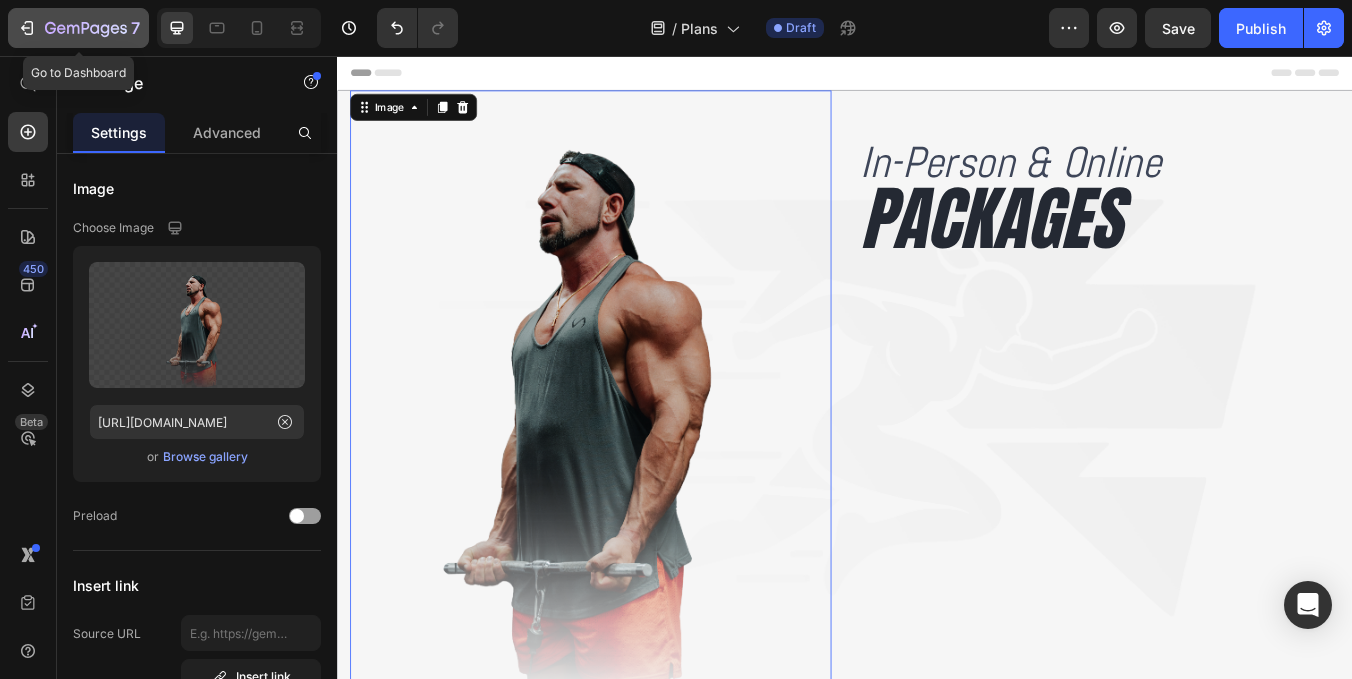 click 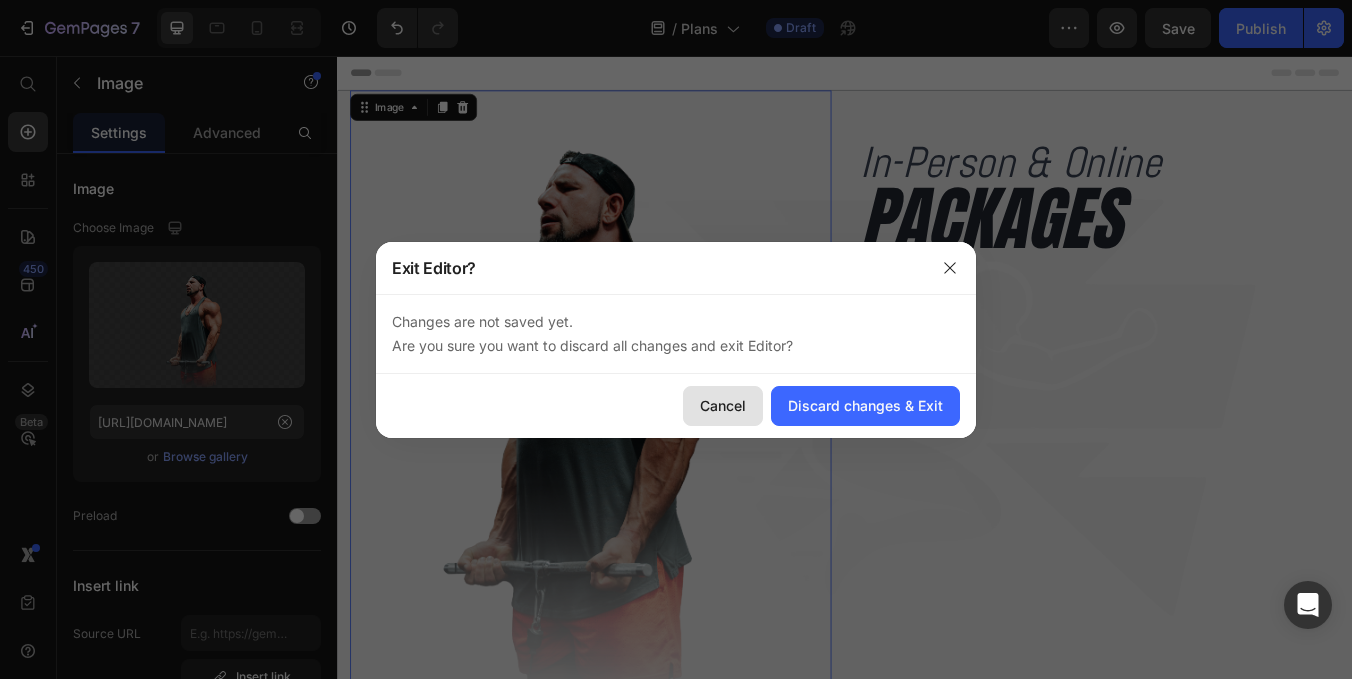 drag, startPoint x: 727, startPoint y: 402, endPoint x: 462, endPoint y: 406, distance: 265.03018 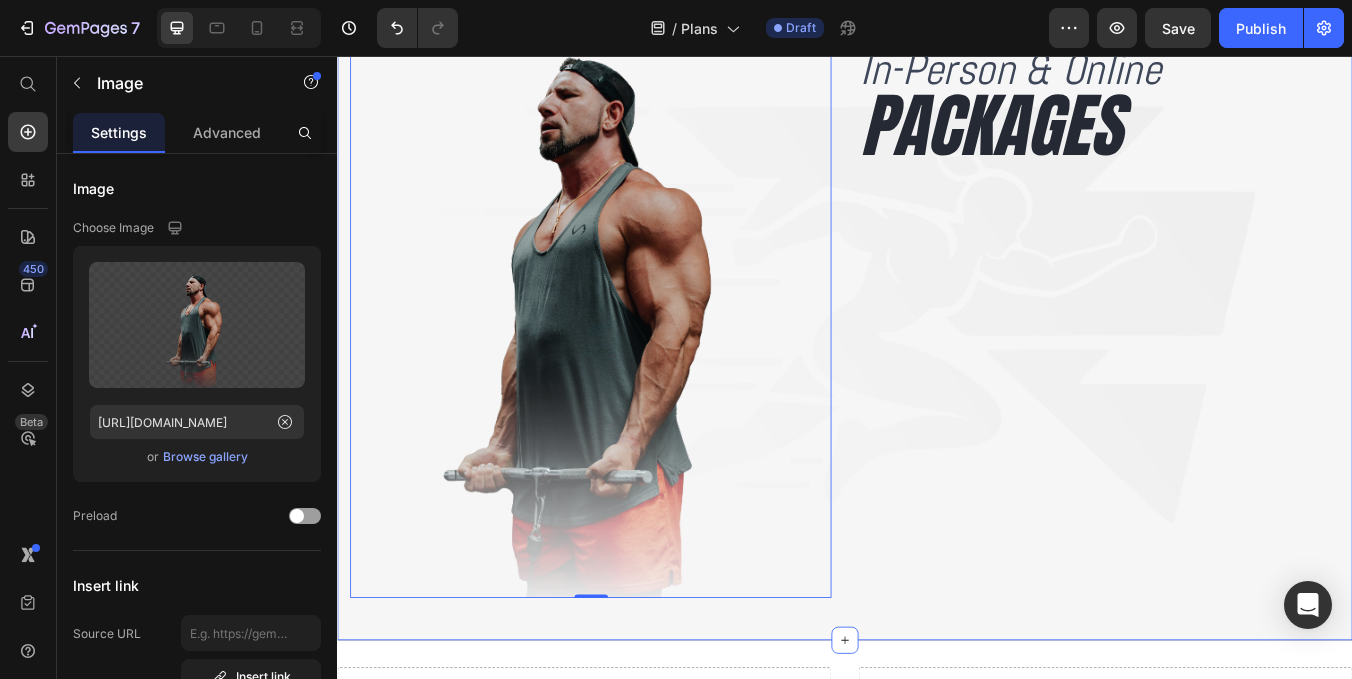 scroll, scrollTop: 0, scrollLeft: 0, axis: both 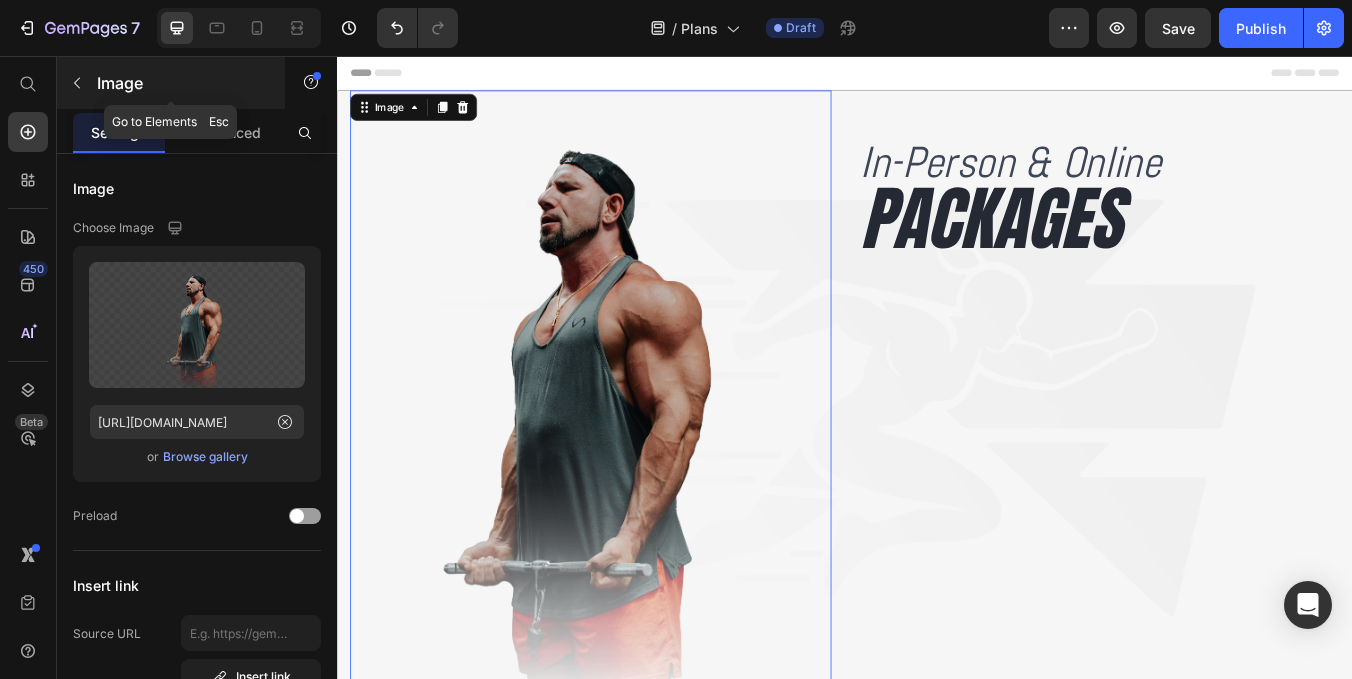 click 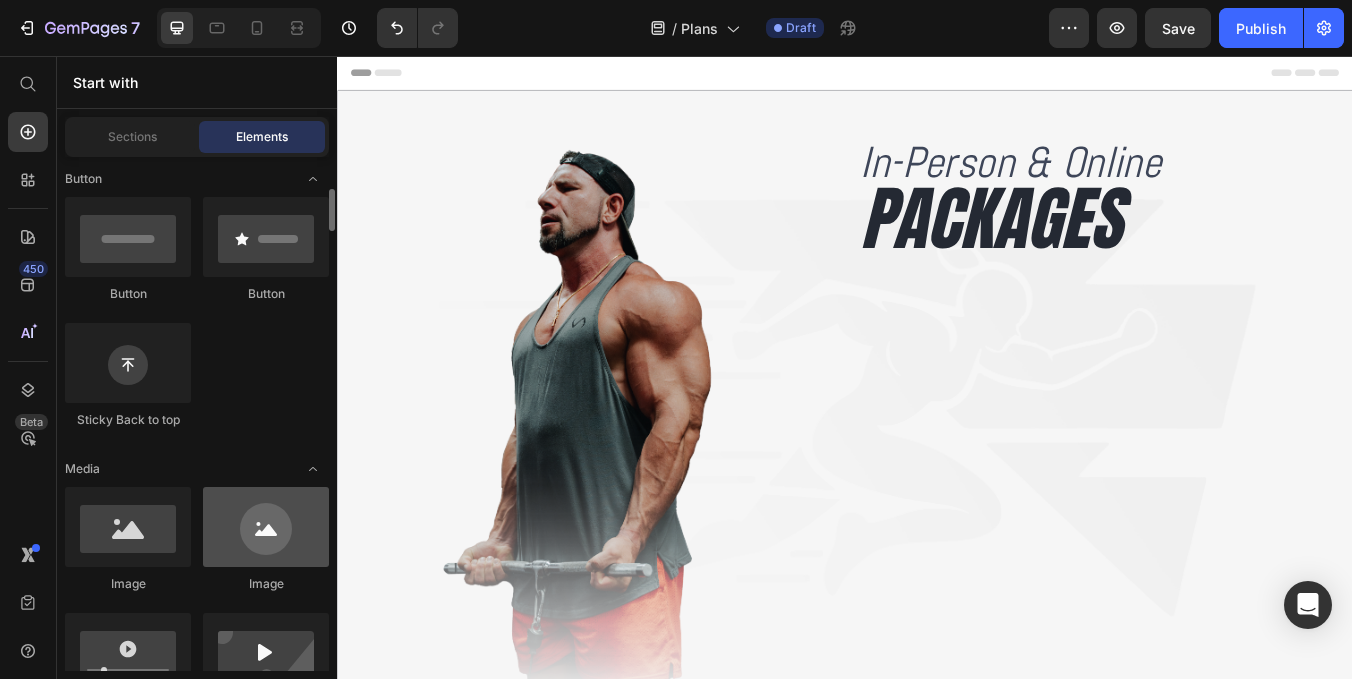 scroll, scrollTop: 0, scrollLeft: 0, axis: both 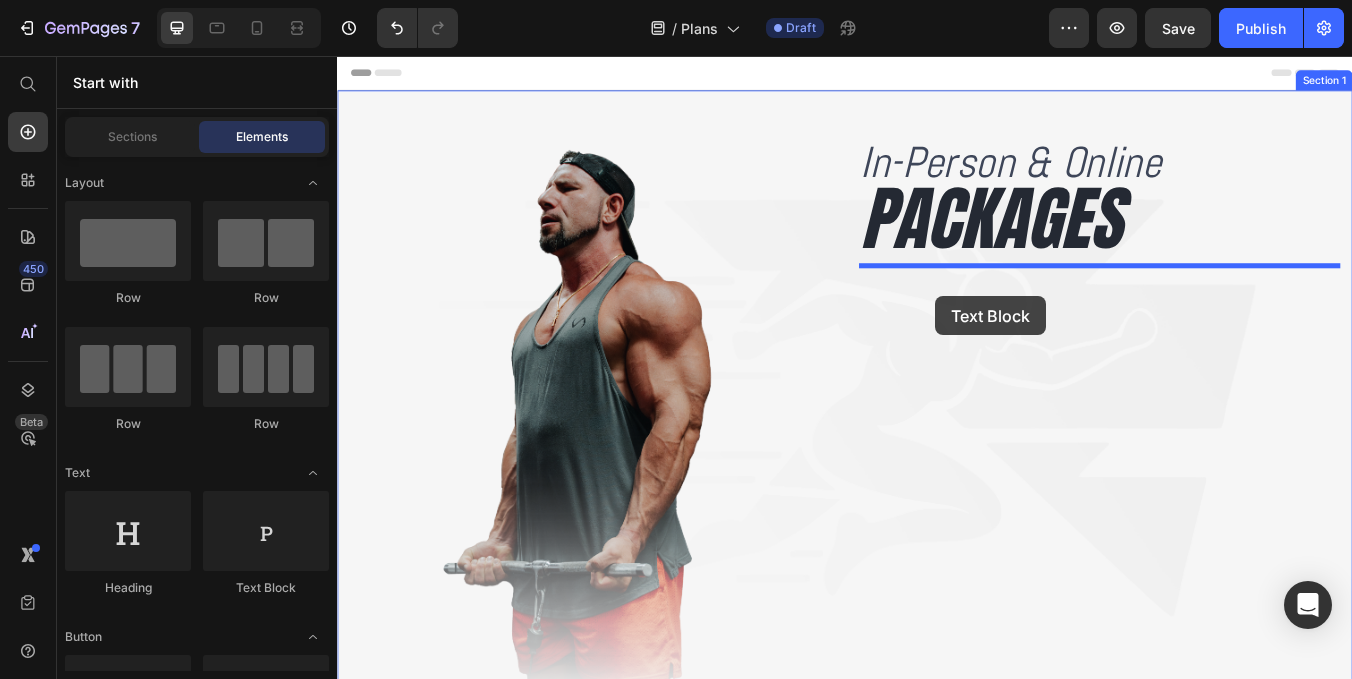 drag, startPoint x: 590, startPoint y: 619, endPoint x: 1044, endPoint y: 340, distance: 532.87616 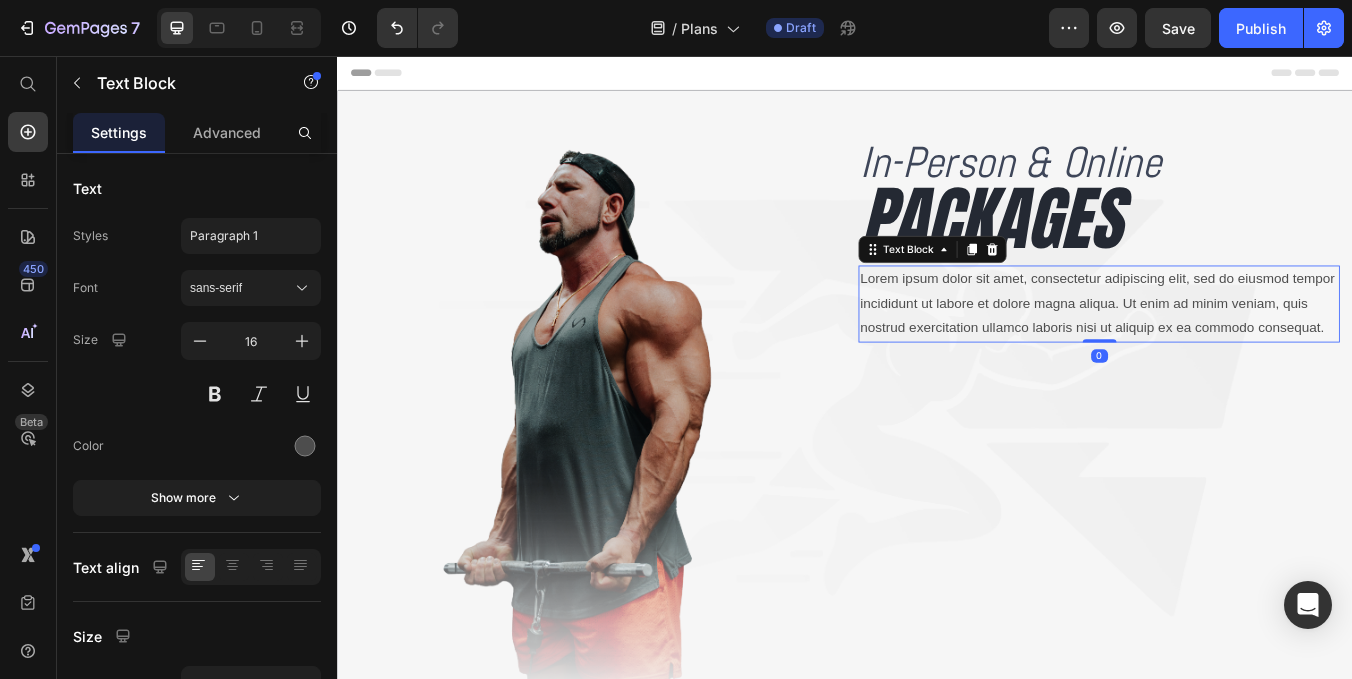 click on "Lorem ipsum dolor sit amet, consectetur adipiscing elit, sed do eiusmod tempor incididunt ut labore et dolore magna aliqua. Ut enim ad minim veniam, quis nostrud exercitation ullamco laboris nisi ut aliquip ex ea commodo consequat." at bounding box center [1237, 349] 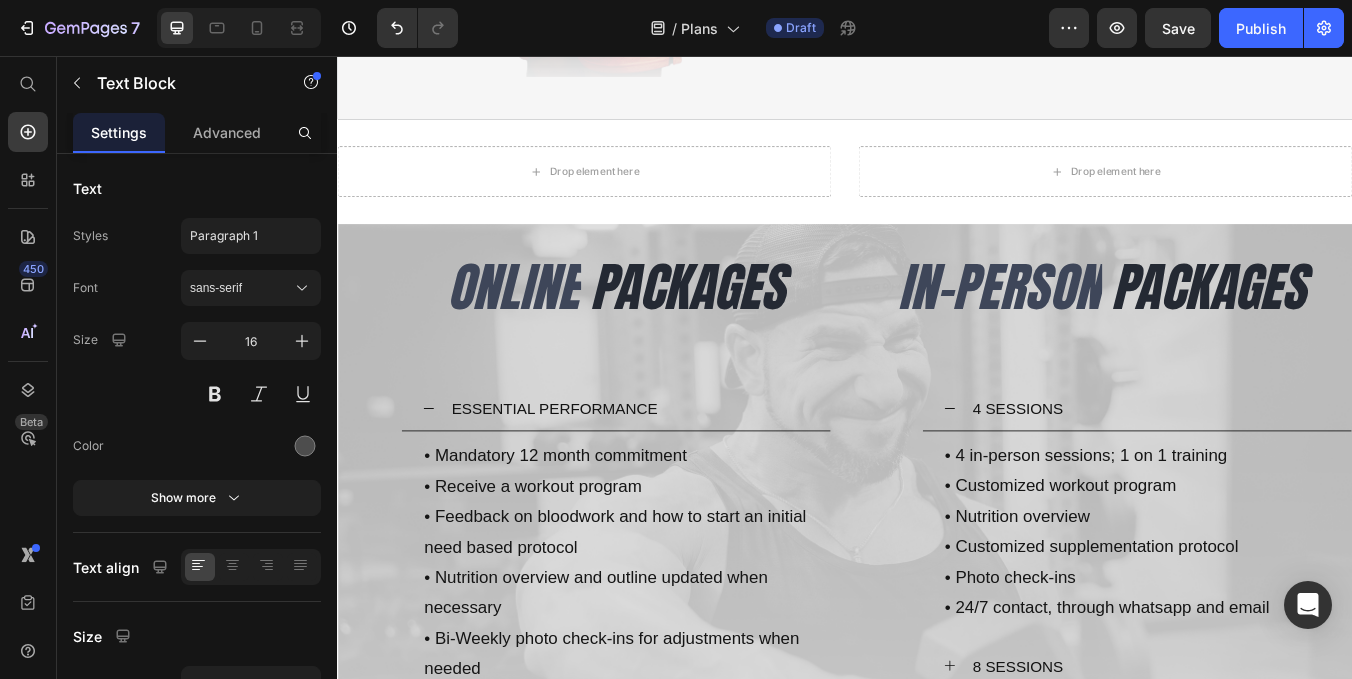 scroll, scrollTop: 722, scrollLeft: 0, axis: vertical 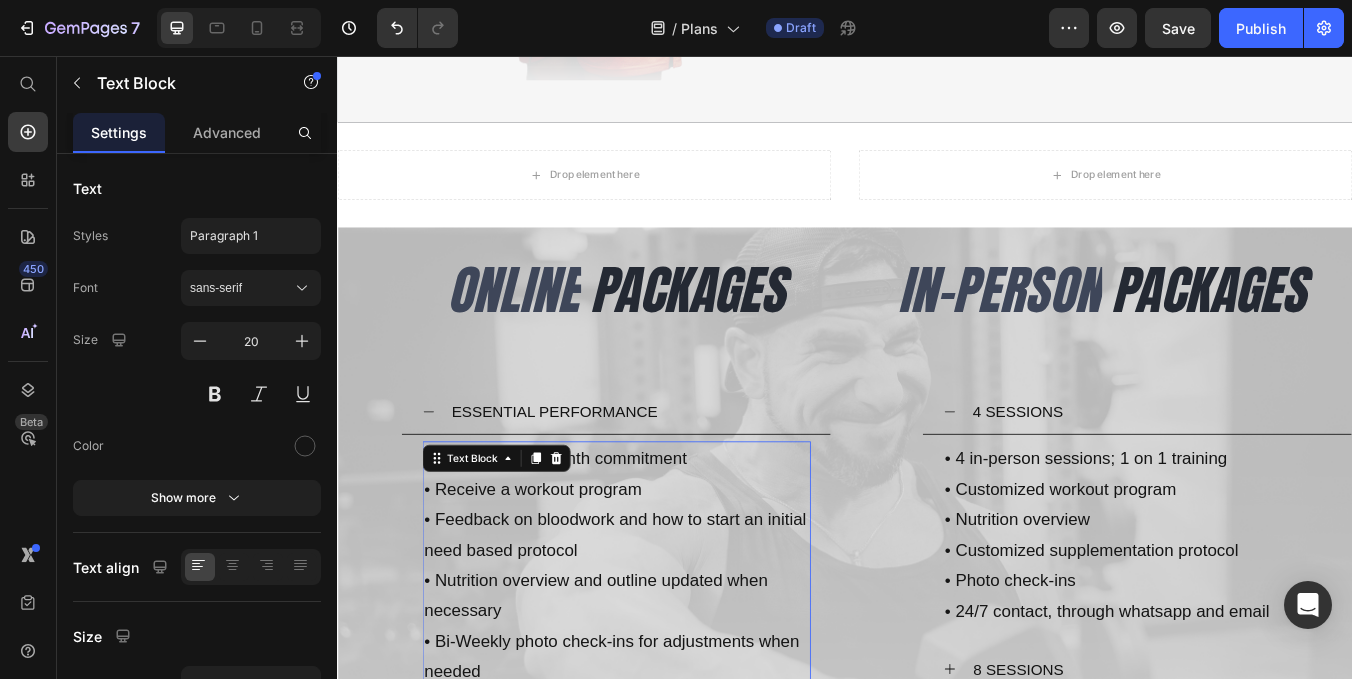 click on "• Feedback on bloodwork and how to start an initial need based protocol" at bounding box center (666, 622) 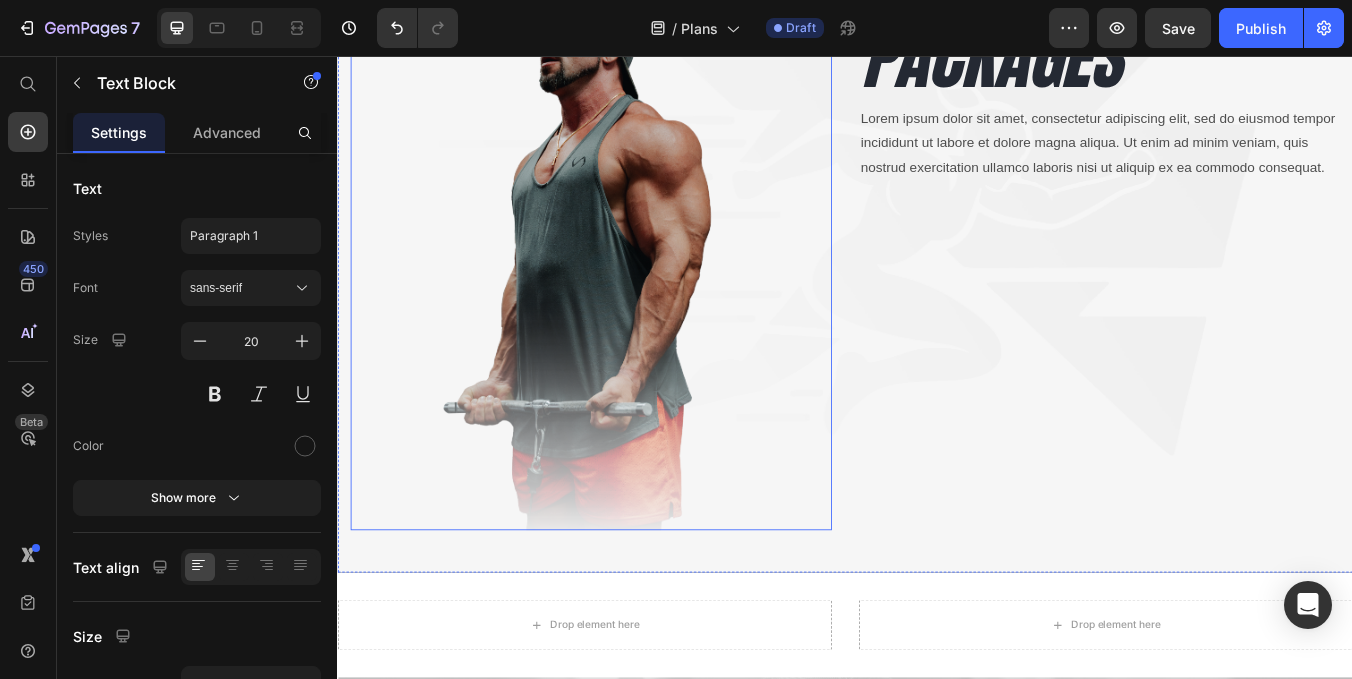 scroll, scrollTop: 184, scrollLeft: 0, axis: vertical 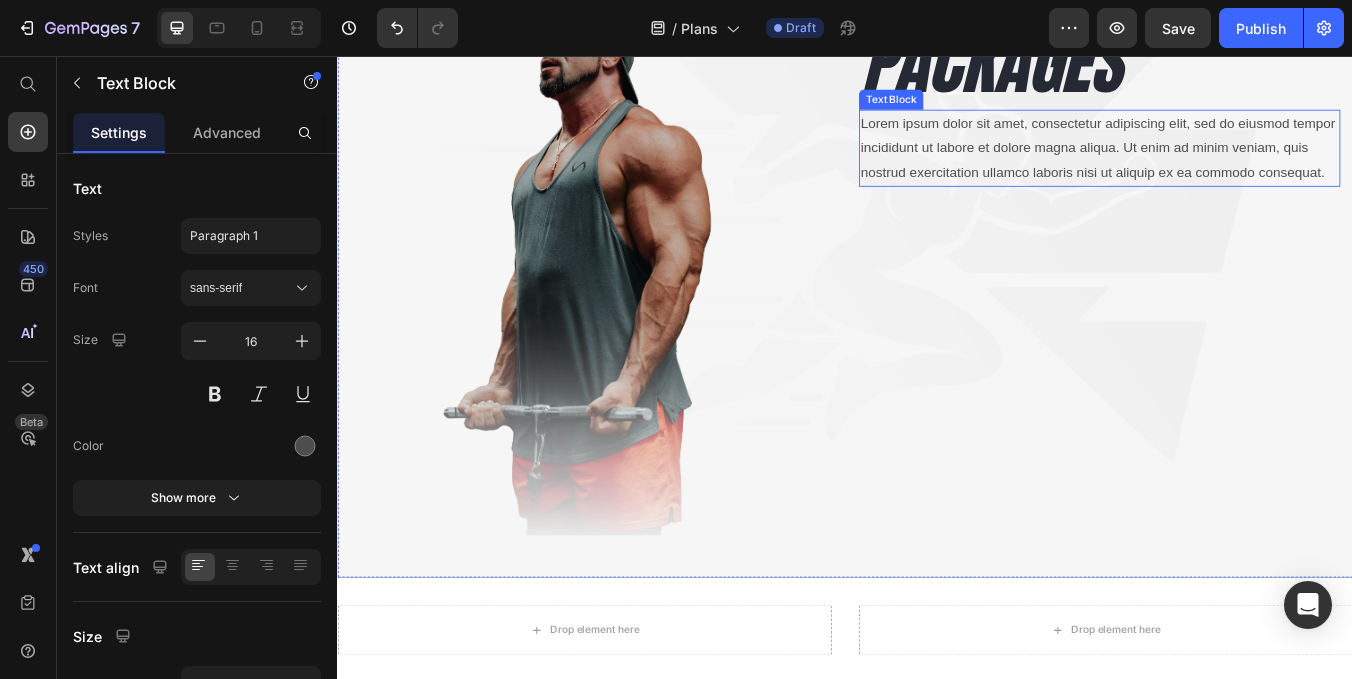 click on "Lorem ipsum dolor sit amet, consectetur adipiscing elit, sed do eiusmod tempor incididunt ut labore et dolore magna aliqua. Ut enim ad minim veniam, quis nostrud exercitation ullamco laboris nisi ut aliquip ex ea commodo consequat." at bounding box center (1237, 165) 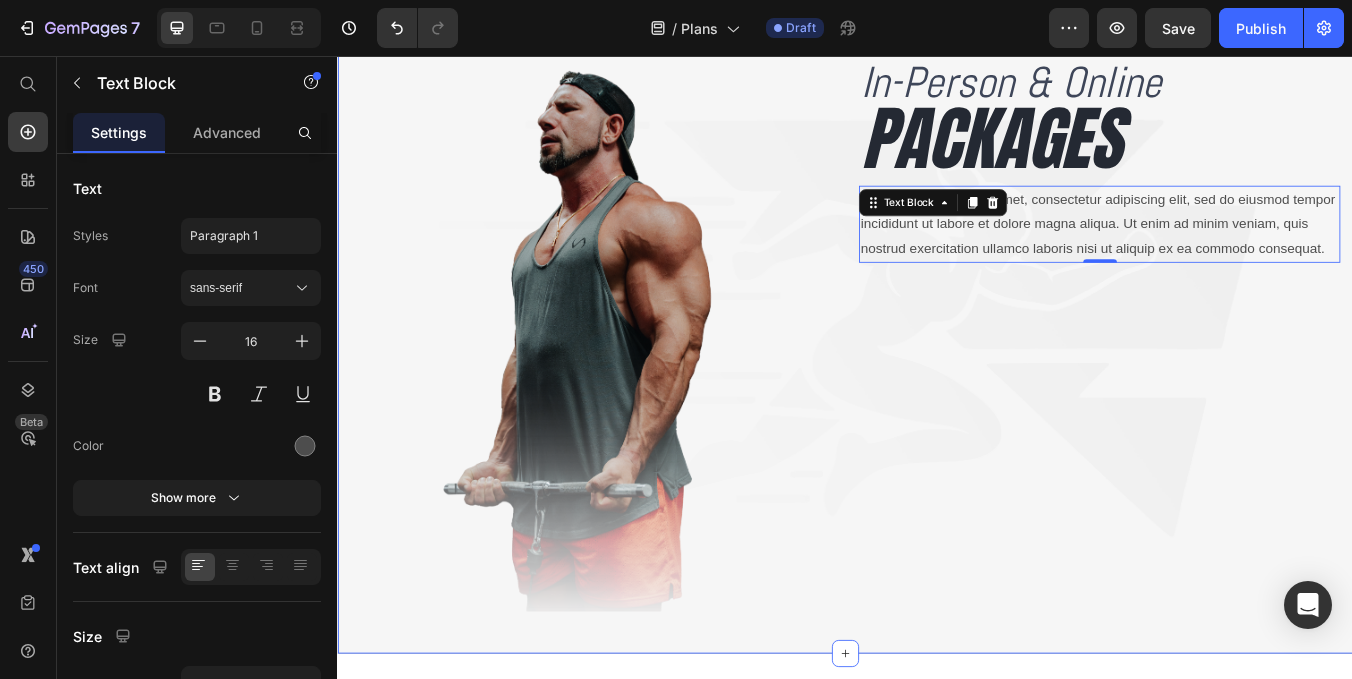 scroll, scrollTop: 101, scrollLeft: 0, axis: vertical 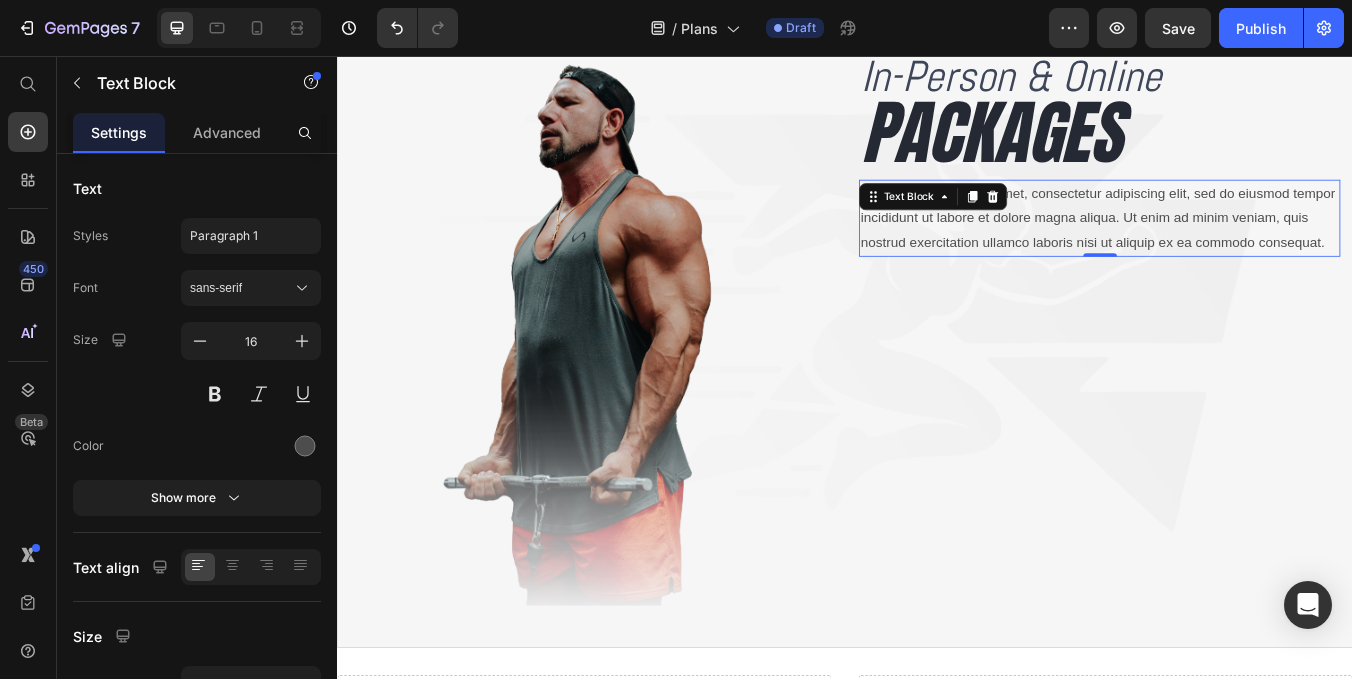click on "Lorem ipsum dolor sit amet, consectetur adipiscing elit, sed do eiusmod tempor incididunt ut labore et dolore magna aliqua. Ut enim ad minim veniam, quis nostrud exercitation ullamco laboris nisi ut aliquip ex ea commodo consequat." at bounding box center [1237, 248] 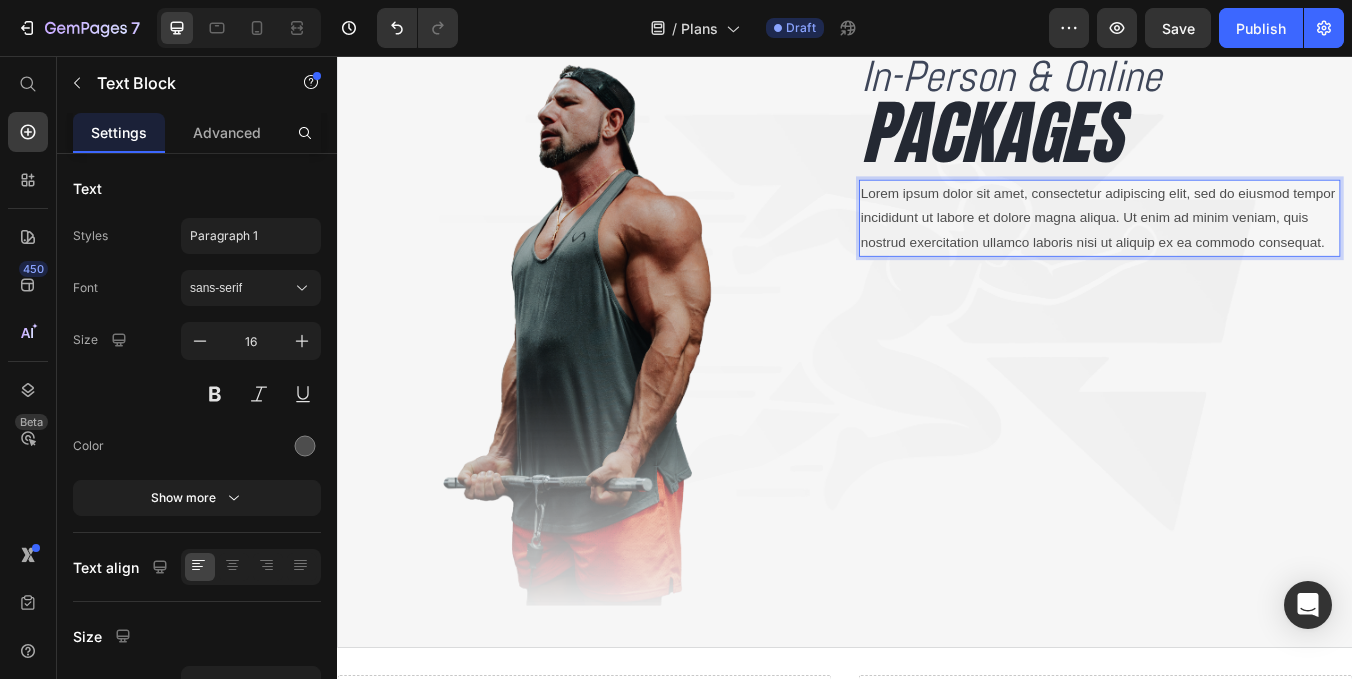 click on "Lorem ipsum dolor sit amet, consectetur adipiscing elit, sed do eiusmod tempor incididunt ut labore et dolore magna aliqua. Ut enim ad minim veniam, quis nostrud exercitation ullamco laboris nisi ut aliquip ex ea commodo consequat." at bounding box center (1237, 248) 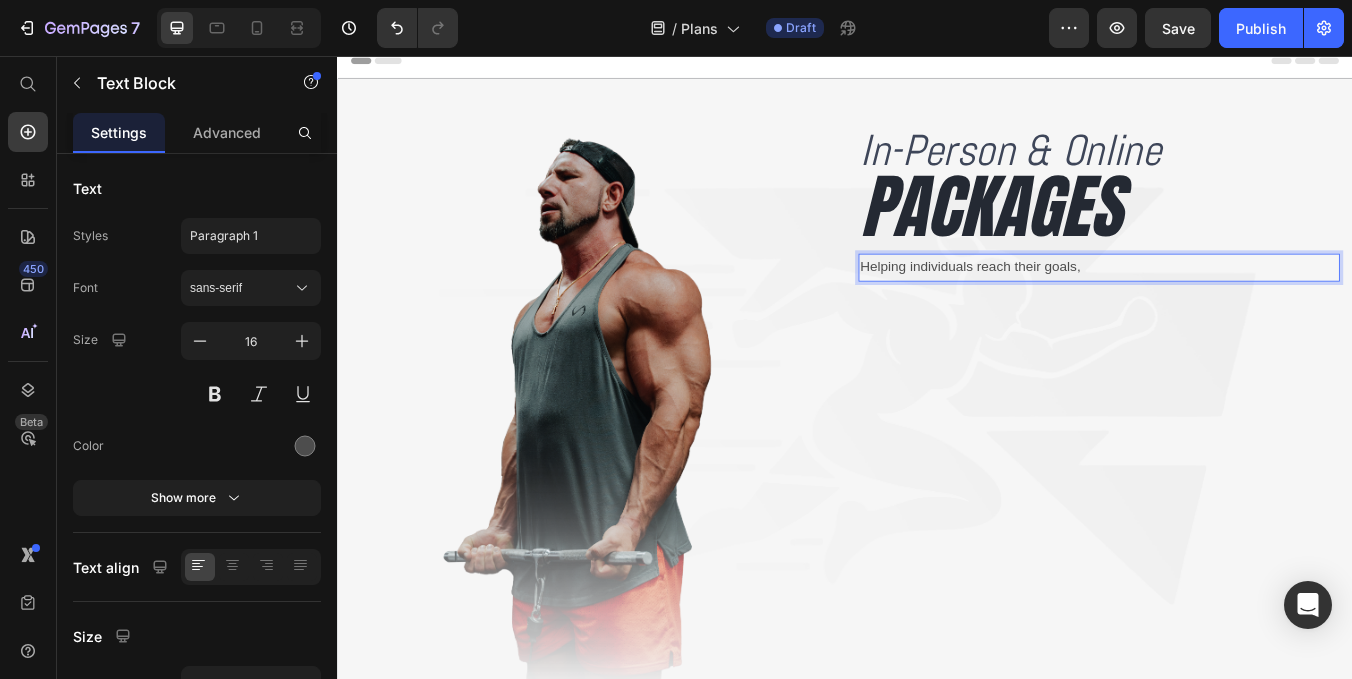 scroll, scrollTop: 0, scrollLeft: 0, axis: both 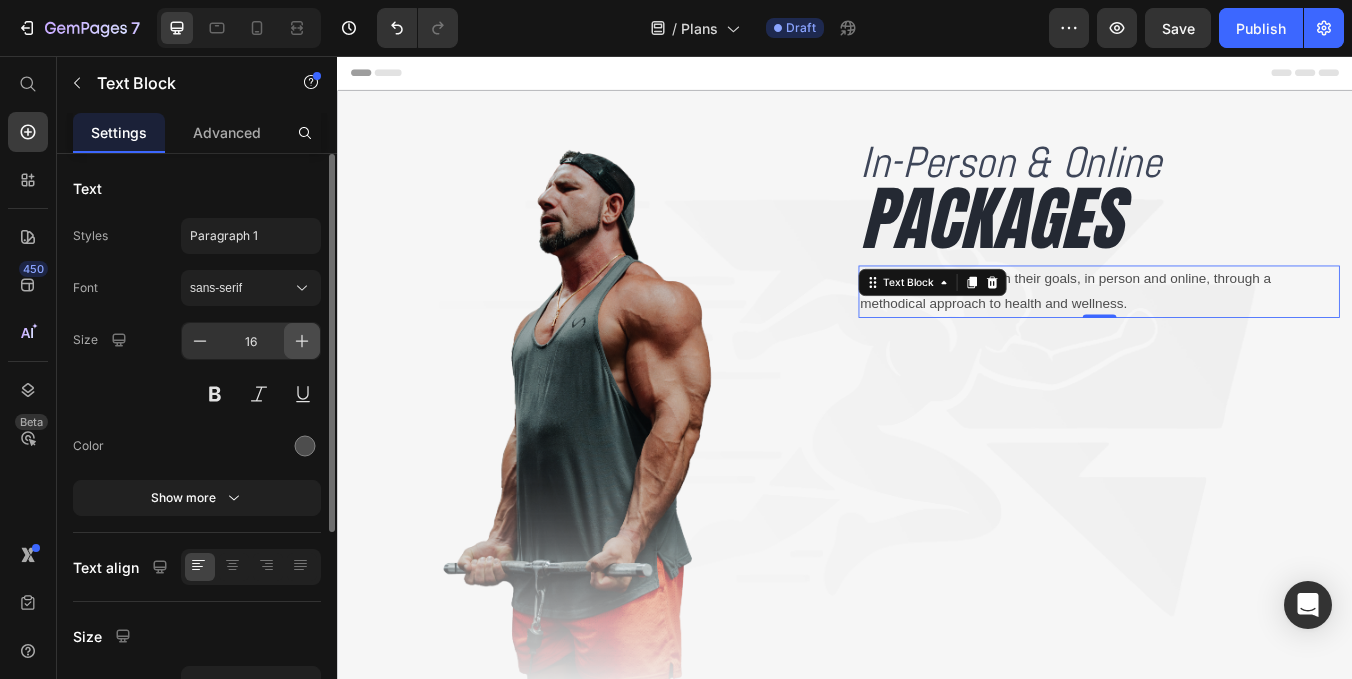 click at bounding box center (302, 341) 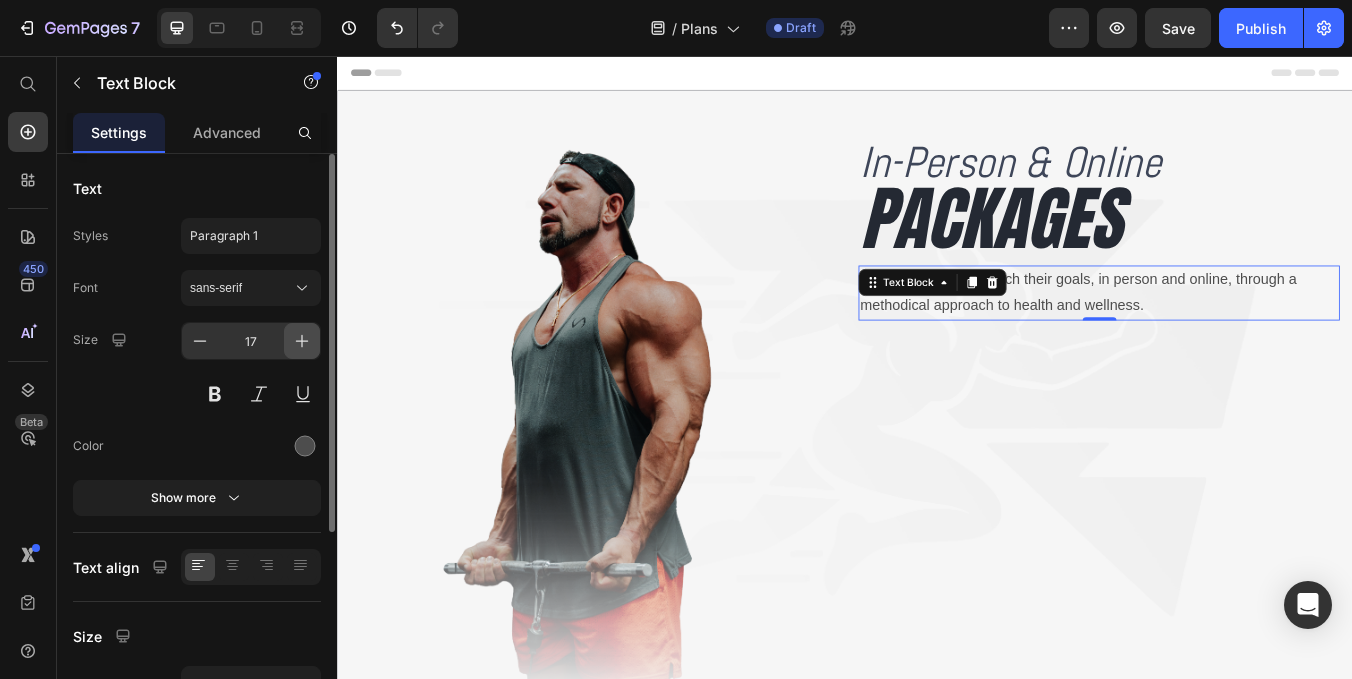 click at bounding box center (302, 341) 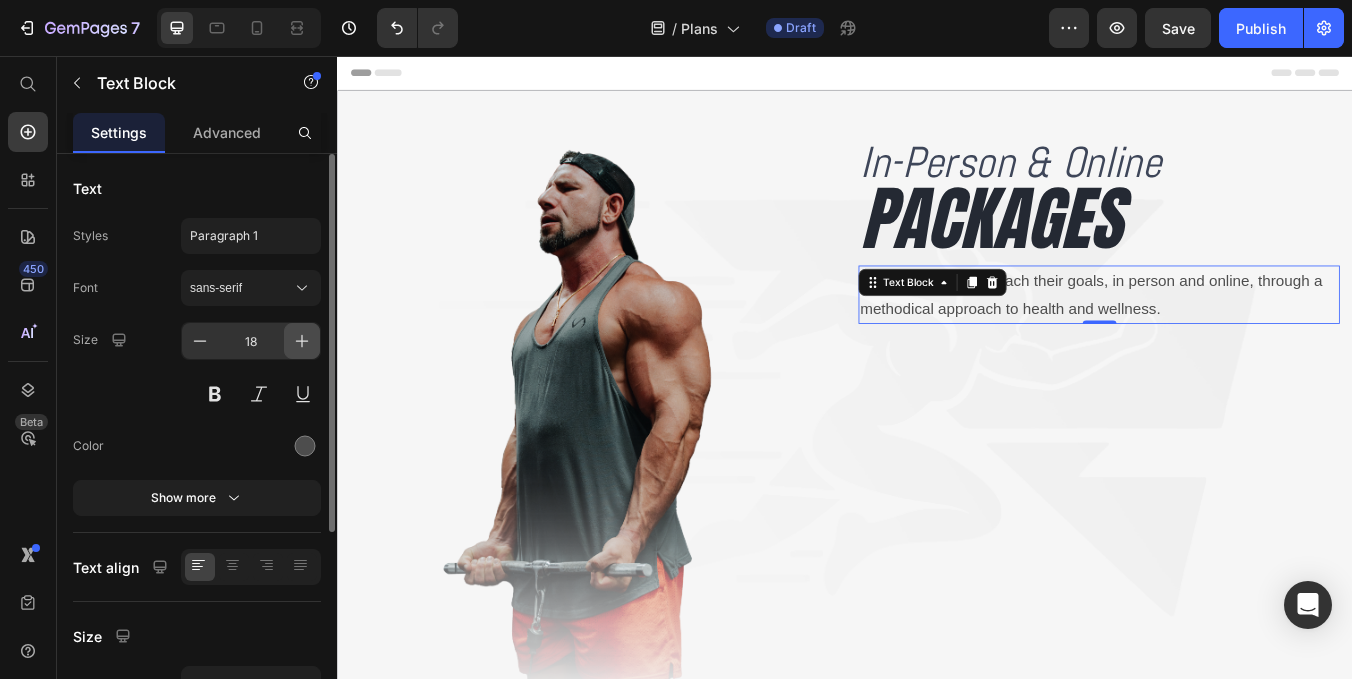 click at bounding box center [302, 341] 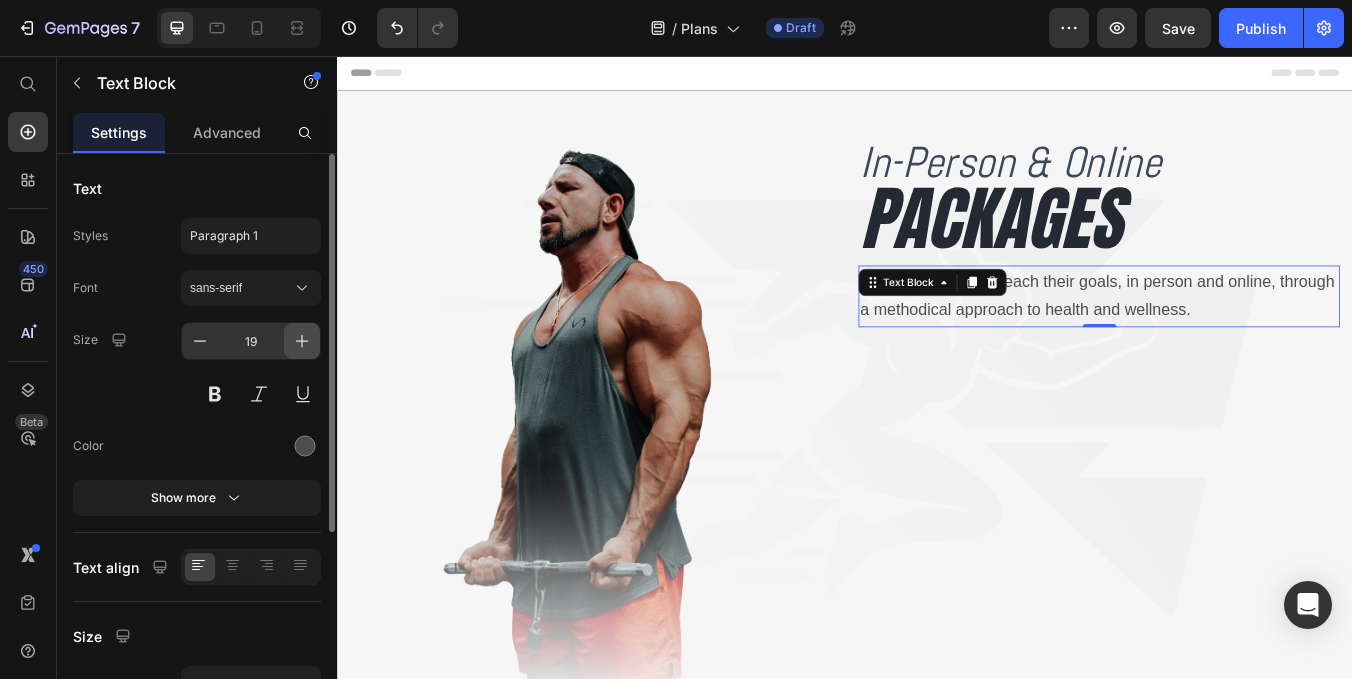 click at bounding box center [302, 341] 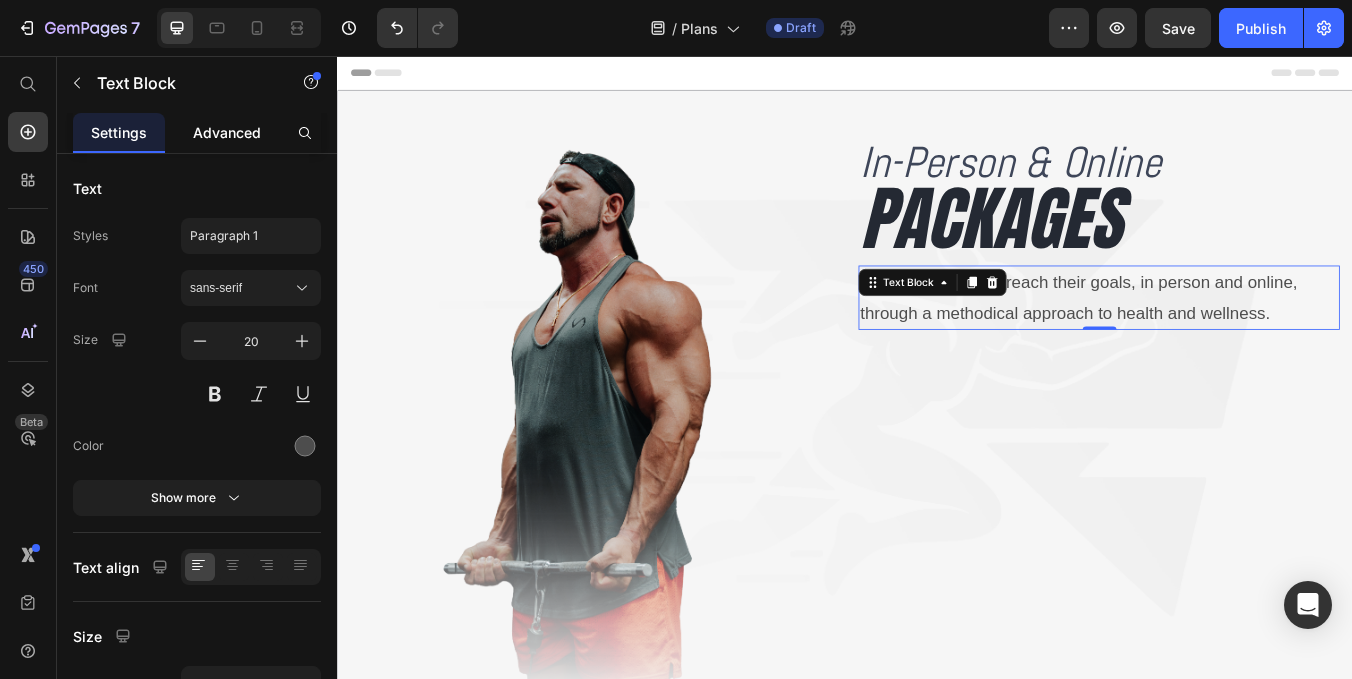 click on "Advanced" at bounding box center (227, 132) 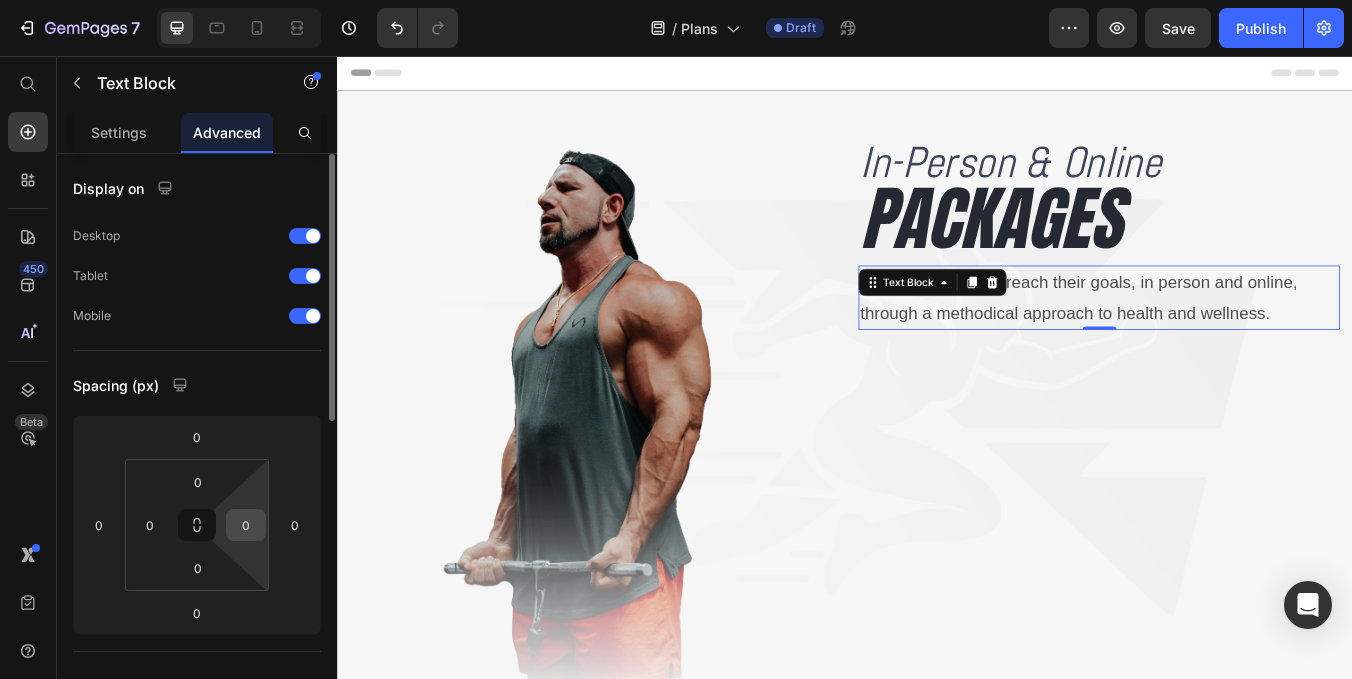 click on "0" at bounding box center [246, 525] 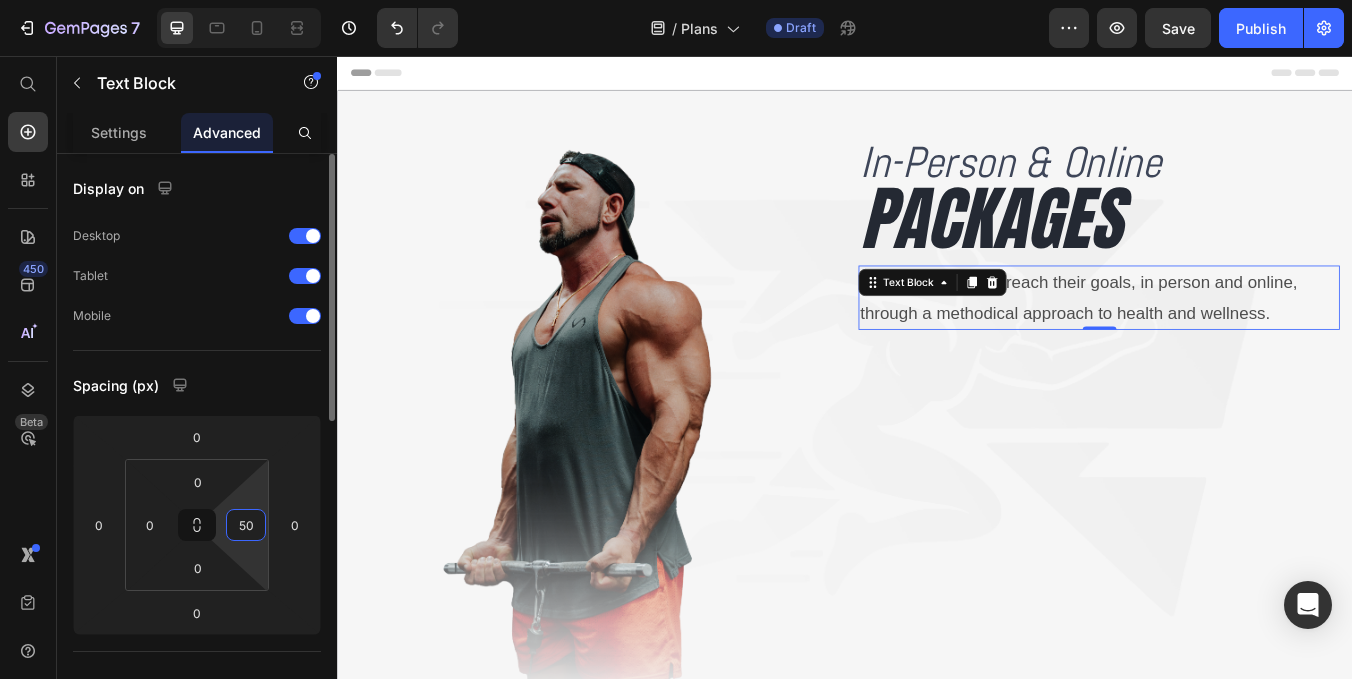 type on "50" 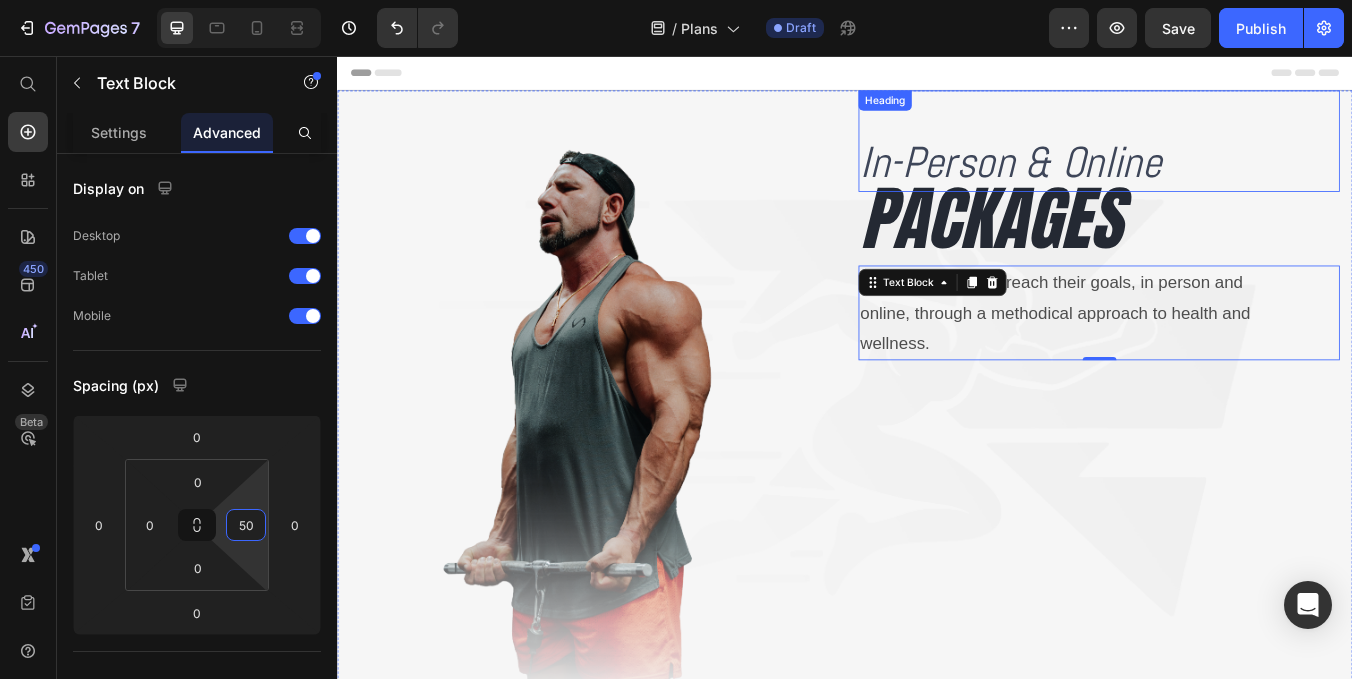 click on "In-Person & Online Heading" at bounding box center (1237, 157) 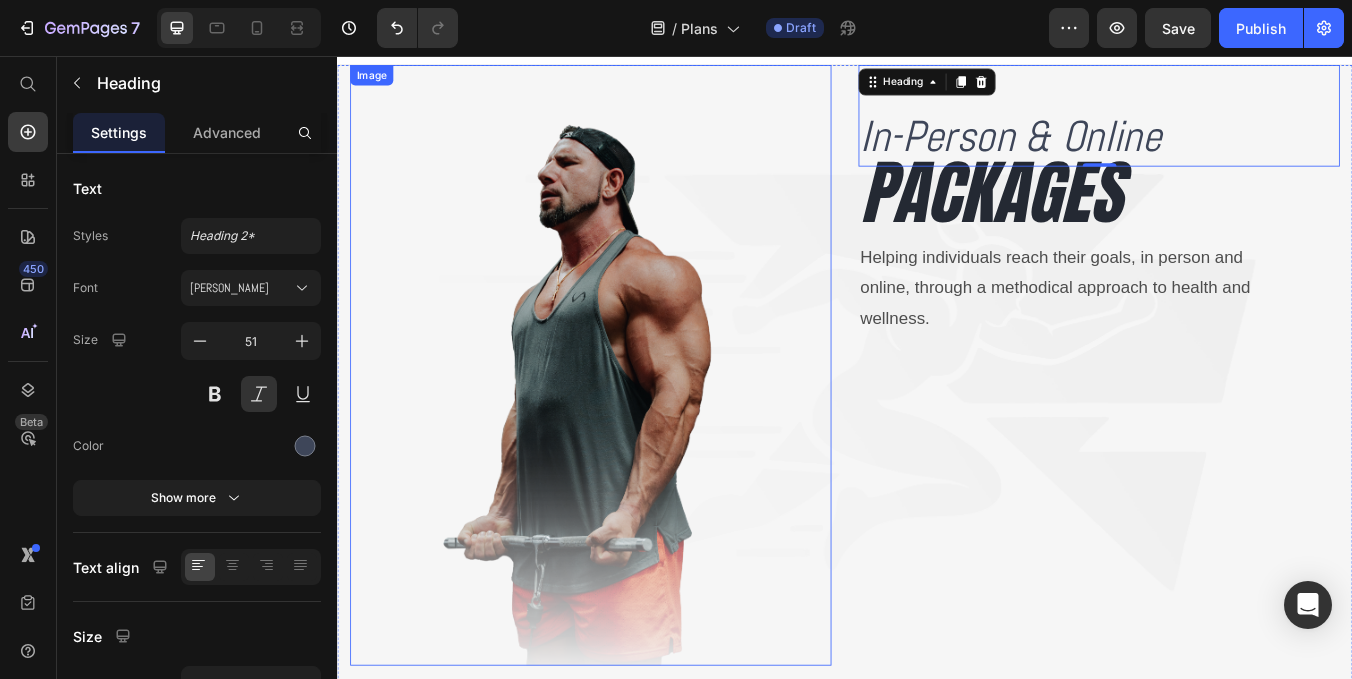 scroll, scrollTop: 38, scrollLeft: 0, axis: vertical 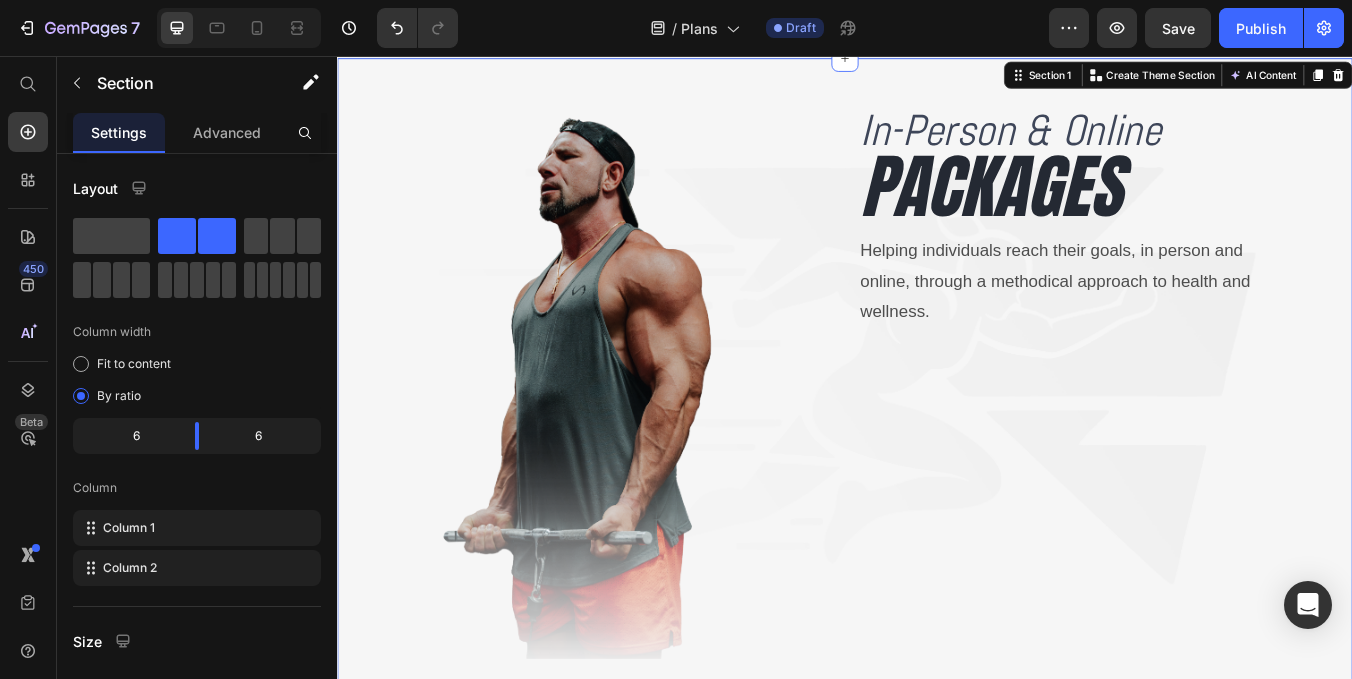click on "In-Person & Online Heading PACKAGES Heading Helping individuals reach their goals, in person and online, through a methodical approach to health and wellness. Text Block" at bounding box center [1237, 414] 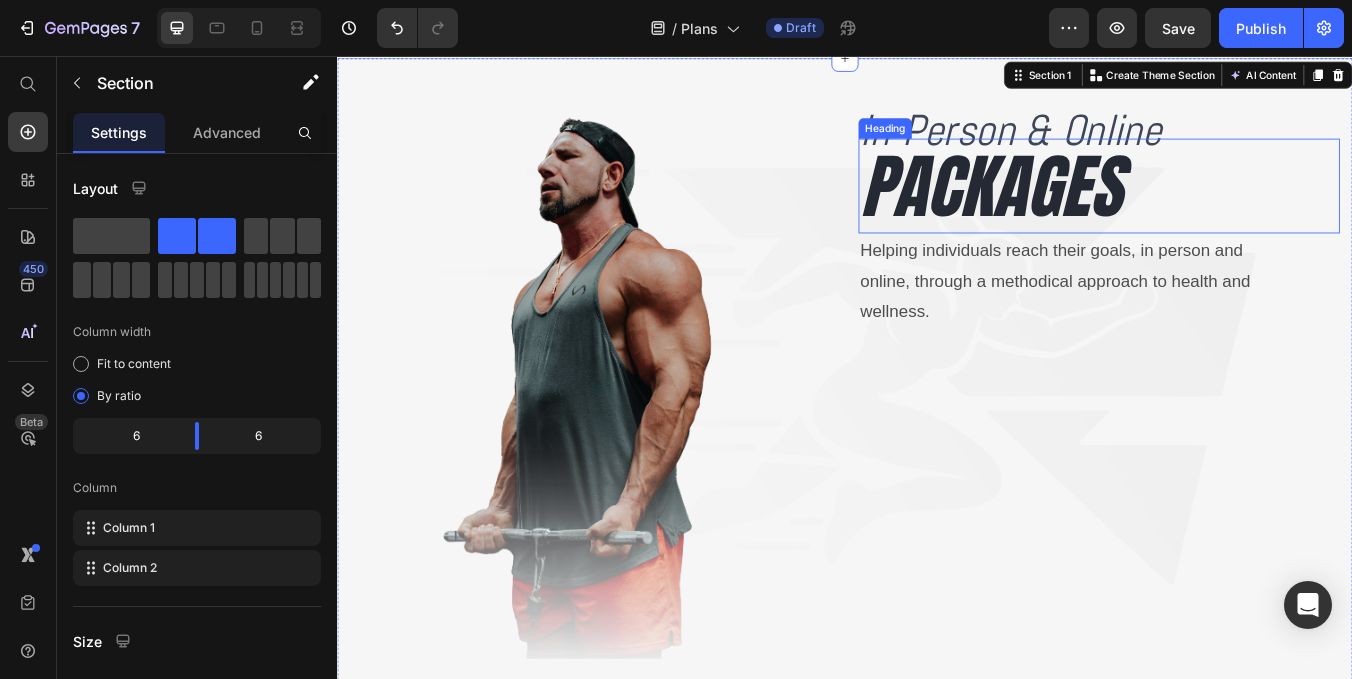 click on "PACKAGES" at bounding box center [1237, 210] 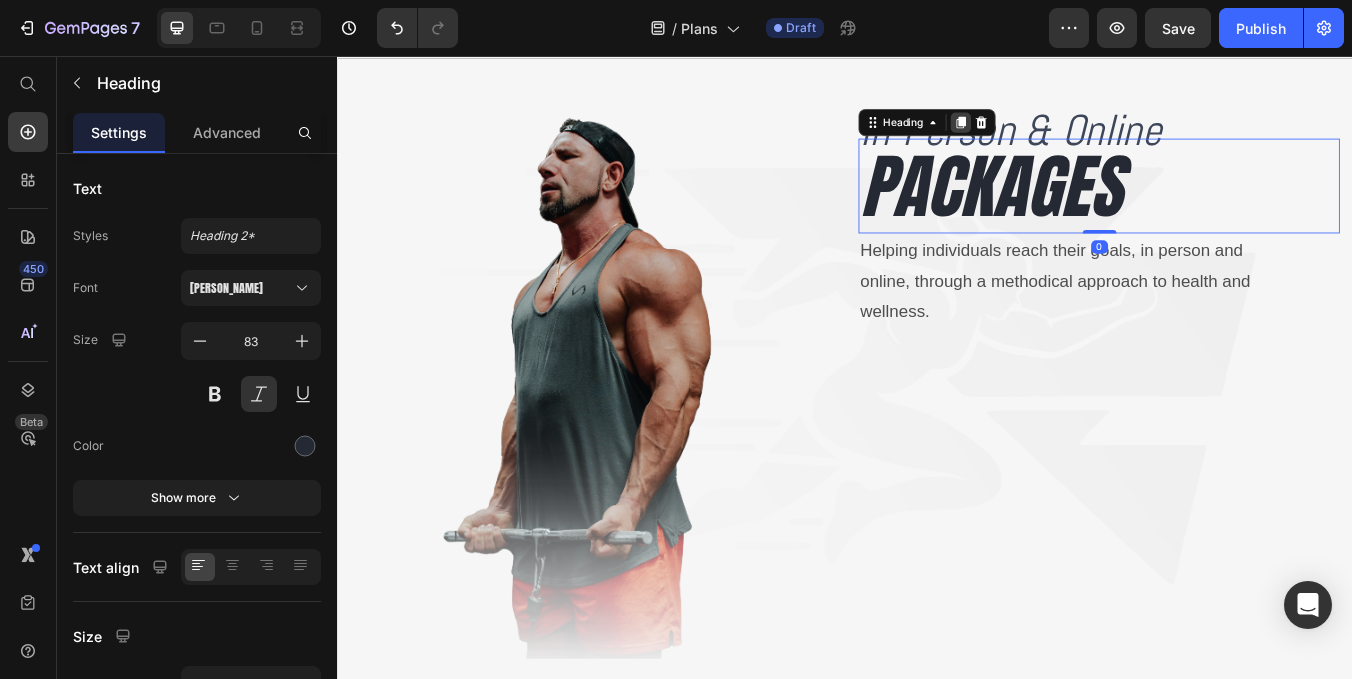 click 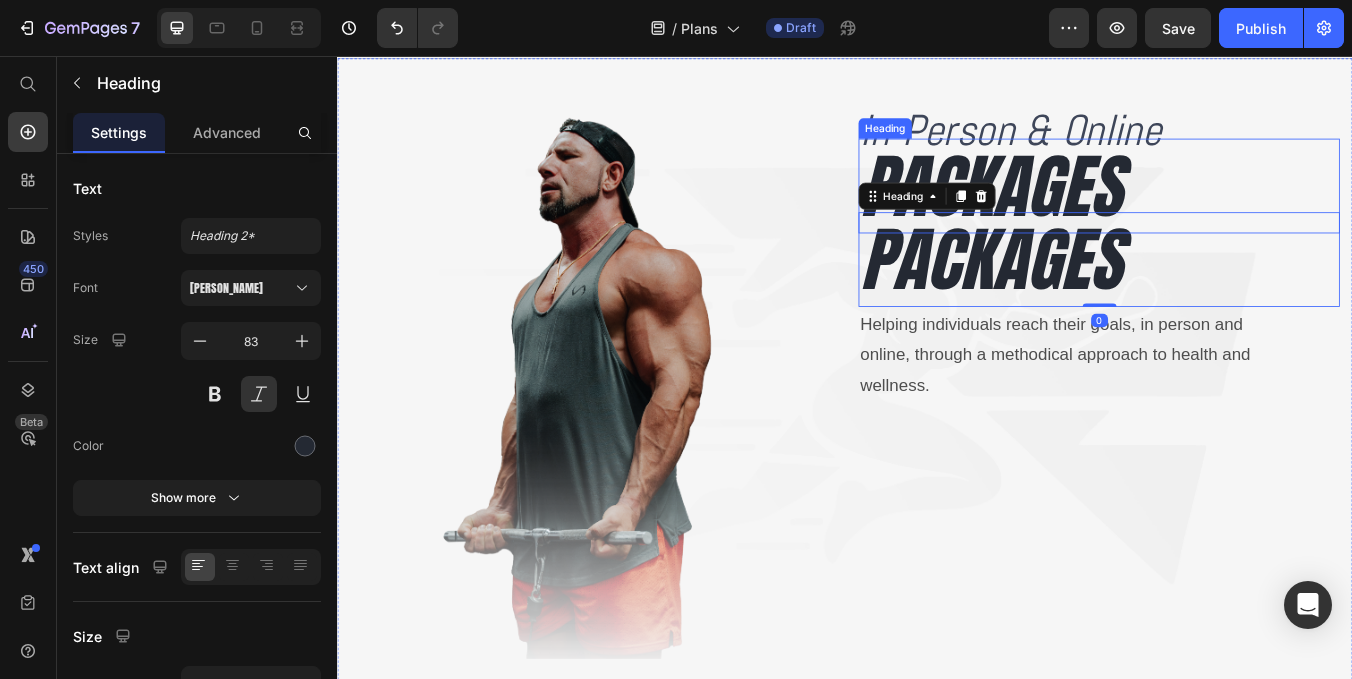 click on "In-Person & Online" at bounding box center (1237, 144) 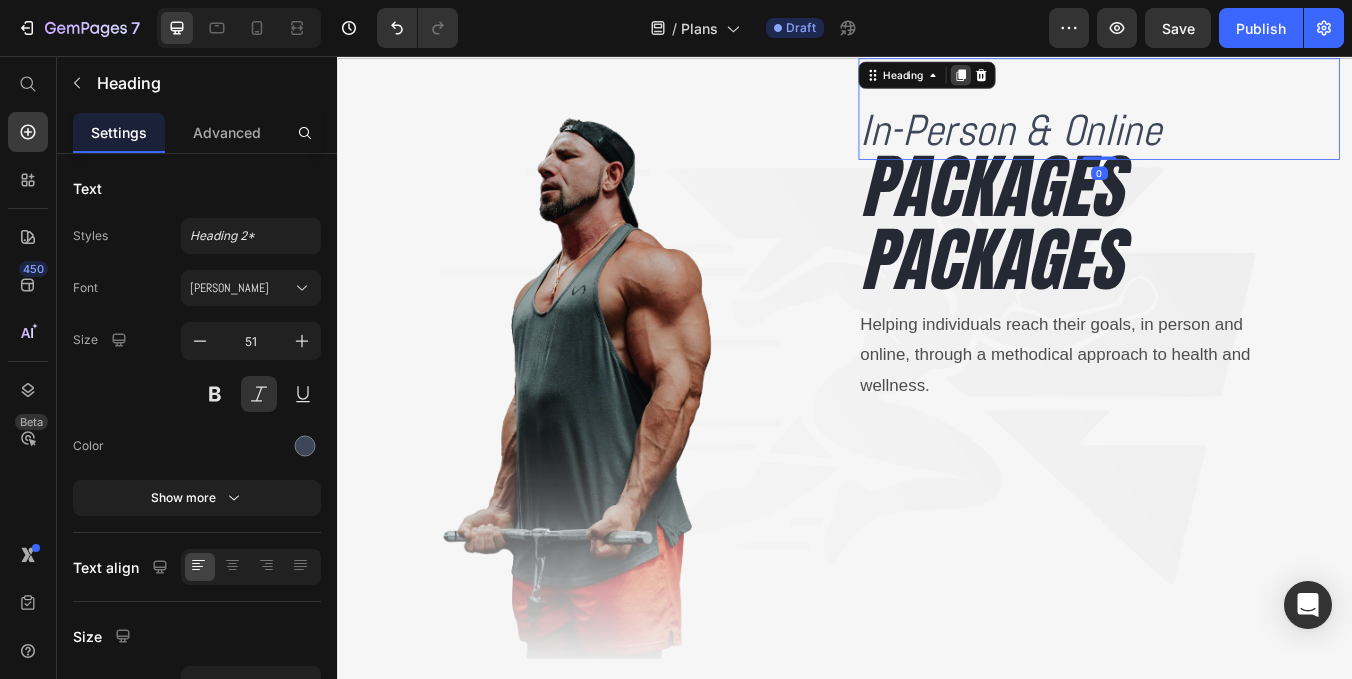 click 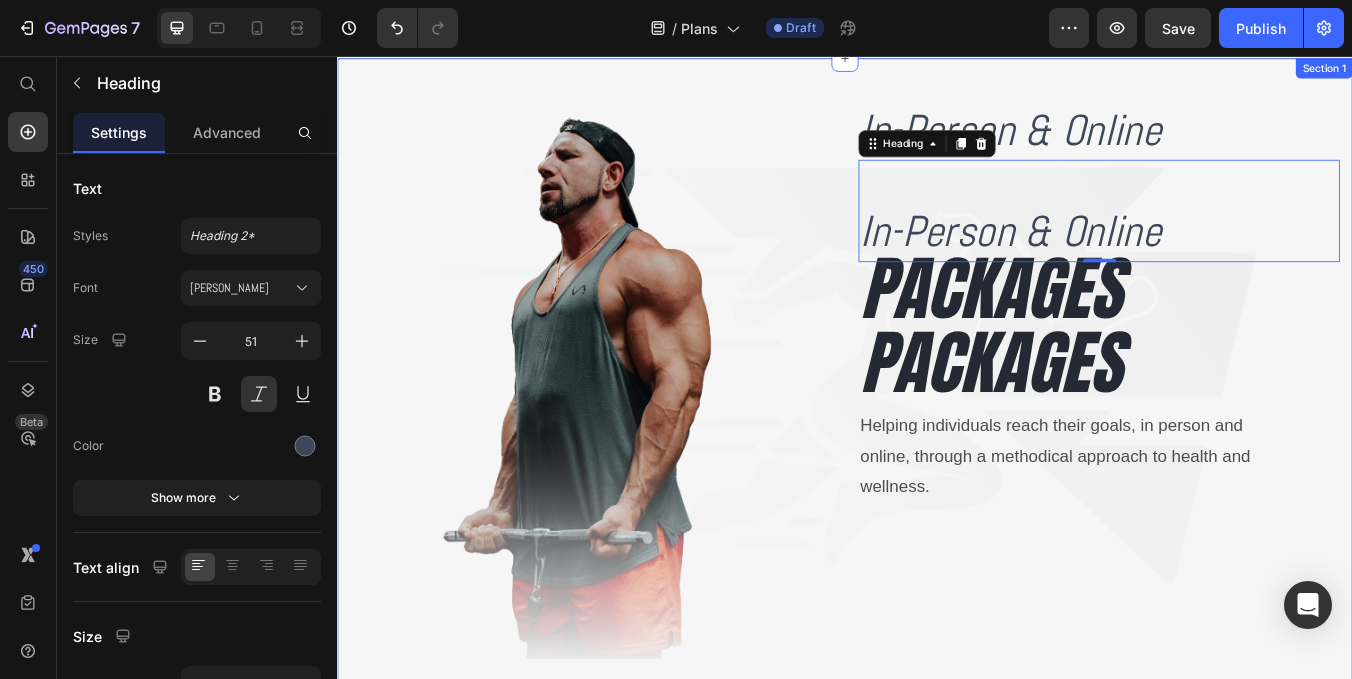 drag, startPoint x: 1078, startPoint y: 157, endPoint x: 1086, endPoint y: 619, distance: 462.06924 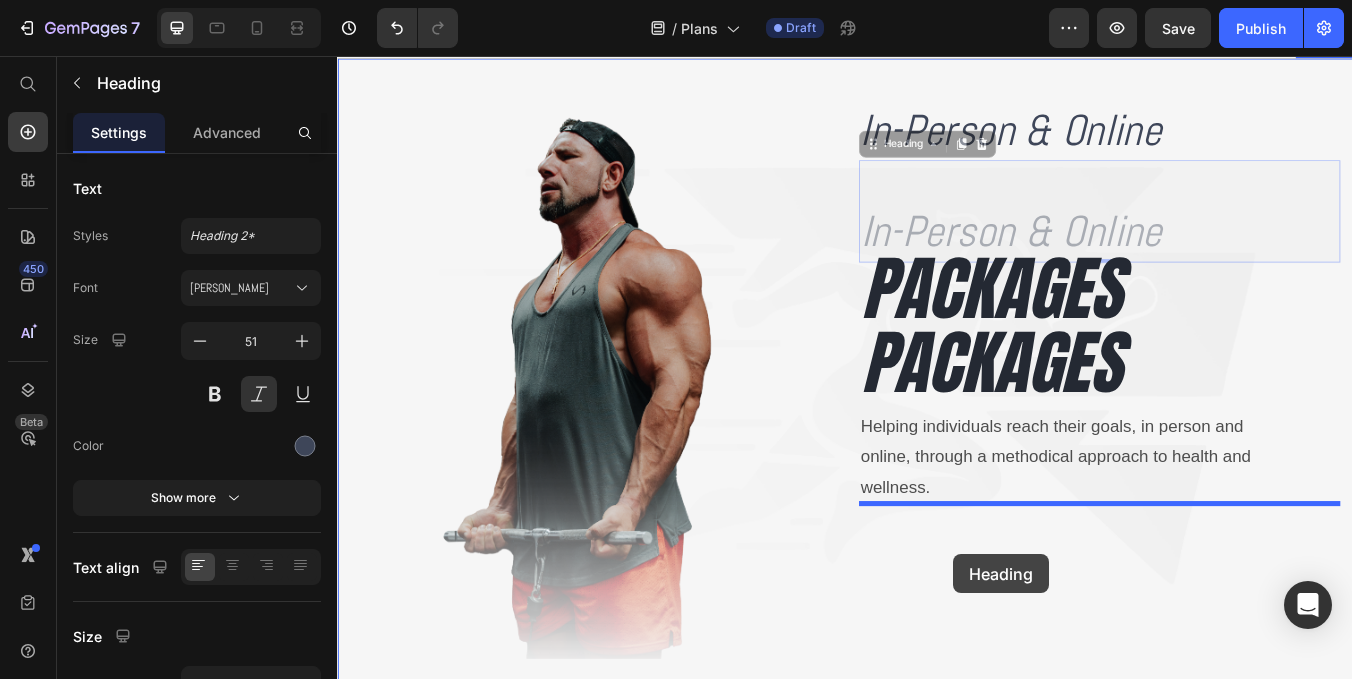 drag, startPoint x: 1016, startPoint y: 163, endPoint x: 1065, endPoint y: 646, distance: 485.47916 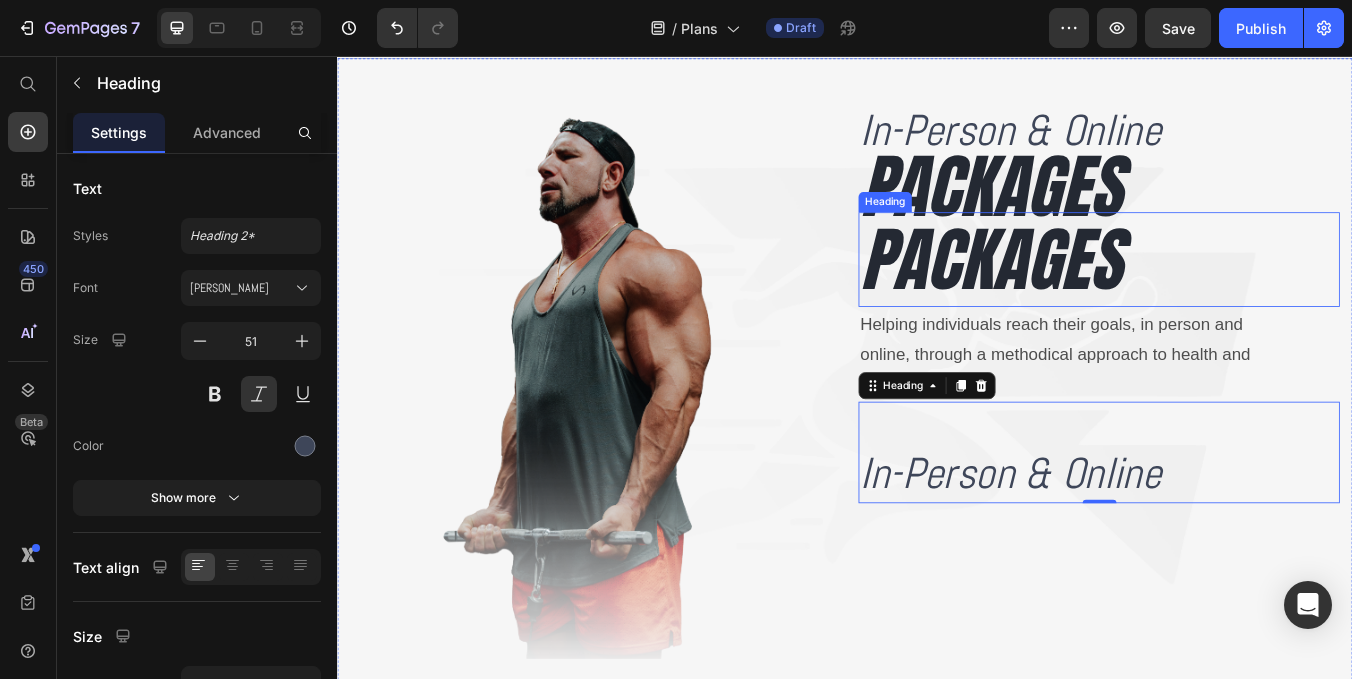 click on "PACKAGES" at bounding box center (1237, 297) 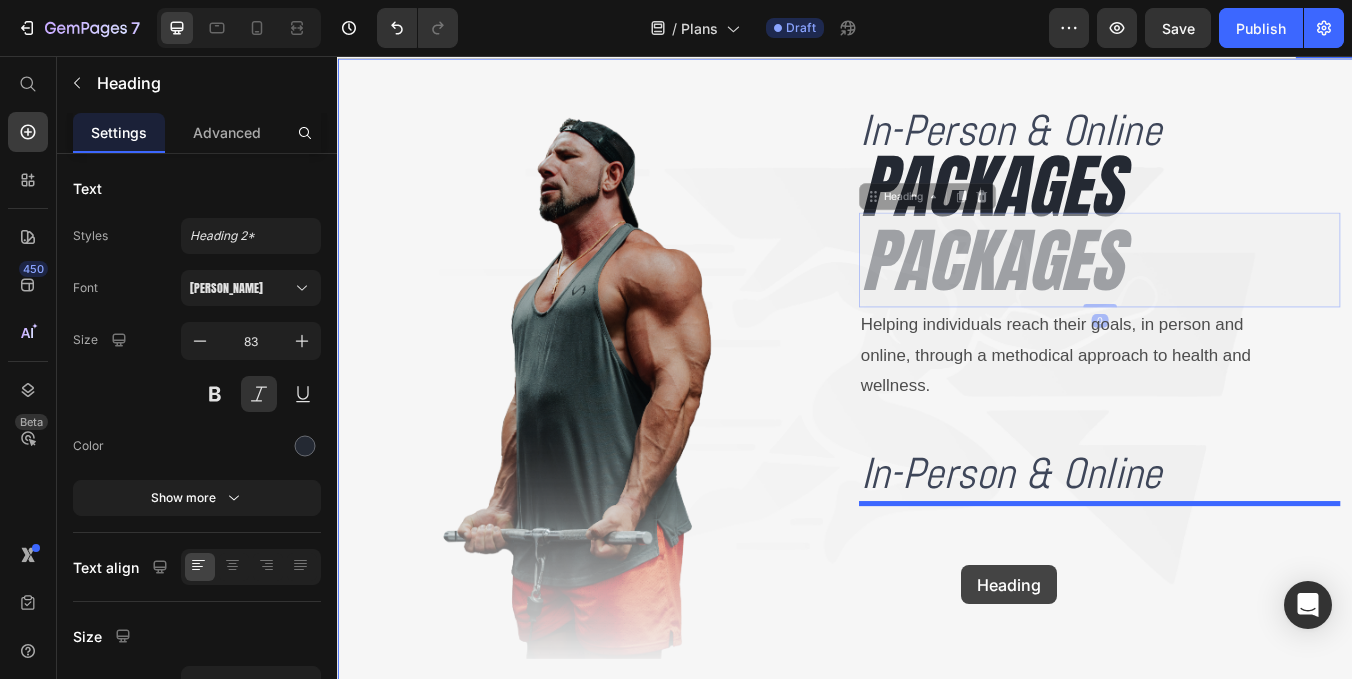 drag, startPoint x: 1038, startPoint y: 361, endPoint x: 1075, endPoint y: 658, distance: 299.29584 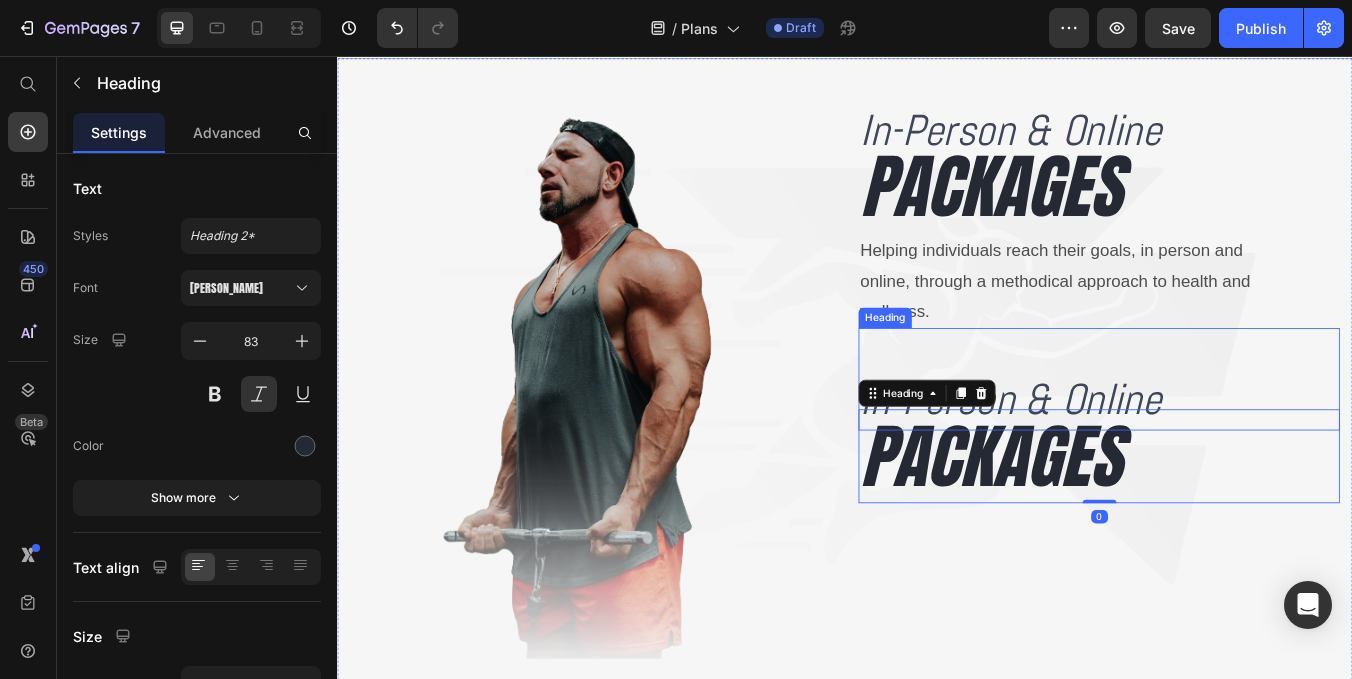 click on "In-Person & Online" at bounding box center (1237, 463) 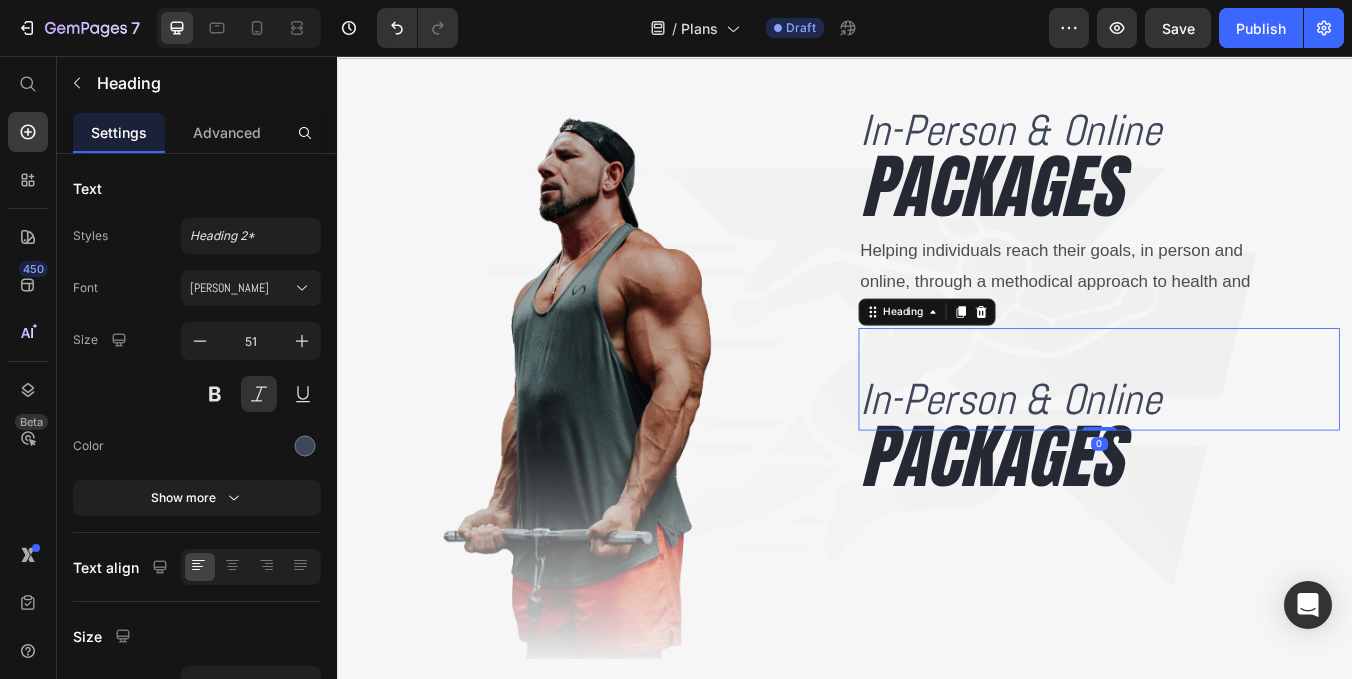 click on "In-Person & Online" at bounding box center [1237, 463] 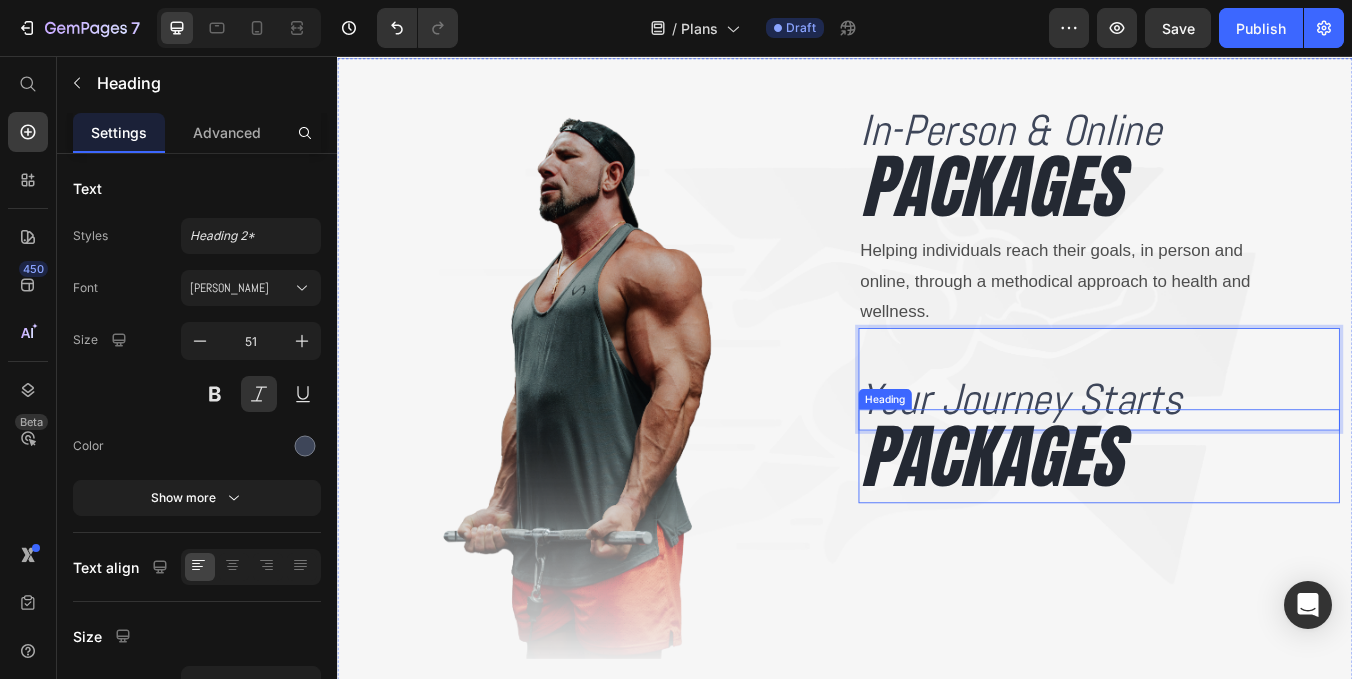 click on "PACKAGES" at bounding box center [1237, 530] 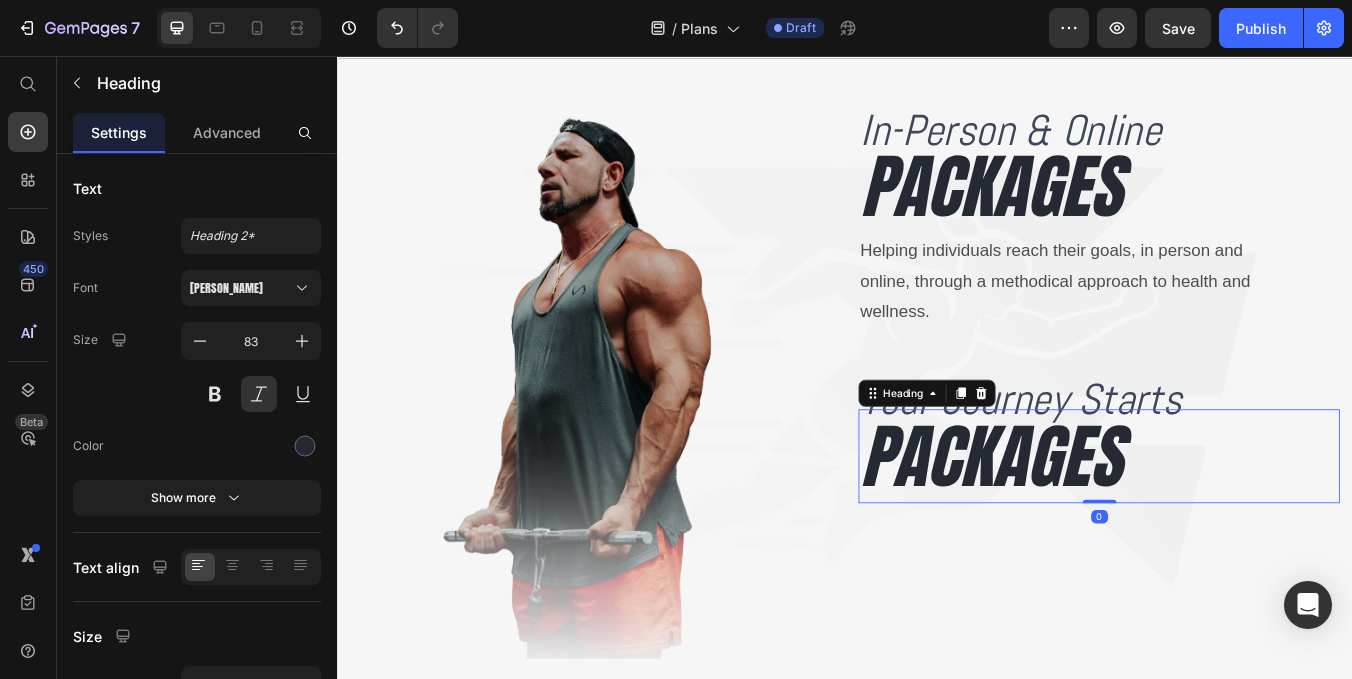 click on "PACKAGES" at bounding box center [1237, 530] 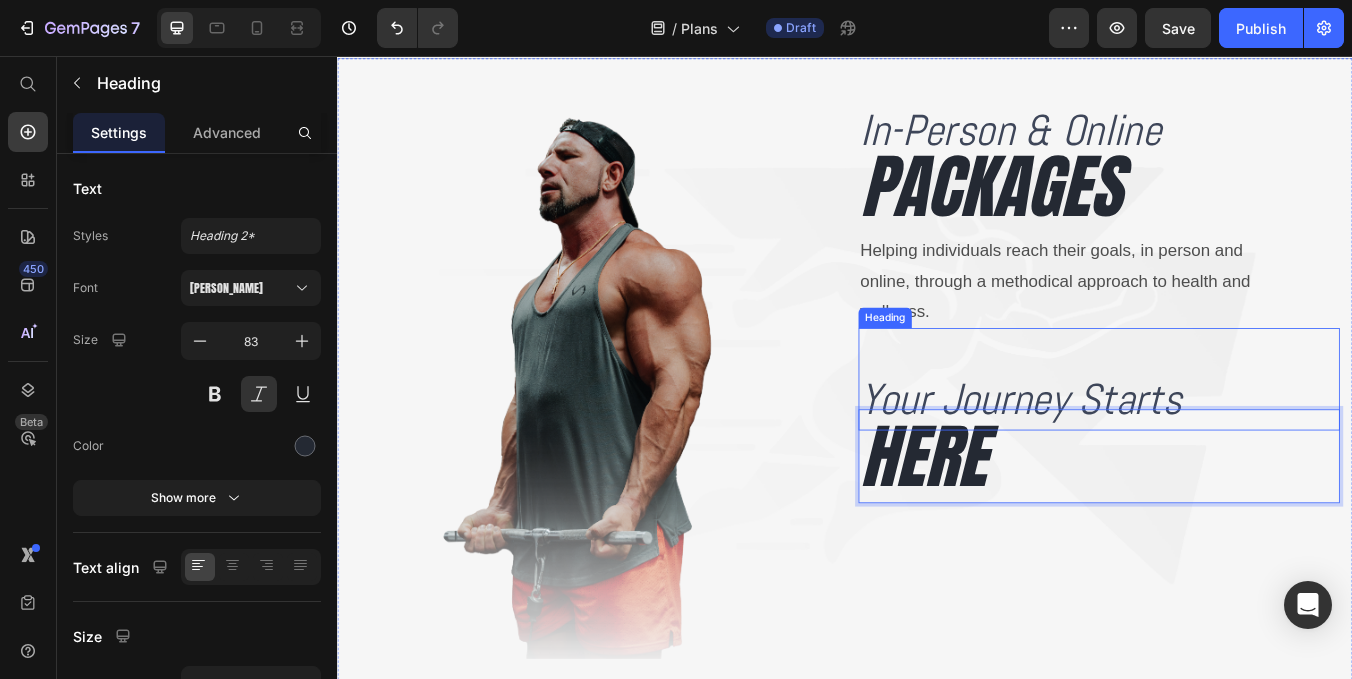 click on "Your Journey Starts Heading" at bounding box center [1237, 438] 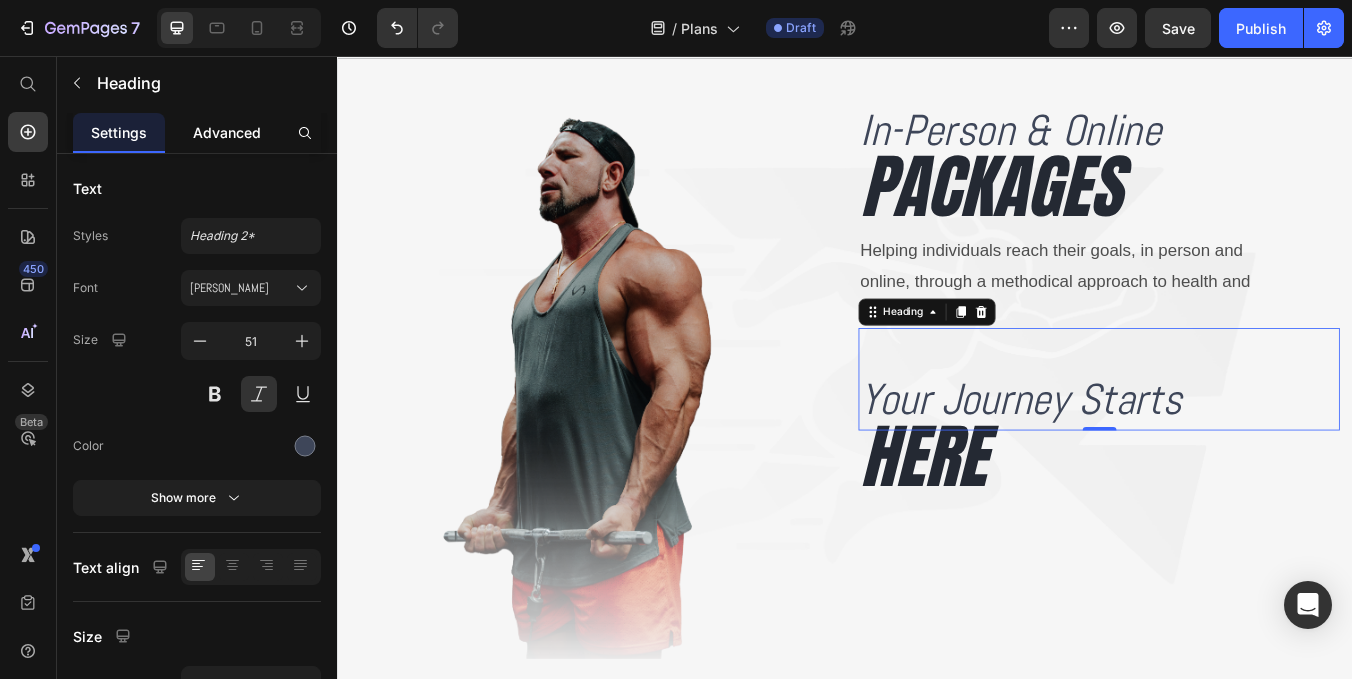 click on "Advanced" at bounding box center [227, 132] 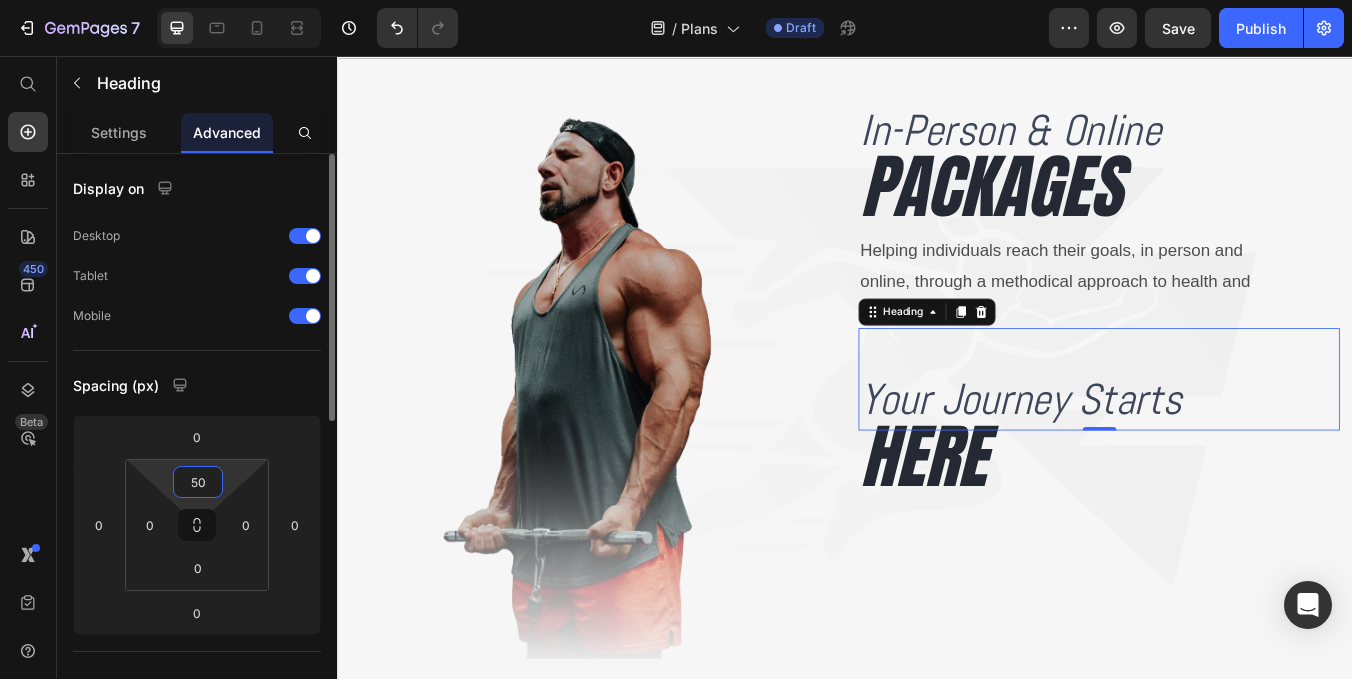 click on "50" at bounding box center (198, 482) 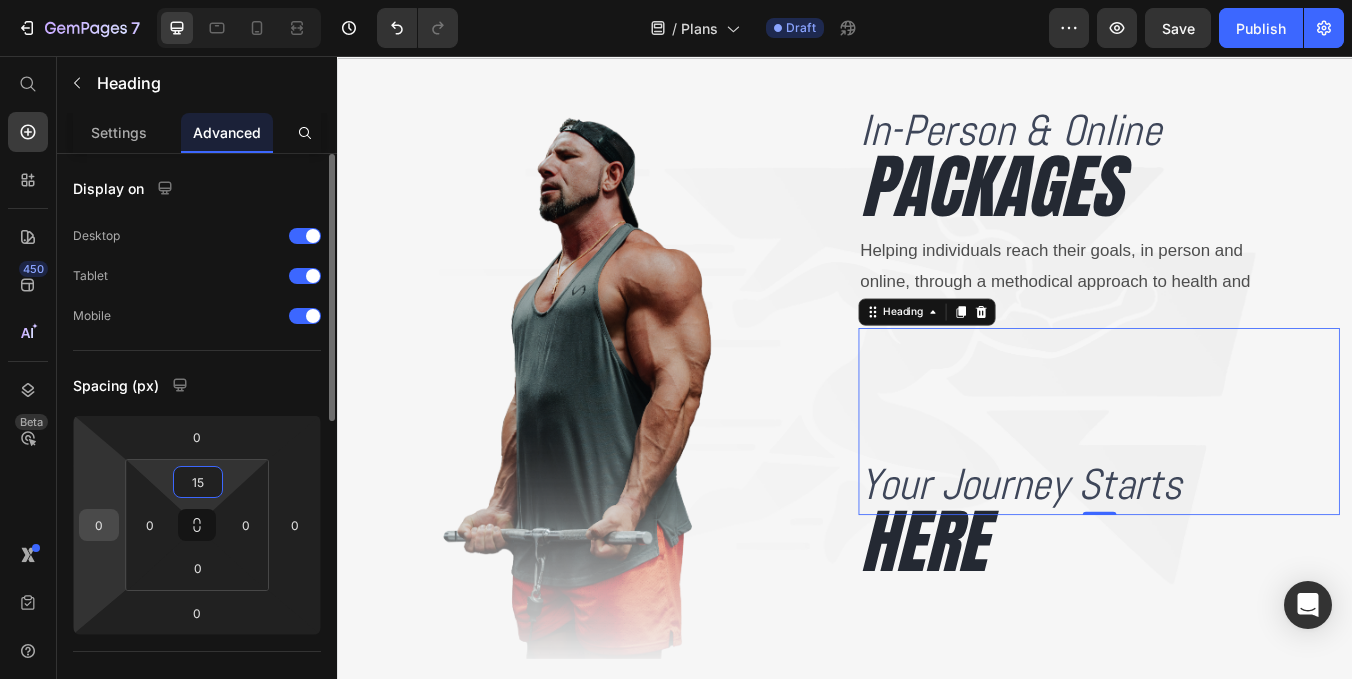 type on "1" 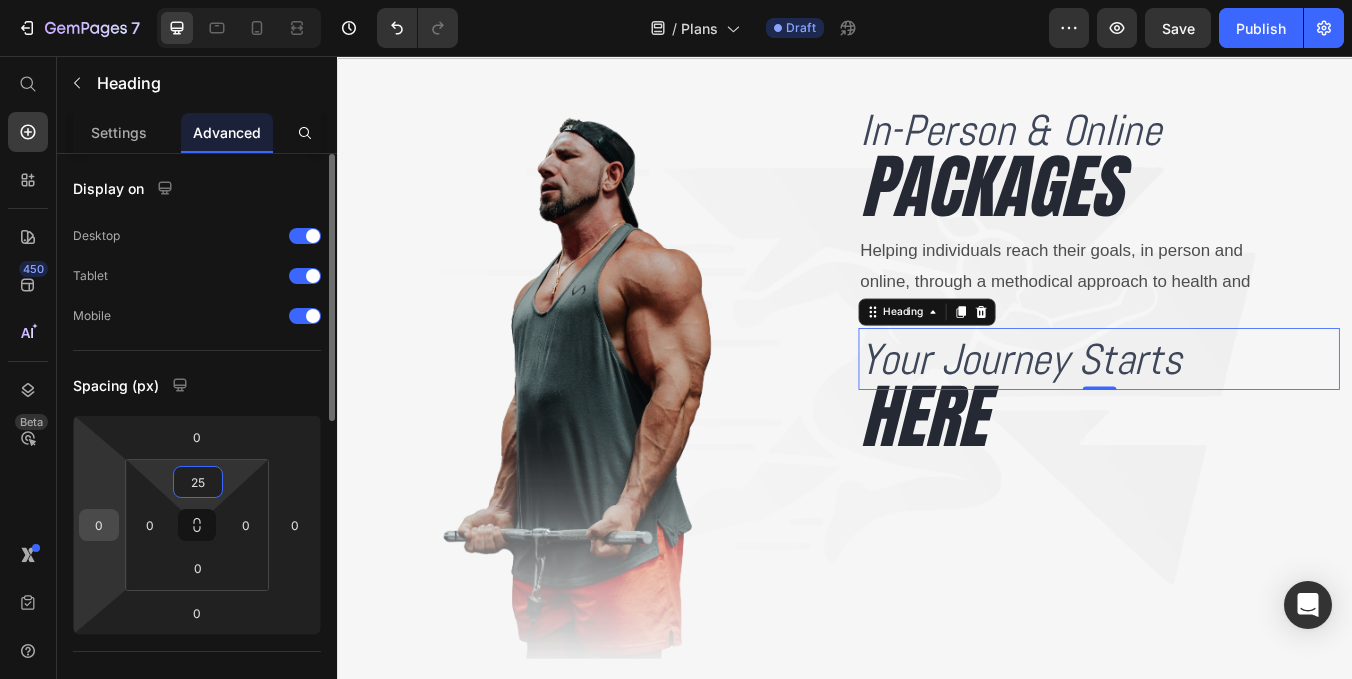type on "250" 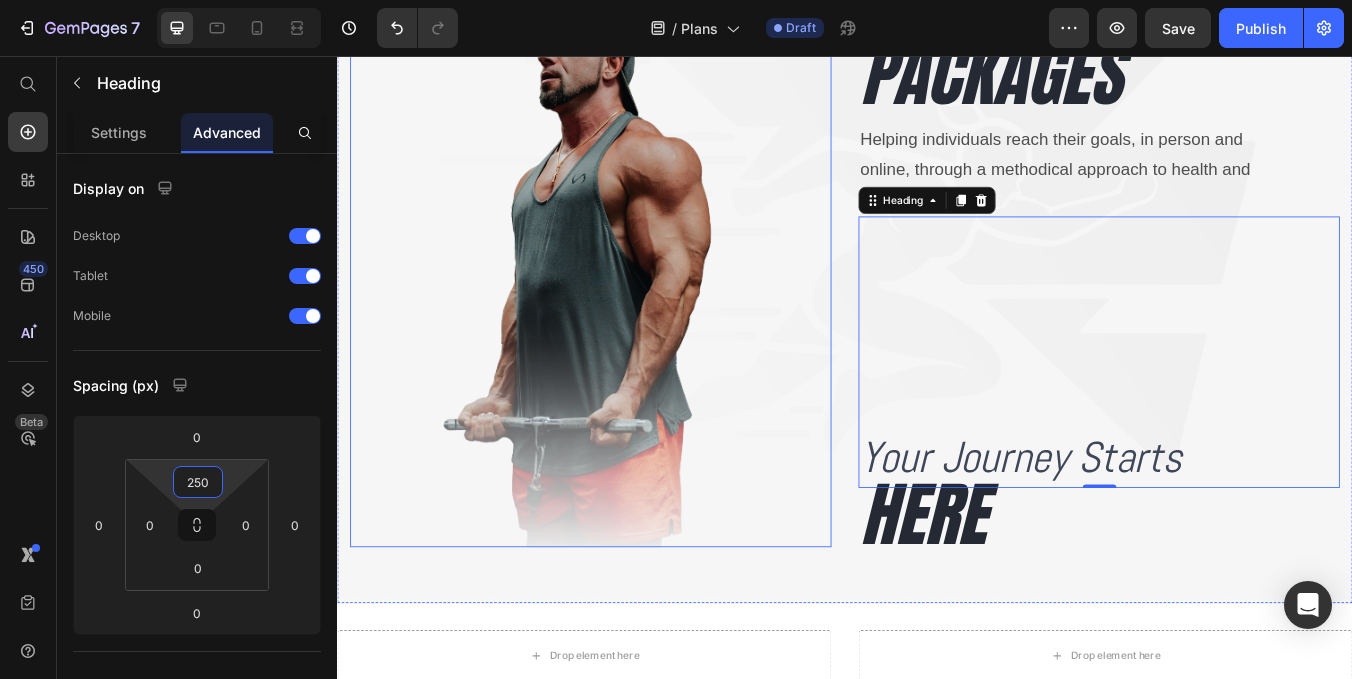 scroll, scrollTop: 175, scrollLeft: 0, axis: vertical 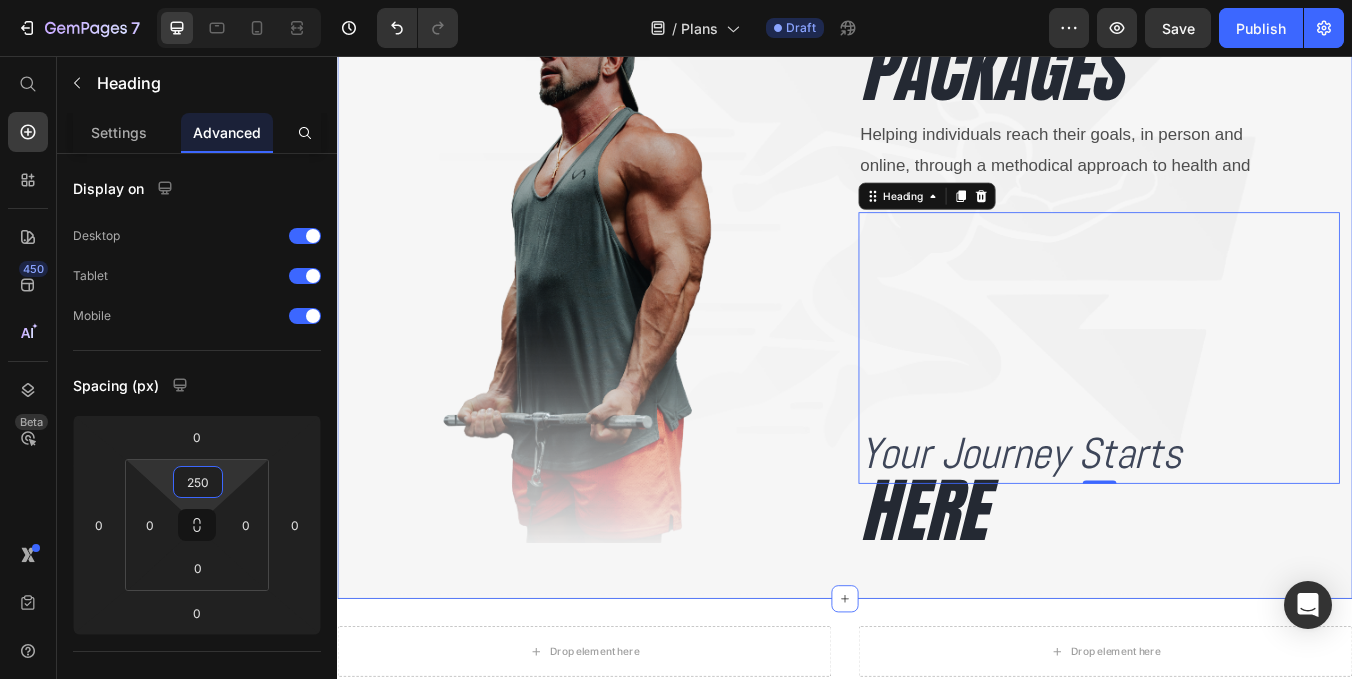 click on "Image In-Person & Online Heading PACKAGES Heading Helping individuals reach their goals, in person and online, through a methodical approach to health and wellness. Text Block Your Journey Starts Heading   0 HERE Heading Section 1" at bounding box center [937, 310] 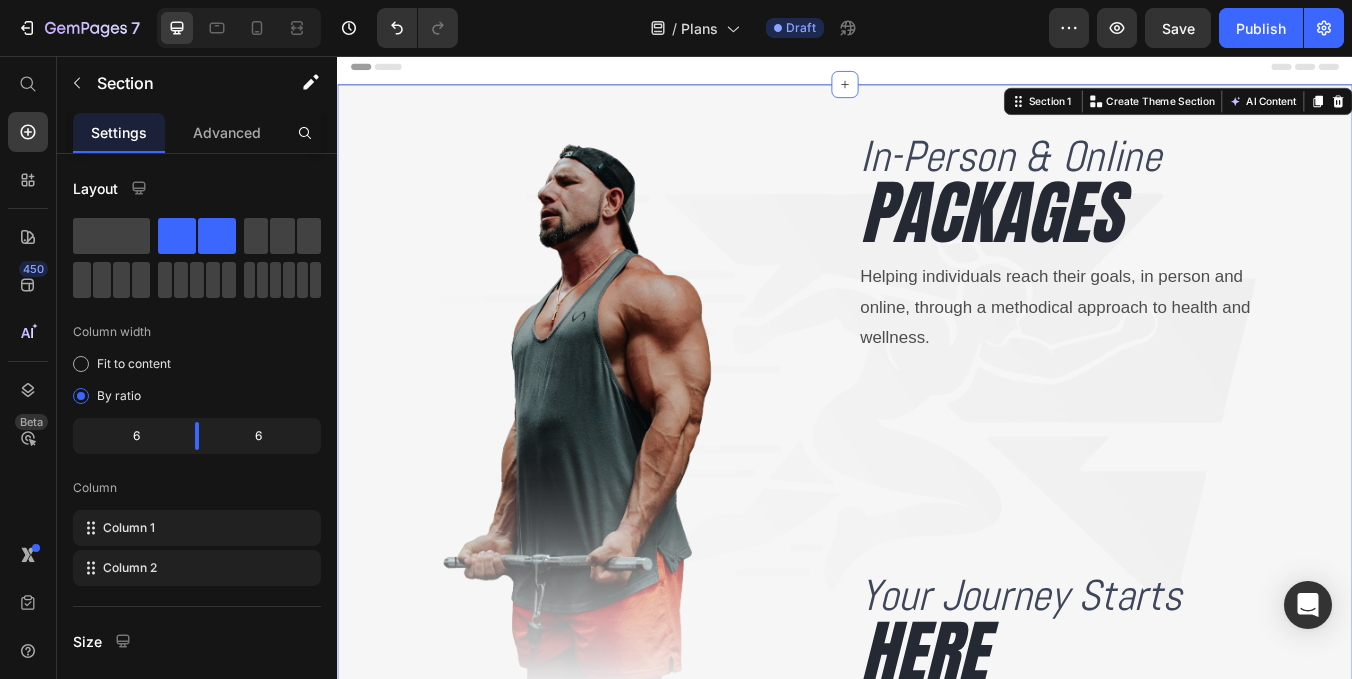 scroll, scrollTop: 2, scrollLeft: 0, axis: vertical 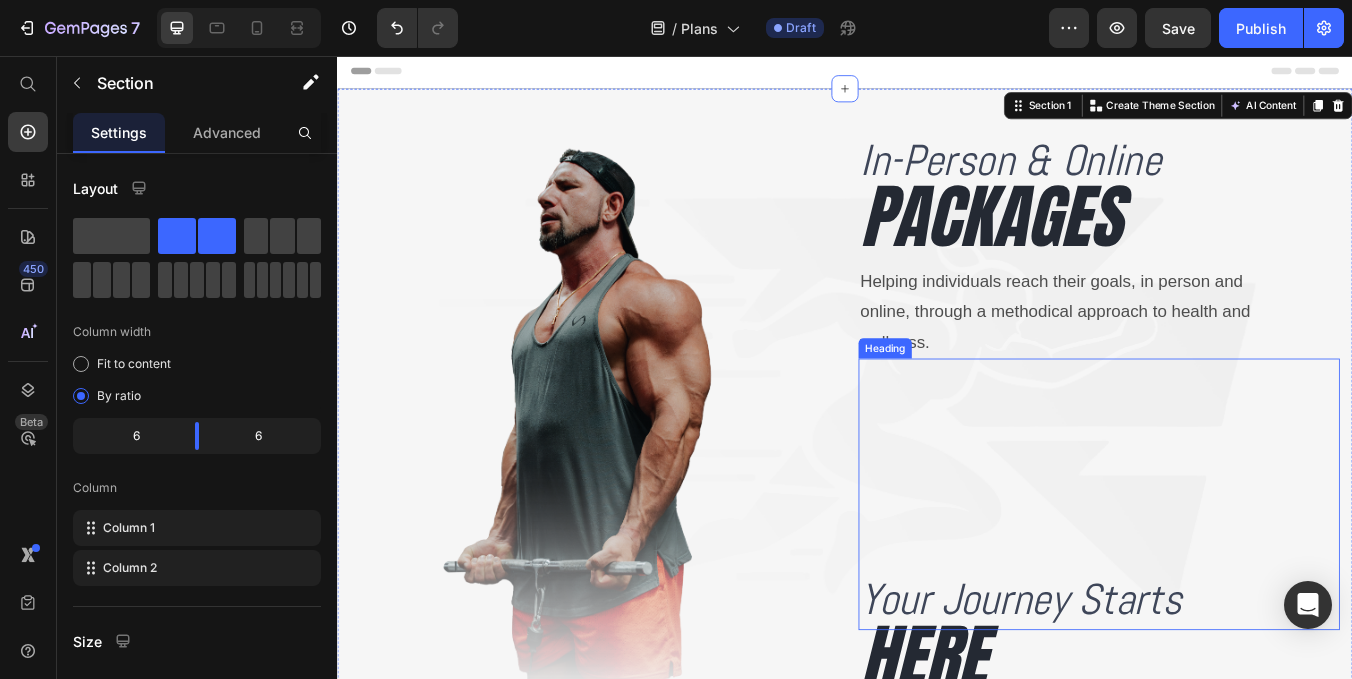 click on "Your Journey Starts" at bounding box center [1237, 699] 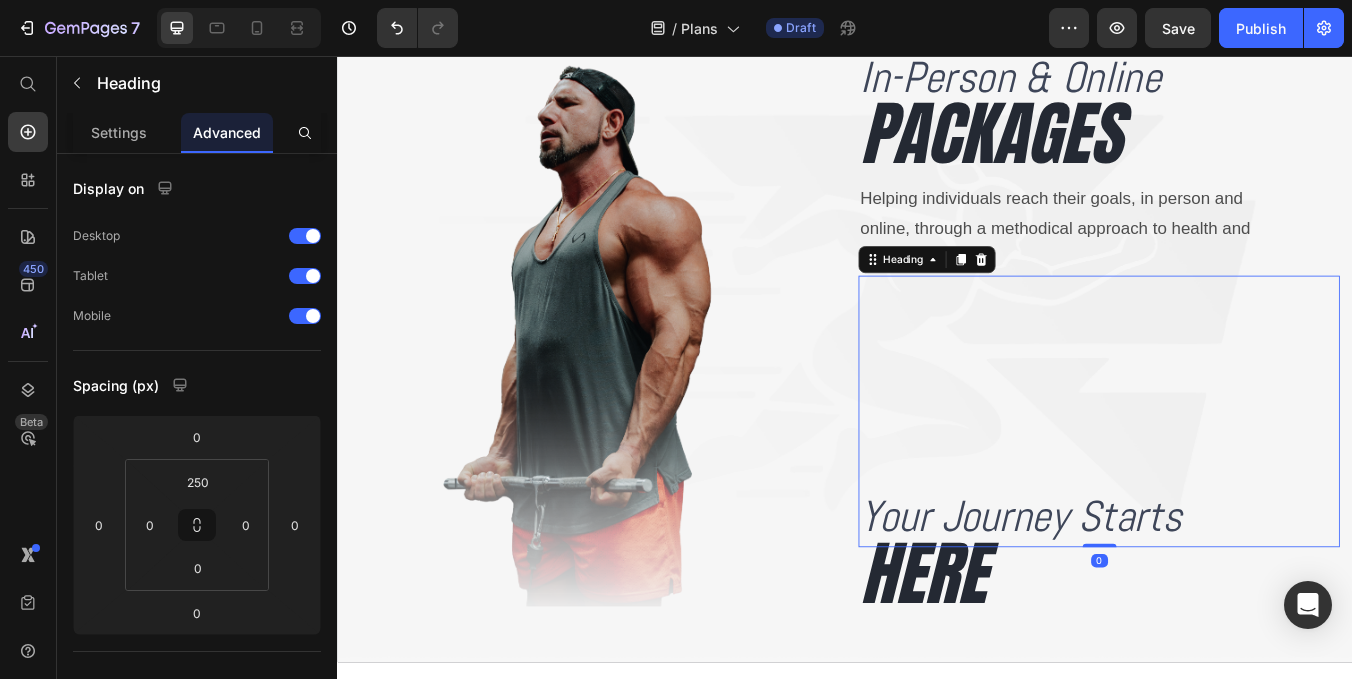 scroll, scrollTop: 107, scrollLeft: 0, axis: vertical 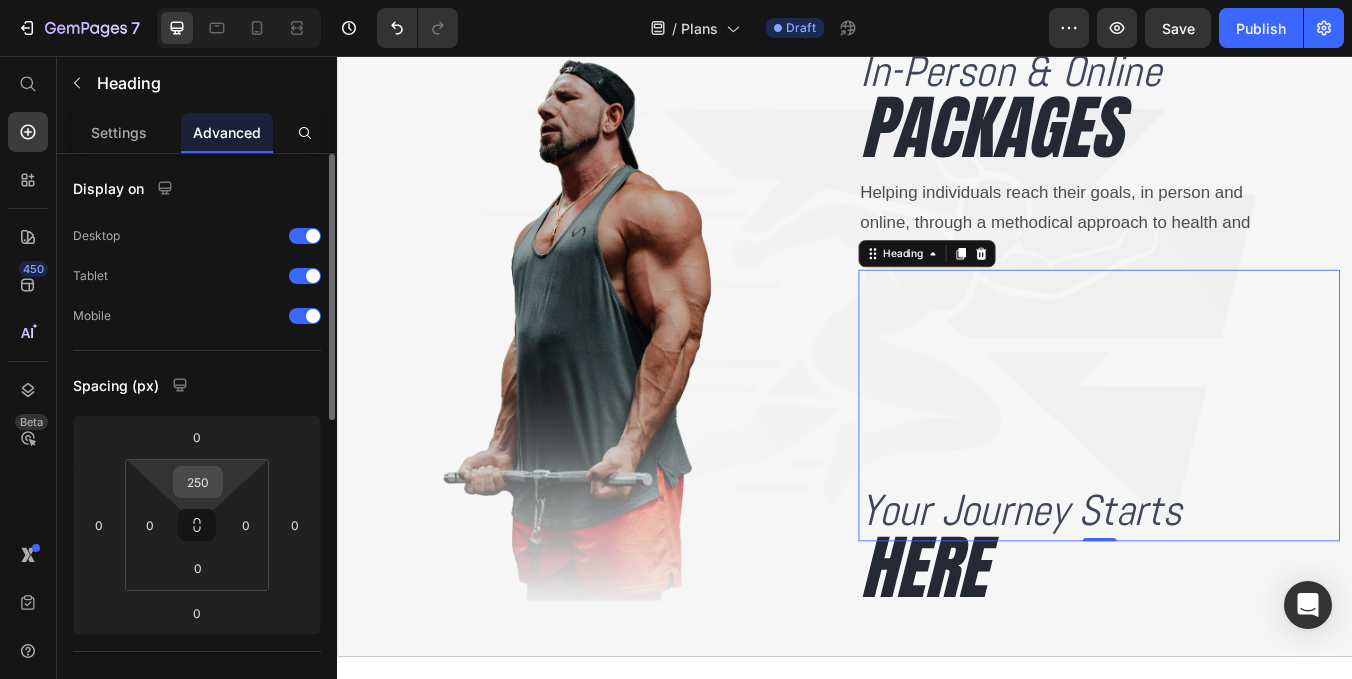 click on "250" at bounding box center [198, 482] 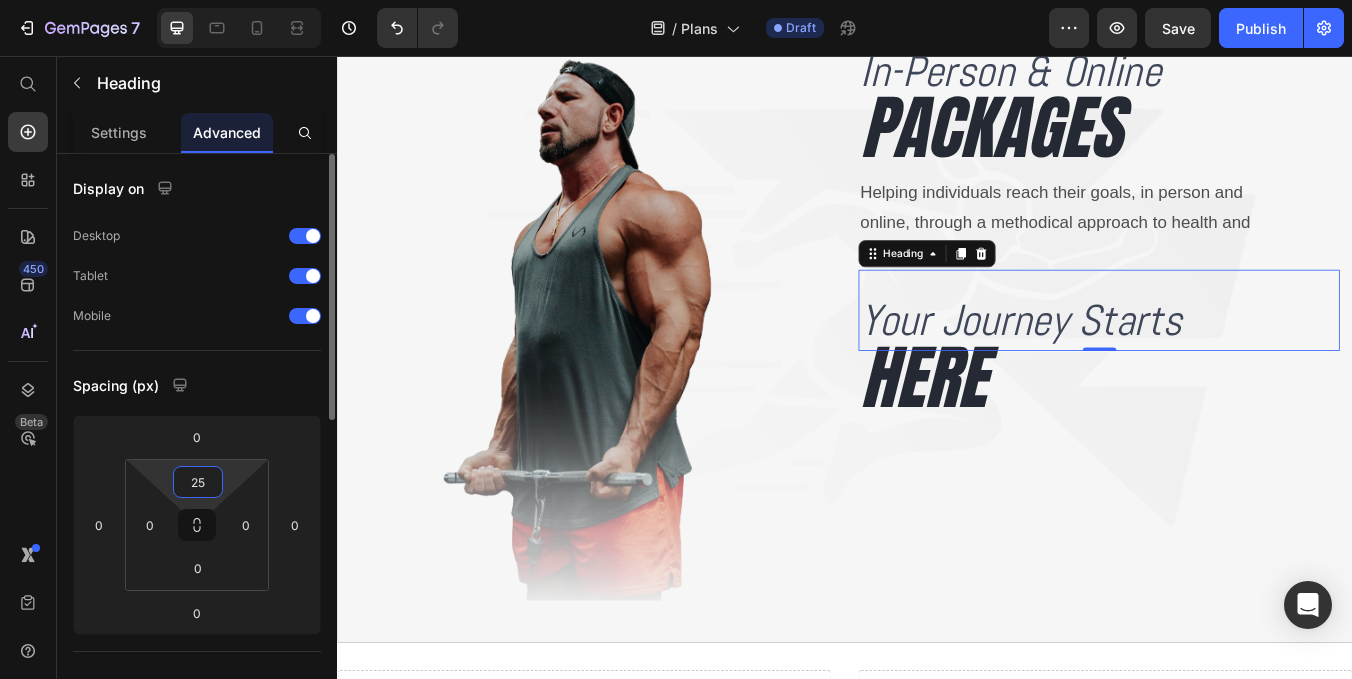 type on "2" 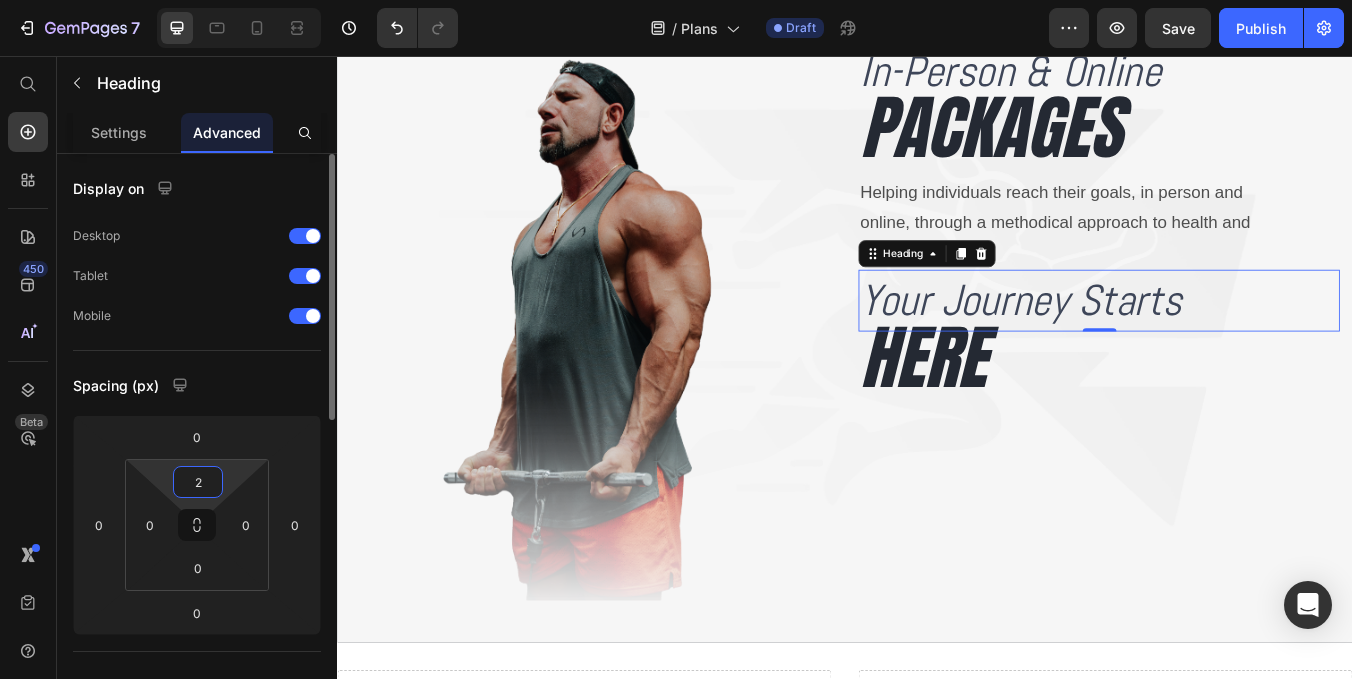 type 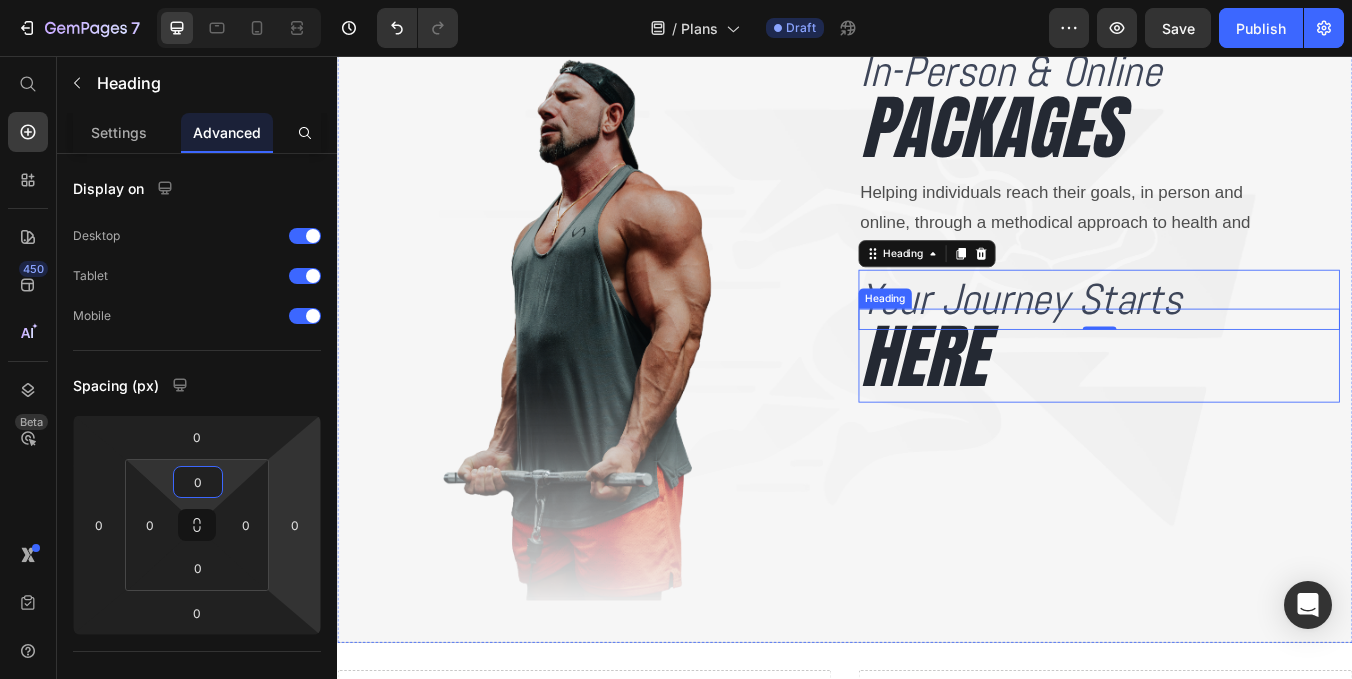 click on "HERE" at bounding box center (1237, 411) 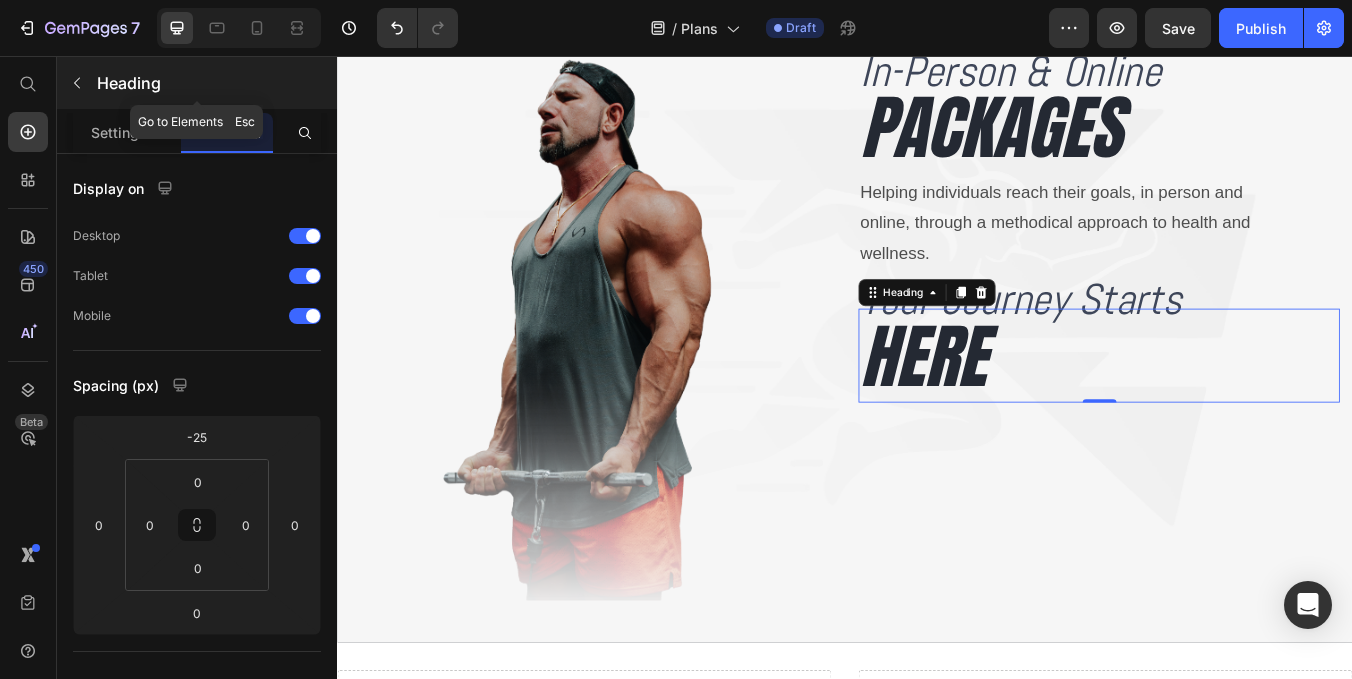 click on "Heading" at bounding box center (215, 83) 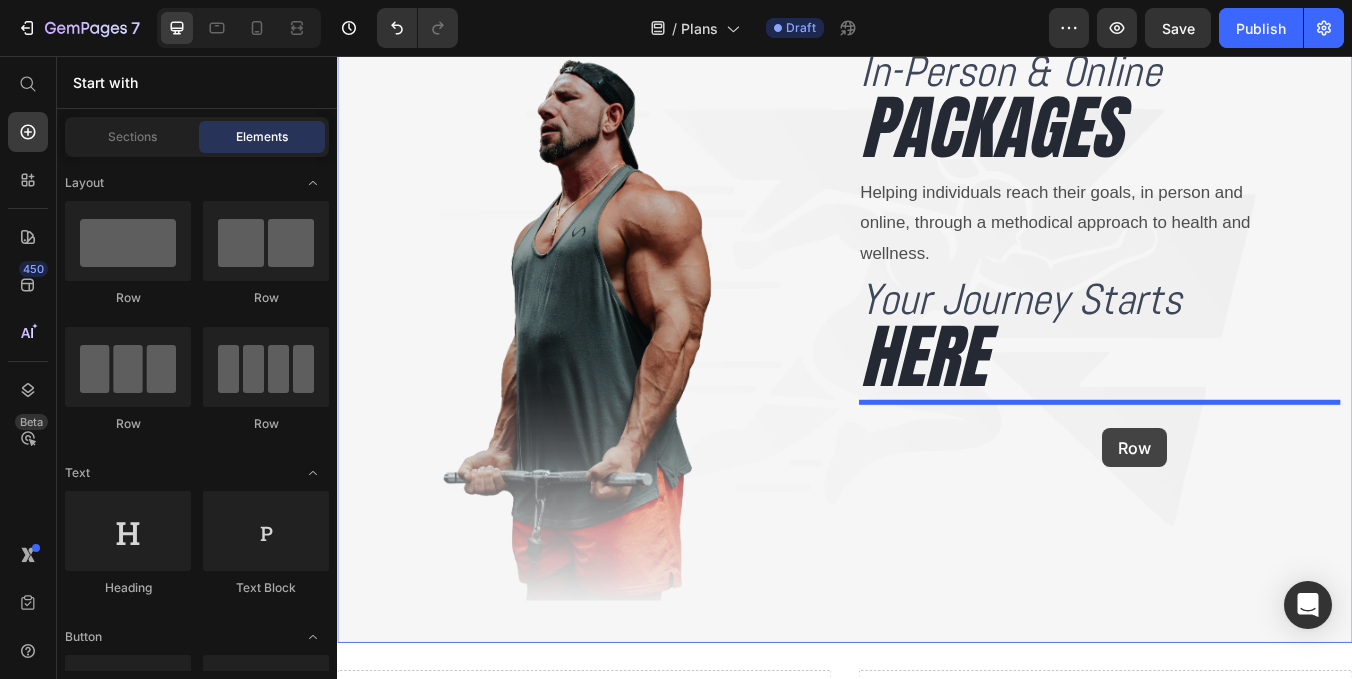 drag, startPoint x: 606, startPoint y: 315, endPoint x: 1242, endPoint y: 496, distance: 661.2541 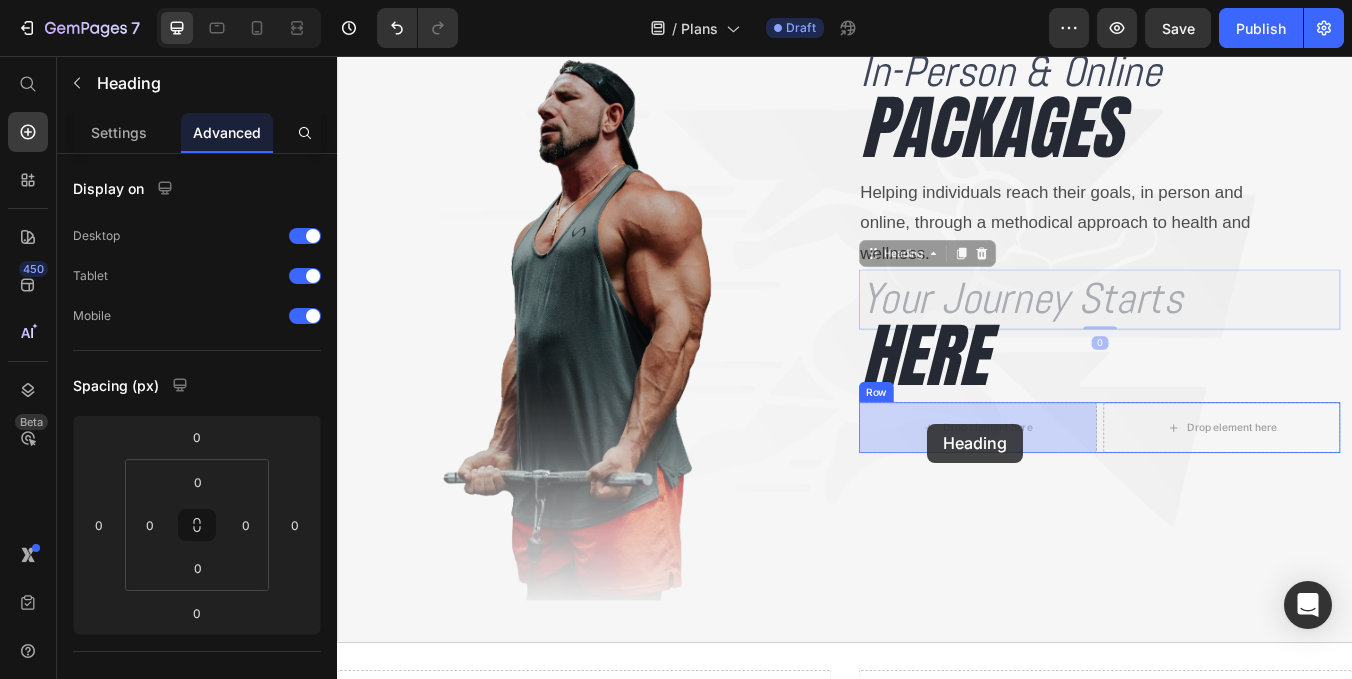 drag, startPoint x: 988, startPoint y: 300, endPoint x: 1035, endPoint y: 491, distance: 196.69774 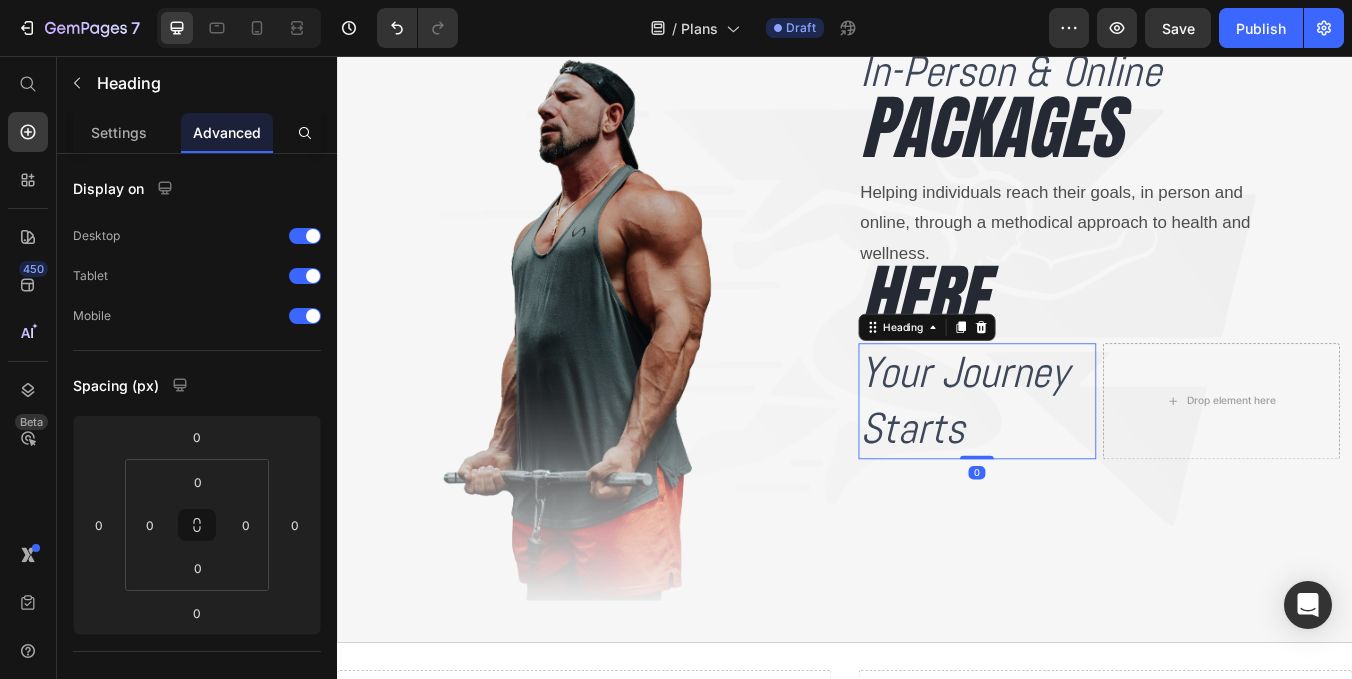 click on "HERE" at bounding box center [1237, 340] 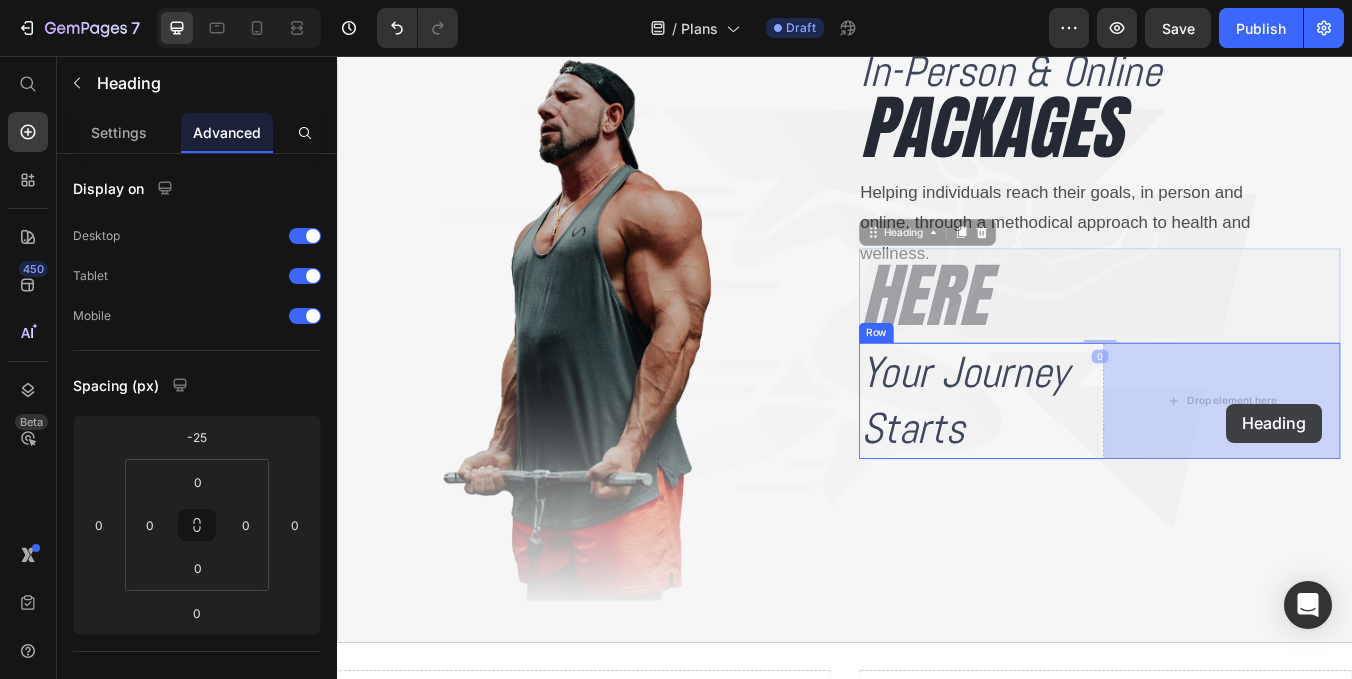 drag, startPoint x: 1011, startPoint y: 267, endPoint x: 1388, endPoint y: 467, distance: 426.76575 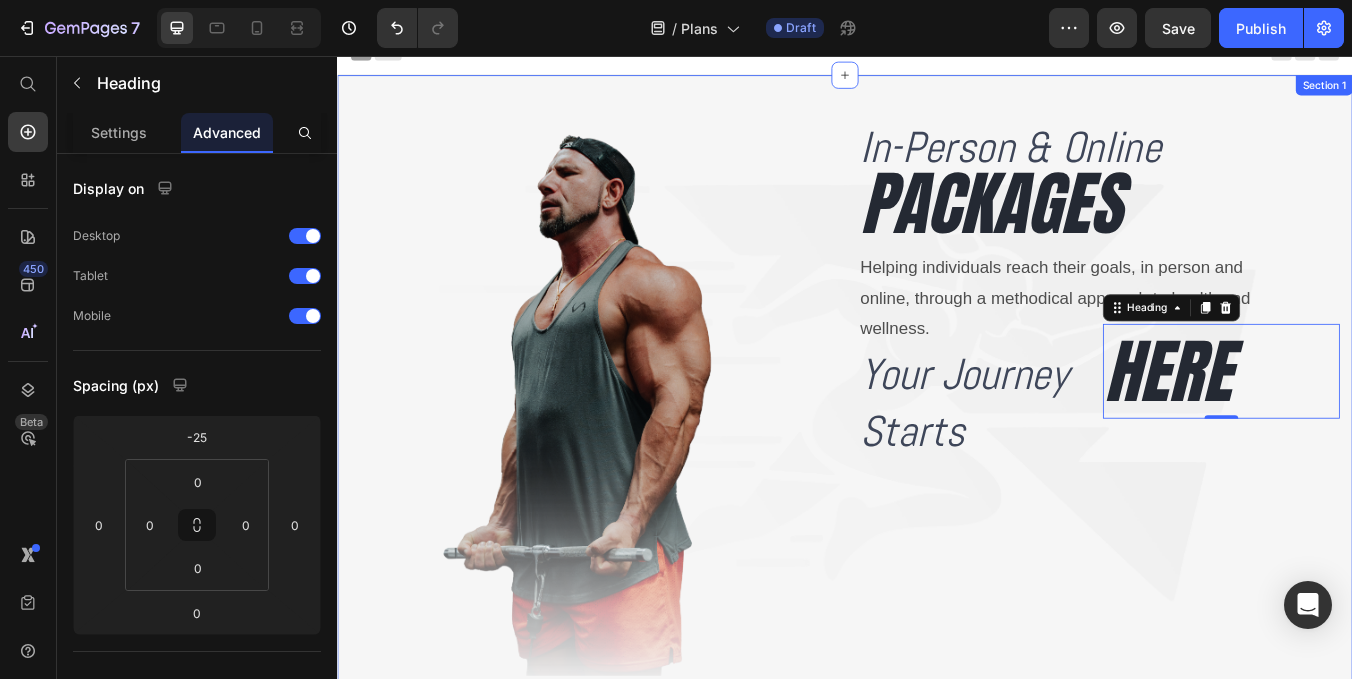 scroll, scrollTop: 0, scrollLeft: 0, axis: both 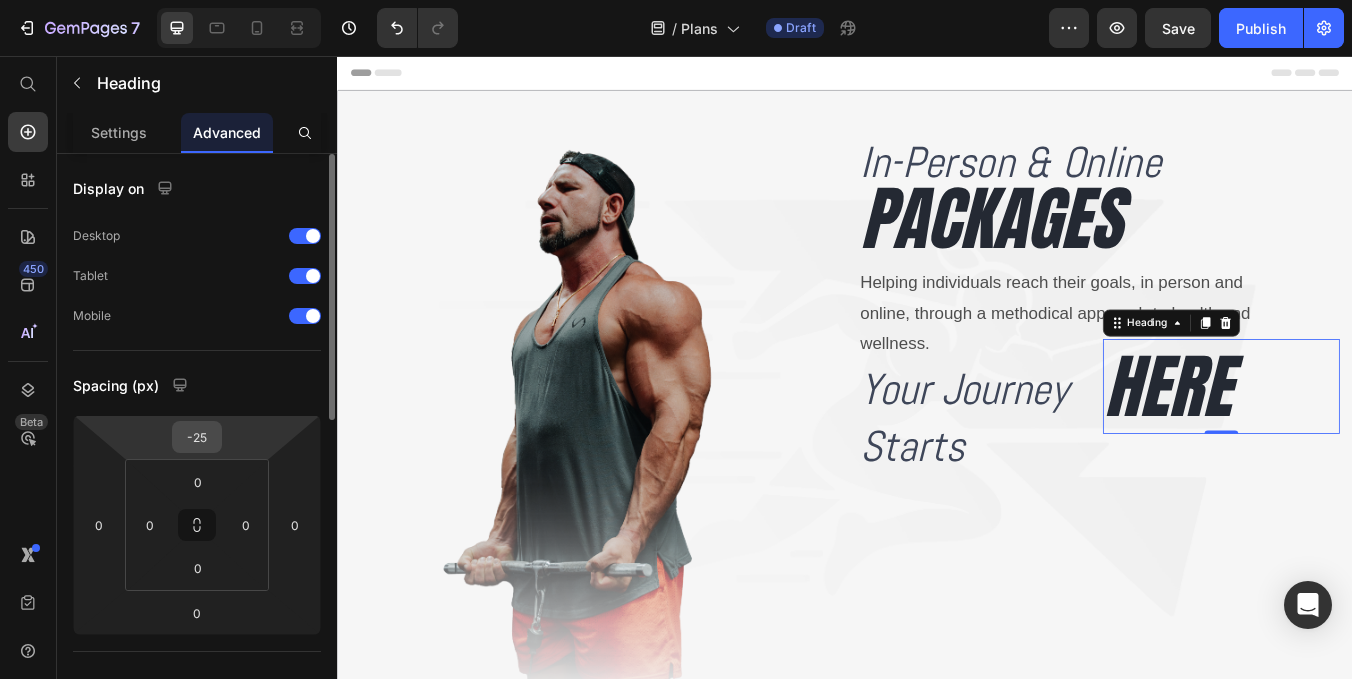 click on "-25" at bounding box center (197, 437) 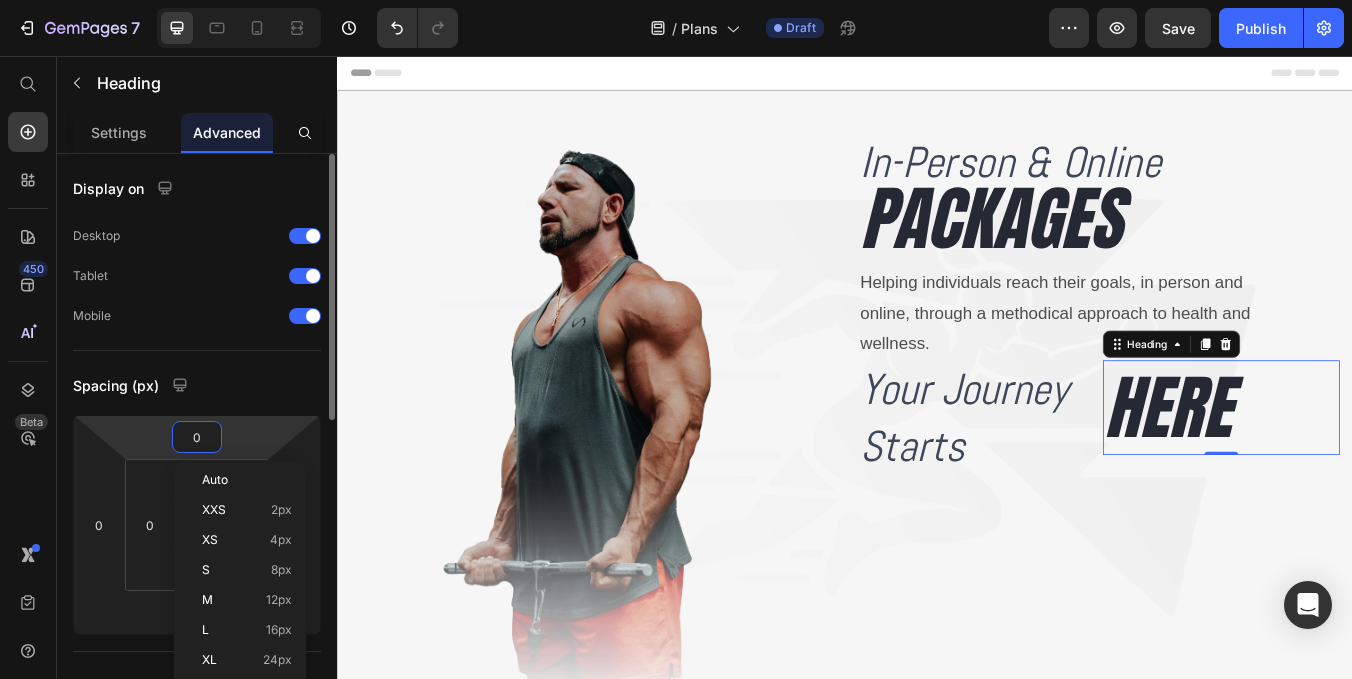 type on "0" 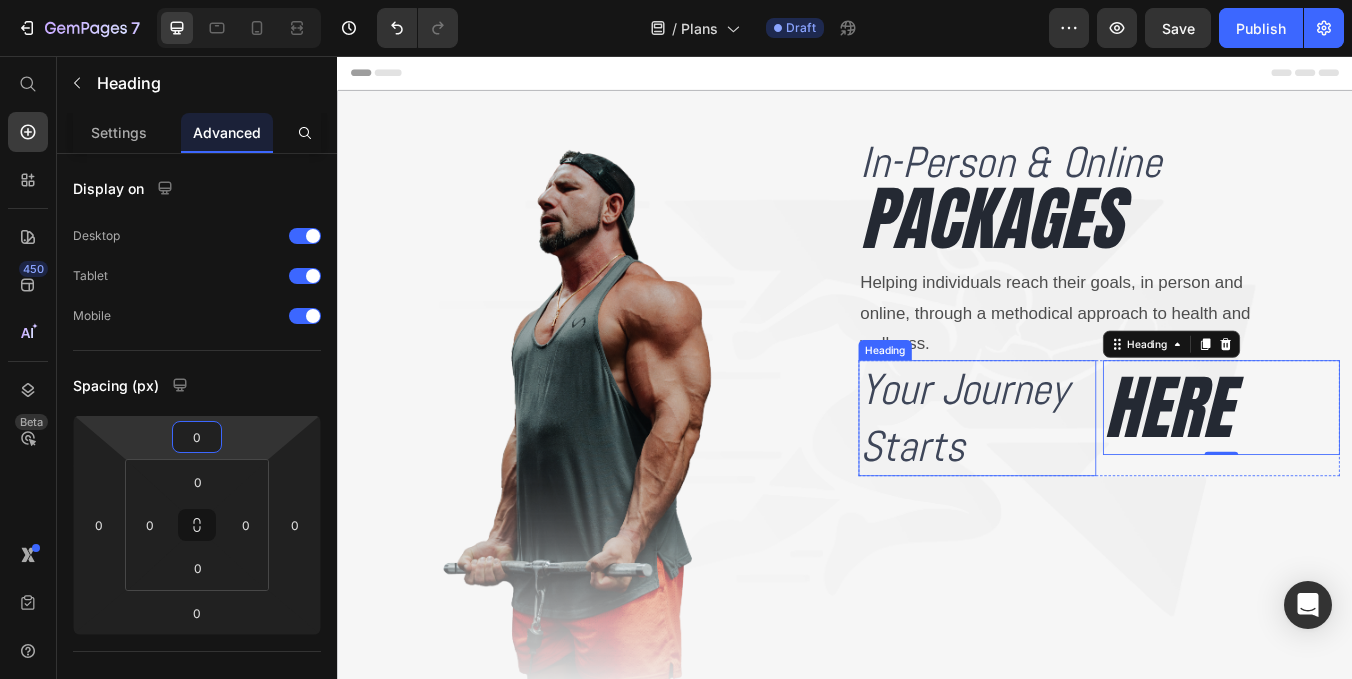 click on "Your Journey Starts" at bounding box center (1093, 484) 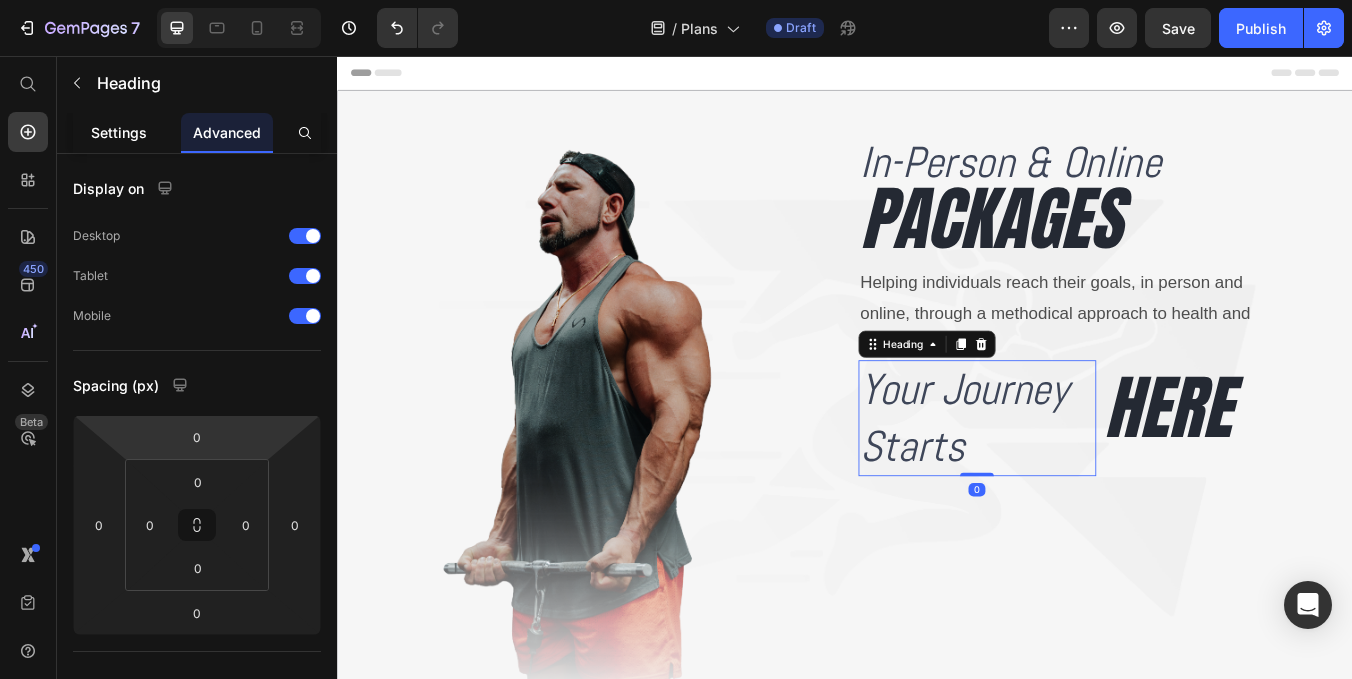 click on "Settings" 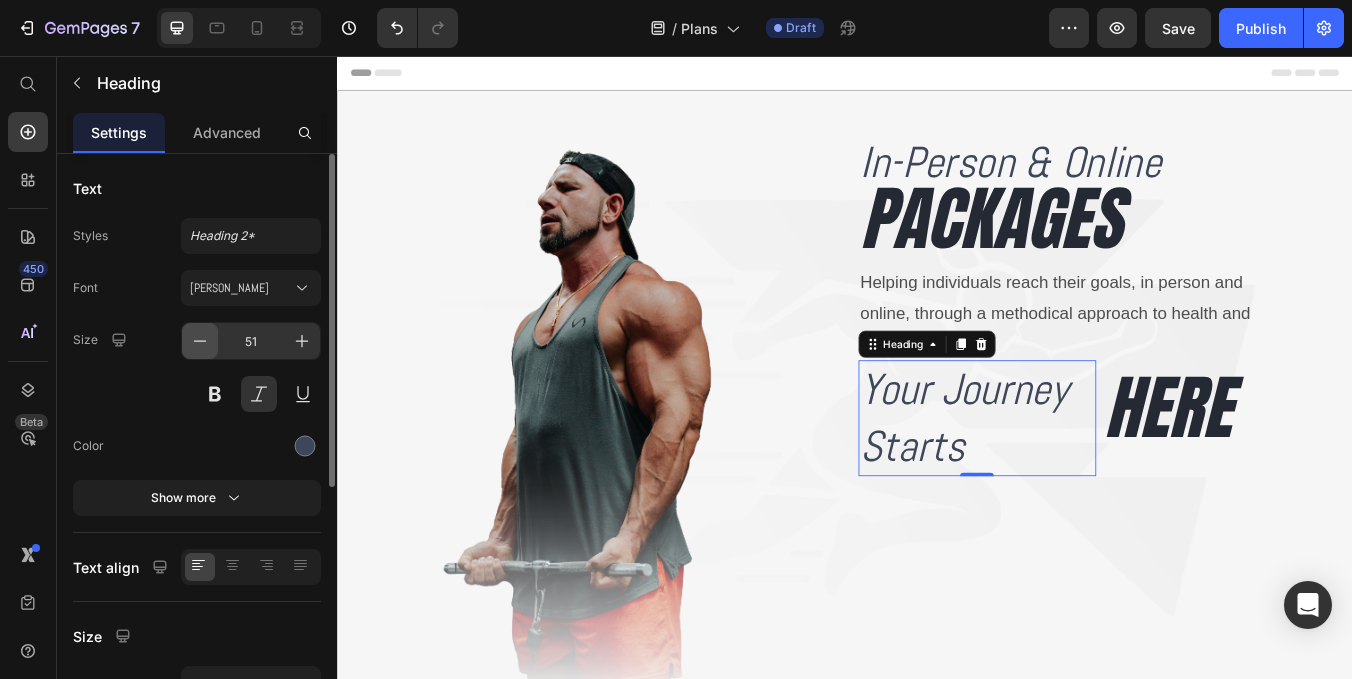 click 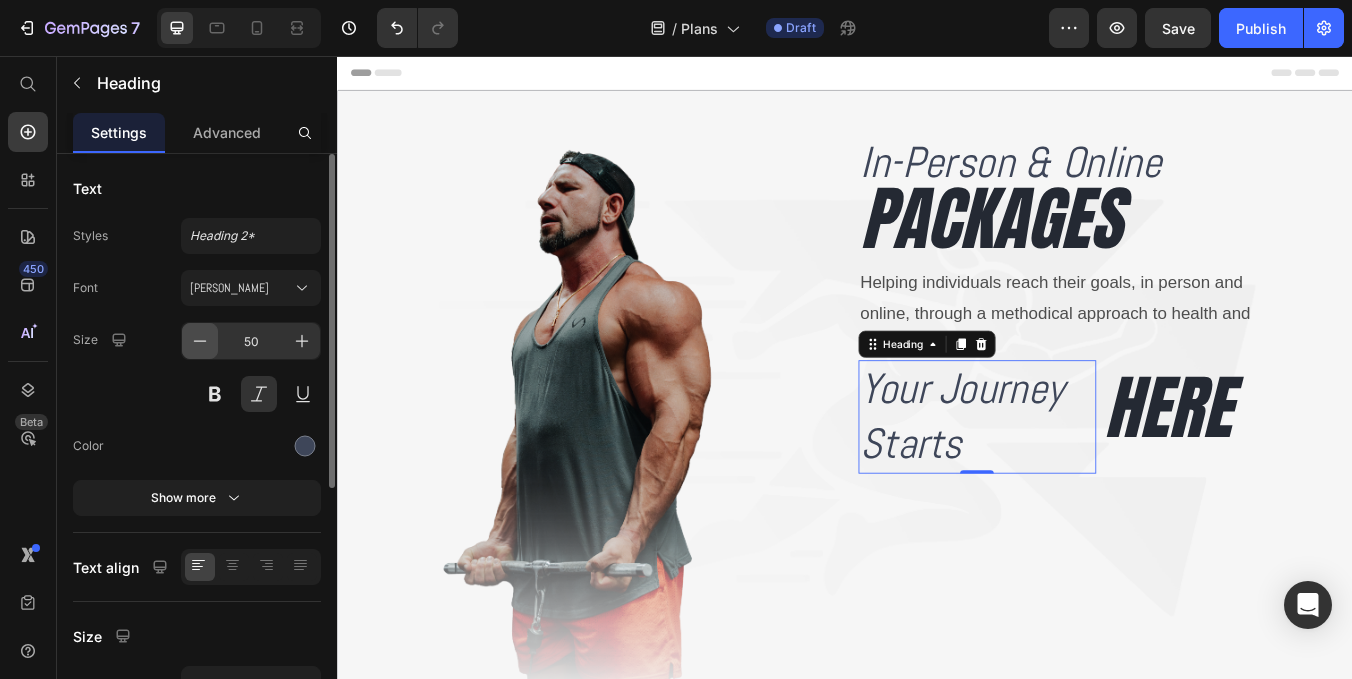 click 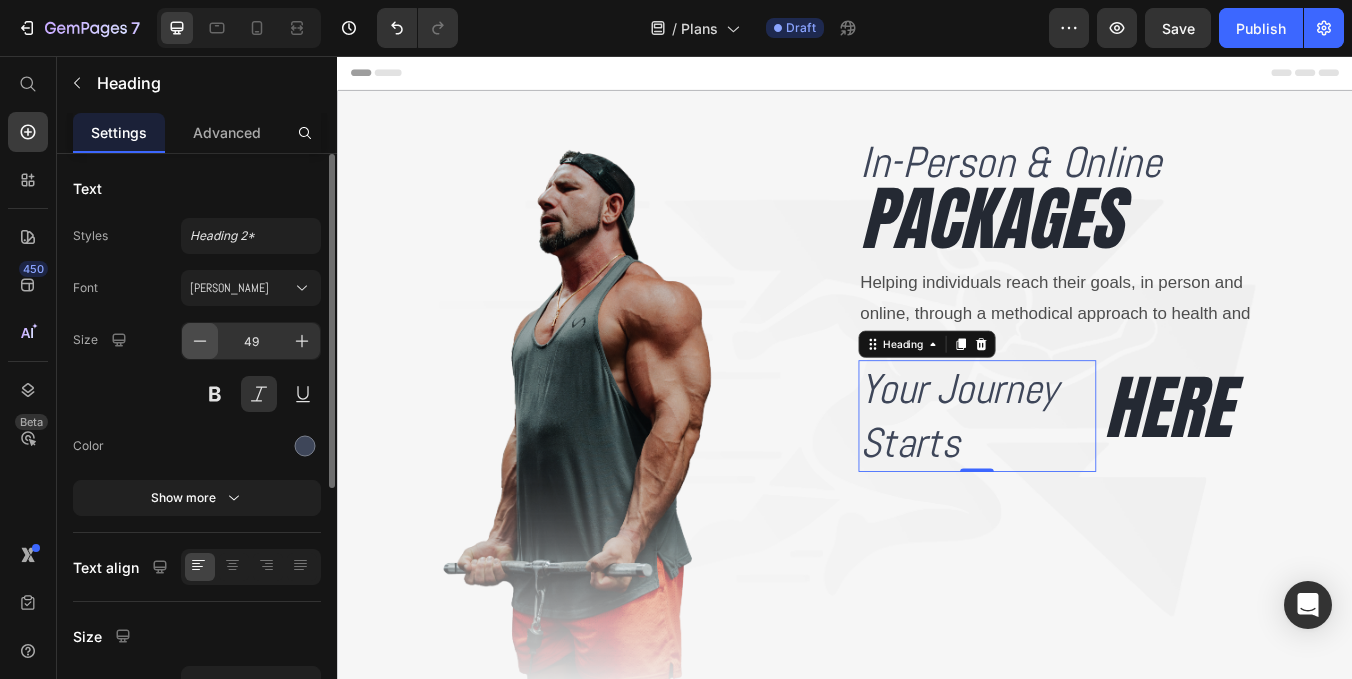 click 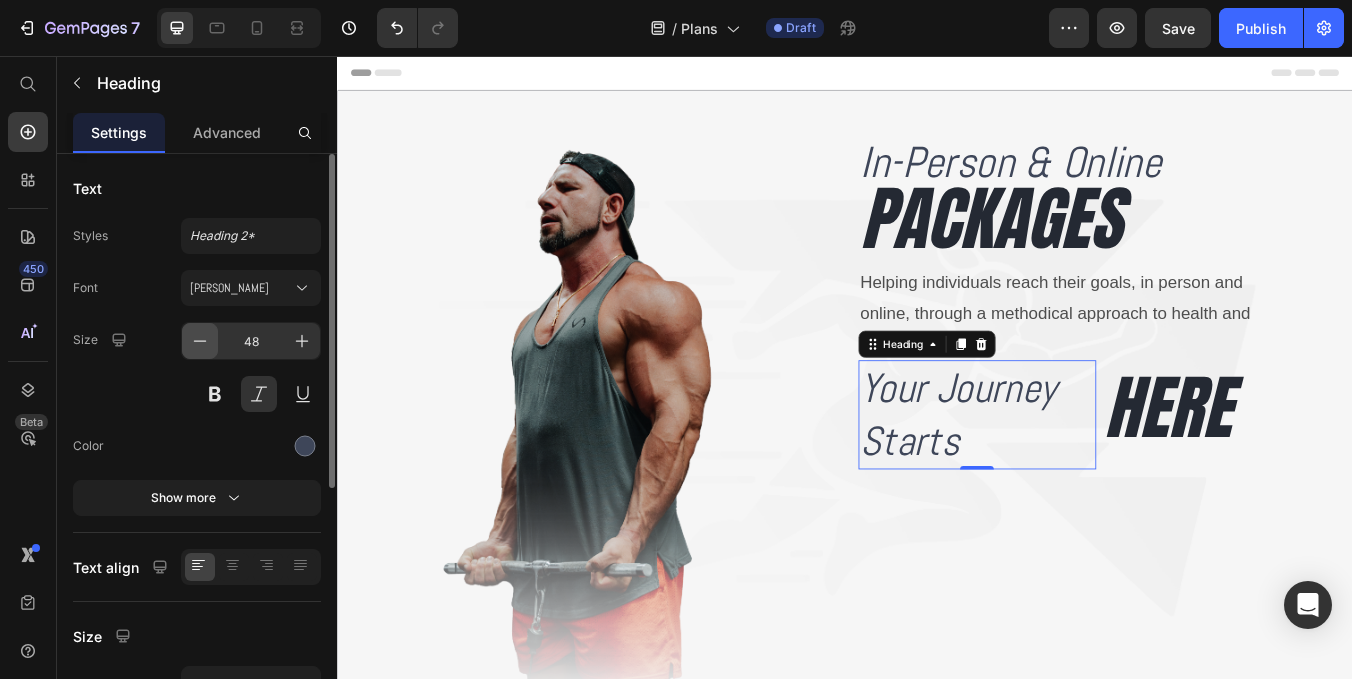 click 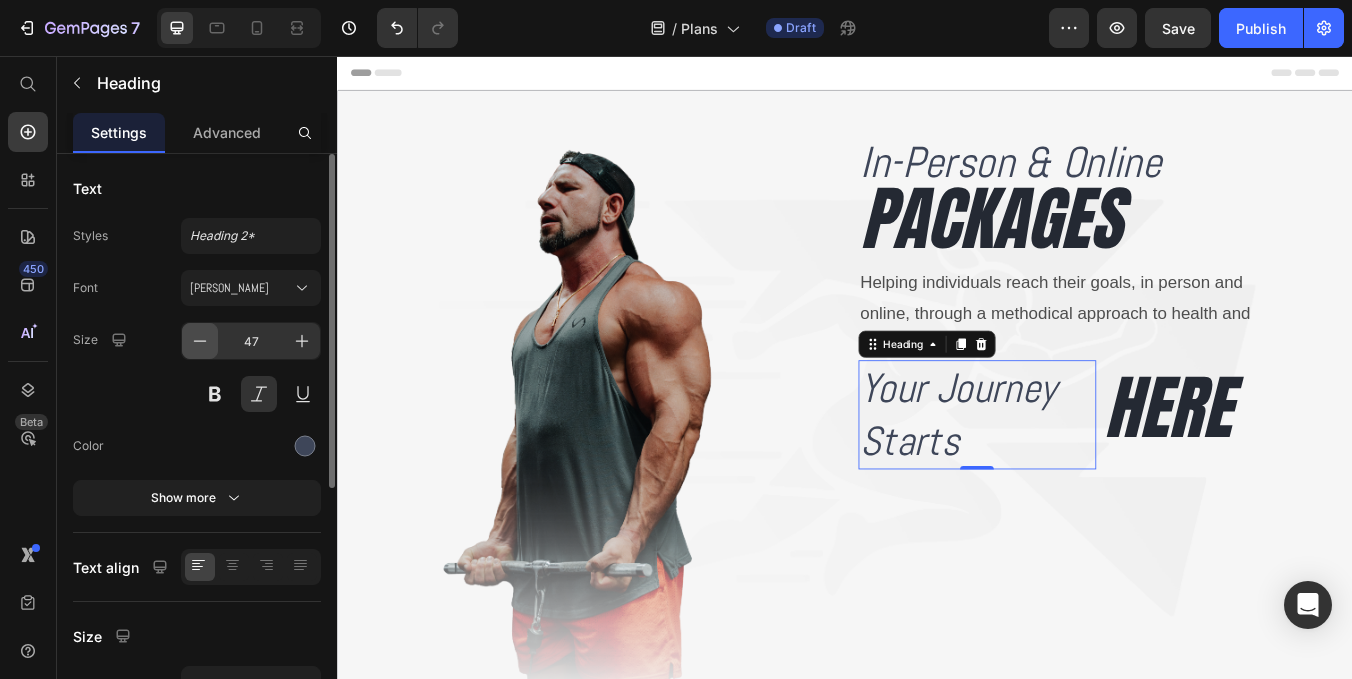 click 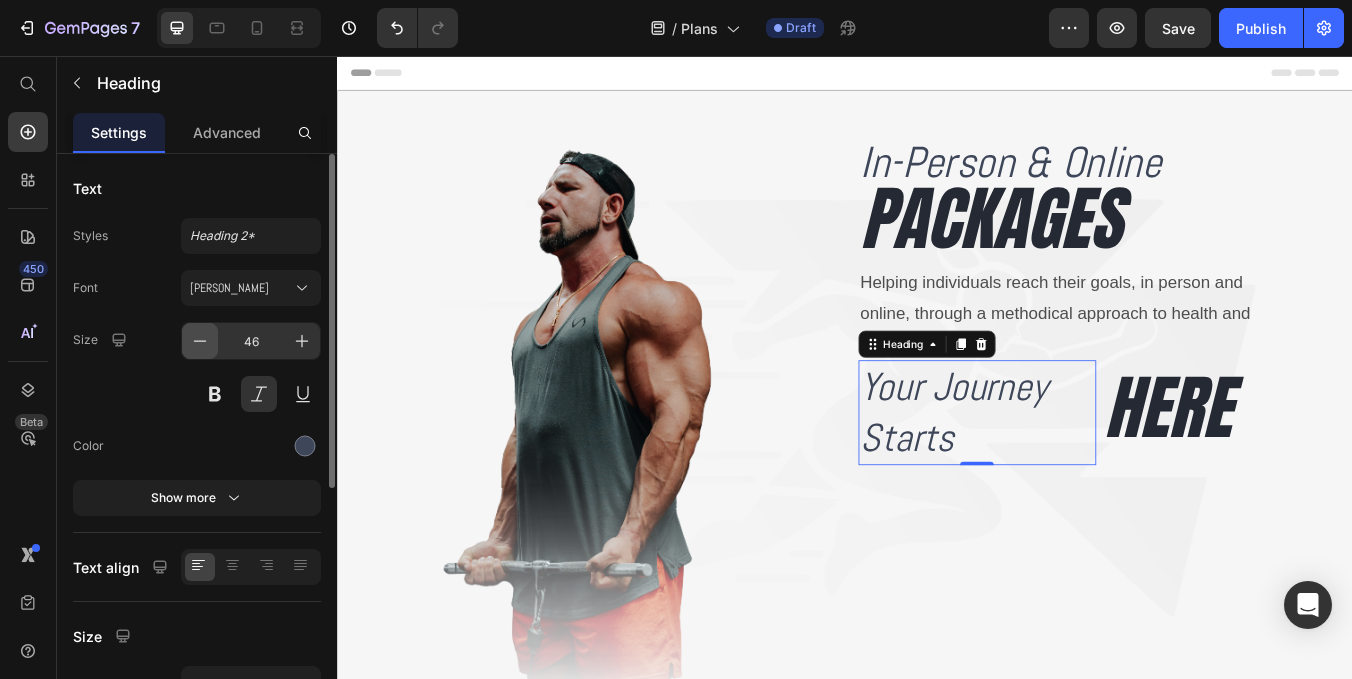 click 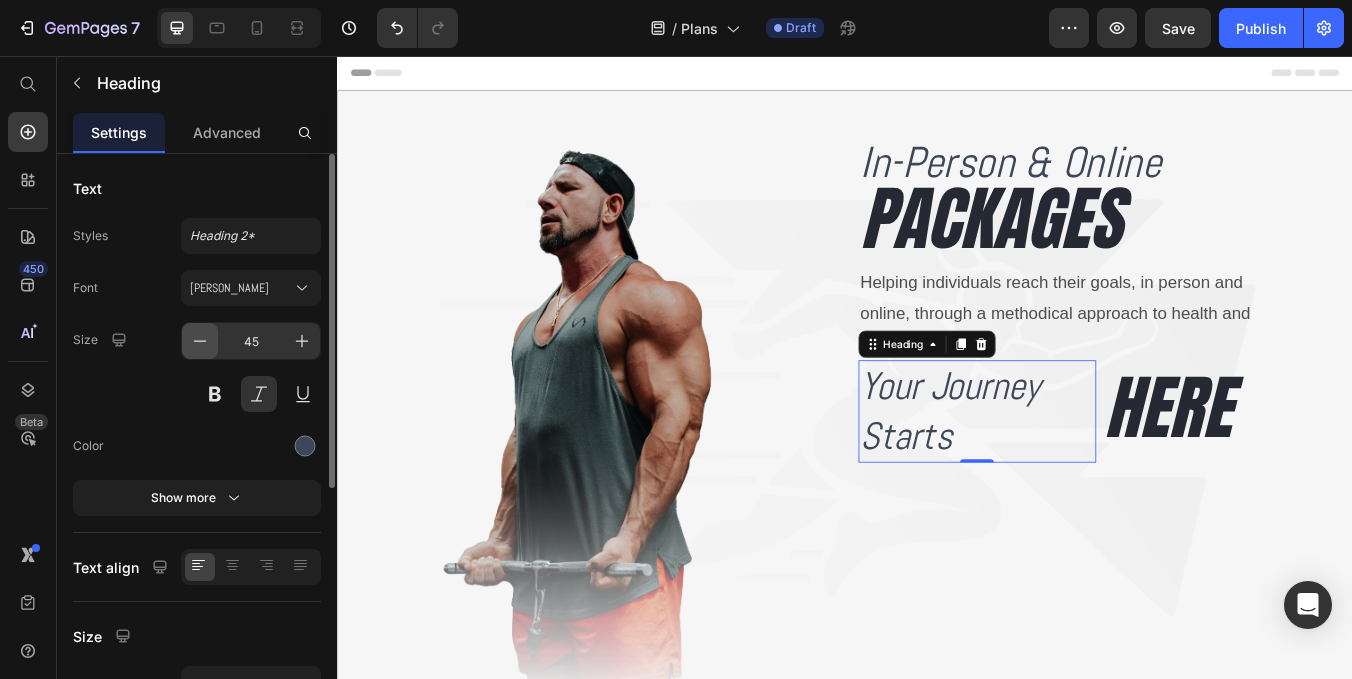click 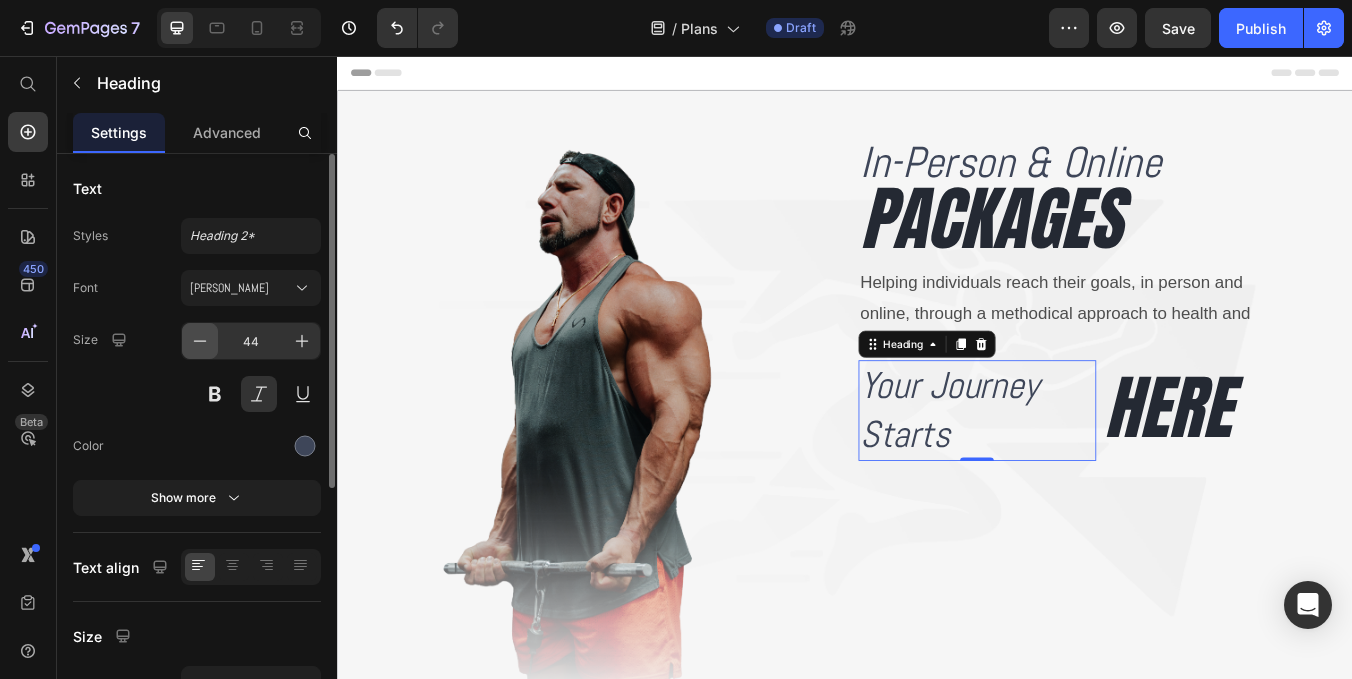 click 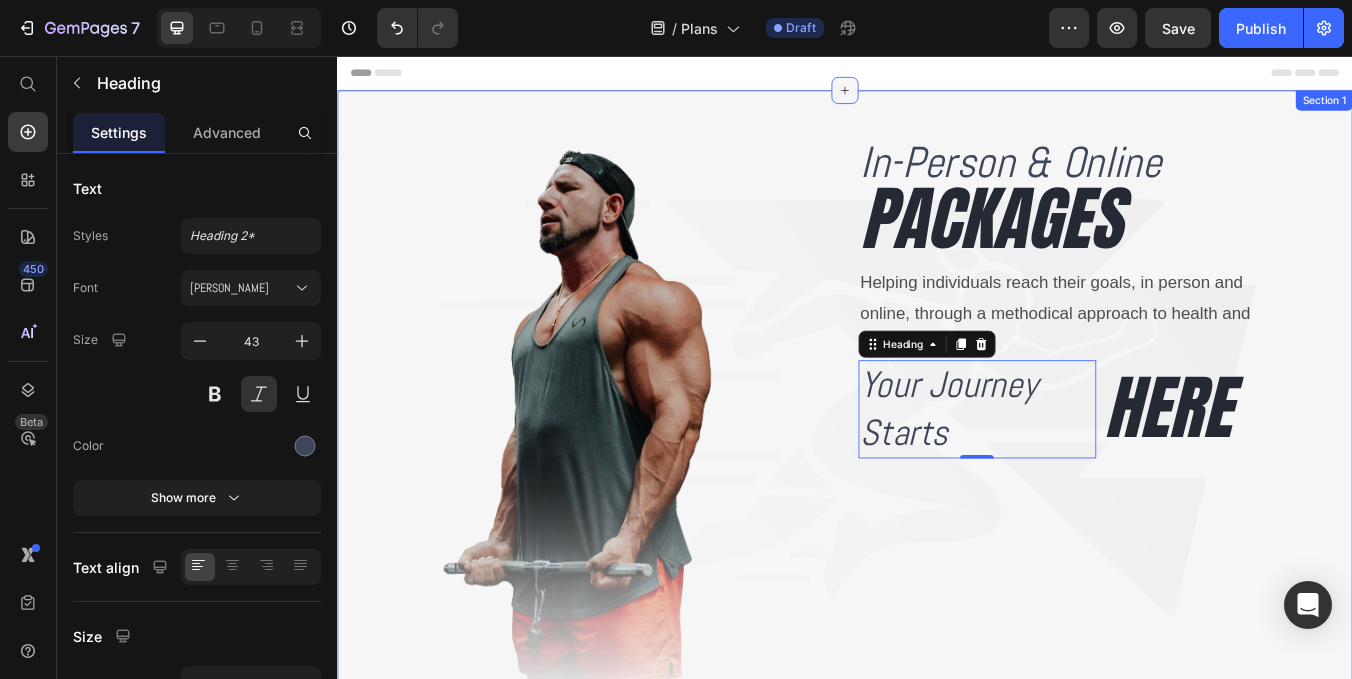 click at bounding box center (937, 97) 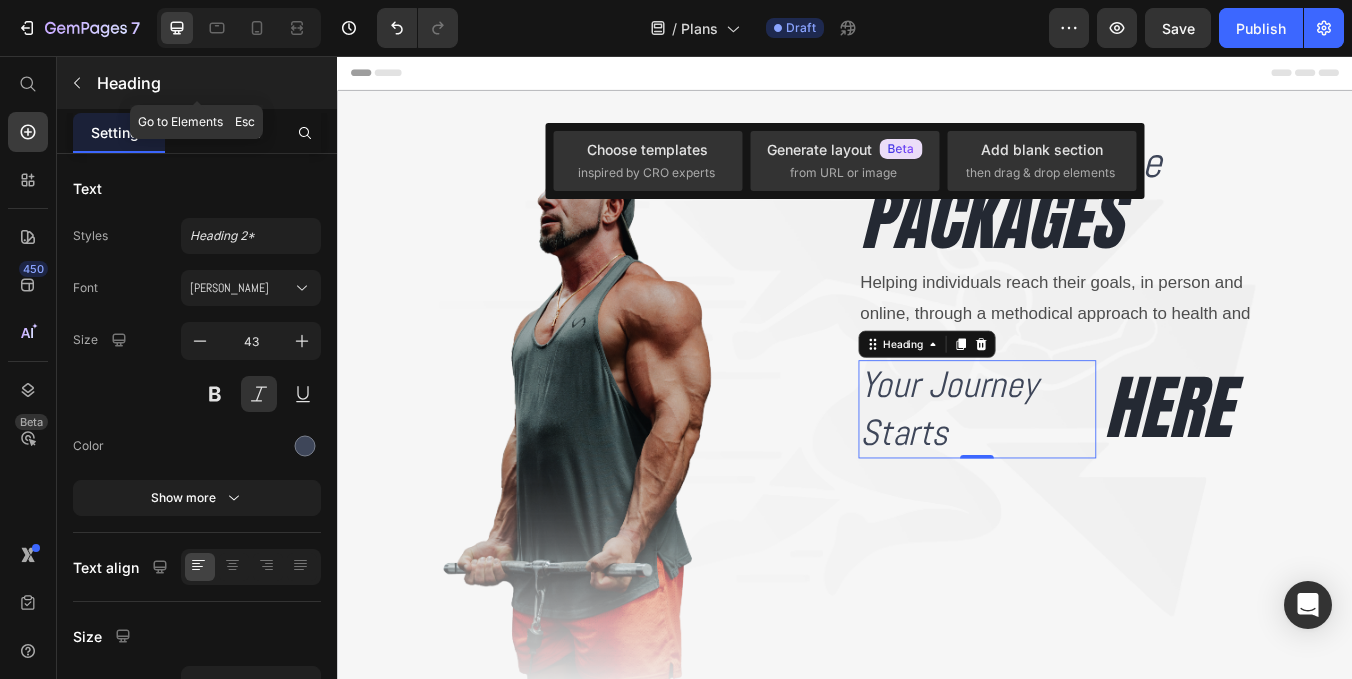 click on "Heading" at bounding box center [215, 83] 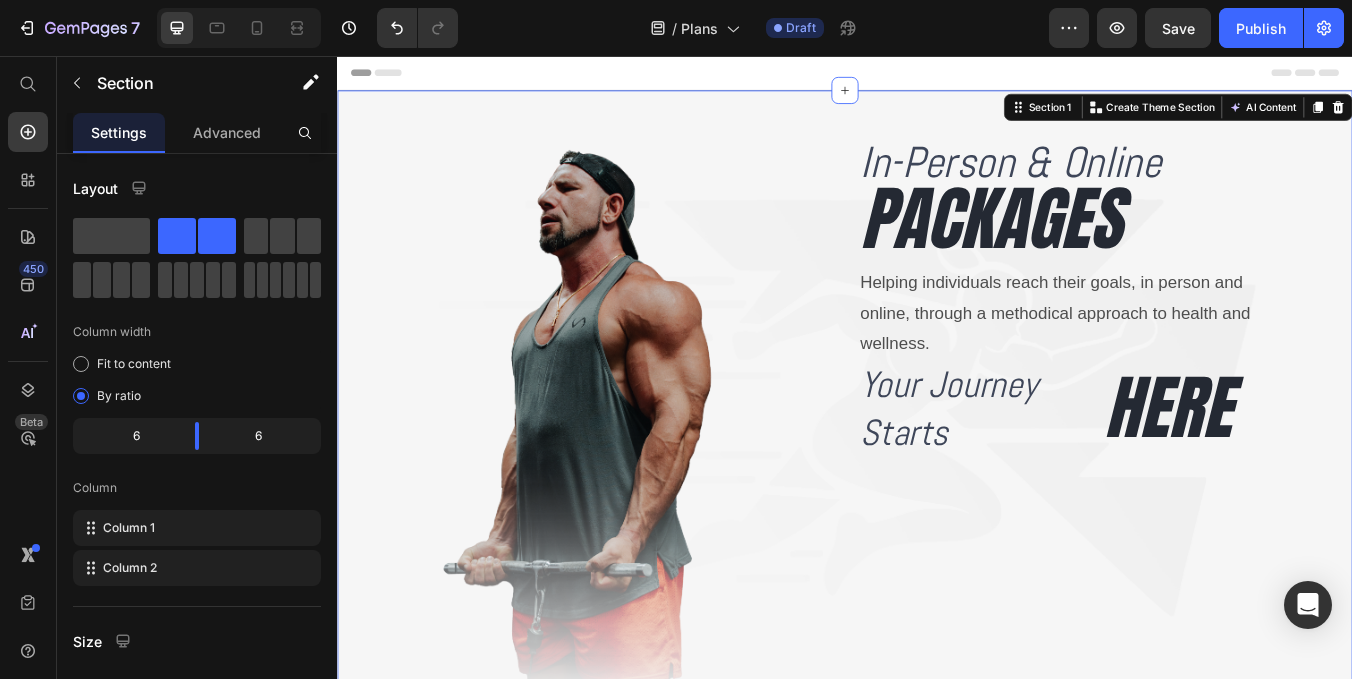 click on "Image In-Person & Online Heading PACKAGES Heading Helping individuals reach their goals, in person and online, through a methodical approach to health and wellness. Text Block Your Journey Starts Heading HERE Heading Row Section 1   Create Theme Section AI Content Write with GemAI What would you like to describe here? Tone and Voice Persuasive Product Online Coaching Show more Generate" at bounding box center (937, 477) 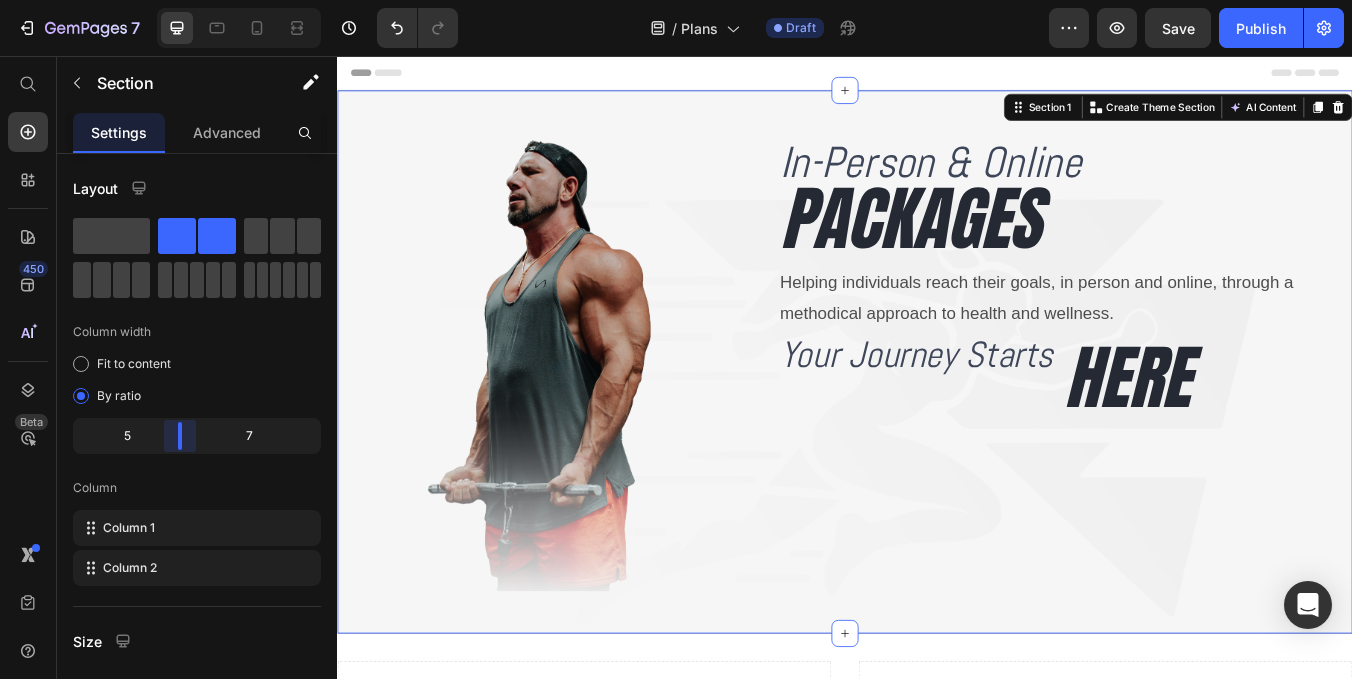 drag, startPoint x: 200, startPoint y: 442, endPoint x: 183, endPoint y: 441, distance: 17.029387 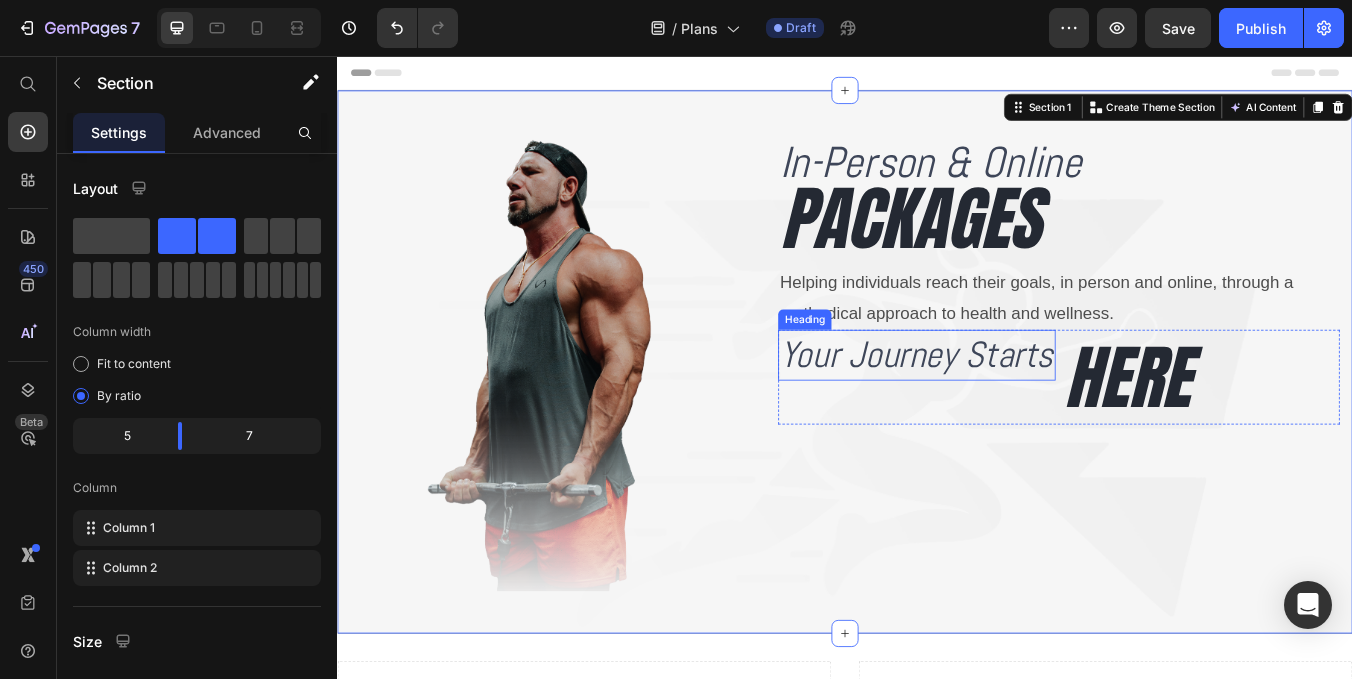 click on "Your Journey Starts" at bounding box center (1022, 410) 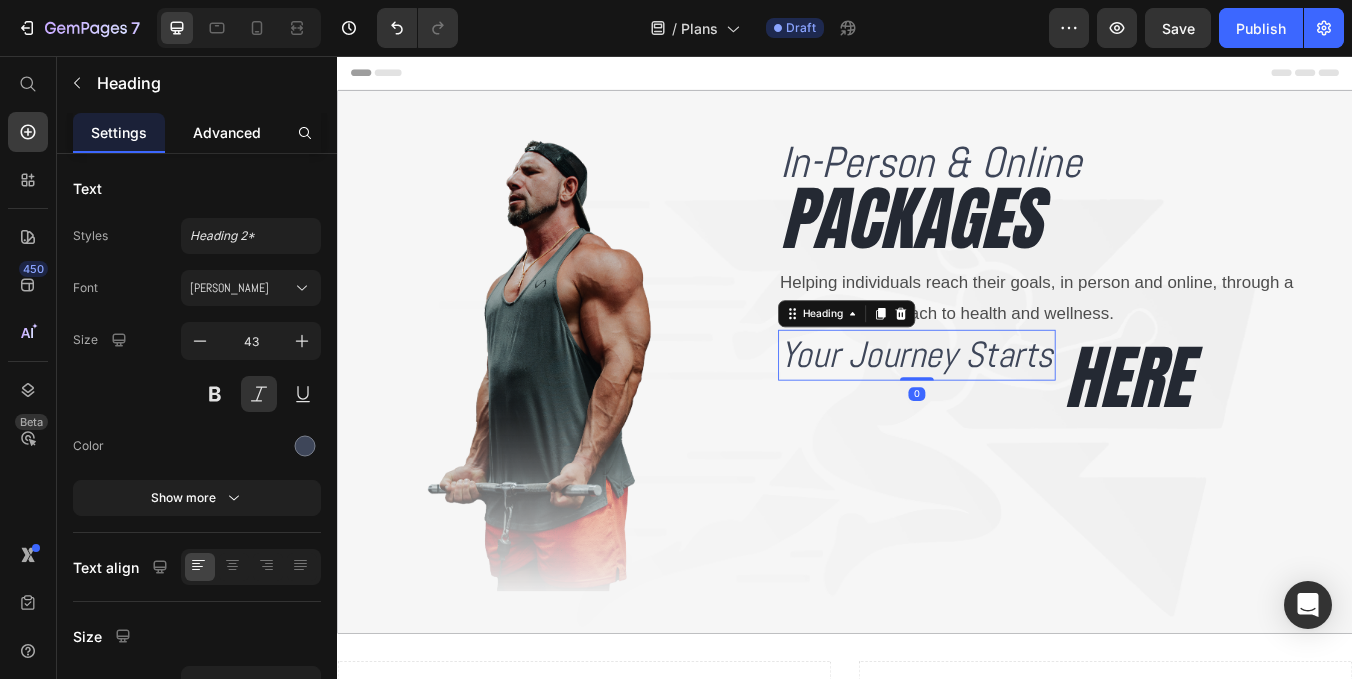 click on "Advanced" at bounding box center [227, 132] 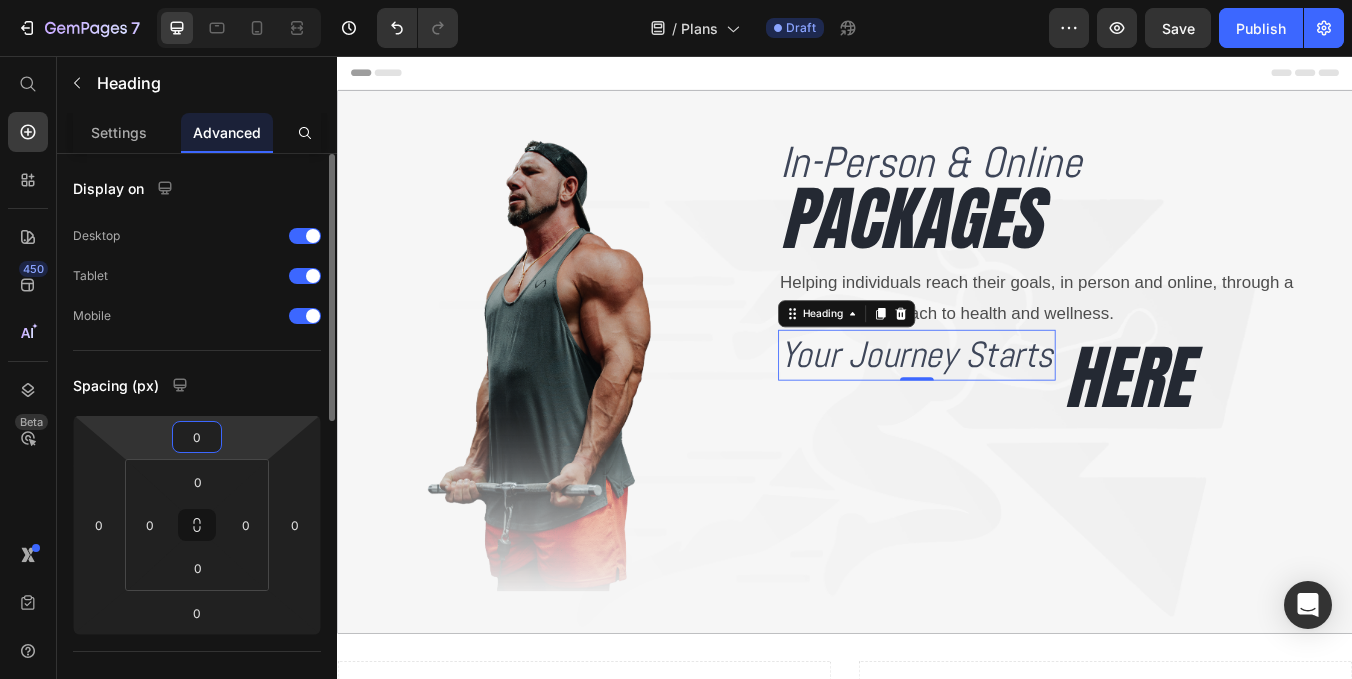 click on "0" at bounding box center [197, 437] 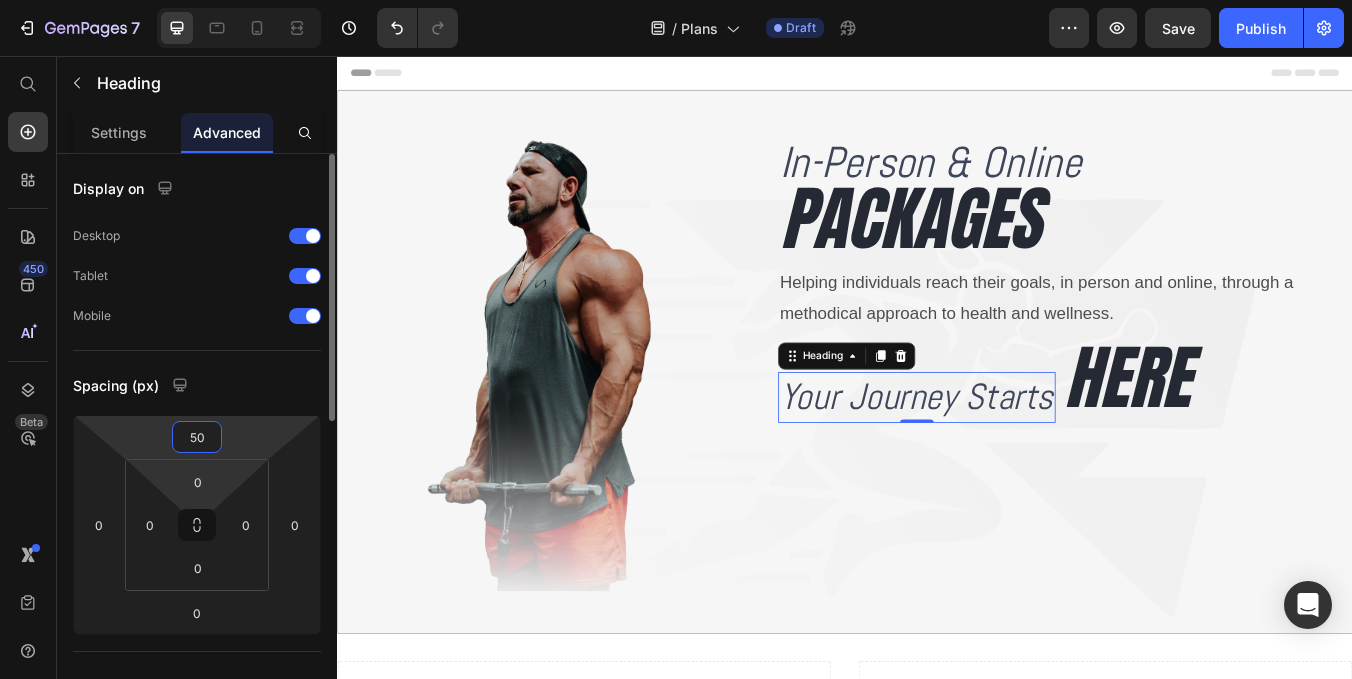 type on "5" 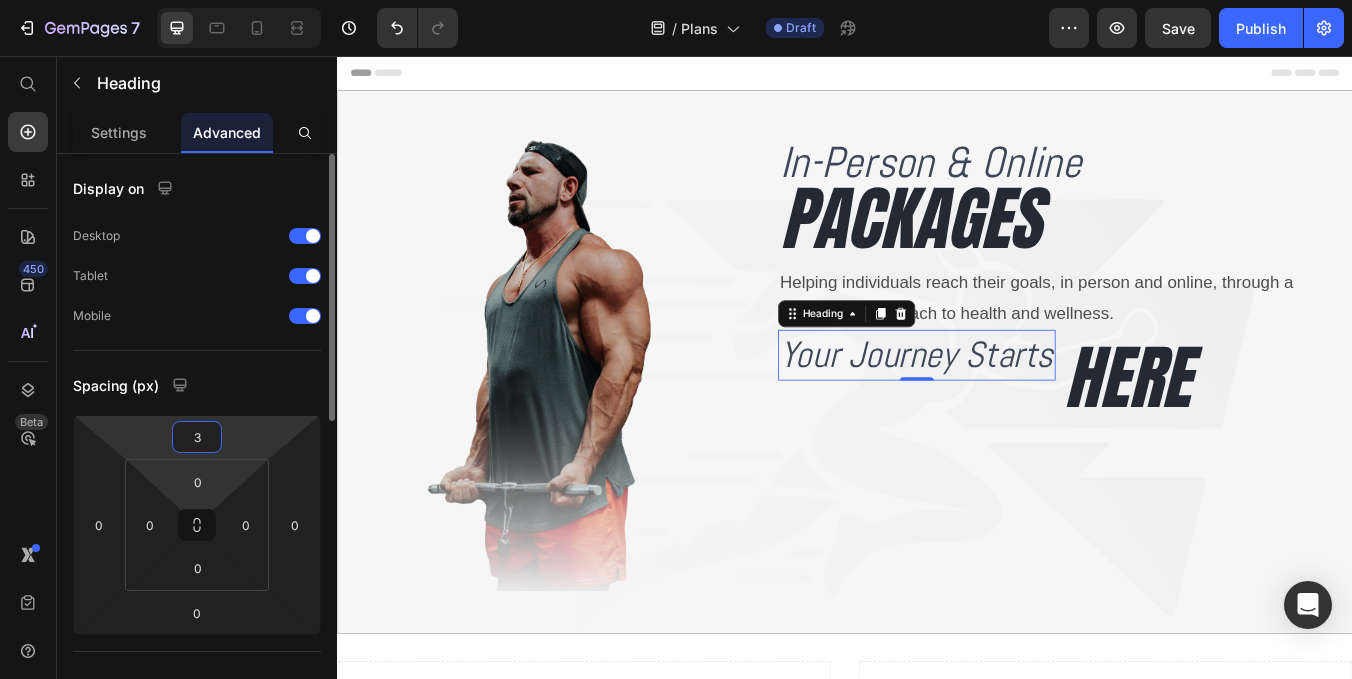 type on "35" 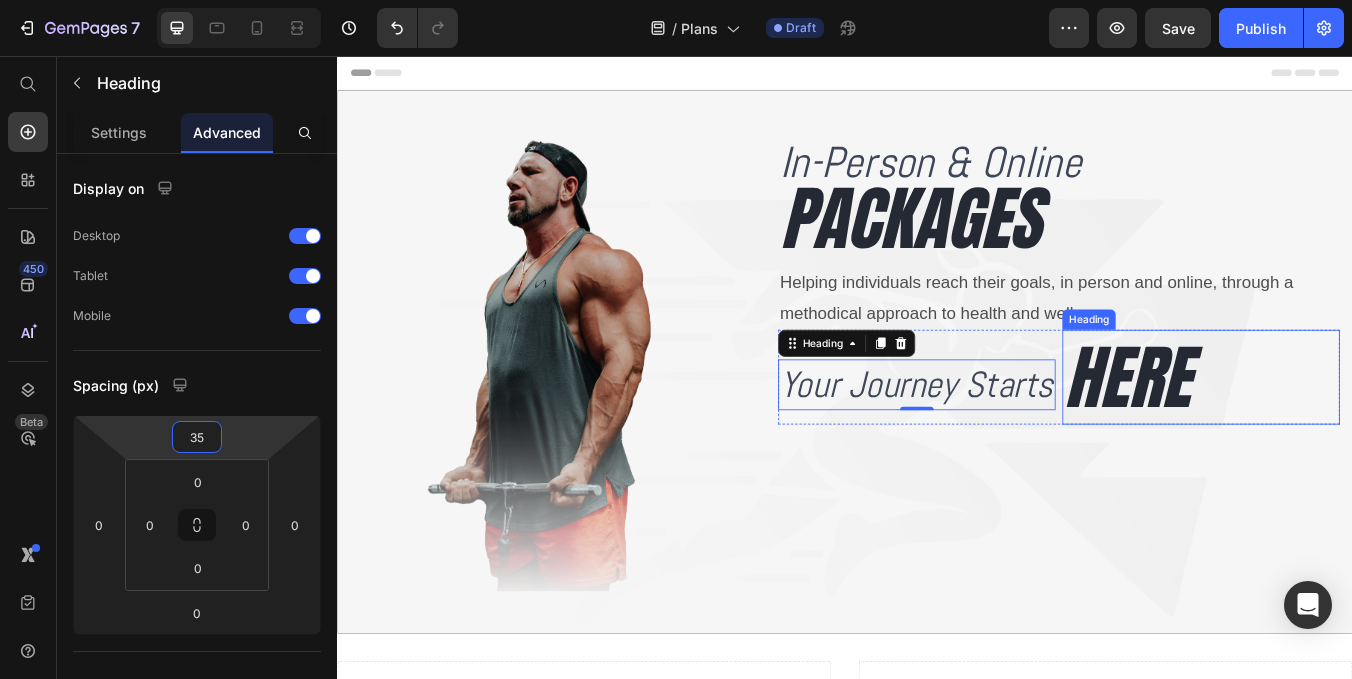 click on "HERE" at bounding box center (1358, 436) 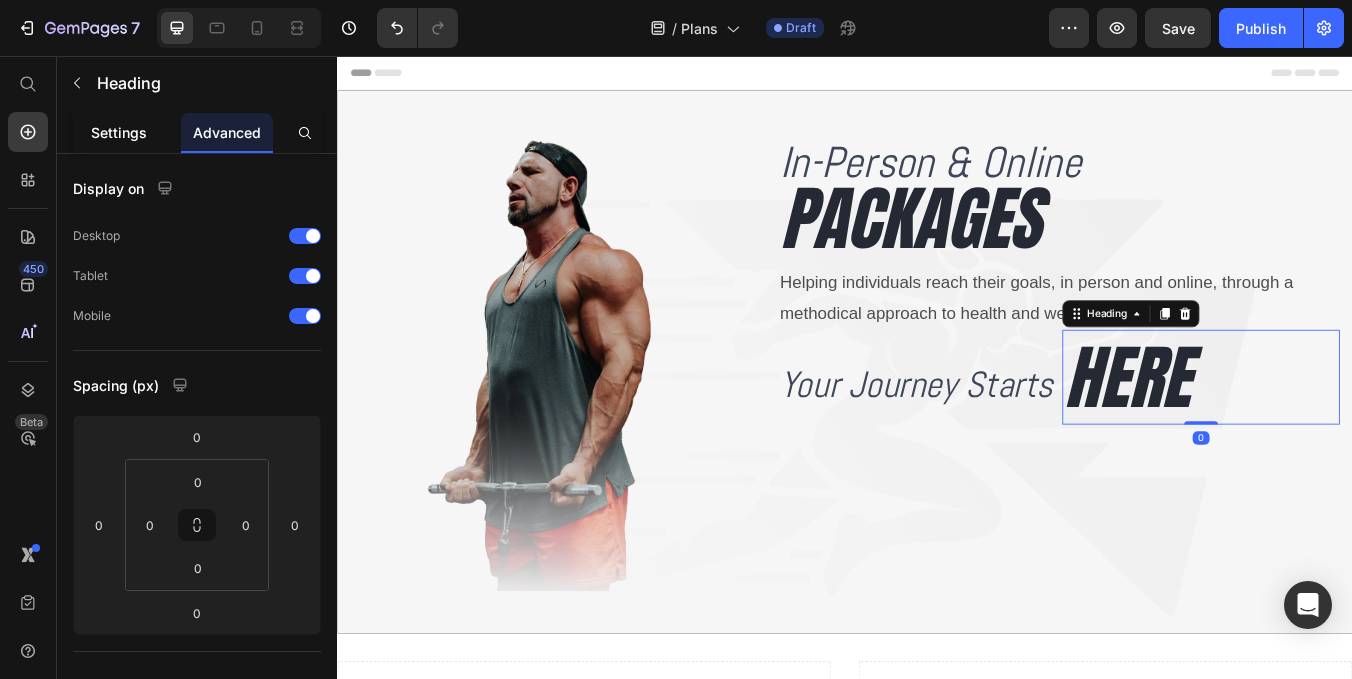 click on "Settings" at bounding box center [119, 132] 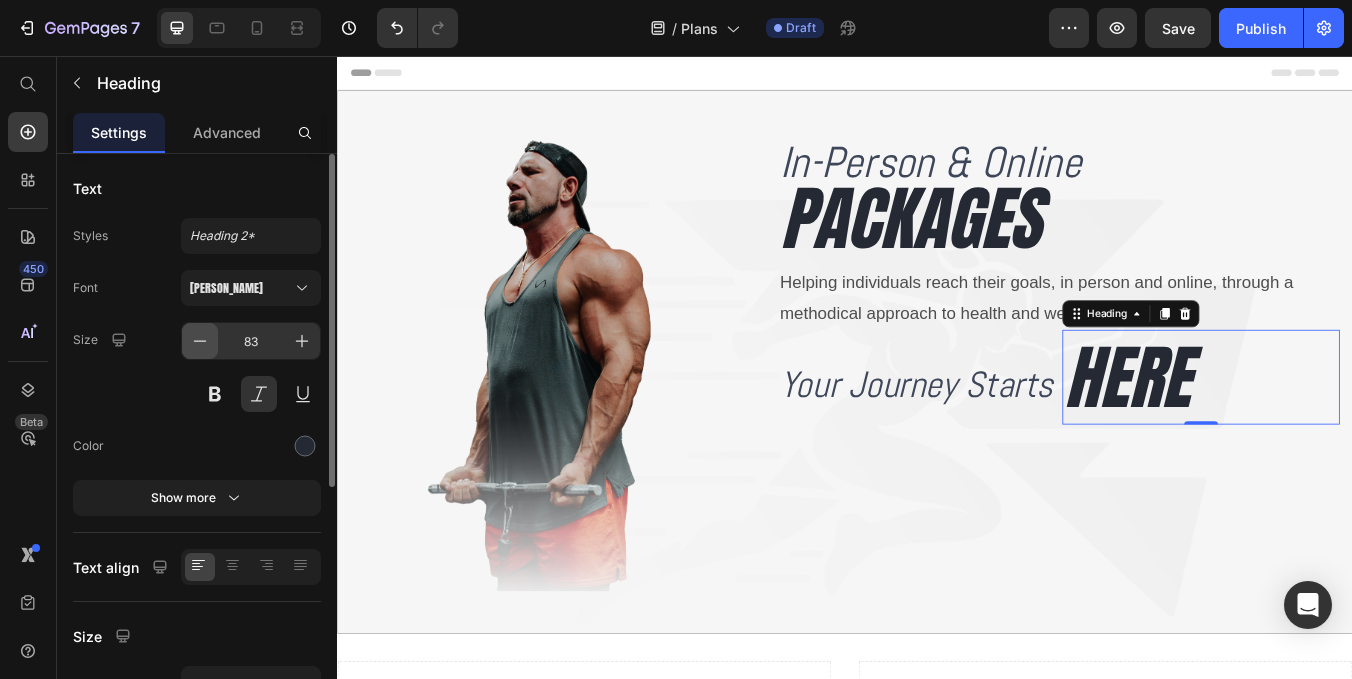 click 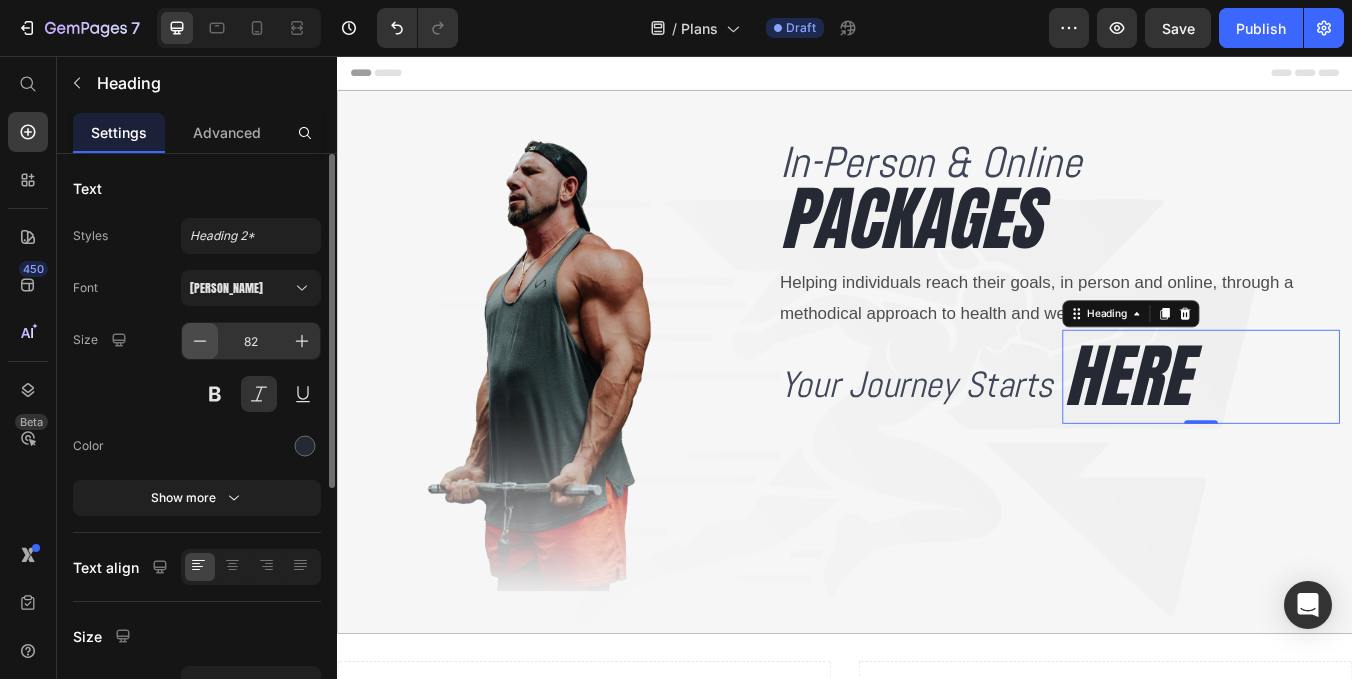 click 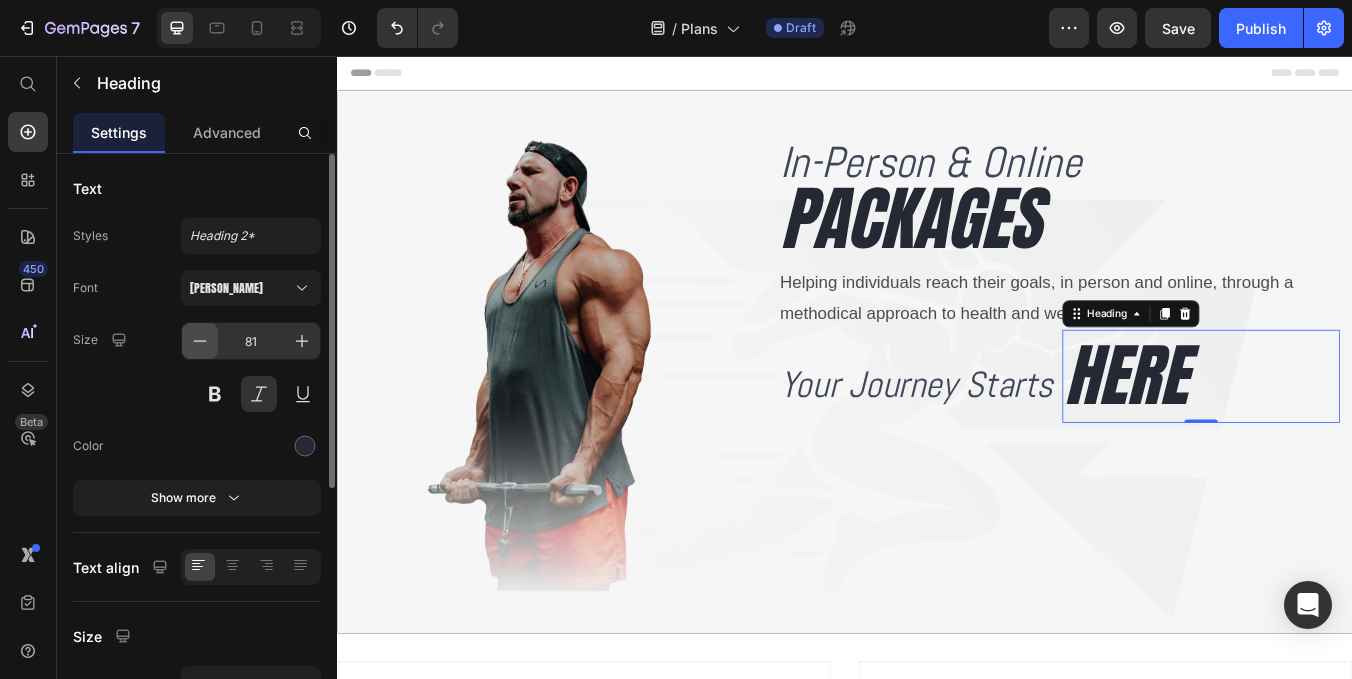 click 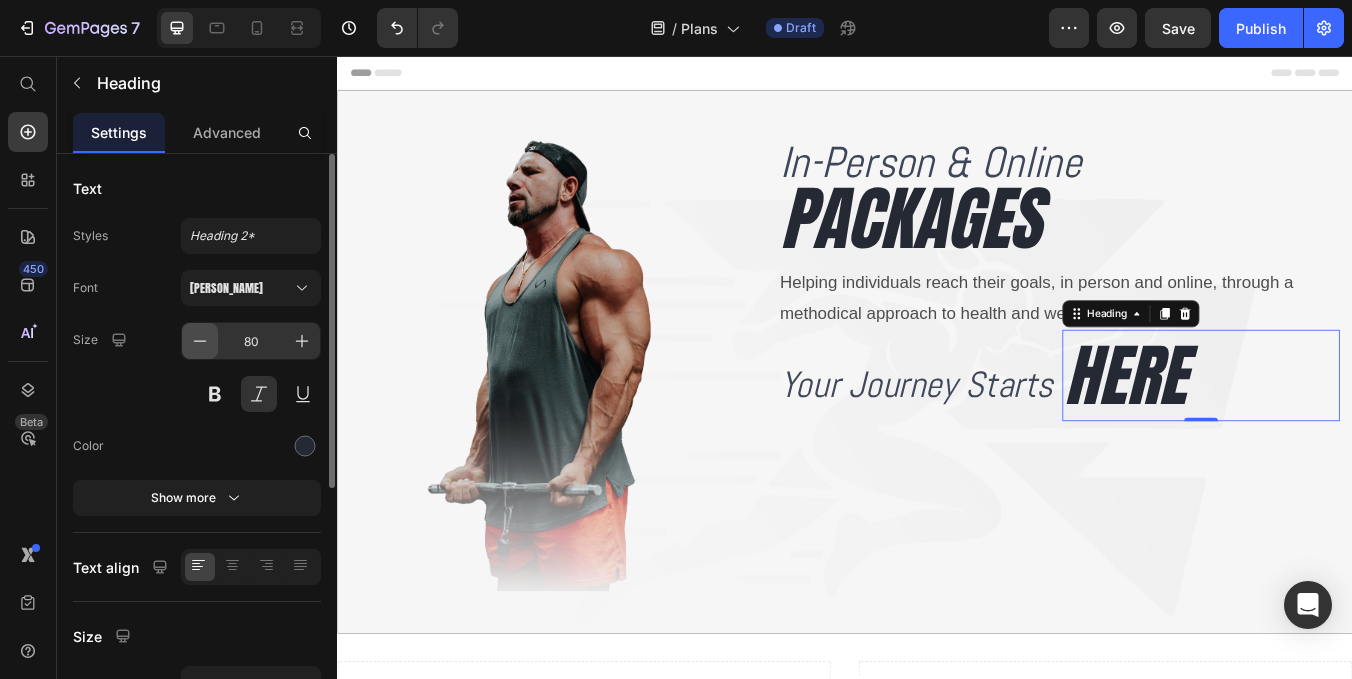 click 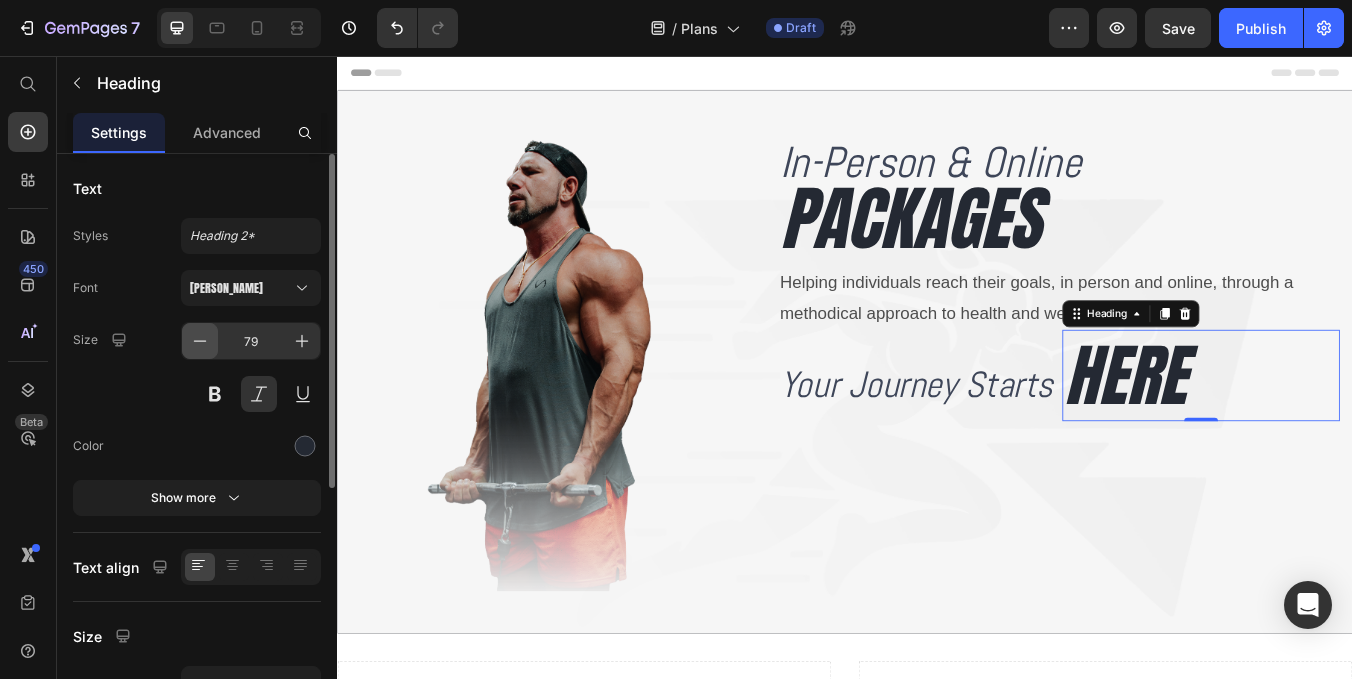 click 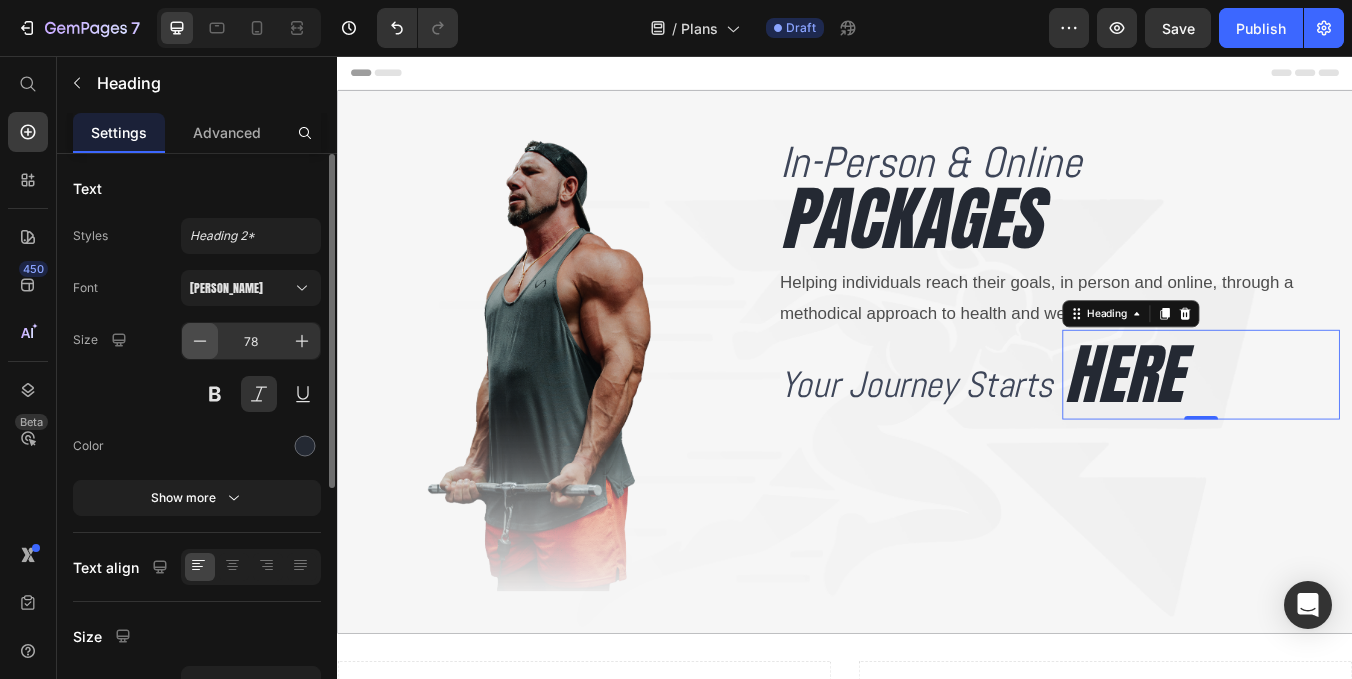 click 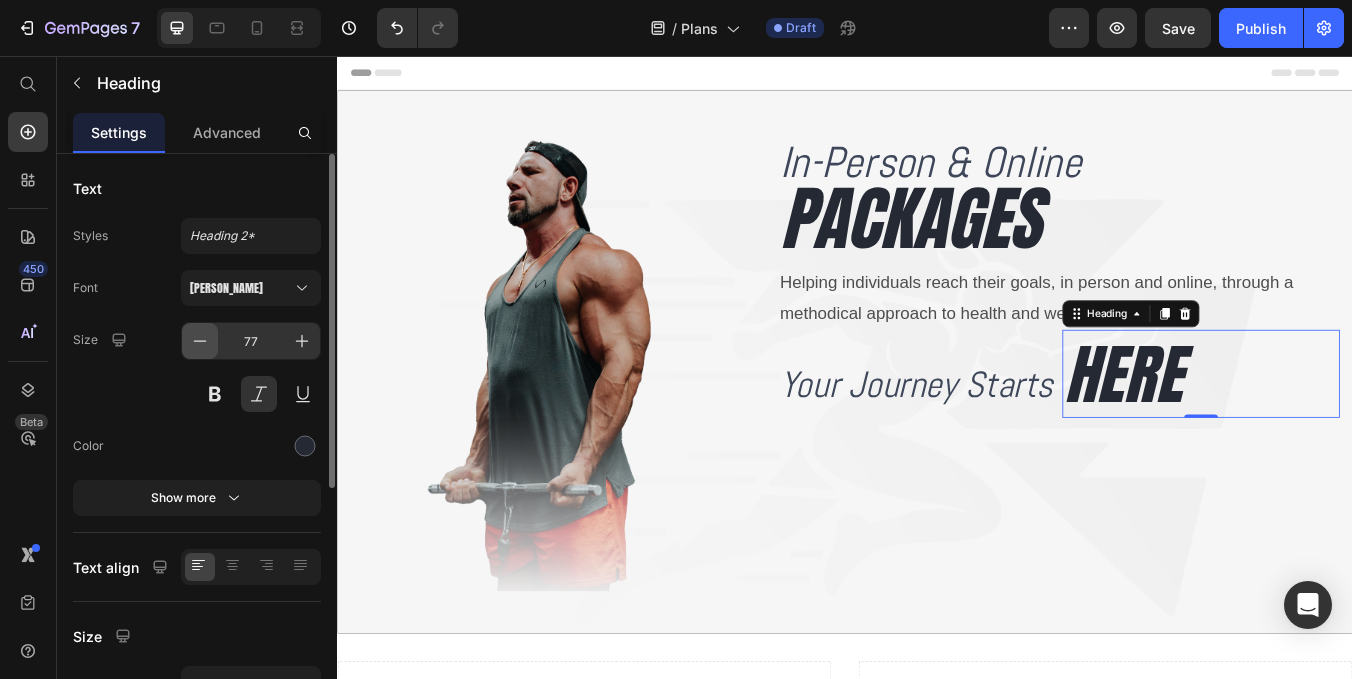click 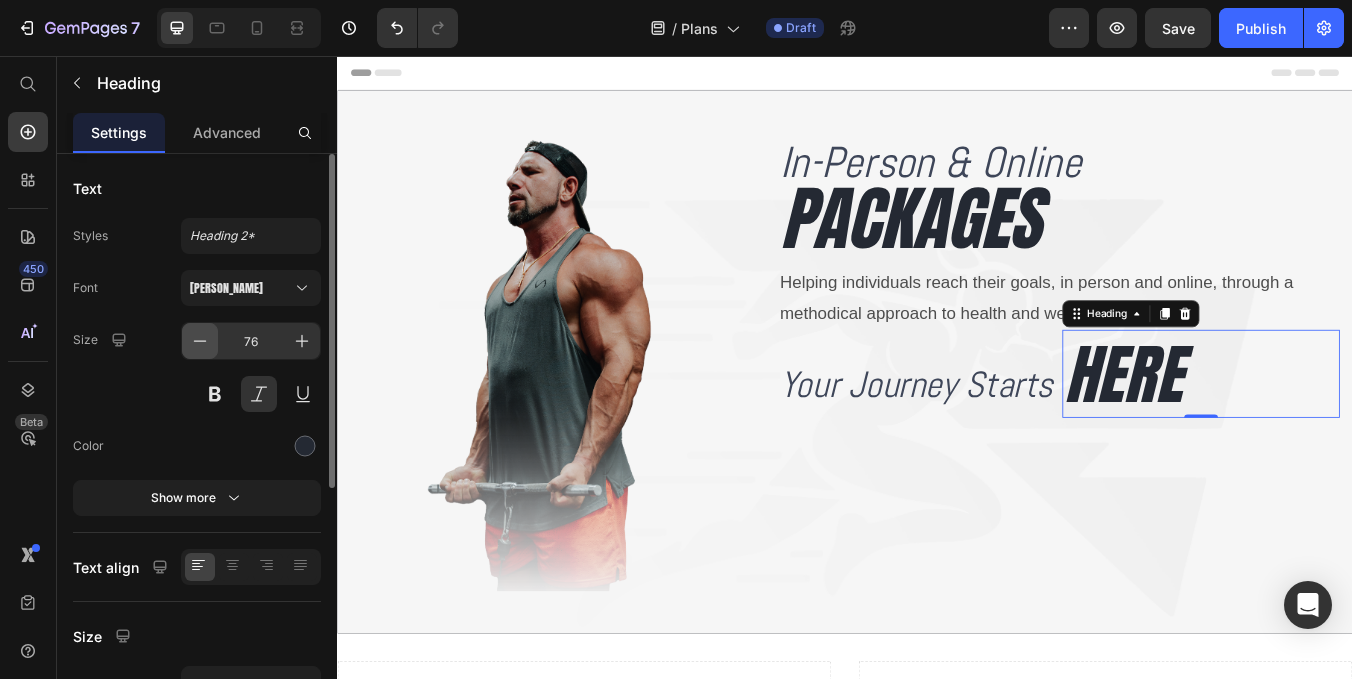 click 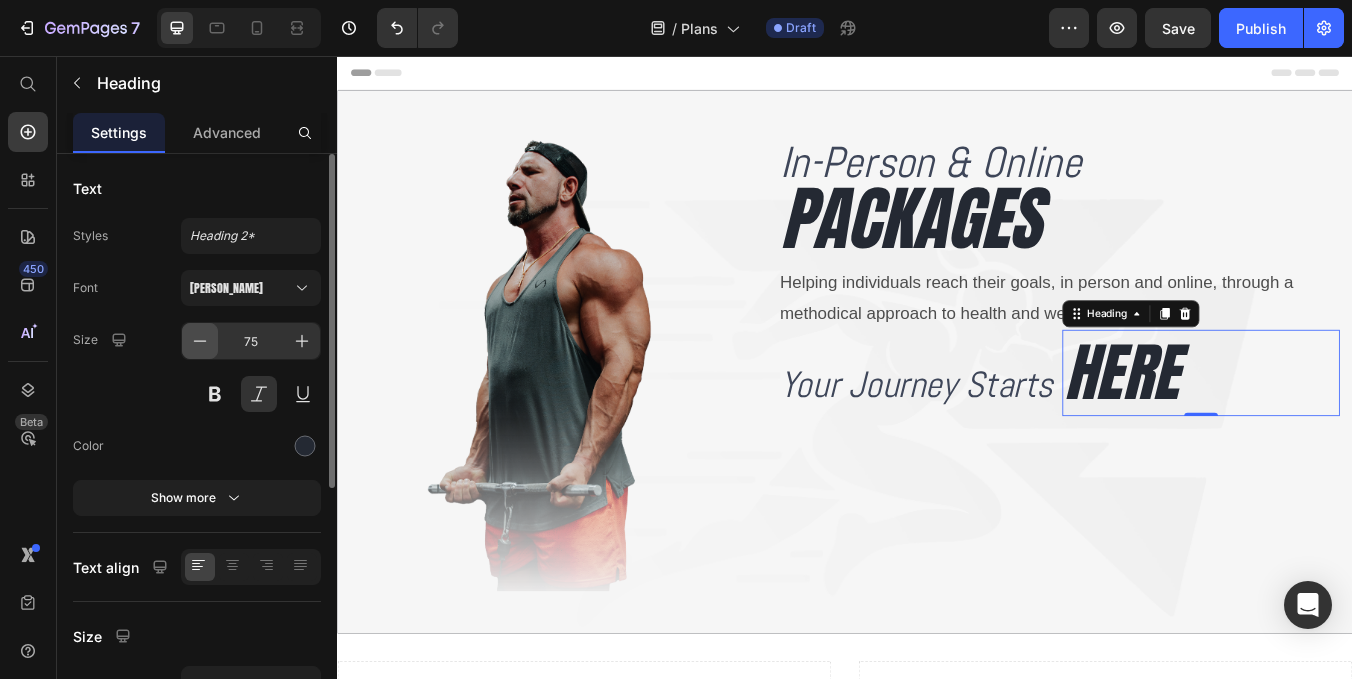 click 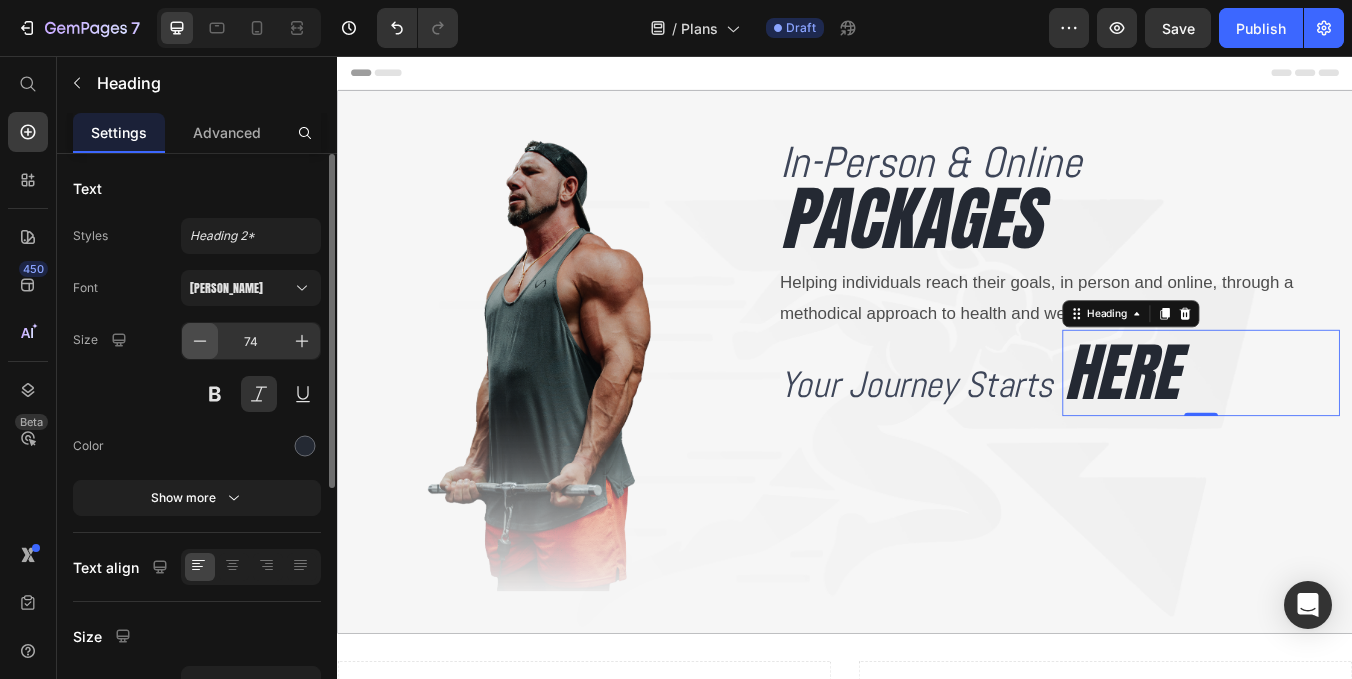 click 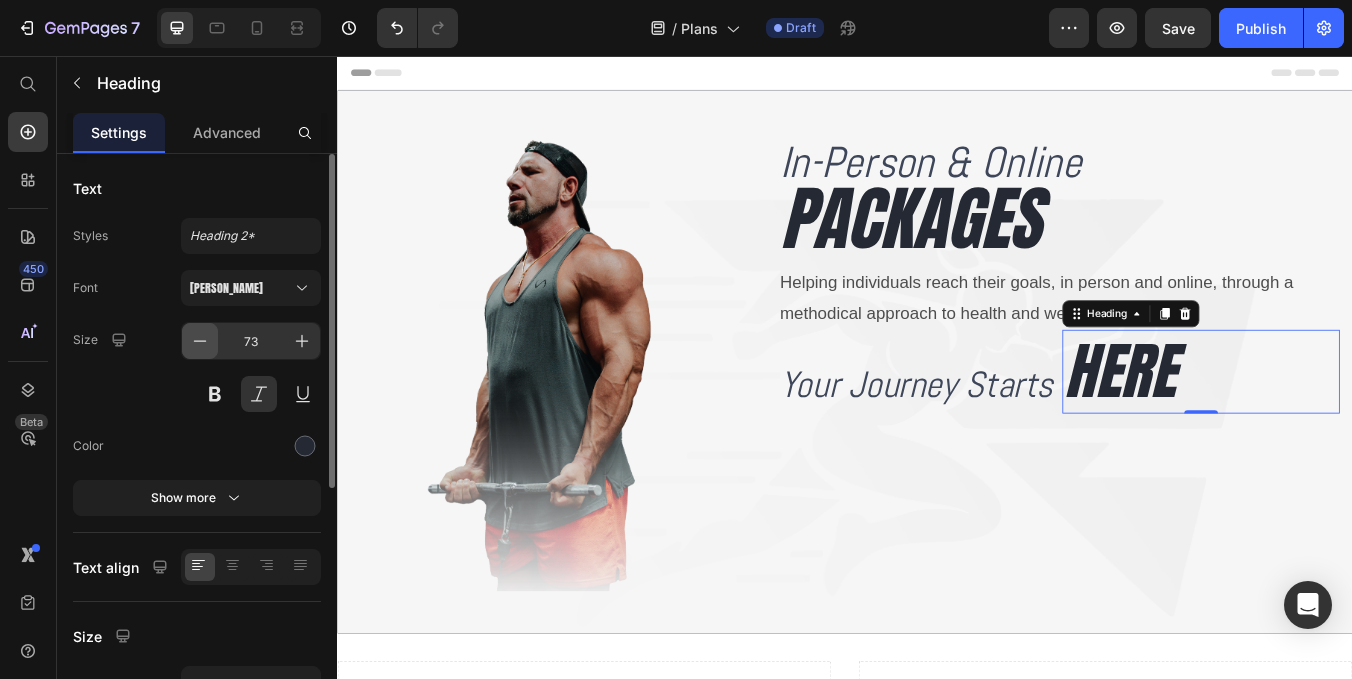click 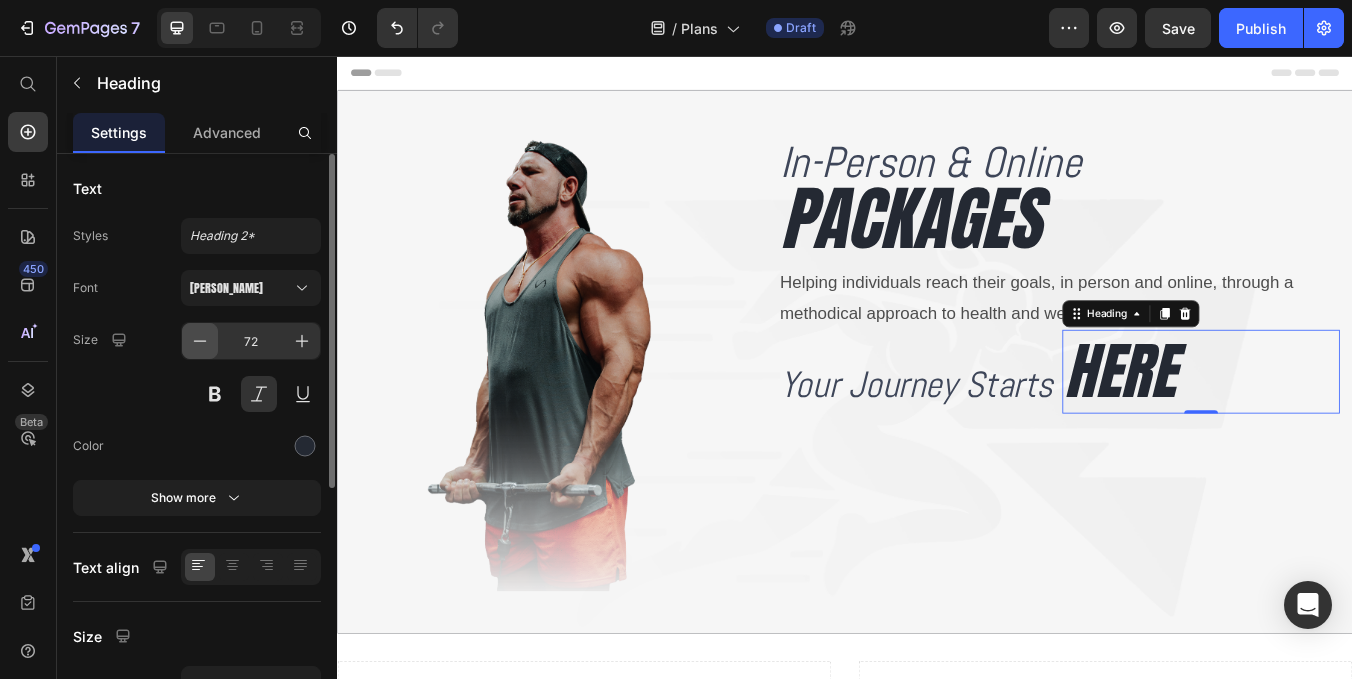 click 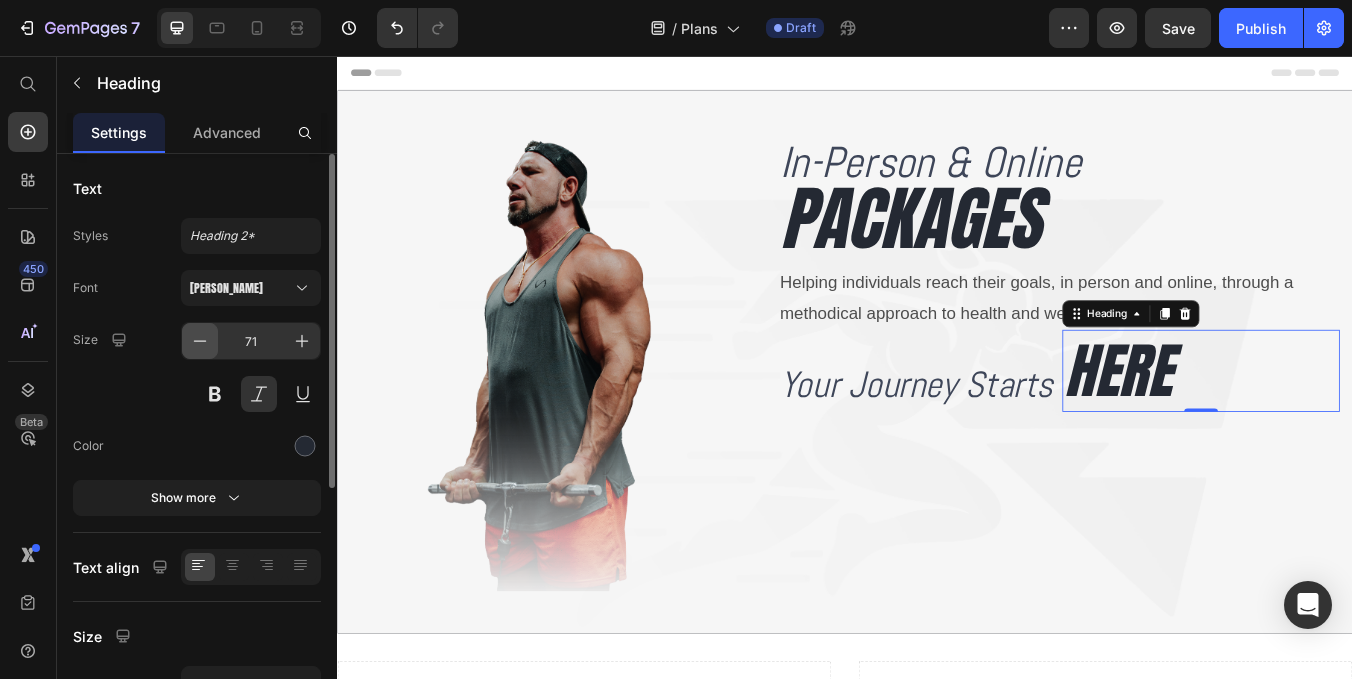 click 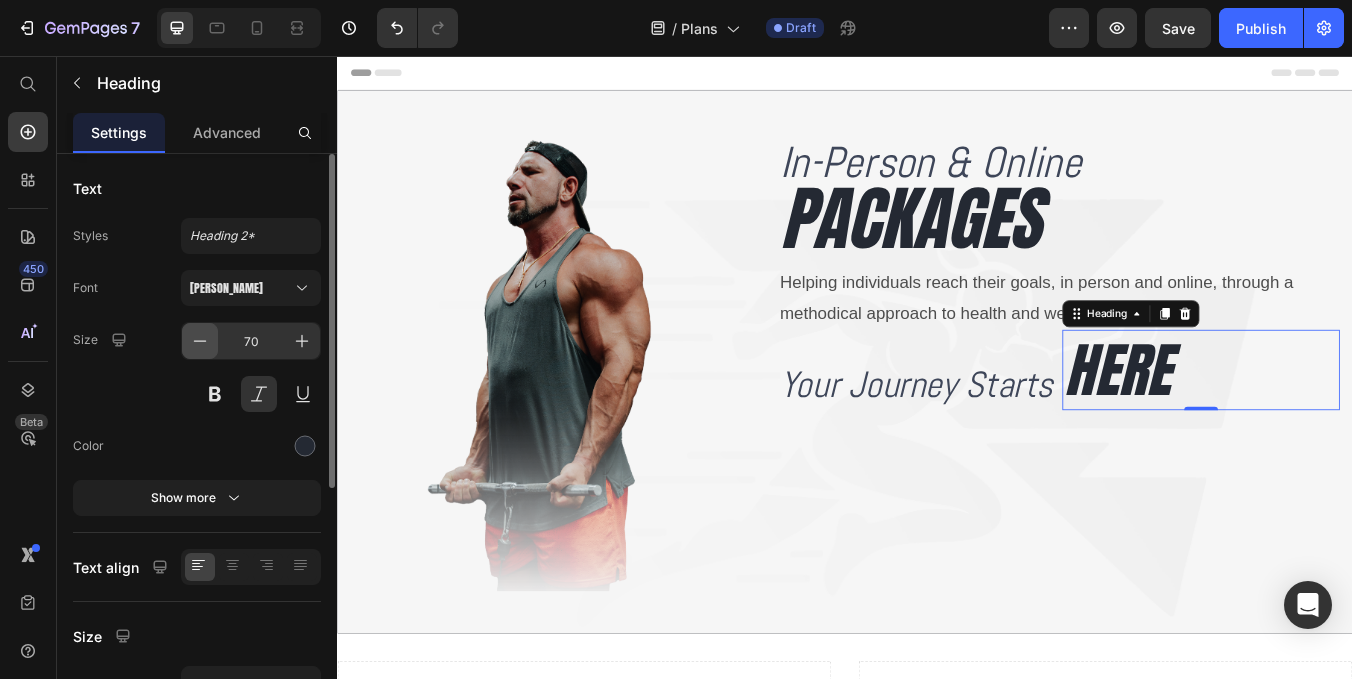 click 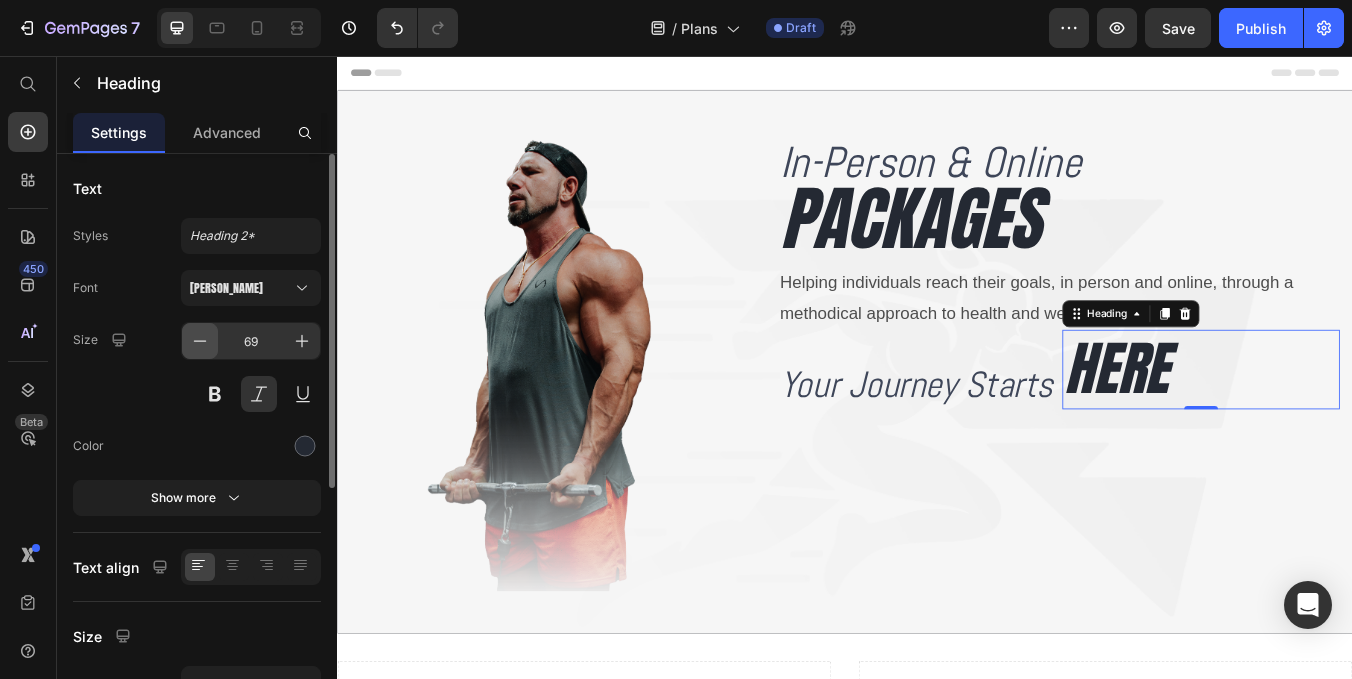 click 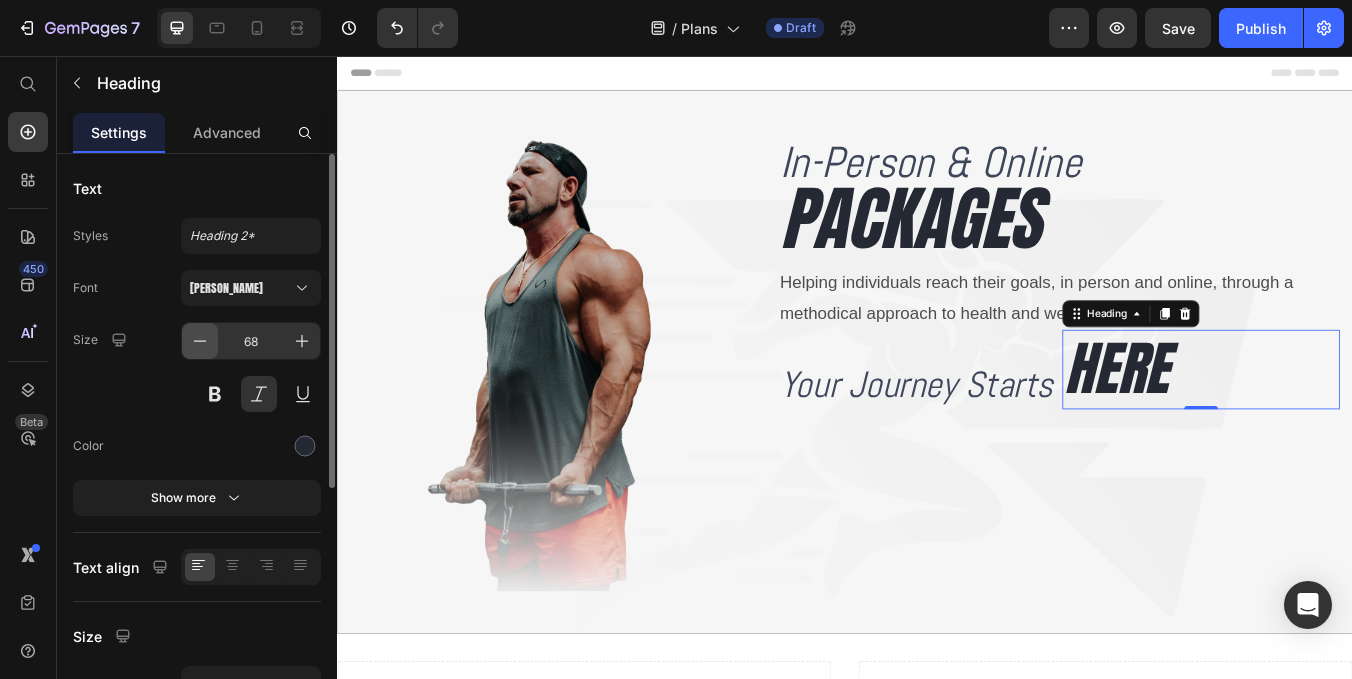 click 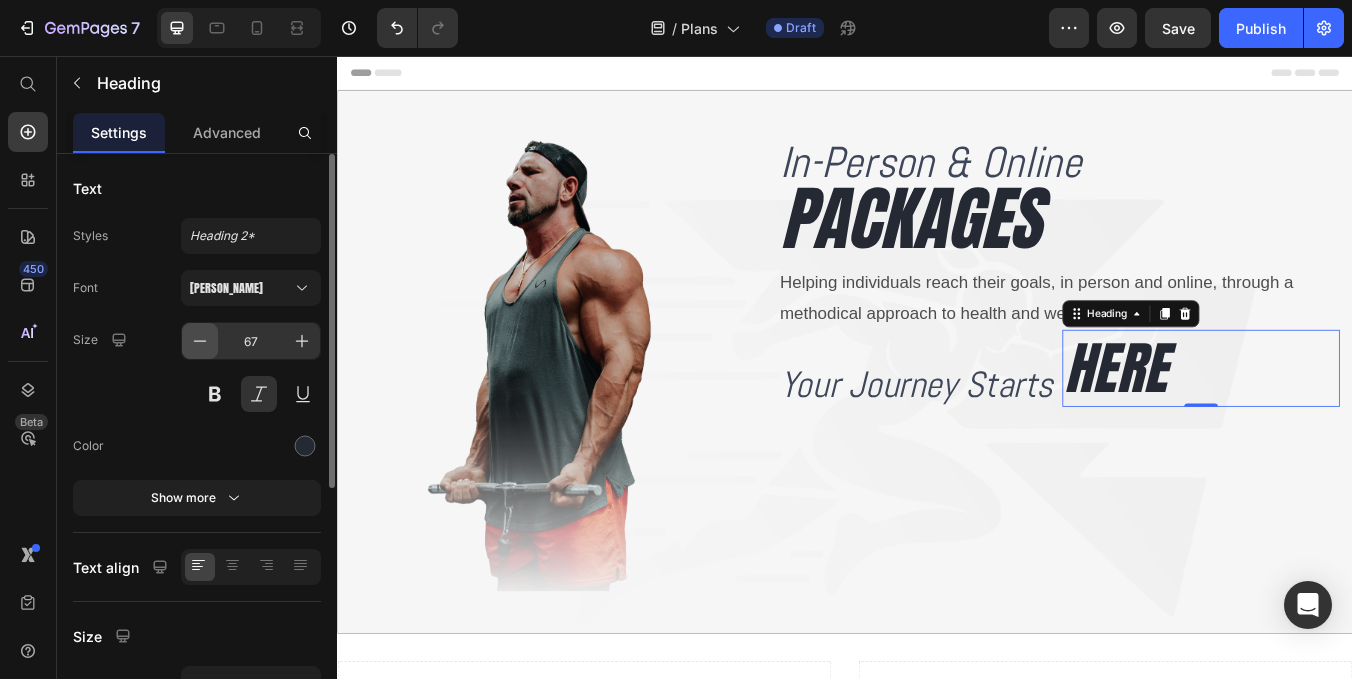 click 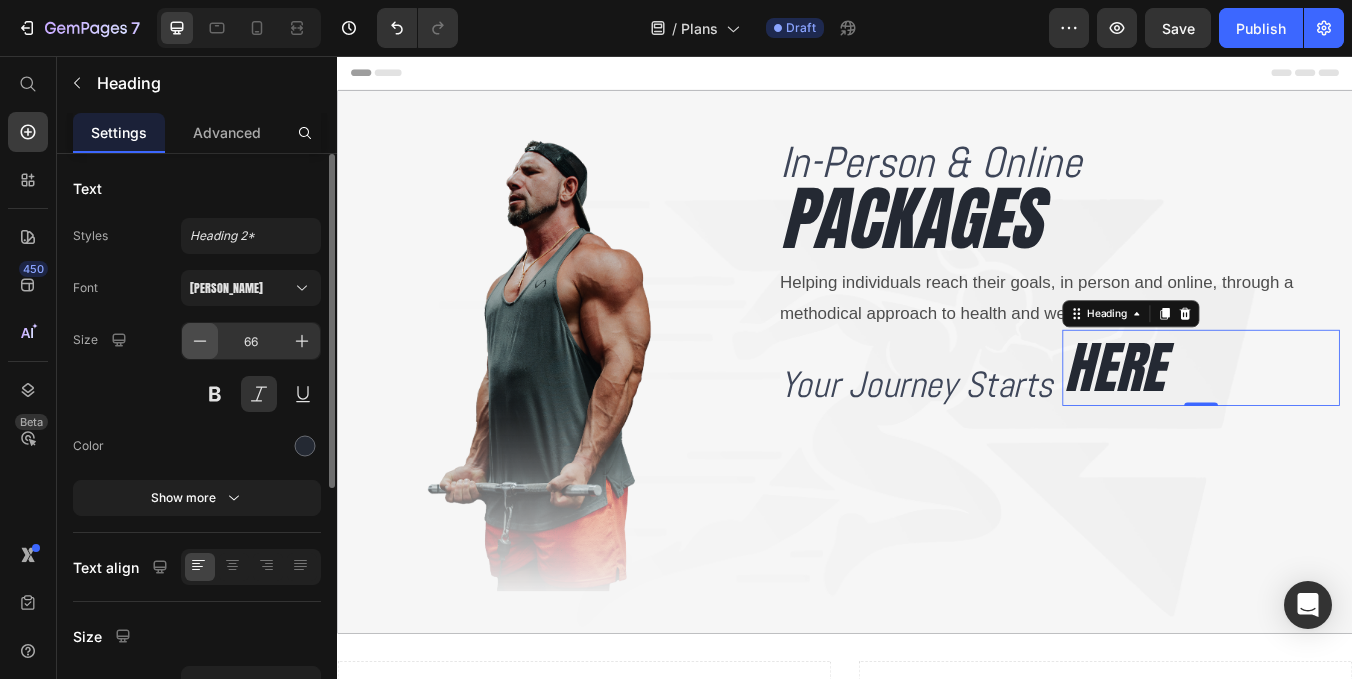 click 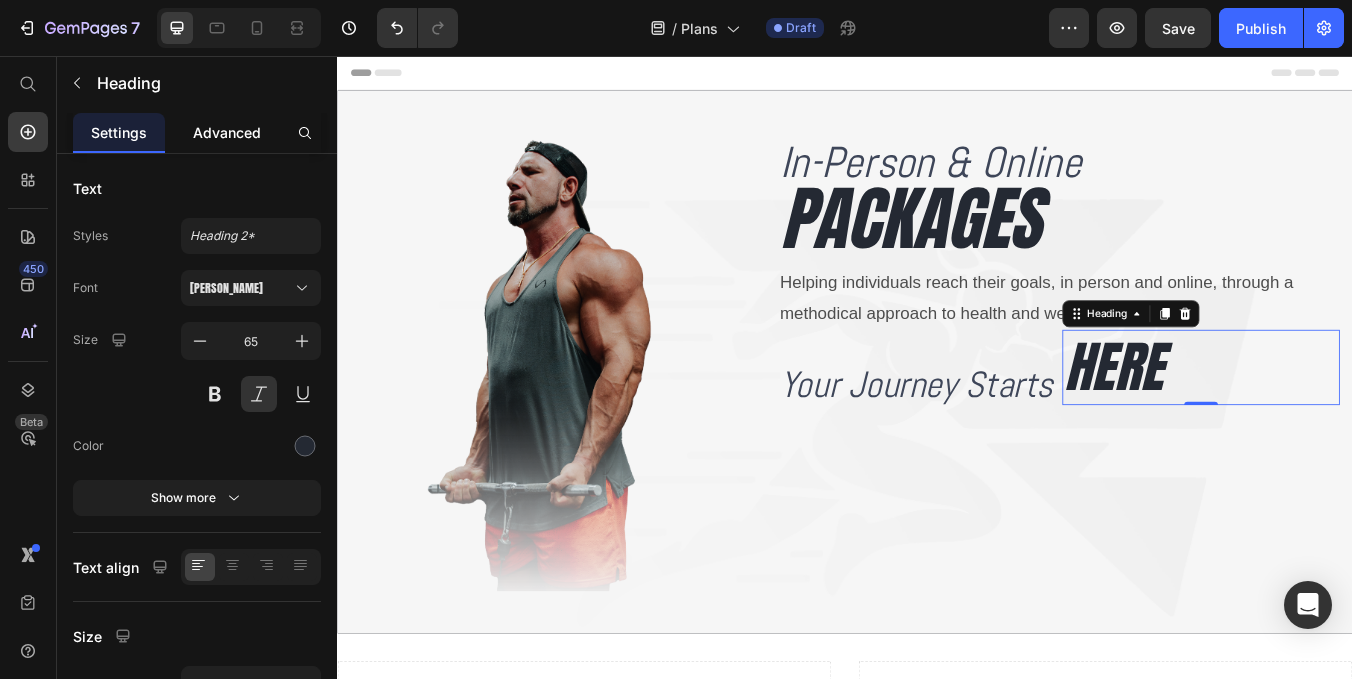 click on "Advanced" at bounding box center [227, 132] 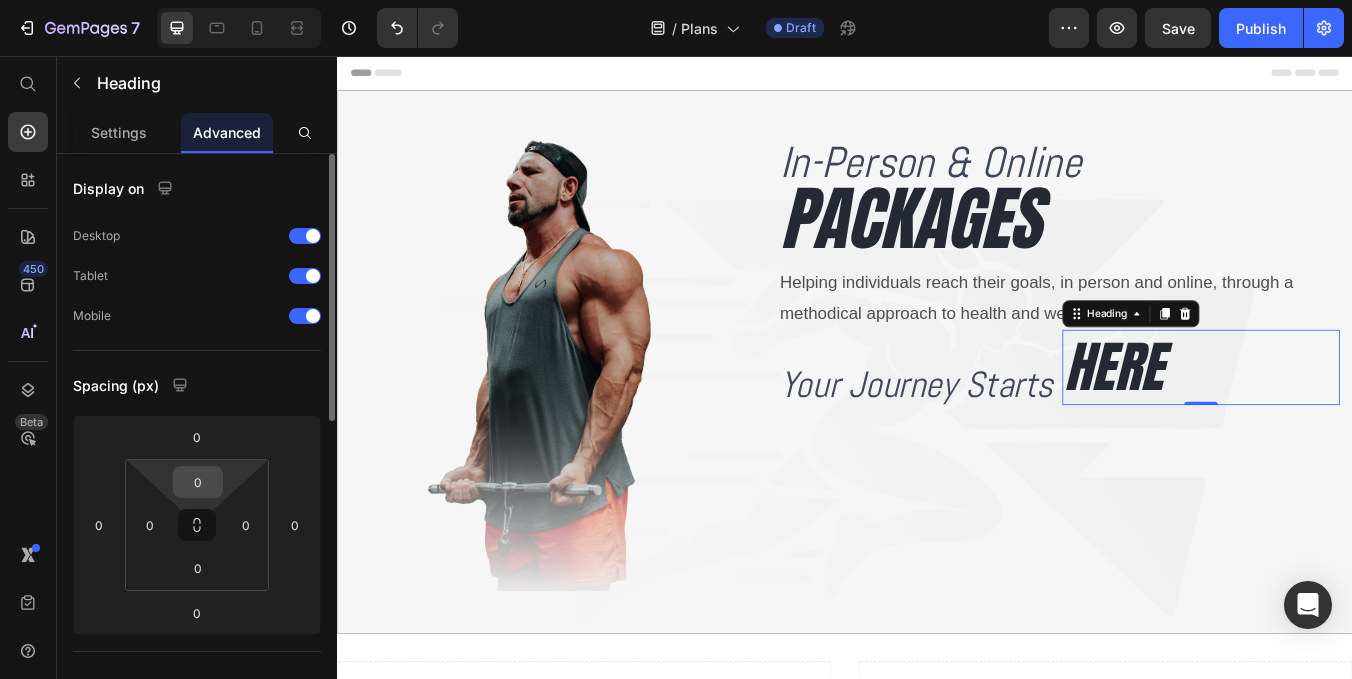 click on "0" at bounding box center [198, 482] 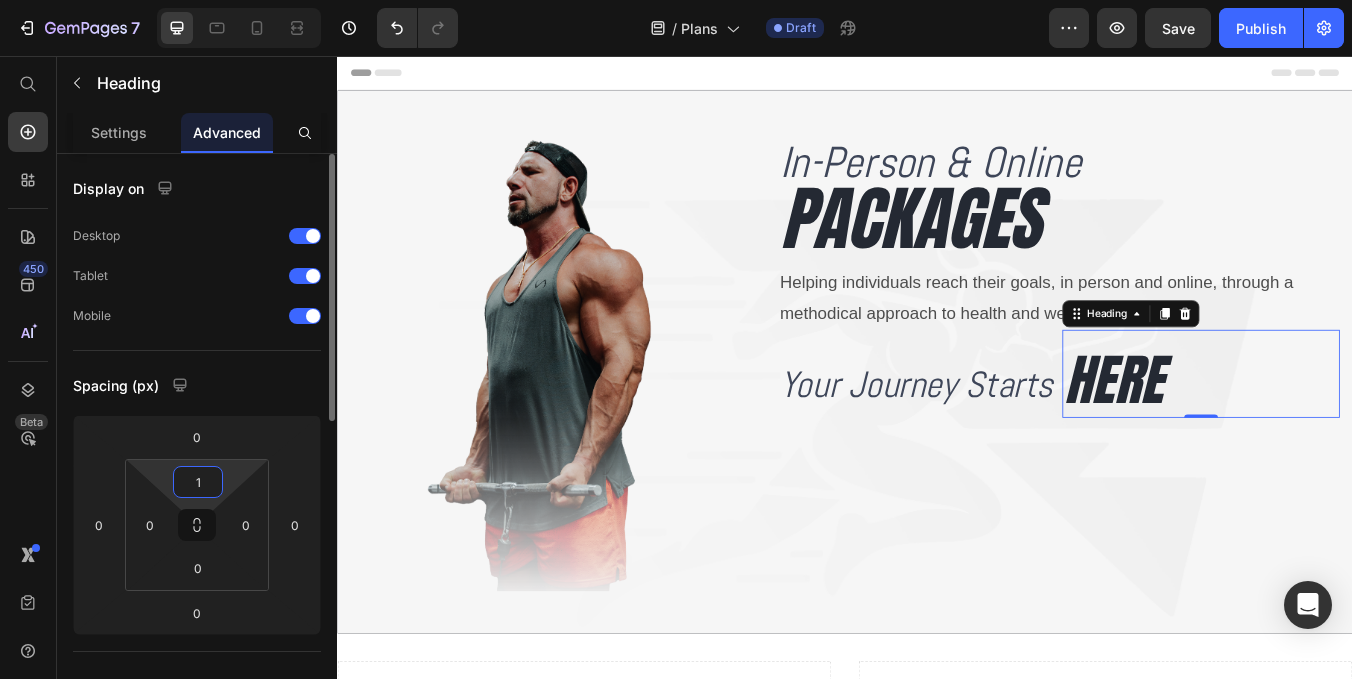 type on "10" 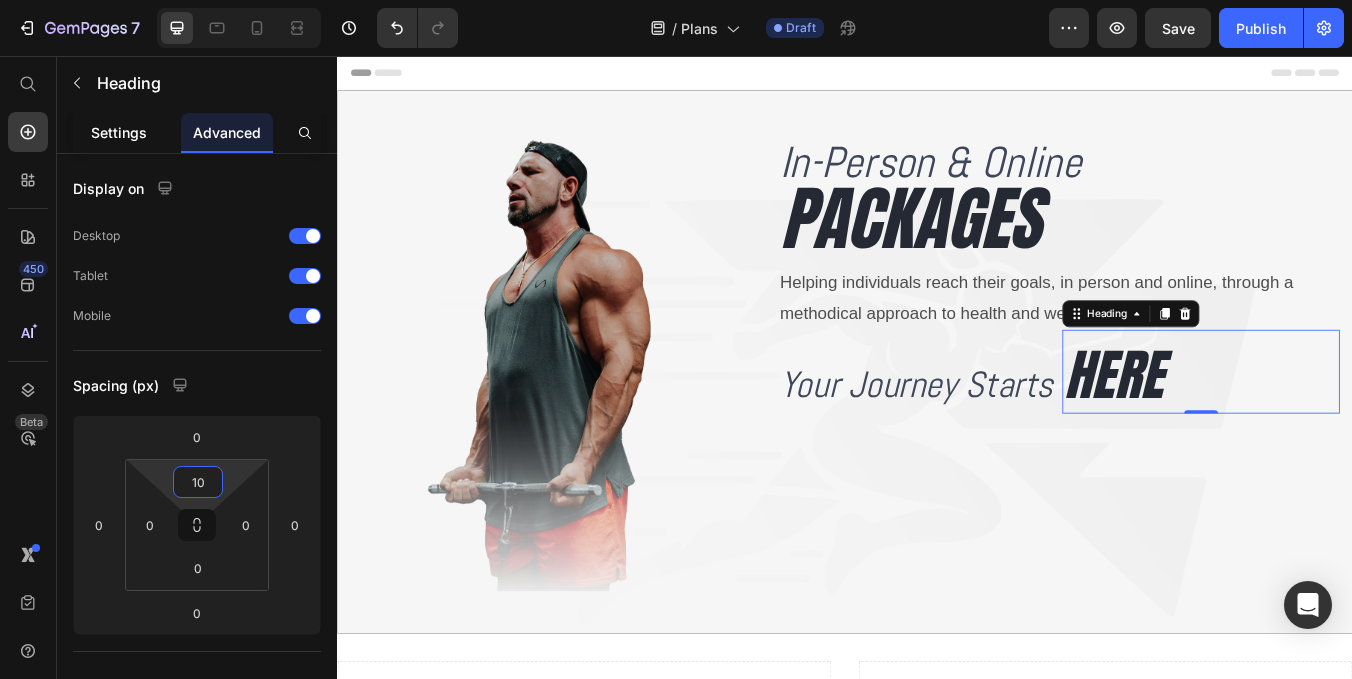 click on "Settings" at bounding box center (119, 132) 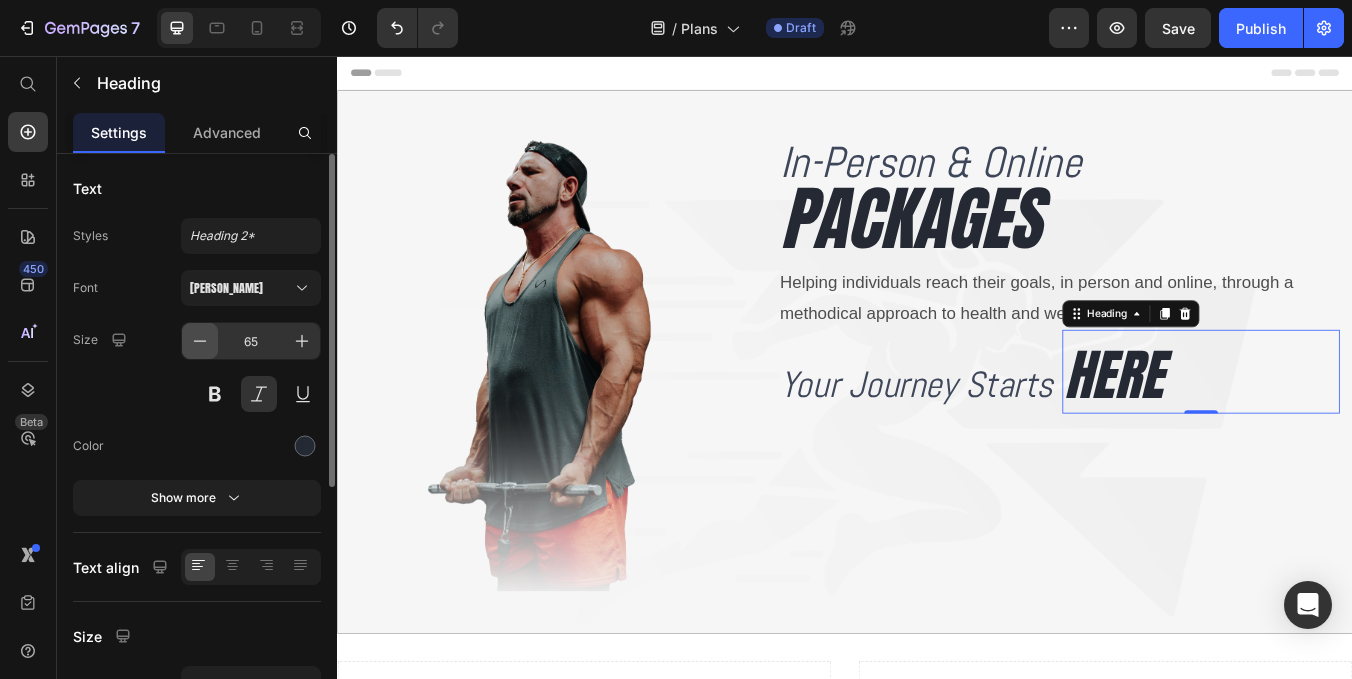 click at bounding box center (200, 341) 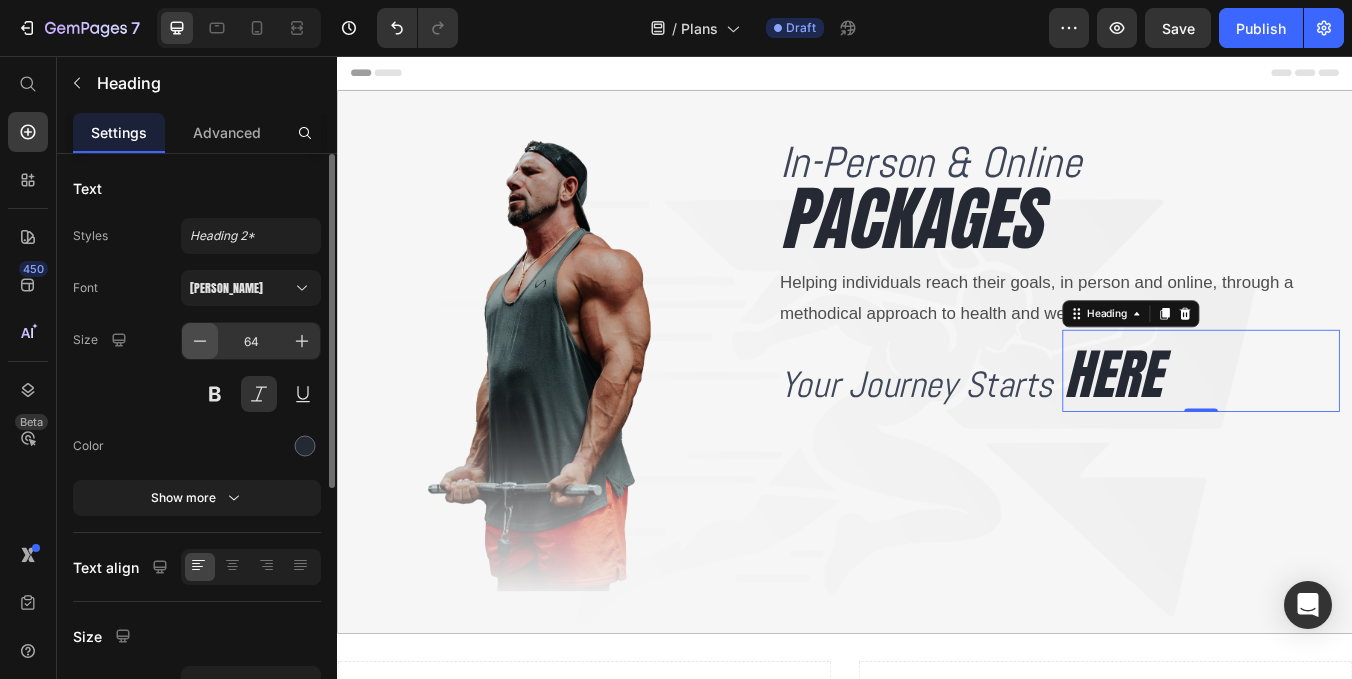 click at bounding box center (200, 341) 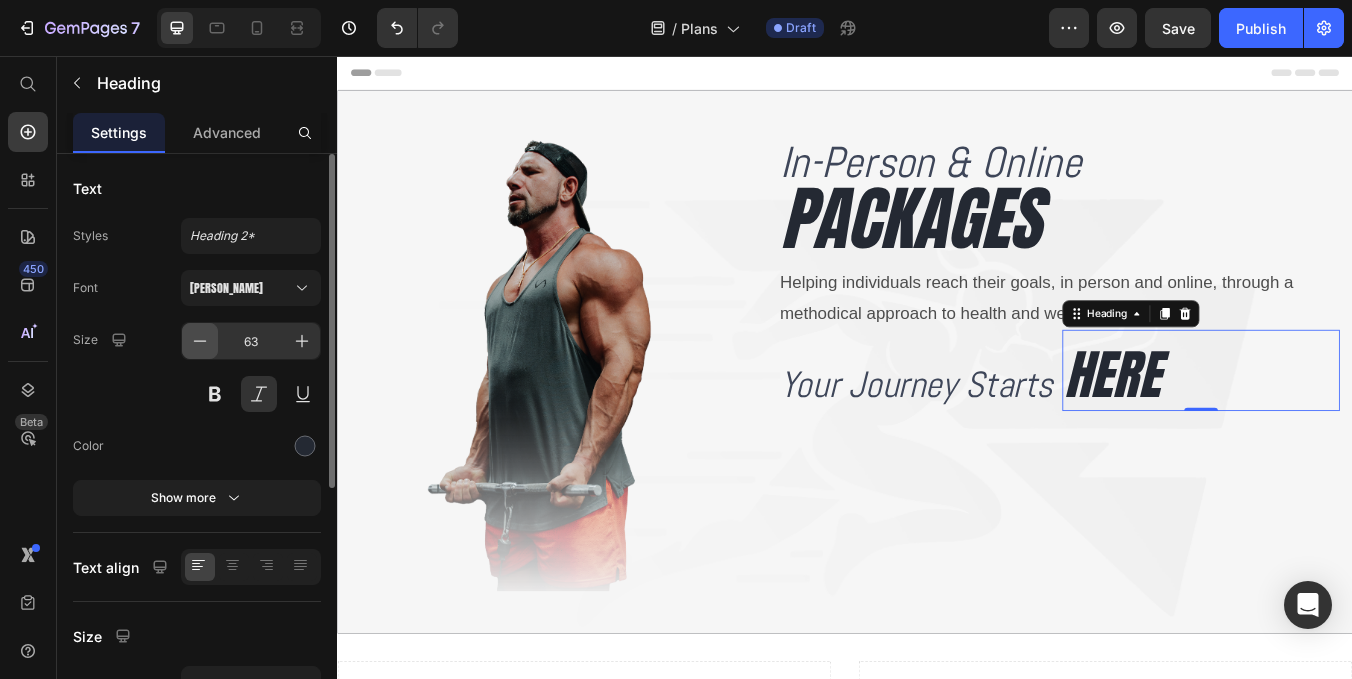click at bounding box center (200, 341) 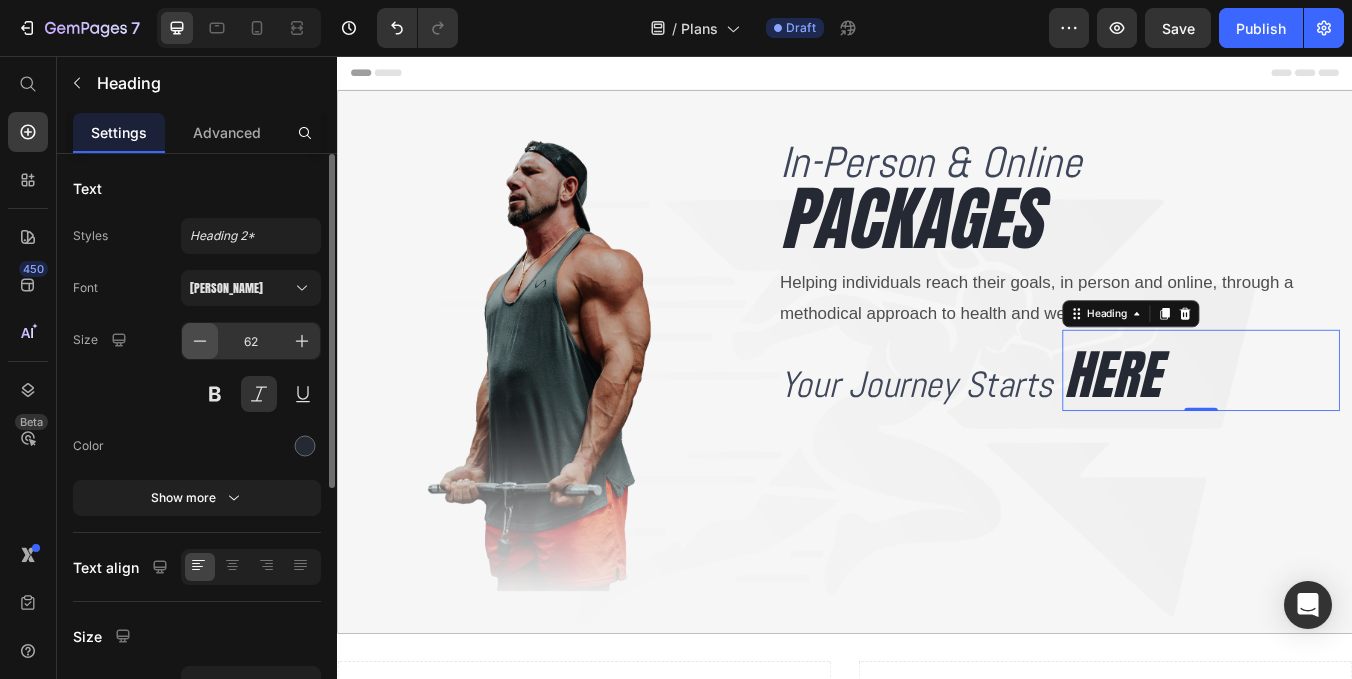 click at bounding box center (200, 341) 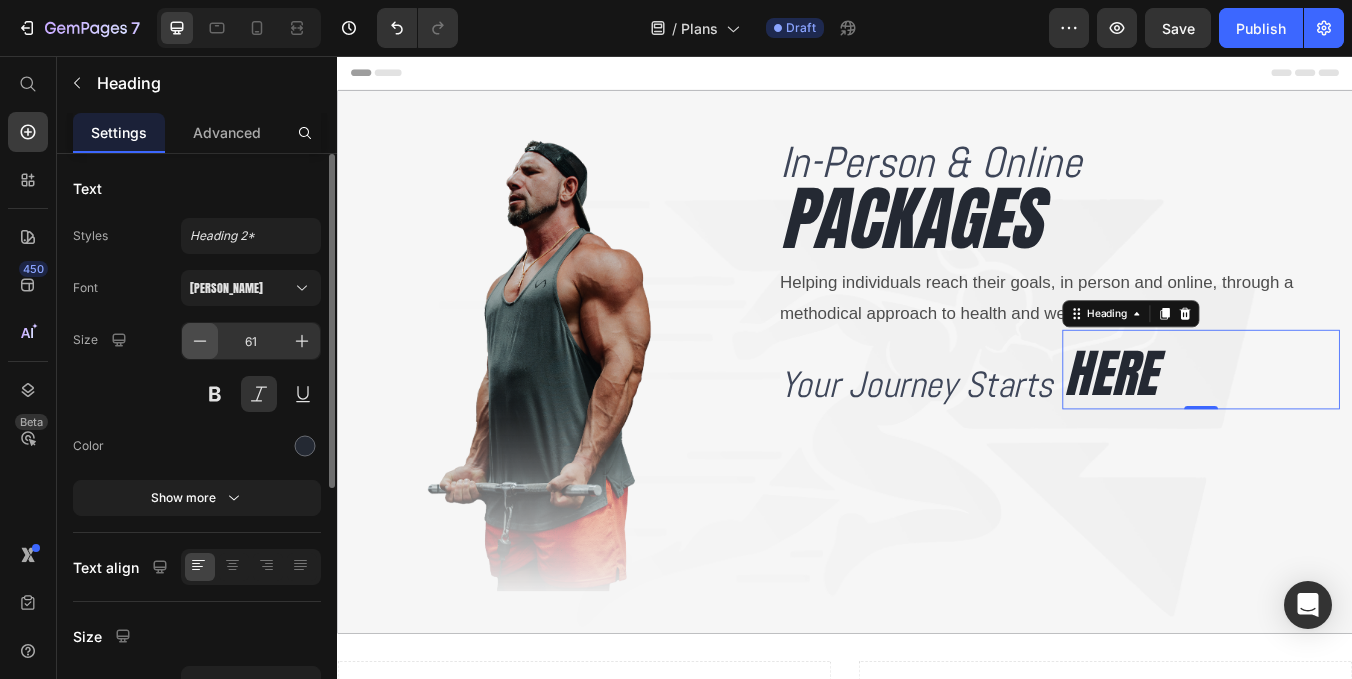 click at bounding box center (200, 341) 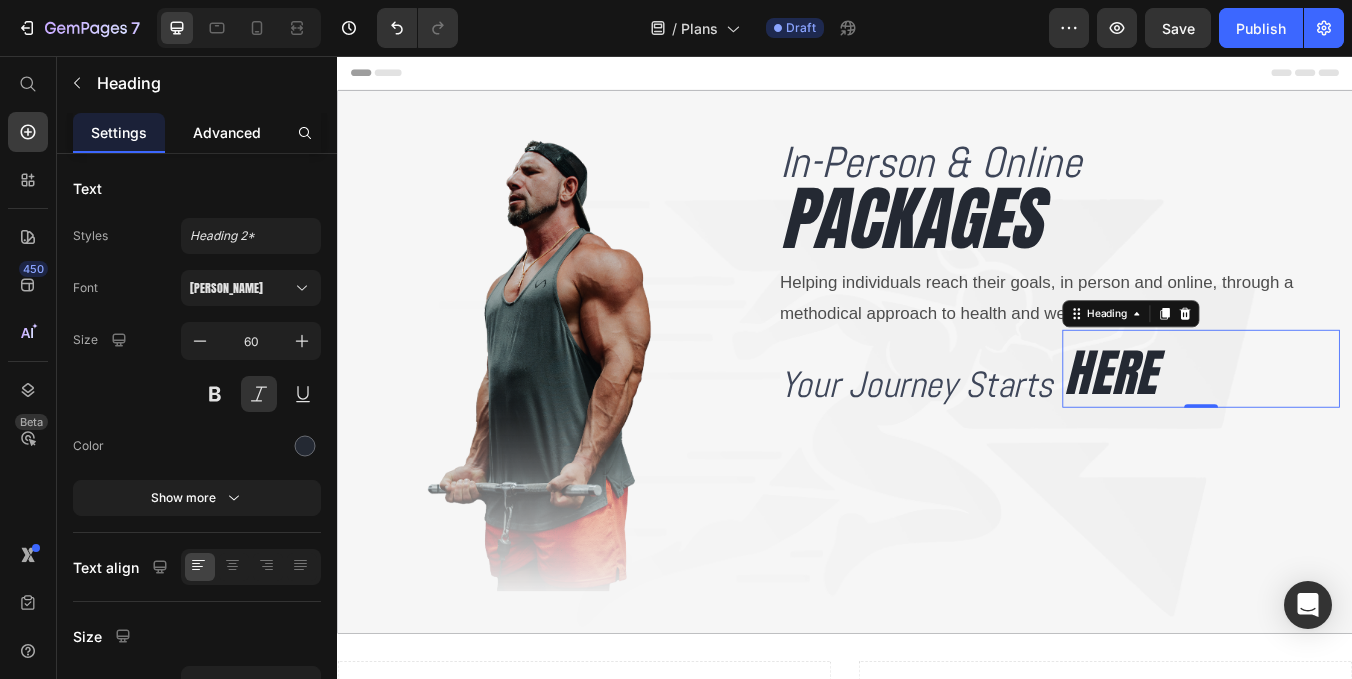 click on "Advanced" 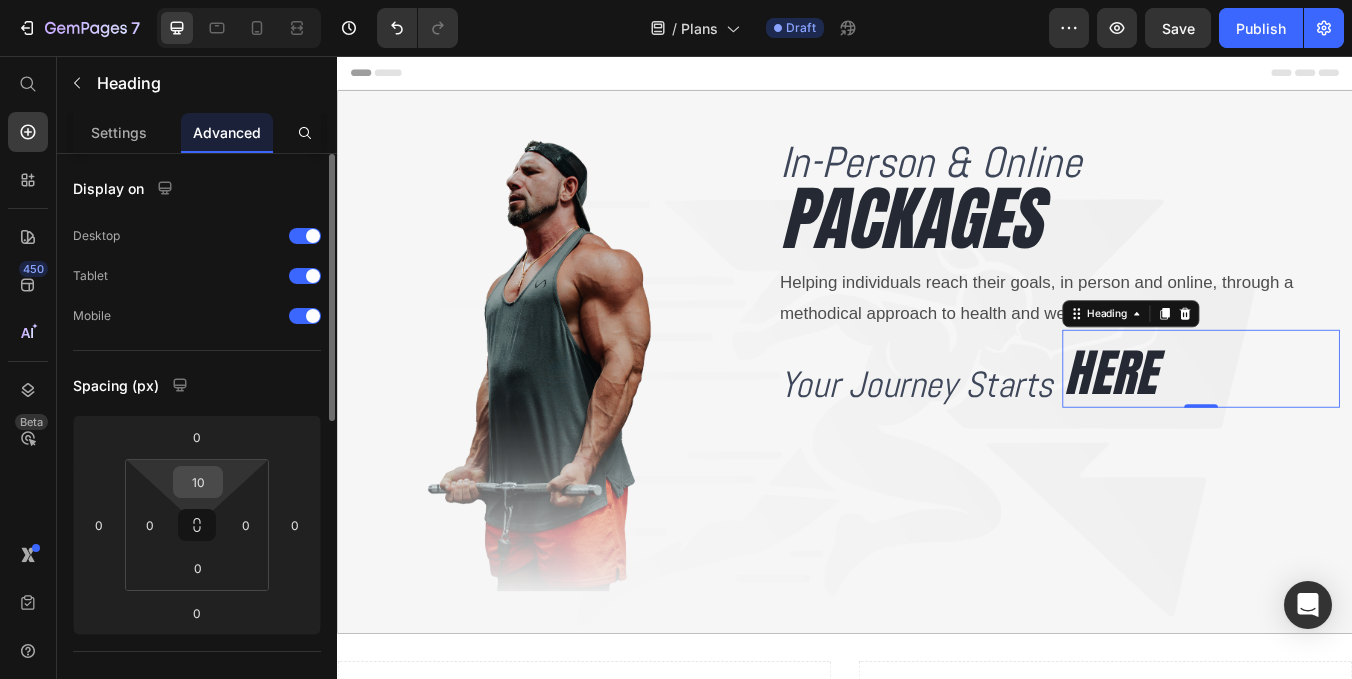 click on "10" at bounding box center (198, 482) 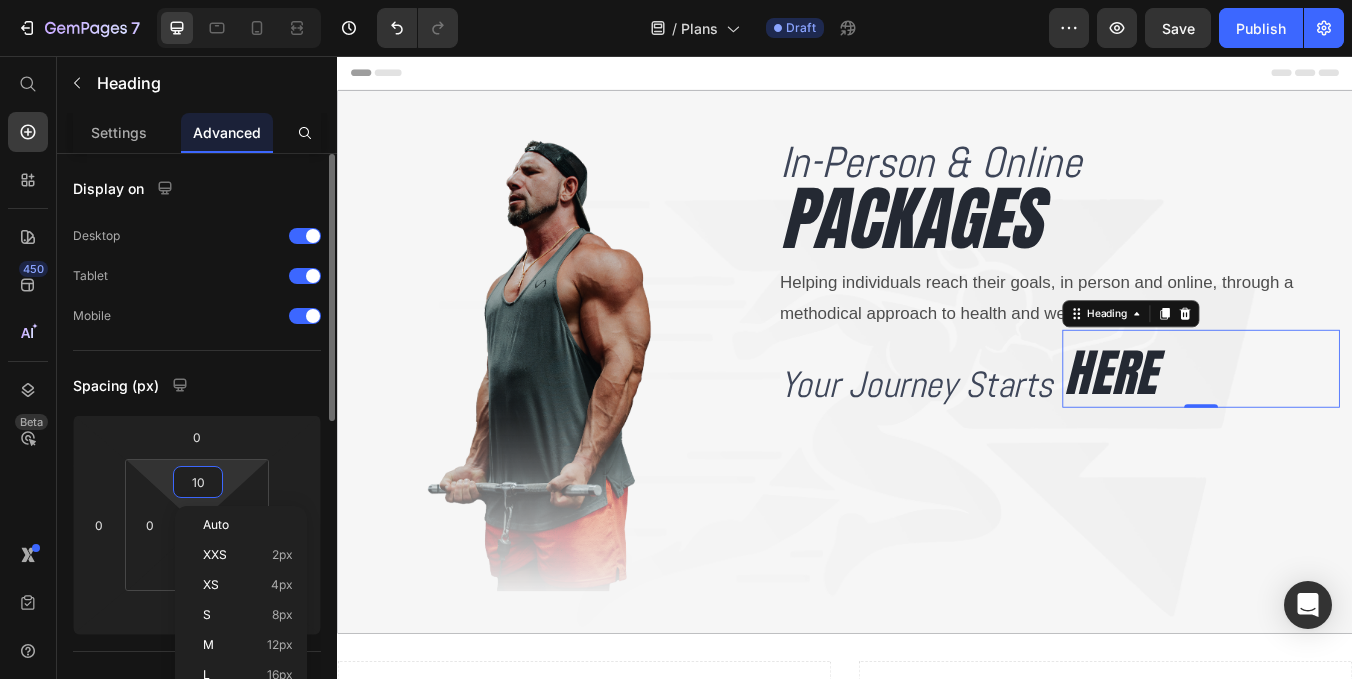 click on "10" at bounding box center [198, 482] 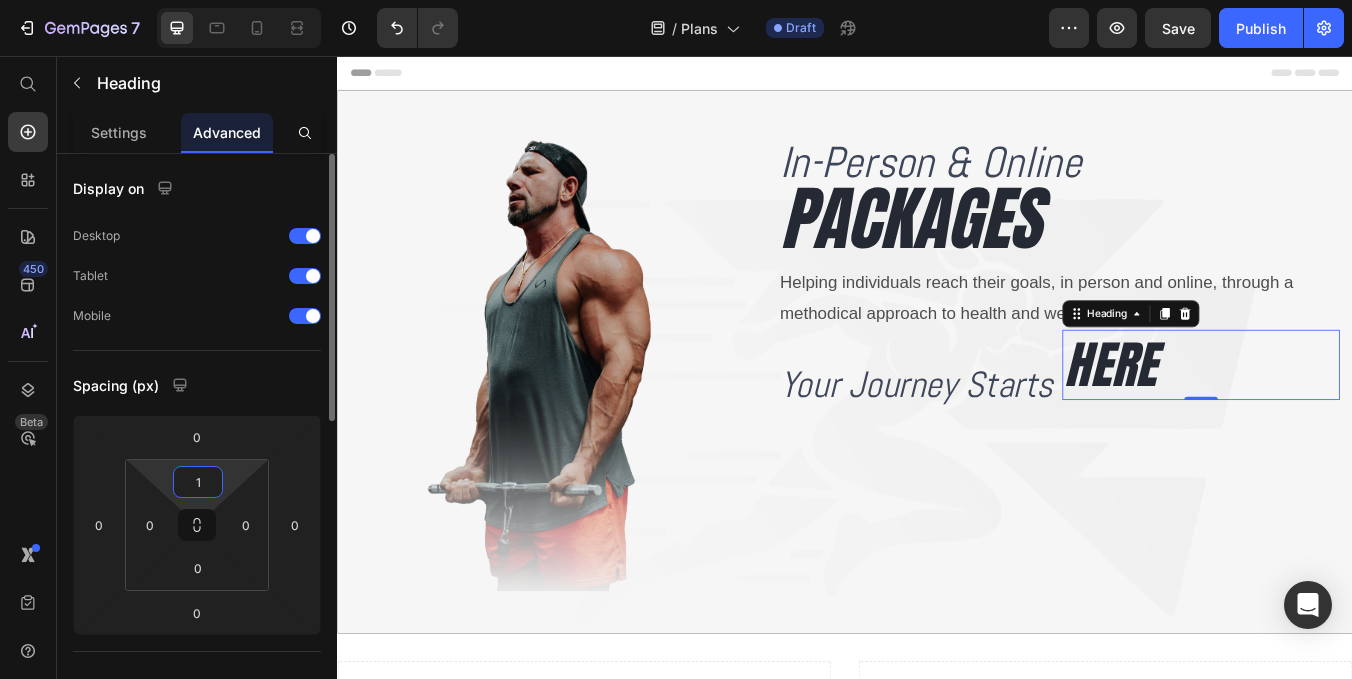 type on "15" 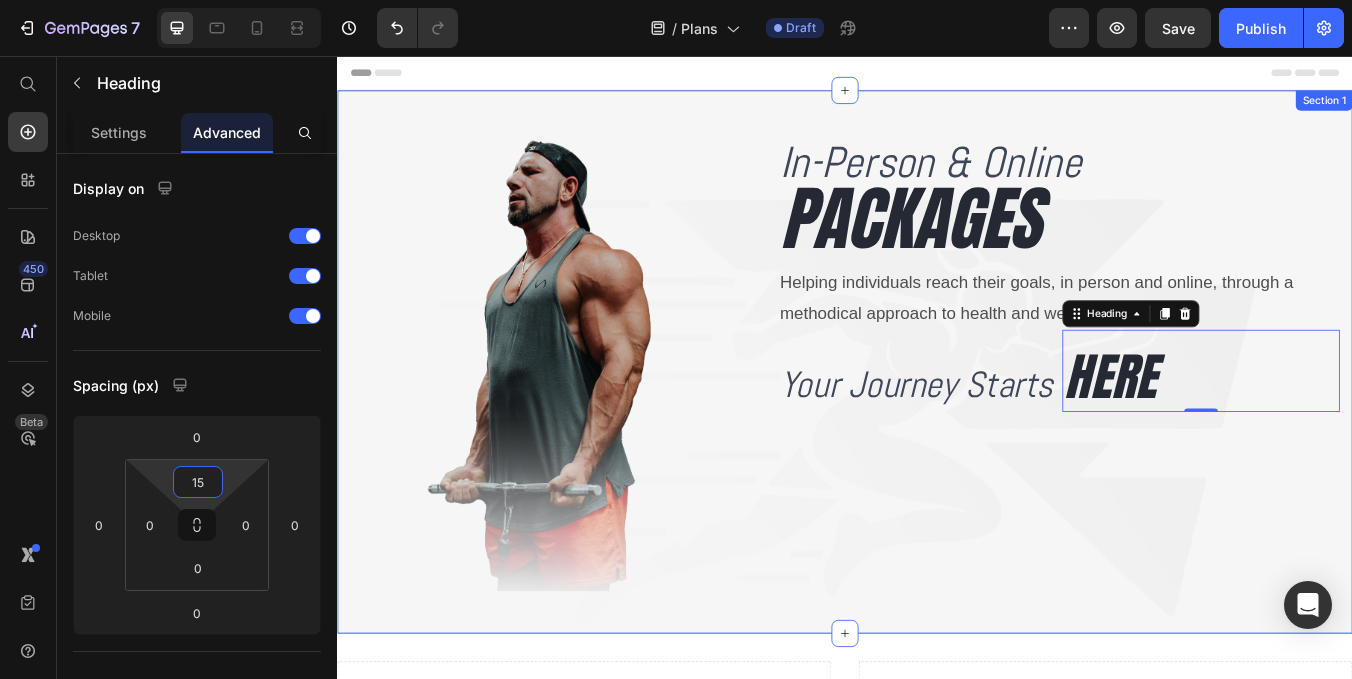 click on "In-Person & Online Heading PACKAGES Heading Helping individuals reach their goals, in person and online, through a methodical approach to health and wellness. Text Block Your Journey Starts Heading HERE Heading   0 Row" at bounding box center [1190, 393] 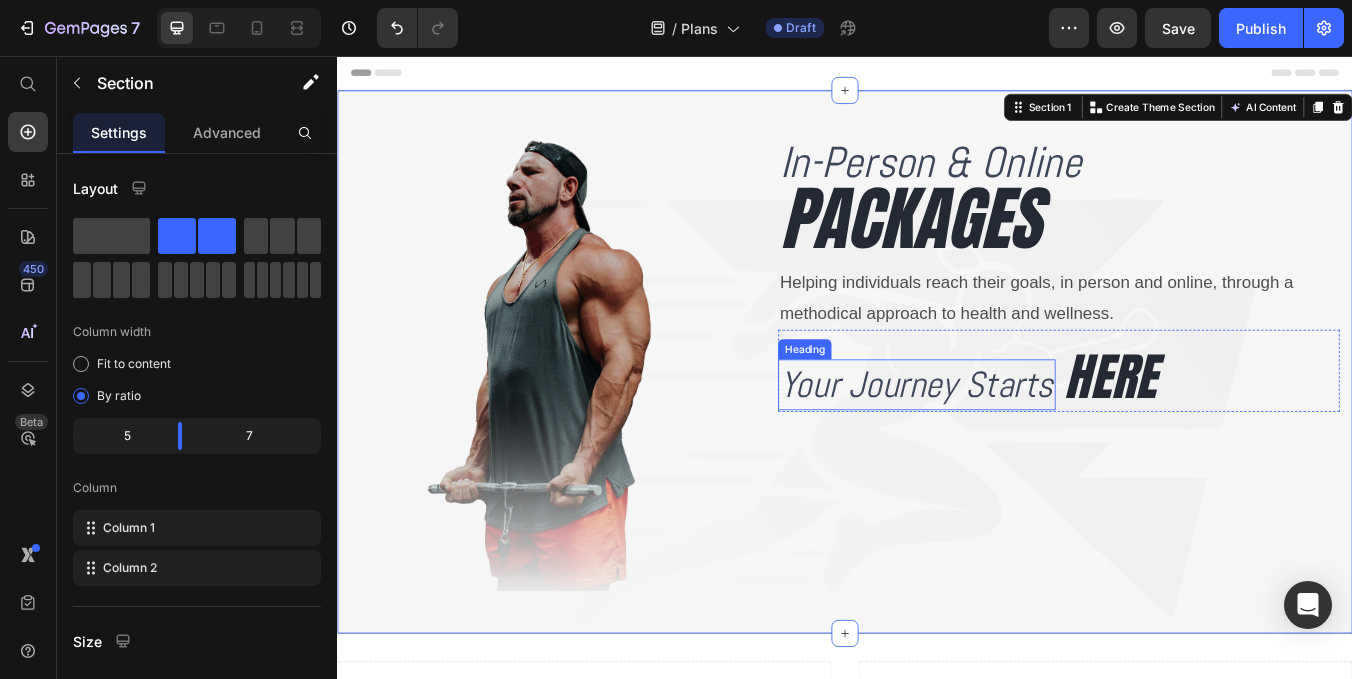 click on "Your Journey Starts" at bounding box center [1022, 445] 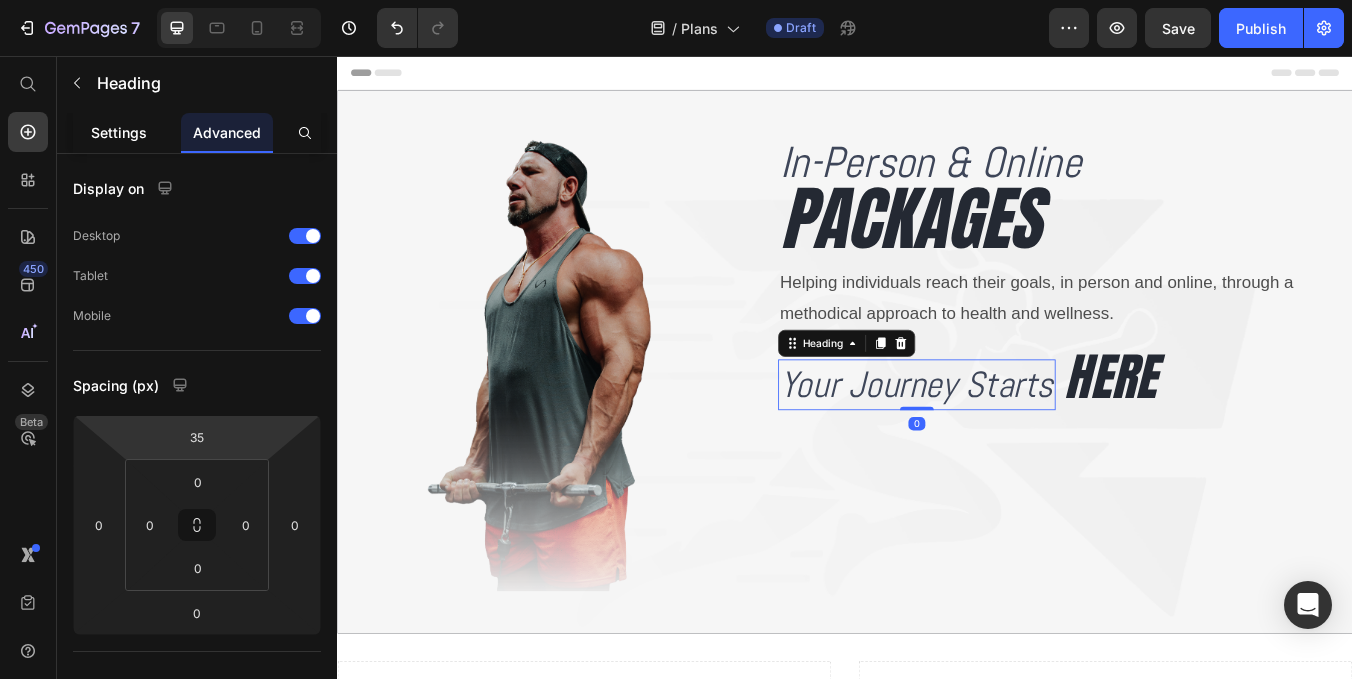 click on "Settings" 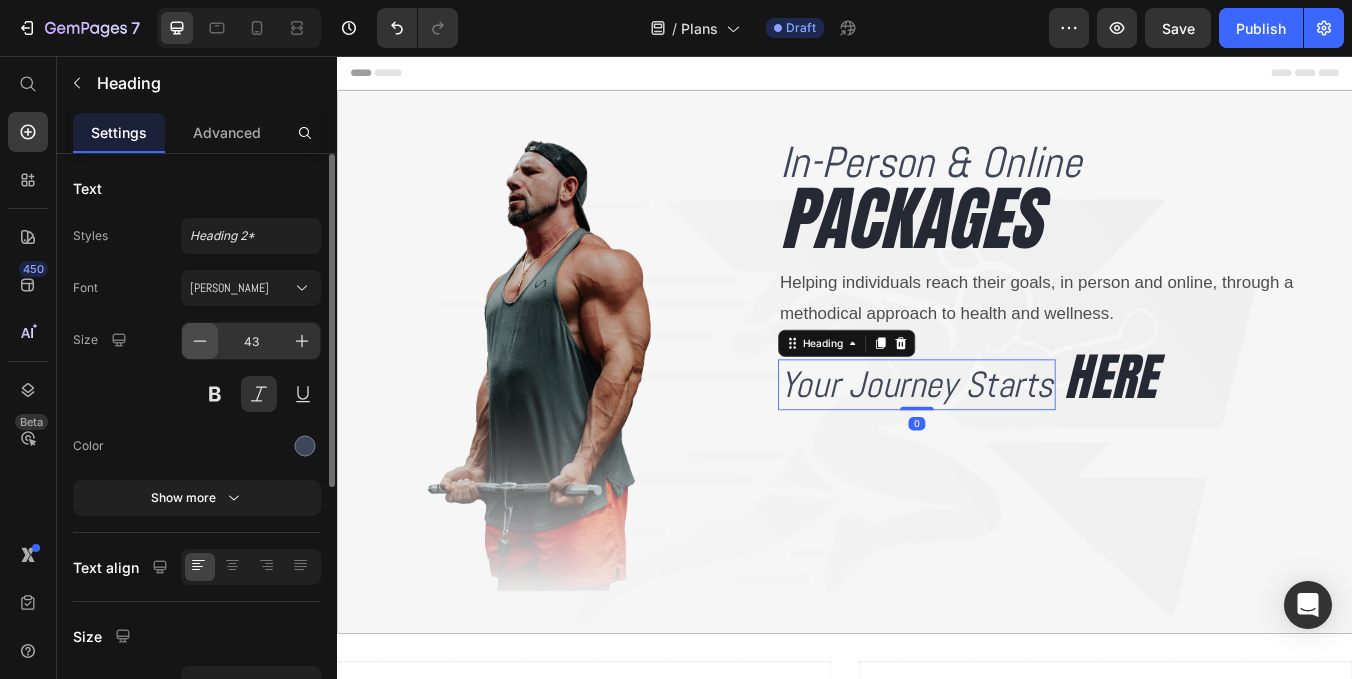 click 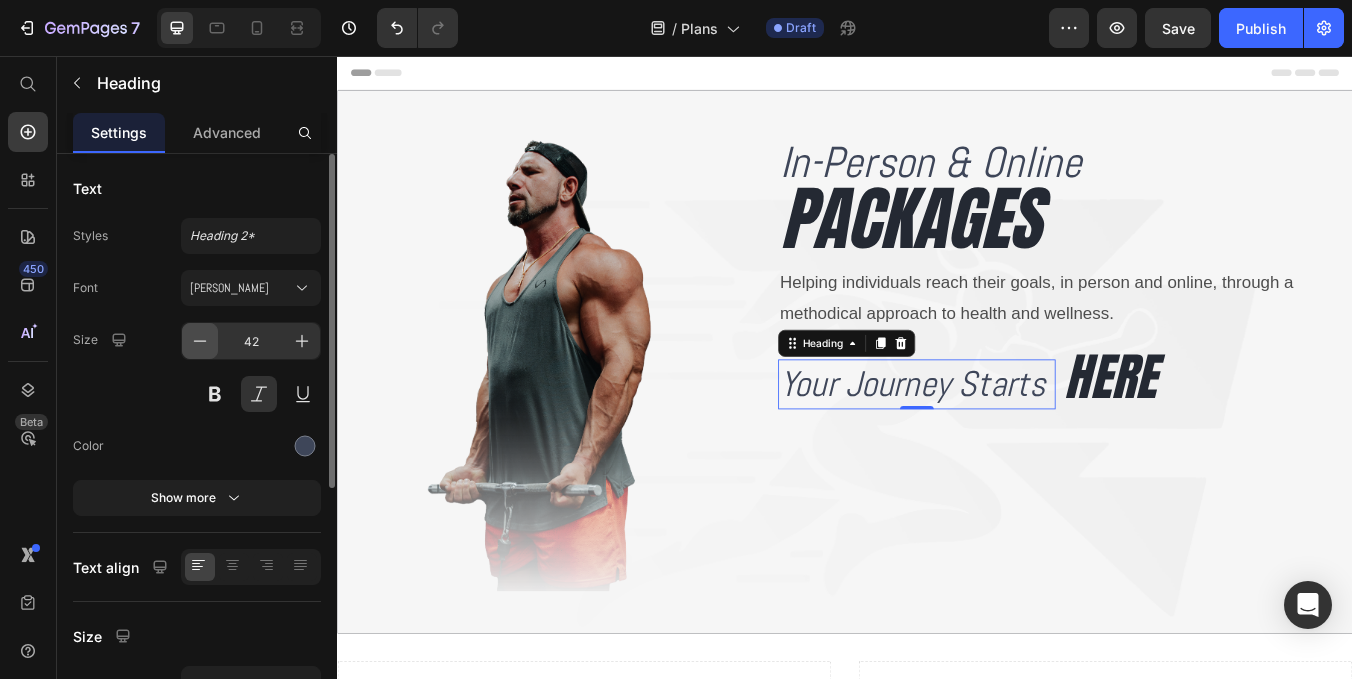 click 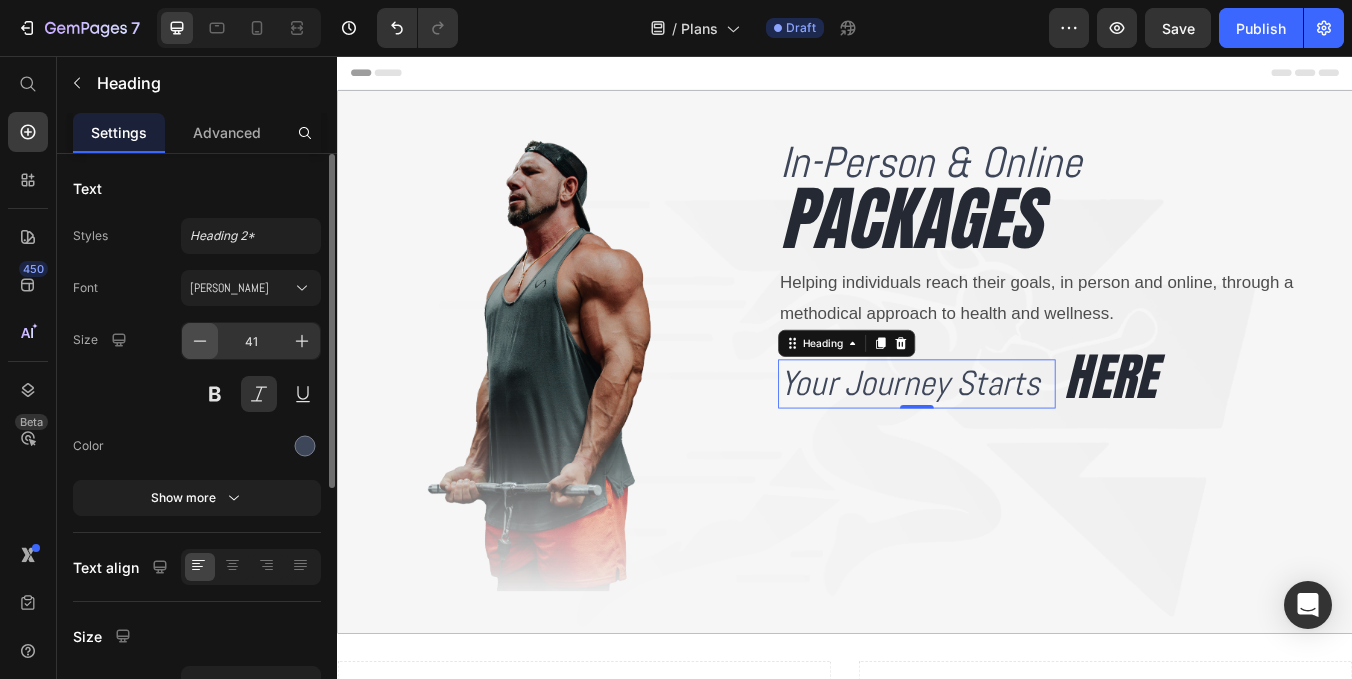 click 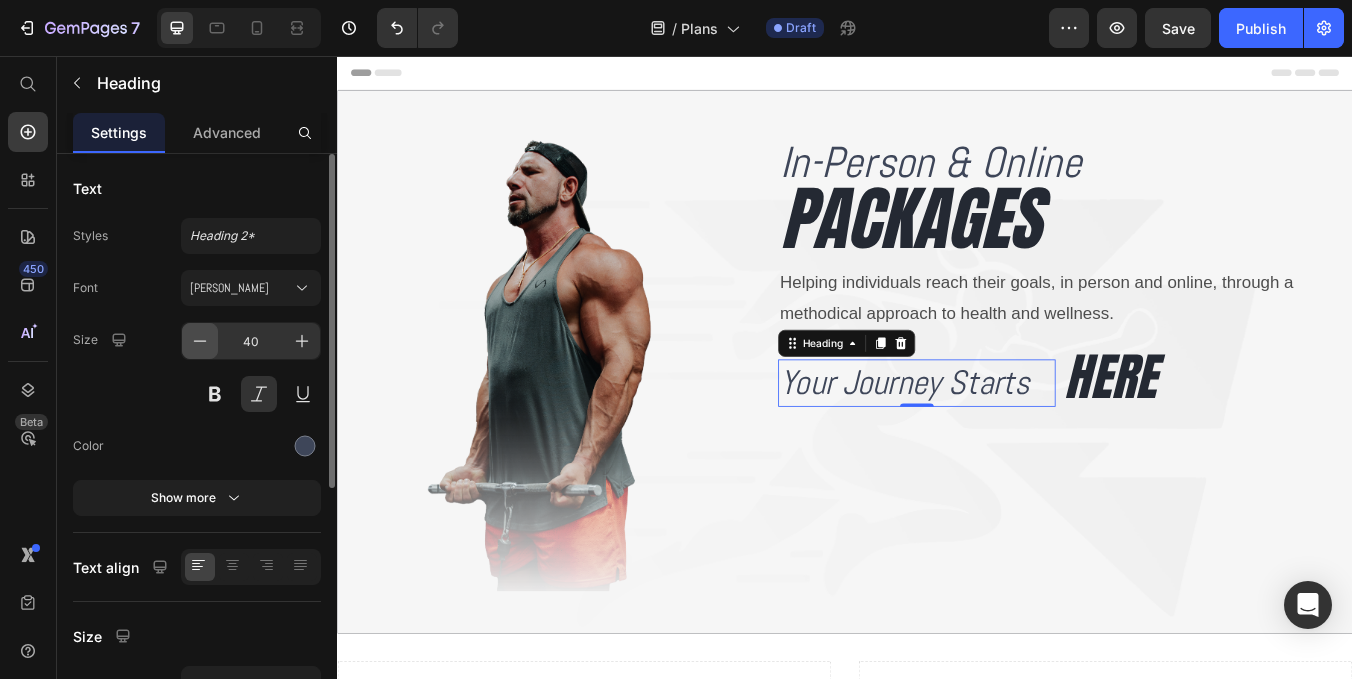 click 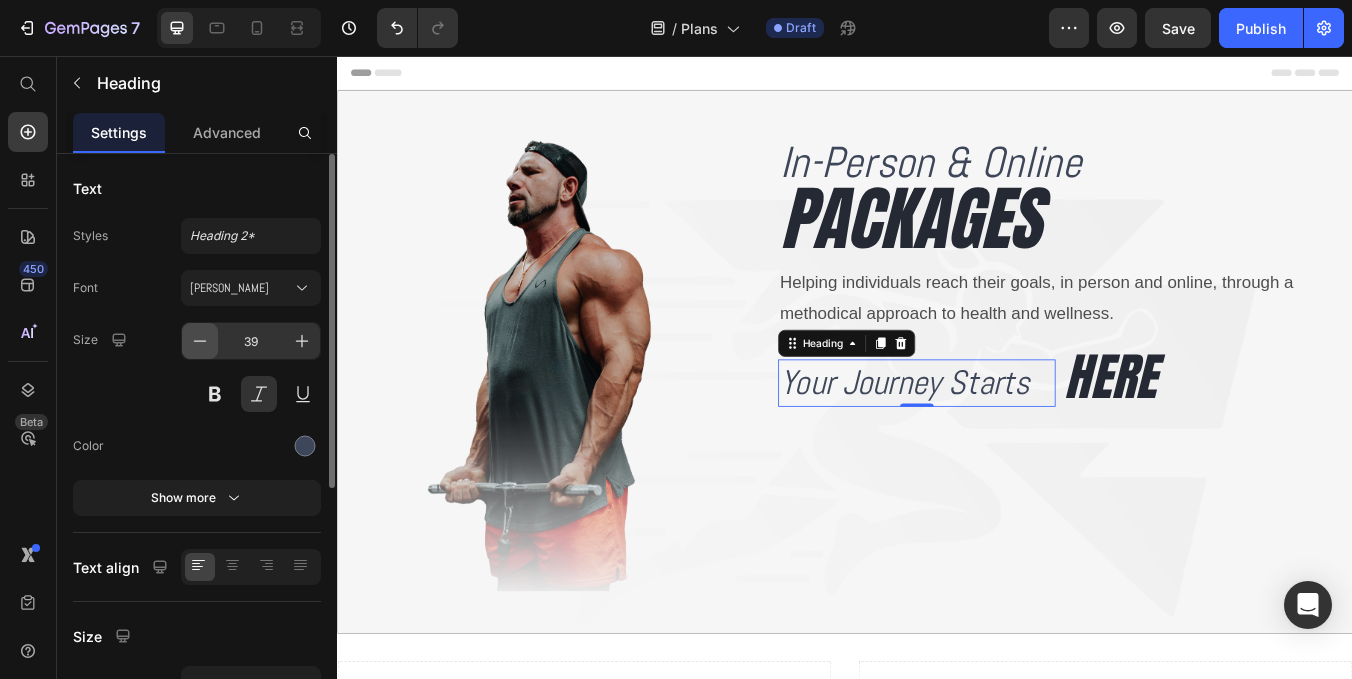 click 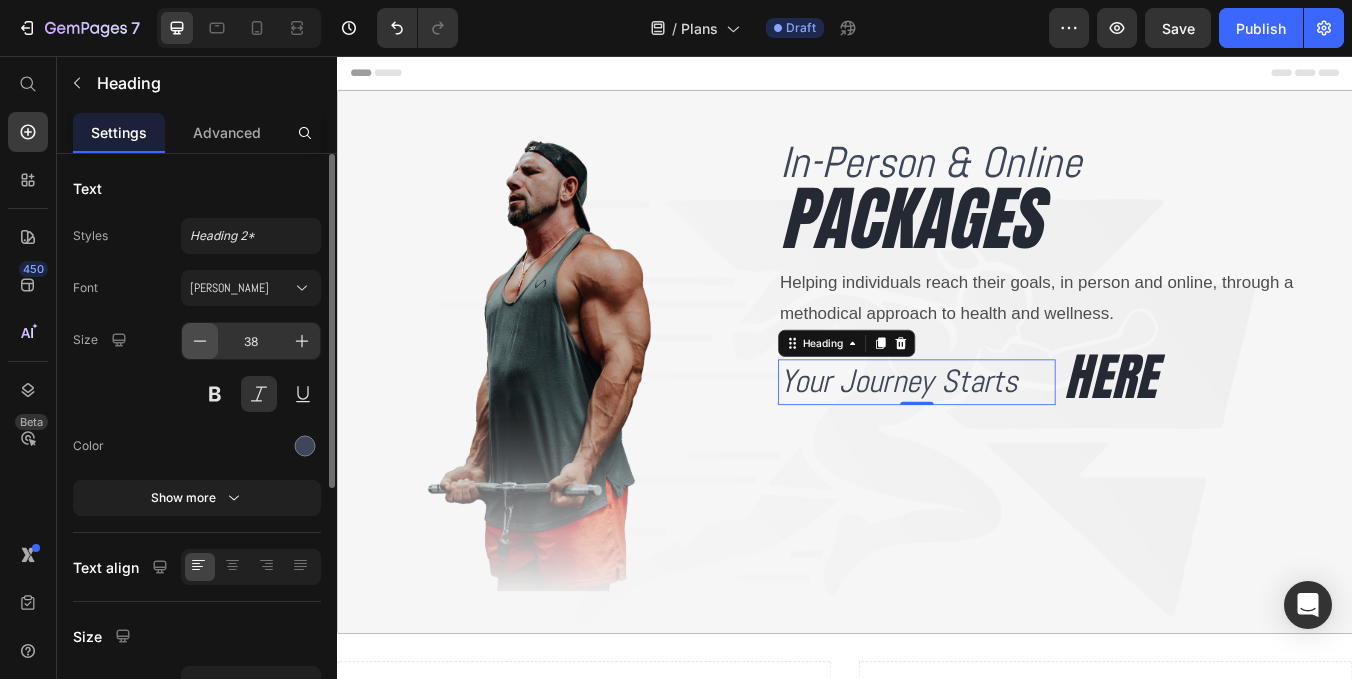 click 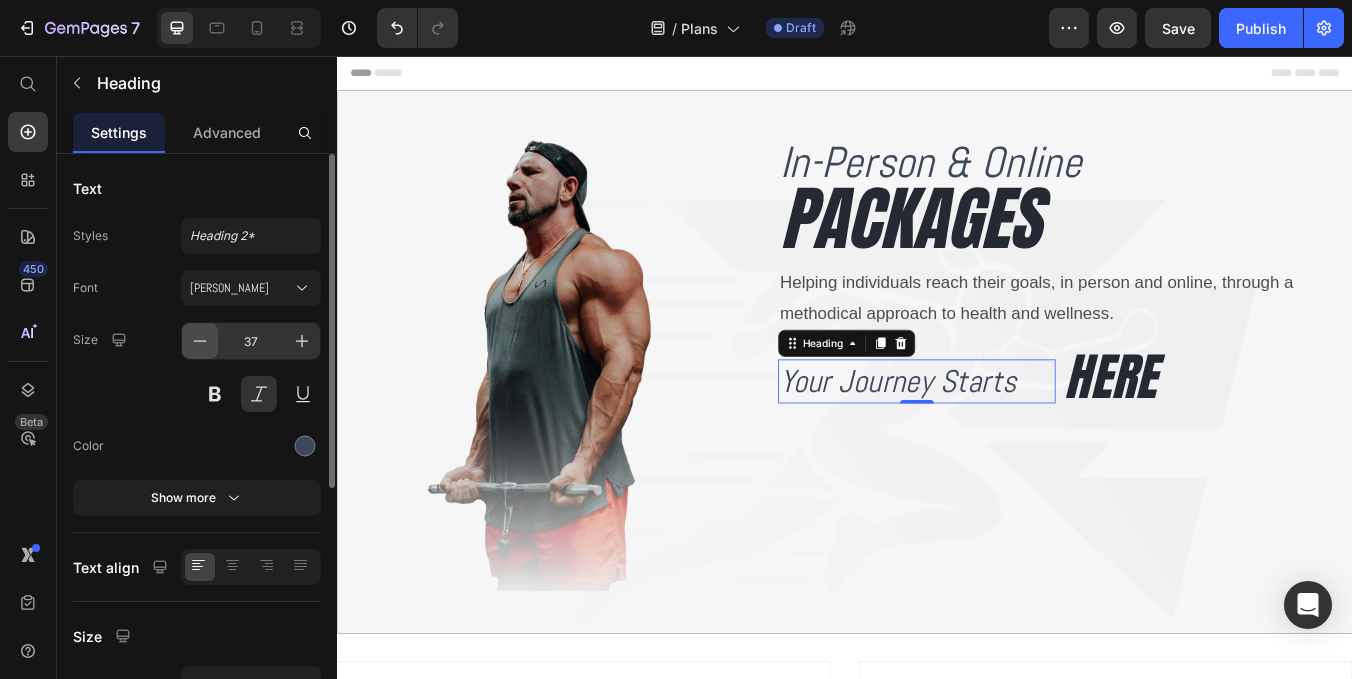 click 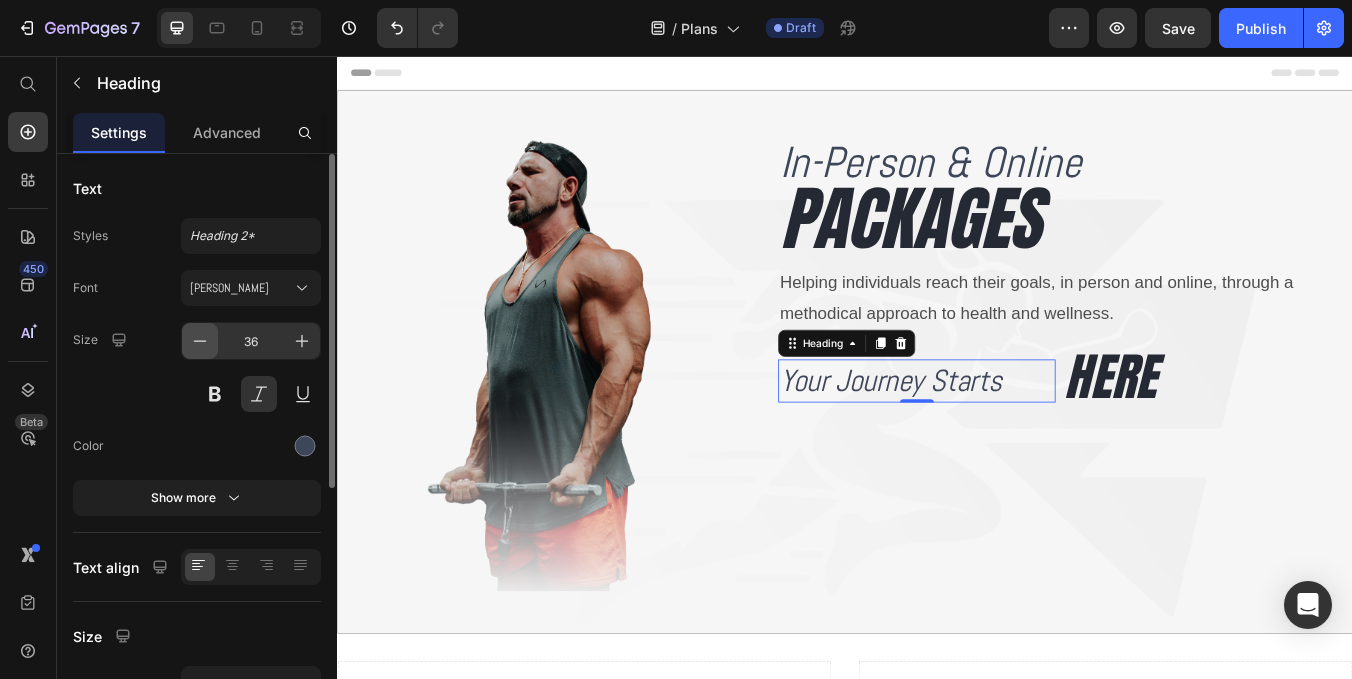 click 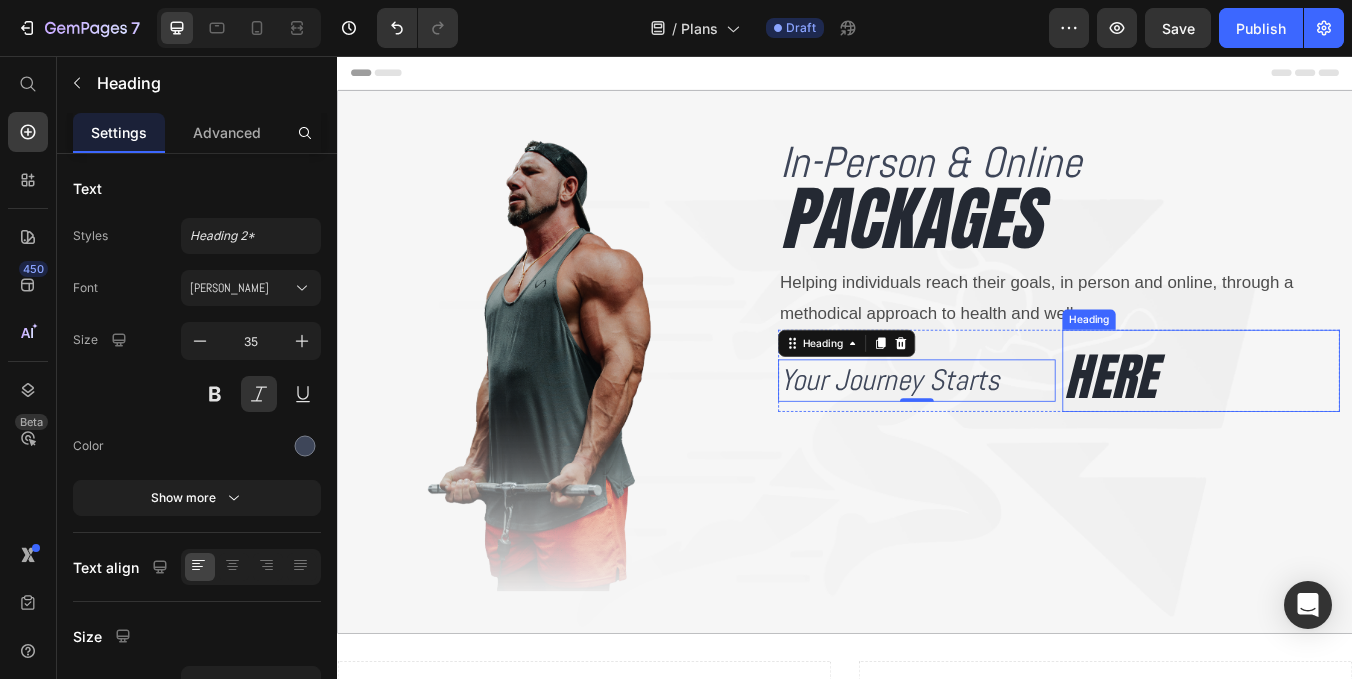 click on "HERE" at bounding box center [1358, 436] 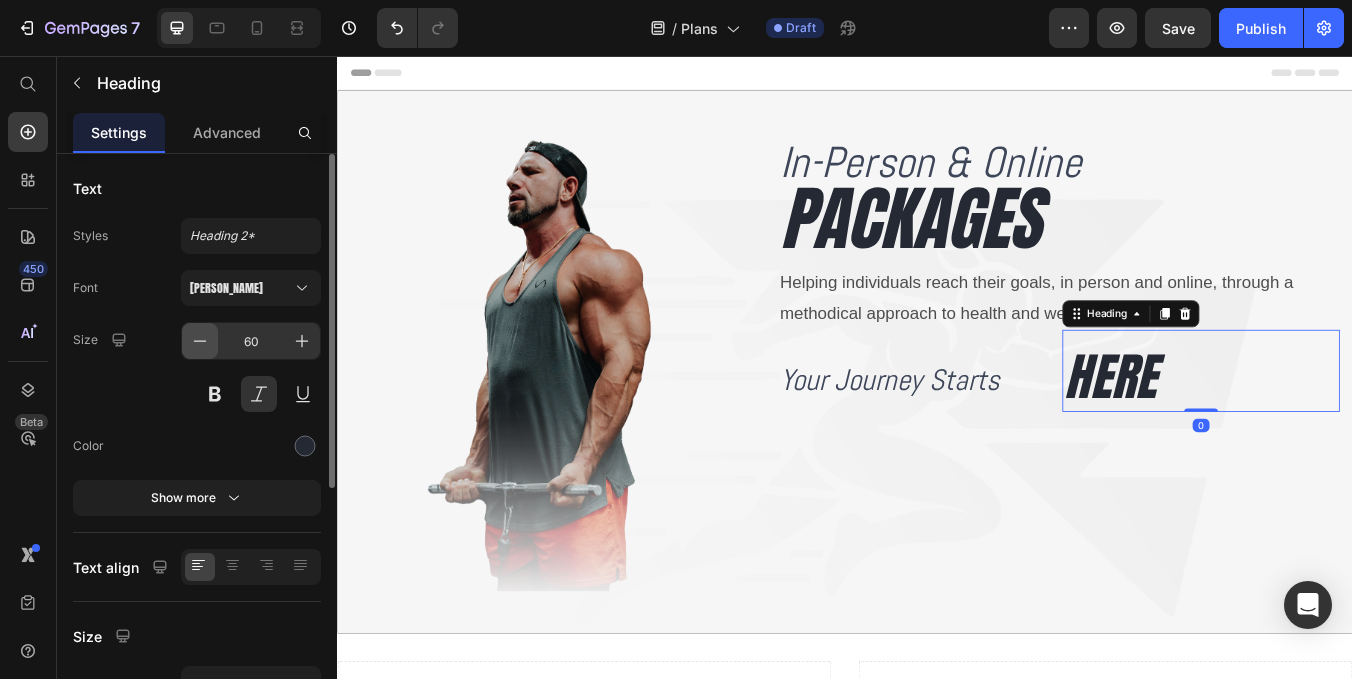 click 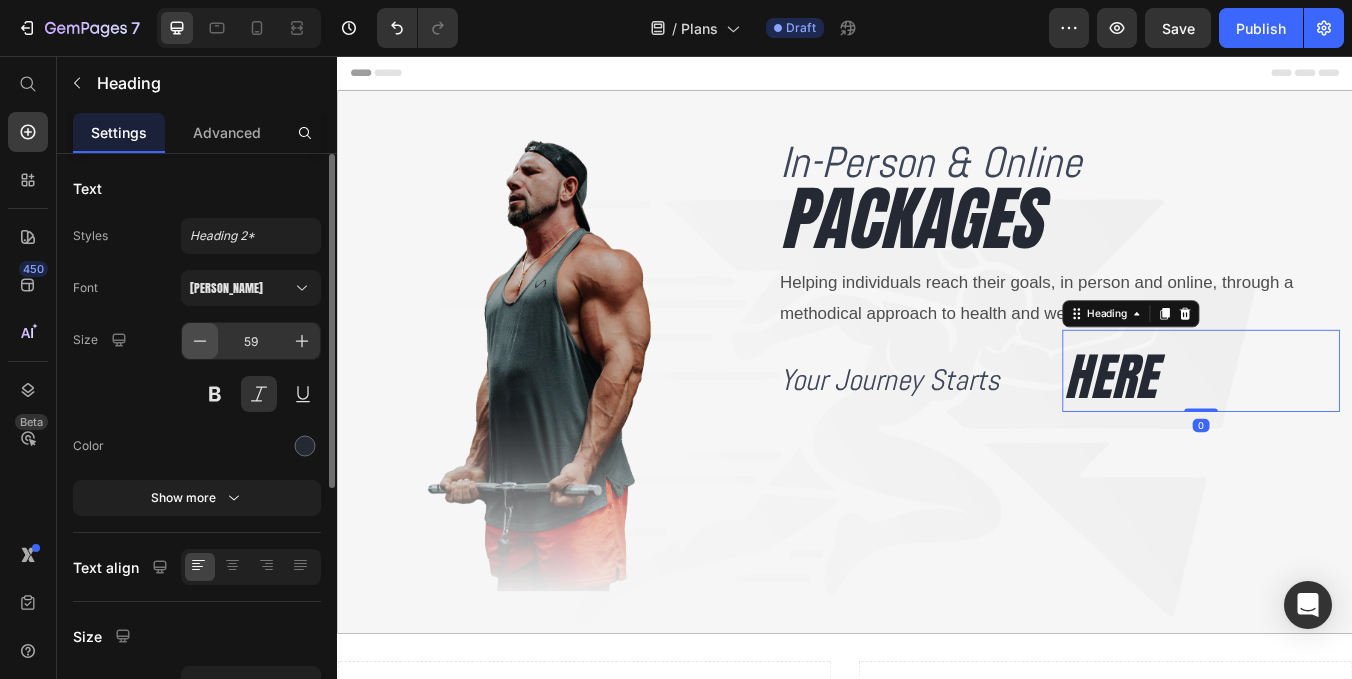 click 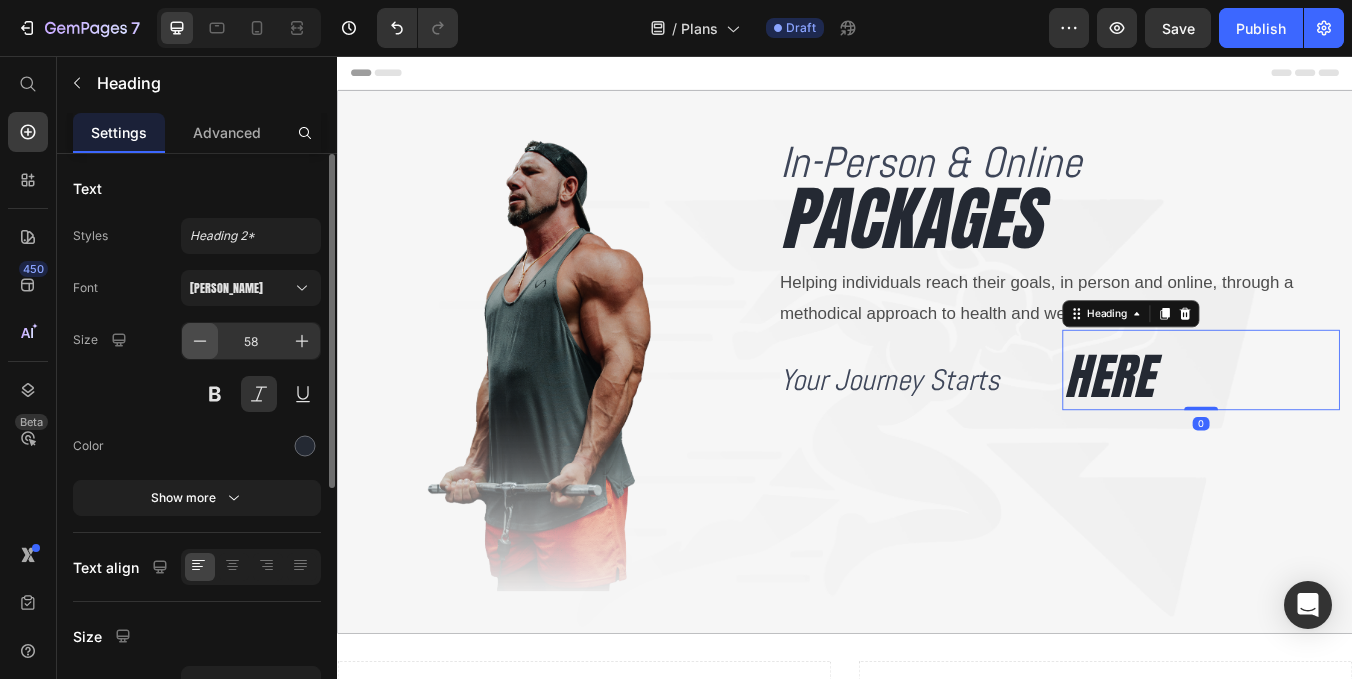 click 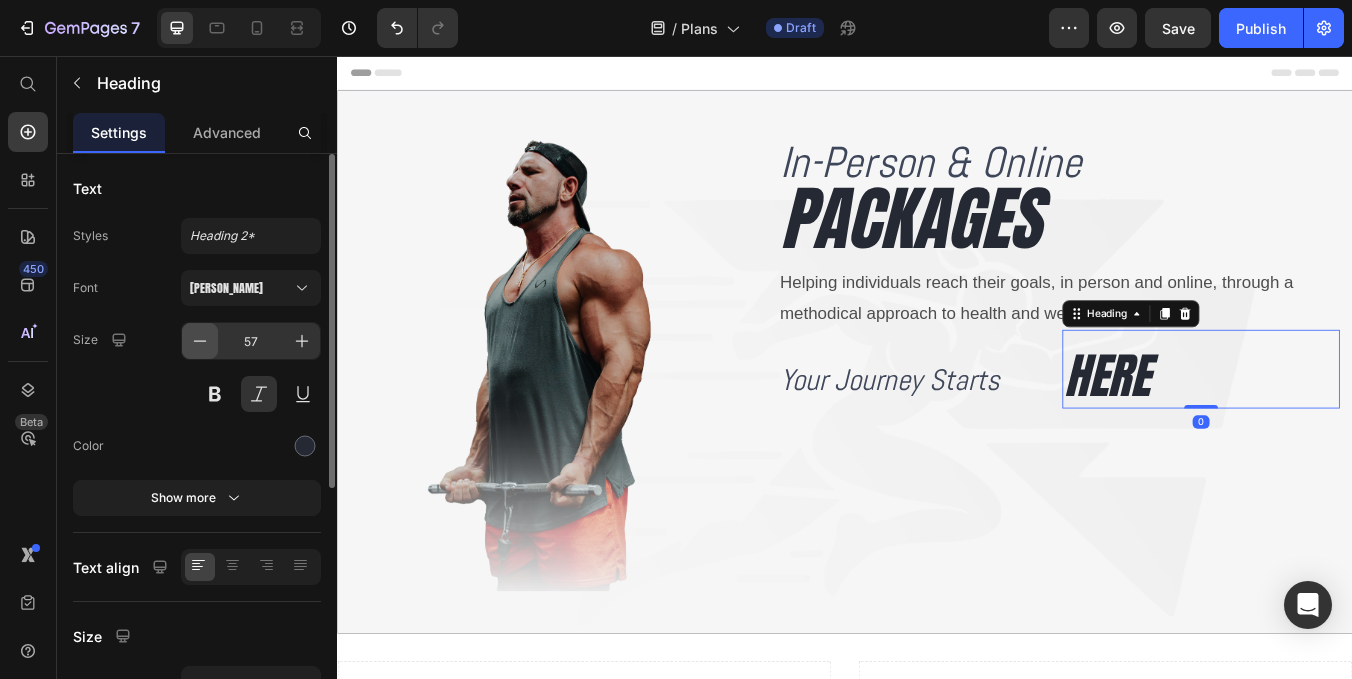 click 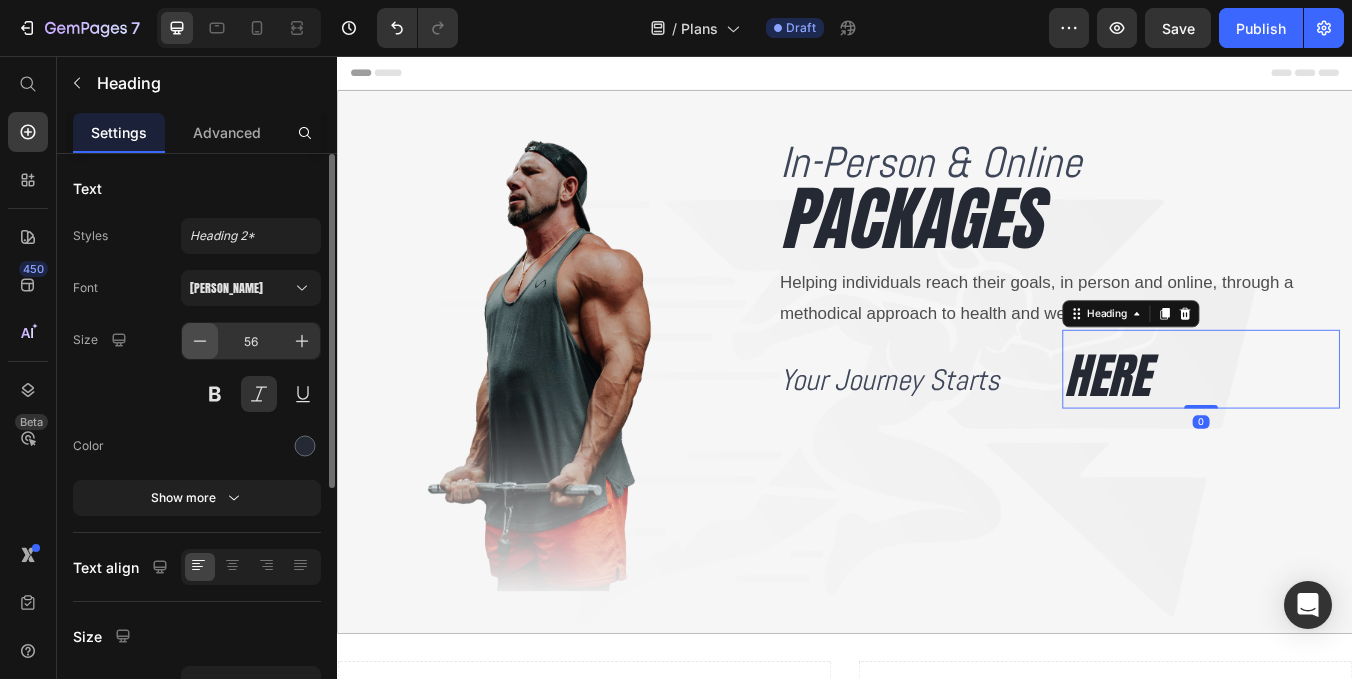 click 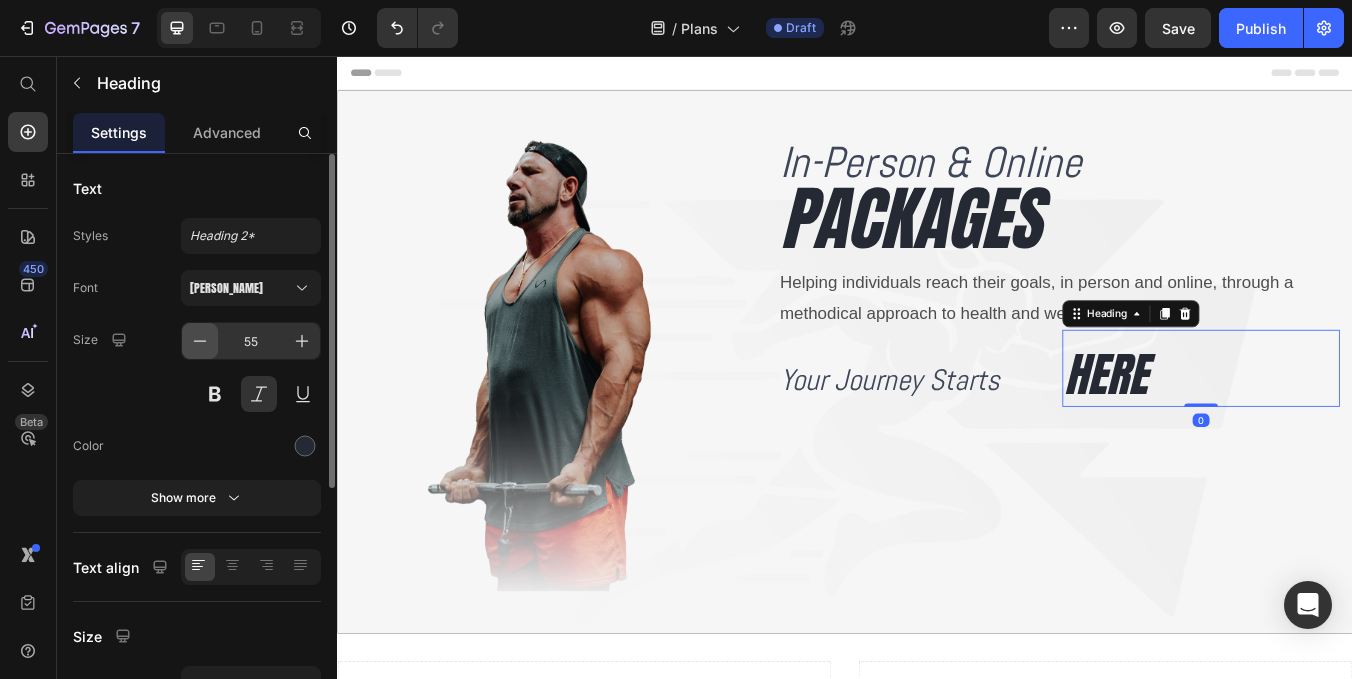 click 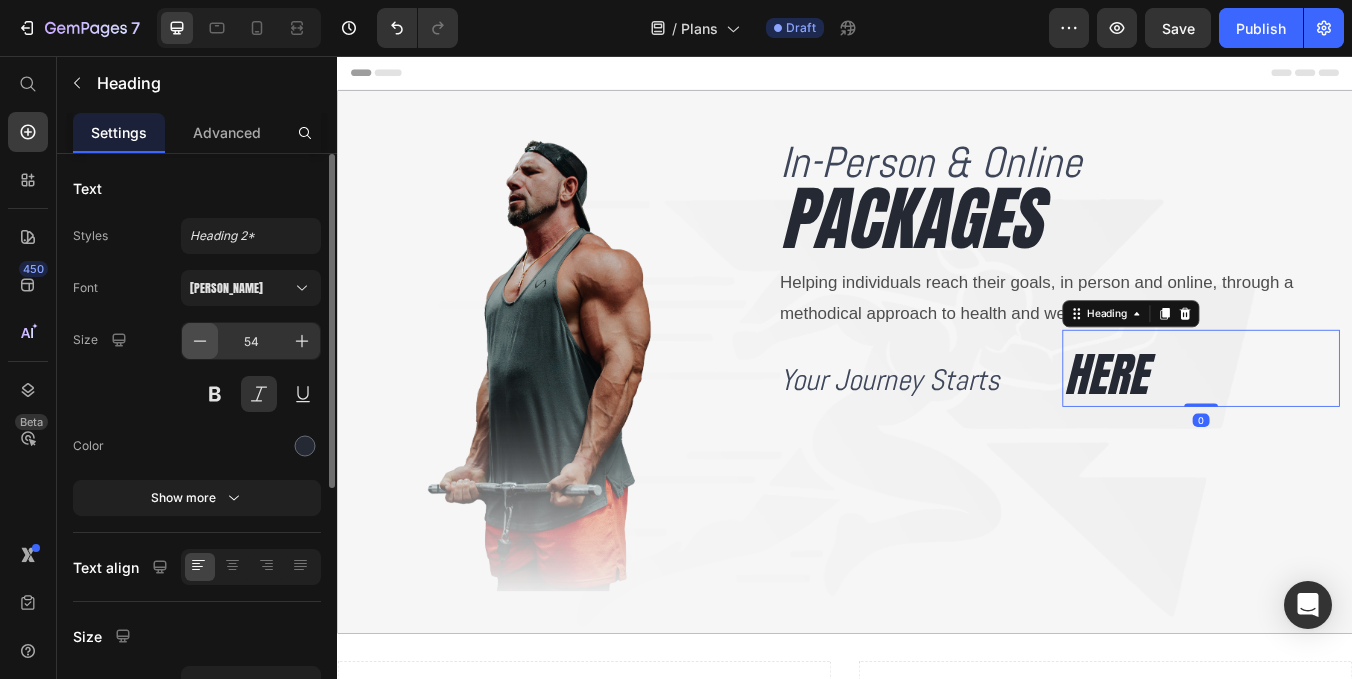 click 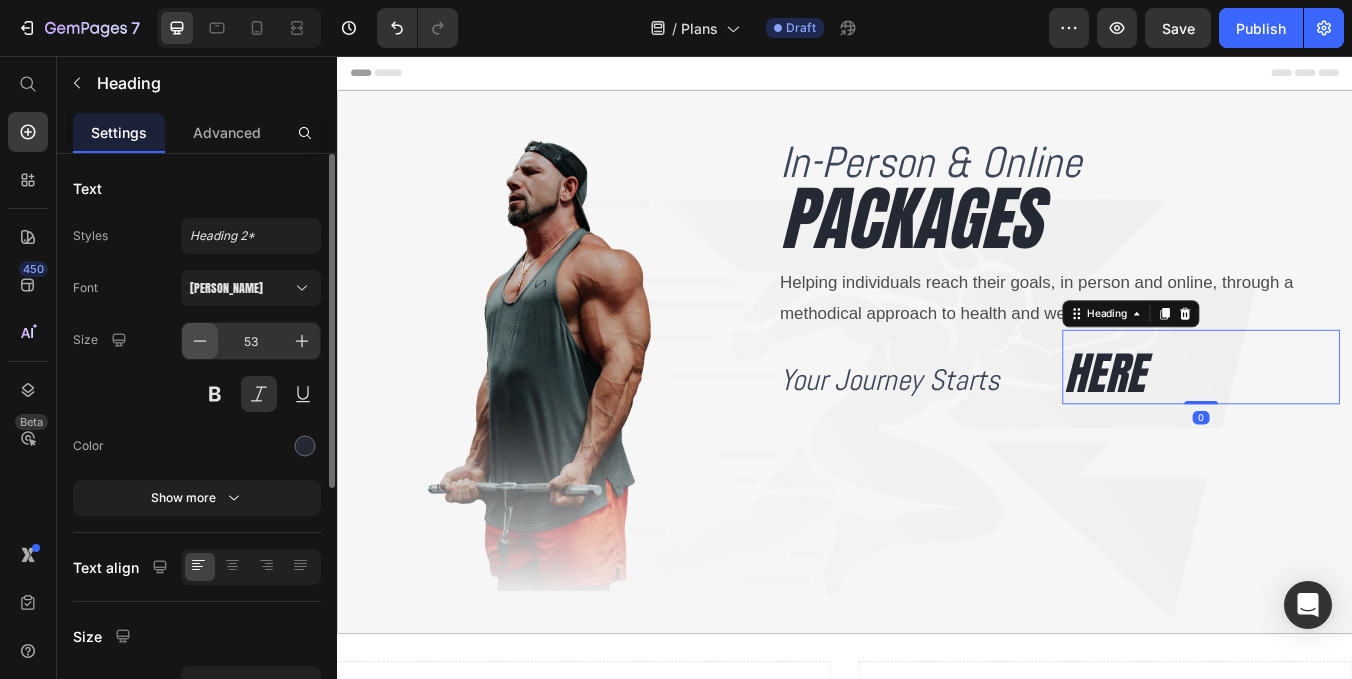 click 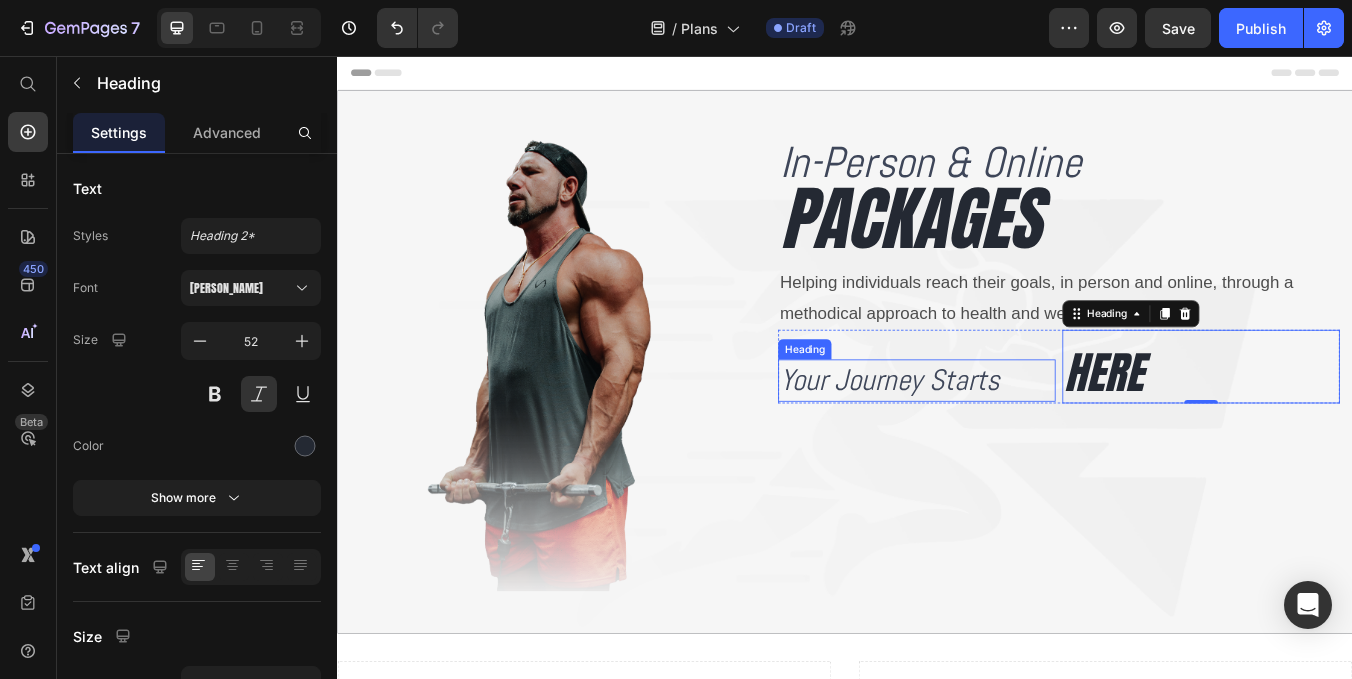 click on "In-Person & Online Heading PACKAGES Heading Helping individuals reach their goals, in person and online, through a methodical approach to health and wellness. Text Block Your Journey Starts Heading HERE Heading   0 Row" at bounding box center (1190, 393) 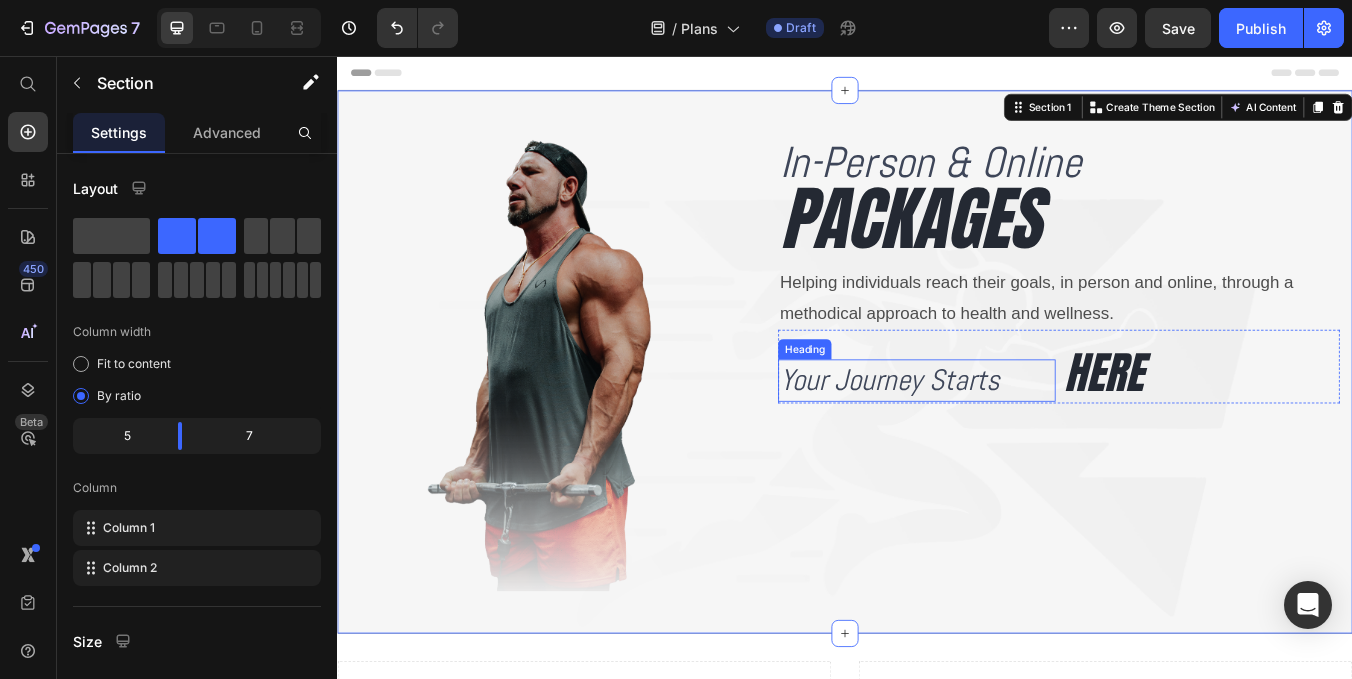 click on "Your Journey Starts" at bounding box center (1022, 440) 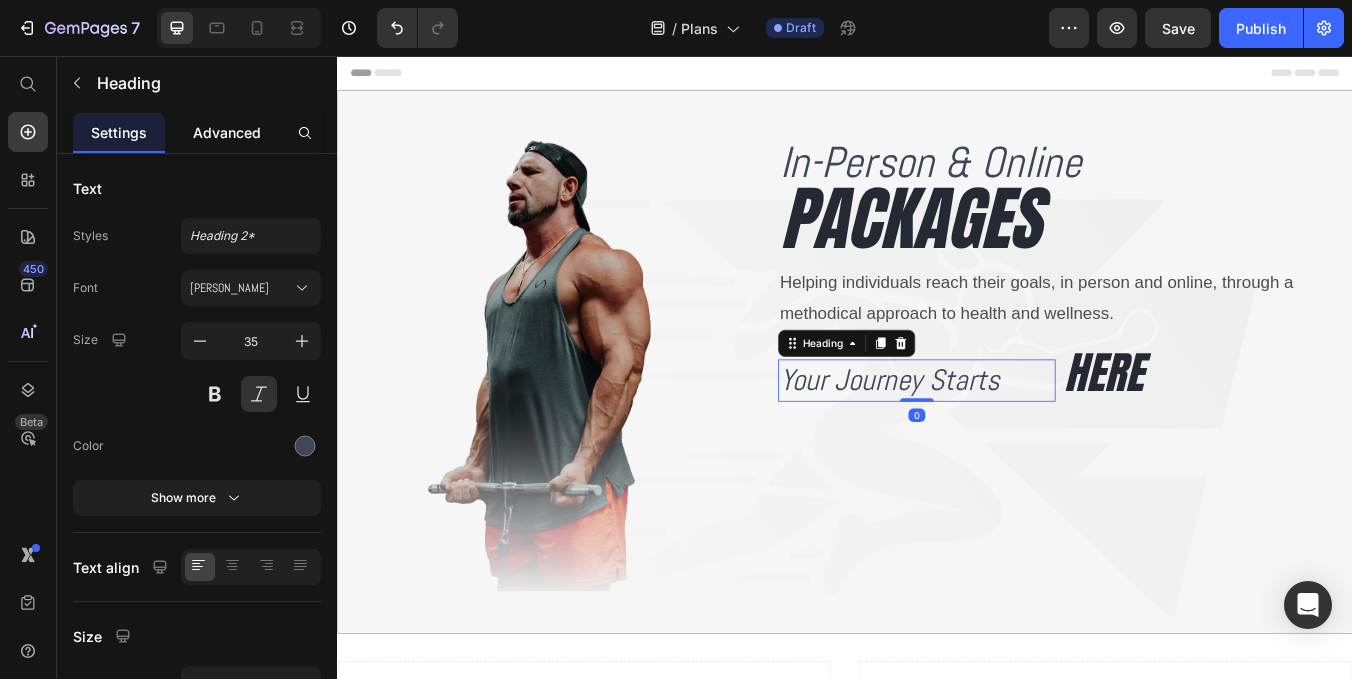 click on "Advanced" 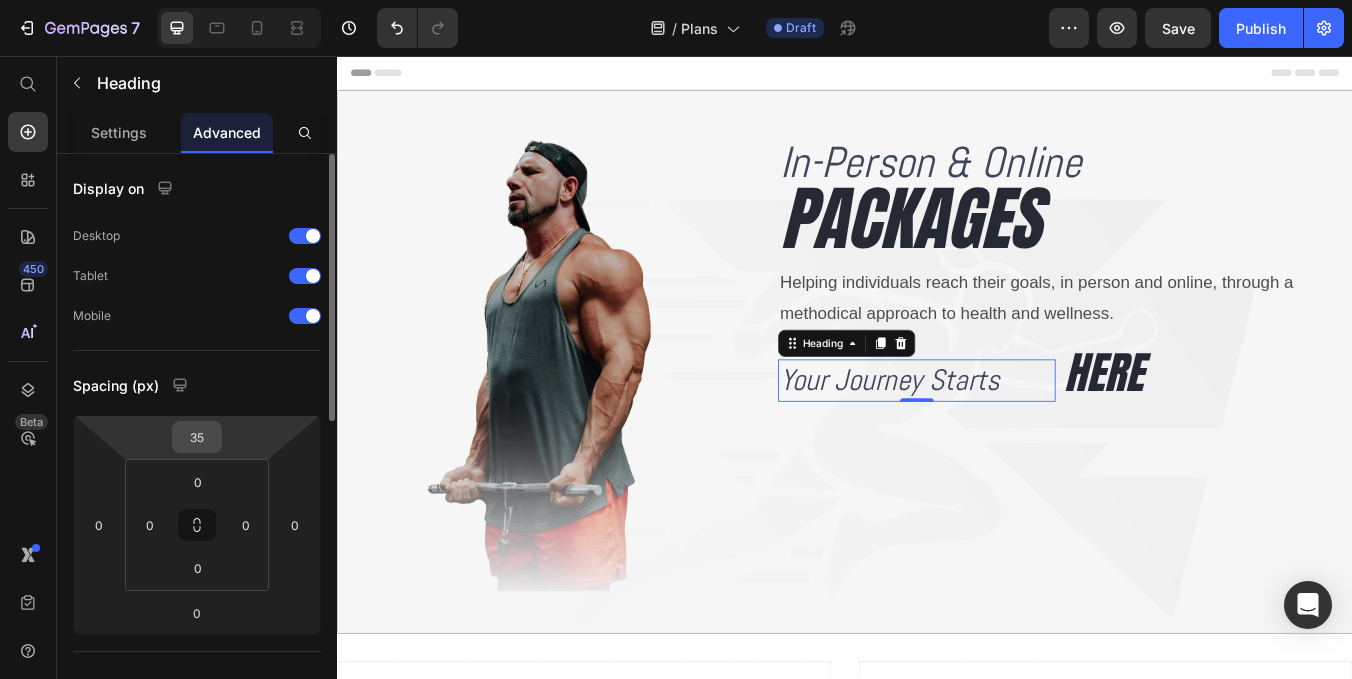 click on "35" at bounding box center (197, 437) 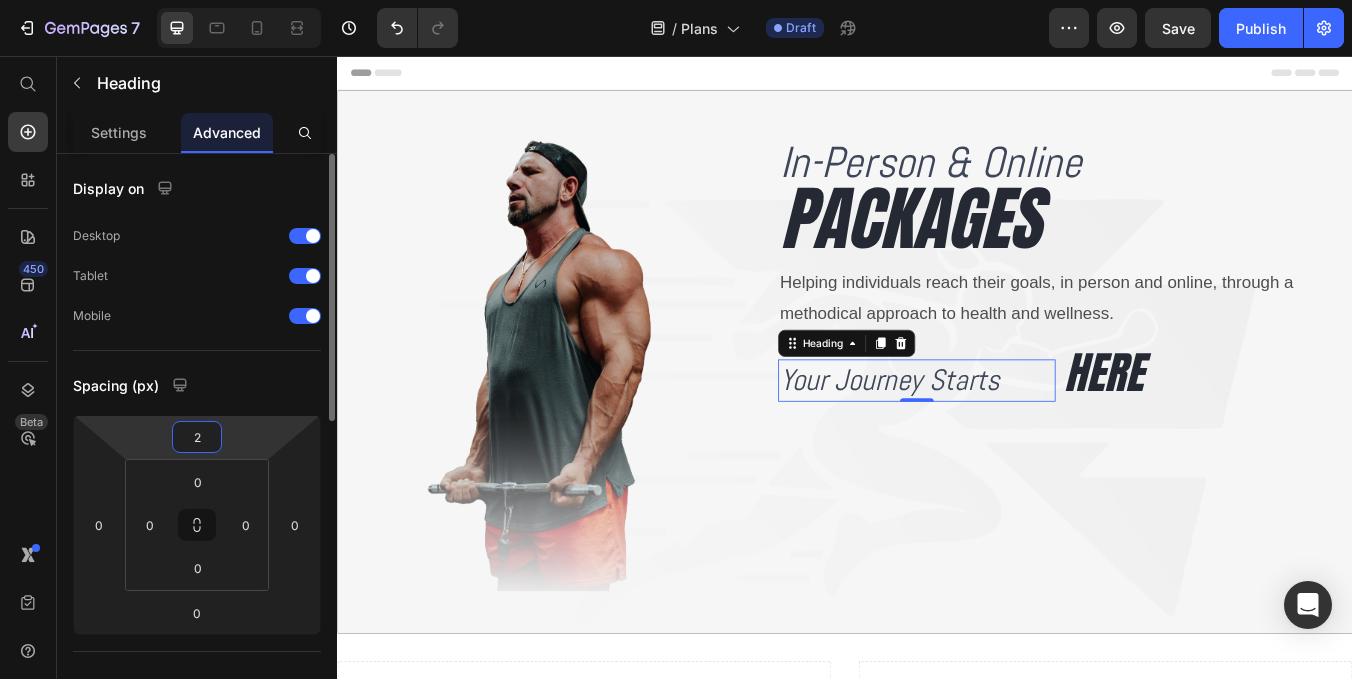 type on "25" 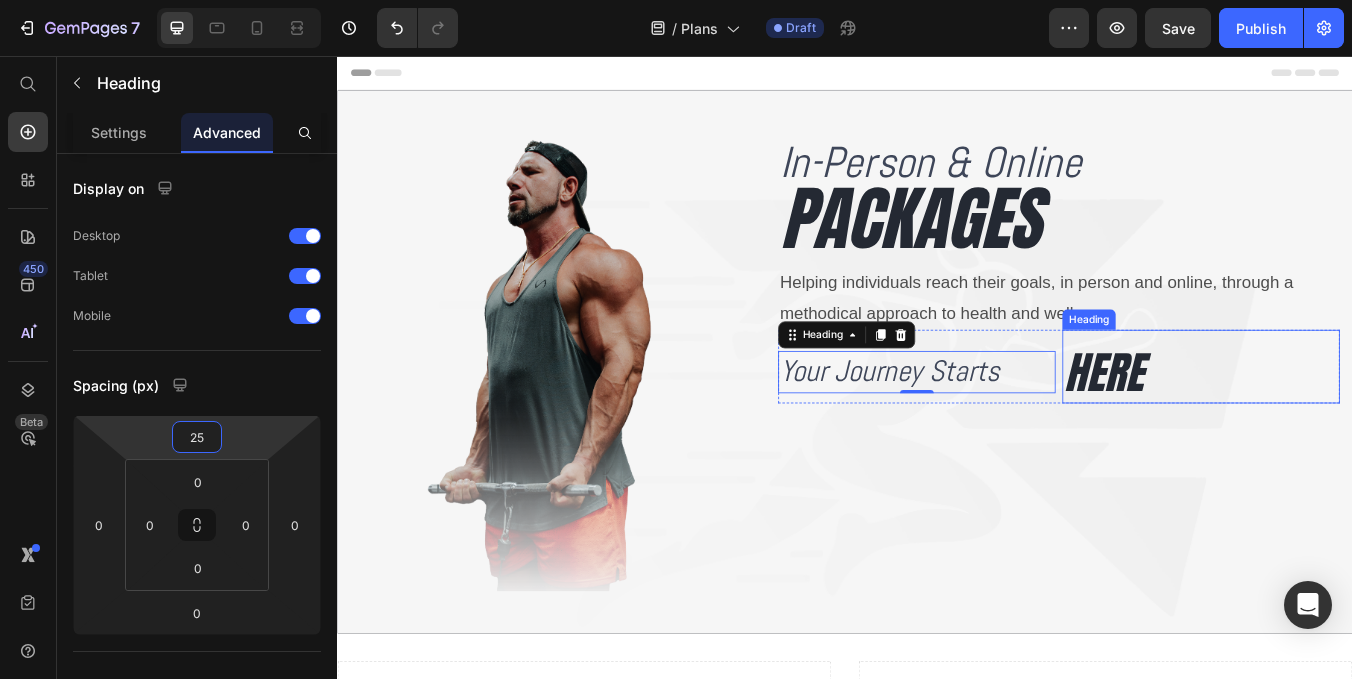 click on "HERE" at bounding box center (1358, 431) 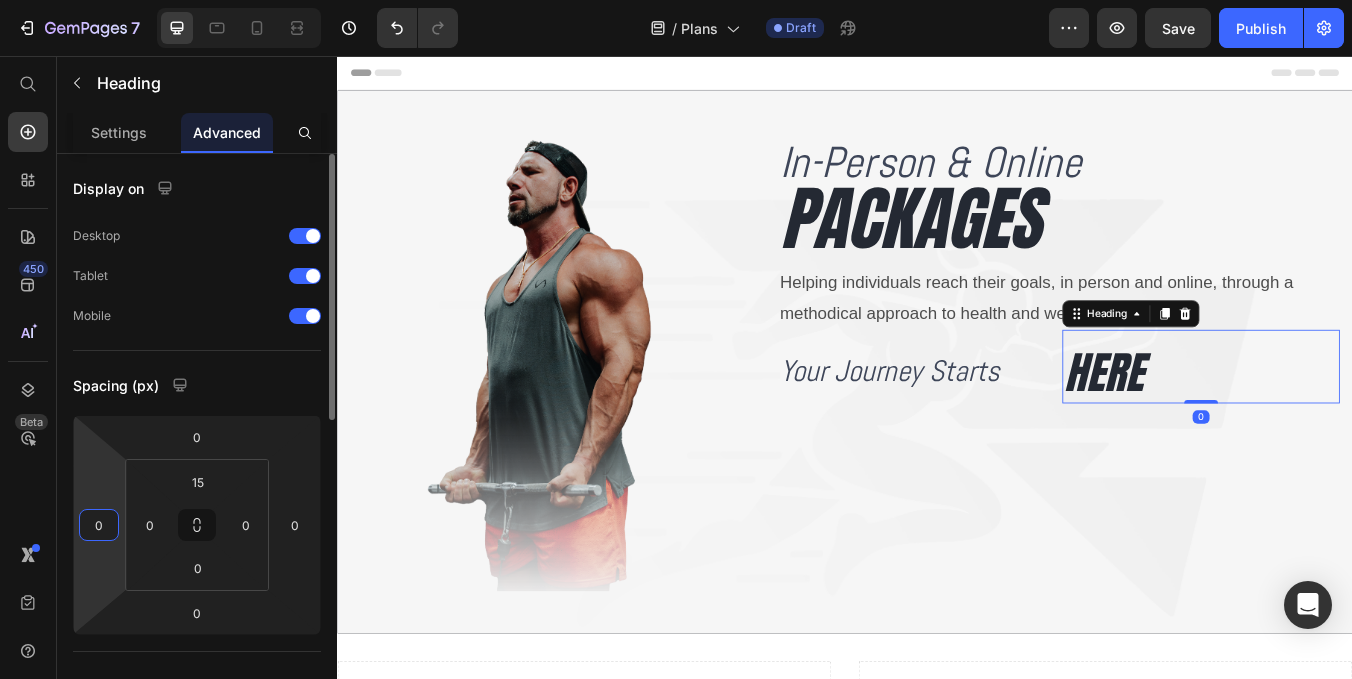 click on "0" at bounding box center (99, 525) 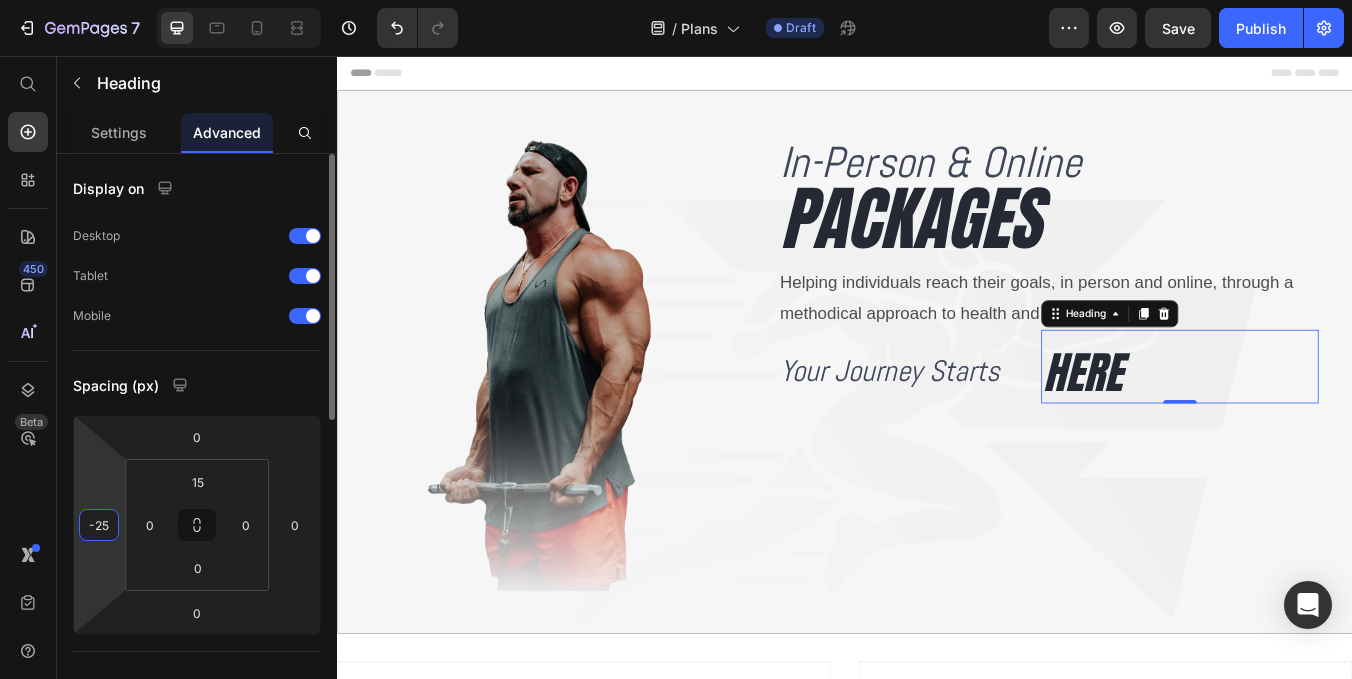 type on "-2" 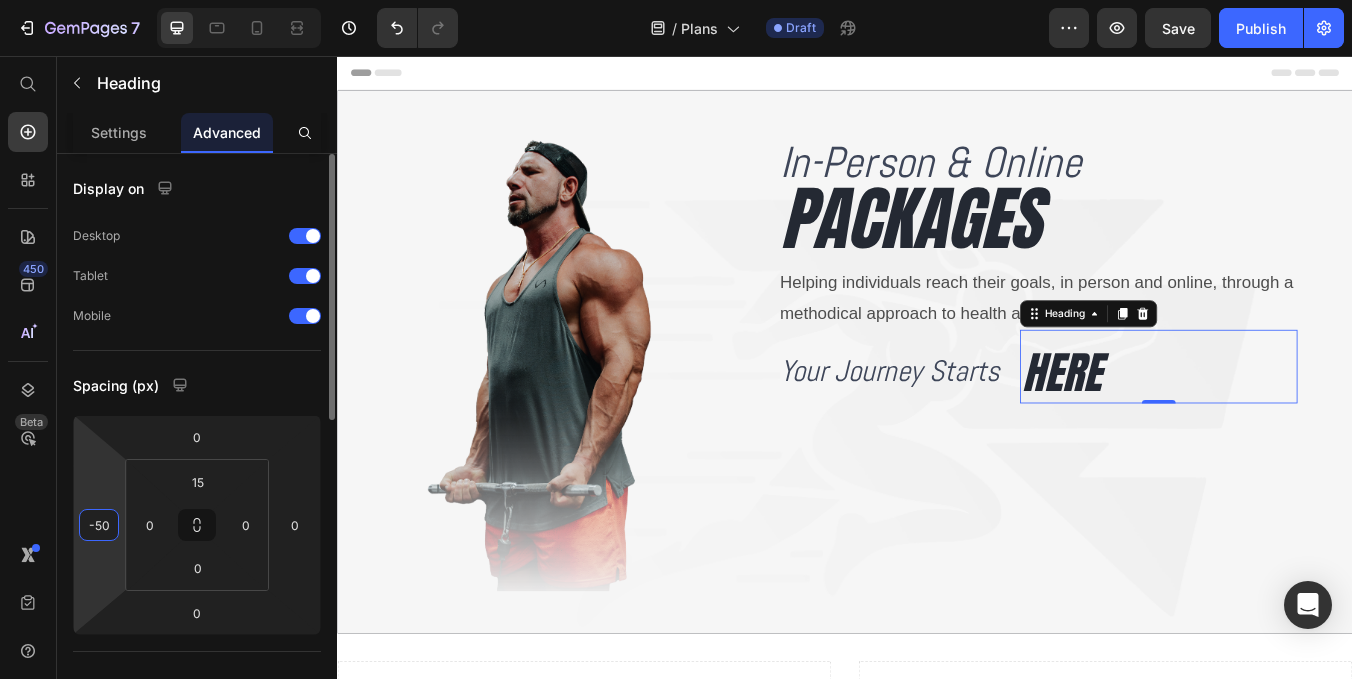 type on "-5" 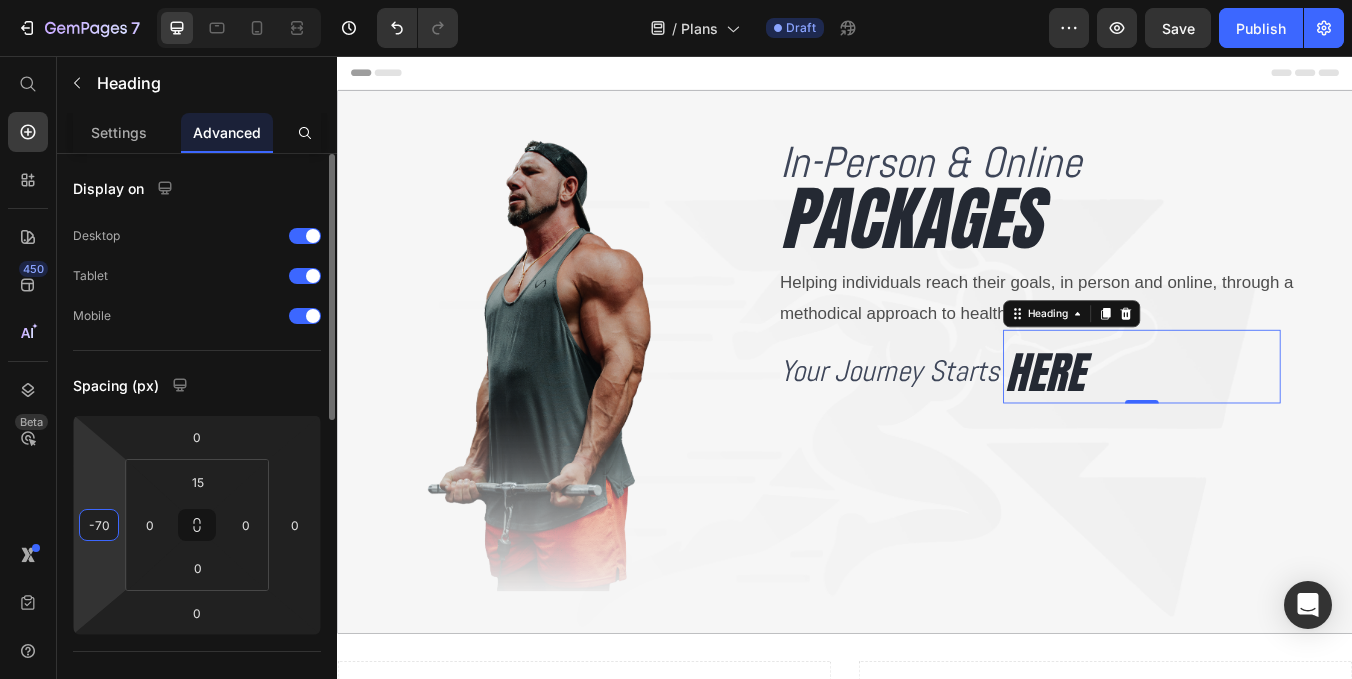 type on "-7" 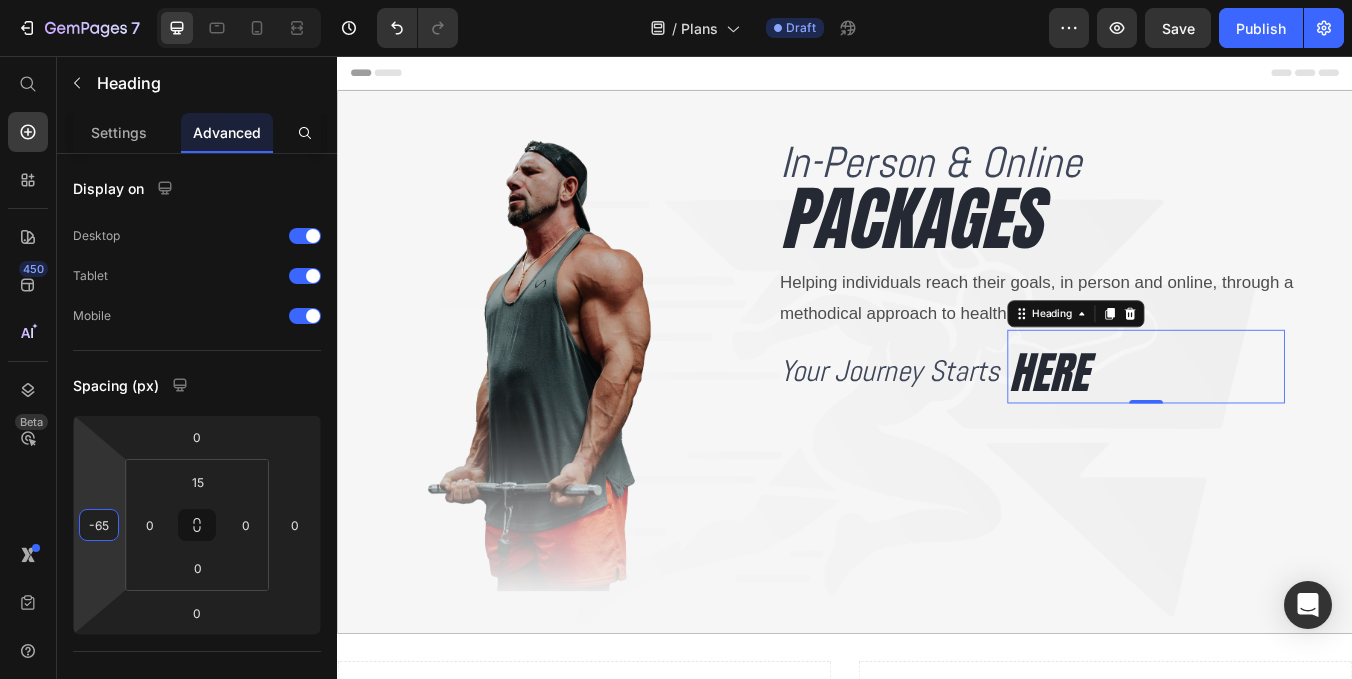 type on "-65" 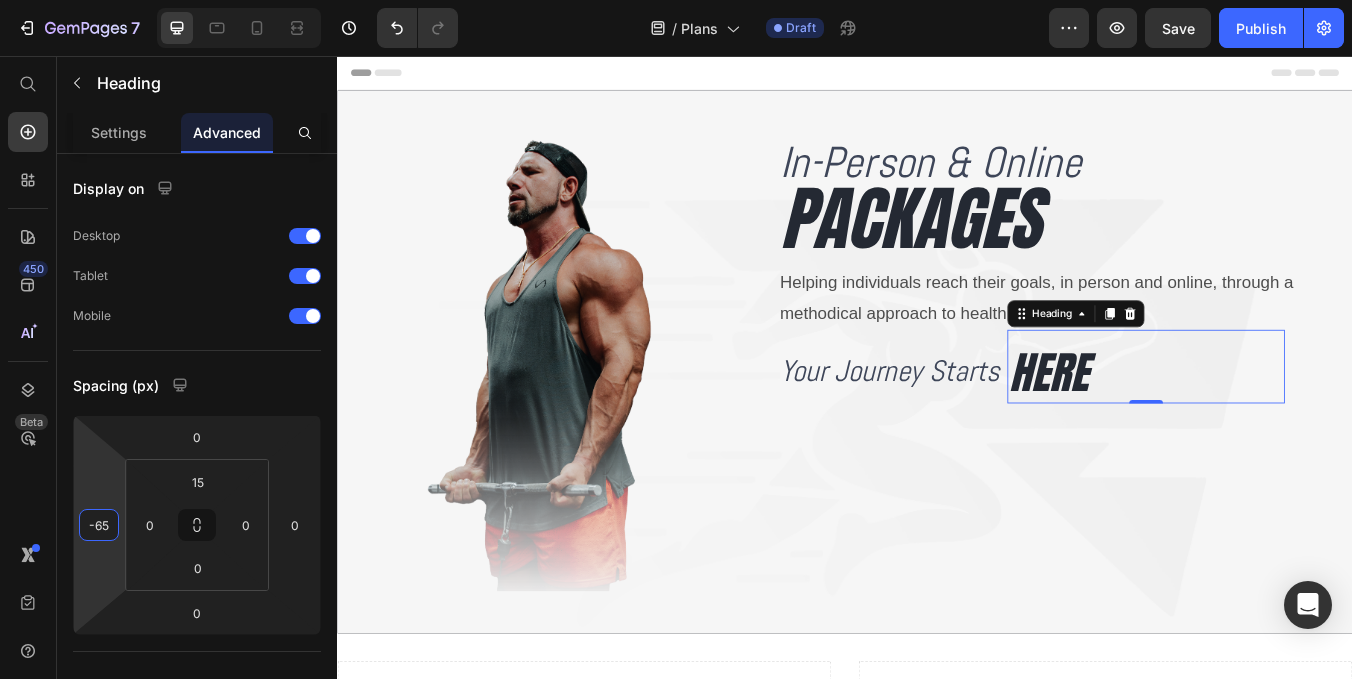 click on "HERE" at bounding box center [1293, 431] 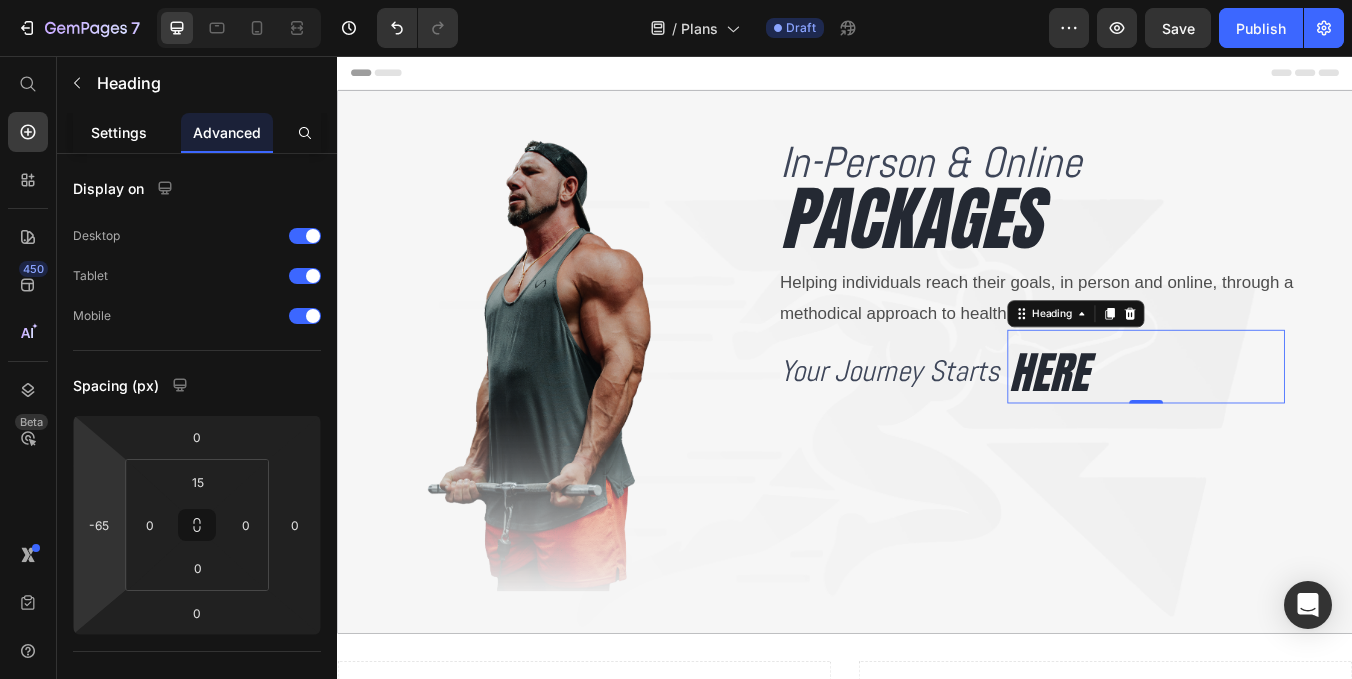 click on "Settings" at bounding box center (119, 132) 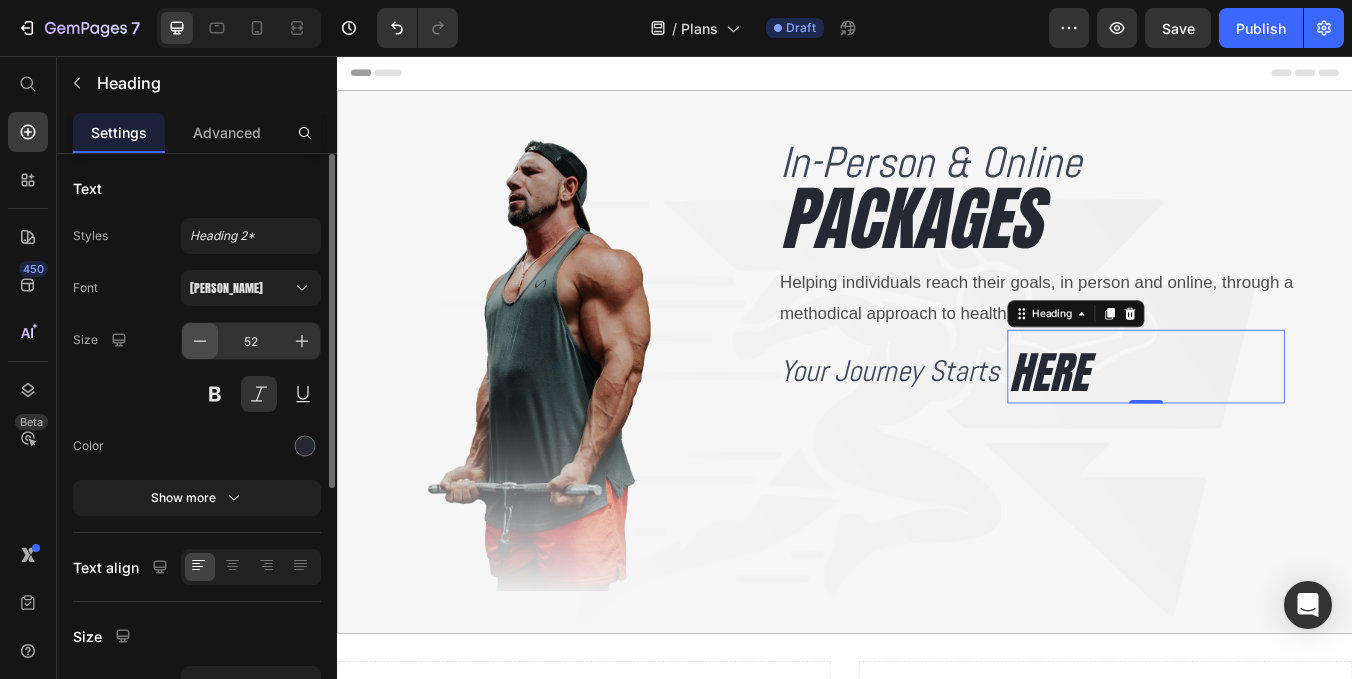 click 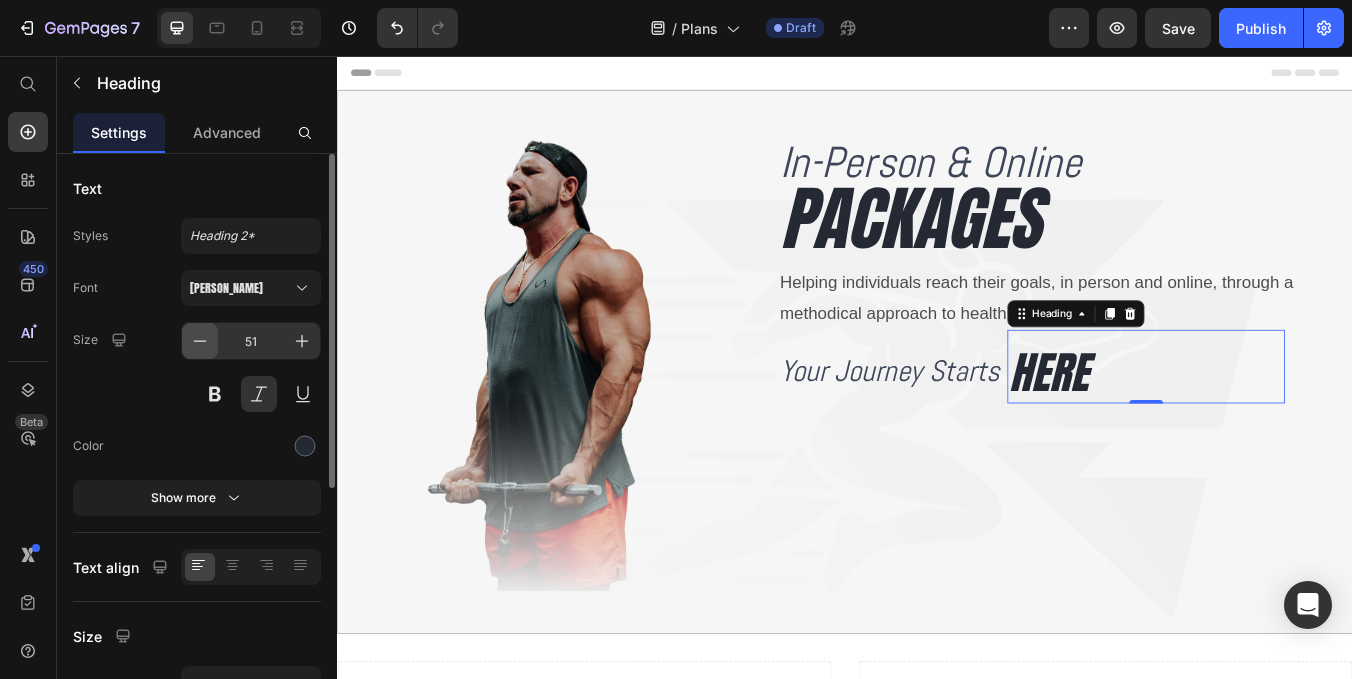 click 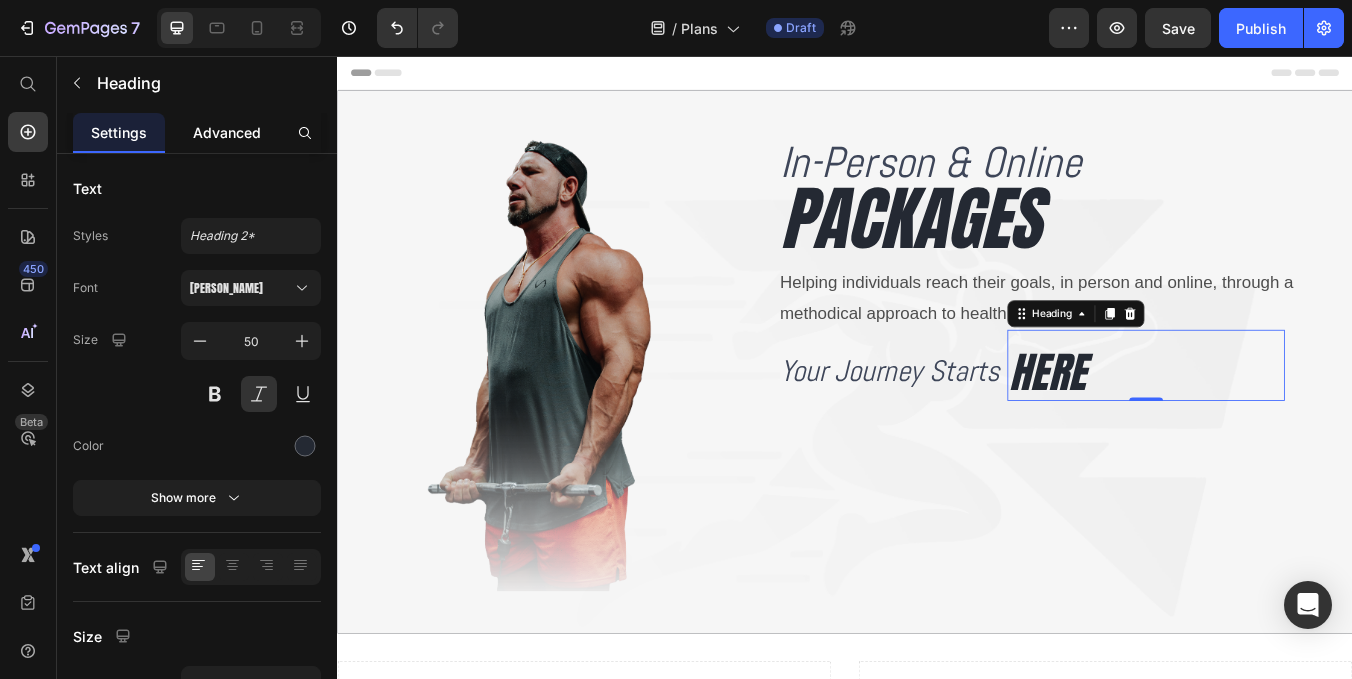 click on "Advanced" at bounding box center [227, 132] 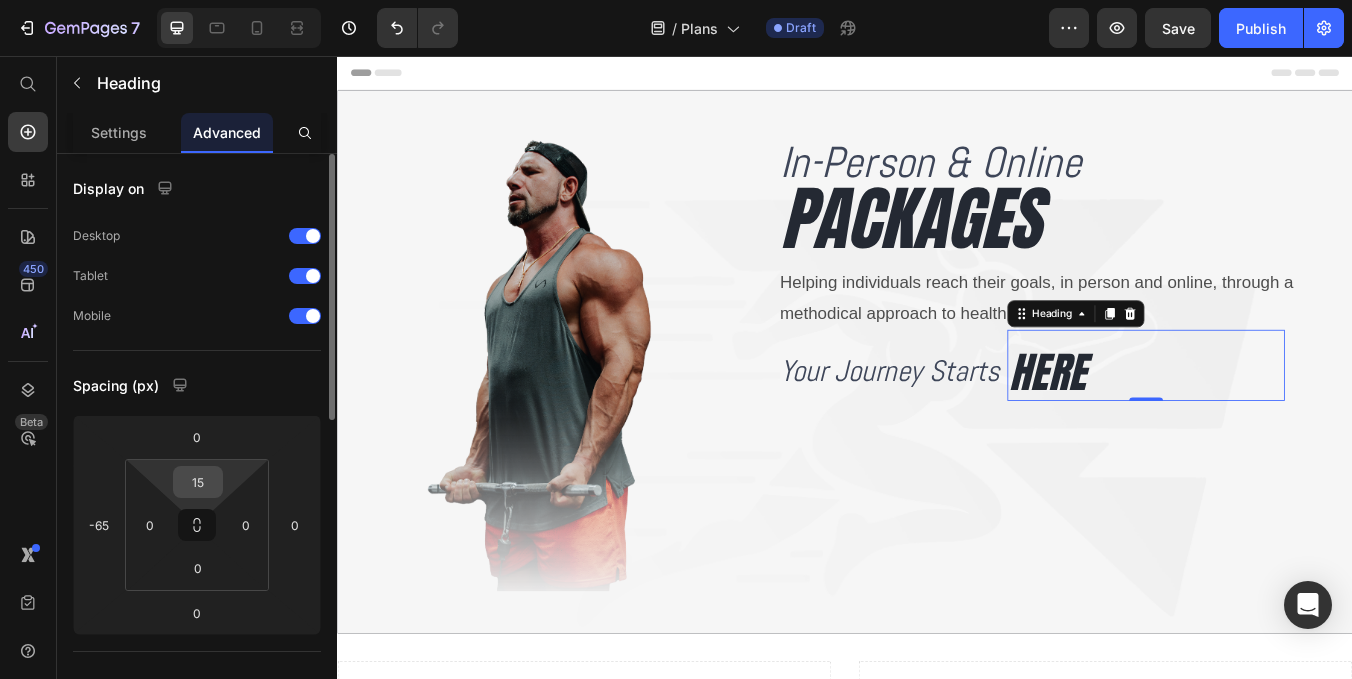 click on "15" at bounding box center (198, 482) 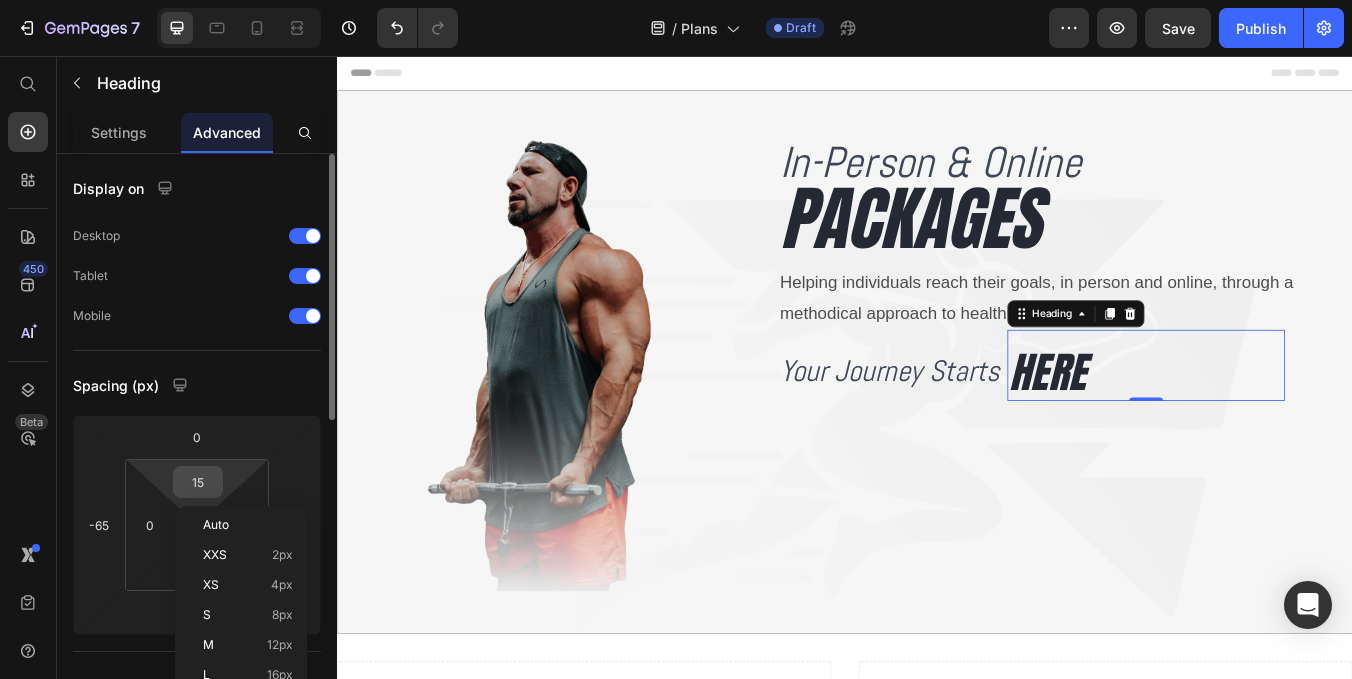 click on "15" at bounding box center (198, 482) 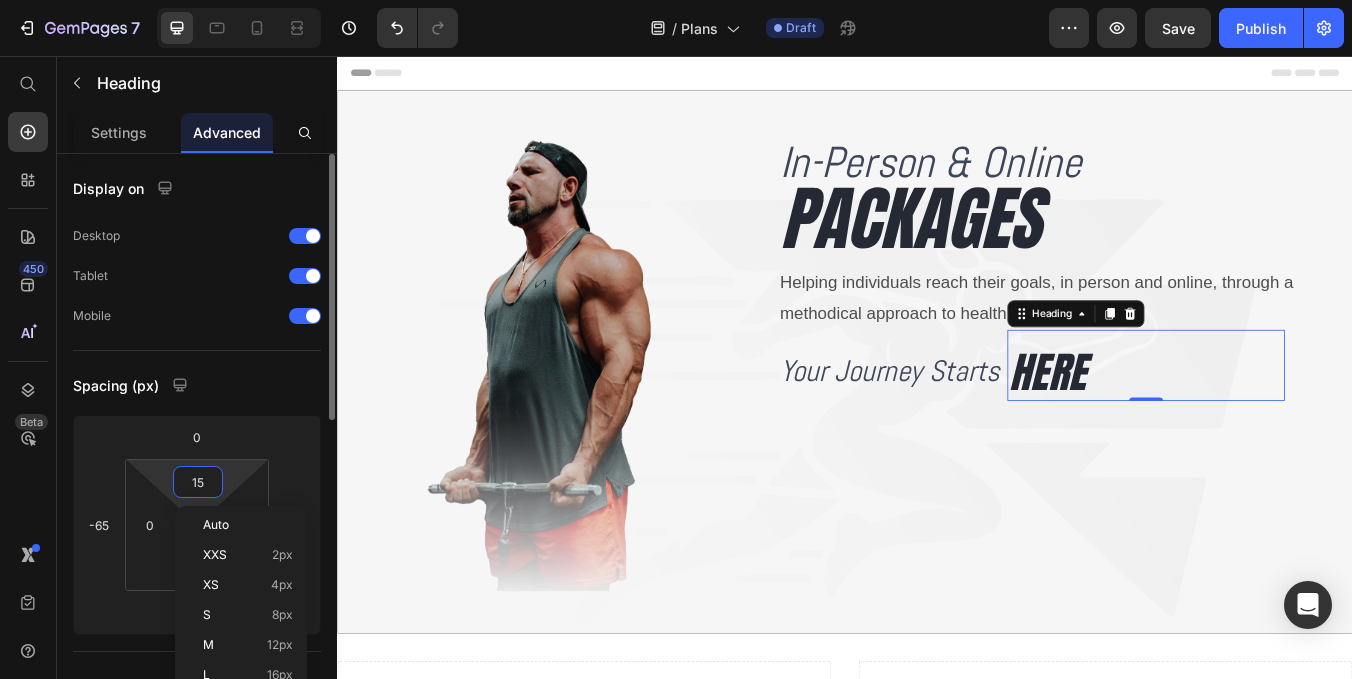 click on "15" at bounding box center (198, 482) 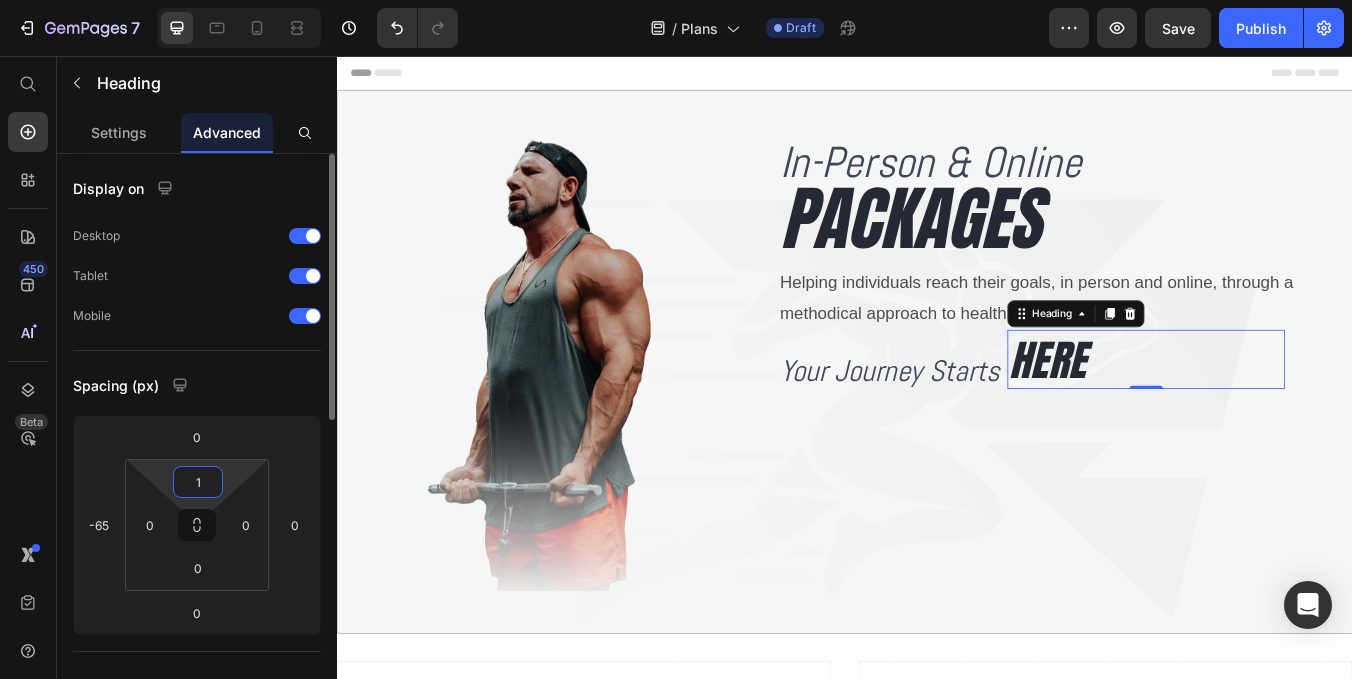 type on "10" 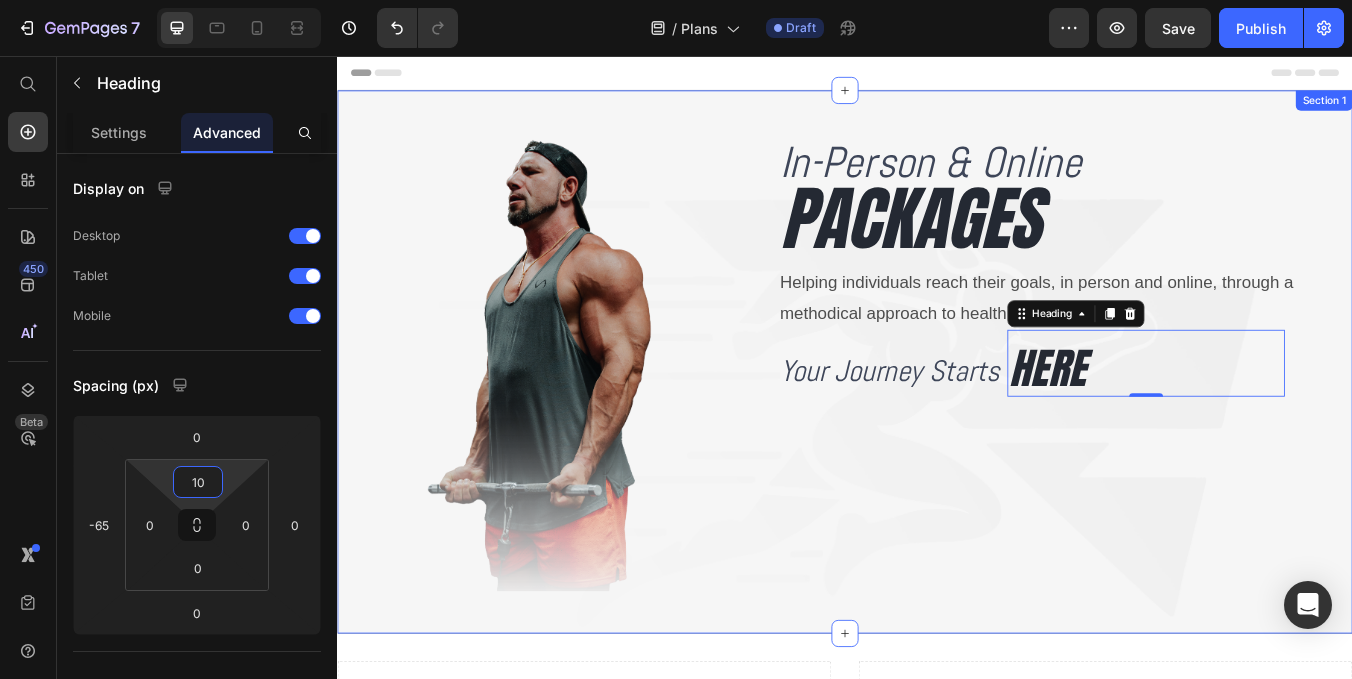 click on "Image In-Person & Online Heading PACKAGES Heading Helping individuals reach their goals, in person and online, through a methodical approach to health and wellness. Text Block Your Journey Starts Heading HERE Heading   0 Row Section 1" at bounding box center [937, 418] 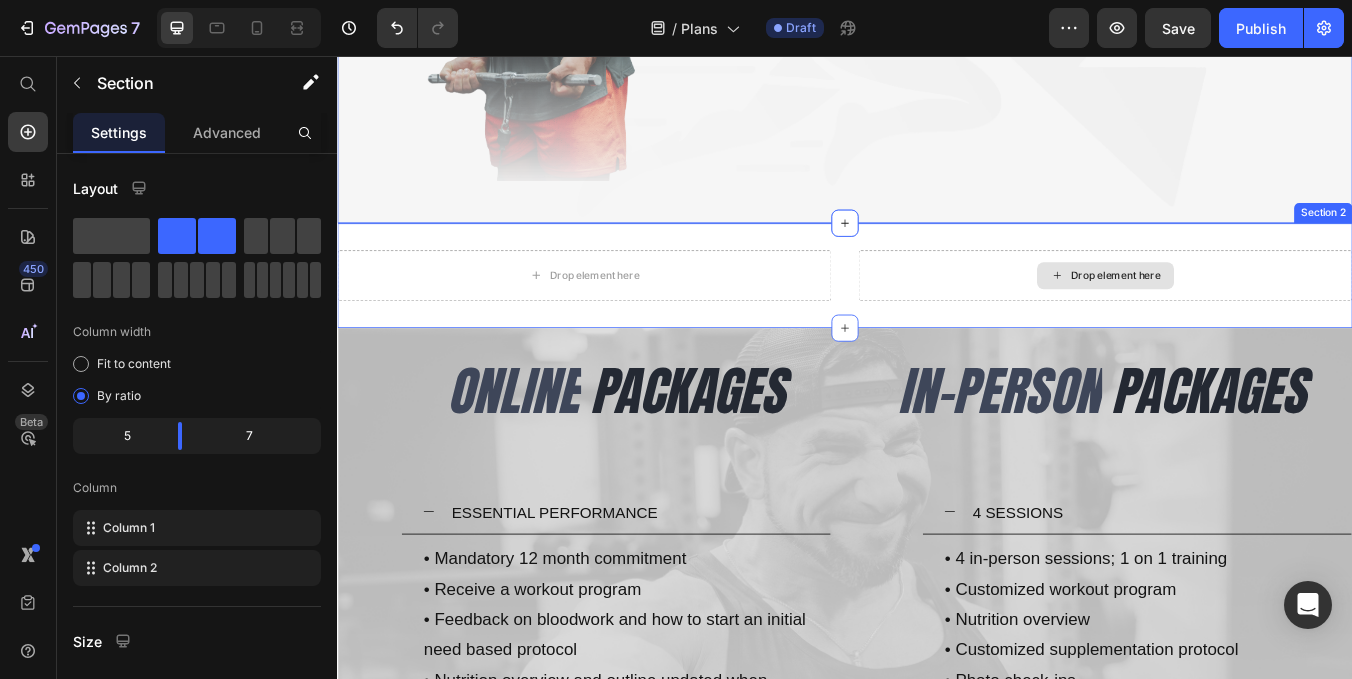 scroll, scrollTop: 0, scrollLeft: 0, axis: both 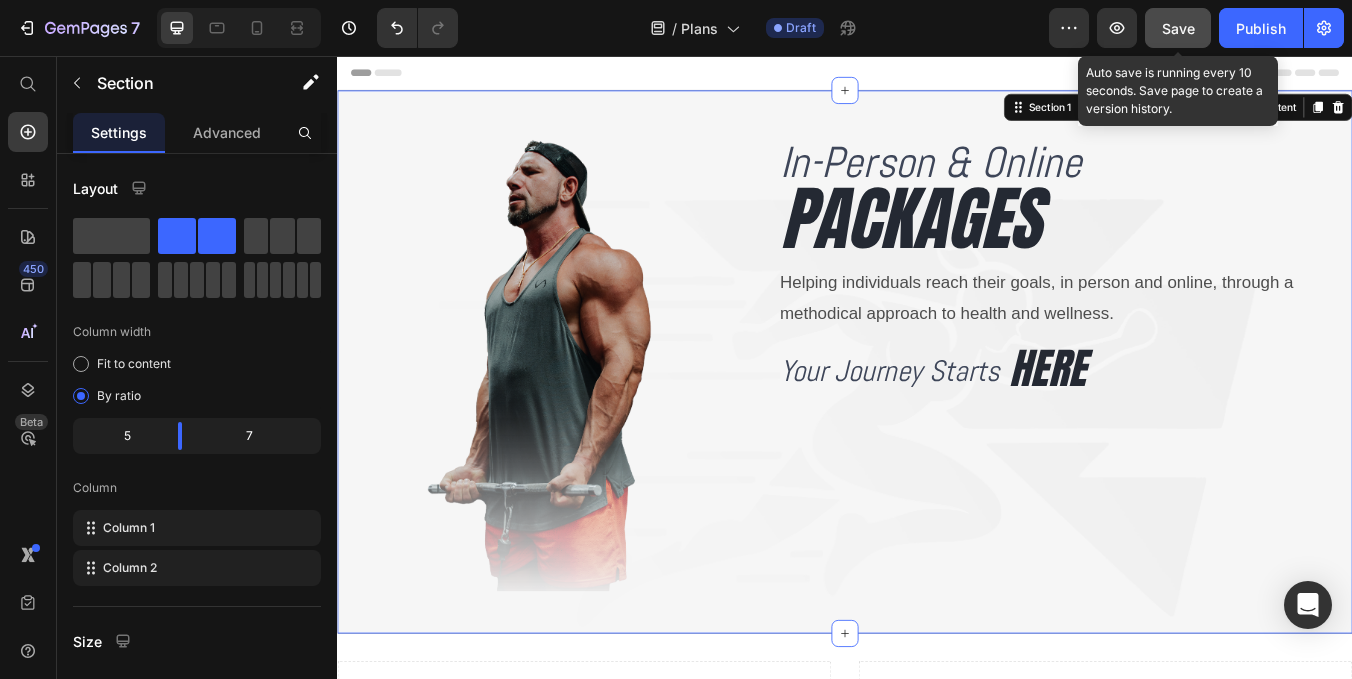 click on "Save" 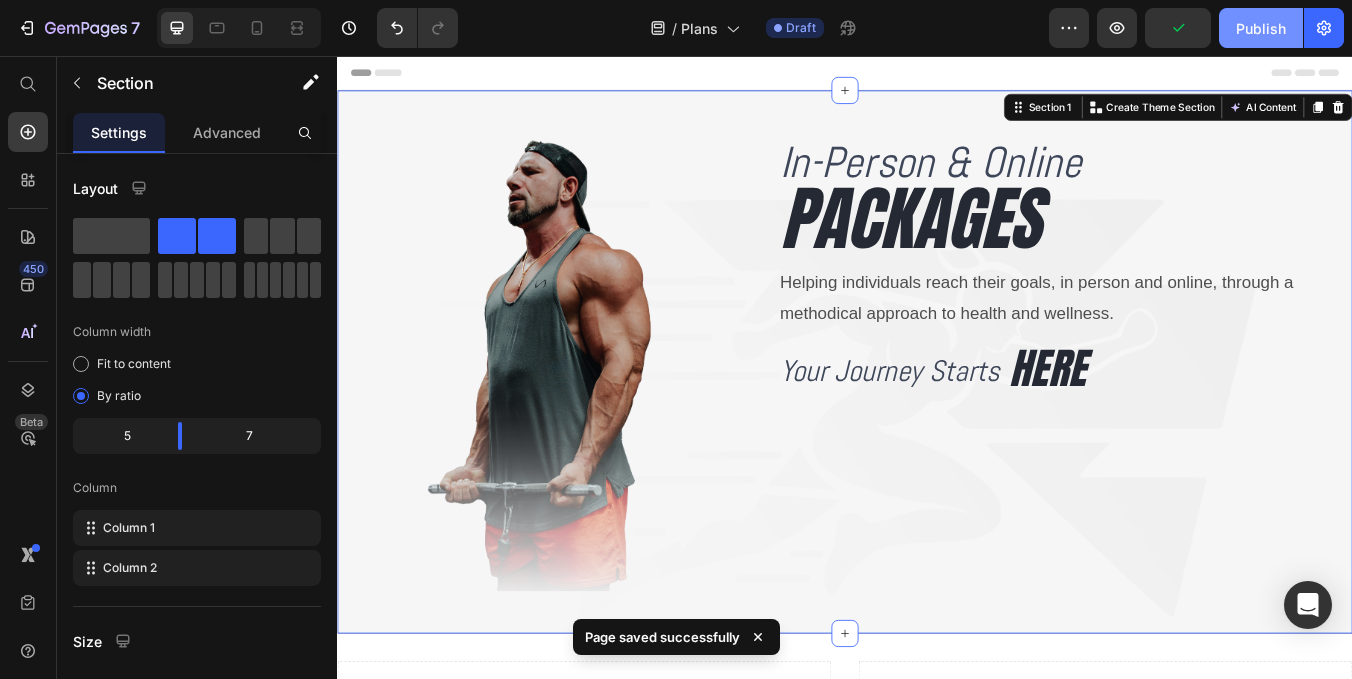 click on "Publish" 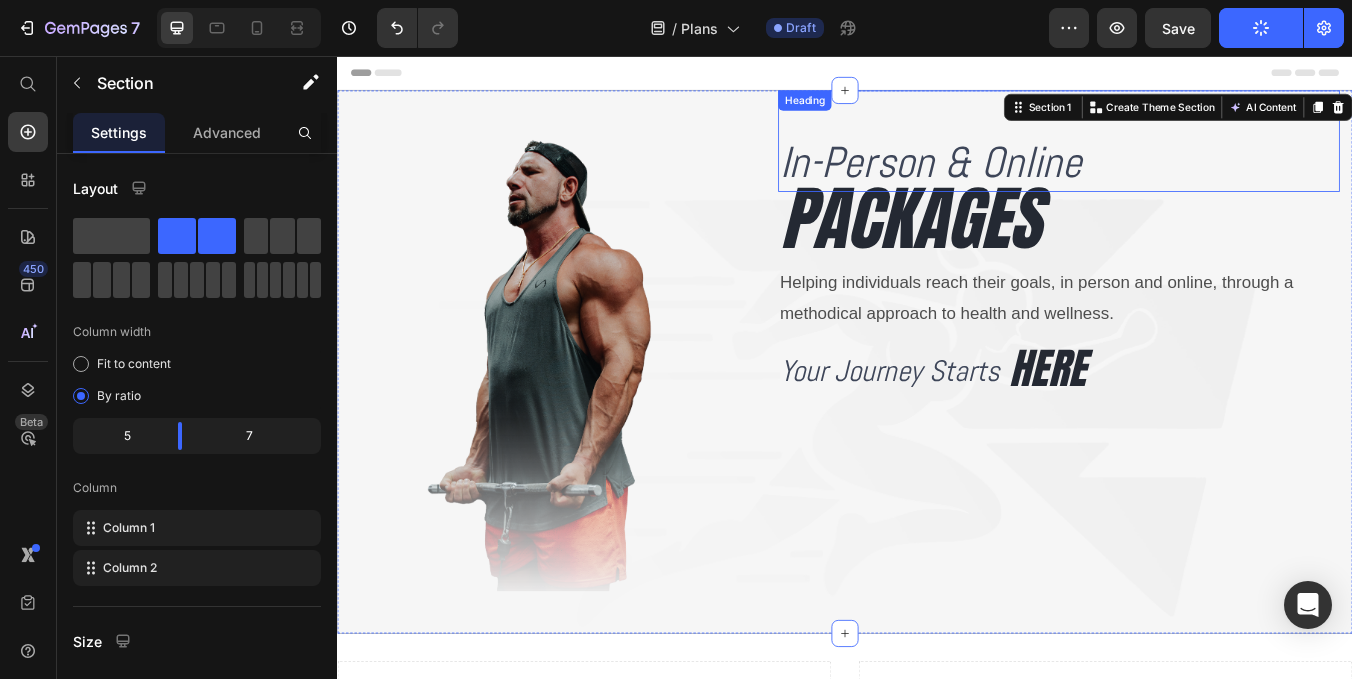 click on "In-Person & Online Heading" at bounding box center [1190, 157] 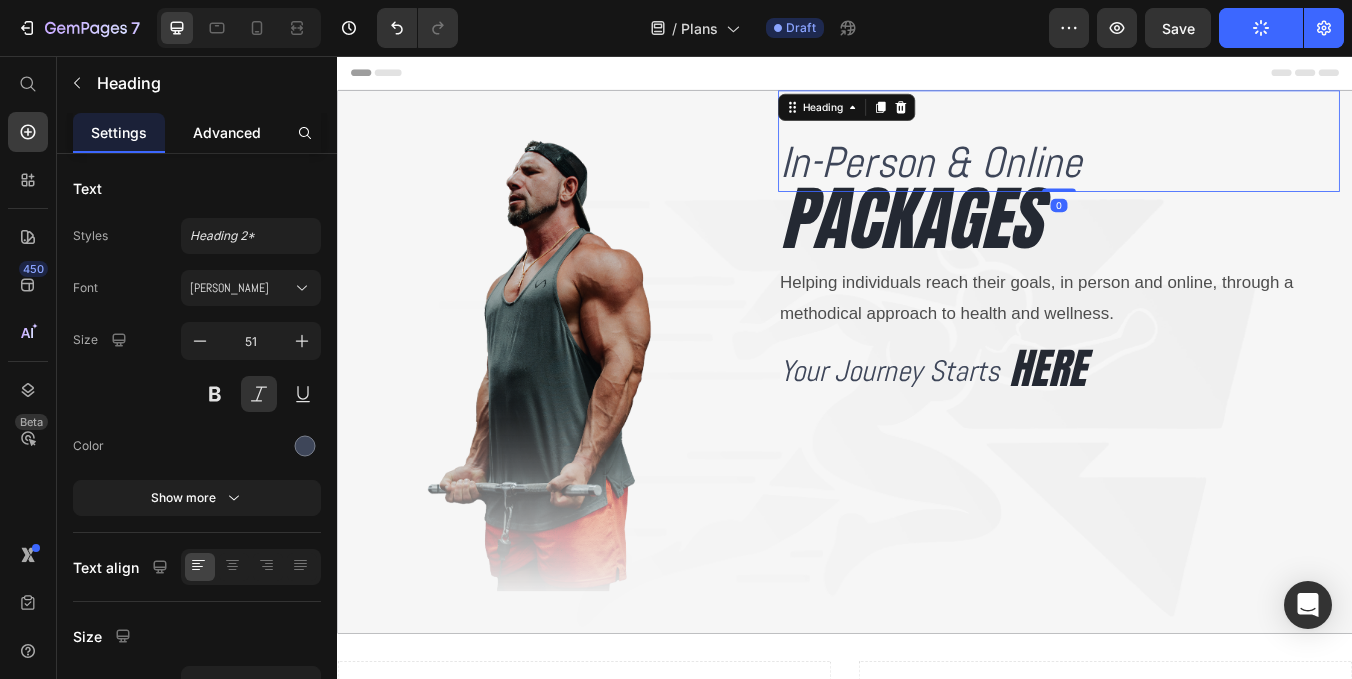 click on "Advanced" 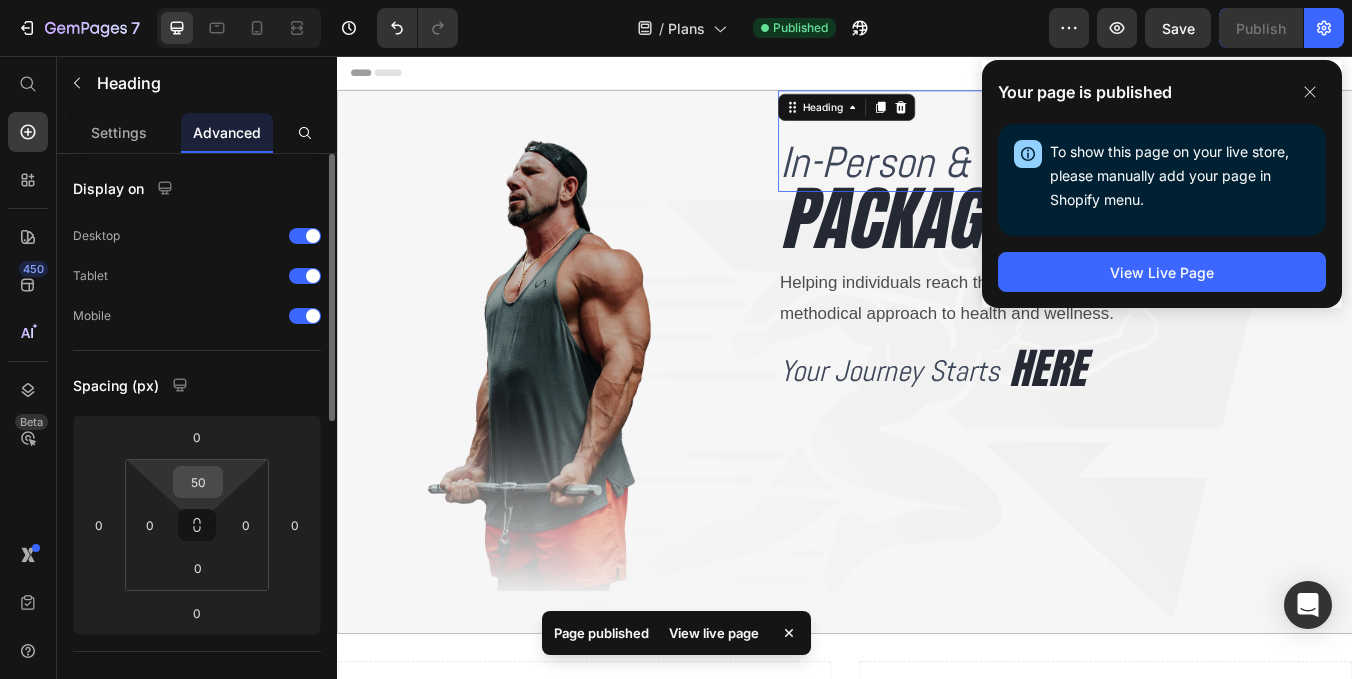 click on "50" at bounding box center [198, 482] 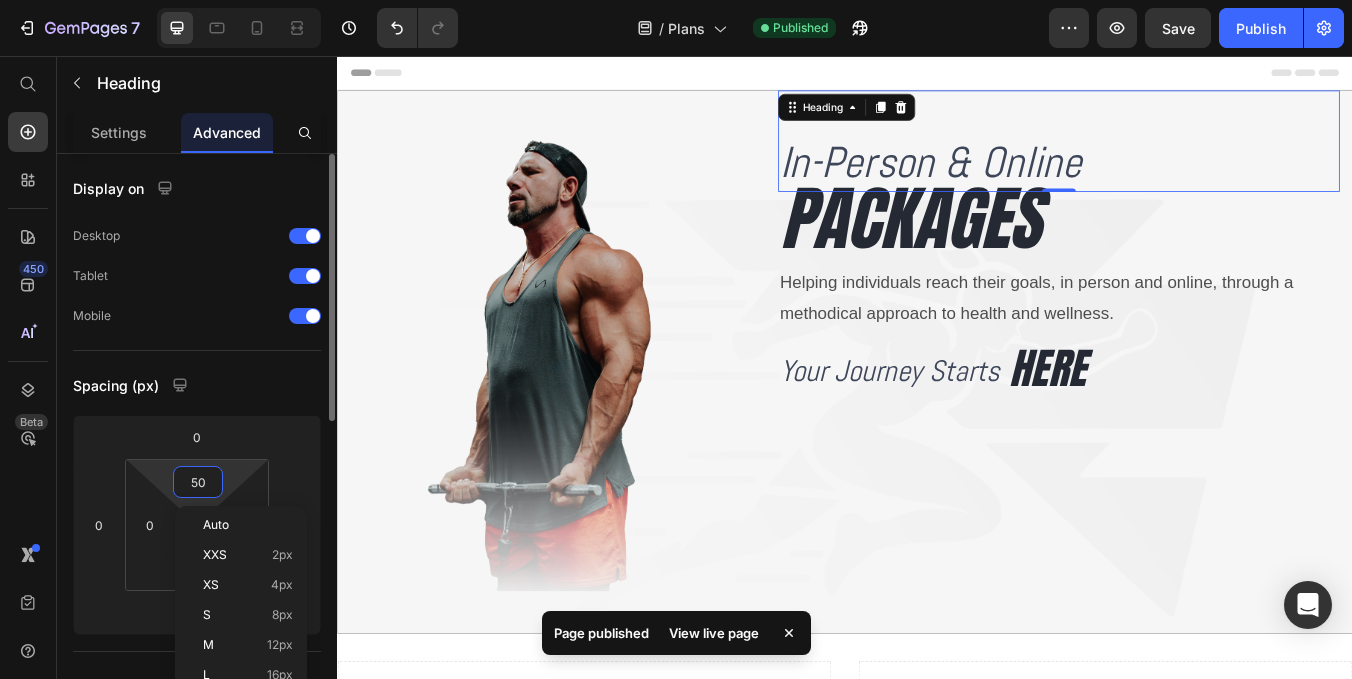 type on "3" 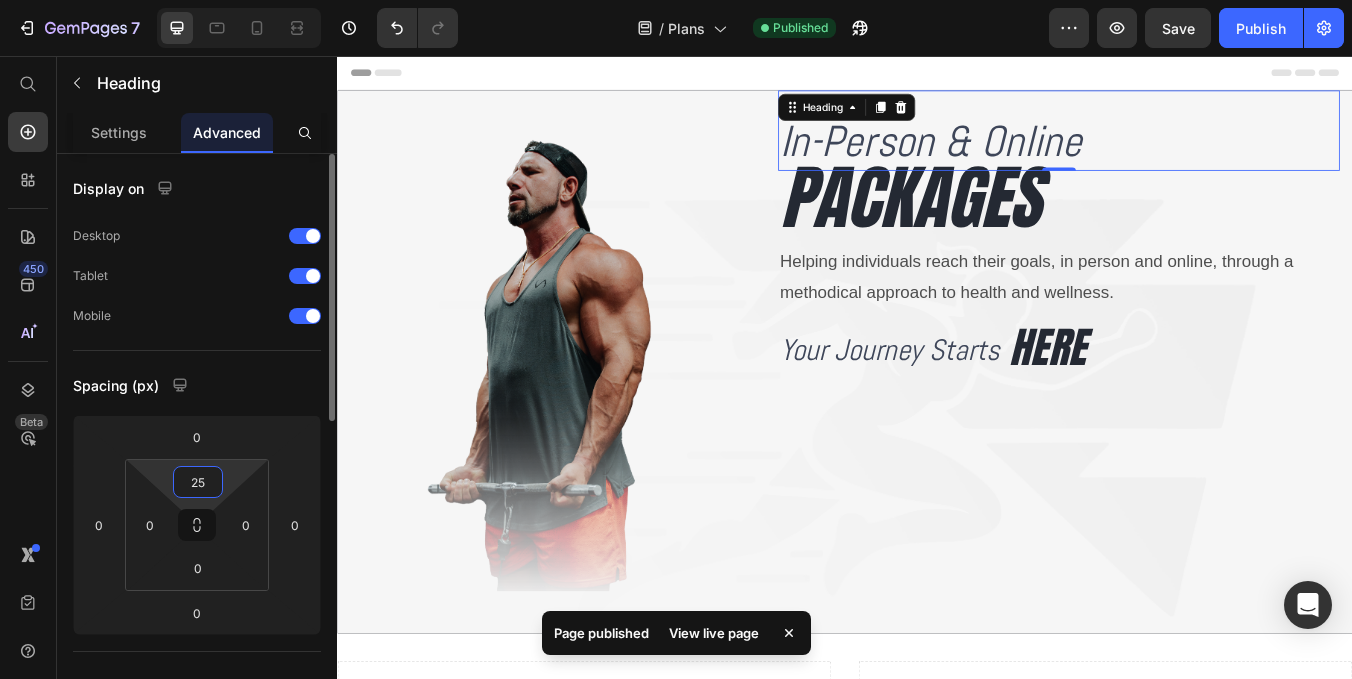 type on "250" 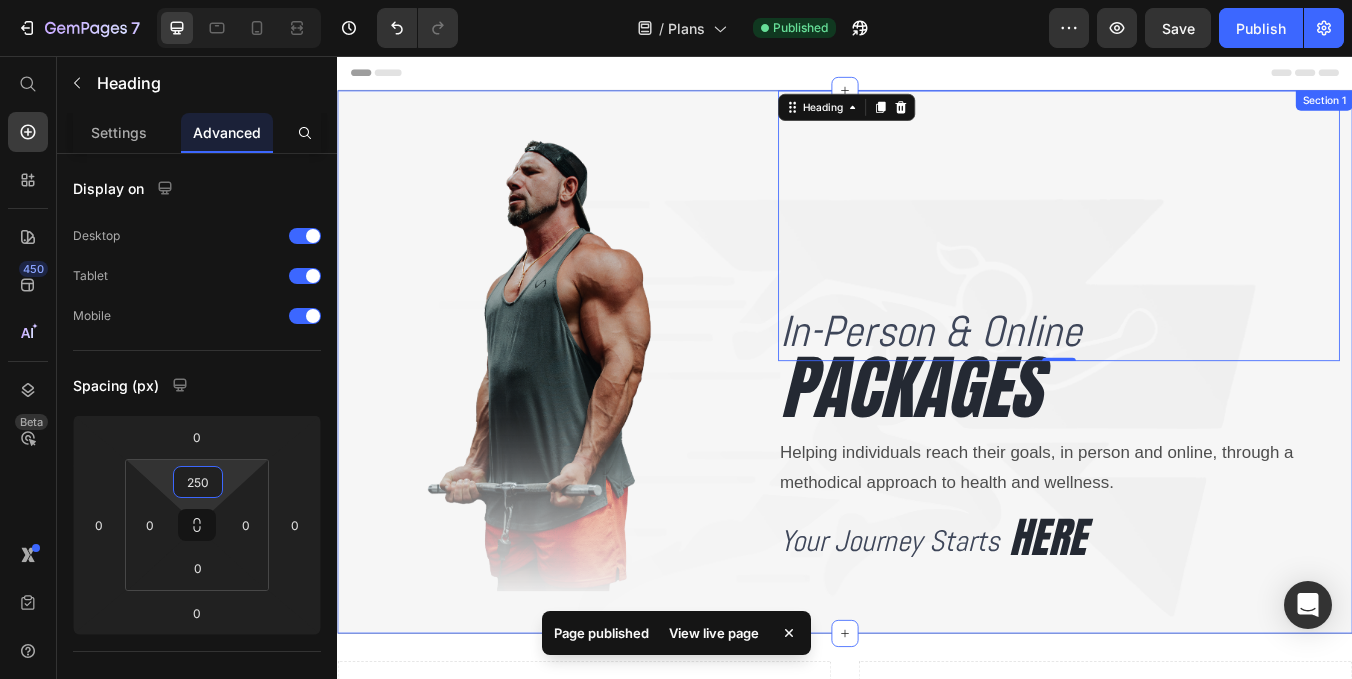 click on "In-Person & Online Heading   0 PACKAGES Heading Helping individuals reach their goals, in person and online, through a methodical approach to health and wellness. Text Block Your Journey Starts Heading HERE Heading Row" at bounding box center (1190, 393) 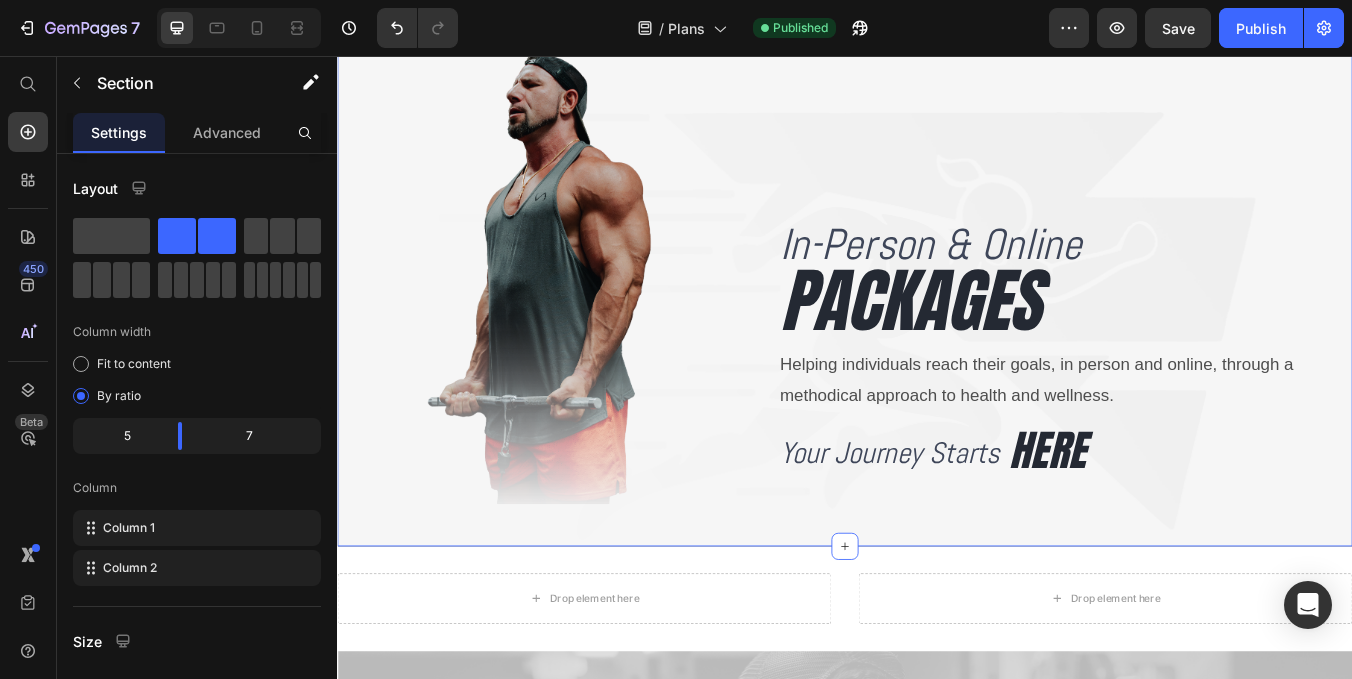 scroll, scrollTop: 122, scrollLeft: 0, axis: vertical 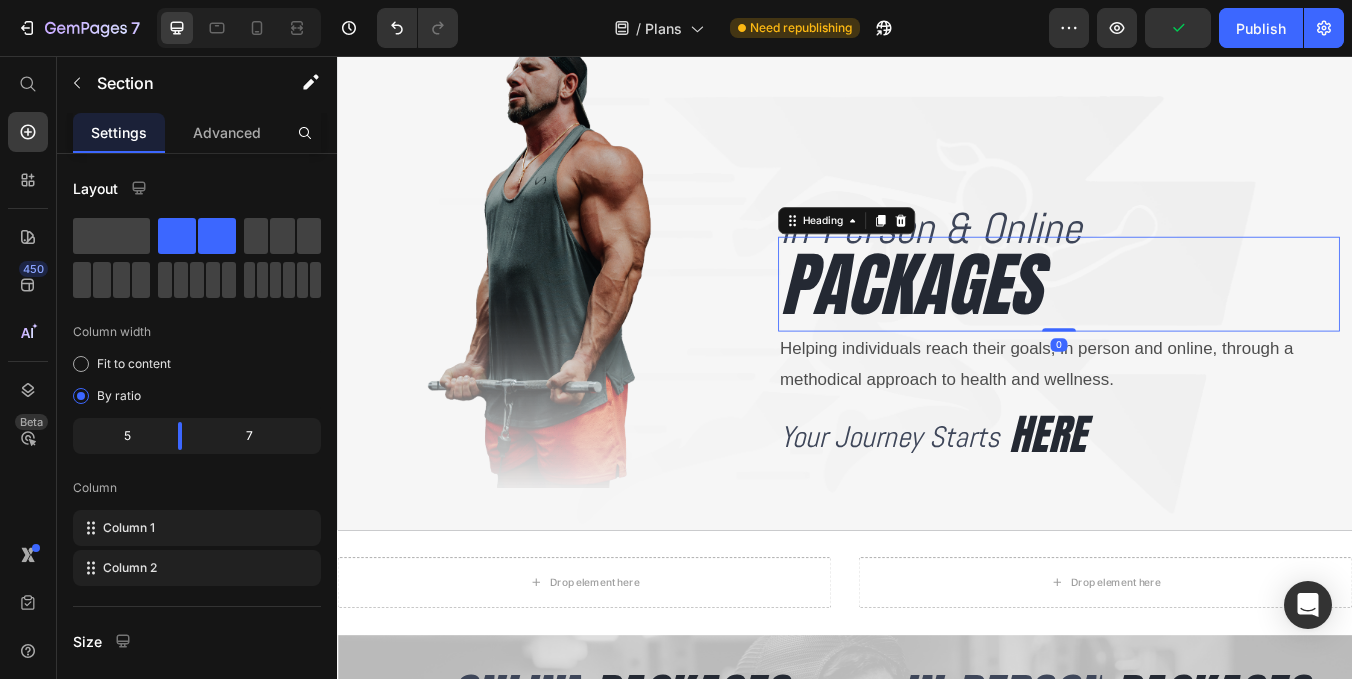 click on "PACKAGES" at bounding box center [1190, 326] 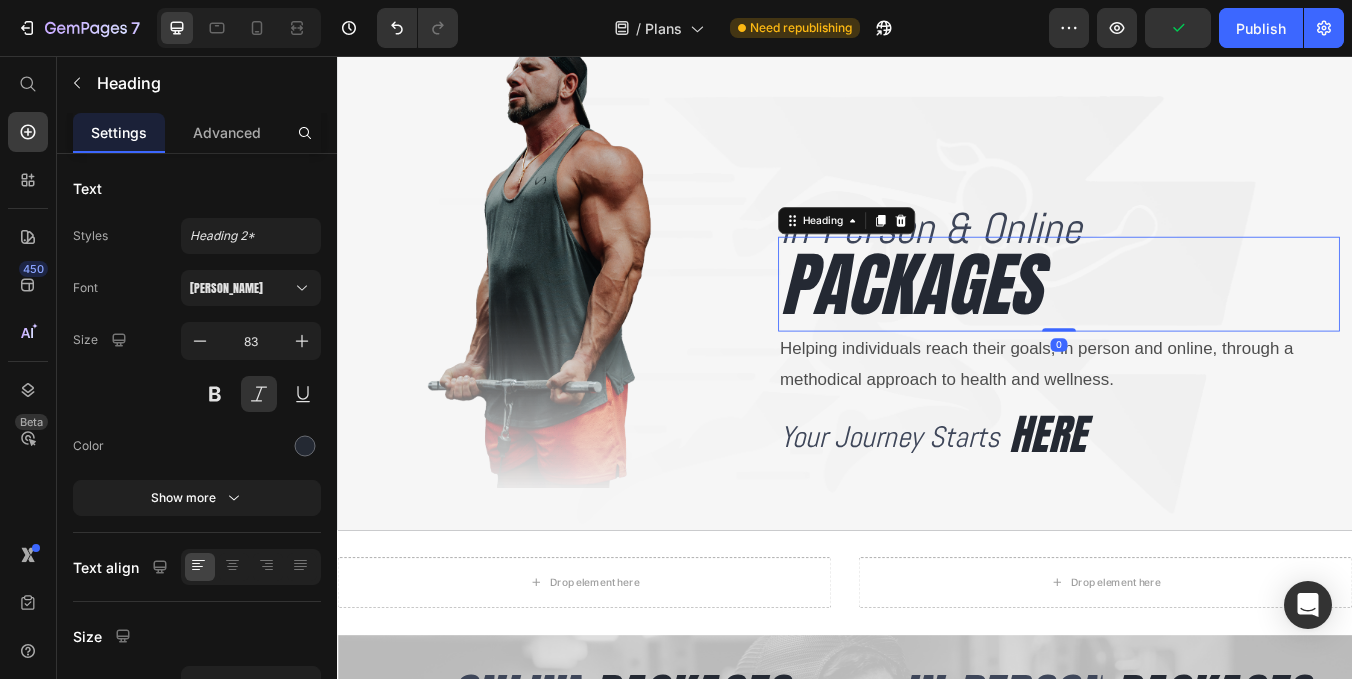 click on "PACKAGES" at bounding box center [1190, 326] 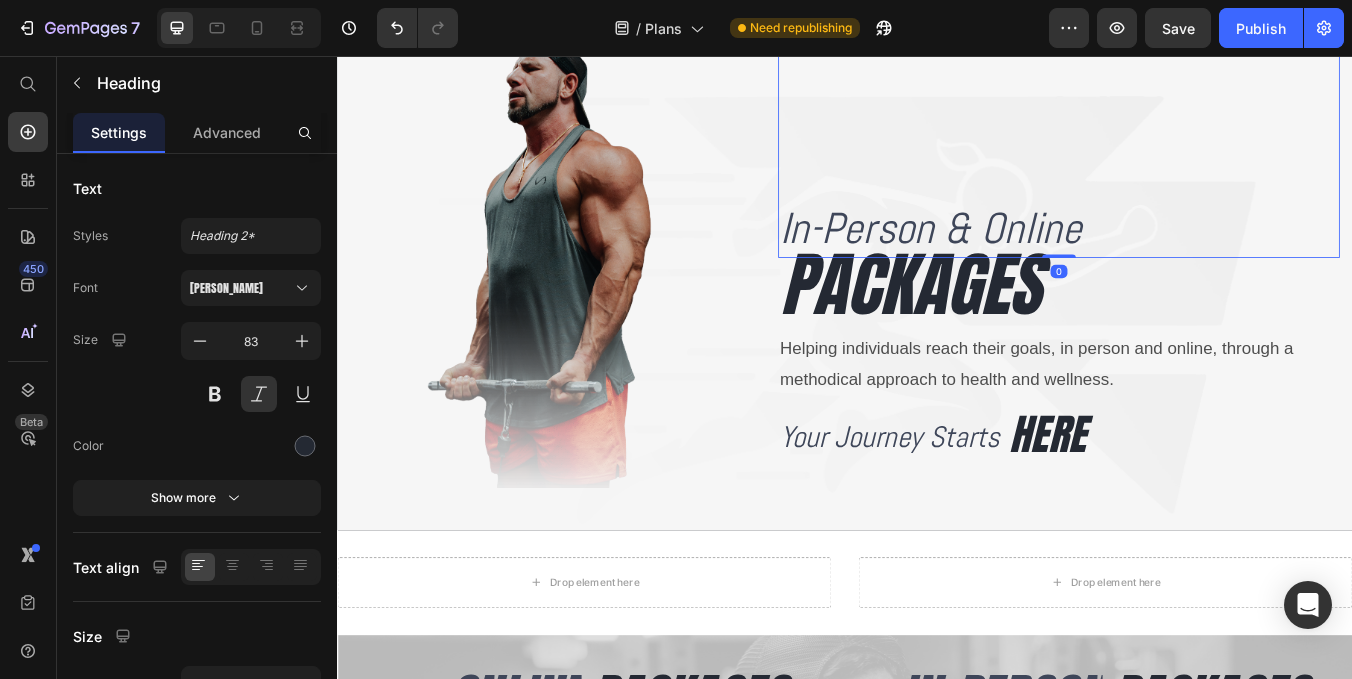 click on "In-Person & Online" at bounding box center (1190, 260) 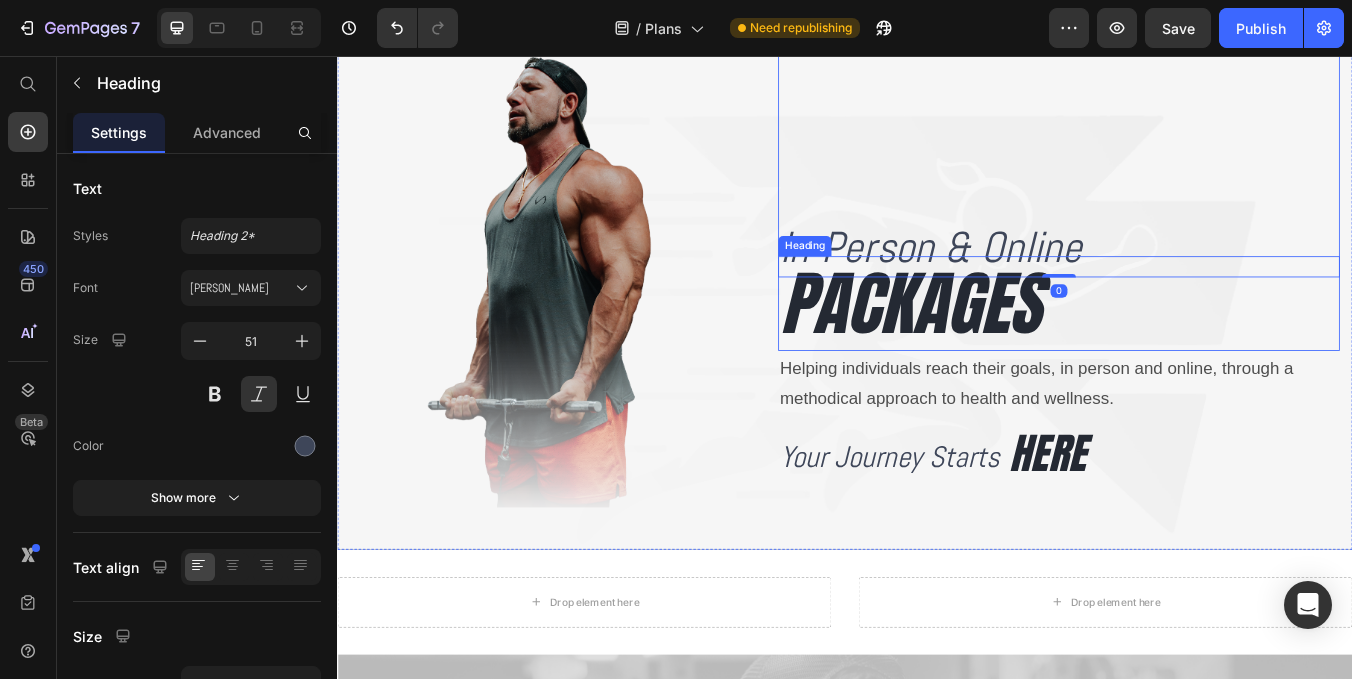 scroll, scrollTop: 95, scrollLeft: 0, axis: vertical 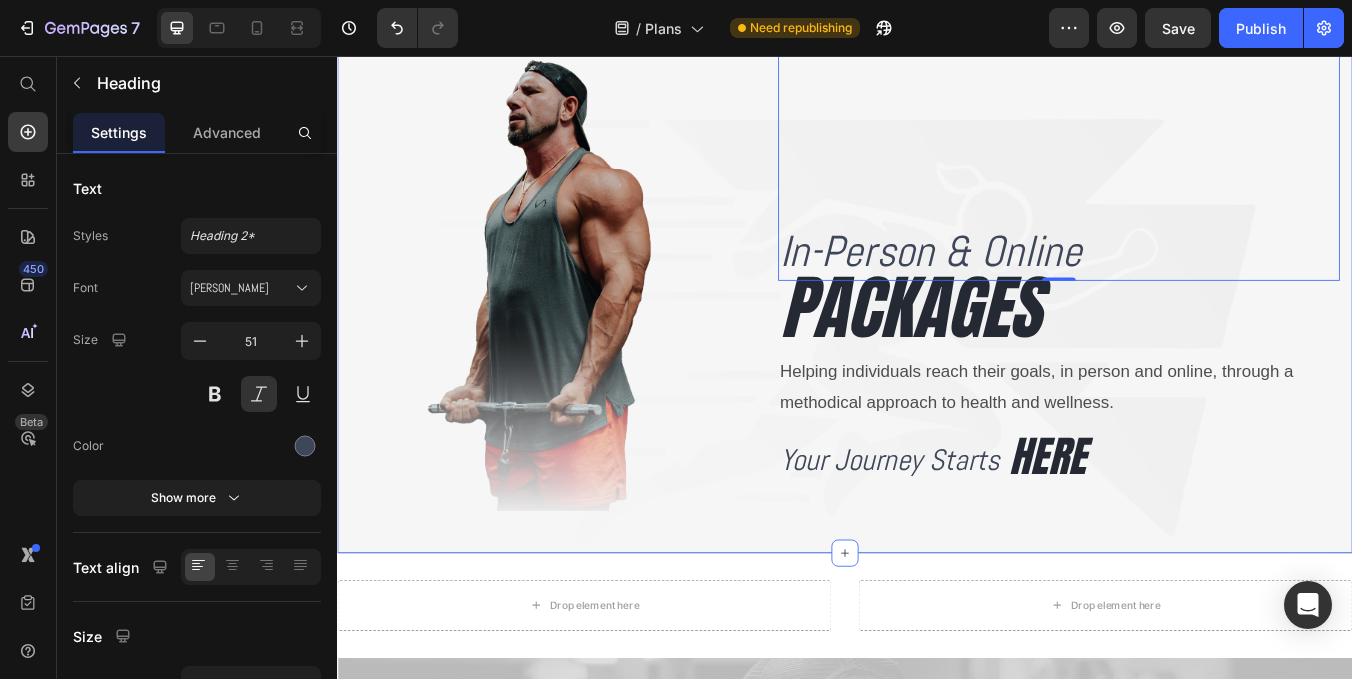 click on "Image In-Person & Online Heading   0 PACKAGES Heading Helping individuals reach their goals, in person and online, through a methodical approach to health and wellness. Text Block Your Journey Starts Heading HERE Heading Row Section 1" at bounding box center (937, 323) 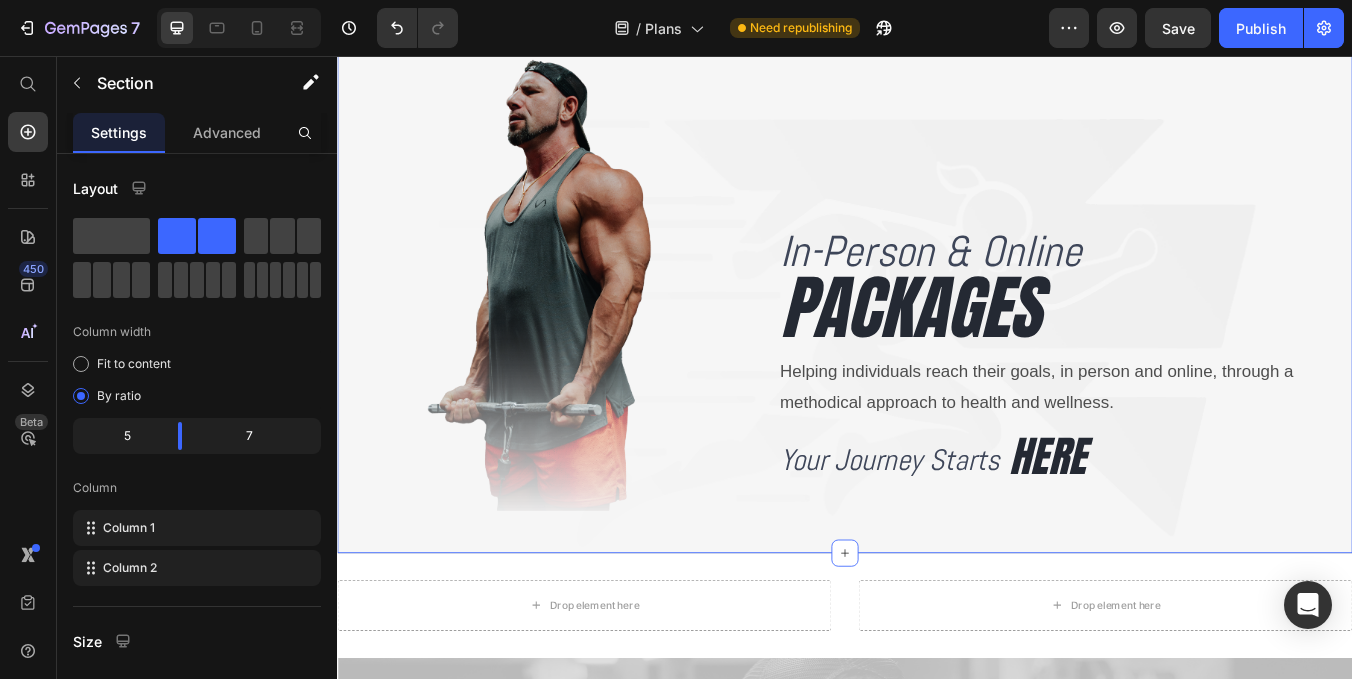 scroll, scrollTop: 111, scrollLeft: 0, axis: vertical 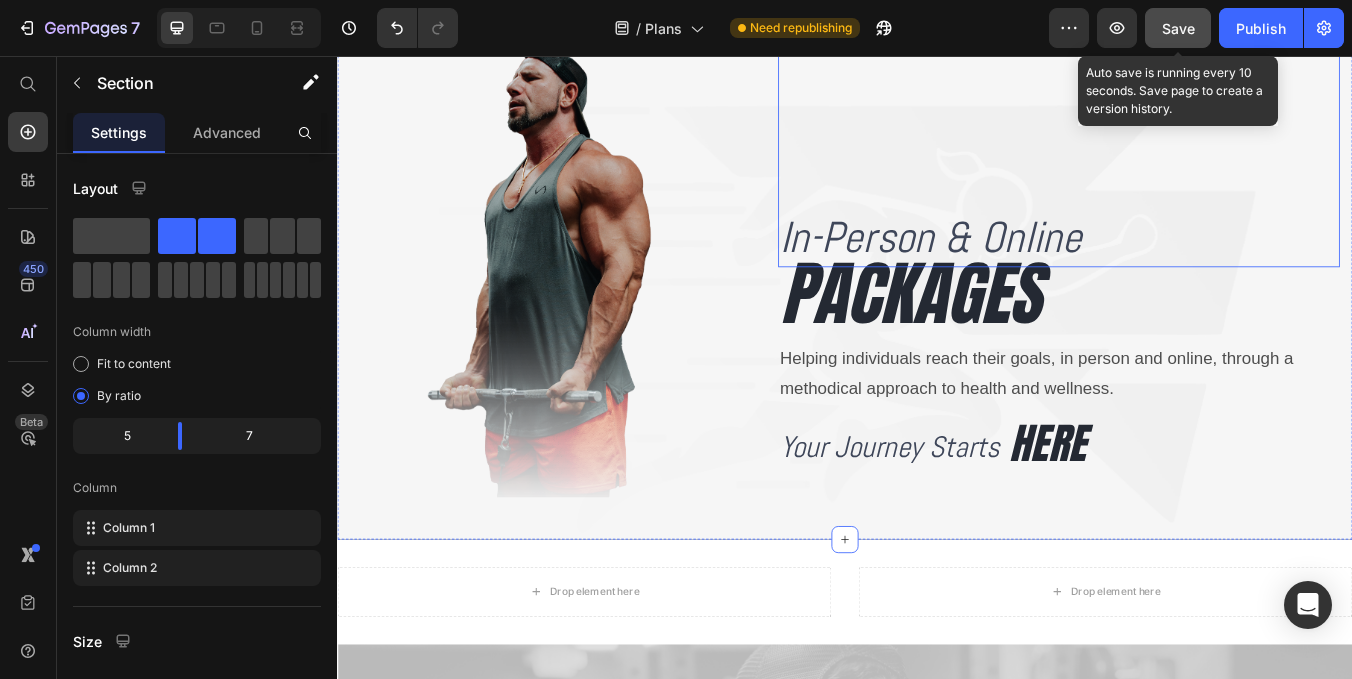 click on "Save" at bounding box center (1178, 28) 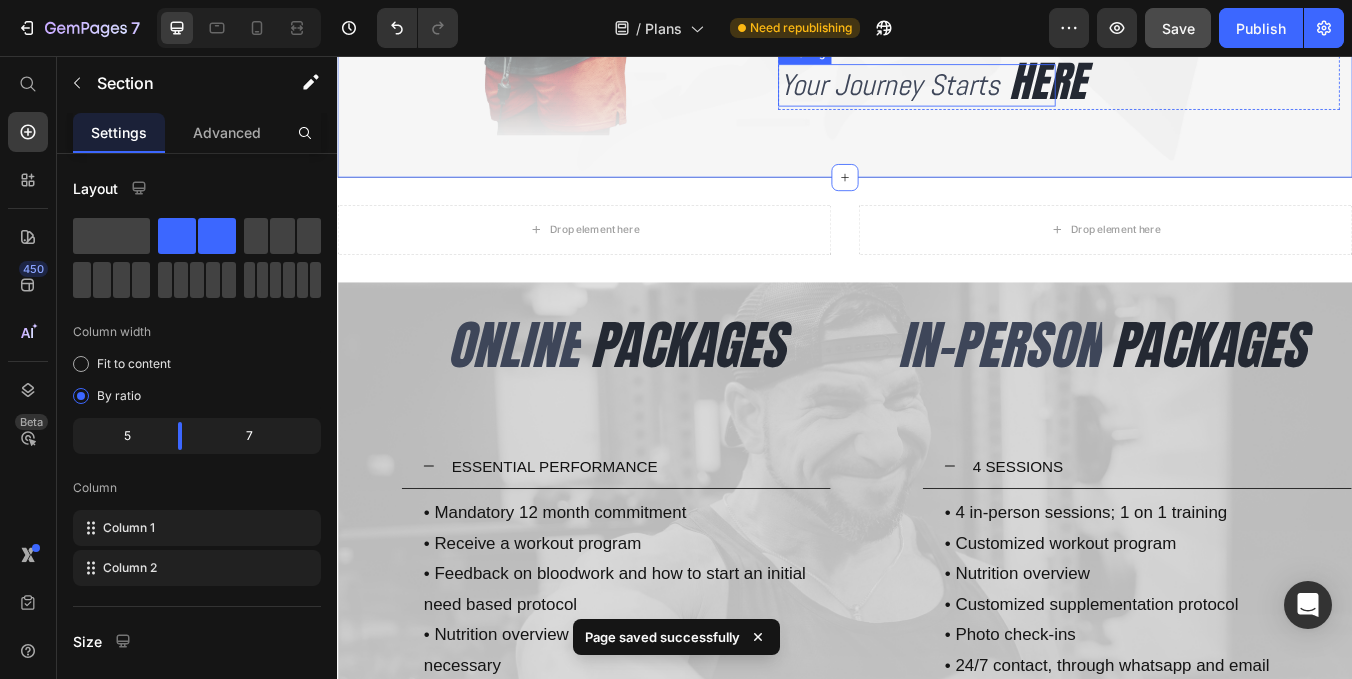 scroll, scrollTop: 562, scrollLeft: 0, axis: vertical 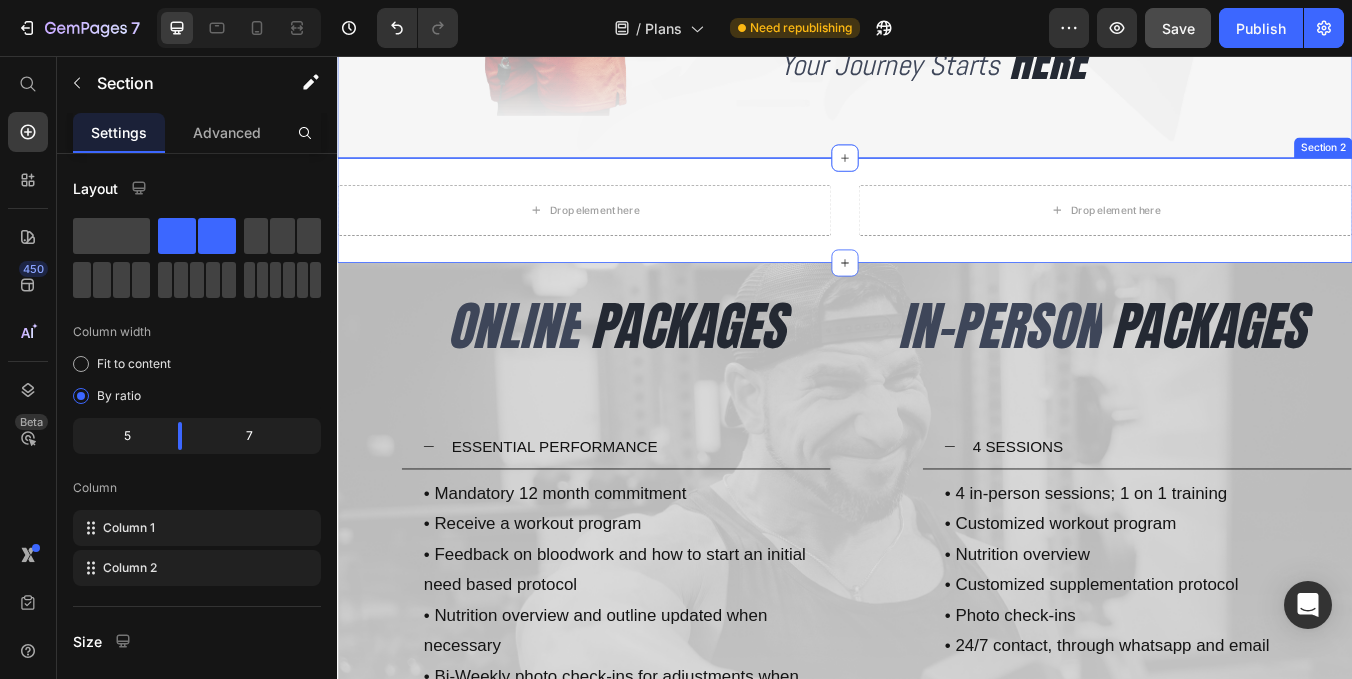 click on "Drop element here
Drop element here Section 2" at bounding box center [937, 239] 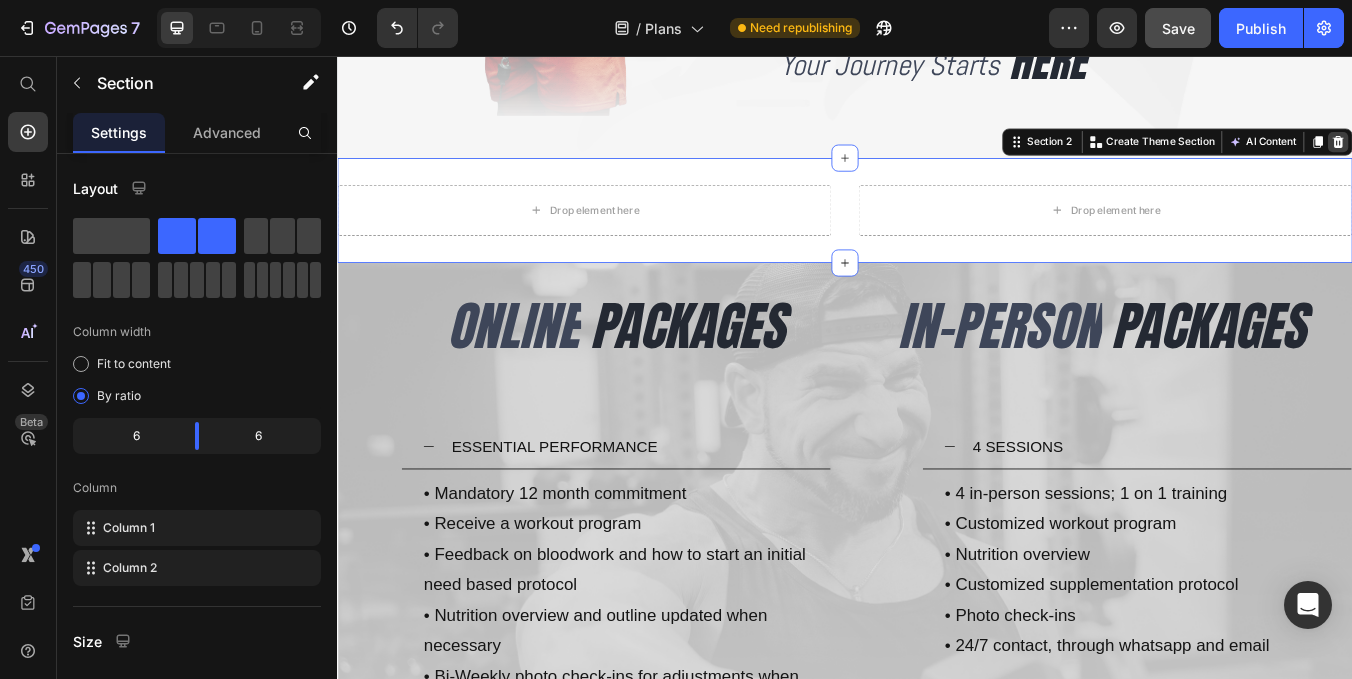 click 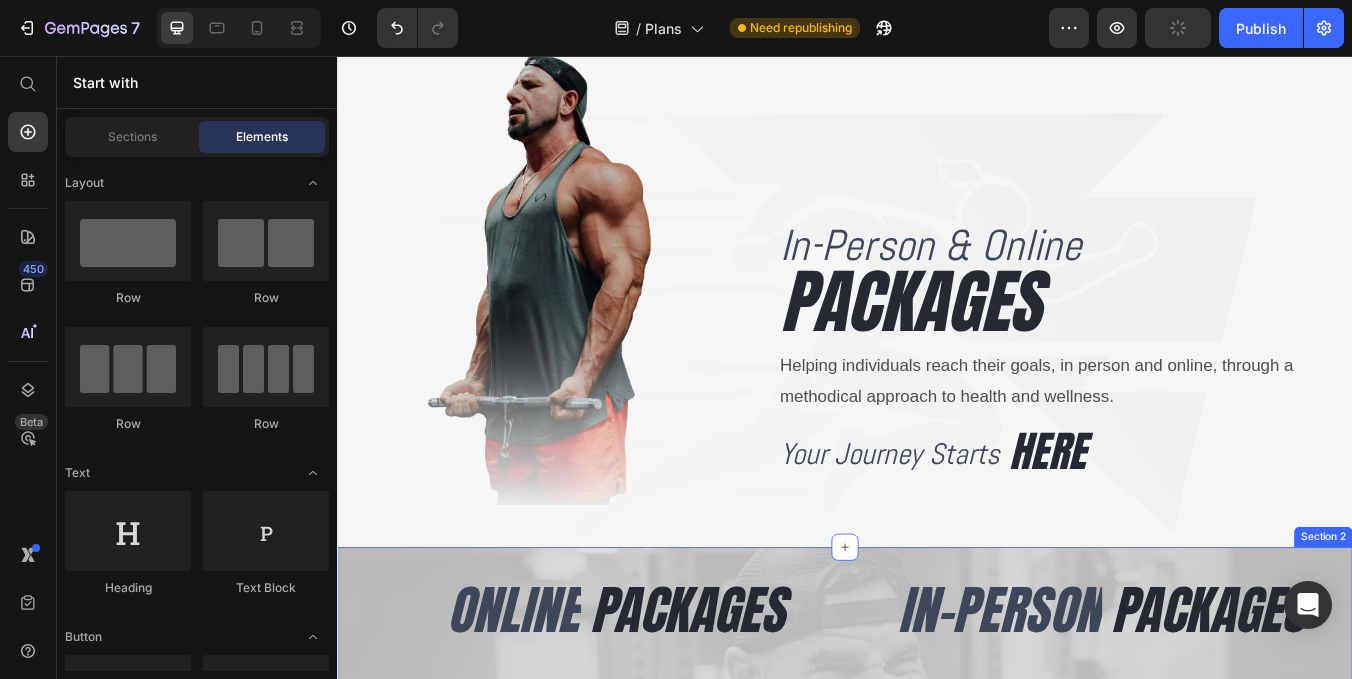 scroll, scrollTop: 103, scrollLeft: 0, axis: vertical 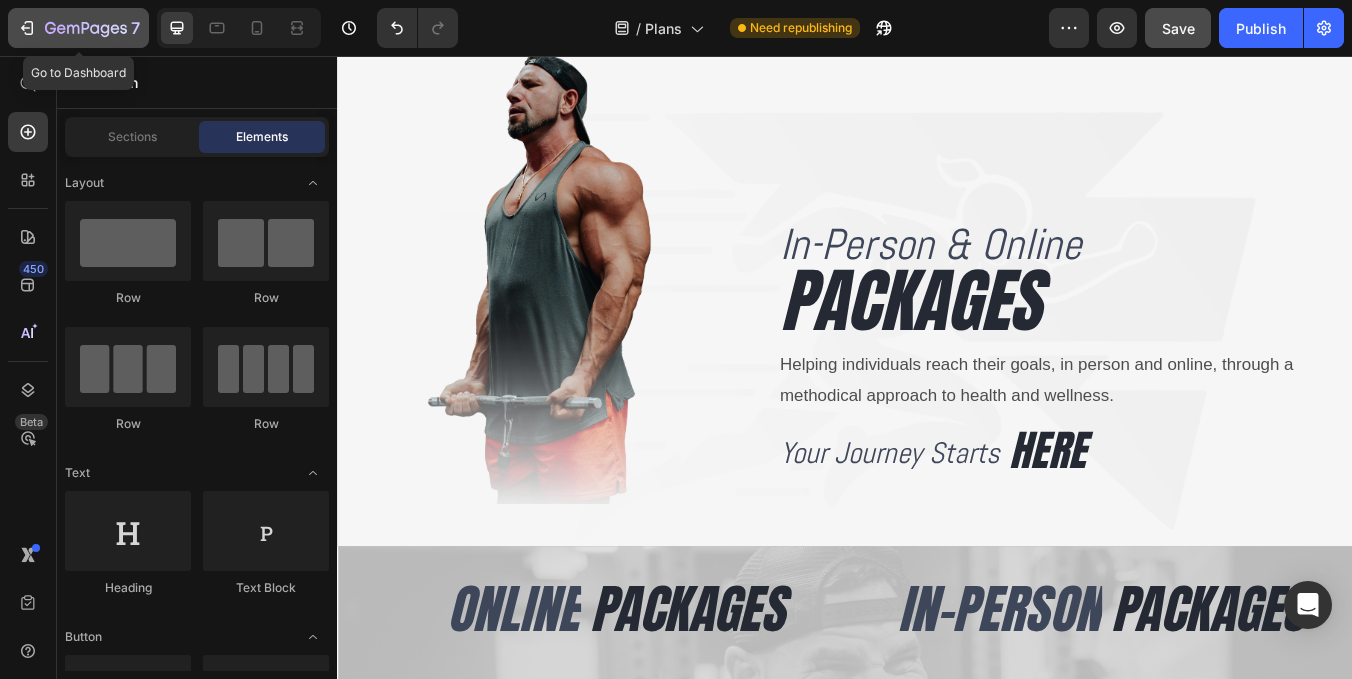 click 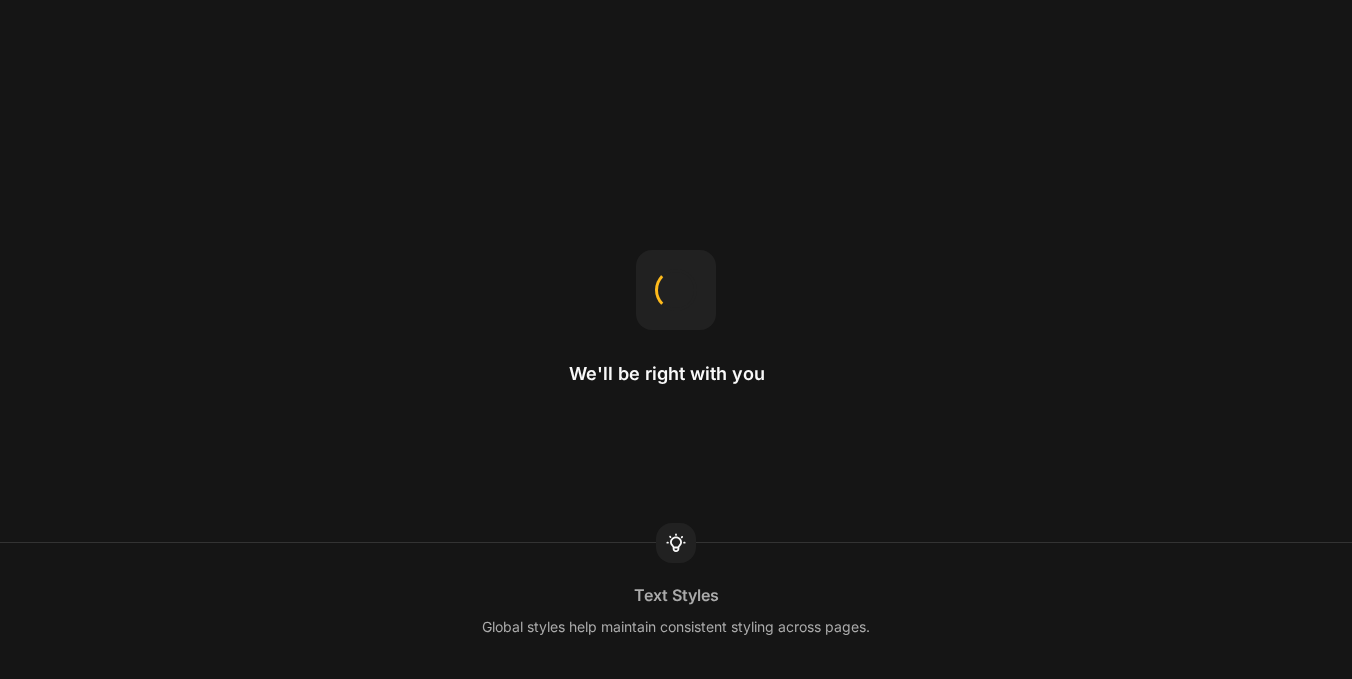 scroll, scrollTop: 0, scrollLeft: 0, axis: both 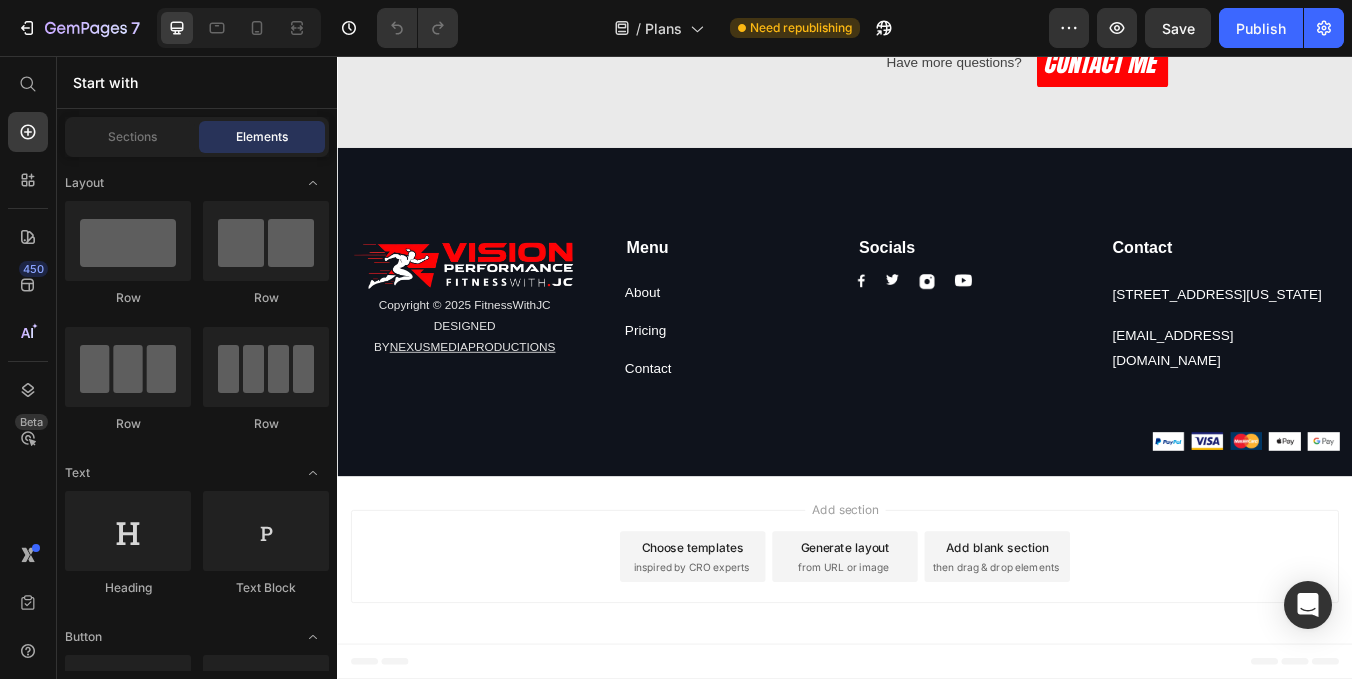click on "then drag & drop elements" at bounding box center [1115, 661] 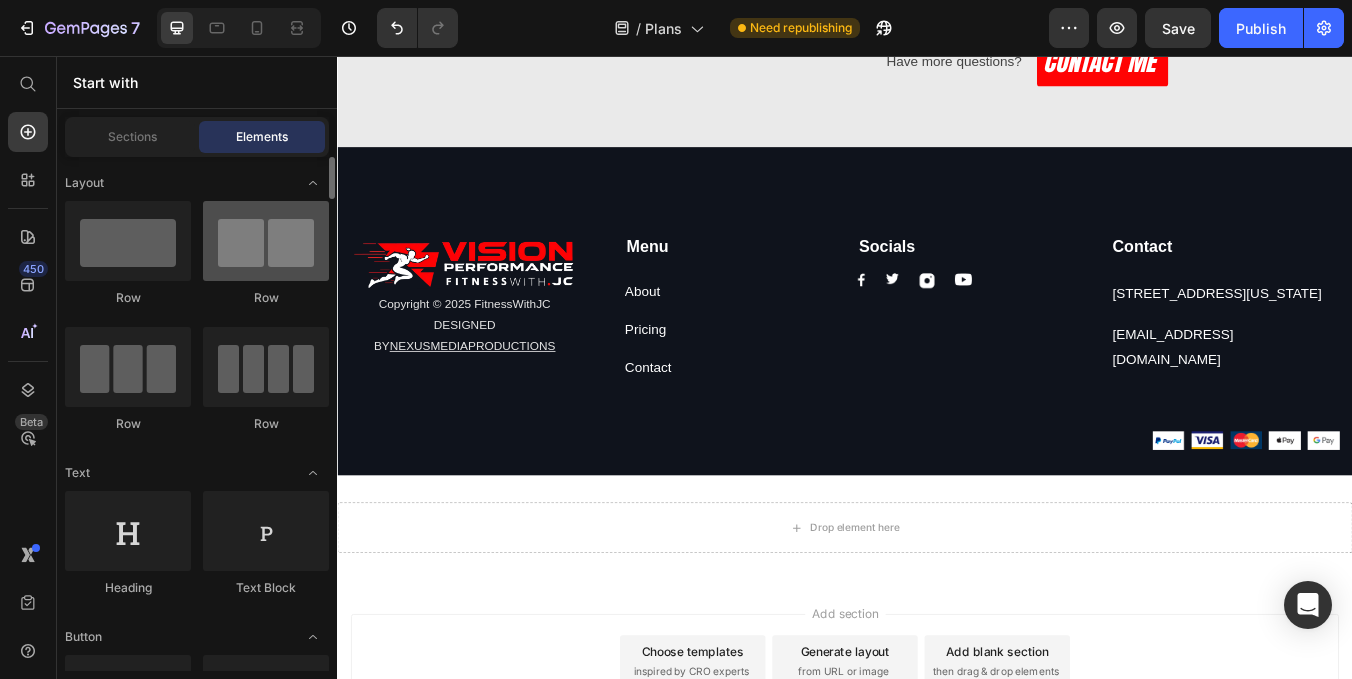 click at bounding box center (266, 241) 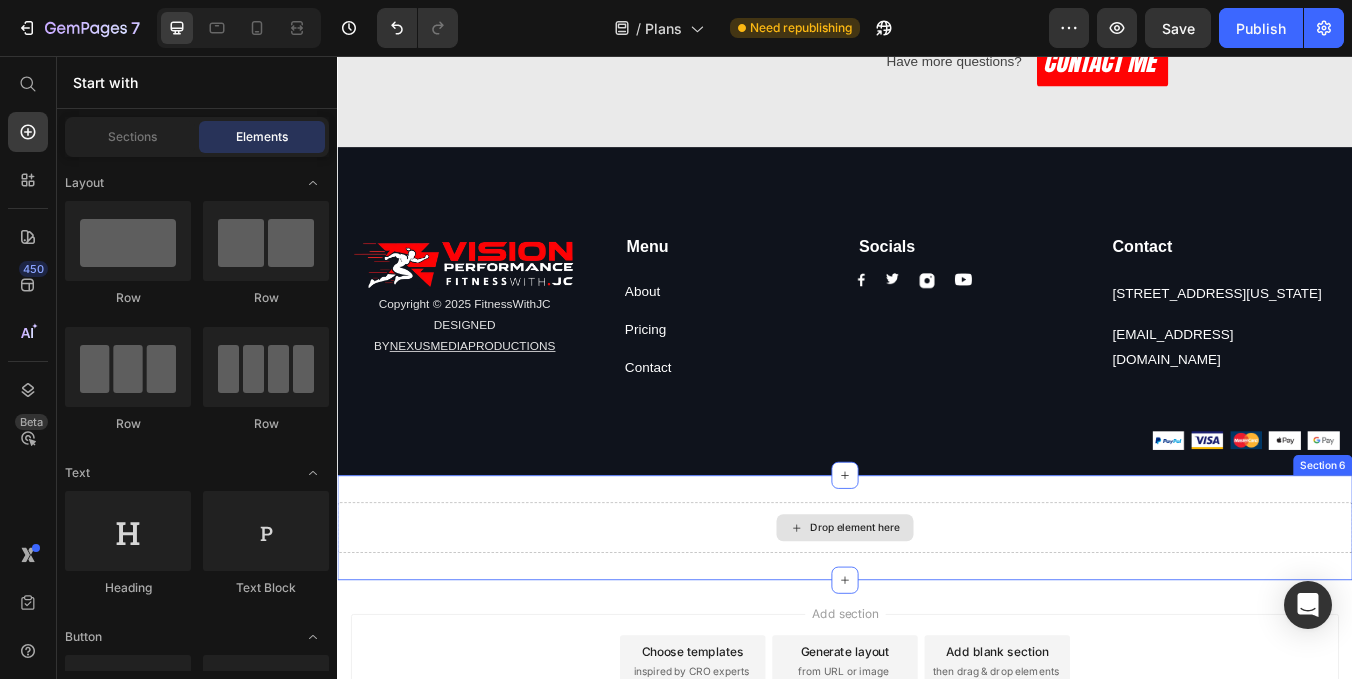 click on "Drop element here" at bounding box center [937, 614] 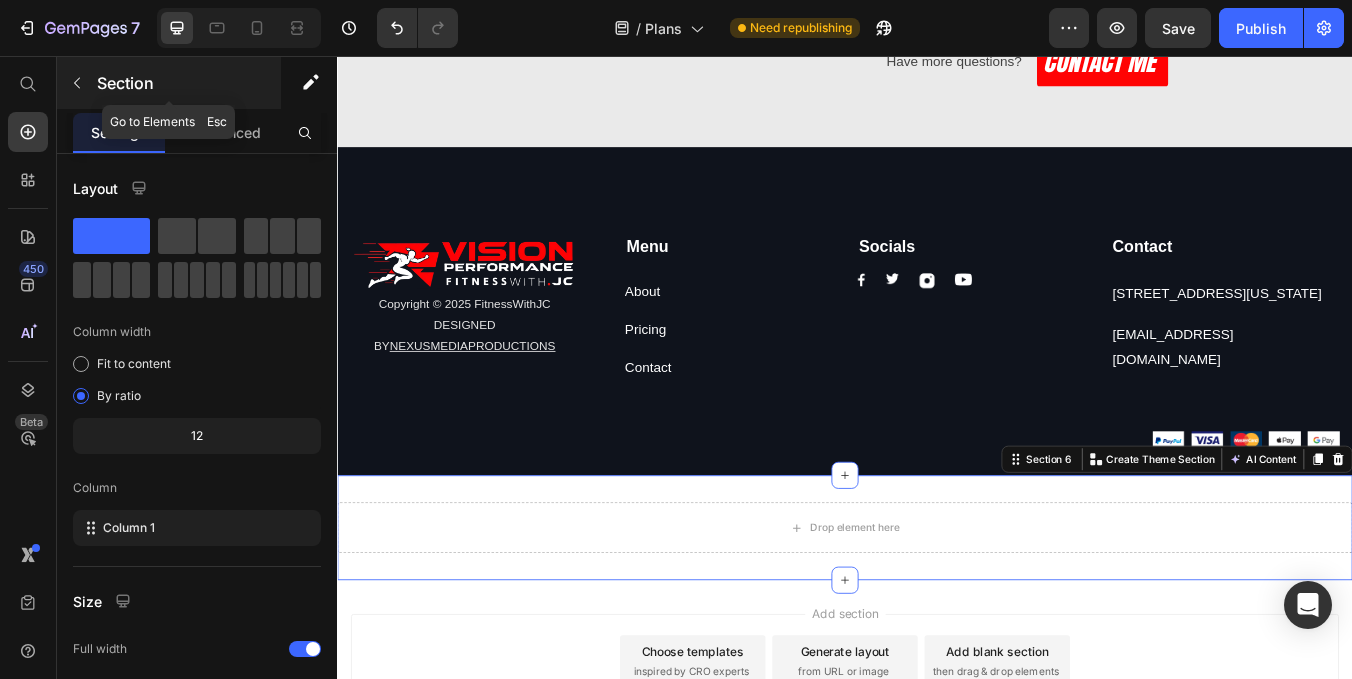 click at bounding box center (77, 83) 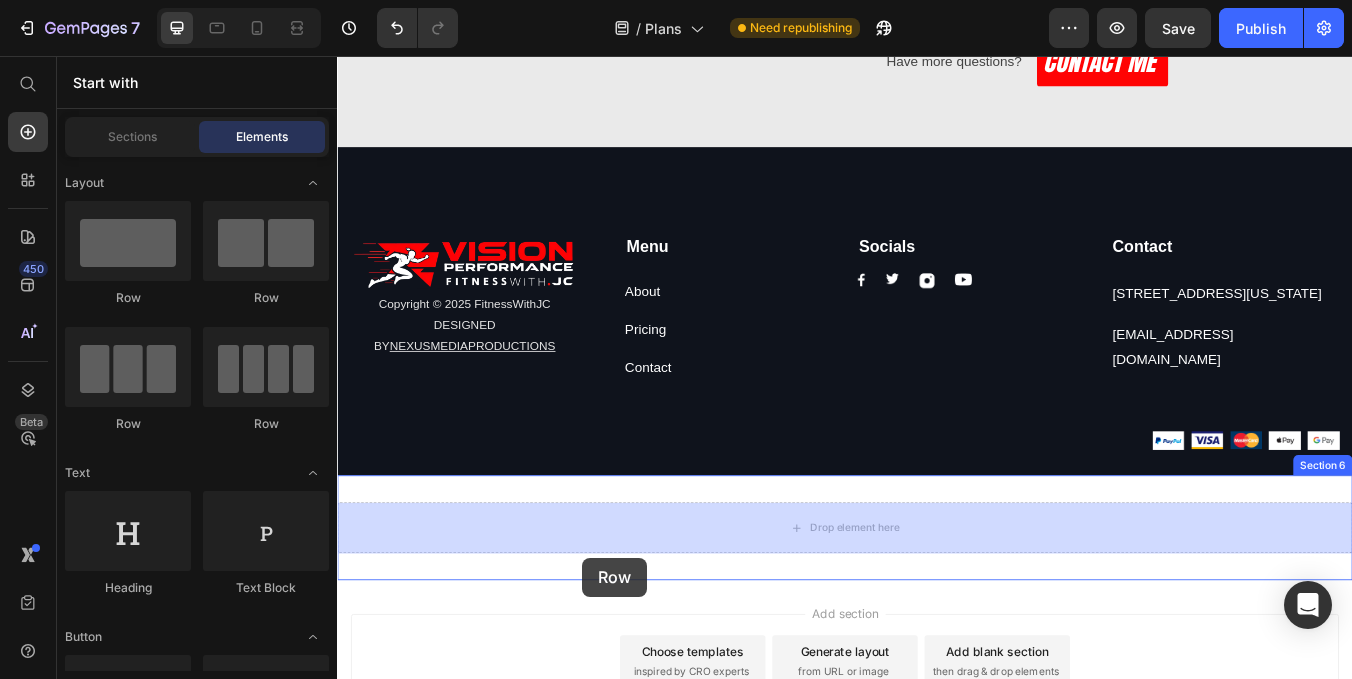scroll, scrollTop: 2522, scrollLeft: 0, axis: vertical 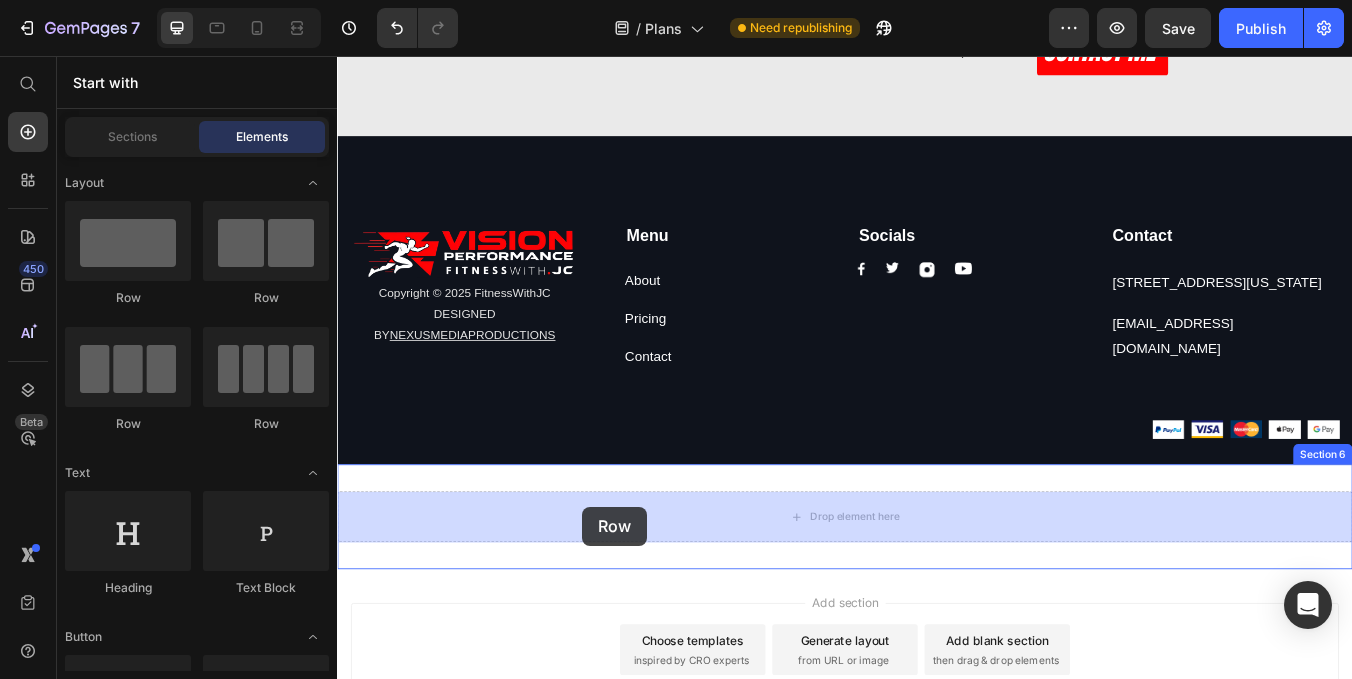 drag, startPoint x: 604, startPoint y: 310, endPoint x: 625, endPoint y: 589, distance: 279.7892 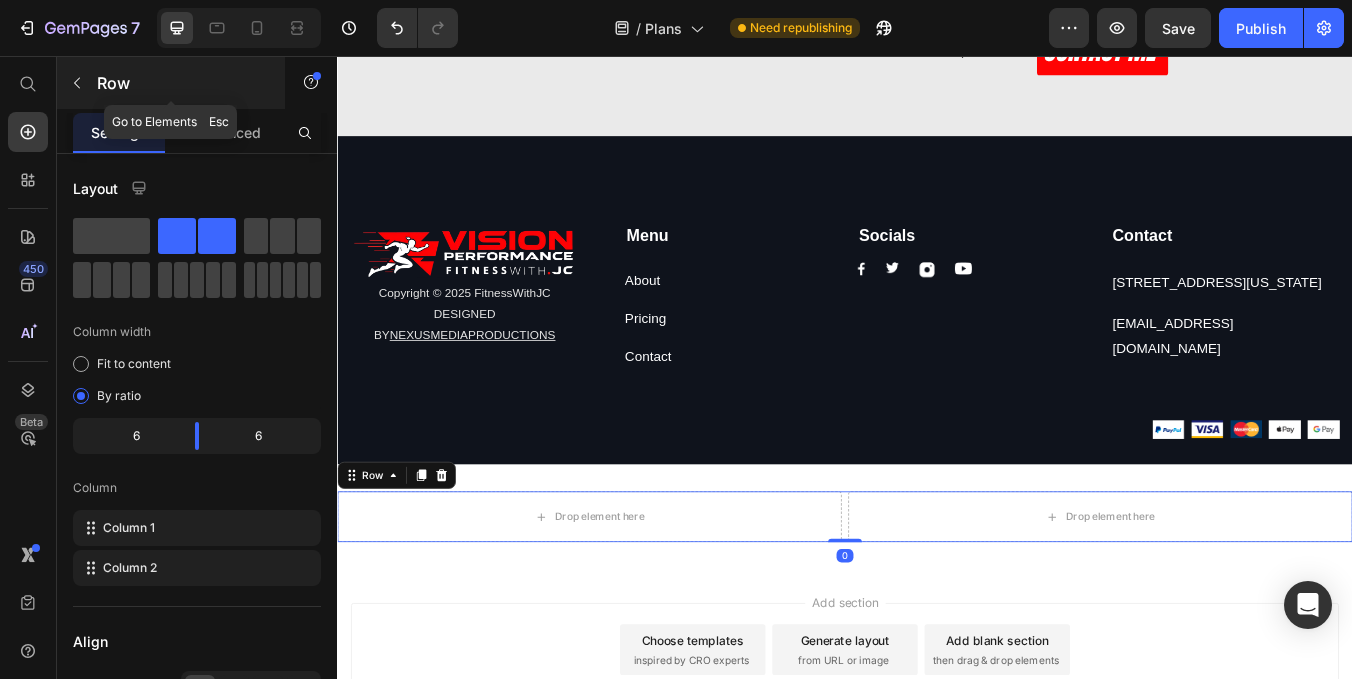 click 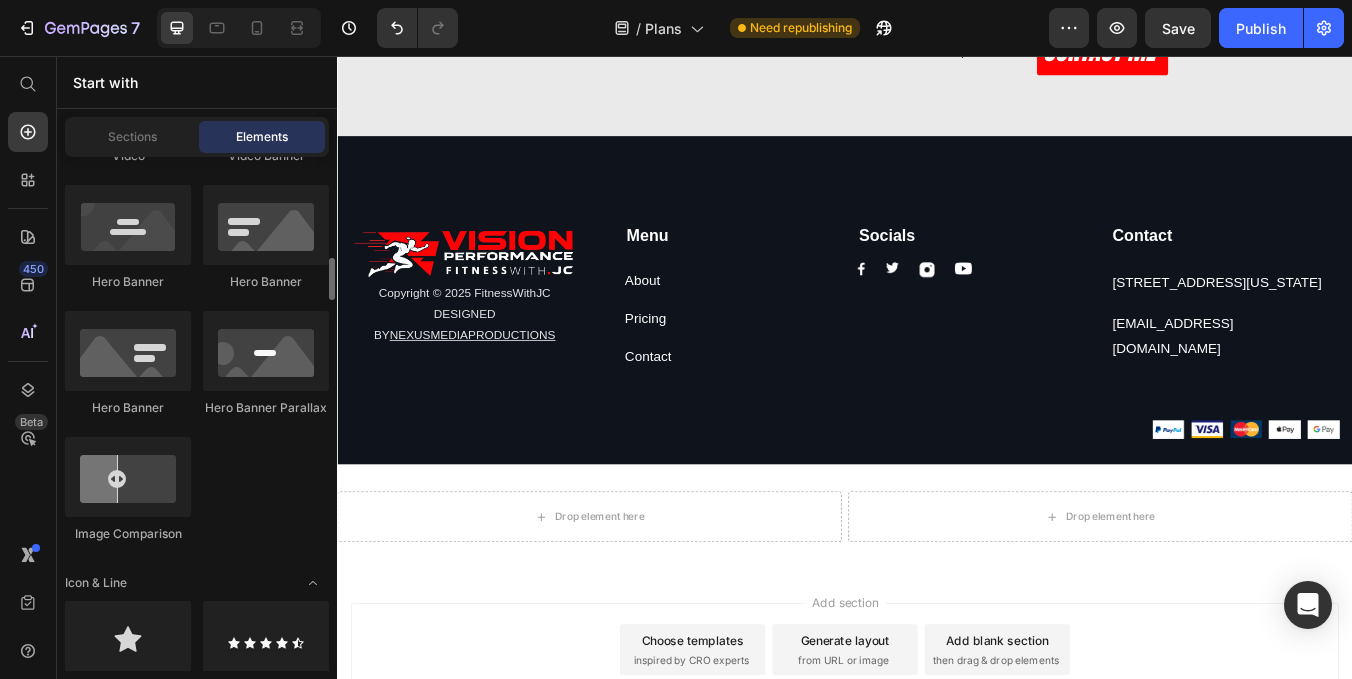 scroll, scrollTop: 1043, scrollLeft: 0, axis: vertical 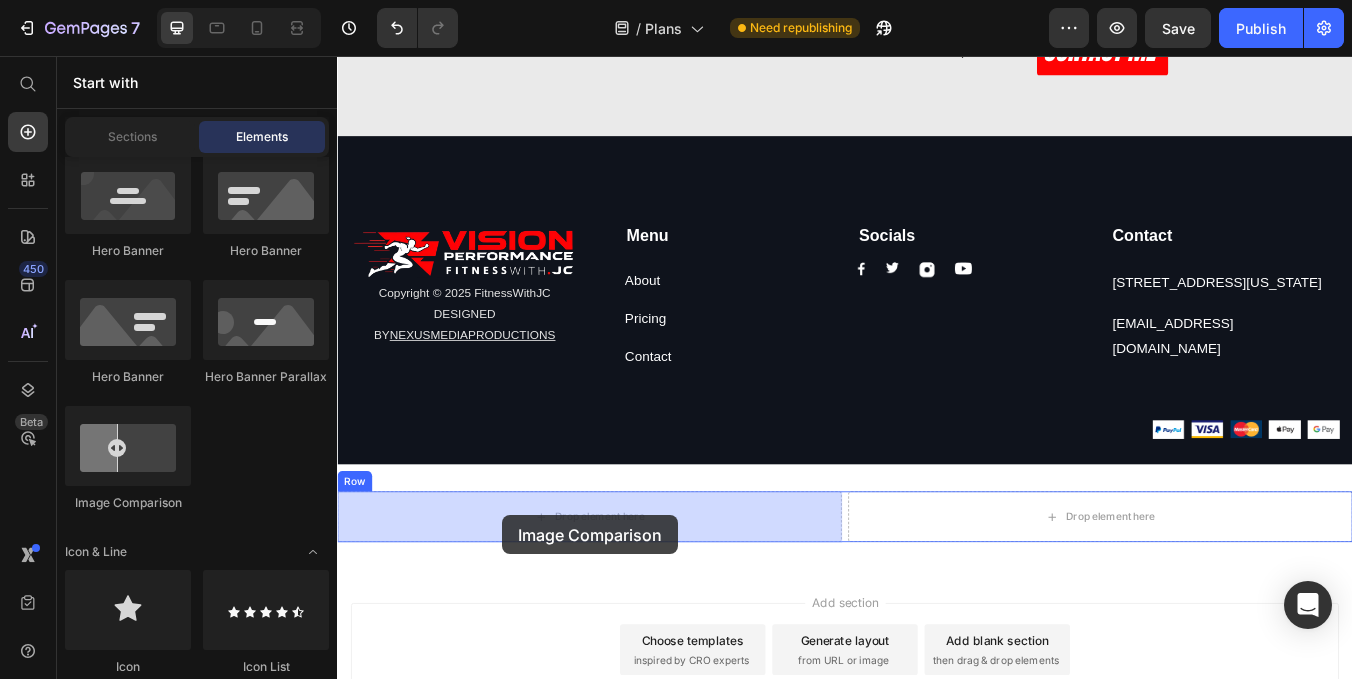 drag, startPoint x: 474, startPoint y: 516, endPoint x: 532, endPoint y: 599, distance: 101.257095 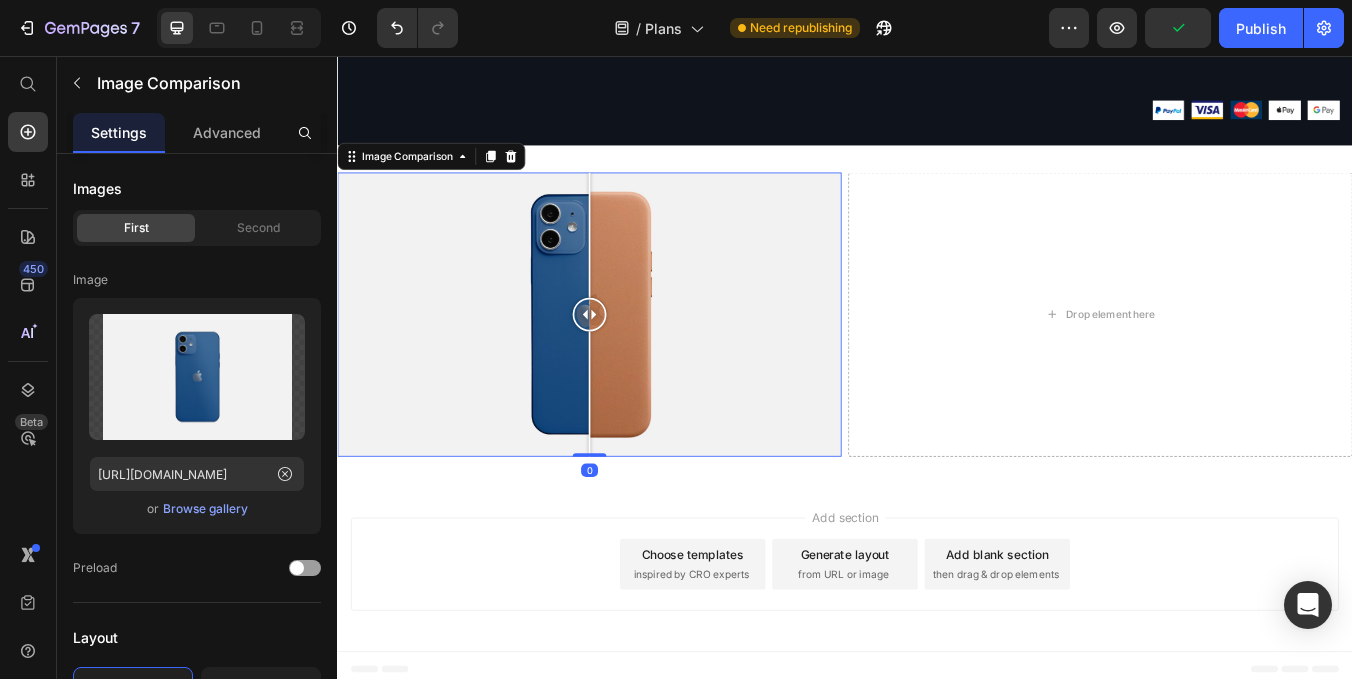 scroll, scrollTop: 2908, scrollLeft: 0, axis: vertical 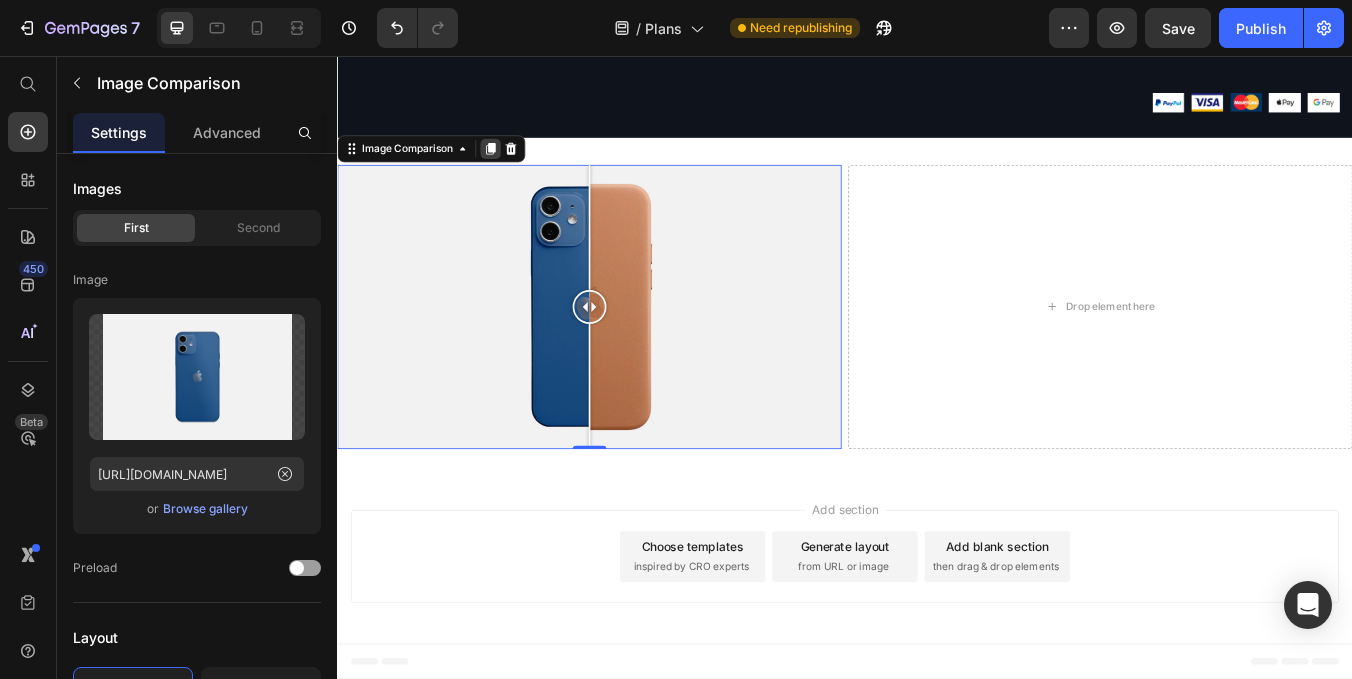 click 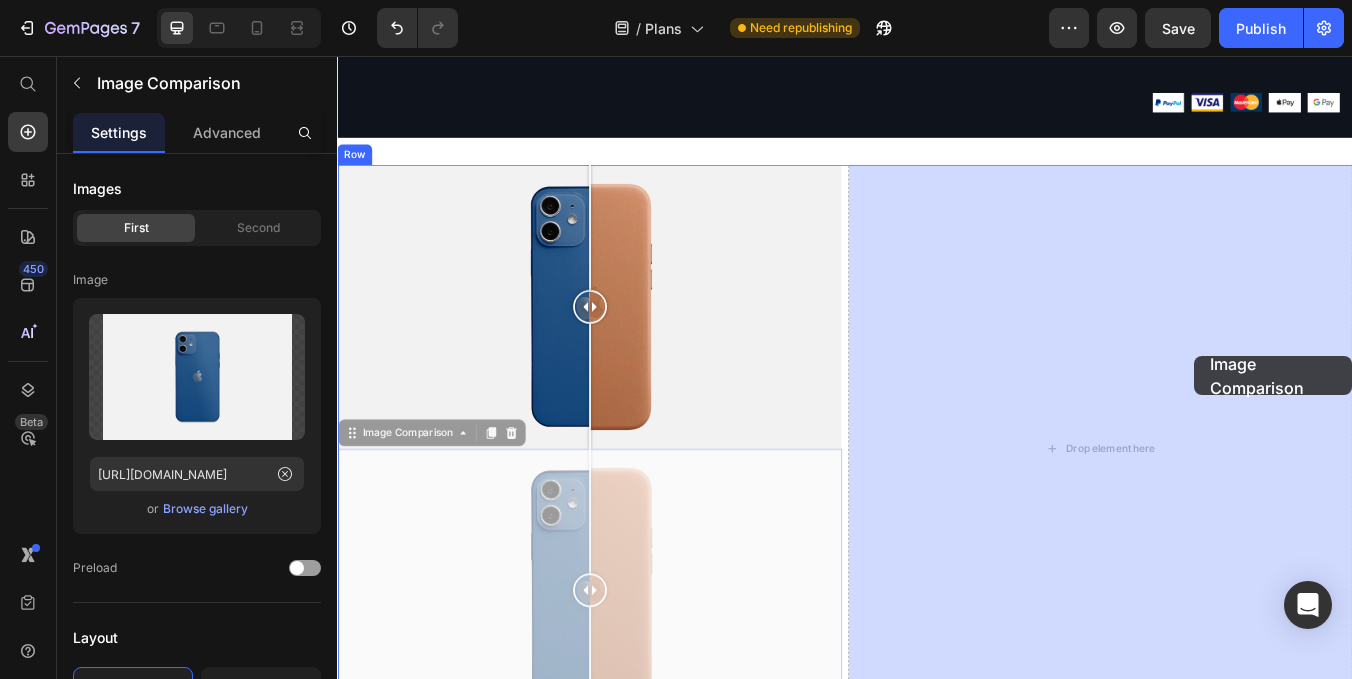 drag, startPoint x: 418, startPoint y: 501, endPoint x: 1348, endPoint y: 411, distance: 934.34467 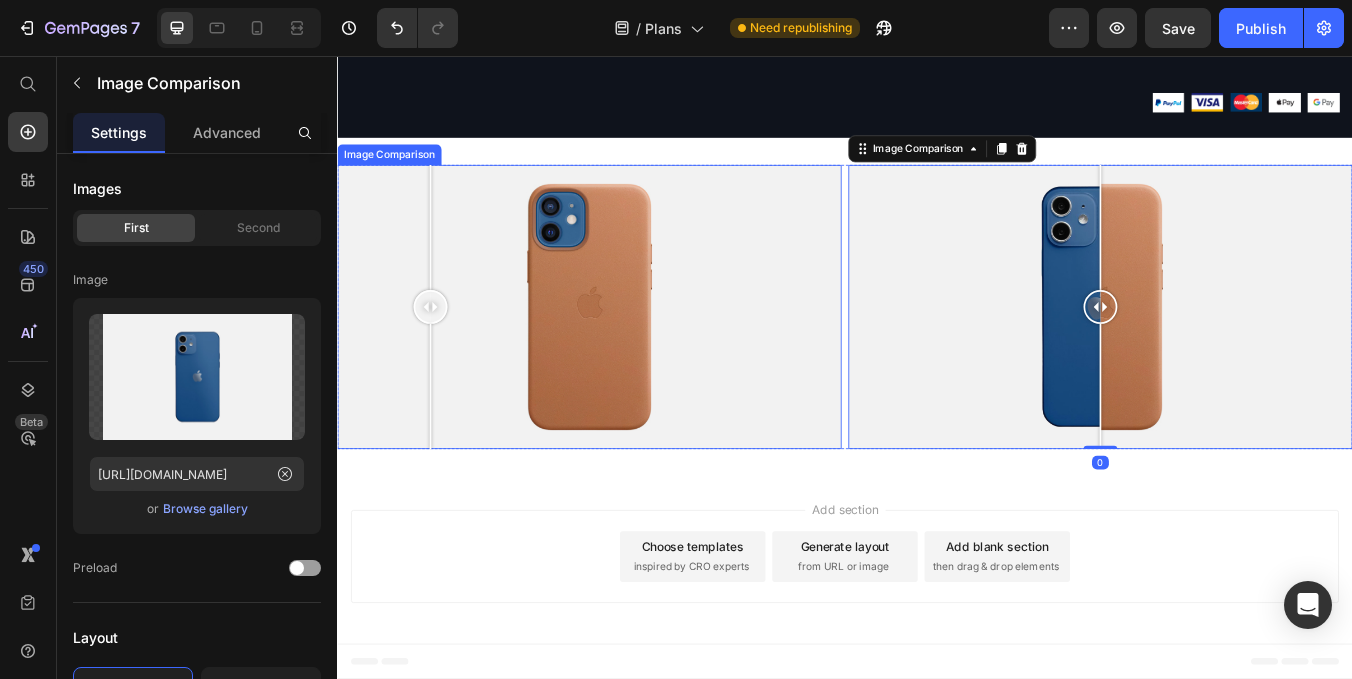 click at bounding box center (635, 352) 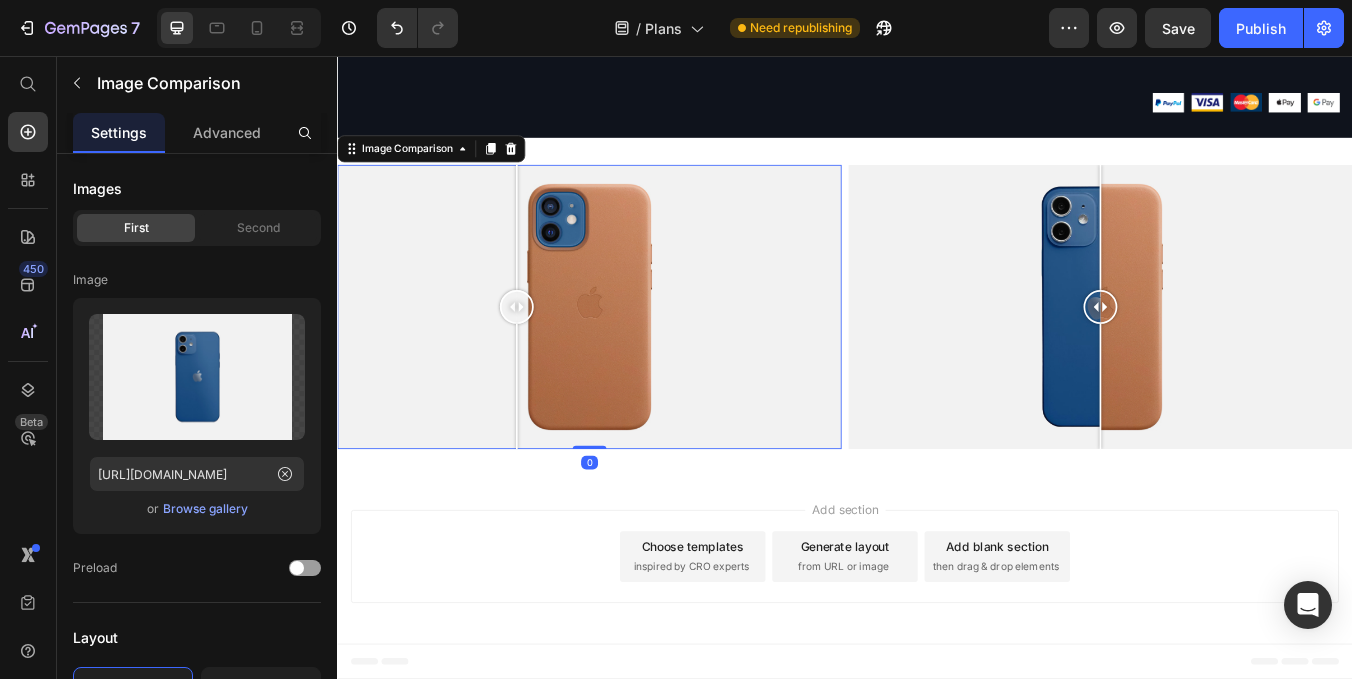 click at bounding box center (635, 352) 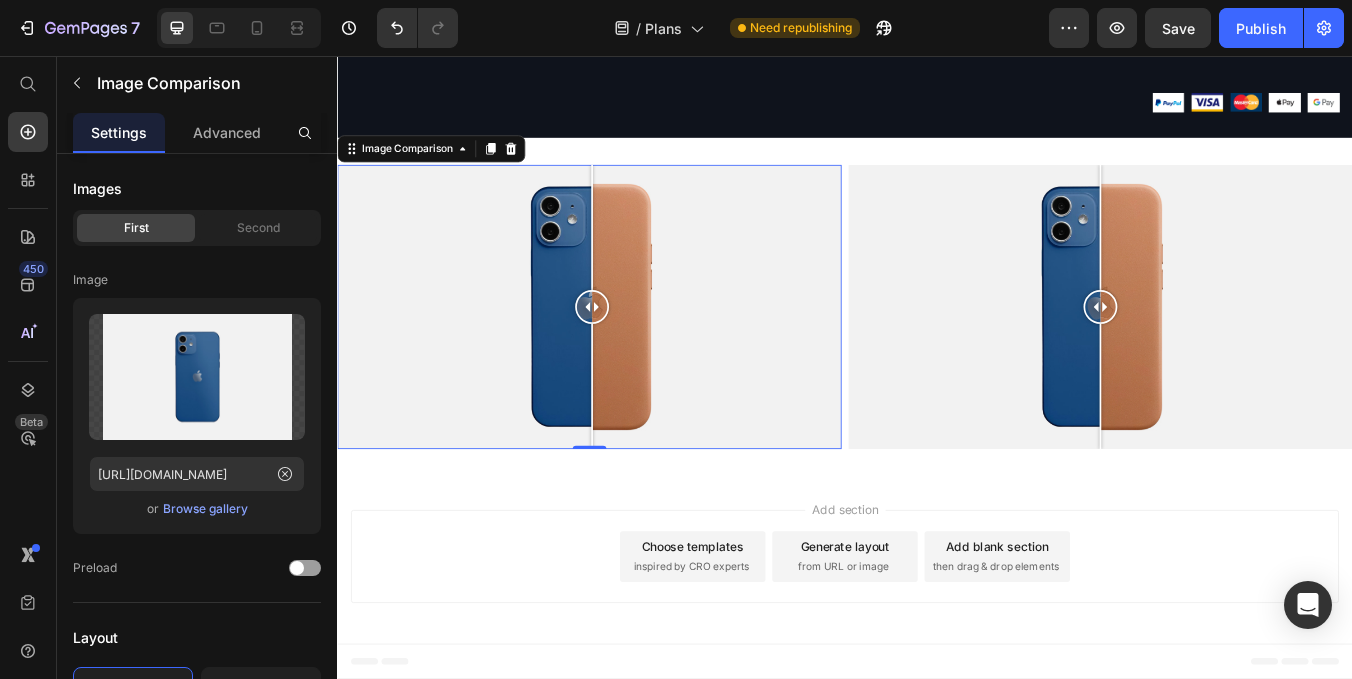 click at bounding box center (635, 352) 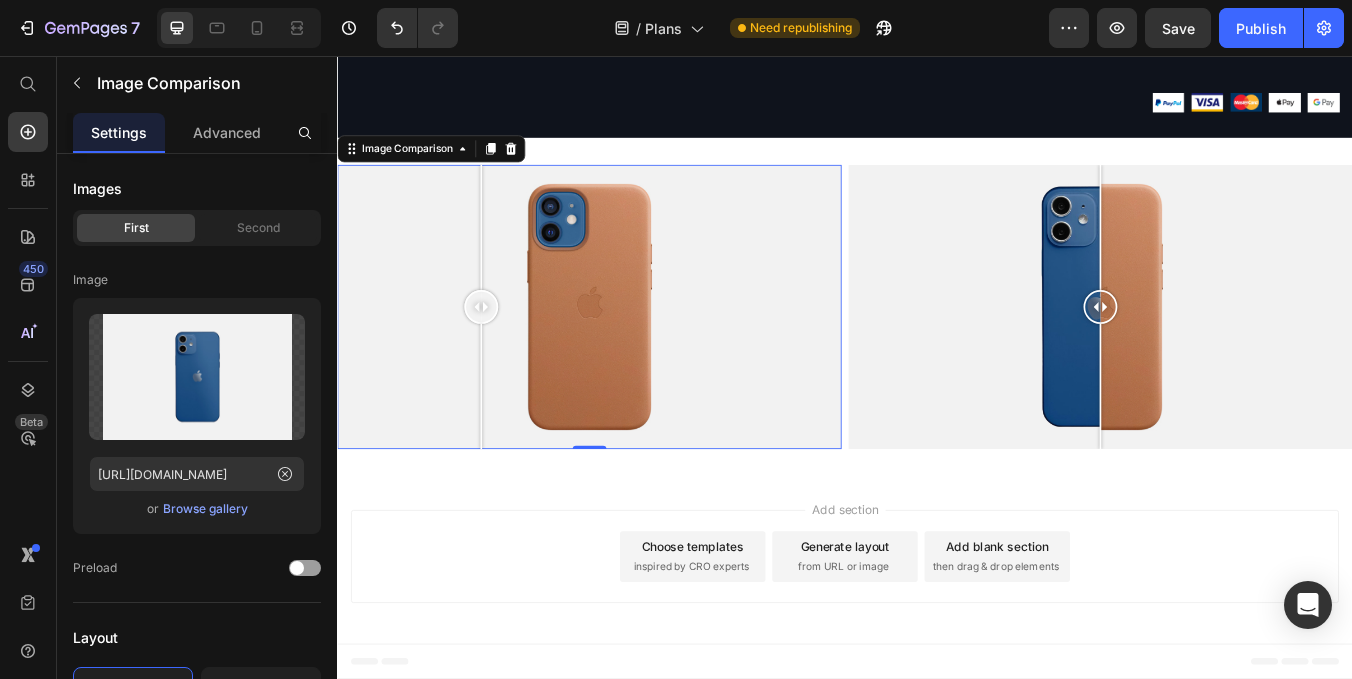 click at bounding box center (635, 352) 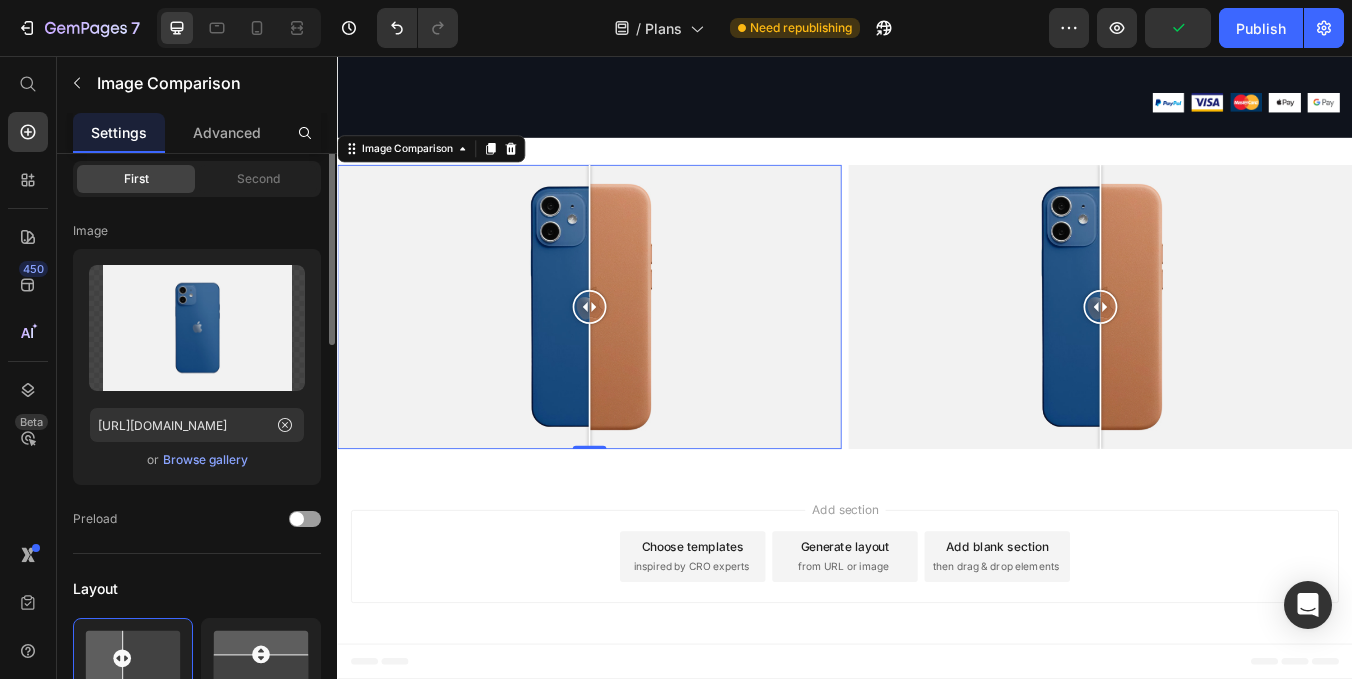 scroll, scrollTop: 0, scrollLeft: 0, axis: both 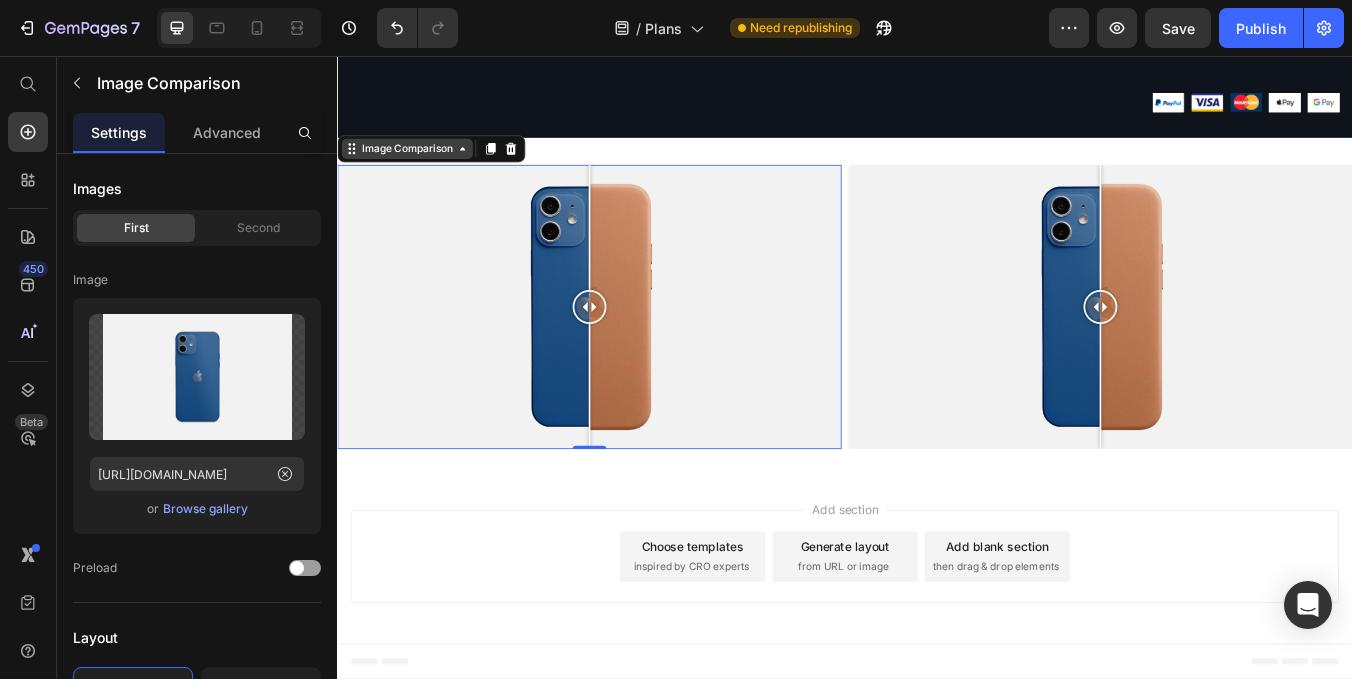 click on "Image Comparison" at bounding box center [419, 166] 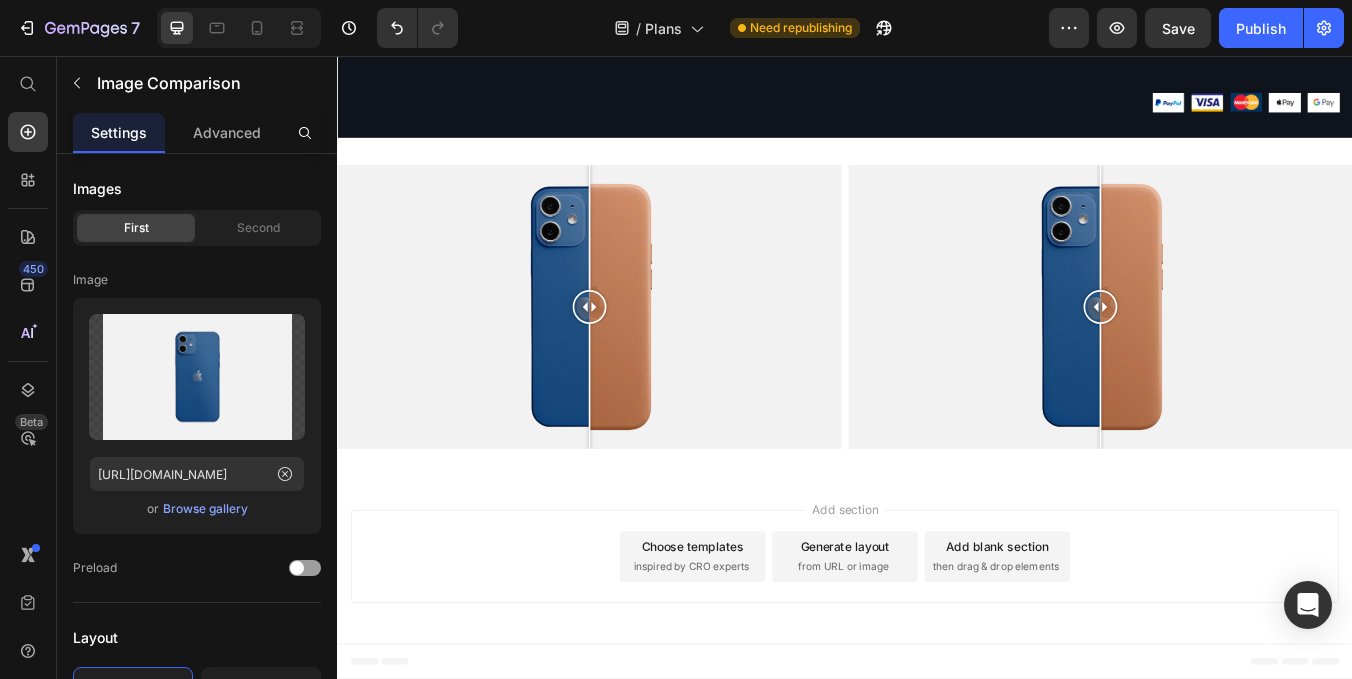 click on "Add section Choose templates inspired by CRO experts Generate layout from URL or image Add blank section then drag & drop elements" at bounding box center (937, 648) 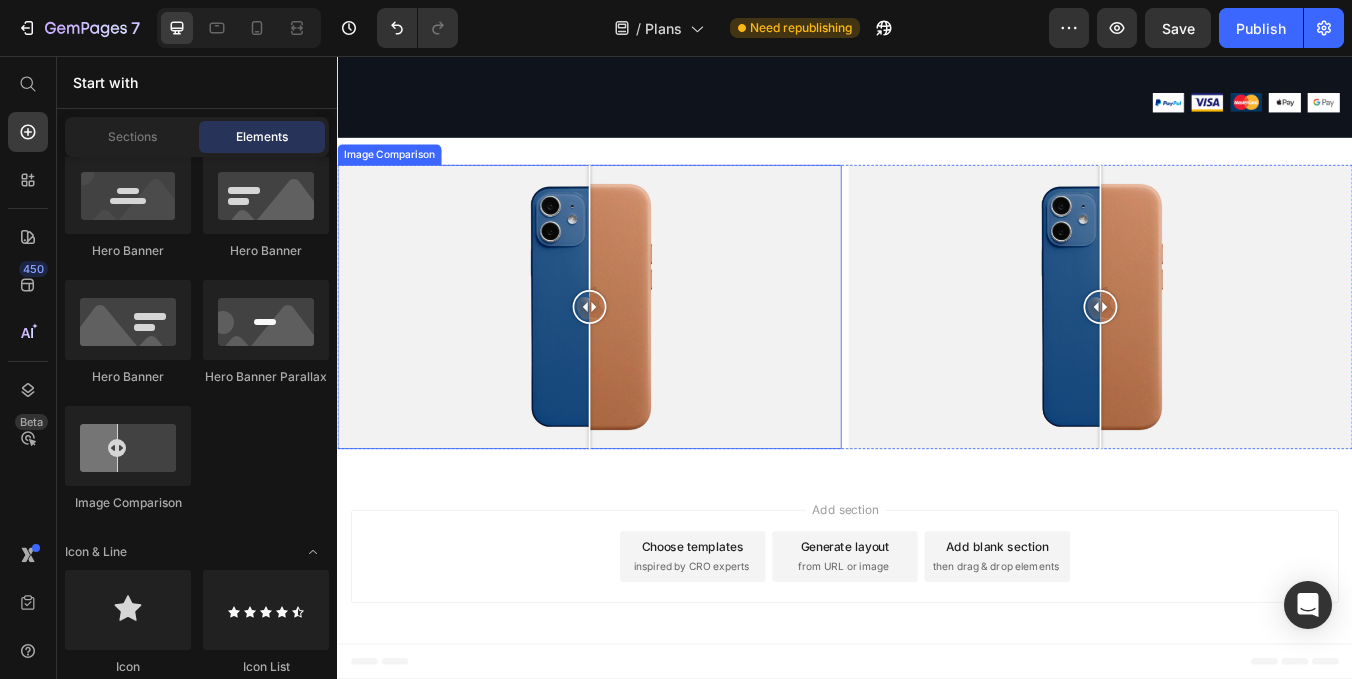 click at bounding box center [635, 352] 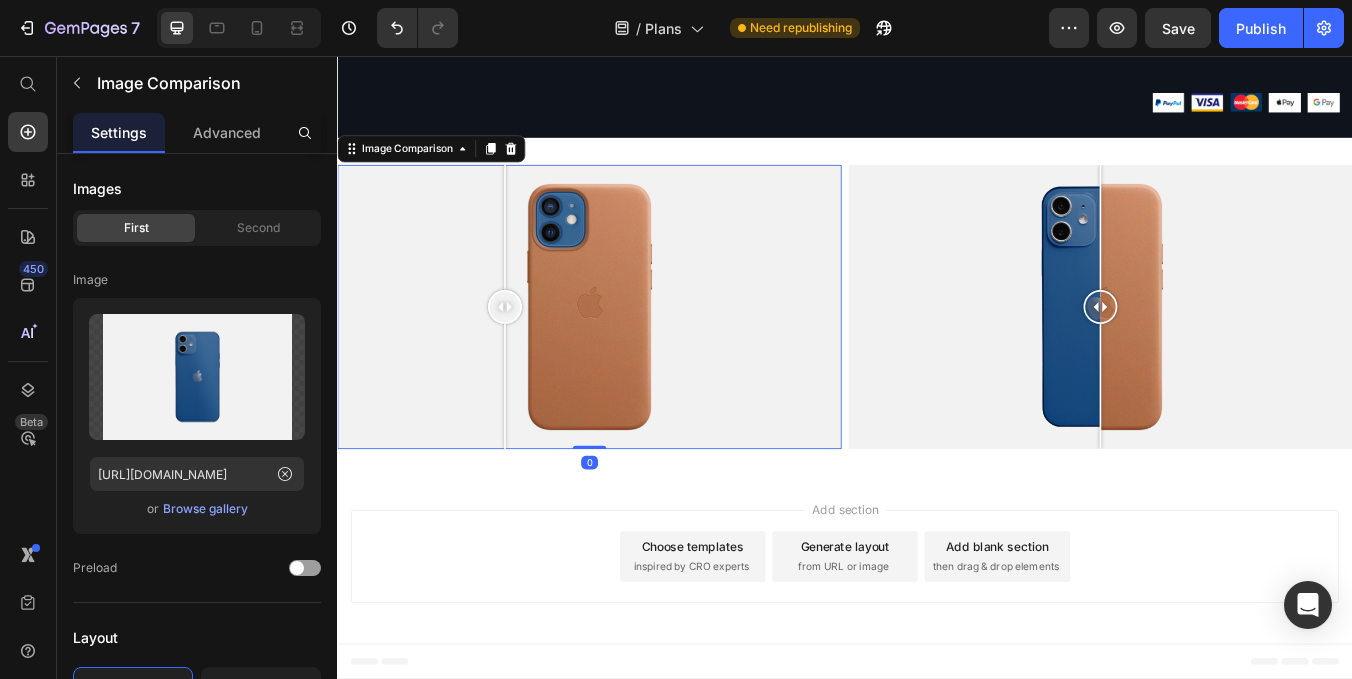 click at bounding box center (635, 352) 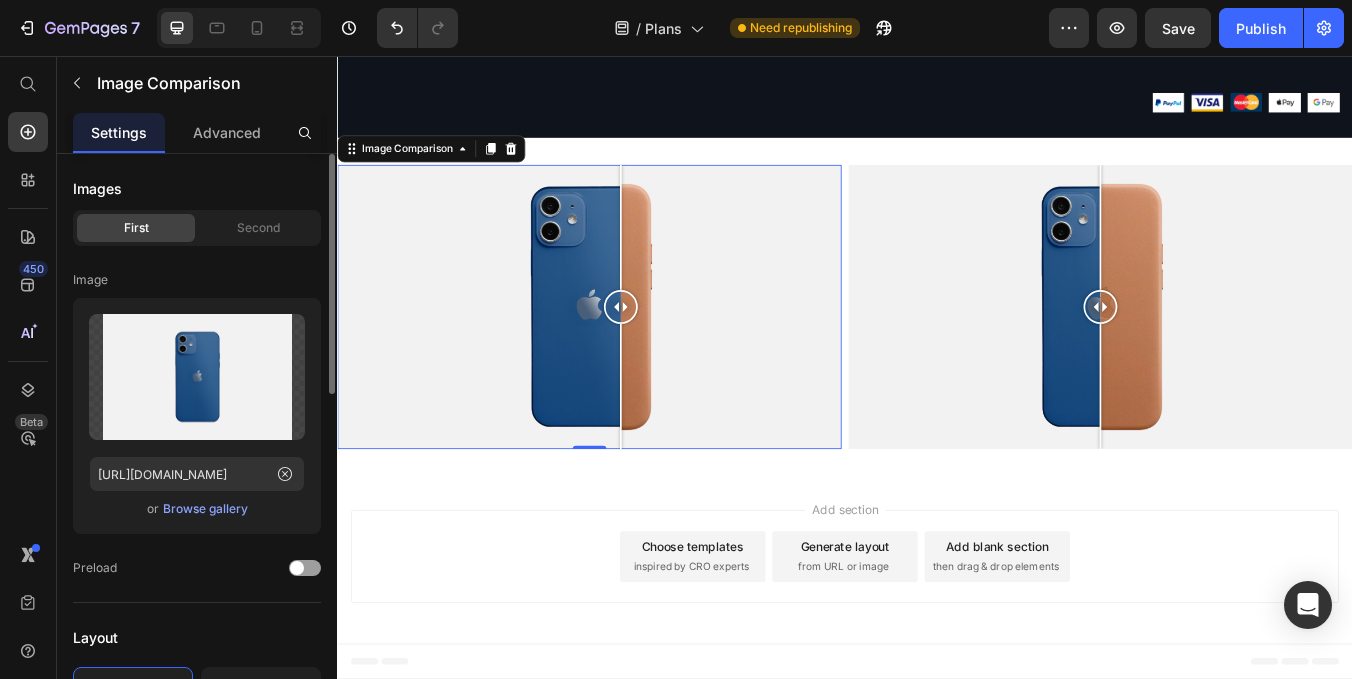 click on "Browse gallery" at bounding box center (205, 509) 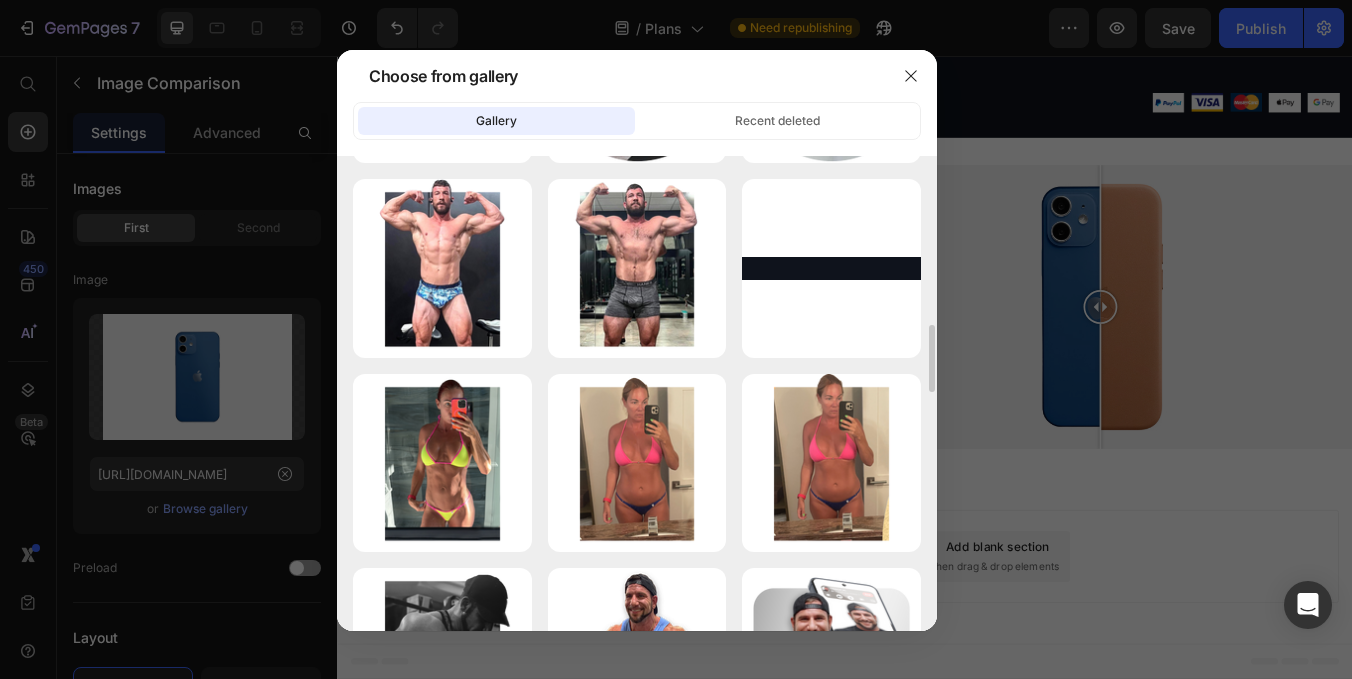 scroll, scrollTop: 1767, scrollLeft: 0, axis: vertical 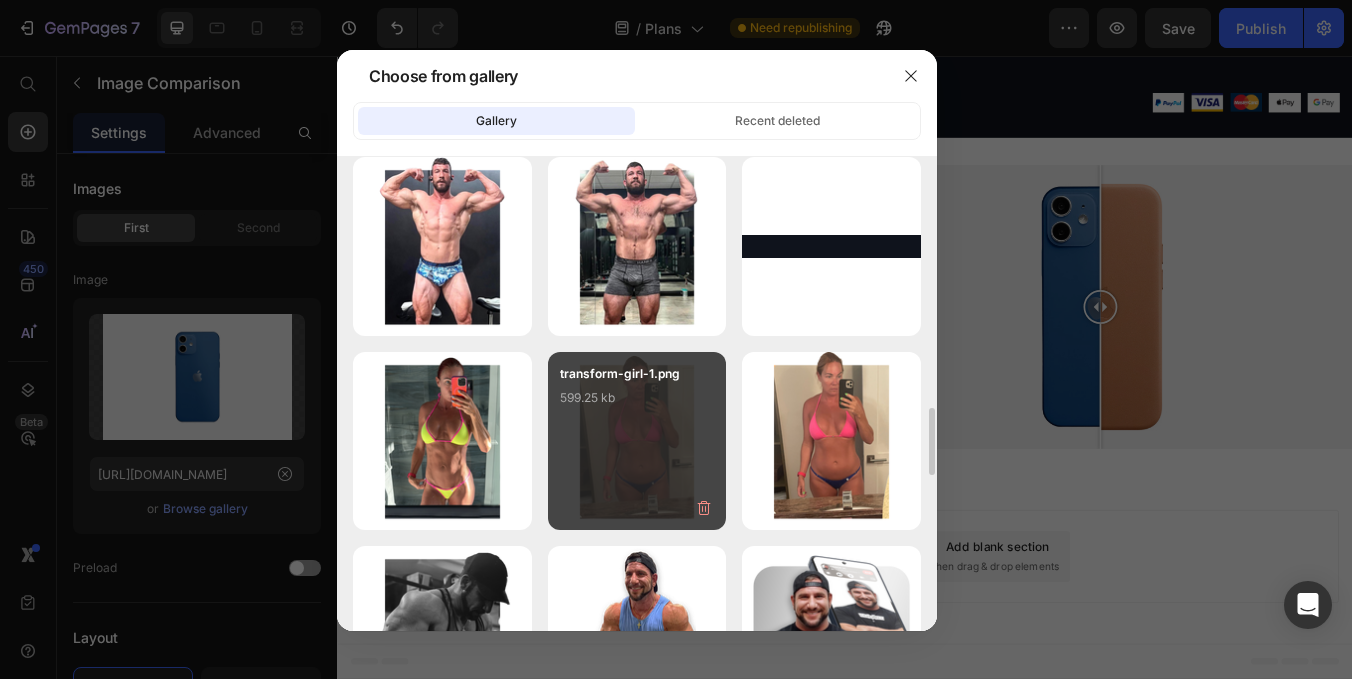 click on "transform-girl-1.png 599.25 kb" at bounding box center [637, 441] 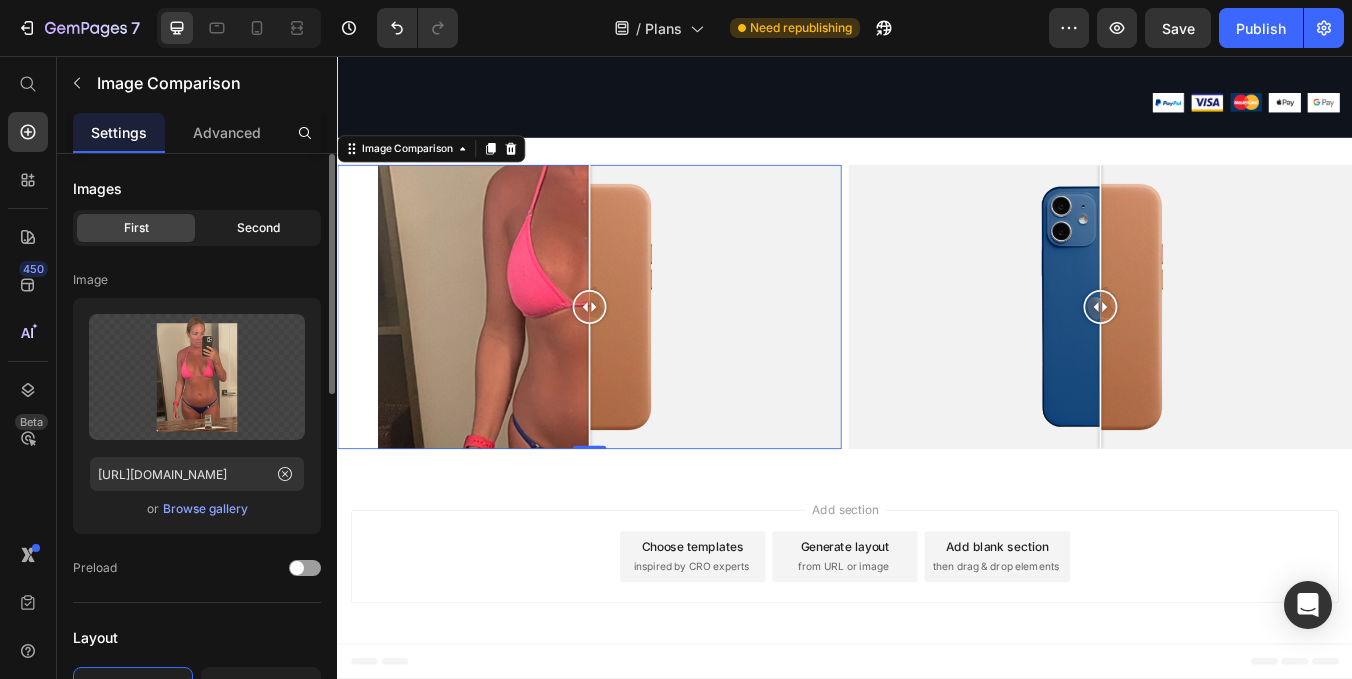 click on "Second" 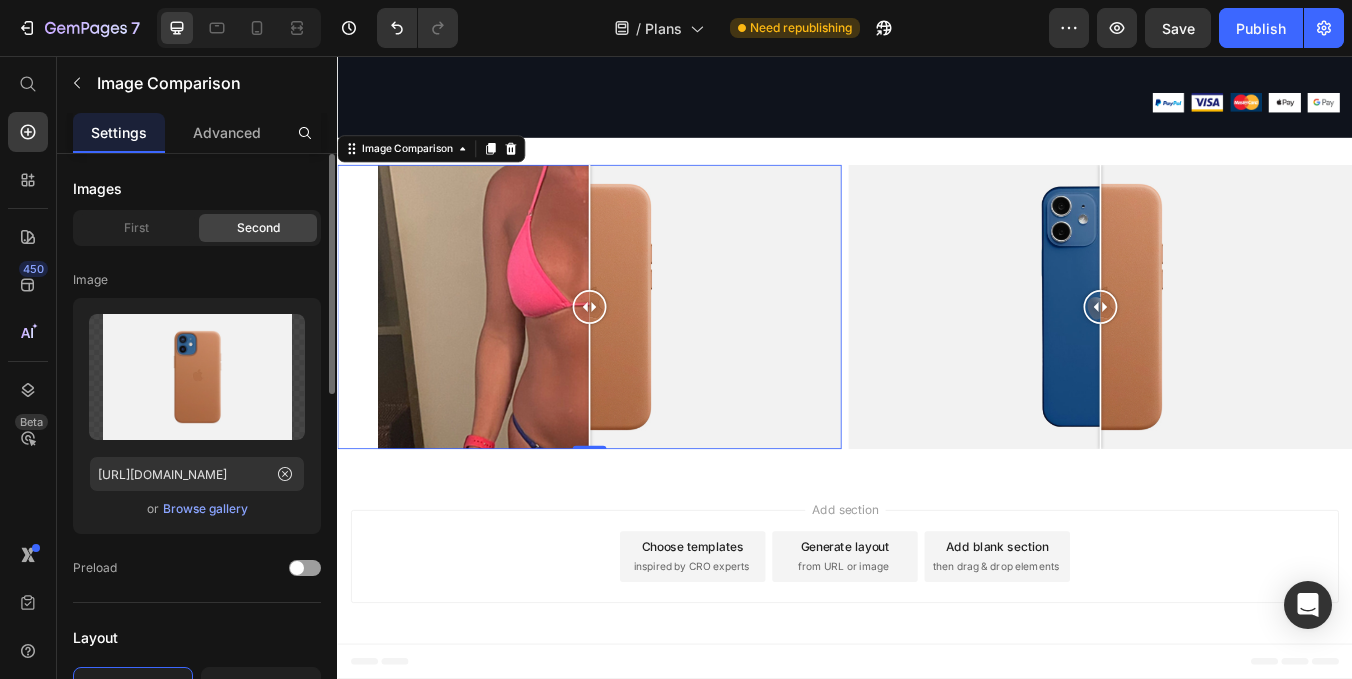 click on "Browse gallery" at bounding box center [205, 509] 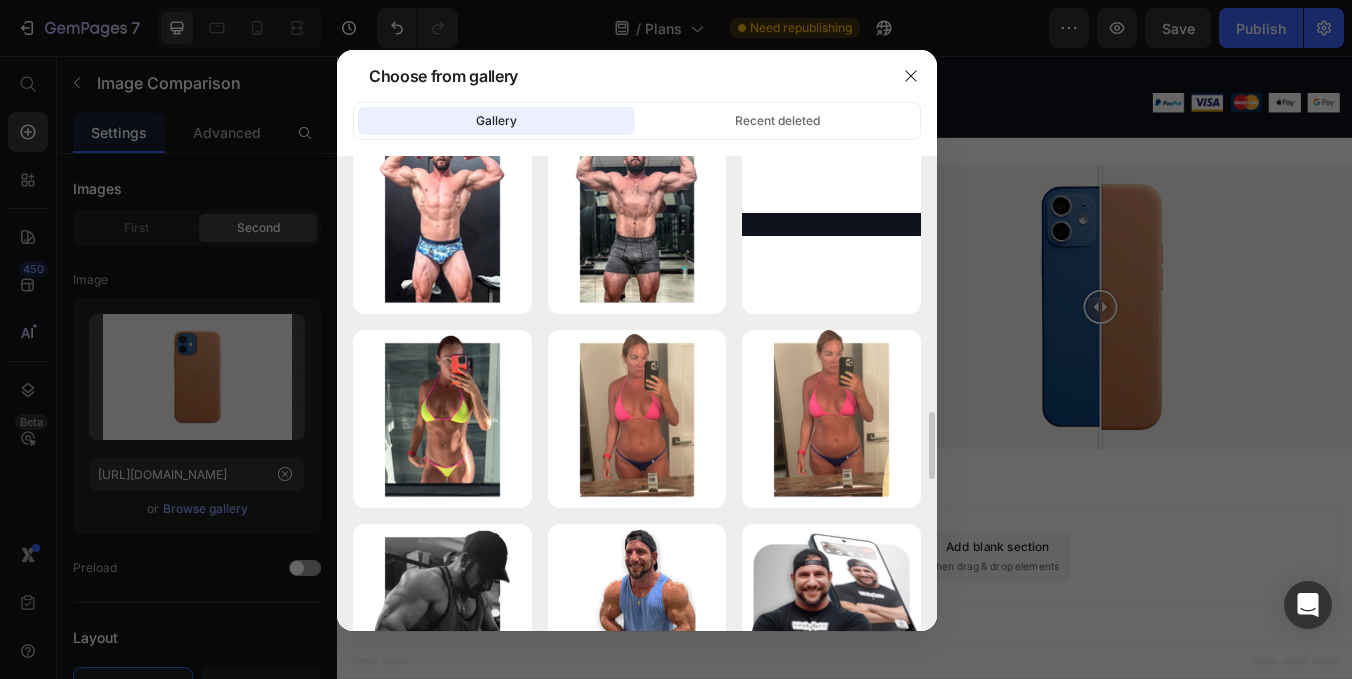 scroll, scrollTop: 1804, scrollLeft: 0, axis: vertical 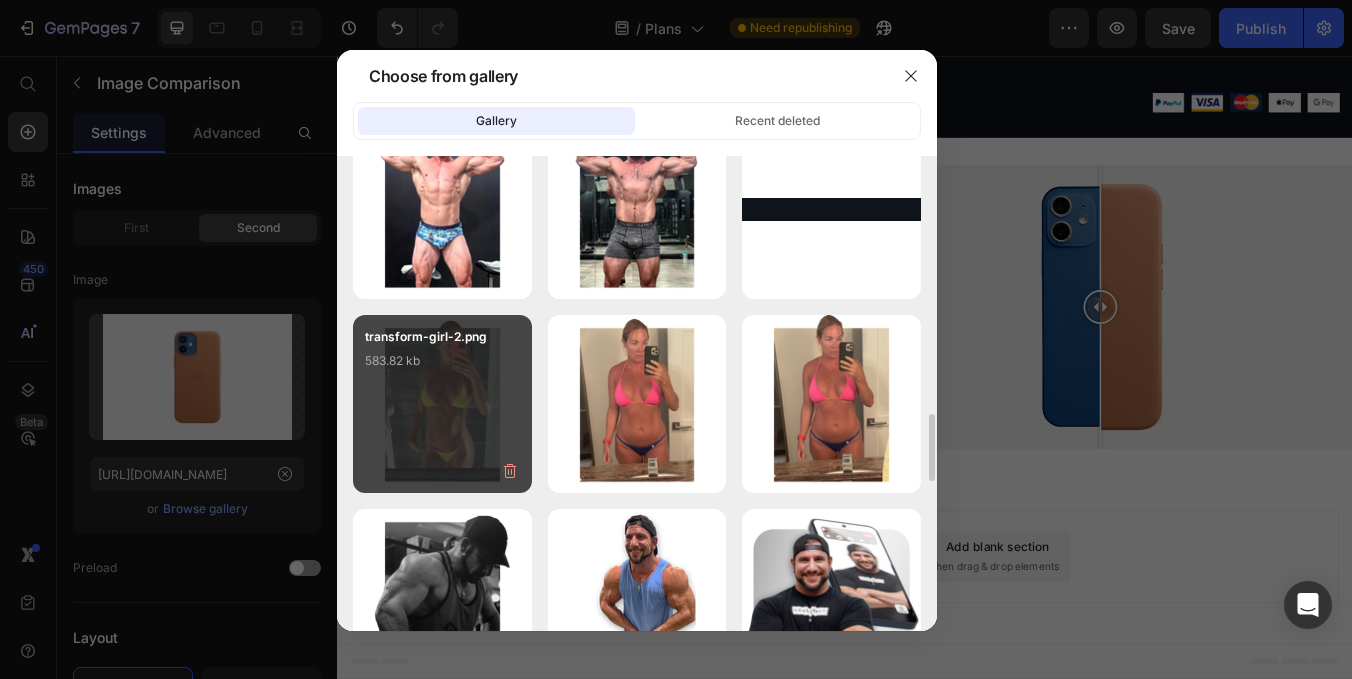 click on "transform-girl-2.png 583.82 kb" at bounding box center [442, 367] 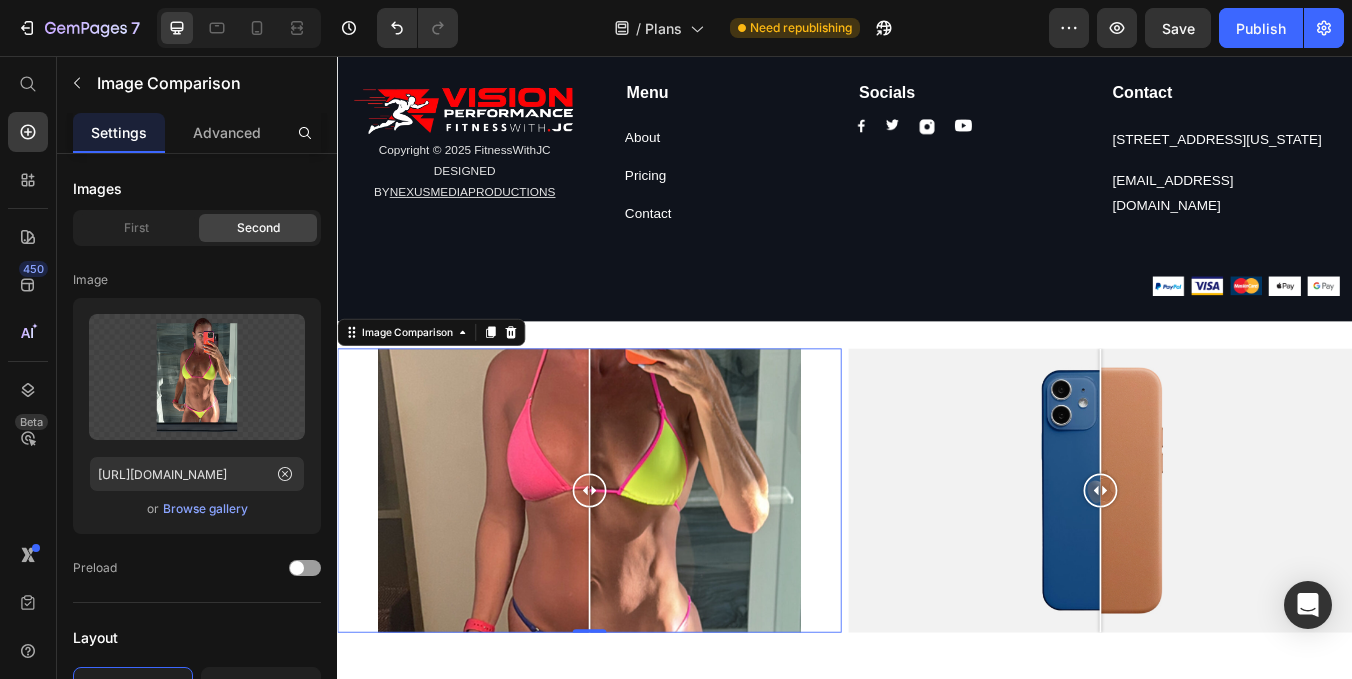 scroll, scrollTop: 2799, scrollLeft: 0, axis: vertical 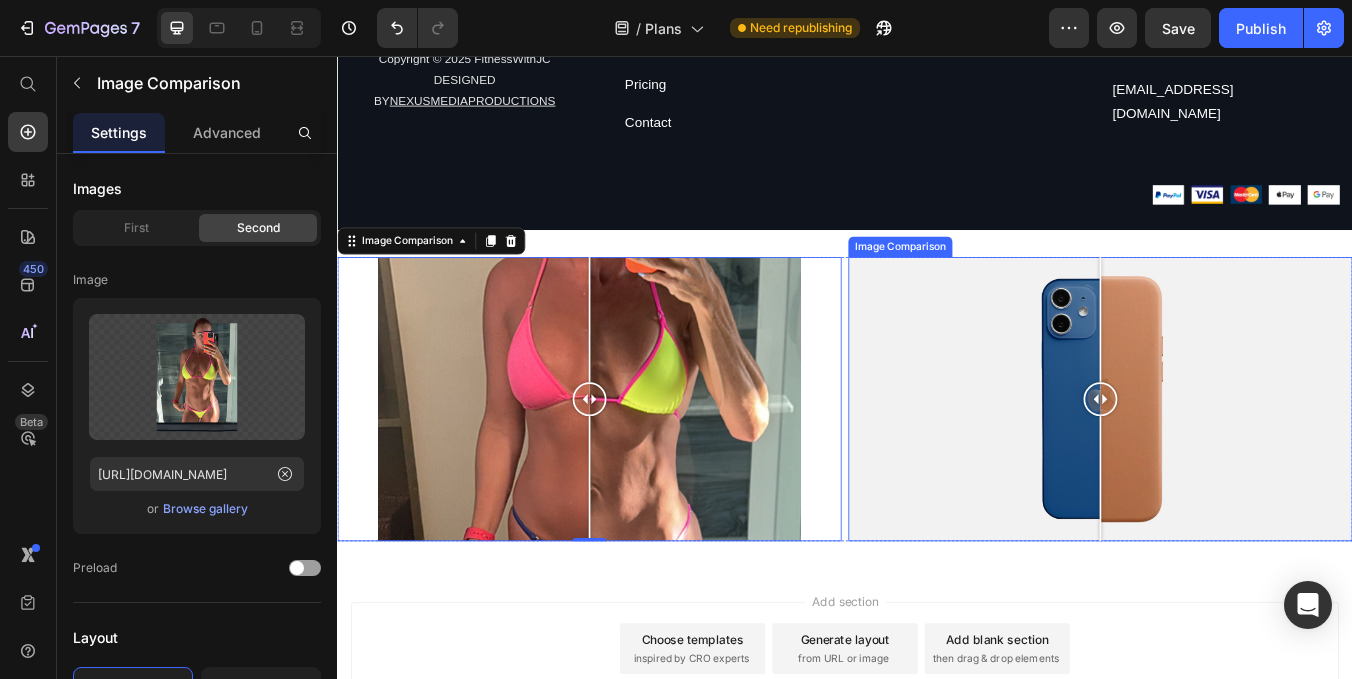 click at bounding box center [1239, 461] 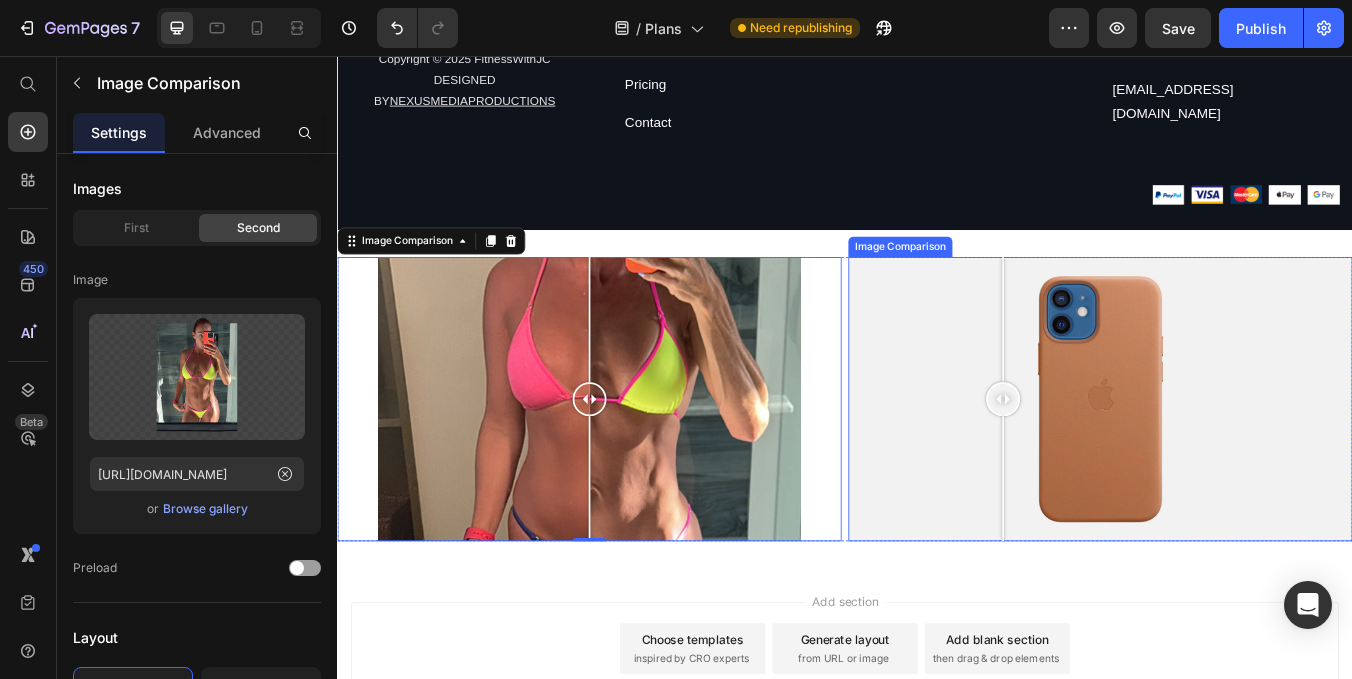 click at bounding box center [1239, 461] 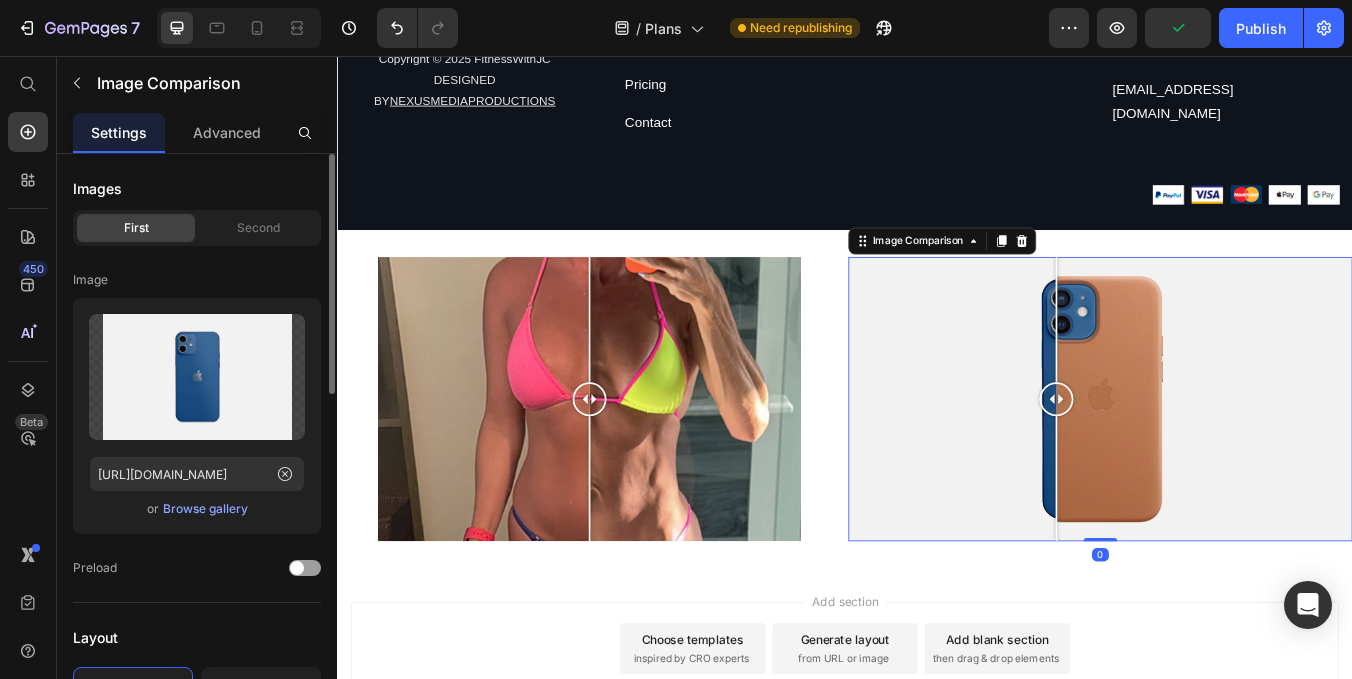 click on "Browse gallery" at bounding box center (205, 509) 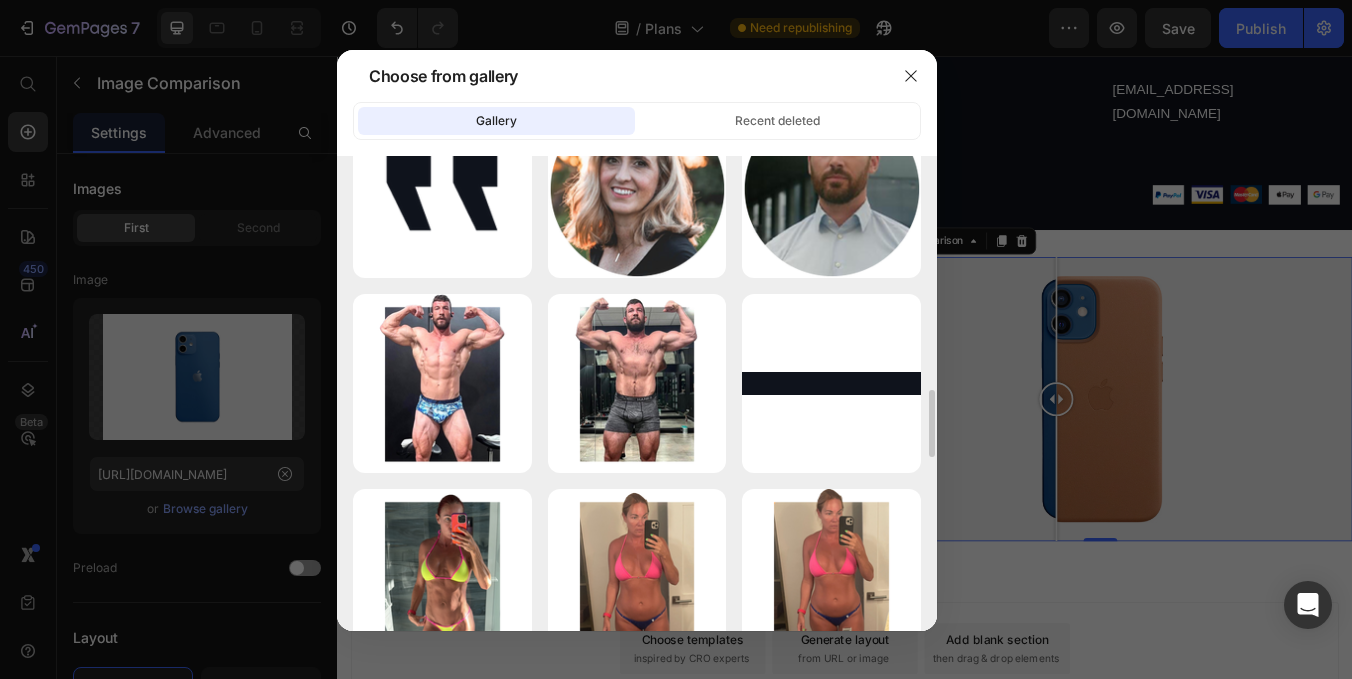 scroll, scrollTop: 1628, scrollLeft: 0, axis: vertical 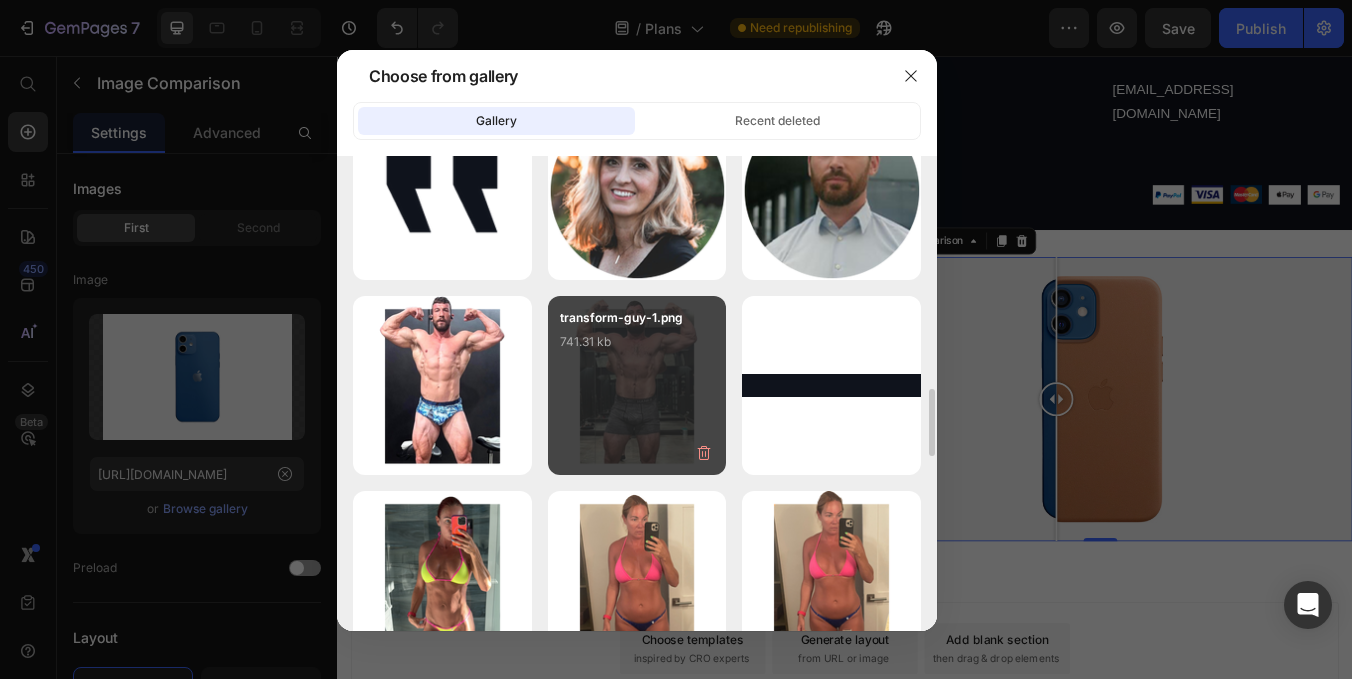 click on "transform-guy-1.png 741.31 kb" at bounding box center [637, 348] 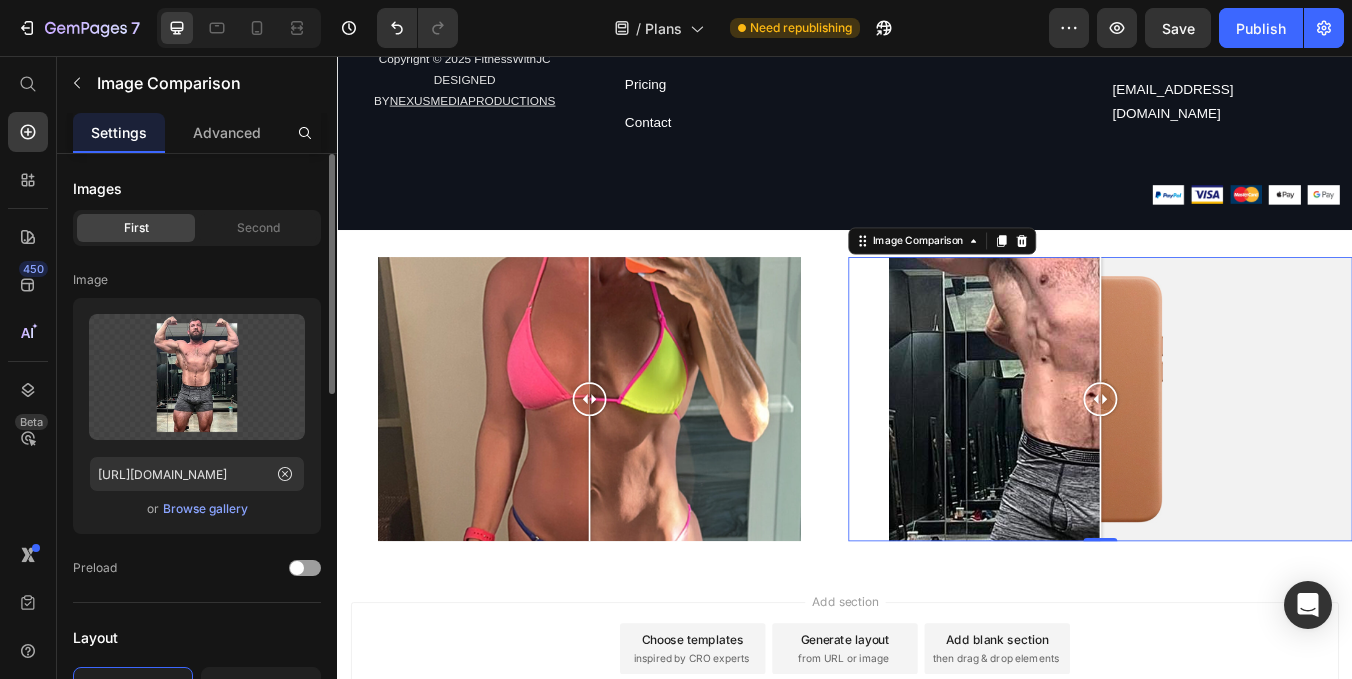 click on "First Second" 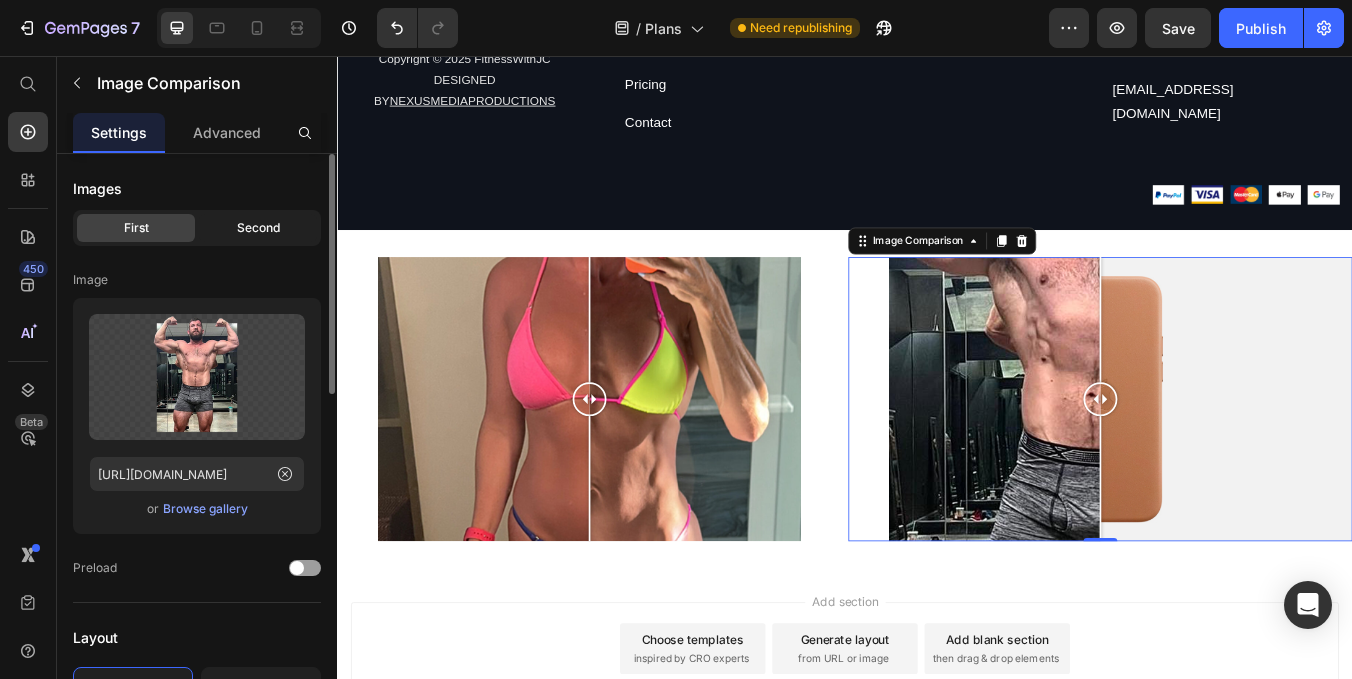 click on "Second" 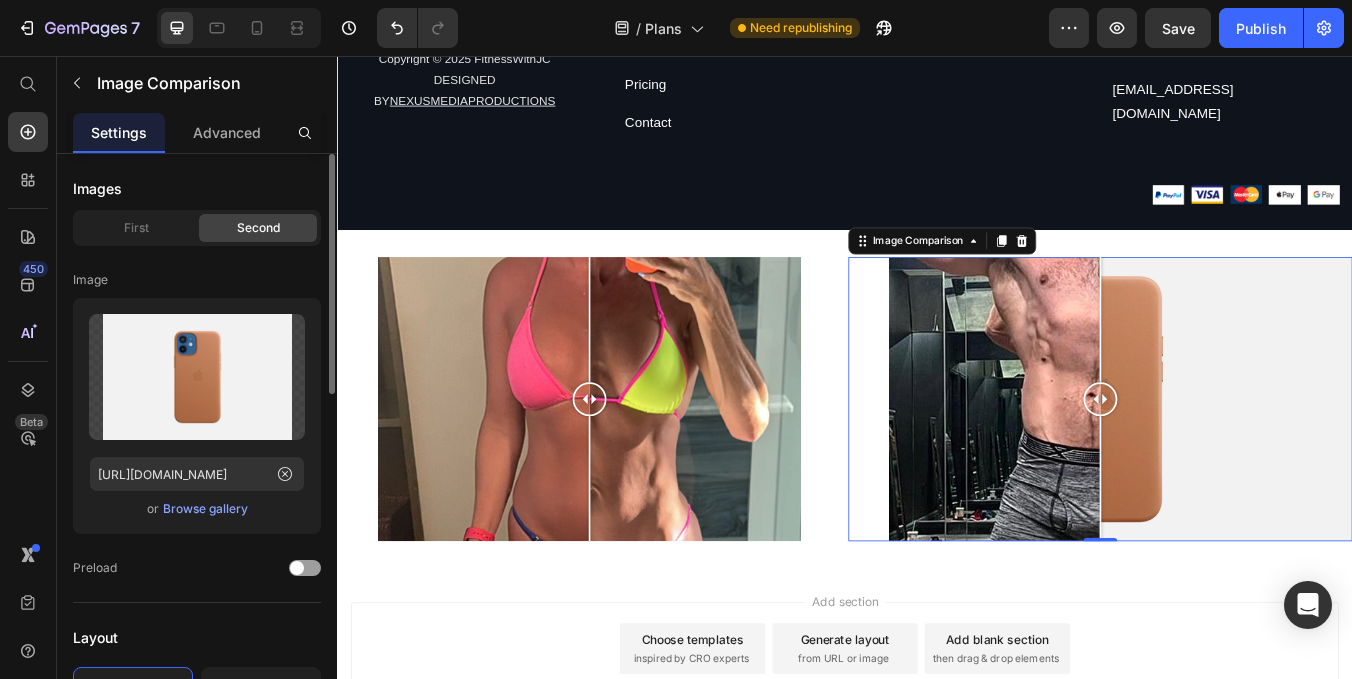 click on "Browse gallery" at bounding box center (205, 509) 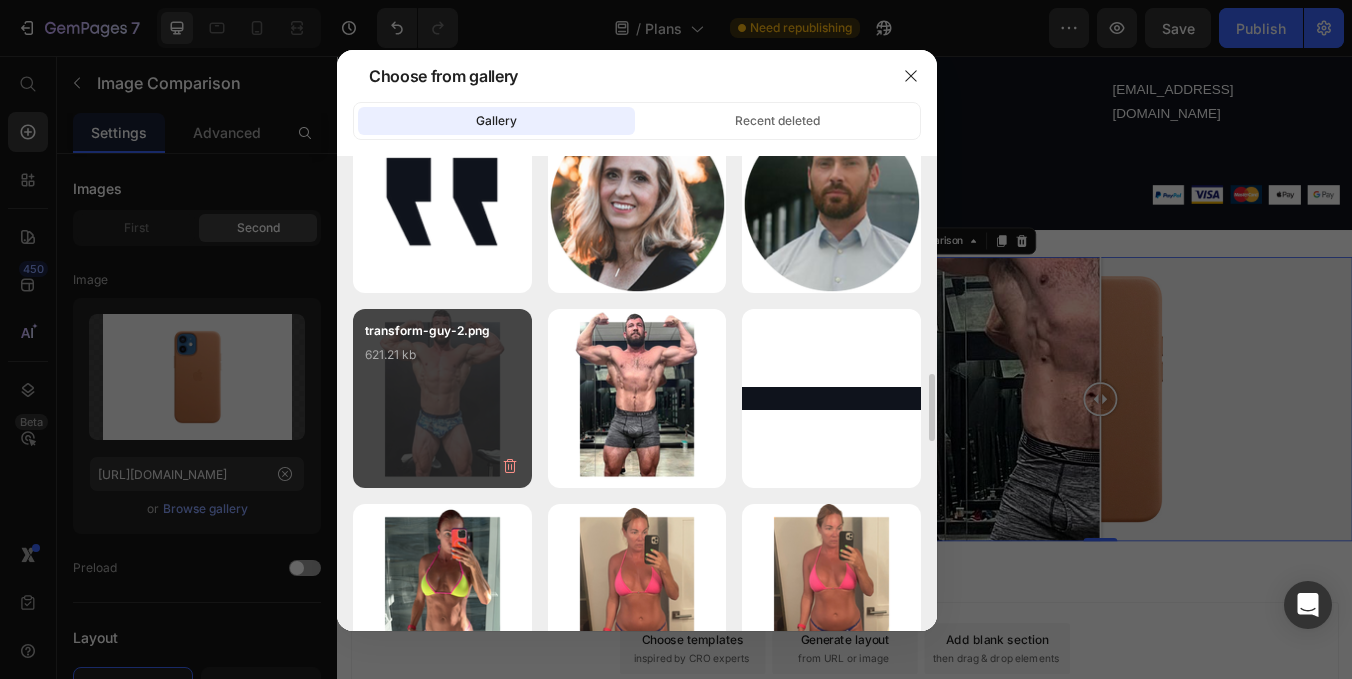 scroll, scrollTop: 1604, scrollLeft: 0, axis: vertical 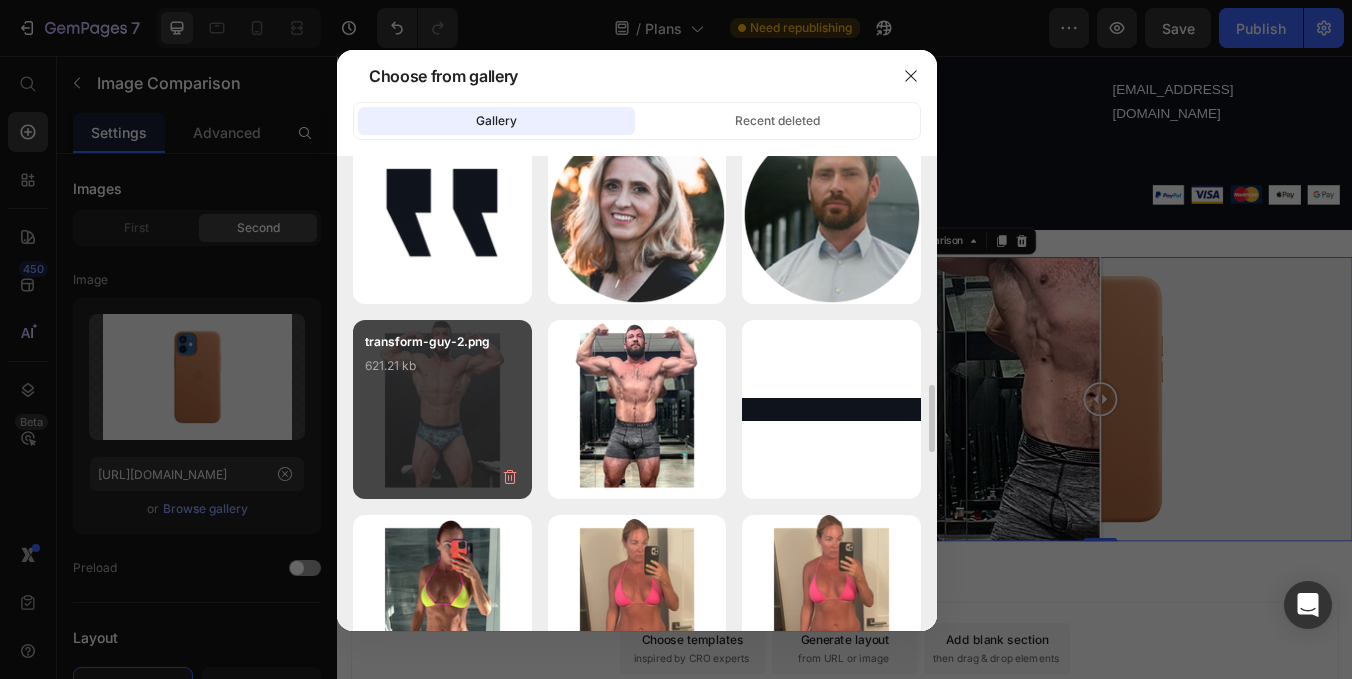 click on "621.21 kb" at bounding box center [442, 366] 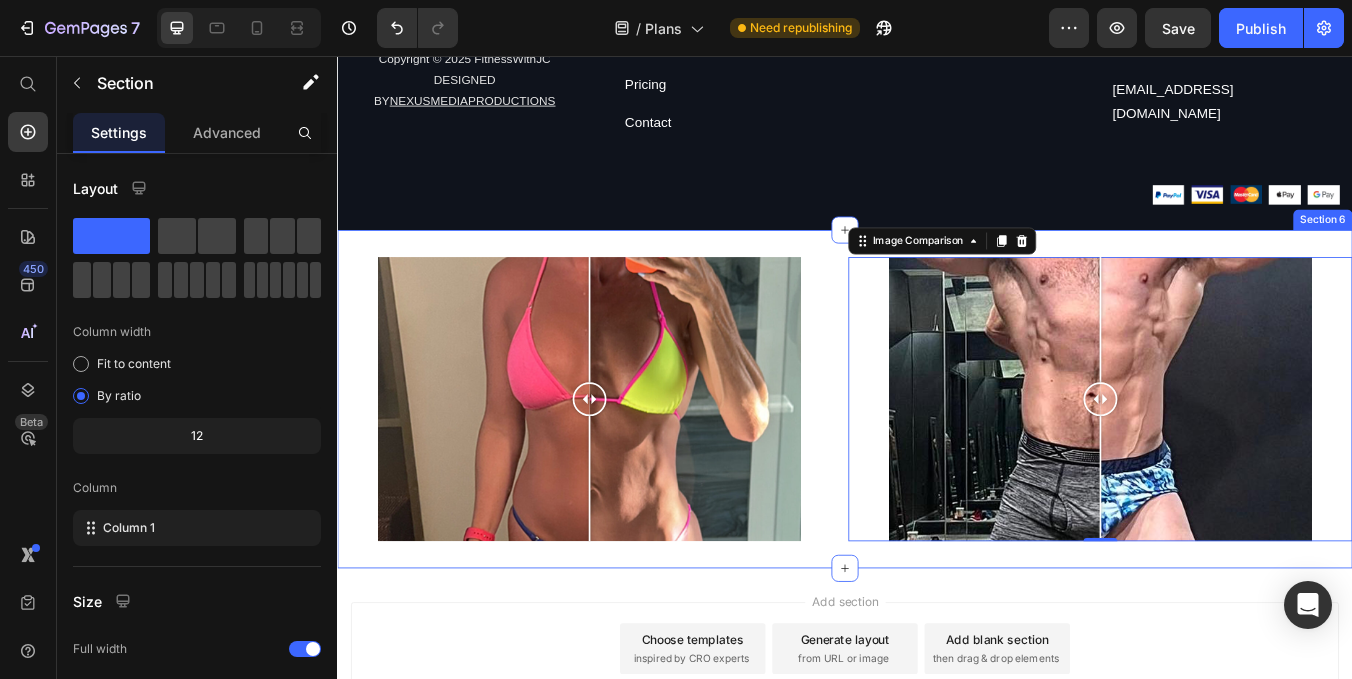 click on "Image Comparison Image Comparison   0 Row Section 6" at bounding box center (937, 461) 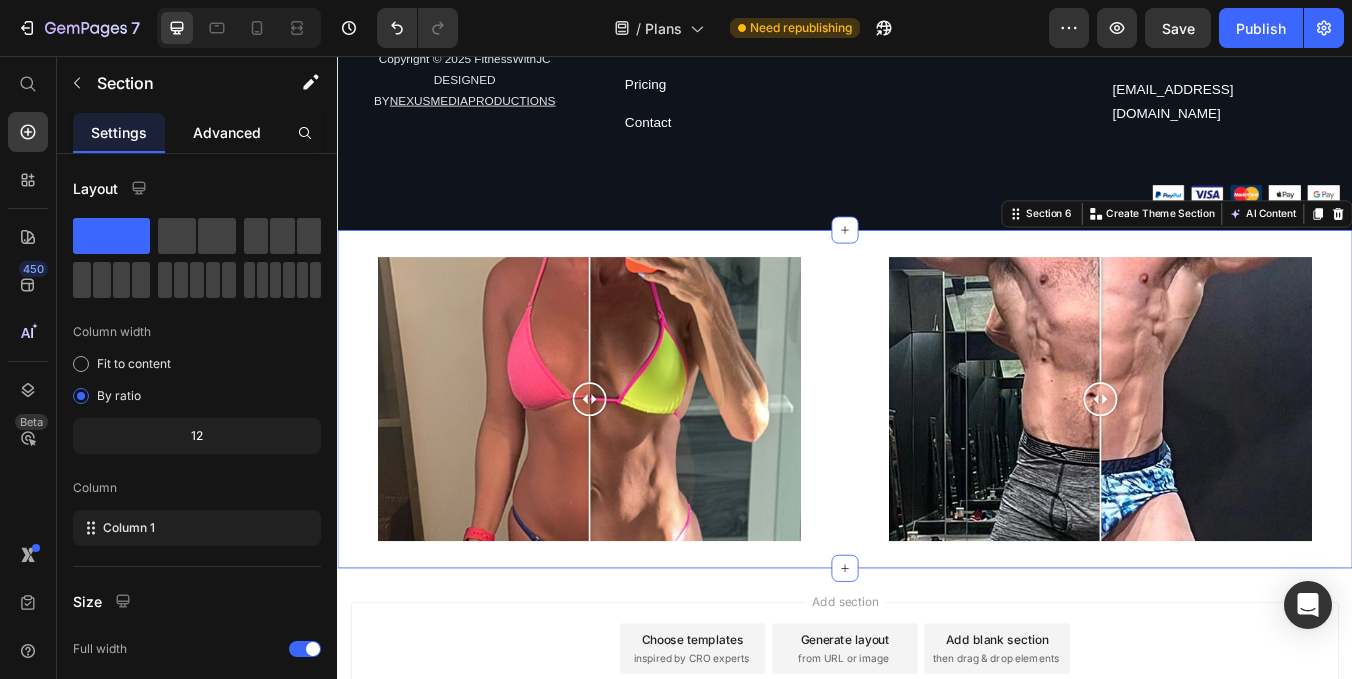 click on "Advanced" at bounding box center (227, 132) 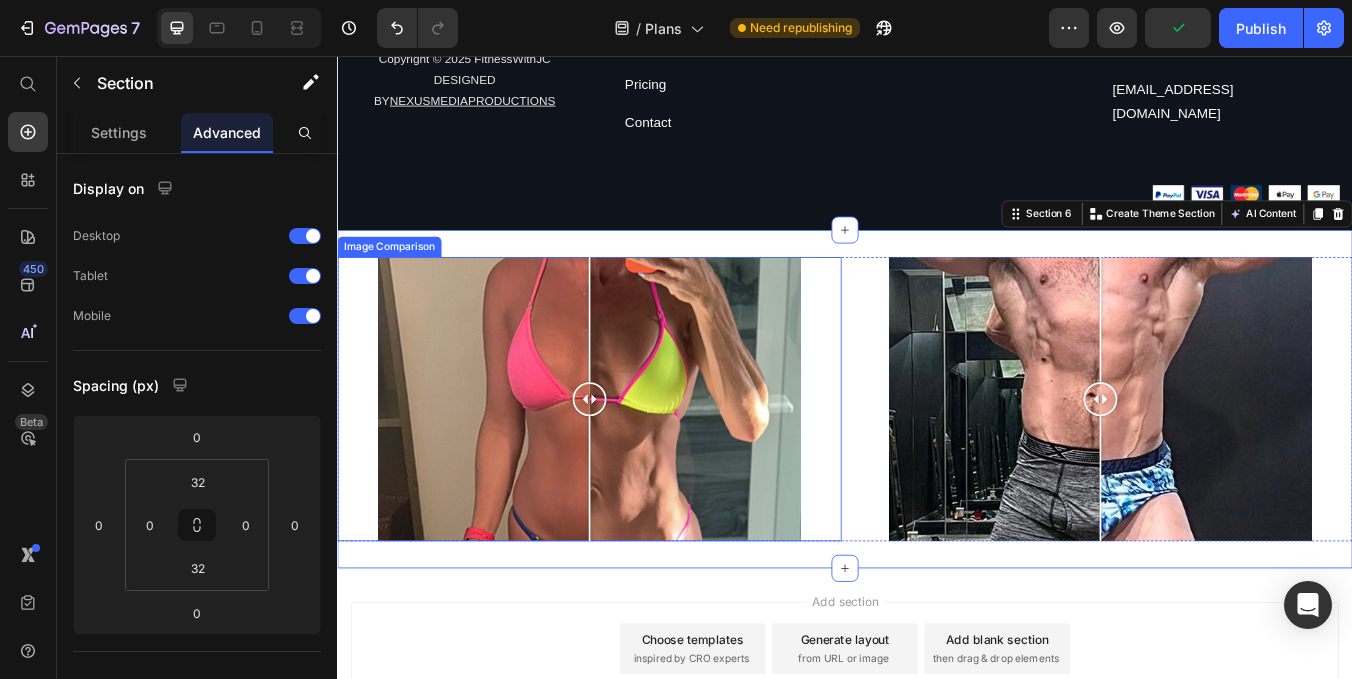 click on "Image Comparison" at bounding box center [398, 282] 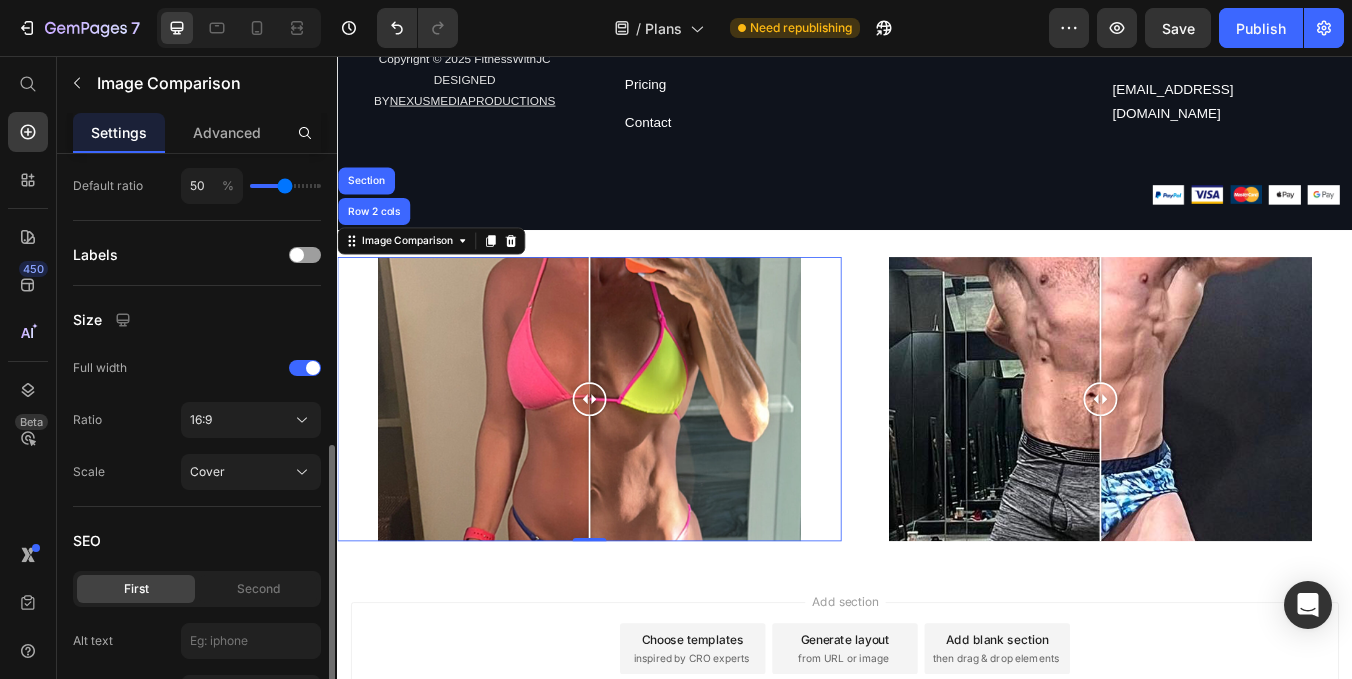 scroll, scrollTop: 709, scrollLeft: 0, axis: vertical 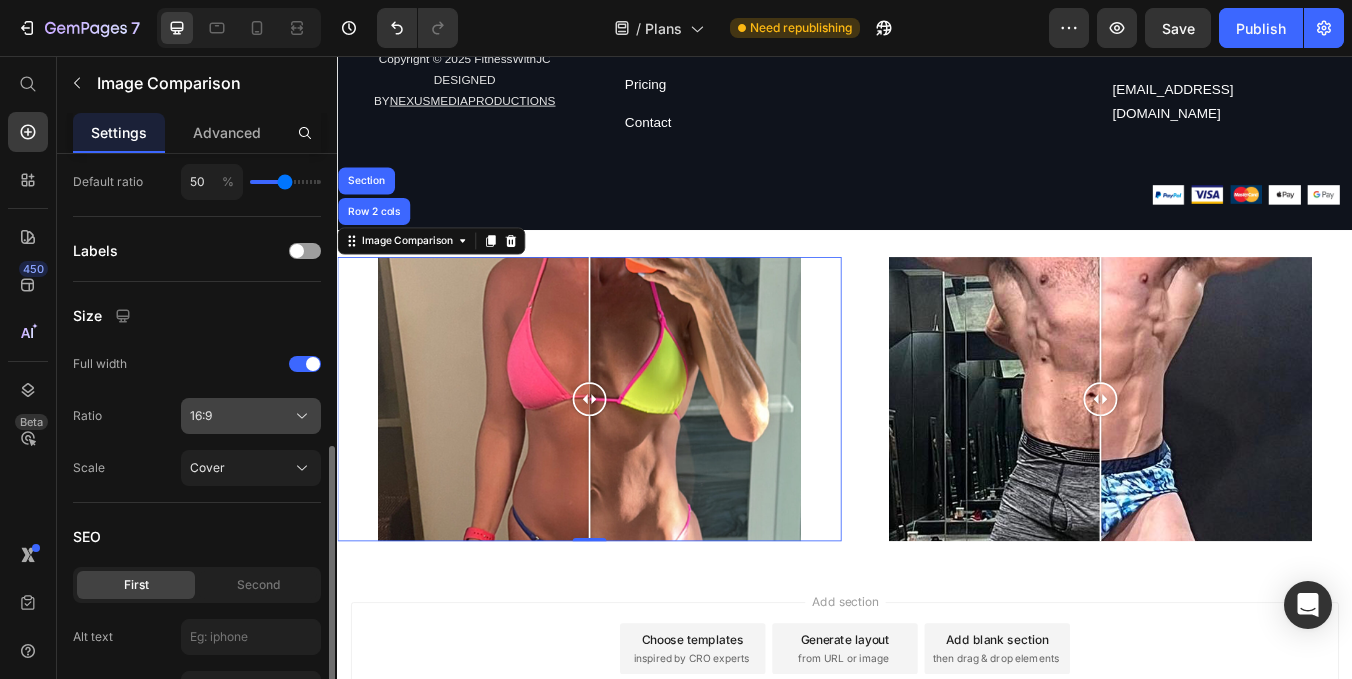 click on "16:9" 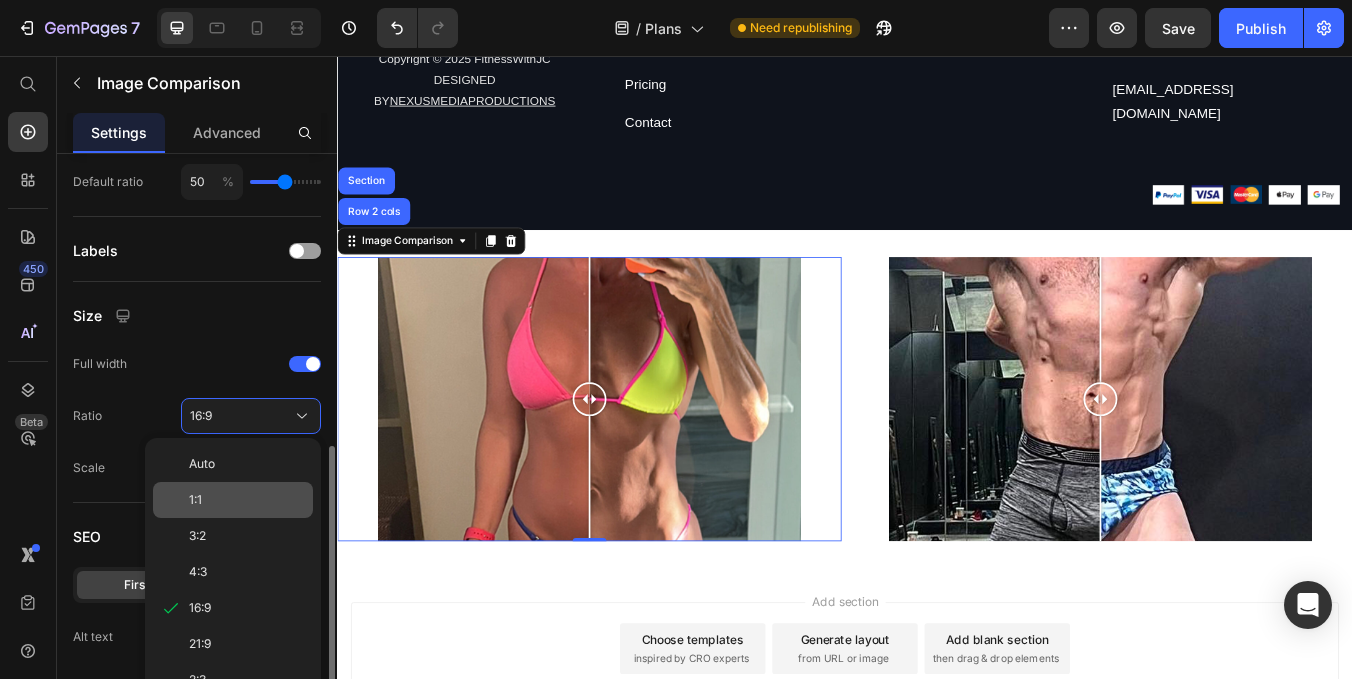 click on "1:1" 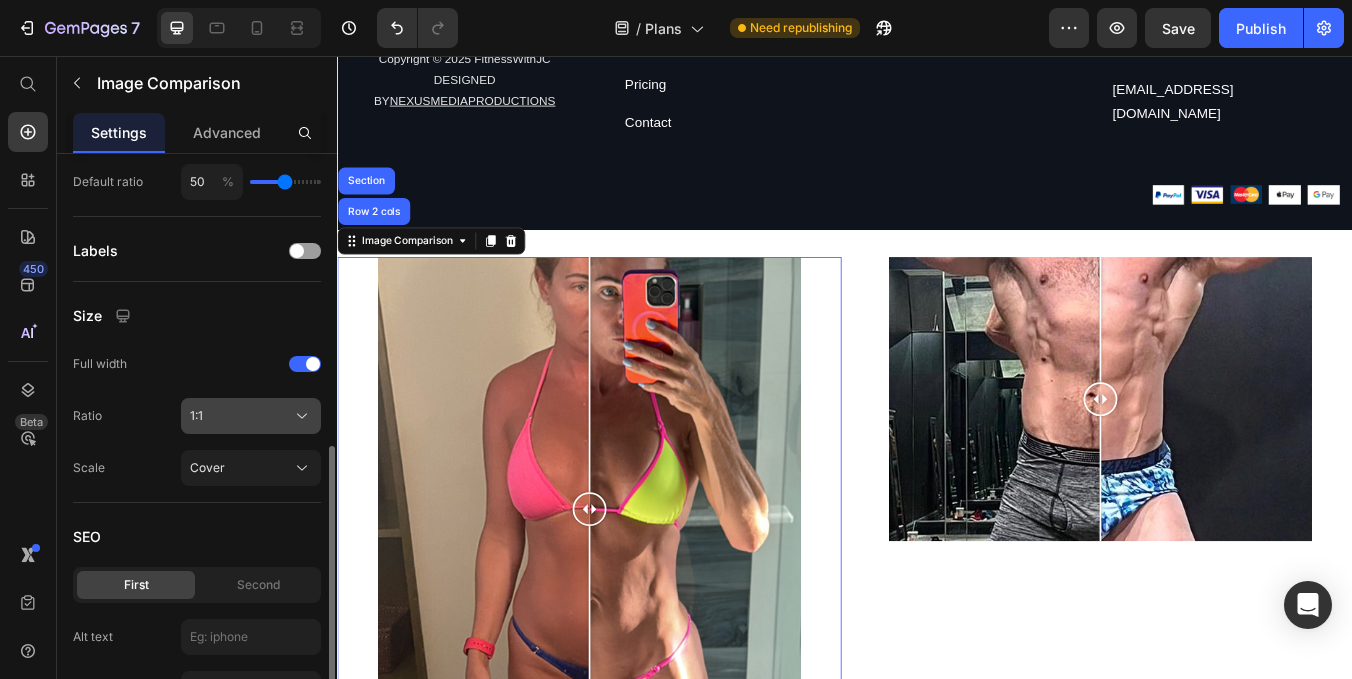 click on "1:1" 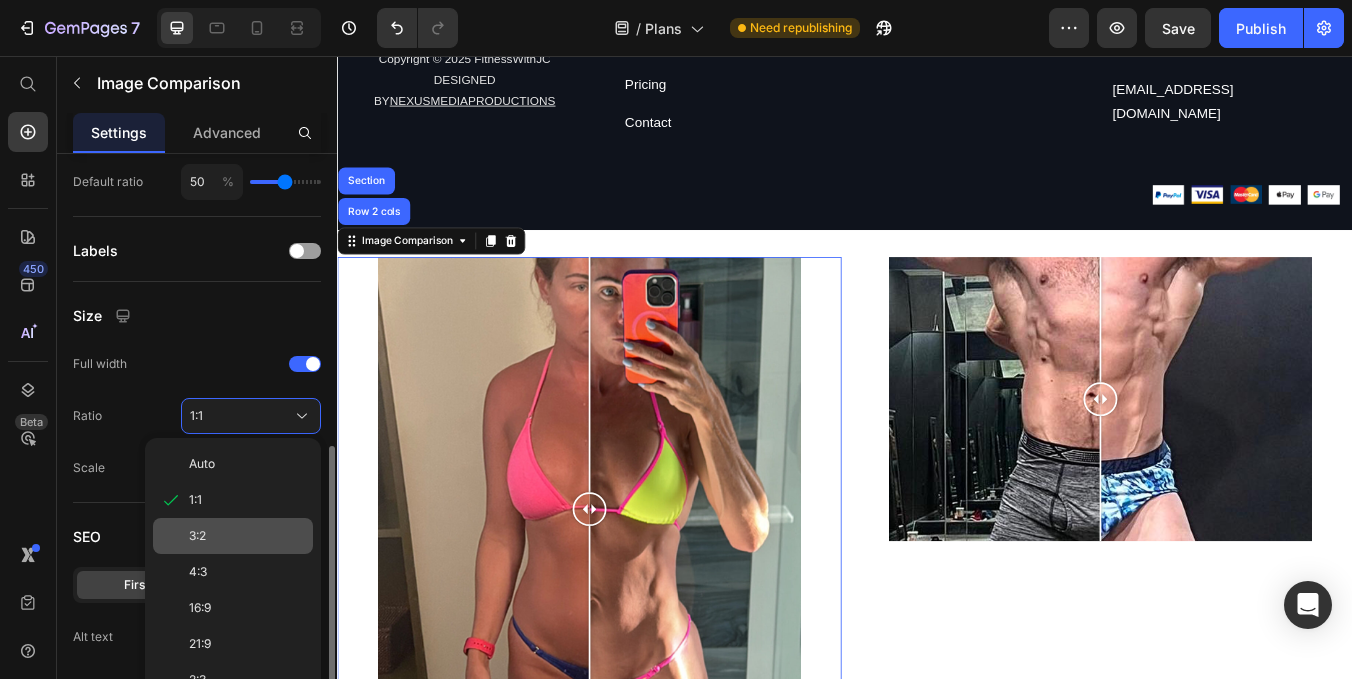 click on "3:2" 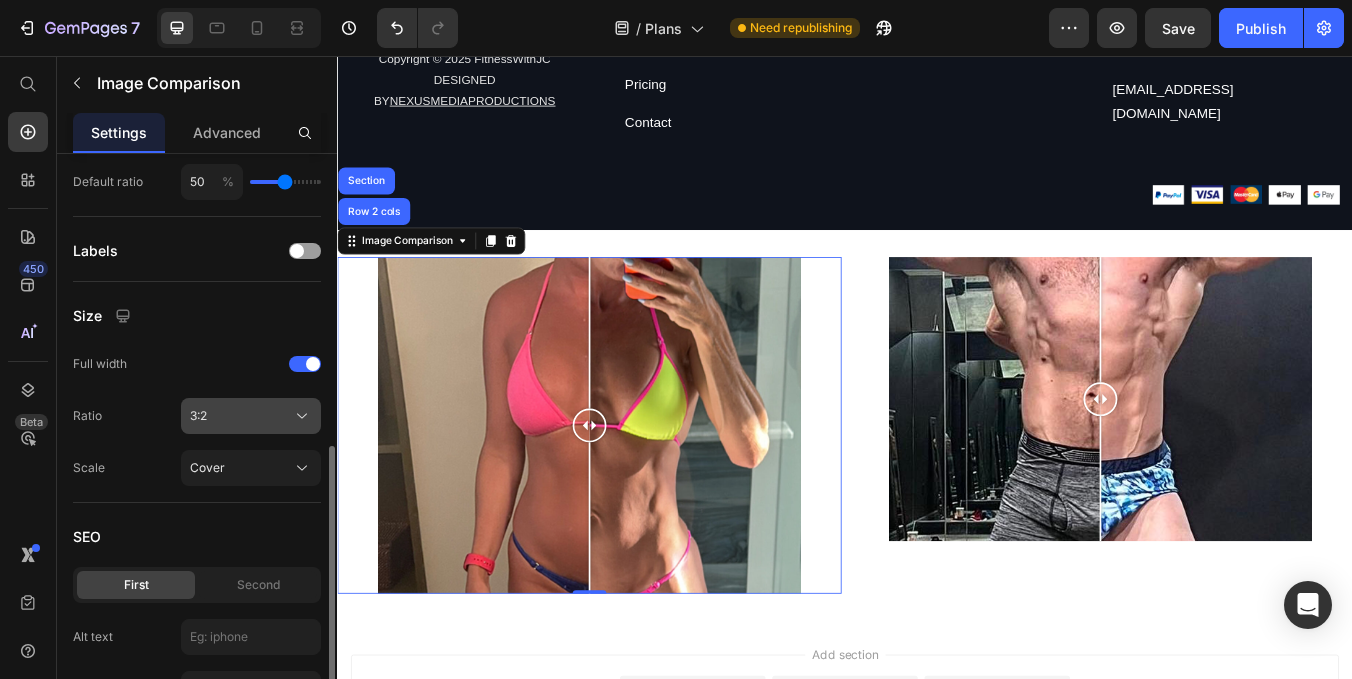 click on "3:2" at bounding box center (251, 416) 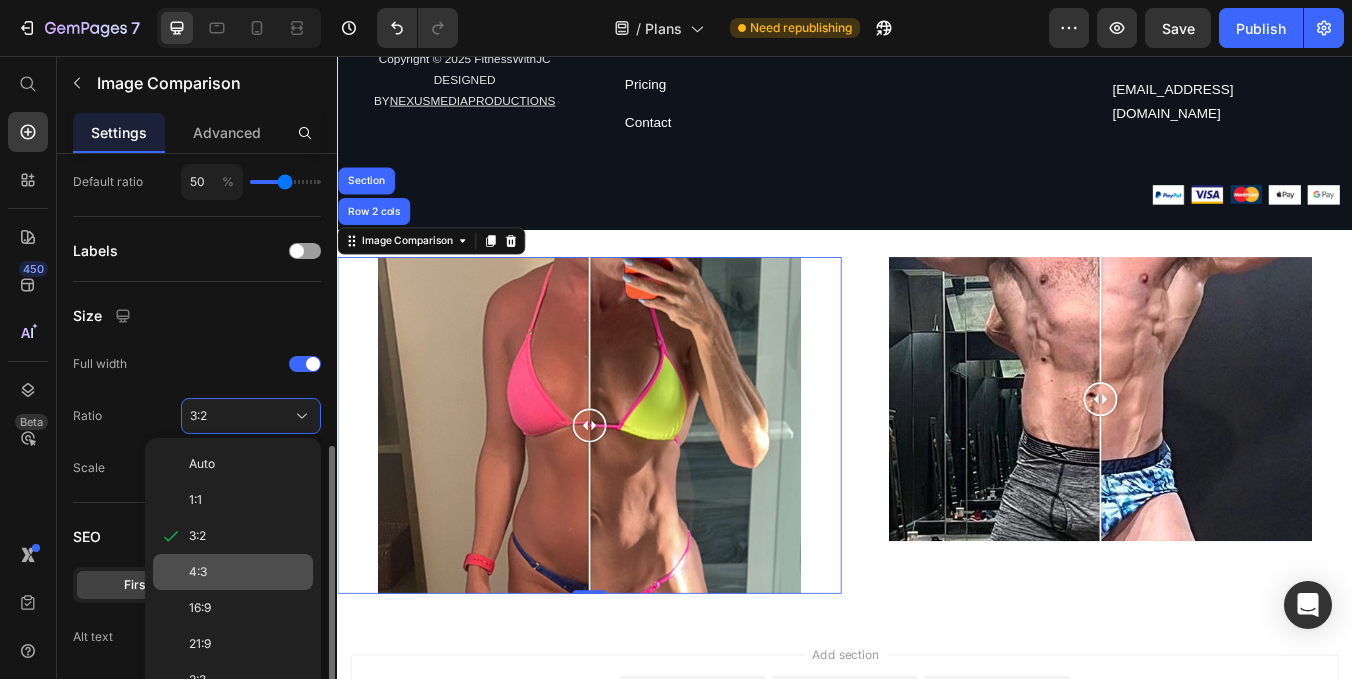 click on "4:3" at bounding box center [247, 572] 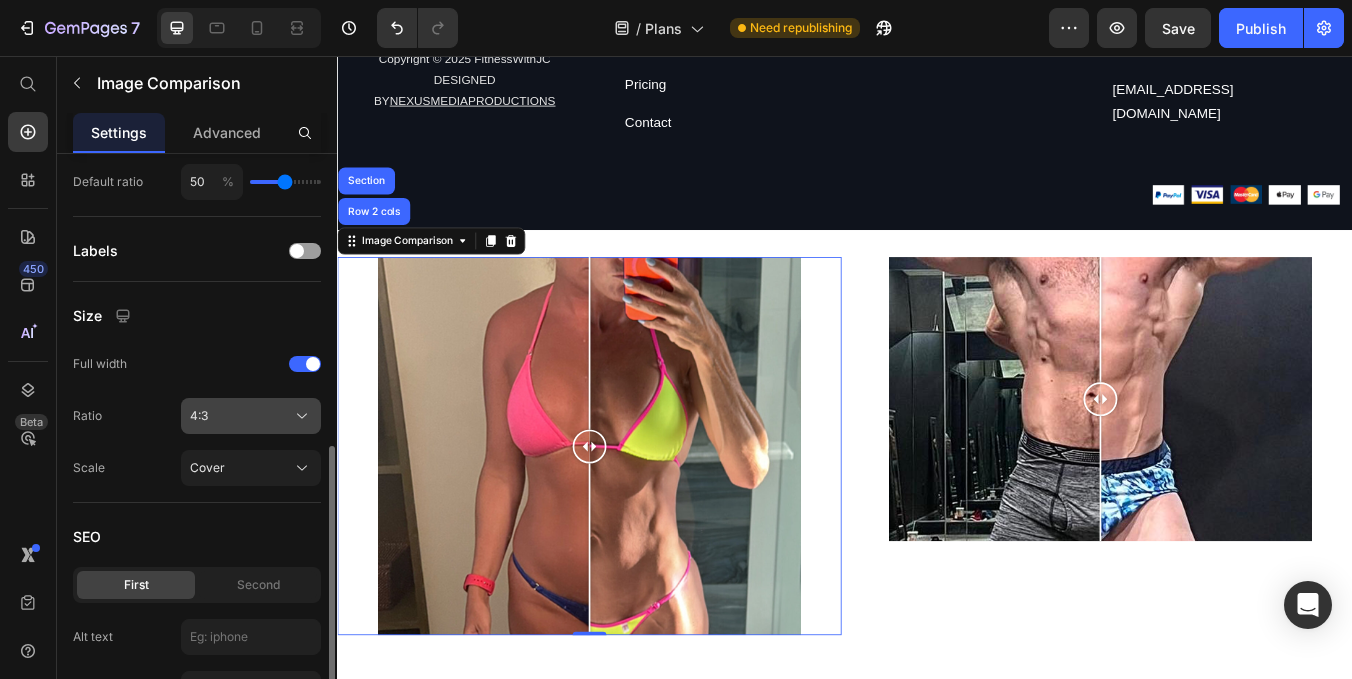 click 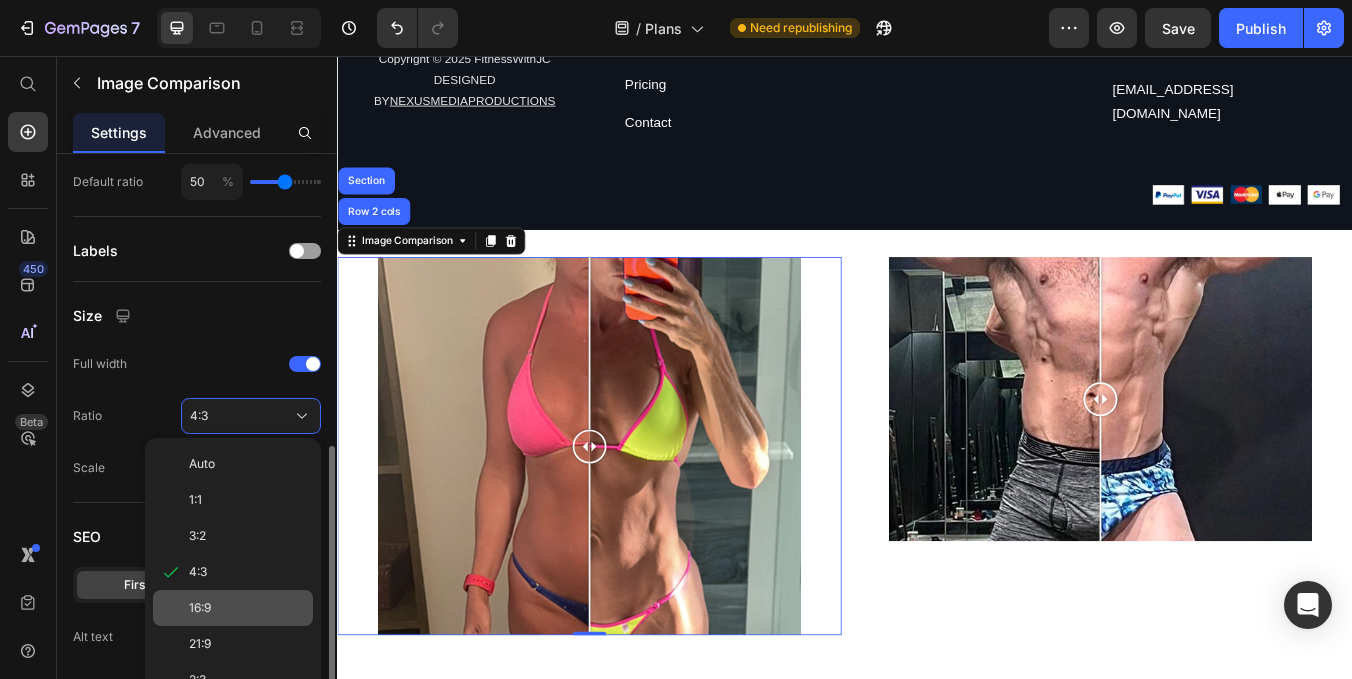 click on "16:9" at bounding box center [247, 608] 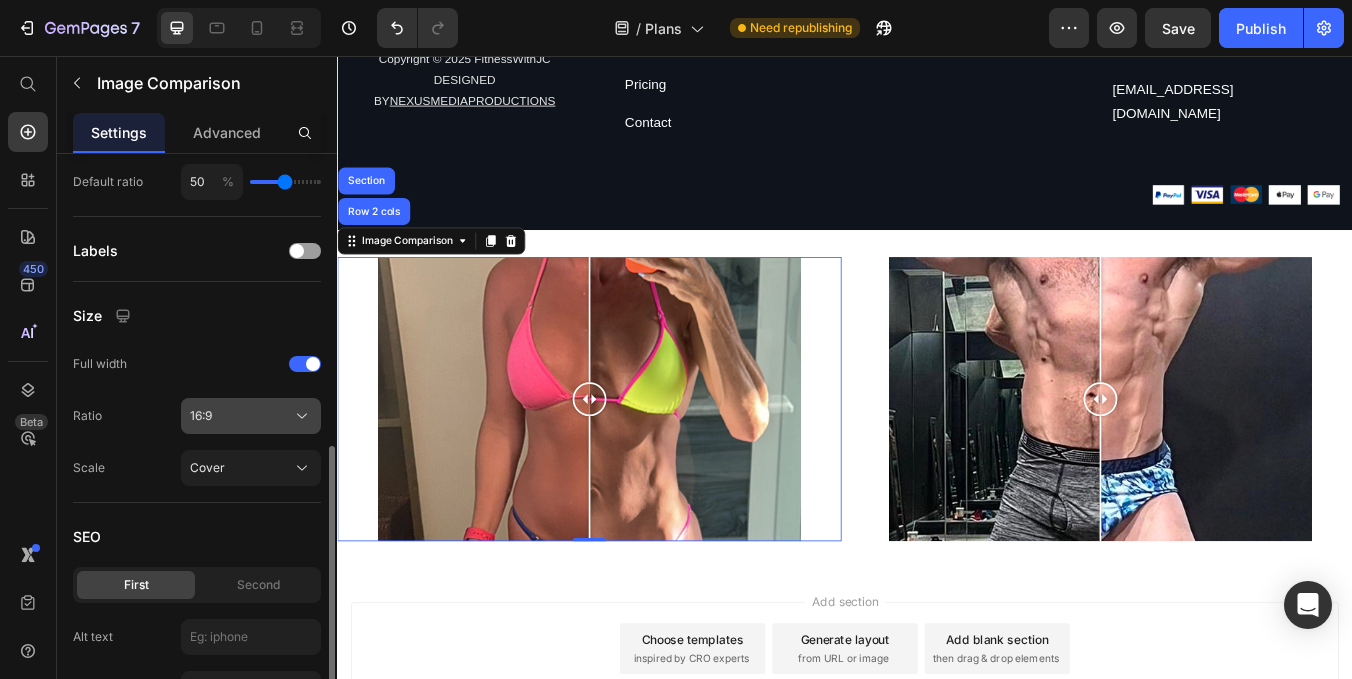 click on "16:9" 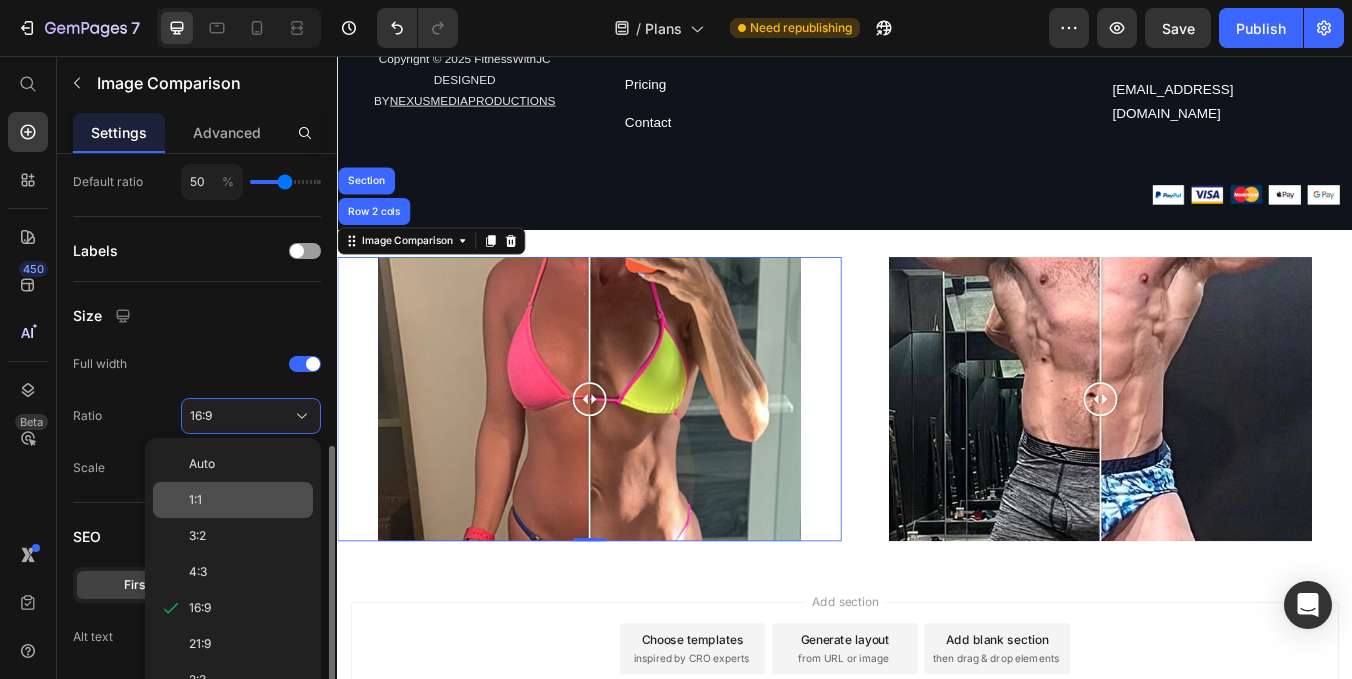 click on "1:1" at bounding box center (247, 500) 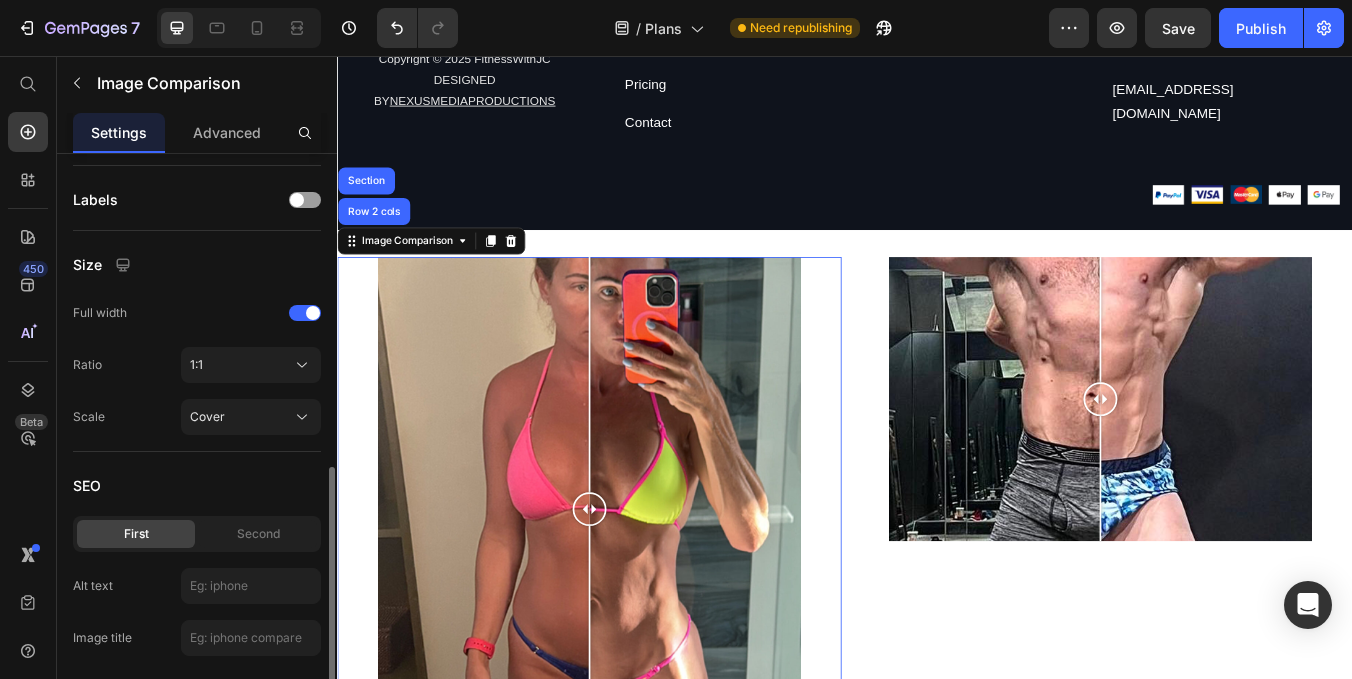 scroll, scrollTop: 799, scrollLeft: 0, axis: vertical 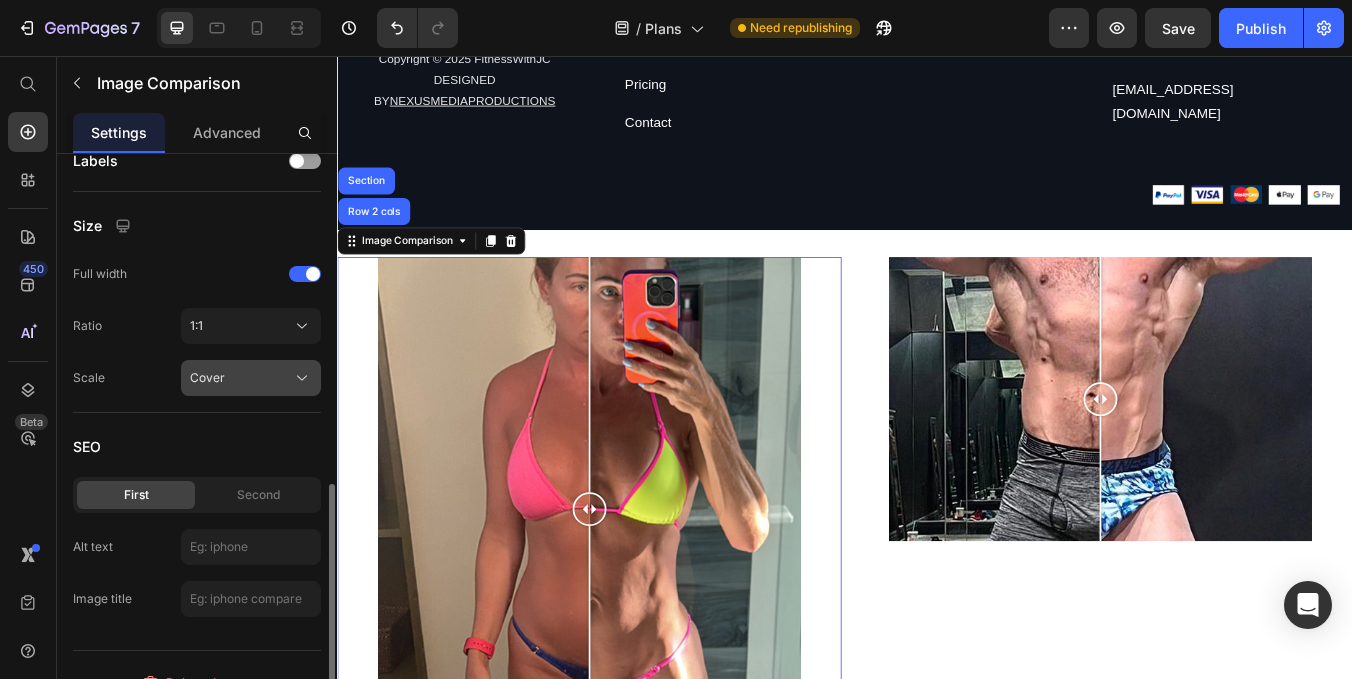 click on "Cover" 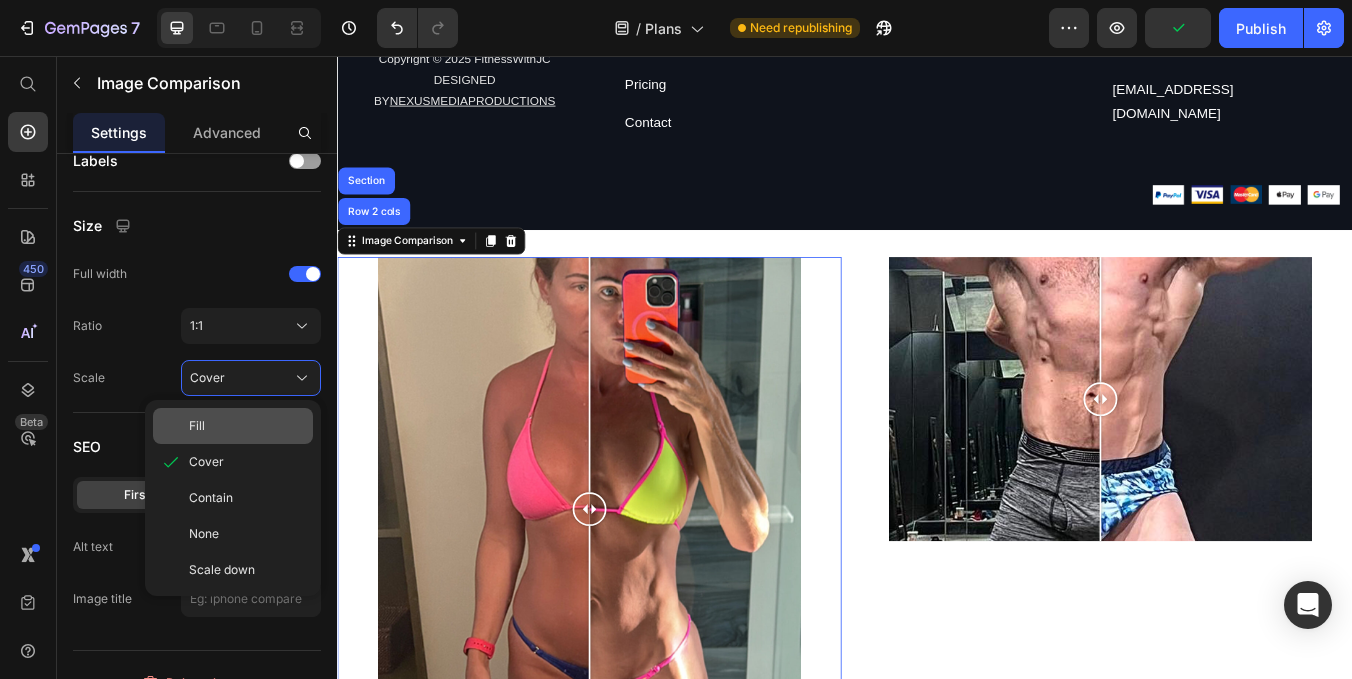 click on "Fill" at bounding box center [247, 426] 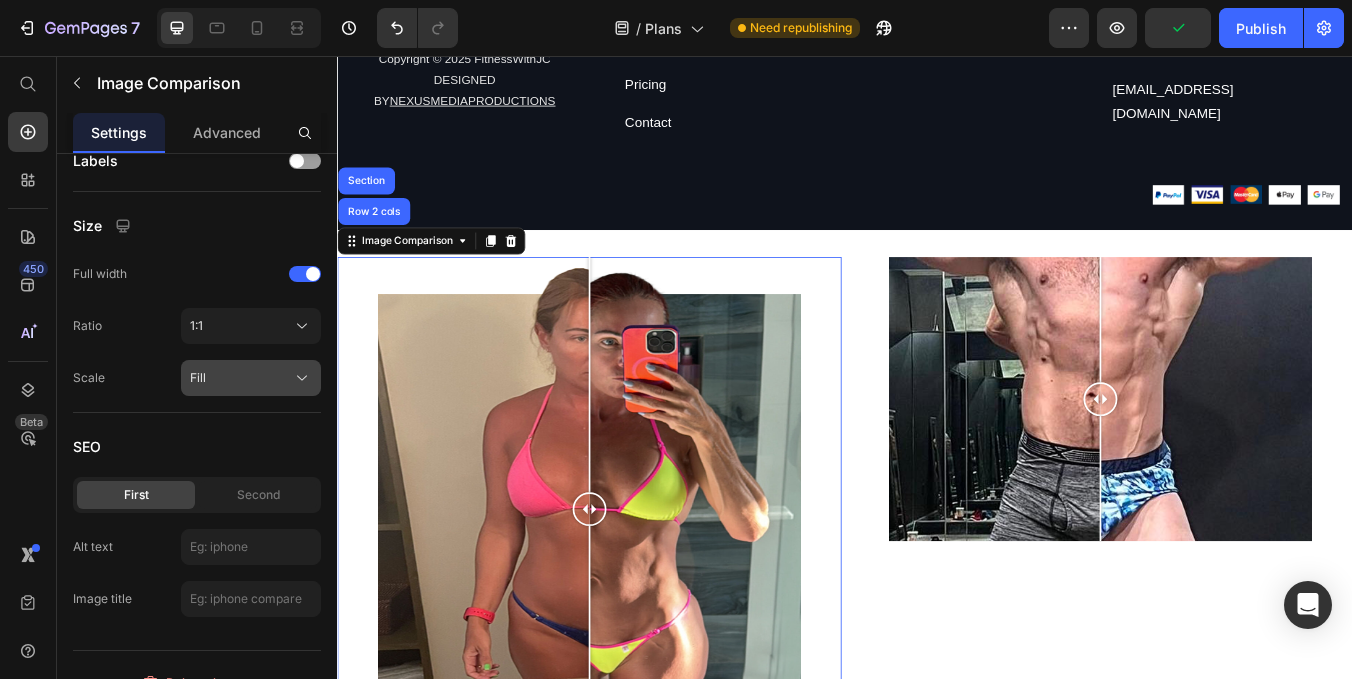 click on "Fill" at bounding box center [251, 378] 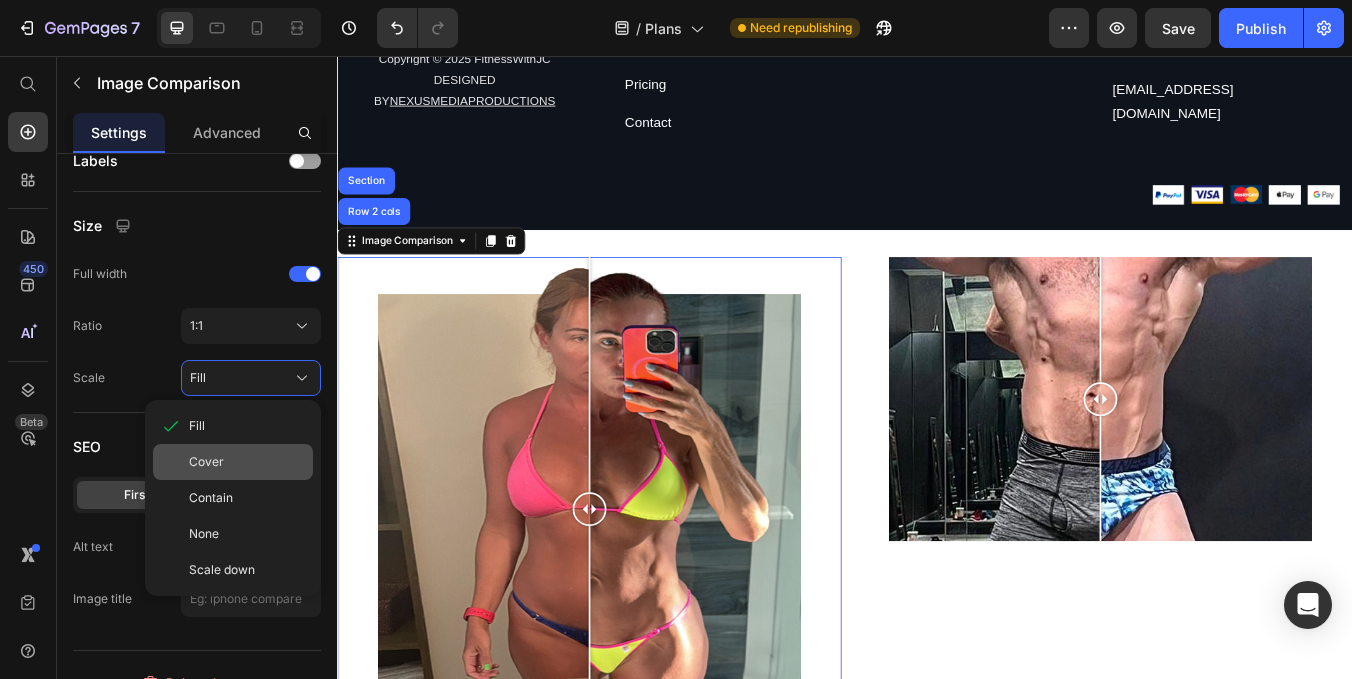 click on "Cover" at bounding box center [247, 462] 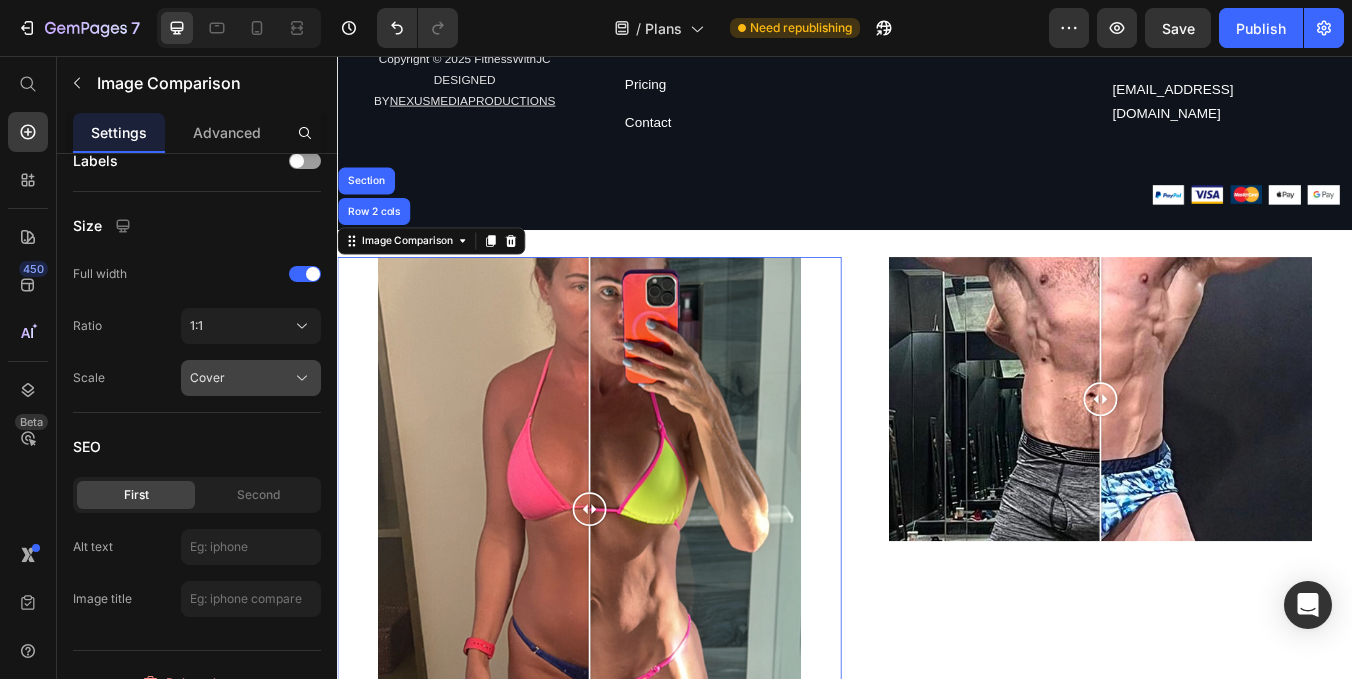 click on "Cover" at bounding box center (251, 378) 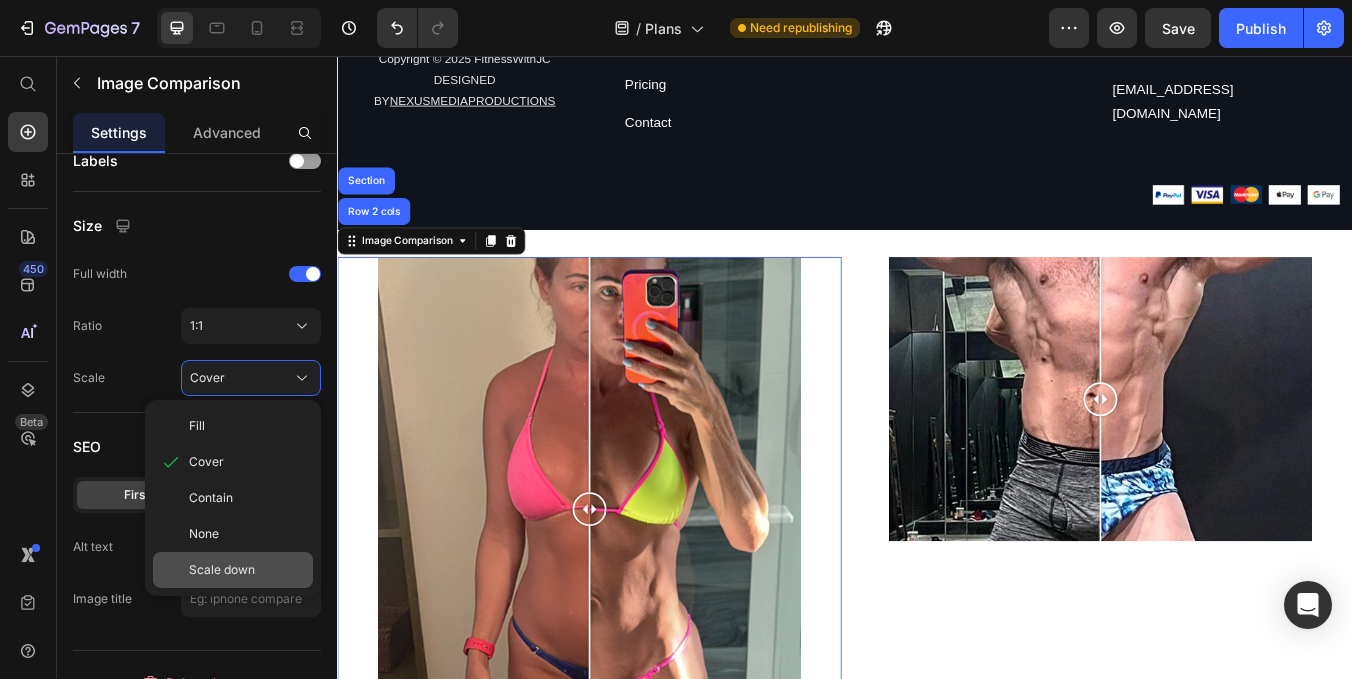 click on "Scale down" at bounding box center [247, 570] 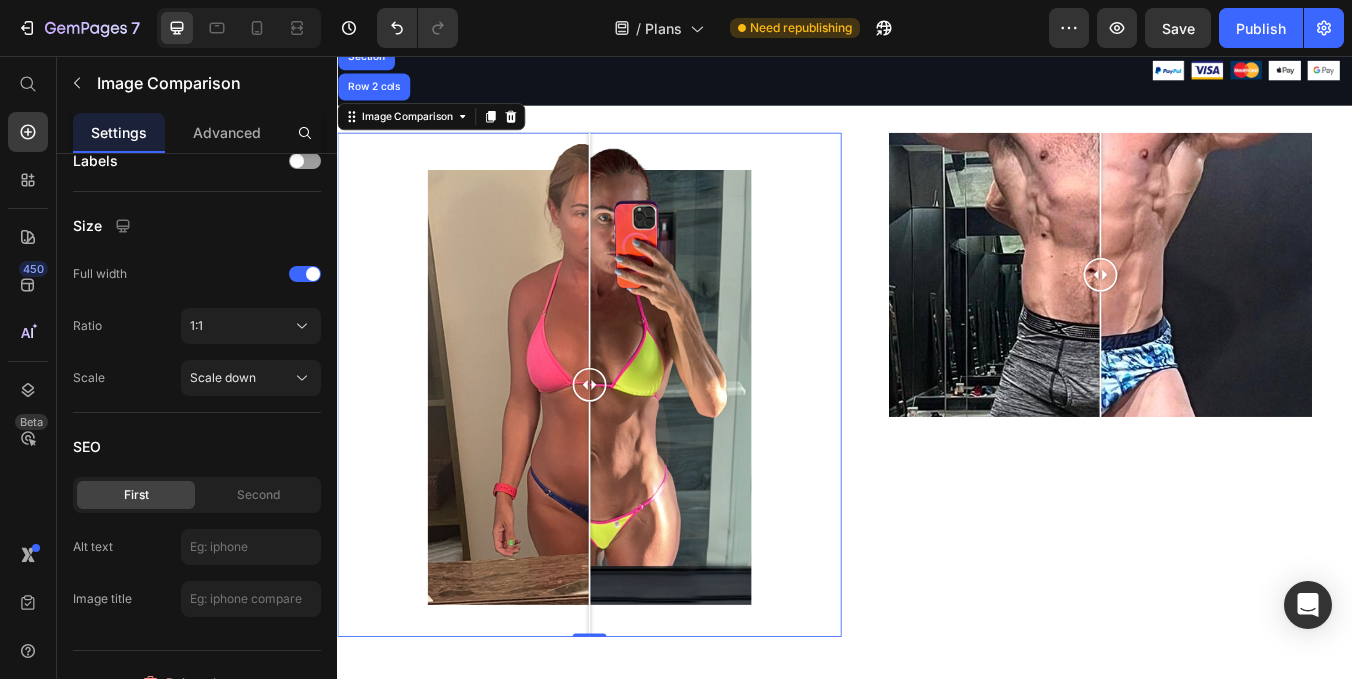 scroll, scrollTop: 2945, scrollLeft: 0, axis: vertical 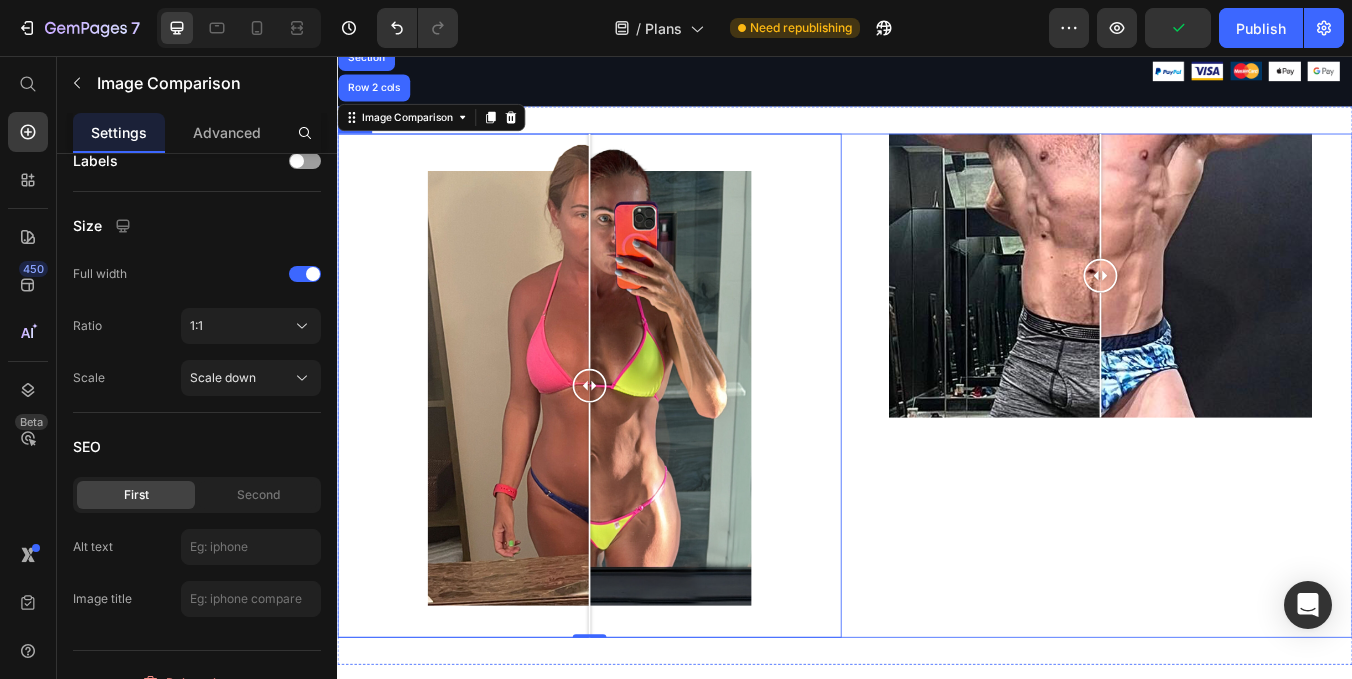 click on "Image Comparison" at bounding box center [1239, 446] 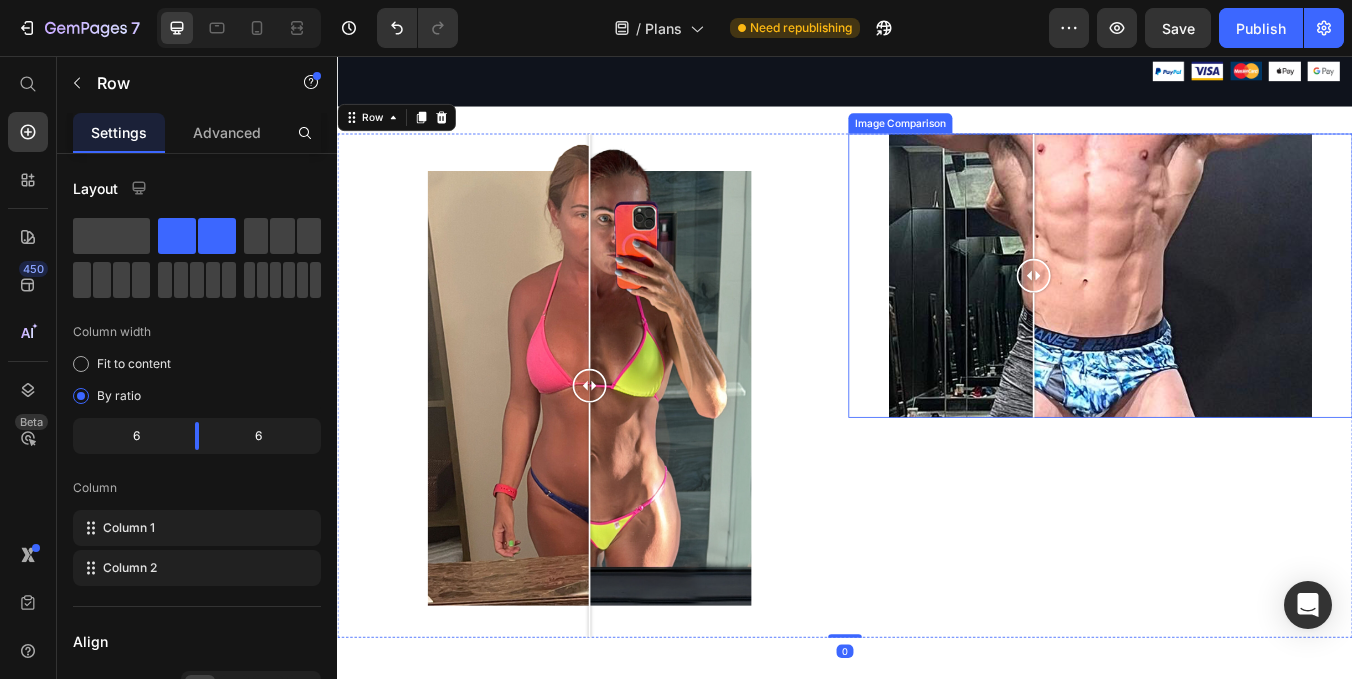 click at bounding box center (1239, 315) 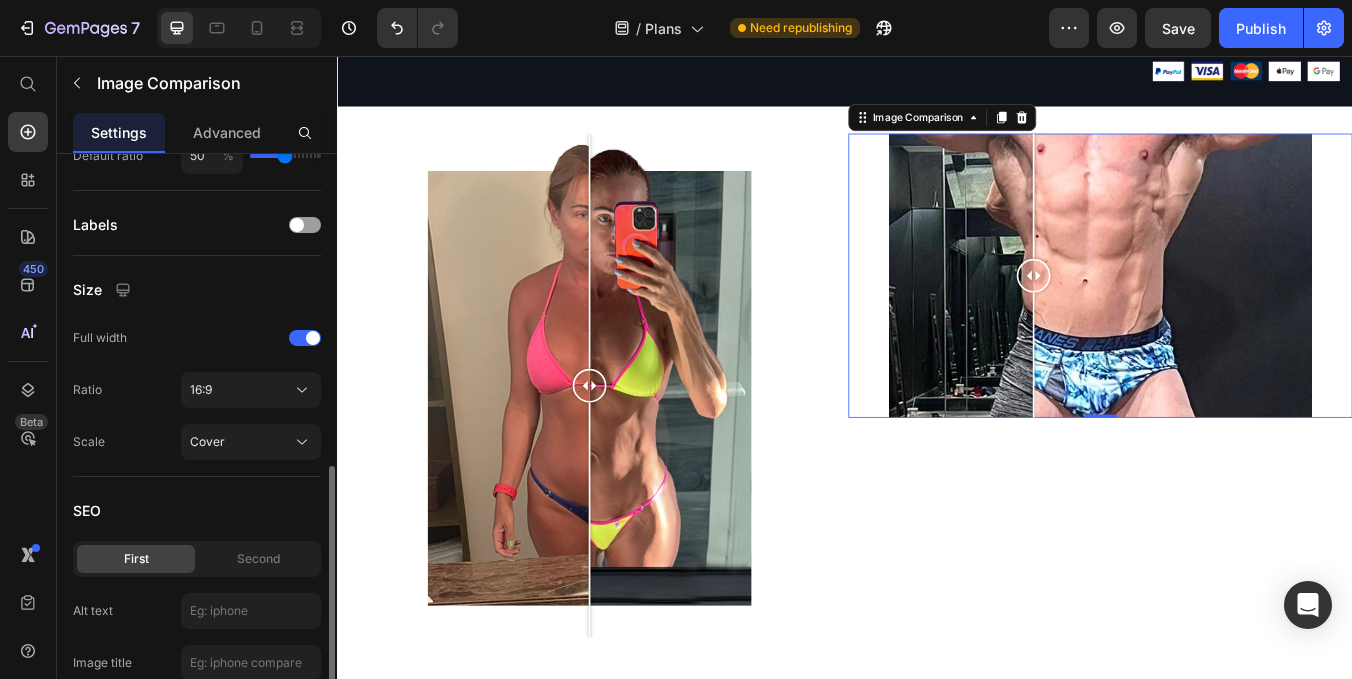 scroll, scrollTop: 745, scrollLeft: 0, axis: vertical 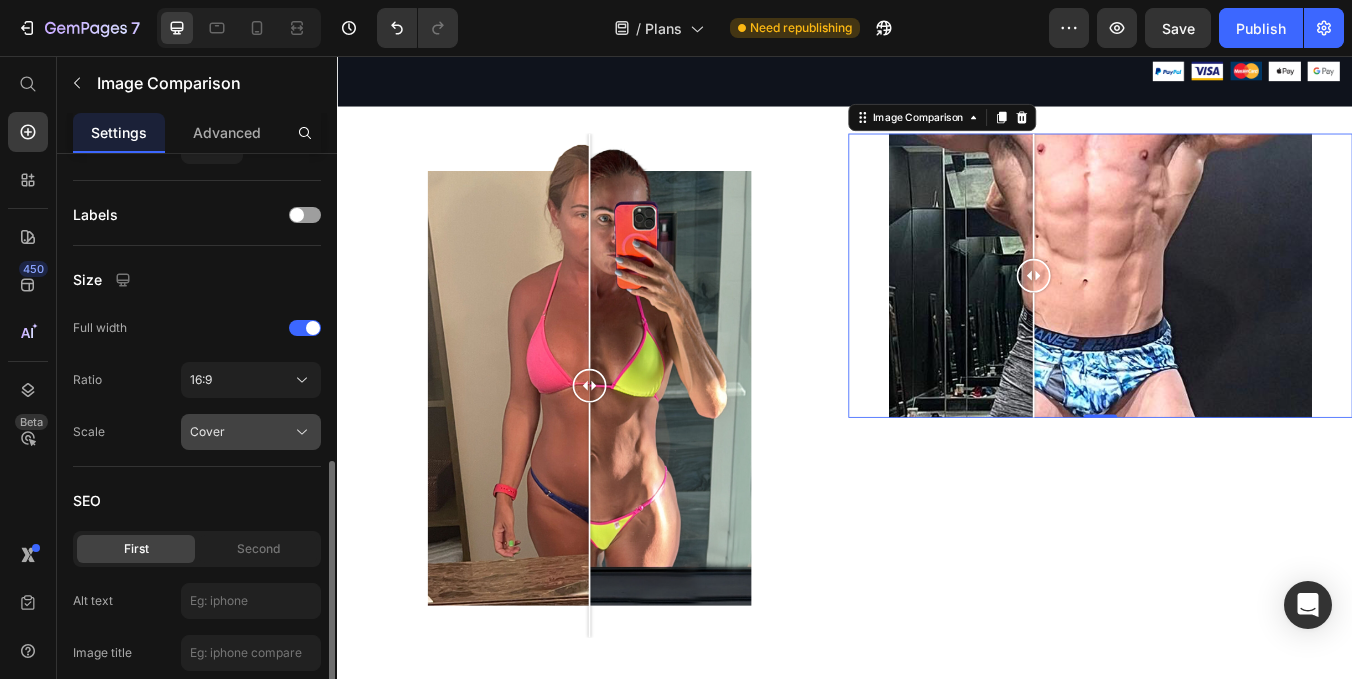 click on "Cover" at bounding box center [251, 432] 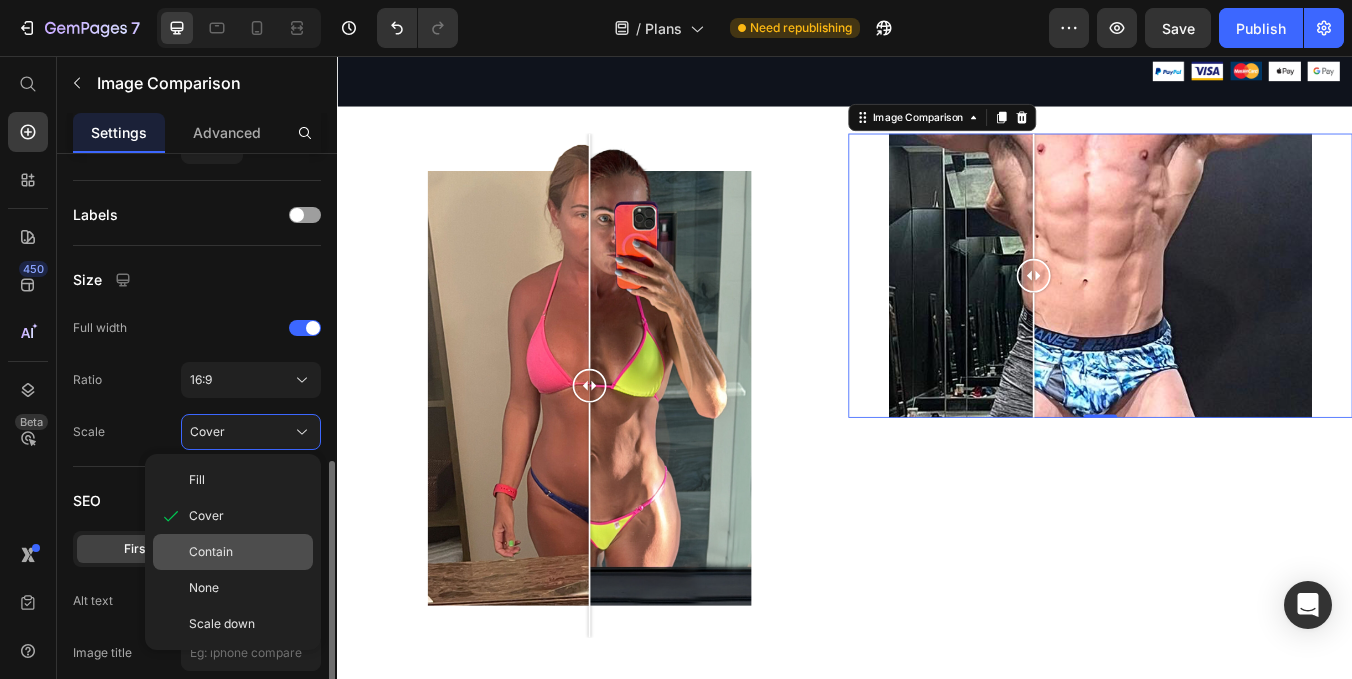 click on "Contain" 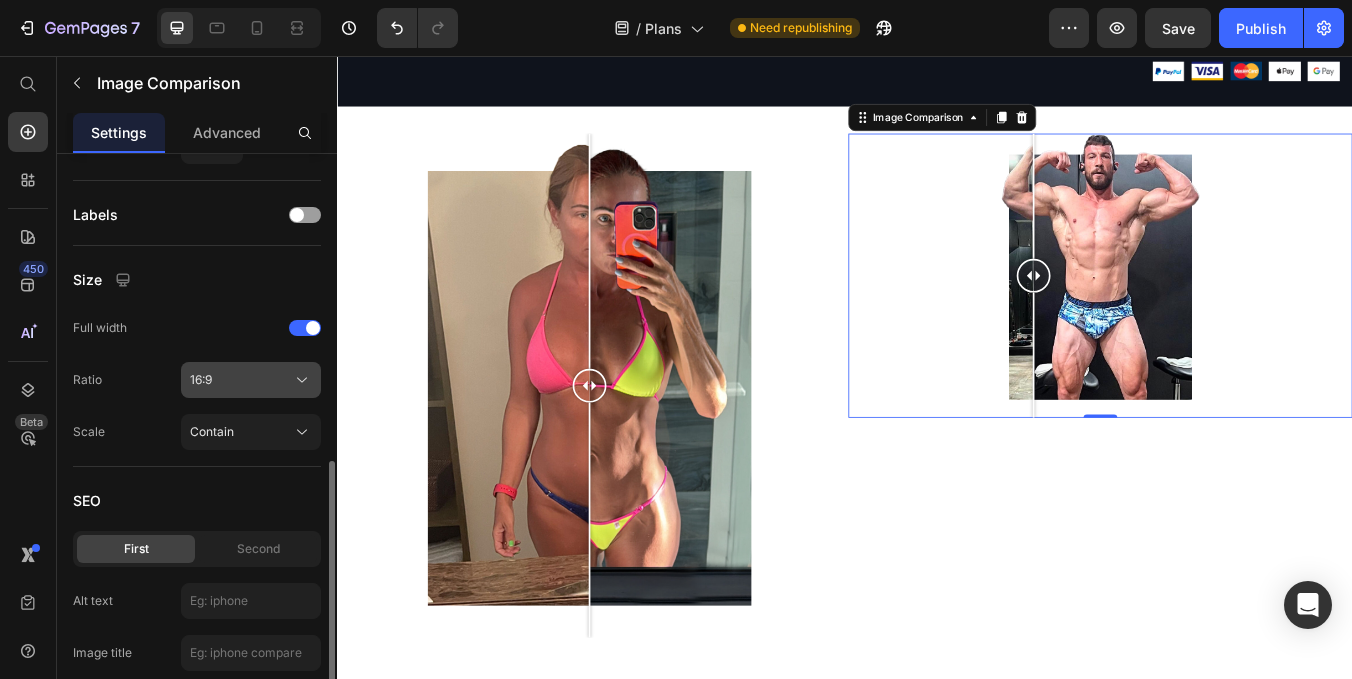 click on "16:9" at bounding box center [251, 380] 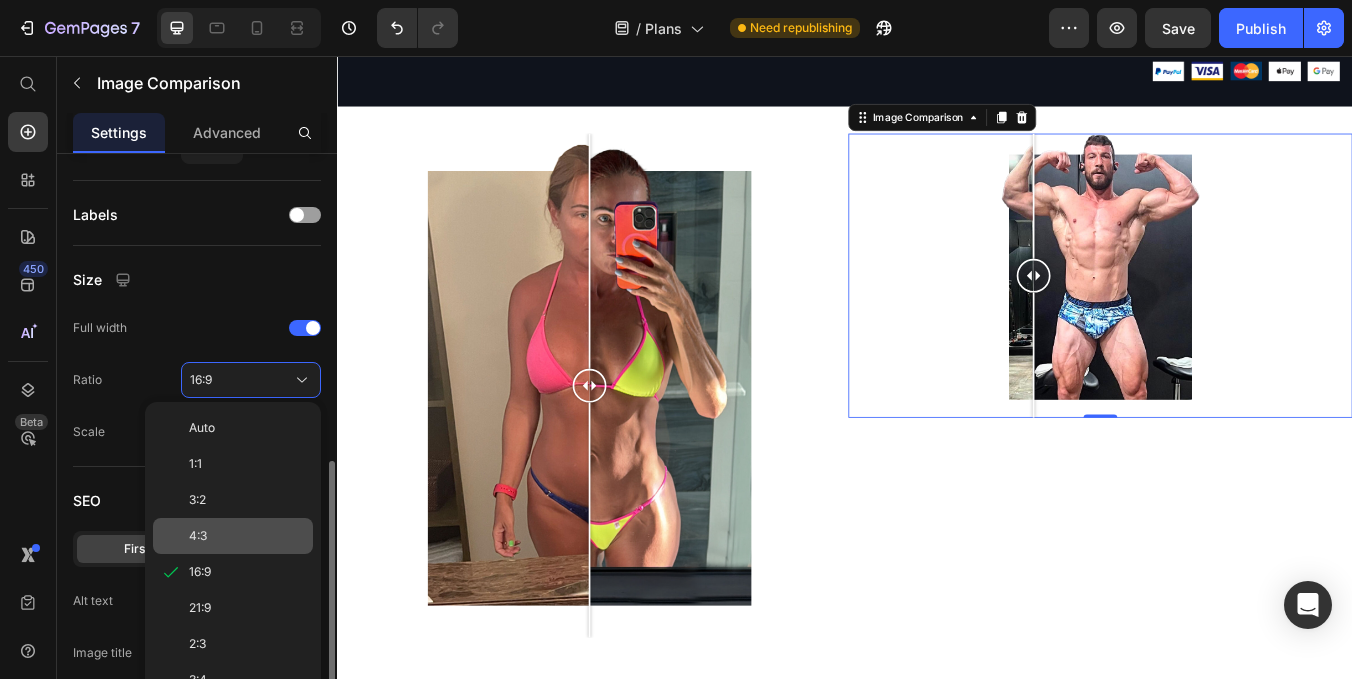 click on "4:3" at bounding box center [247, 536] 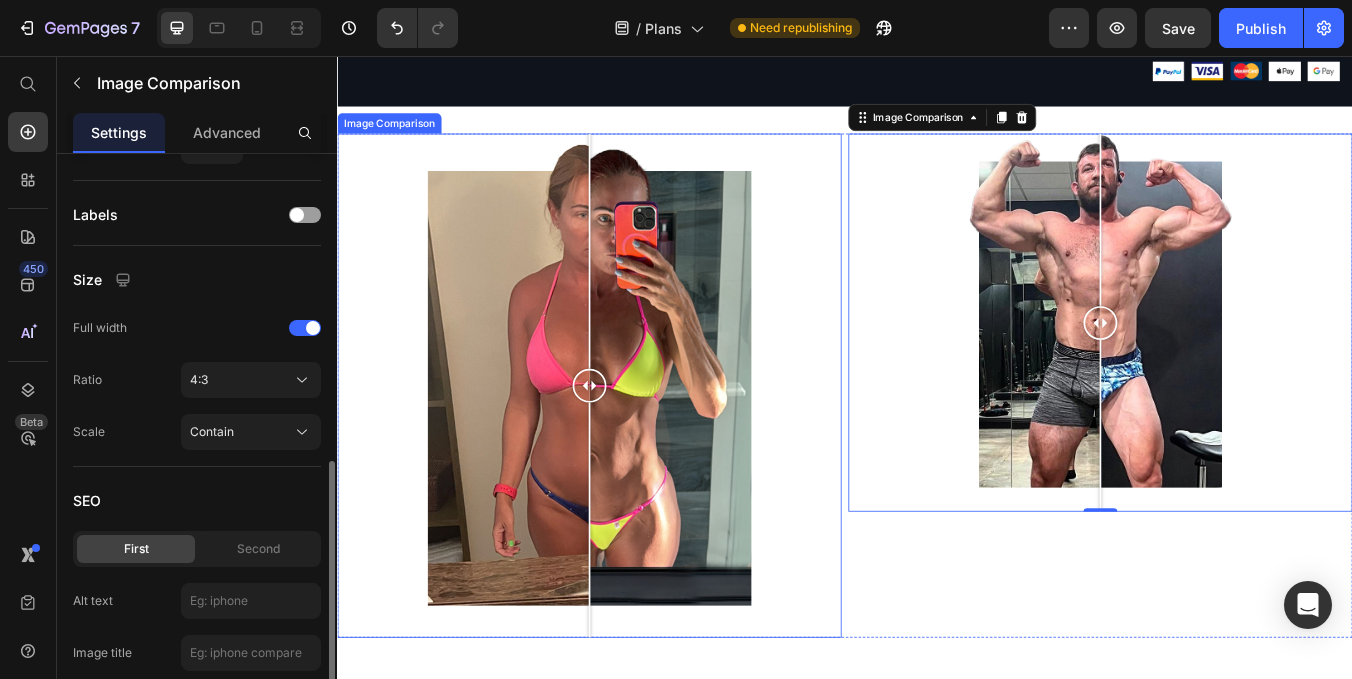 click at bounding box center [635, 446] 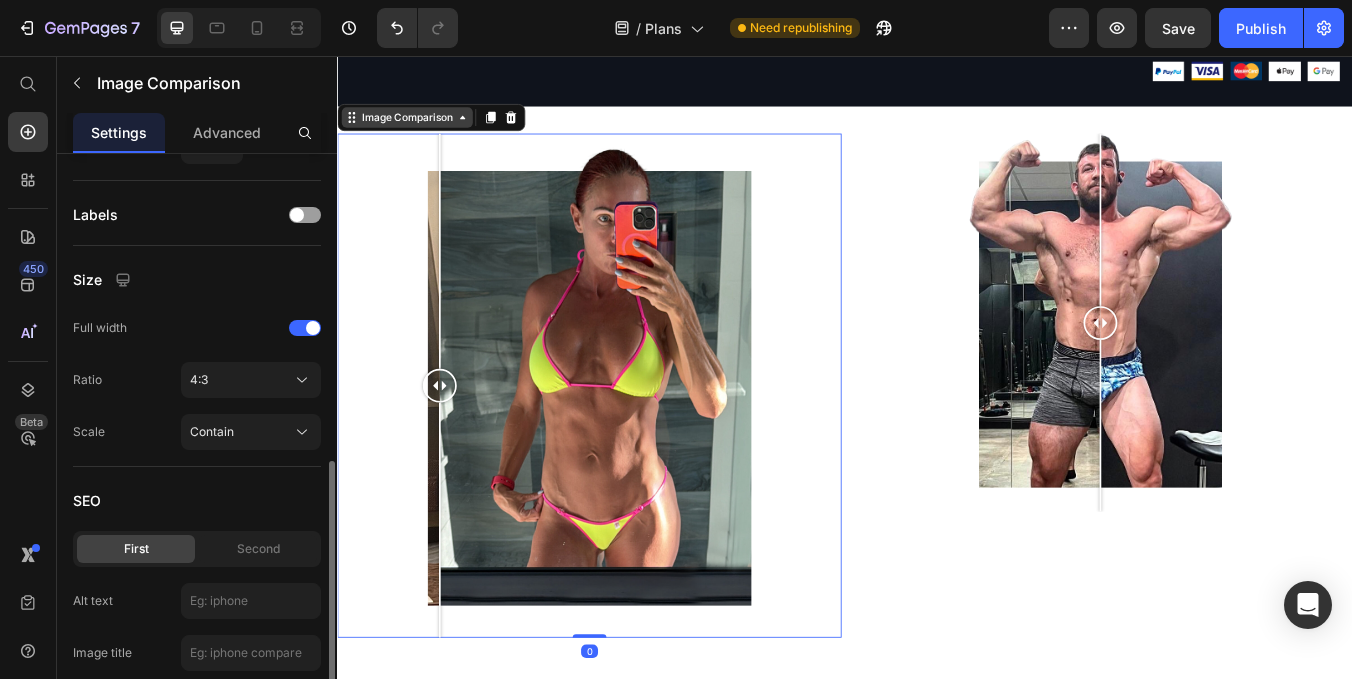 click on "Image Comparison" at bounding box center (419, 129) 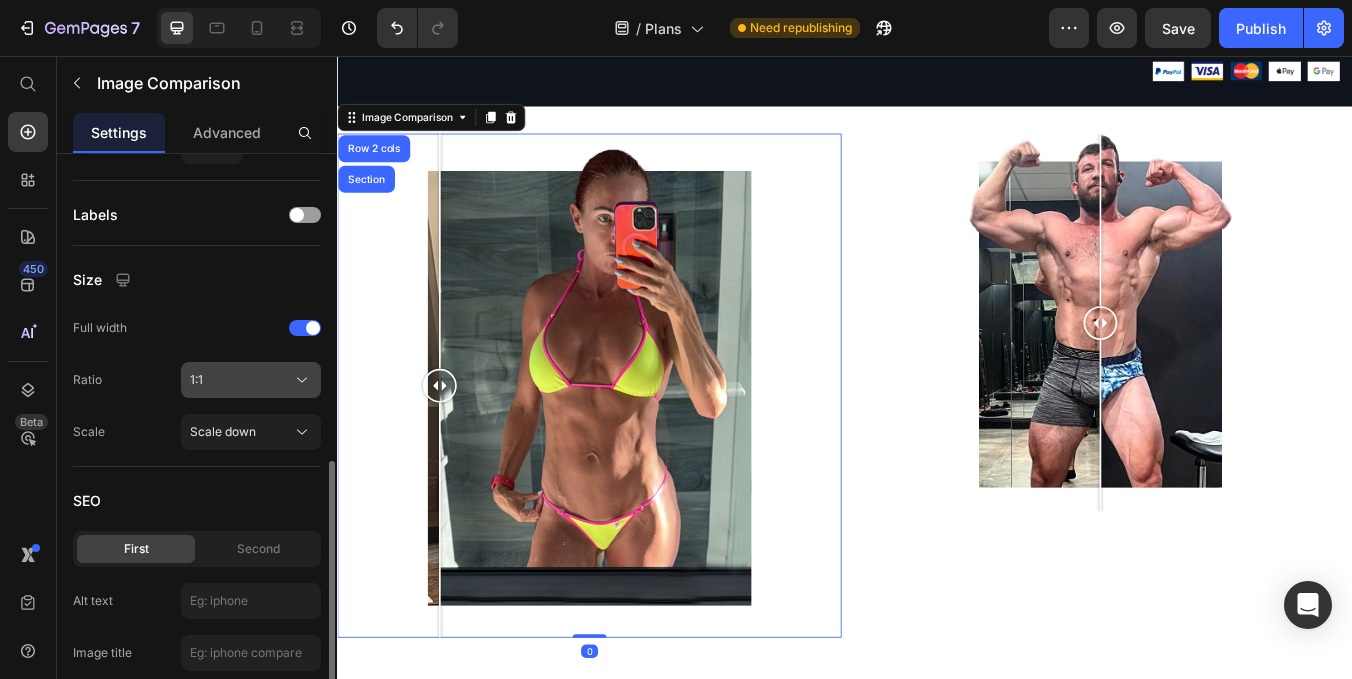 click on "1:1" 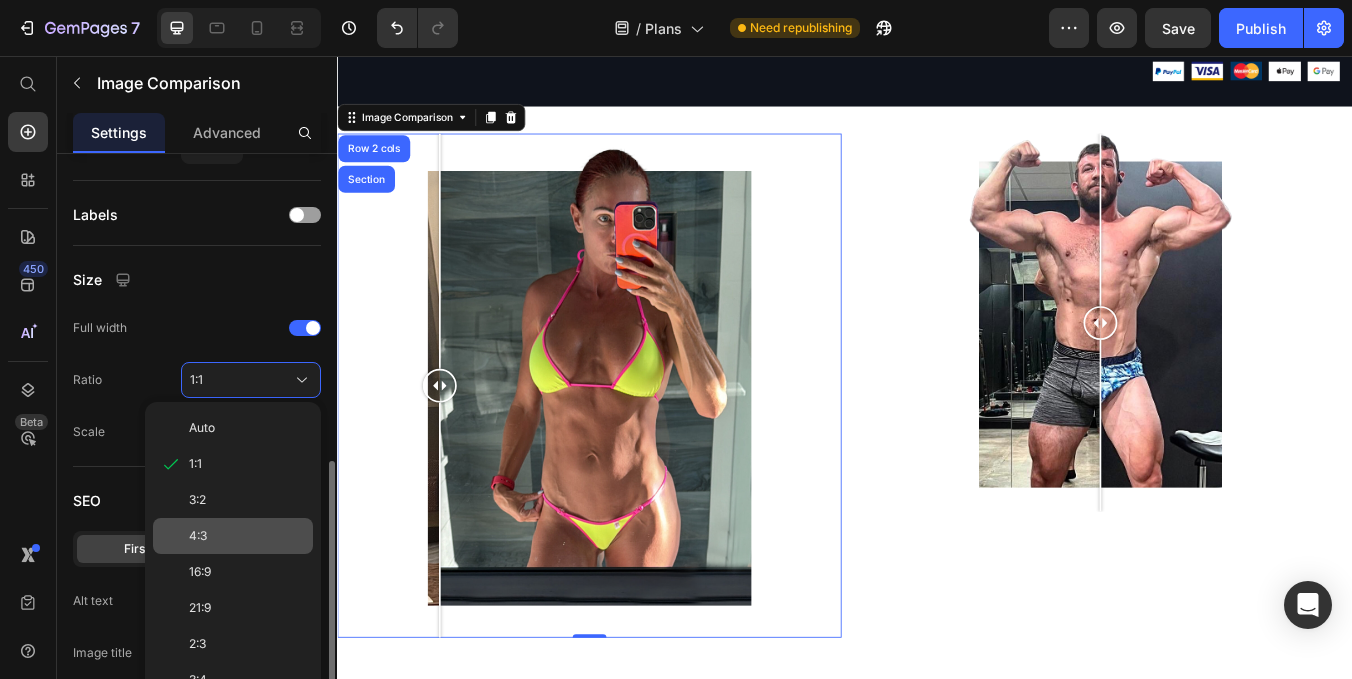 click on "4:3" at bounding box center [247, 536] 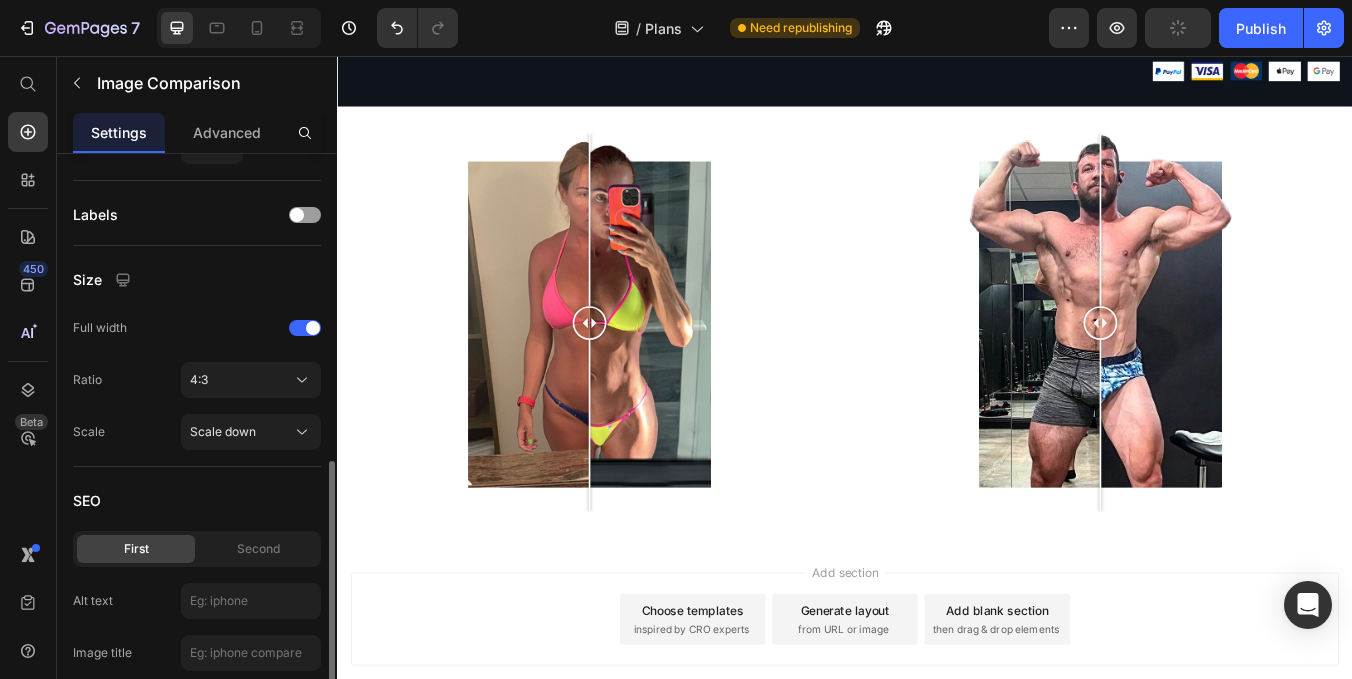 click on "Add section Choose templates inspired by CRO experts Generate layout from URL or image Add blank section then drag & drop elements" at bounding box center (937, 722) 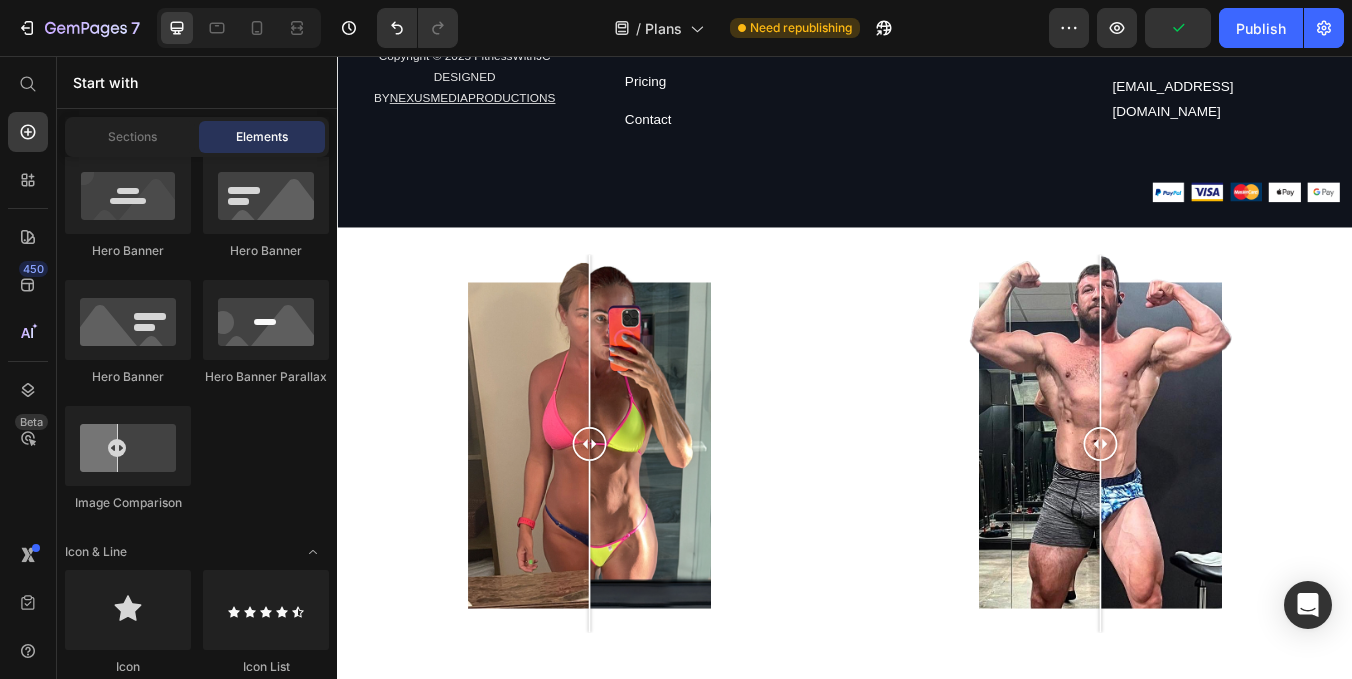 scroll, scrollTop: 2801, scrollLeft: 0, axis: vertical 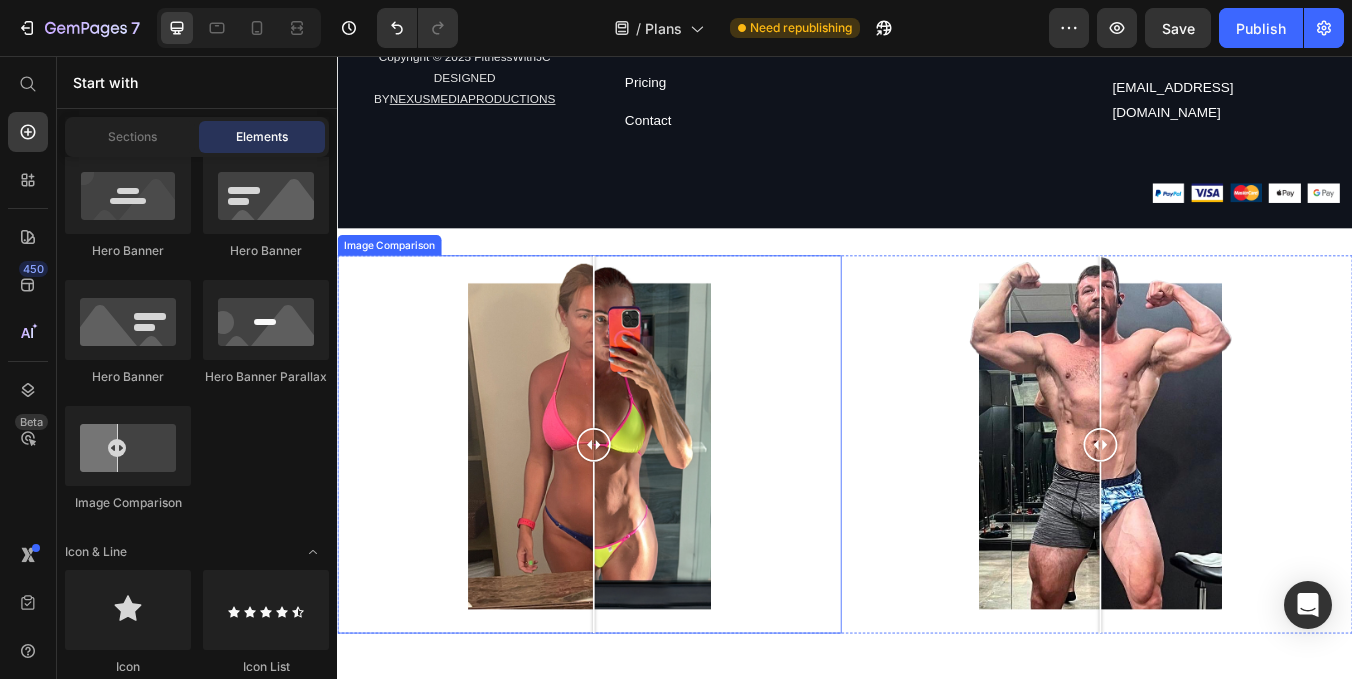 drag, startPoint x: 636, startPoint y: 505, endPoint x: 640, endPoint y: 545, distance: 40.1995 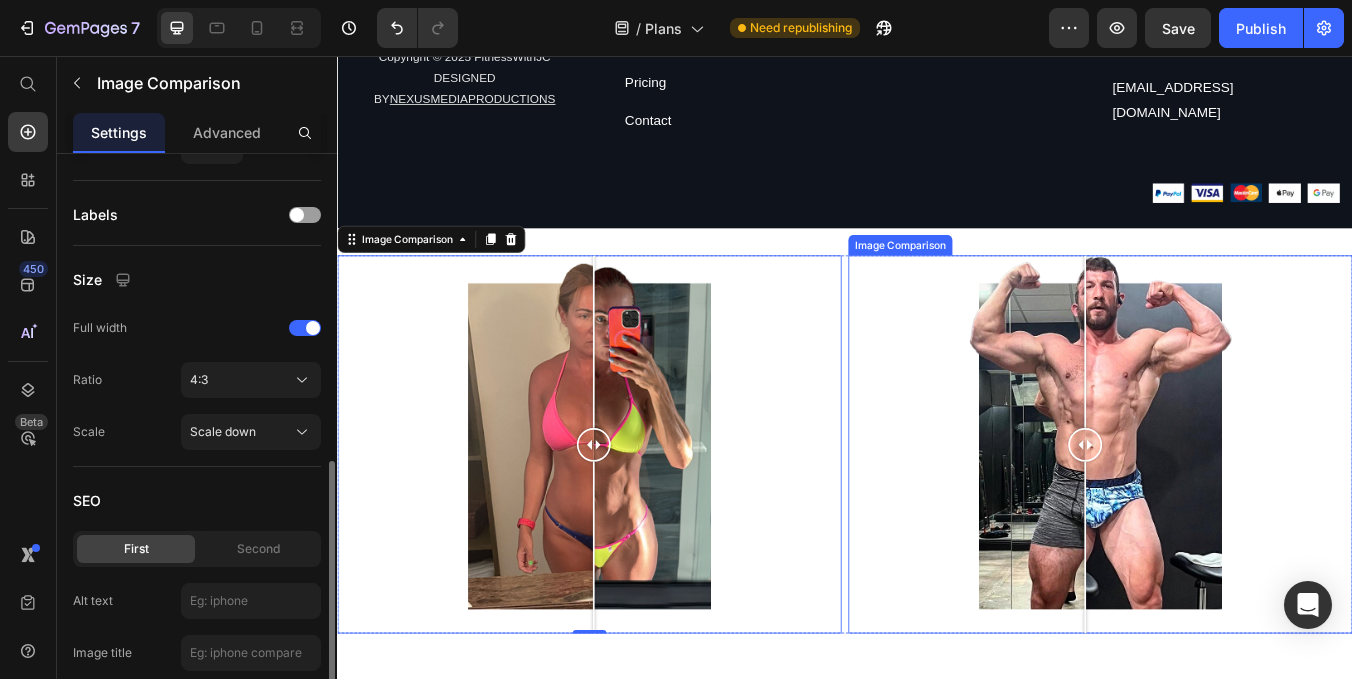 drag, startPoint x: 1233, startPoint y: 510, endPoint x: 1222, endPoint y: 515, distance: 12.083046 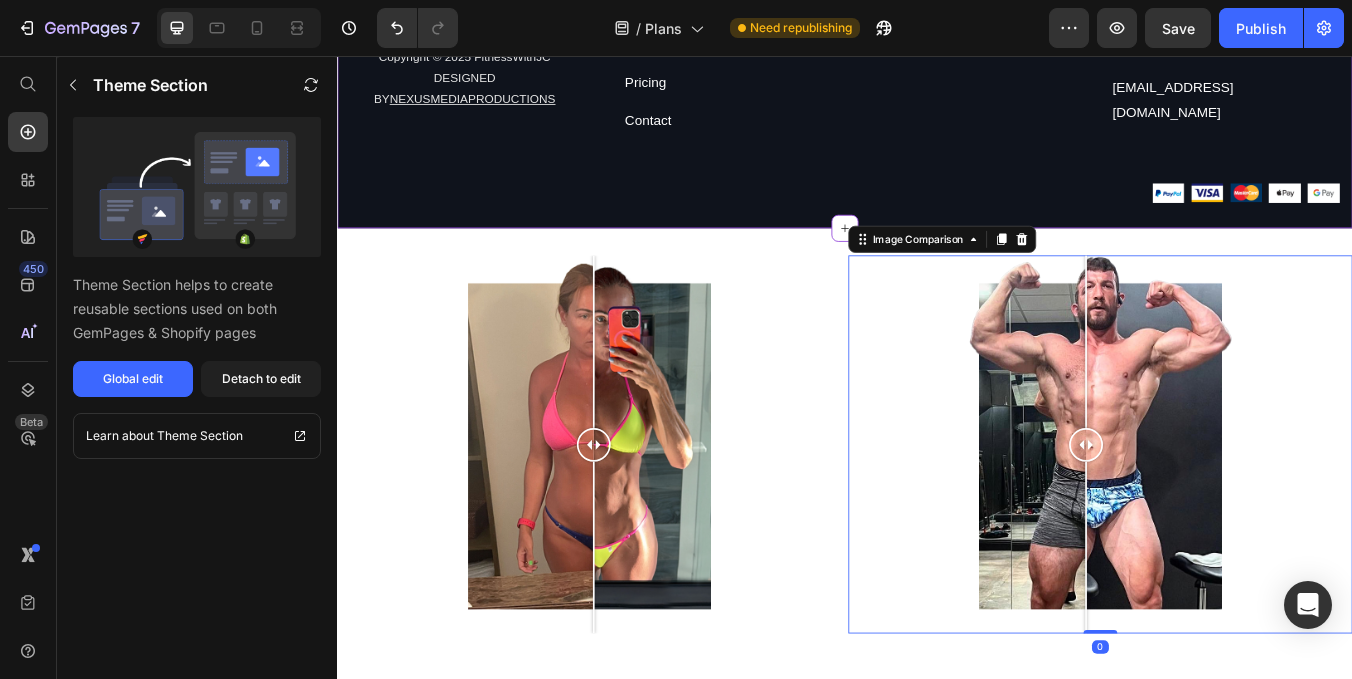 click on "Image Image Image Image Image Row" at bounding box center [1237, 218] 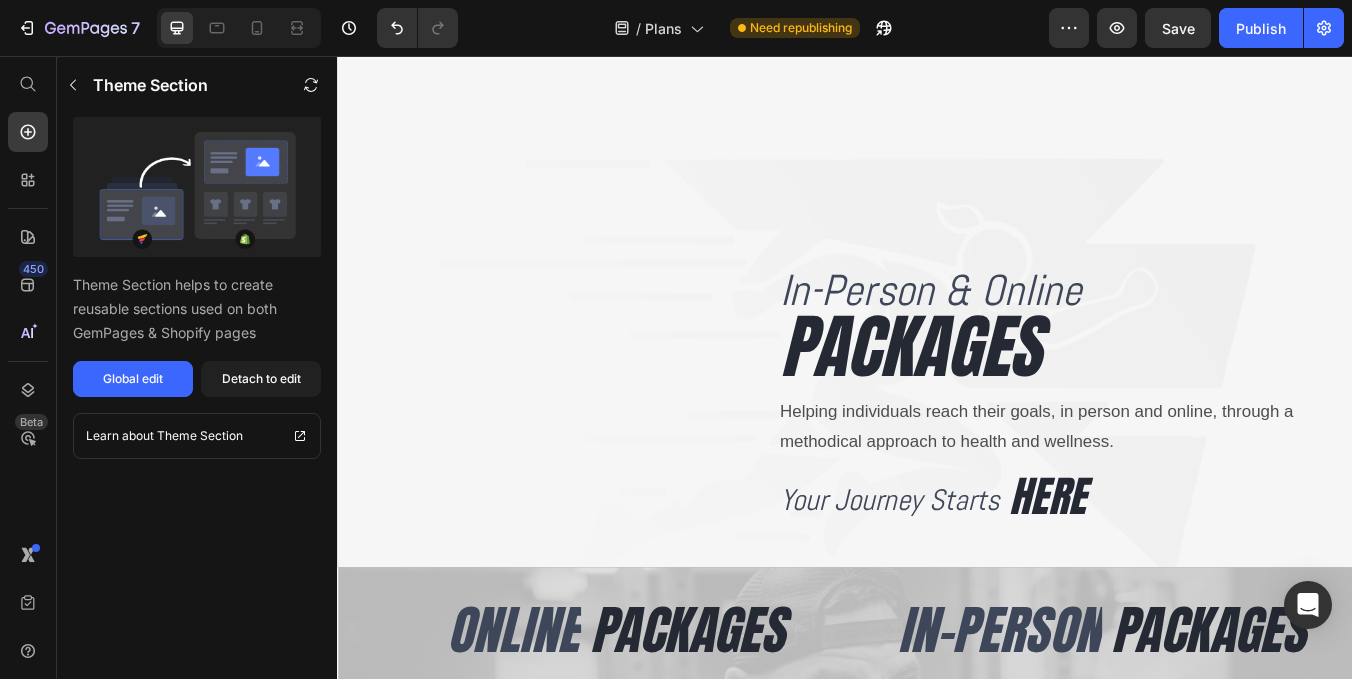 scroll, scrollTop: 0, scrollLeft: 0, axis: both 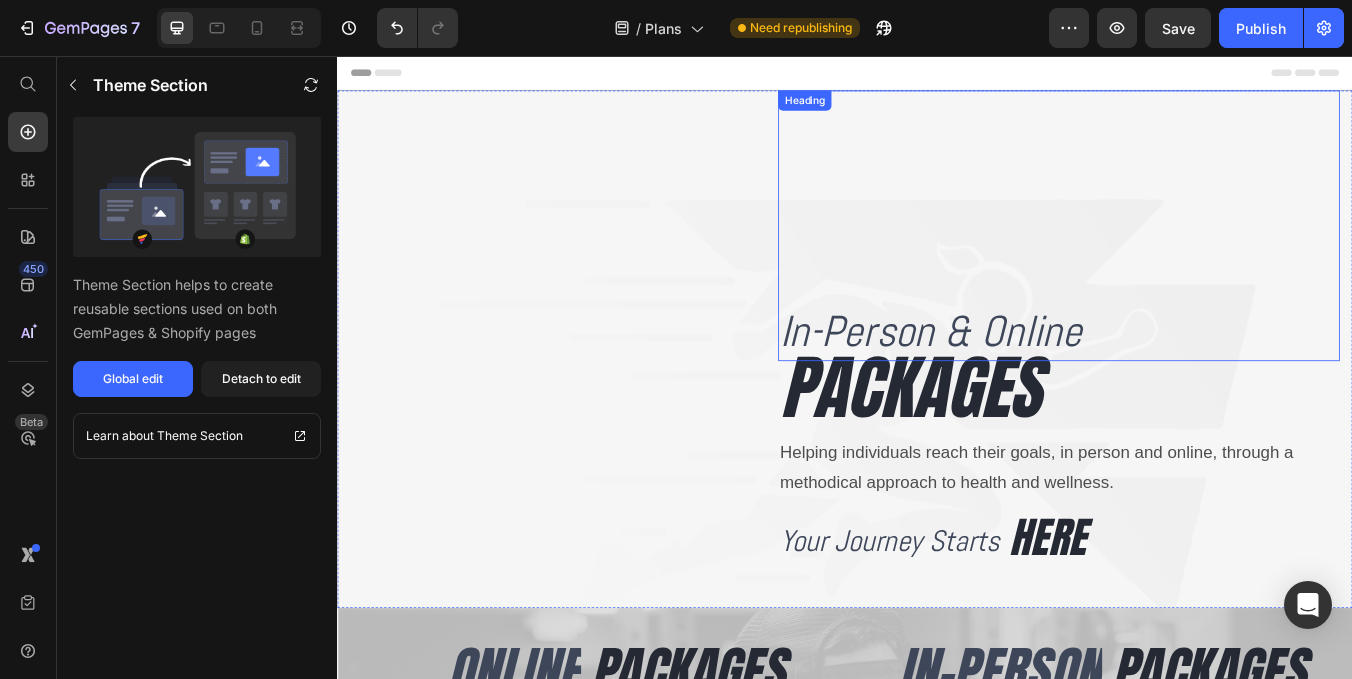 click on "In-Person & Online" at bounding box center (1190, 382) 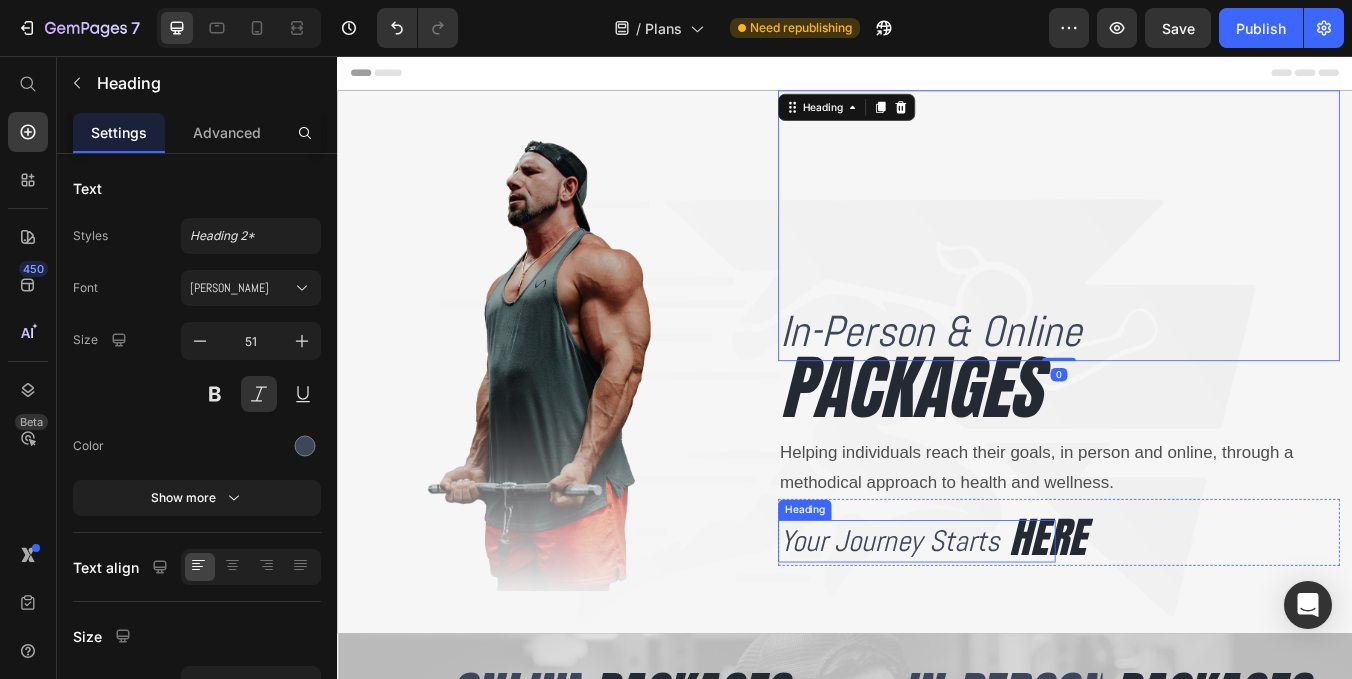 click on "Your Journey Starts" at bounding box center [1022, 630] 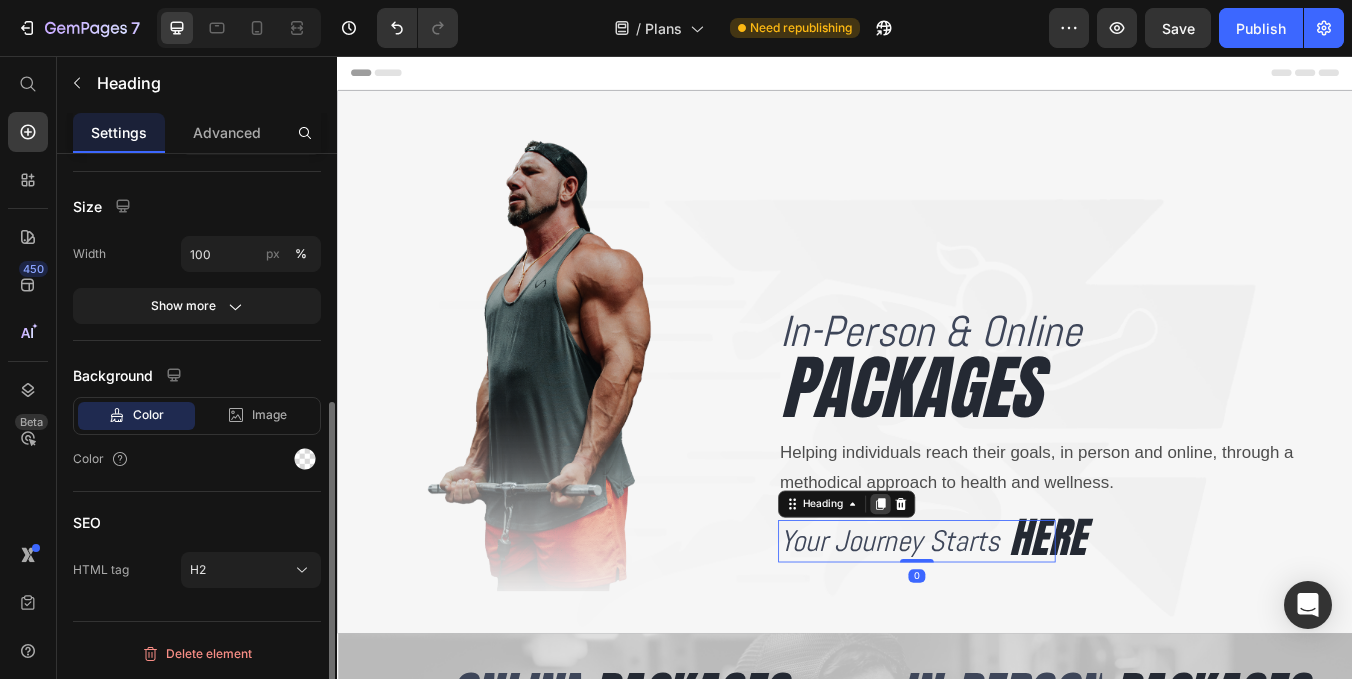 click 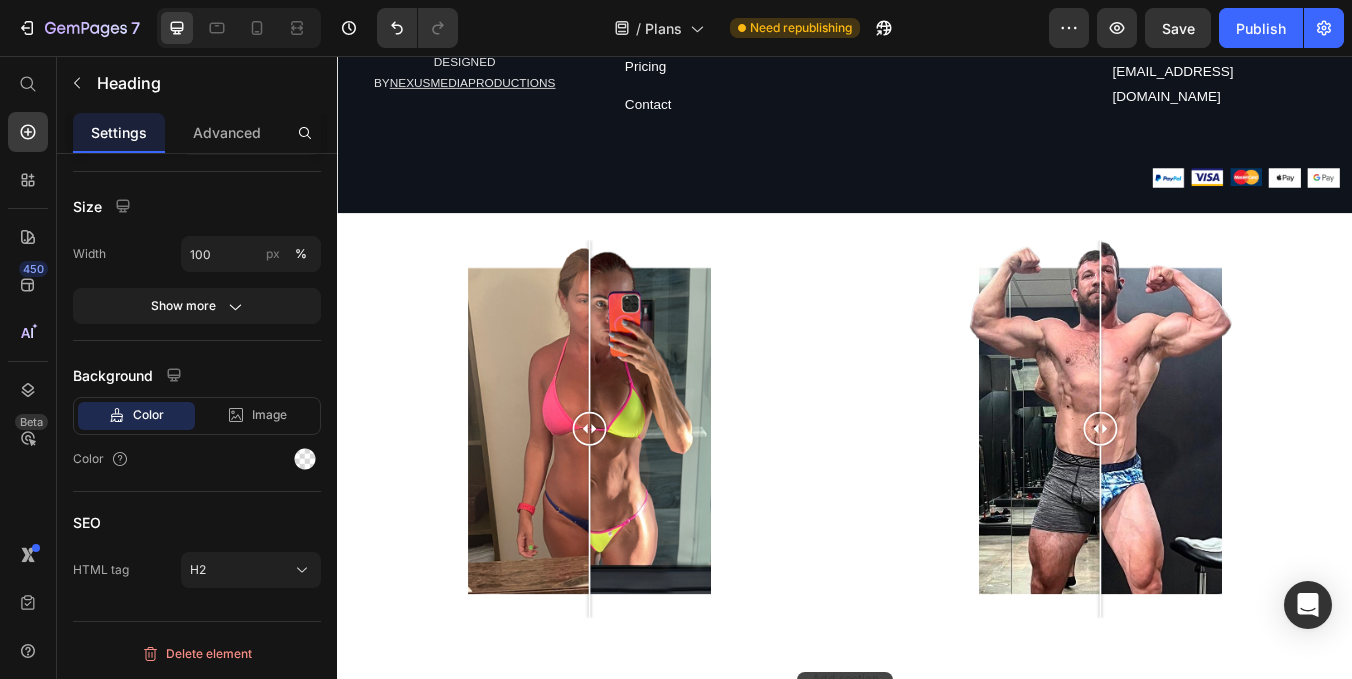 scroll, scrollTop: 3060, scrollLeft: 0, axis: vertical 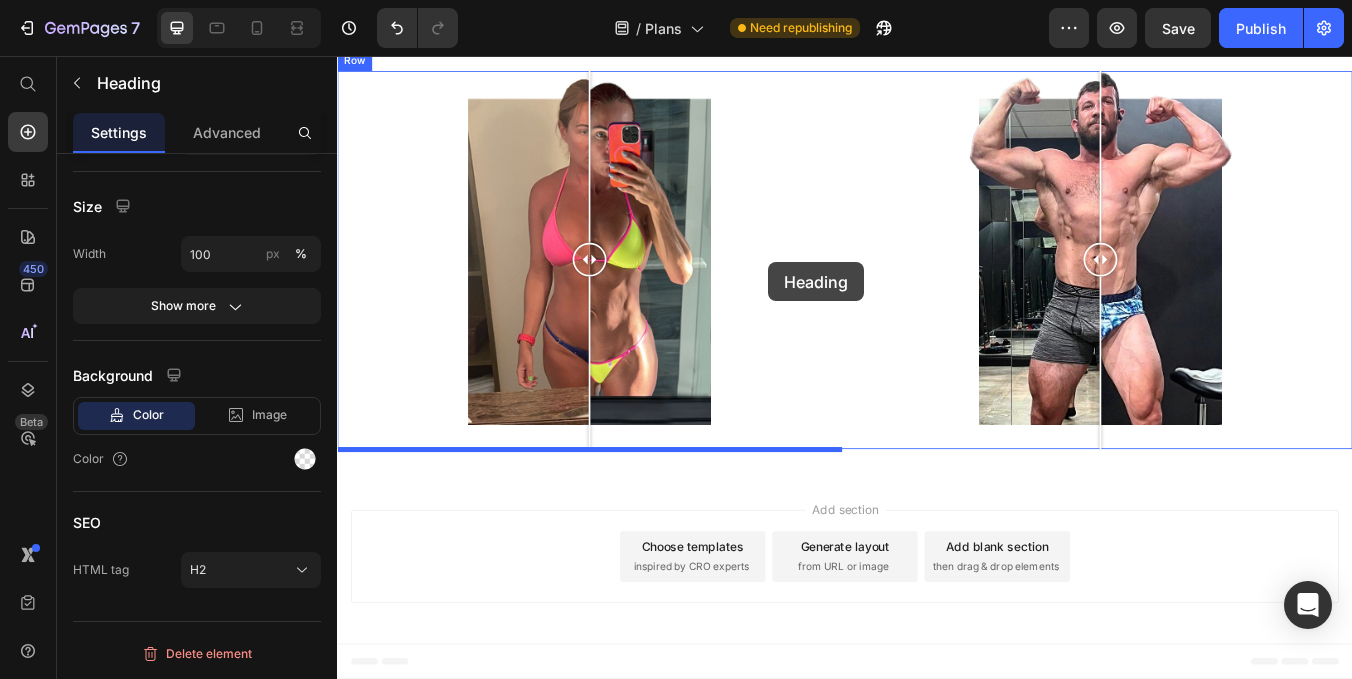 drag, startPoint x: 924, startPoint y: 670, endPoint x: 847, endPoint y: 304, distance: 374.01202 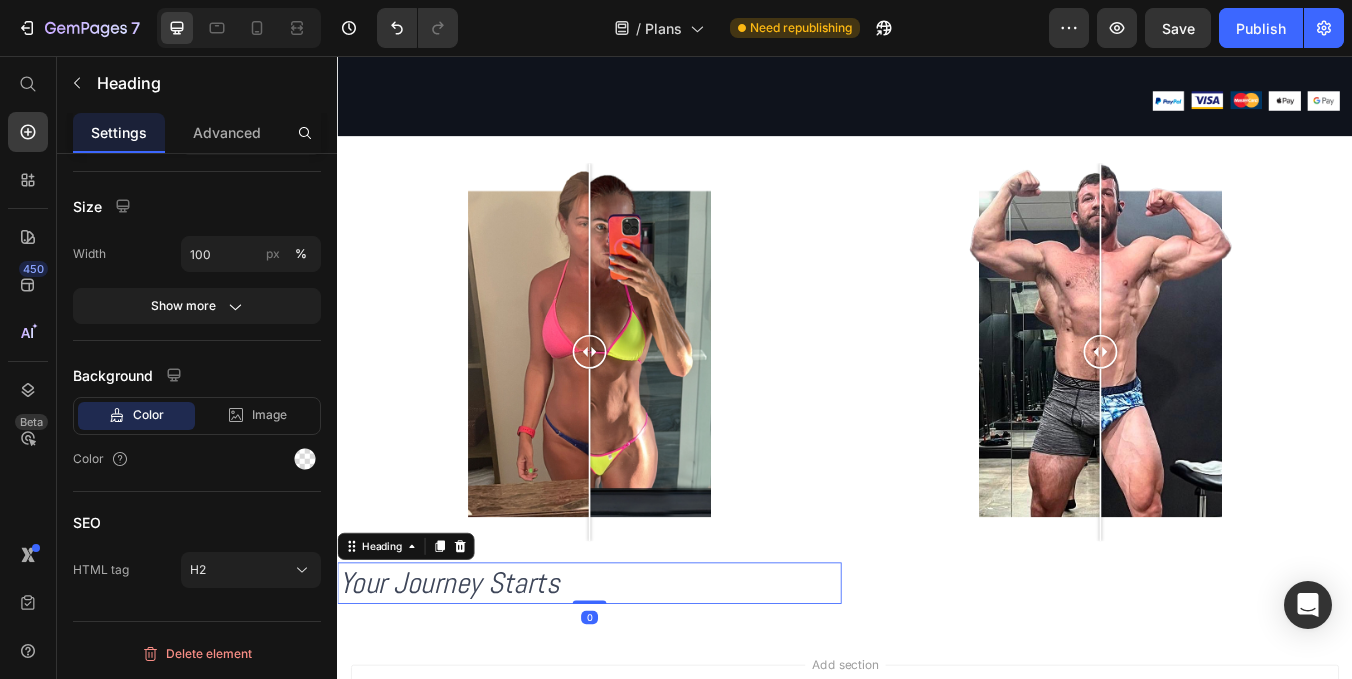 scroll, scrollTop: 2913, scrollLeft: 0, axis: vertical 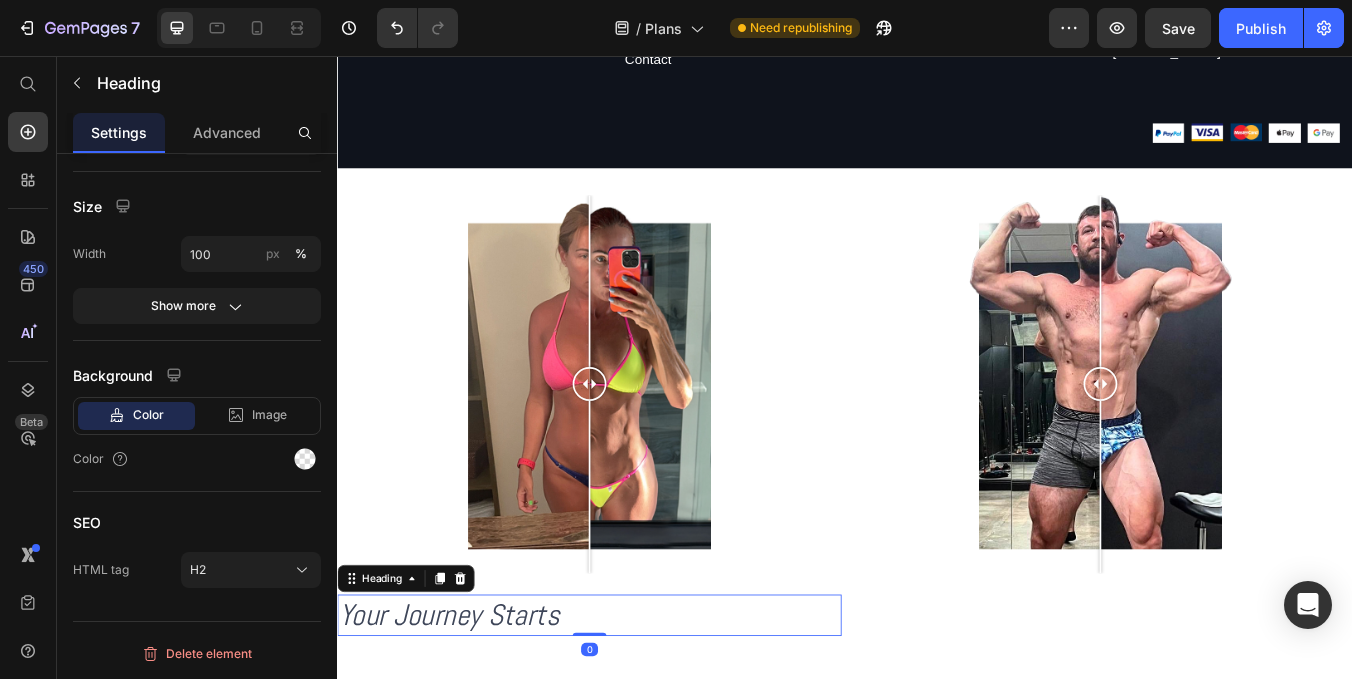 click on "Your Journey Starts" at bounding box center [635, 718] 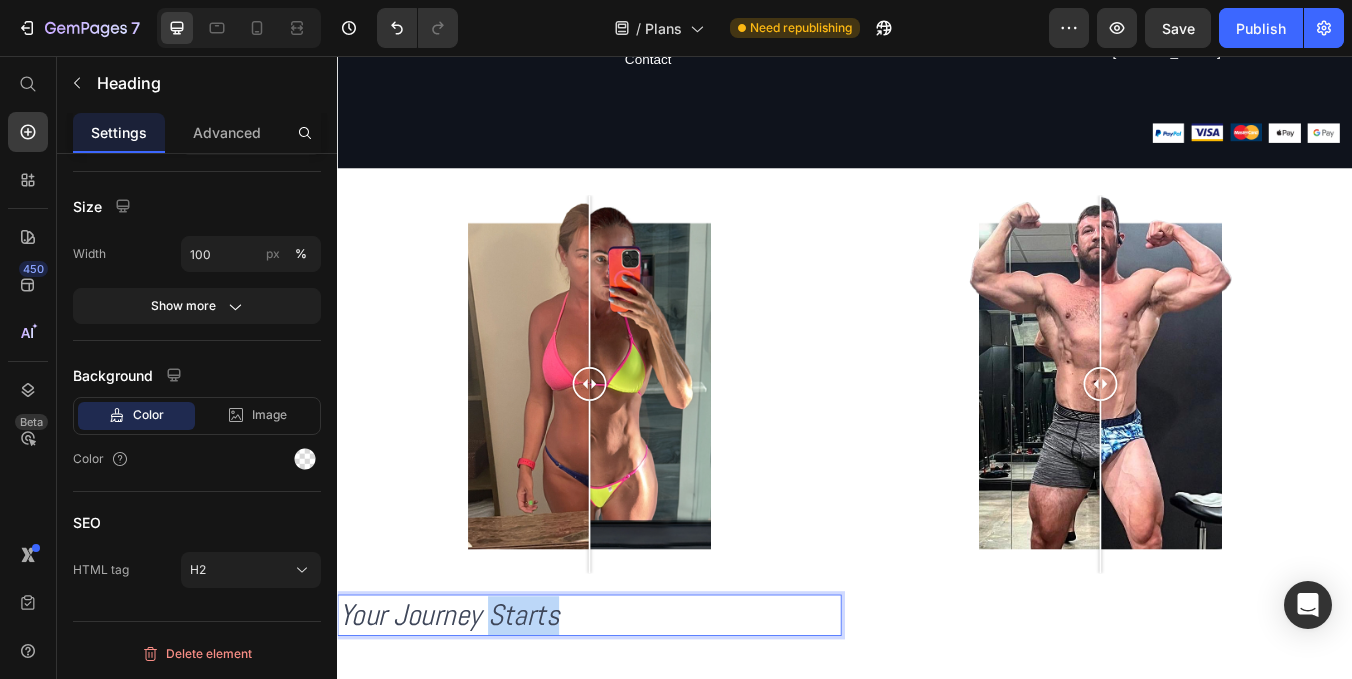click on "Your Journey Starts" at bounding box center [635, 718] 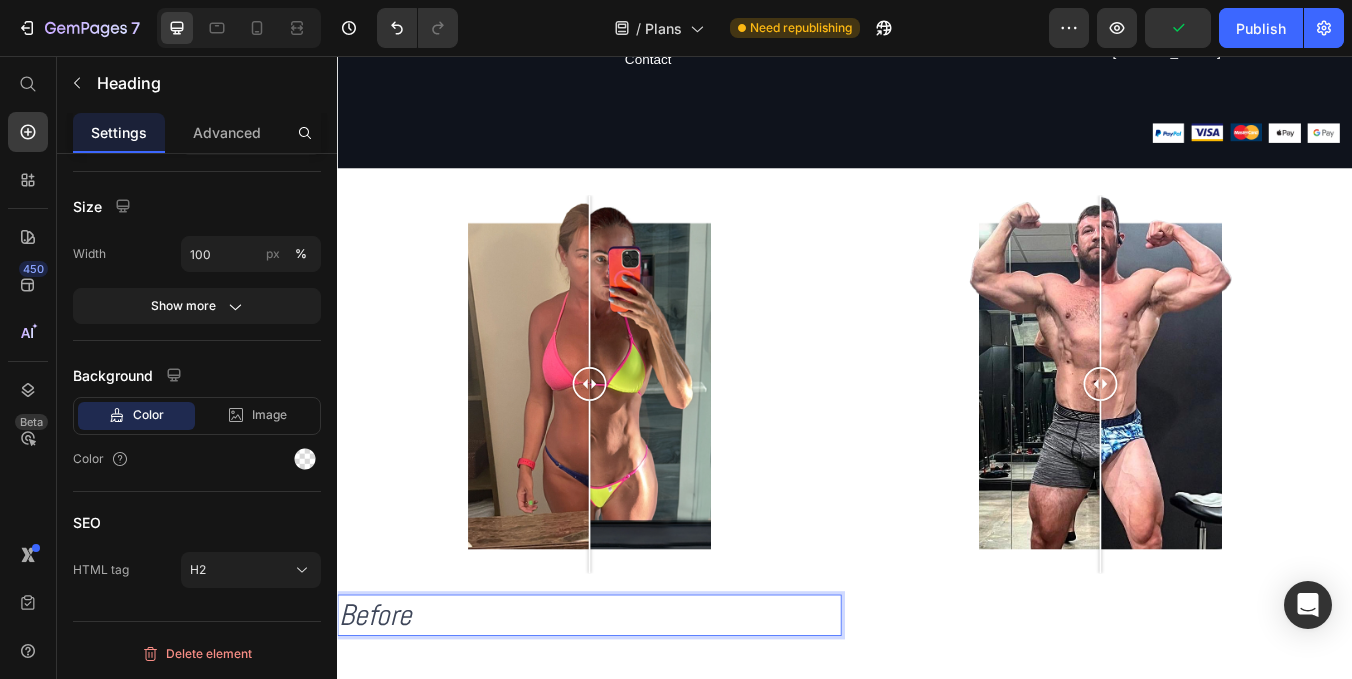 click on "Add section Choose templates inspired by CRO experts Generate layout from URL or image Add blank section then drag & drop elements" at bounding box center (937, 873) 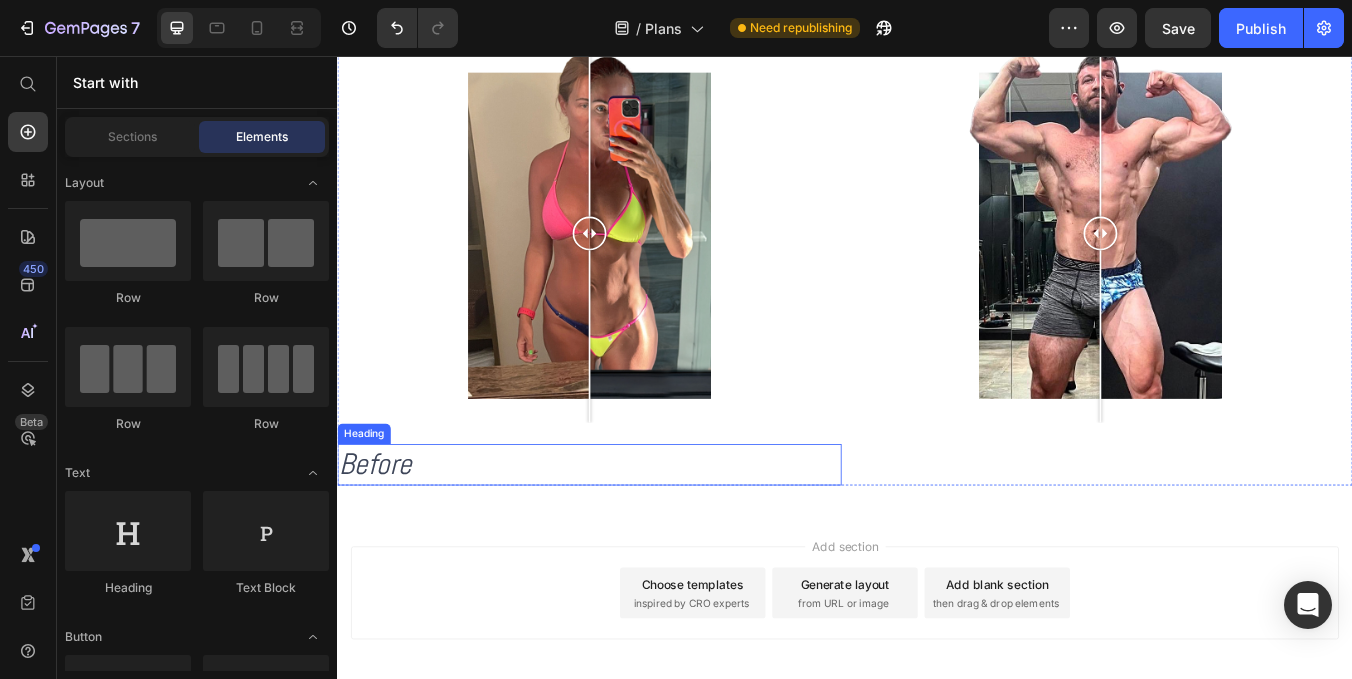 scroll, scrollTop: 3050, scrollLeft: 0, axis: vertical 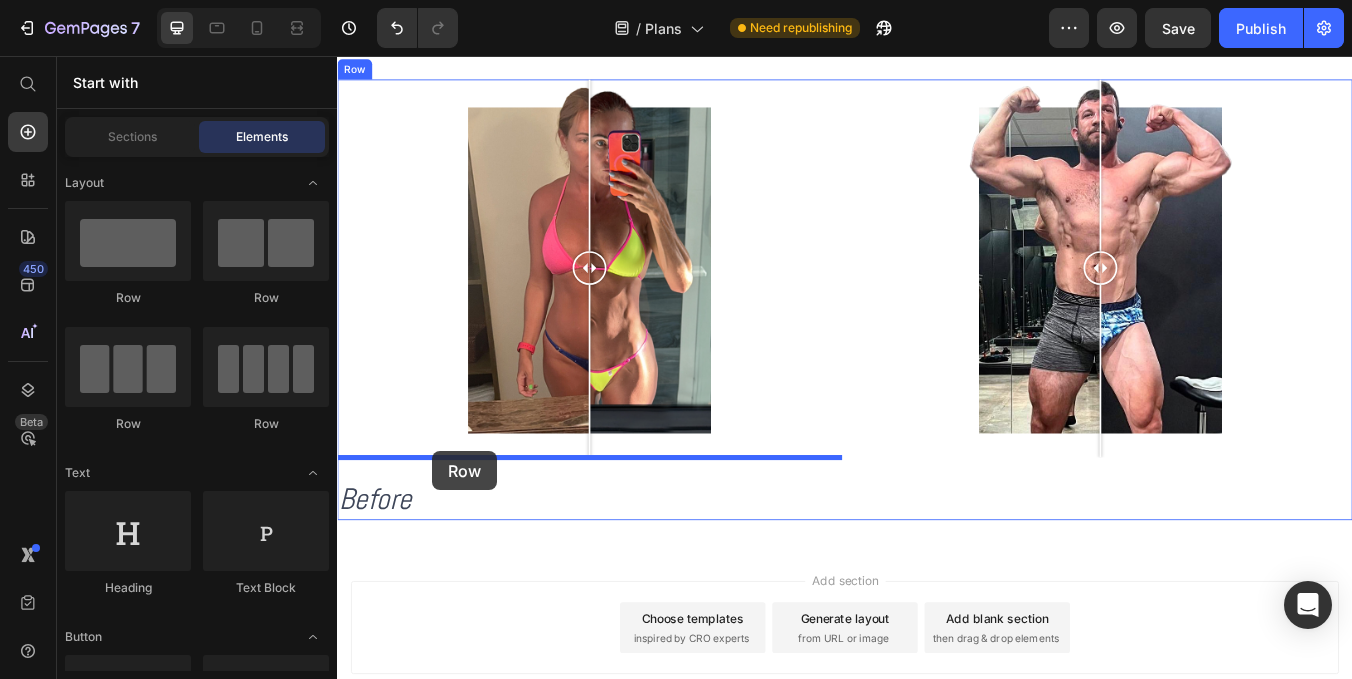 drag, startPoint x: 615, startPoint y: 294, endPoint x: 449, endPoint y: 523, distance: 282.8374 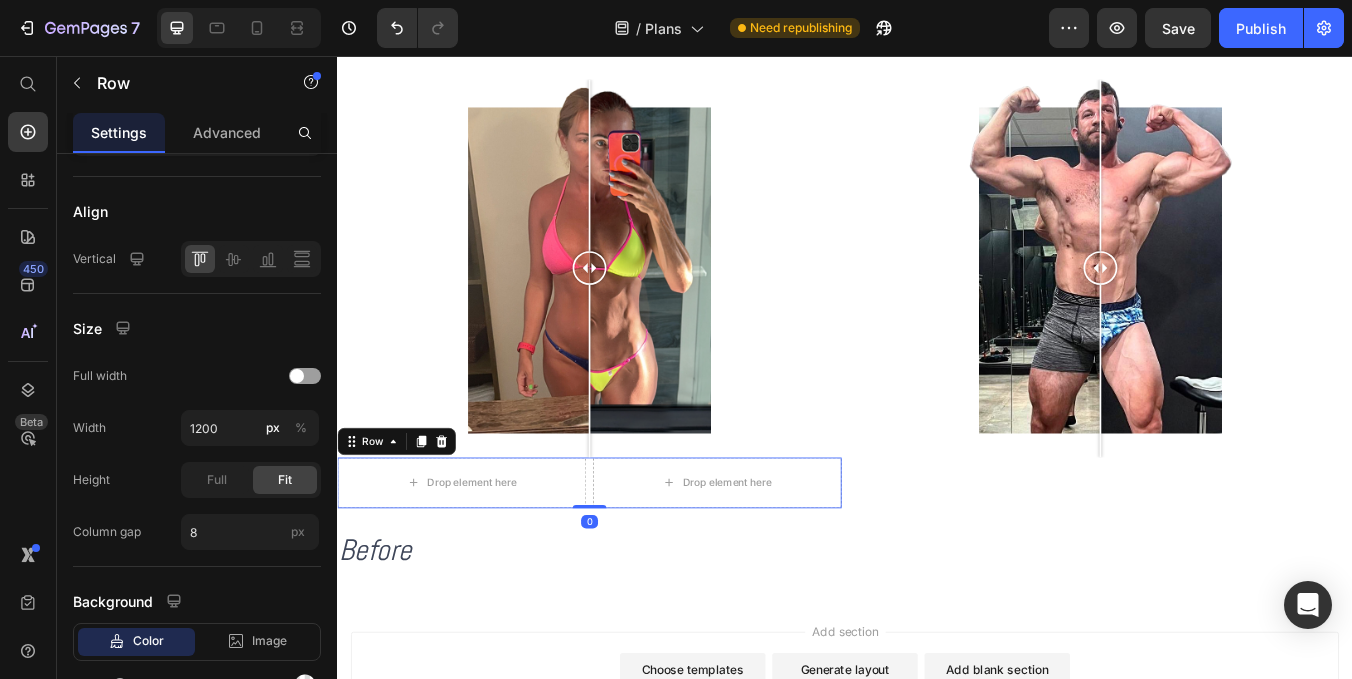 scroll, scrollTop: 0, scrollLeft: 0, axis: both 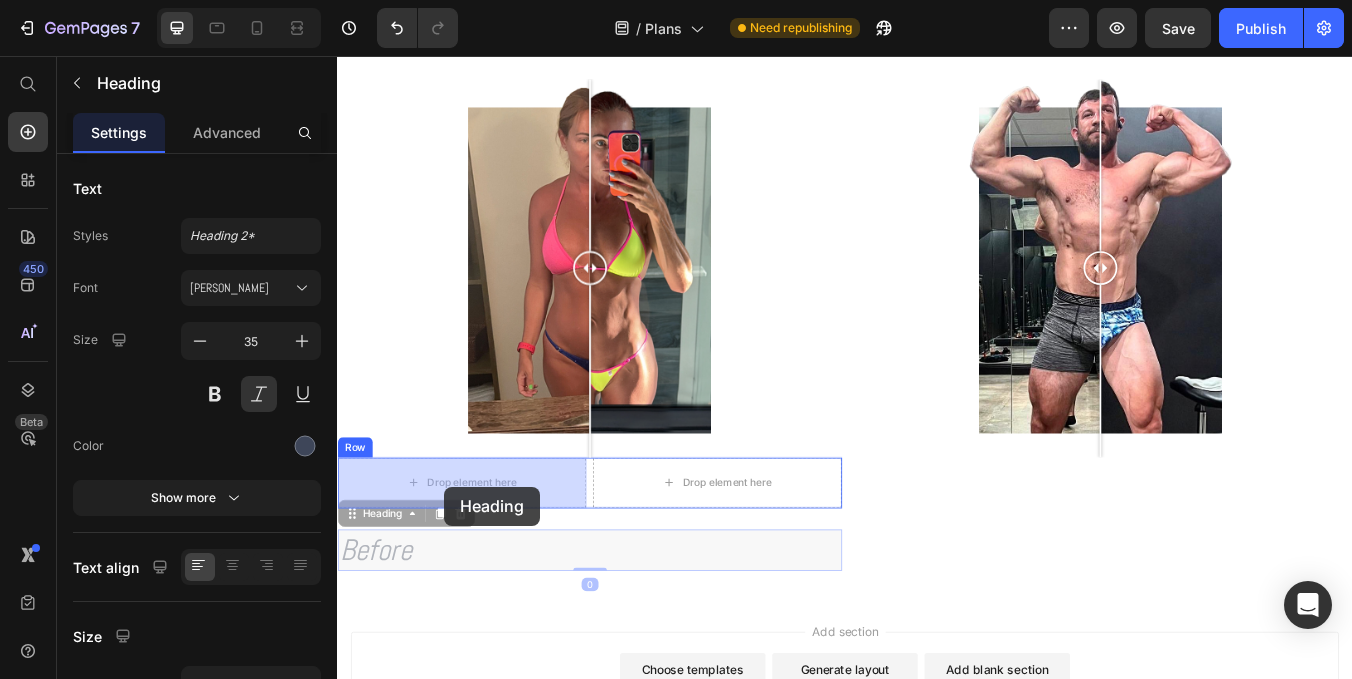 drag, startPoint x: 378, startPoint y: 605, endPoint x: 464, endPoint y: 565, distance: 94.847244 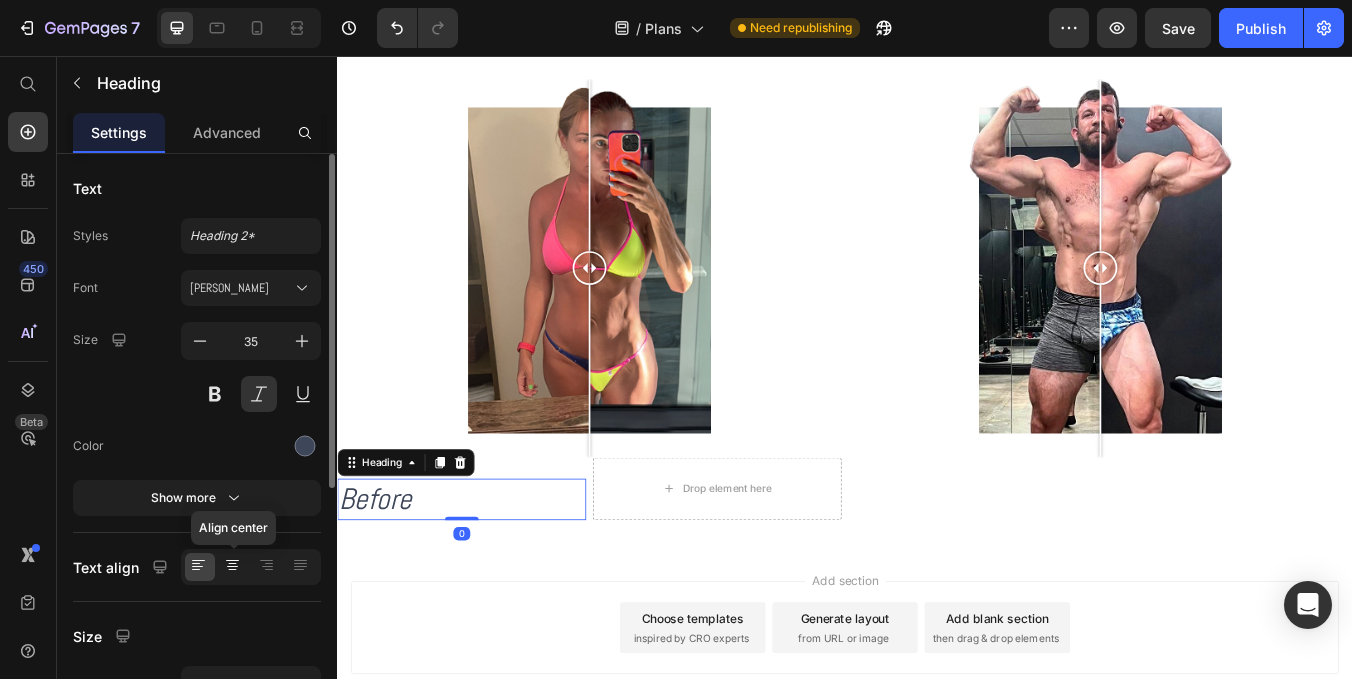 click 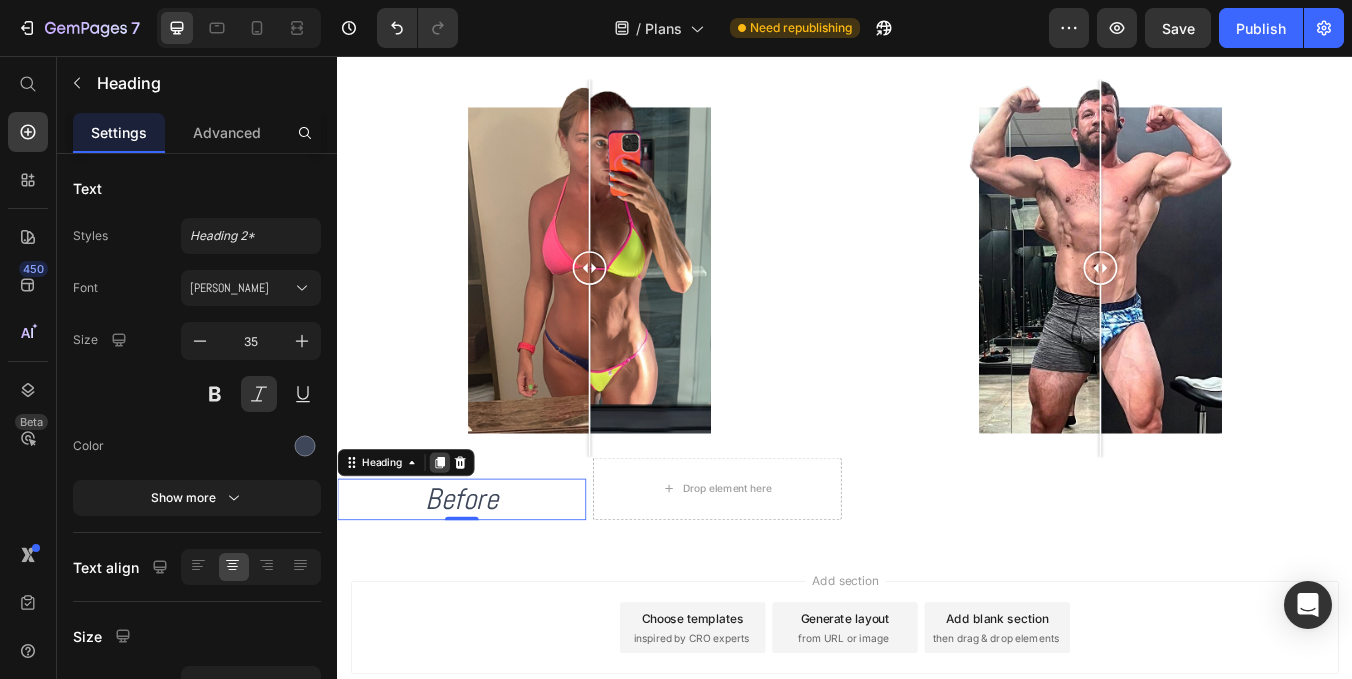 click 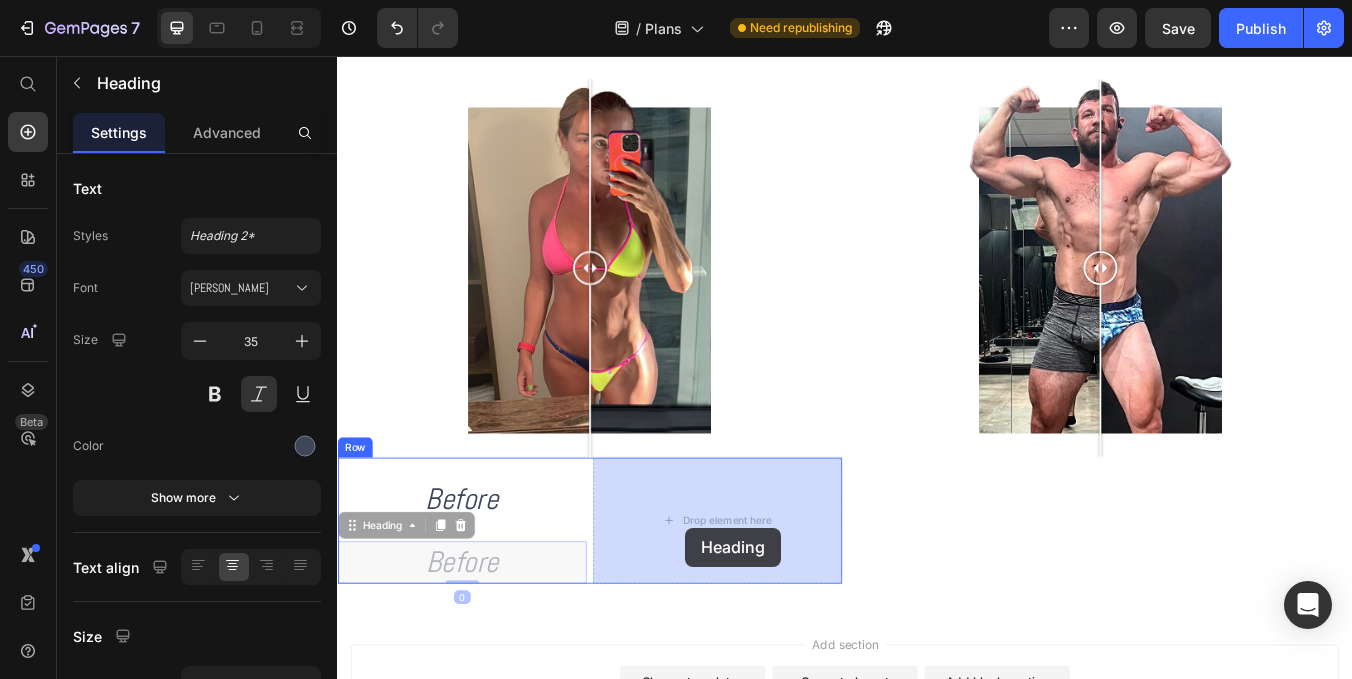 drag, startPoint x: 406, startPoint y: 614, endPoint x: 749, endPoint y: 614, distance: 343 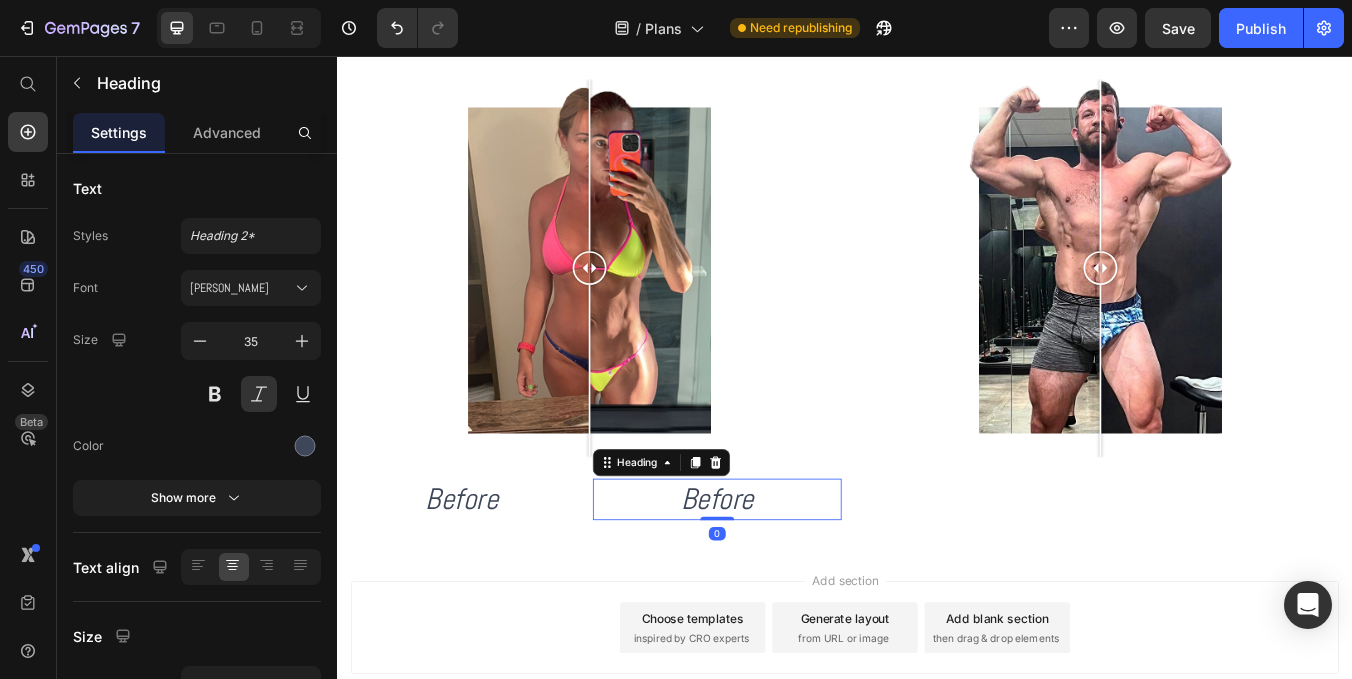 click on "Before" at bounding box center (786, 581) 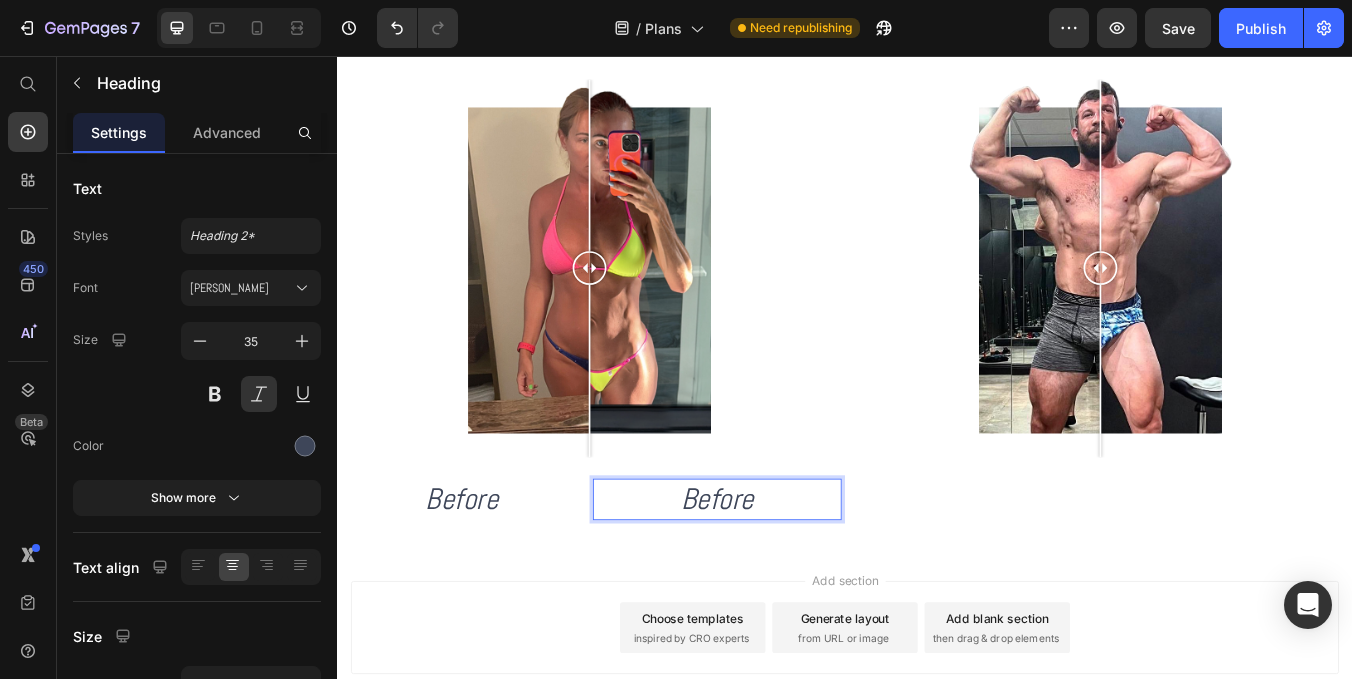 click on "Before" at bounding box center (786, 581) 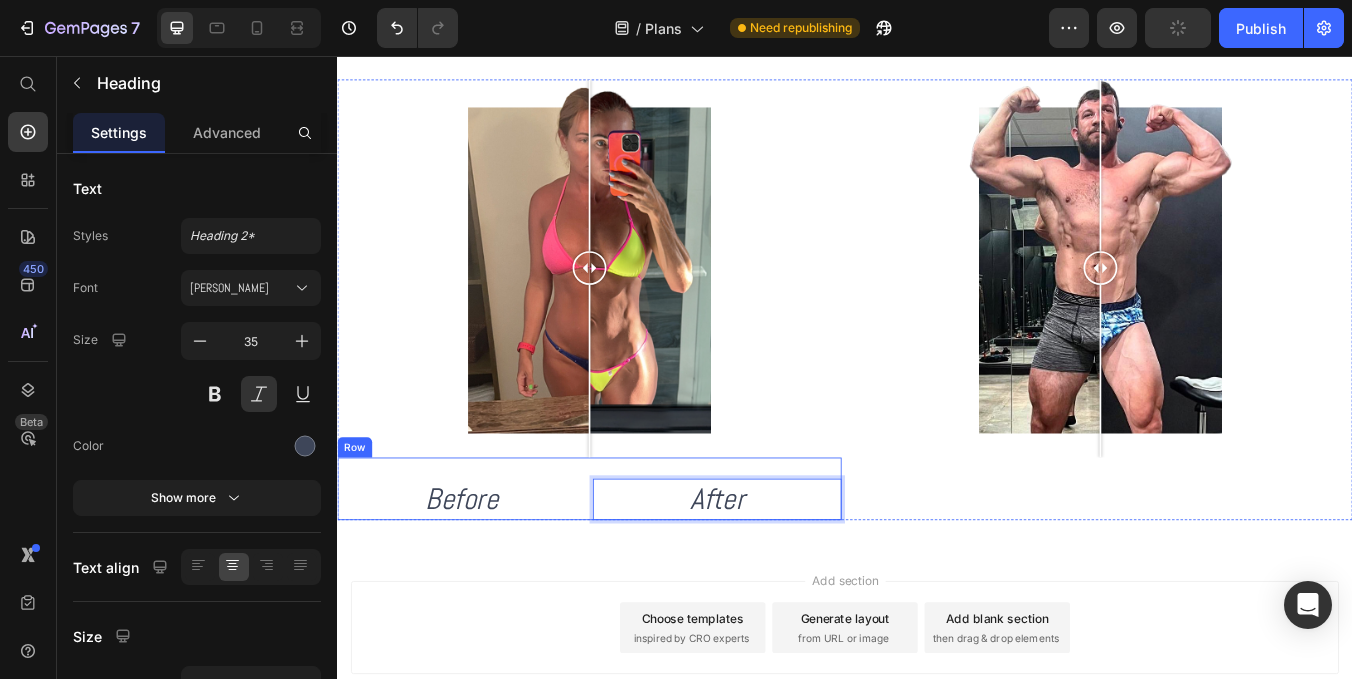 click on "Before Heading" at bounding box center [484, 568] 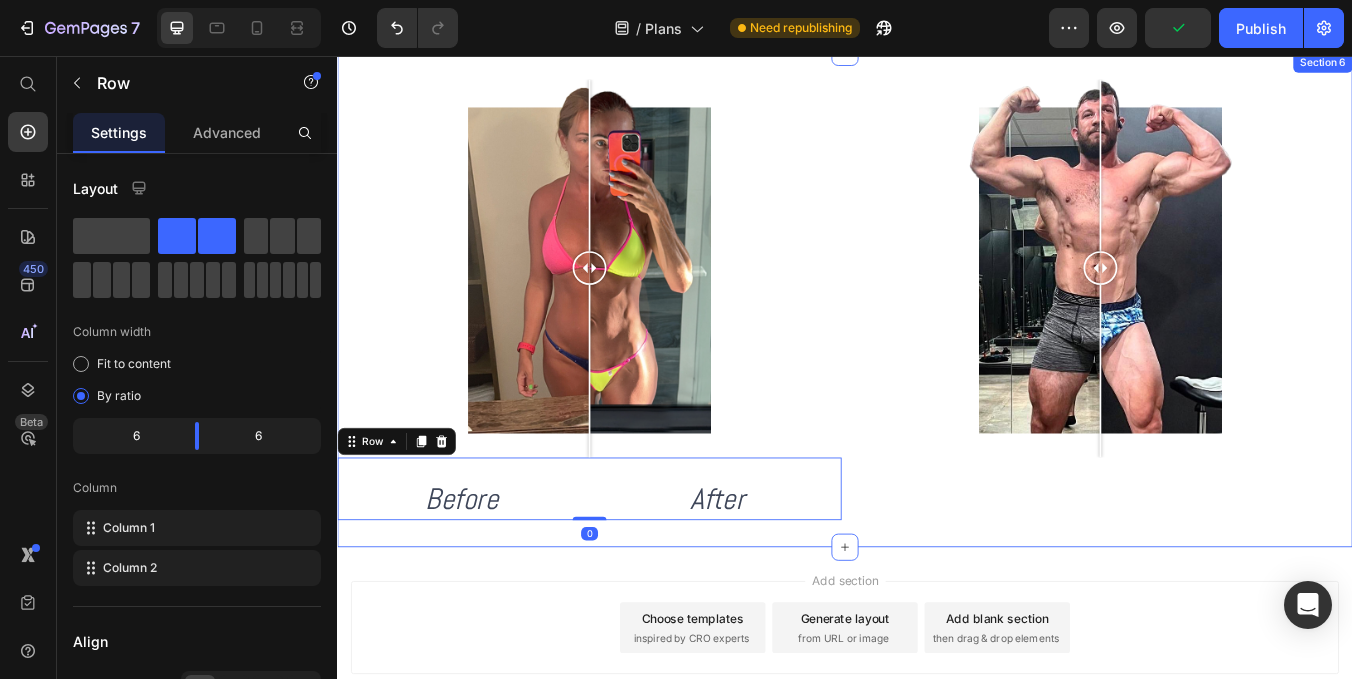 drag, startPoint x: 431, startPoint y: 513, endPoint x: 533, endPoint y: 73, distance: 451.66803 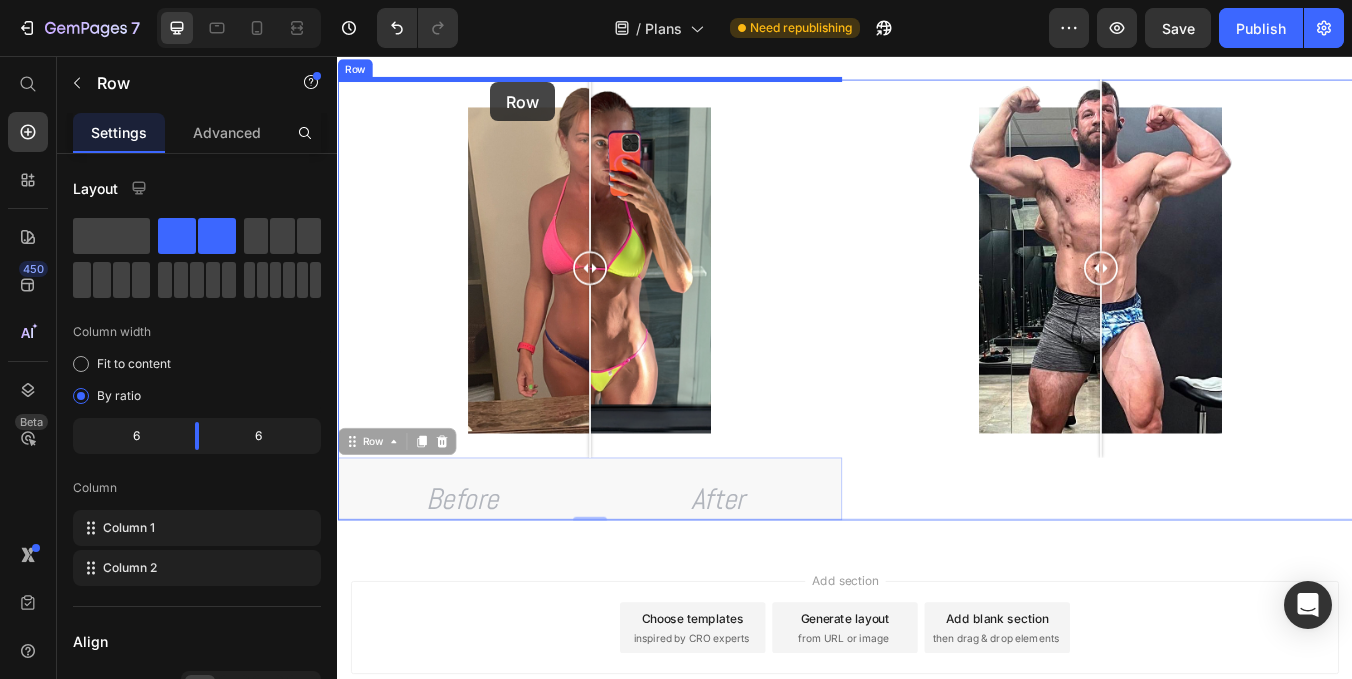 scroll, scrollTop: 2933, scrollLeft: 0, axis: vertical 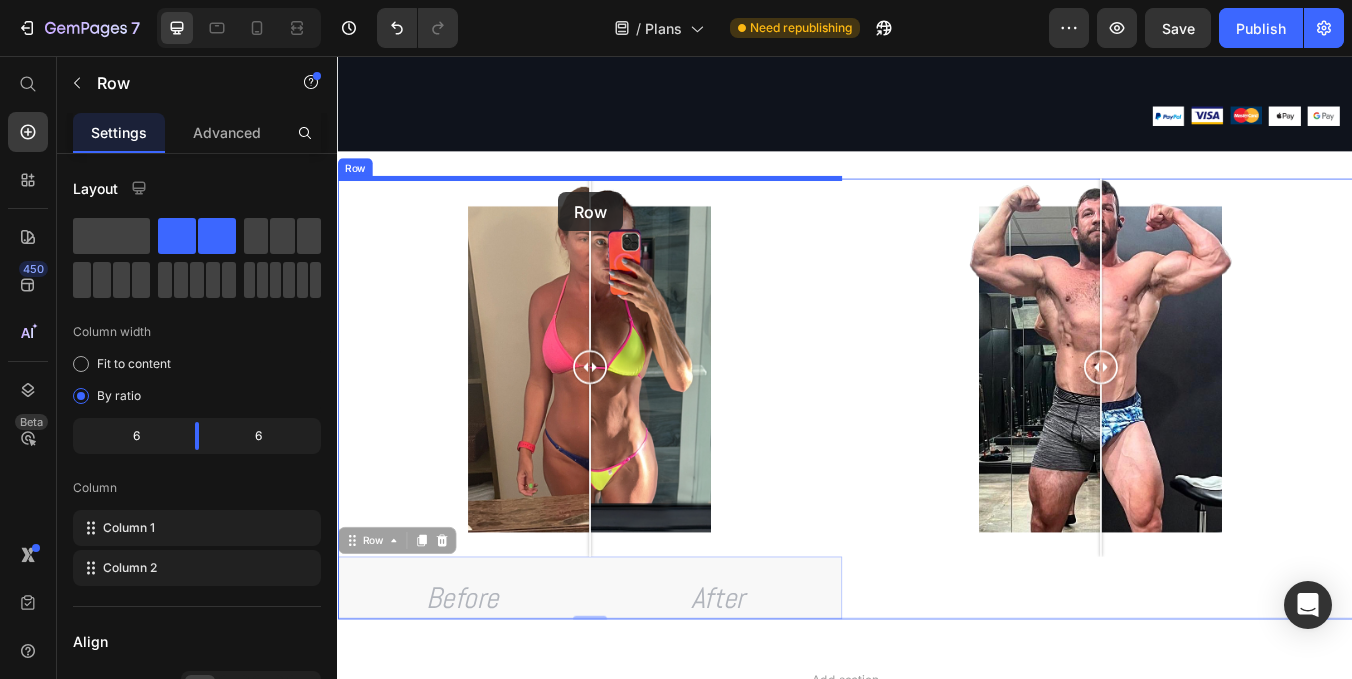 drag, startPoint x: 357, startPoint y: 635, endPoint x: 598, endPoint y: 217, distance: 482.49872 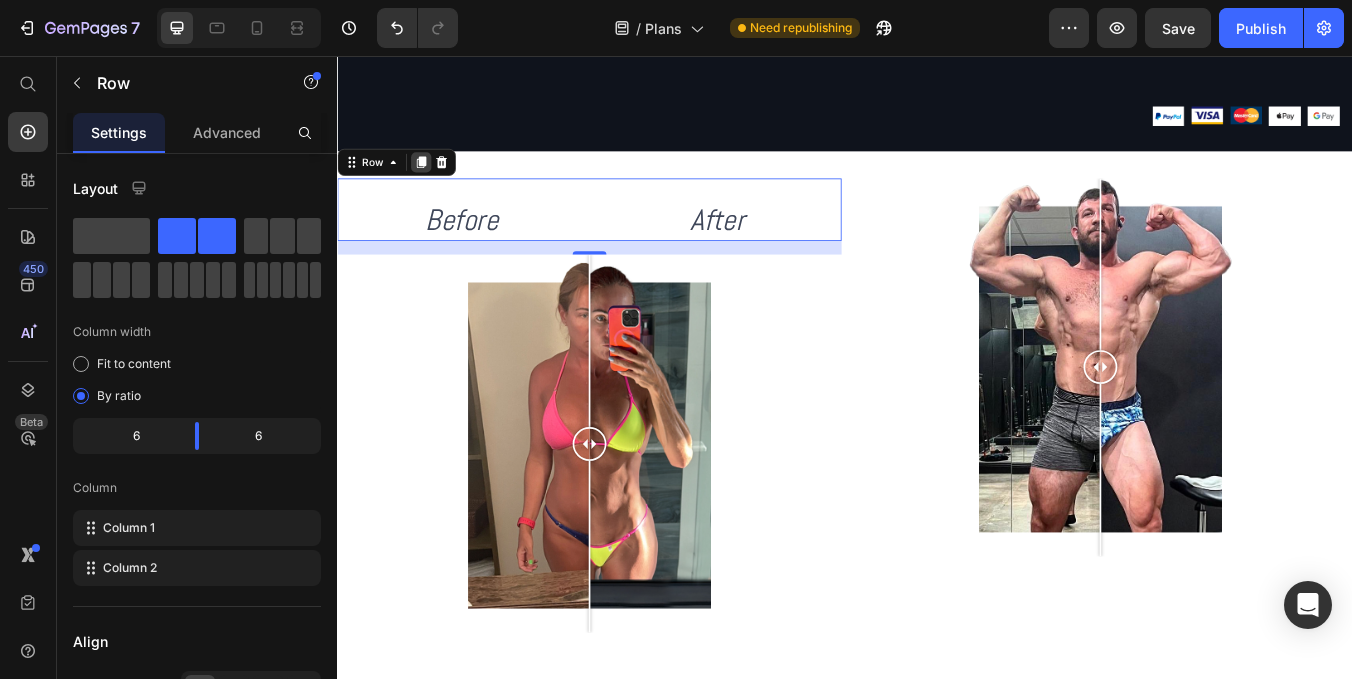 click 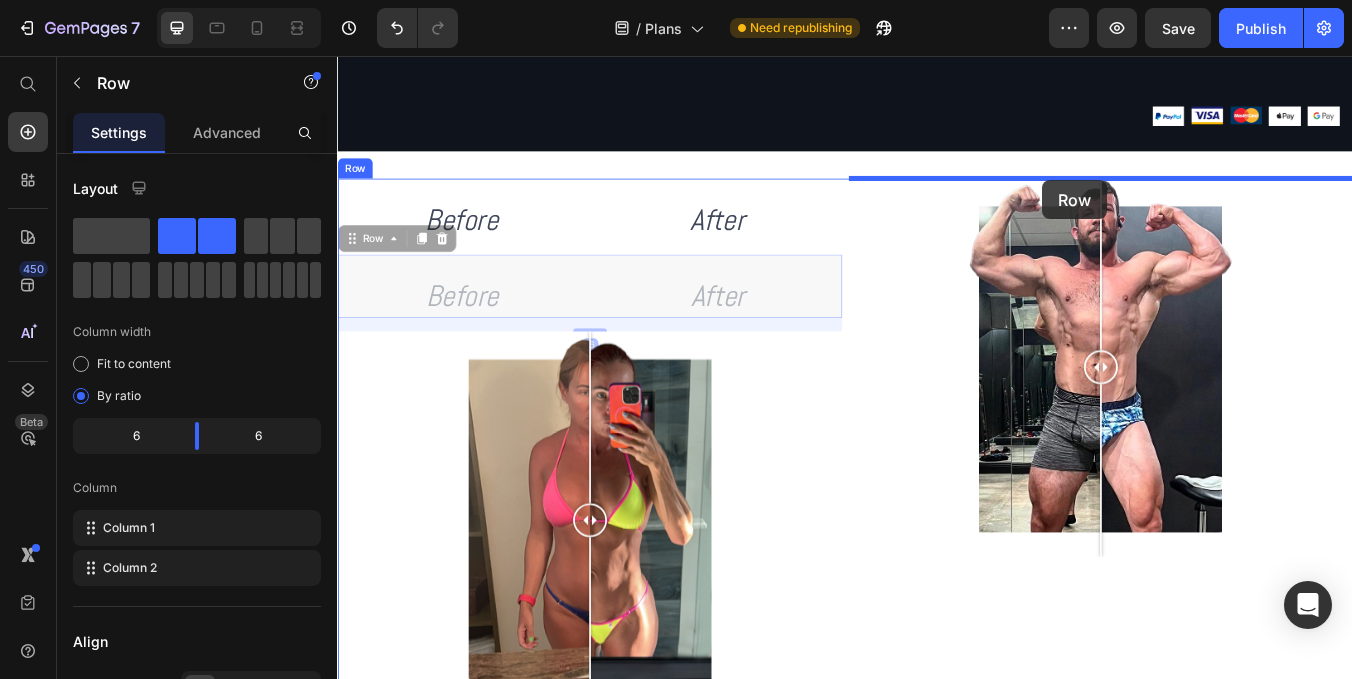drag, startPoint x: 364, startPoint y: 274, endPoint x: 1171, endPoint y: 203, distance: 810.11725 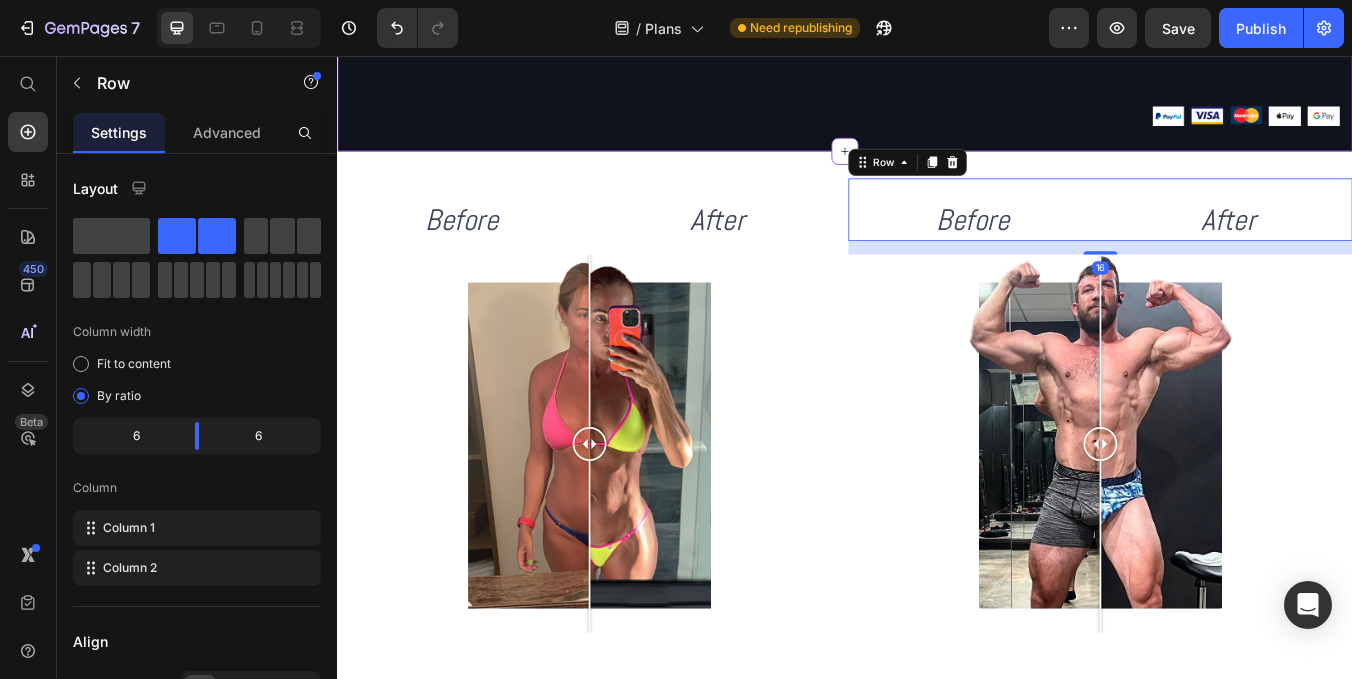 click on "Image Image Image Image Image Row" at bounding box center (1237, 127) 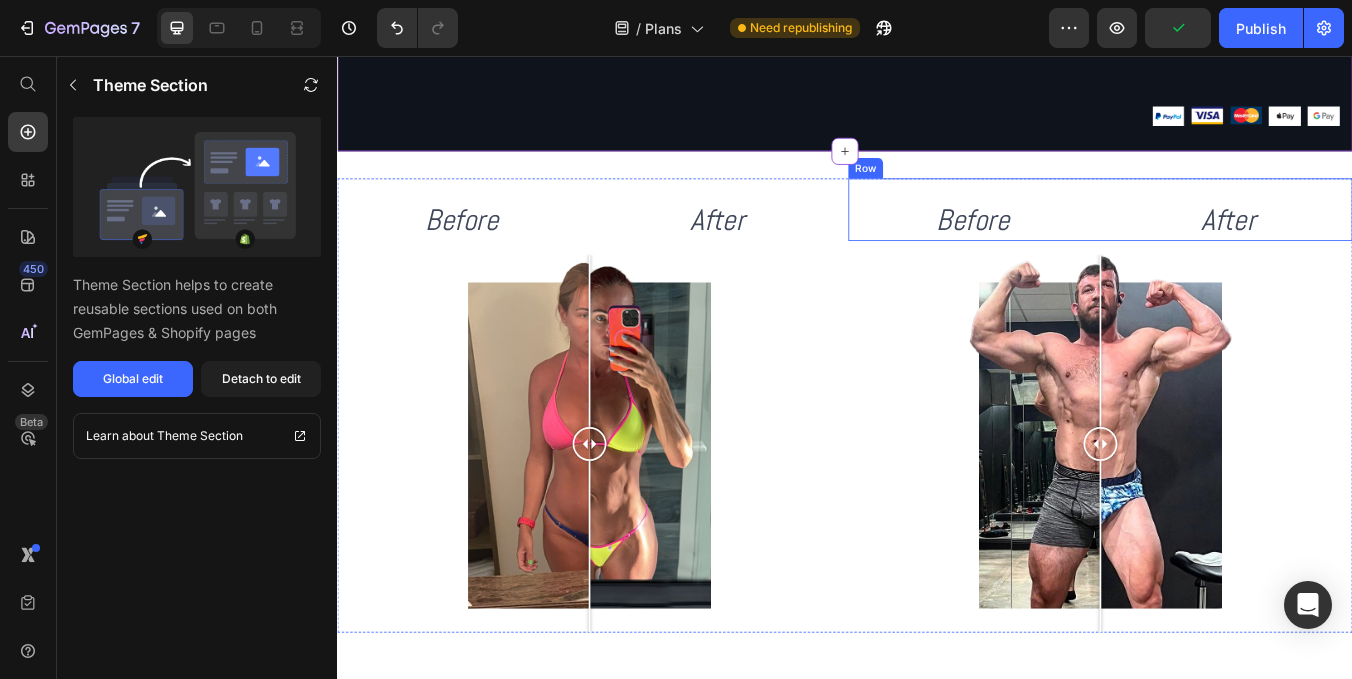 click on "Before Heading After Heading Row Image Comparison Before Heading After Heading Row Image Comparison Row Section 6" at bounding box center [937, 470] 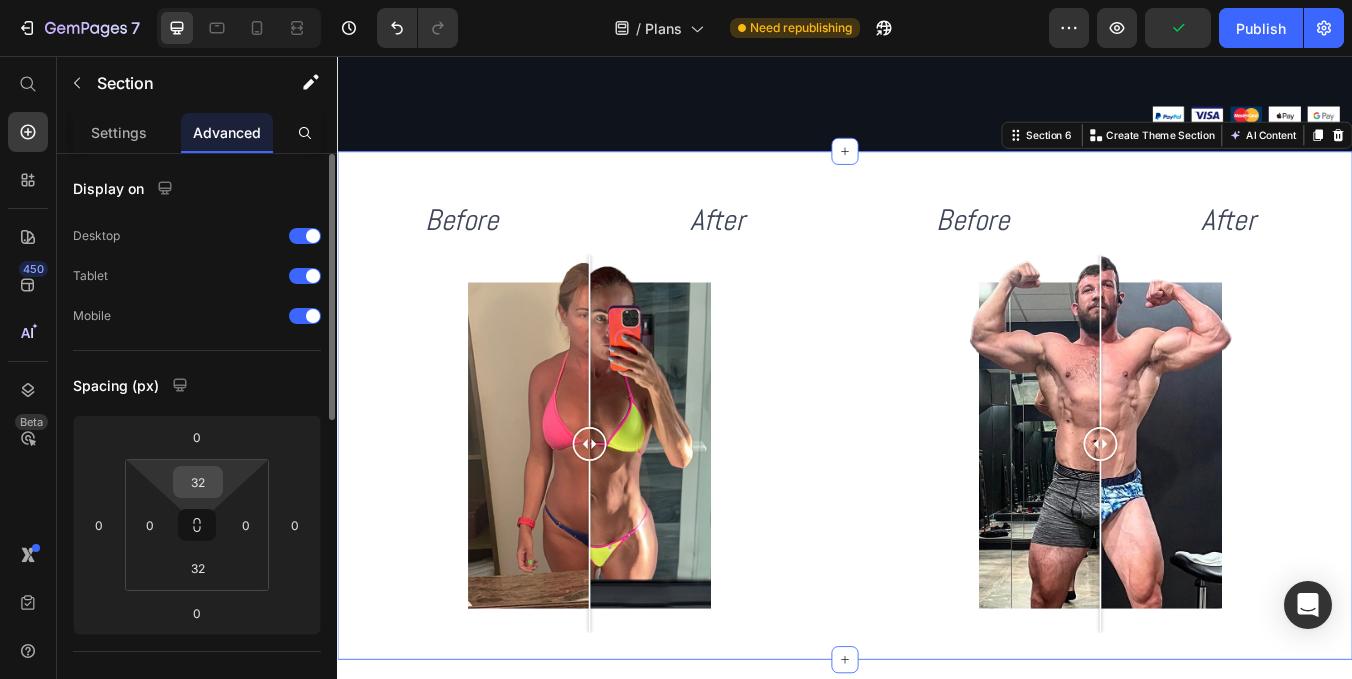 click on "32" at bounding box center [198, 482] 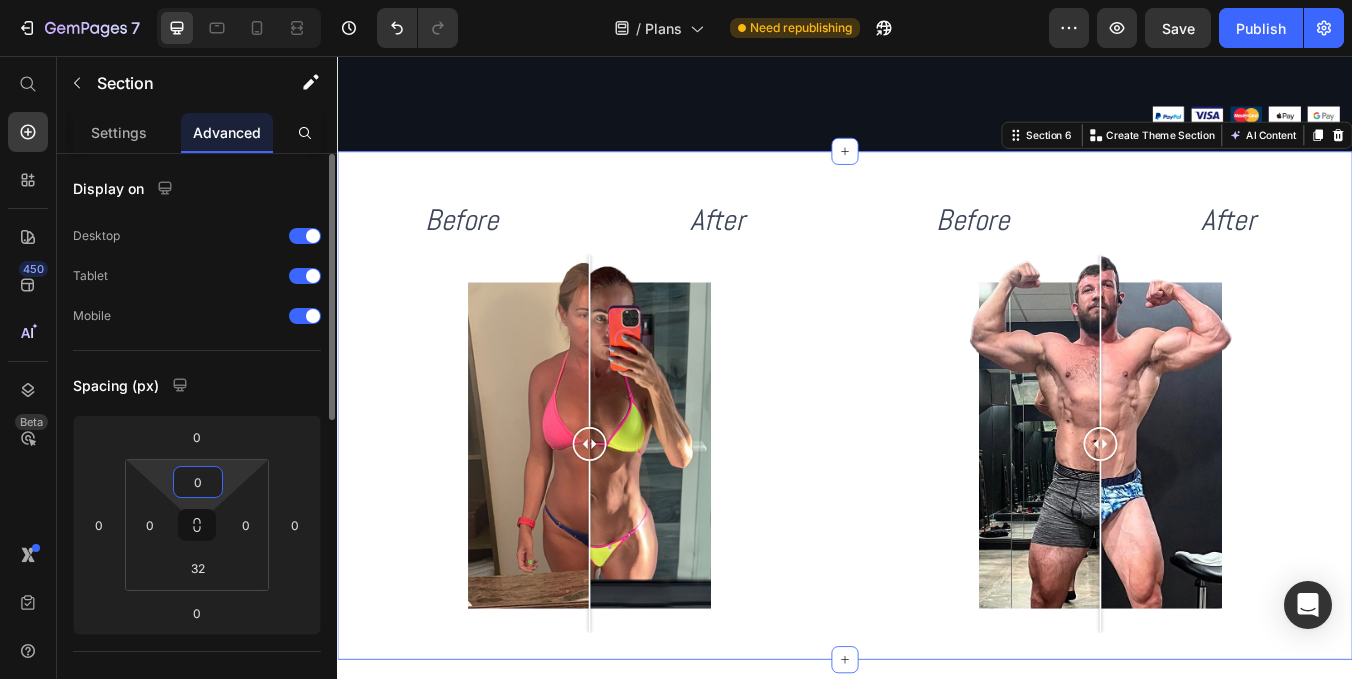 type on "0" 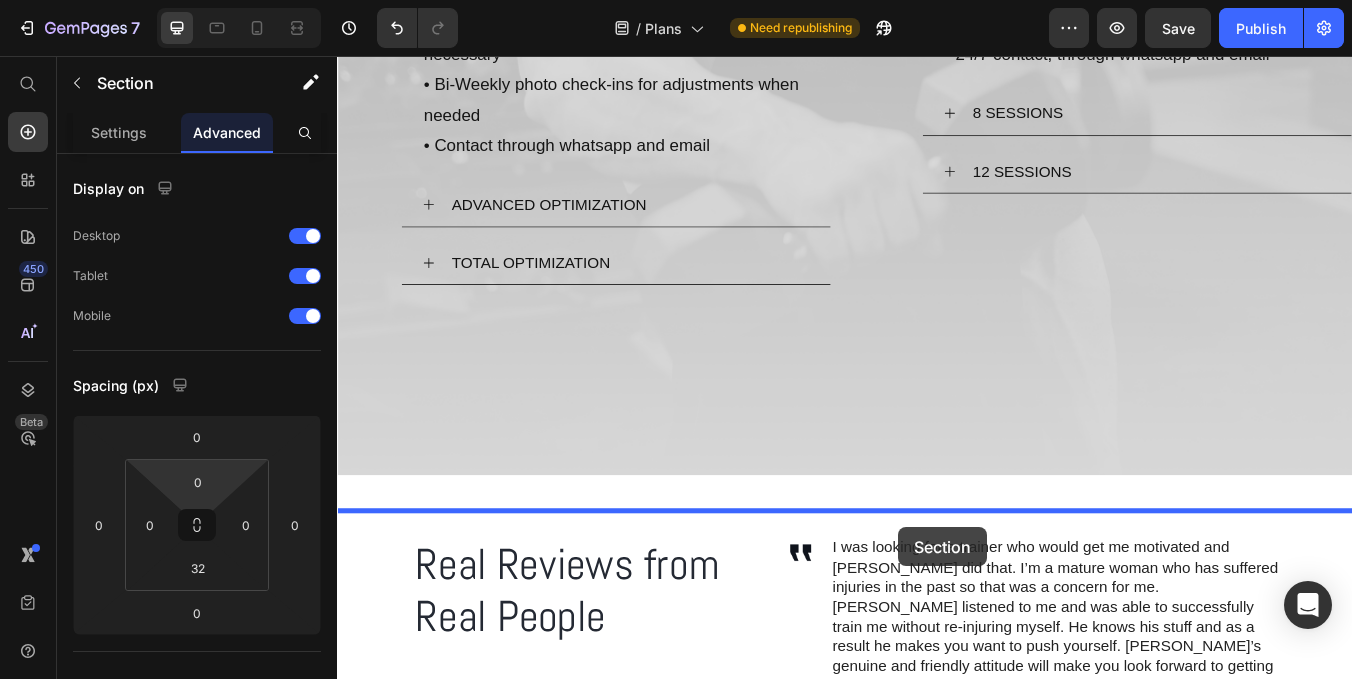 scroll, scrollTop: 1147, scrollLeft: 0, axis: vertical 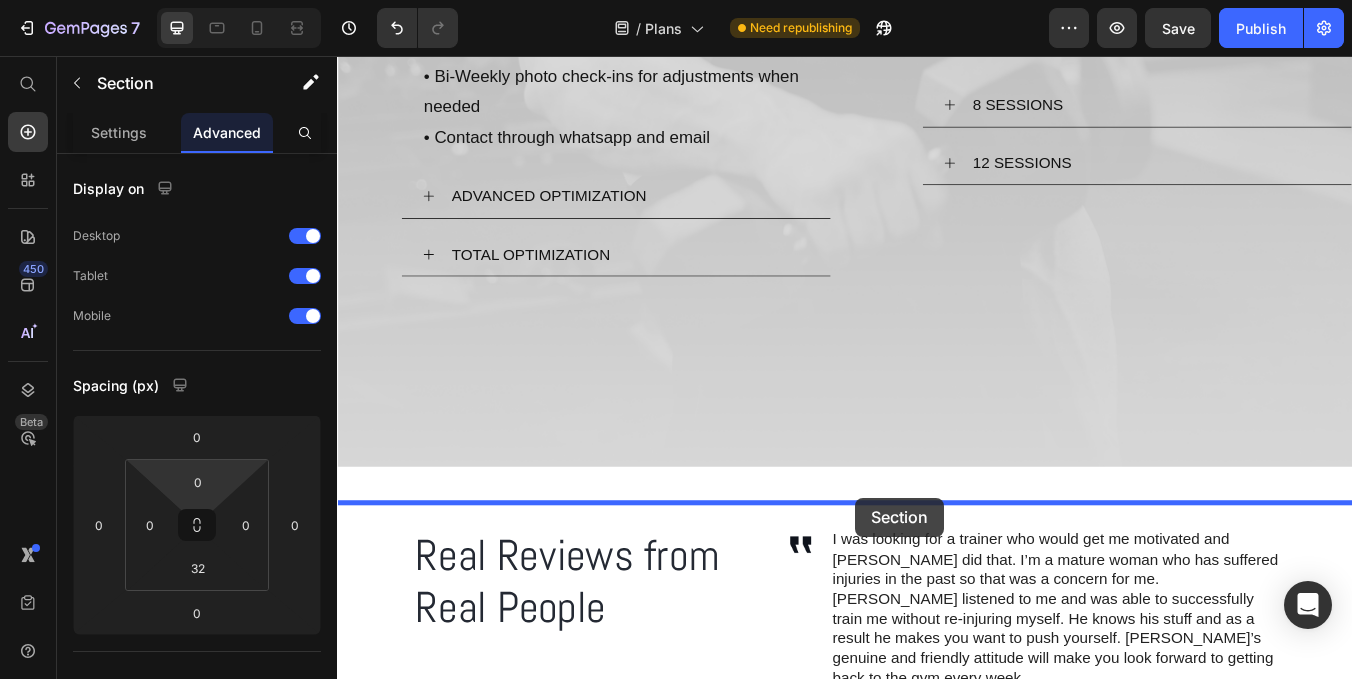 drag, startPoint x: 1163, startPoint y: 433, endPoint x: 949, endPoint y: 577, distance: 257.938 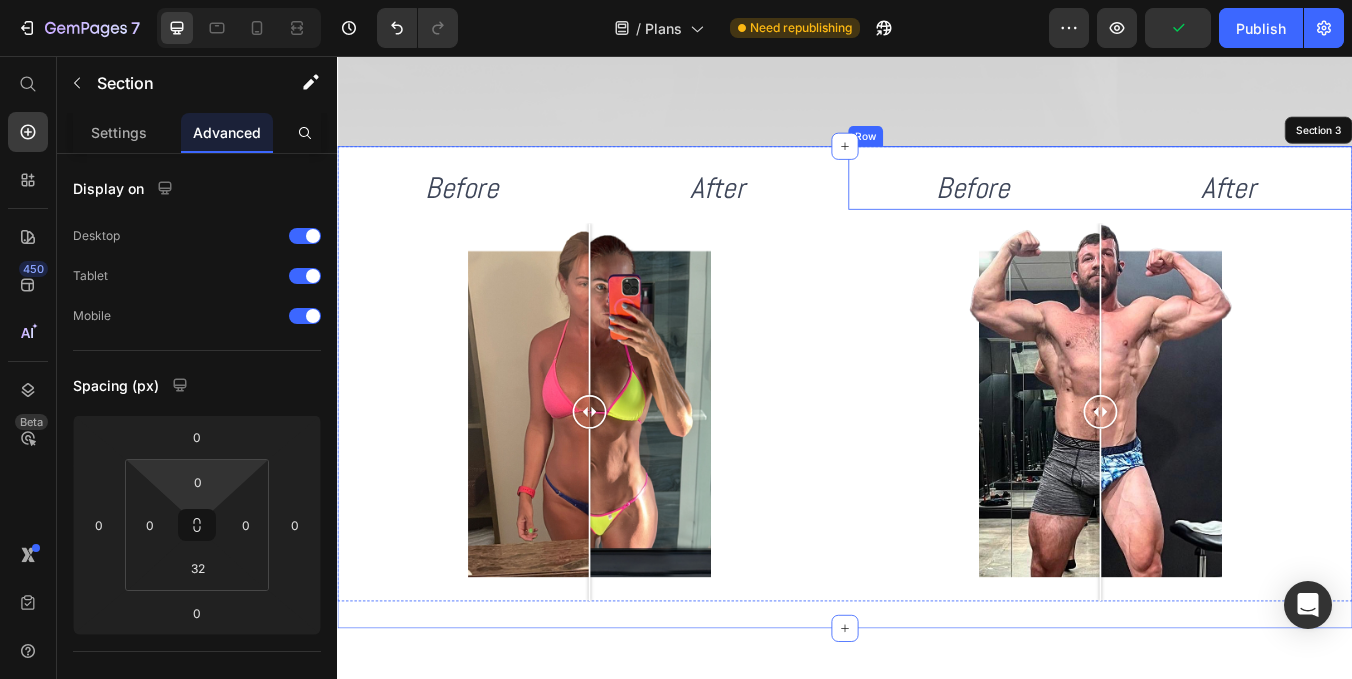 scroll, scrollTop: 1532, scrollLeft: 0, axis: vertical 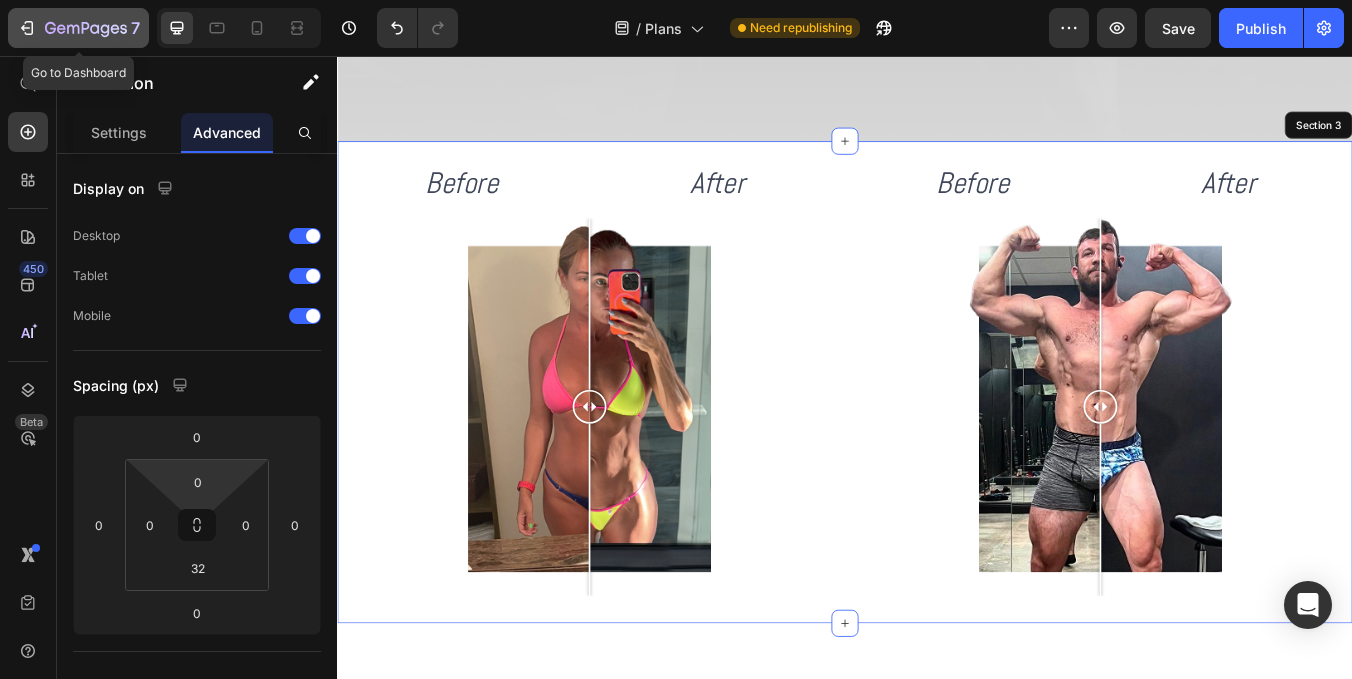 click on "7" 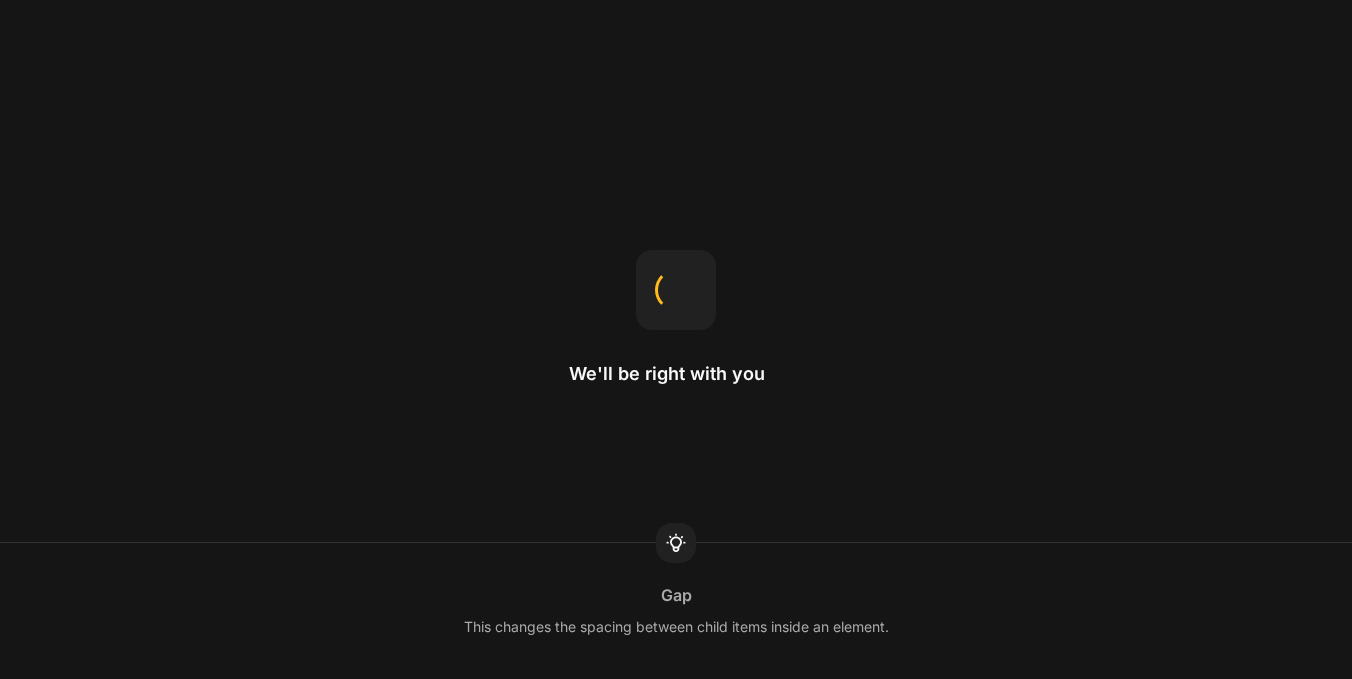 scroll, scrollTop: 0, scrollLeft: 0, axis: both 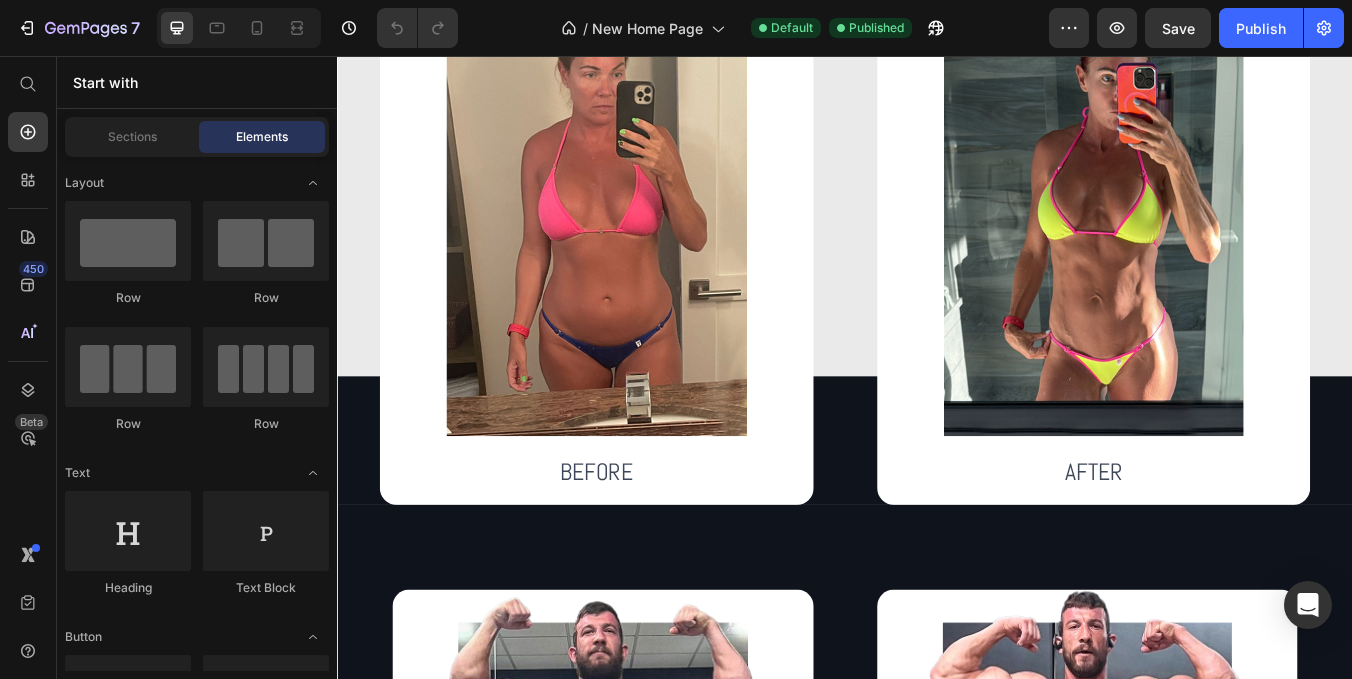 click on "REAL CLIENTS," at bounding box center (635, -110) 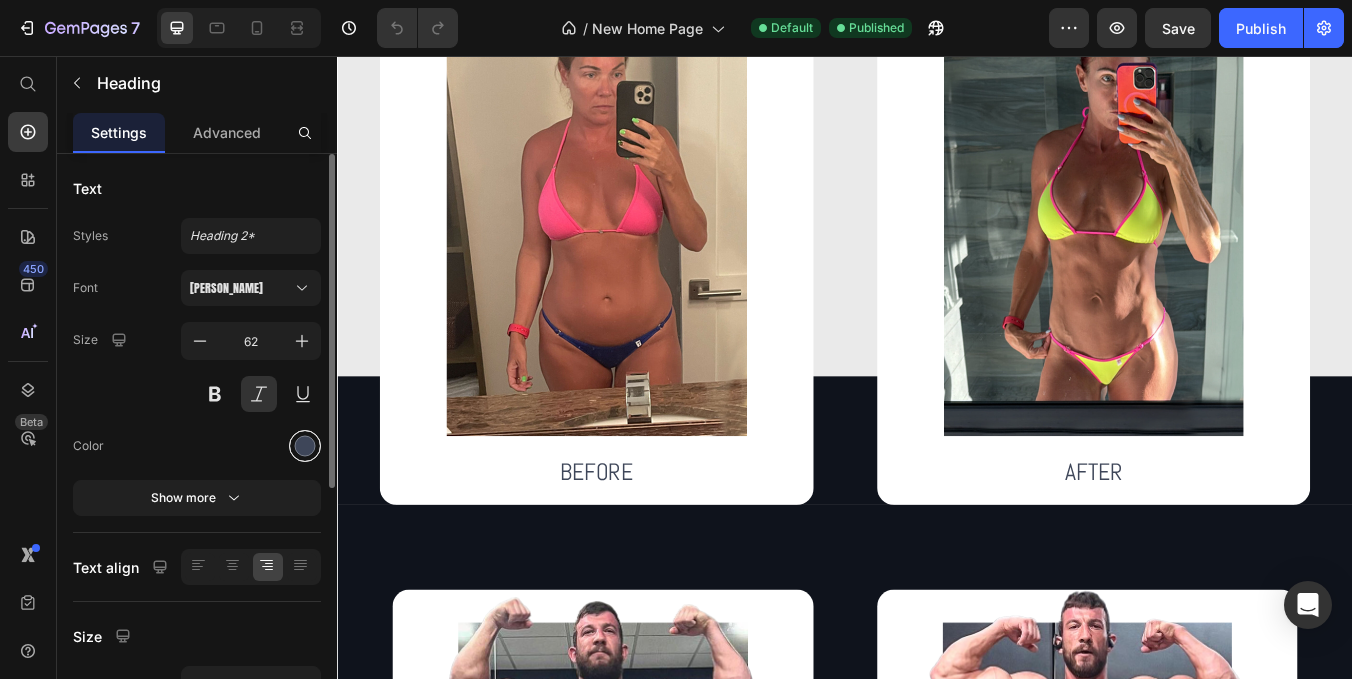 click at bounding box center (305, 446) 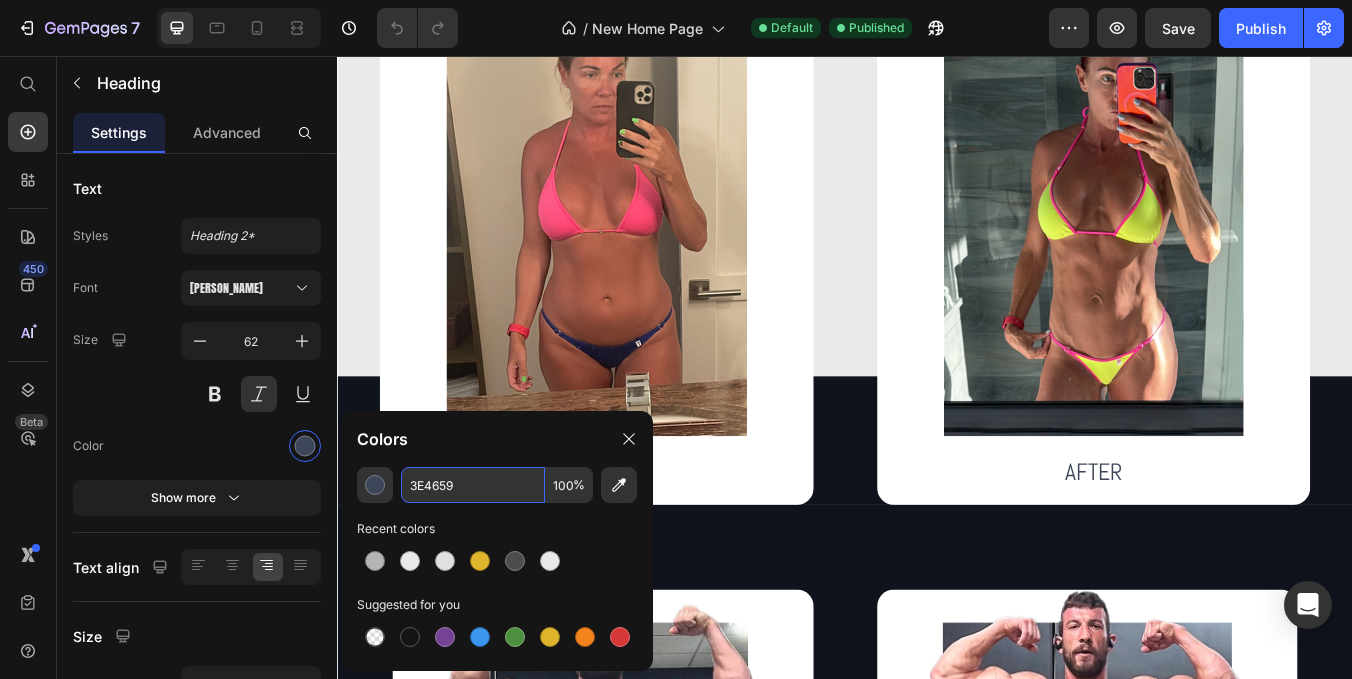 click on "3E4659" at bounding box center [473, 485] 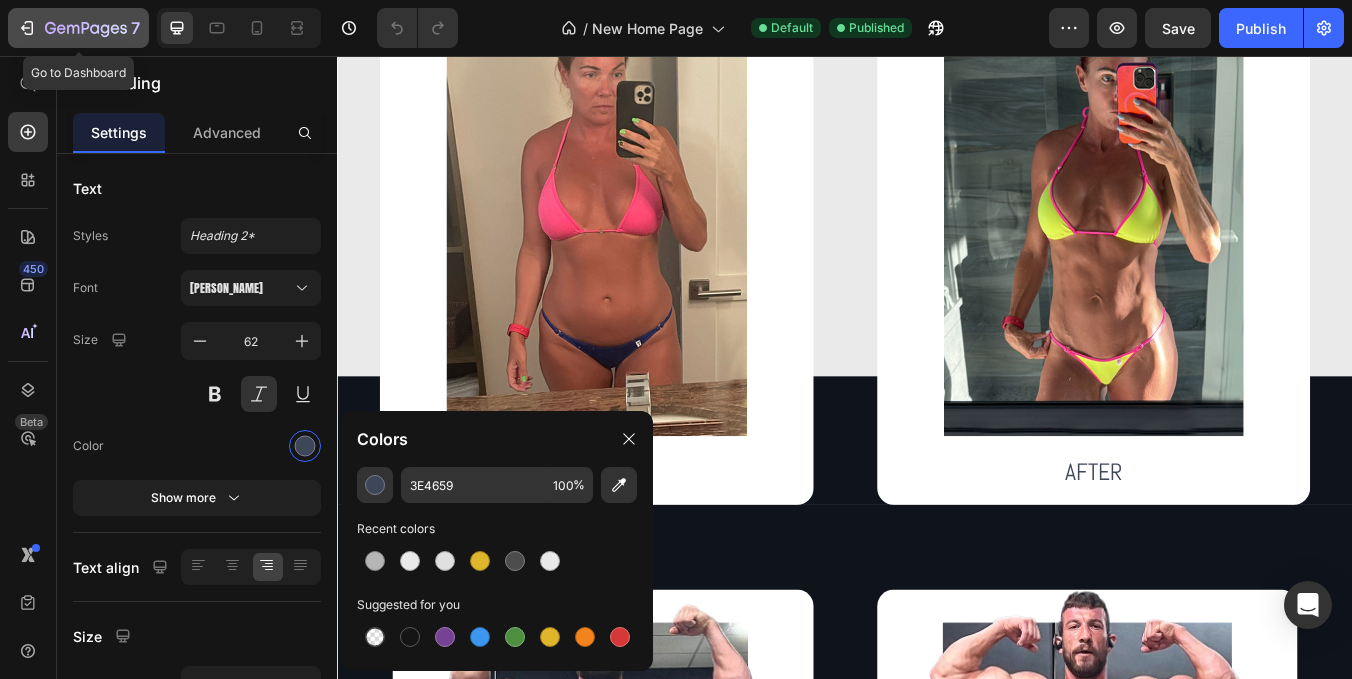 click 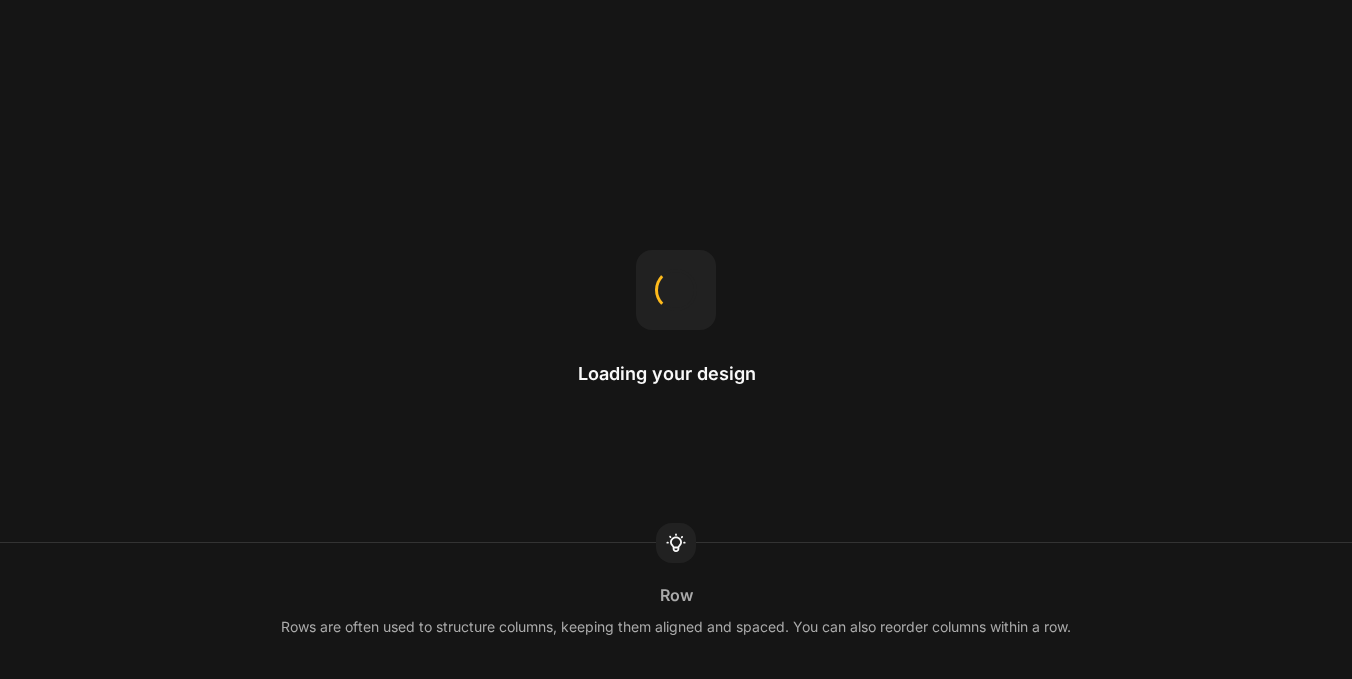scroll, scrollTop: 0, scrollLeft: 0, axis: both 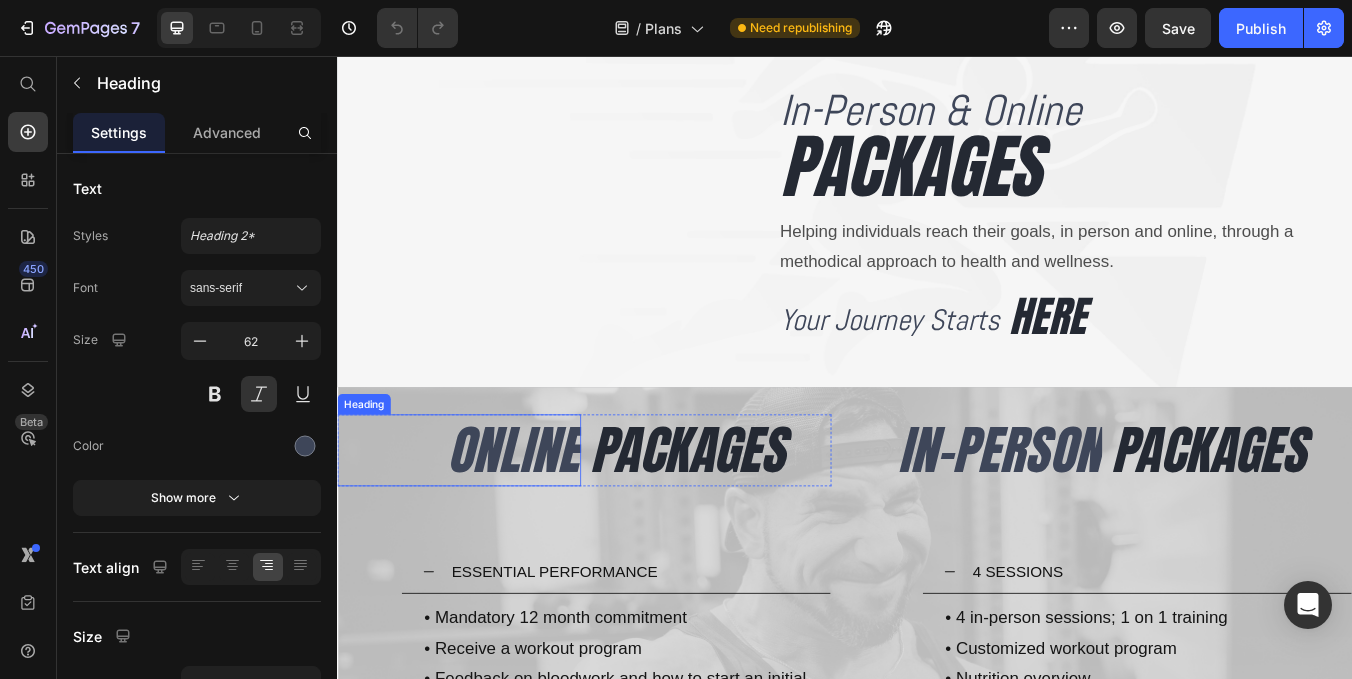click on "Heading" at bounding box center [368, 468] 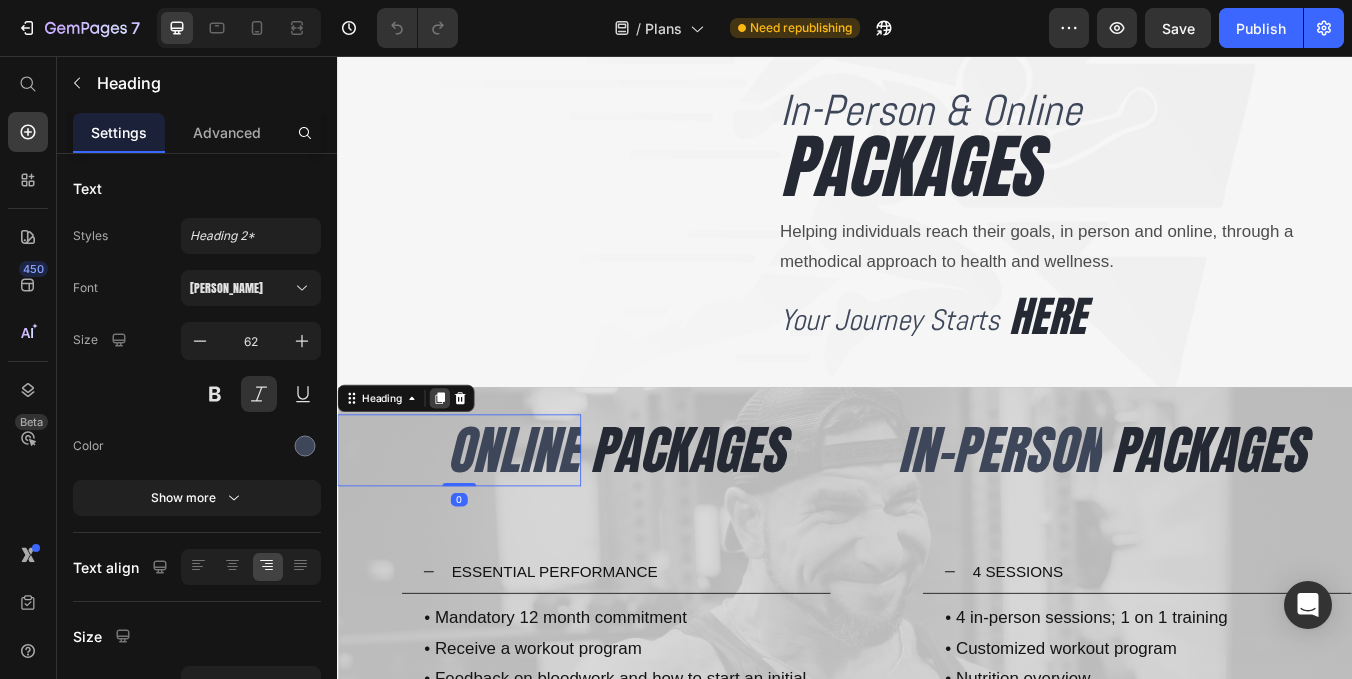 click 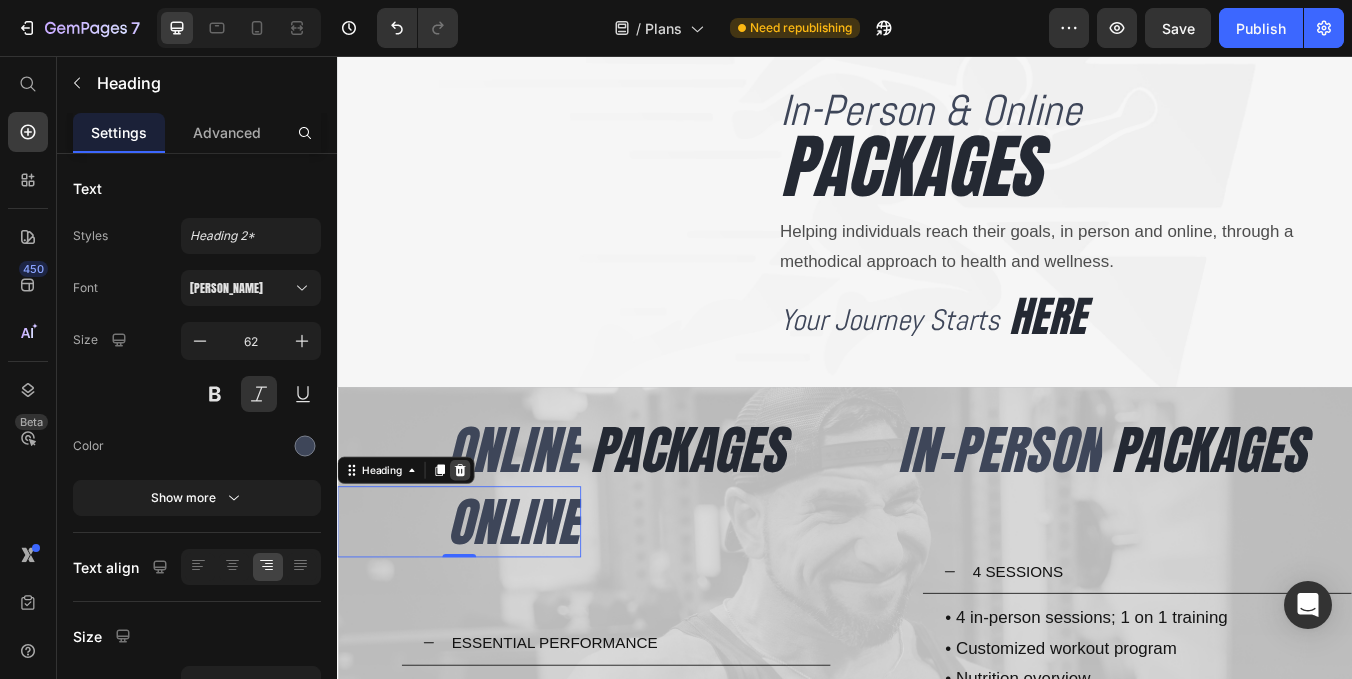 click 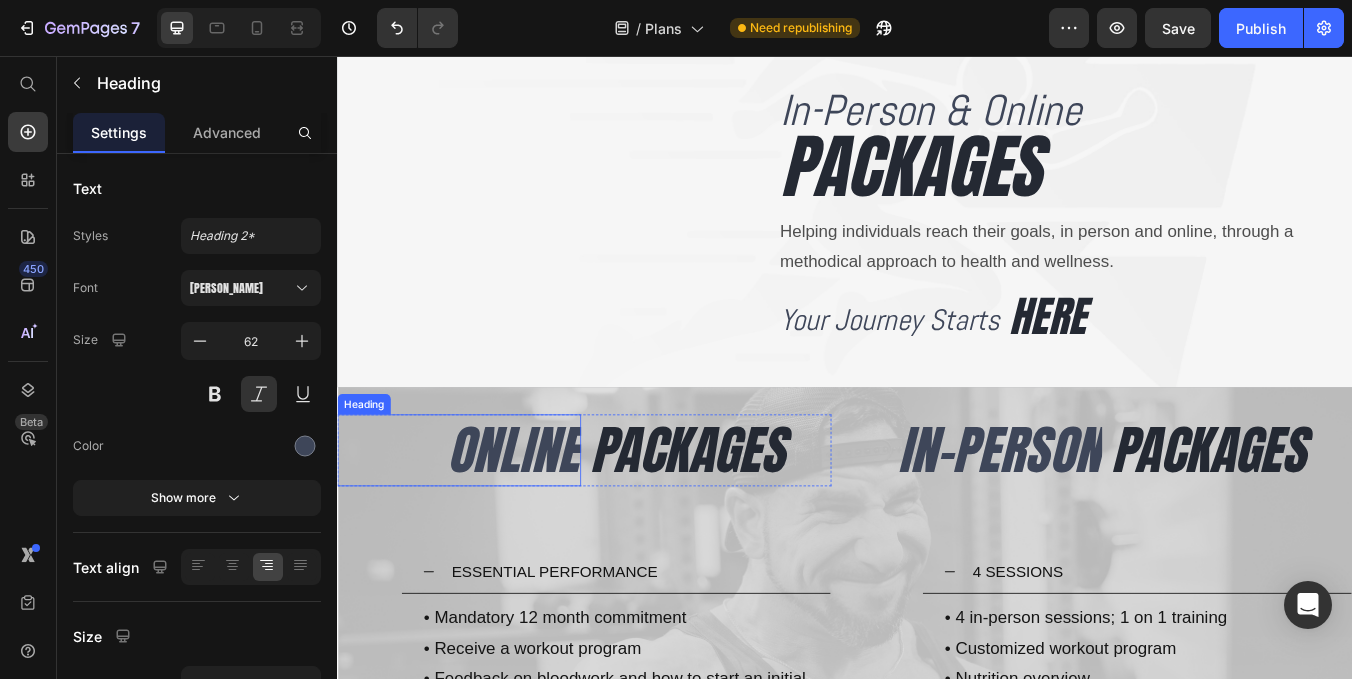 click on "ONLINE" at bounding box center [481, 522] 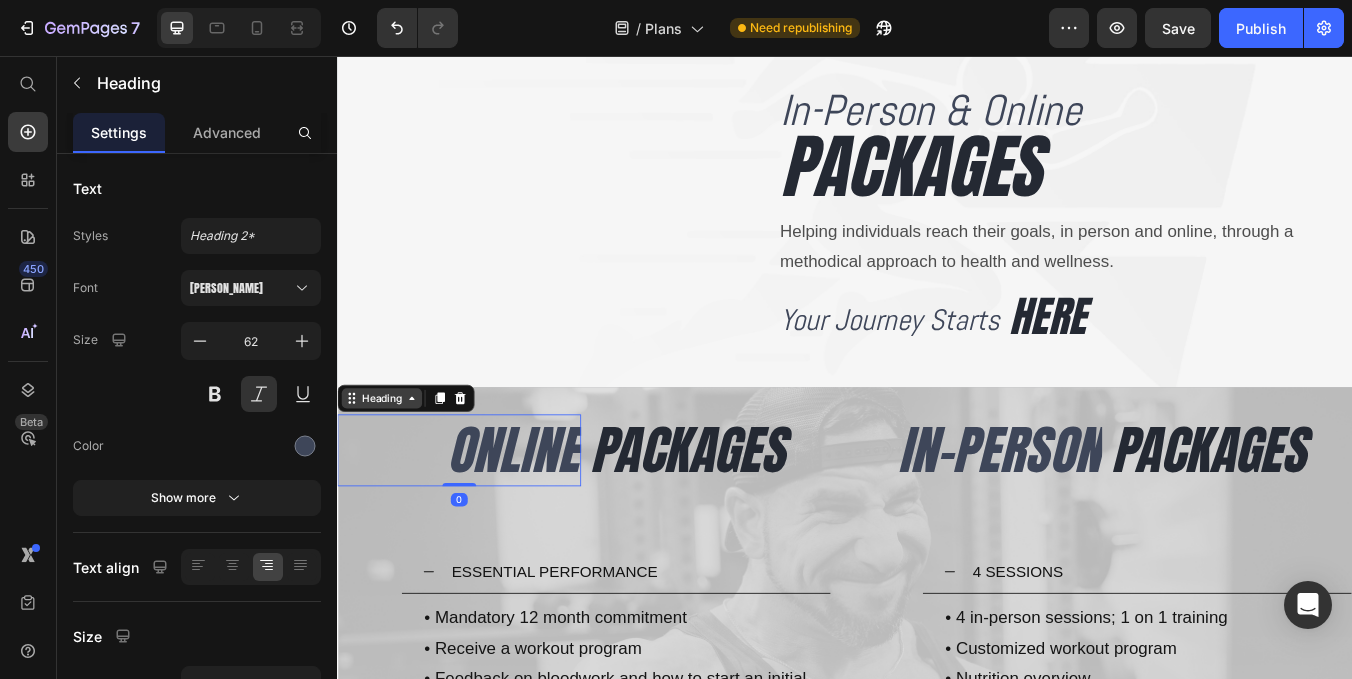 click on "Heading" at bounding box center (389, 461) 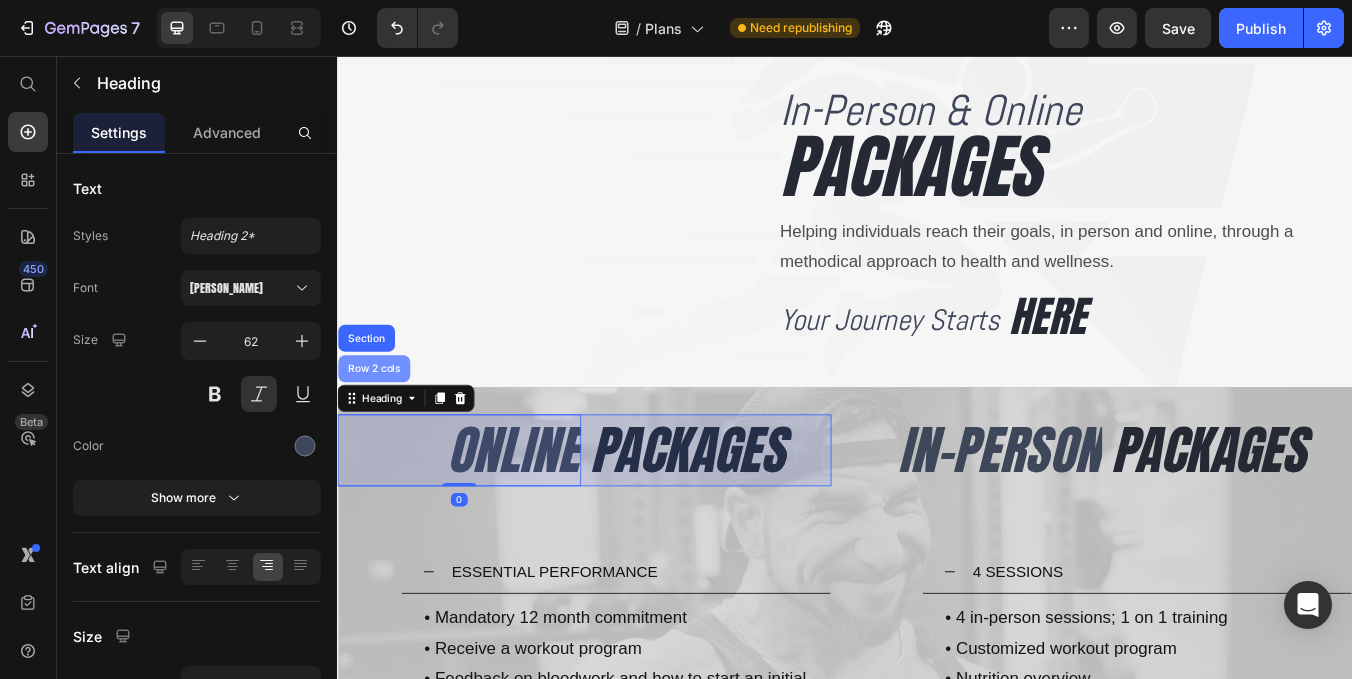 click on "Row 2 cols" at bounding box center (380, 426) 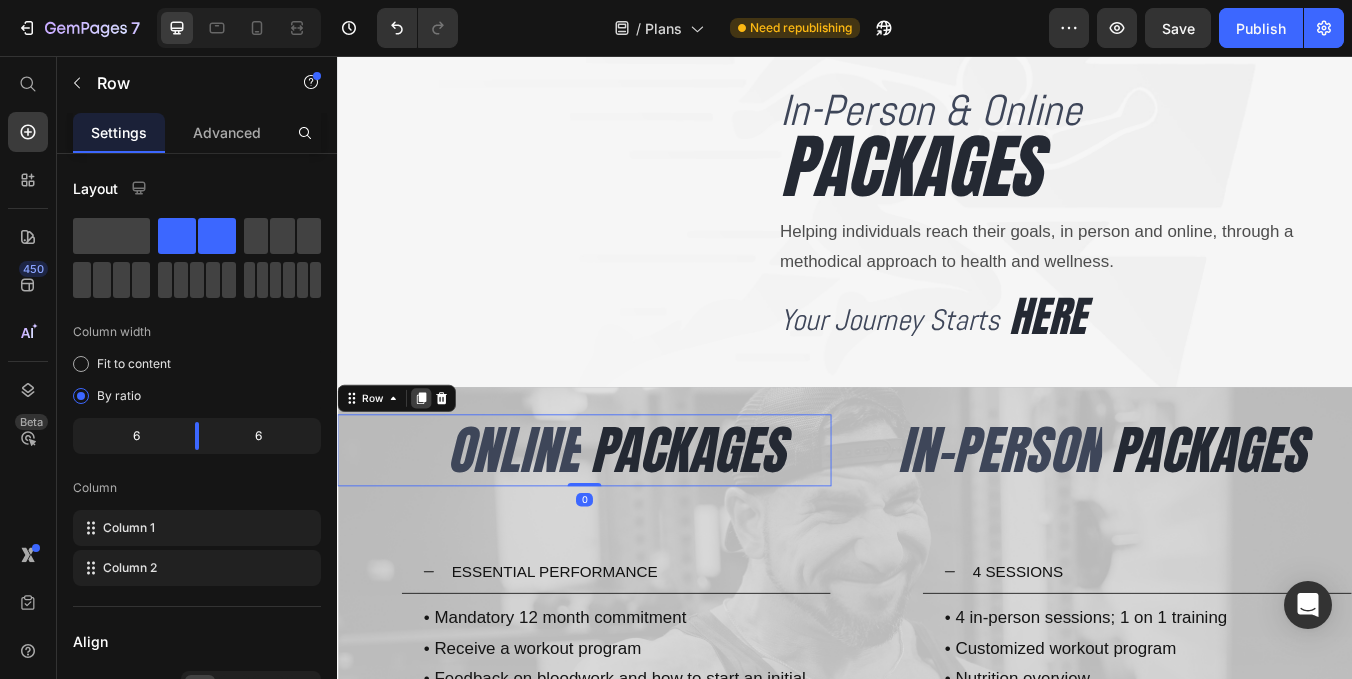 click 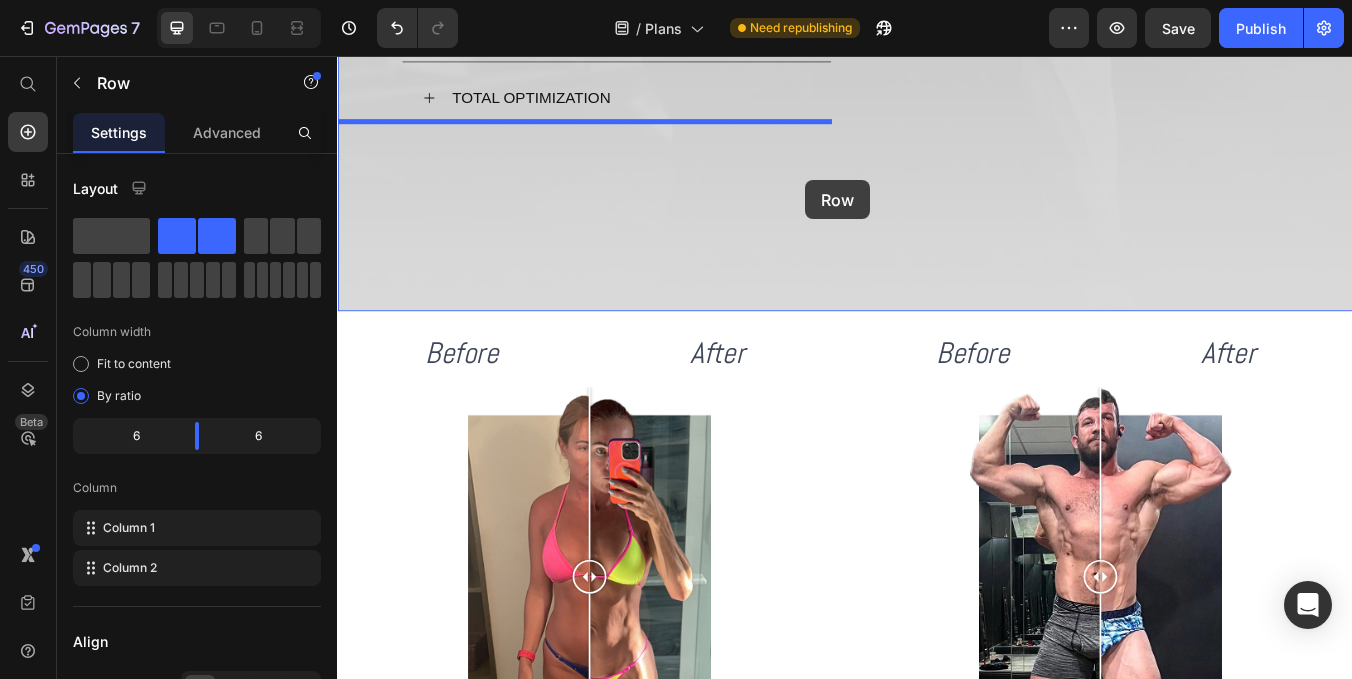 scroll, scrollTop: 1391, scrollLeft: 0, axis: vertical 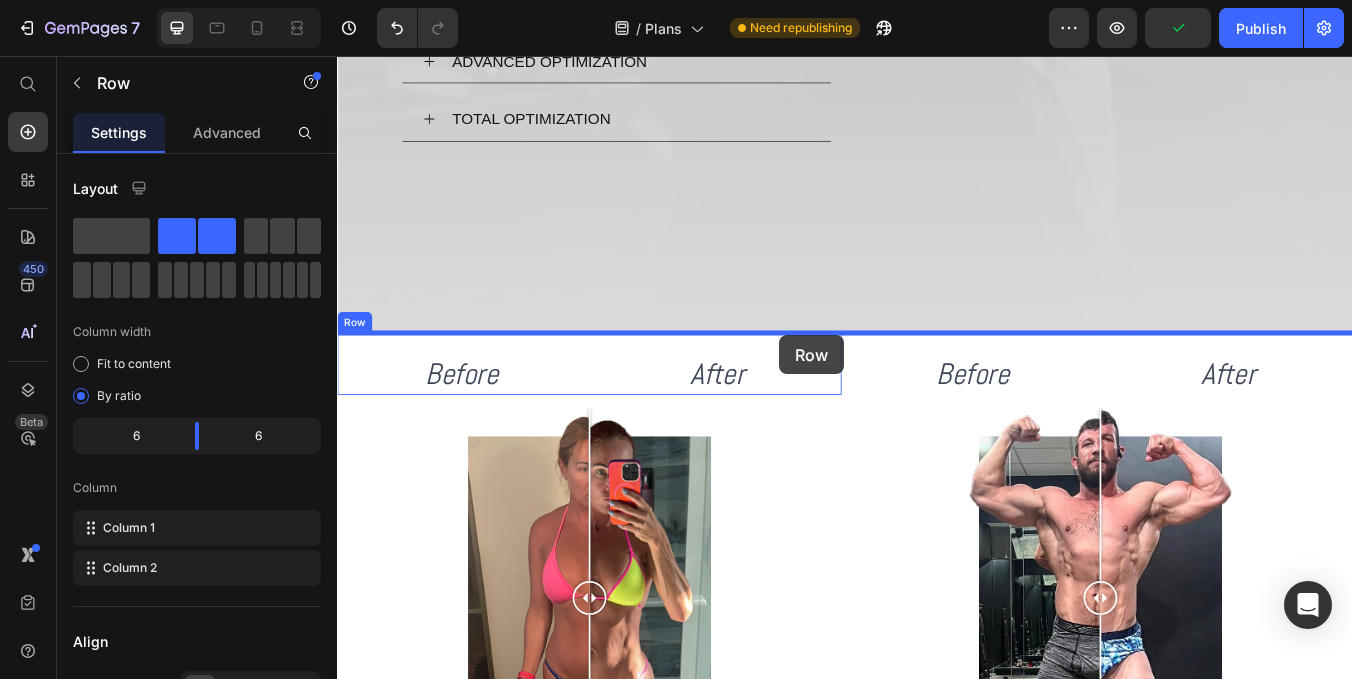 drag, startPoint x: 374, startPoint y: 581, endPoint x: 860, endPoint y: 386, distance: 523.66113 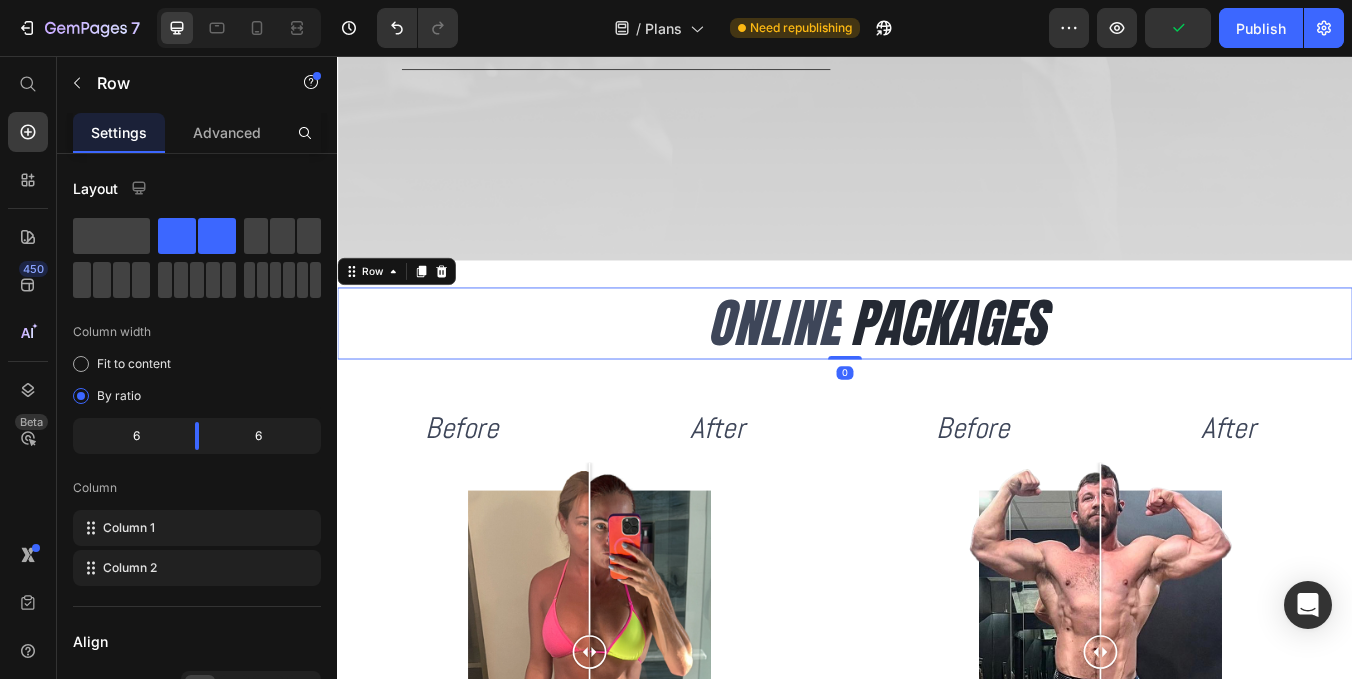 scroll, scrollTop: 1306, scrollLeft: 0, axis: vertical 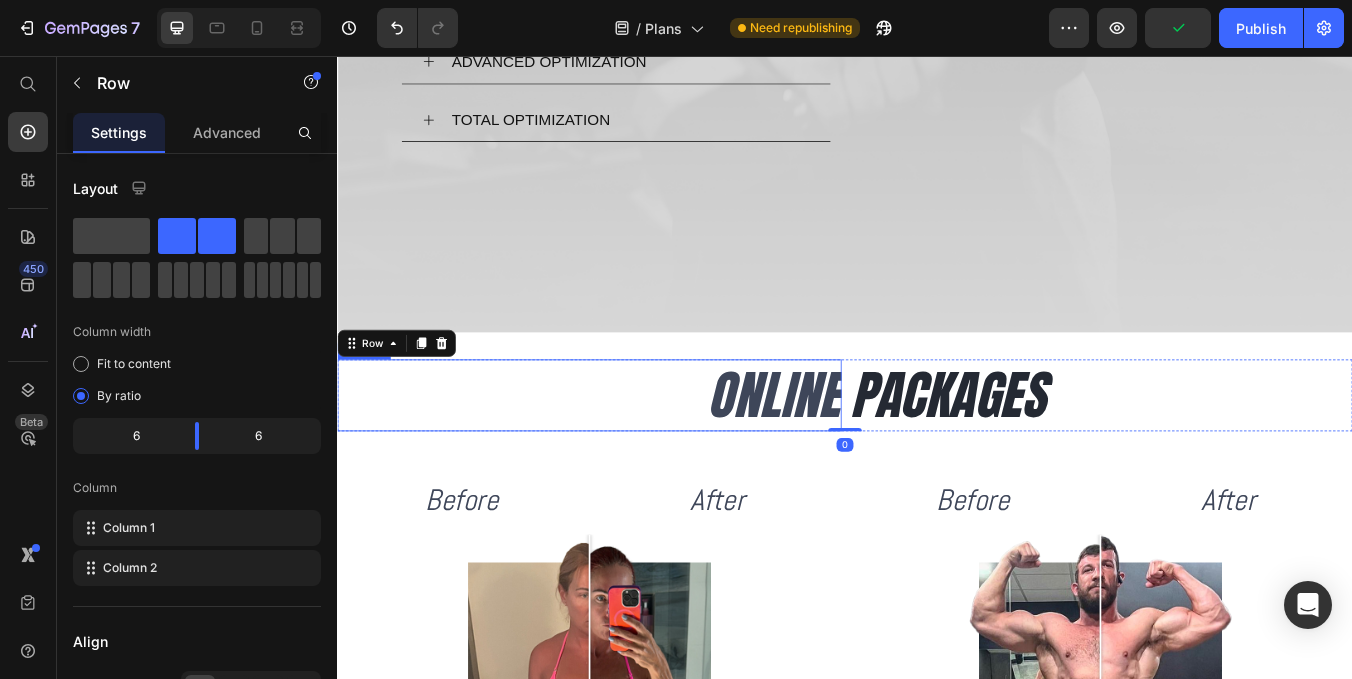 click on "ONLINE" at bounding box center [635, 457] 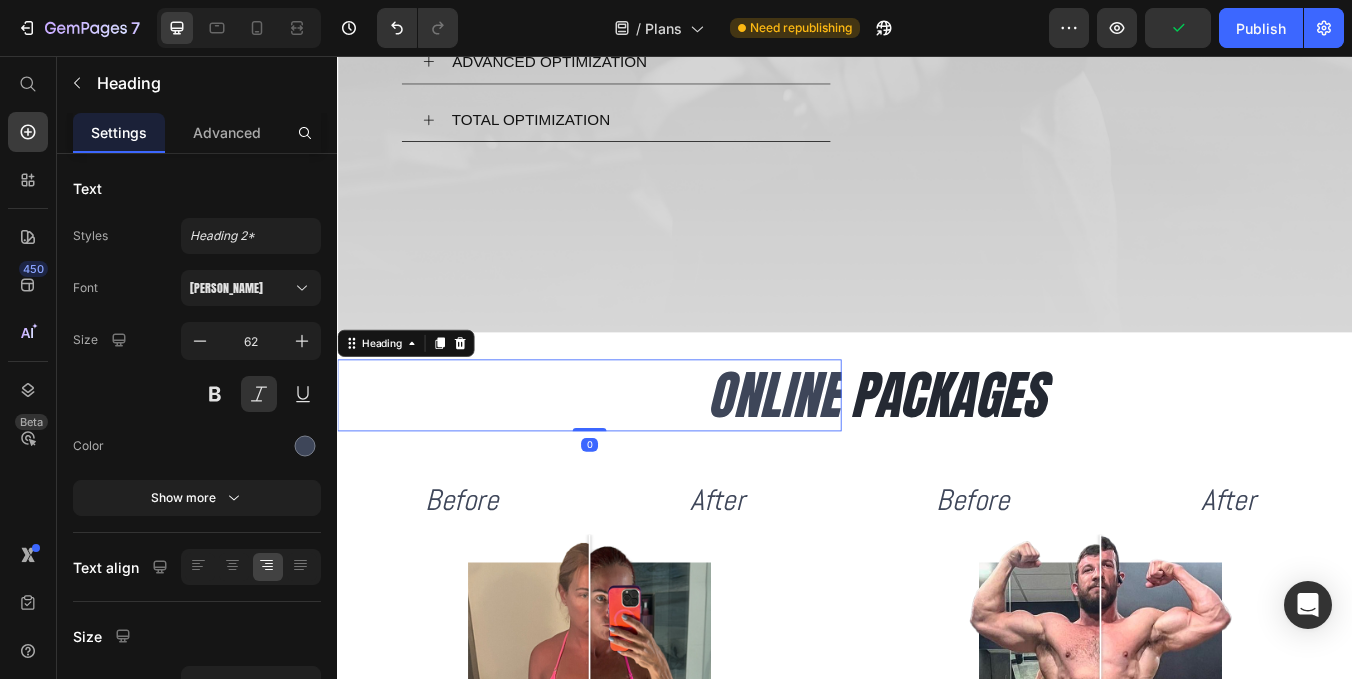 click on "ONLINE" at bounding box center [635, 457] 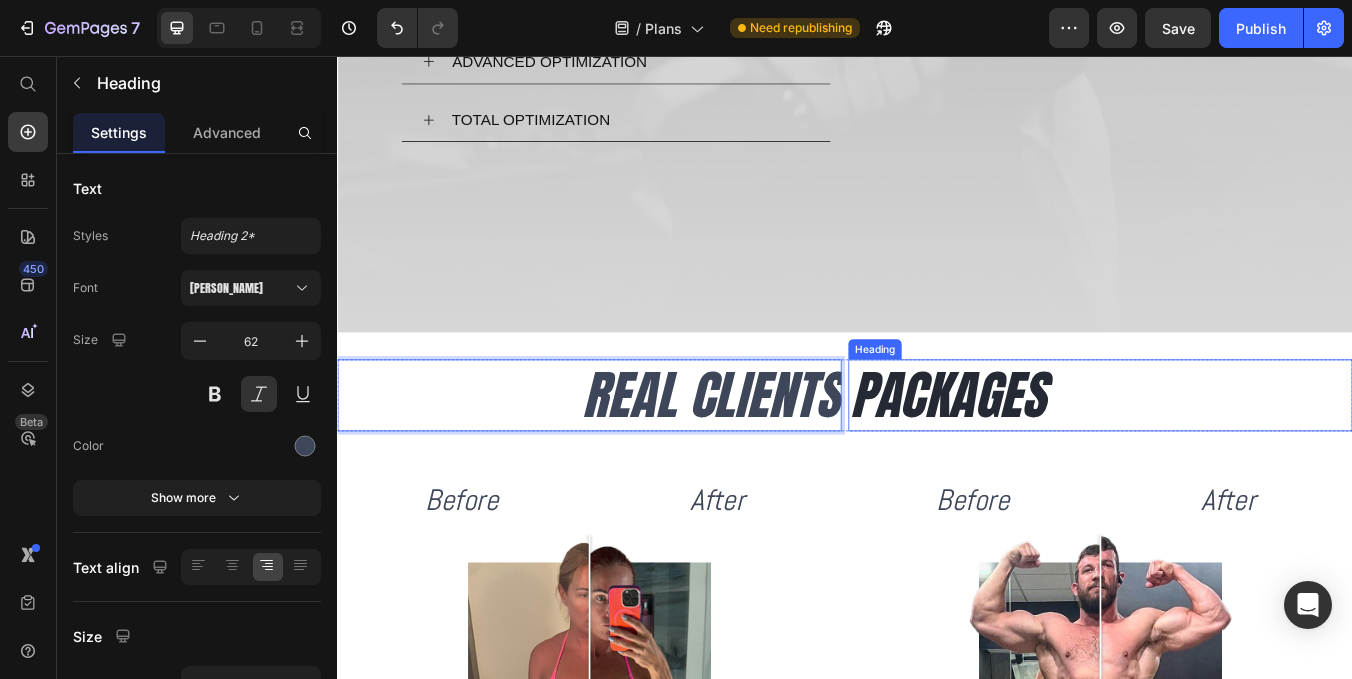 click on "PACKAGES" at bounding box center (1239, 457) 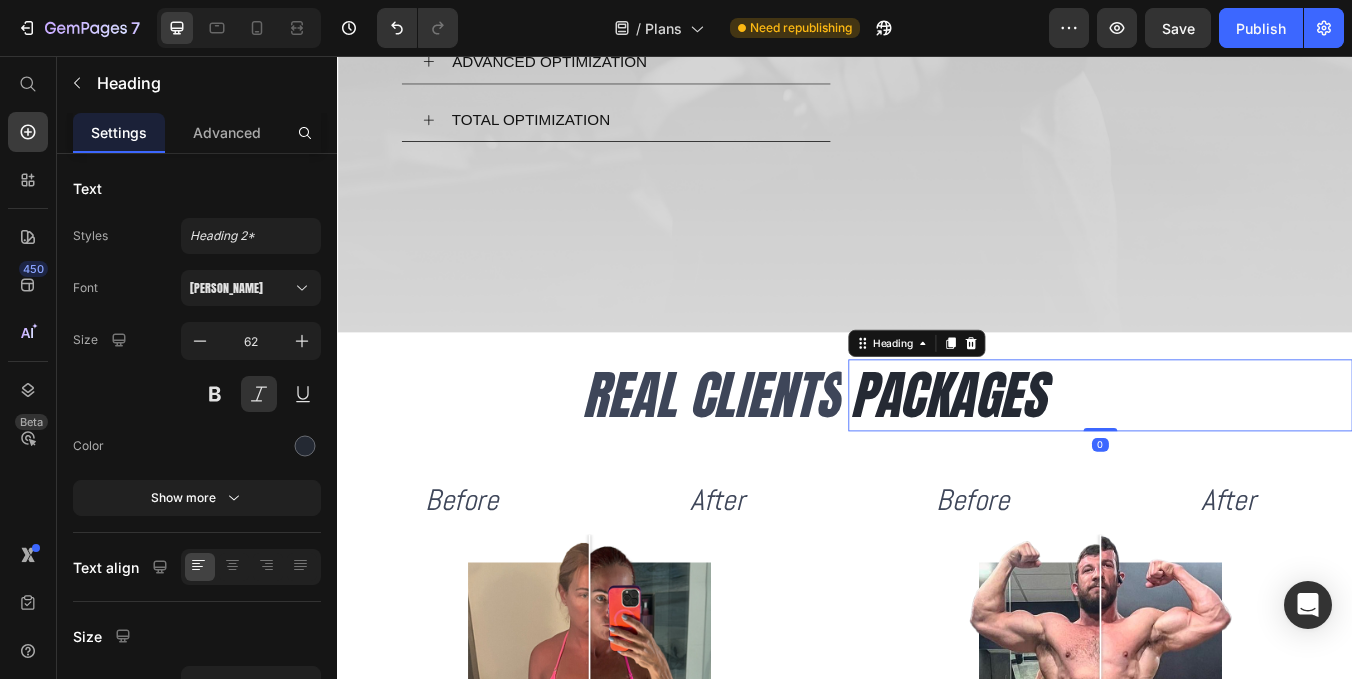 click on "PACKAGES" at bounding box center (1239, 457) 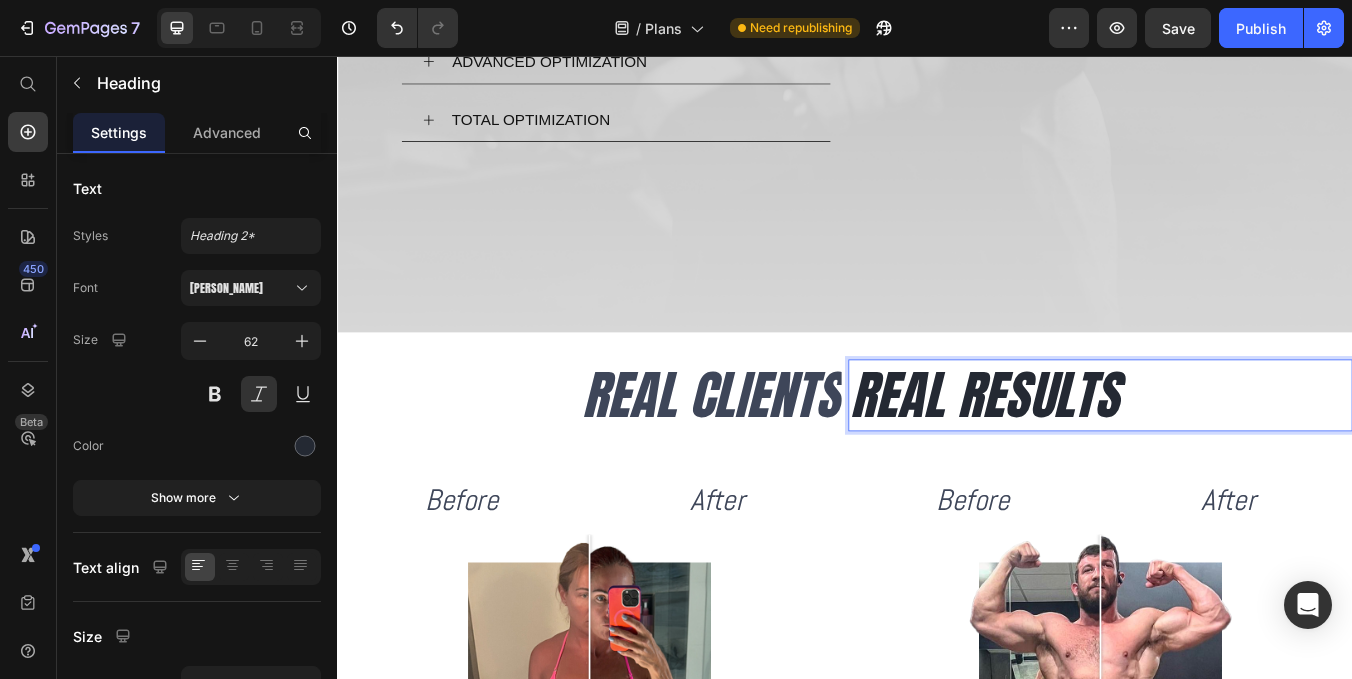 click on "REAL RESULTS" at bounding box center [1239, 457] 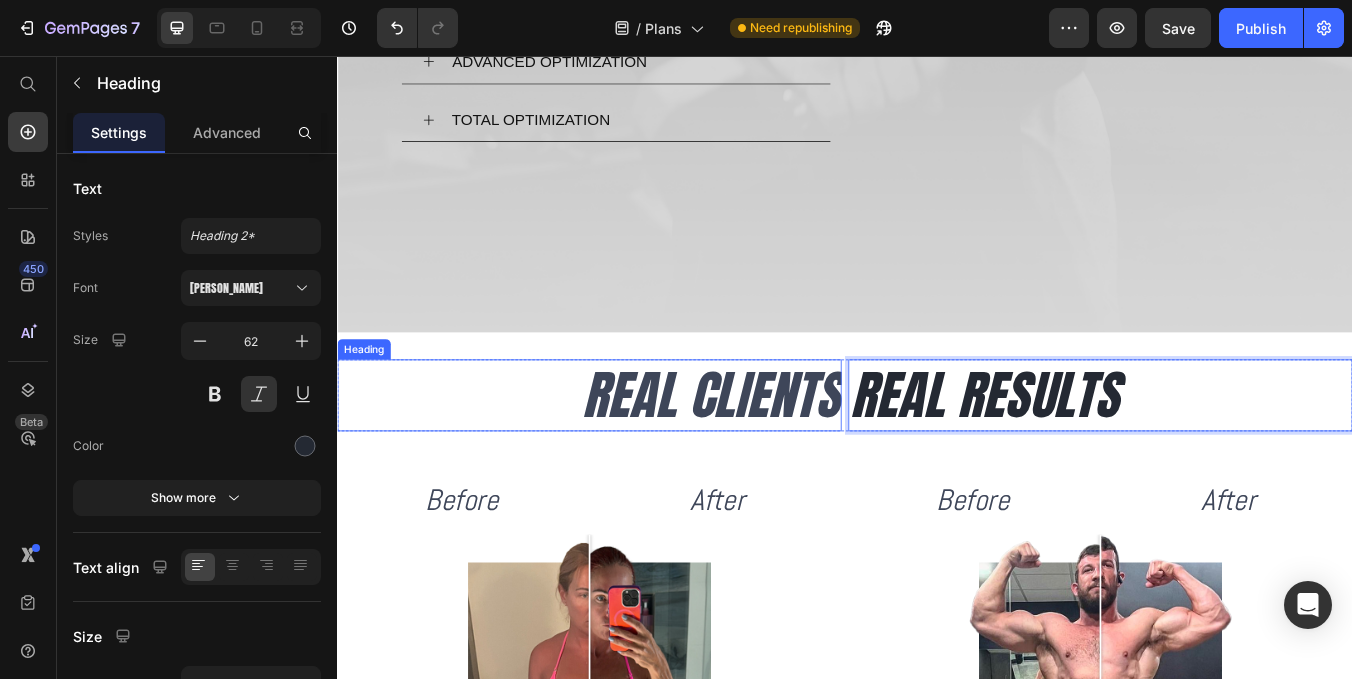 click on "REAL CLIENTS" at bounding box center (635, 457) 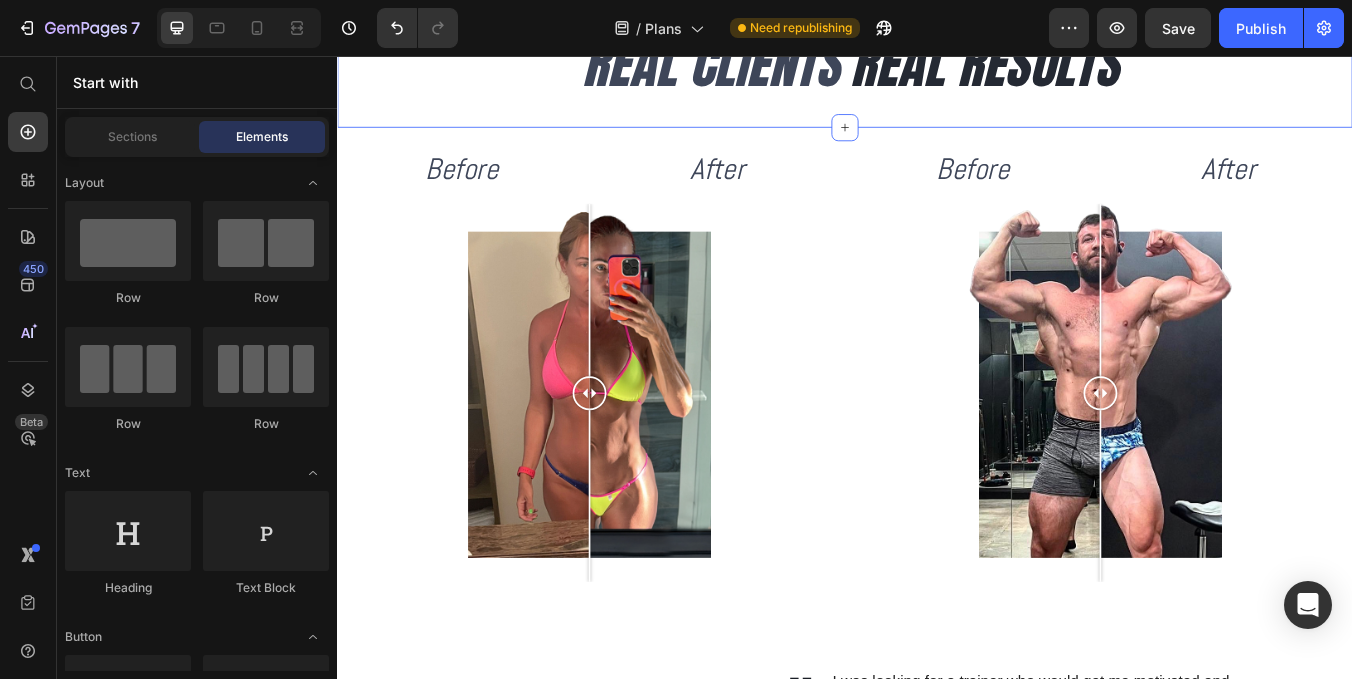 scroll, scrollTop: 1594, scrollLeft: 0, axis: vertical 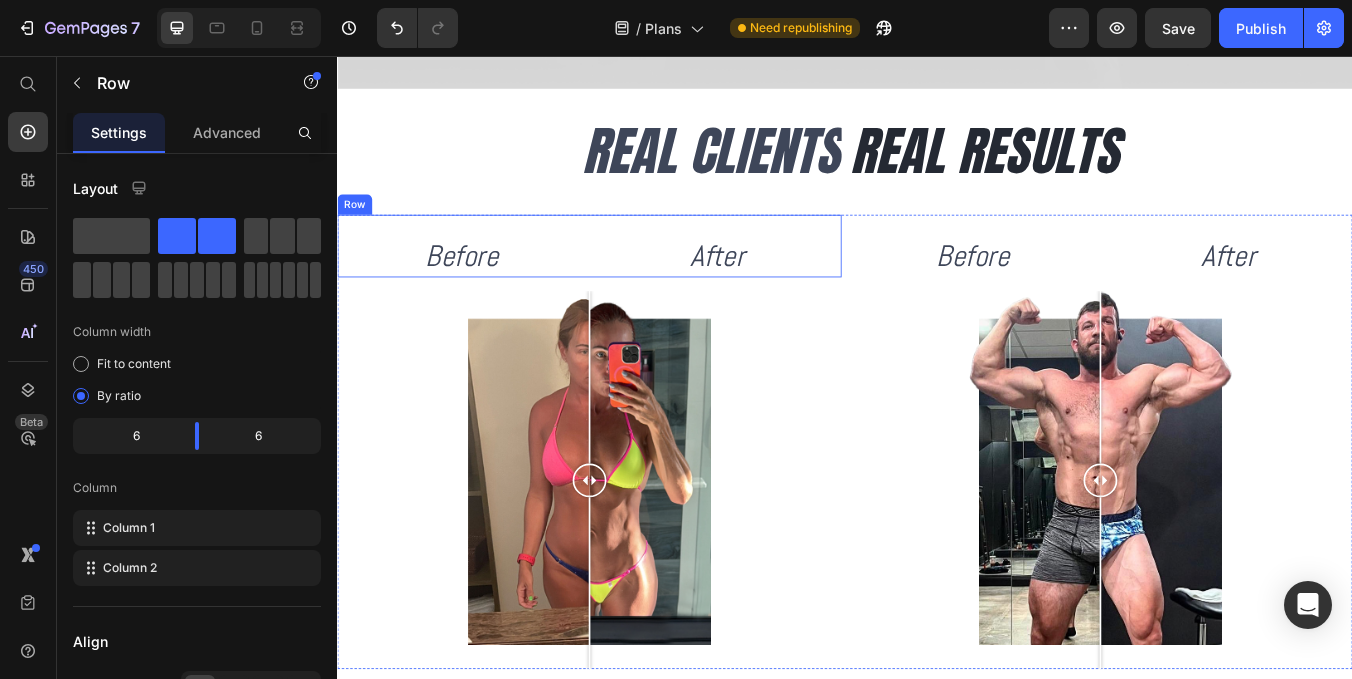 click on "Before Heading" at bounding box center (484, 281) 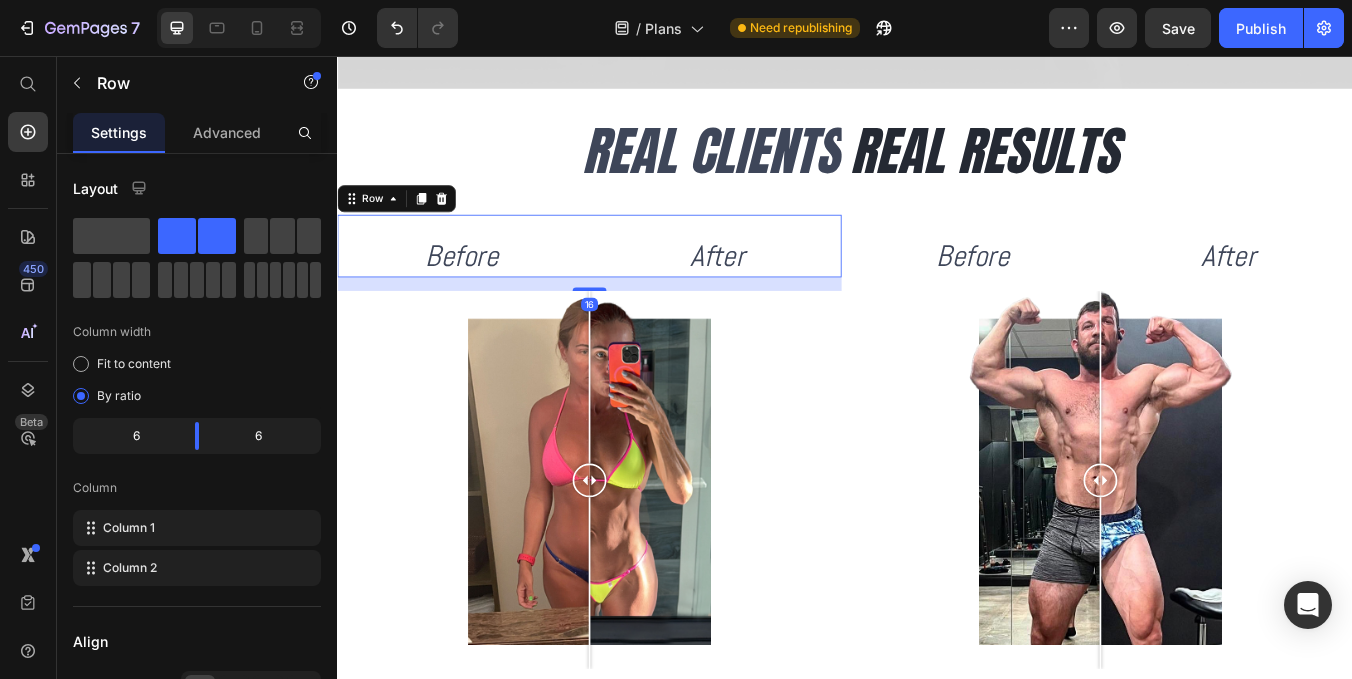 click on "Row" at bounding box center [407, 225] 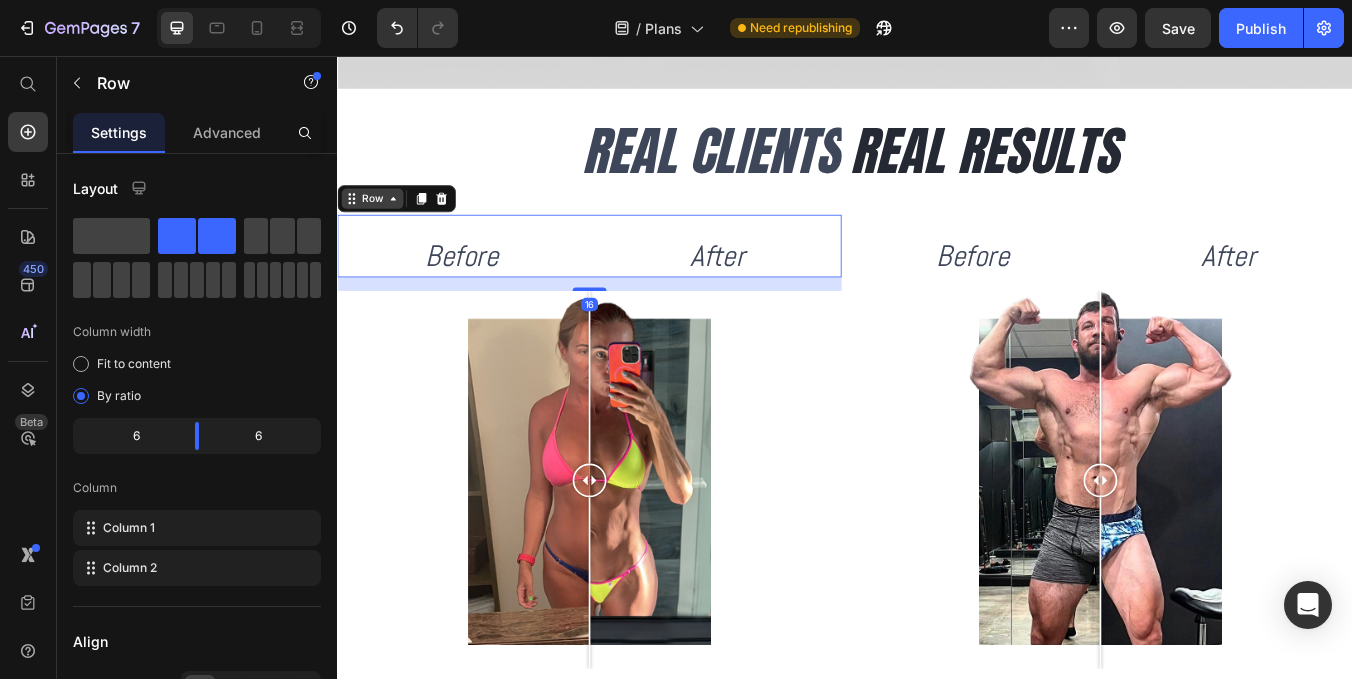 click on "Row" at bounding box center [378, 225] 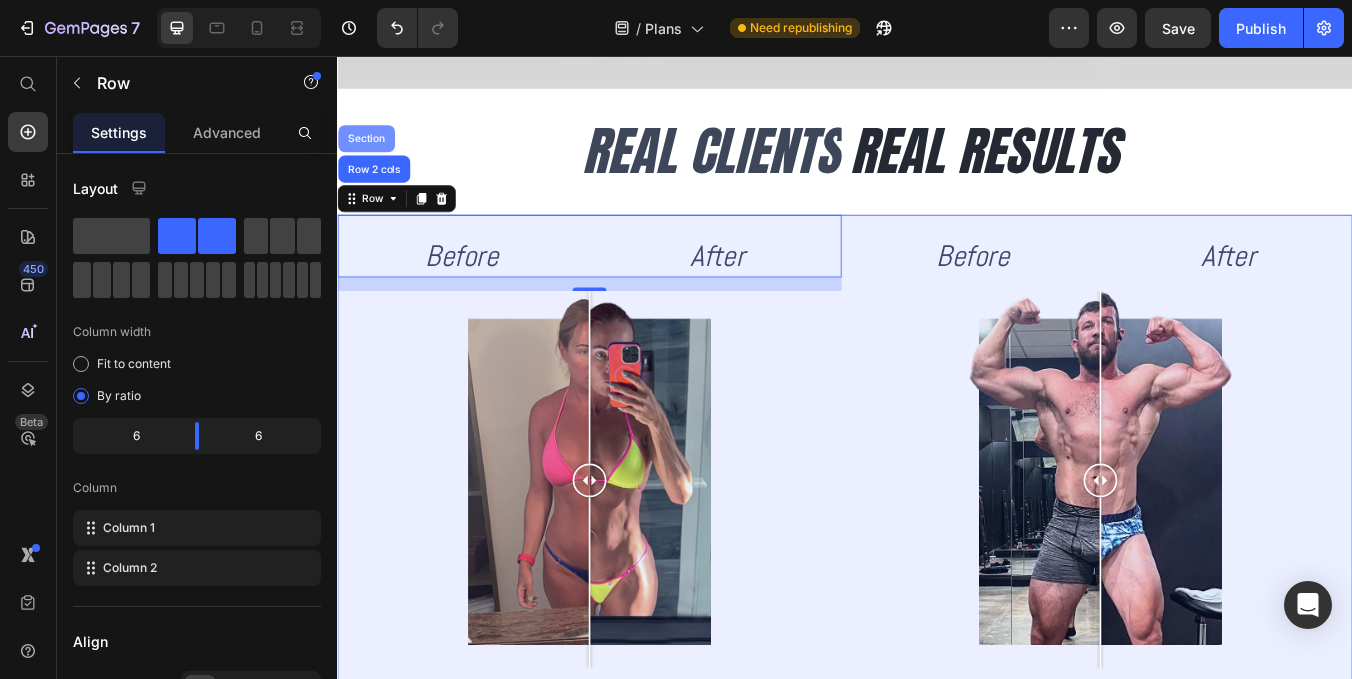 click on "Section" at bounding box center (371, 154) 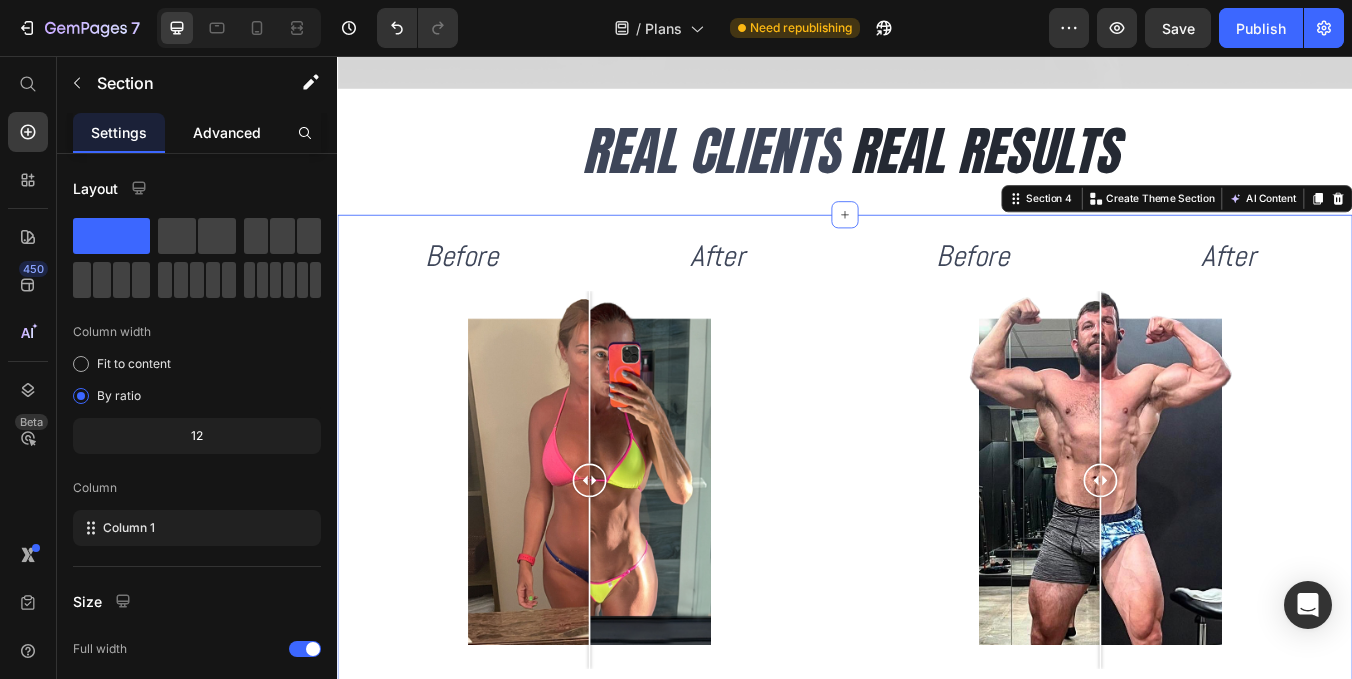 click on "Advanced" at bounding box center [227, 132] 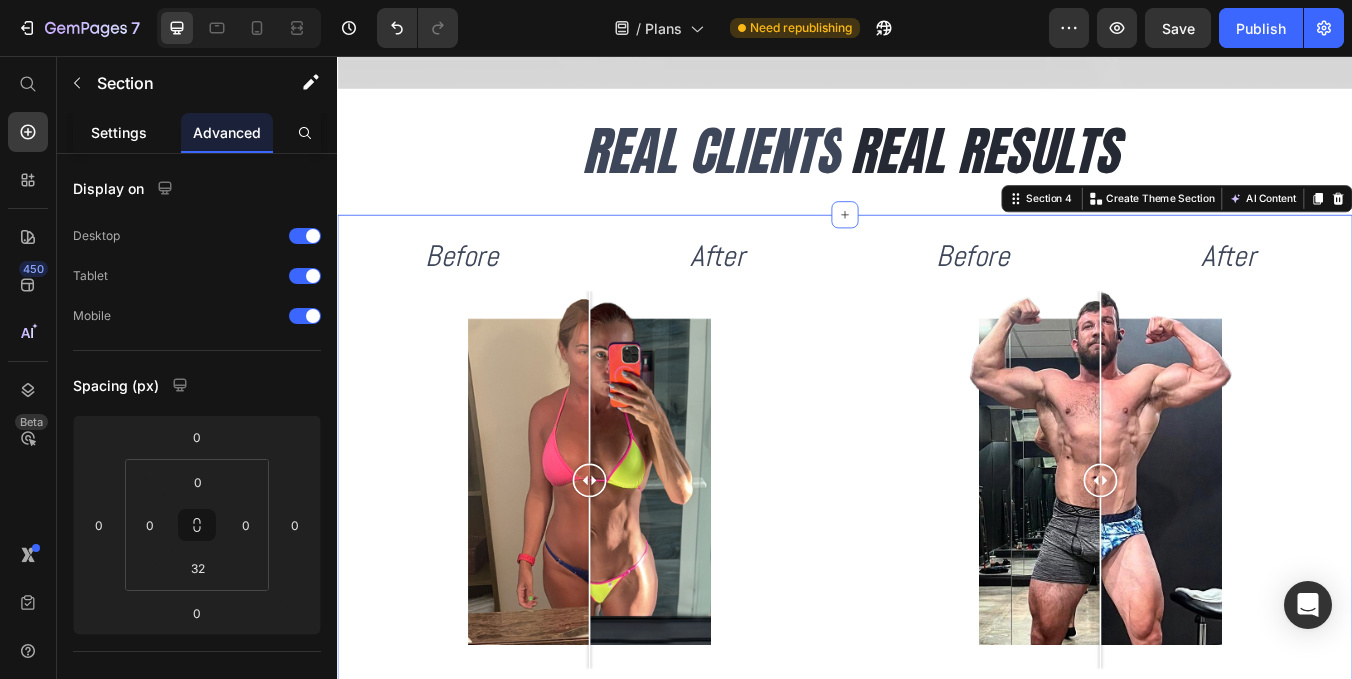 click on "Section Settings Advanced Display on Desktop Tablet Mobile Spacing (px) 0 0 0 0 0 0 32 0 Shape Border Corner Shadow Position Opacity 100 % Animation Interaction Upgrade to Optimize plan  to unlock Interaction & other premium features. CSS class  Delete element" at bounding box center (197, 367) 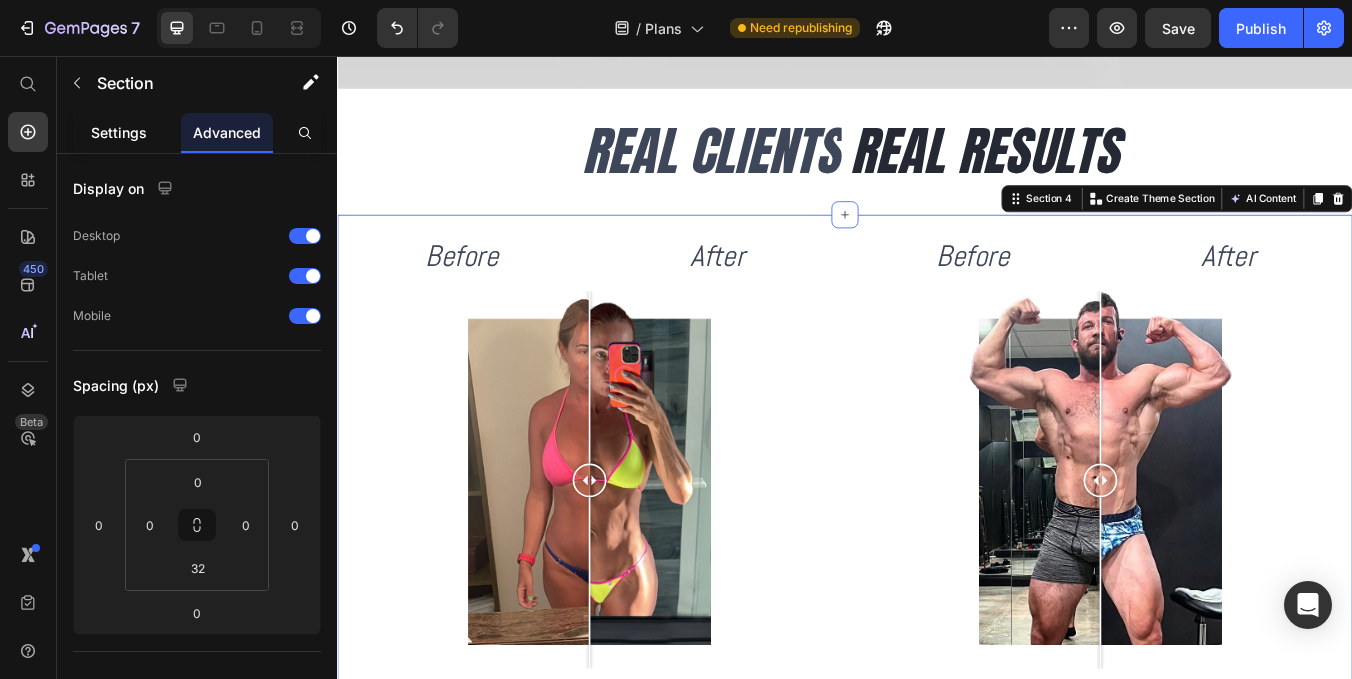 click on "Settings" at bounding box center (119, 132) 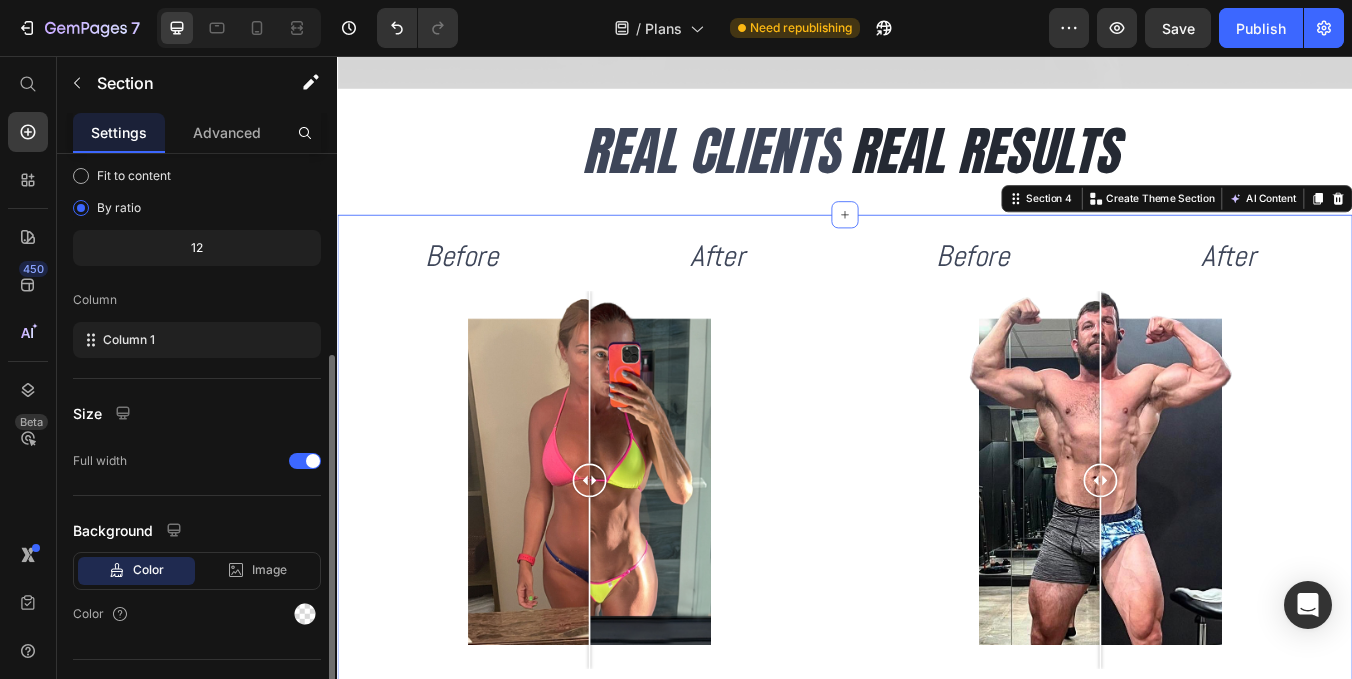 scroll, scrollTop: 226, scrollLeft: 0, axis: vertical 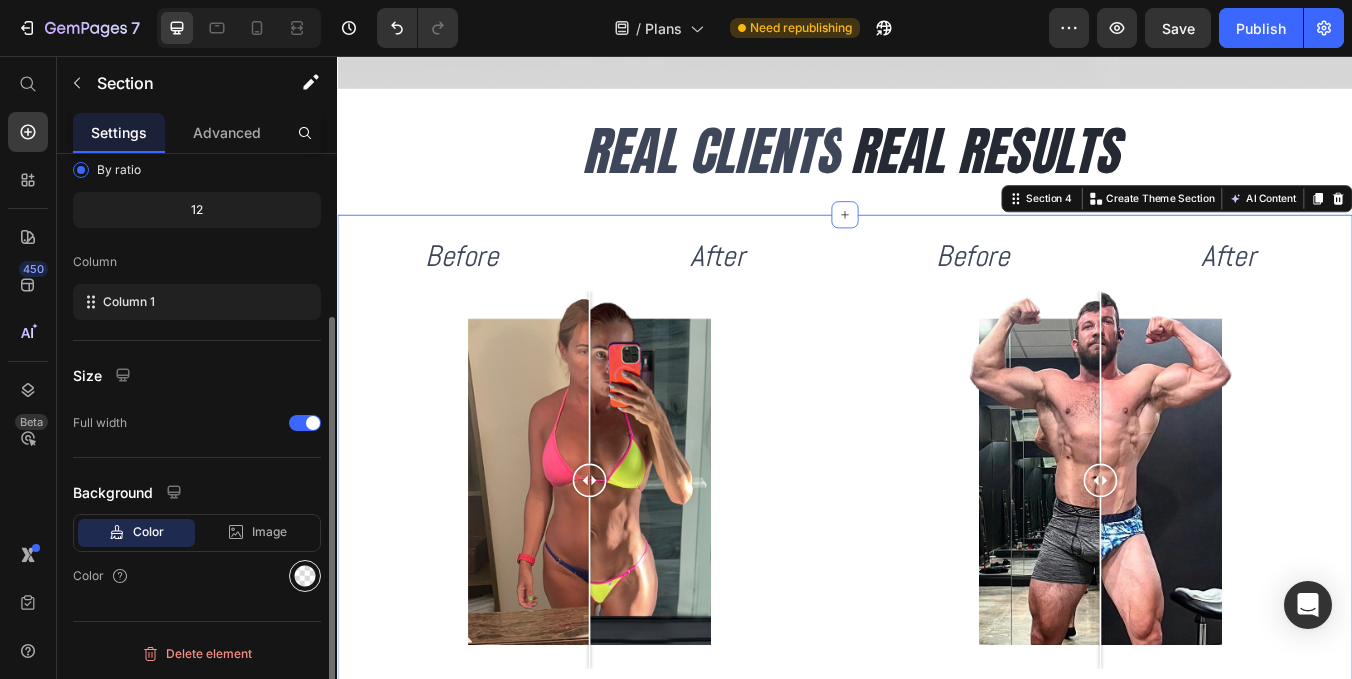 click at bounding box center (305, 576) 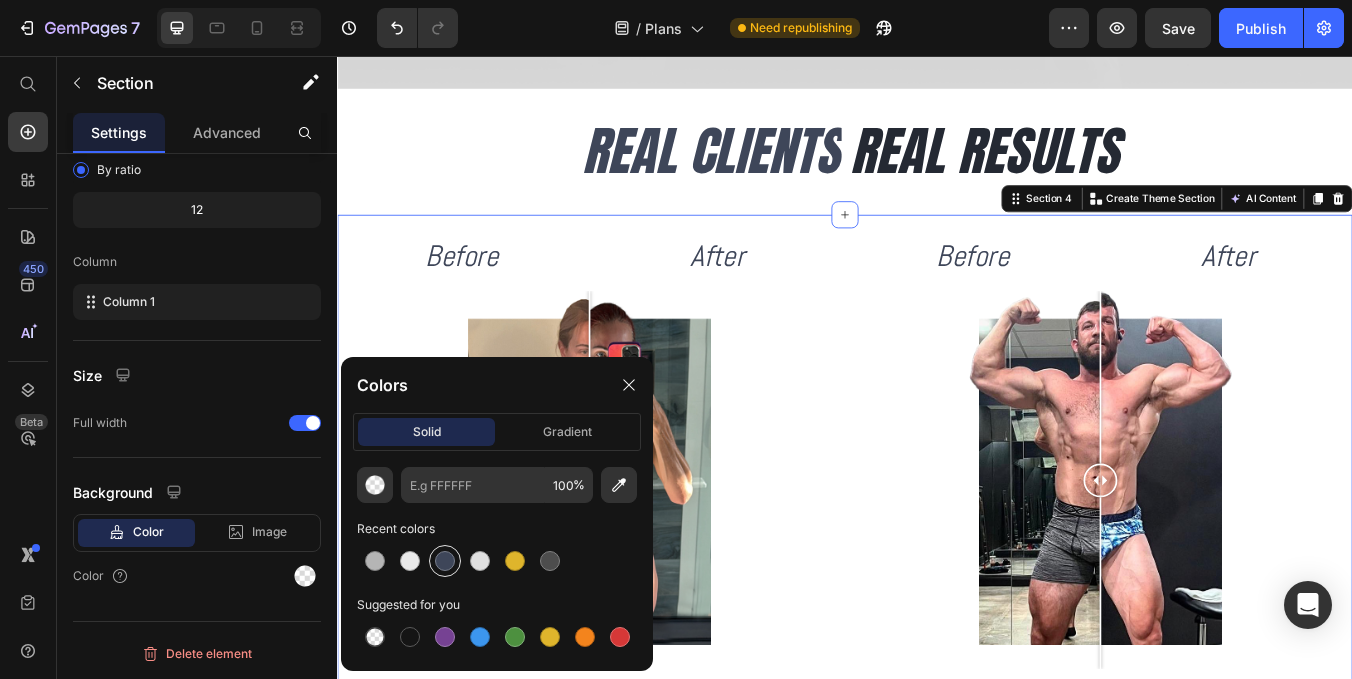 click at bounding box center (445, 561) 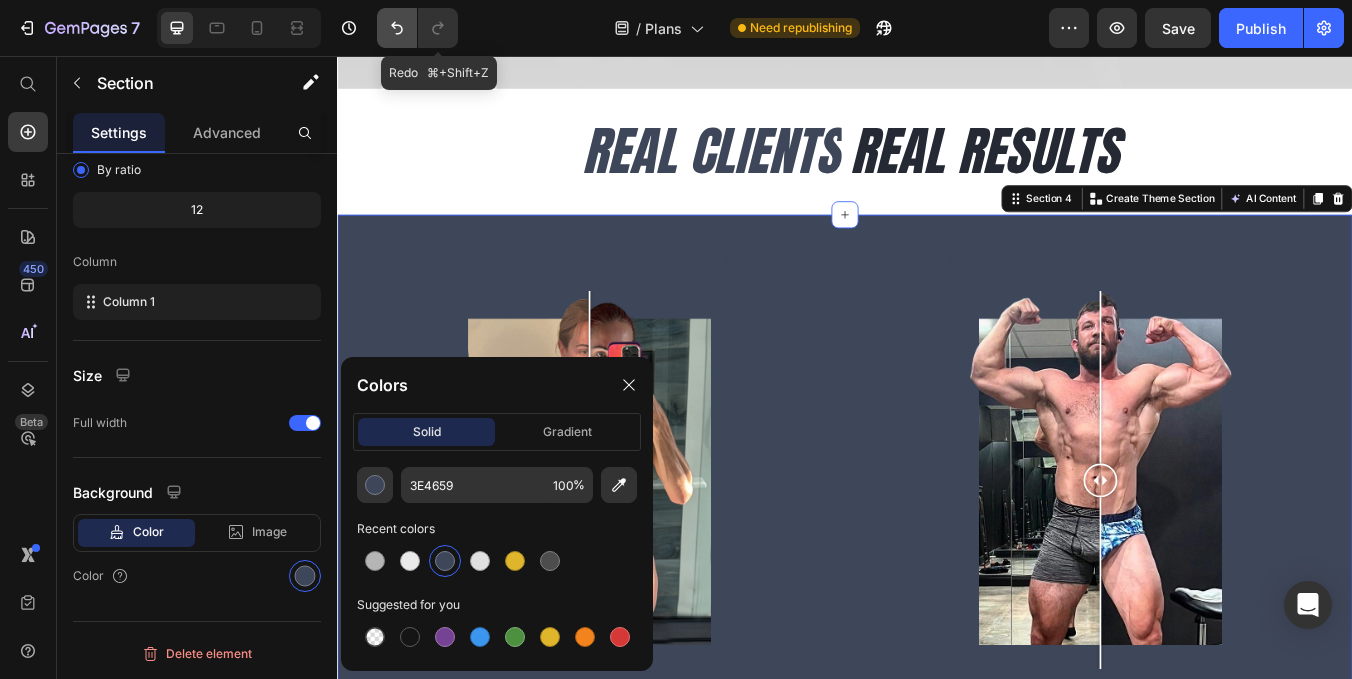 click 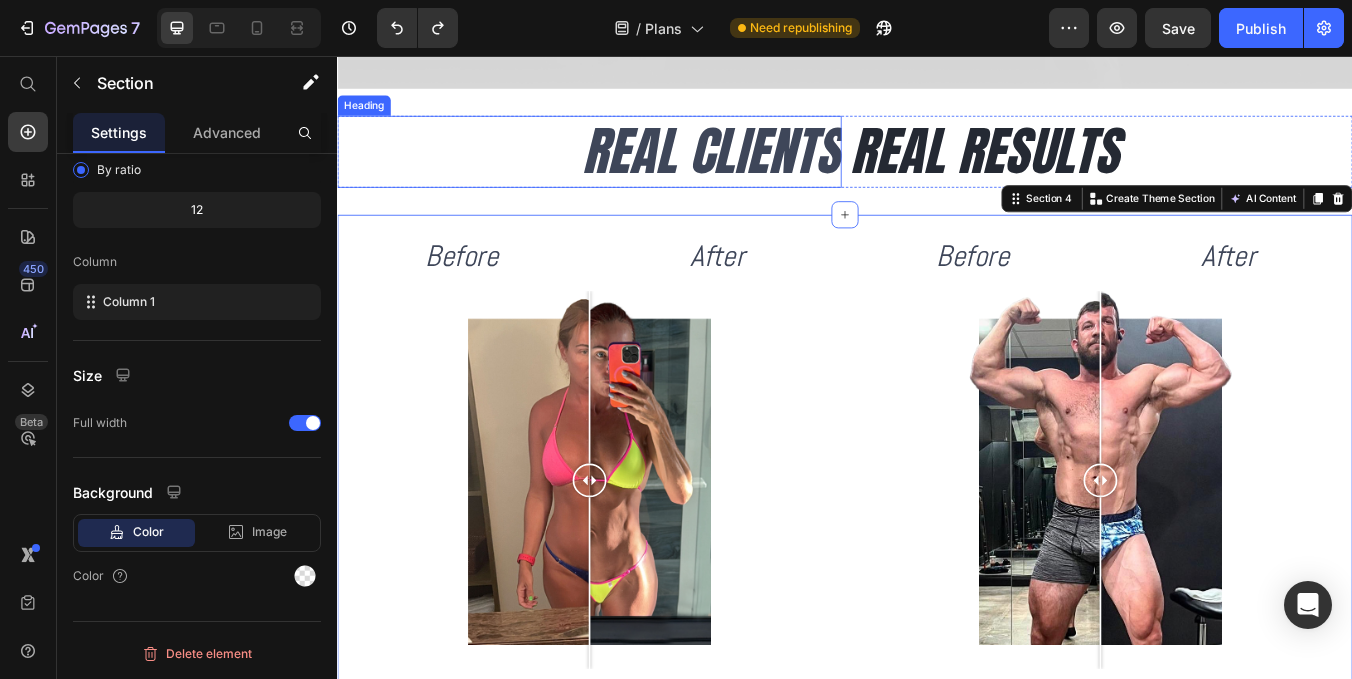click on "REAL CLIENTS" at bounding box center [635, 169] 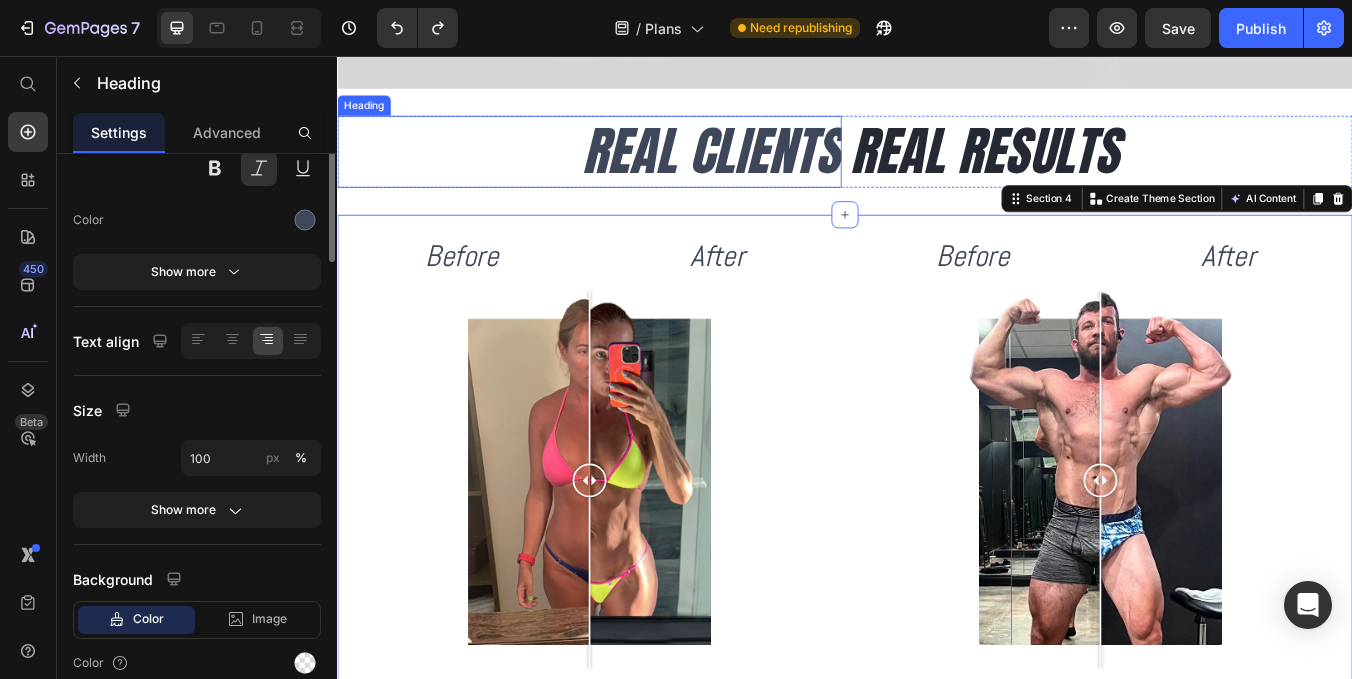 scroll, scrollTop: 0, scrollLeft: 0, axis: both 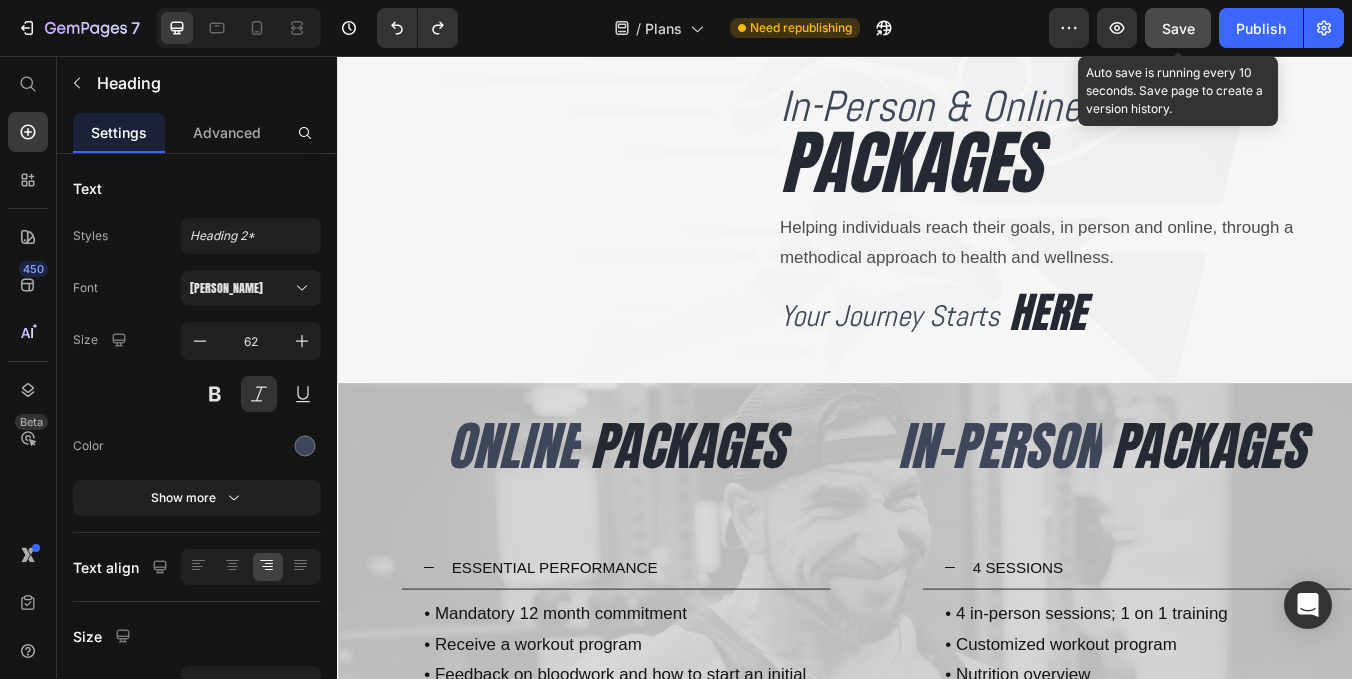 click on "Save" 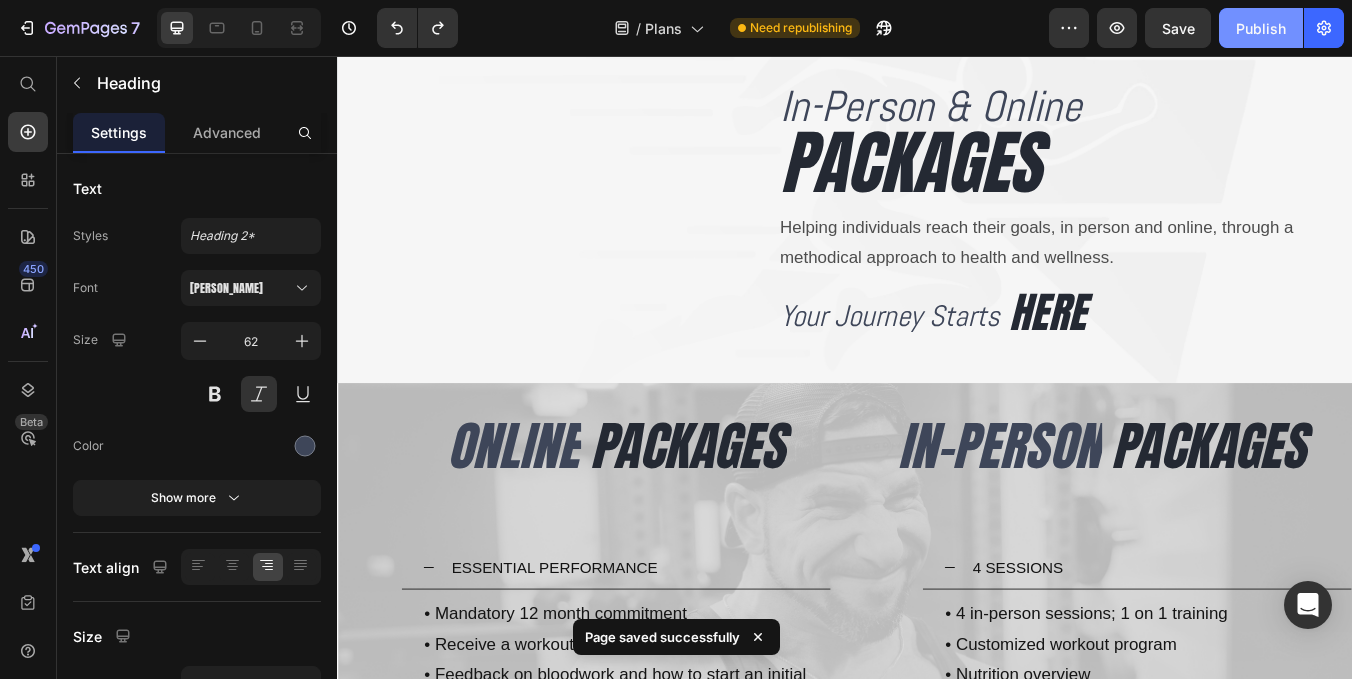 click on "Publish" 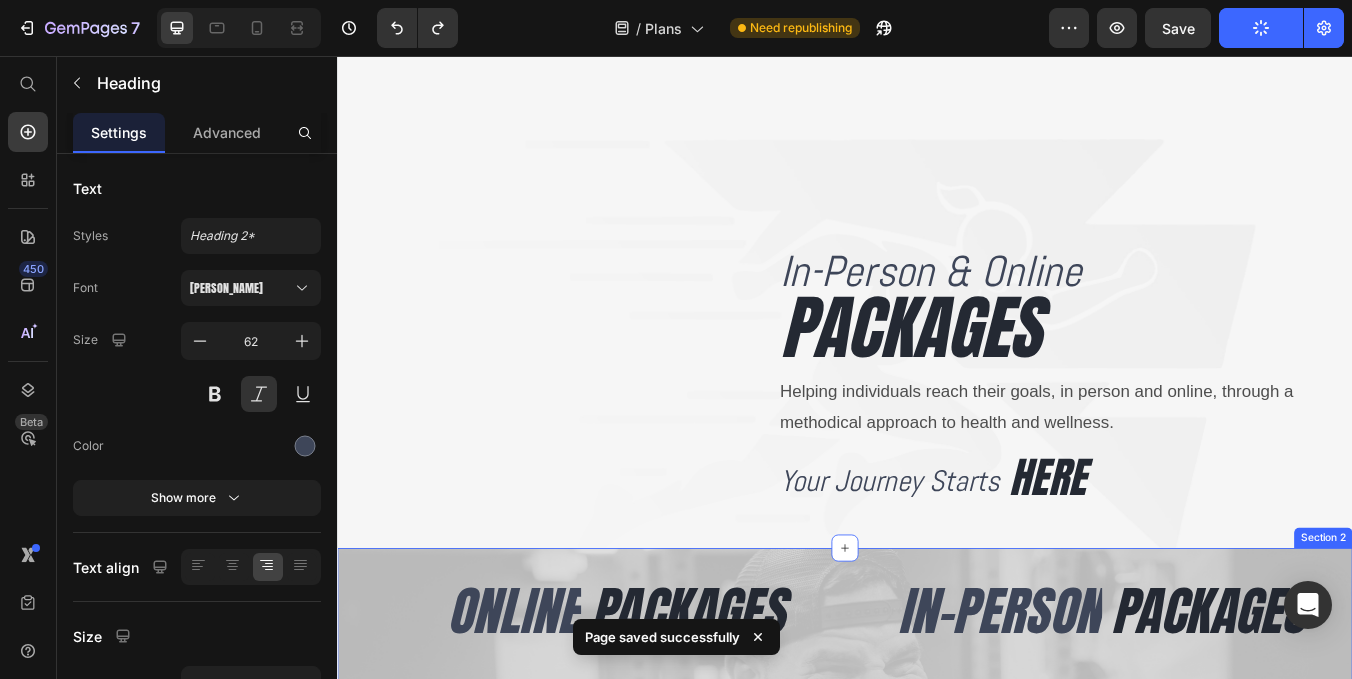 scroll, scrollTop: 0, scrollLeft: 0, axis: both 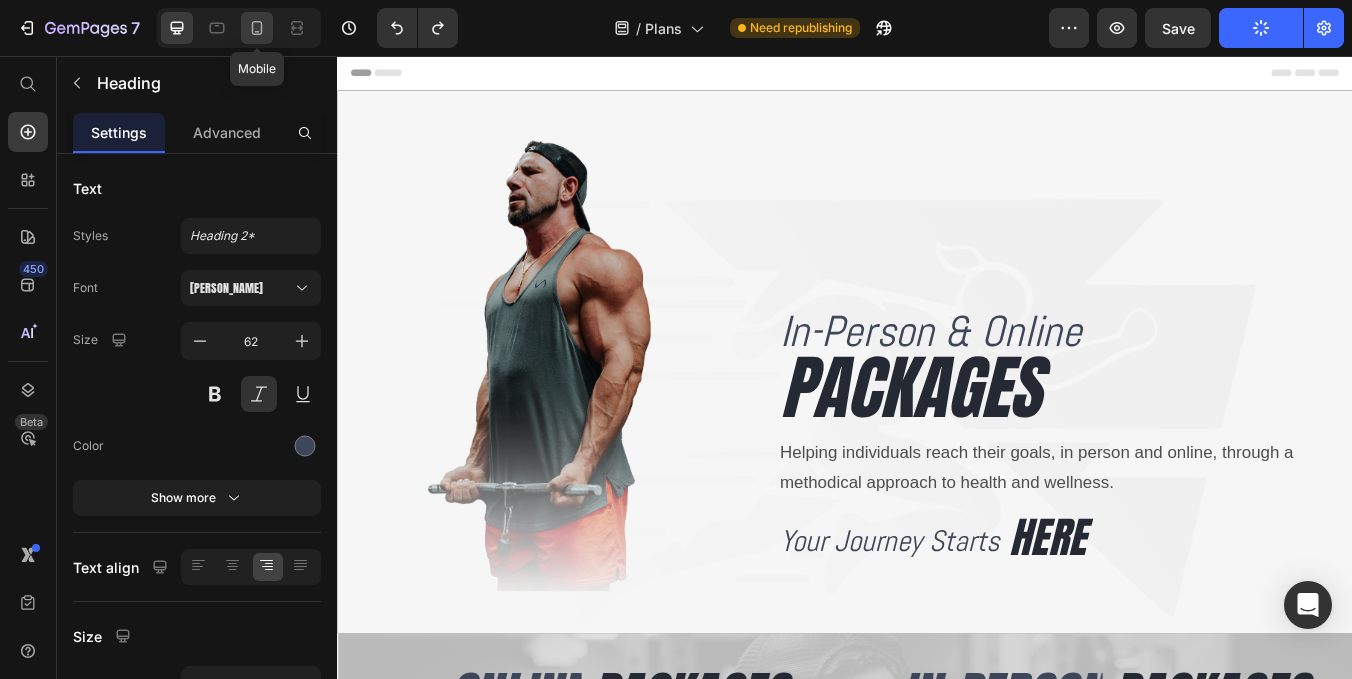 click 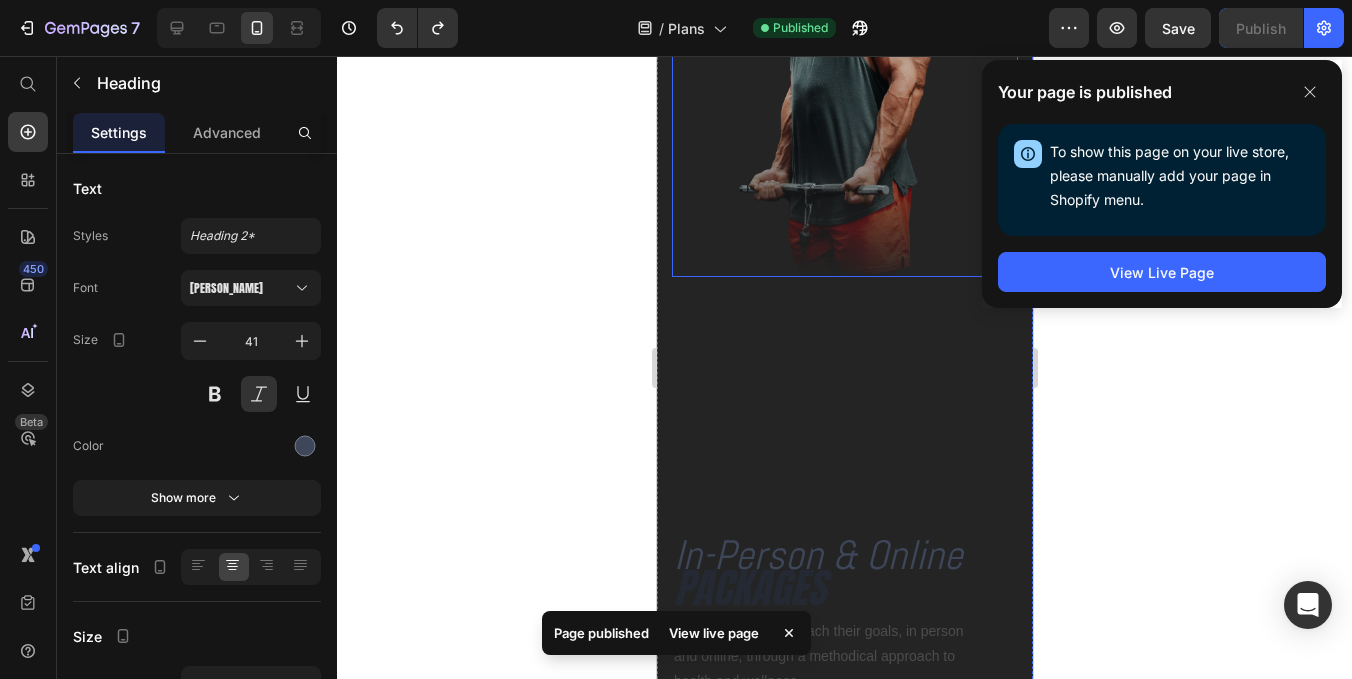 scroll, scrollTop: 316, scrollLeft: 0, axis: vertical 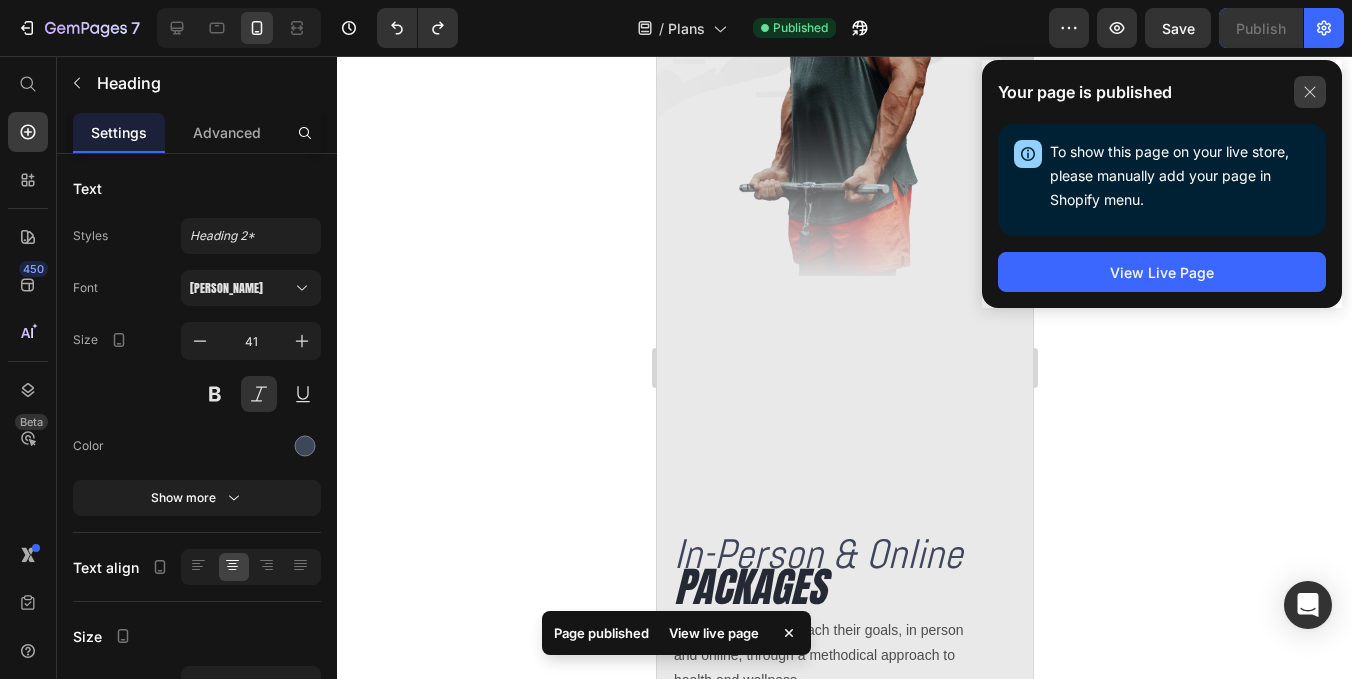 click 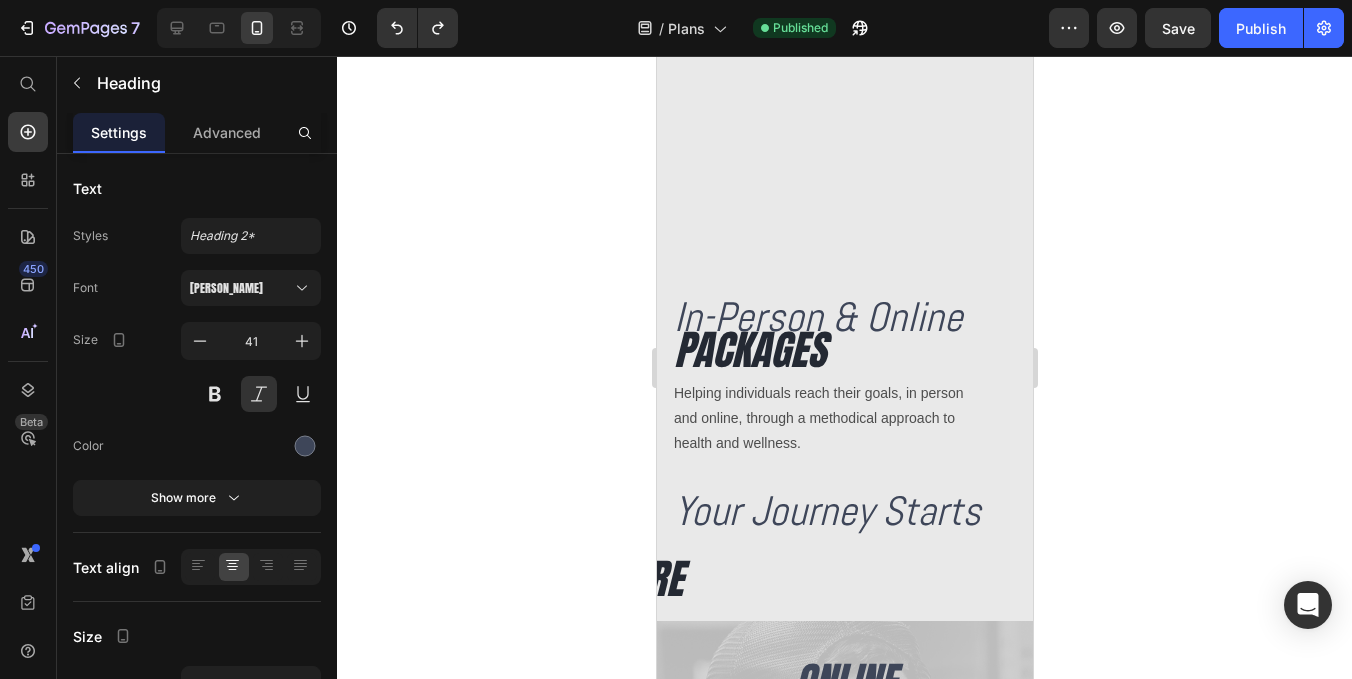 scroll, scrollTop: 0, scrollLeft: 0, axis: both 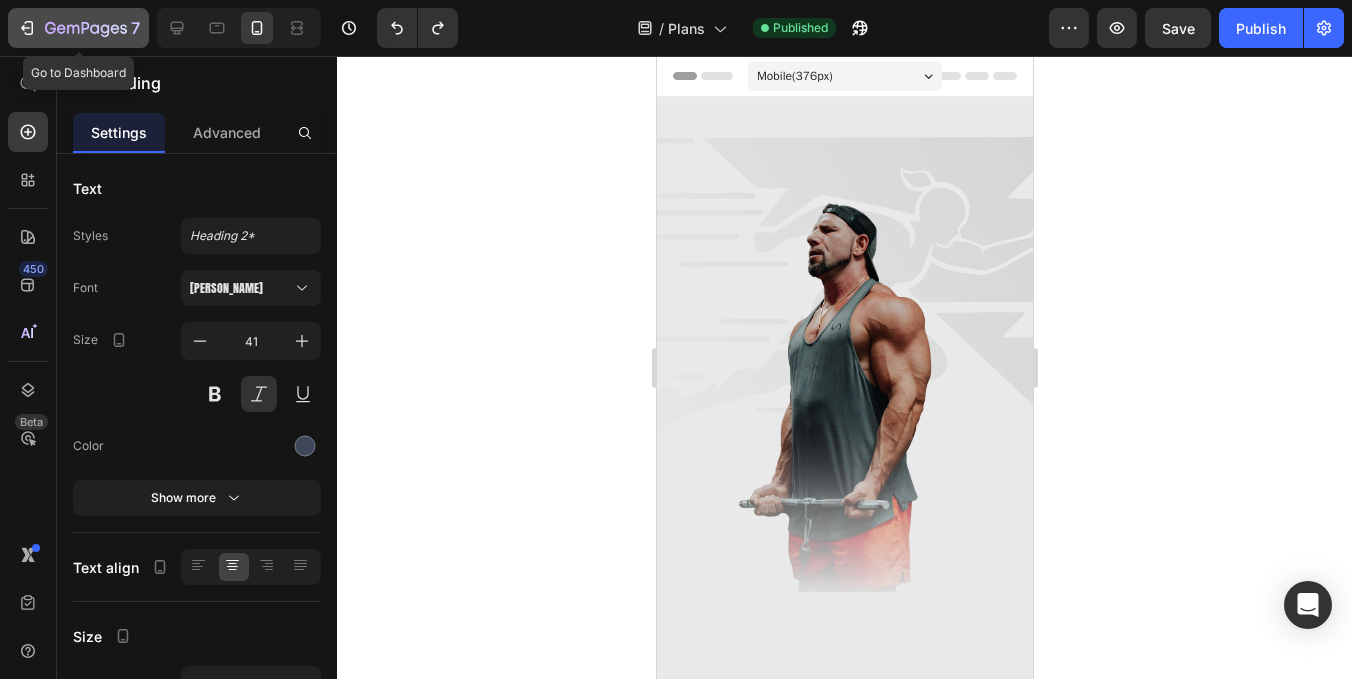 click on "7" 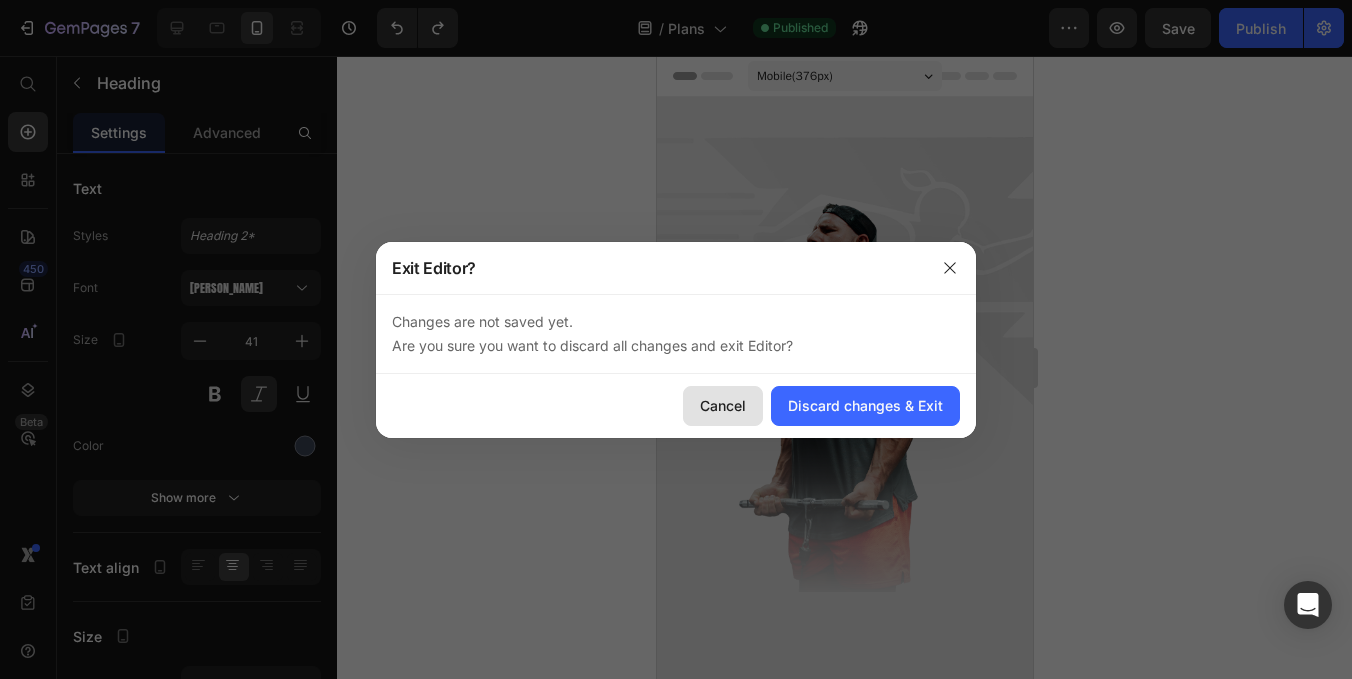 click on "Cancel" at bounding box center [723, 405] 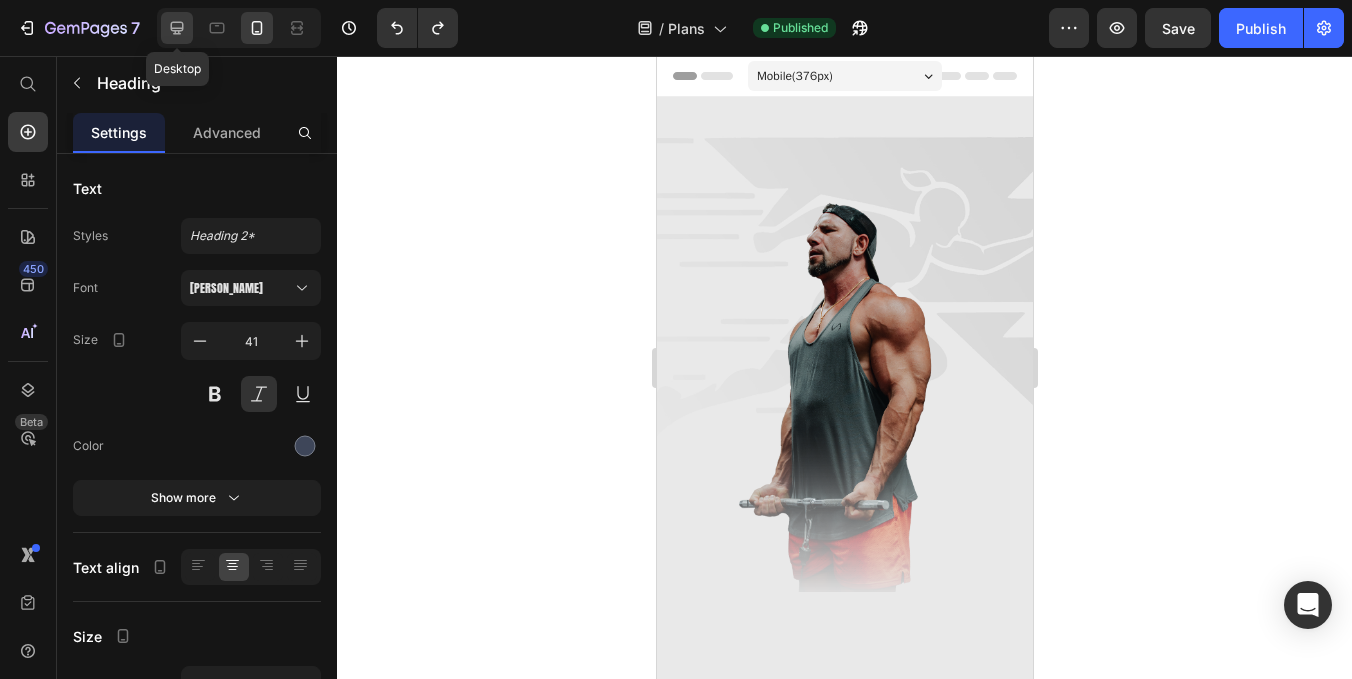 click 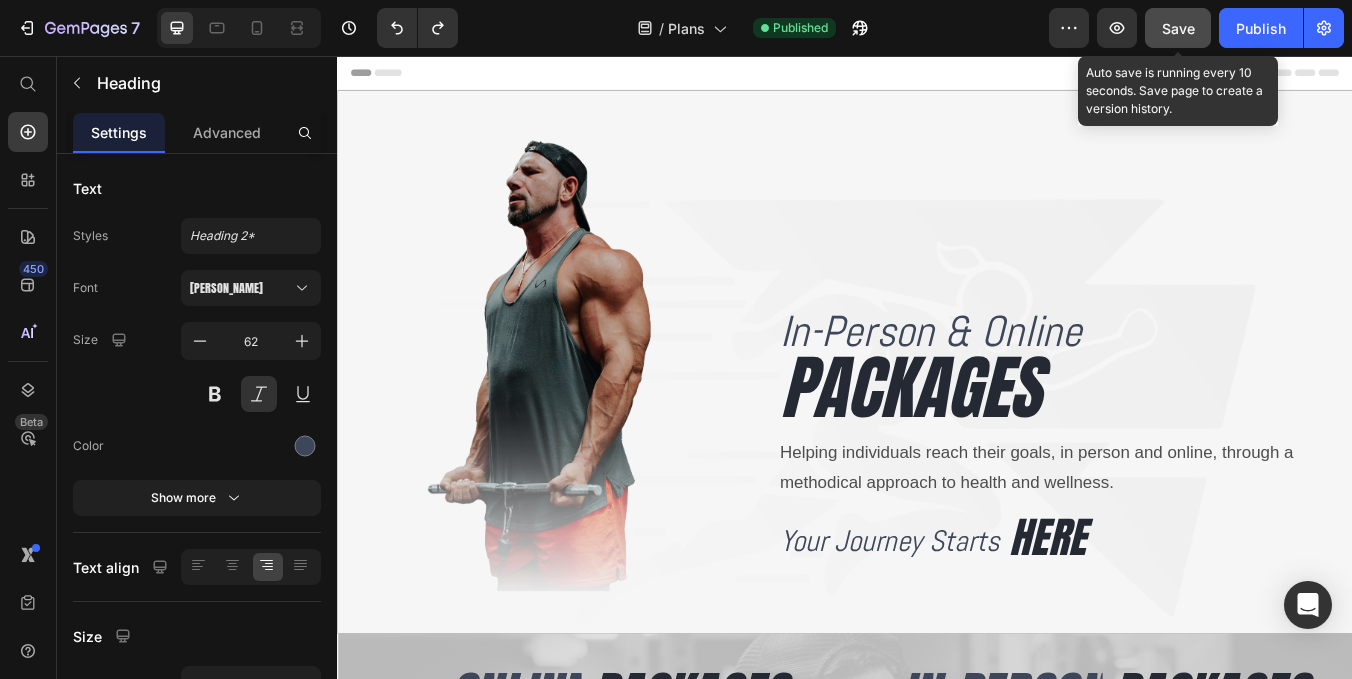 click on "Save" at bounding box center (1178, 28) 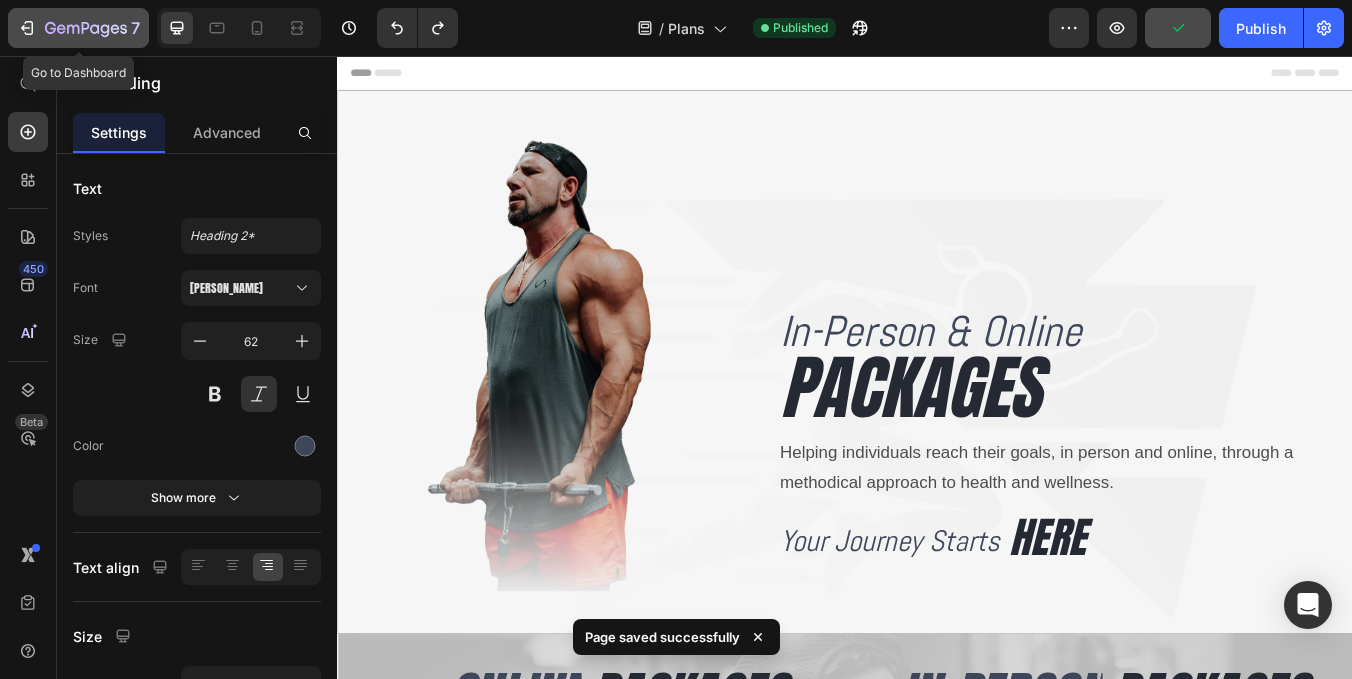 click 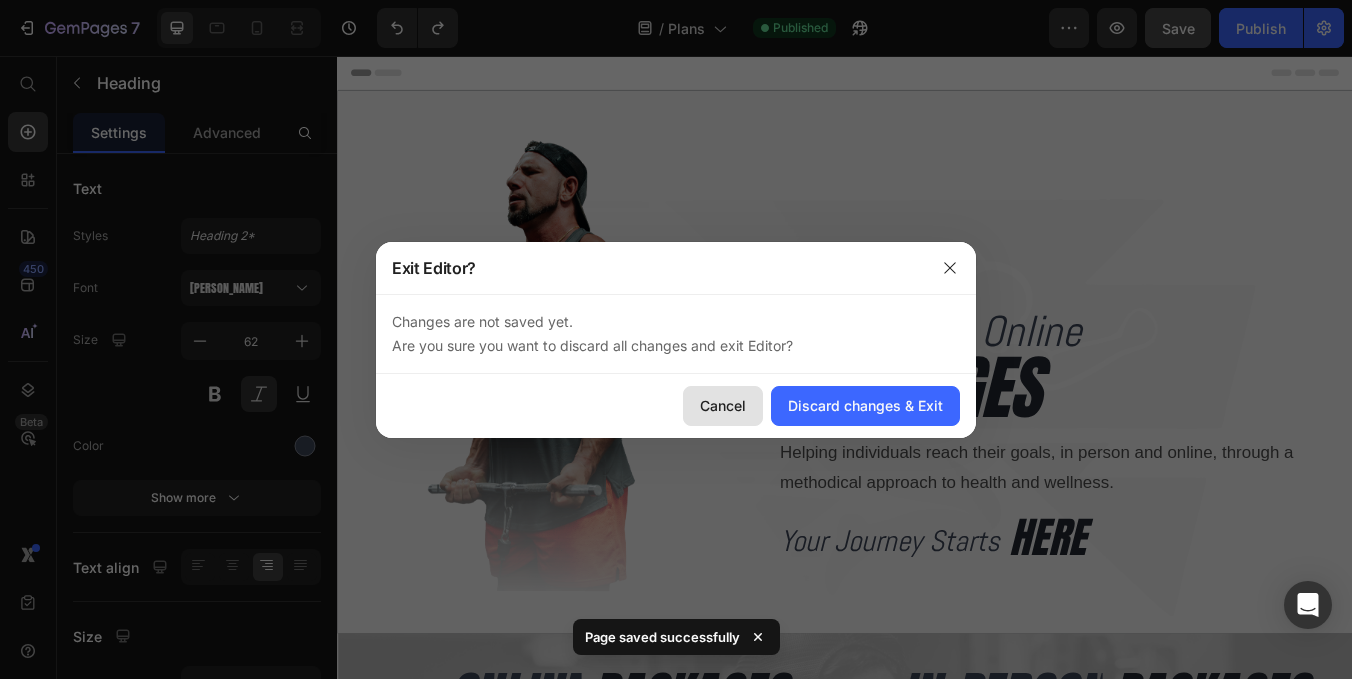 click on "Cancel" at bounding box center [723, 405] 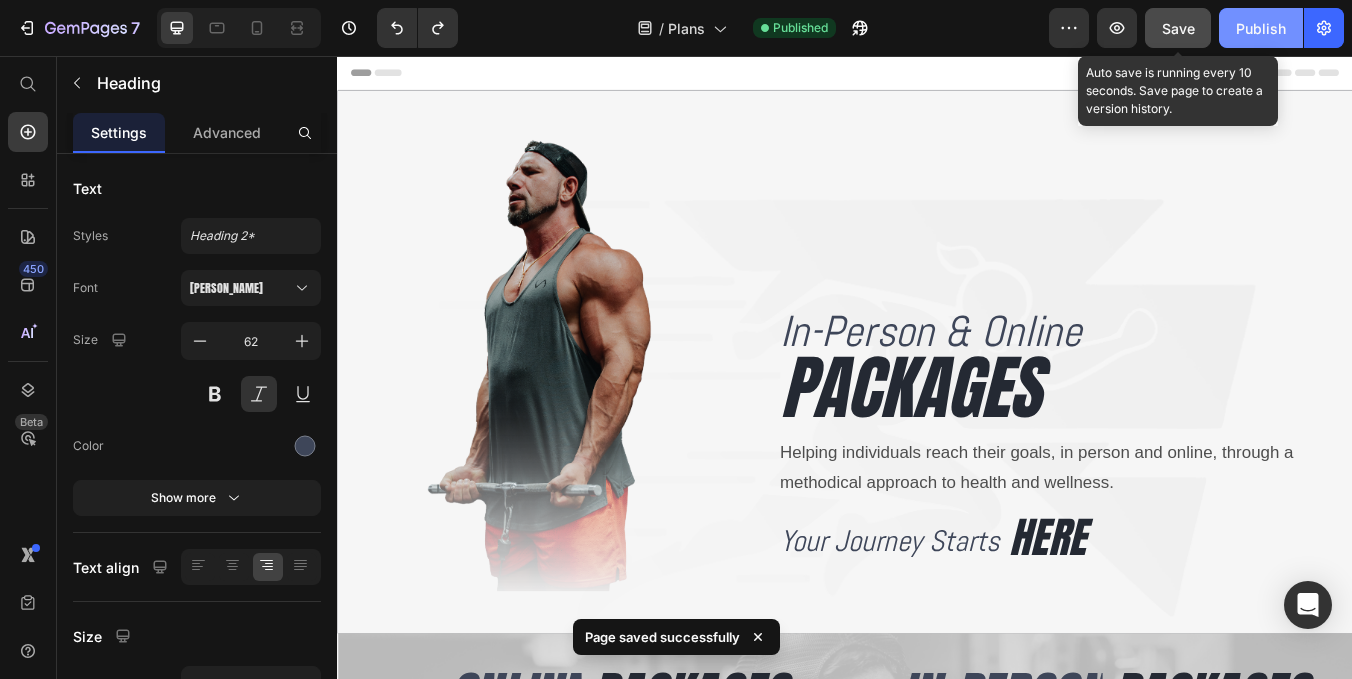 click on "Publish" at bounding box center (1261, 28) 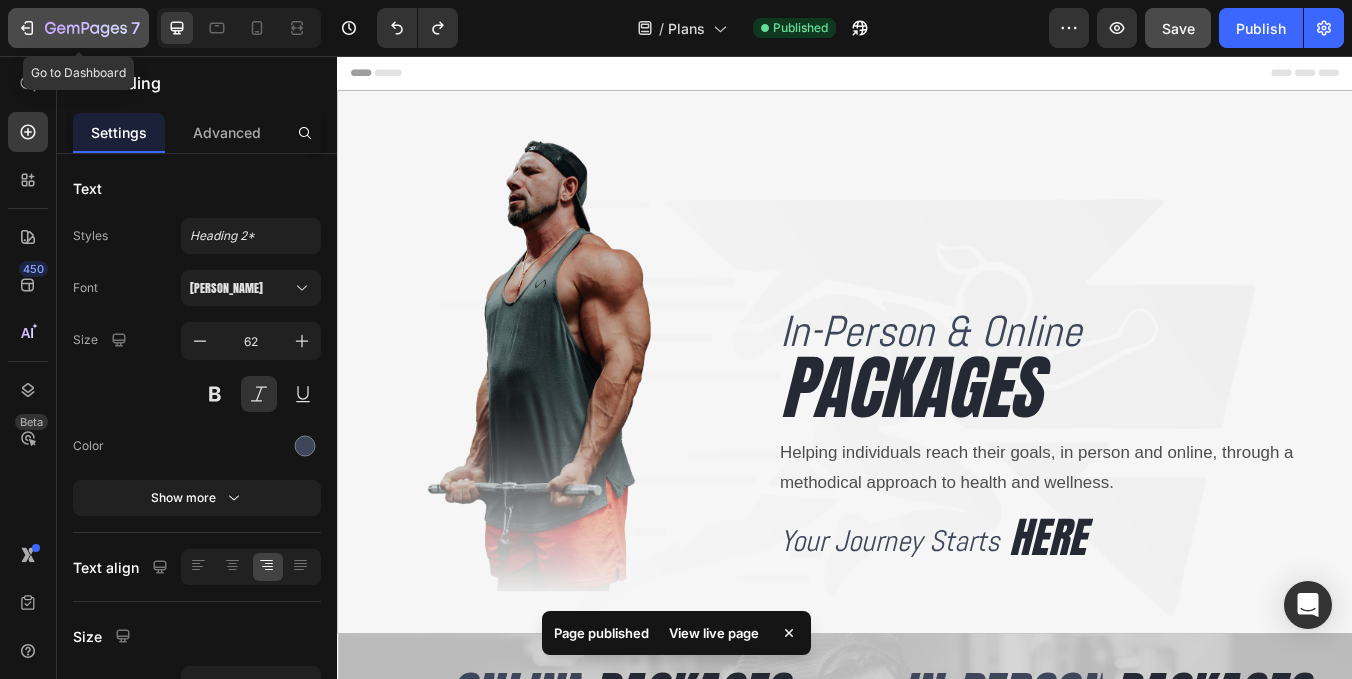 click 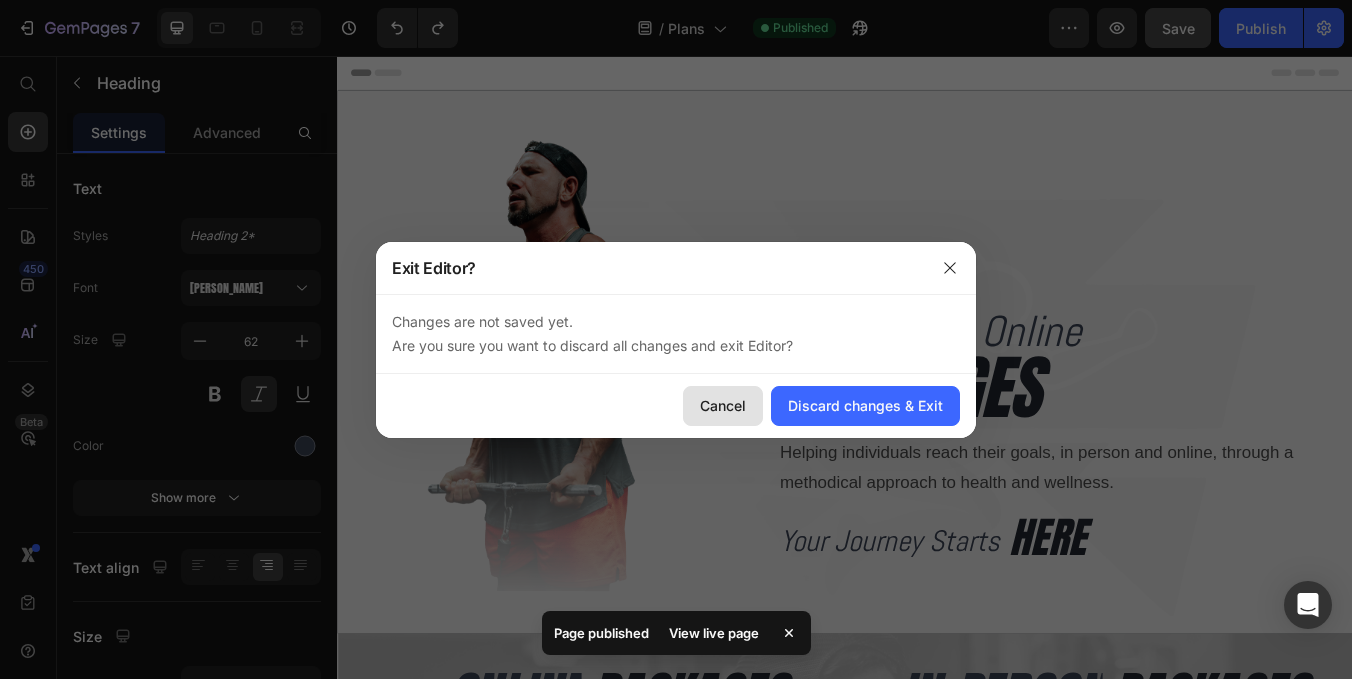 click on "Cancel" at bounding box center (723, 405) 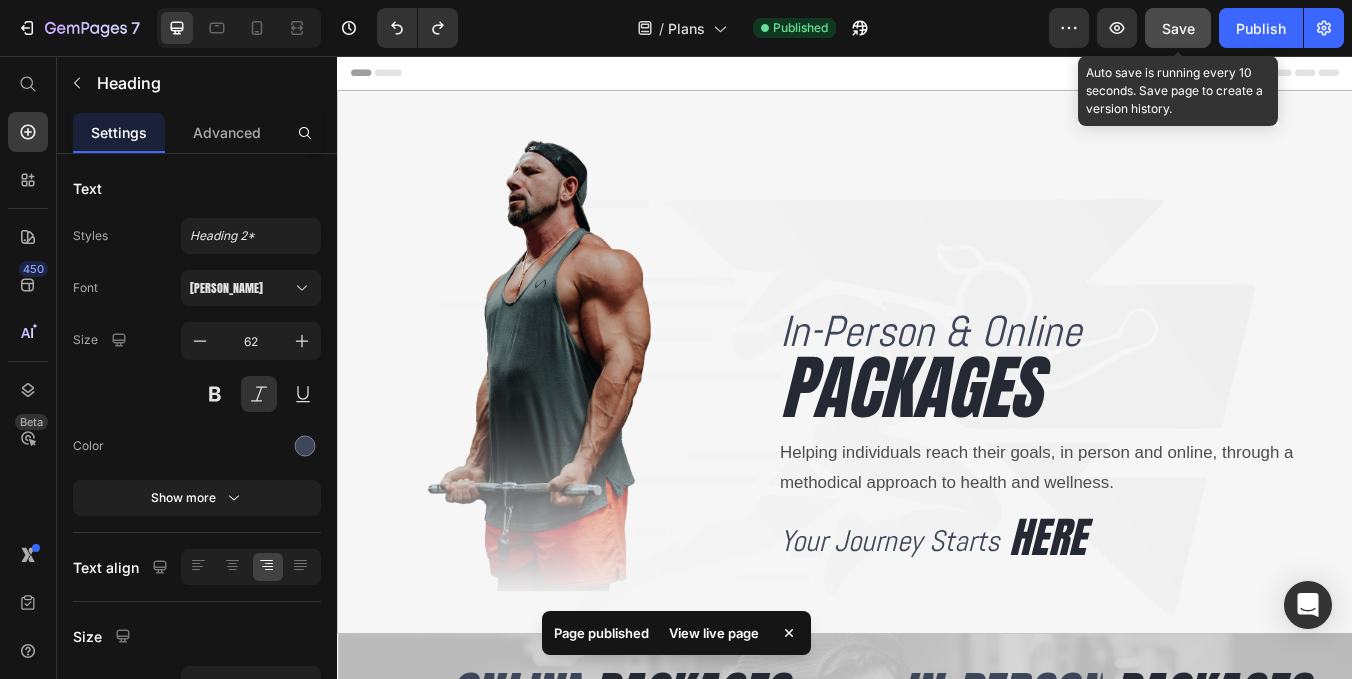 click on "Save" 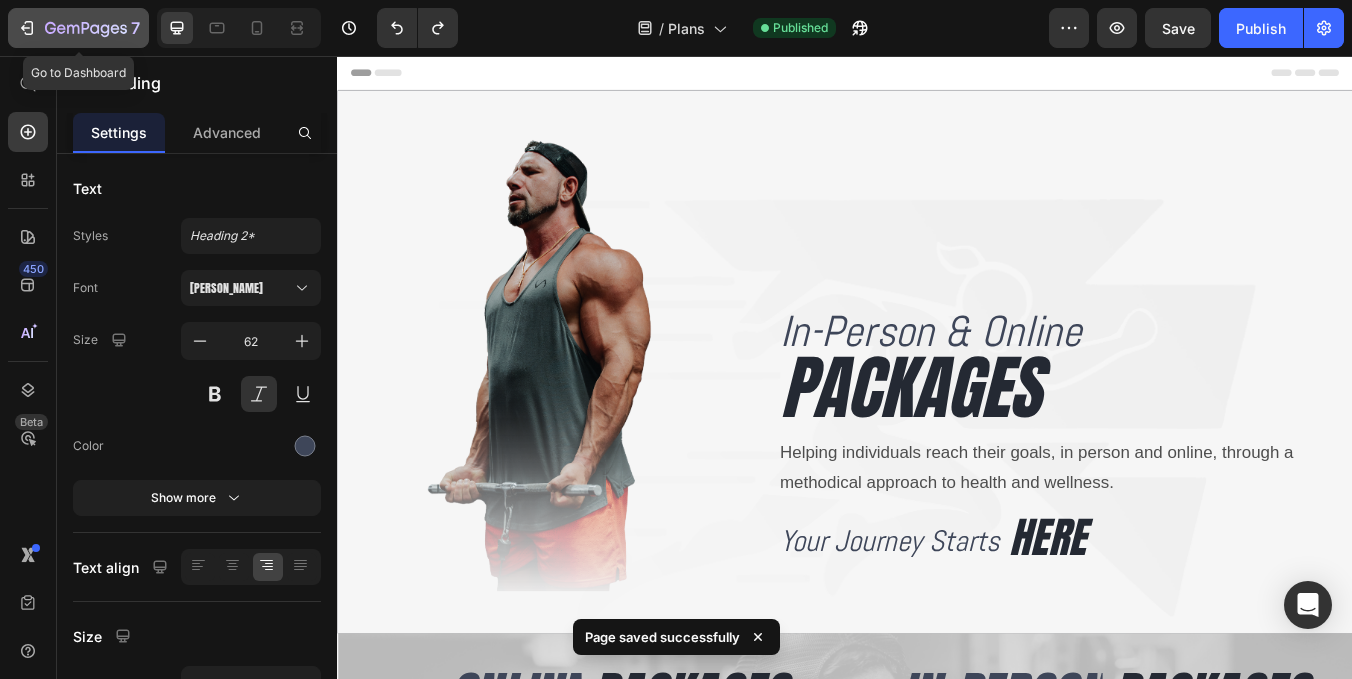 click on "7" at bounding box center (78, 28) 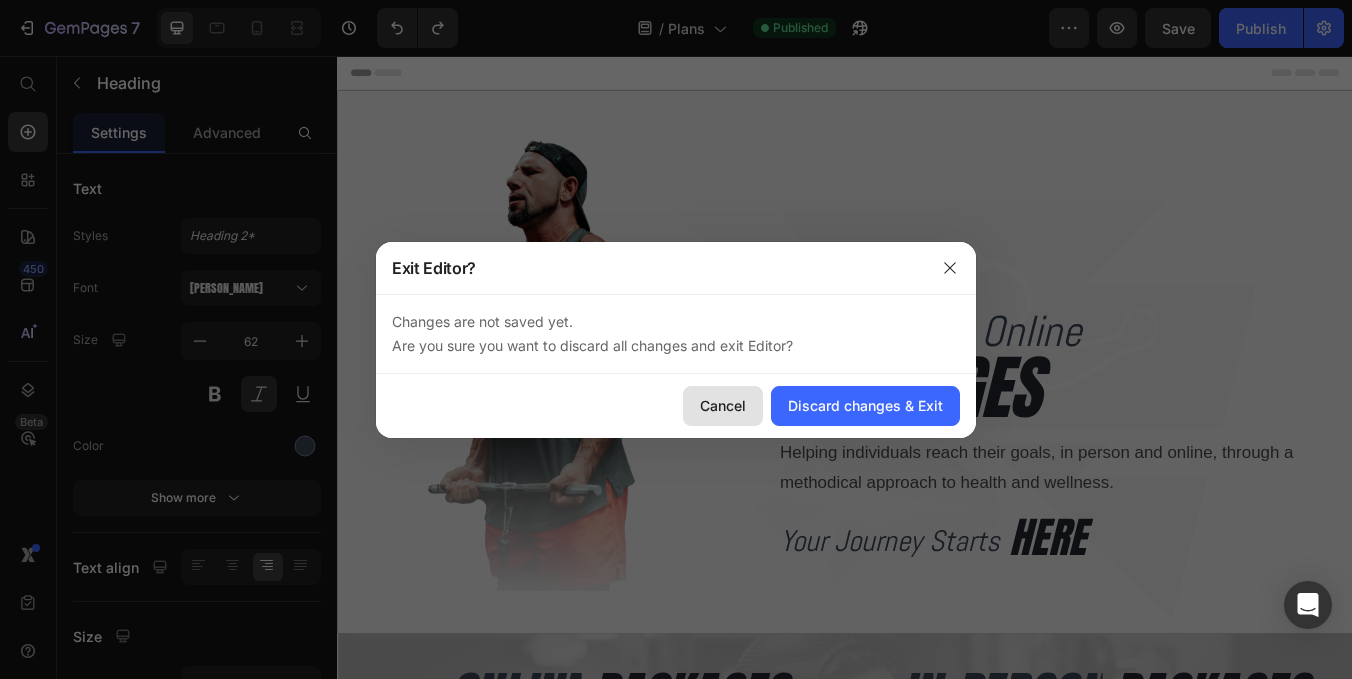 click on "Cancel" 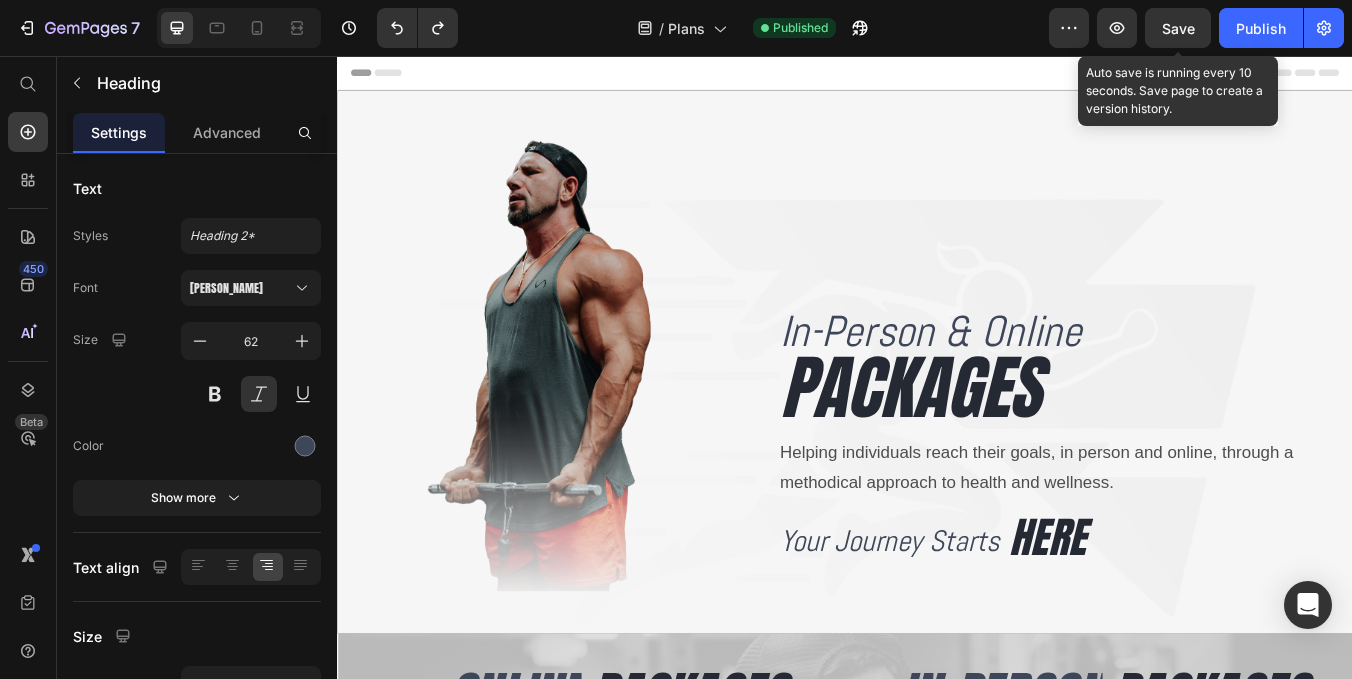 click on "Save" at bounding box center (1178, 28) 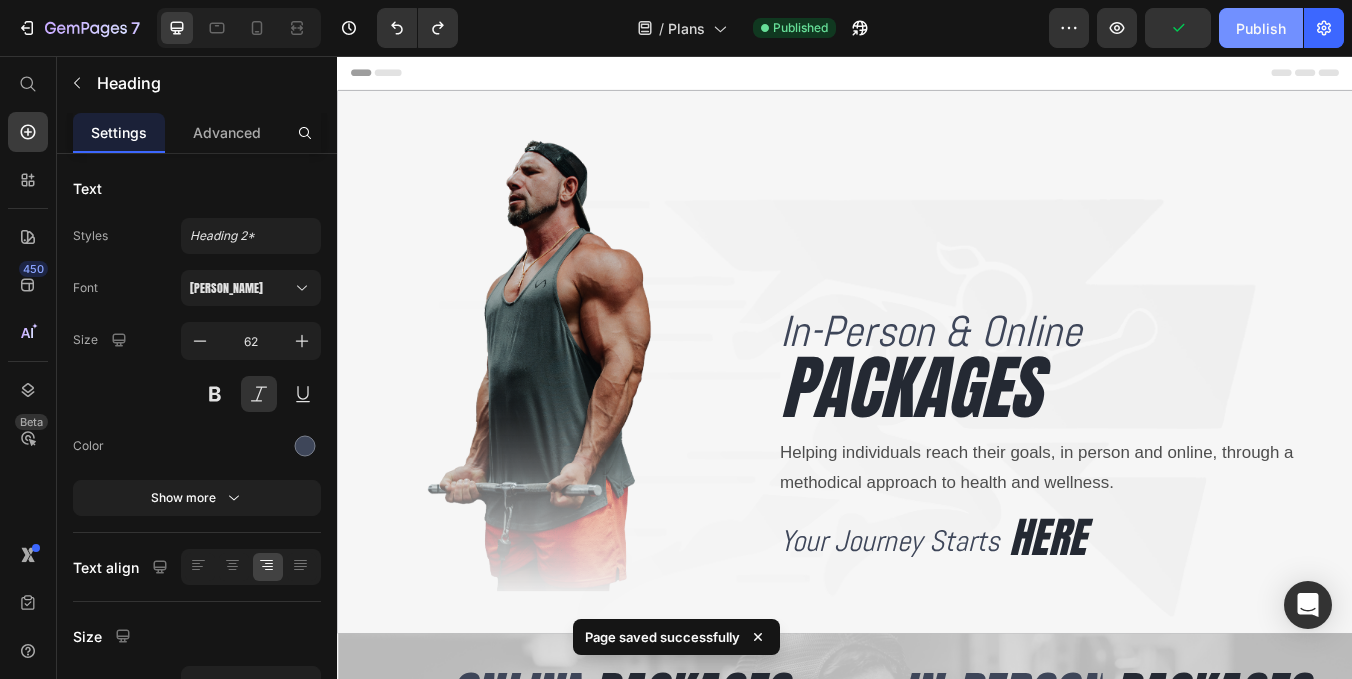 click on "Publish" at bounding box center (1261, 28) 